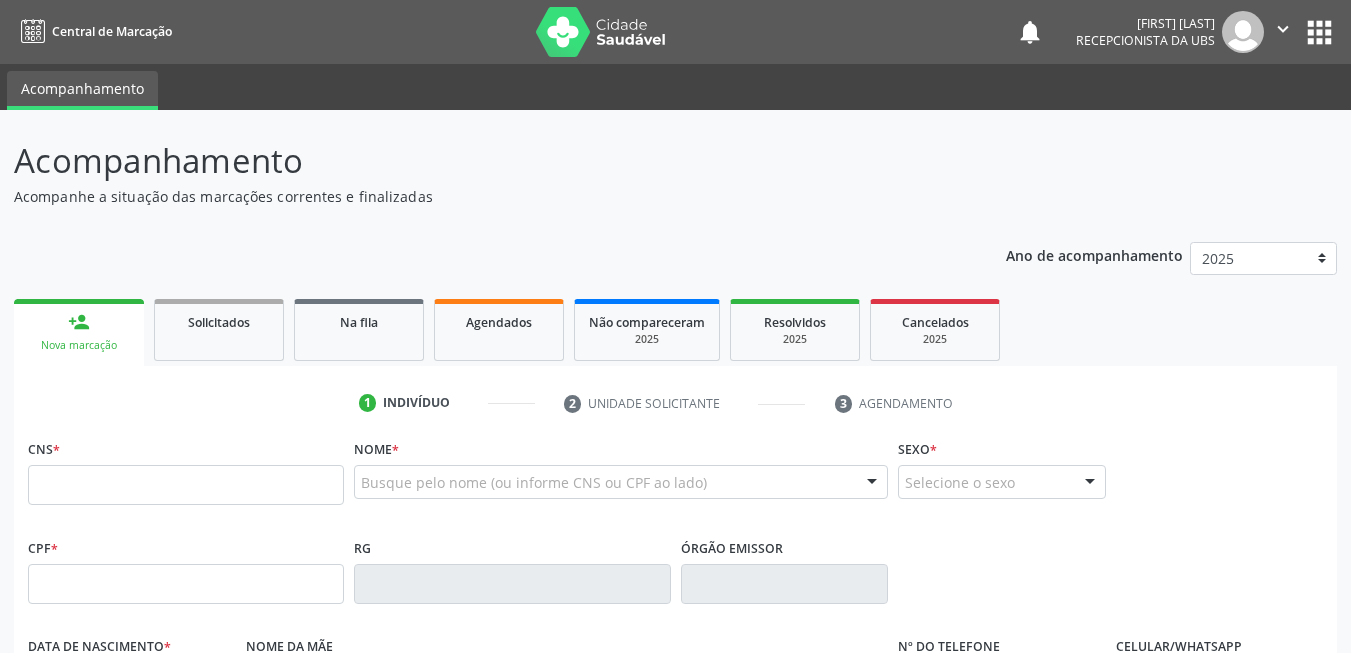 scroll, scrollTop: 0, scrollLeft: 0, axis: both 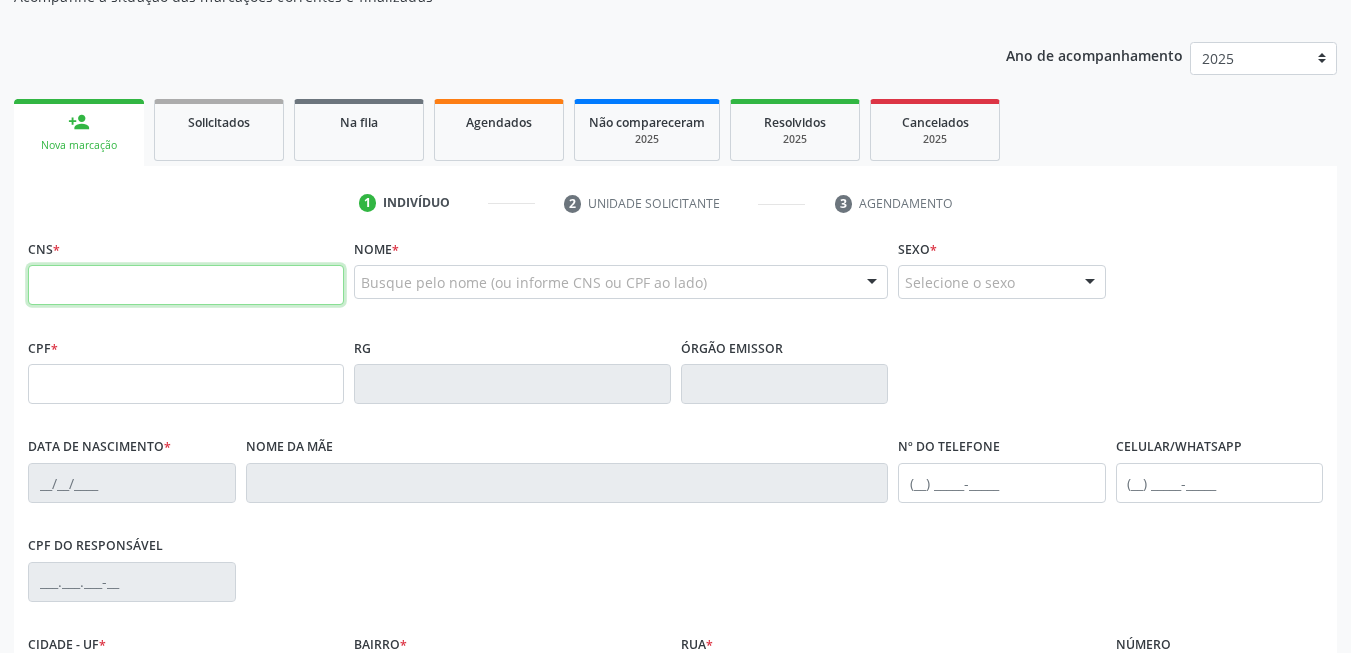 click at bounding box center [186, 285] 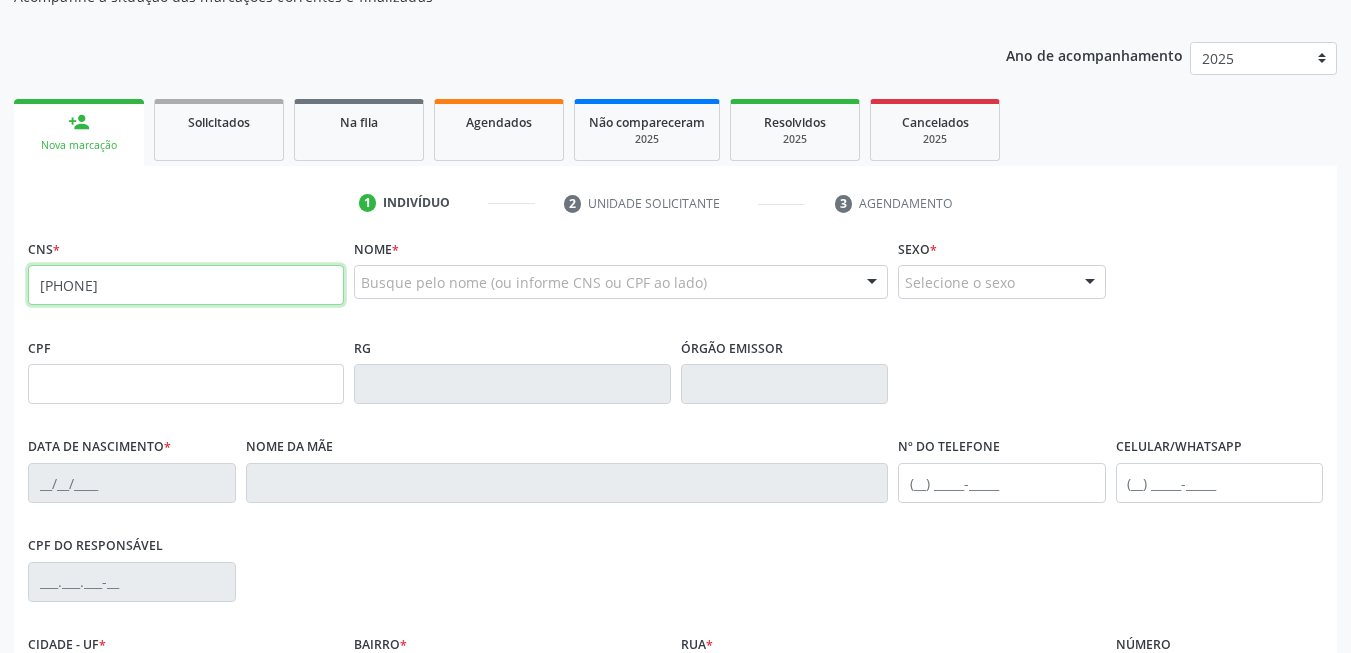 type on "209 1362 4114 0006" 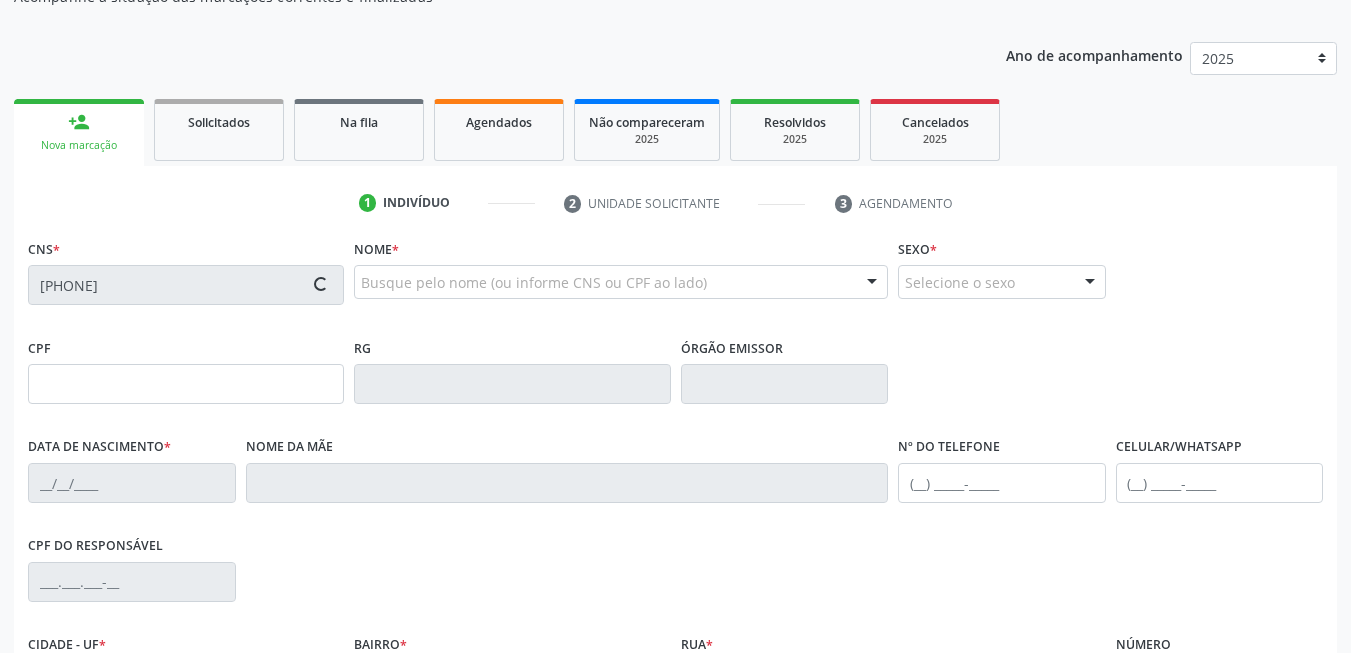 type on "129.089.184-20" 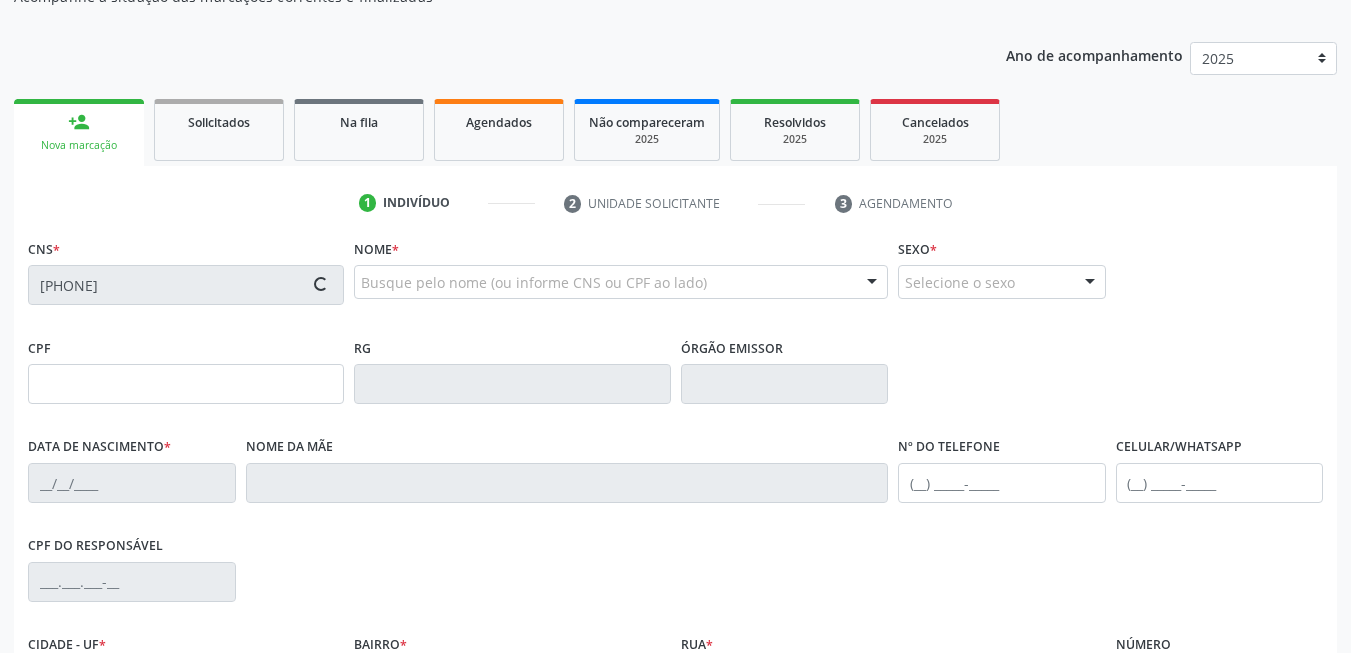 type on "31/12/1994" 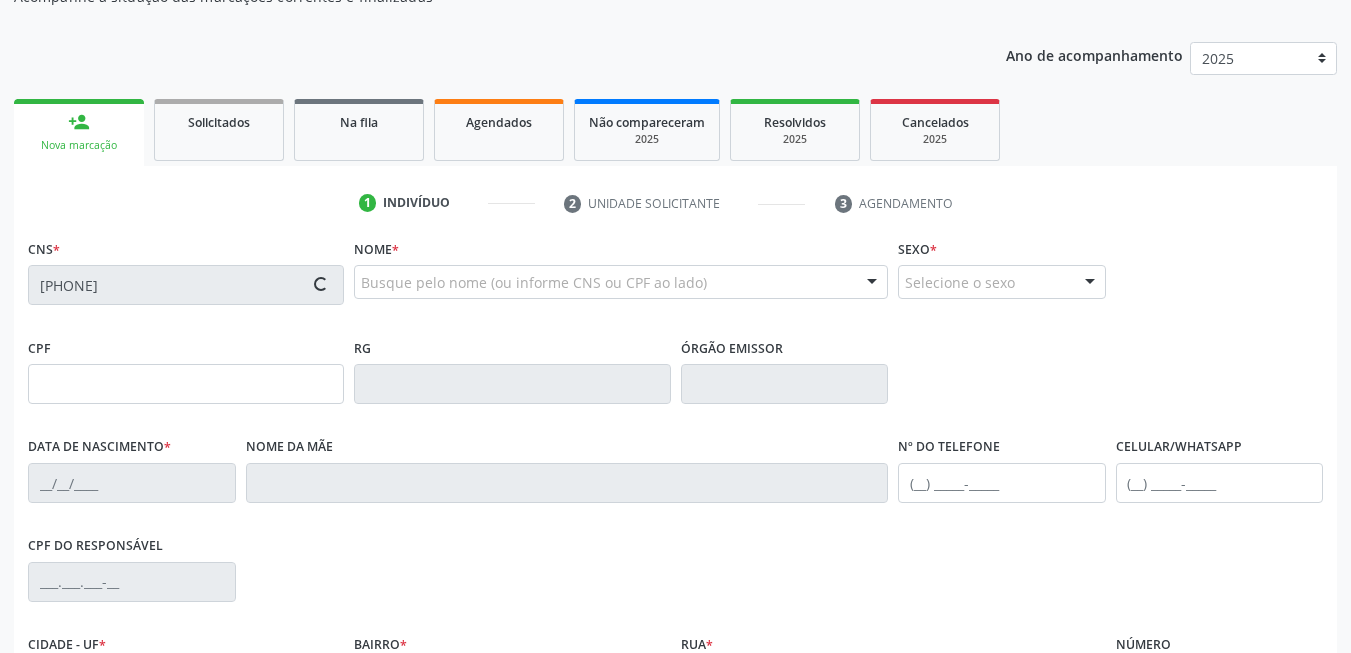 type on "(87) 99953-4884" 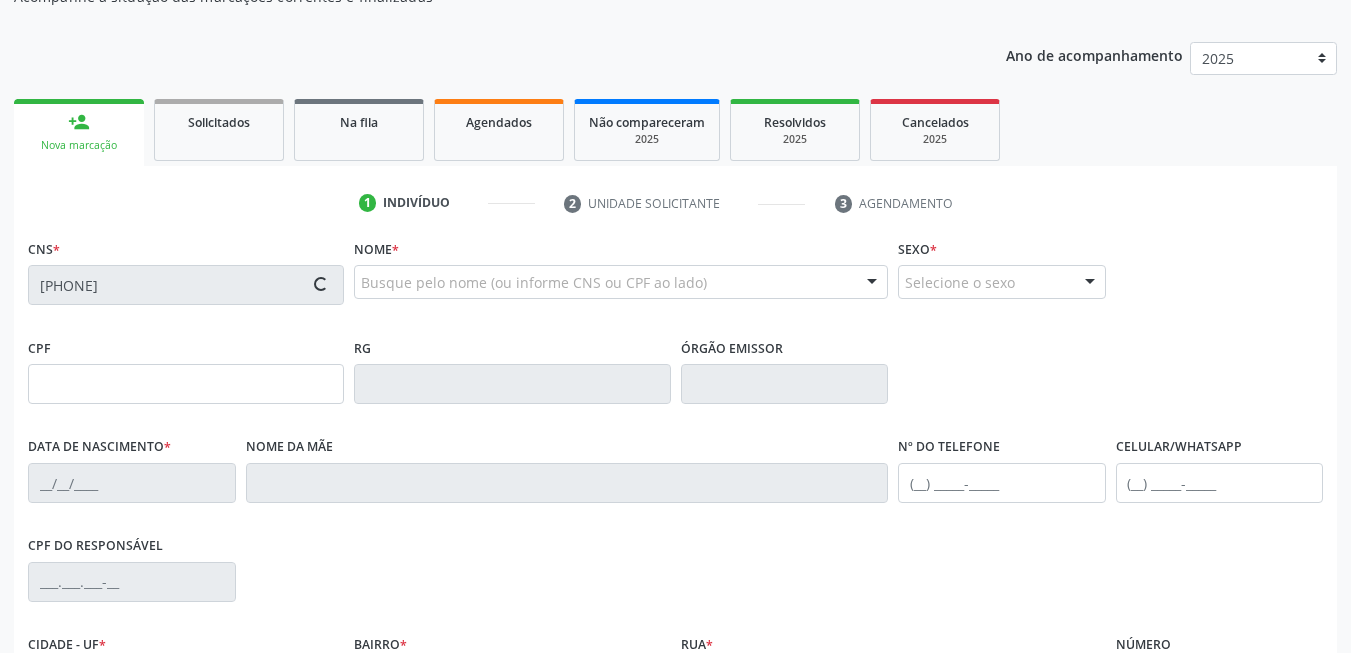 type on "26" 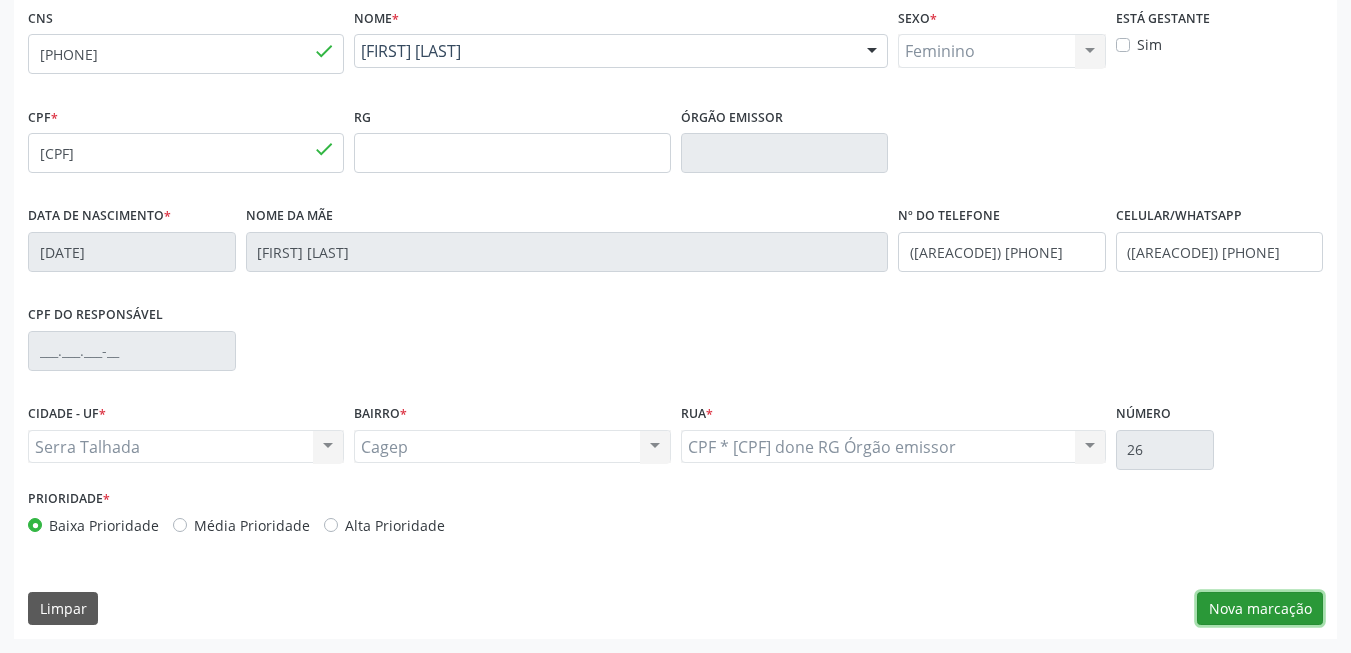 click on "Nova marcação" at bounding box center (1260, 609) 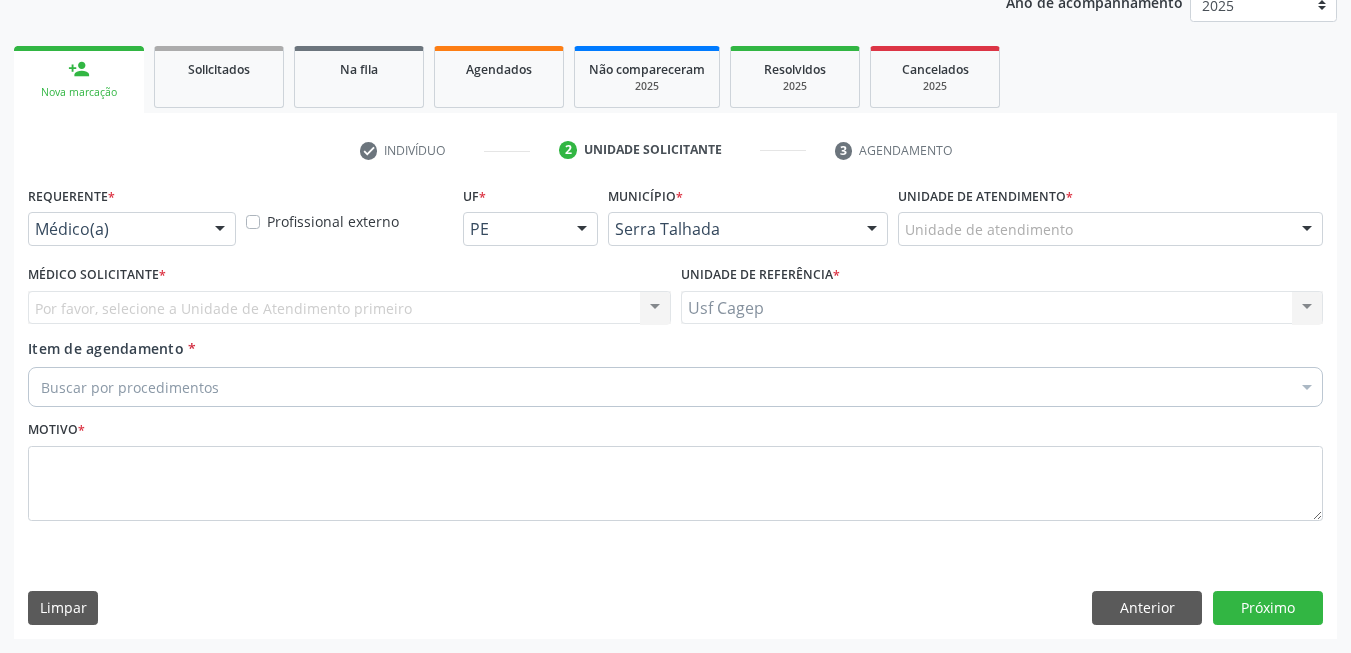 scroll, scrollTop: 253, scrollLeft: 0, axis: vertical 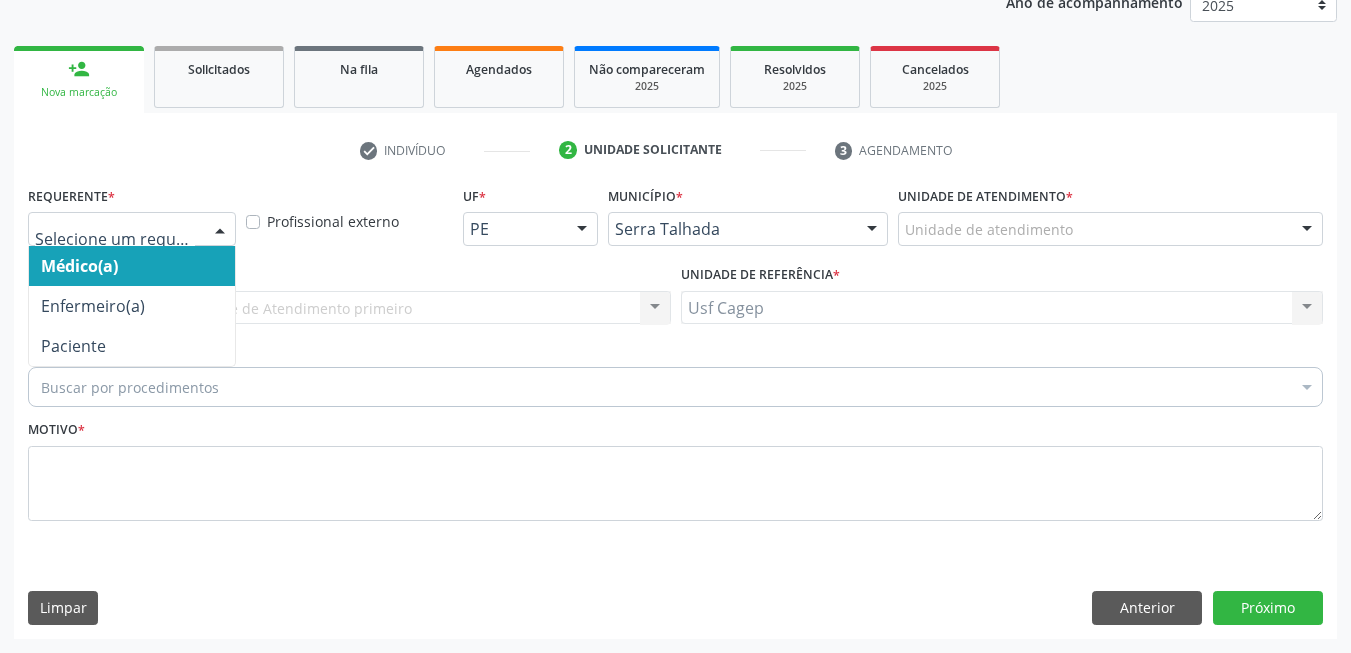 click at bounding box center (220, 230) 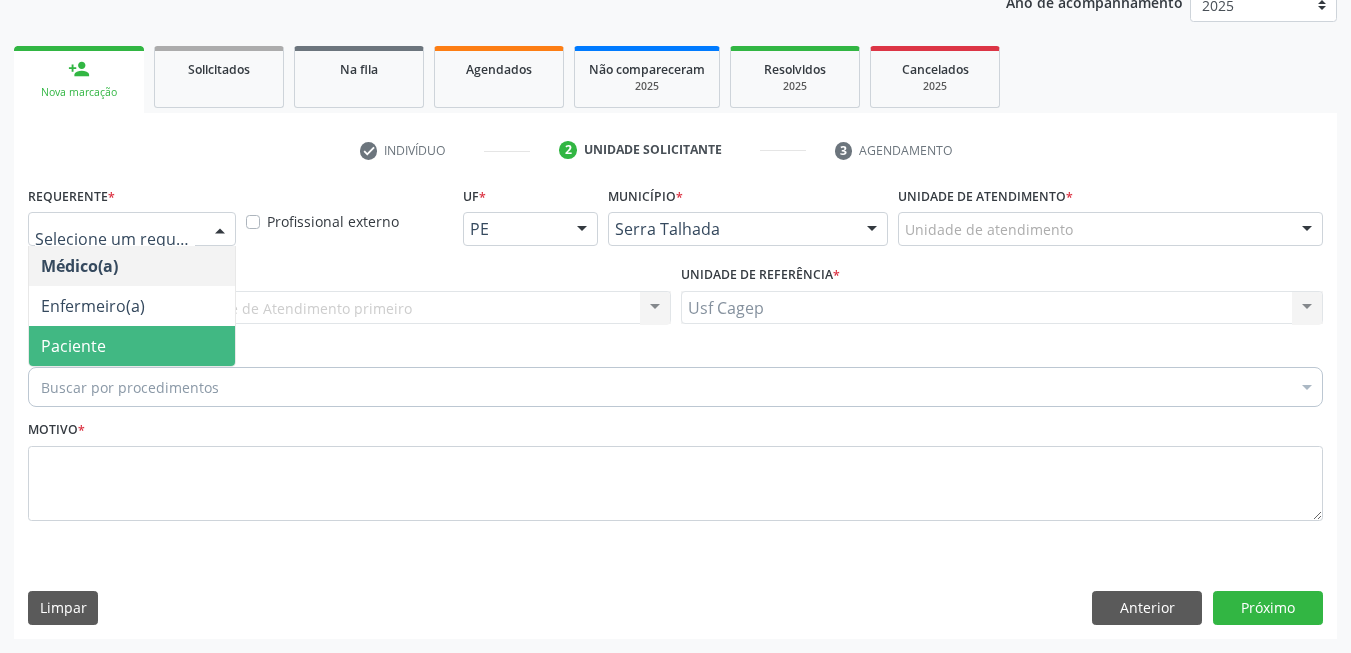 click on "Paciente" at bounding box center (132, 346) 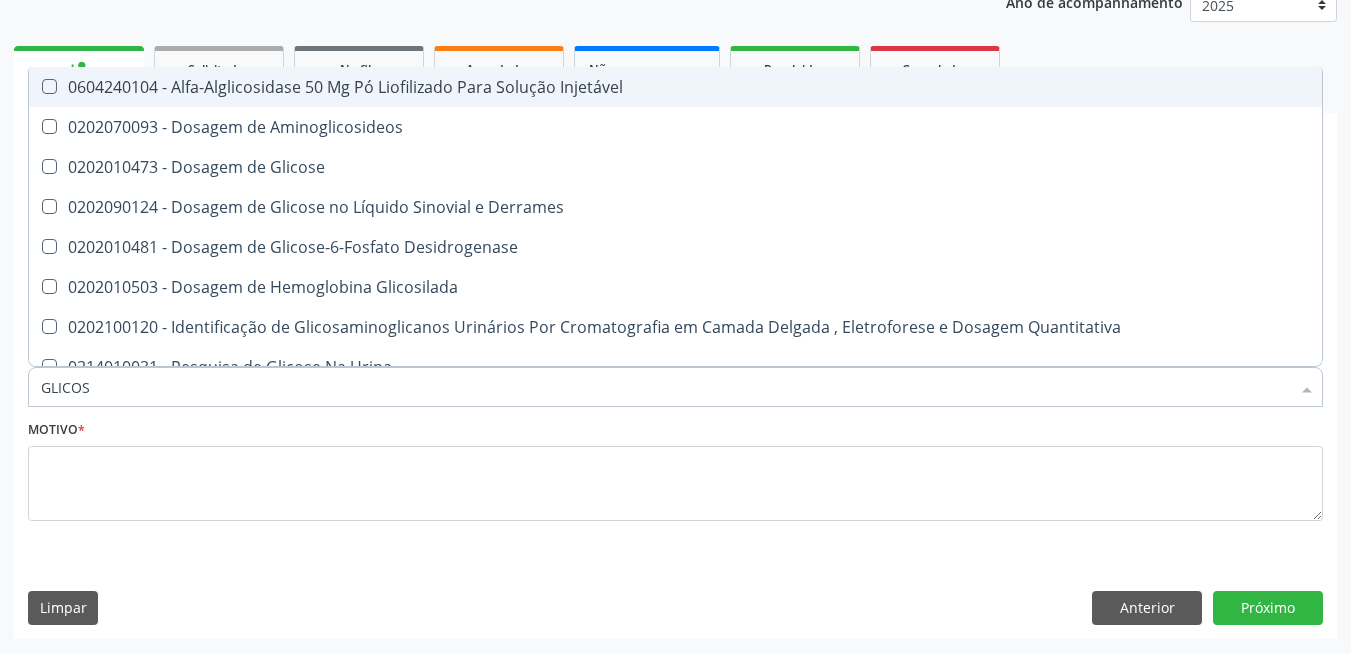 type on "GLICOSE" 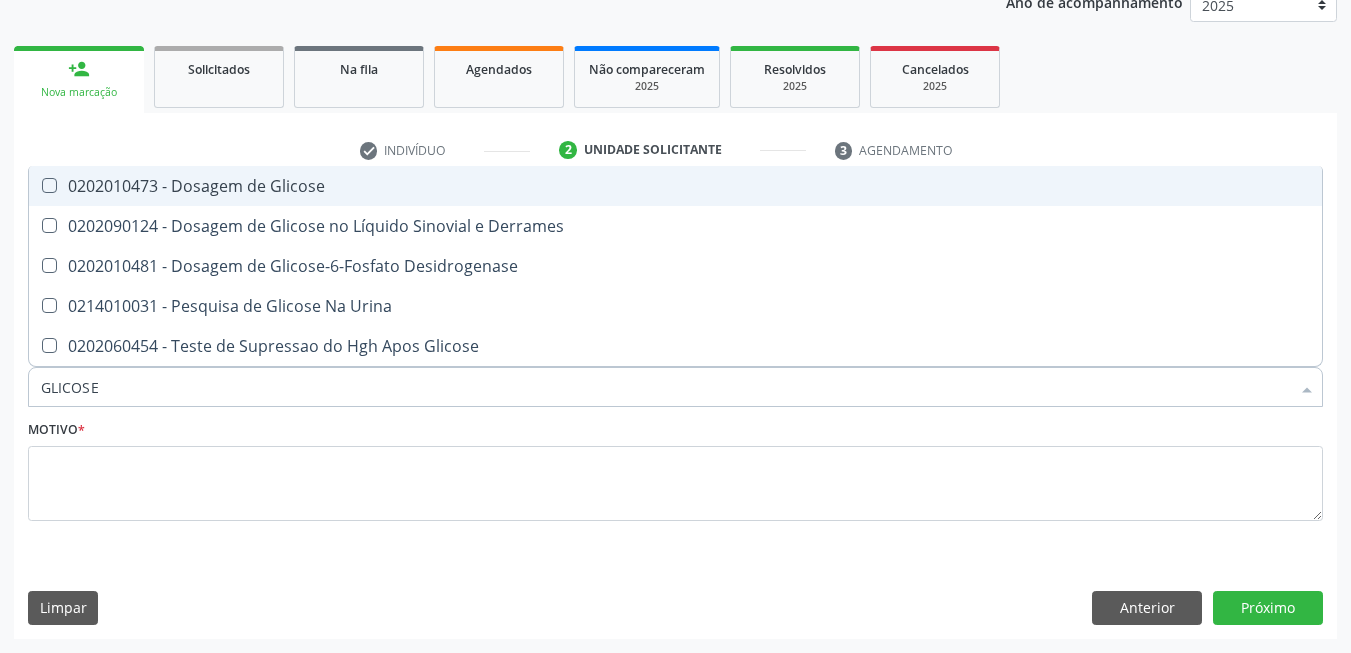 click on "0202010473 - Dosagem de Glicose" at bounding box center (675, 186) 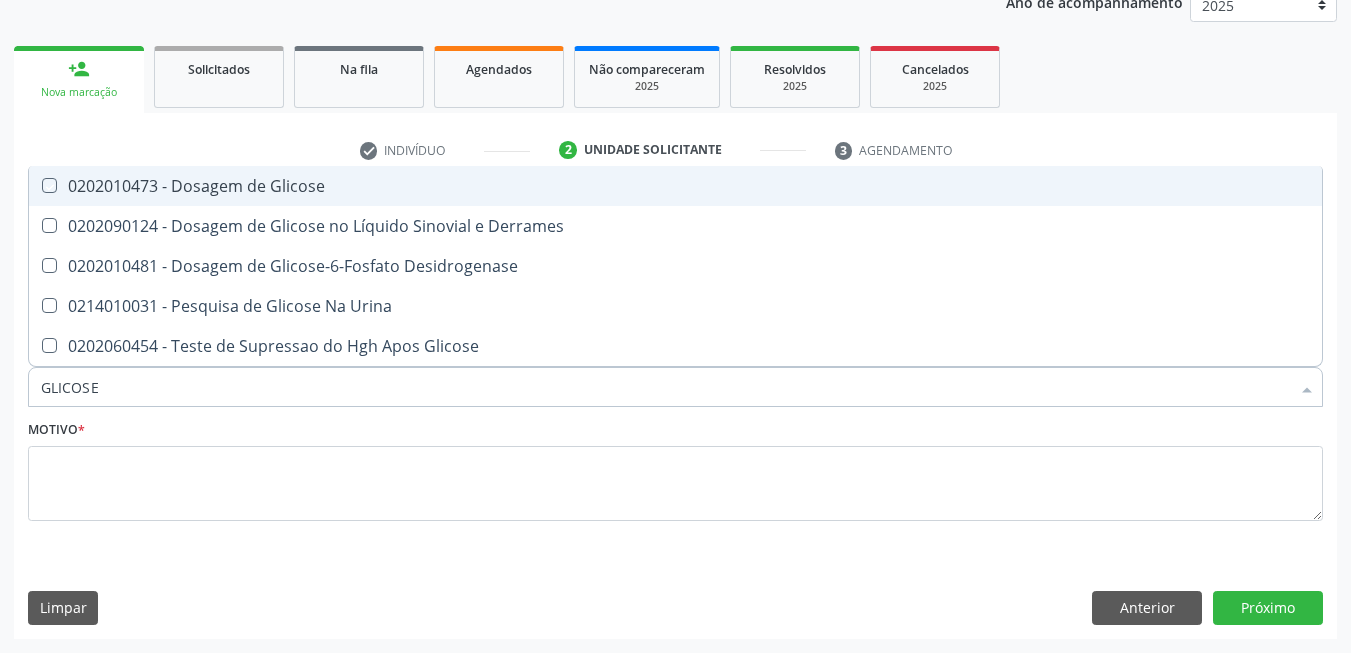 checkbox on "true" 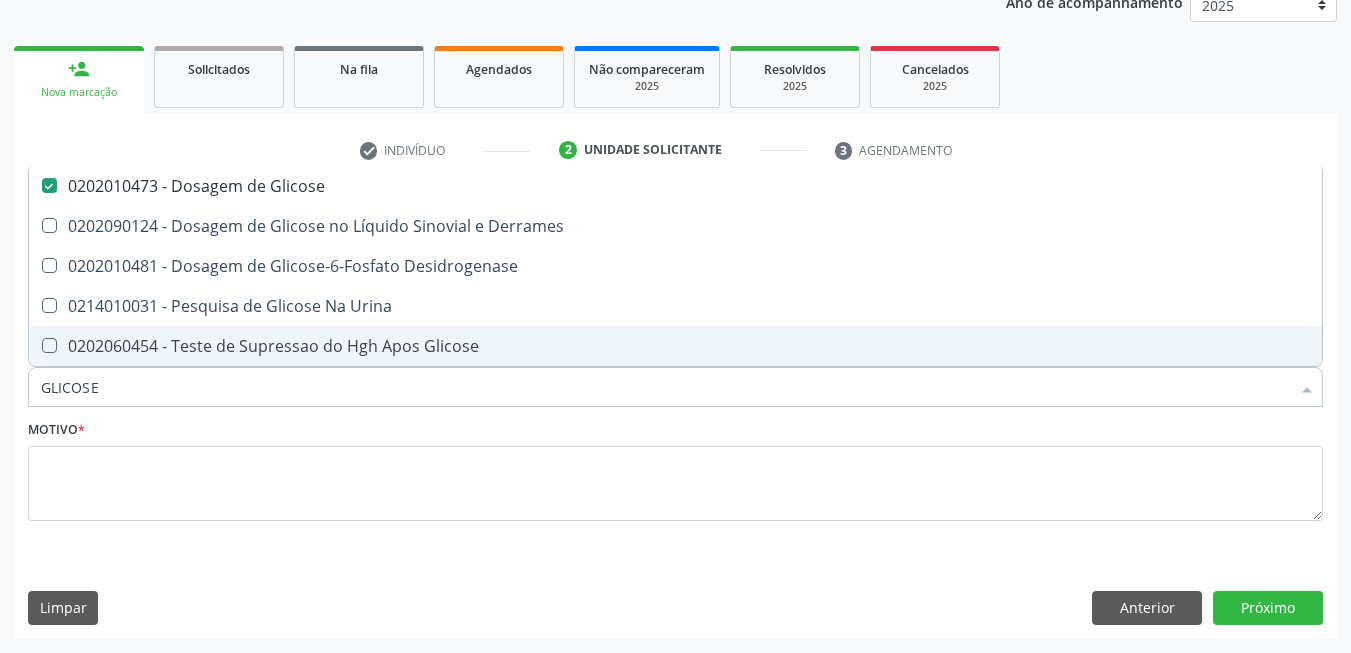 click on "GLICOSE" at bounding box center (665, 387) 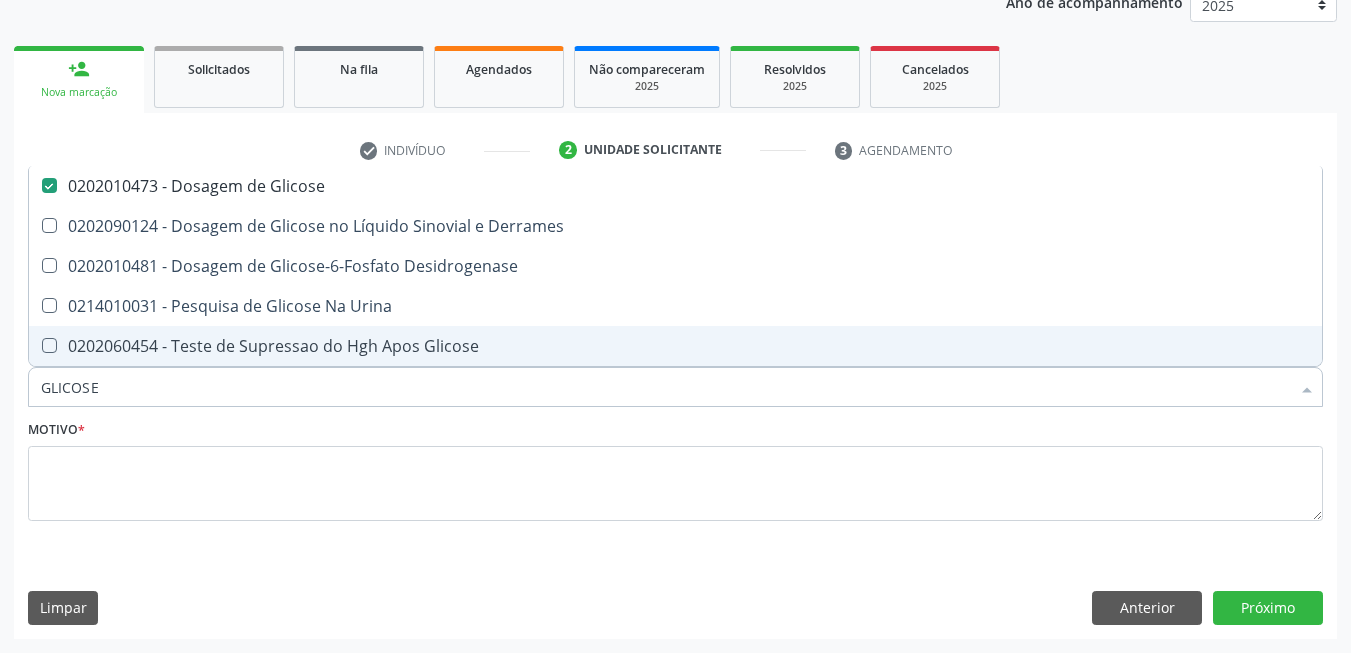 click on "GLICOSE" at bounding box center (665, 387) 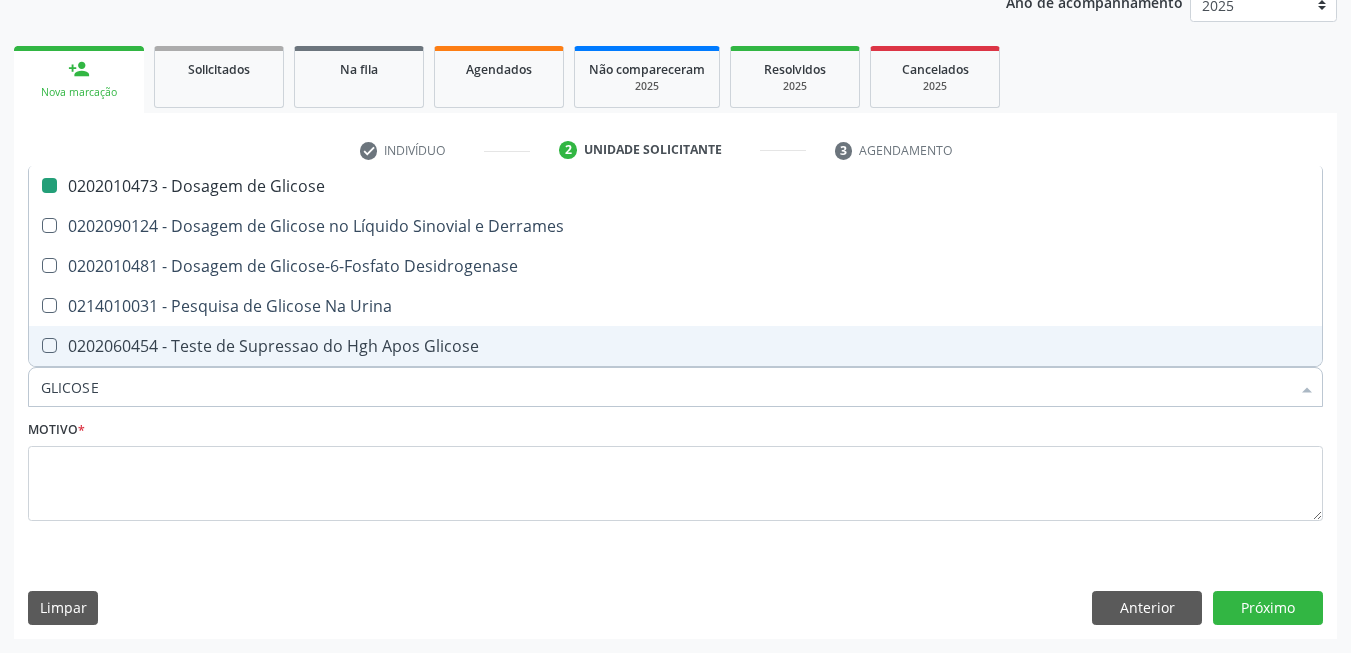 type on "C" 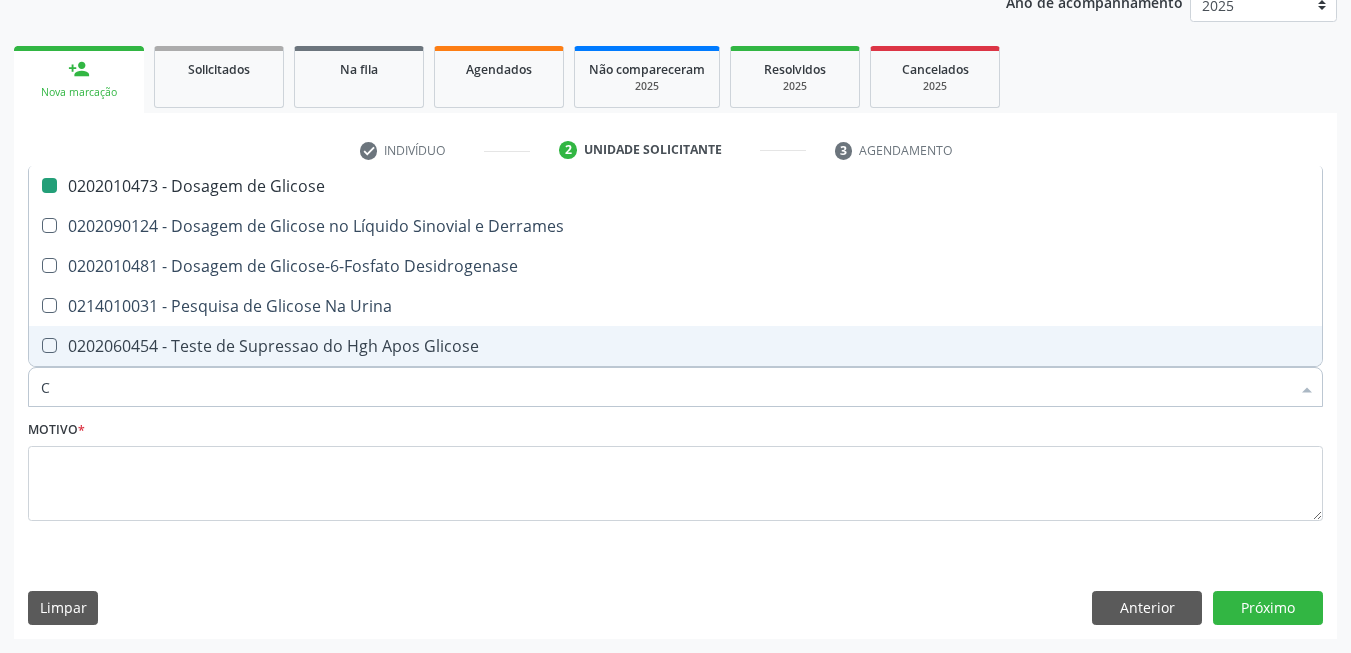 checkbox on "false" 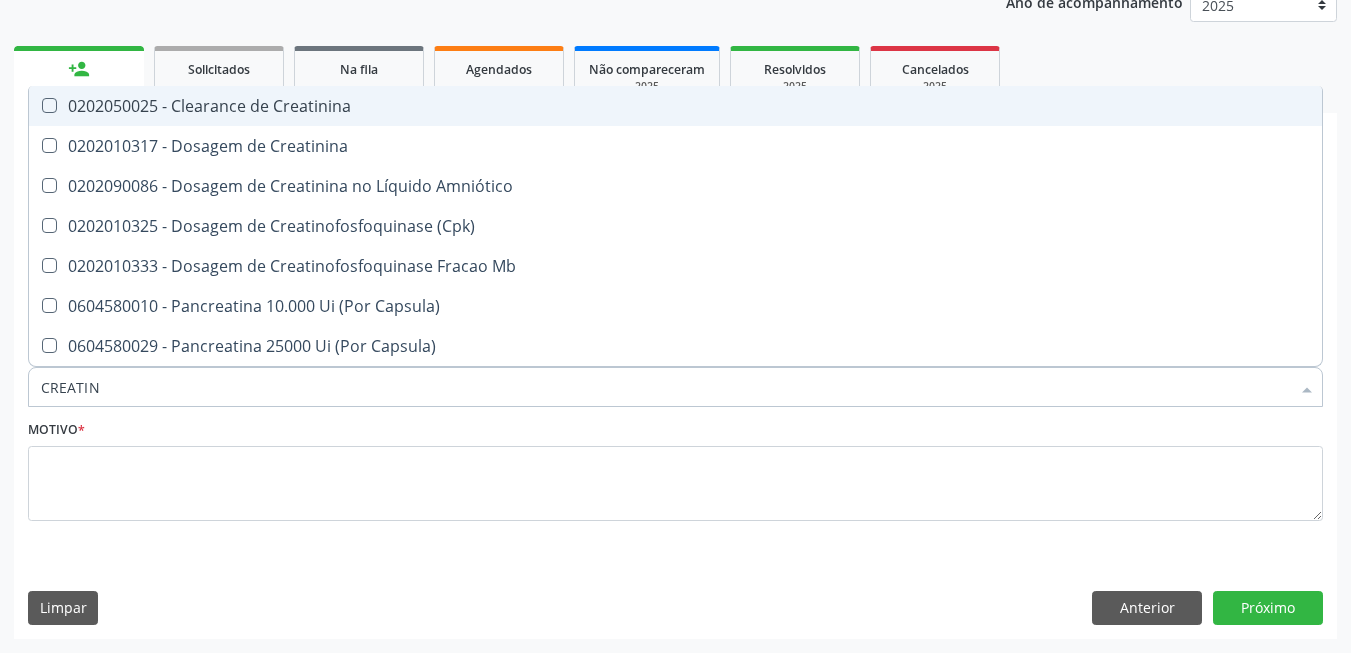 type on "CREATINI" 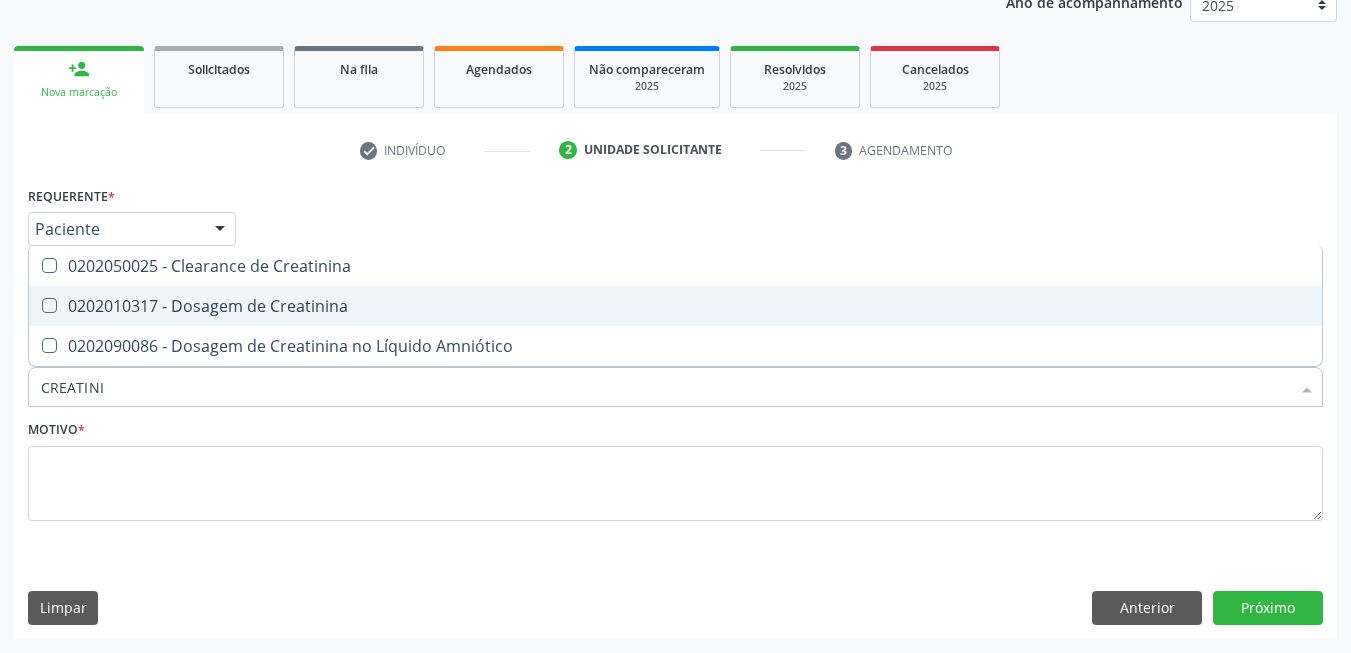 click on "0202010317 - Dosagem de Creatinina" at bounding box center (675, 306) 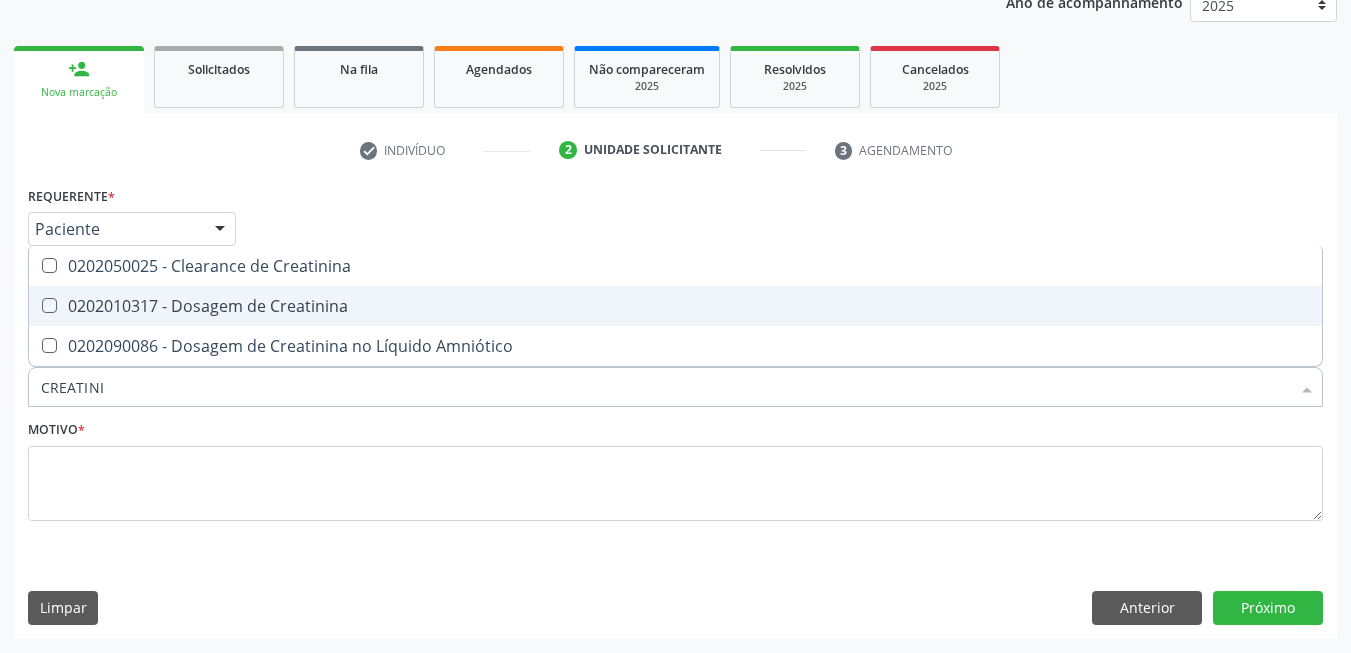 checkbox on "true" 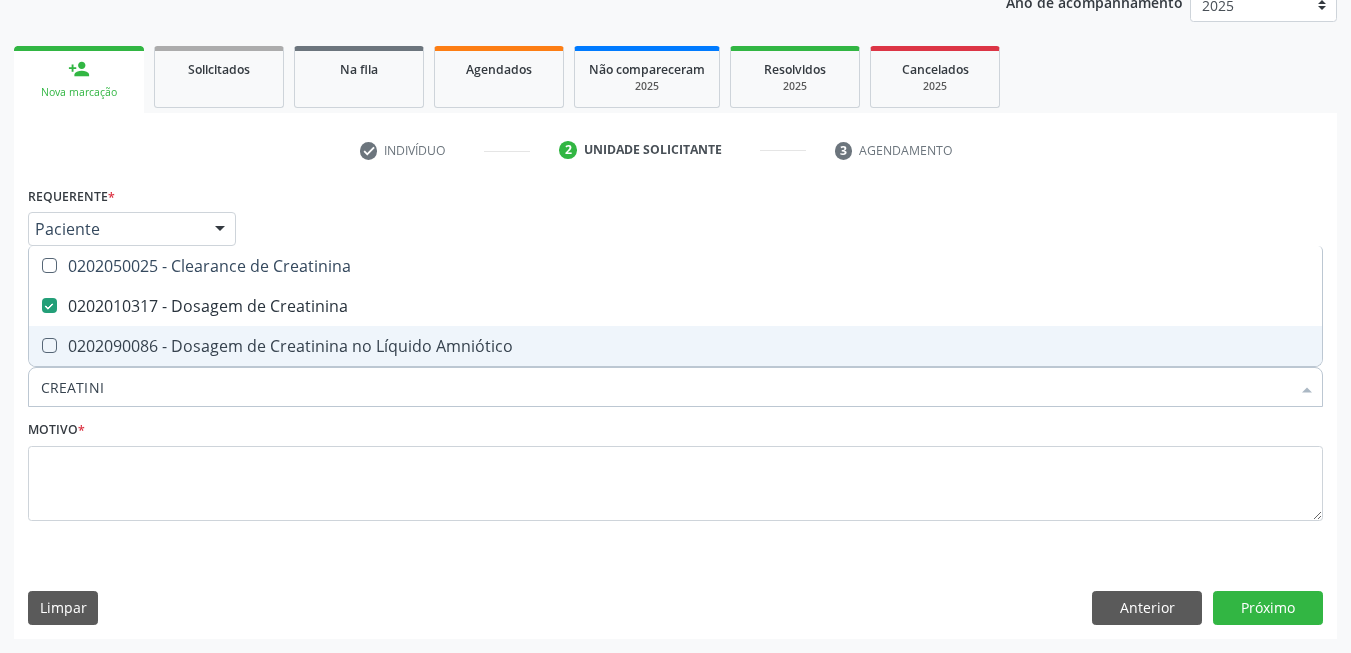 click on "CREATINI" at bounding box center [665, 387] 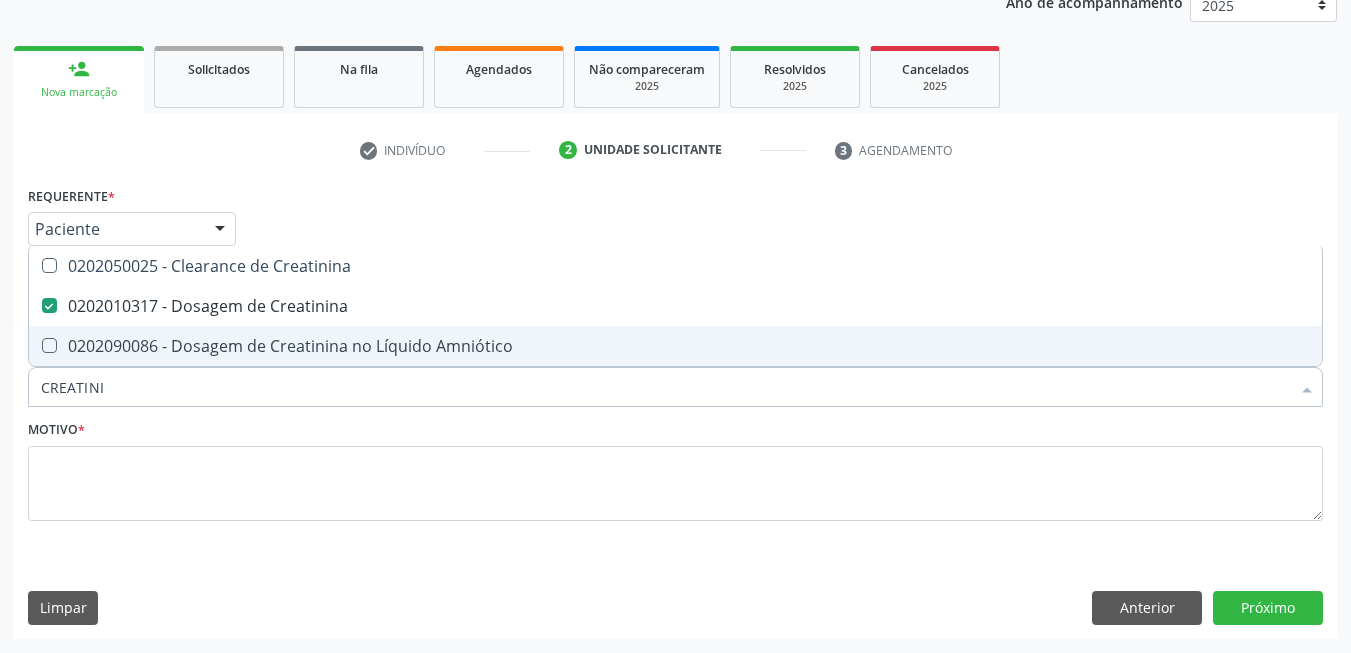 click on "CREATINI" at bounding box center (665, 387) 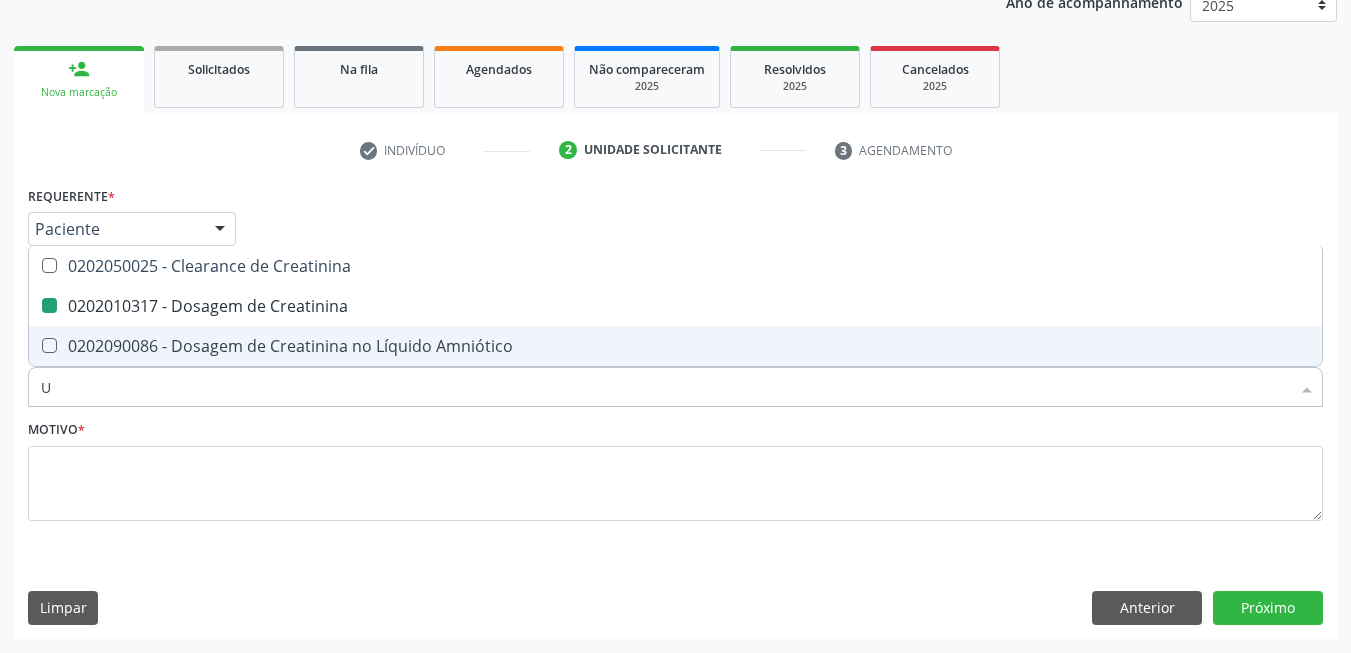 type on "UR" 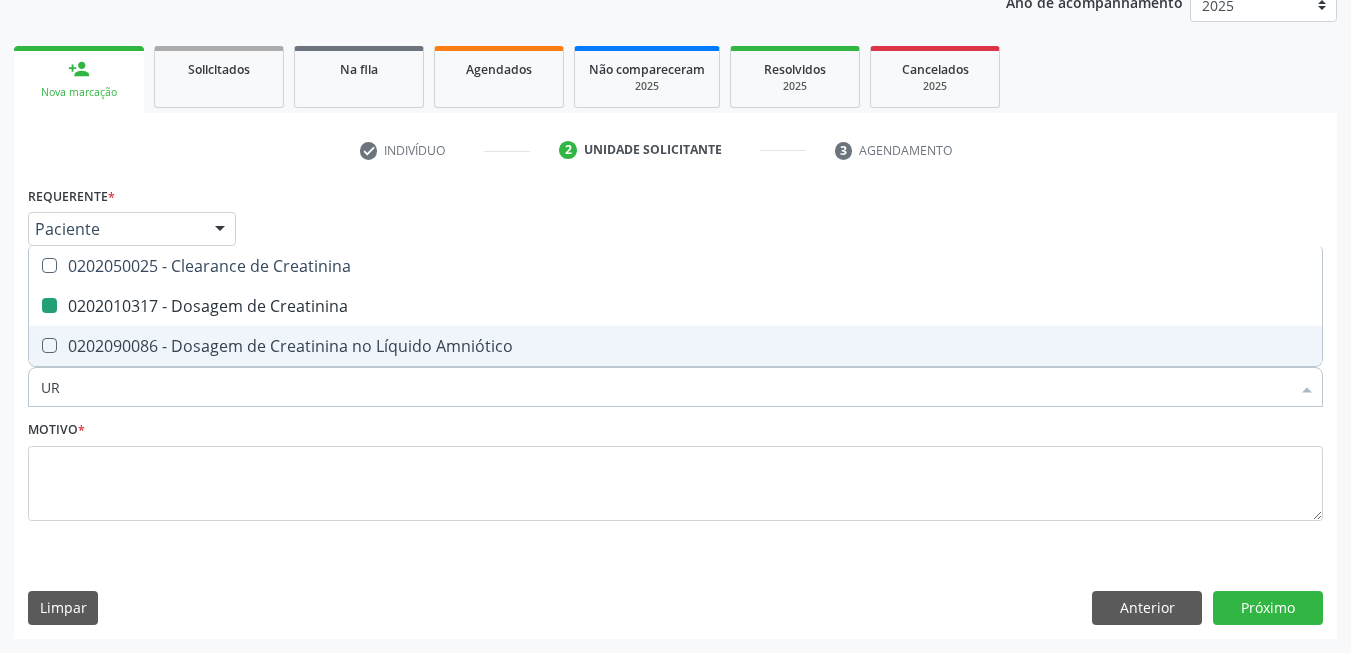checkbox on "false" 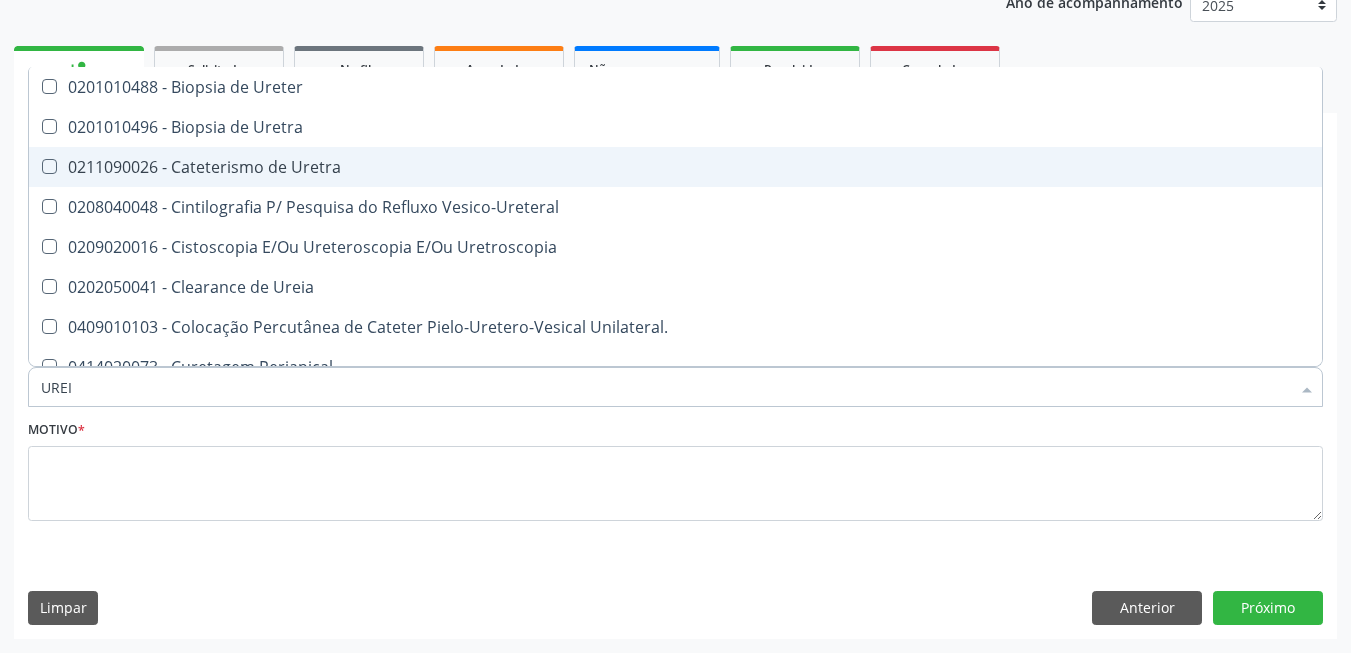 type on "UREIA" 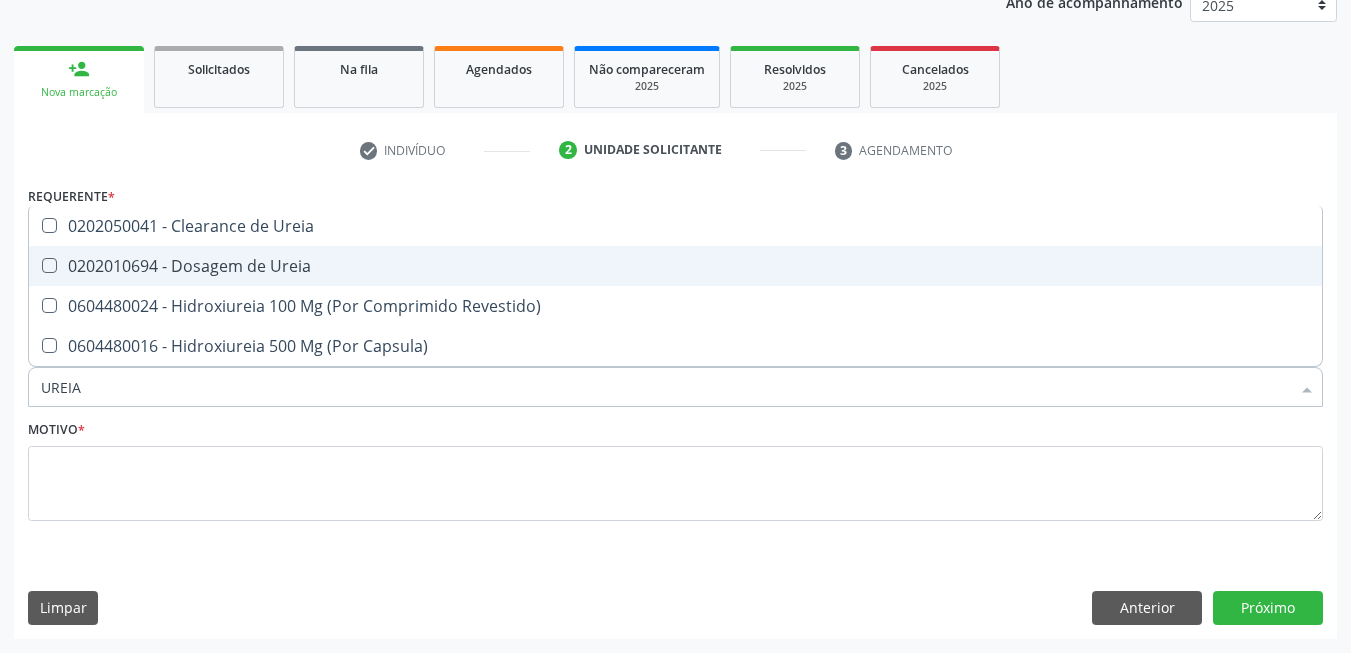 click on "0202010694 - Dosagem de Ureia" at bounding box center (675, 266) 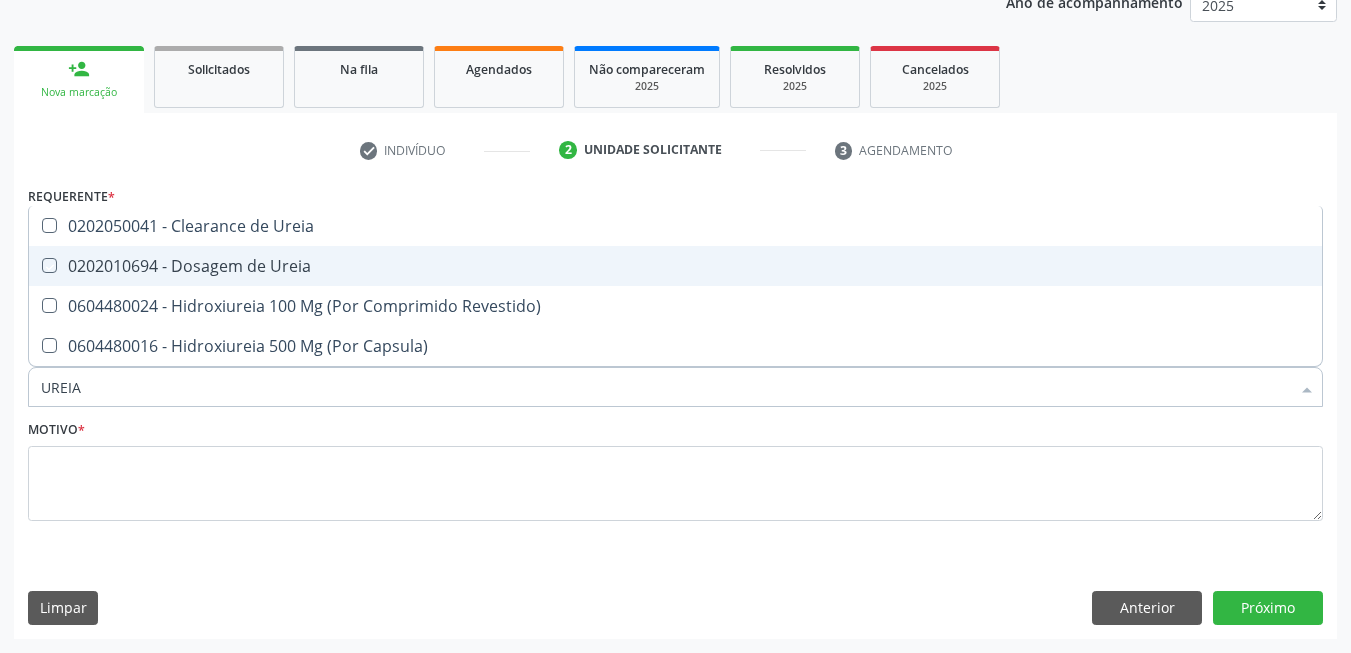 checkbox on "true" 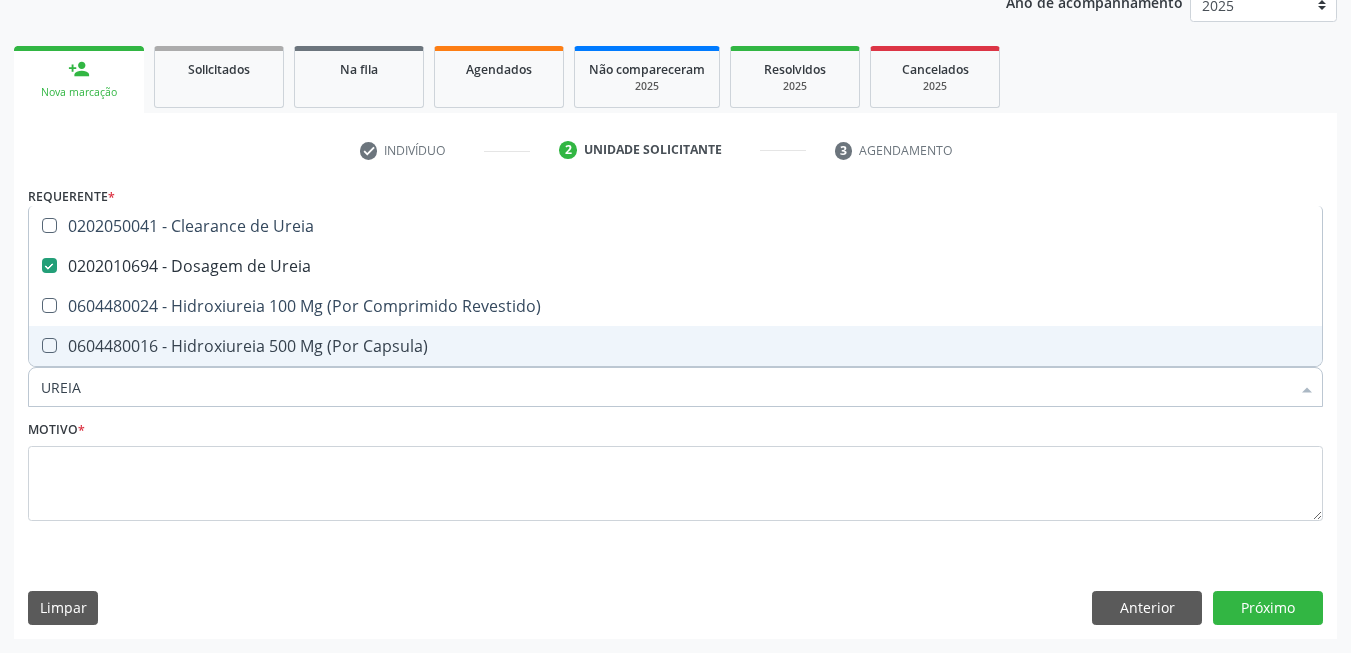 click on "UREIA" at bounding box center (665, 387) 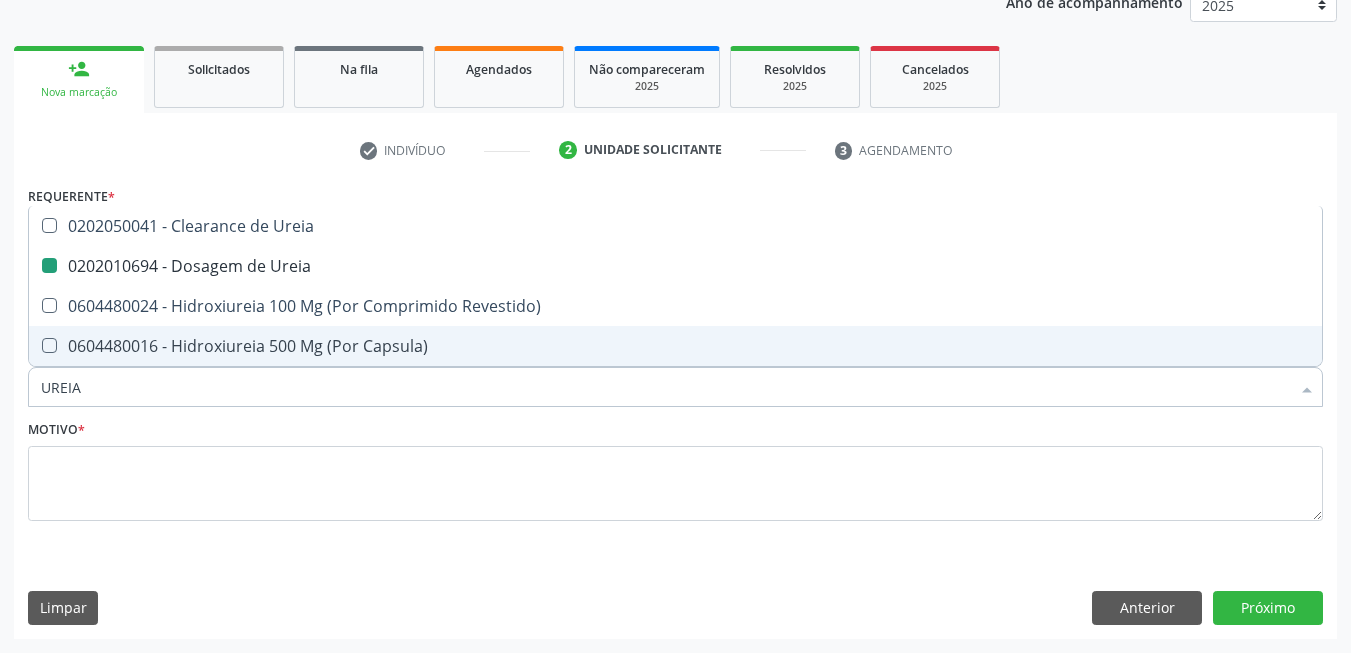 type on "C" 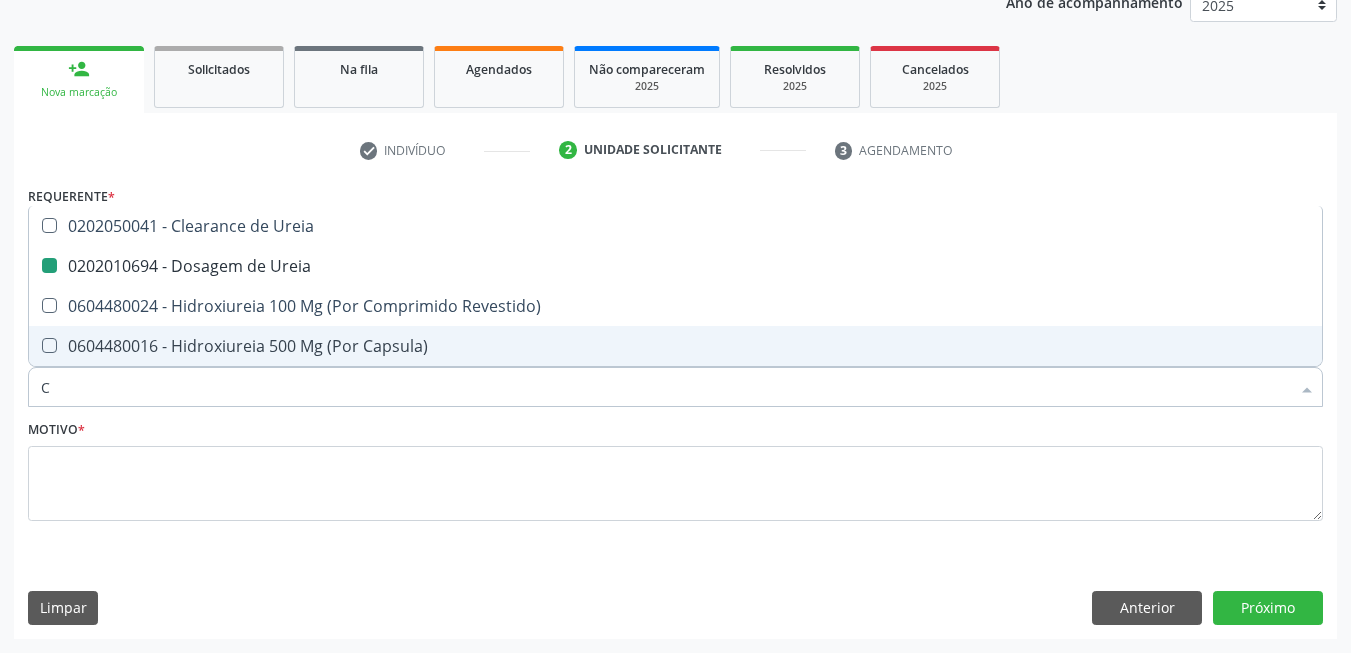 checkbox on "false" 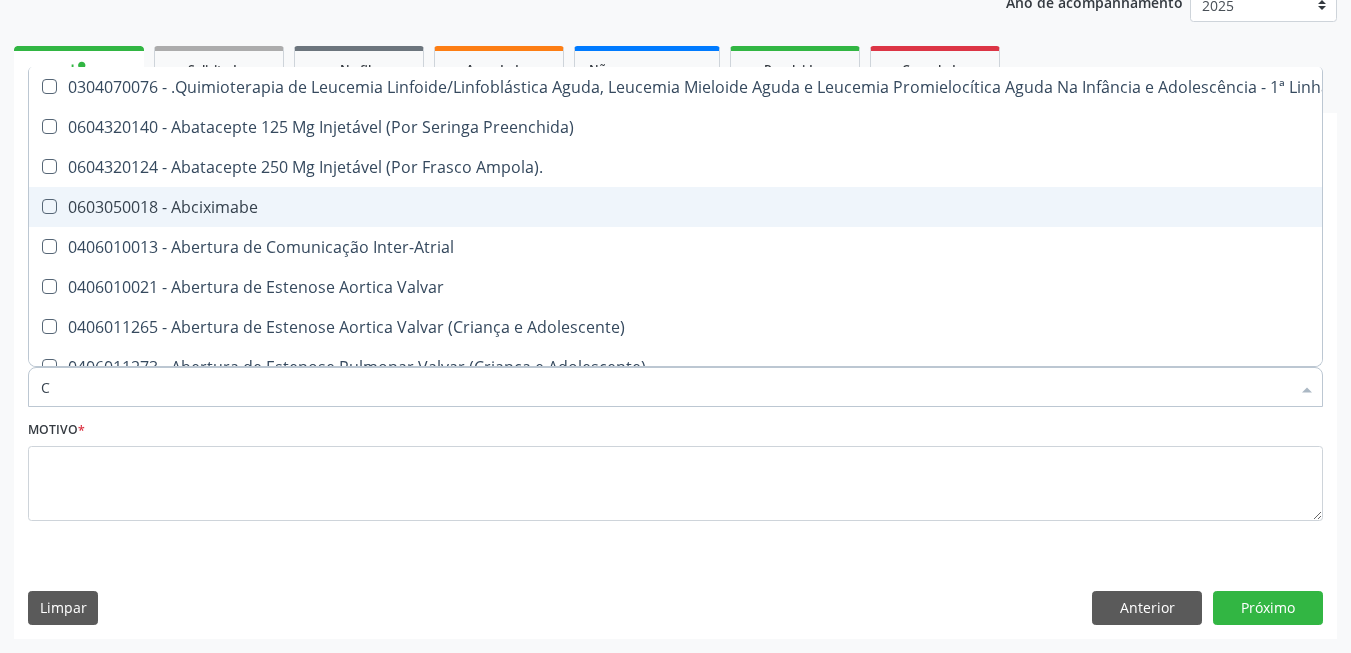 type on "CO" 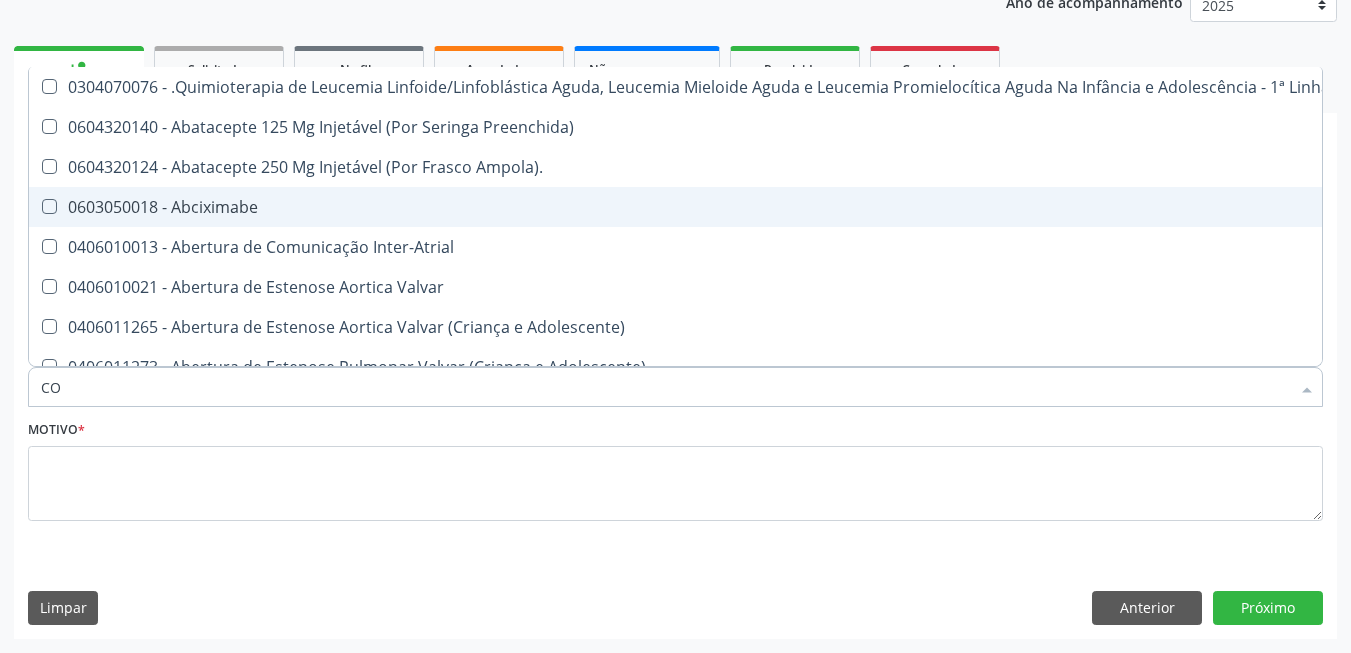 checkbox on "true" 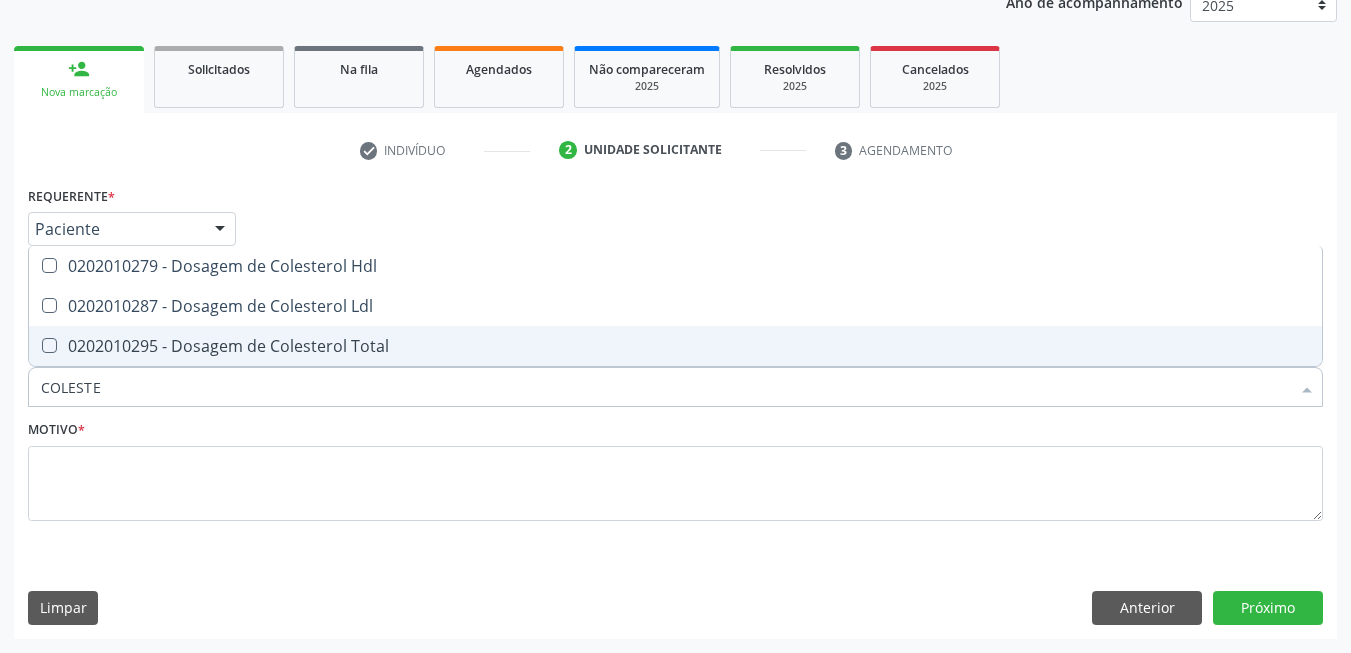 type on "COLESTER" 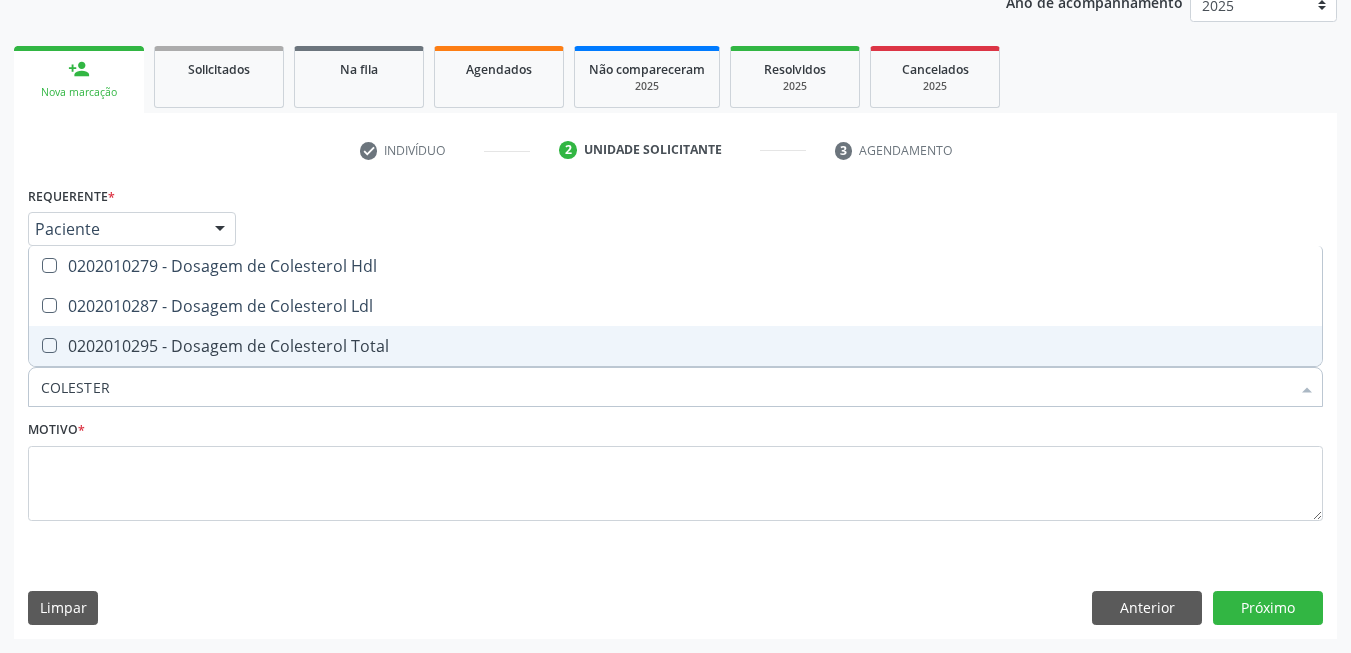 click on "0202010295 - Dosagem de Colesterol Total" at bounding box center (675, 346) 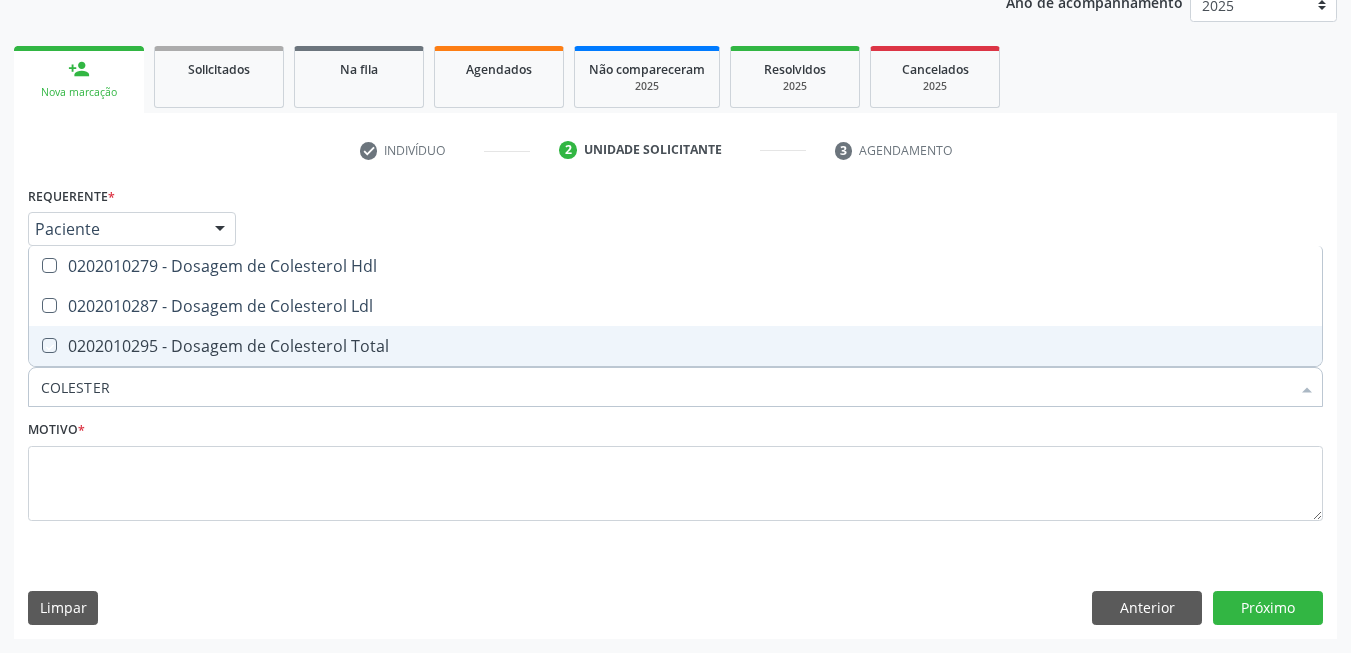 checkbox on "true" 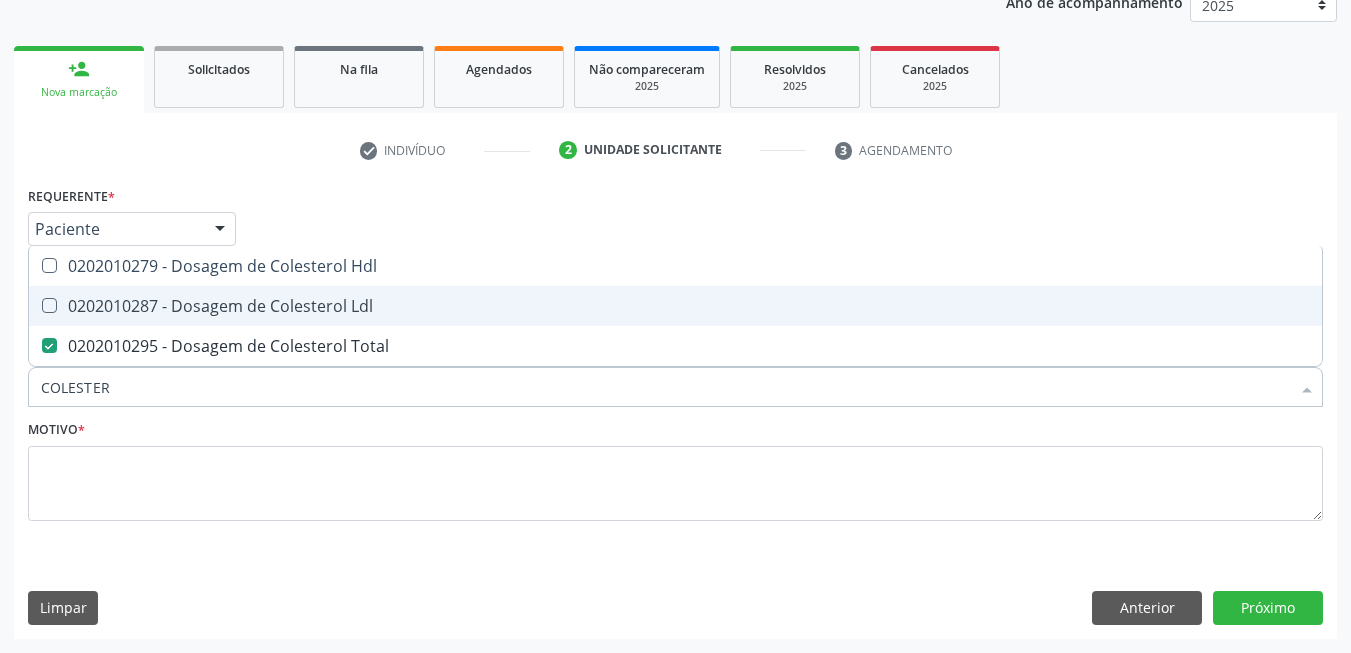 click on "0202010287 - Dosagem de Colesterol Ldl" at bounding box center (675, 306) 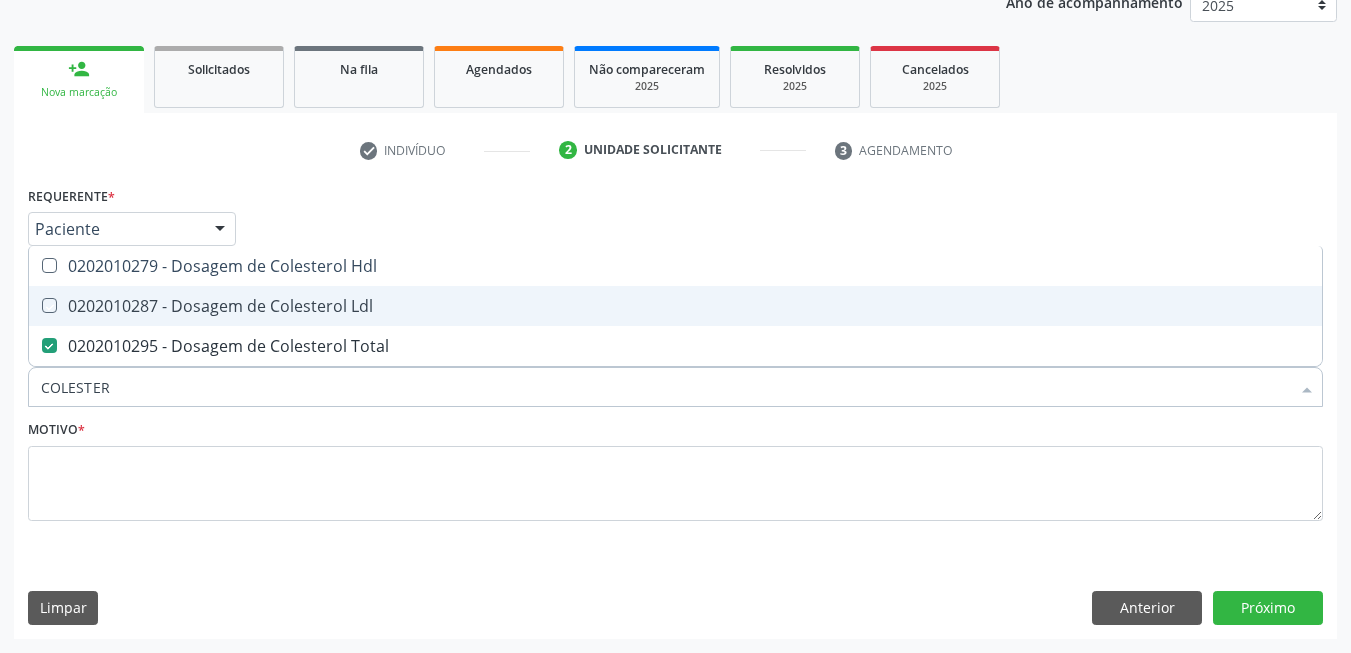 checkbox on "true" 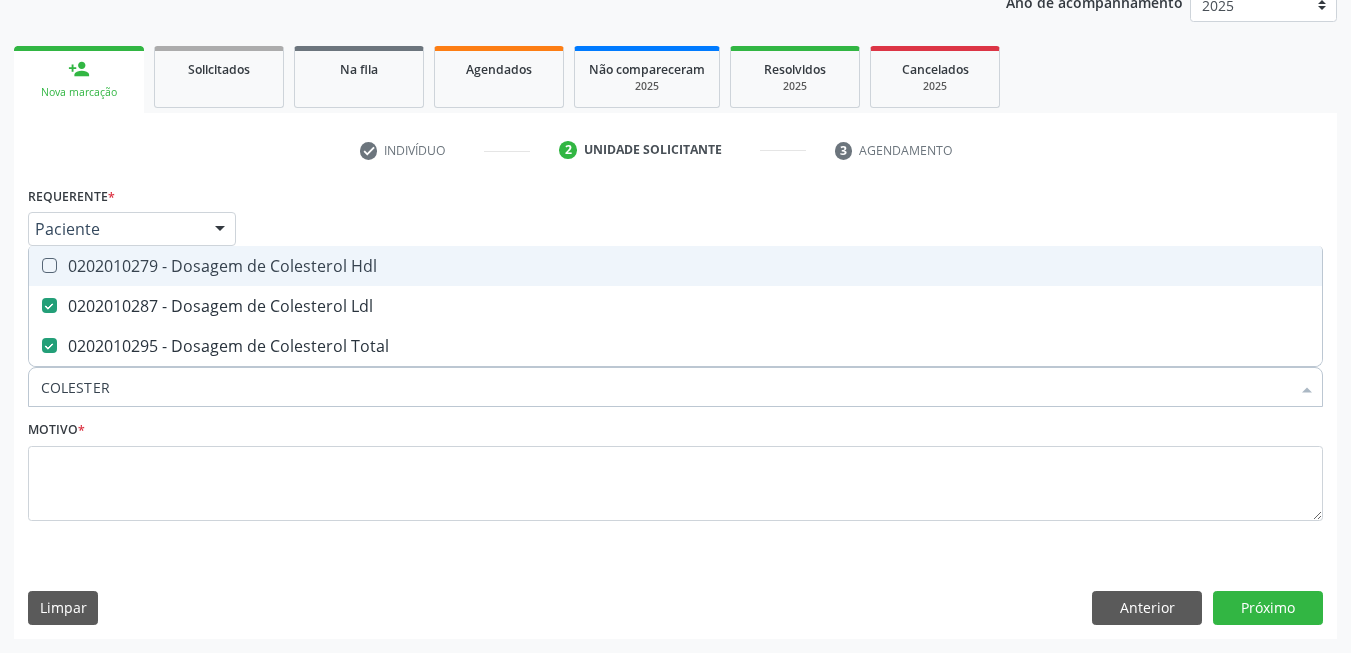 click on "0202010279 - Dosagem de Colesterol Hdl" at bounding box center [675, 266] 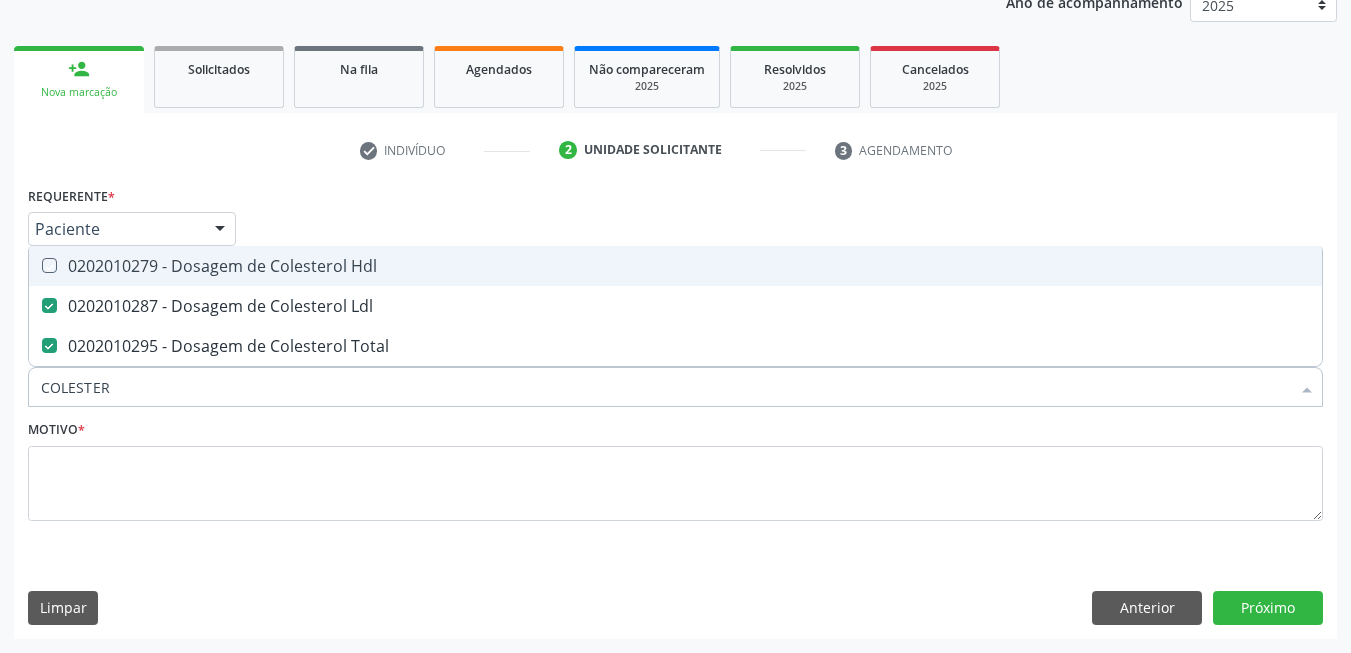 checkbox on "true" 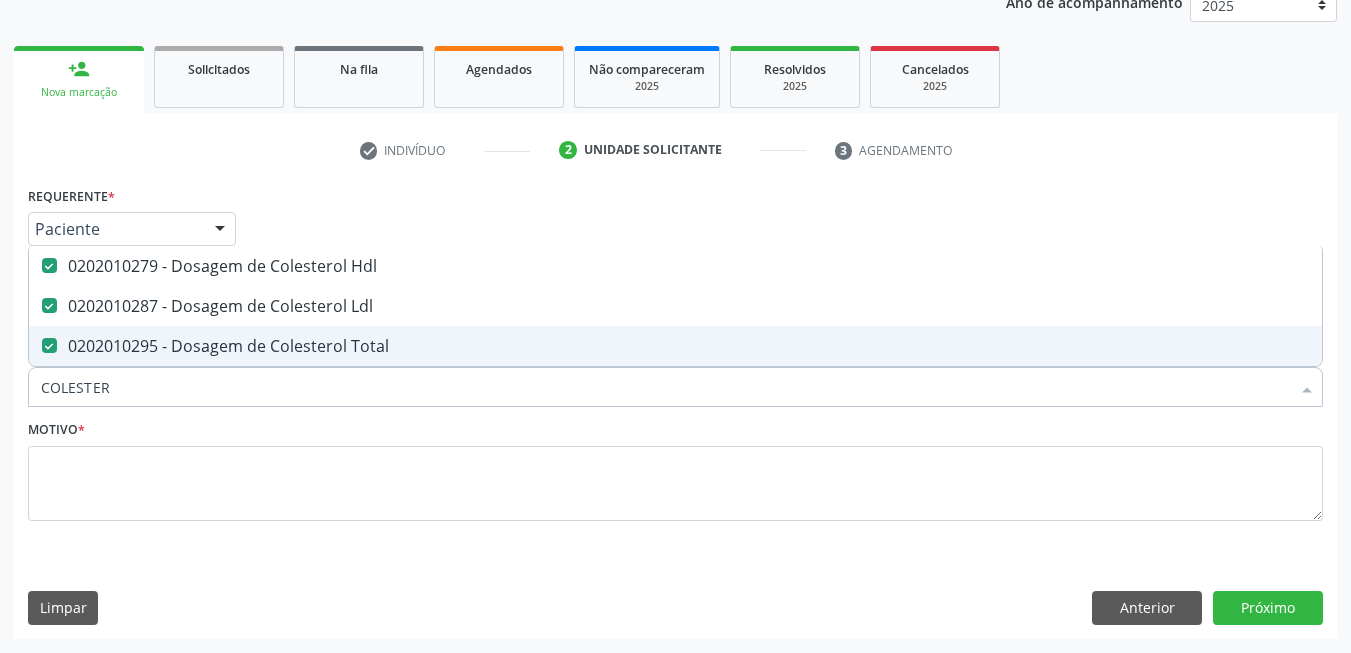 click on "COLESTER" at bounding box center [665, 387] 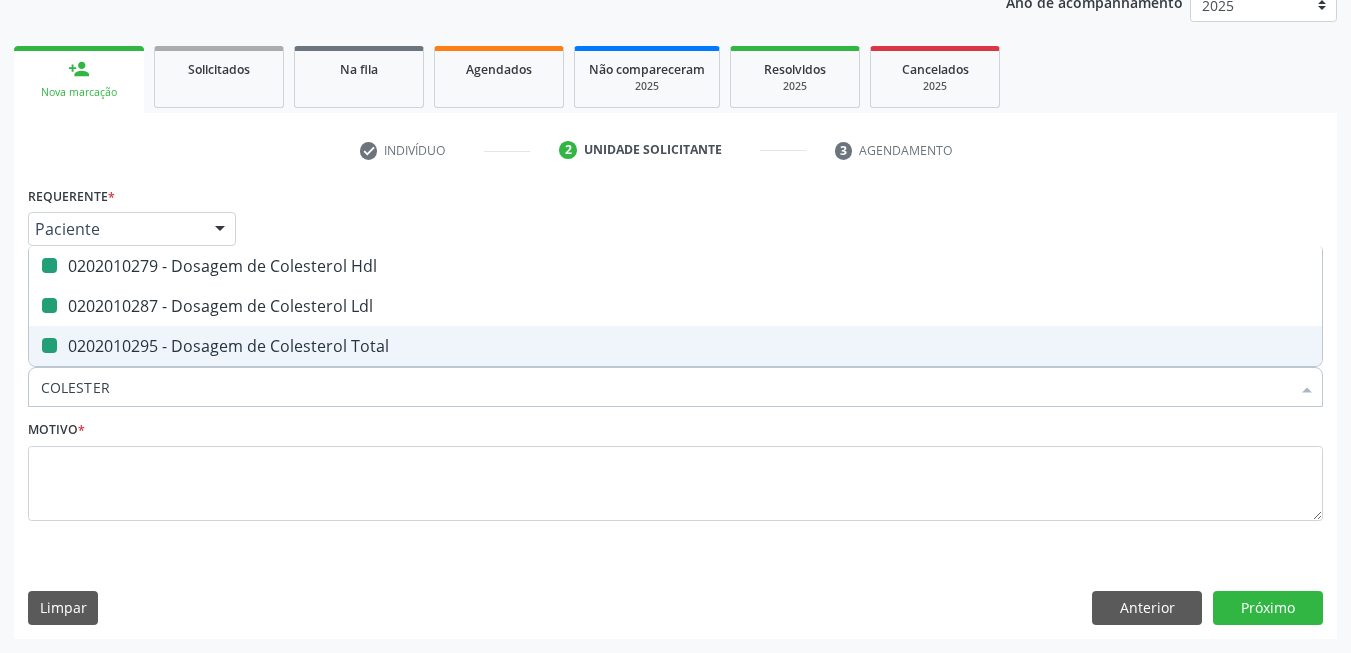 type on "B" 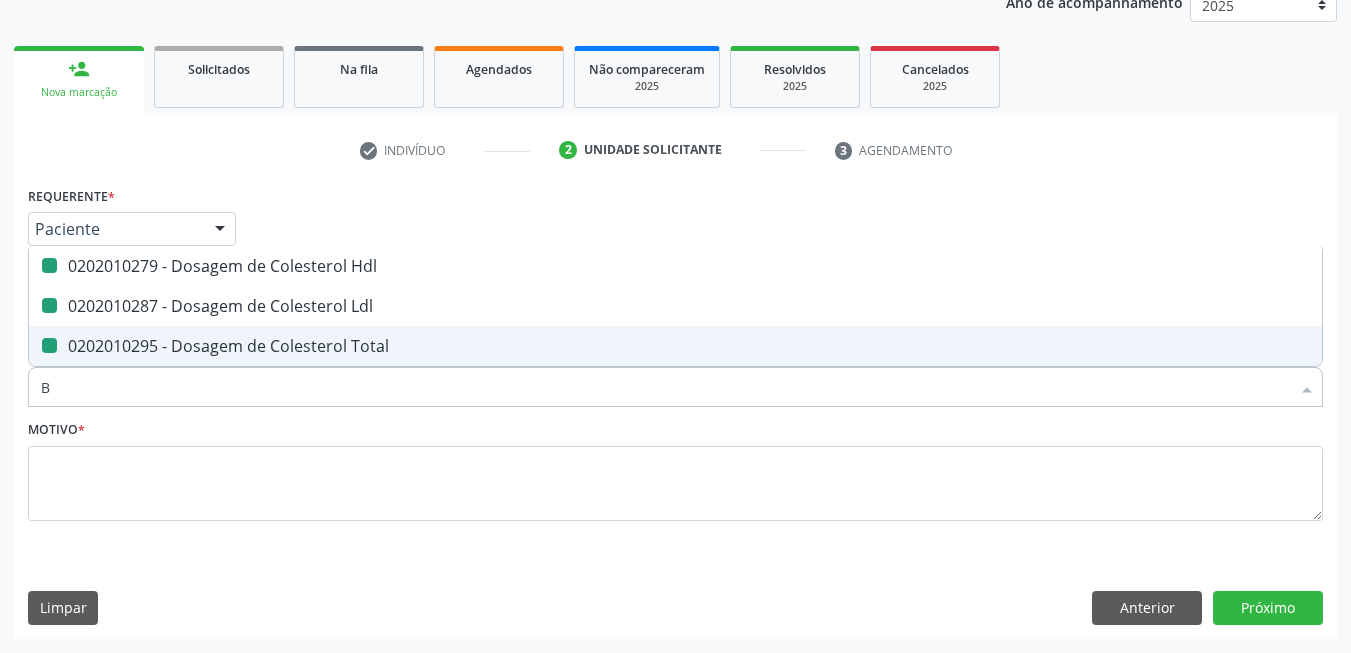 checkbox on "false" 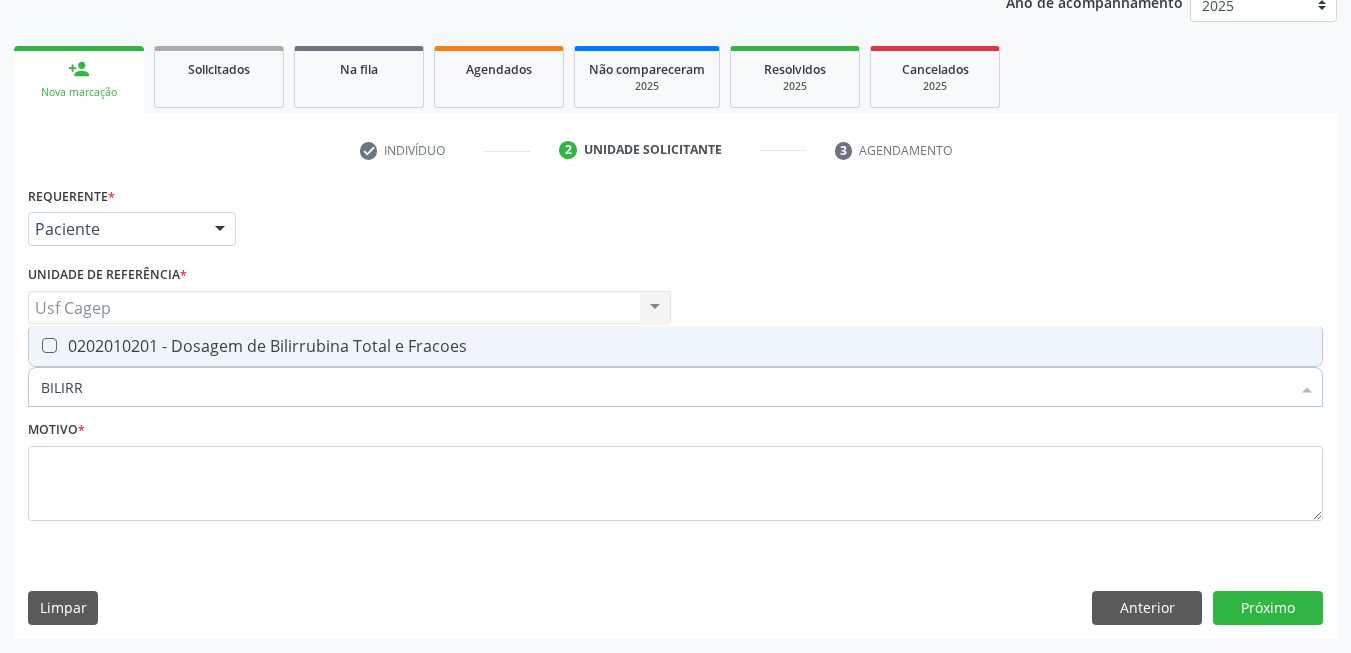 type on "BILIRRU" 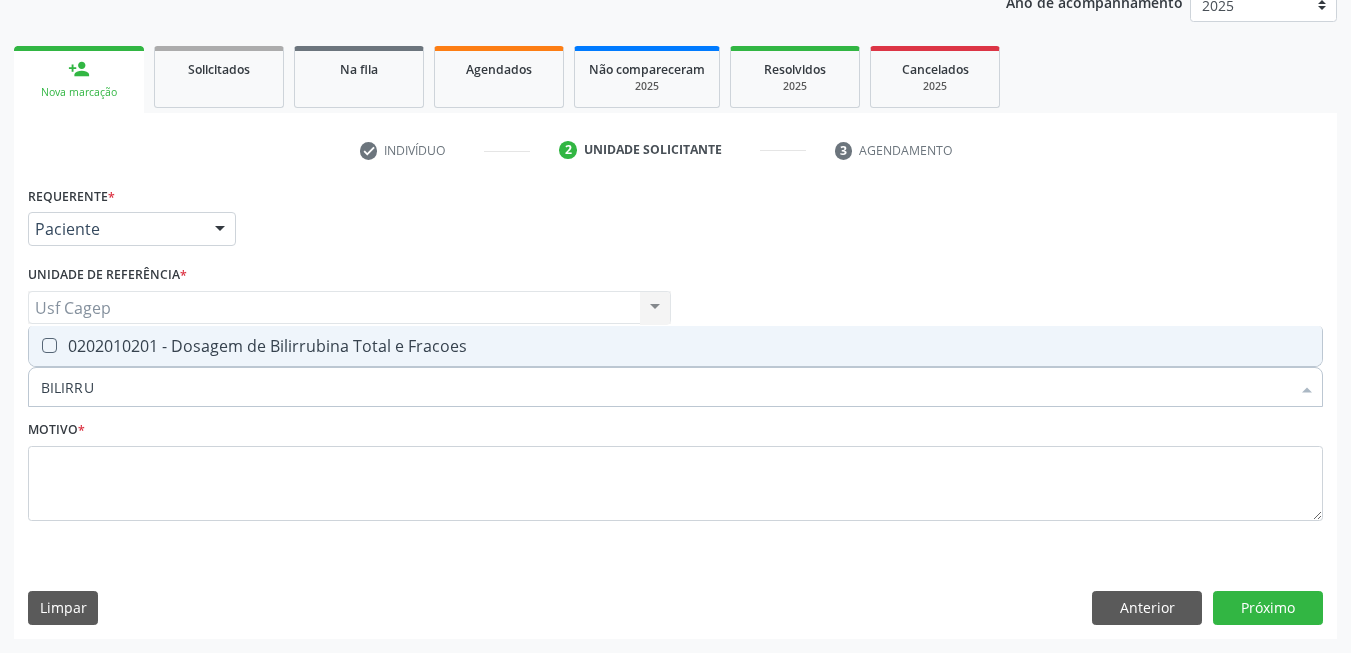 drag, startPoint x: 238, startPoint y: 354, endPoint x: 249, endPoint y: 396, distance: 43.416588 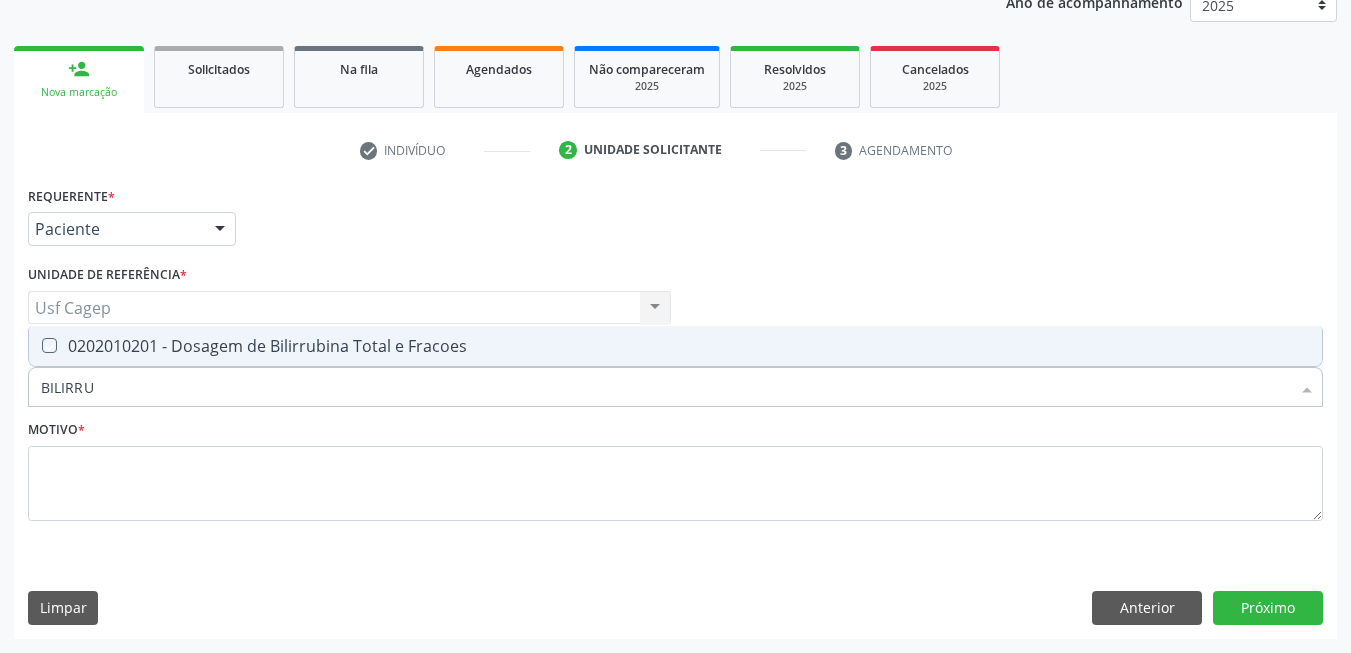 checkbox on "true" 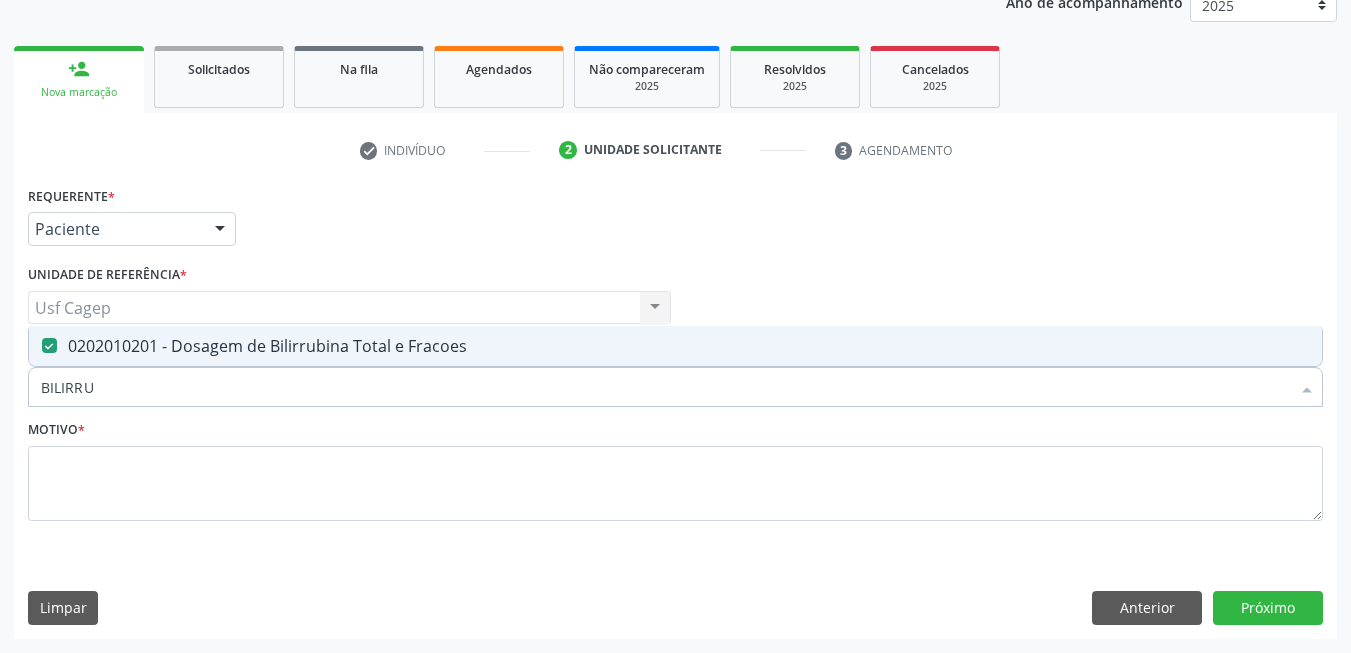 click on "BILIRRU" at bounding box center (665, 387) 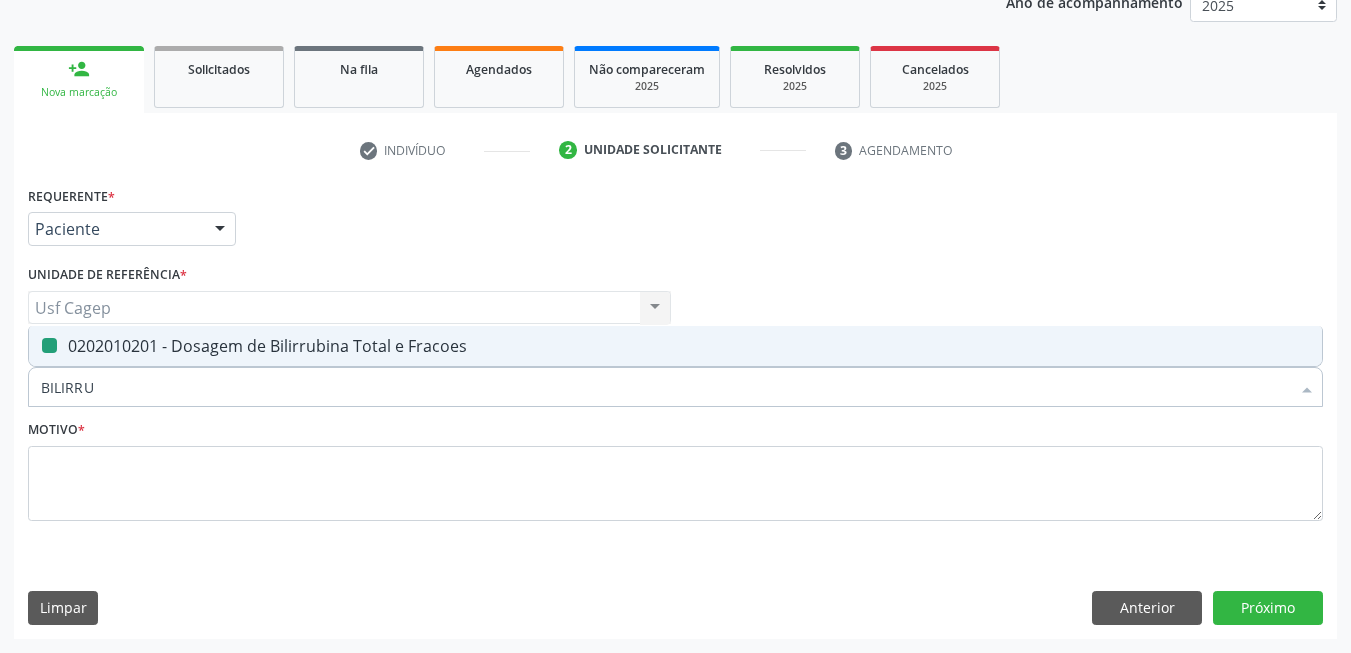 type on "T" 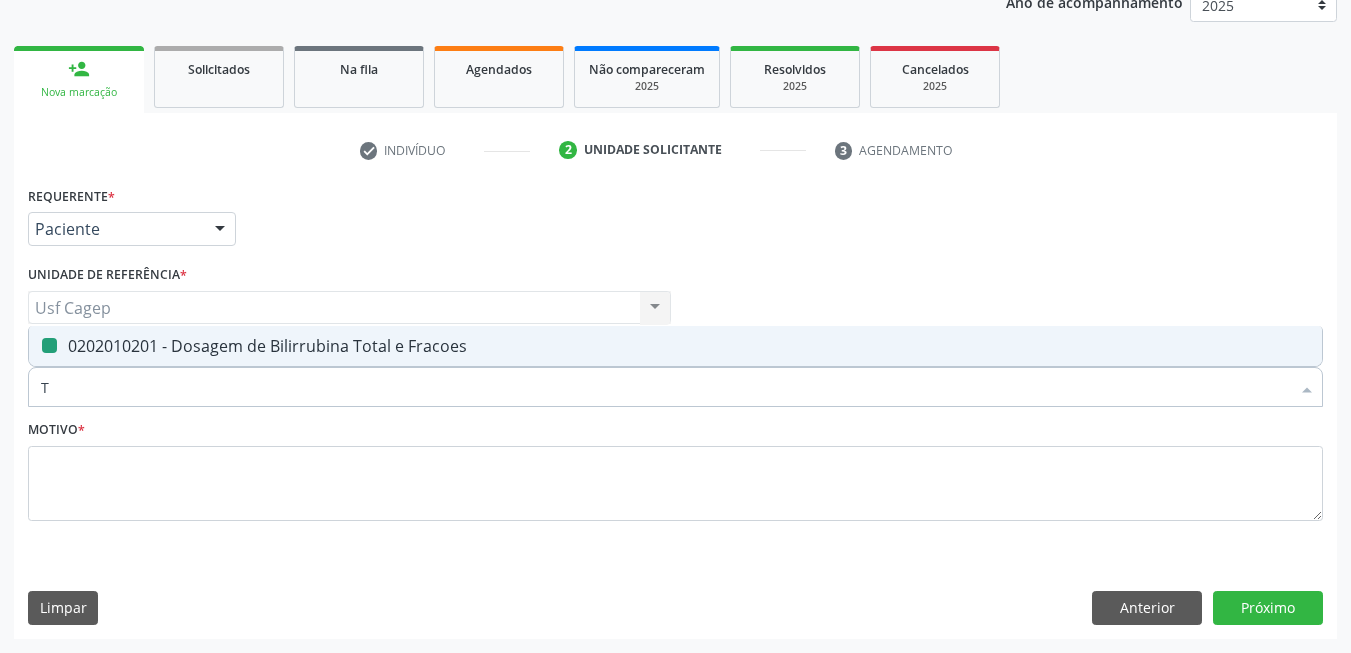 checkbox on "false" 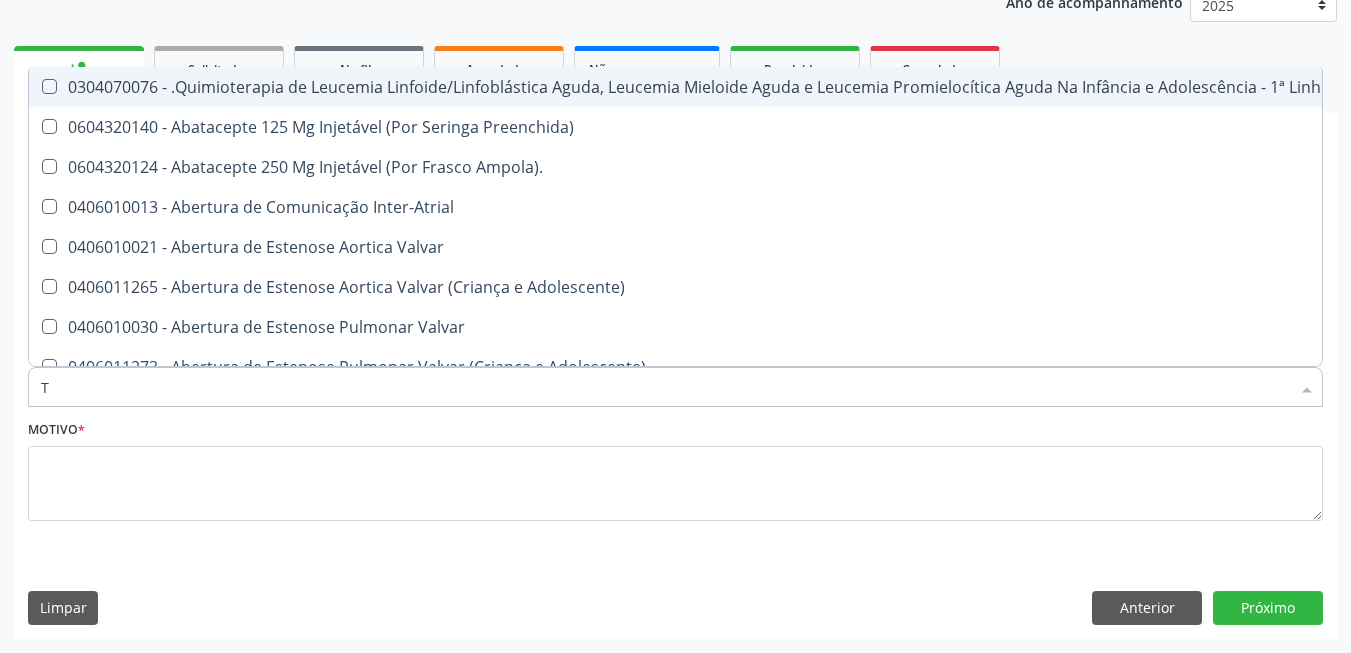 type on "TG" 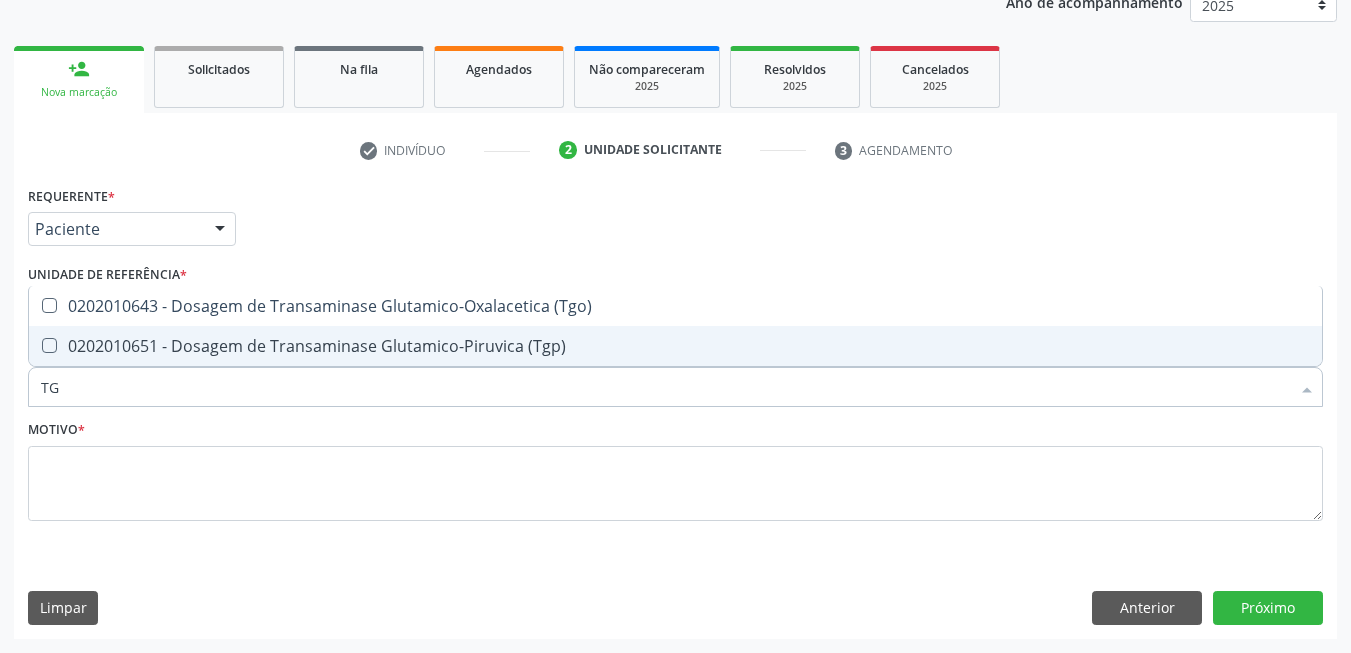 click on "0202010651 - Dosagem de Transaminase Glutamico-Piruvica (Tgp)" at bounding box center (675, 346) 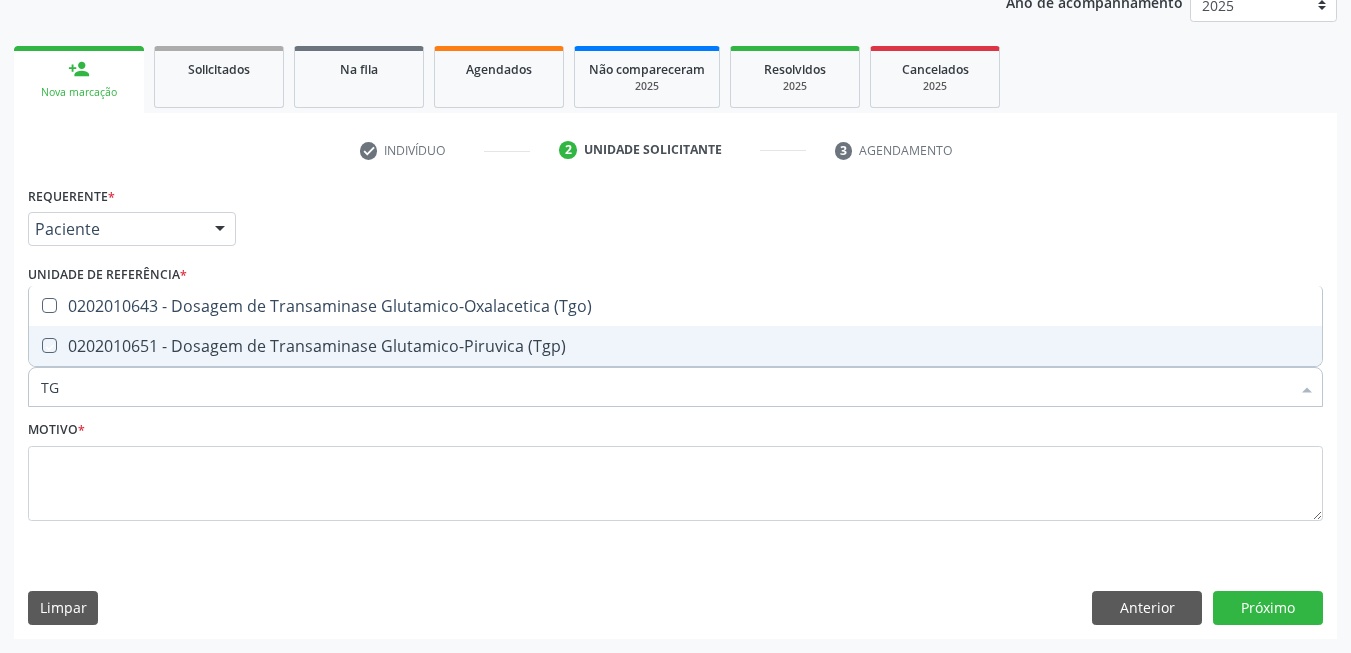 checkbox on "true" 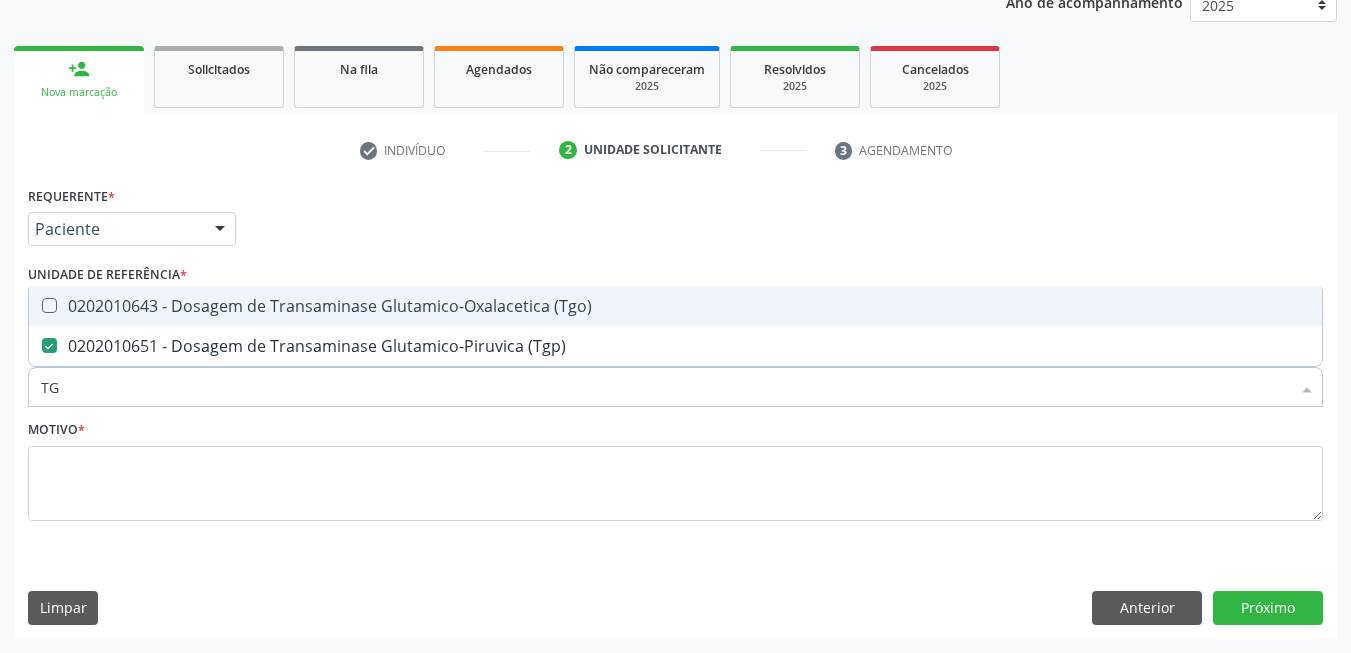 click on "0202010643 - Dosagem de Transaminase Glutamico-Oxalacetica (Tgo)" at bounding box center (675, 306) 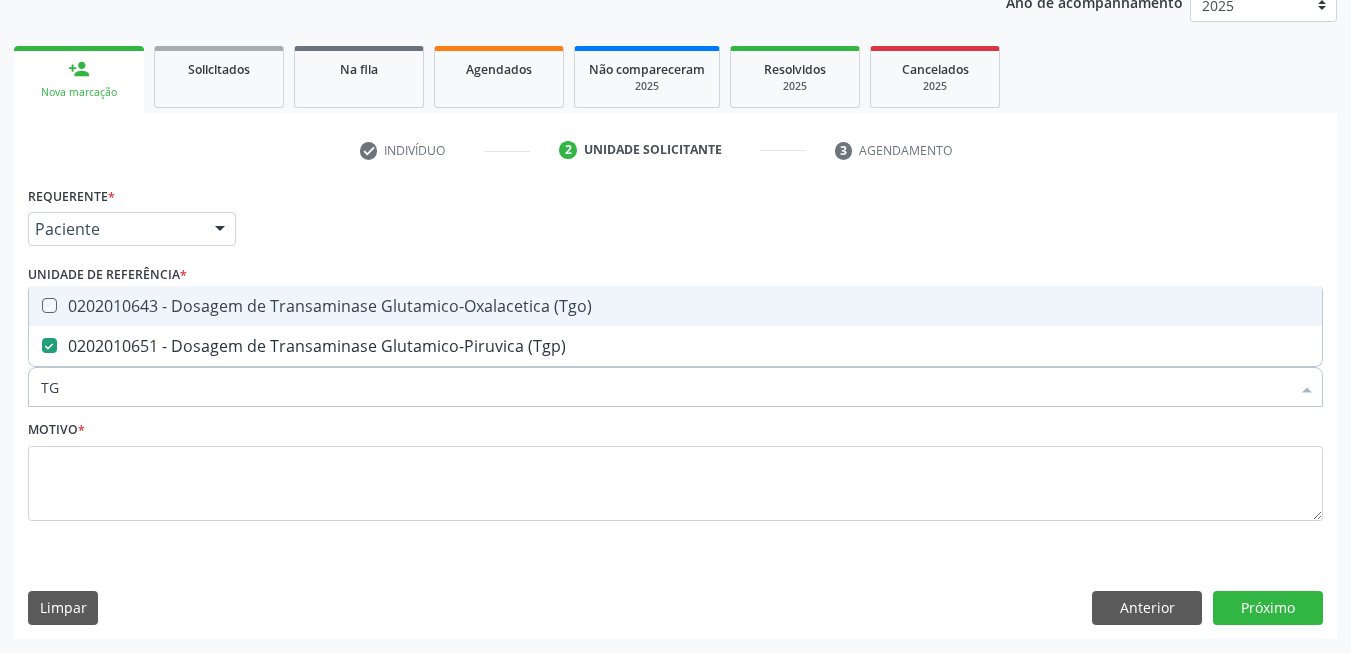 checkbox on "true" 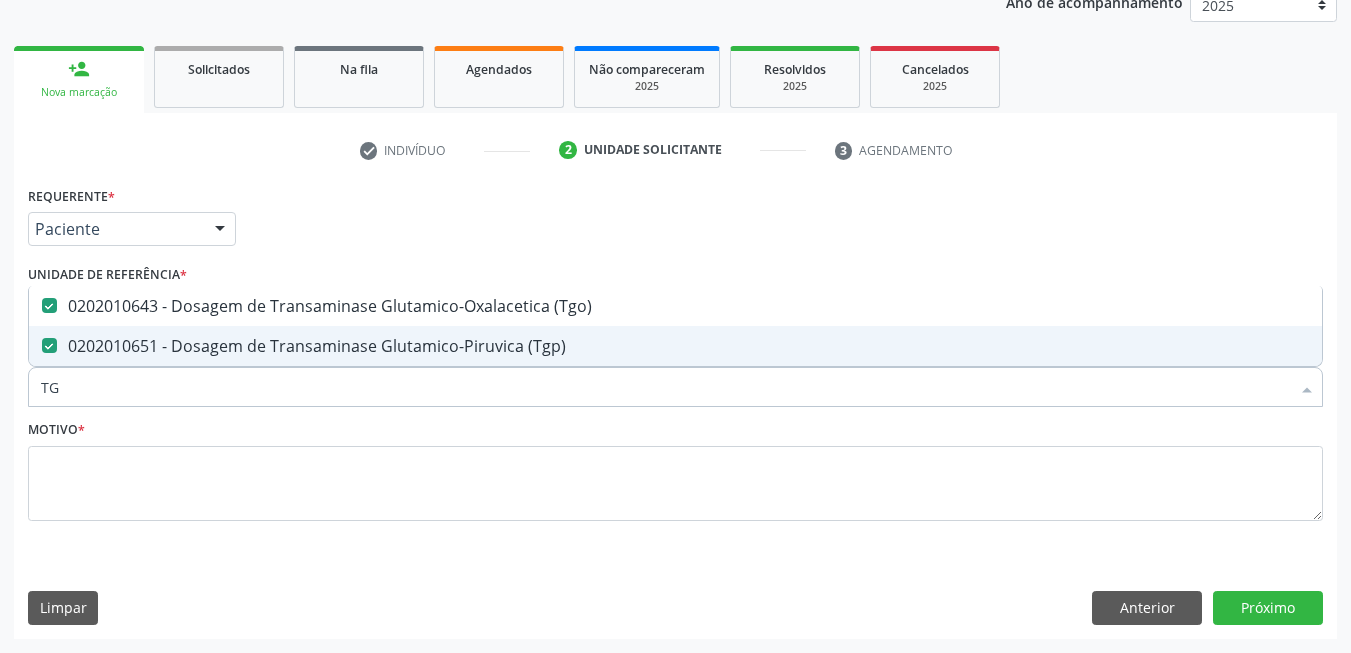 click on "TG" at bounding box center (665, 387) 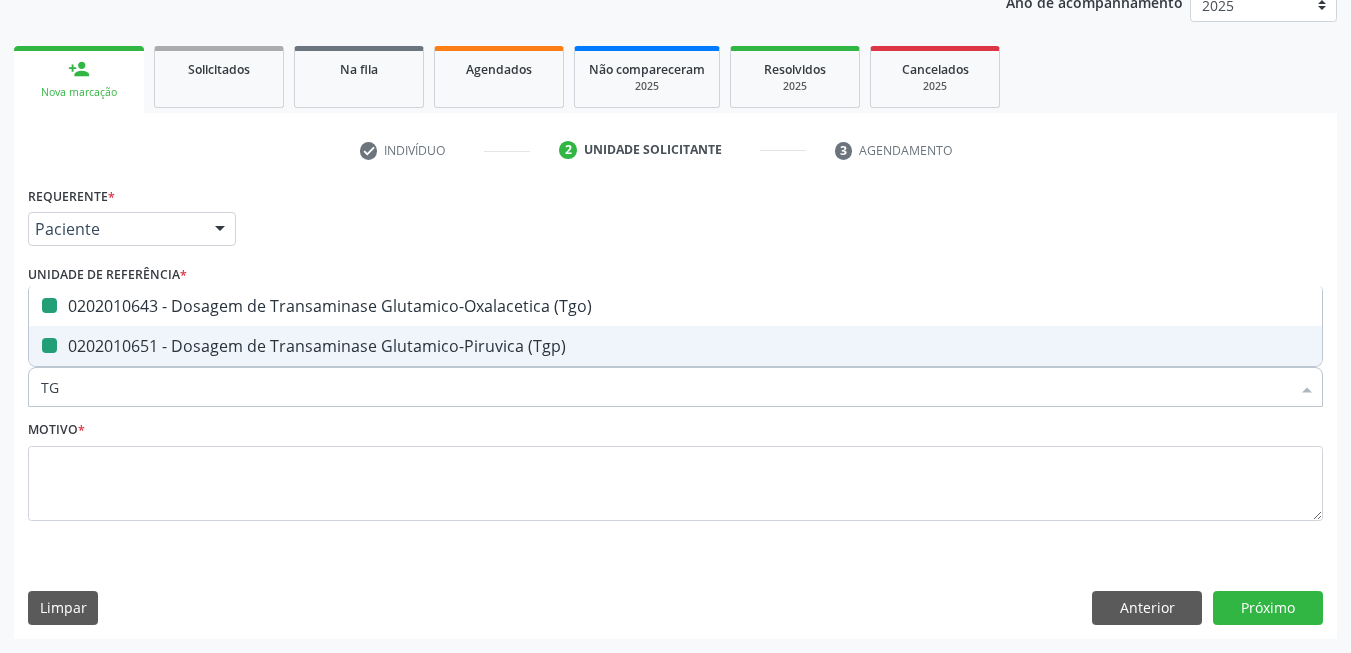 type on "T" 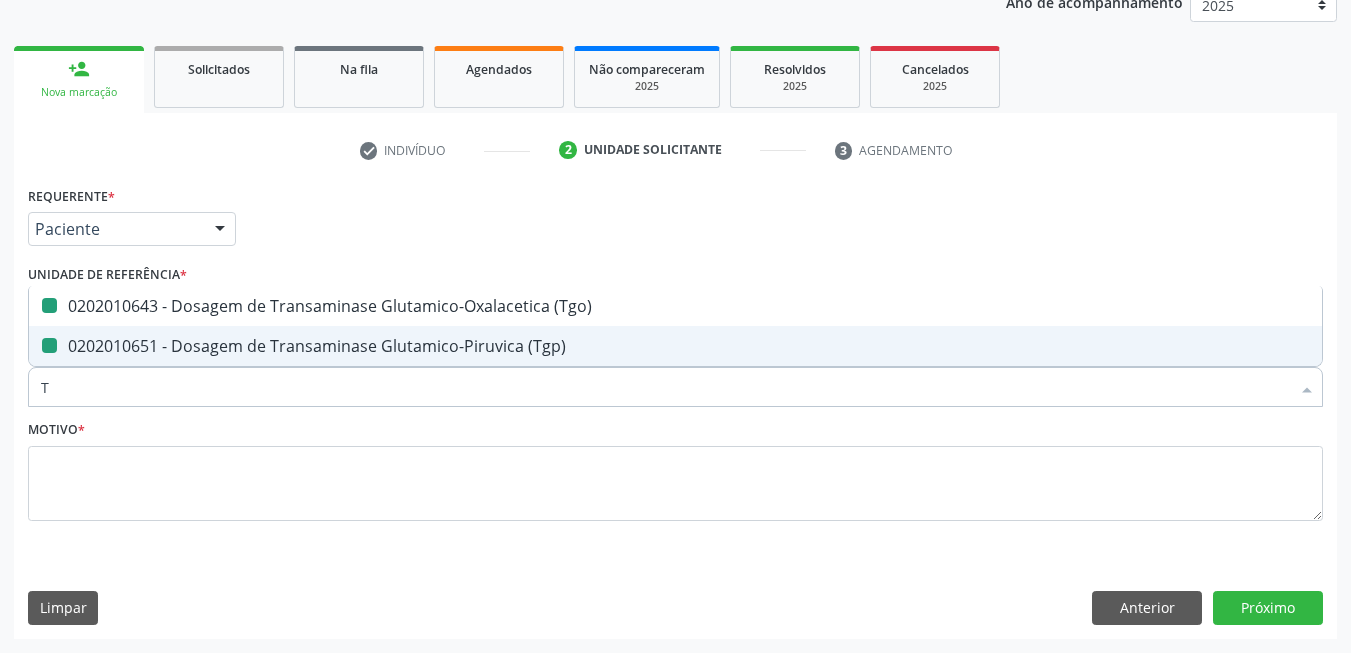 checkbox on "false" 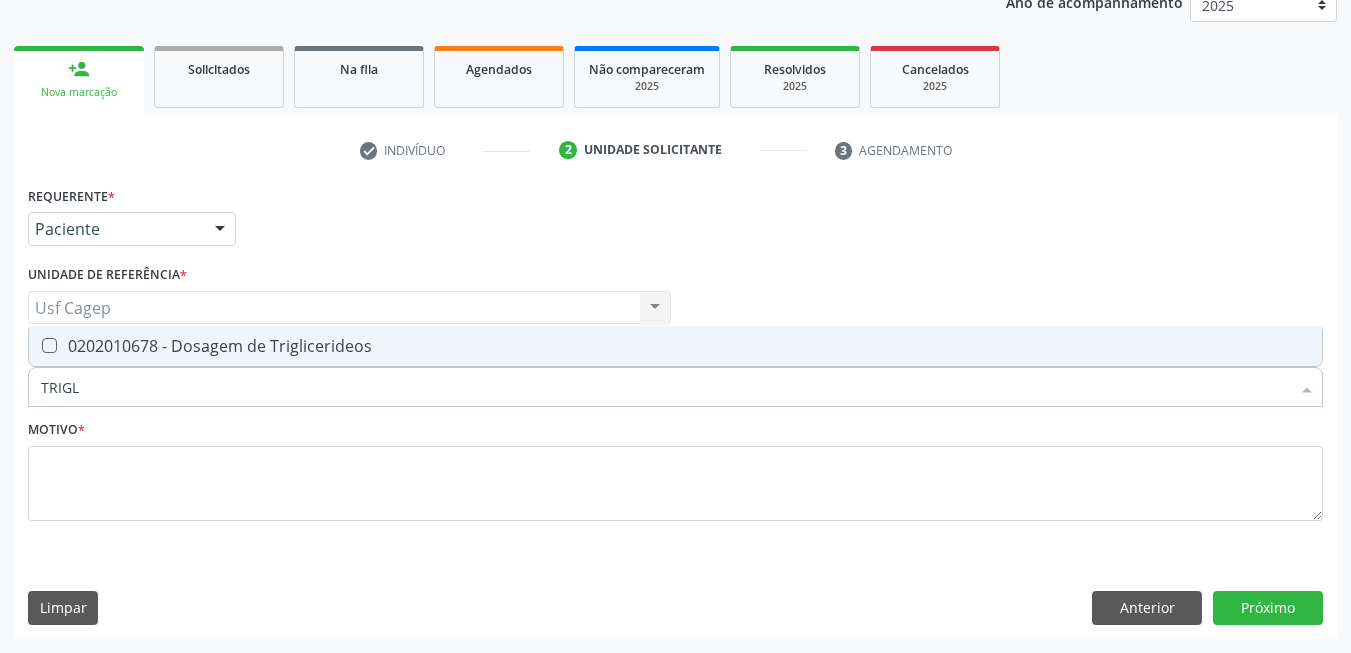 type on "TRIGLI" 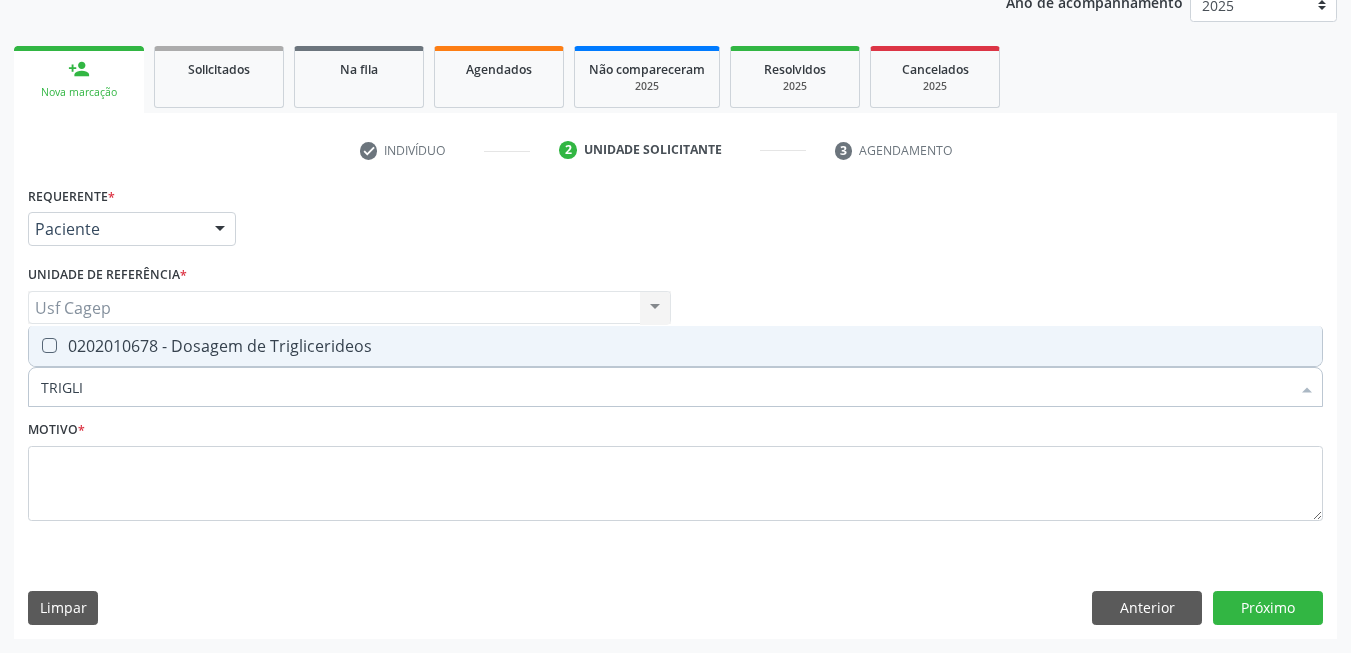 click on "0202010678 - Dosagem de Triglicerideos" at bounding box center (675, 346) 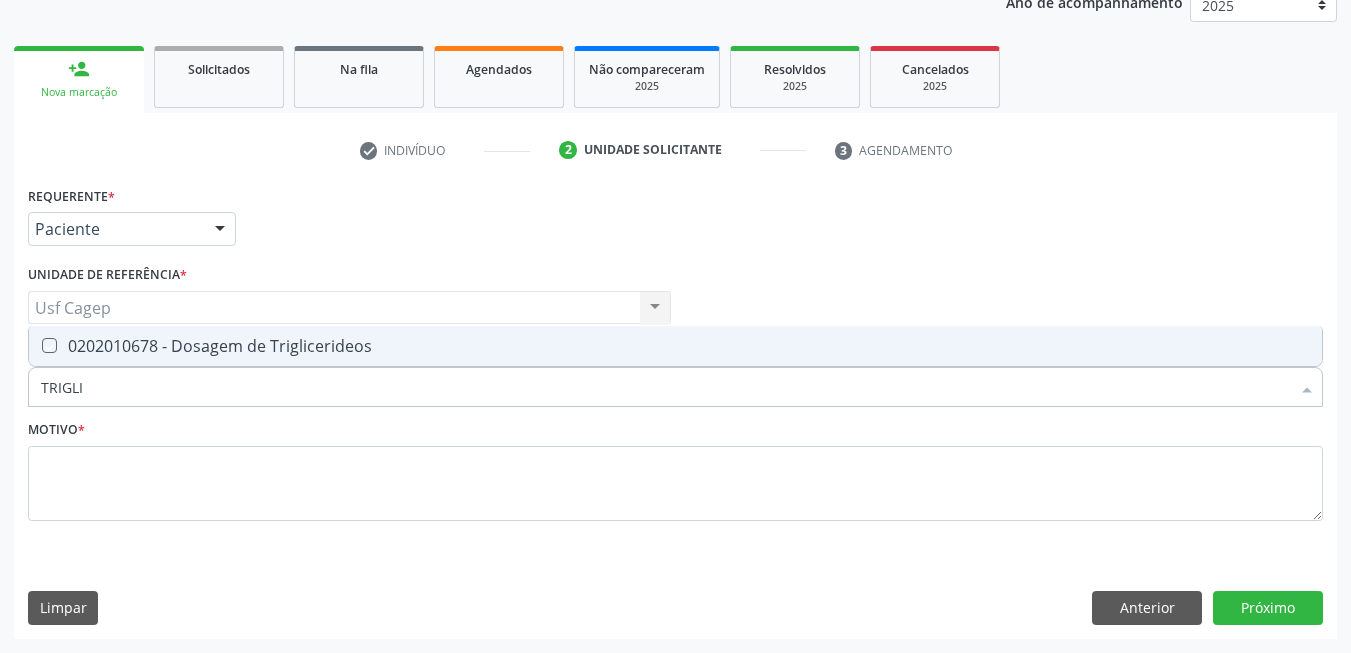 checkbox on "true" 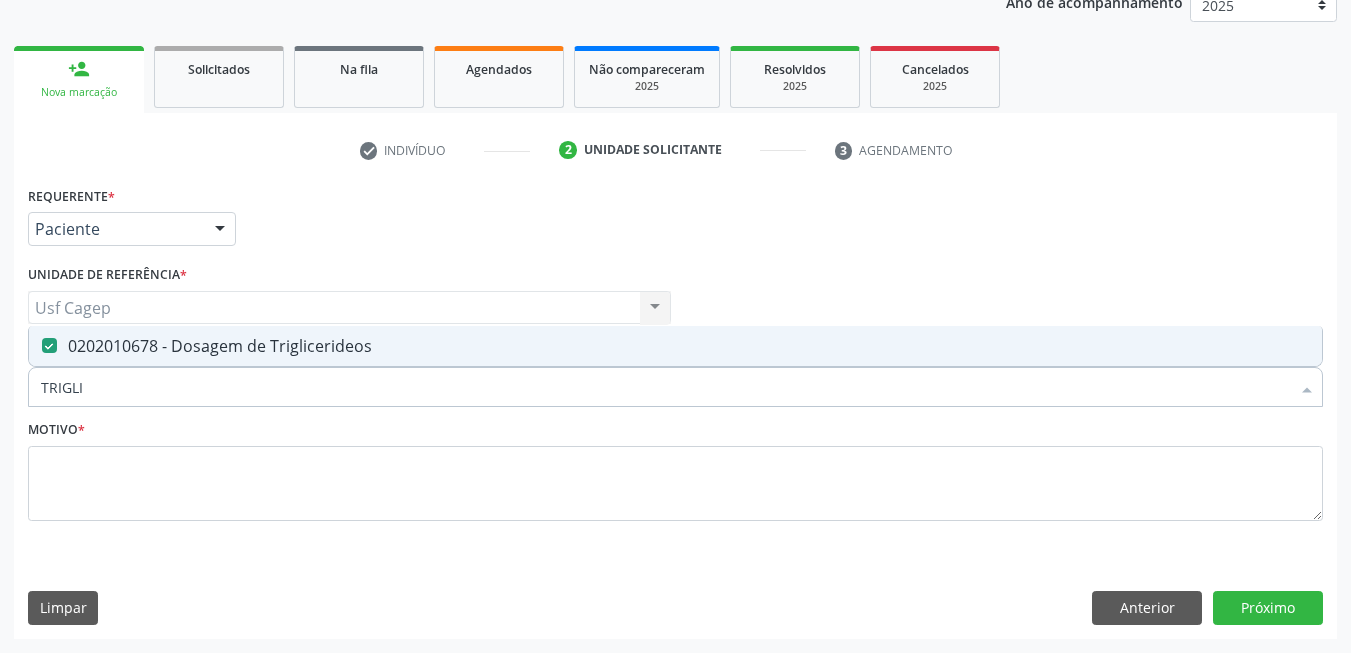 click on "TRIGLI" at bounding box center (665, 387) 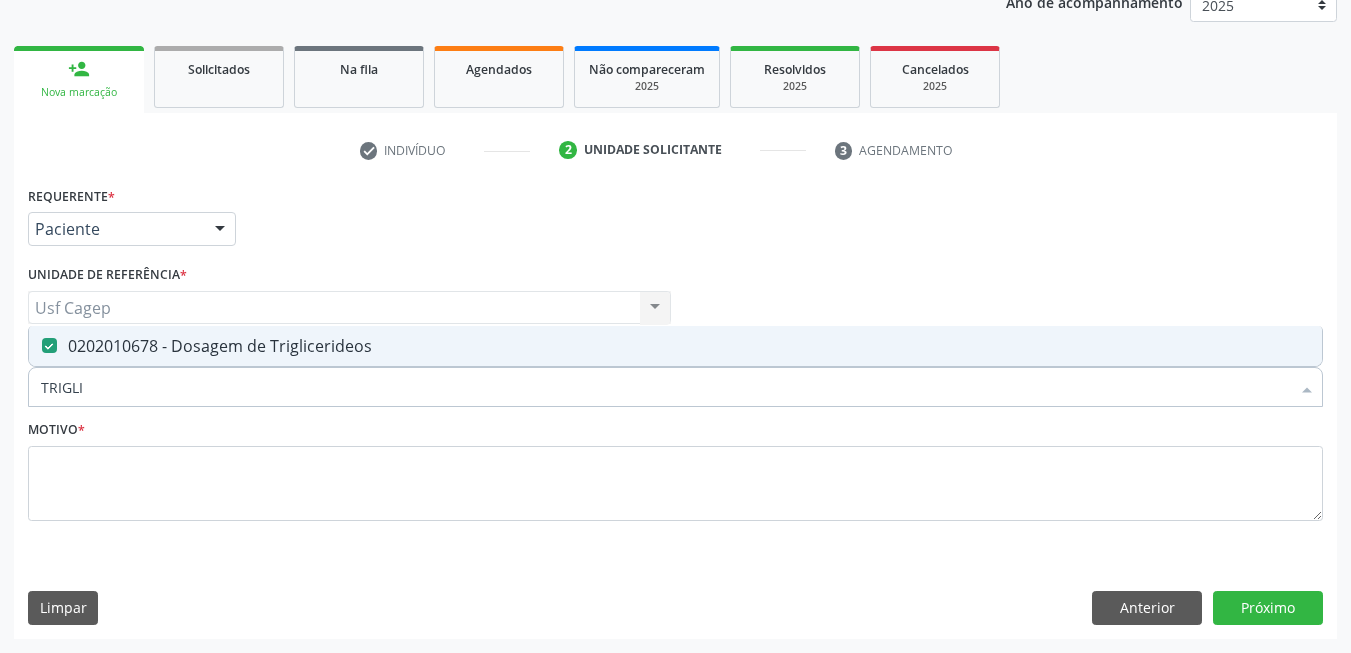 click on "TRIGLI" at bounding box center (665, 387) 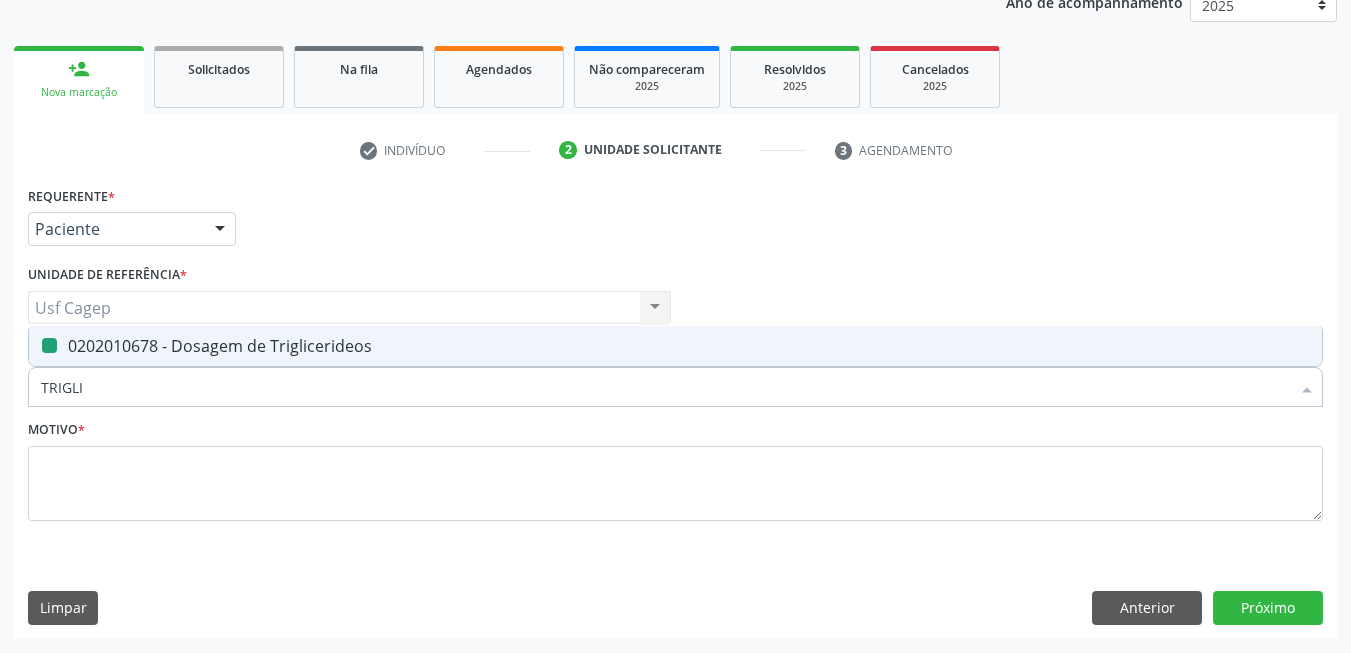 type on "H" 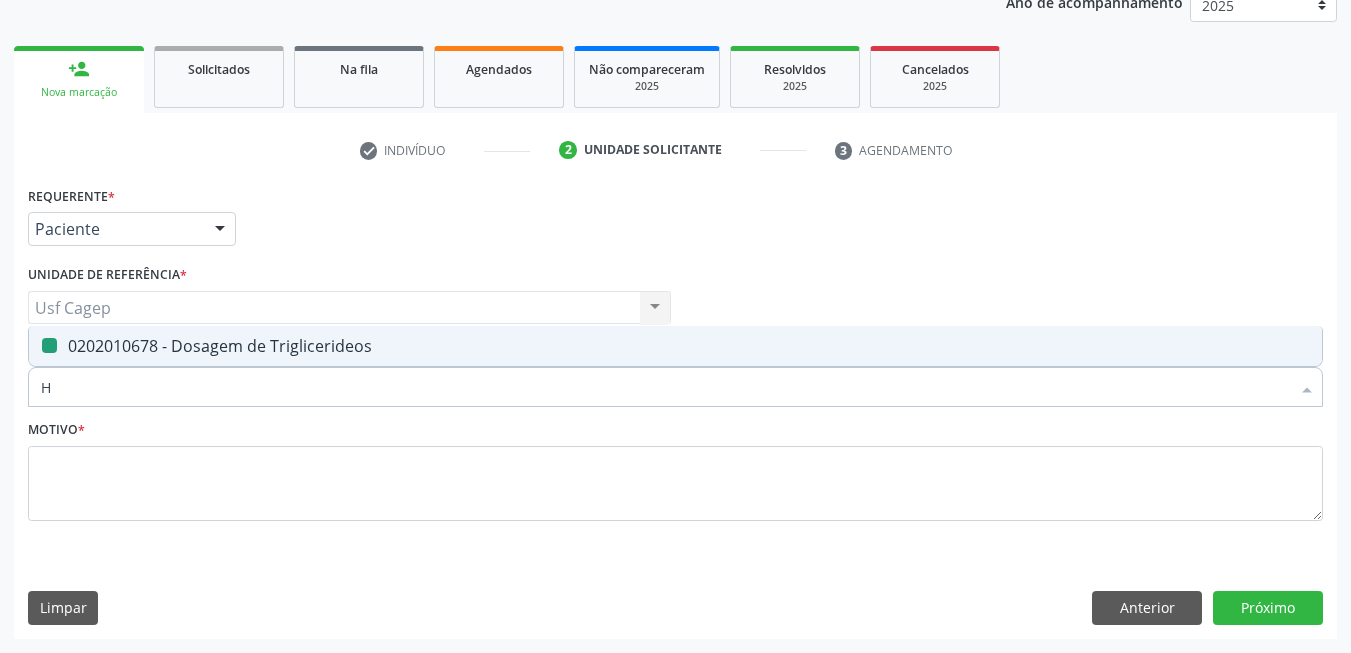 checkbox on "false" 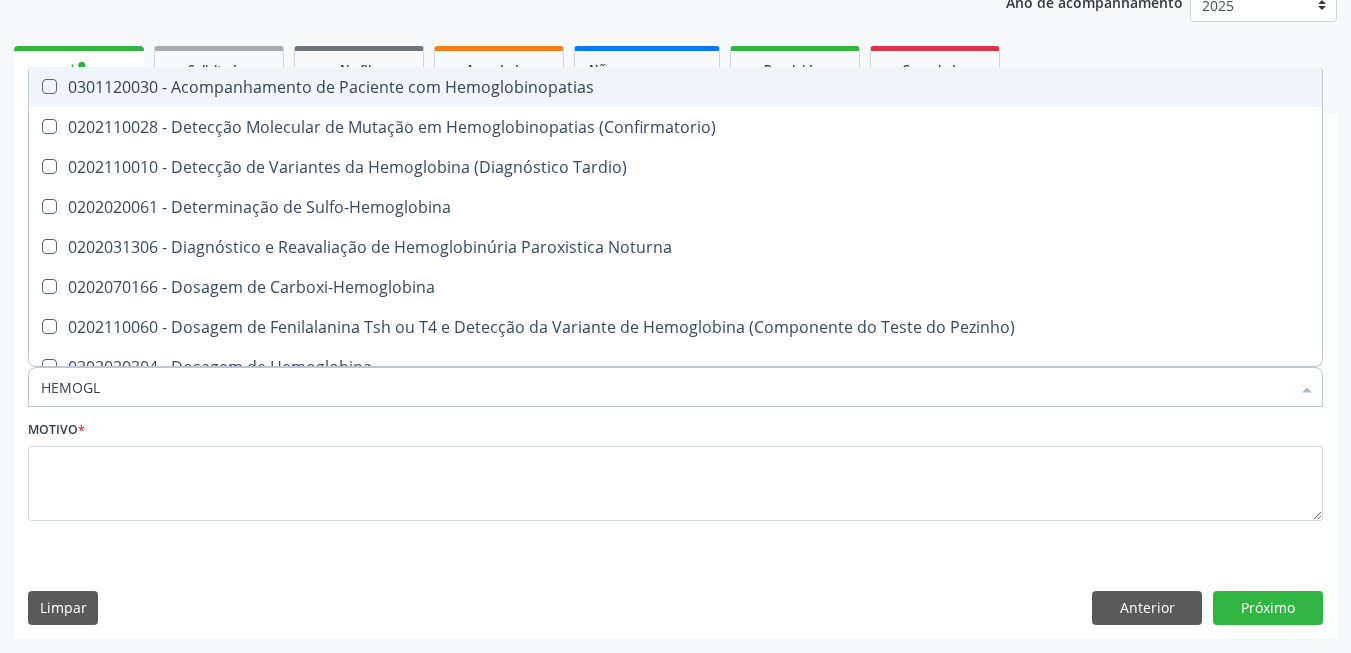 type on "HEMOGLO" 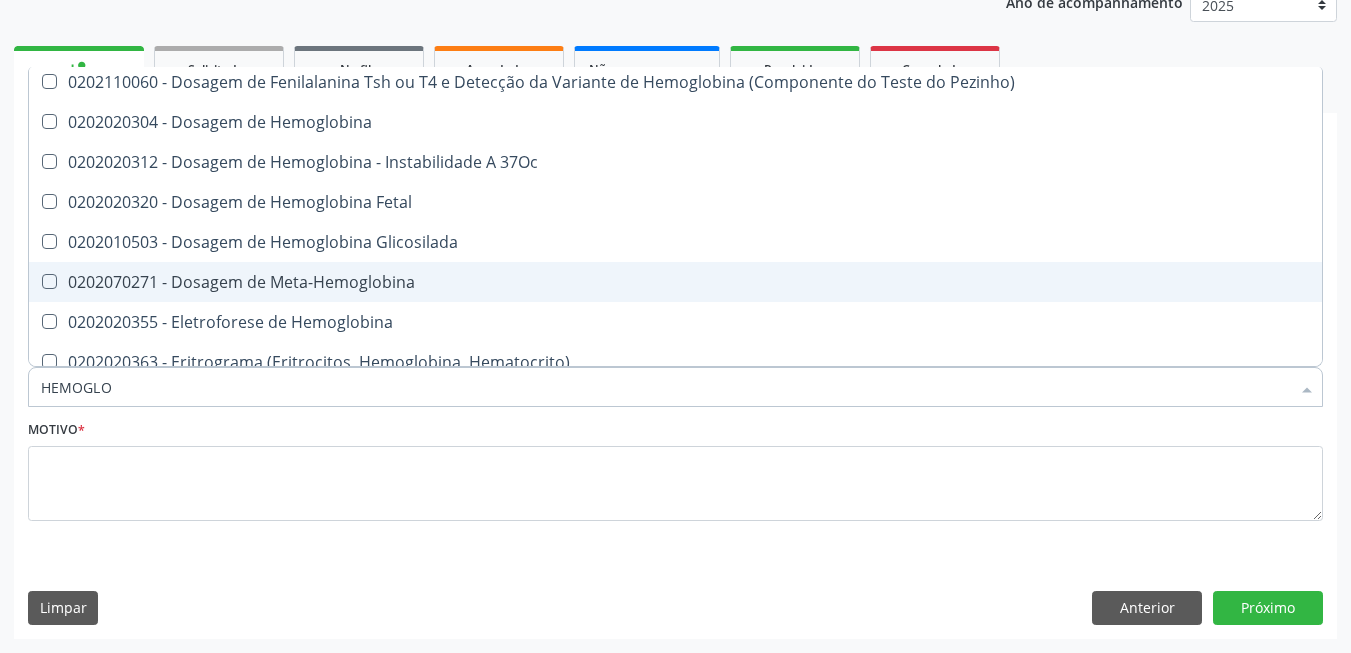 scroll, scrollTop: 301, scrollLeft: 0, axis: vertical 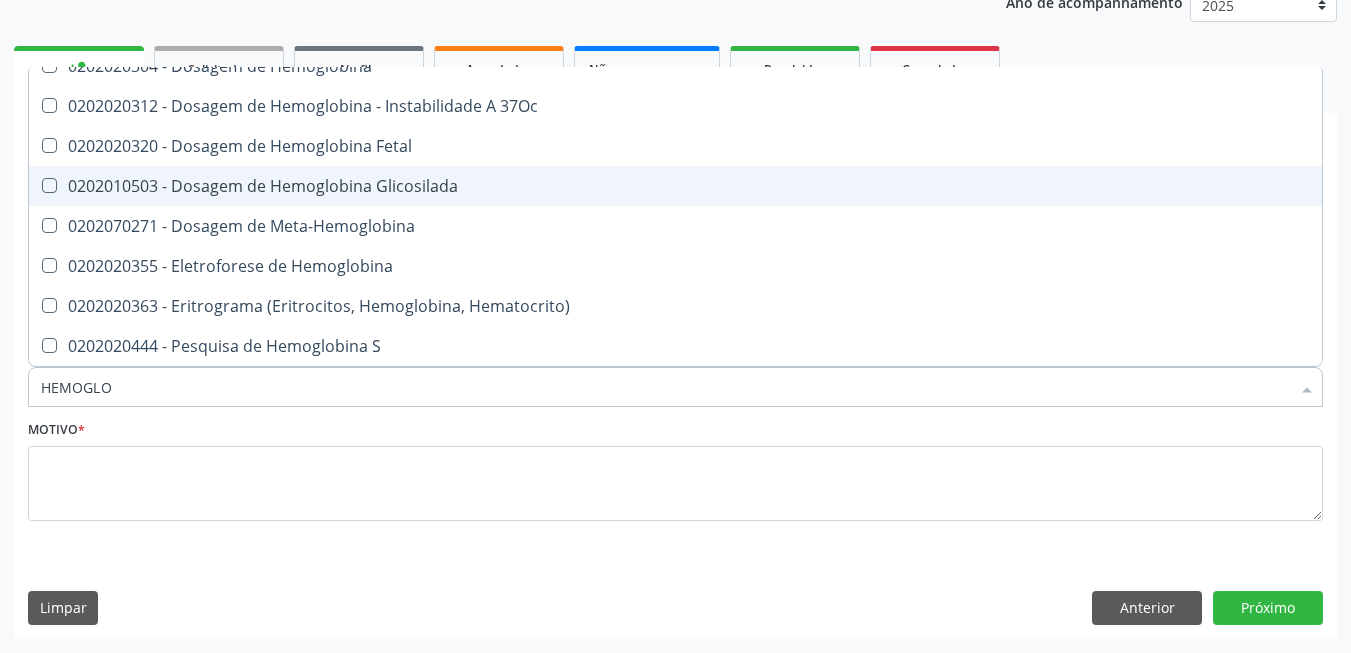 click on "0202010503 - Dosagem de Hemoglobina Glicosilada" at bounding box center (675, 186) 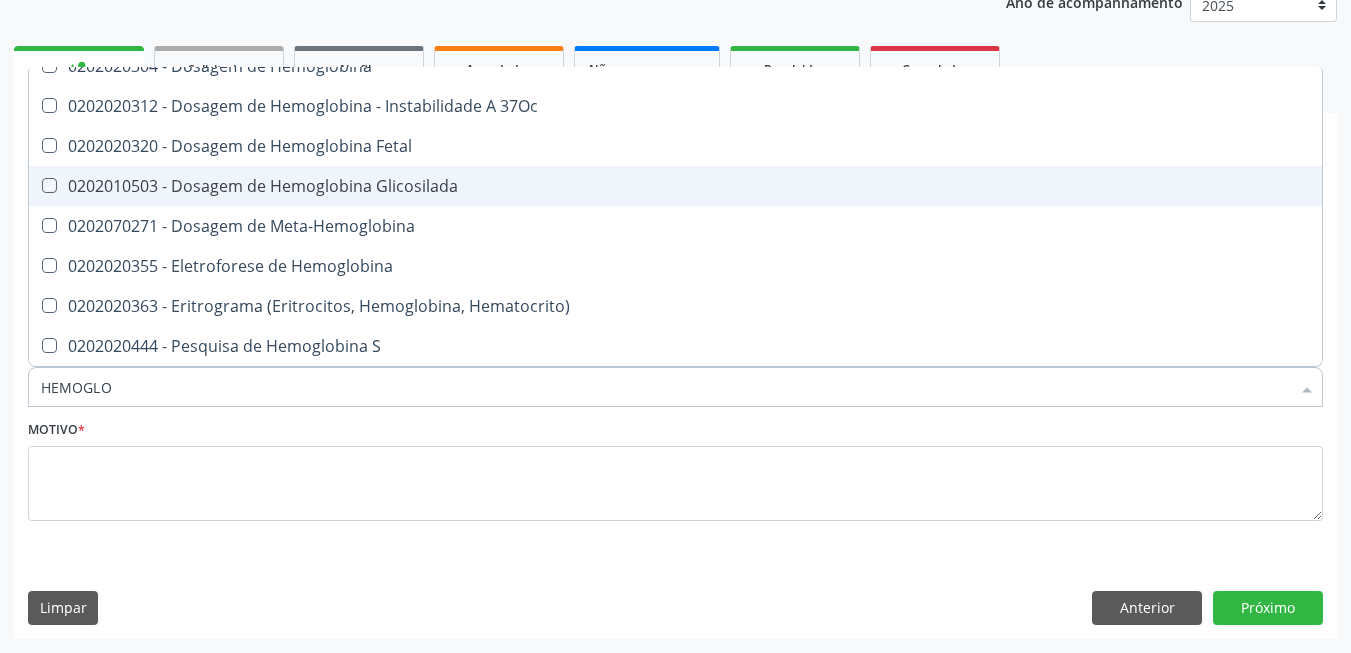 checkbox on "true" 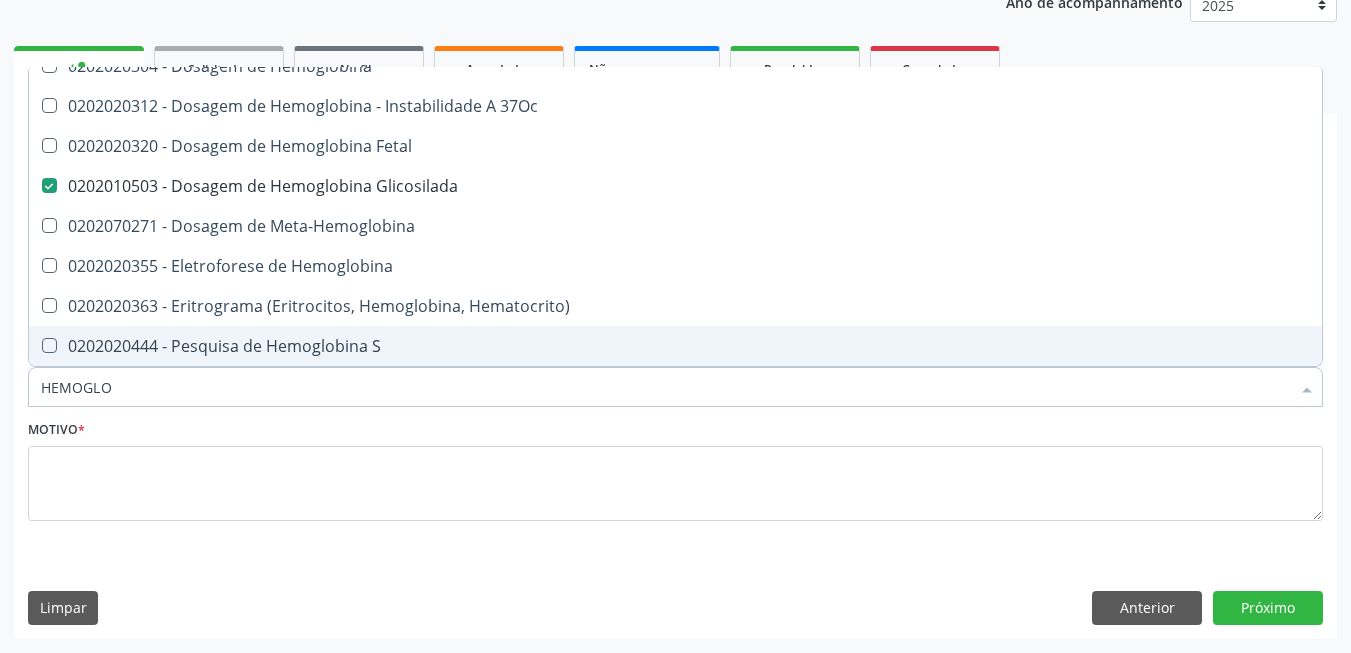 click on "HEMOGLO" at bounding box center (665, 387) 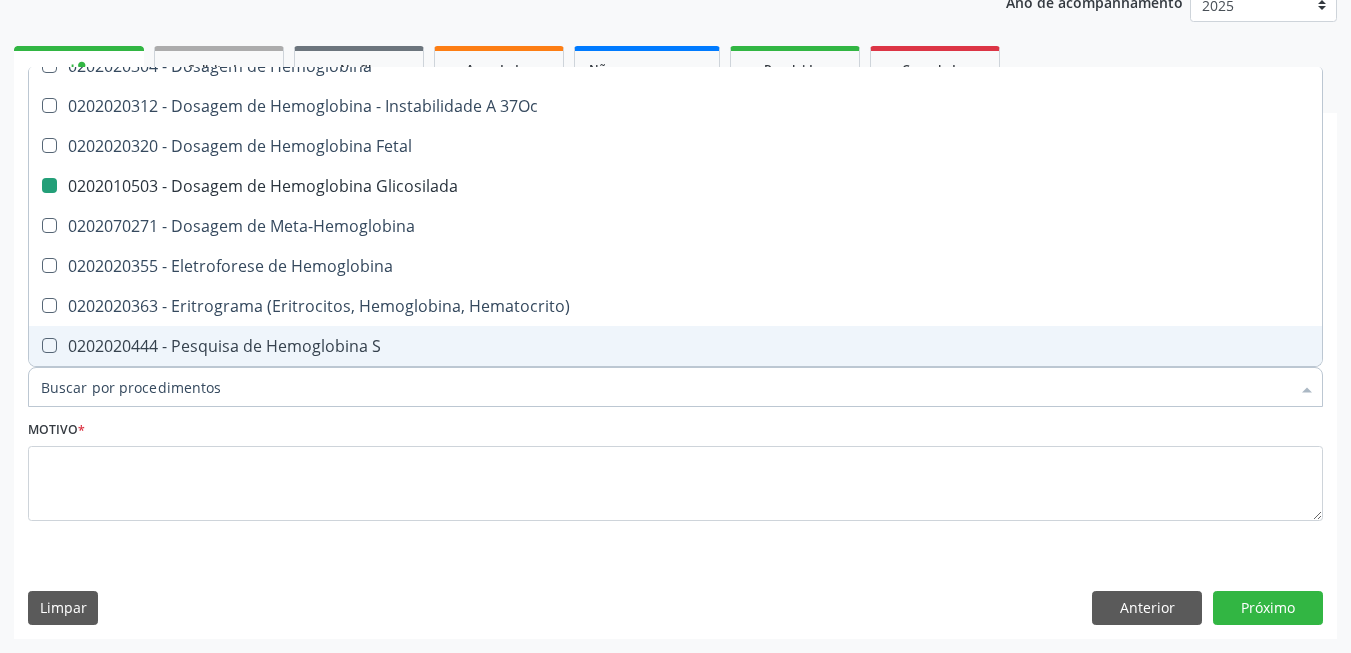 type on "H" 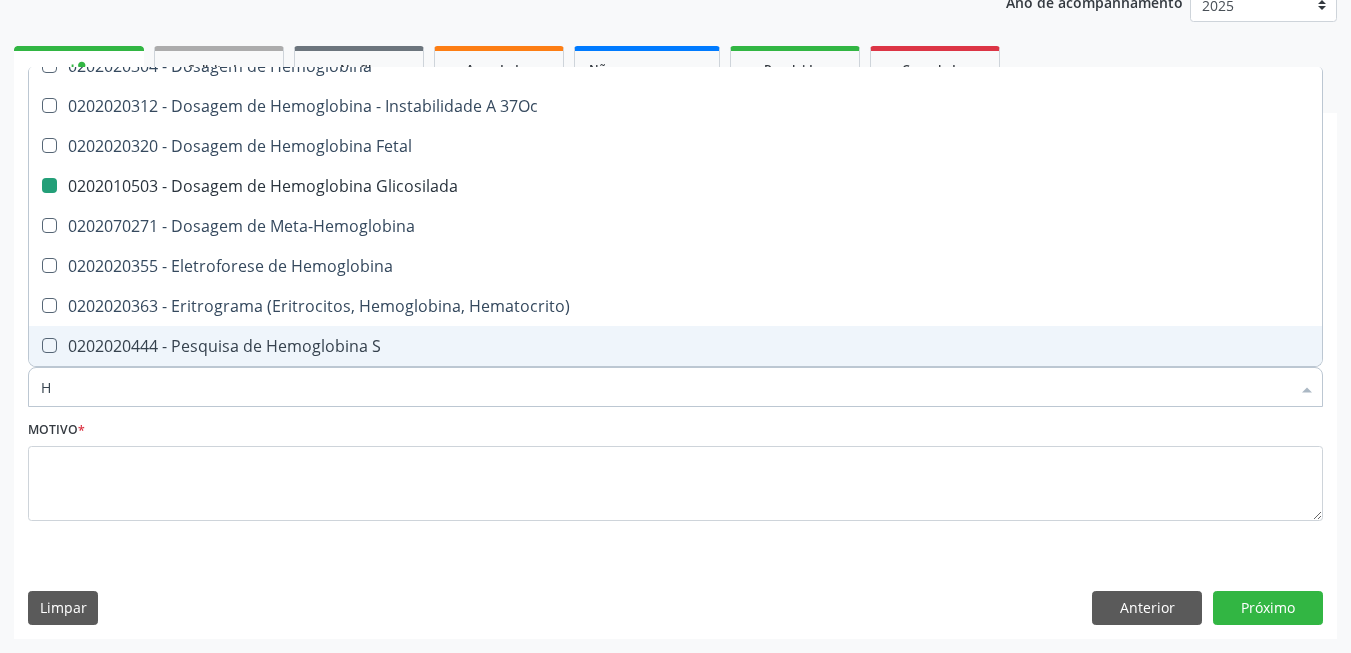 checkbox on "false" 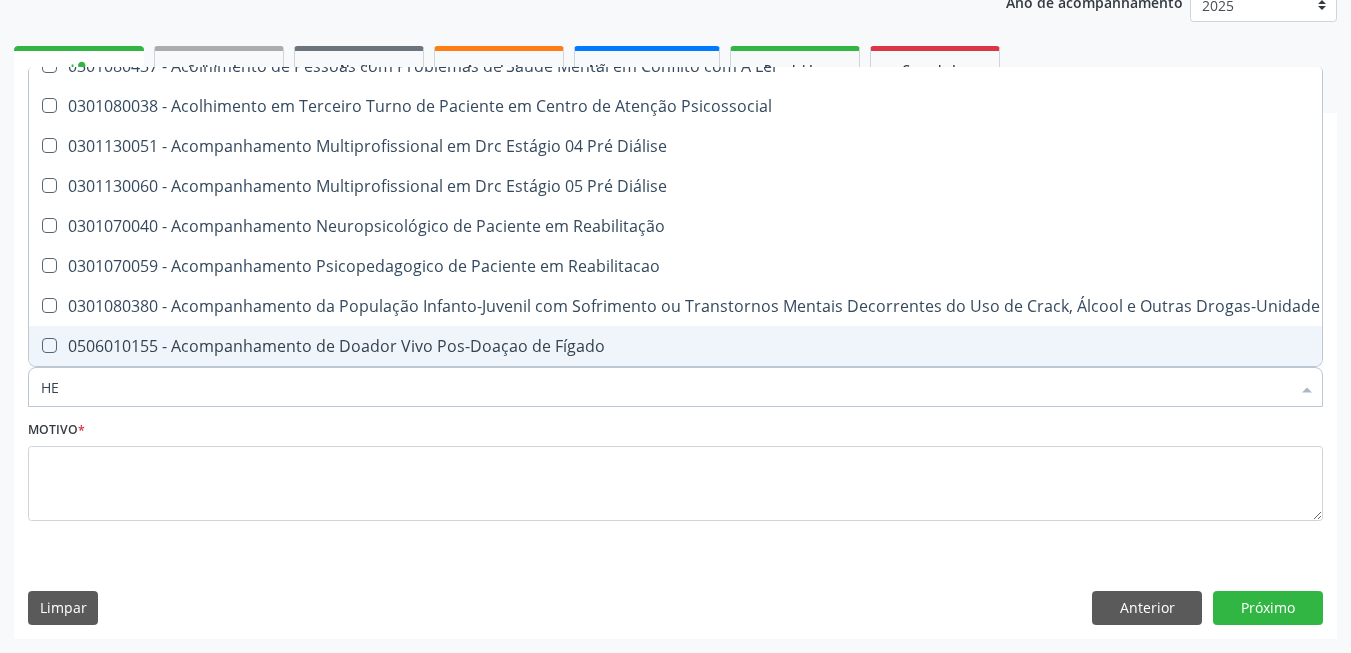 type on "HEM" 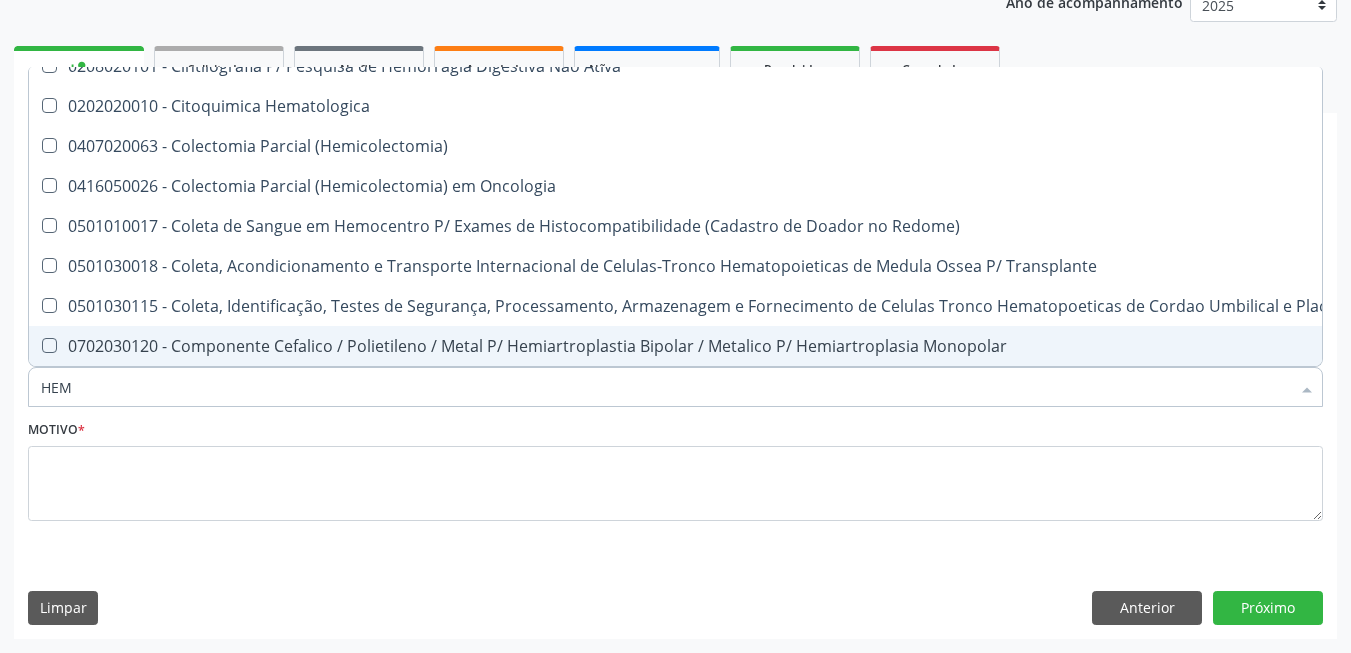 type on "HEMO" 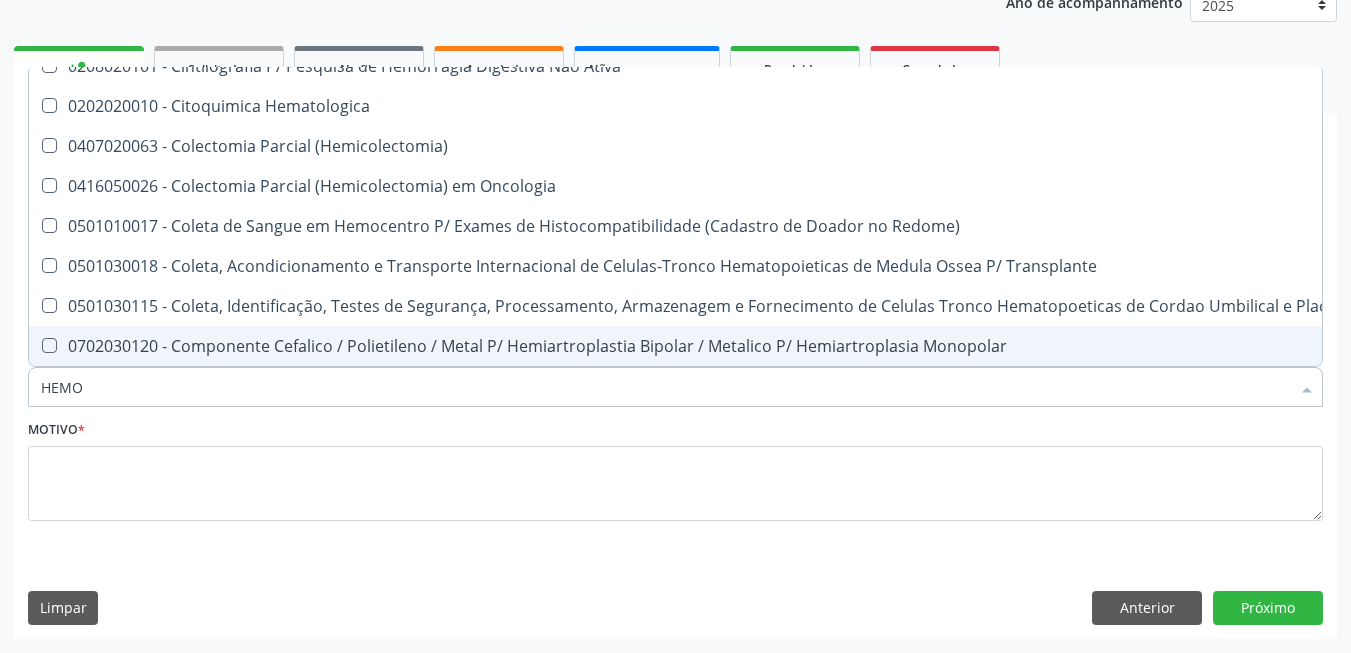 type on "HEMOG" 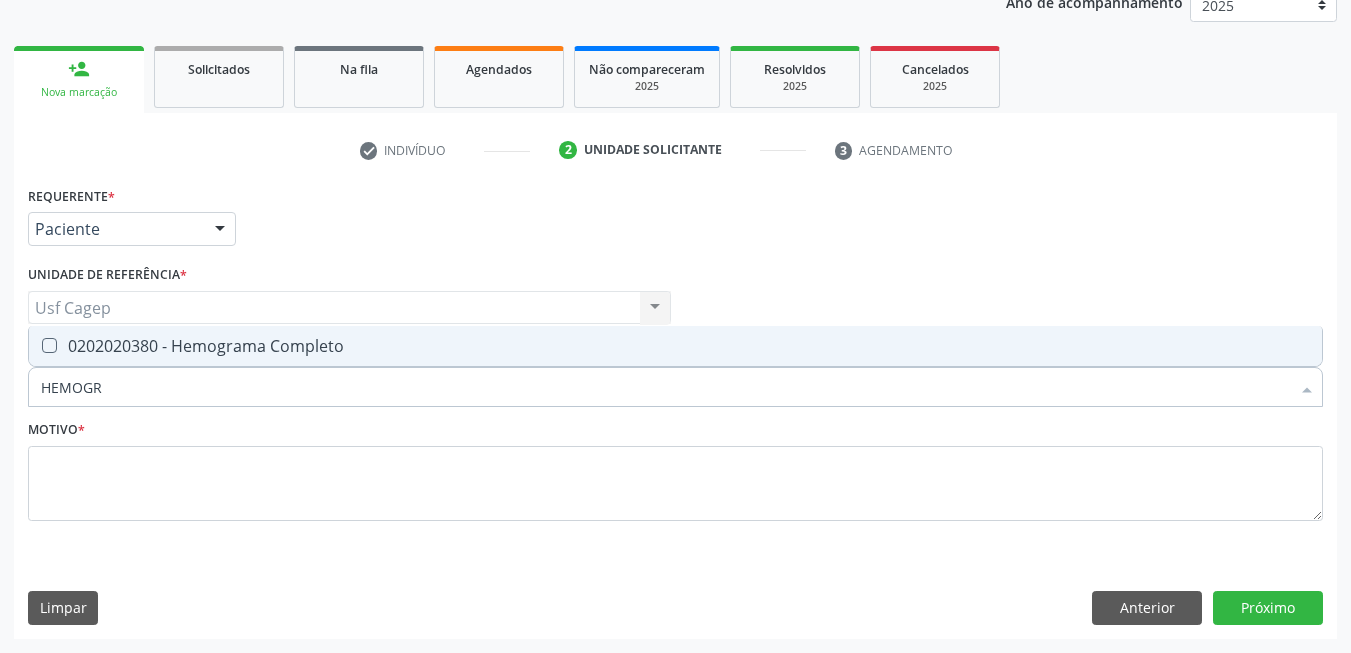 scroll, scrollTop: 0, scrollLeft: 0, axis: both 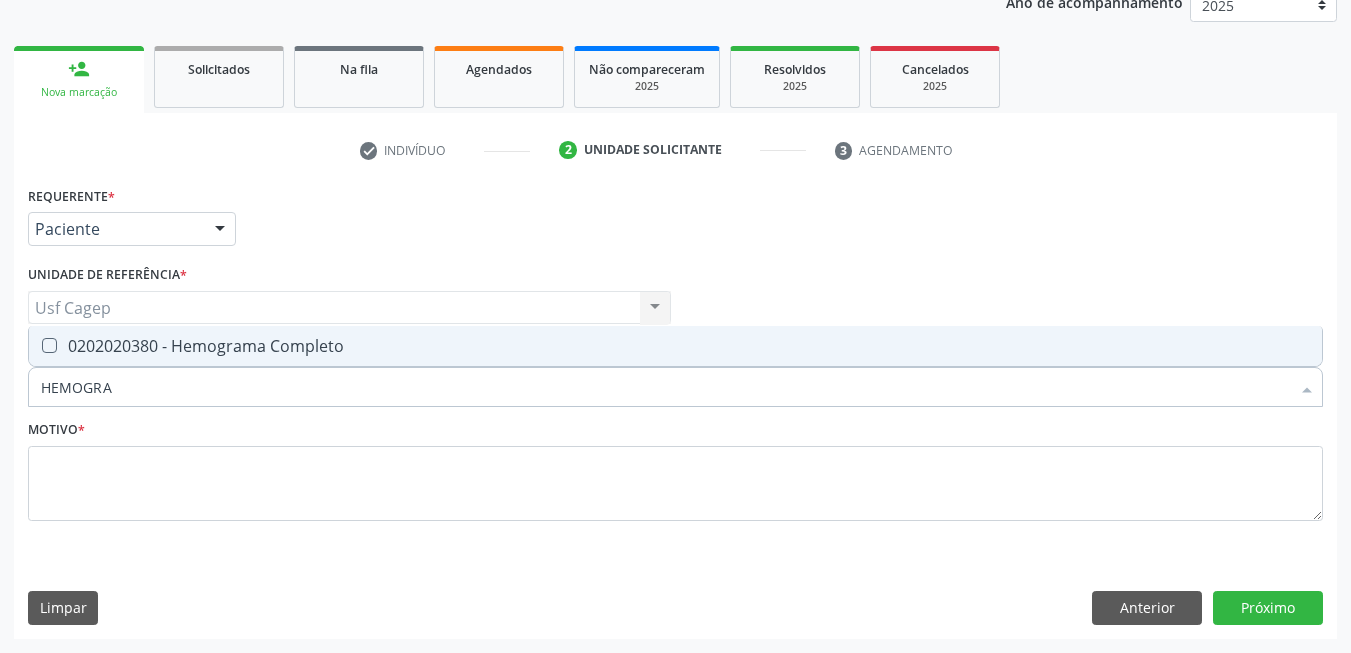 click on "Requerente
*
Paciente         Médico(a)   Enfermeiro(a)   Paciente
Nenhum resultado encontrado para: "   "
Não há nenhuma opção para ser exibida.
UF
PE         PE
Nenhum resultado encontrado para: "   "
Não há nenhuma opção para ser exibida.
Município
Serra Talhada         Serra Talhada
Nenhum resultado encontrado para: "   "
Não há nenhuma opção para ser exibida.
Médico Solicitante
Por favor, selecione a Unidade de Atendimento primeiro
Nenhum resultado encontrado para: "   "
Não há nenhuma opção para ser exibida.
Unidade de referência
*
Usf Cagep         Usf Cagep
Nenhum resultado encontrado para: "   "
Não há nenhuma opção para ser exibida.
Item de agendamento
*
HEMOGRA" at bounding box center [675, 365] 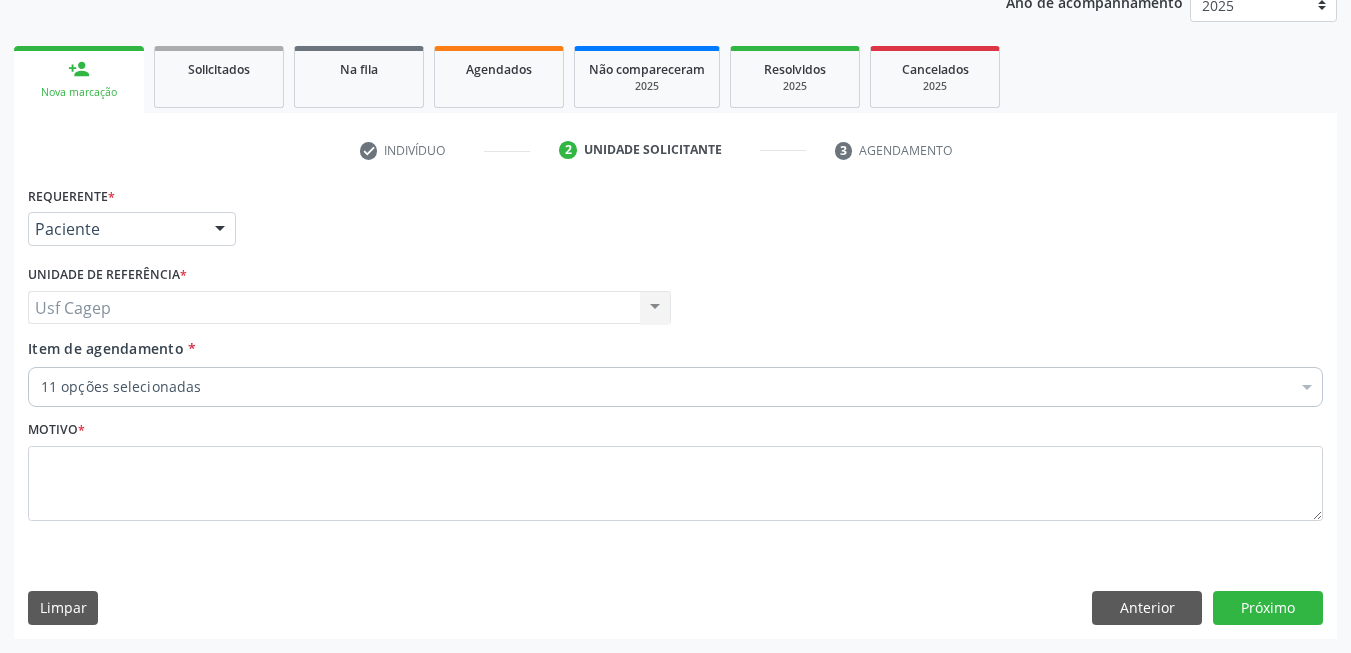 click on "0202010287 - Dosagem de Colesterol Ldl" at bounding box center [819, 354] 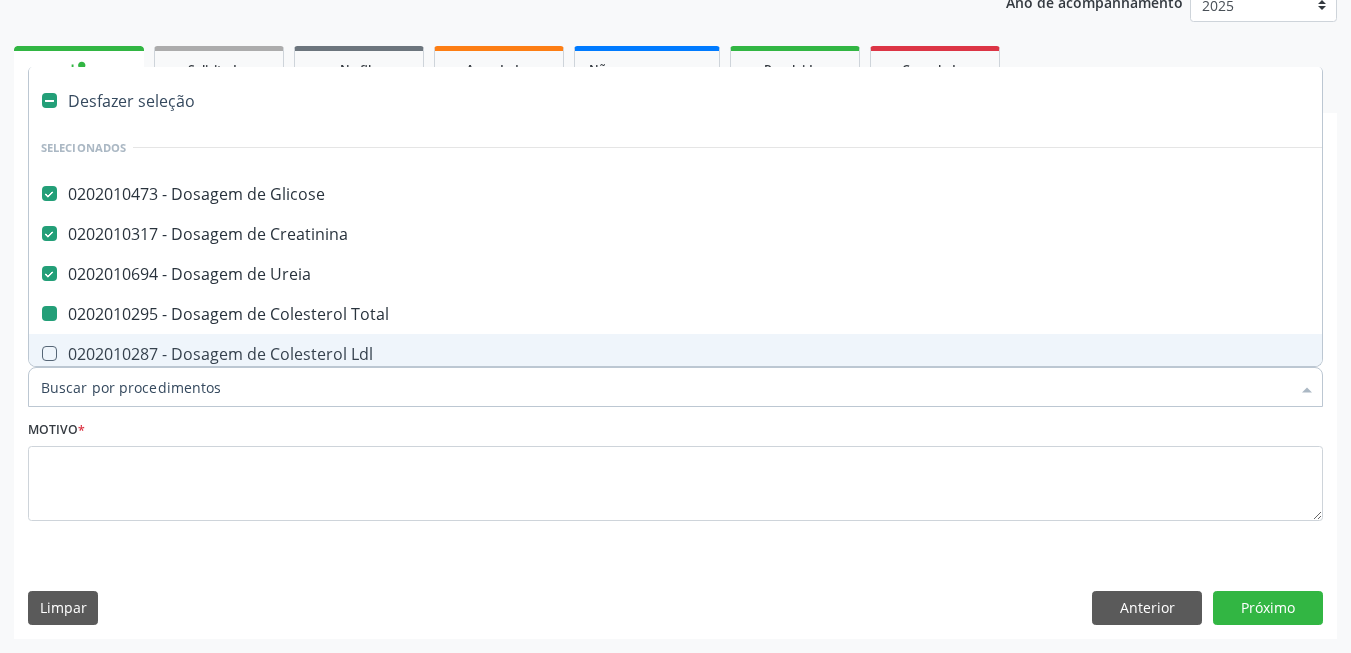 type on "H" 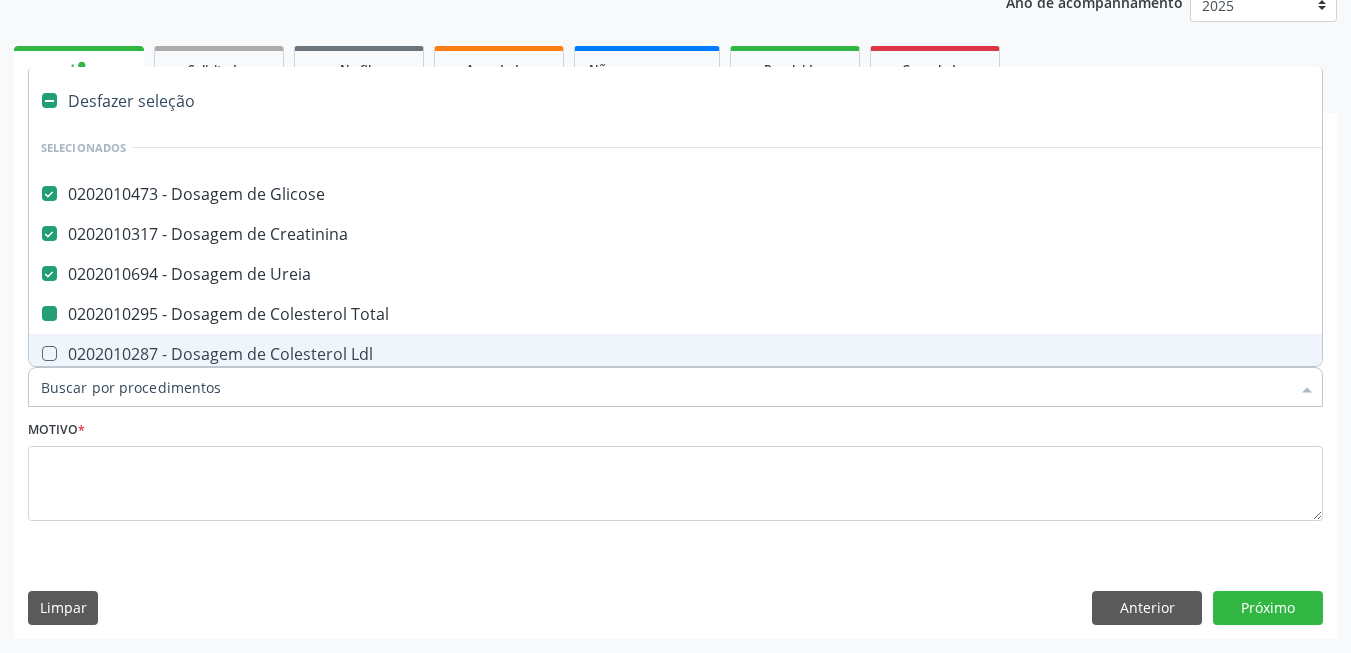 checkbox on "false" 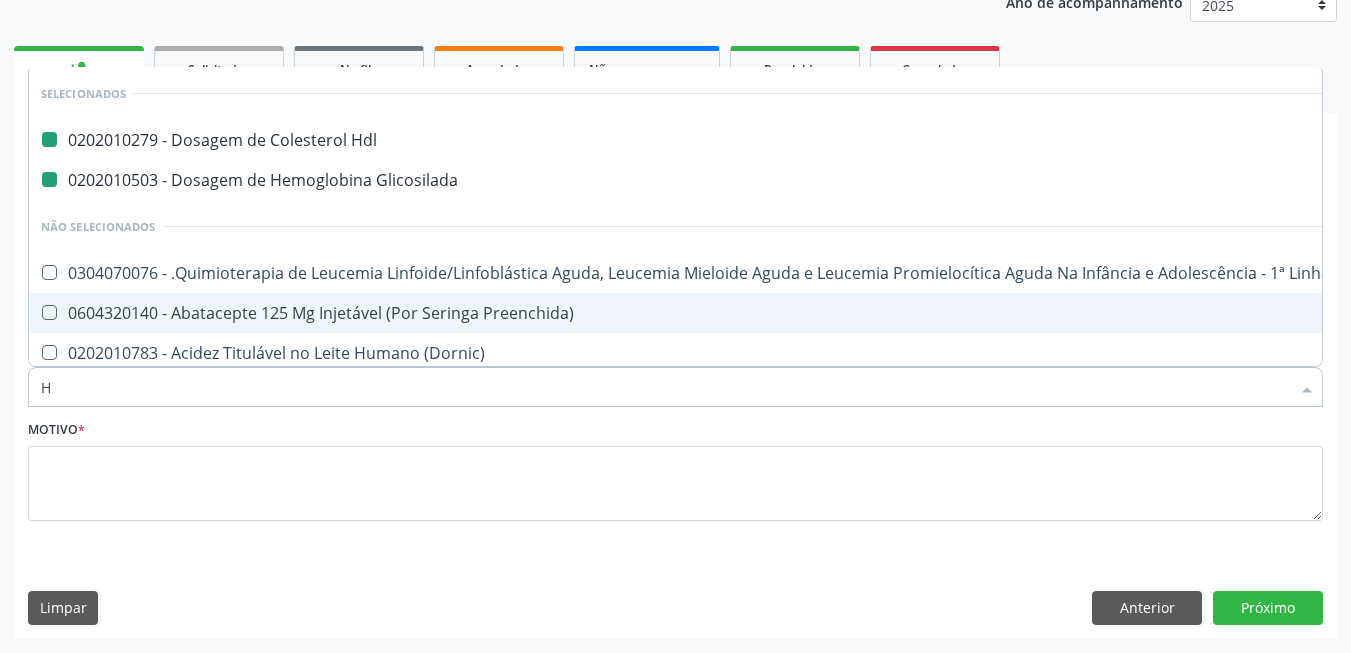 type on "HM" 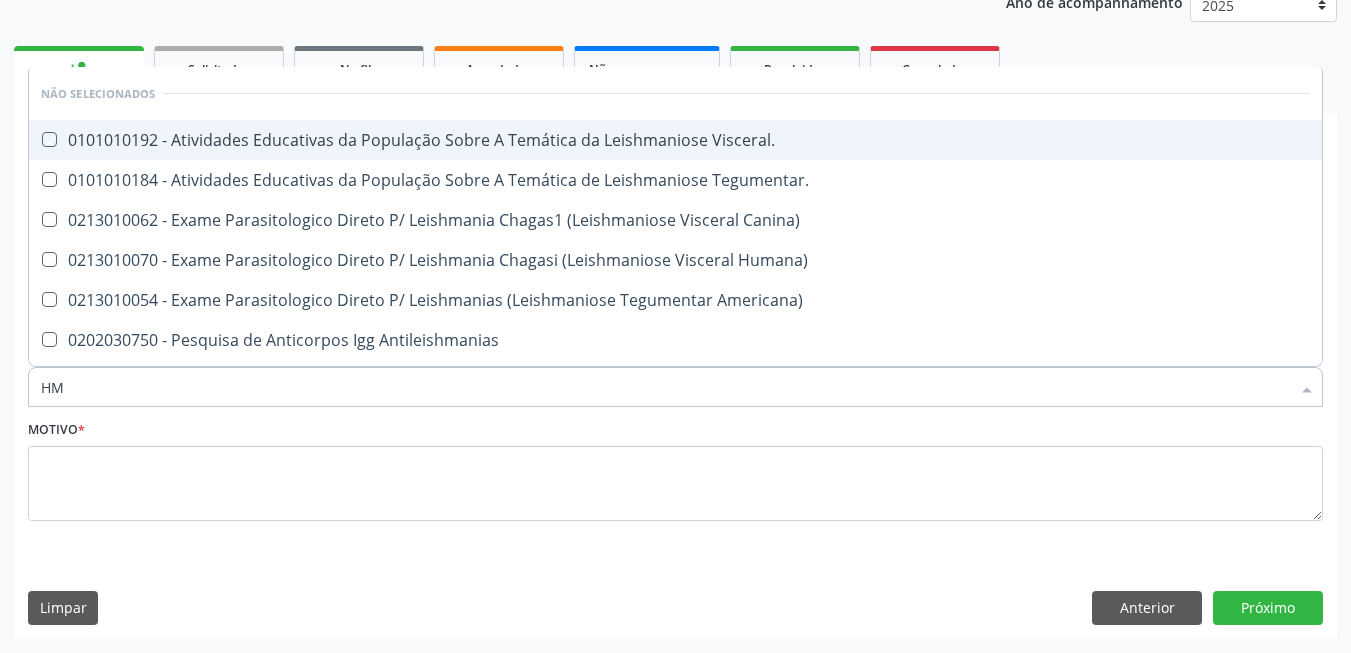 type on "H" 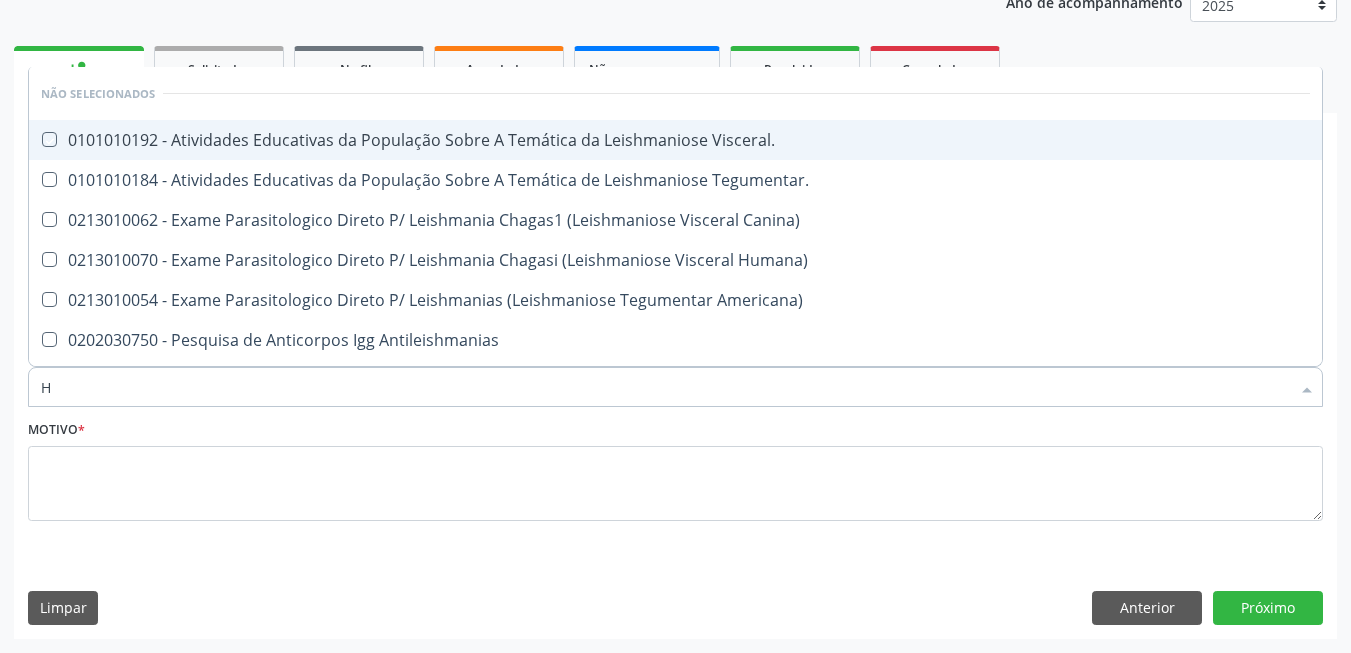 checkbox on "true" 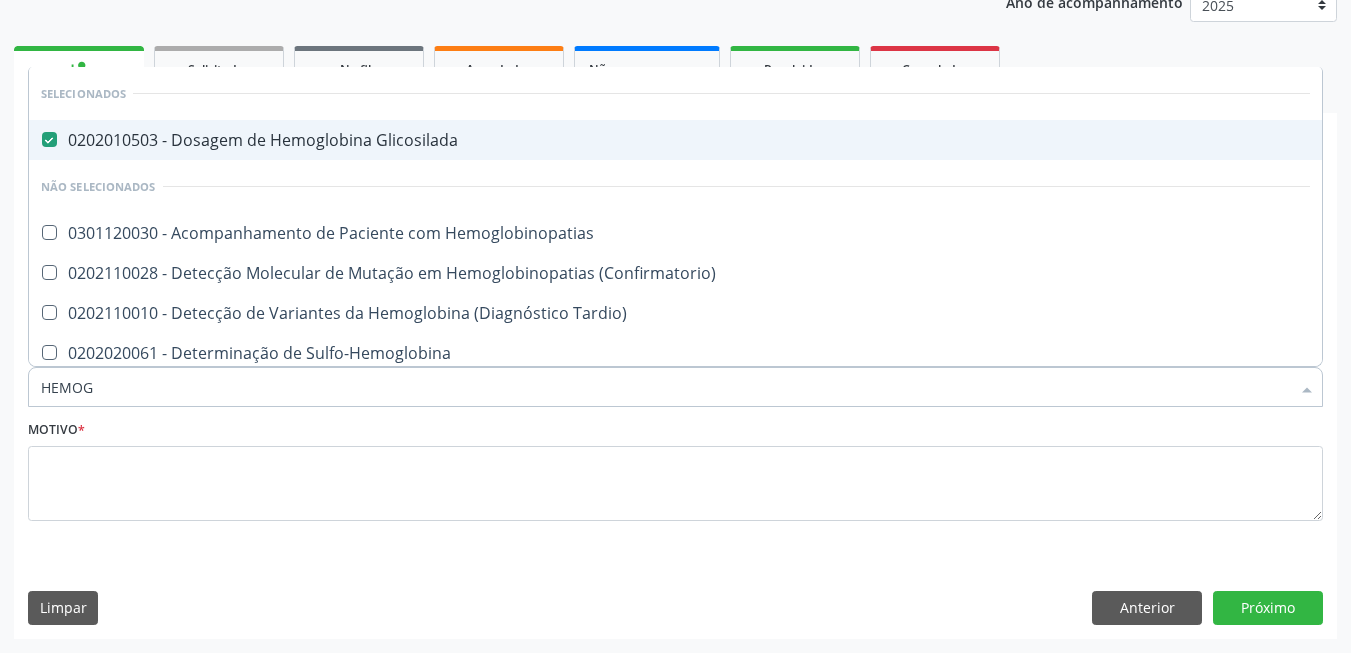 type on "HEMOGR" 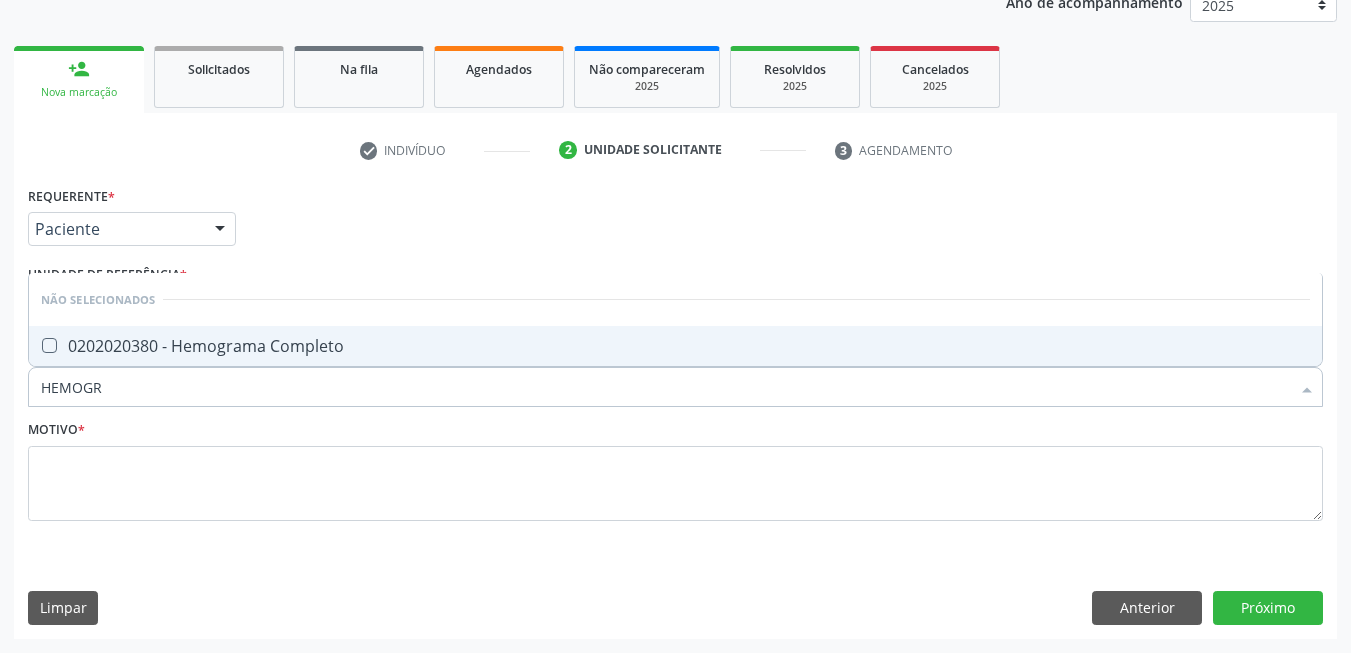 click on "0202020380 - Hemograma Completo" at bounding box center (675, 346) 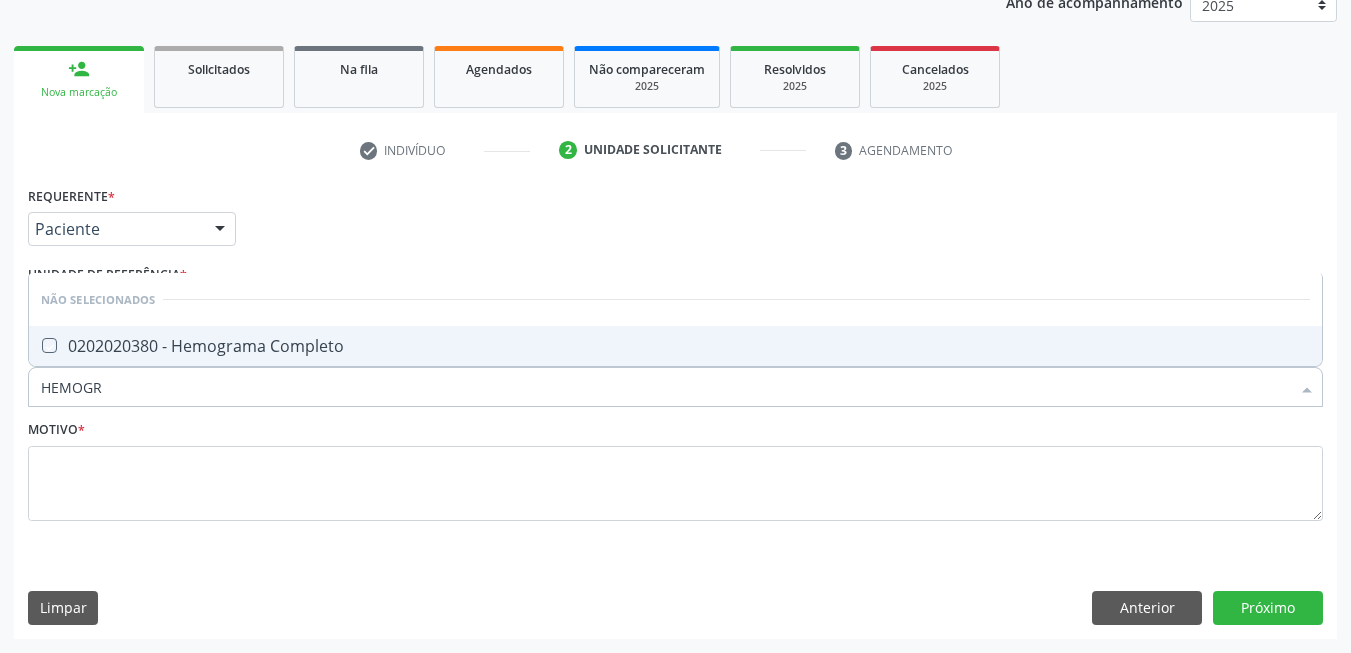checkbox on "true" 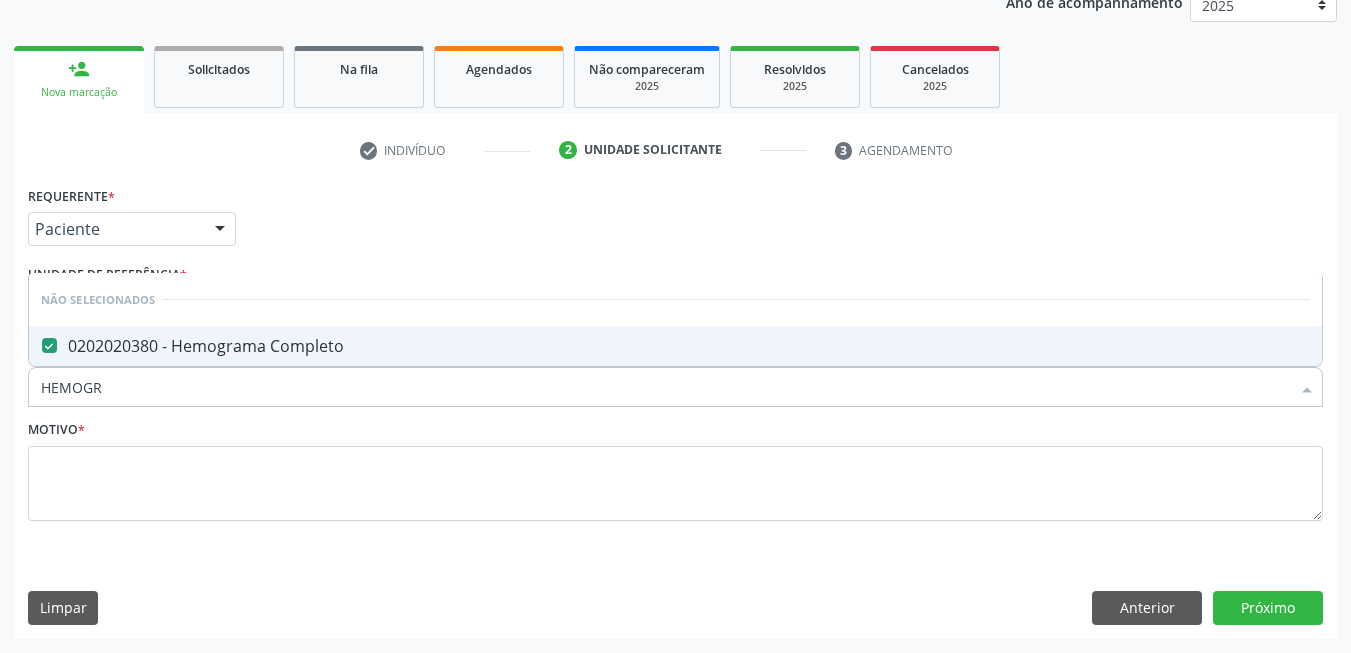 click on "HEMOGR" at bounding box center [665, 387] 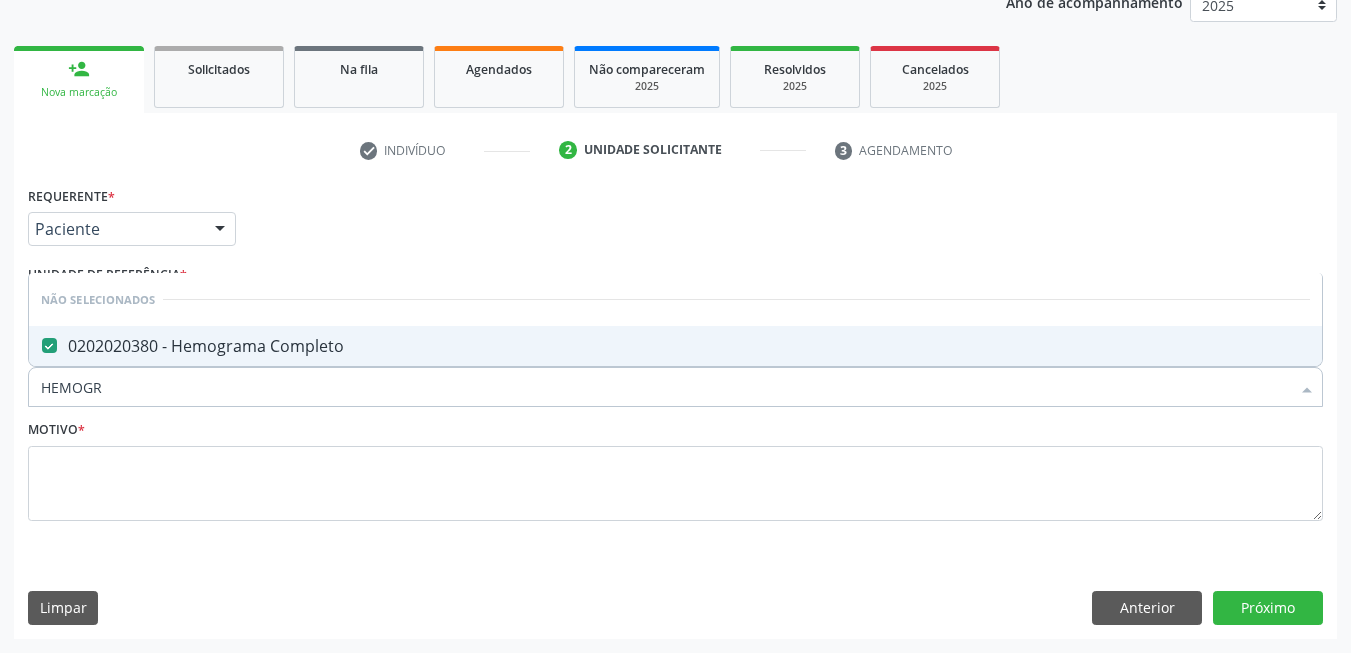 click on "HEMOGR" at bounding box center [665, 387] 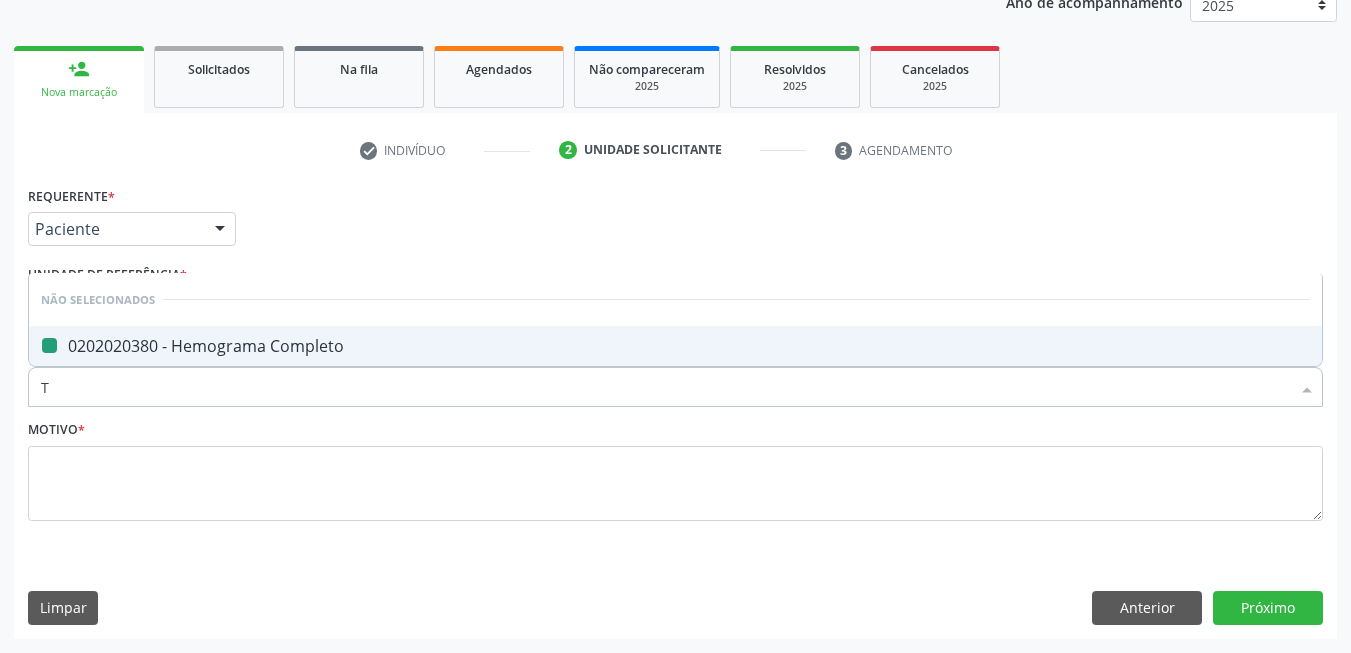 type on "T4" 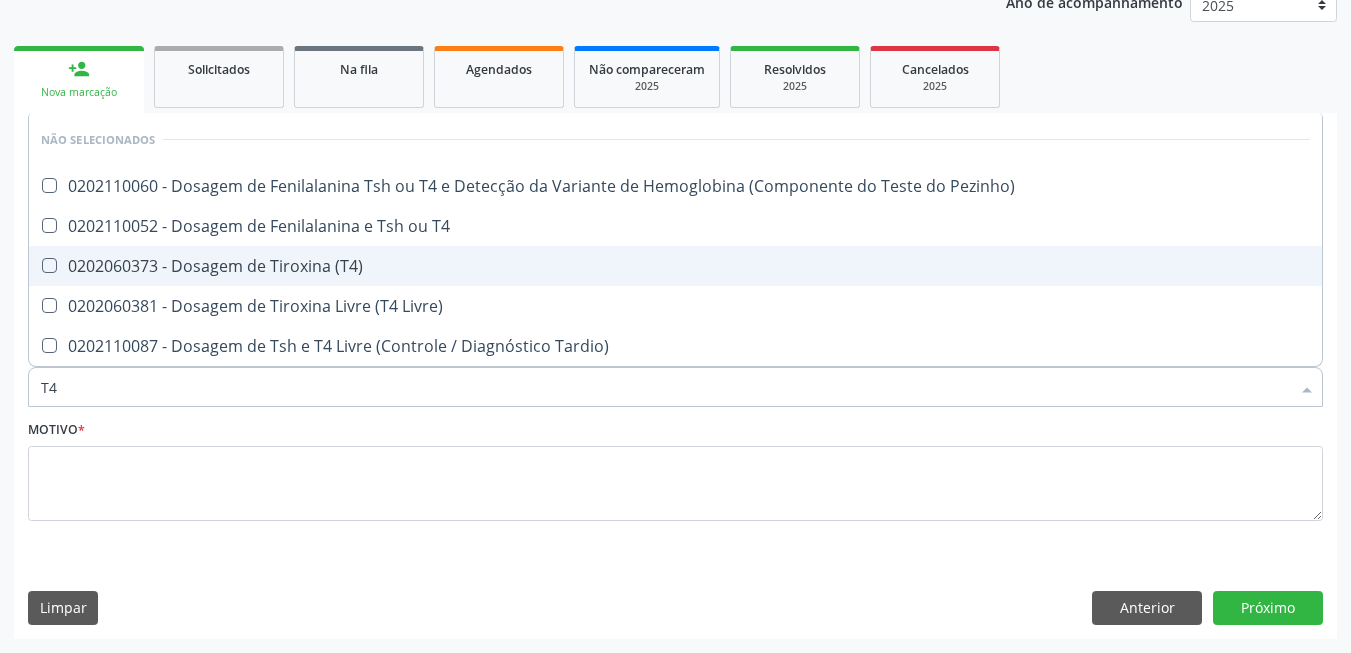 click on "0202060373 - Dosagem de Tiroxina (T4)" at bounding box center (675, 266) 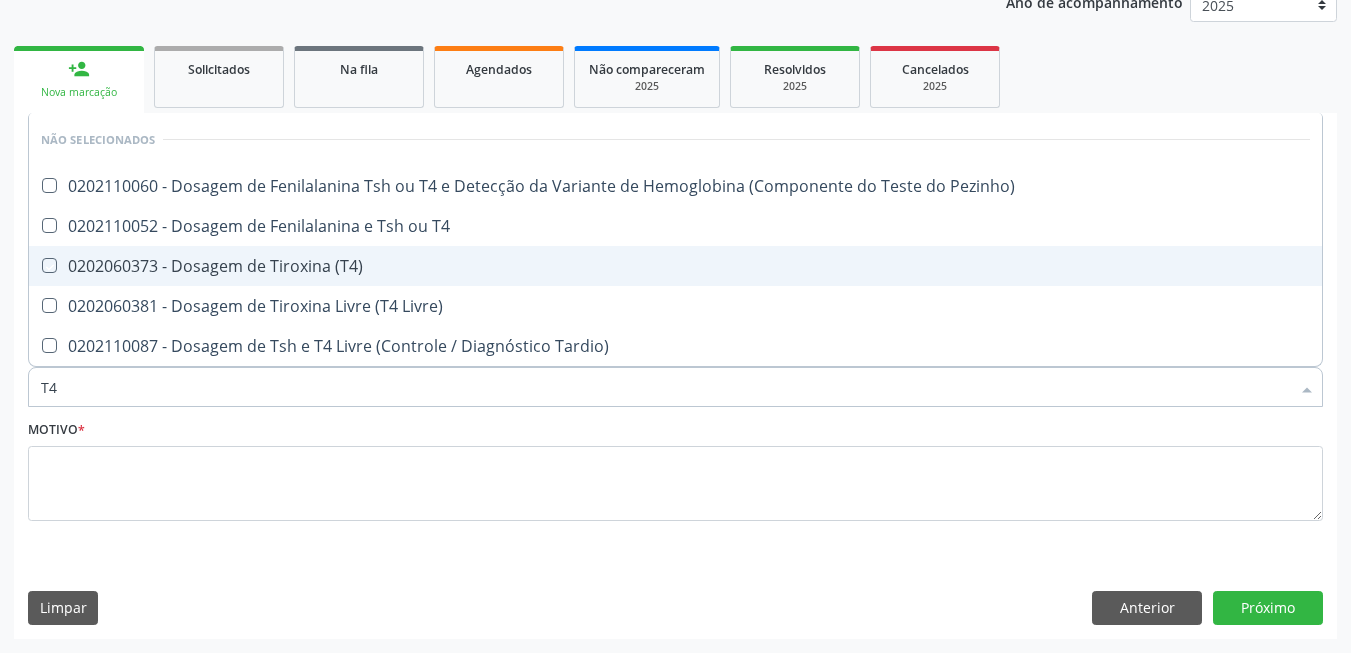 checkbox on "true" 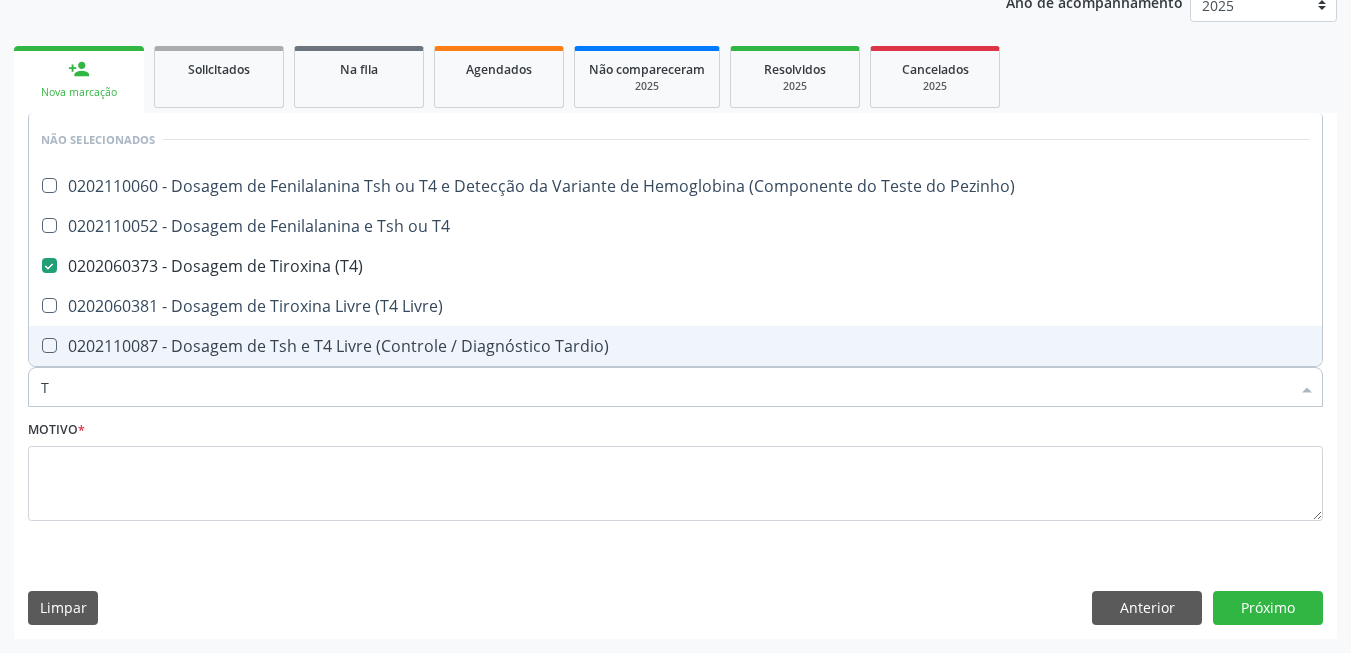 type on "TS" 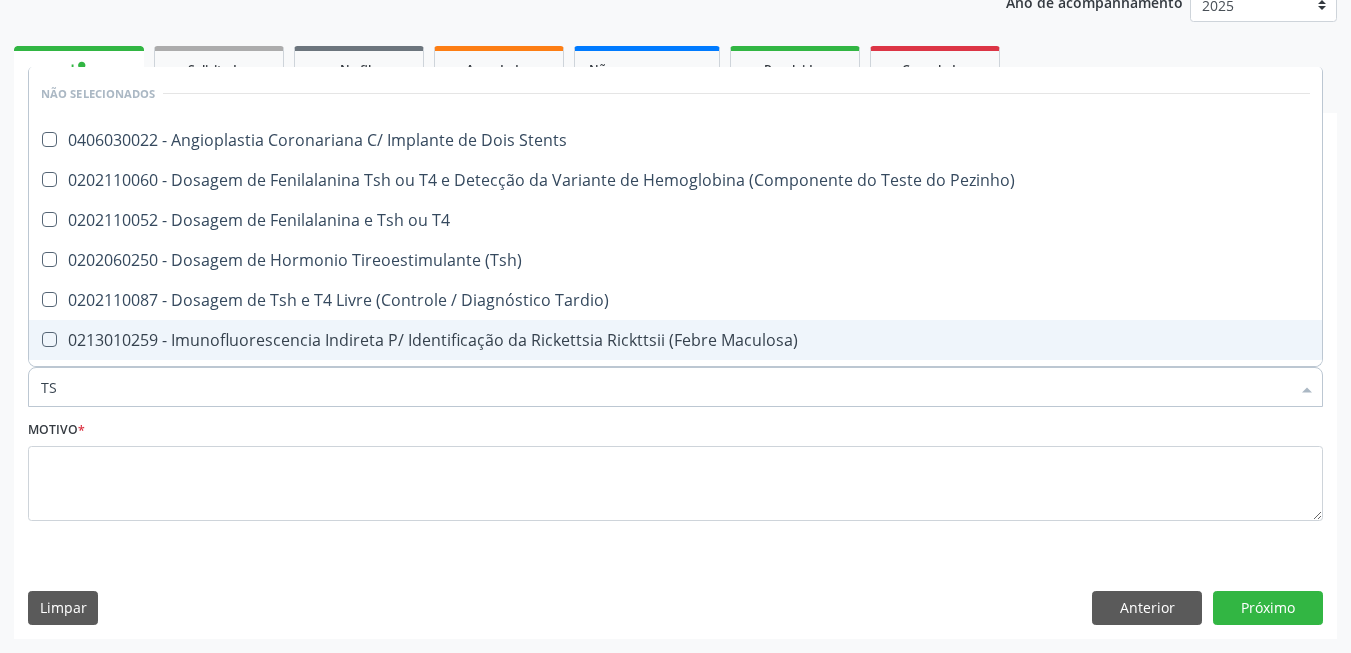 type on "TSH" 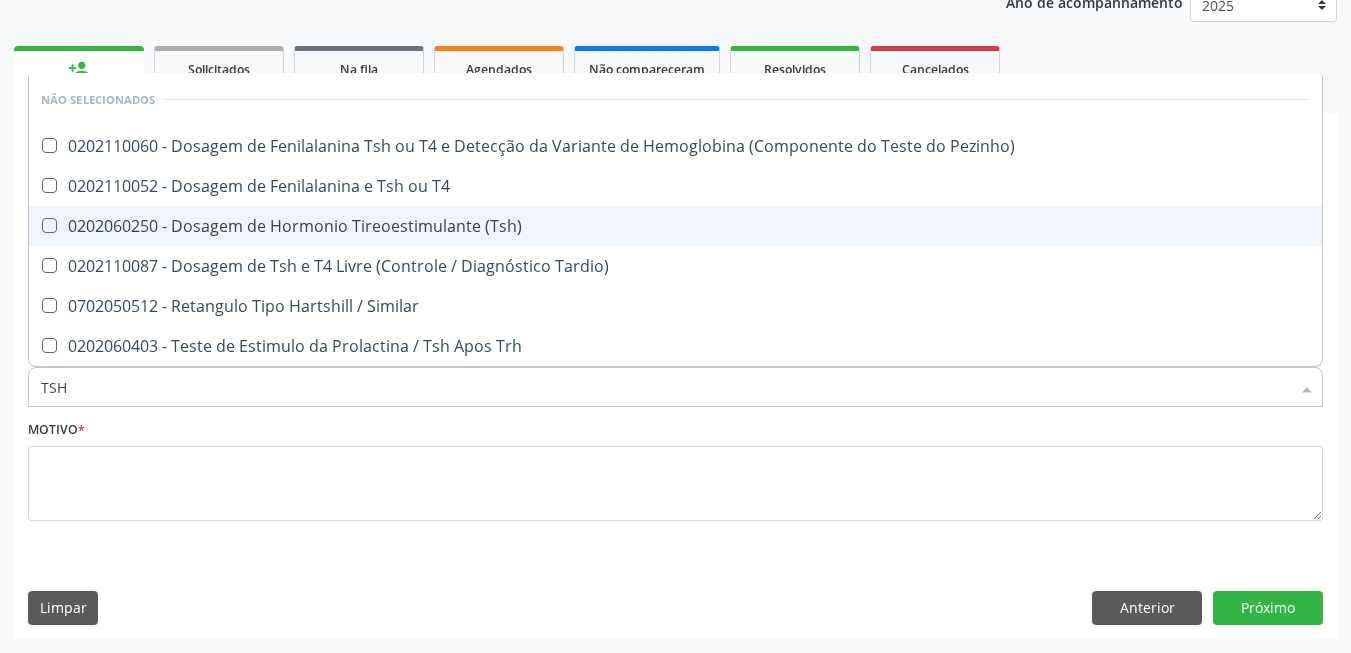 click on "0202060250 - Dosagem de Hormonio Tireoestimulante (Tsh)" at bounding box center (675, 226) 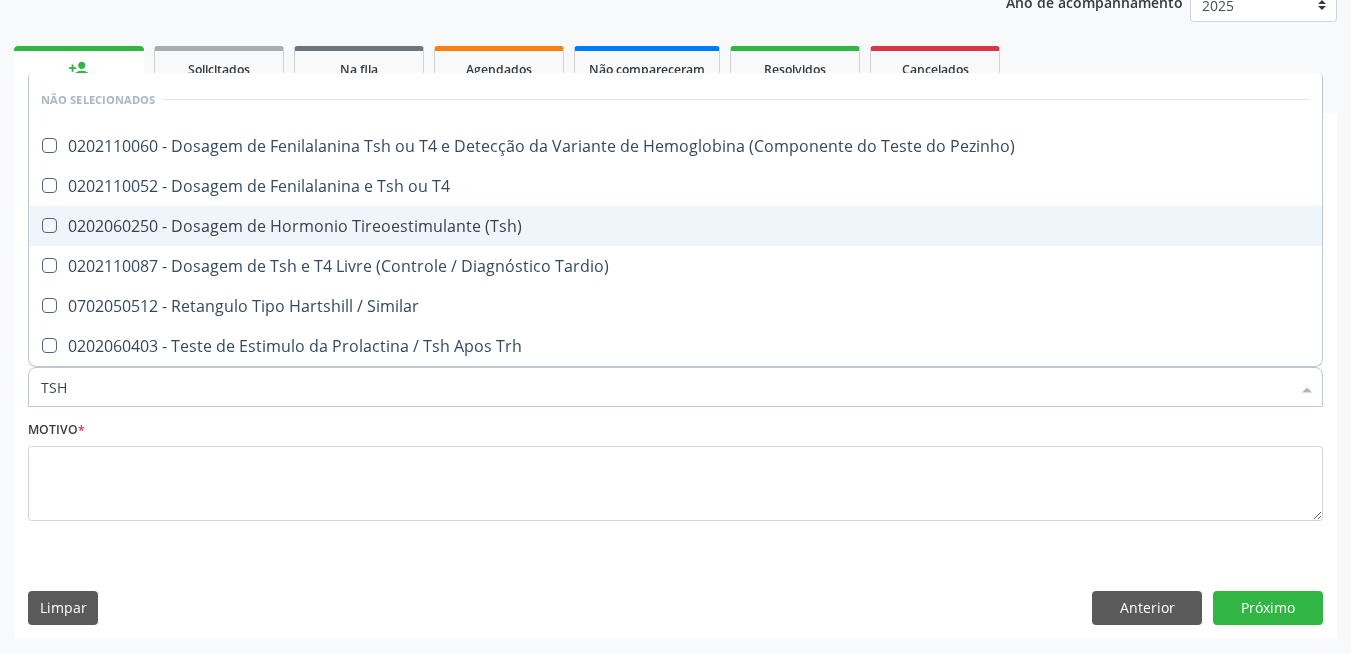 checkbox on "true" 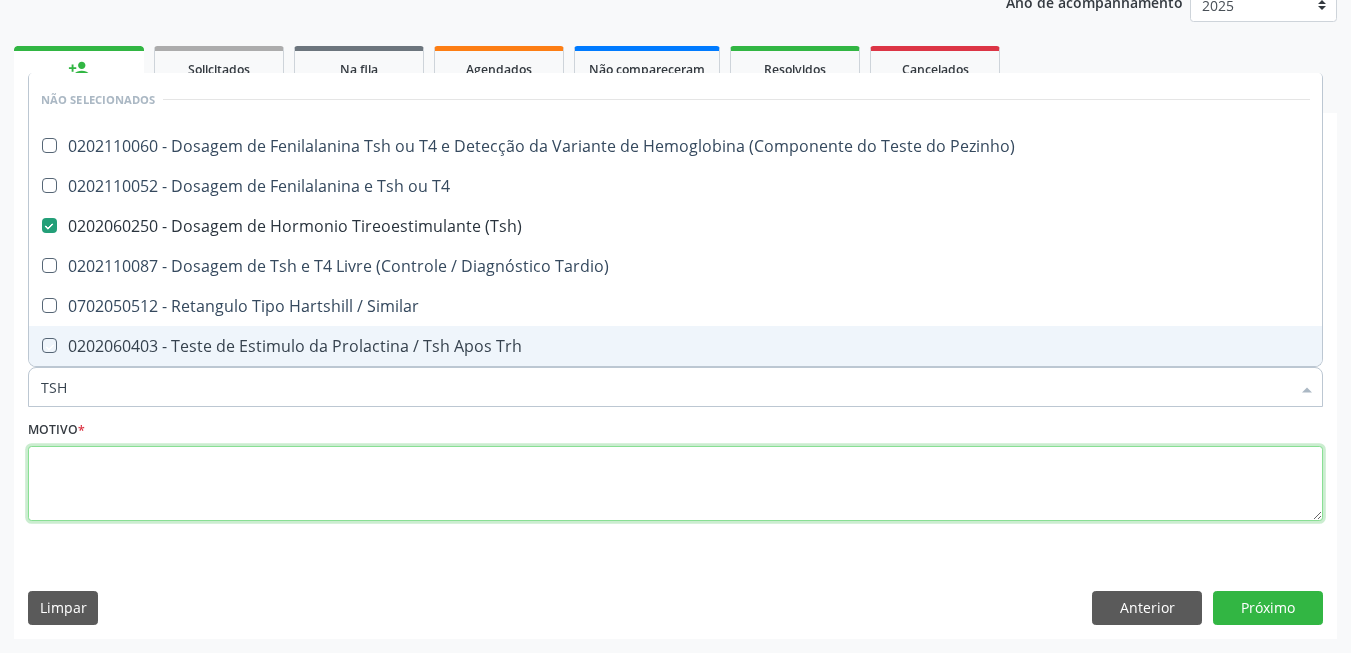 click at bounding box center (675, 484) 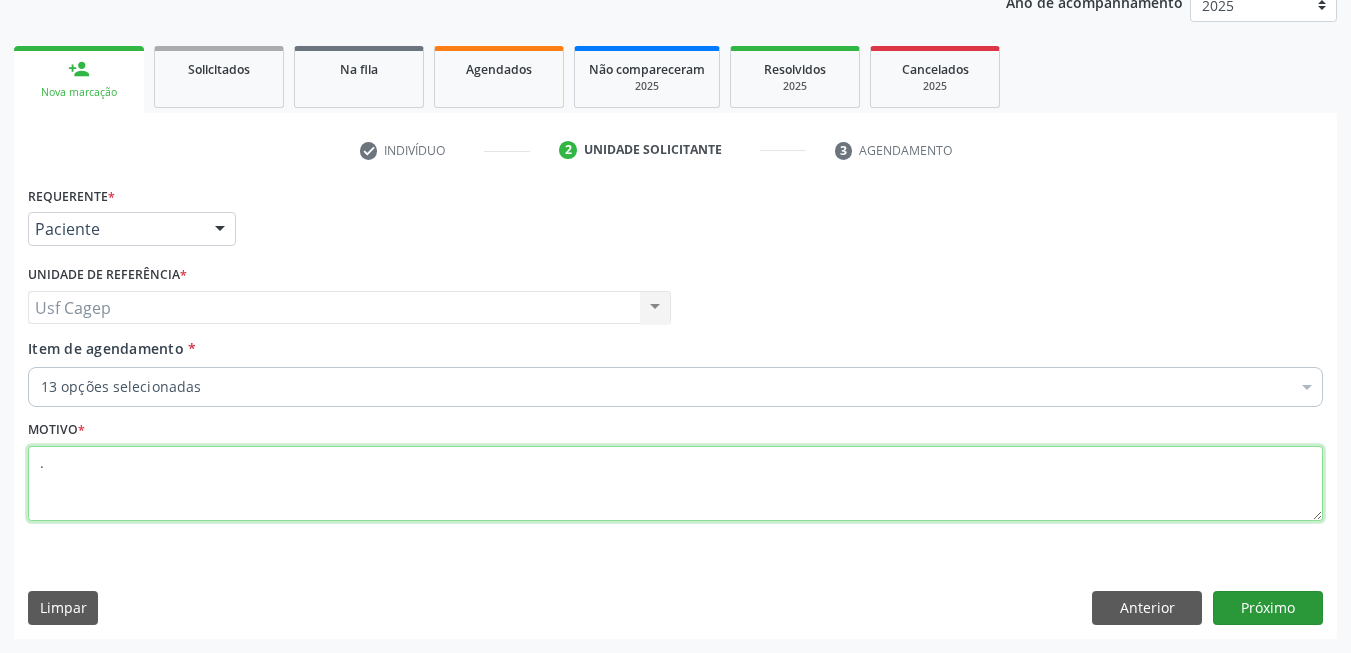 type on "." 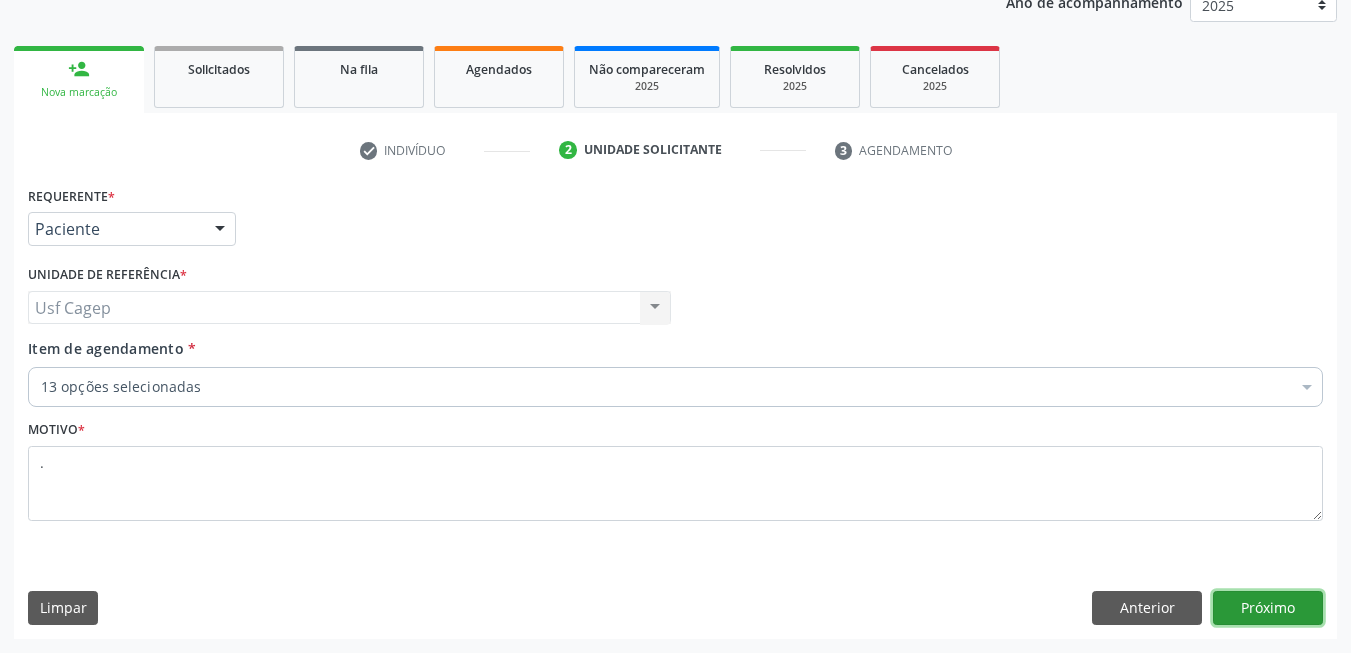 click on "Próximo" at bounding box center (1268, 608) 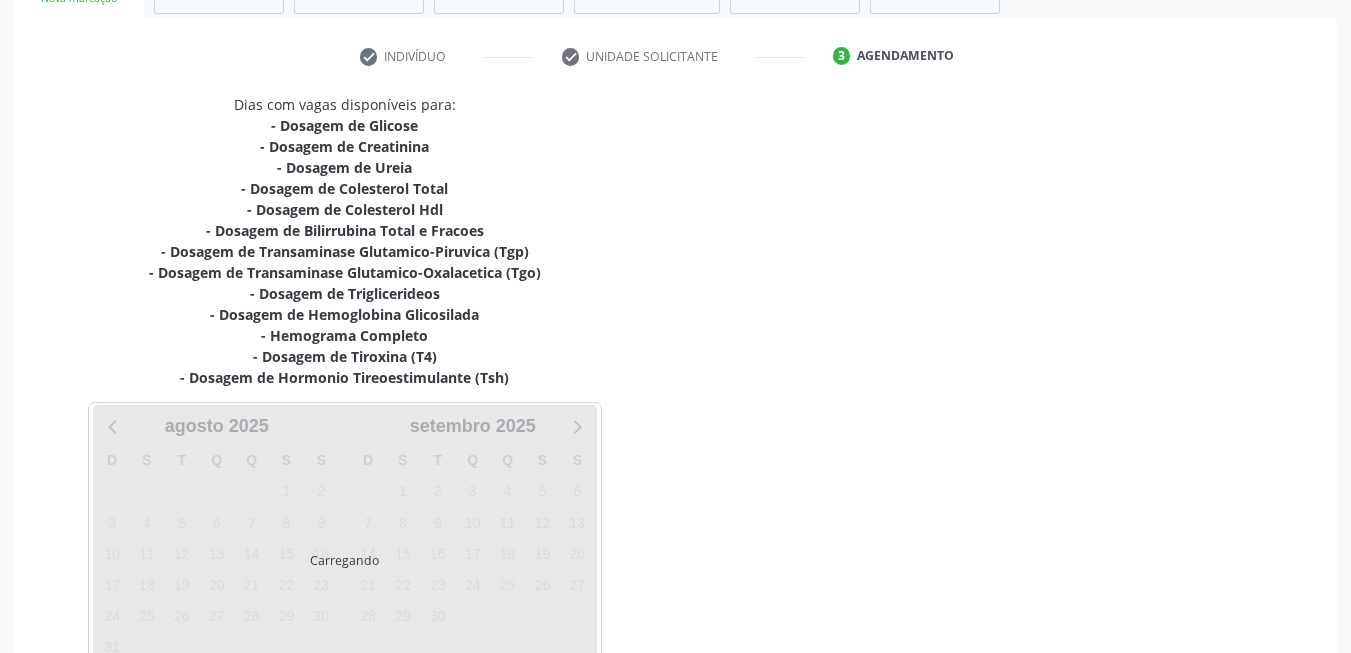 scroll, scrollTop: 453, scrollLeft: 0, axis: vertical 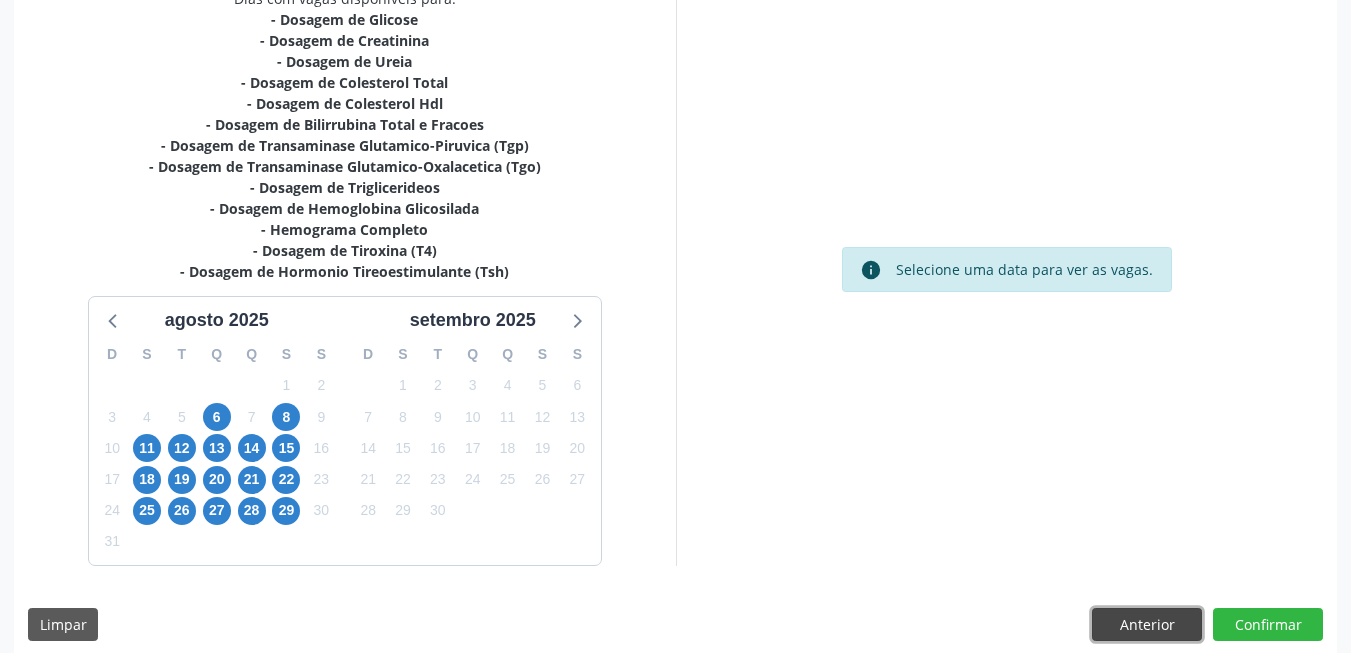 click on "Anterior" at bounding box center (1147, 625) 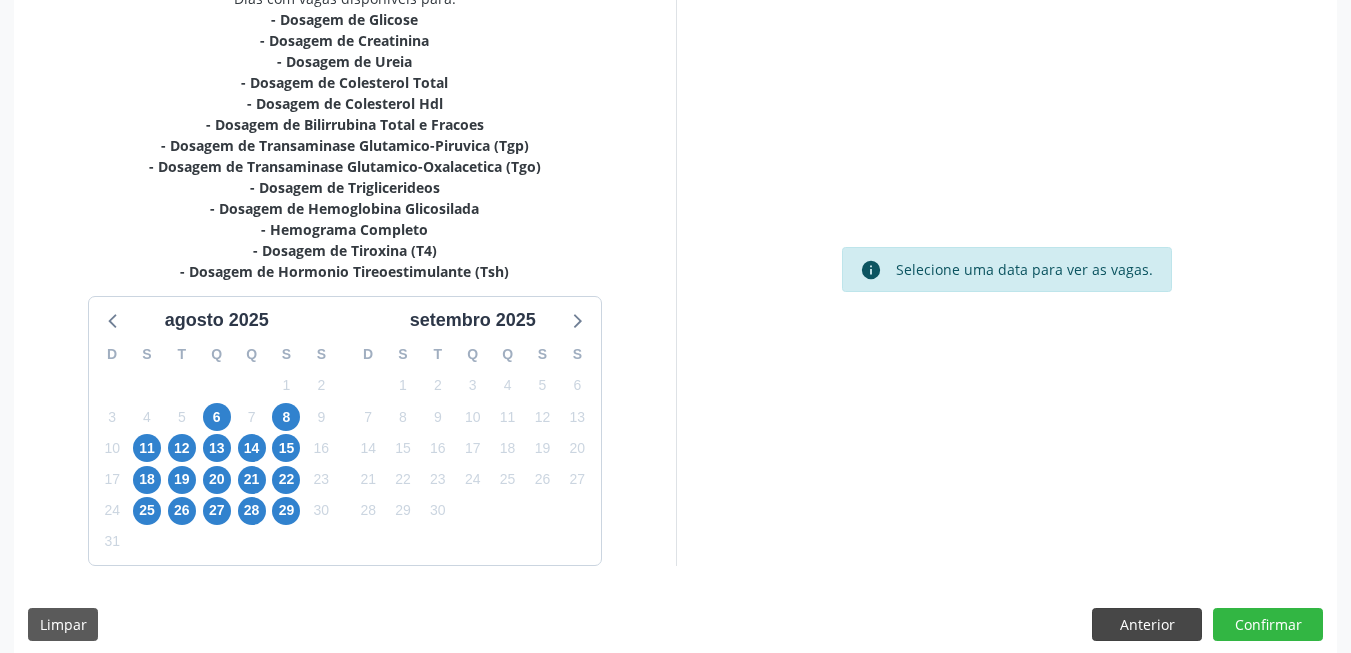 scroll, scrollTop: 253, scrollLeft: 0, axis: vertical 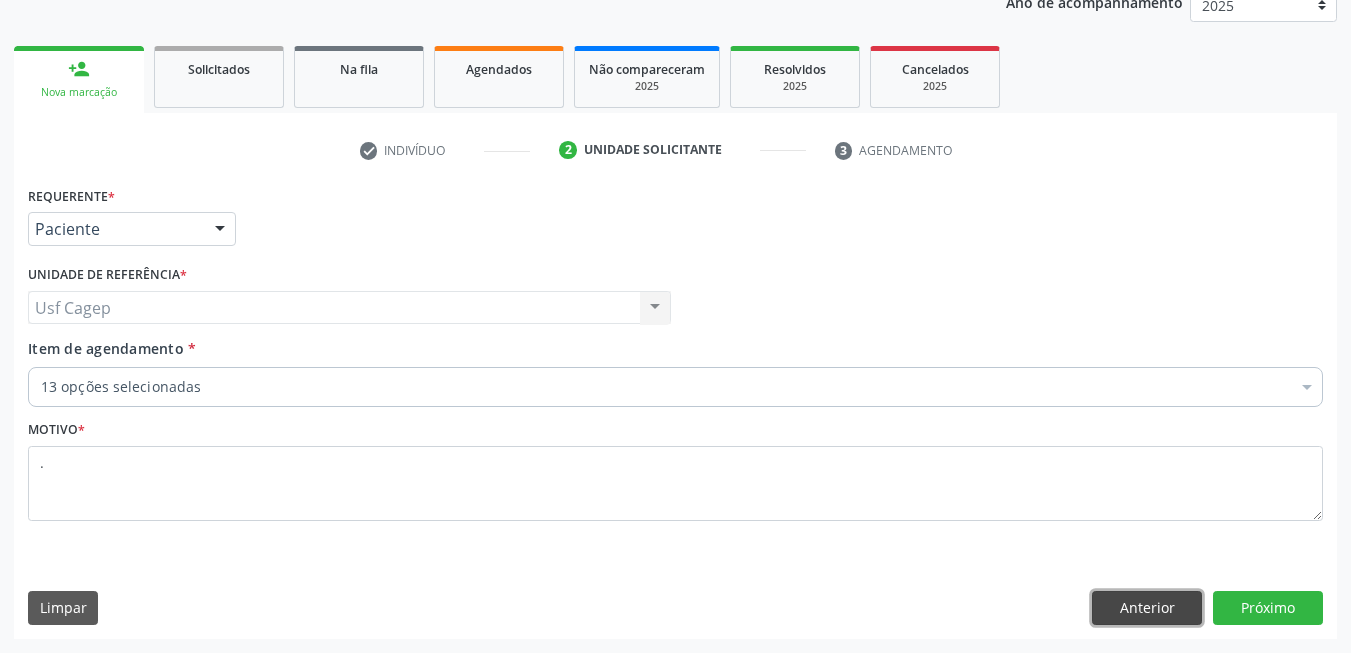 click on "Anterior" at bounding box center [1147, 608] 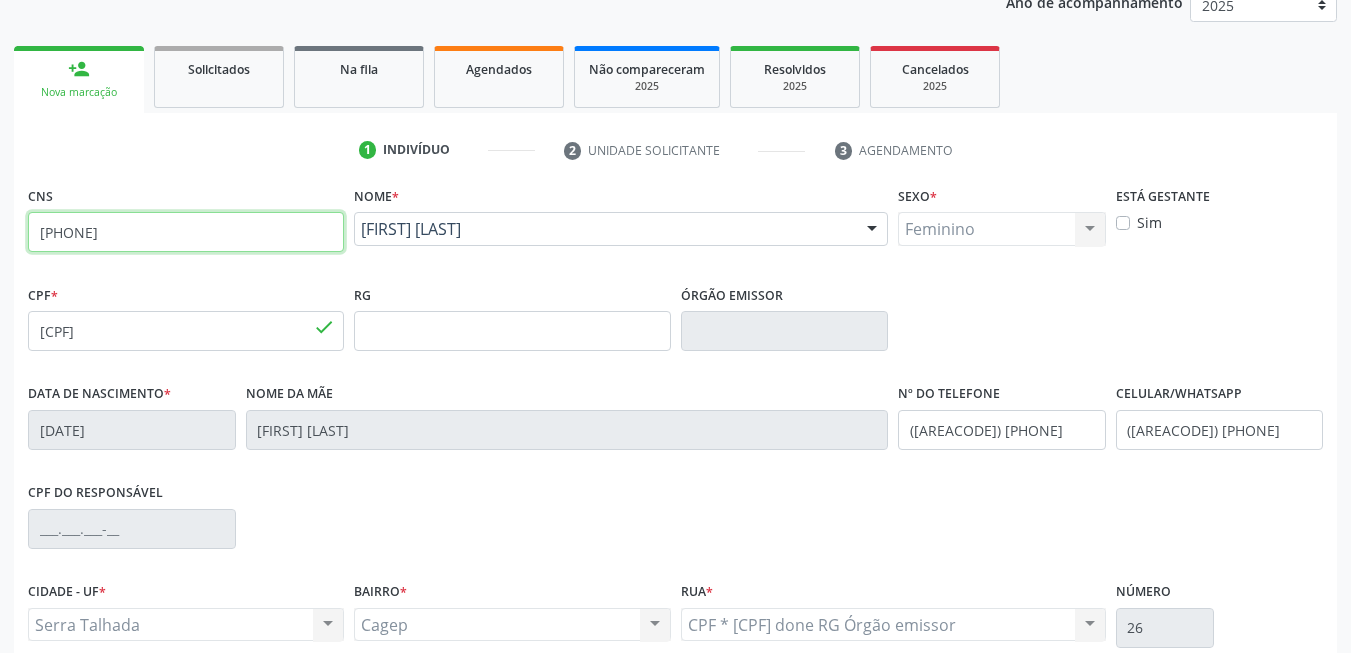 click on "209 1362 4114 0006" at bounding box center (186, 232) 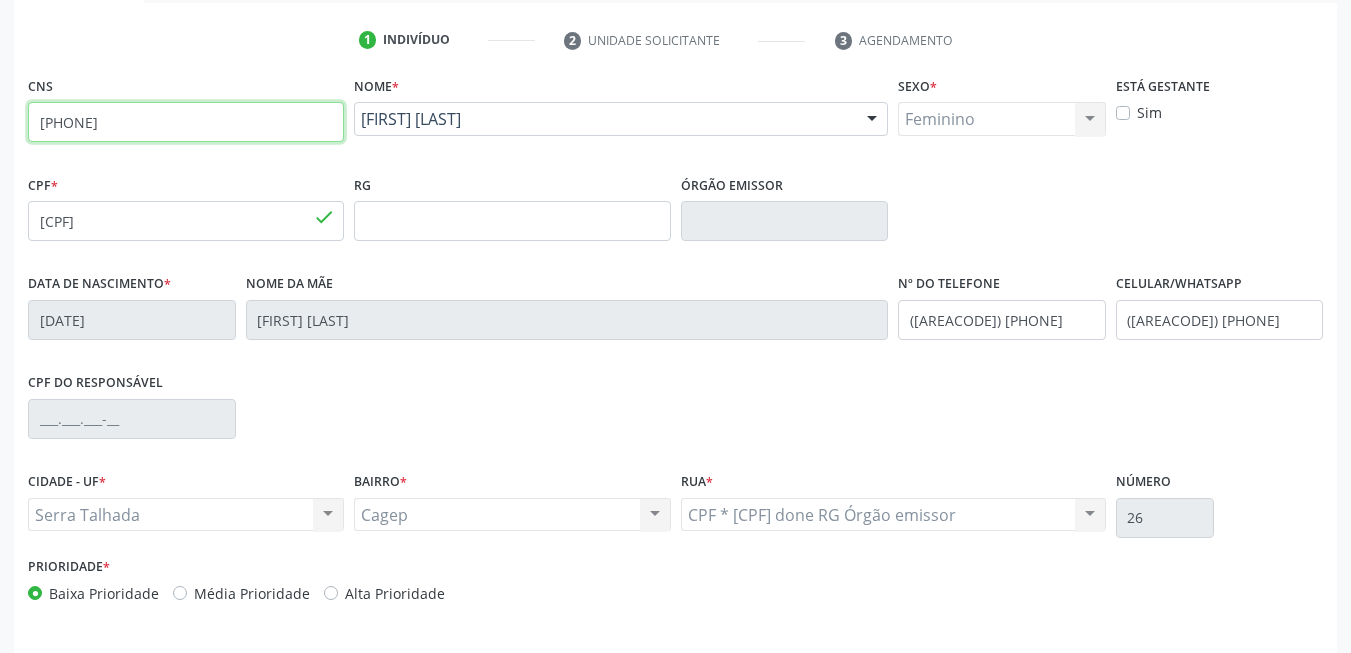 scroll, scrollTop: 331, scrollLeft: 0, axis: vertical 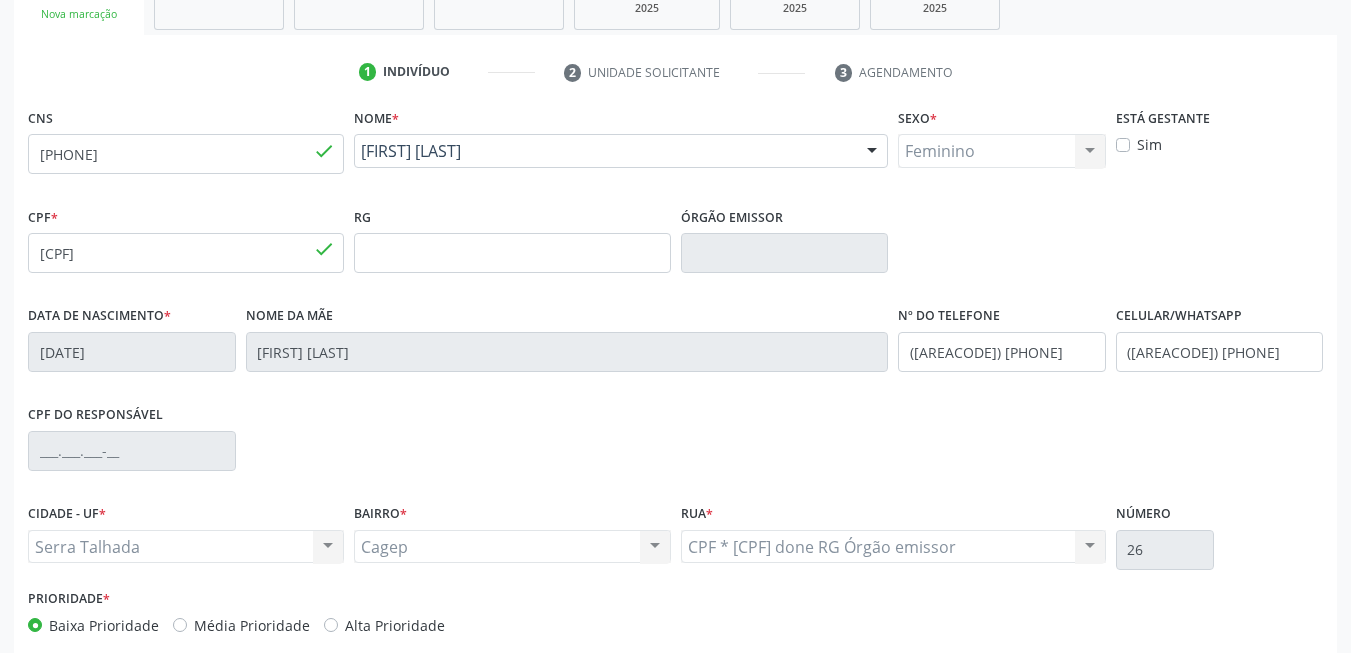 click on "CPF
*
129.089.184-20       done
RG
Órgão emissor" at bounding box center [675, 251] 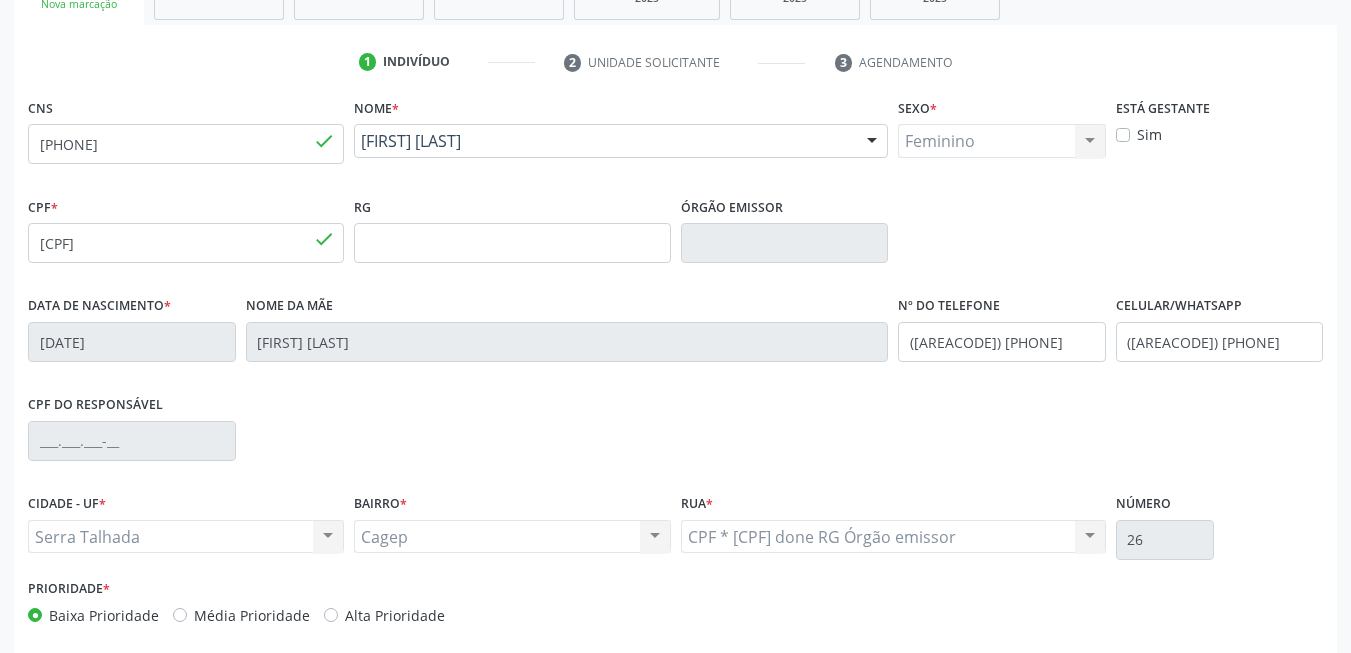 scroll, scrollTop: 231, scrollLeft: 0, axis: vertical 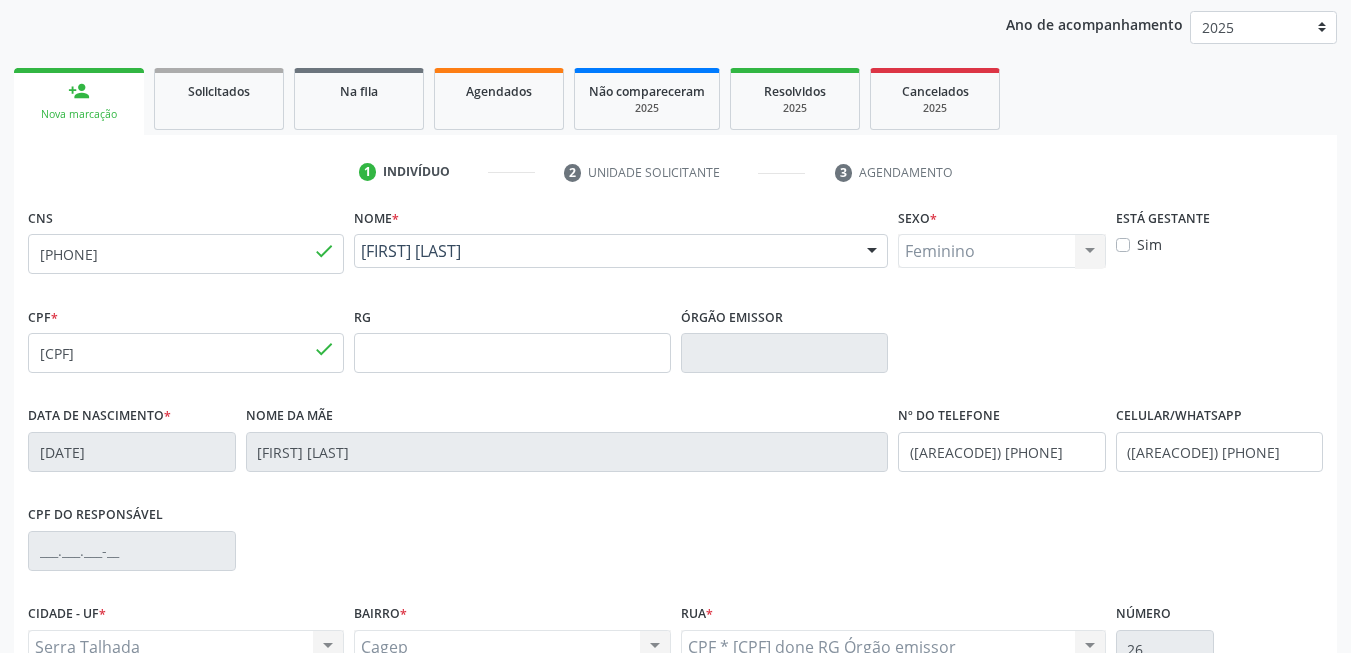 click on "CPF
*
129.089.184-20       done
RG
Órgão emissor" at bounding box center [675, 351] 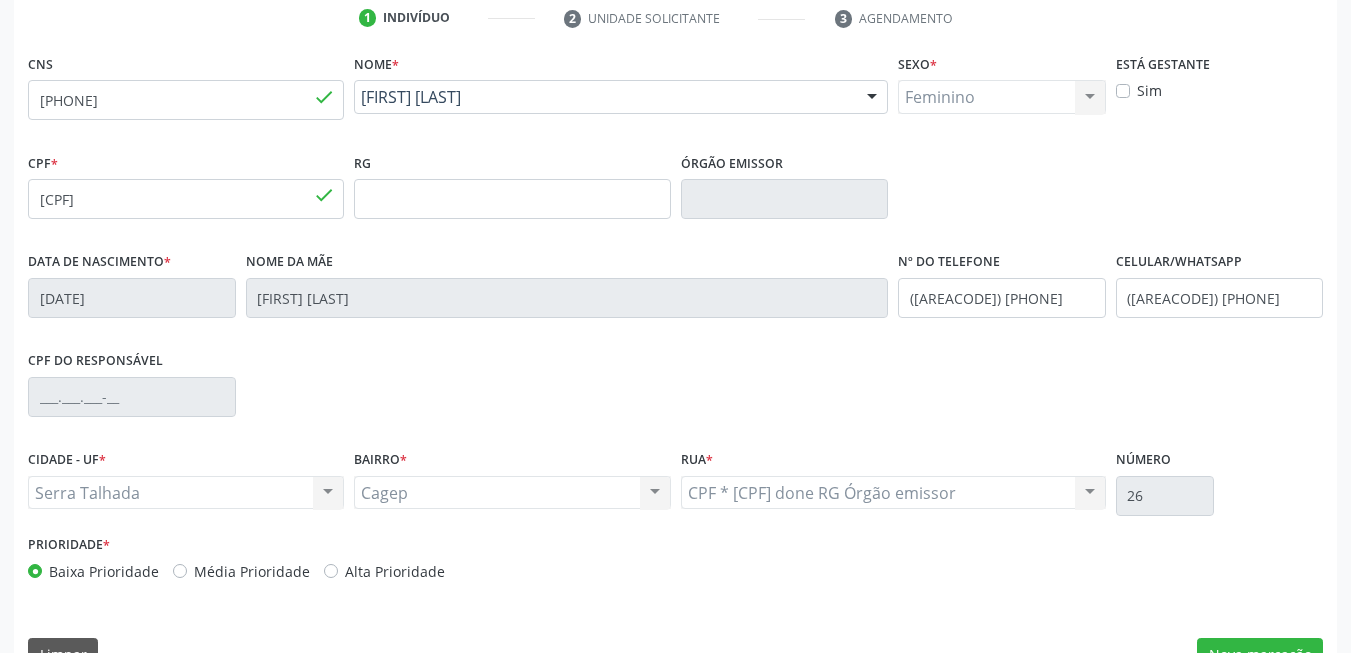 scroll, scrollTop: 431, scrollLeft: 0, axis: vertical 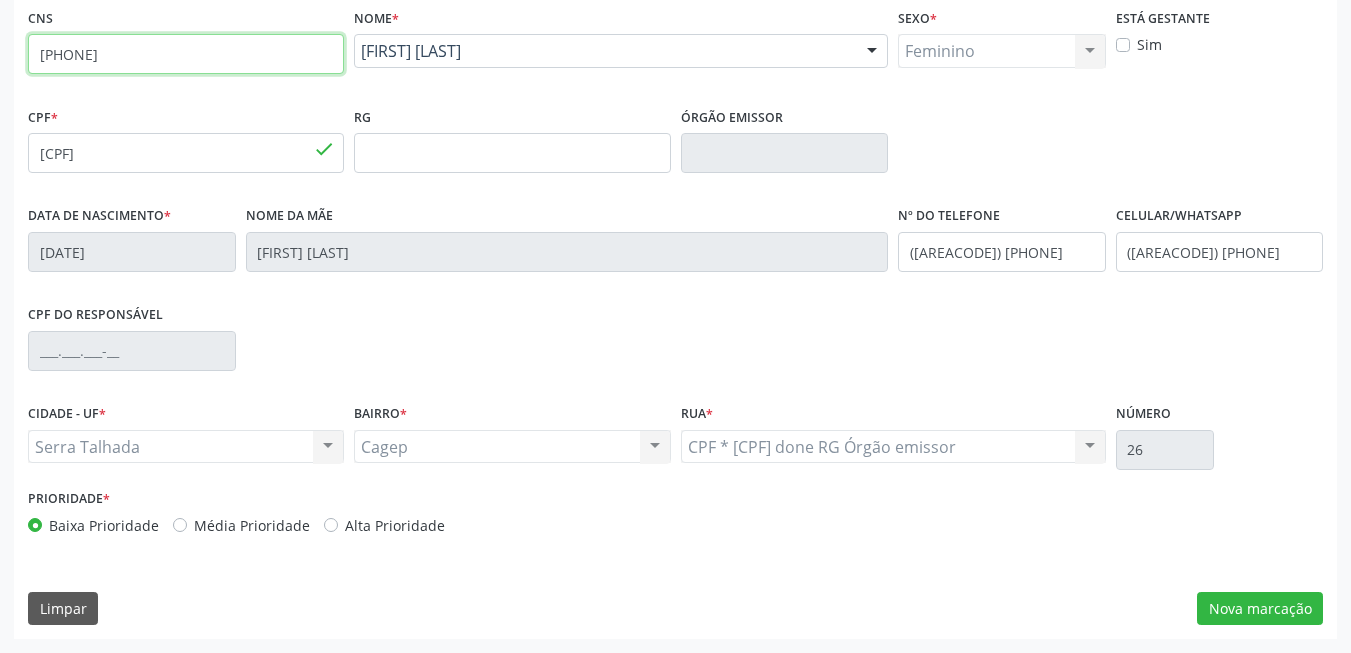 click on "209 1362 4114 0006" at bounding box center (186, 54) 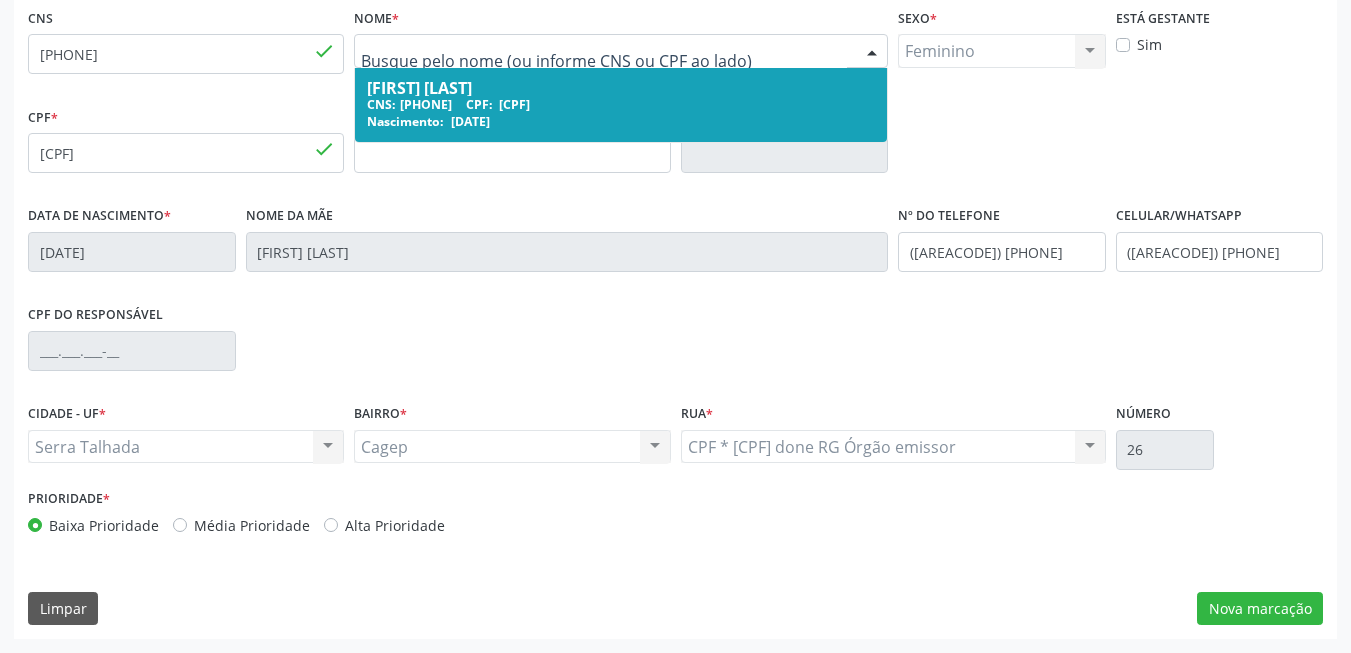 click at bounding box center (621, 51) 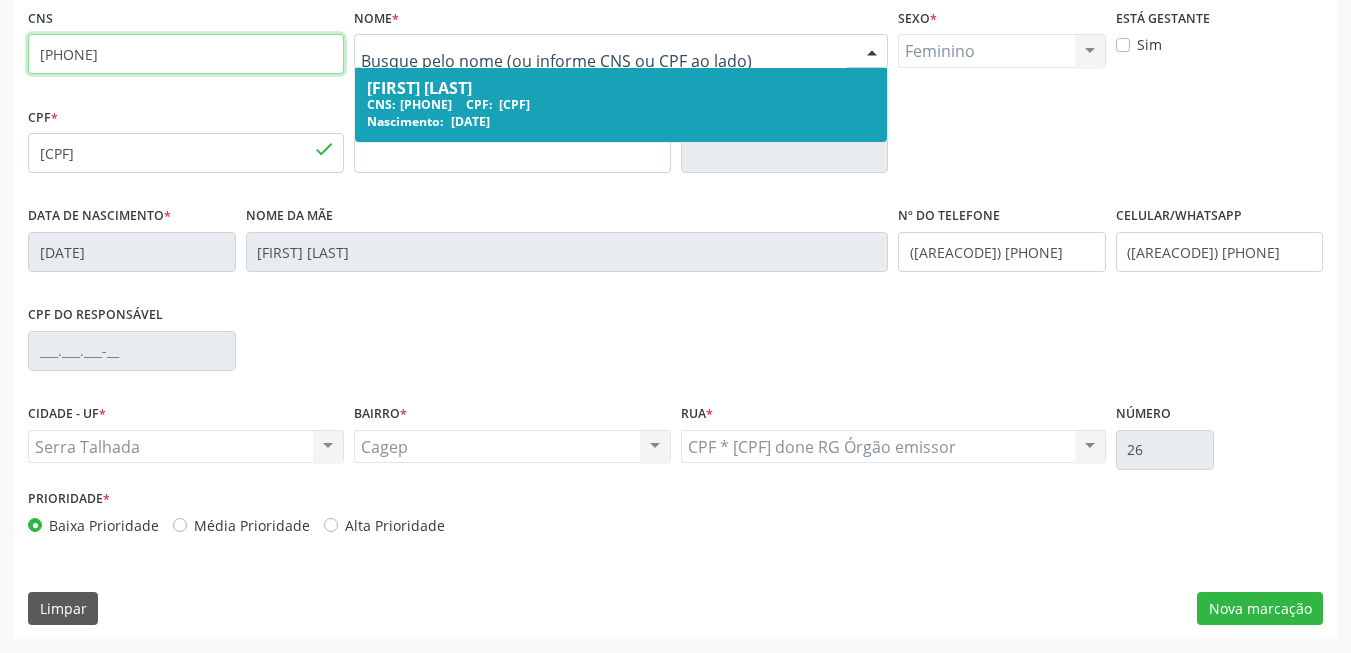 click on "708 4062 7032 6369" at bounding box center (186, 54) 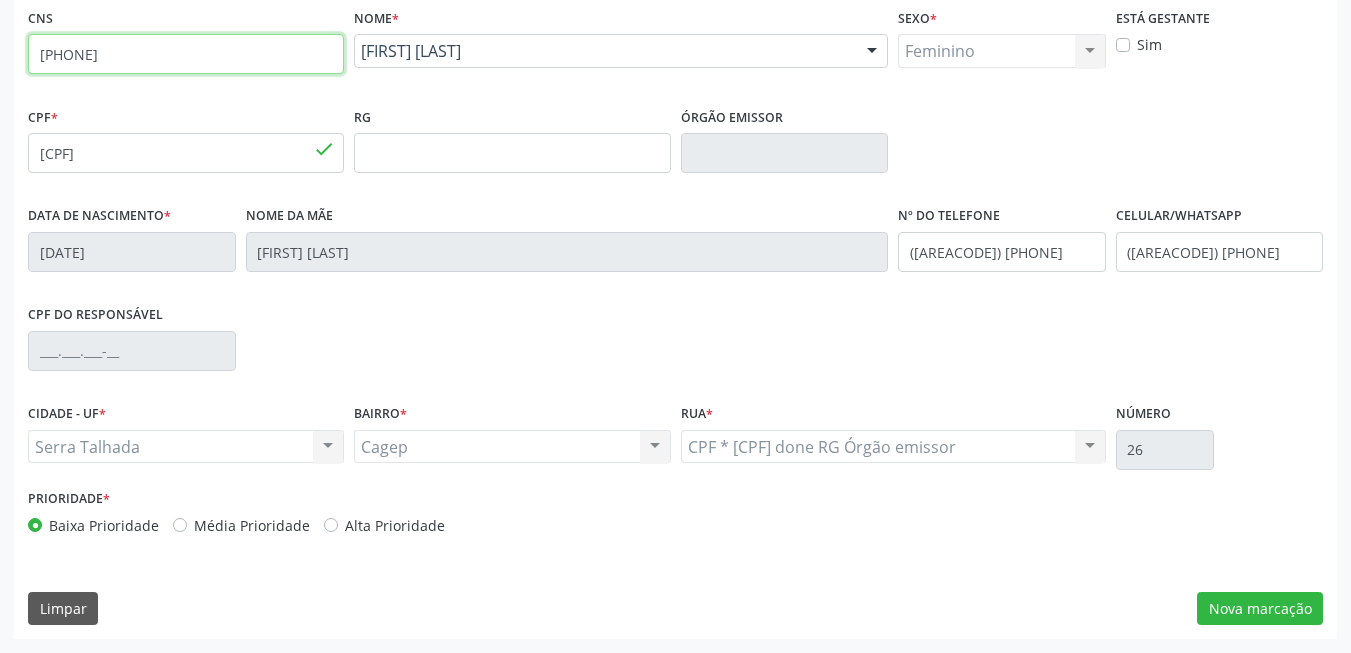 click on "708 4062 7032 6369" at bounding box center [186, 54] 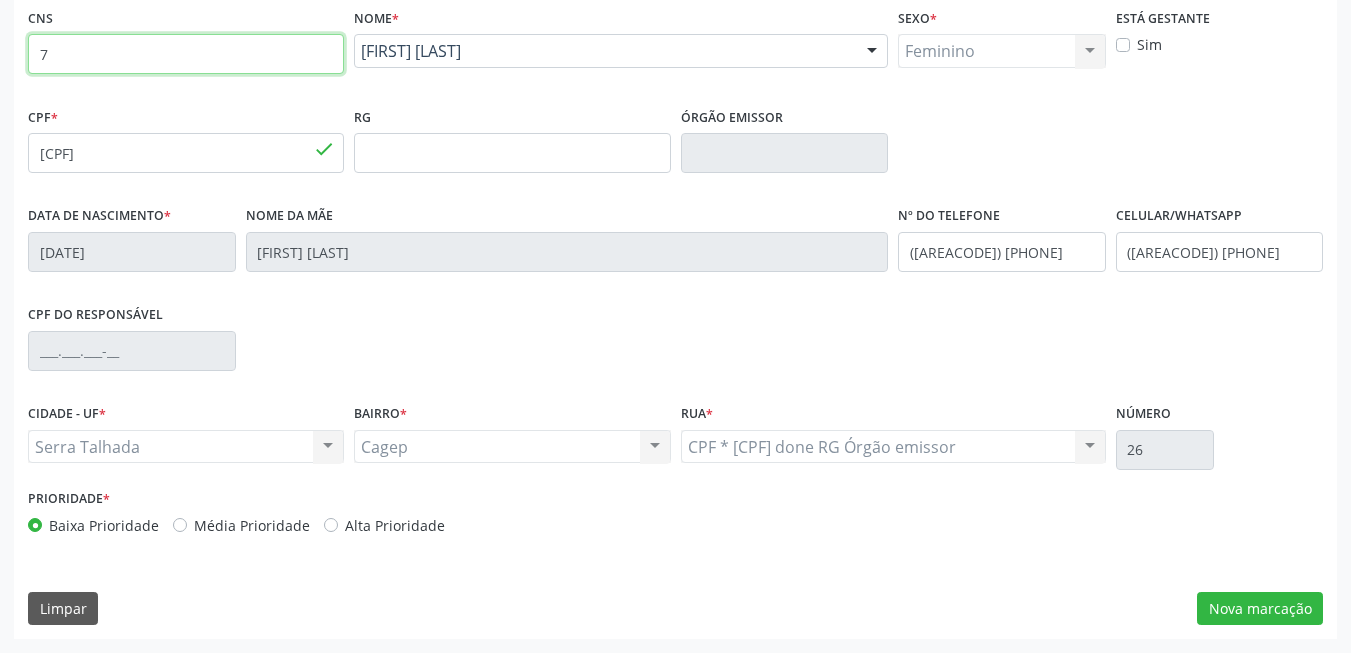 type 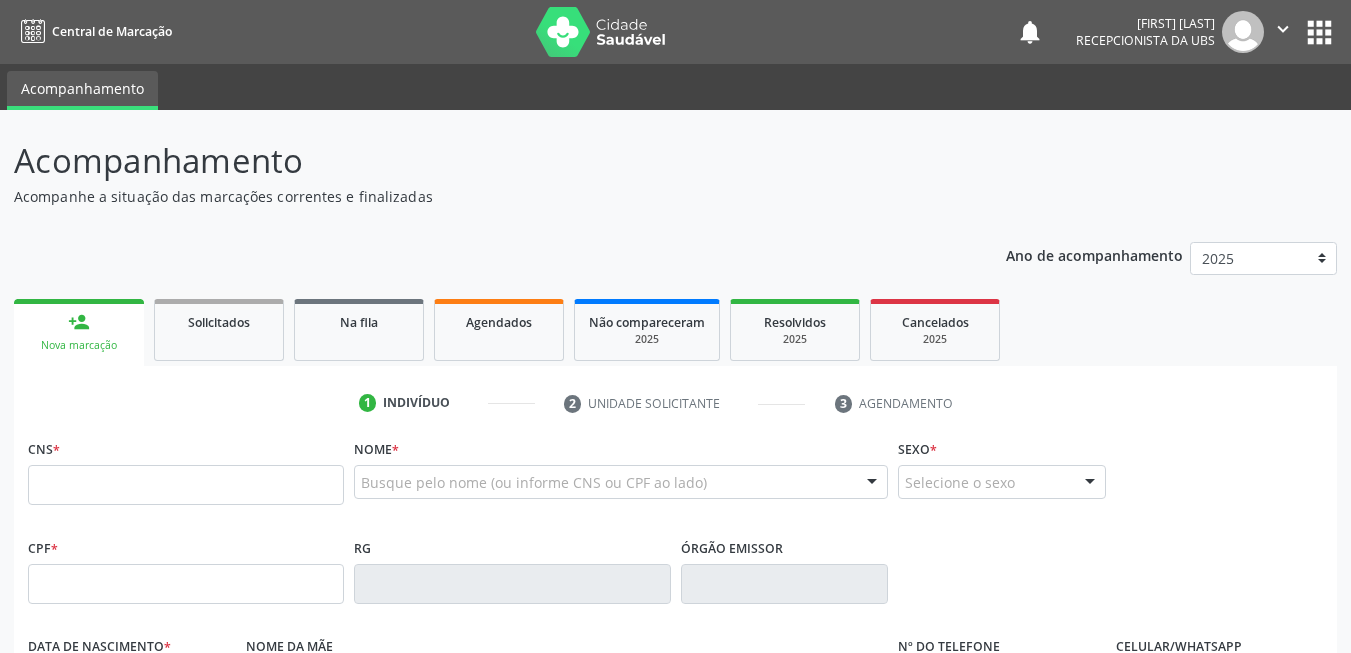 scroll, scrollTop: 0, scrollLeft: 0, axis: both 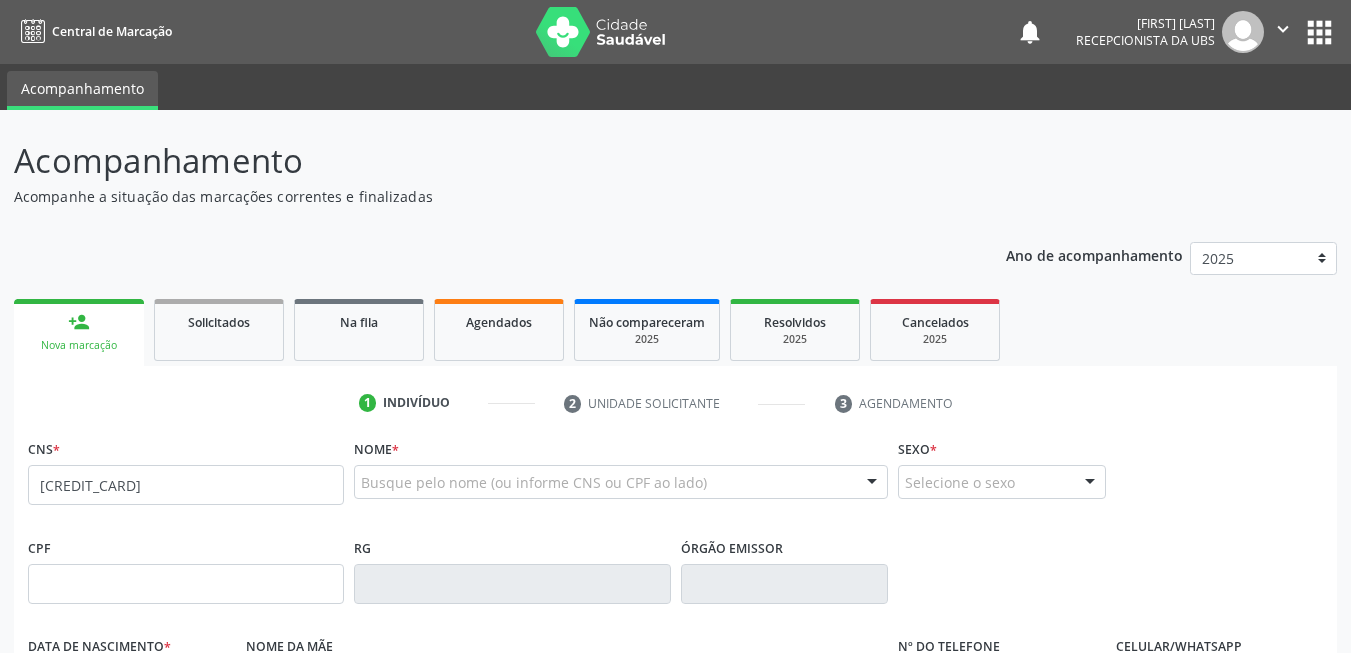 type on "708 4062 7032 6369" 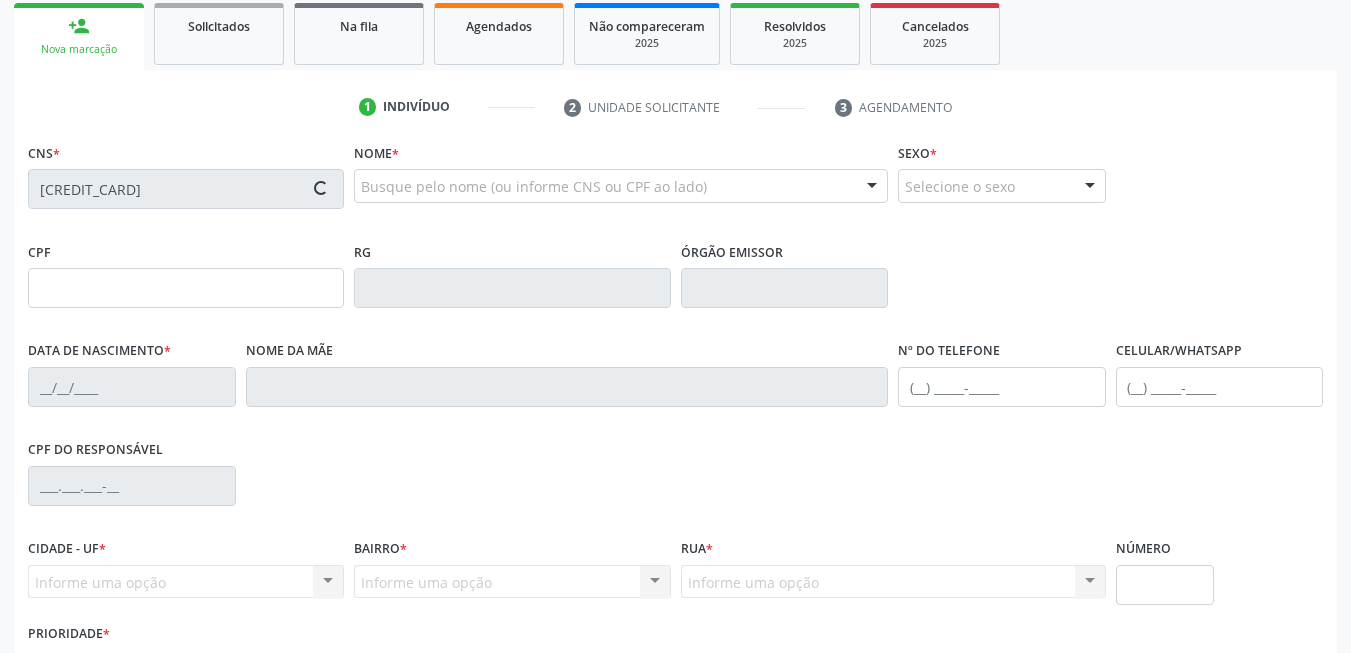 scroll, scrollTop: 431, scrollLeft: 0, axis: vertical 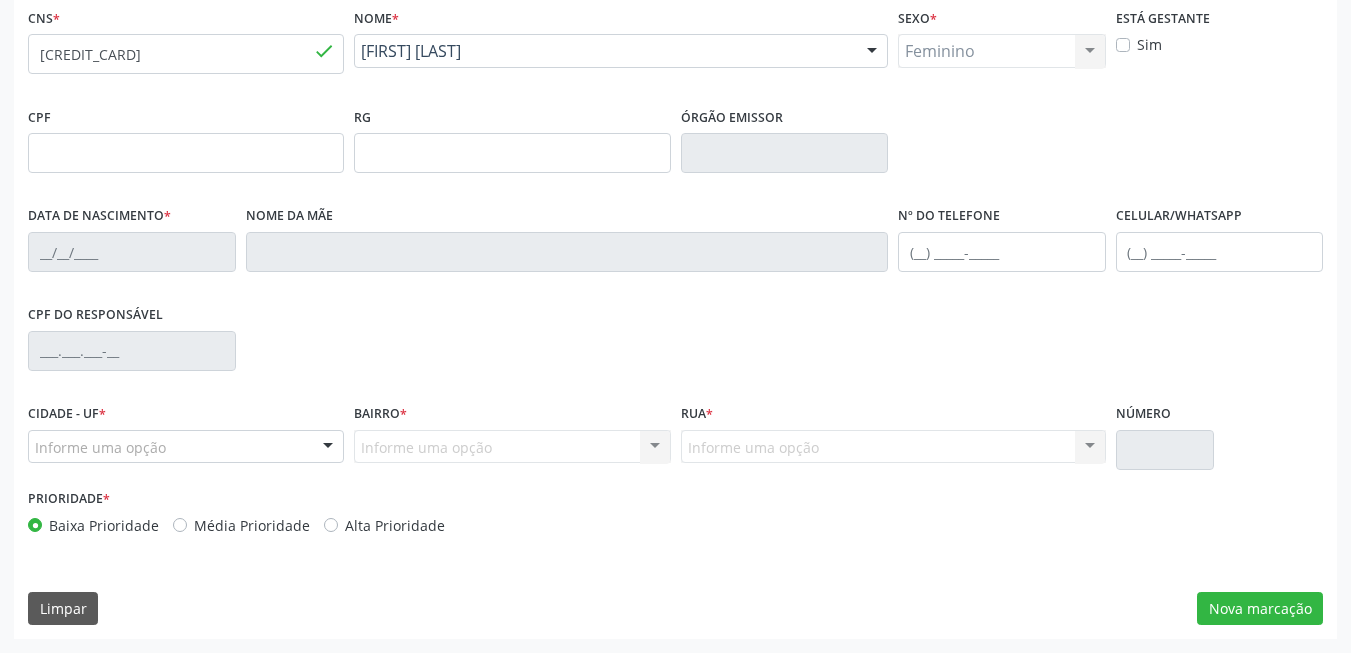 type on "18/02/1977" 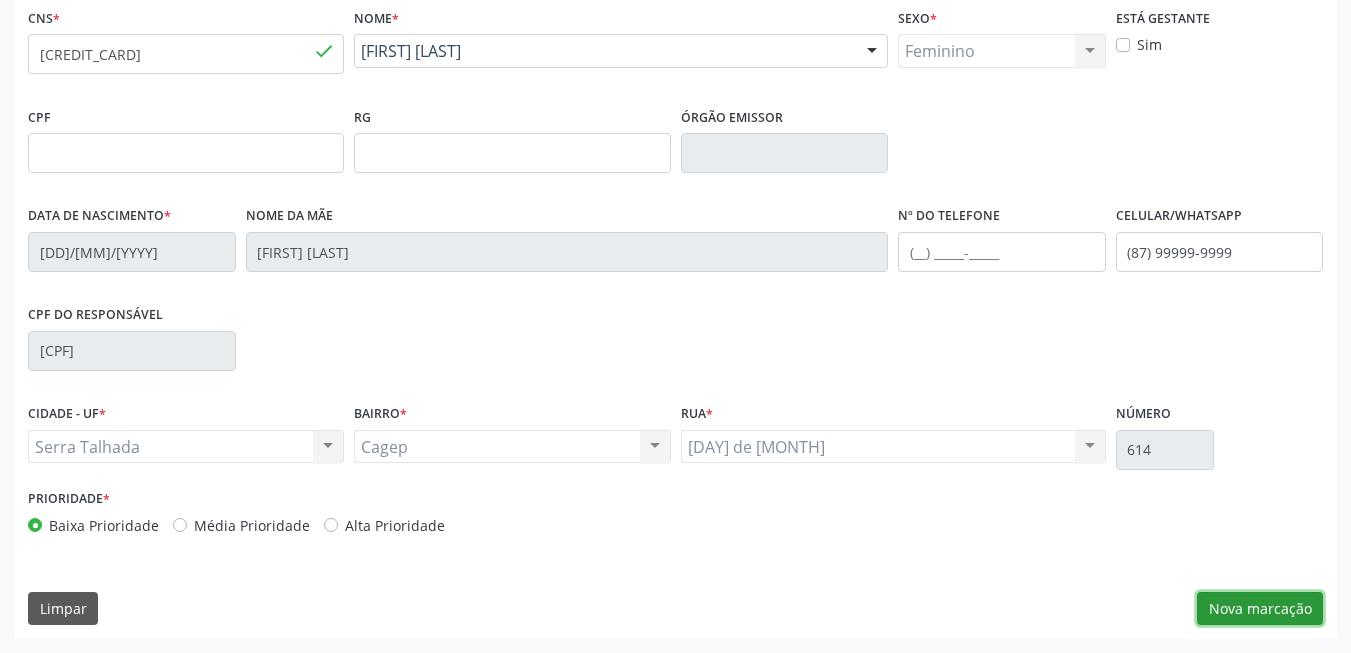click on "Nova marcação" at bounding box center (1260, 609) 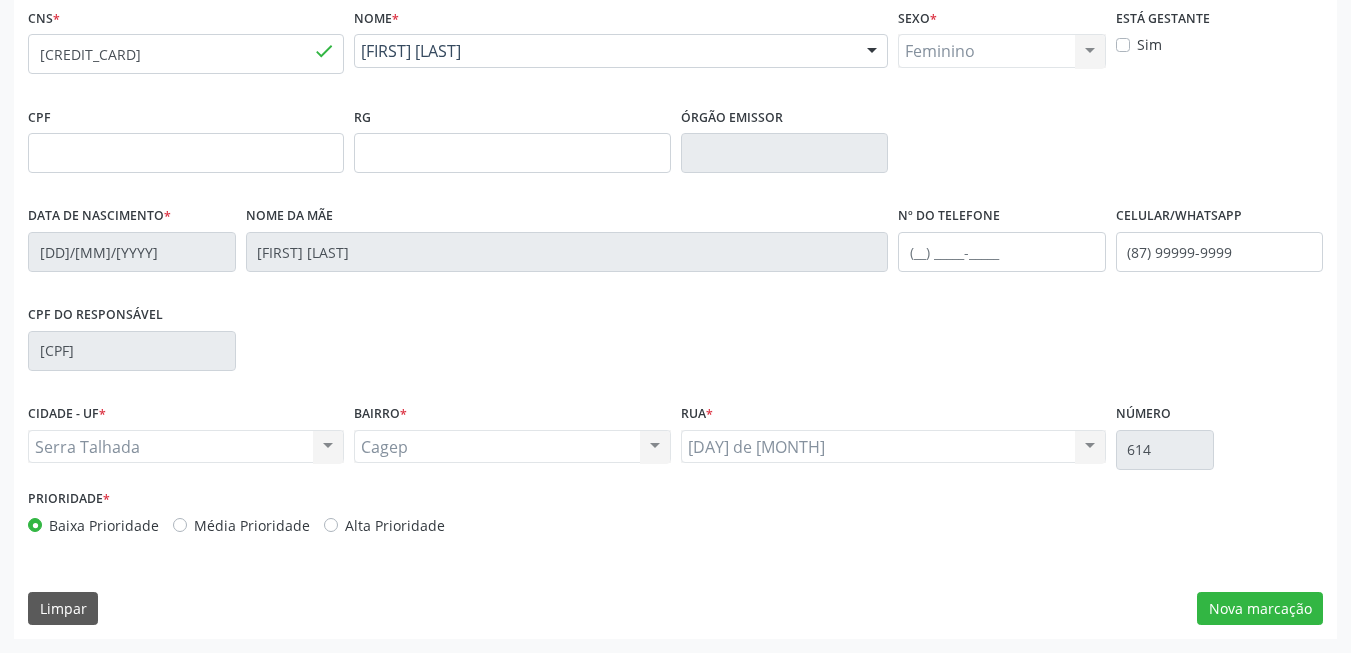 scroll, scrollTop: 253, scrollLeft: 0, axis: vertical 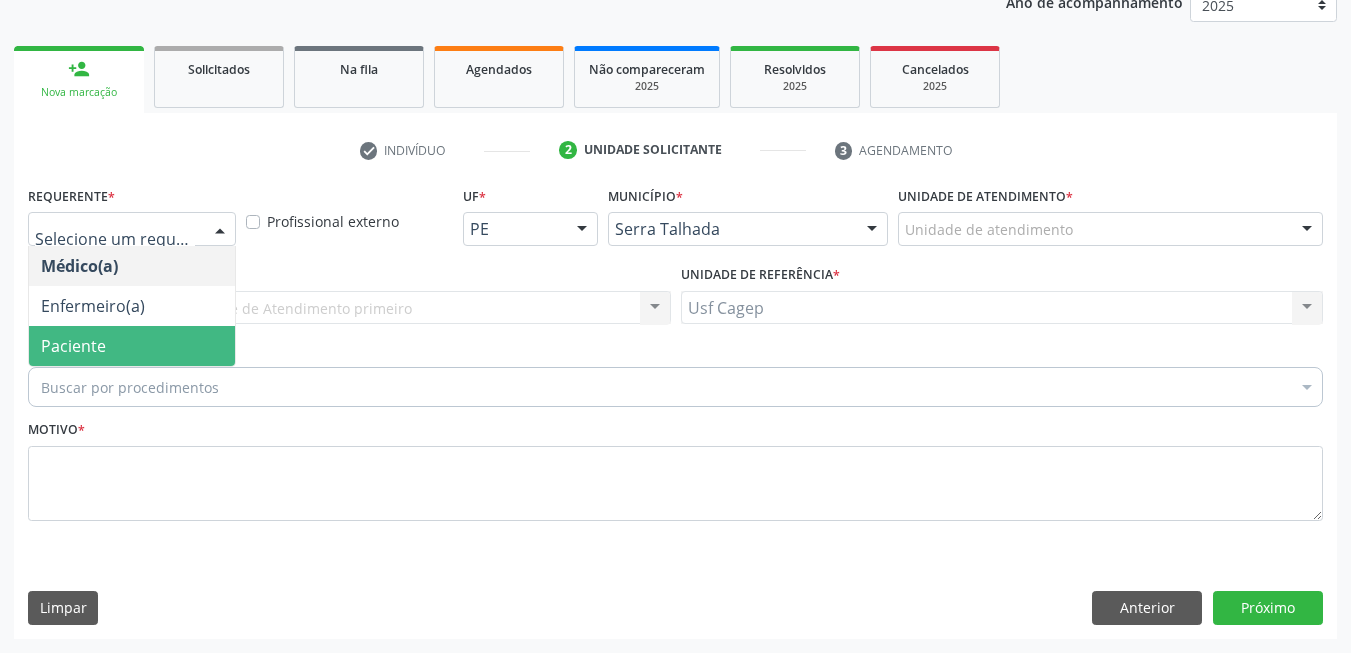 click on "Paciente" at bounding box center (132, 346) 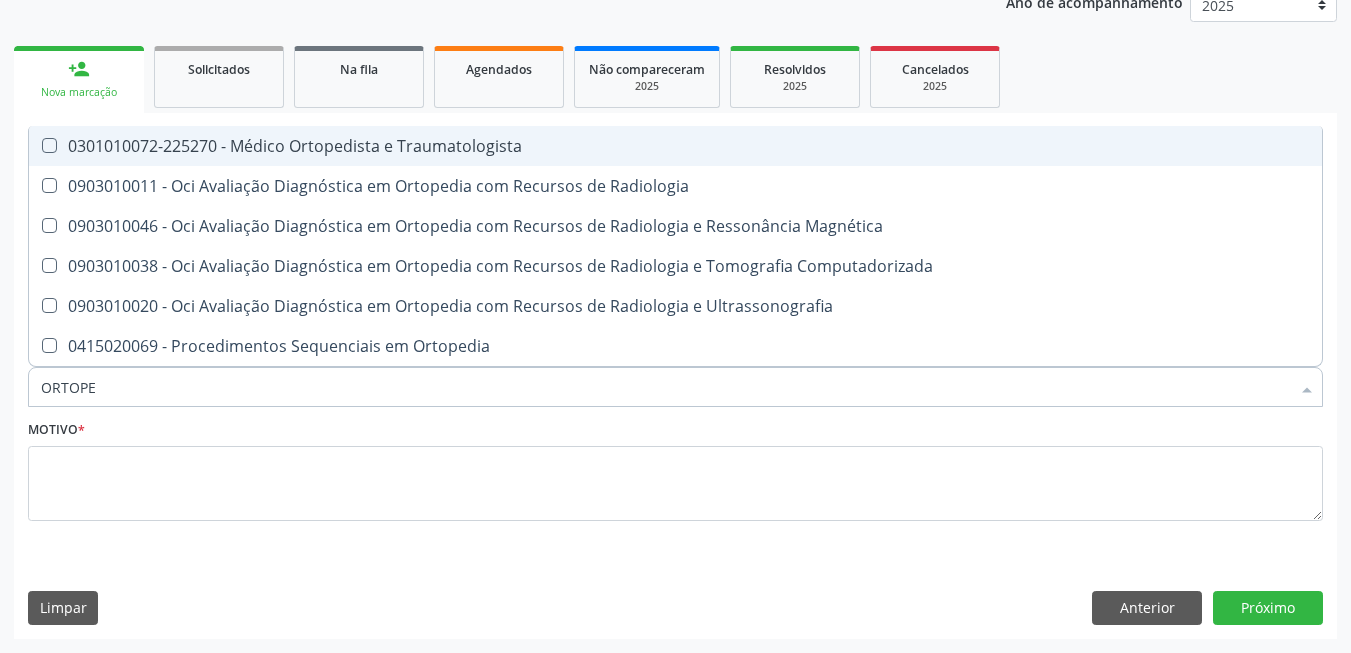 type on "ORTOPED" 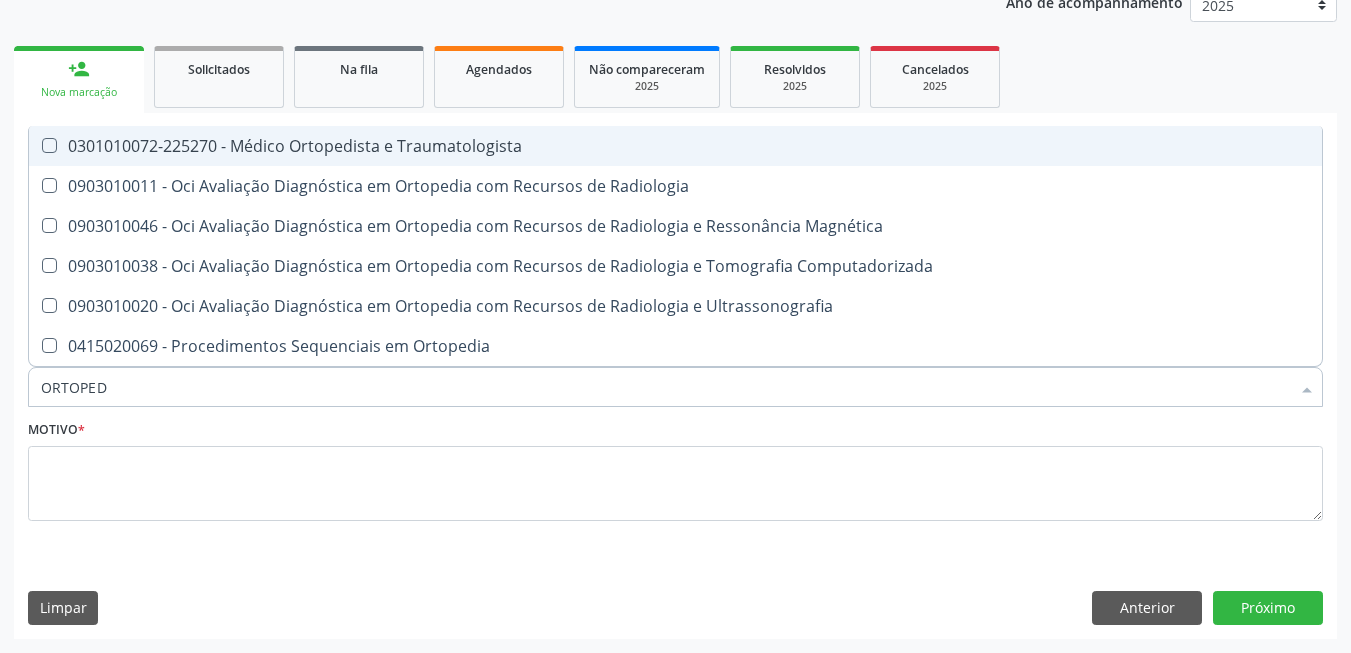 click on "0301010072-225270 - Médico Ortopedista e Traumatologista" at bounding box center (675, 146) 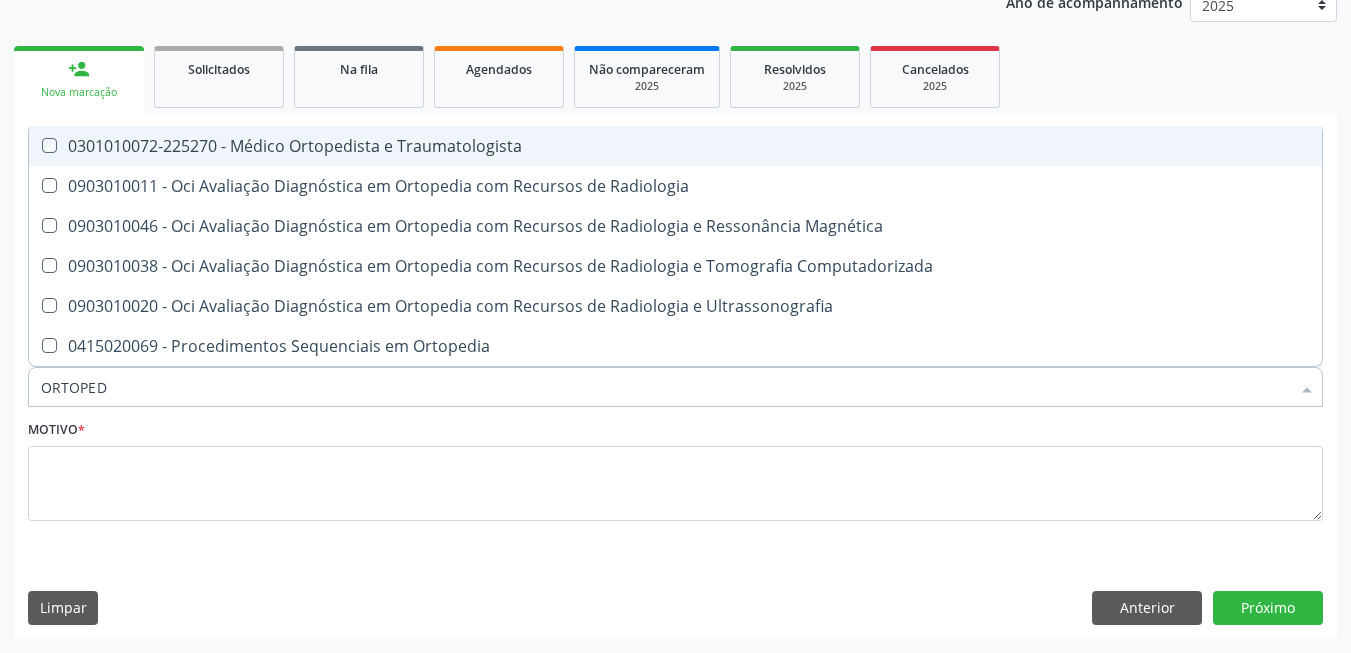 checkbox on "true" 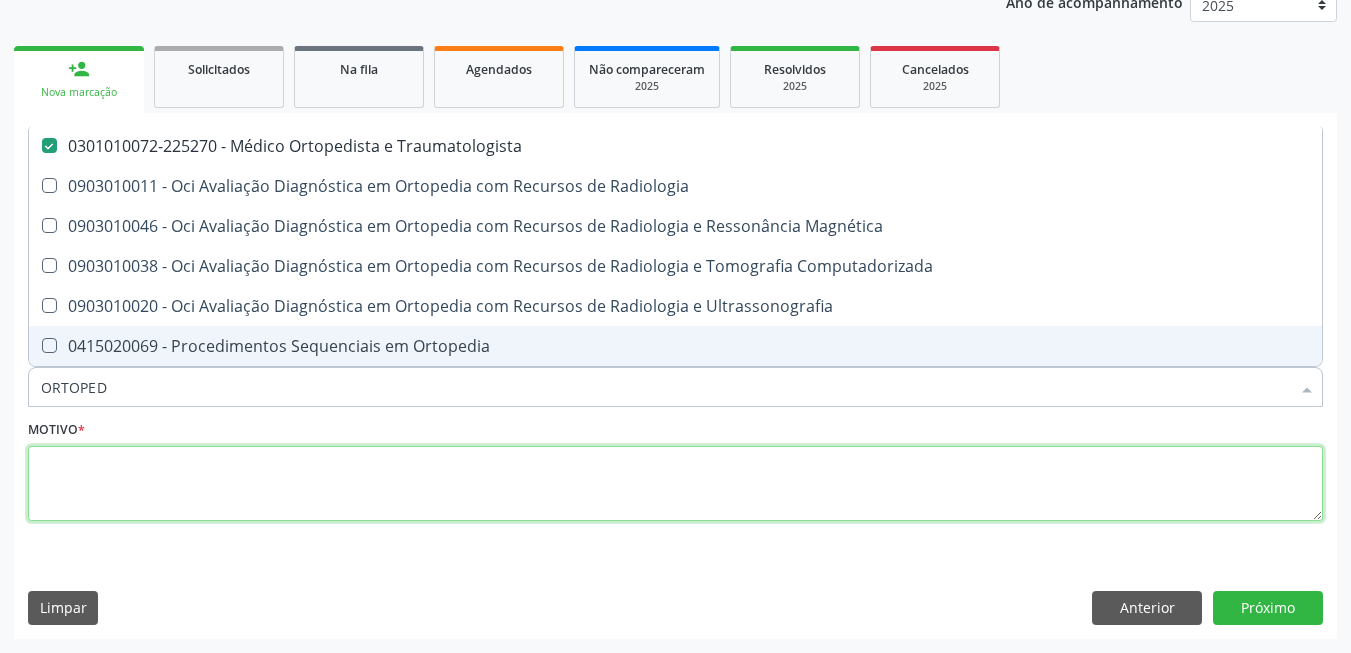 click at bounding box center [675, 484] 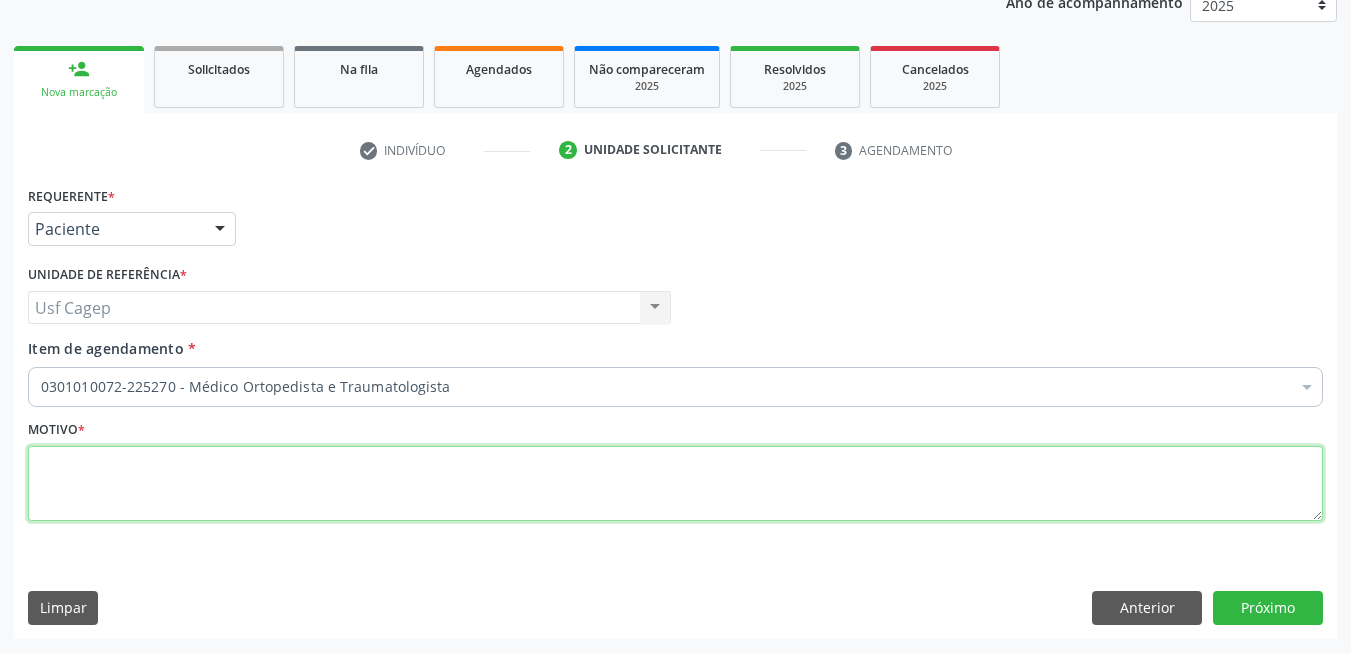 checkbox on "true" 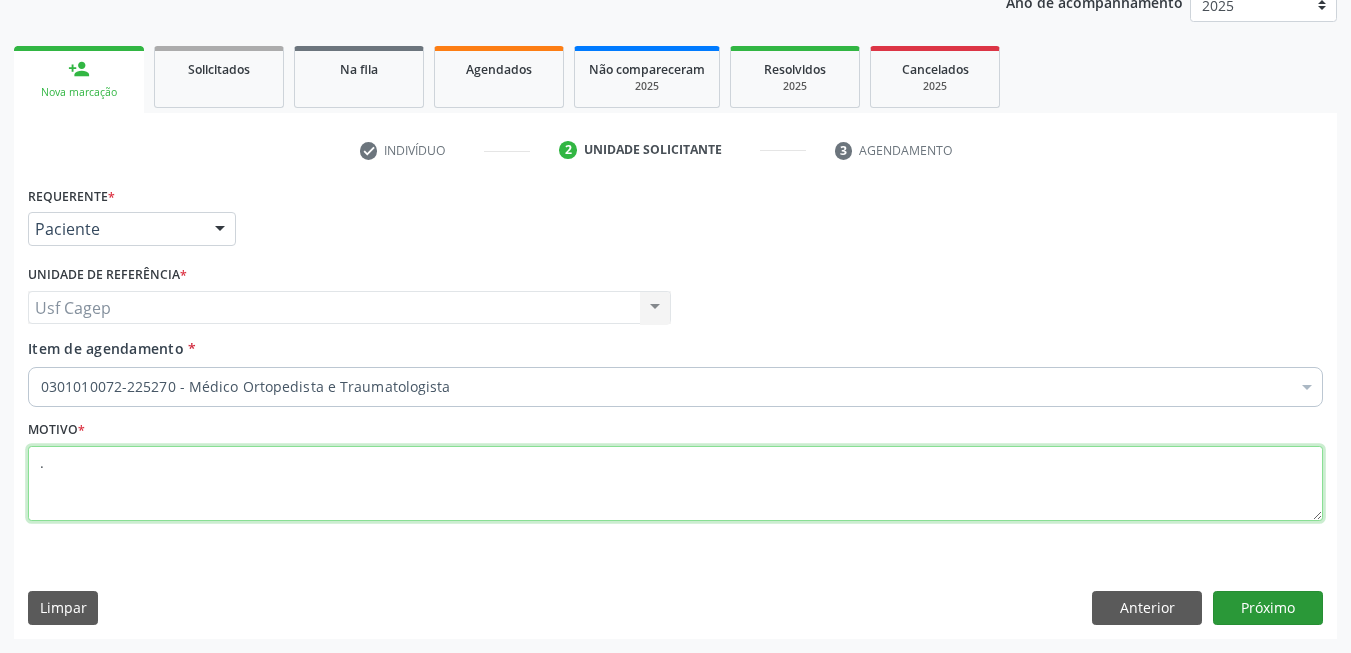 type on "." 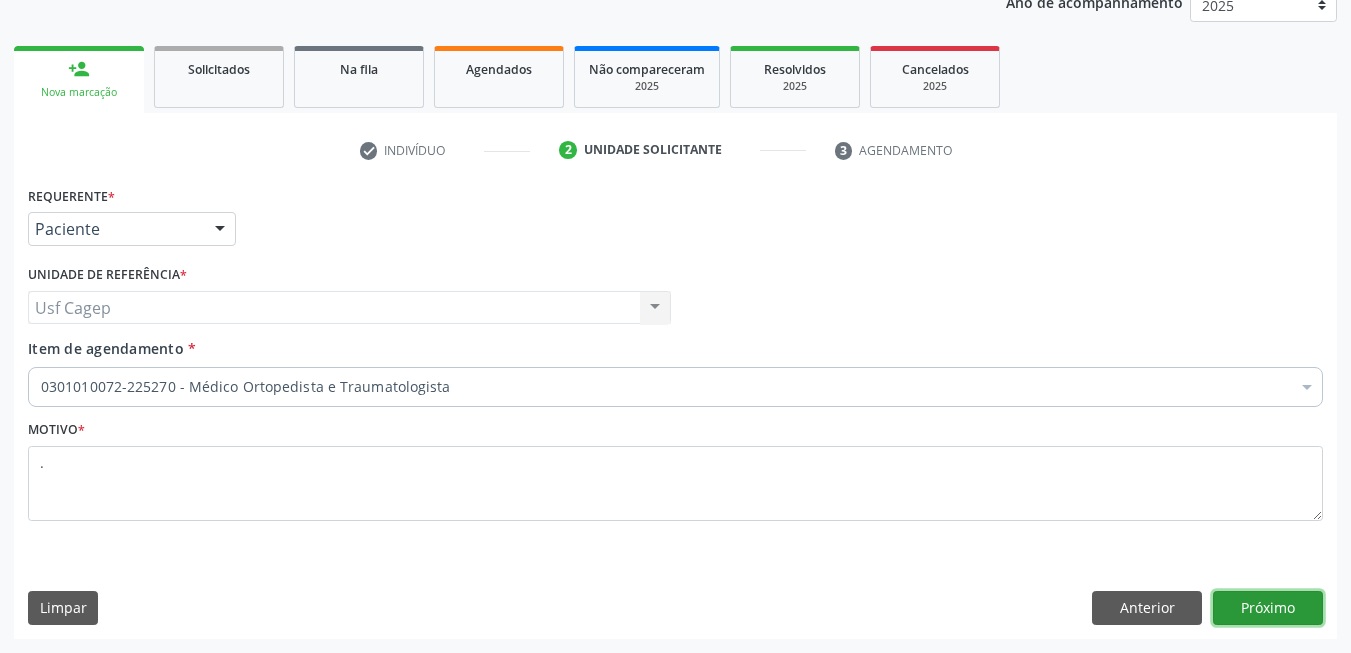 click on "Próximo" at bounding box center [1268, 608] 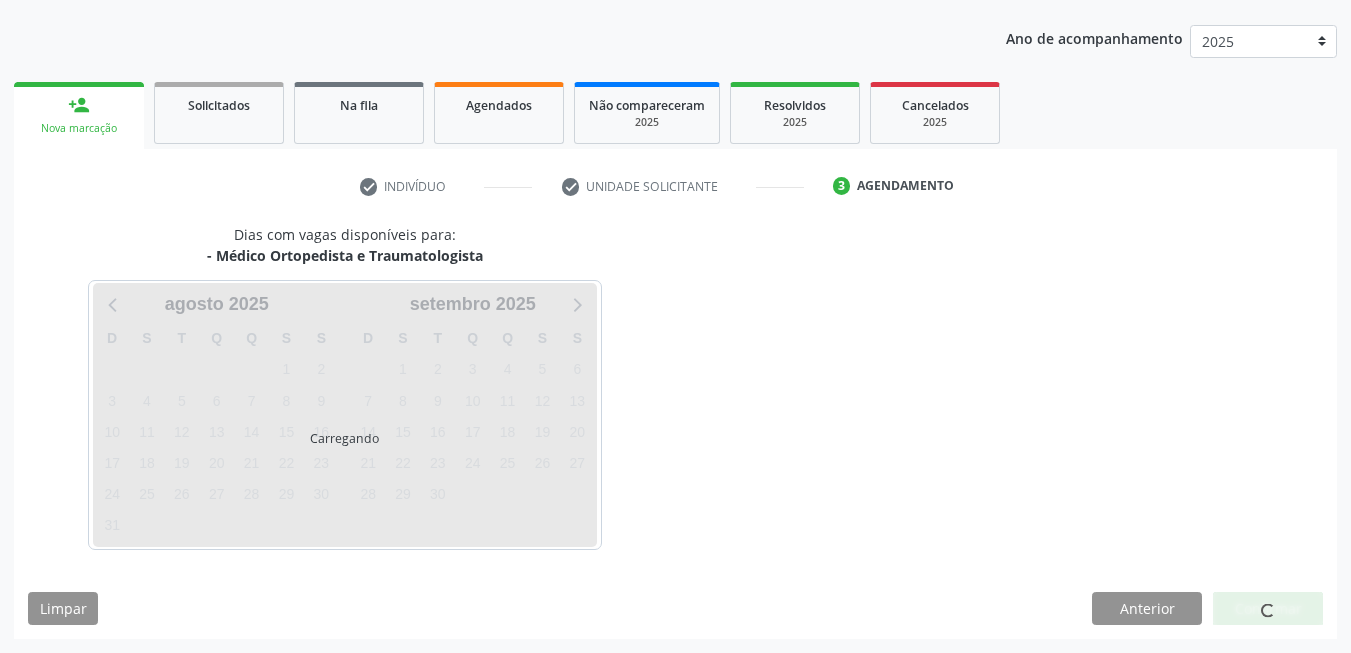 scroll, scrollTop: 217, scrollLeft: 0, axis: vertical 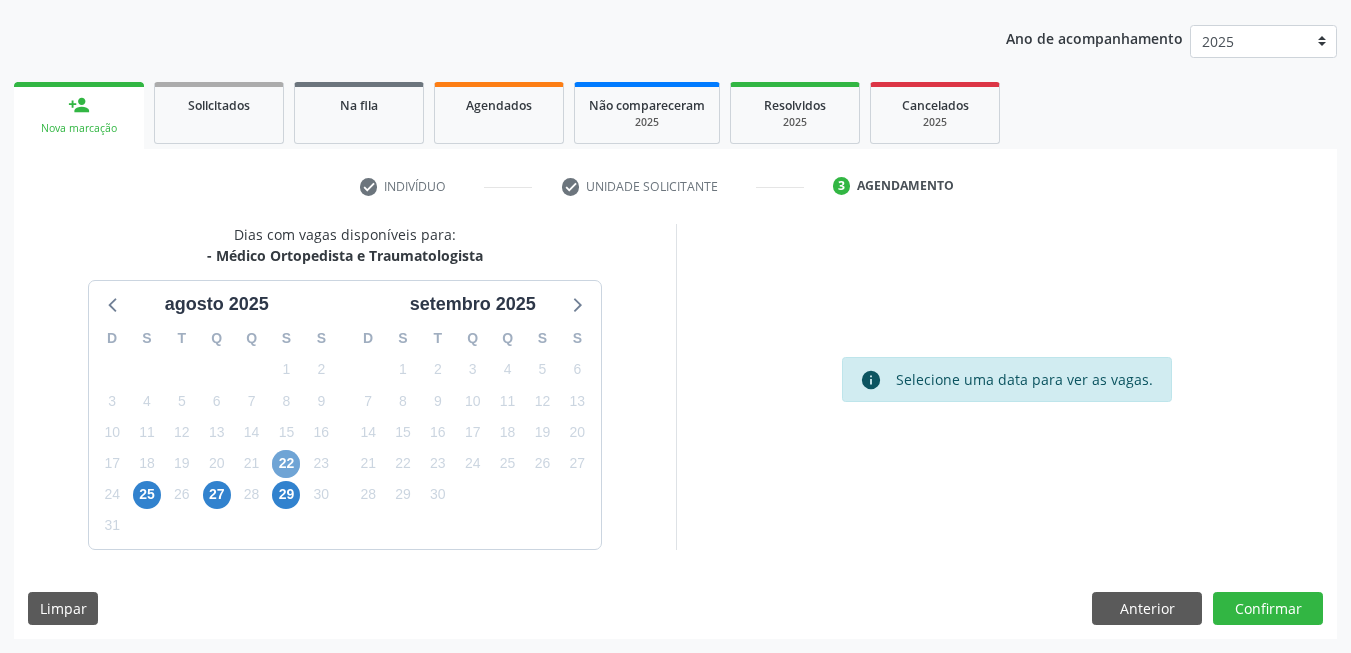 click on "22" at bounding box center (286, 464) 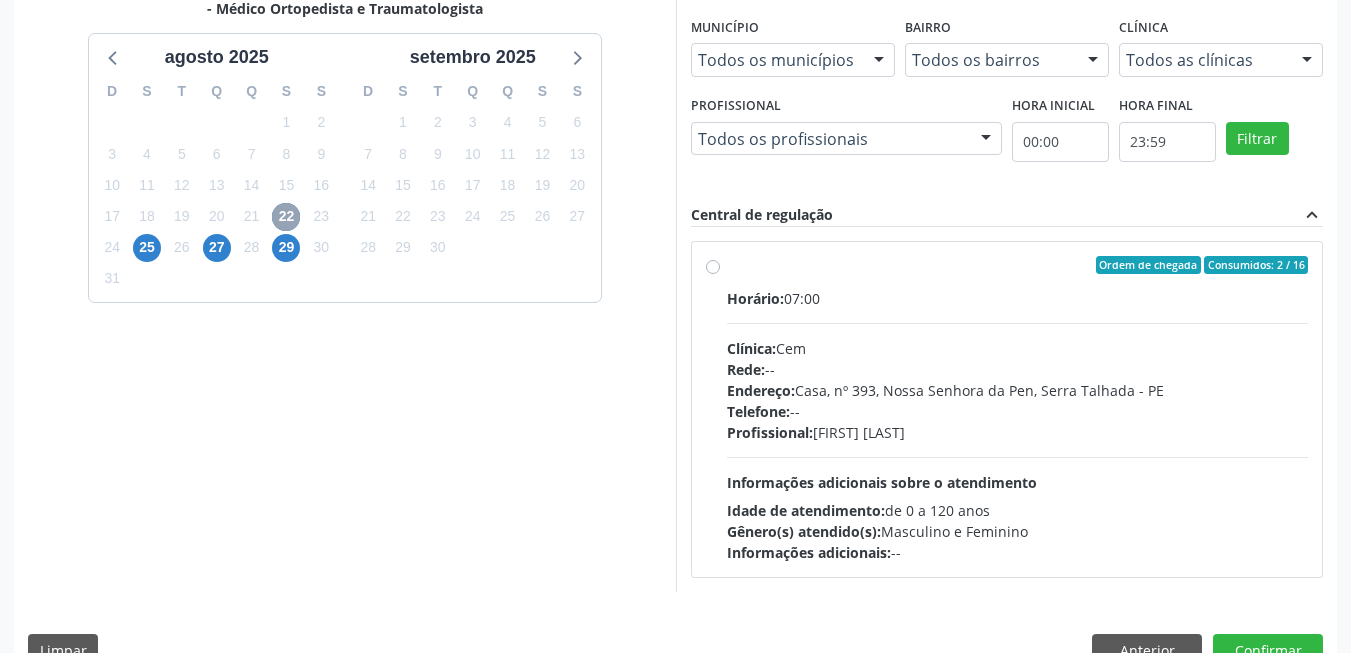 scroll, scrollTop: 506, scrollLeft: 0, axis: vertical 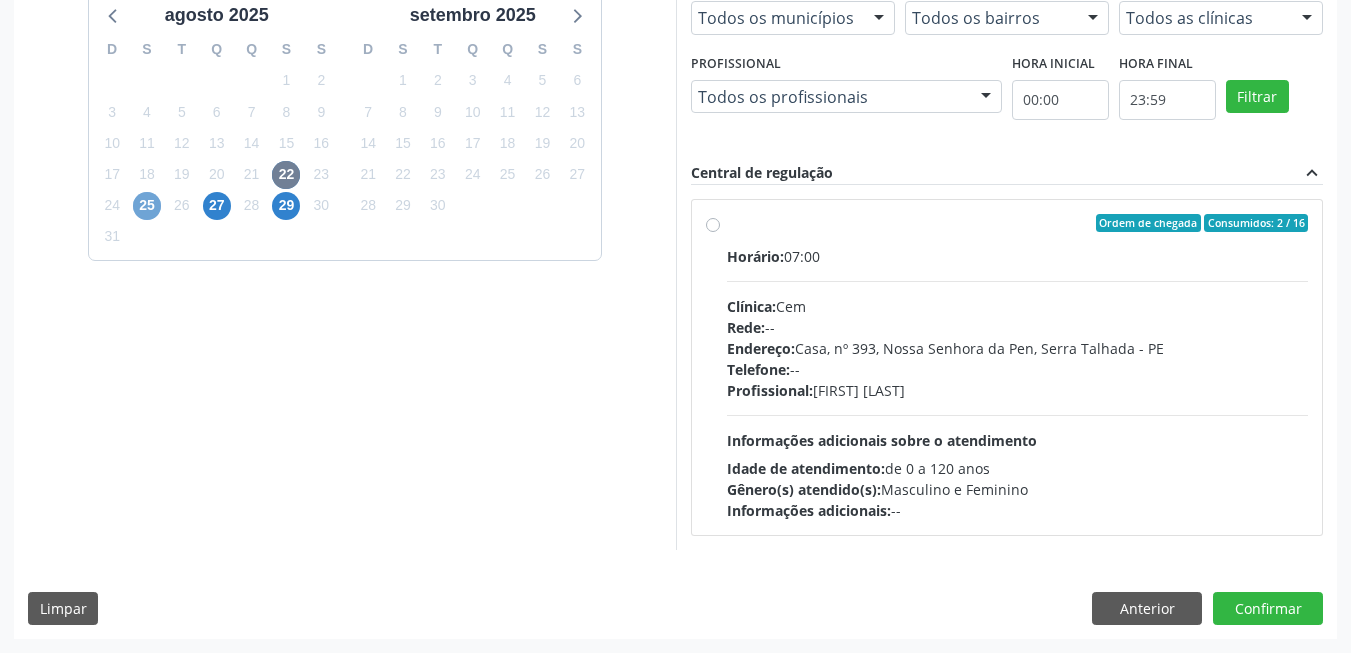 click on "25" at bounding box center (147, 206) 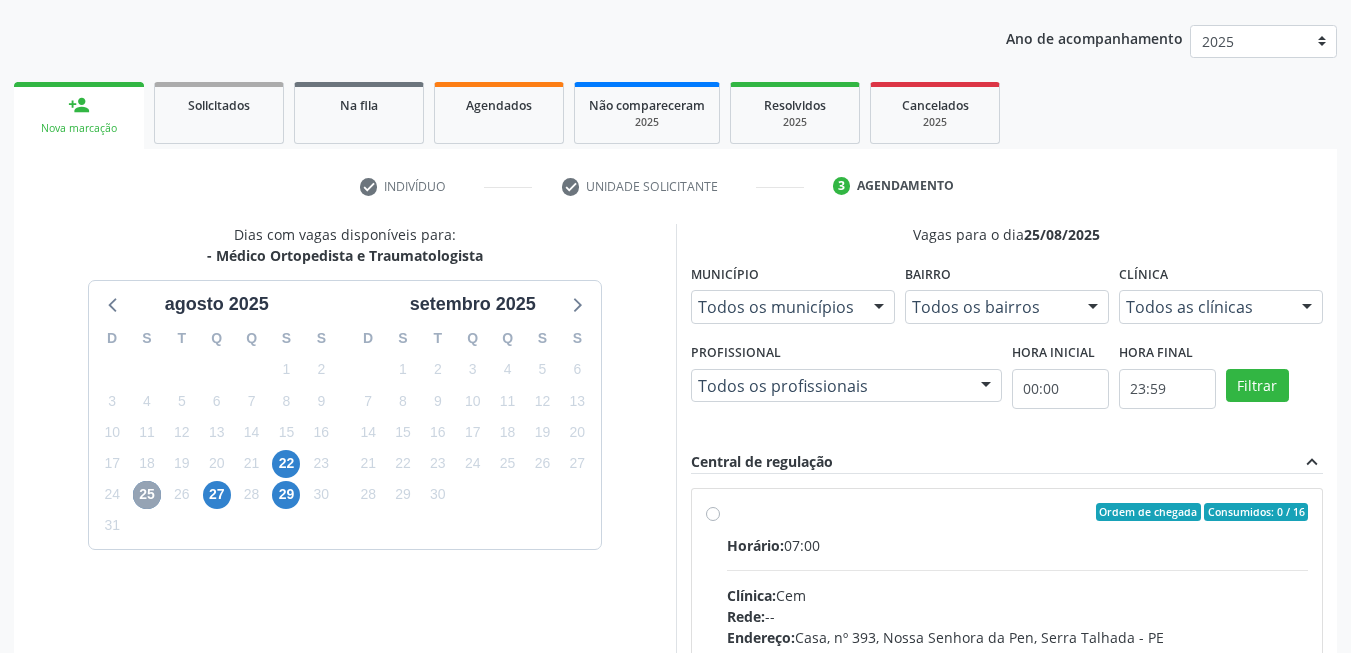 scroll, scrollTop: 506, scrollLeft: 0, axis: vertical 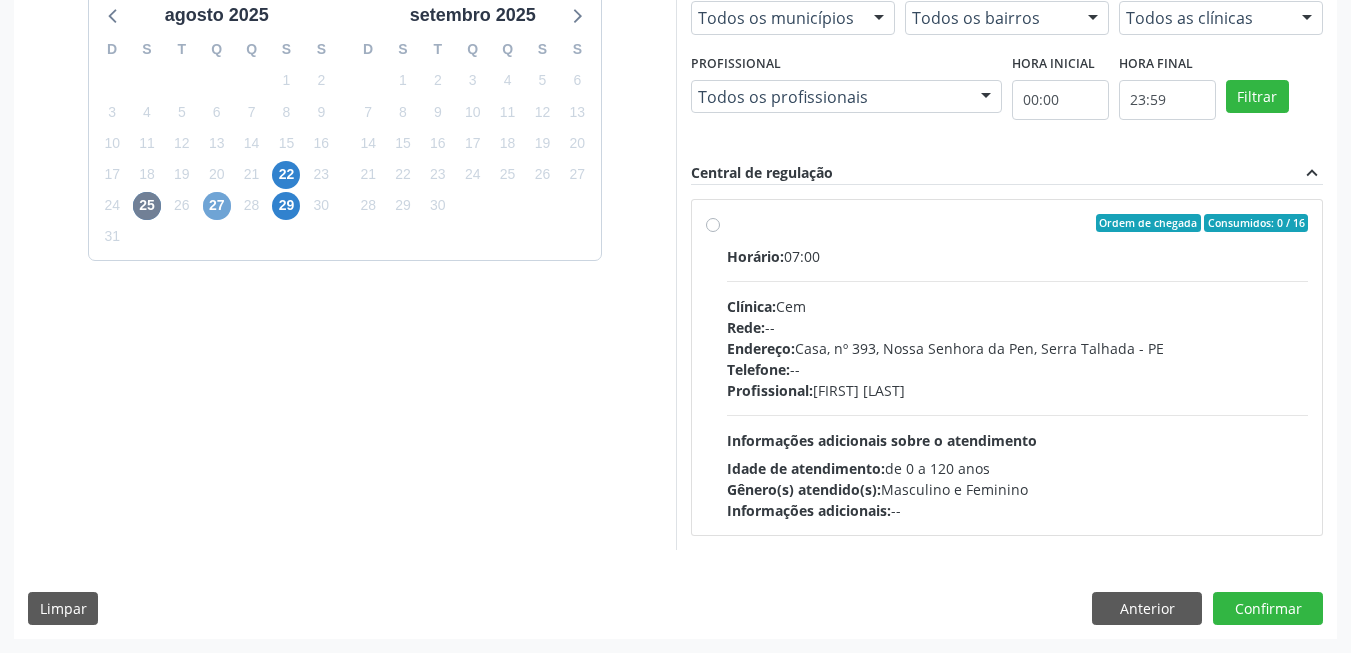 click on "27" at bounding box center [217, 206] 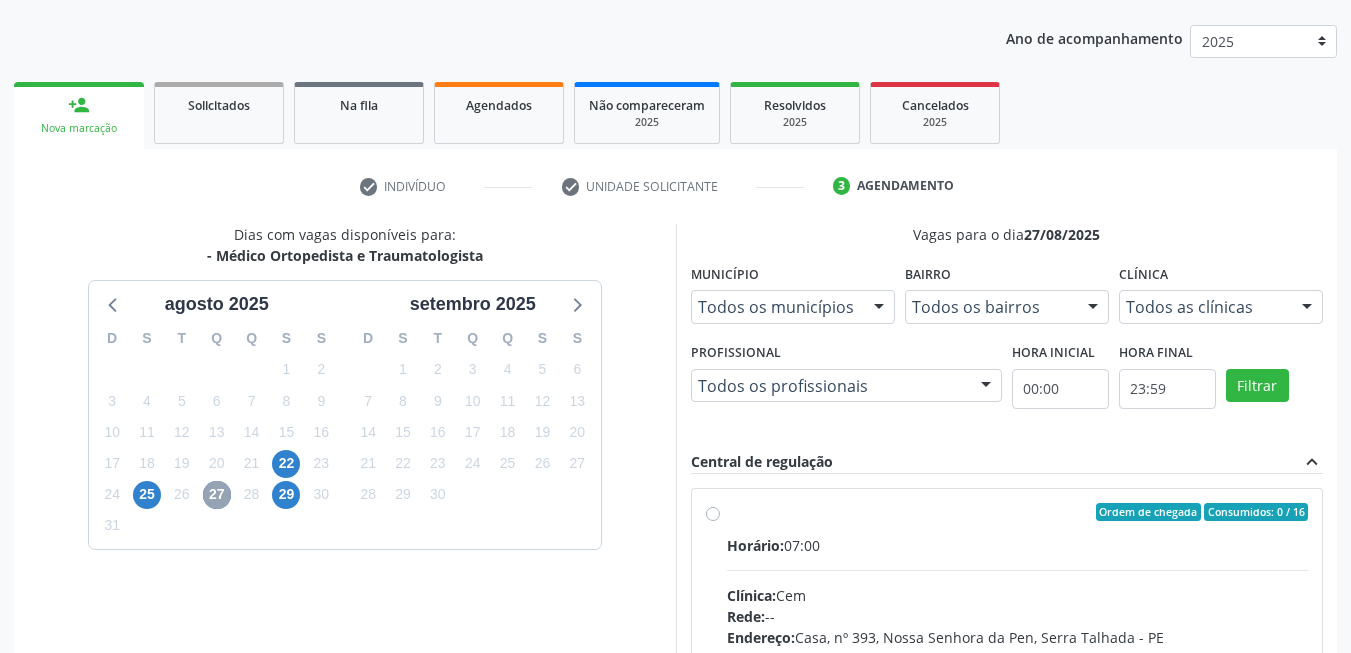 scroll, scrollTop: 506, scrollLeft: 0, axis: vertical 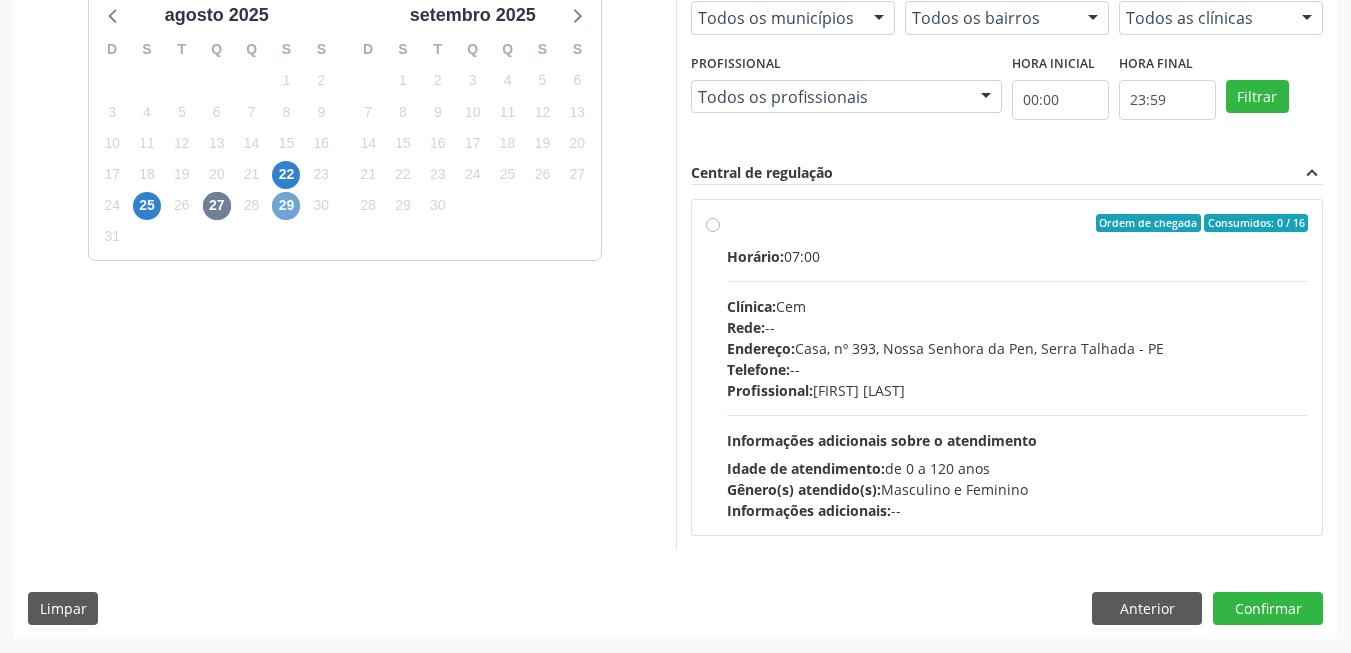 click on "29" at bounding box center (286, 206) 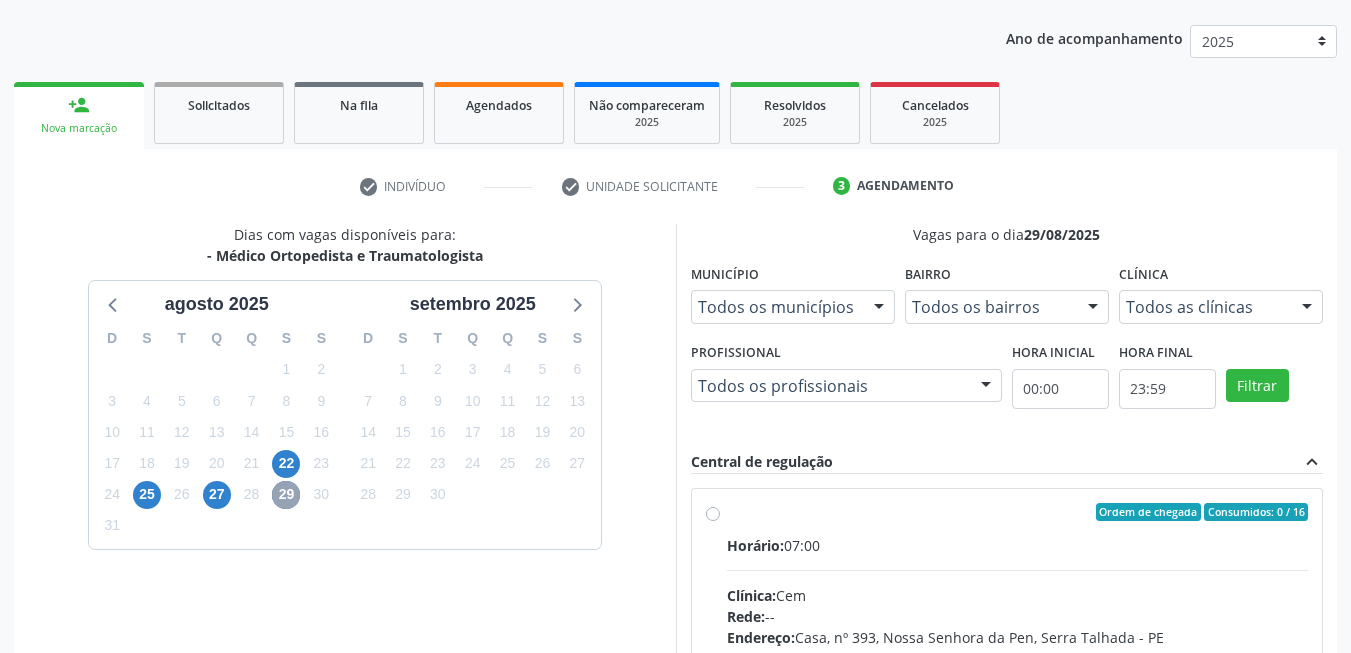 scroll, scrollTop: 506, scrollLeft: 0, axis: vertical 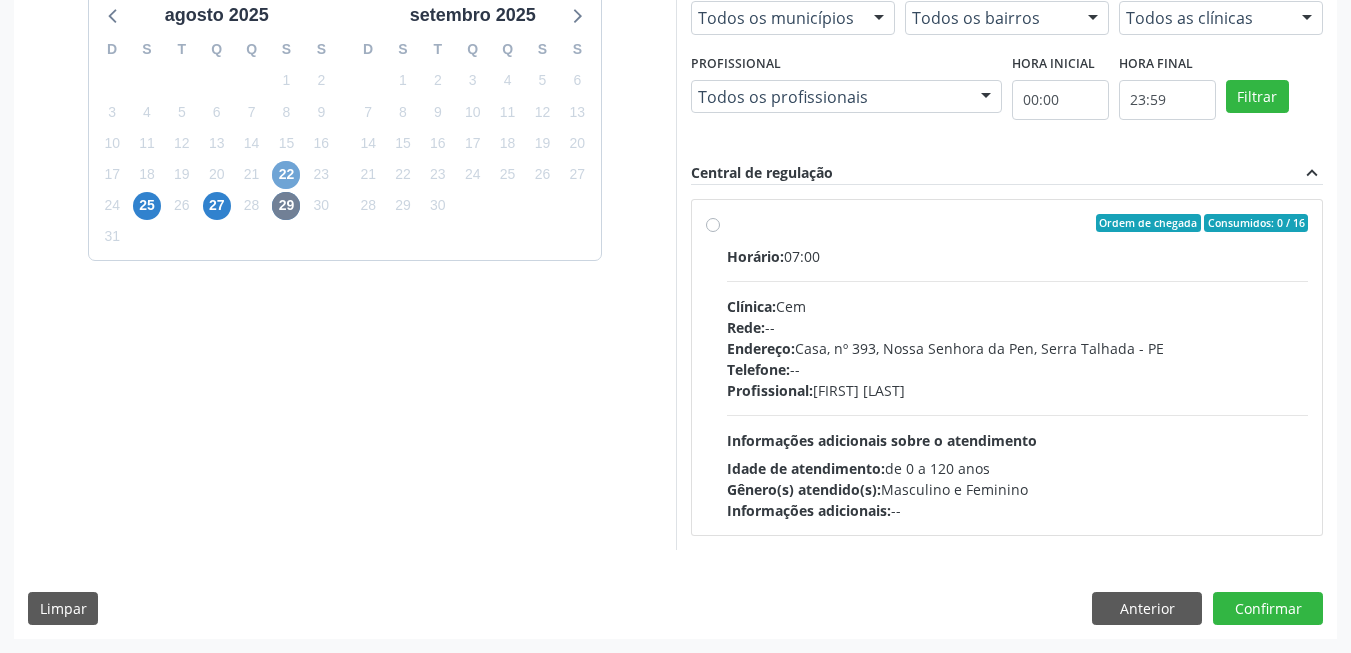 click on "22" at bounding box center [286, 175] 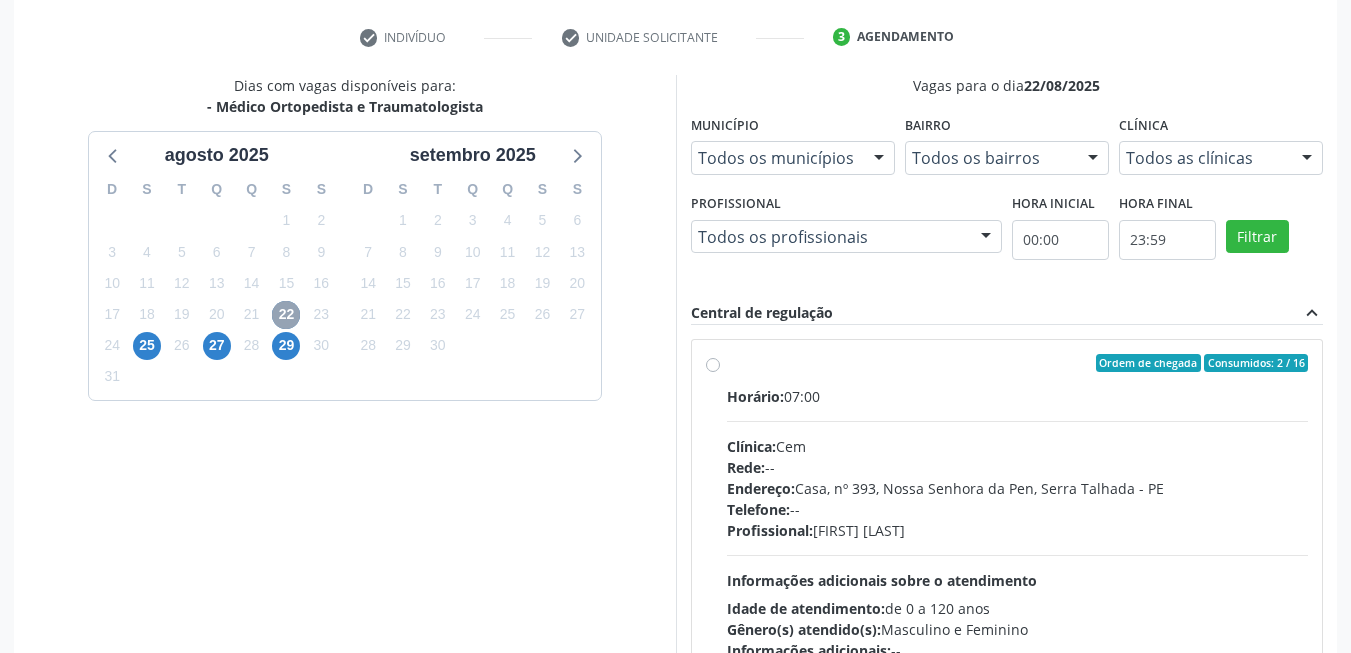 scroll, scrollTop: 506, scrollLeft: 0, axis: vertical 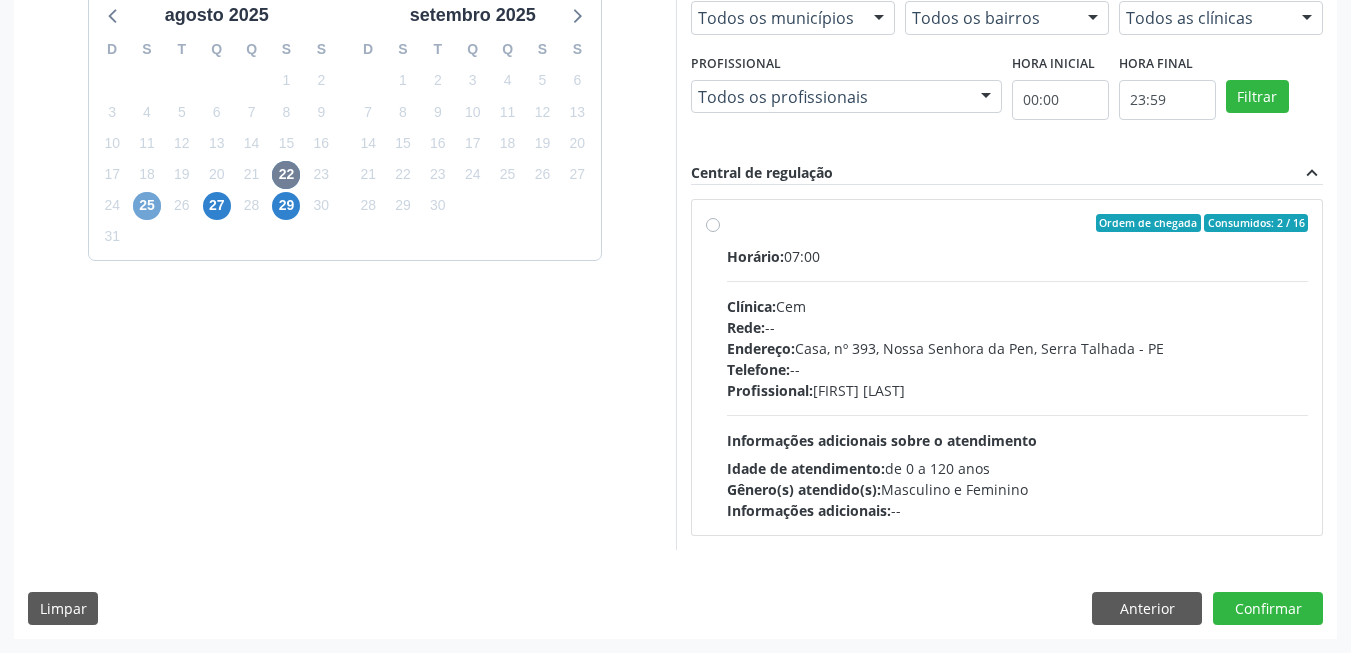 click on "25" at bounding box center [147, 206] 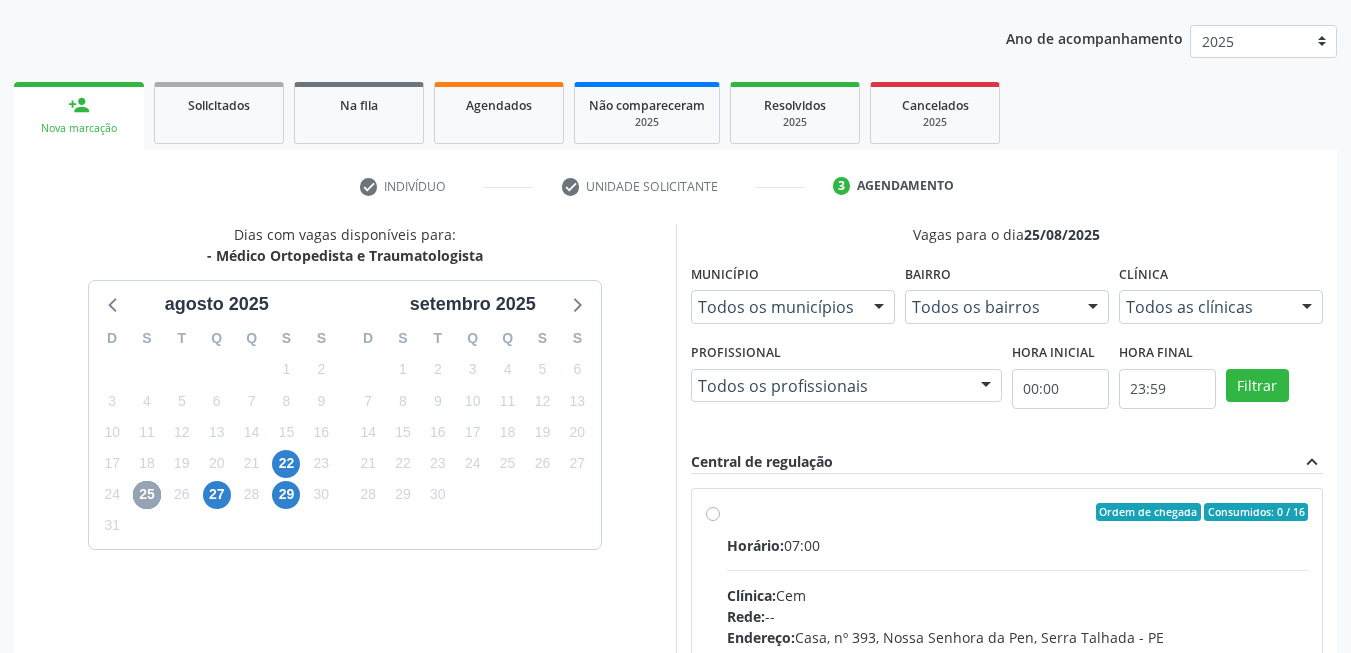 scroll, scrollTop: 506, scrollLeft: 0, axis: vertical 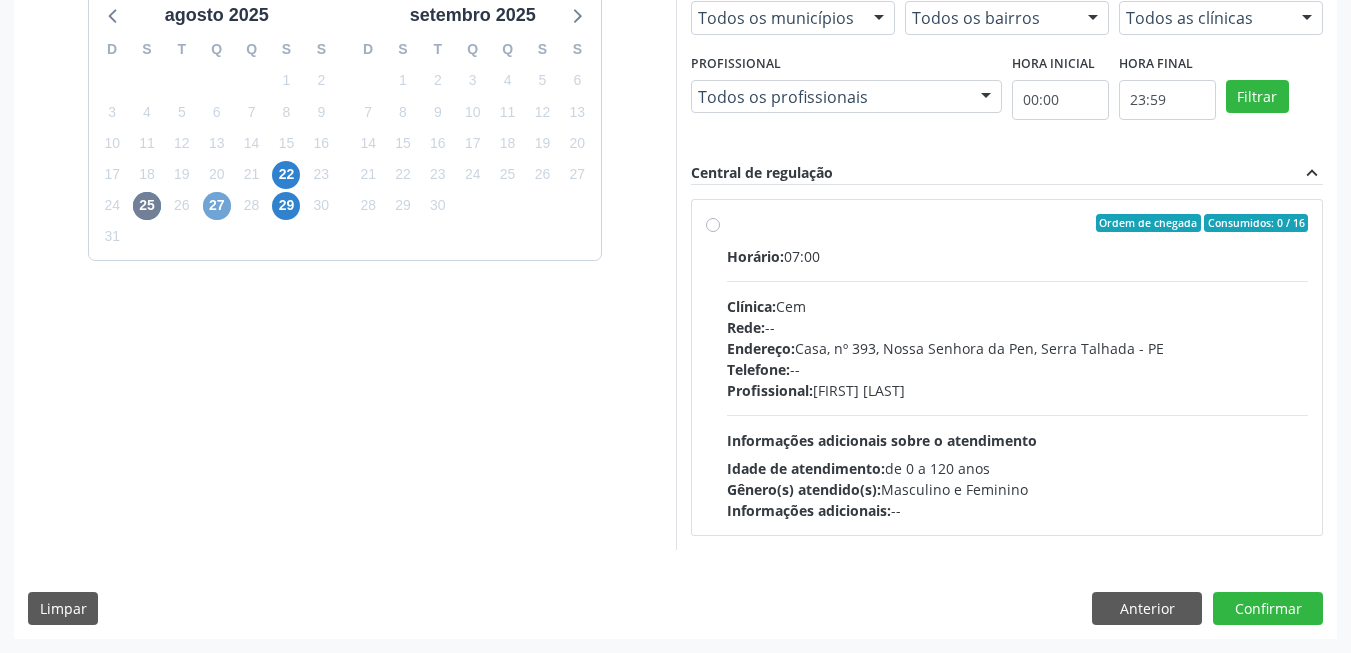 click on "27" at bounding box center (217, 206) 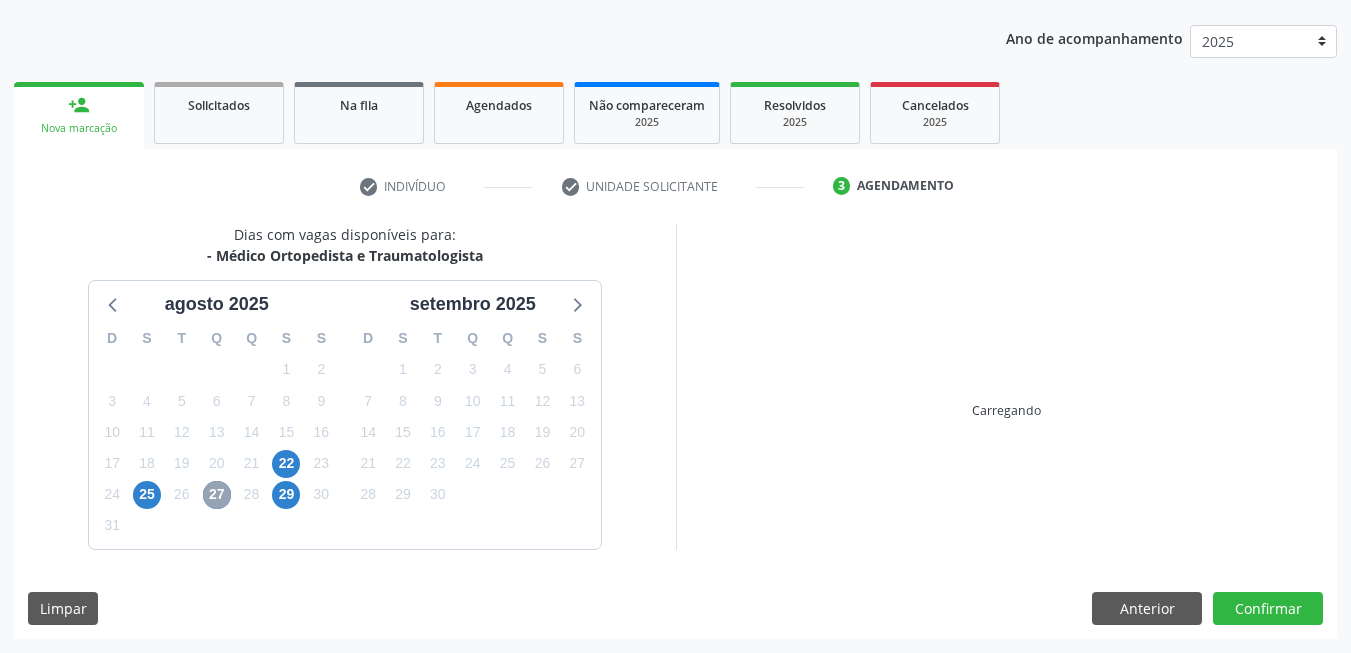 scroll, scrollTop: 506, scrollLeft: 0, axis: vertical 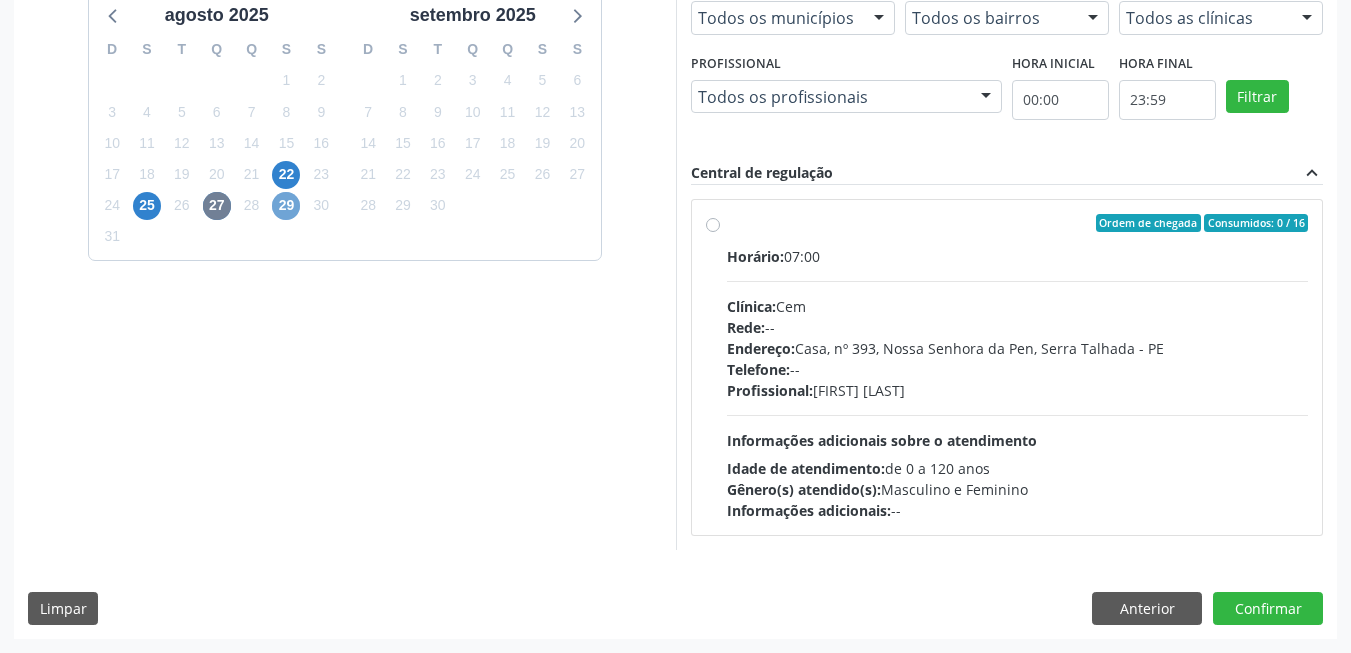 click on "29" at bounding box center (286, 206) 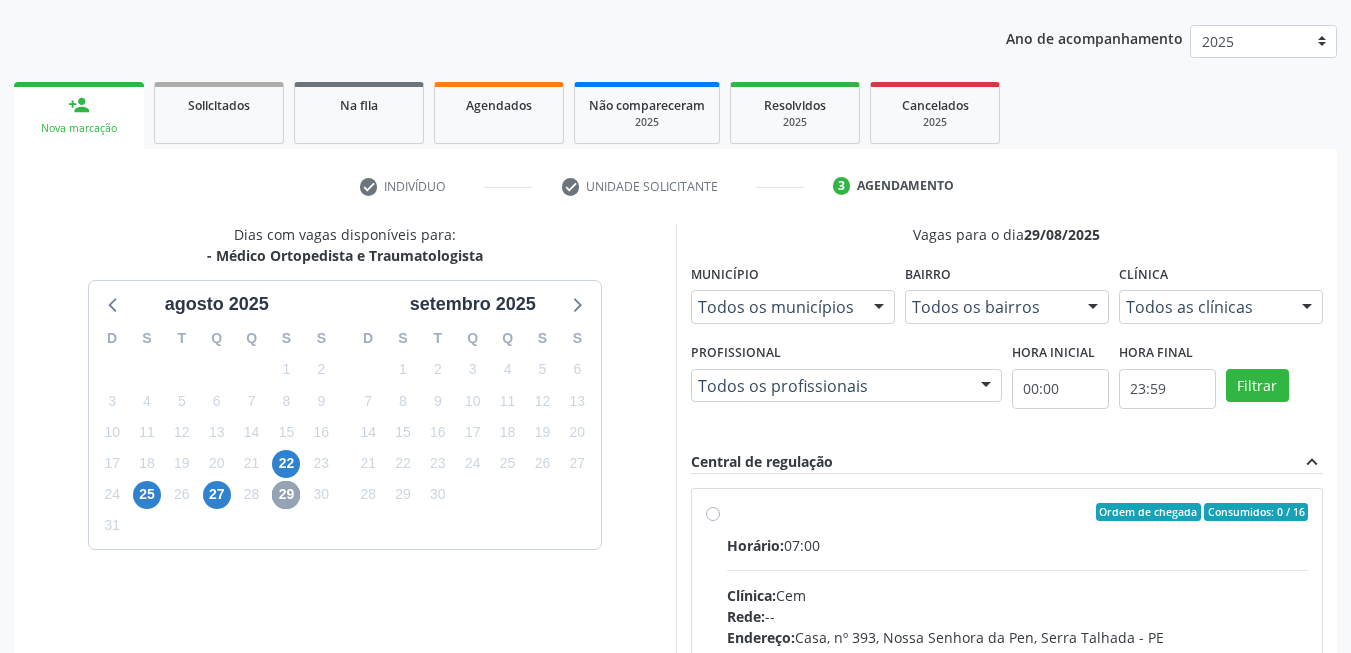 scroll, scrollTop: 506, scrollLeft: 0, axis: vertical 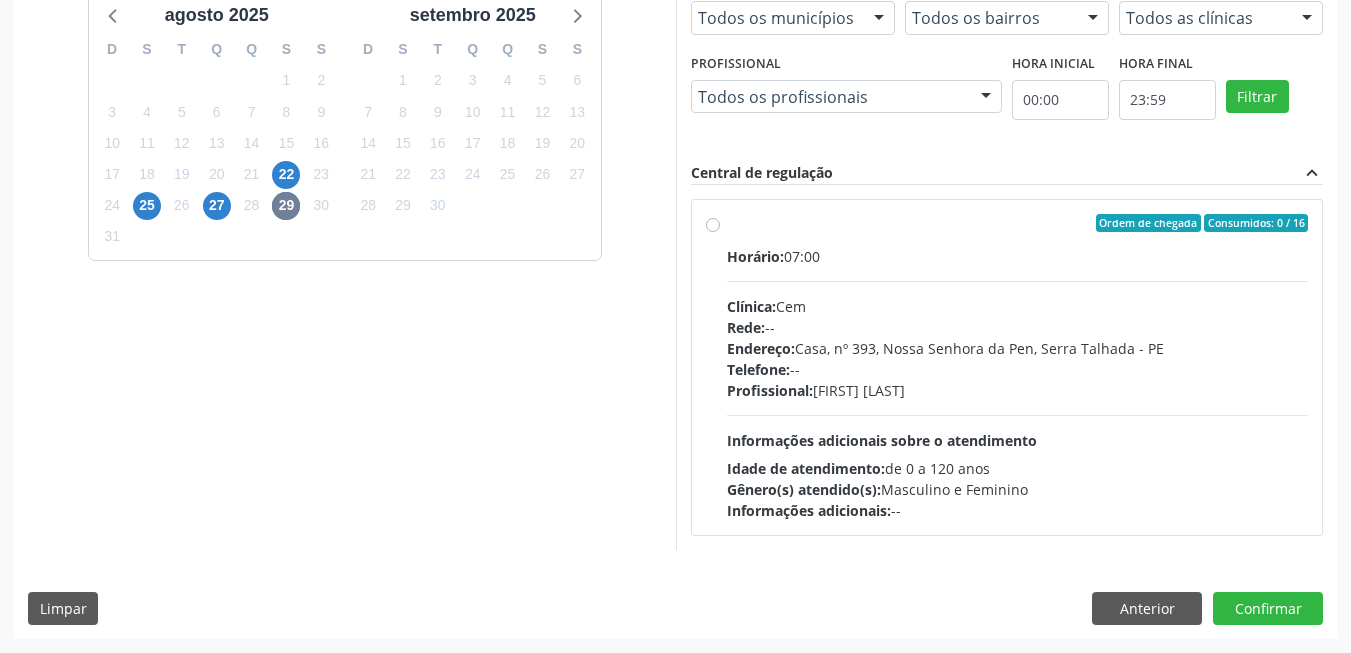 click on "Dias com vagas disponíveis para:
- Médico Ortopedista e Traumatologista
agosto 2025 D S T Q Q S S 27 28 29 30 31 1 2 3 4 5 6 7 8 9 10 11 12 13 14 15 16 17 18 19 20 21 22 23 24 25 26 27 28 29 30 31 1 2 3 4 5 6 setembro 2025 D S T Q Q S S 31 1 2 3 4 5 6 7 8 9 10 11 12 13 14 15 16 17 18 19 20 21 22 23 24 25 26 27 28 29 30 1 2 3 4 5 6 7 8 9 10 11" at bounding box center [345, 242] 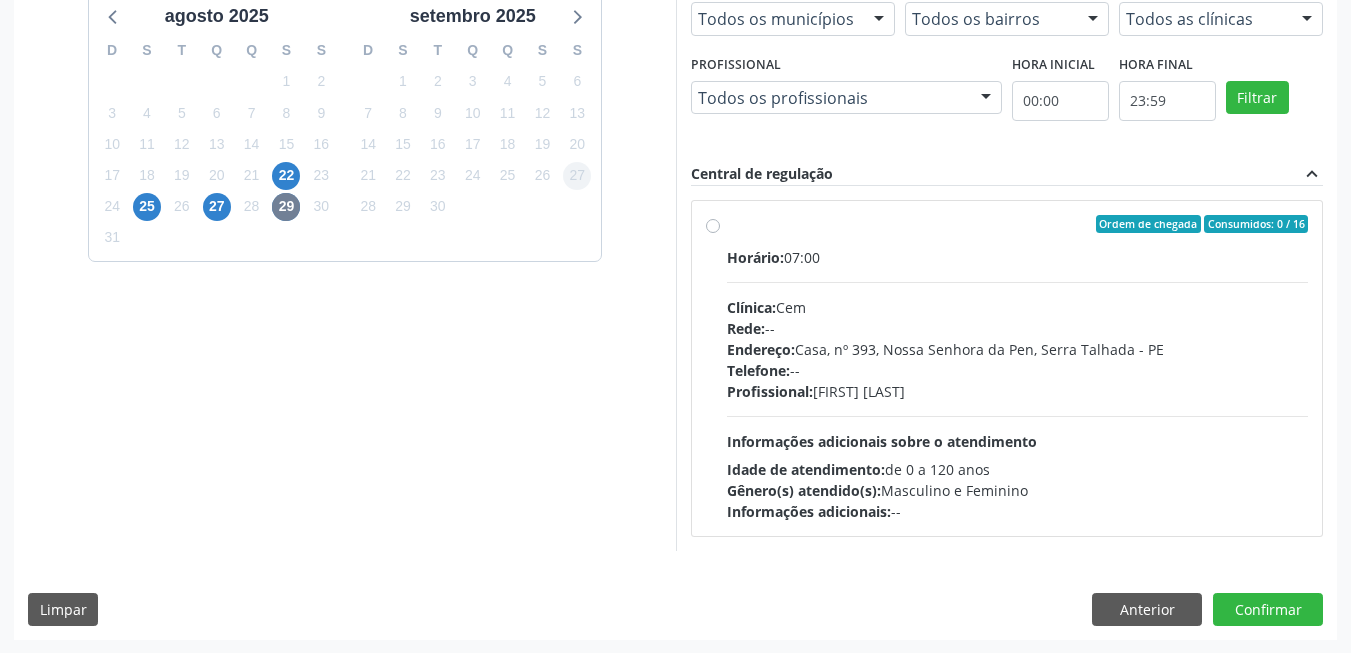scroll, scrollTop: 506, scrollLeft: 0, axis: vertical 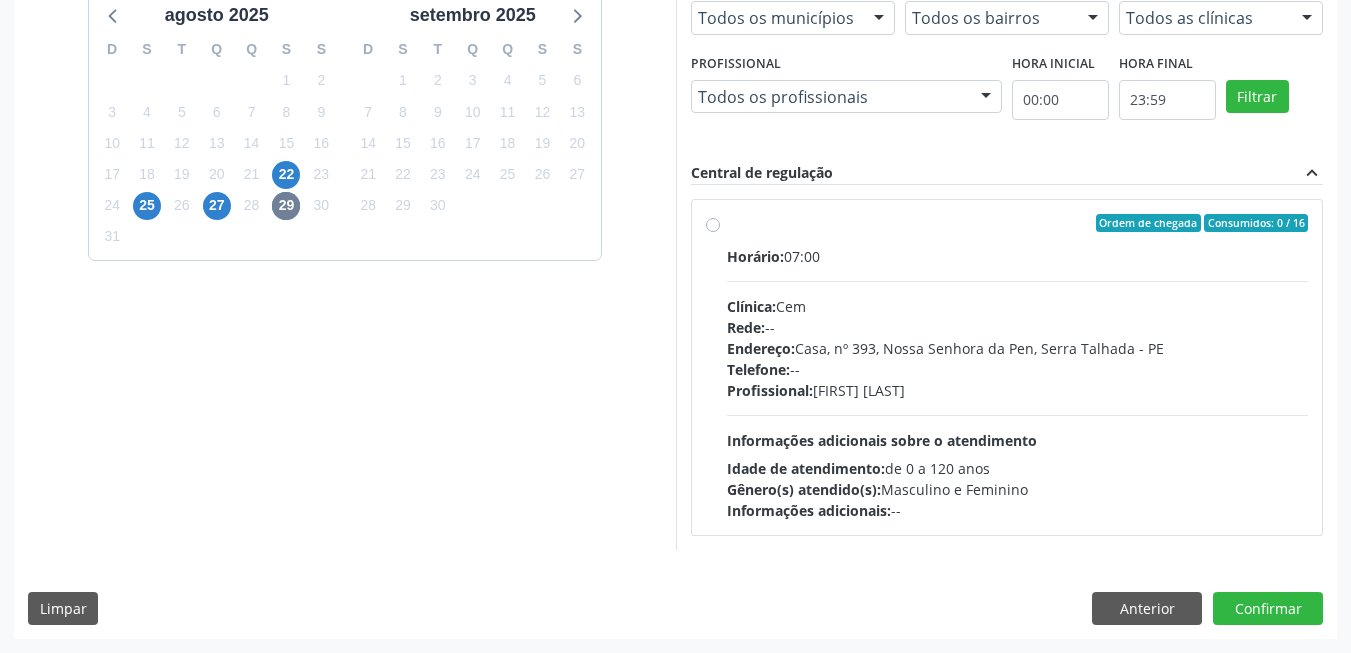 click on "Dias com vagas disponíveis para:
- Médico Ortopedista e Traumatologista
agosto 2025 D S T Q Q S S 27 28 29 30 31 1 2 3 4 5 6 7 8 9 10 11 12 13 14 15 16 17 18 19 20 21 22 23 24 25 26 27 28 29 30 31 1 2 3 4 5 6 setembro 2025 D S T Q Q S S 31 1 2 3 4 5 6 7 8 9 10 11 12 13 14 15 16 17 18 19 20 21 22 23 24 25 26 27 28 29 30 1 2 3 4 5 6 7 8 9 10 11" at bounding box center [345, 242] 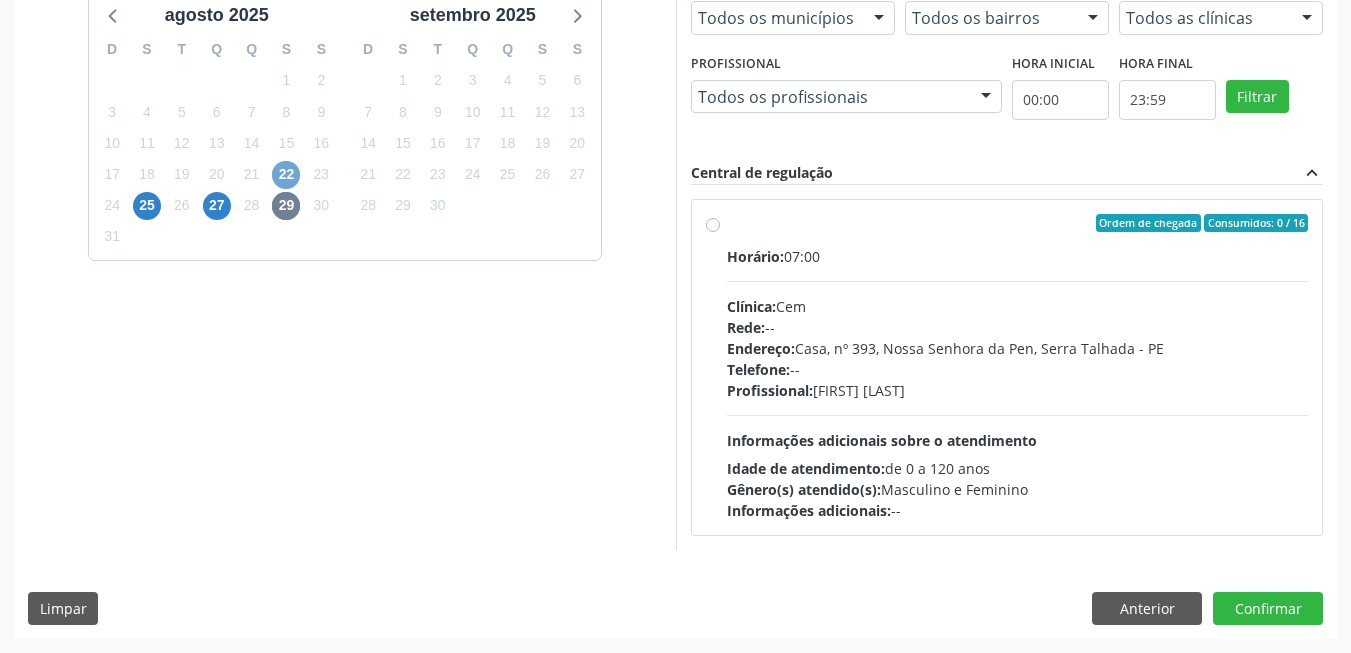click on "22" at bounding box center [286, 175] 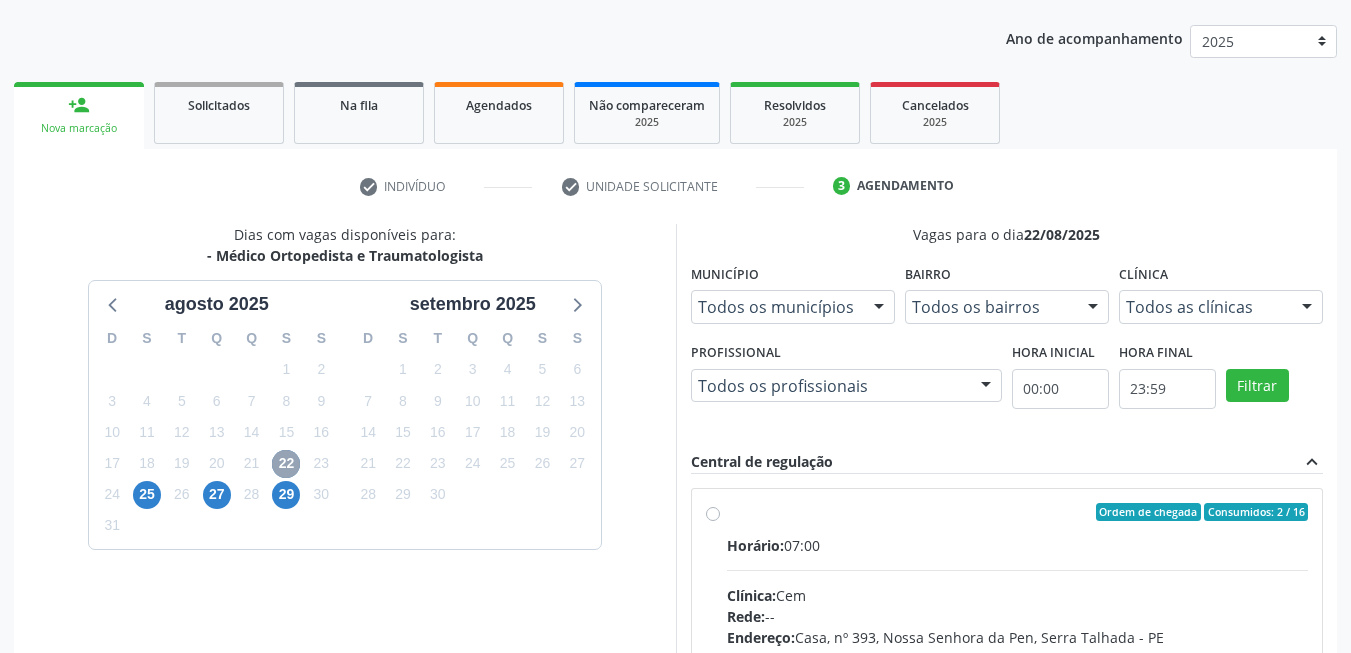 scroll, scrollTop: 506, scrollLeft: 0, axis: vertical 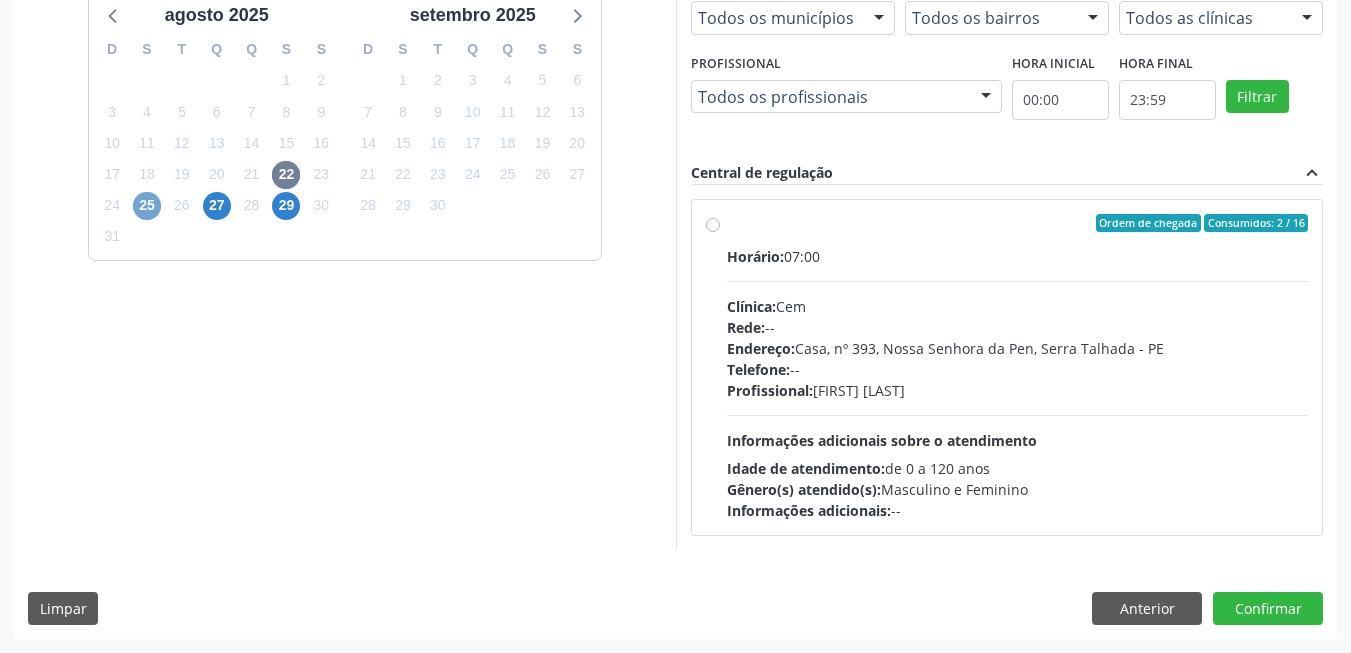 click on "25" at bounding box center [147, 206] 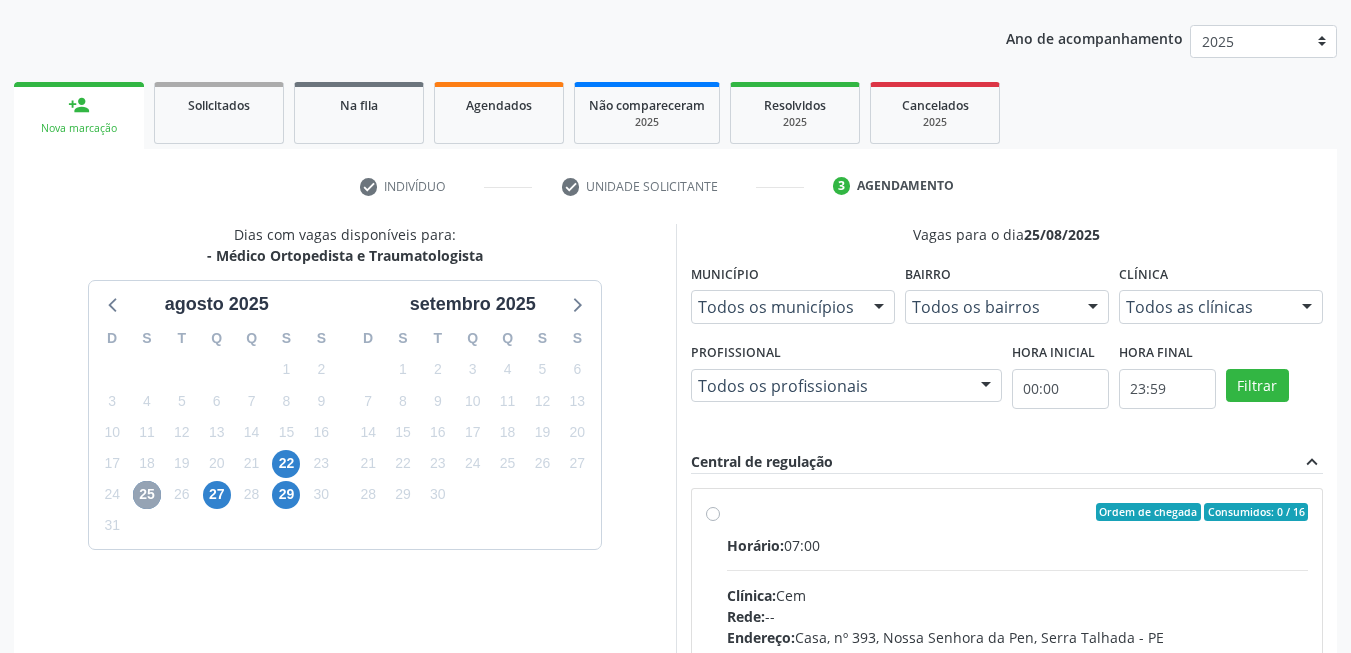 scroll, scrollTop: 506, scrollLeft: 0, axis: vertical 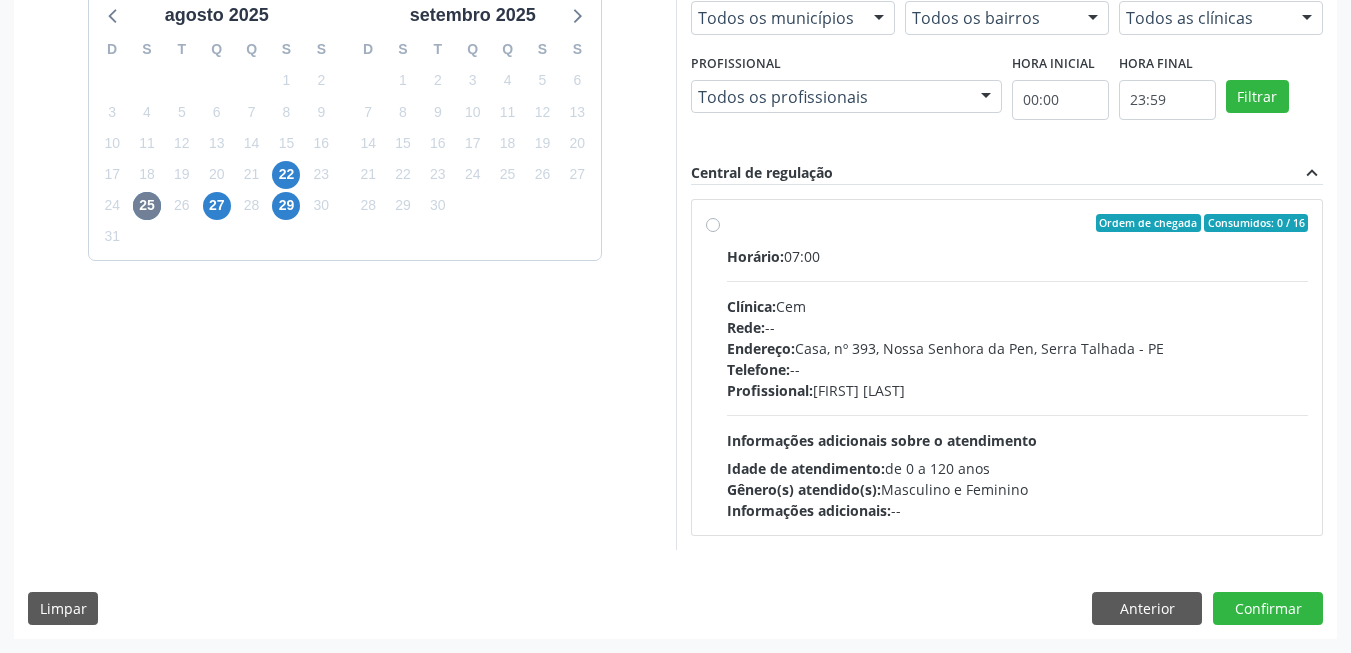 click on "27" at bounding box center (217, 205) 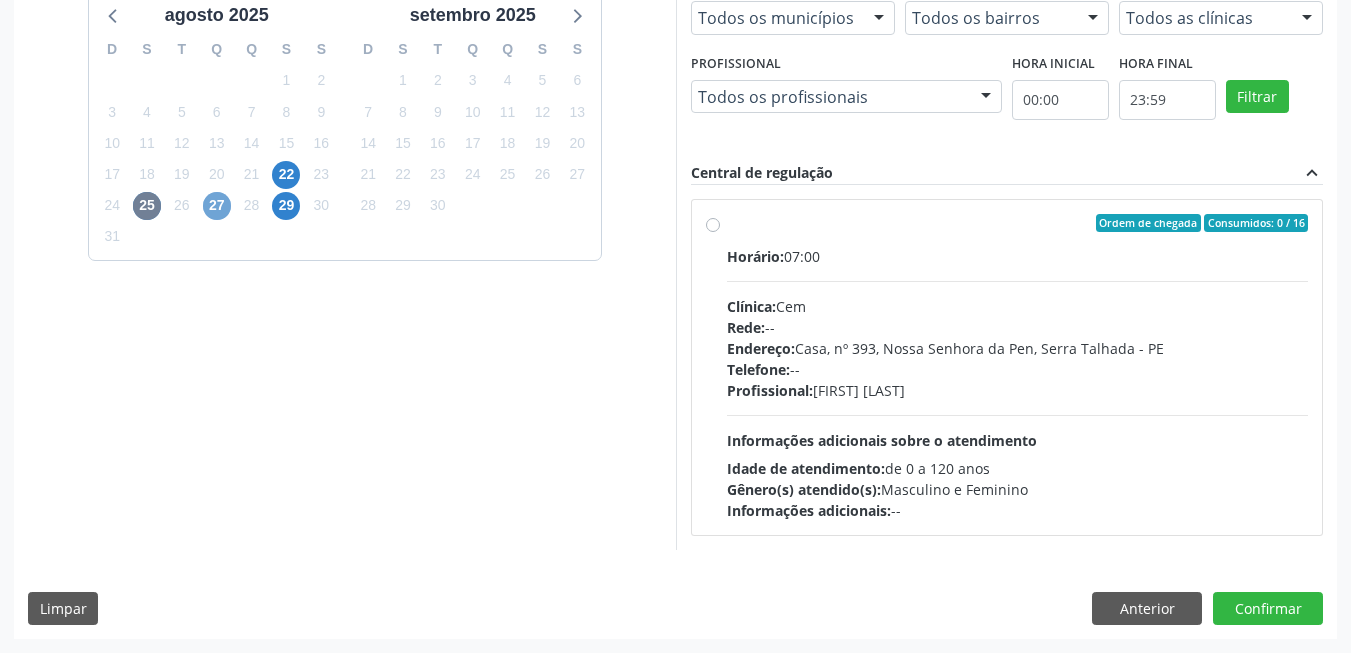 click on "27" at bounding box center [217, 206] 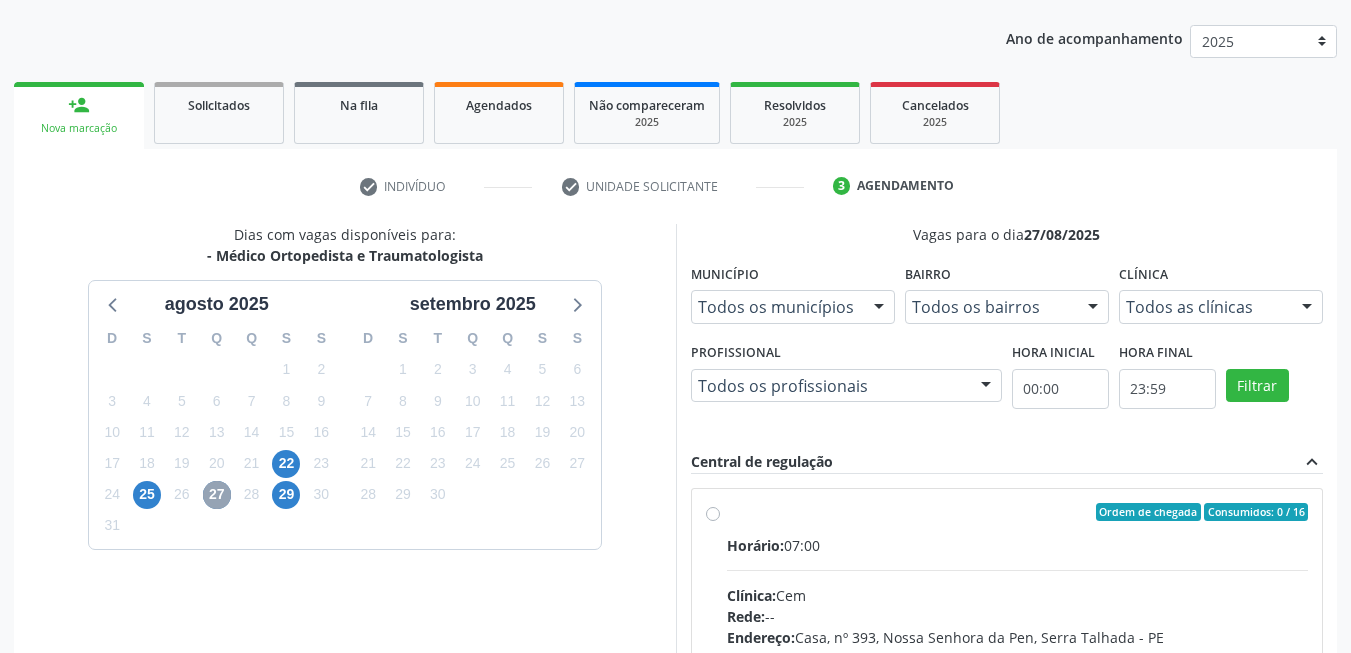 scroll, scrollTop: 506, scrollLeft: 0, axis: vertical 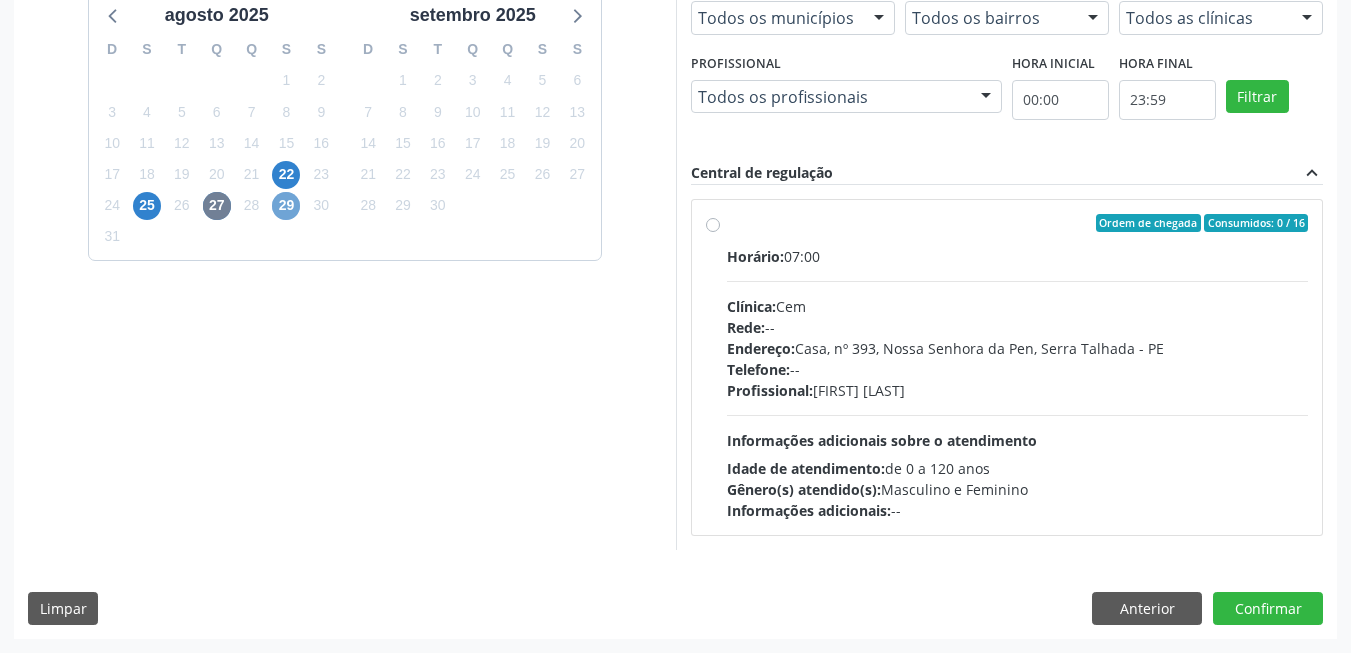 click on "29" at bounding box center [286, 206] 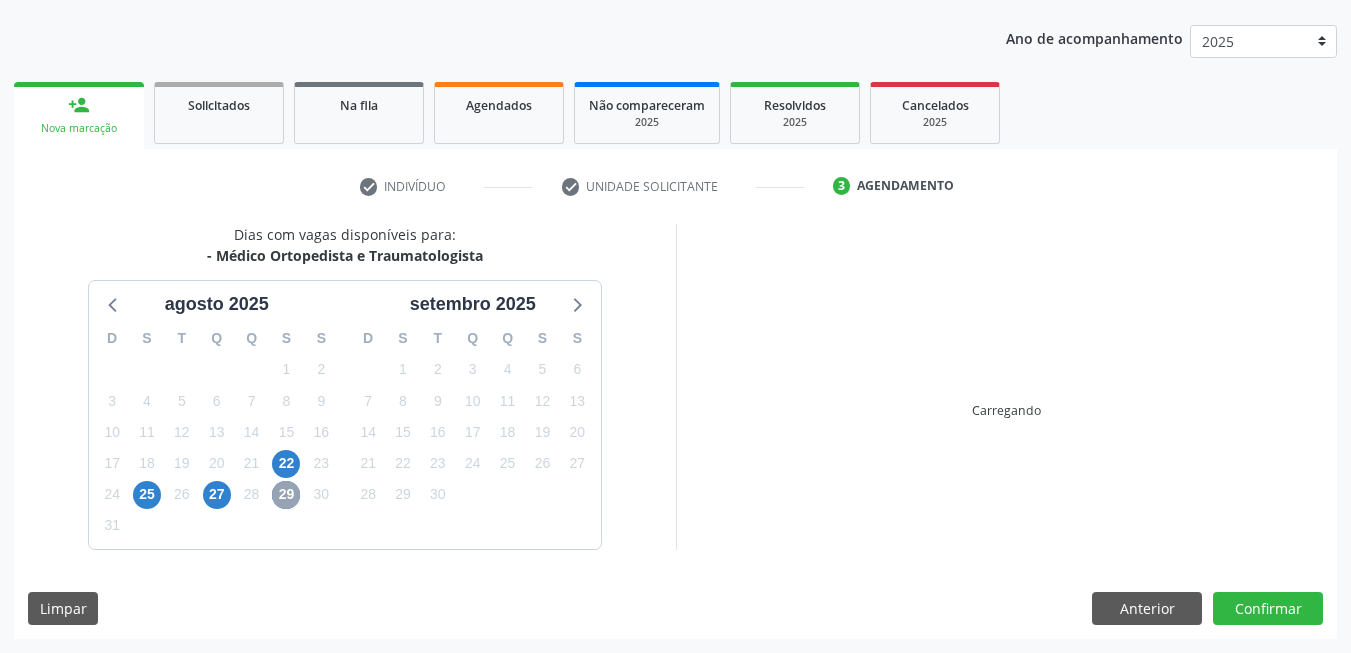 scroll, scrollTop: 506, scrollLeft: 0, axis: vertical 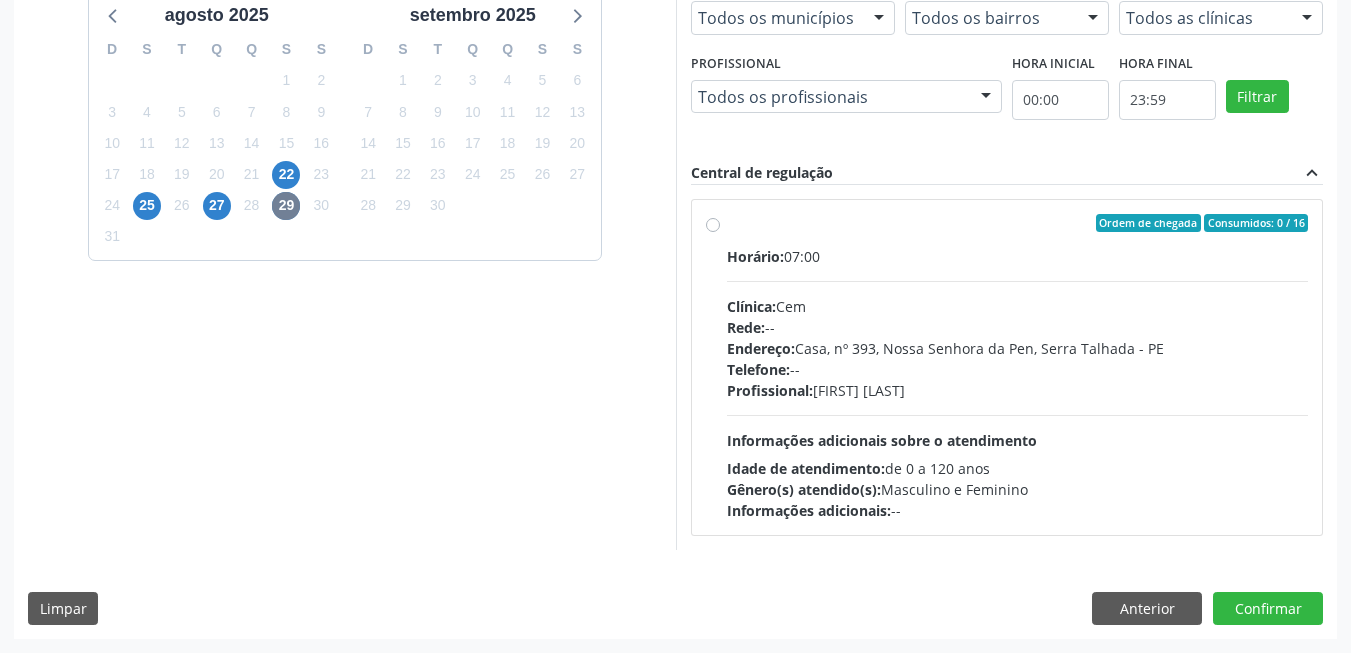 click on "15" at bounding box center (286, 143) 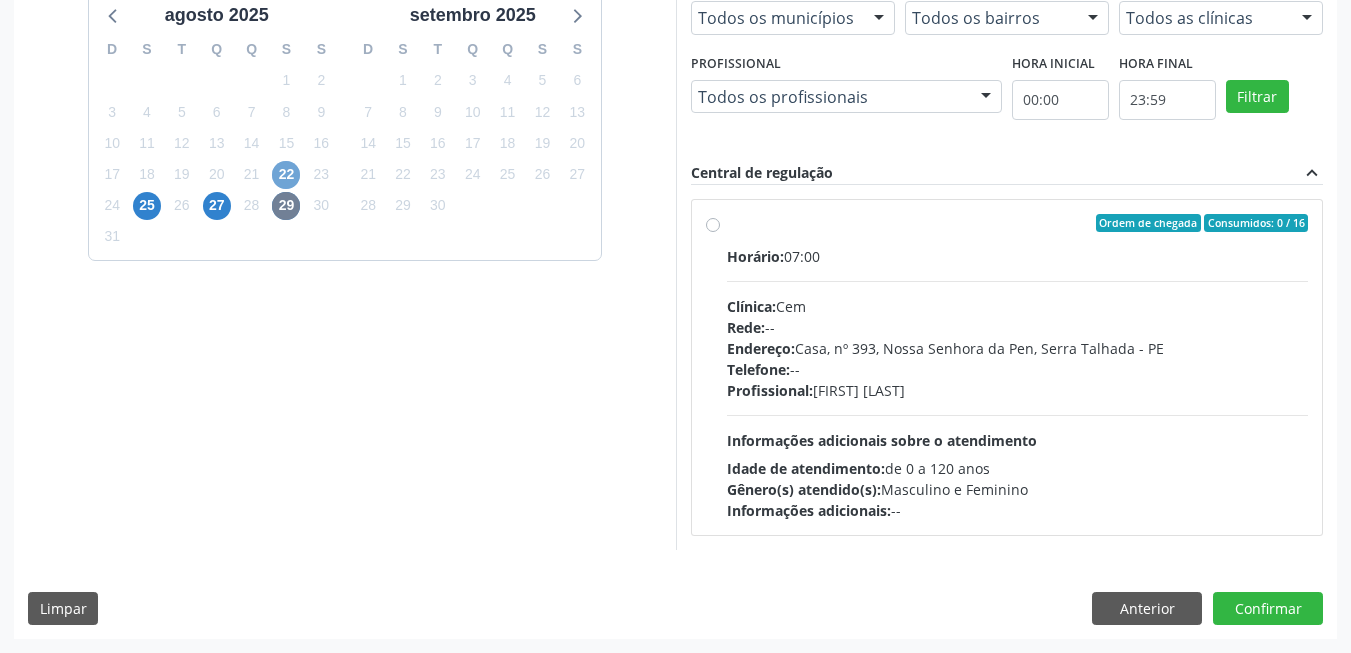 click on "22" at bounding box center [286, 175] 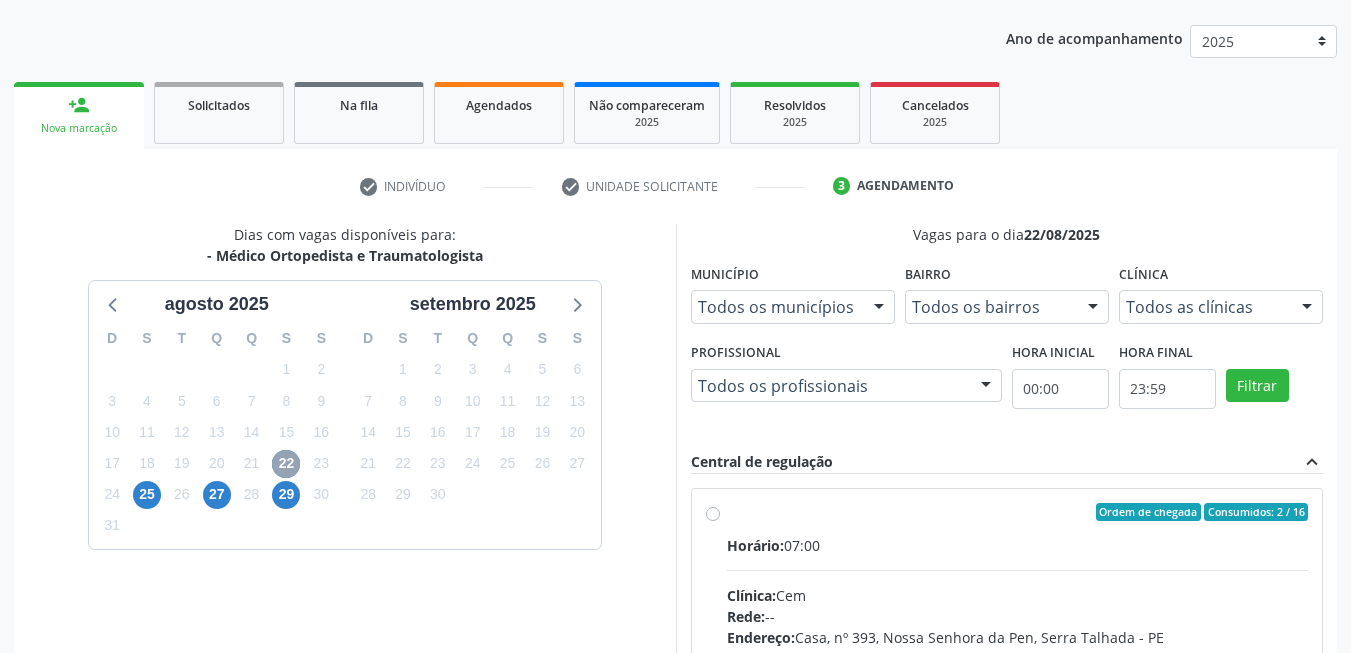 scroll, scrollTop: 506, scrollLeft: 0, axis: vertical 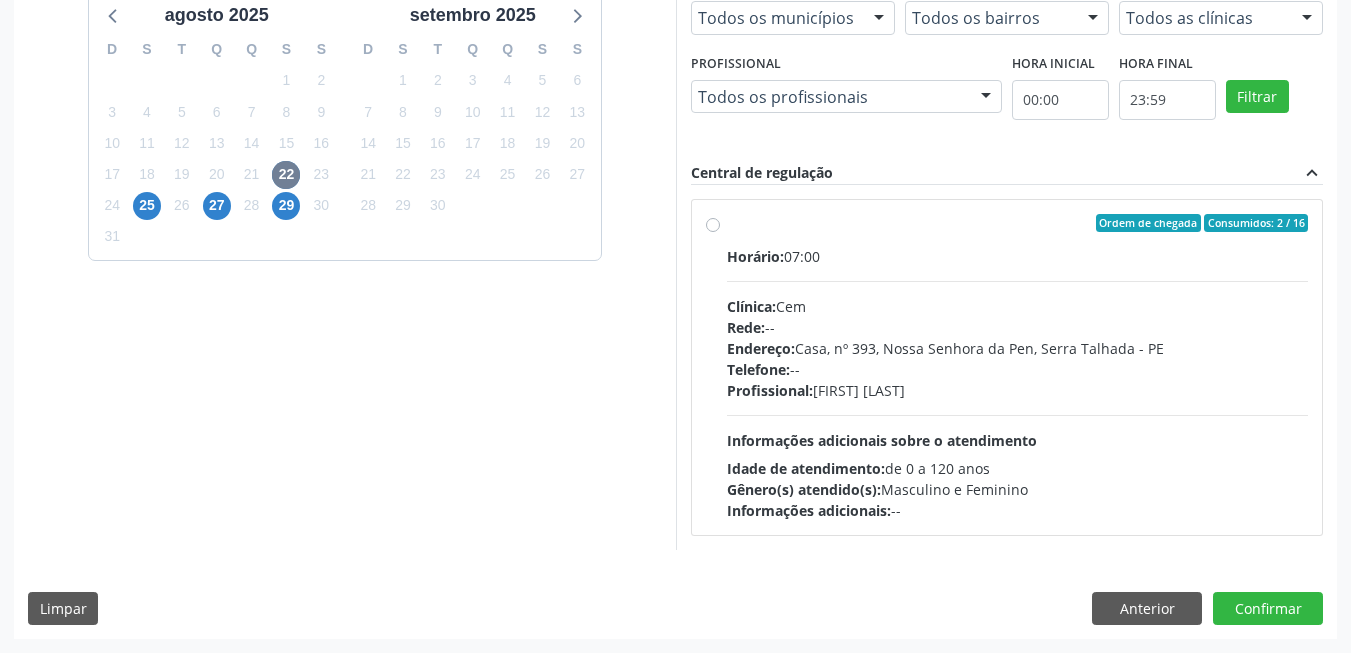 click on "Endereço:   Casa, nº 393, Nossa Senhora da Pen, Serra Talhada - PE" at bounding box center [1018, 348] 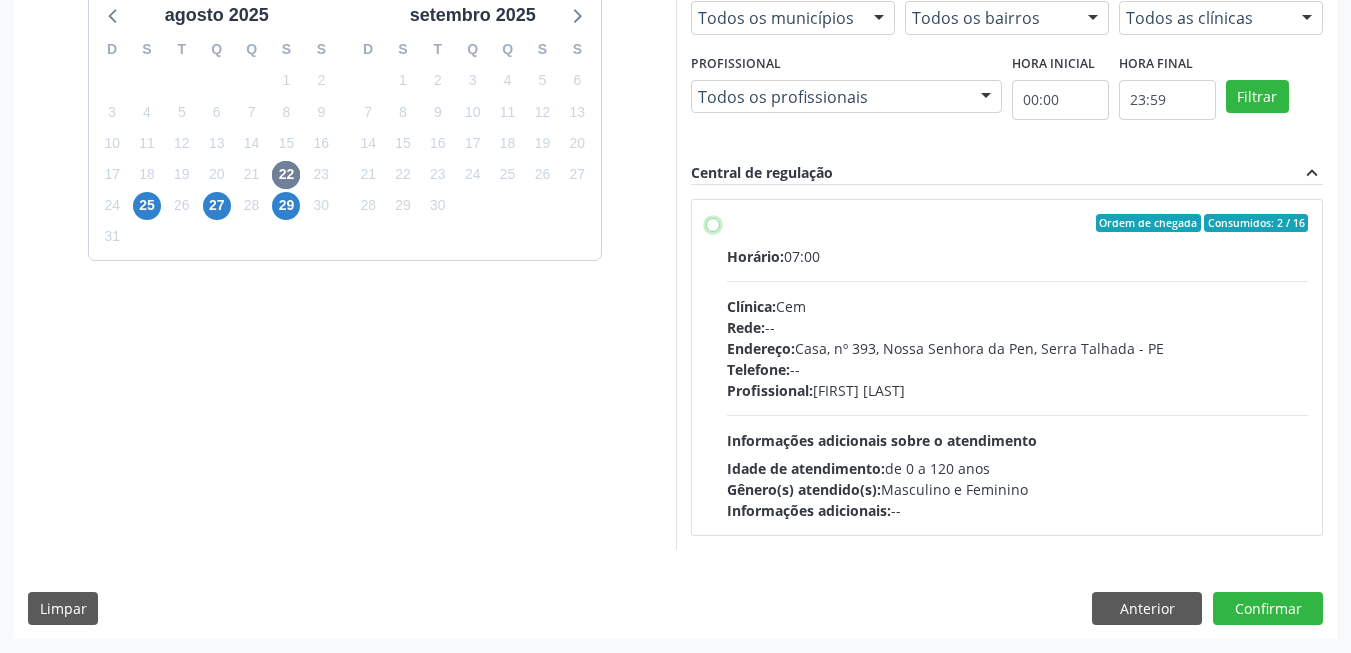 click on "Ordem de chegada
Consumidos: 2 / 16
Horário:   07:00
Clínica:  Cem
Rede:
--
Endereço:   Casa, nº 393, Nossa Senhora da Pen, Serra Talhada - PE
Telefone:   --
Profissional:
Ebenone Antonio da Silva
Informações adicionais sobre o atendimento
Idade de atendimento:
de 0 a 120 anos
Gênero(s) atendido(s):
Masculino e Feminino
Informações adicionais:
--" at bounding box center [713, 223] 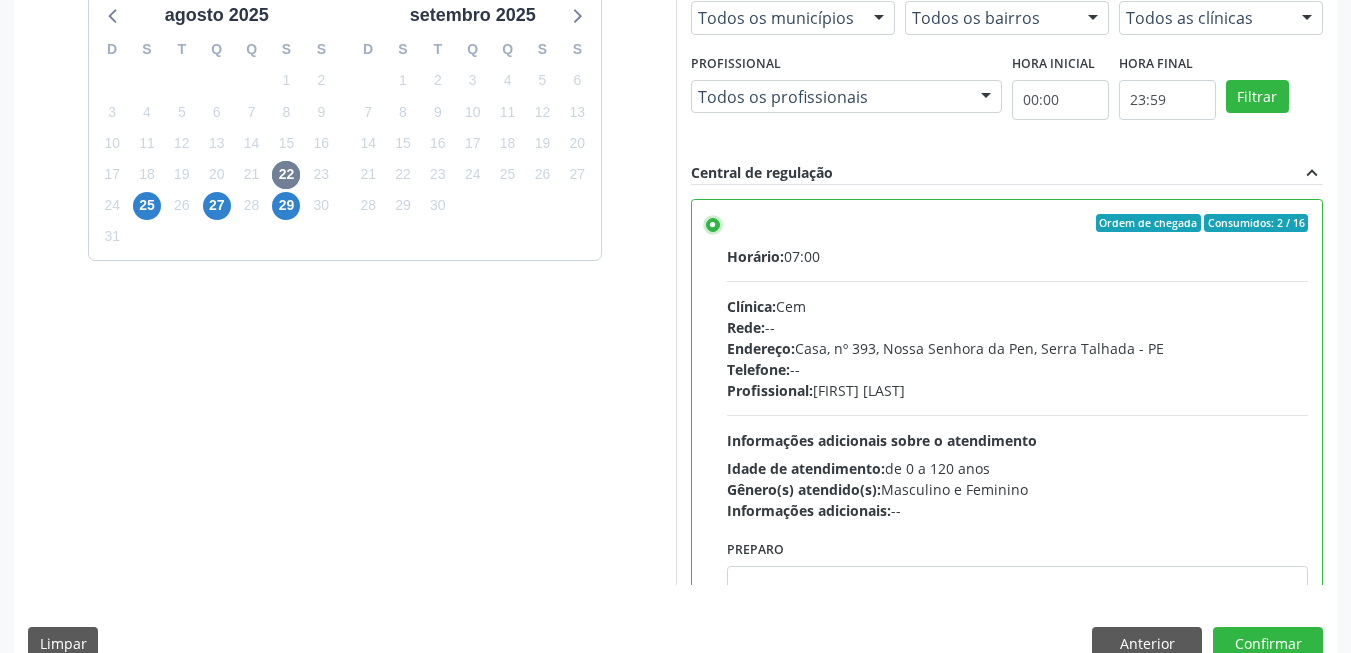 scroll, scrollTop: 542, scrollLeft: 0, axis: vertical 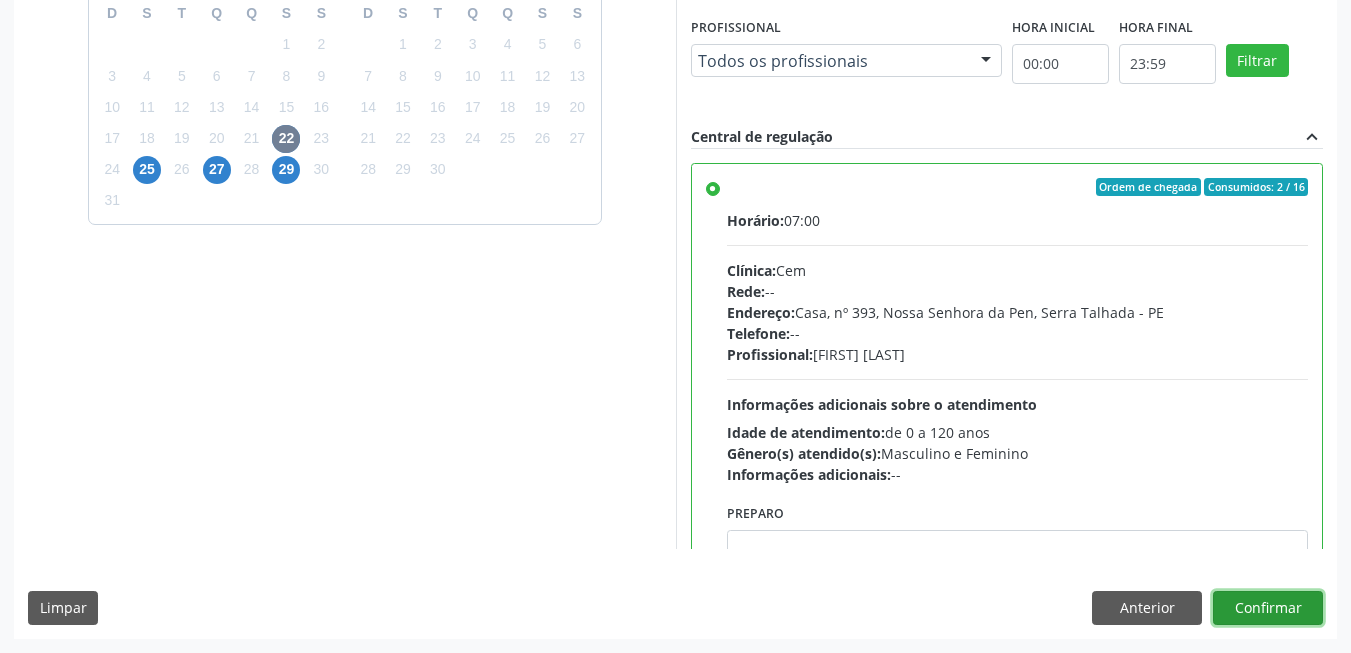 click on "Confirmar" at bounding box center [1268, 608] 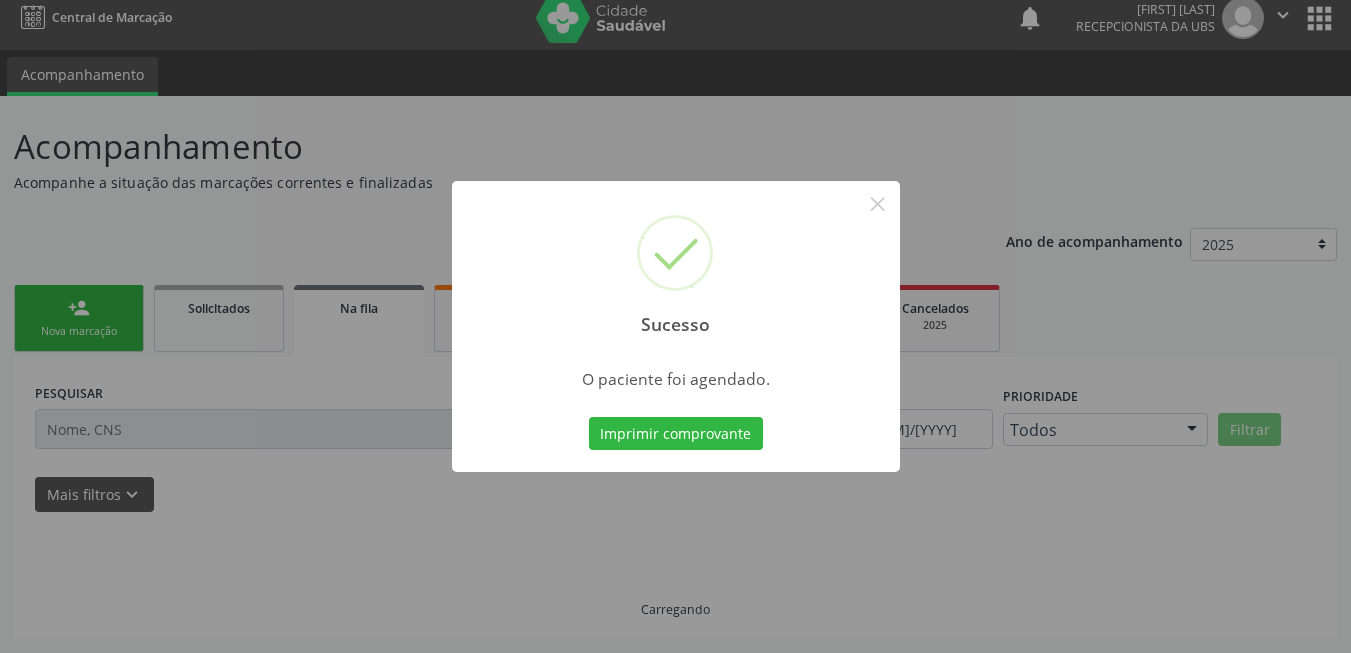 scroll, scrollTop: 14, scrollLeft: 0, axis: vertical 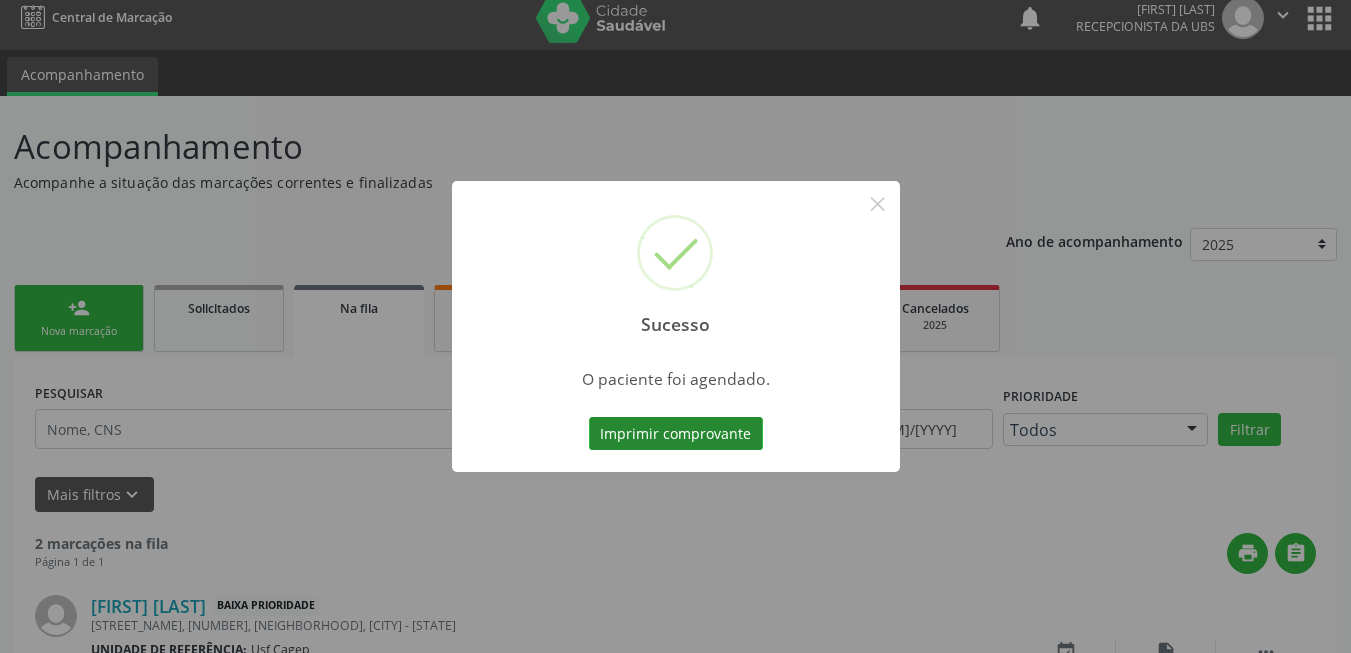 click on "Imprimir comprovante" at bounding box center (676, 434) 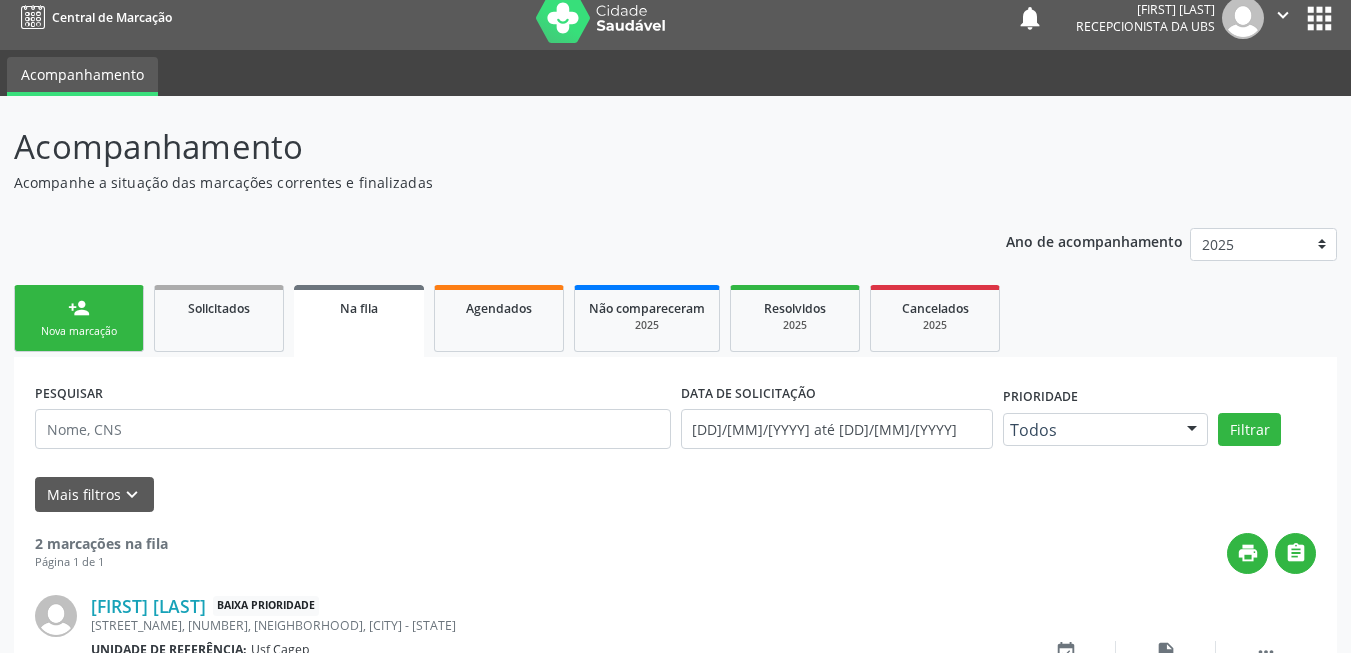 click on "person_add" at bounding box center (79, 308) 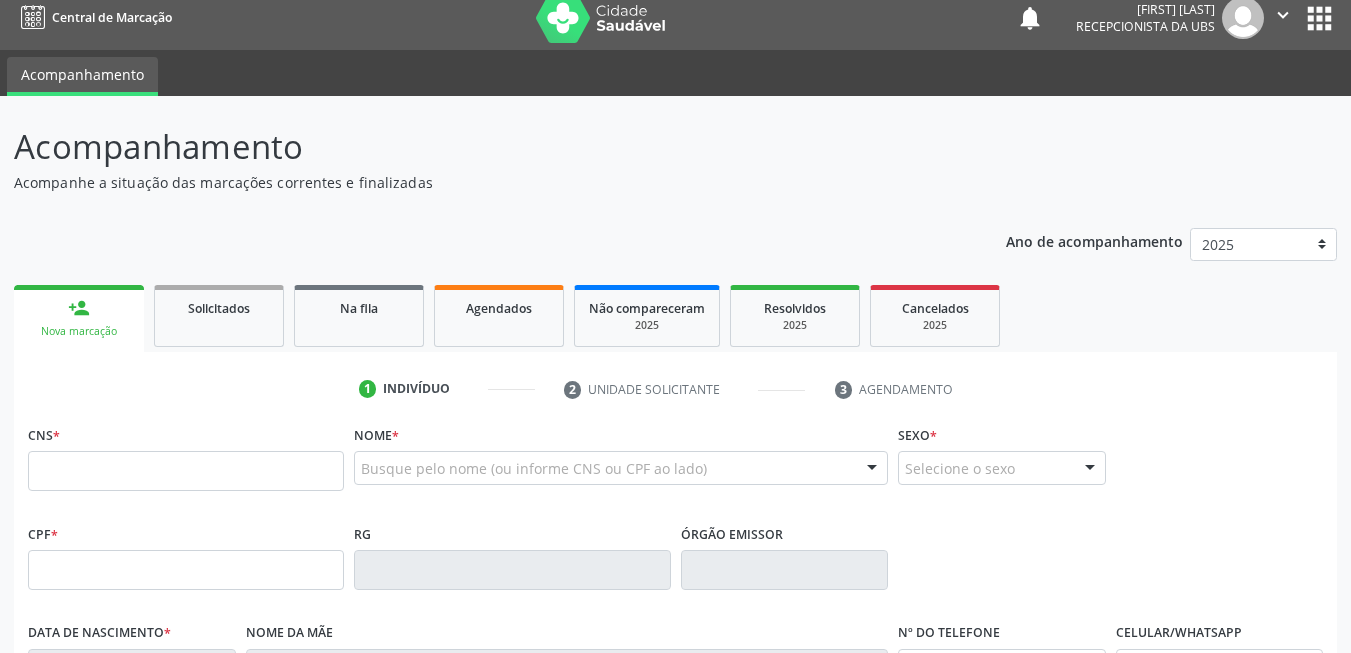 click on "person_add
Nova marcação" at bounding box center [79, 318] 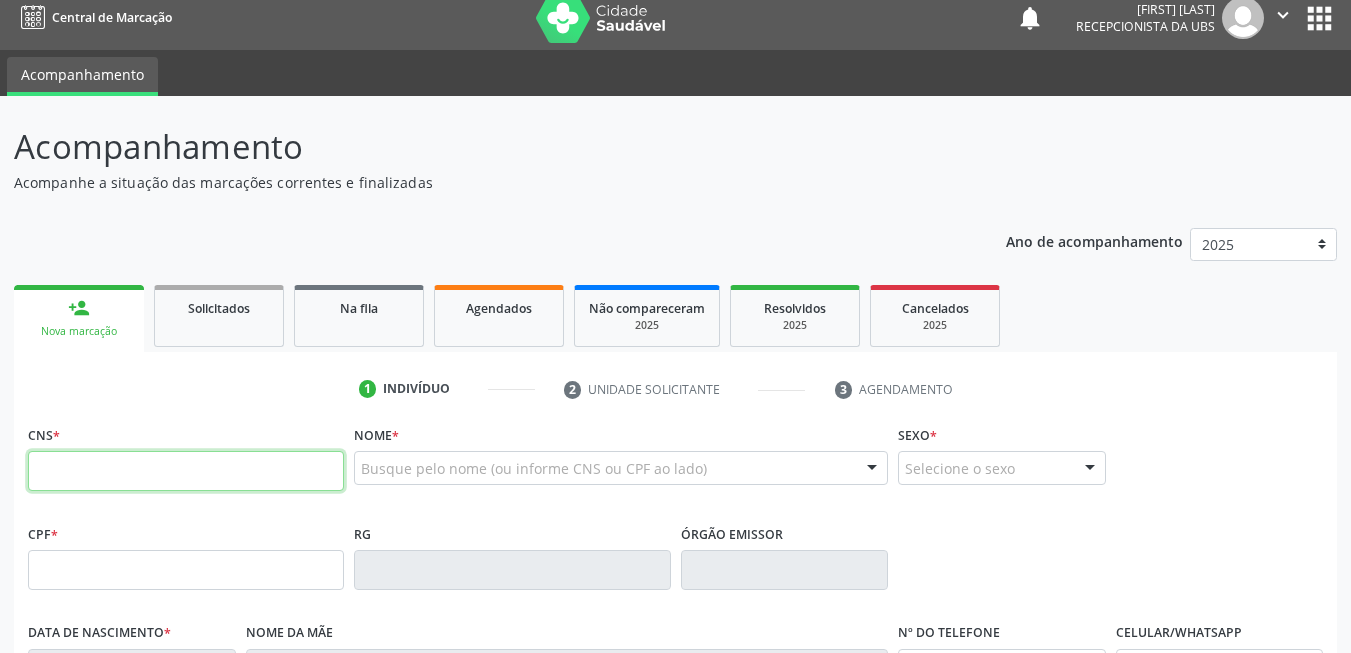 click at bounding box center (186, 471) 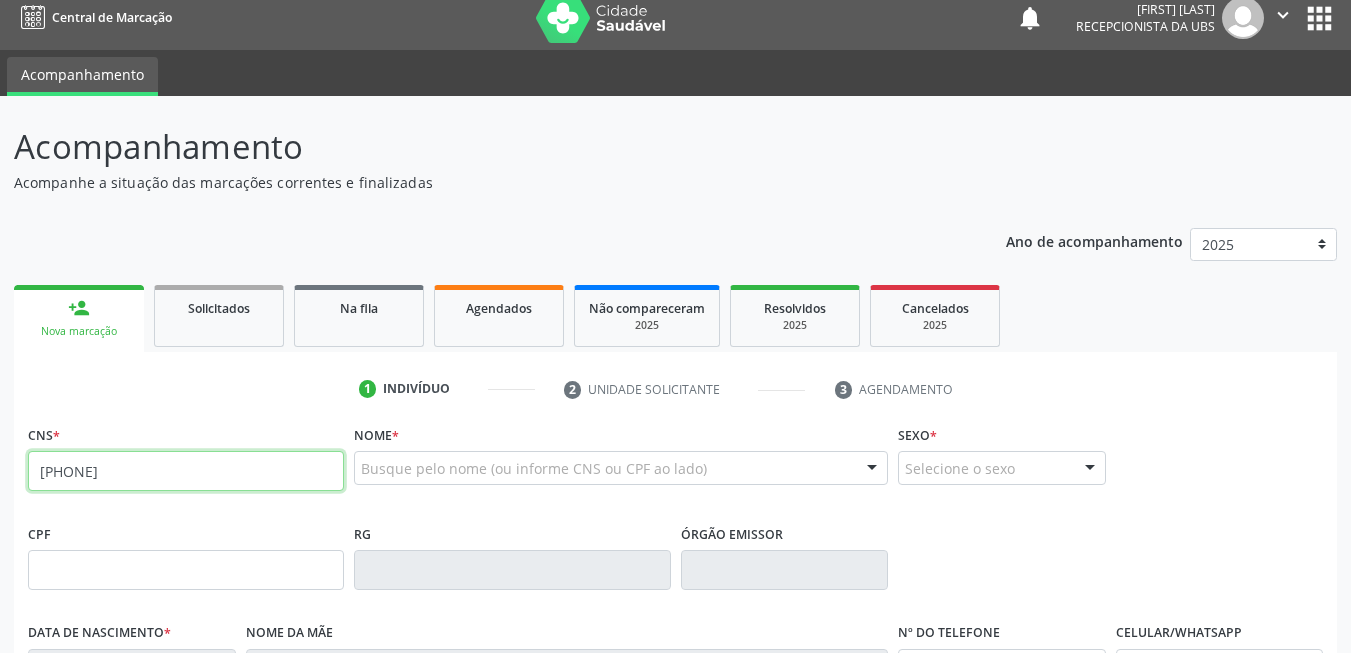 type on "709 6046 6294 3275" 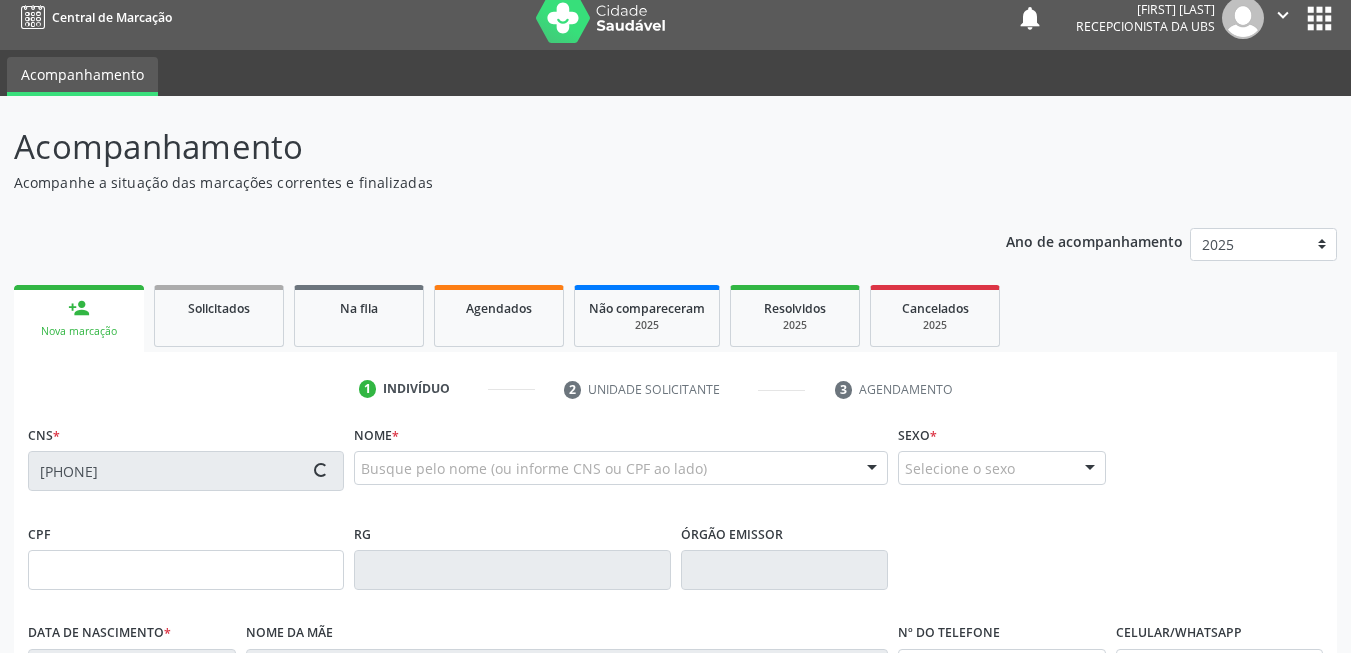 type on "881.251.734-04" 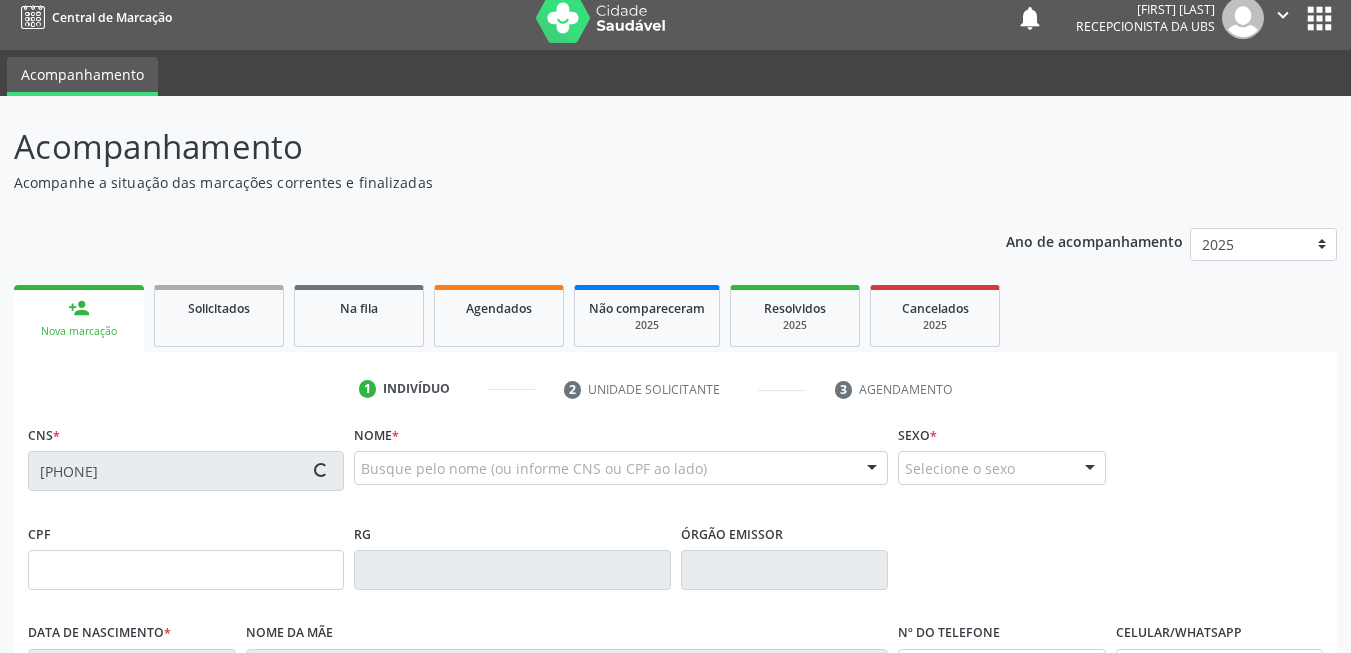 type on "02/12/1971" 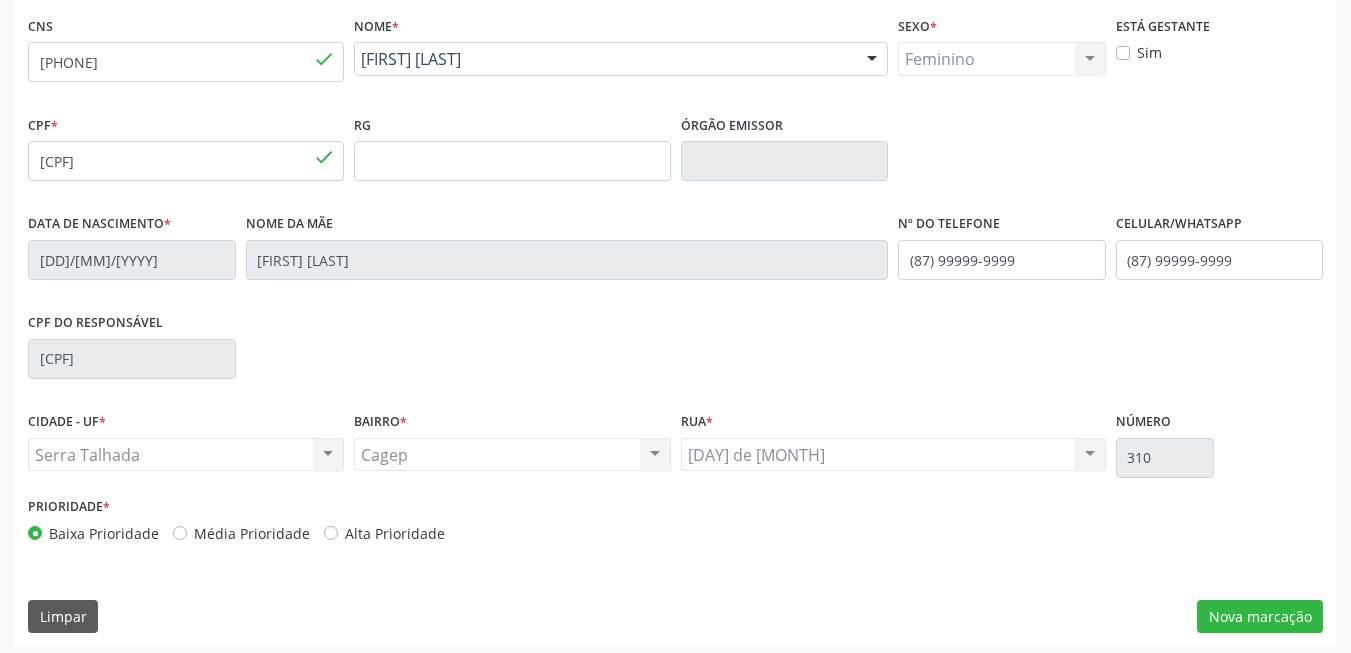 scroll, scrollTop: 431, scrollLeft: 0, axis: vertical 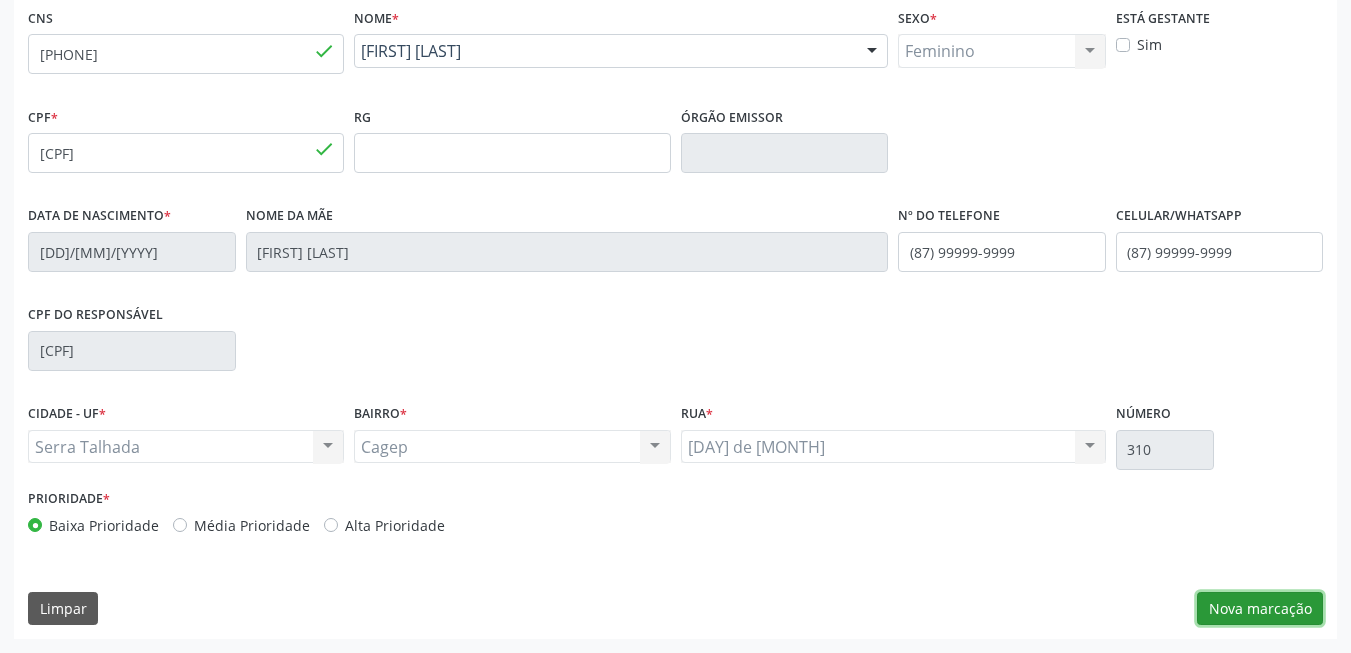 click on "Nova marcação" at bounding box center (1260, 609) 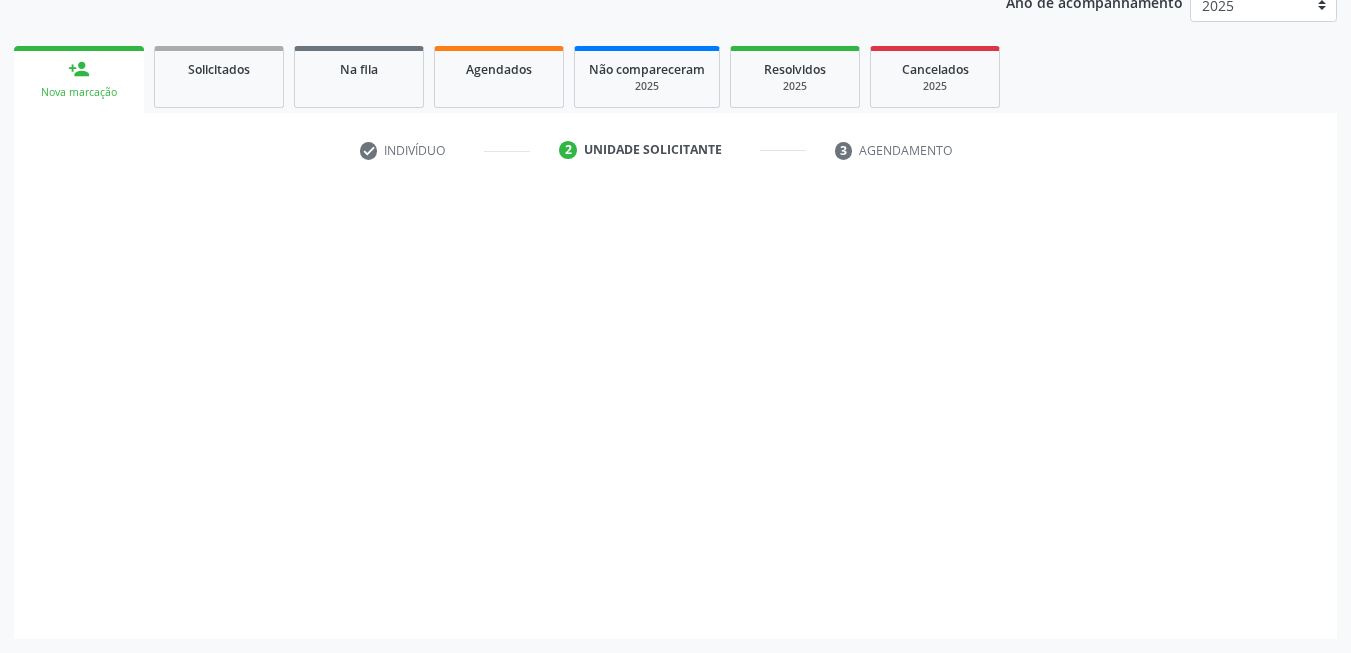 scroll, scrollTop: 253, scrollLeft: 0, axis: vertical 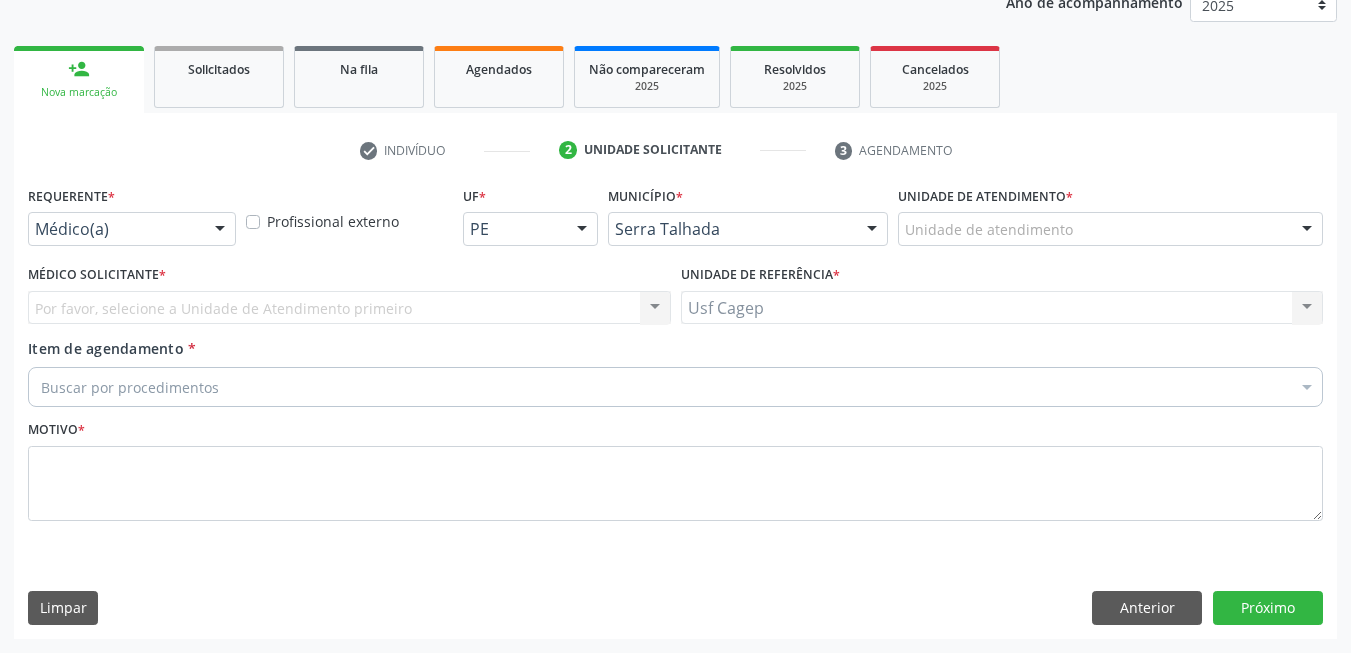 click on "Médico(a)         Médico(a)   Enfermeiro(a)   Paciente
Nenhum resultado encontrado para: "   "
Não há nenhuma opção para ser exibida." at bounding box center [132, 229] 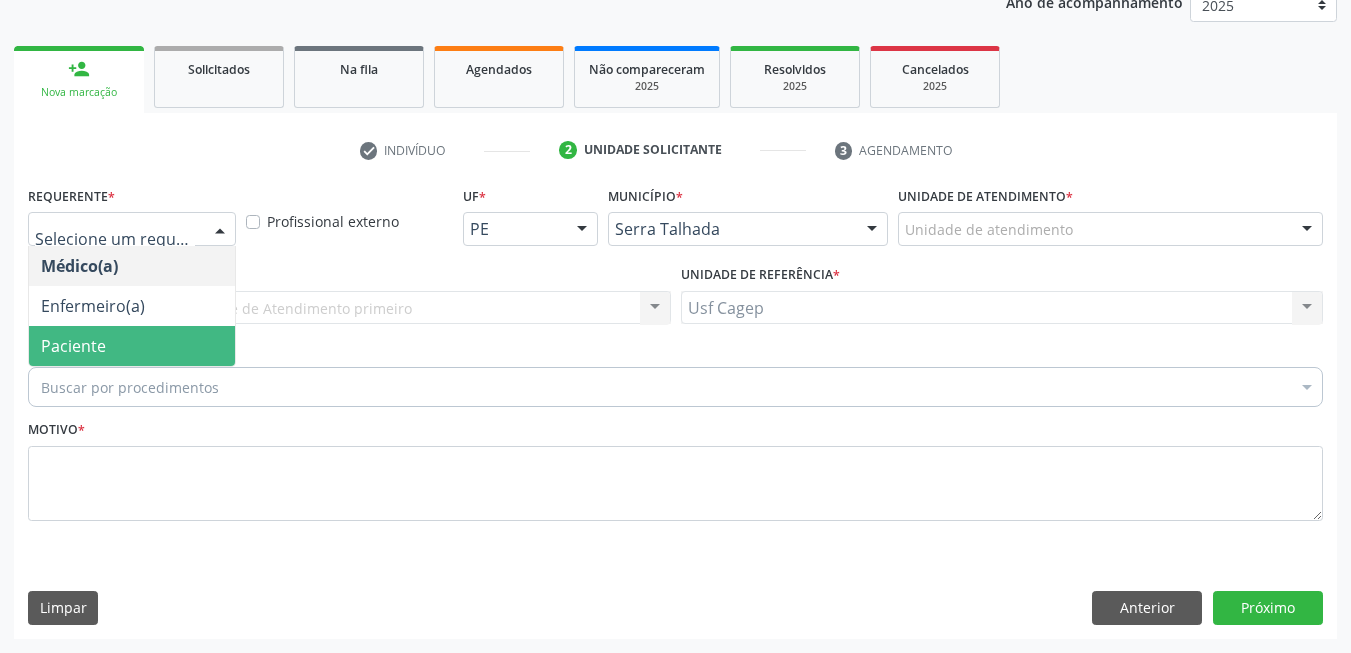 click on "Paciente" at bounding box center [132, 346] 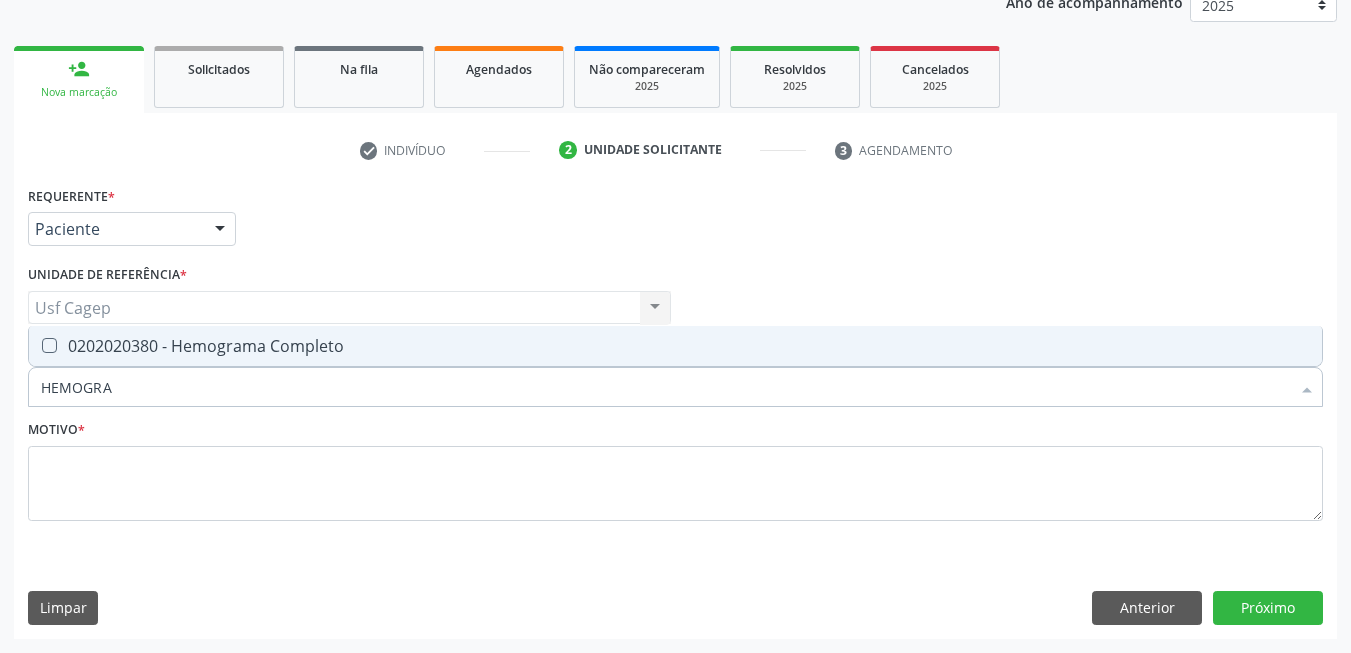 type on "HEMOGRAM" 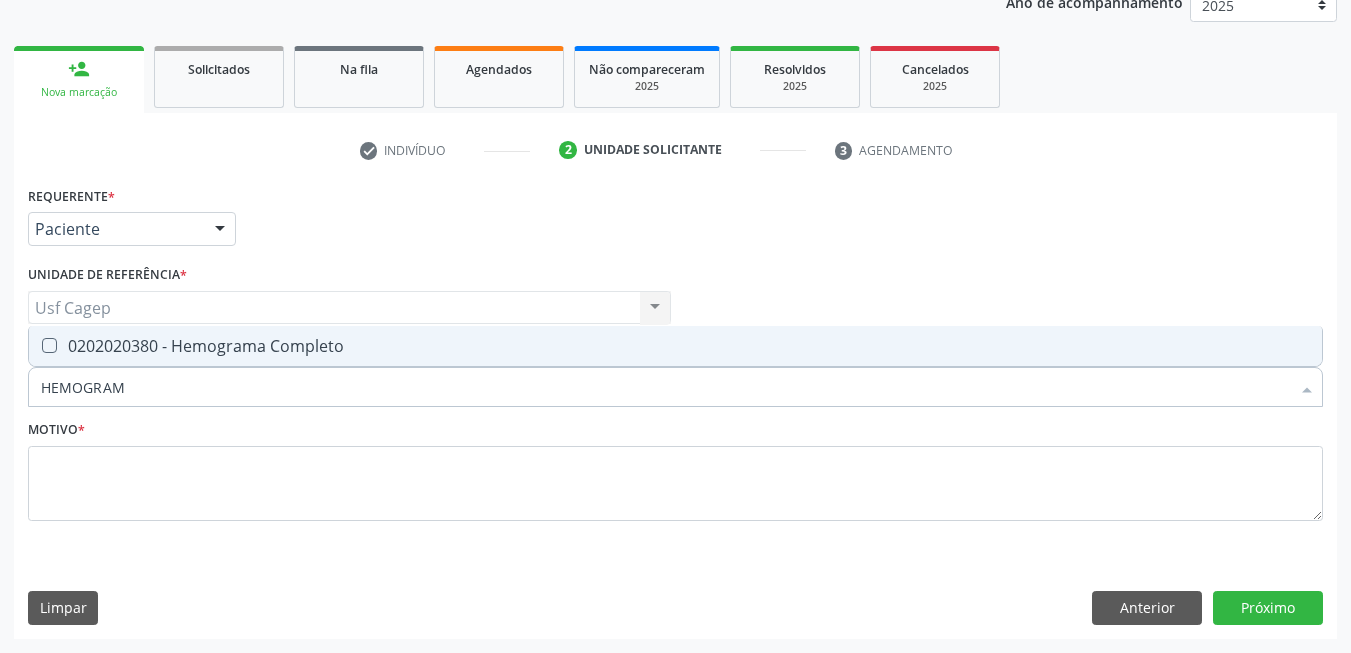 click on "0202020380 - Hemograma Completo" at bounding box center (675, 346) 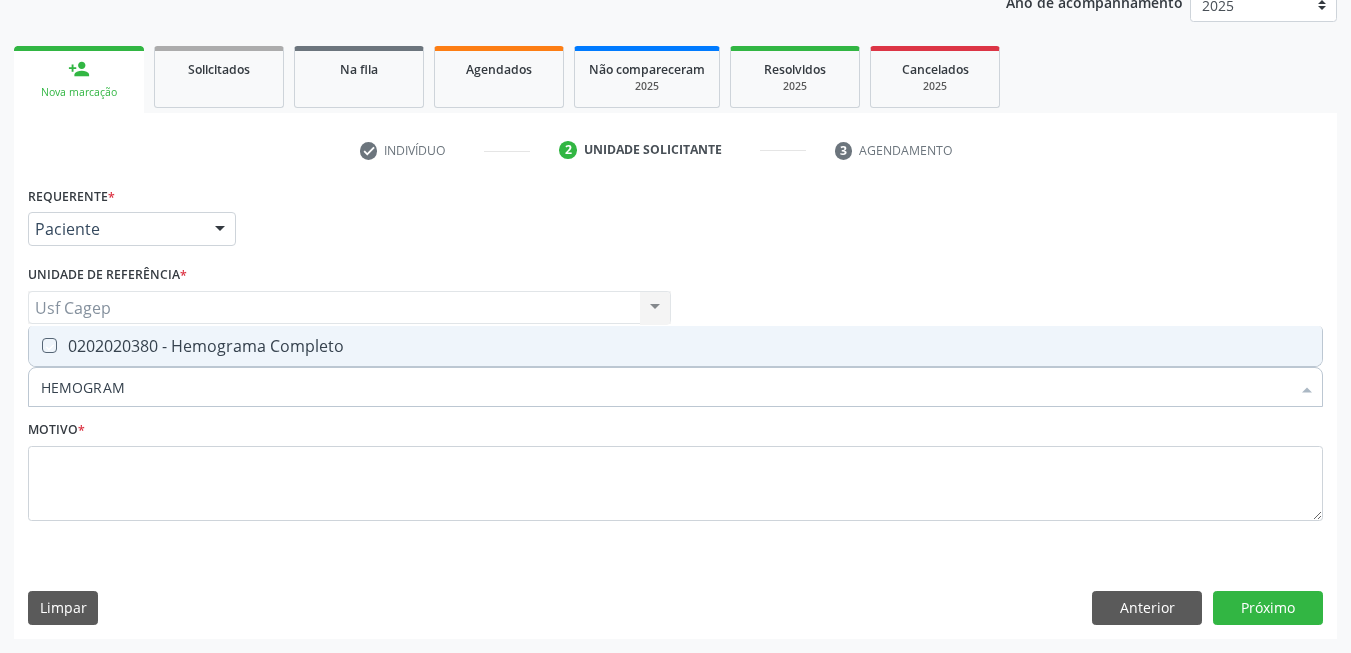 checkbox on "true" 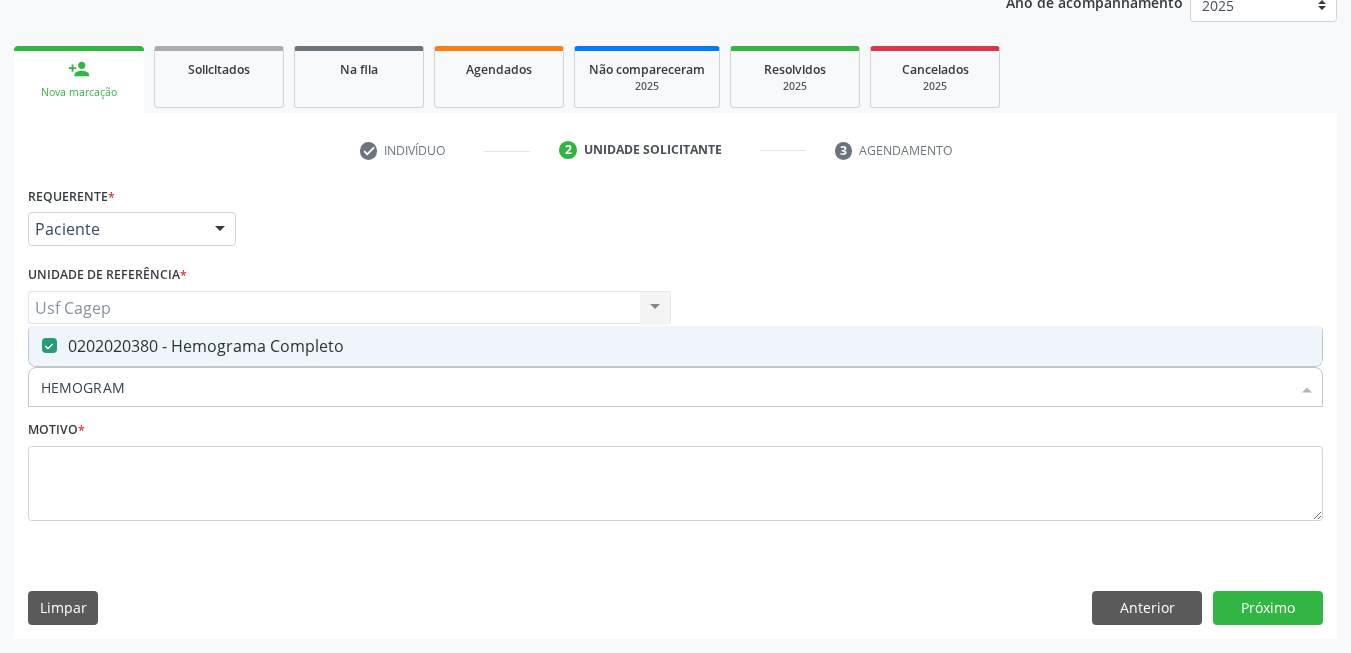 click on "HEMOGRAM" at bounding box center (665, 387) 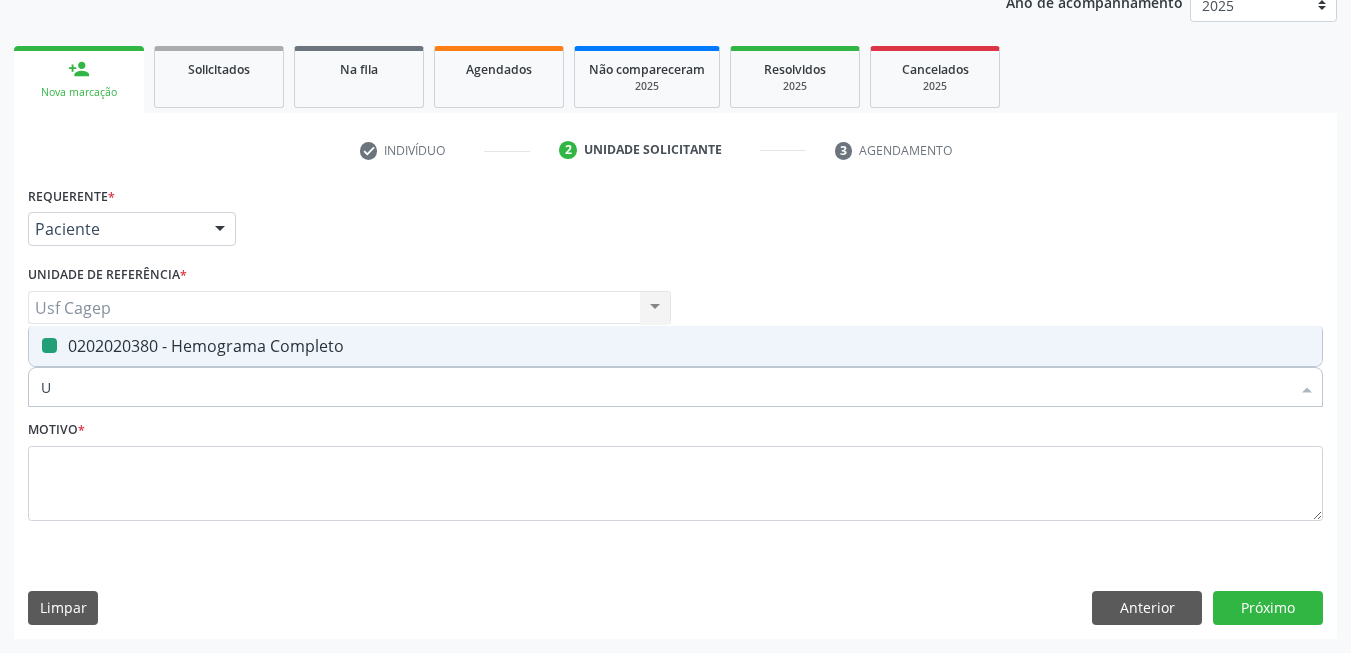 type on "UR" 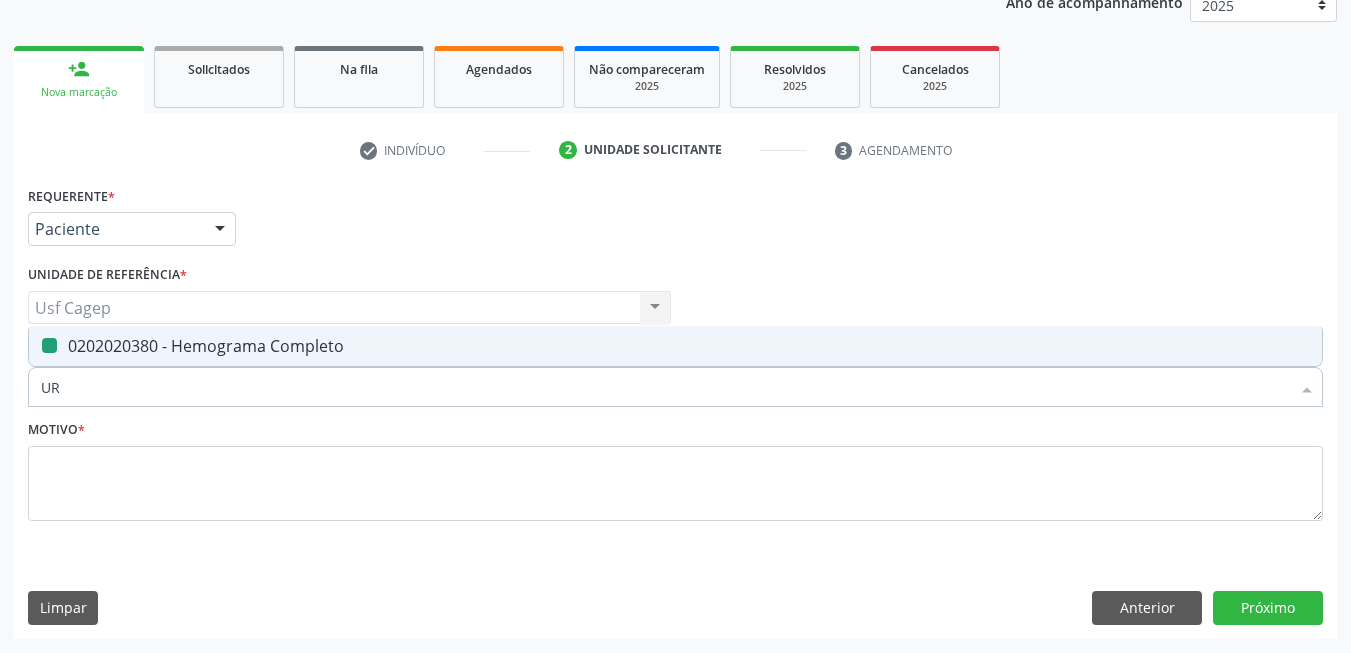 checkbox on "false" 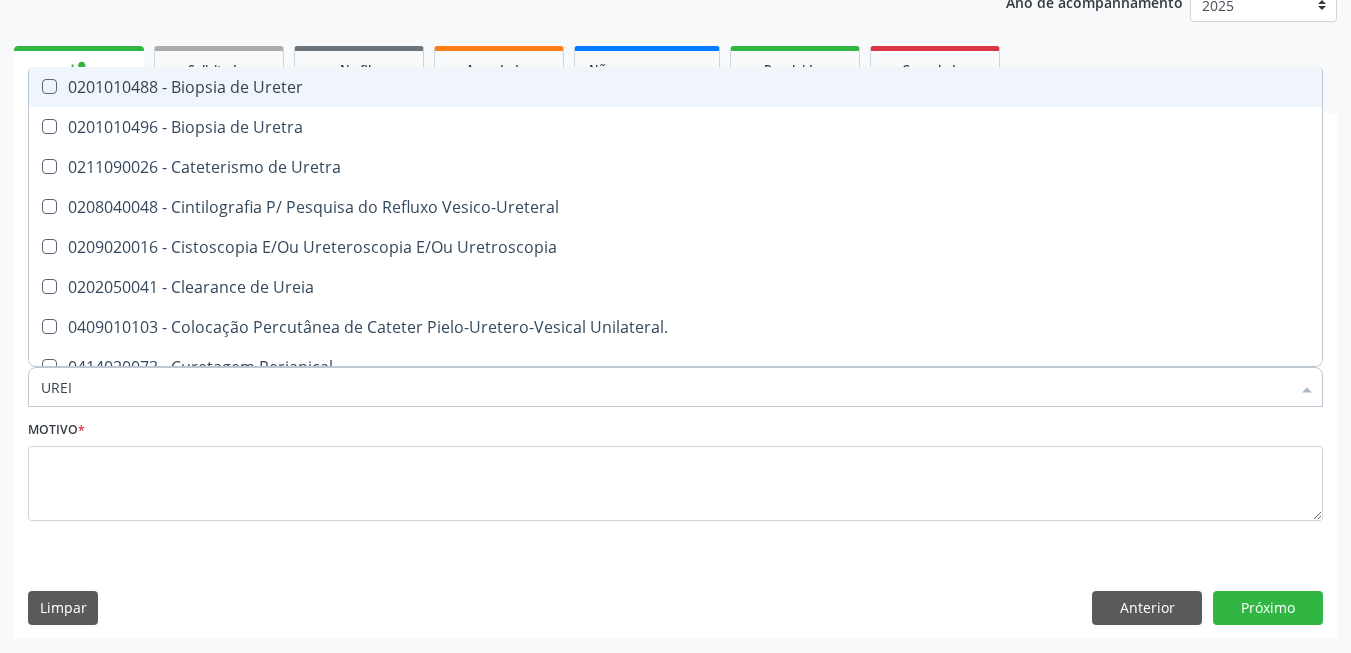 type on "UREIA" 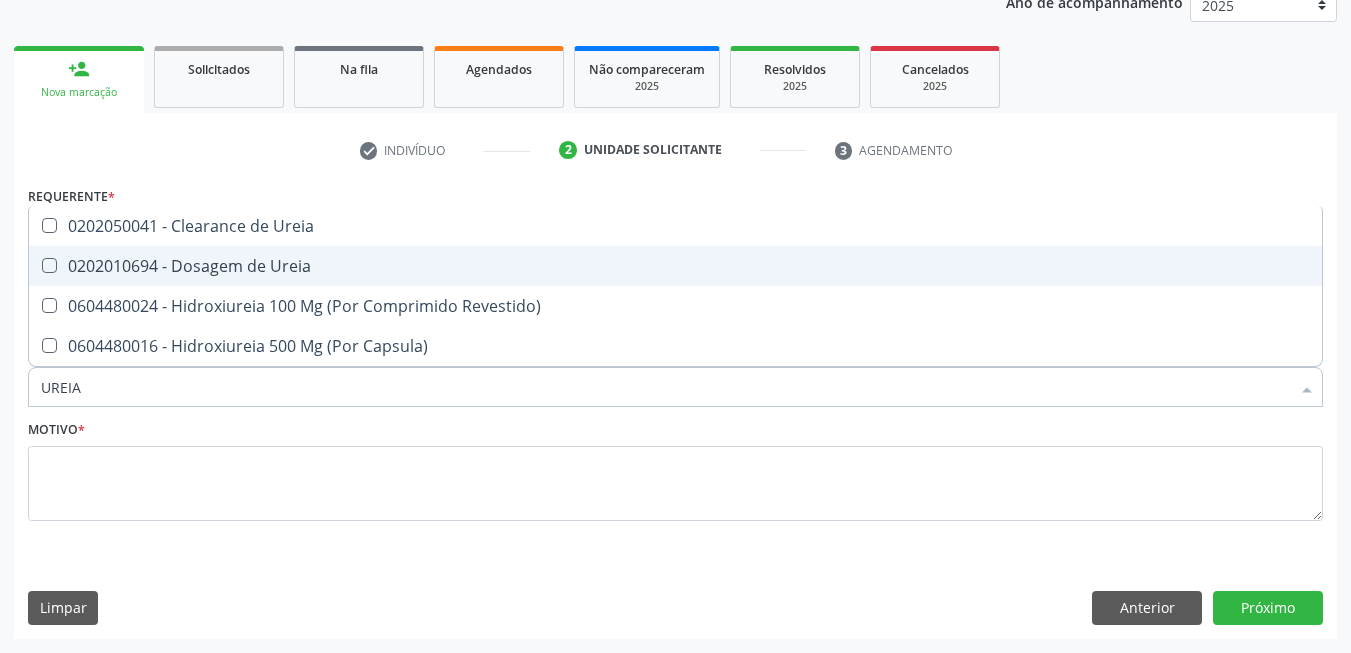 click on "0202010694 - Dosagem de Ureia" at bounding box center (675, 266) 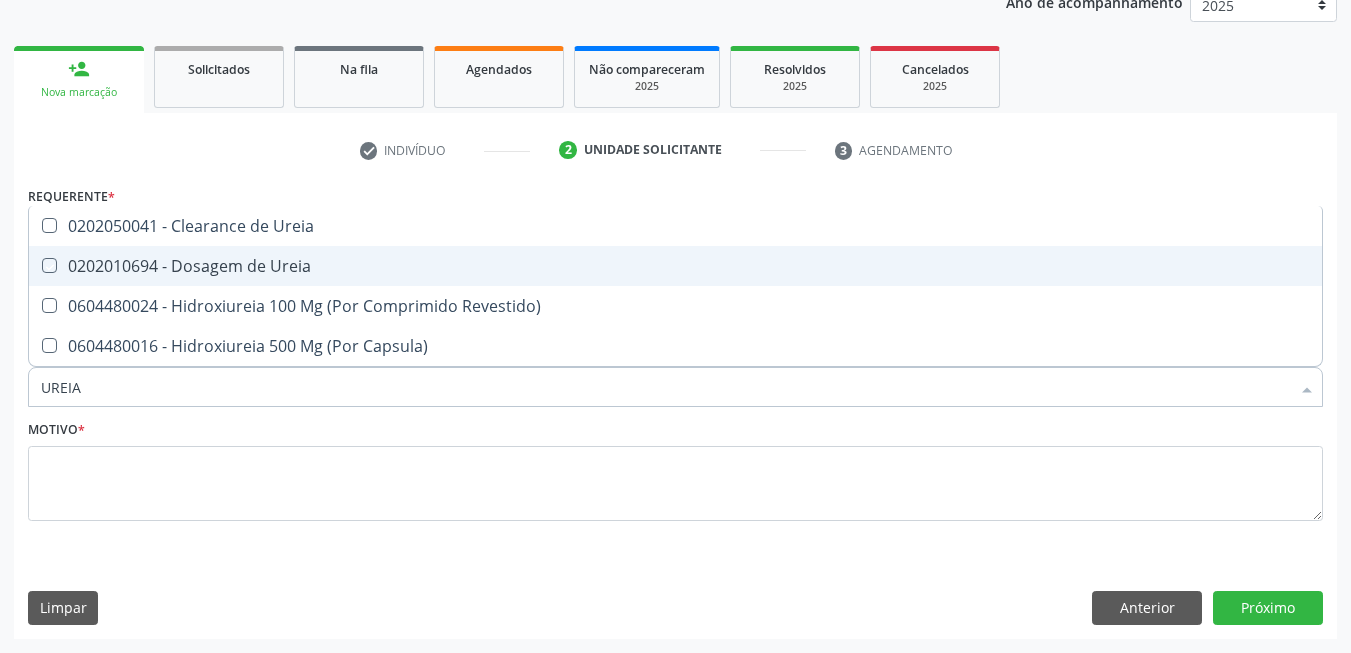 checkbox on "true" 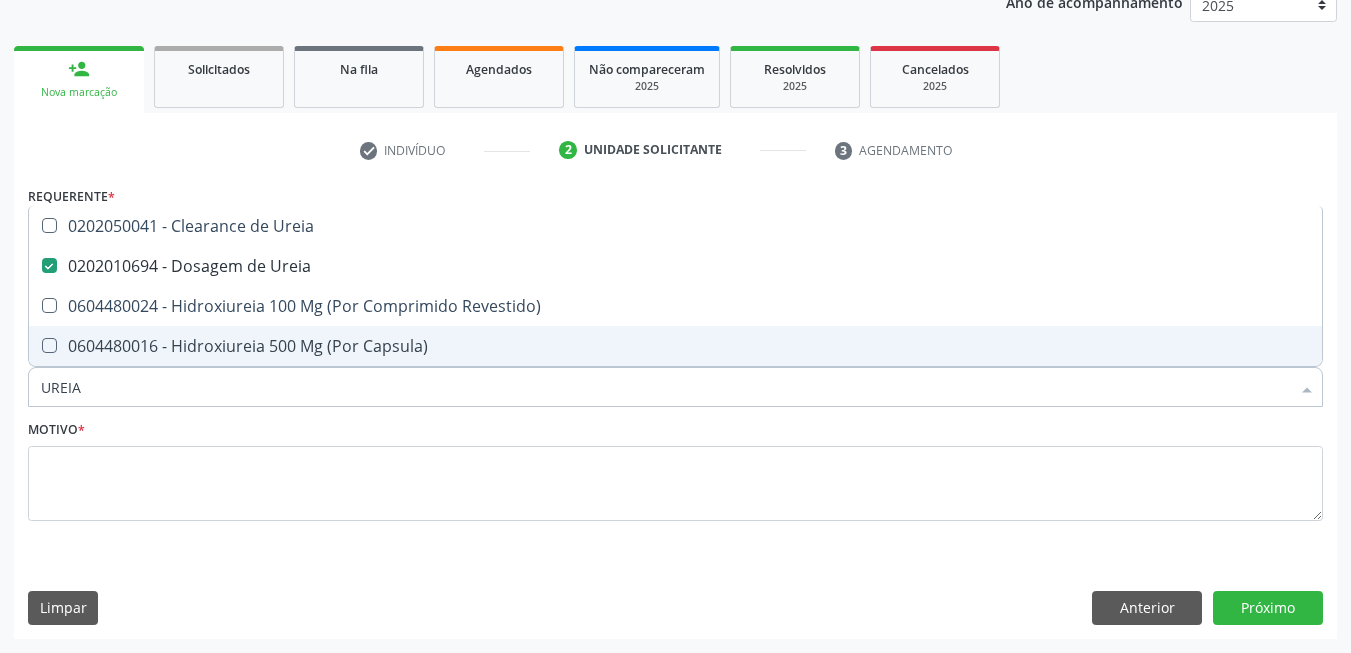 click on "UREIA" at bounding box center (665, 387) 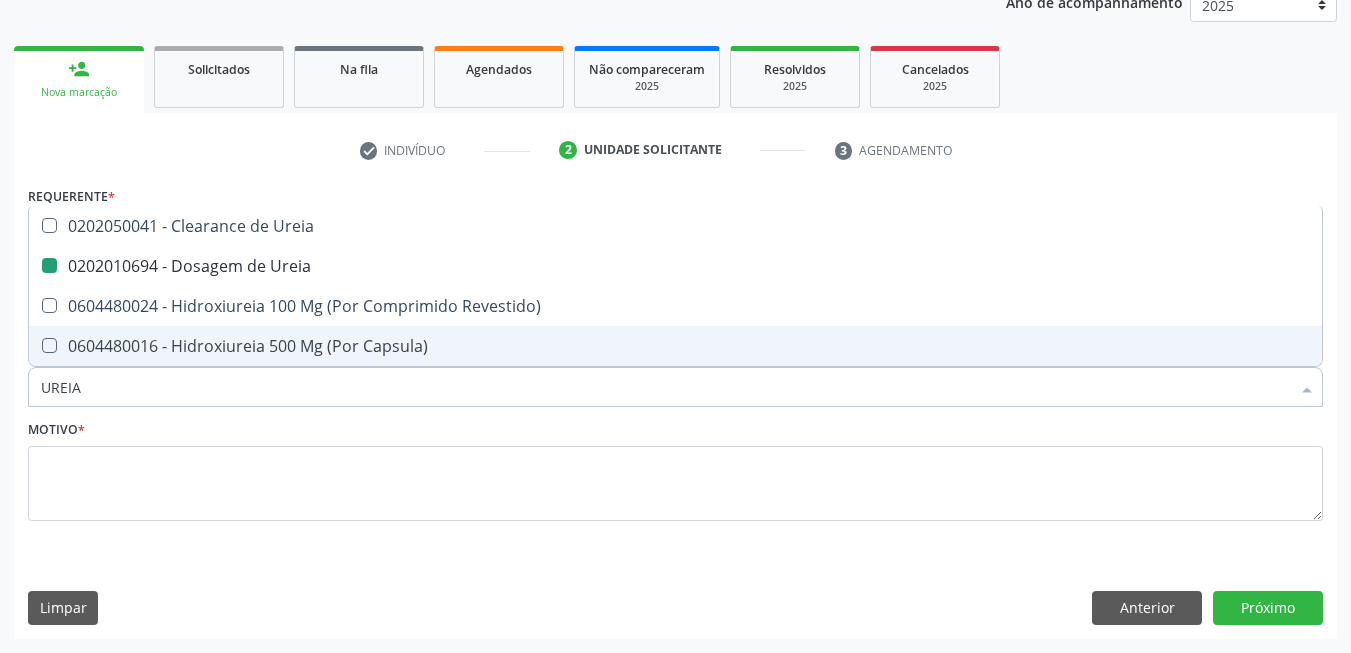 type on "C" 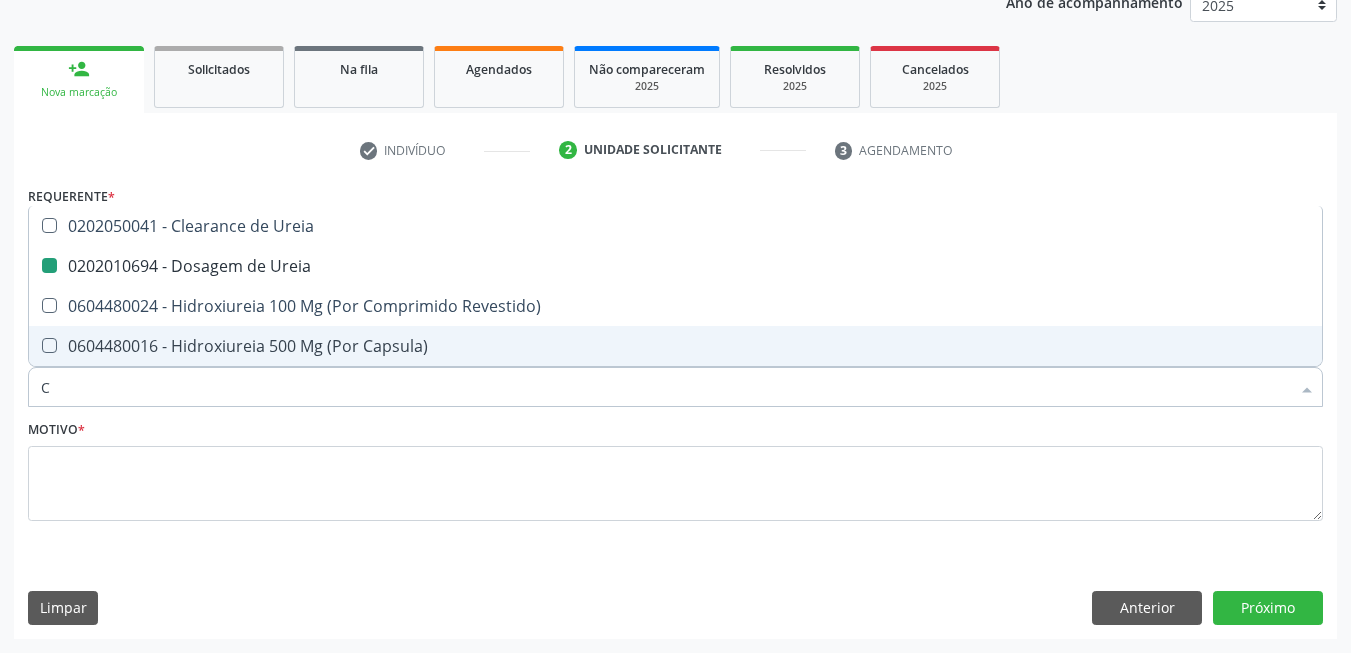 checkbox on "false" 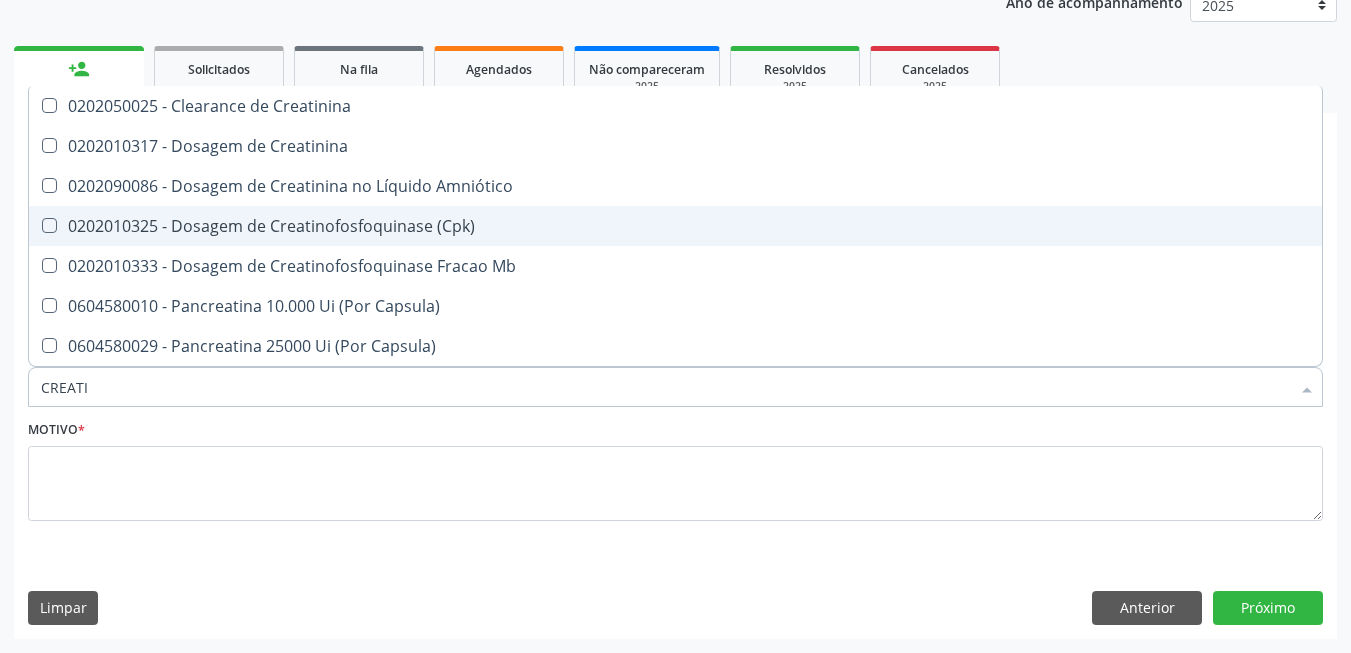 type on "CREATIN" 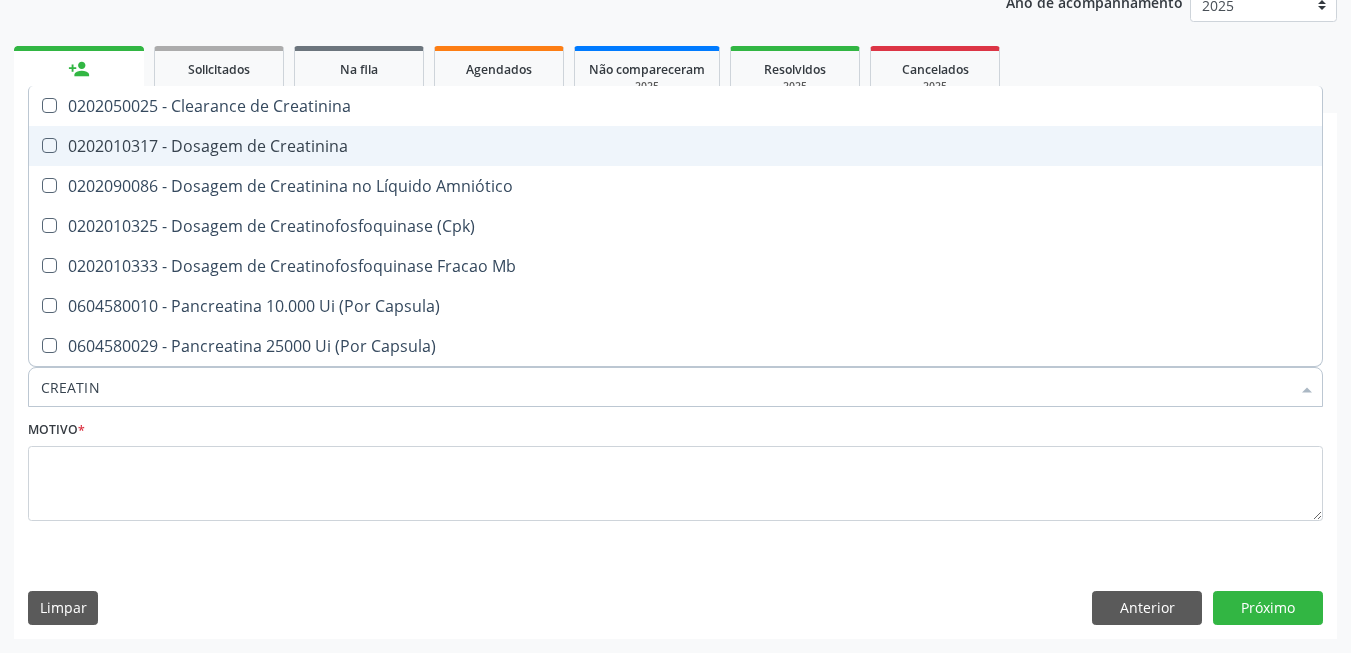 drag, startPoint x: 305, startPoint y: 150, endPoint x: 268, endPoint y: 228, distance: 86.33076 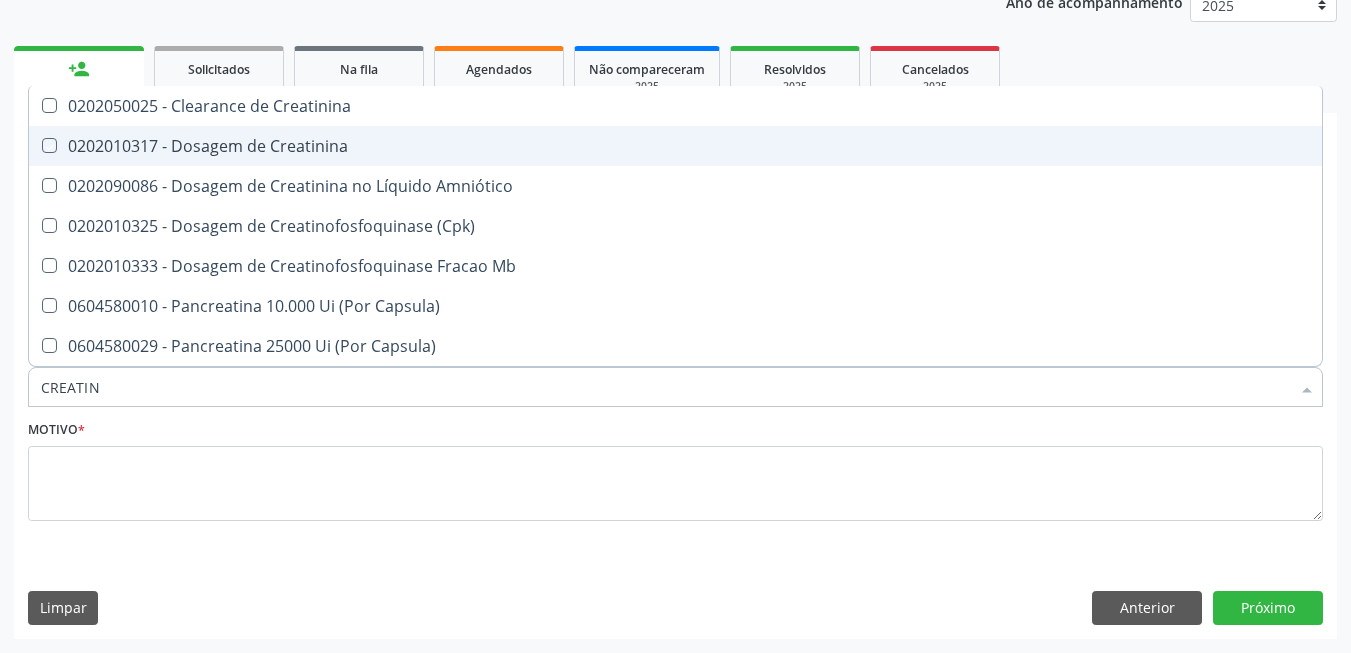 checkbox on "true" 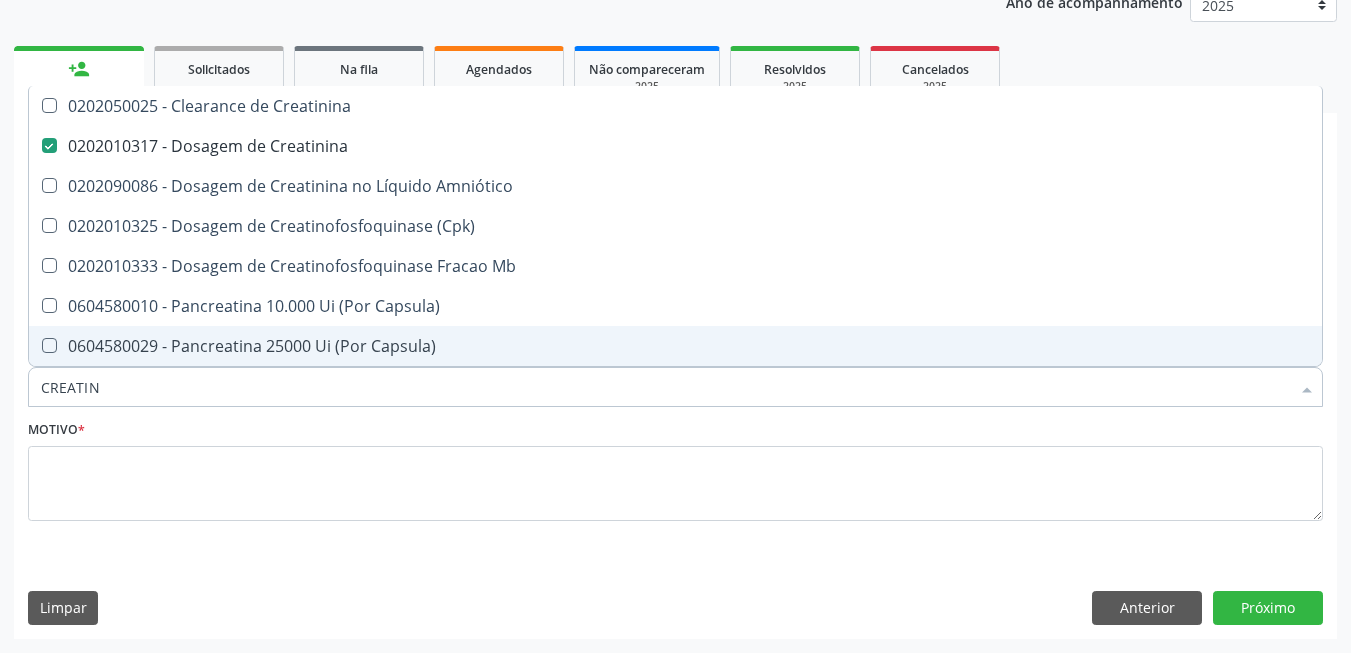 click on "CREATIN" at bounding box center (665, 387) 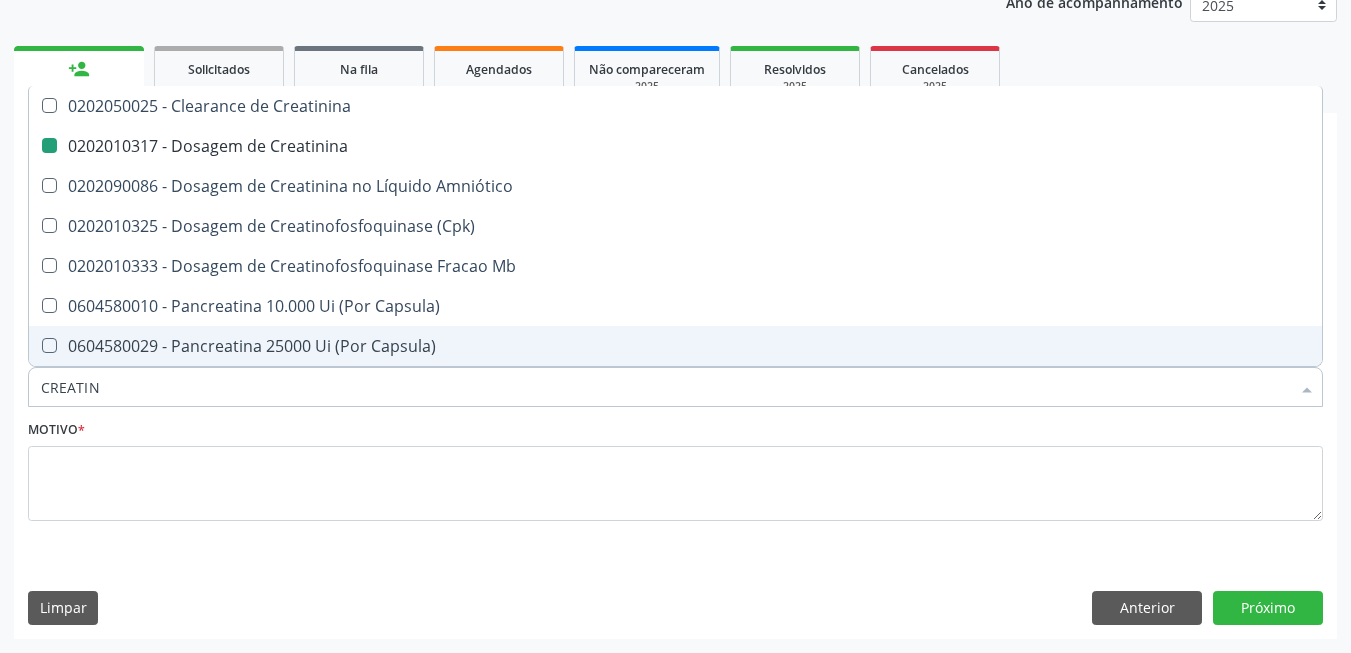 type on "G" 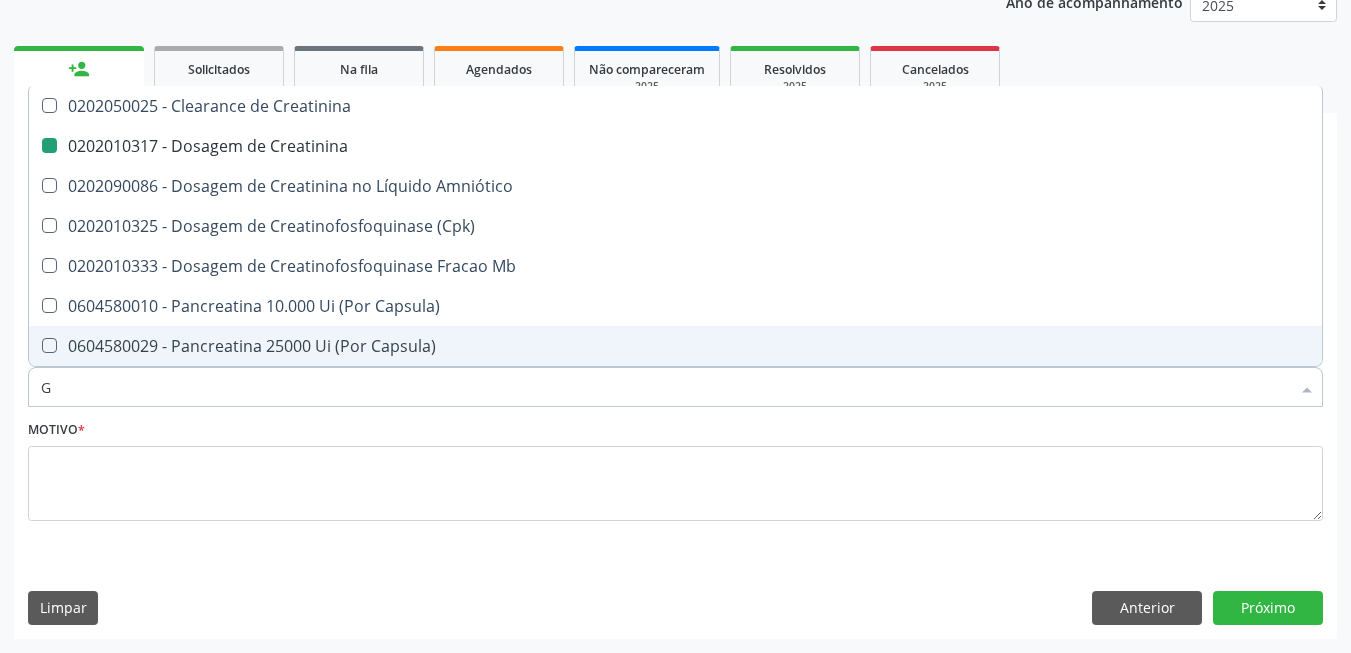 checkbox on "false" 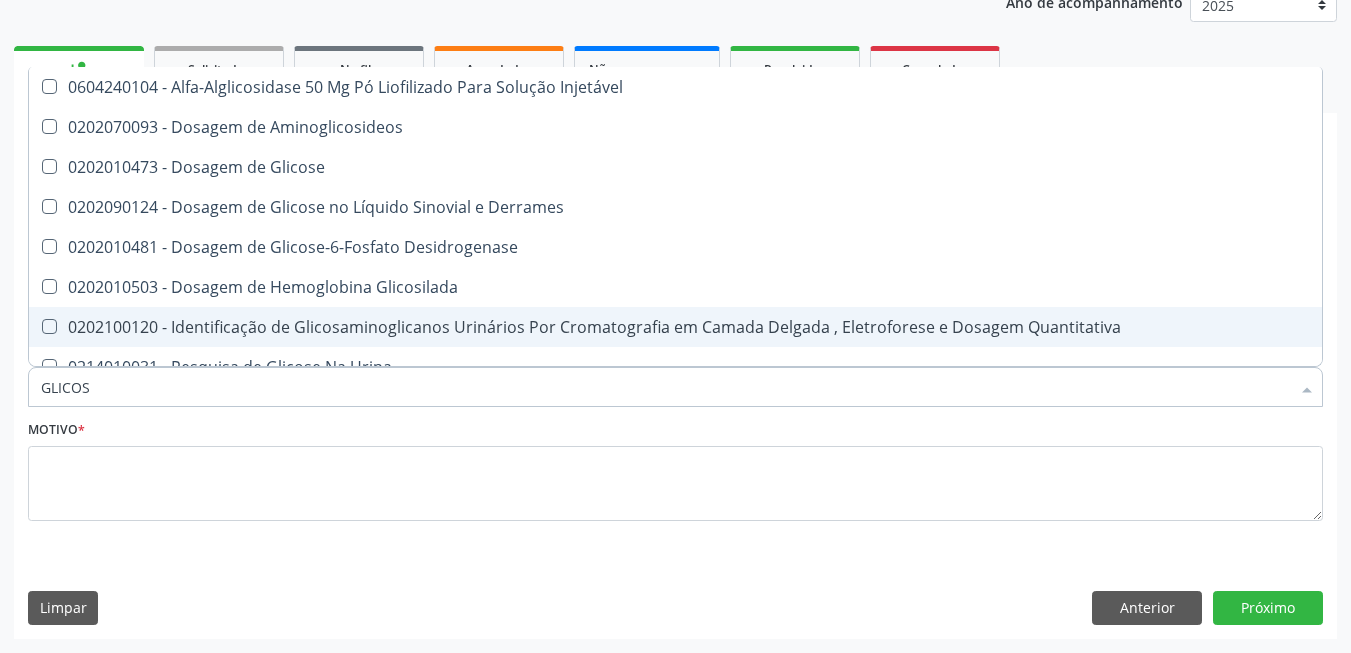 type on "GLICOSE" 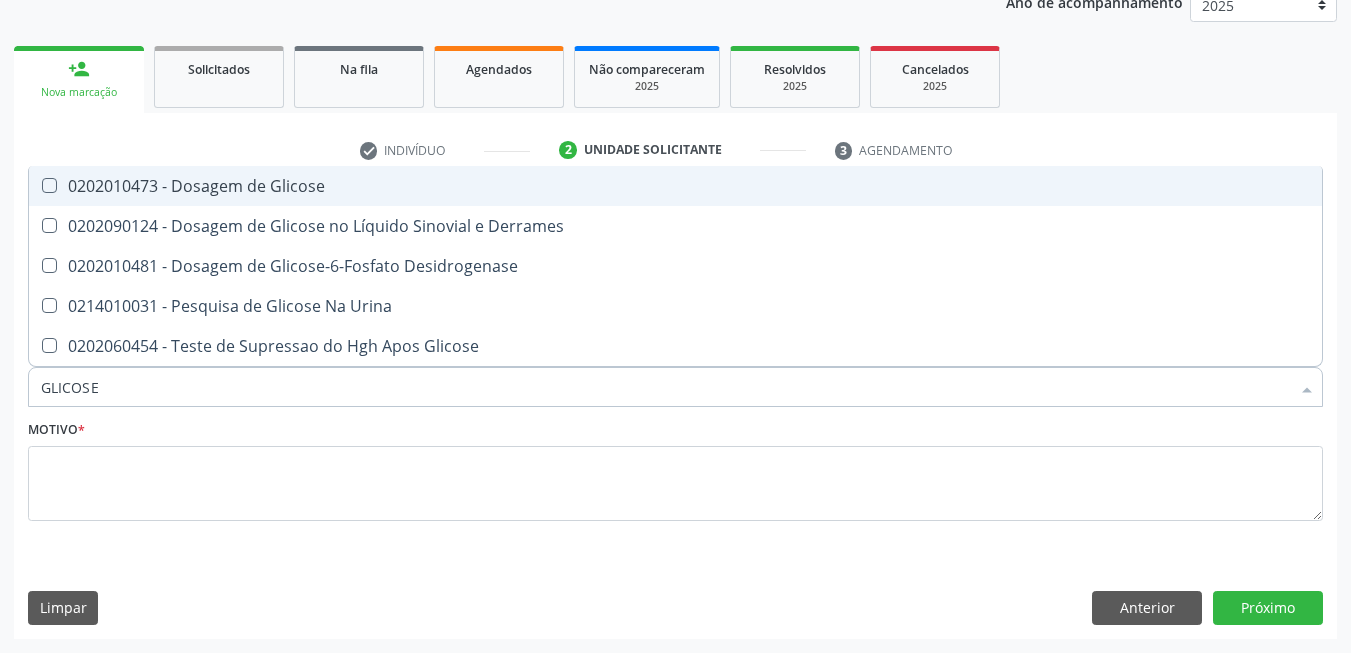 click on "0202010473 - Dosagem de Glicose" at bounding box center [675, 186] 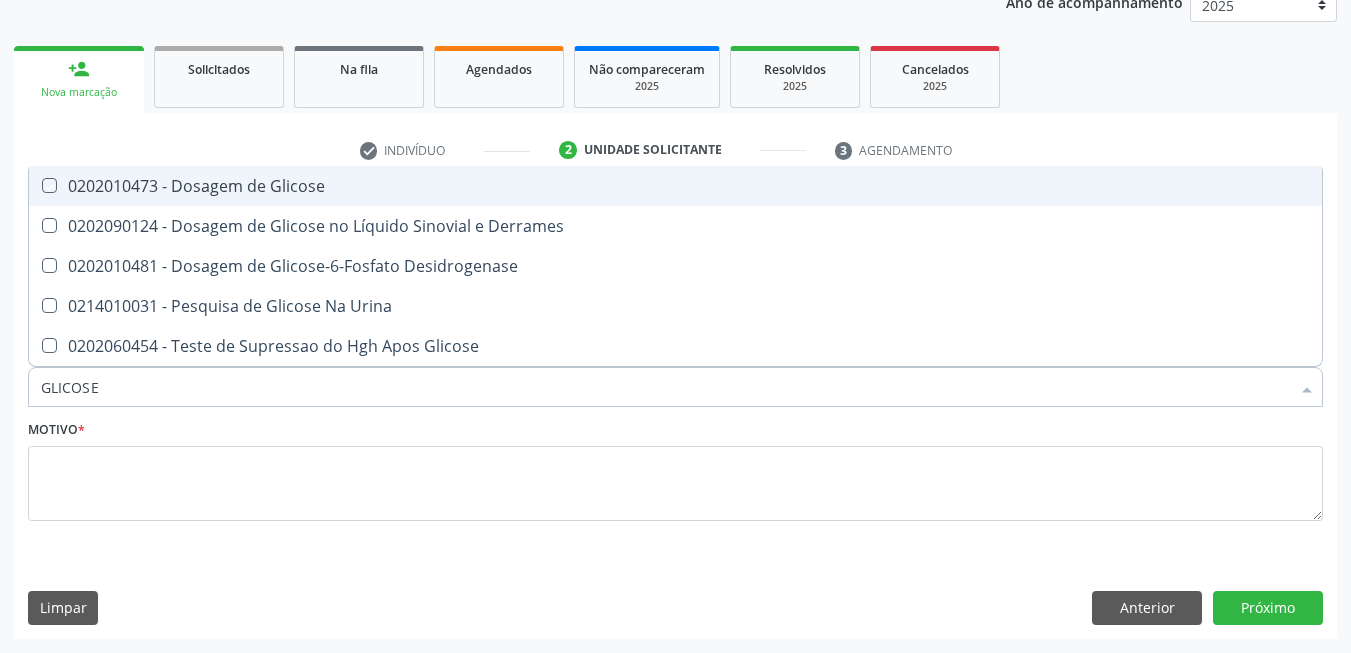 checkbox on "true" 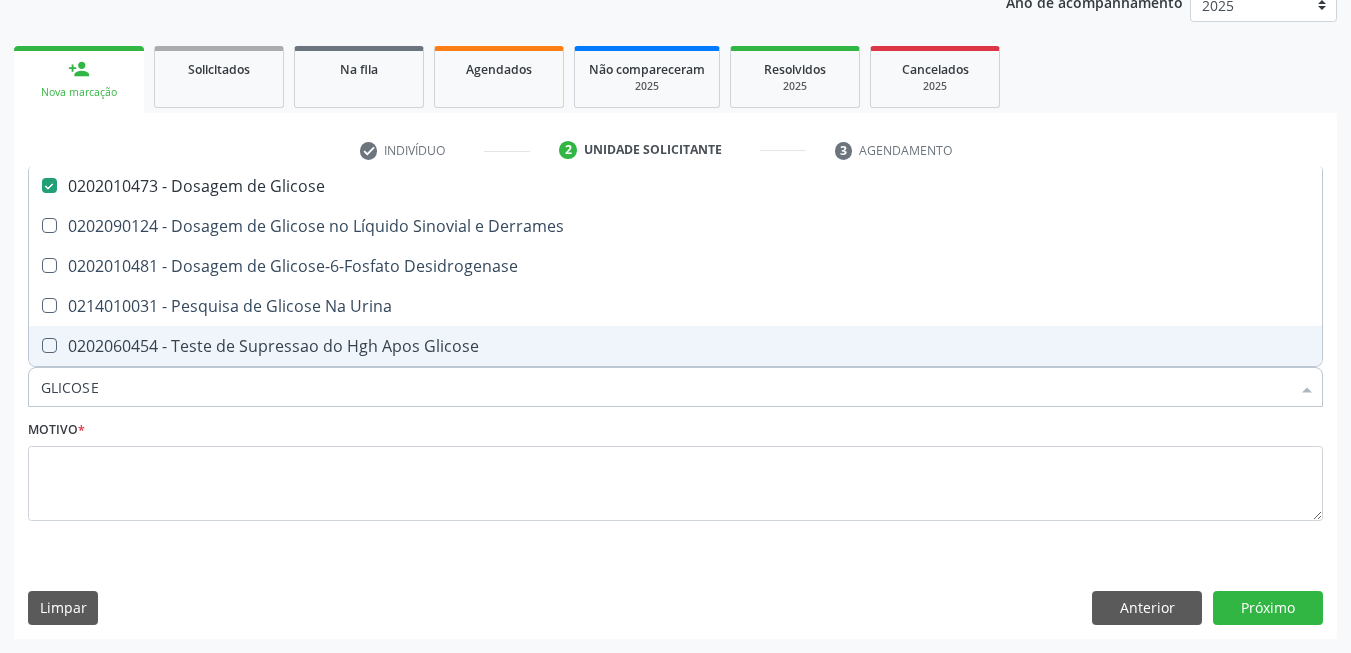 click on "GLICOSE" at bounding box center [665, 387] 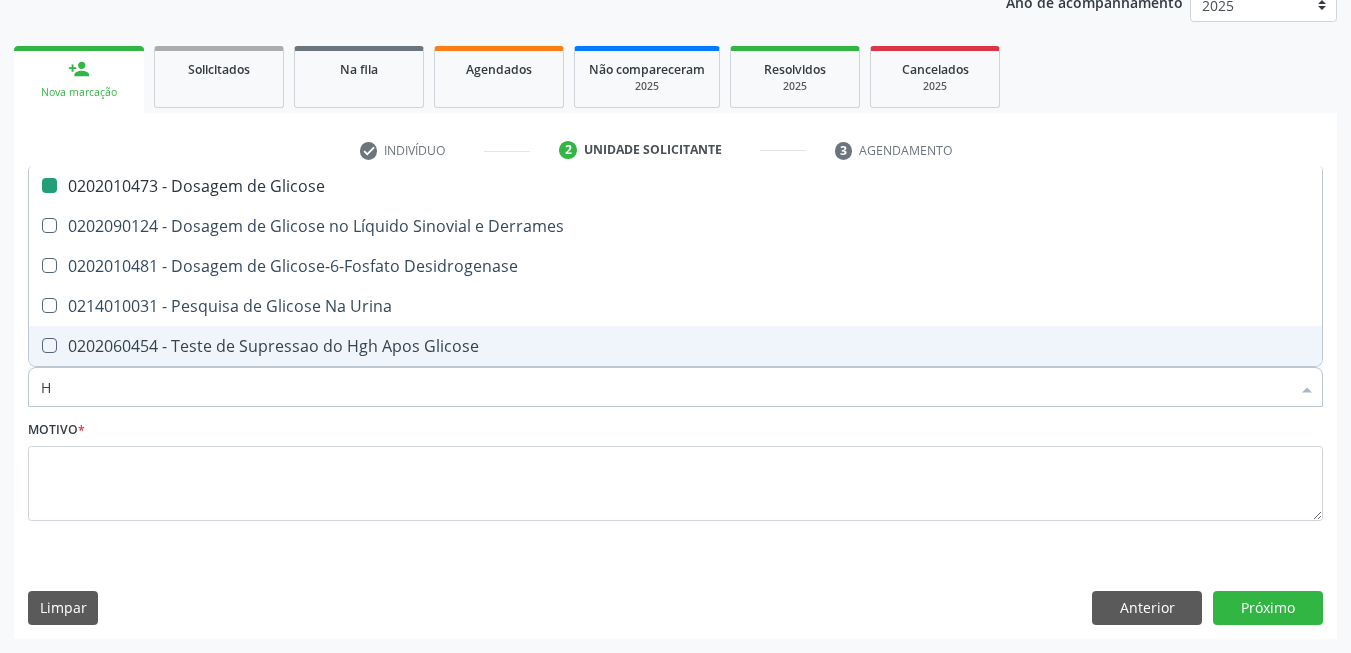 type on "HE" 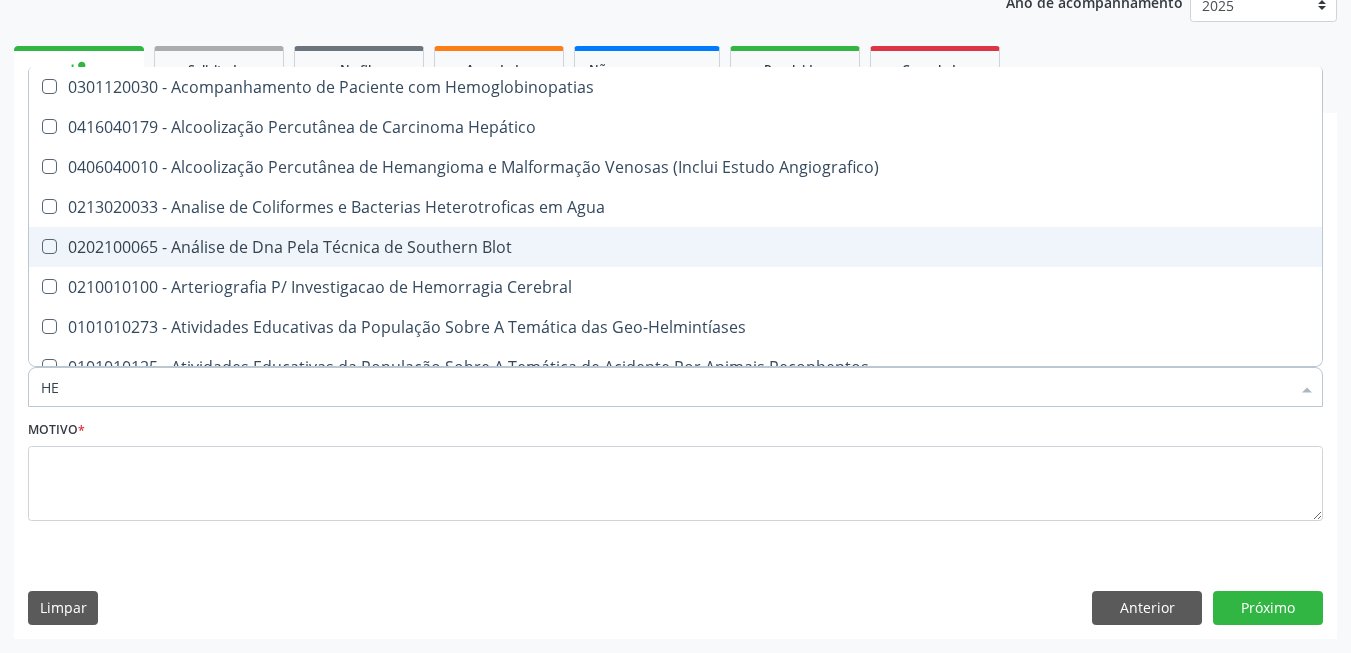 type on "HEM" 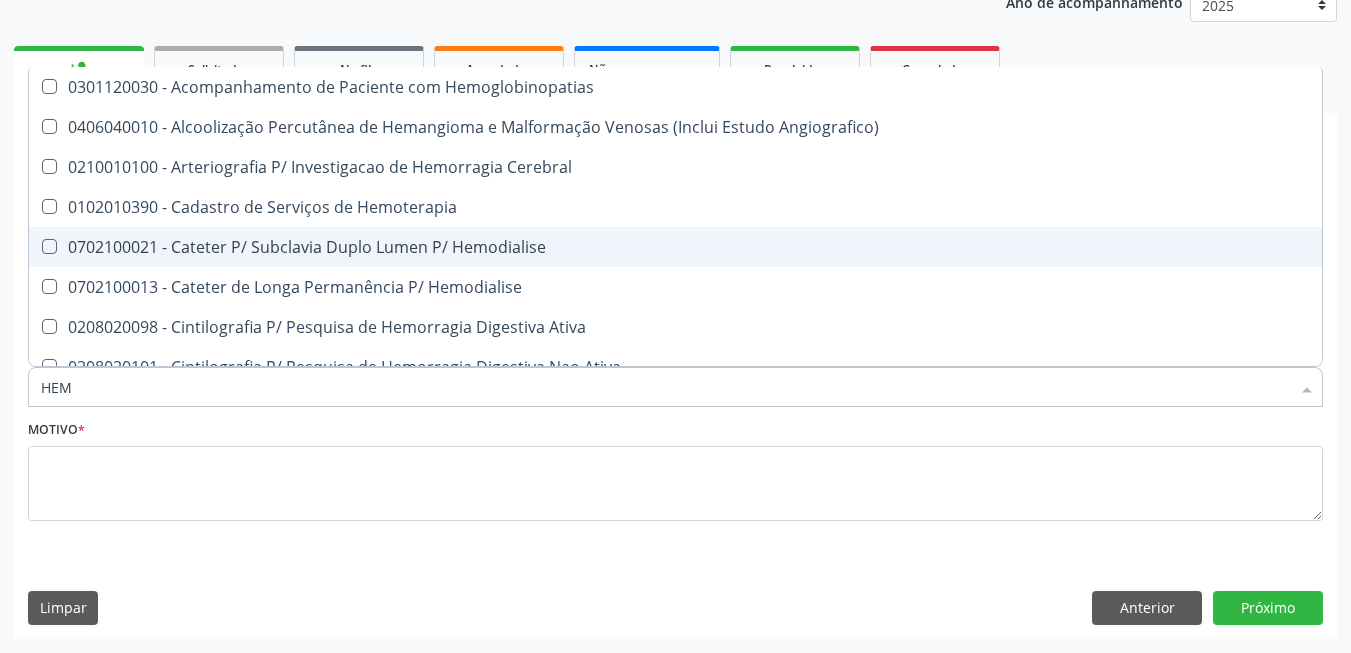 type on "HEMO" 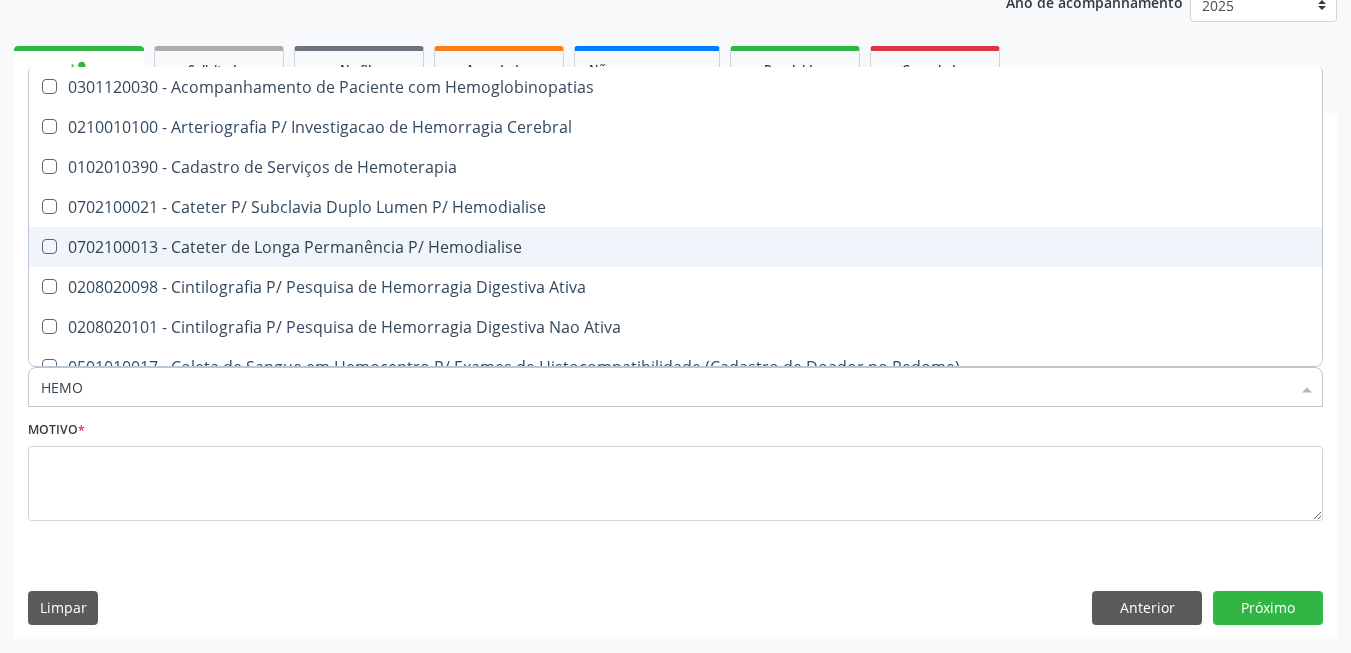 type on "HEMOG" 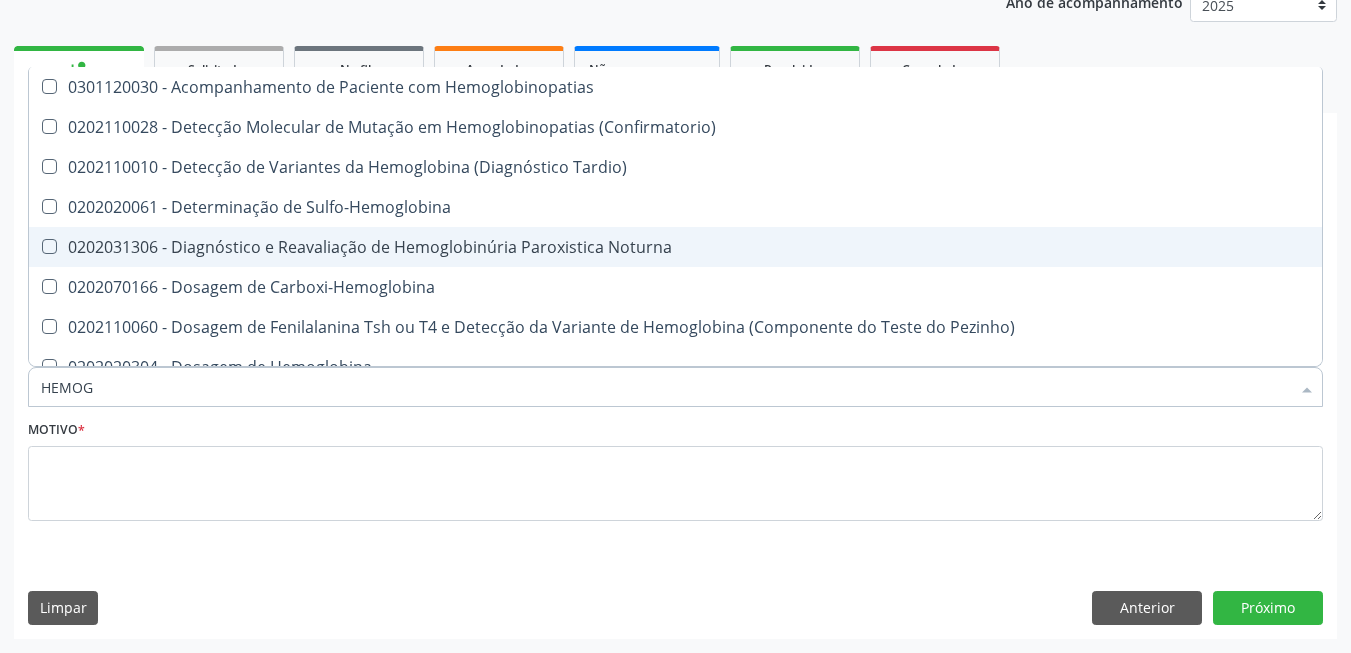 type on "HEMOGL" 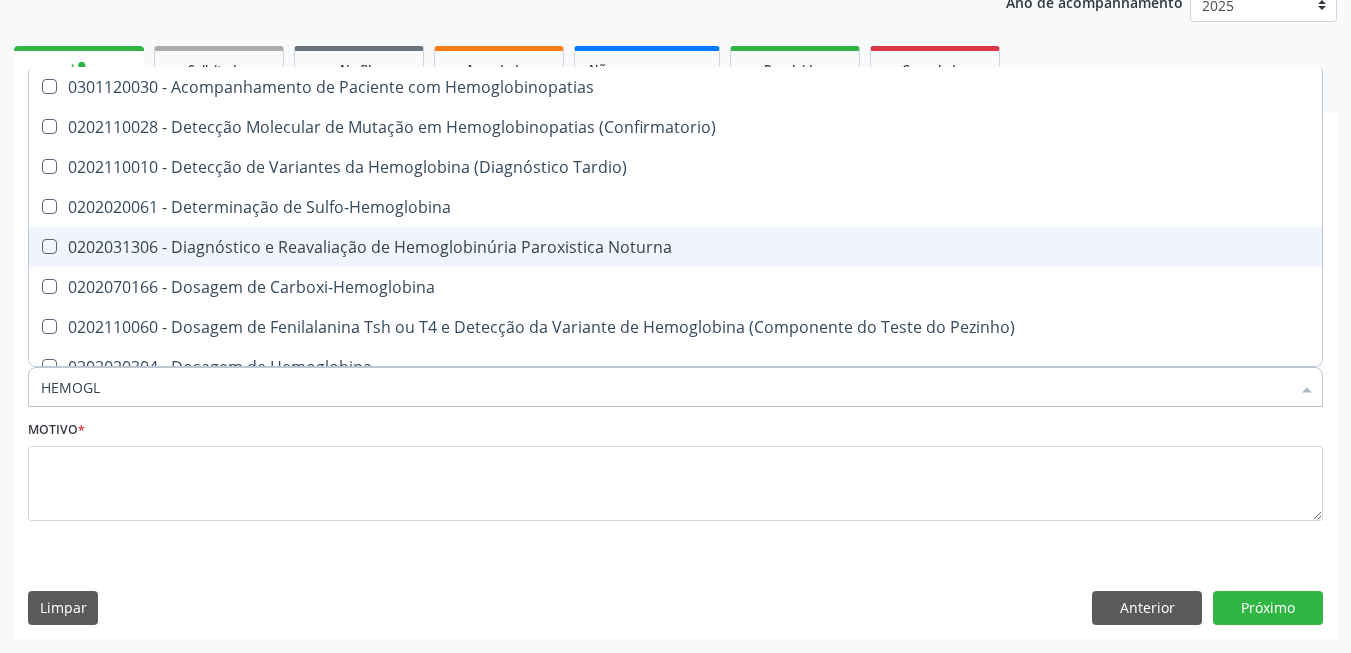 type on "HEMOGLO" 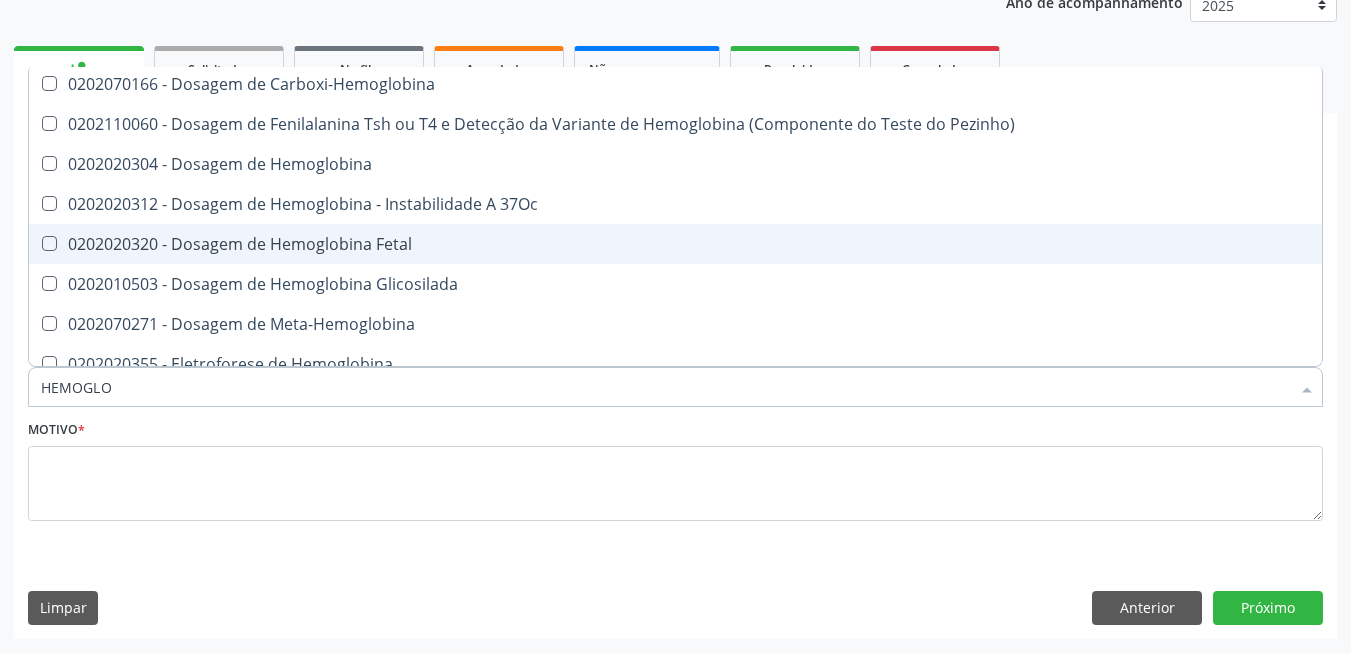 scroll, scrollTop: 300, scrollLeft: 0, axis: vertical 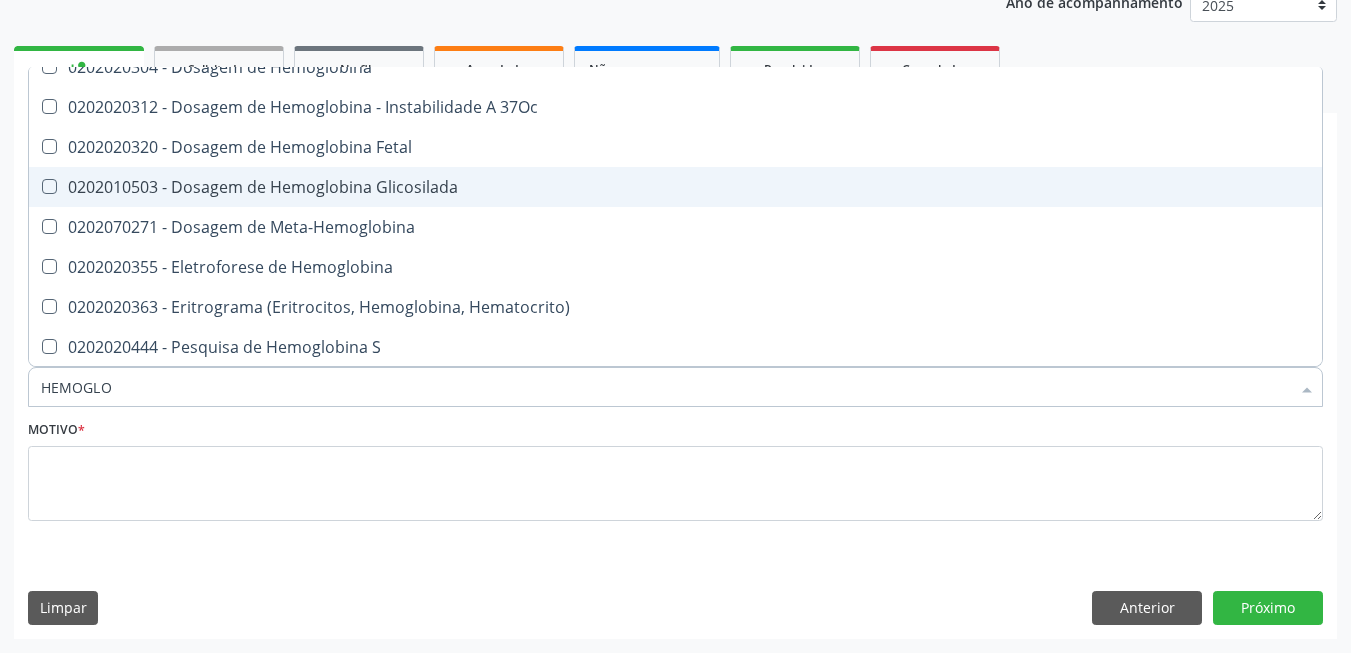 click on "0202010503 - Dosagem de Hemoglobina Glicosilada" at bounding box center [675, 187] 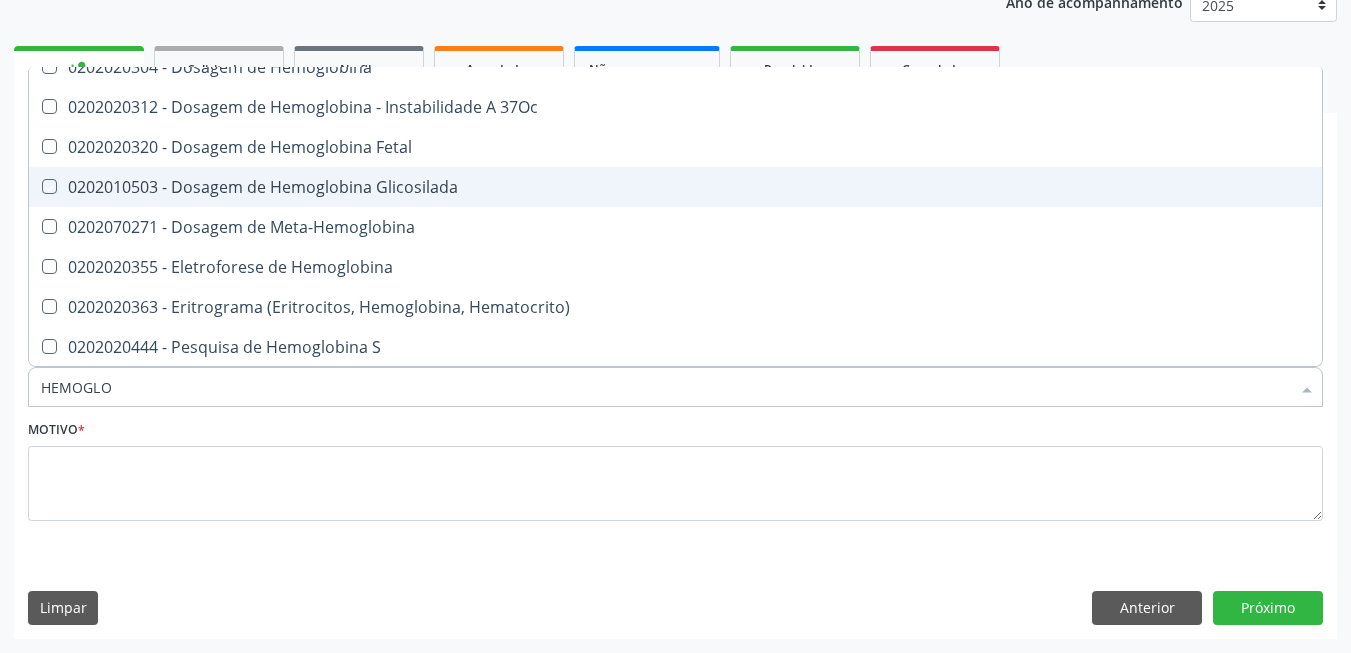 checkbox on "true" 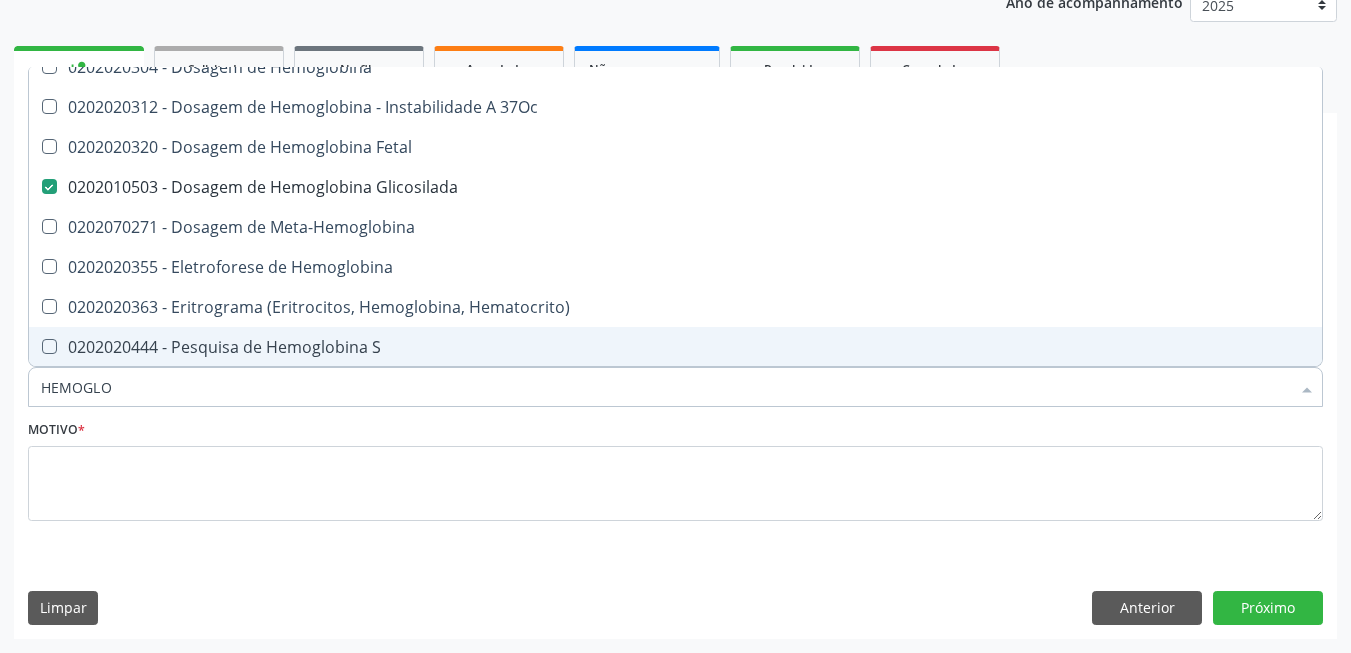 click on "HEMOGLO" at bounding box center [665, 387] 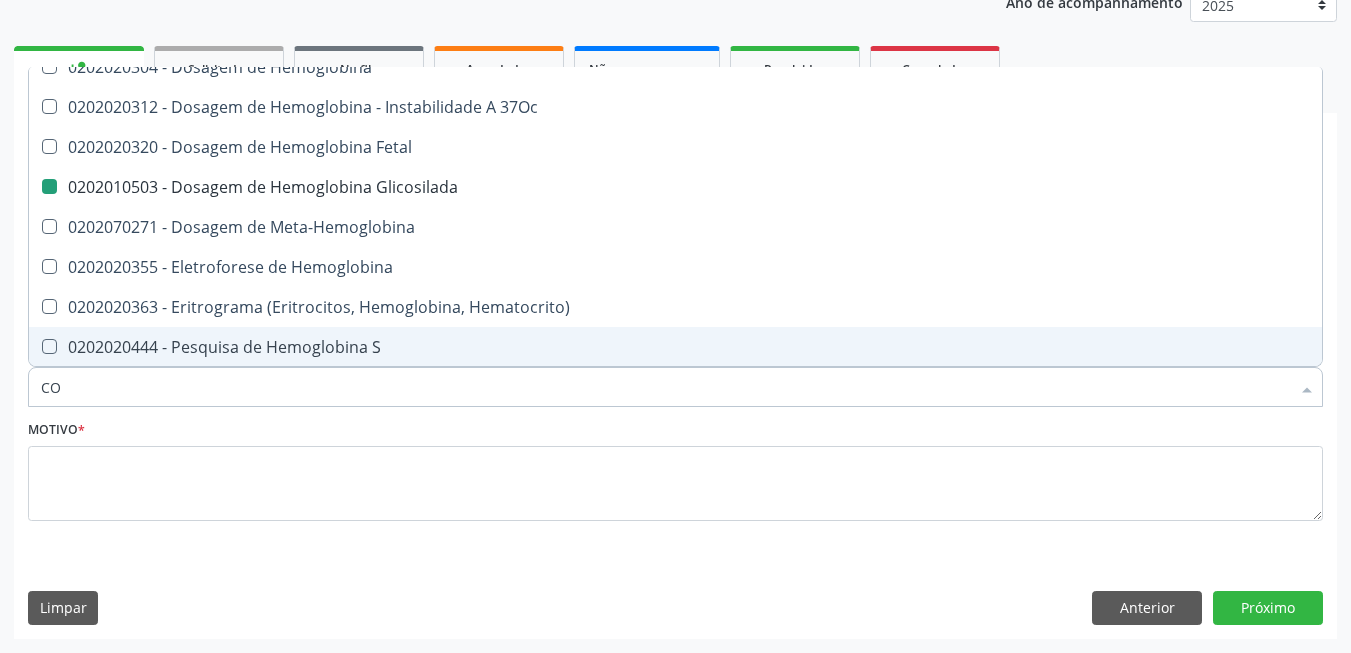 type on "COL" 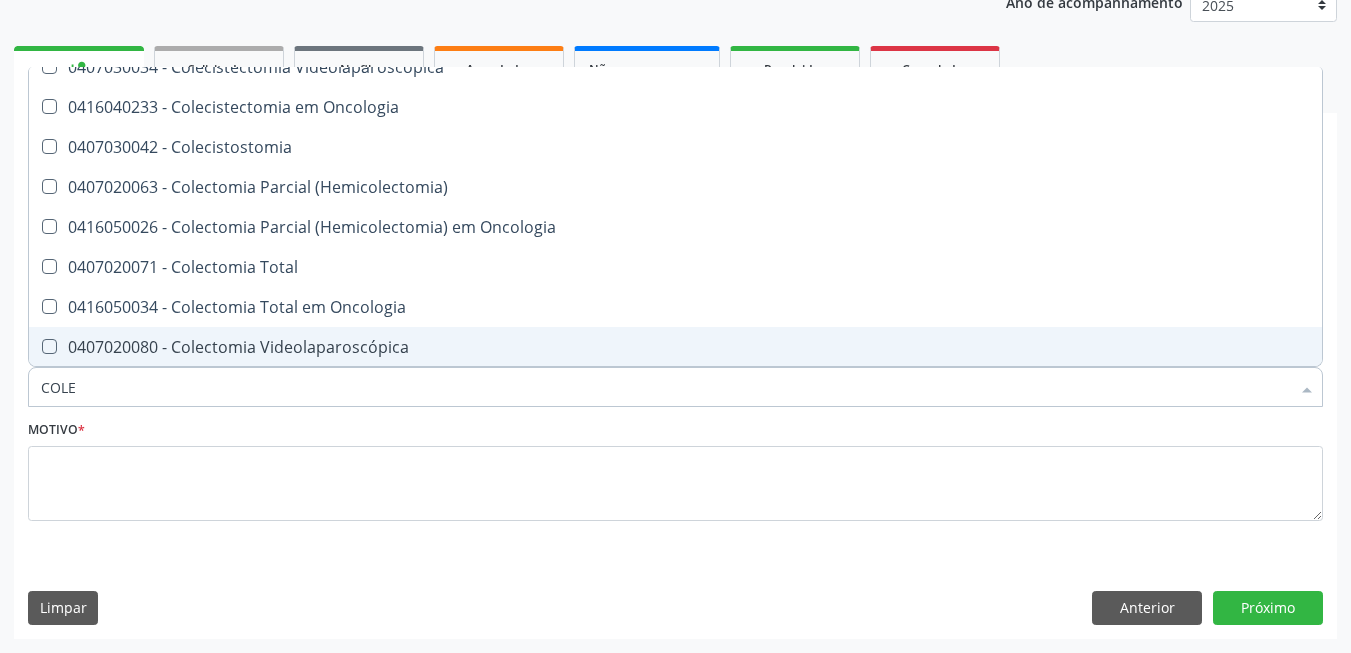 type on "COLES" 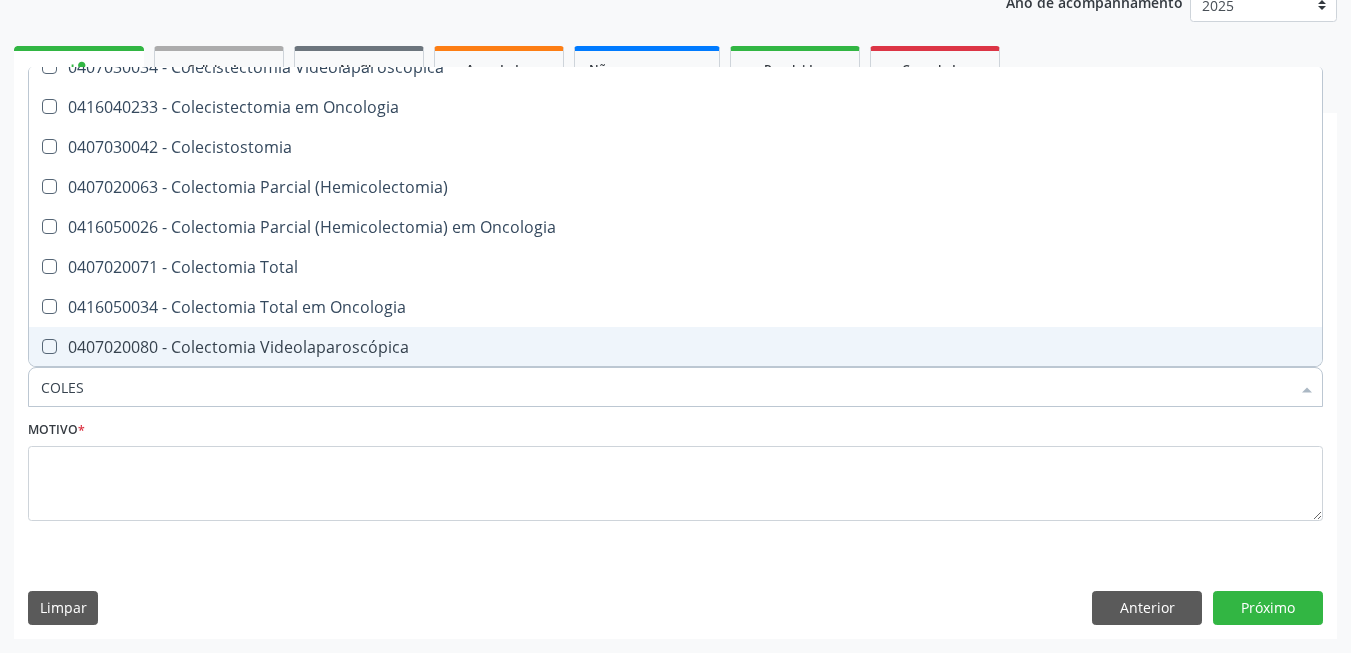 scroll, scrollTop: 0, scrollLeft: 0, axis: both 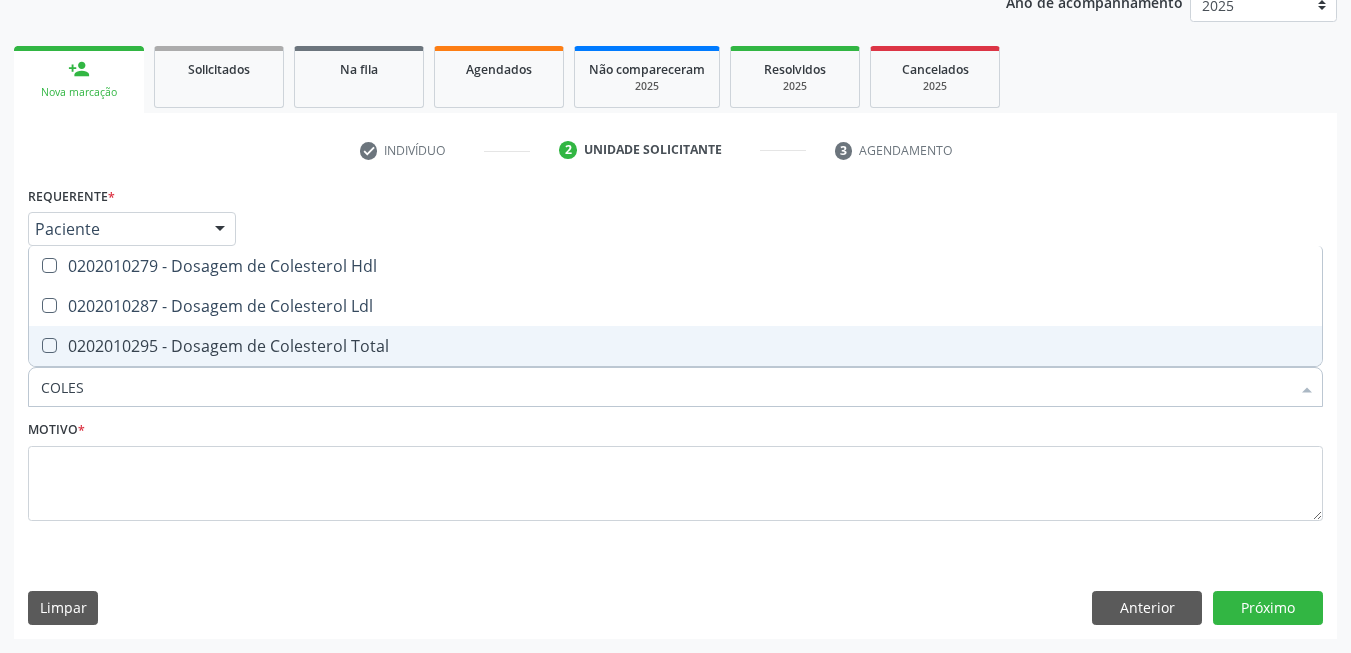 click on "0202010295 - Dosagem de Colesterol Total" at bounding box center [675, 346] 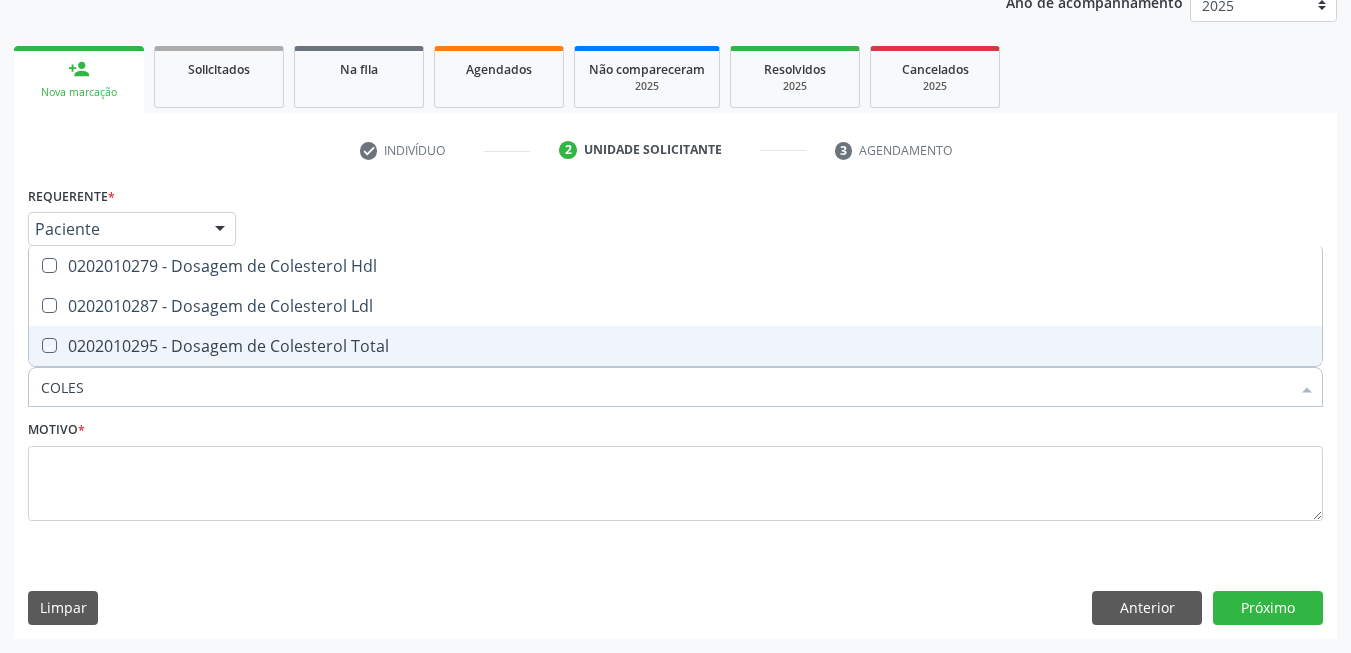 checkbox on "true" 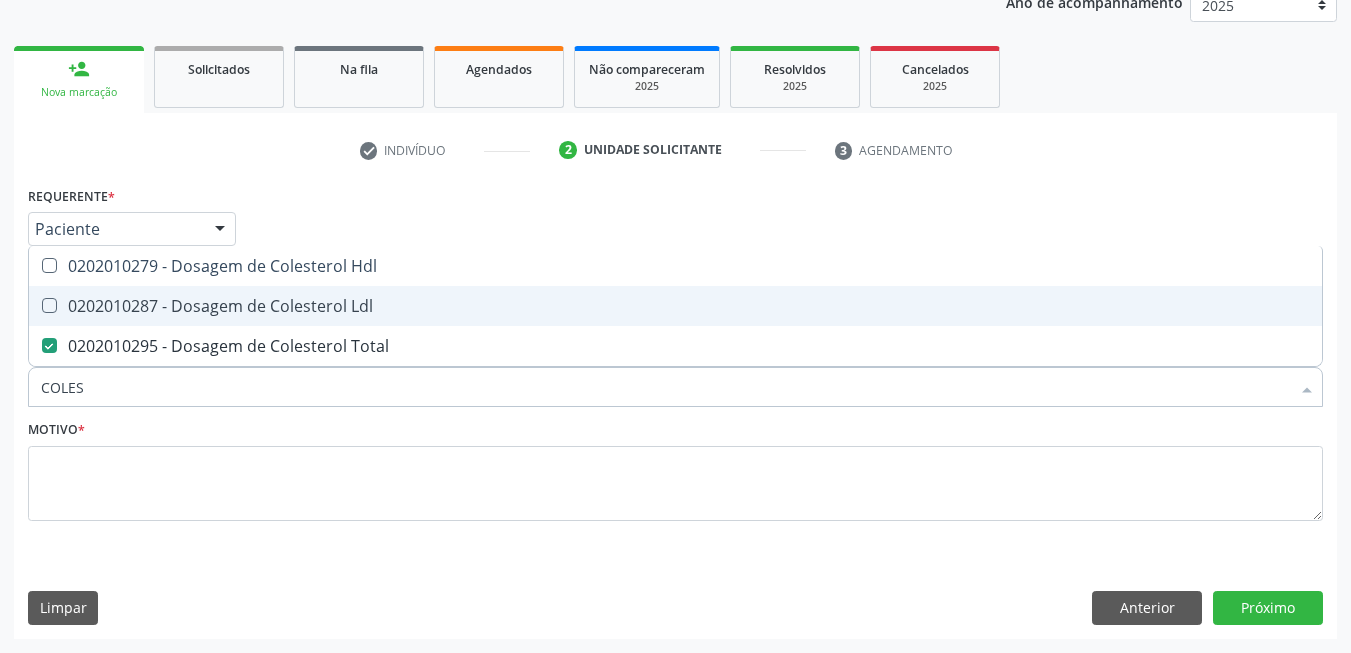 drag, startPoint x: 357, startPoint y: 305, endPoint x: 349, endPoint y: 267, distance: 38.832977 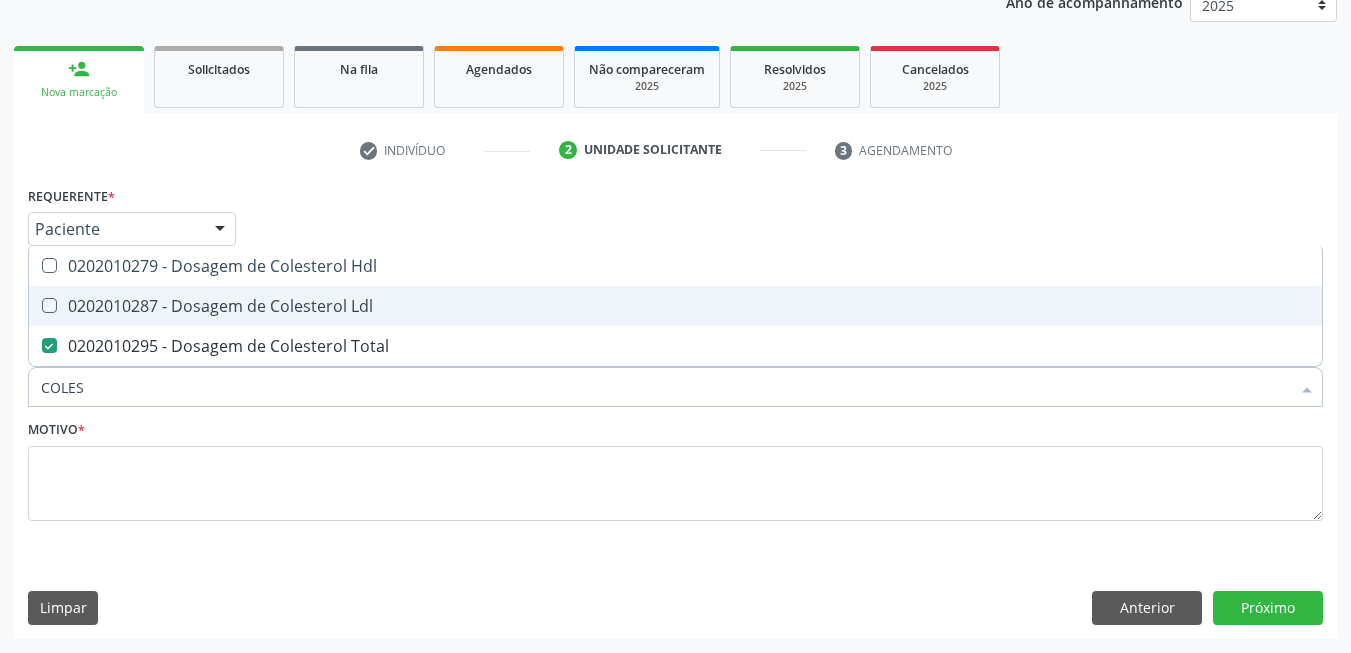 checkbox on "true" 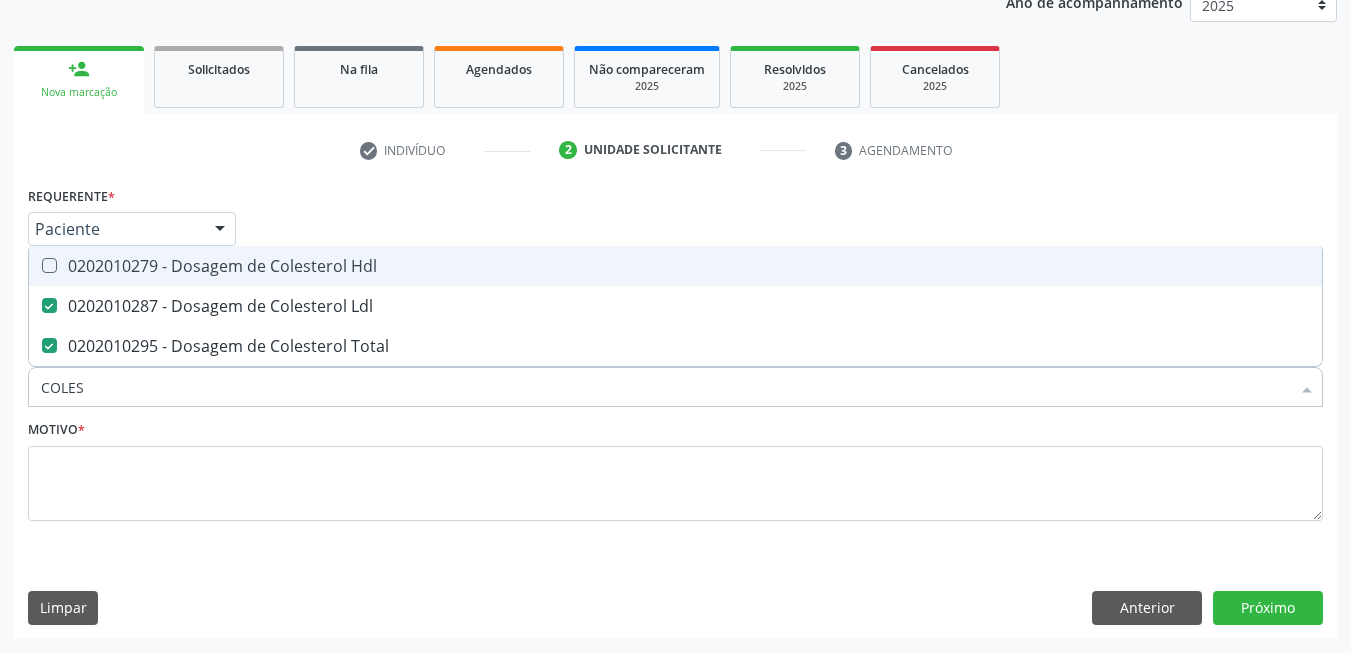 drag, startPoint x: 349, startPoint y: 267, endPoint x: 331, endPoint y: 292, distance: 30.805843 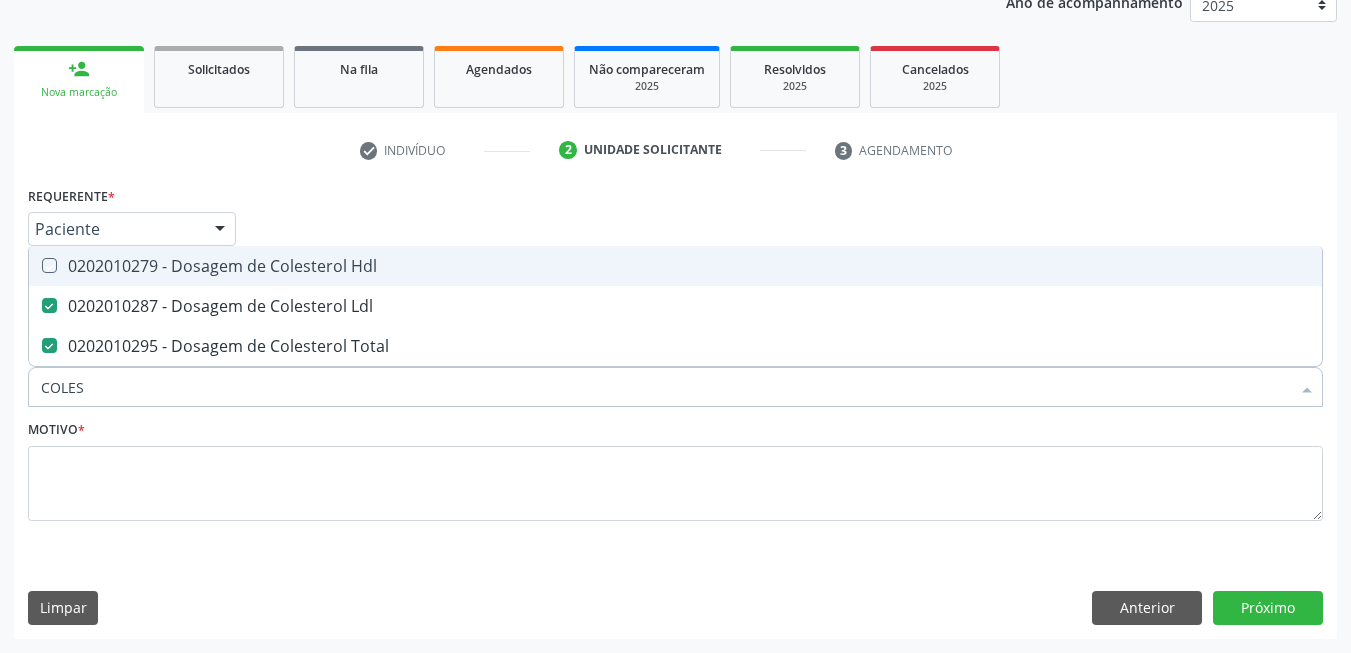 checkbox on "true" 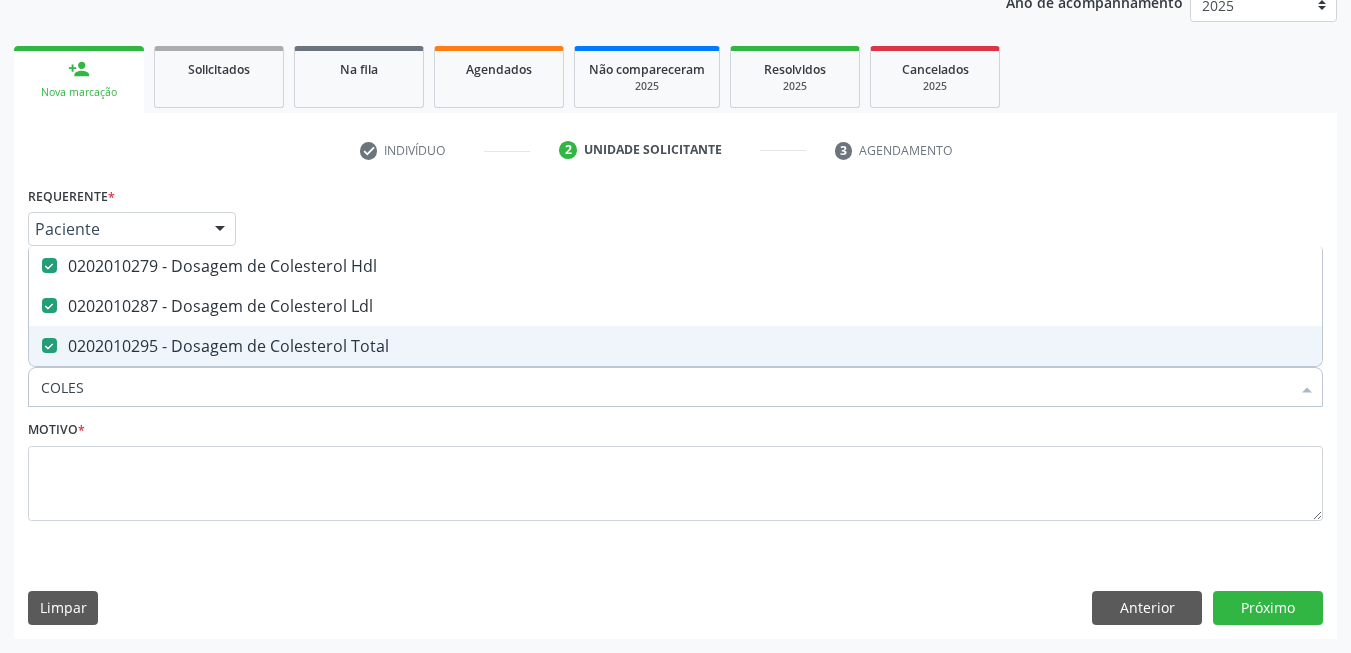 click on "COLES" at bounding box center [665, 387] 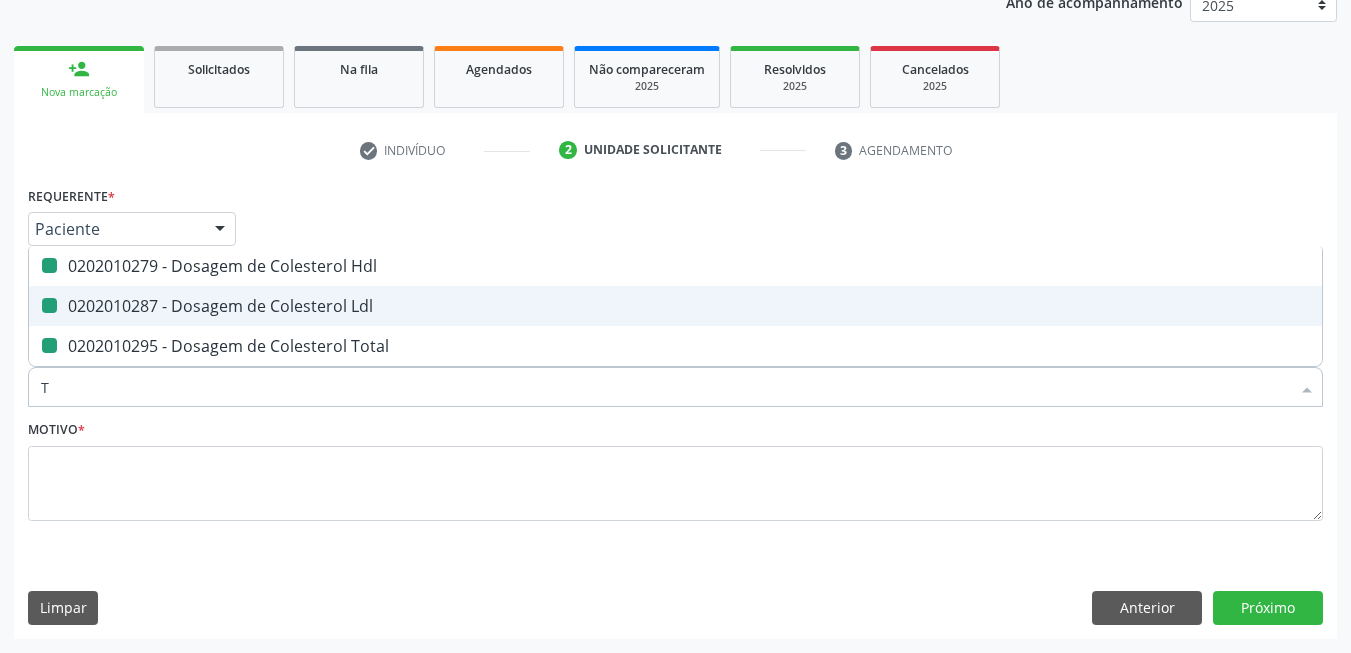 type on "TS" 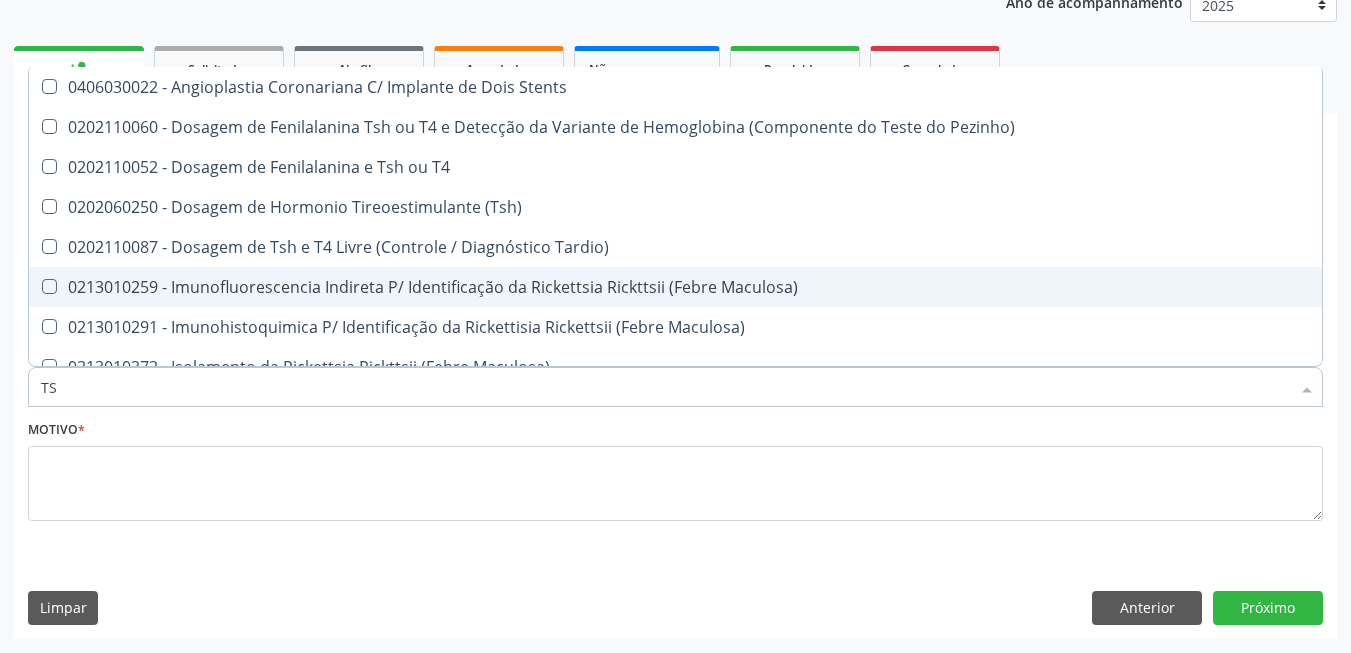 type on "TSH" 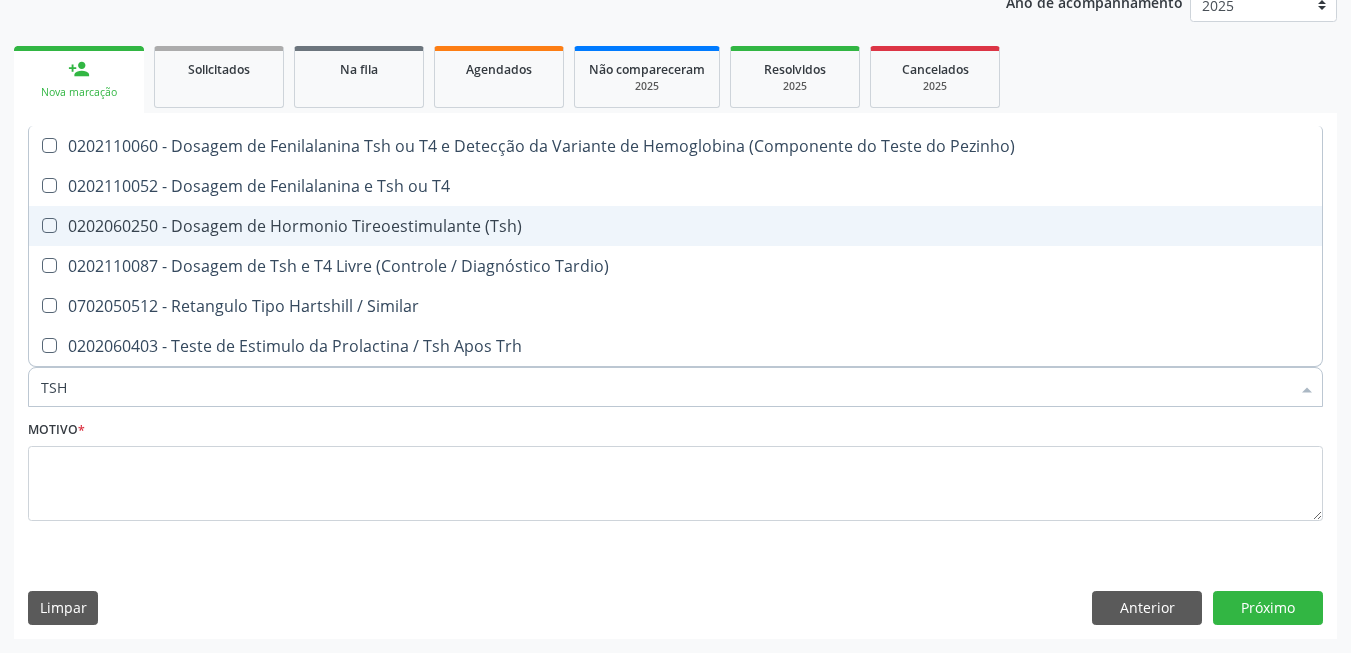 click on "0202060250 - Dosagem de Hormonio Tireoestimulante (Tsh)" at bounding box center [675, 226] 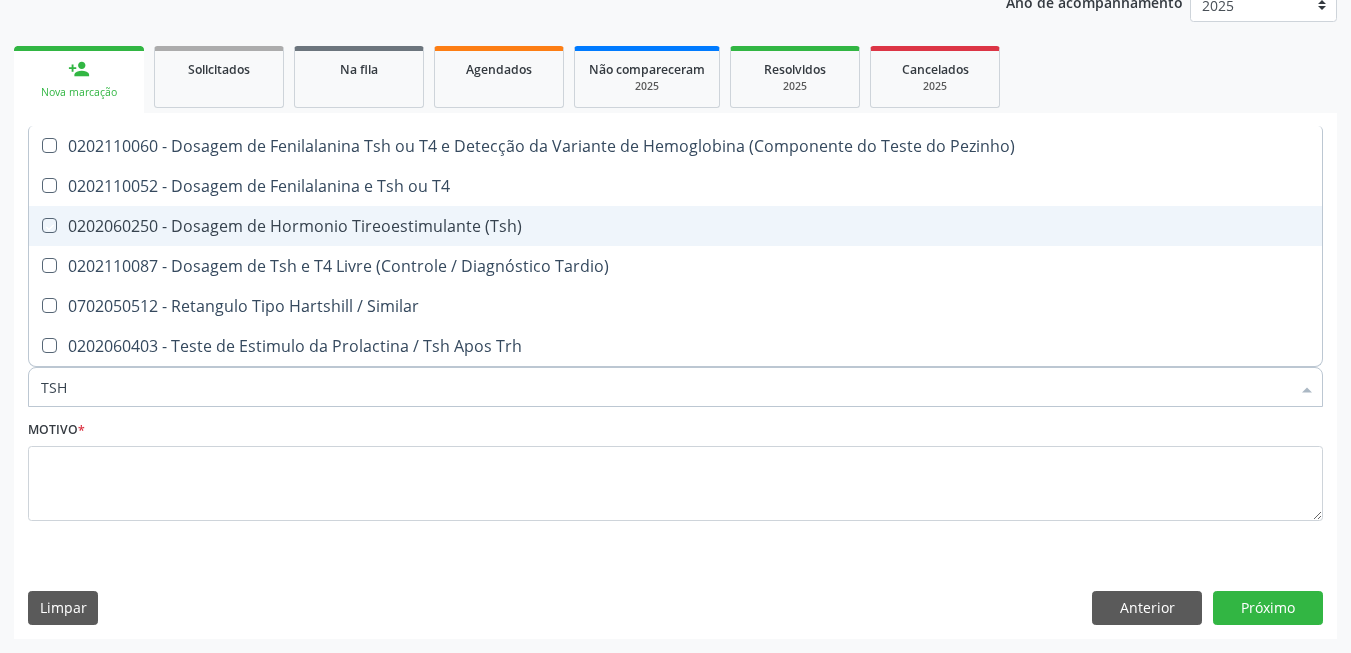 checkbox on "true" 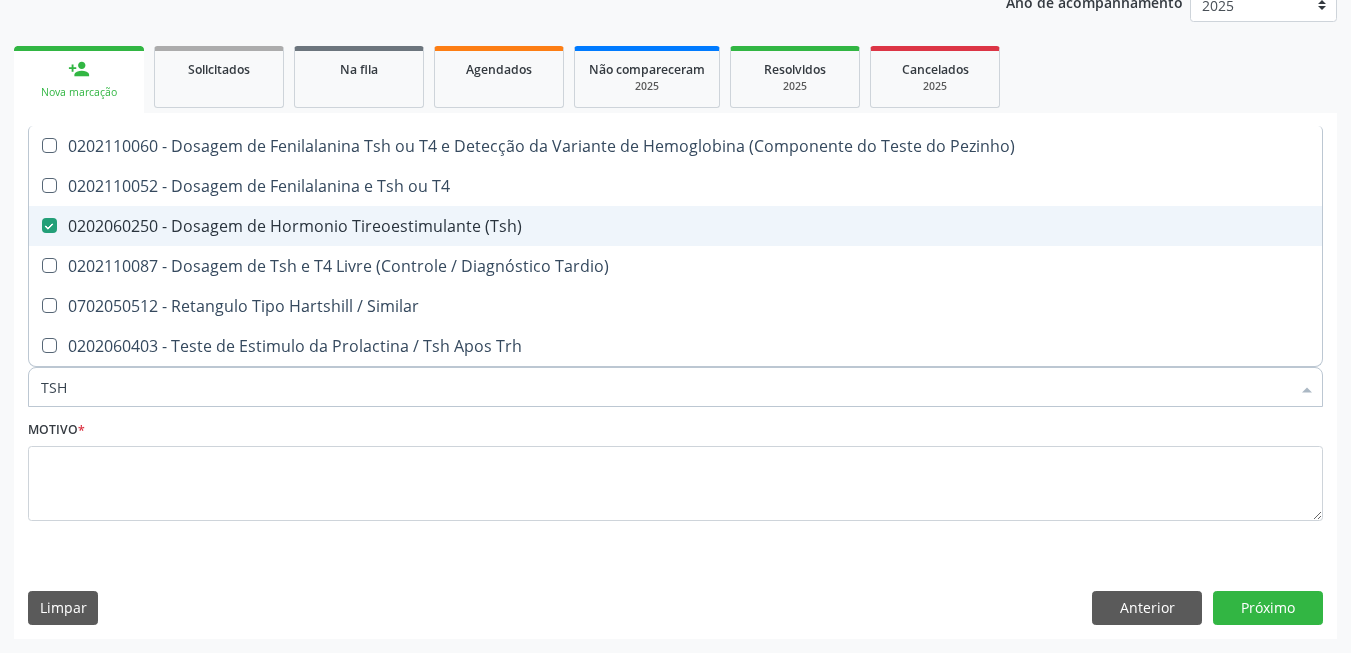 type on "TS" 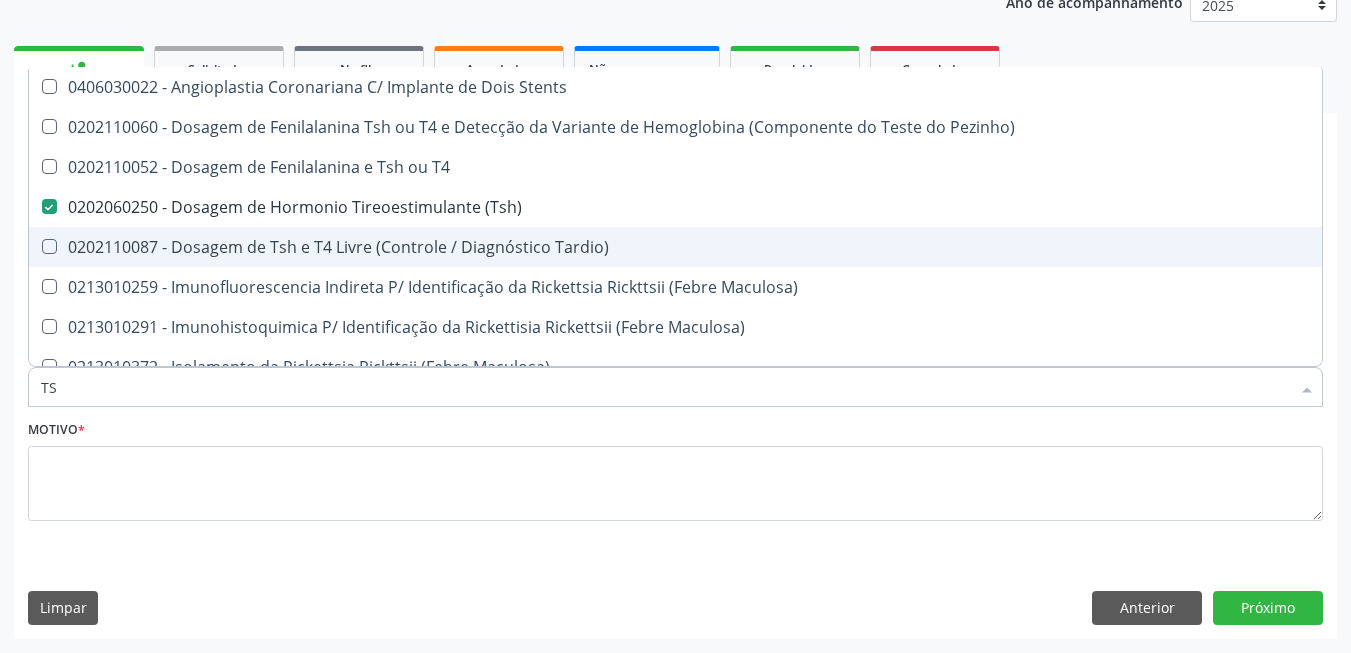 type on "T" 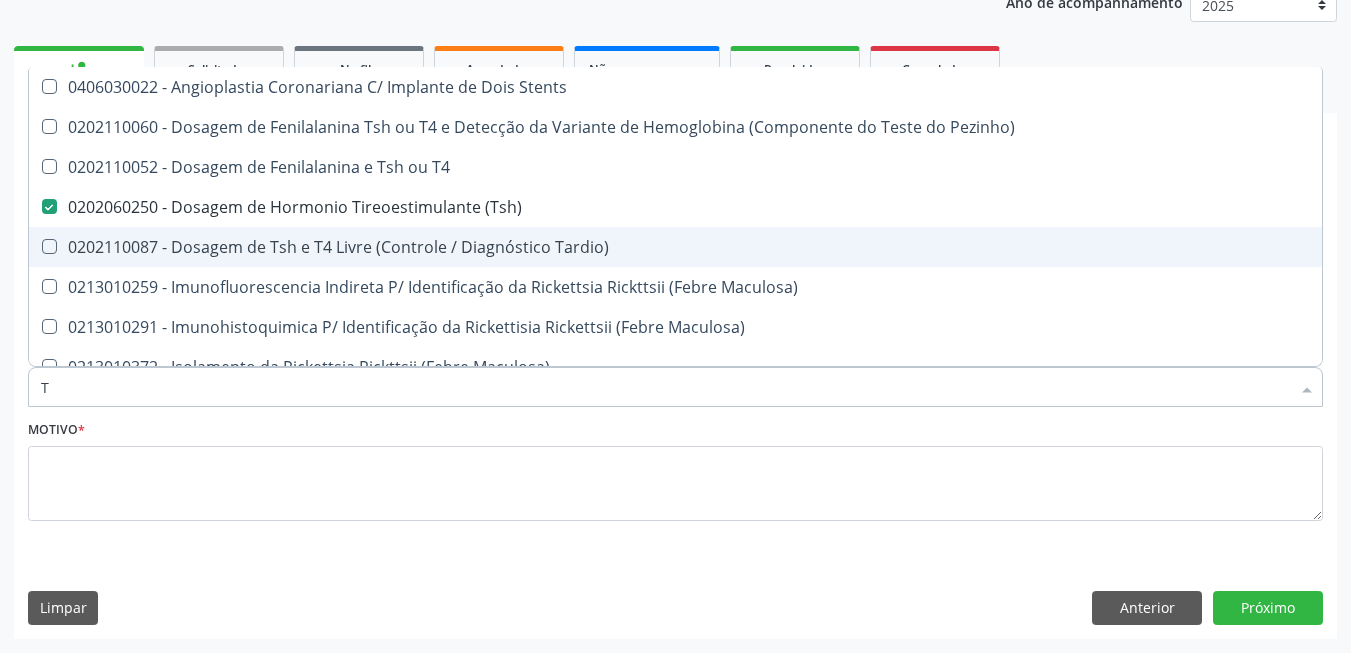 checkbox on "false" 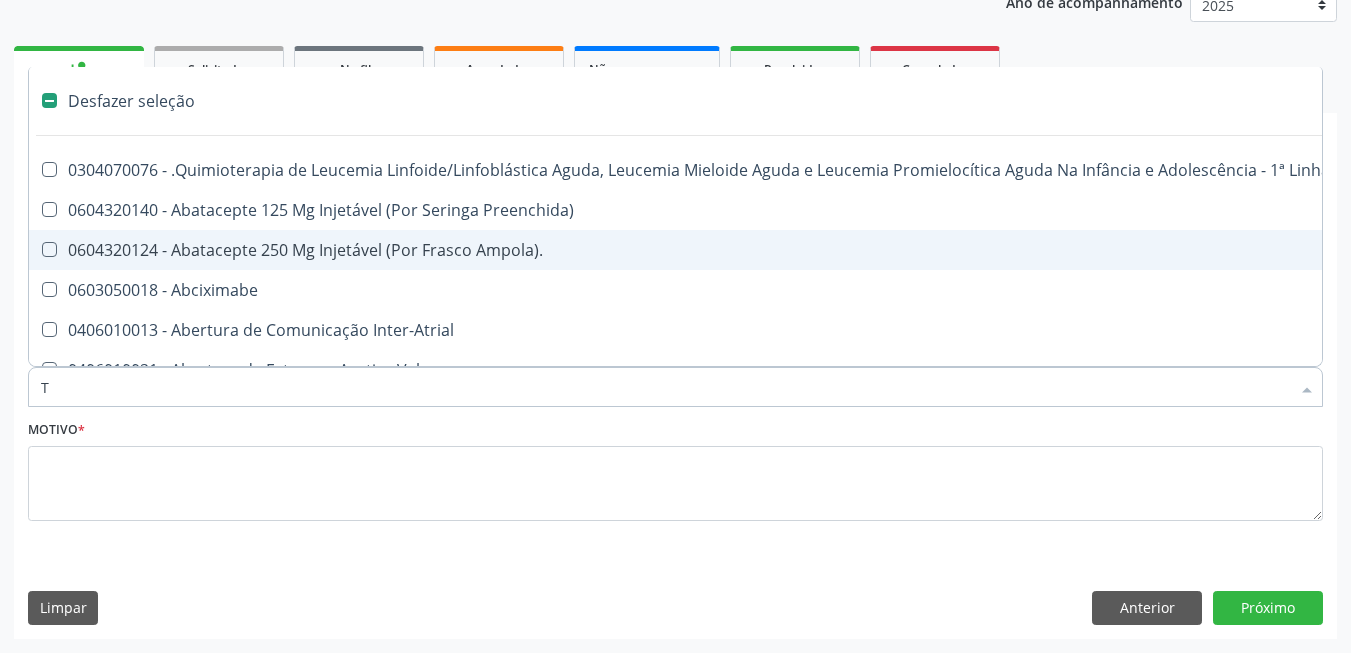 type on "T4" 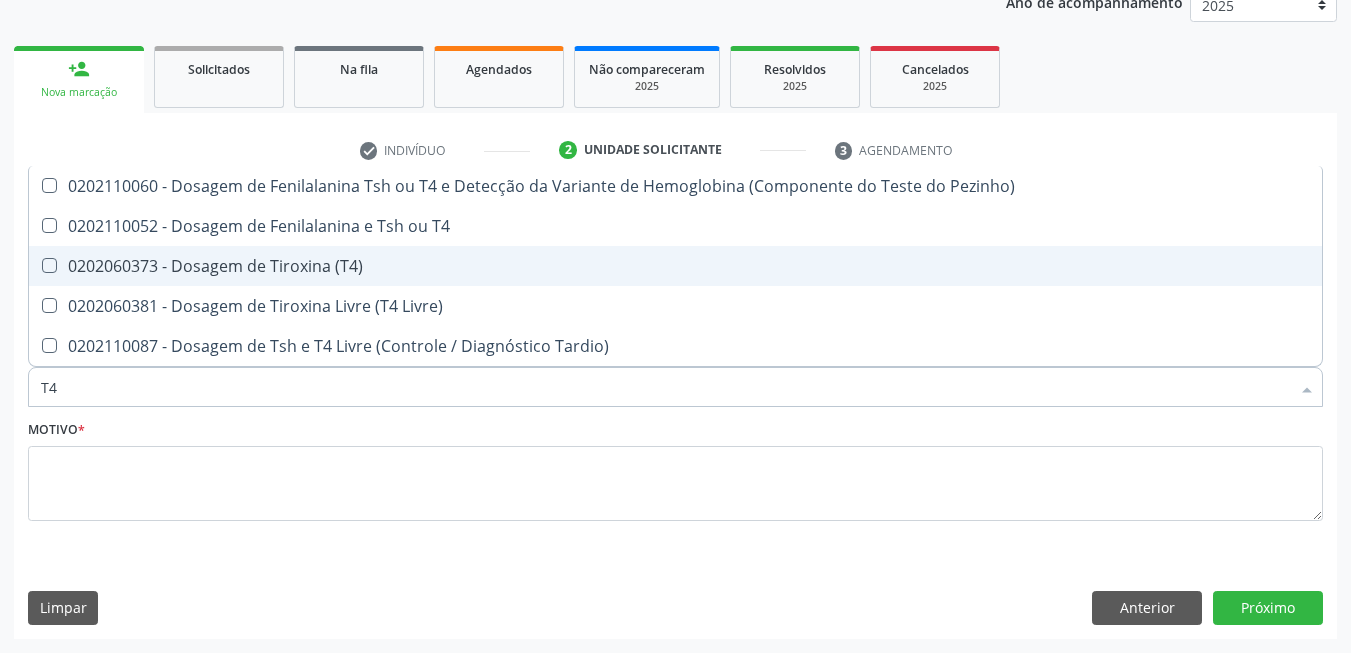 click on "0202060373 - Dosagem de Tiroxina (T4)" at bounding box center (675, 266) 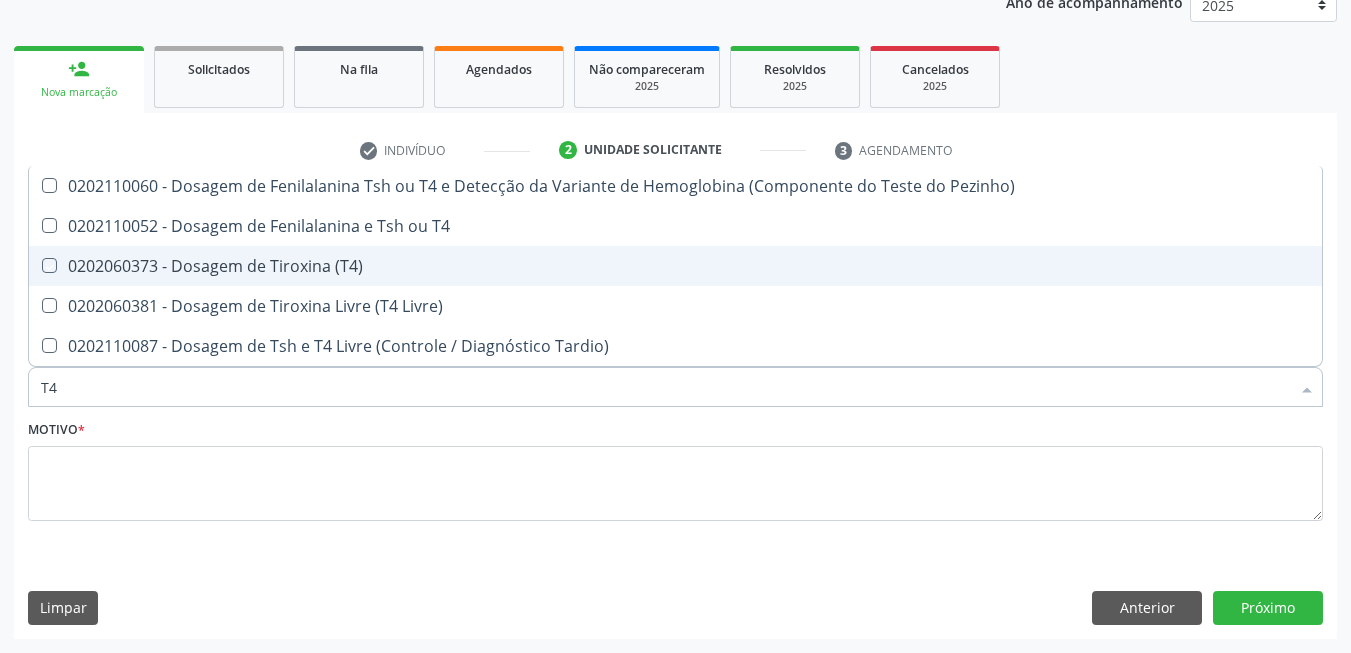 checkbox on "true" 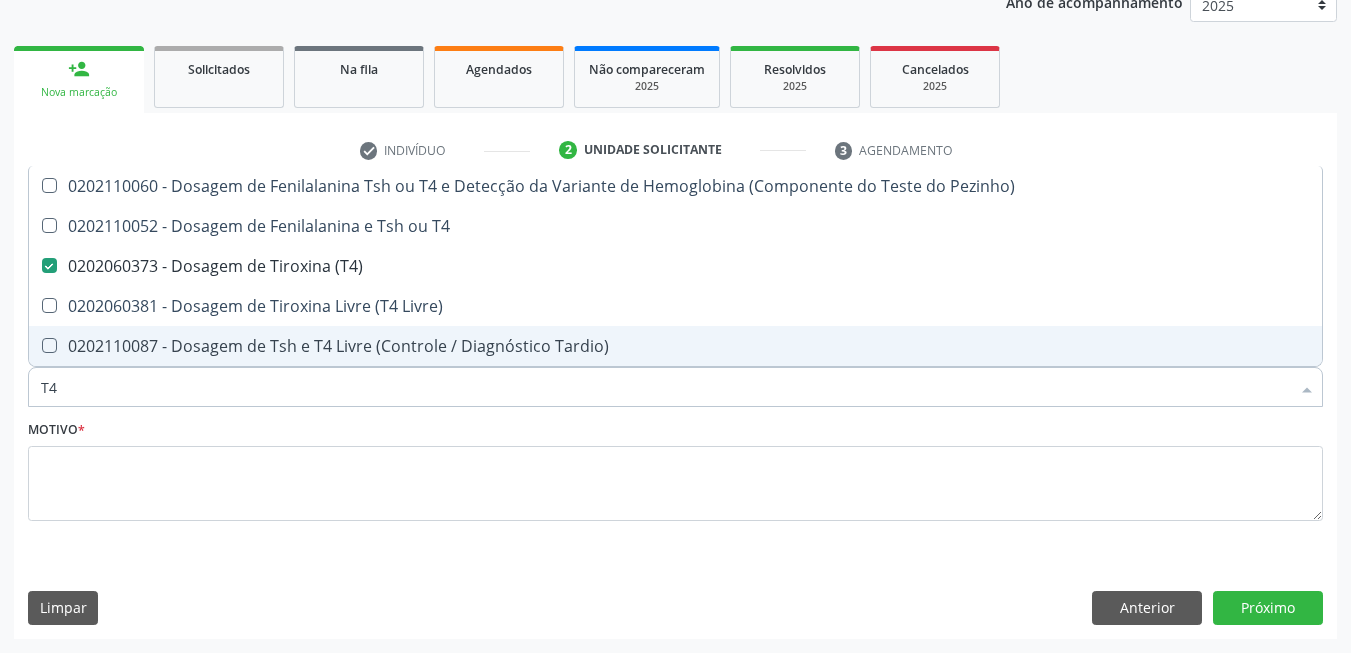 type on "T4" 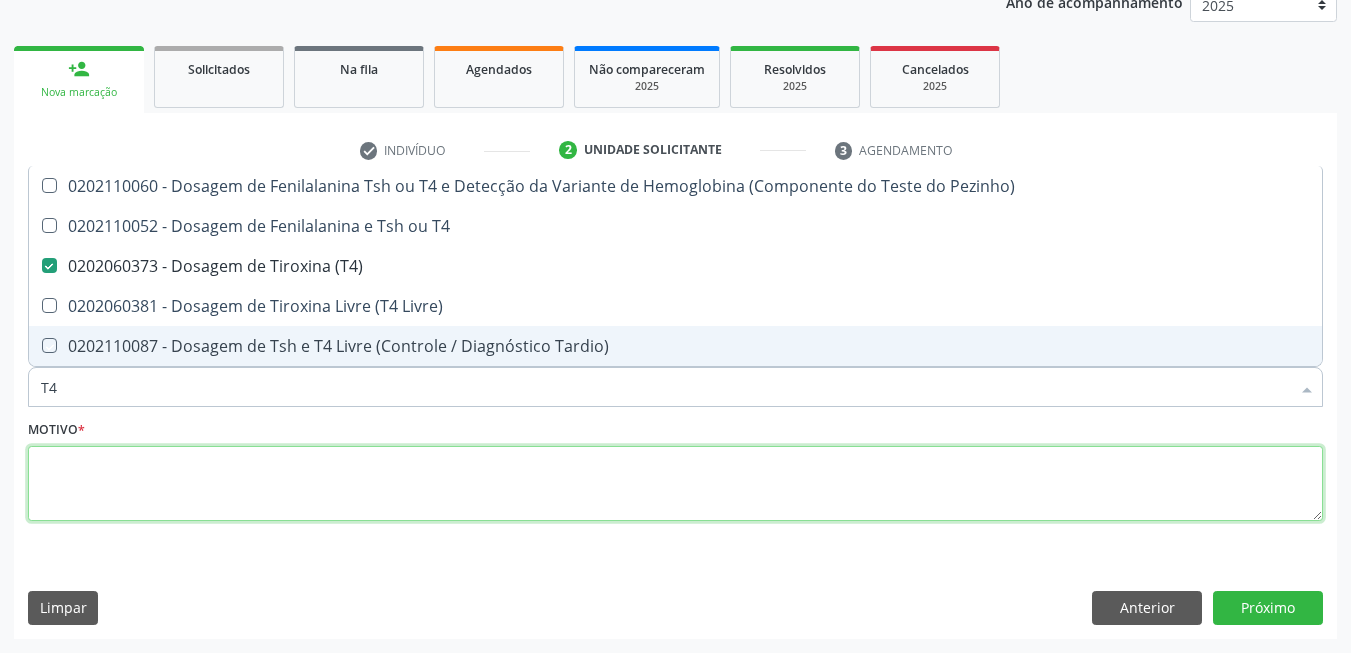 click at bounding box center (675, 484) 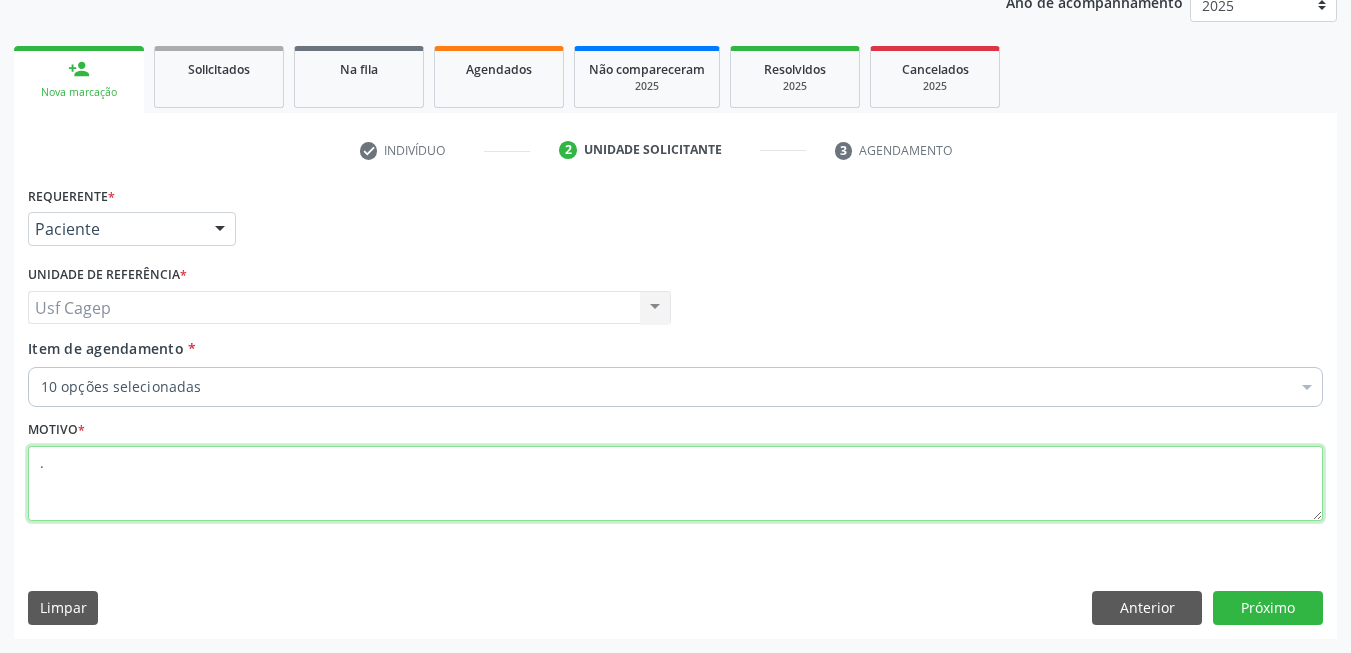 type on "." 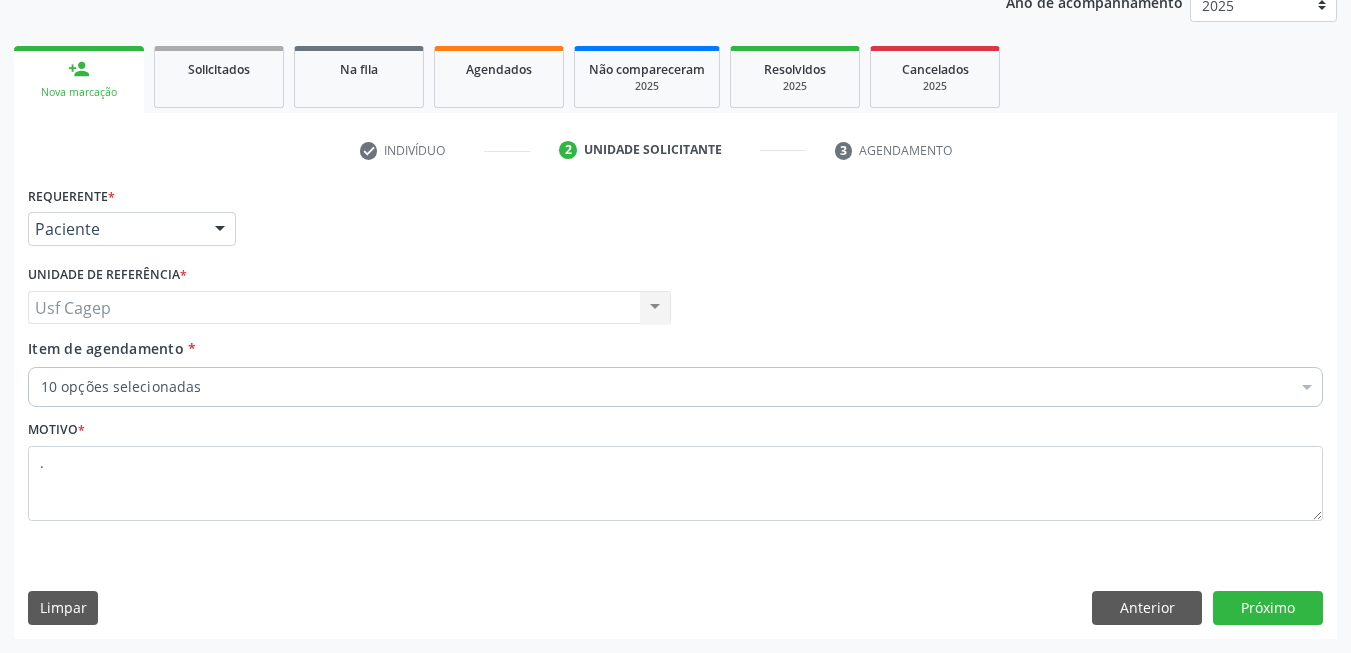 click on "10 opções selecionadas" at bounding box center (675, 387) 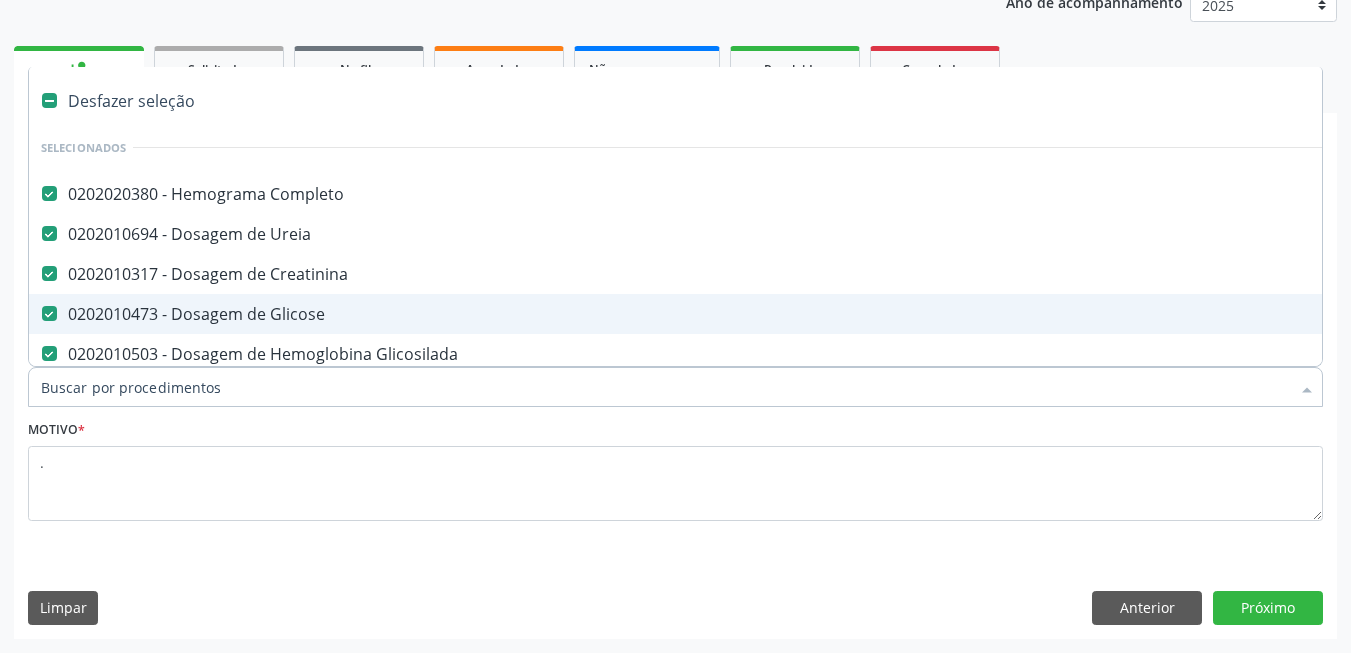 click on "Item de agendamento
*" at bounding box center (665, 387) 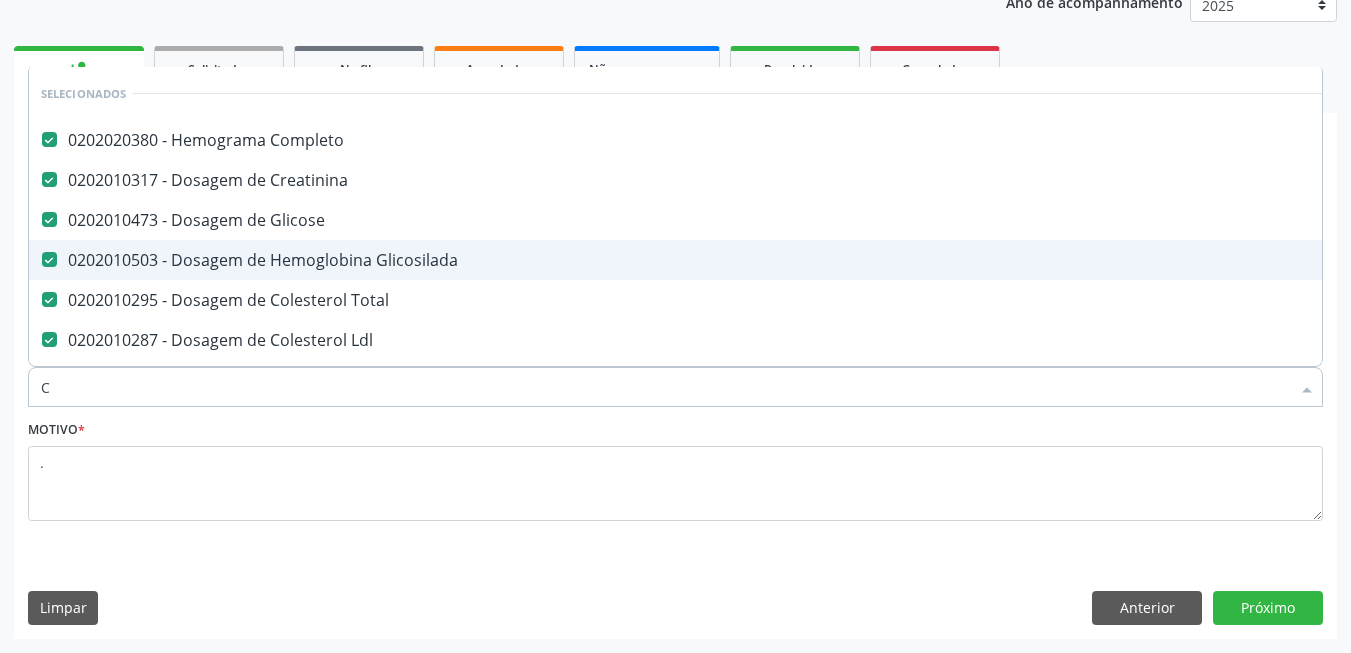 checkbox on "false" 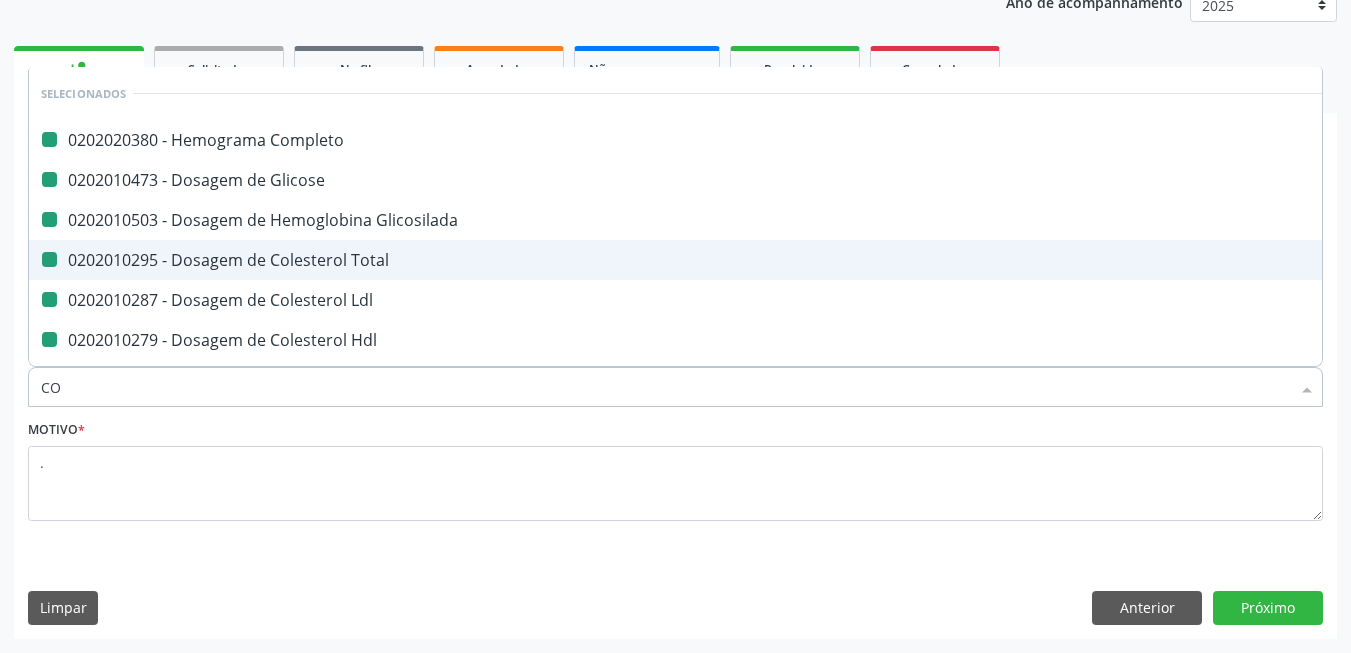 type on "COA" 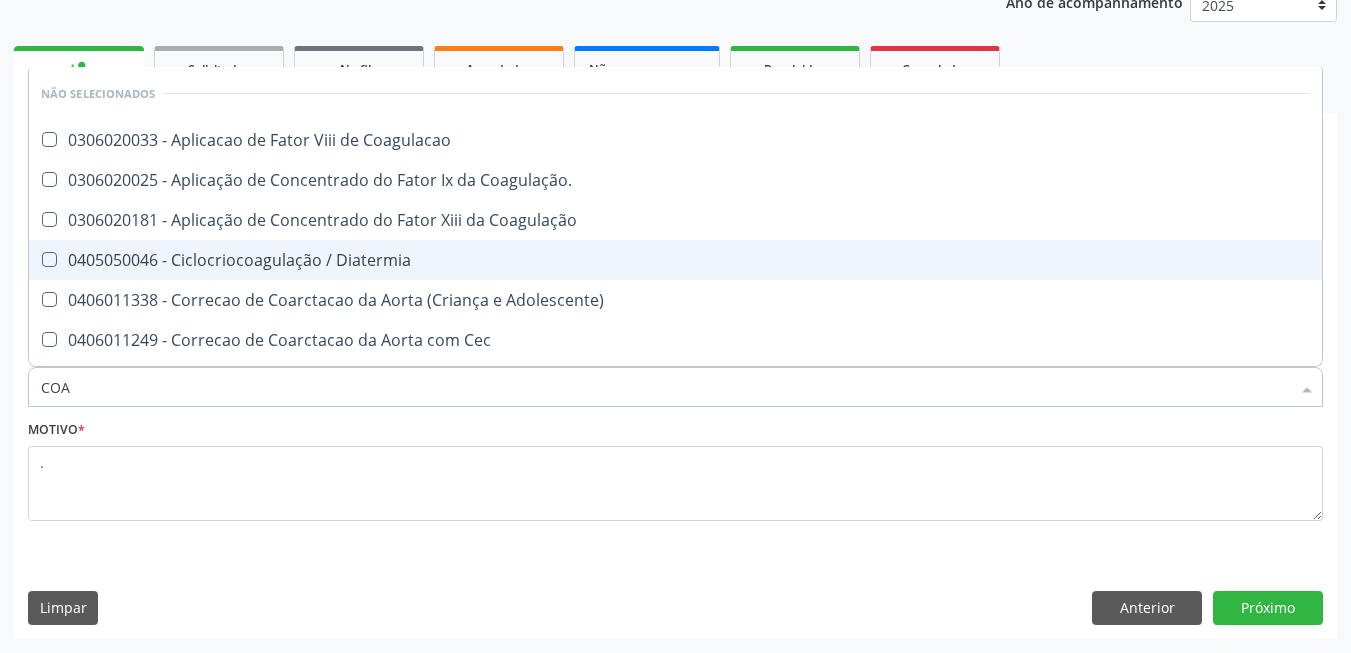 type on "COAG" 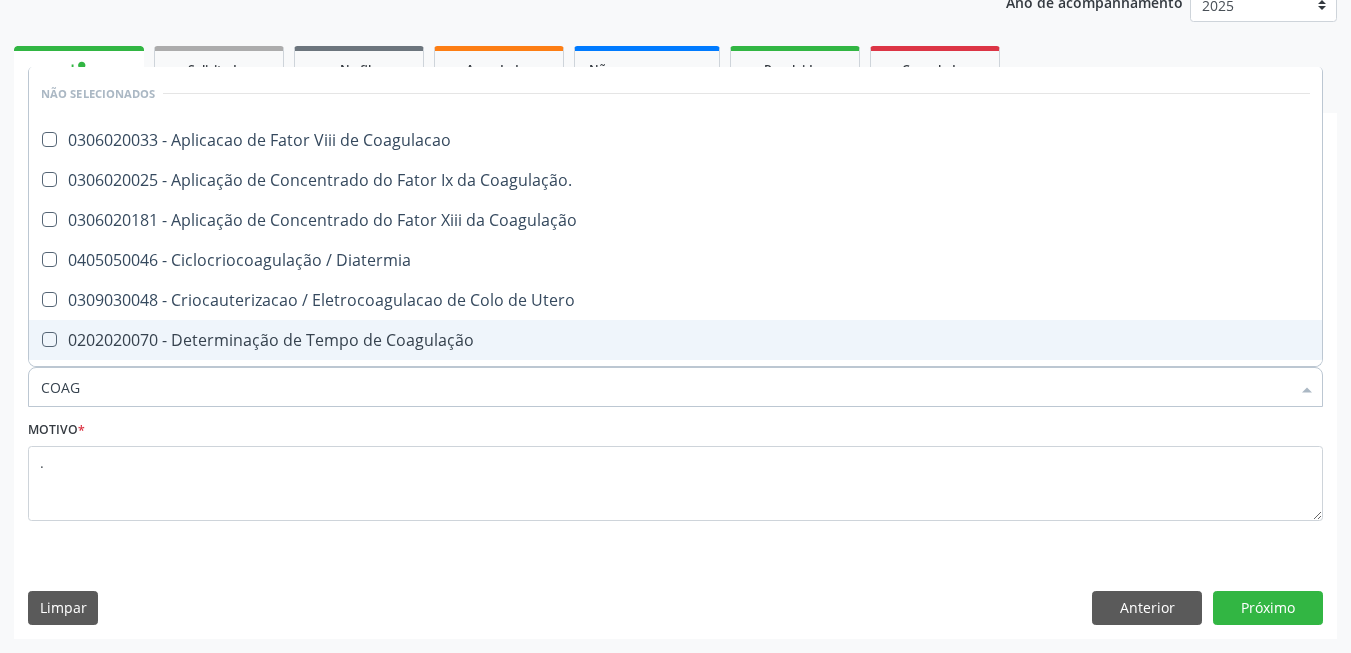 click on "0202020070 - Determinação de Tempo de Coagulação" at bounding box center (675, 340) 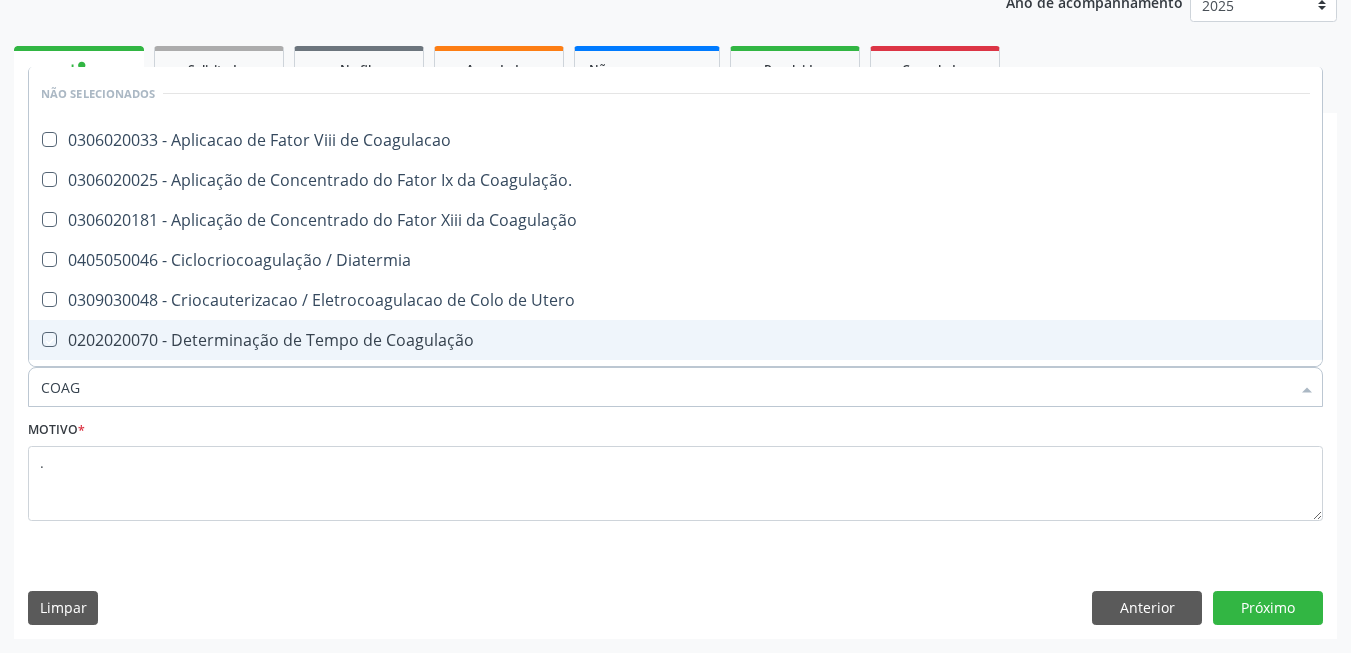 checkbox on "true" 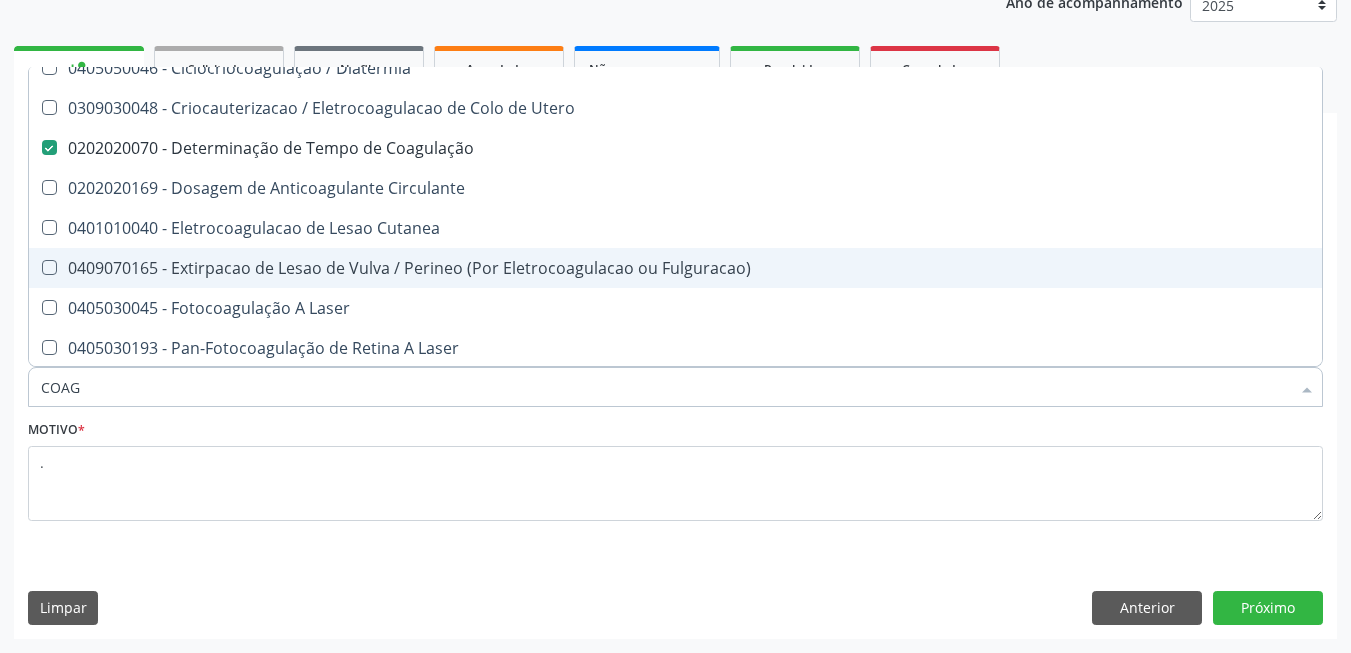 scroll, scrollTop: 200, scrollLeft: 0, axis: vertical 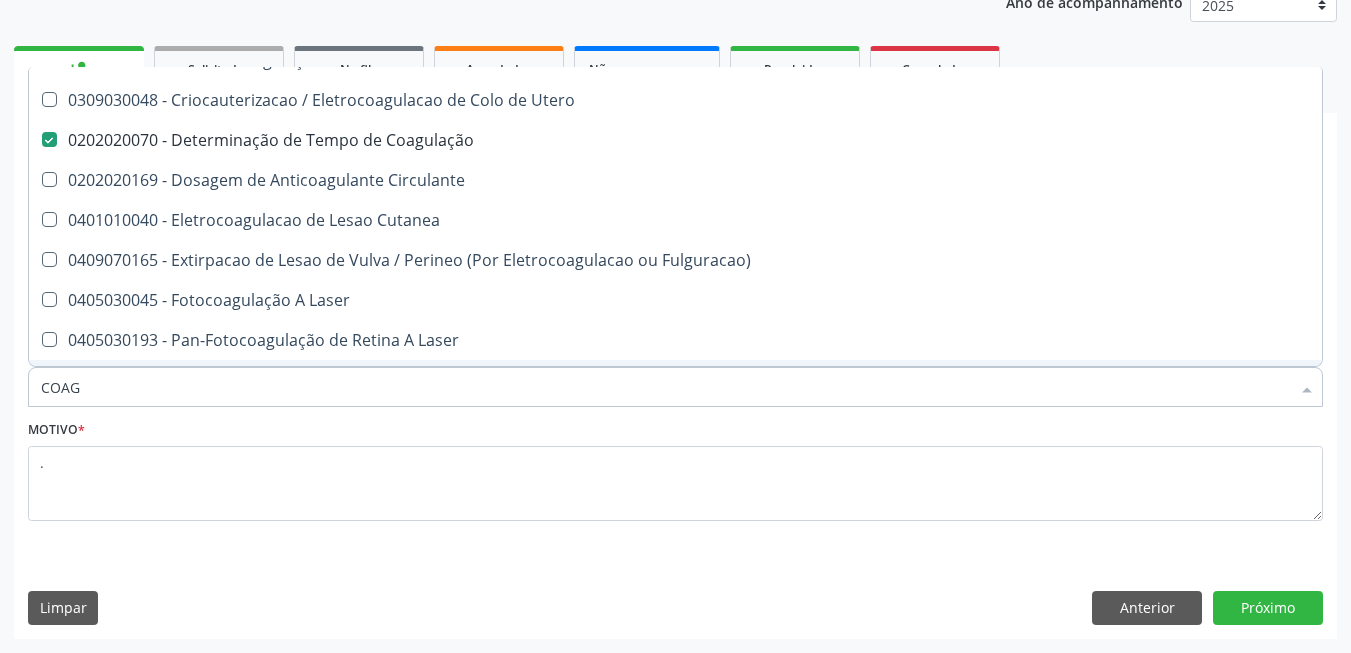 click on "COAG" at bounding box center [665, 387] 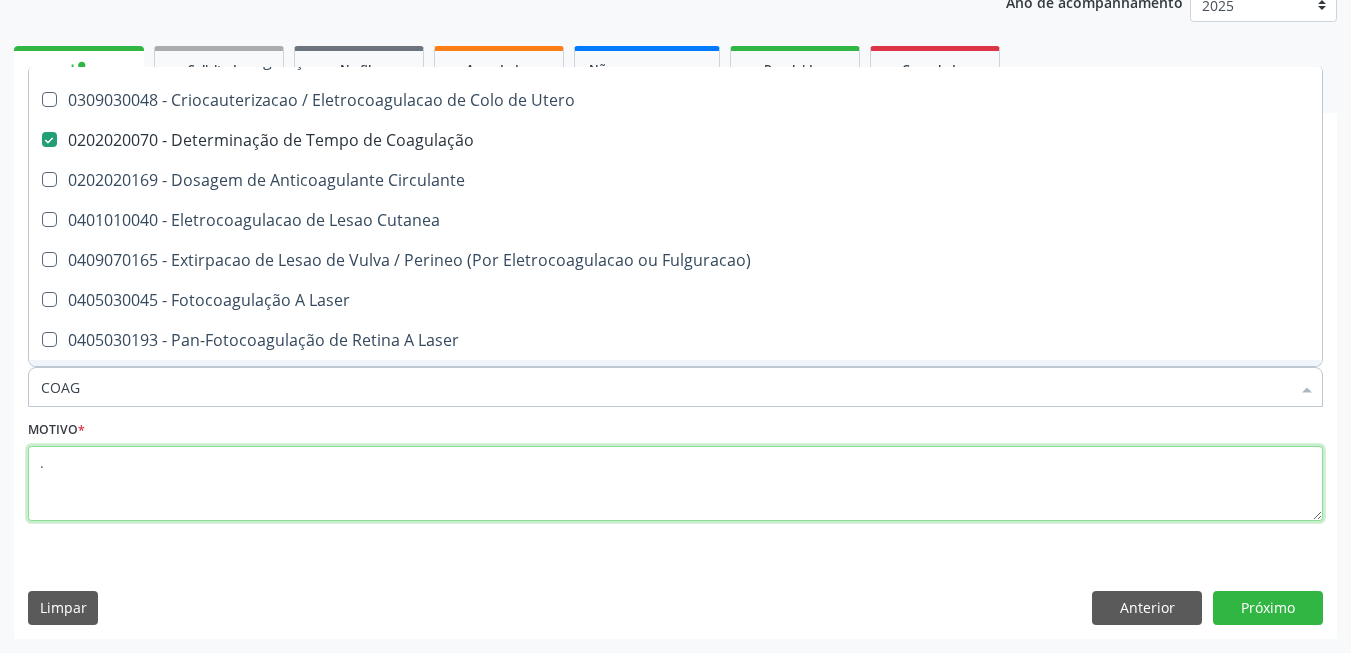click on "." at bounding box center [675, 484] 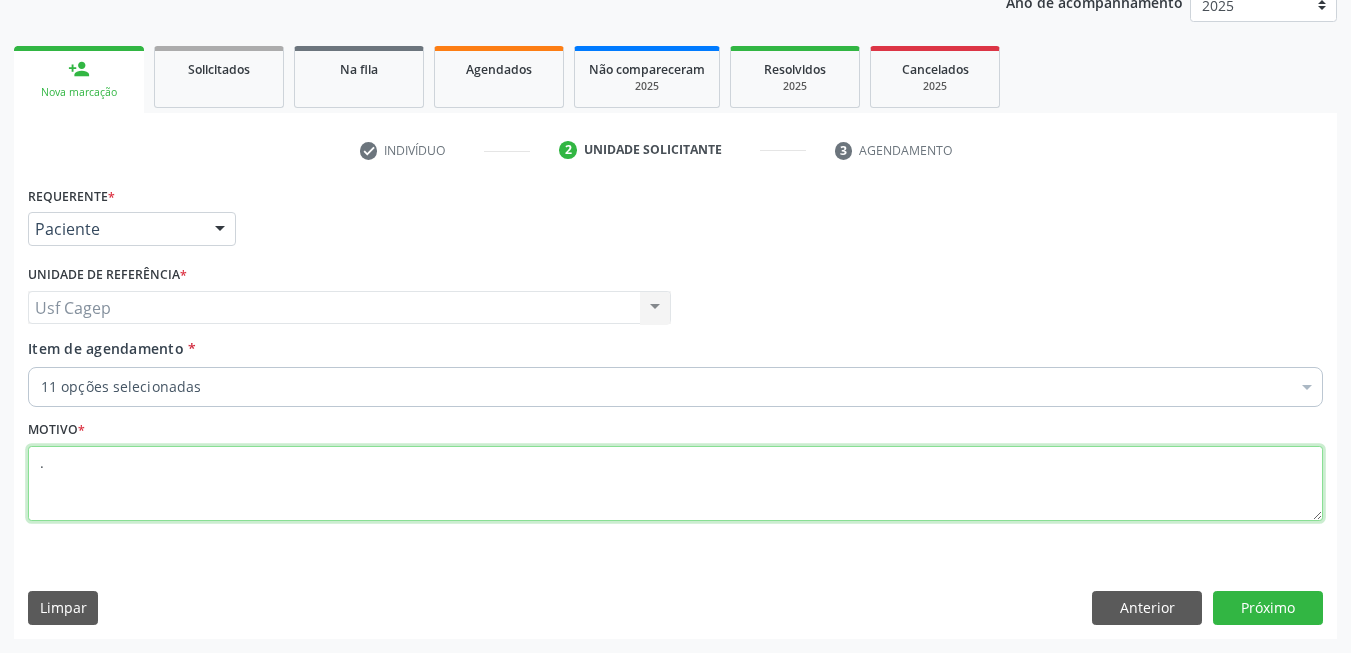 scroll, scrollTop: 314, scrollLeft: 0, axis: vertical 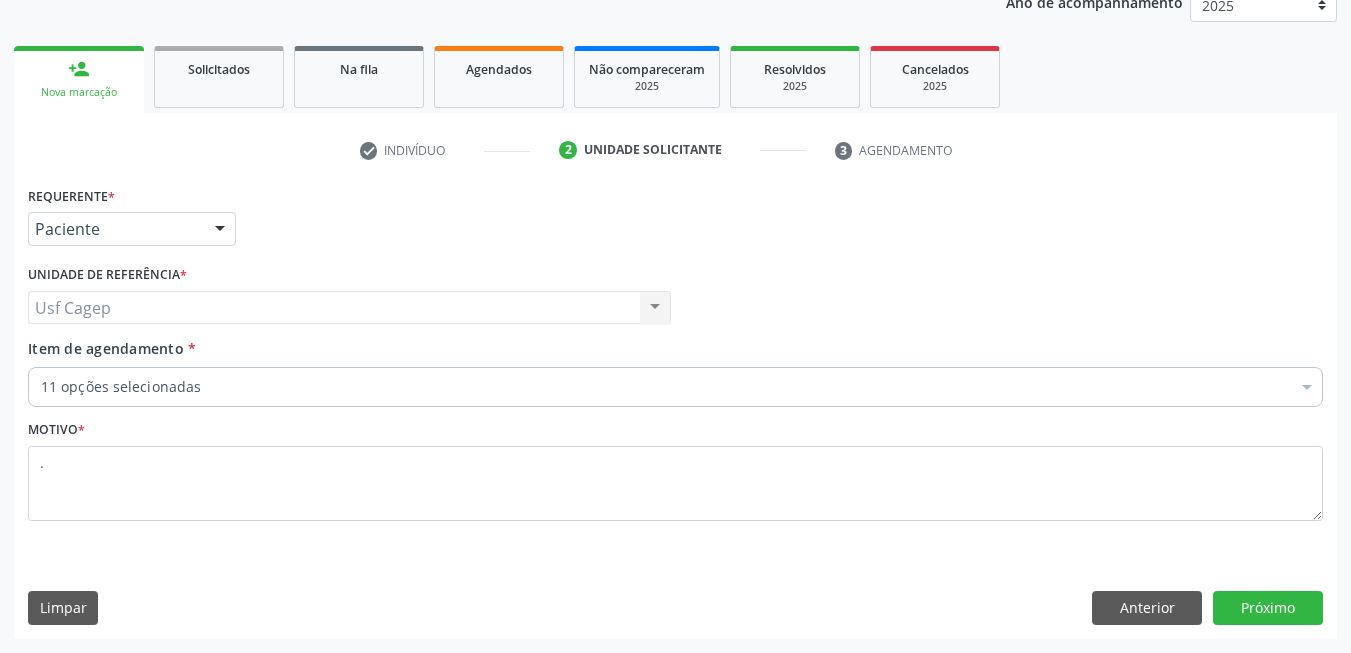 click on "11 opções selecionadas" at bounding box center [675, 387] 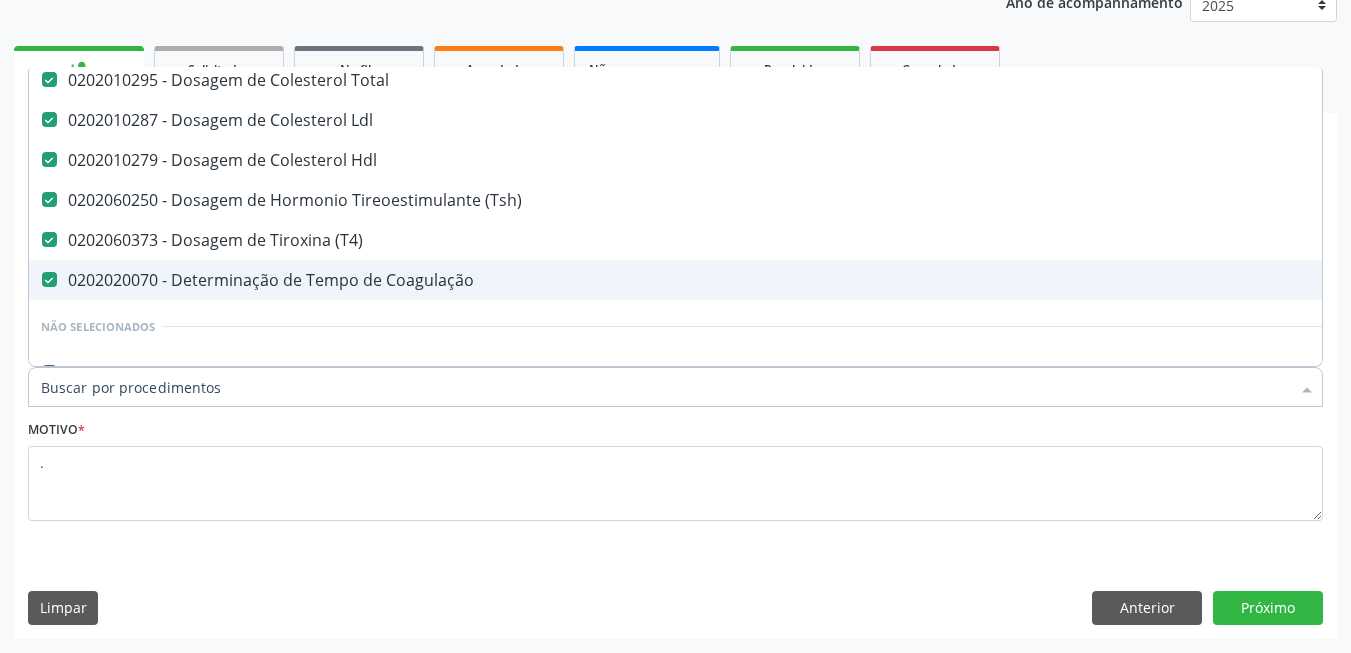 click on "0202020070 - Determinação de Tempo de Coagulação" at bounding box center [819, 280] 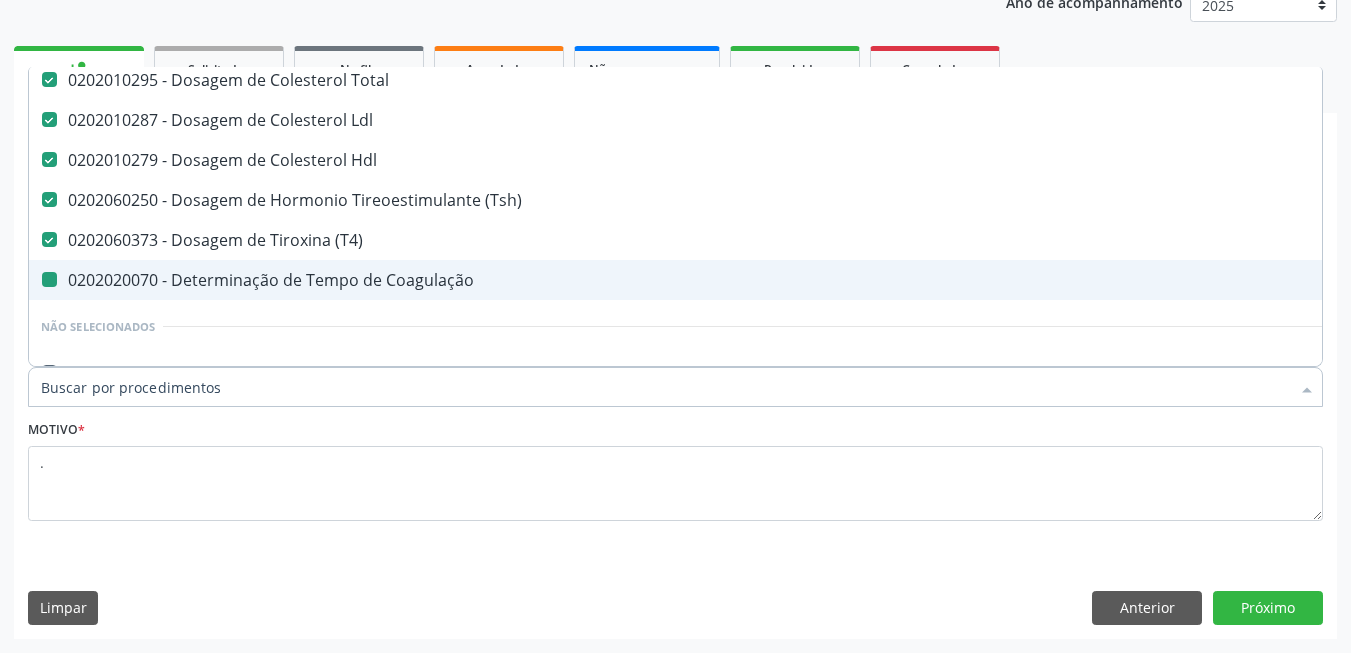 checkbox on "false" 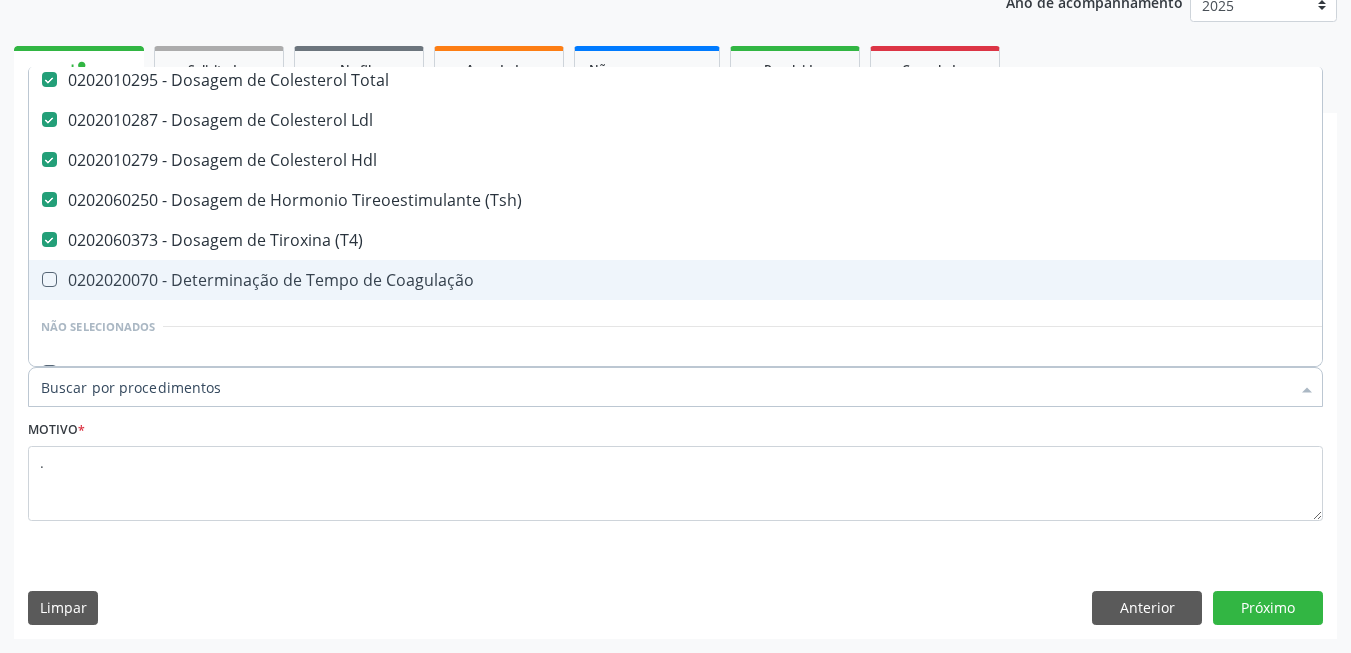 click on "Item de agendamento
*" at bounding box center [665, 387] 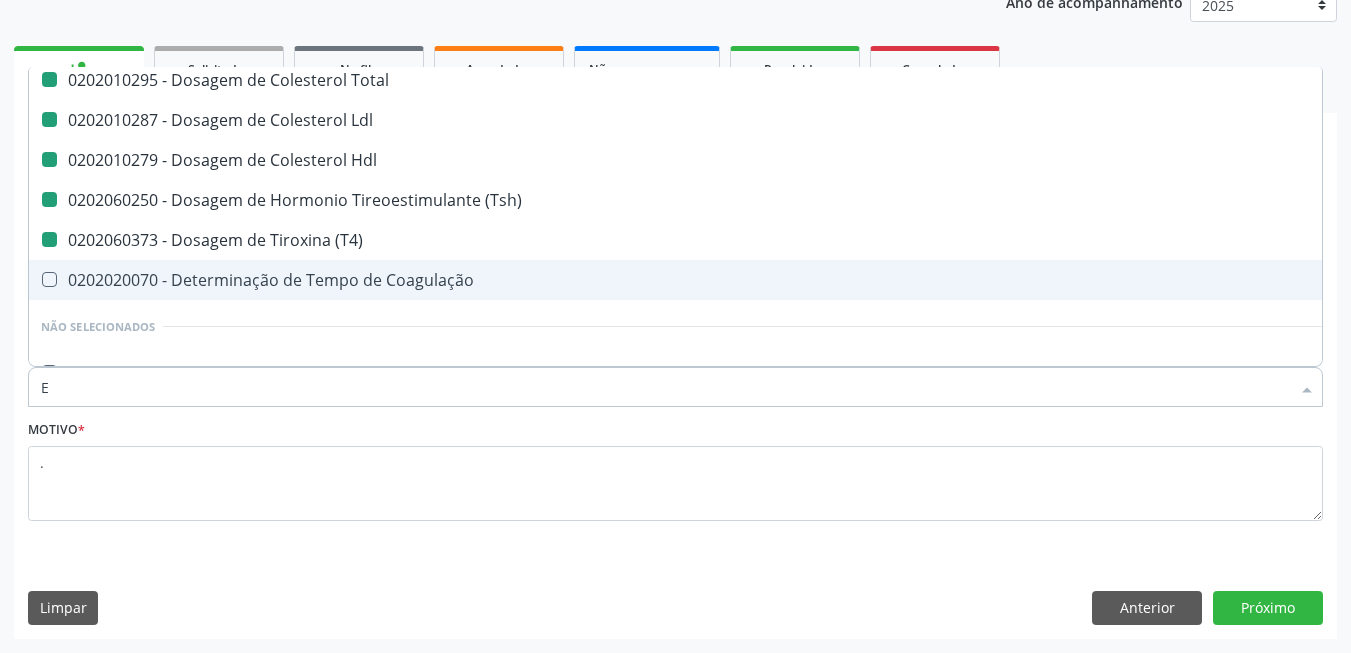 type on "ER" 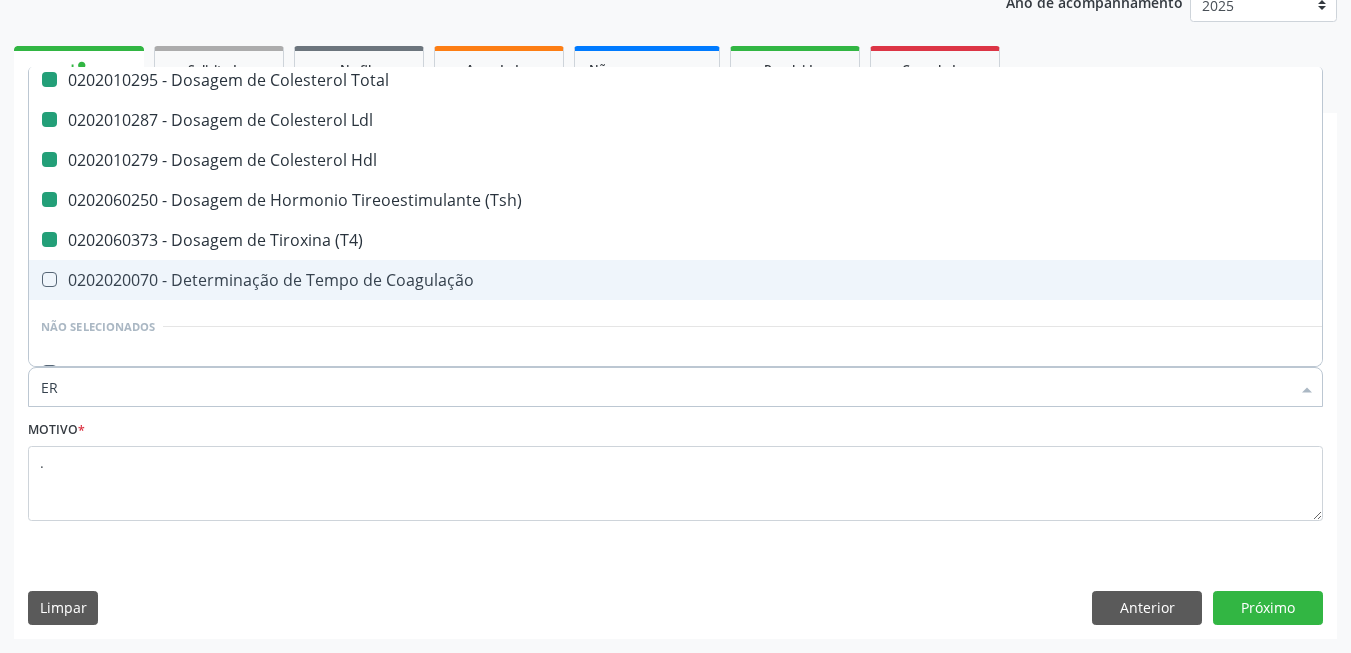 checkbox on "false" 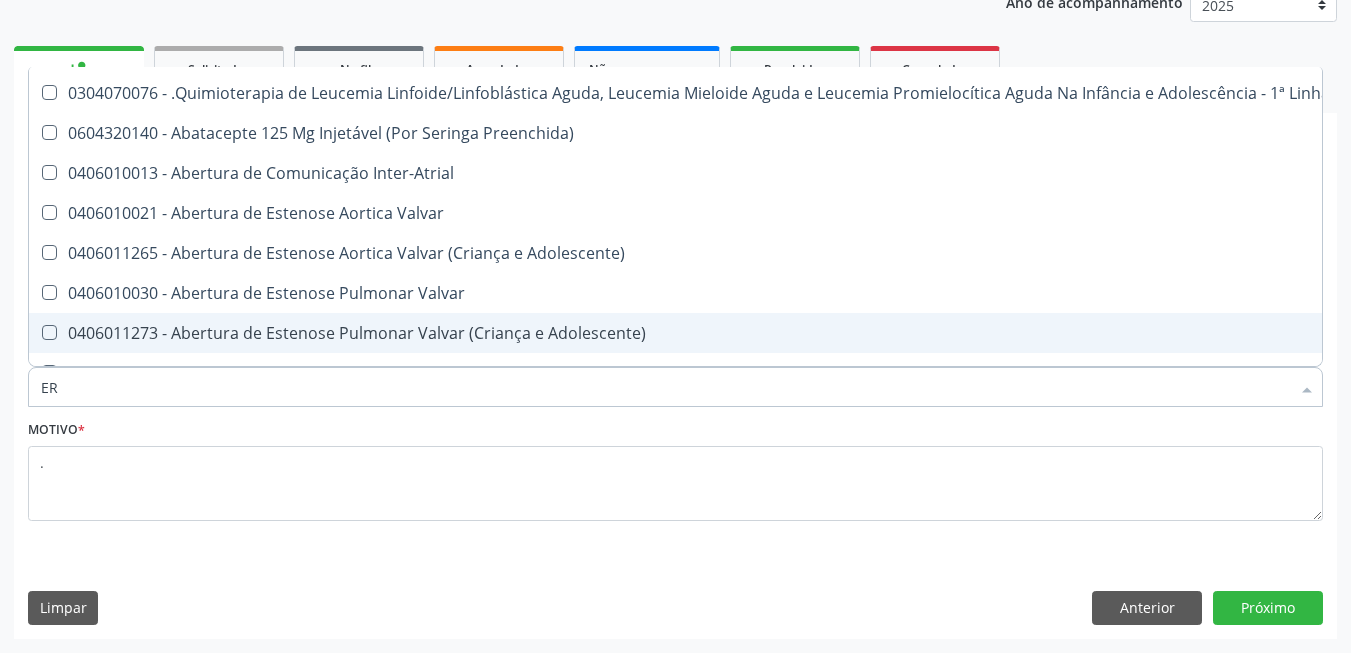 scroll, scrollTop: 273, scrollLeft: 0, axis: vertical 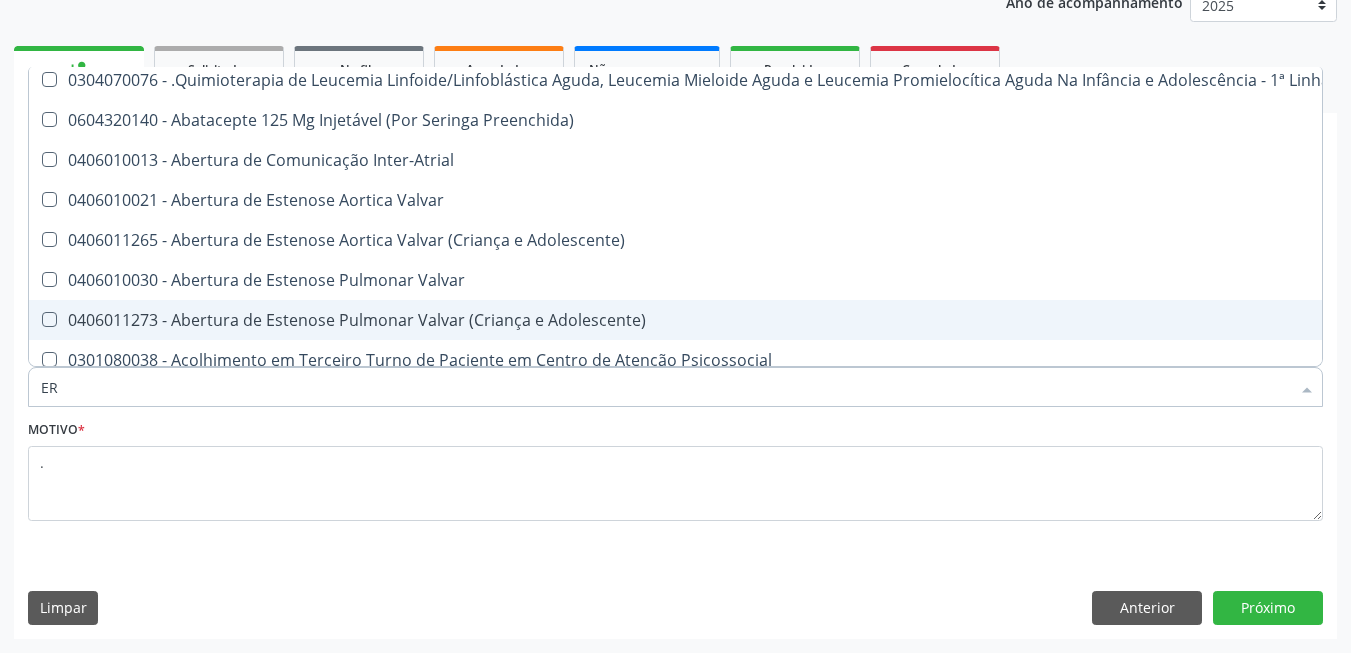 type on "ERI" 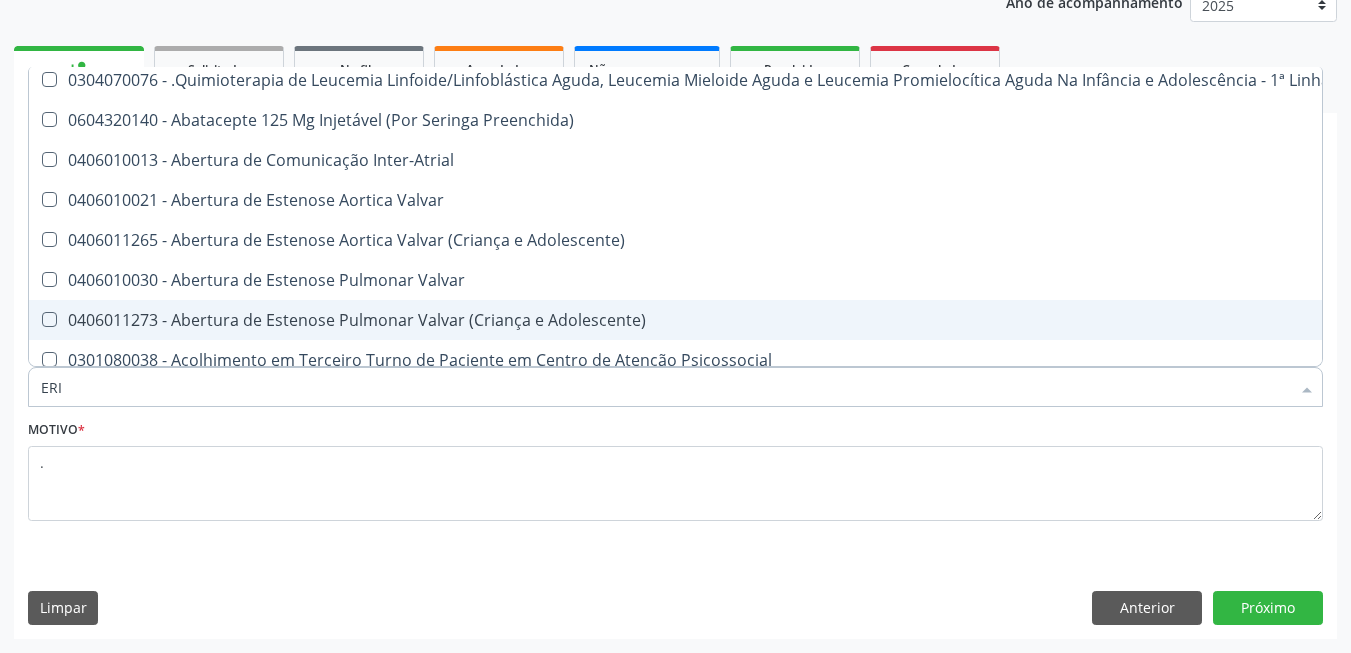 checkbox on "false" 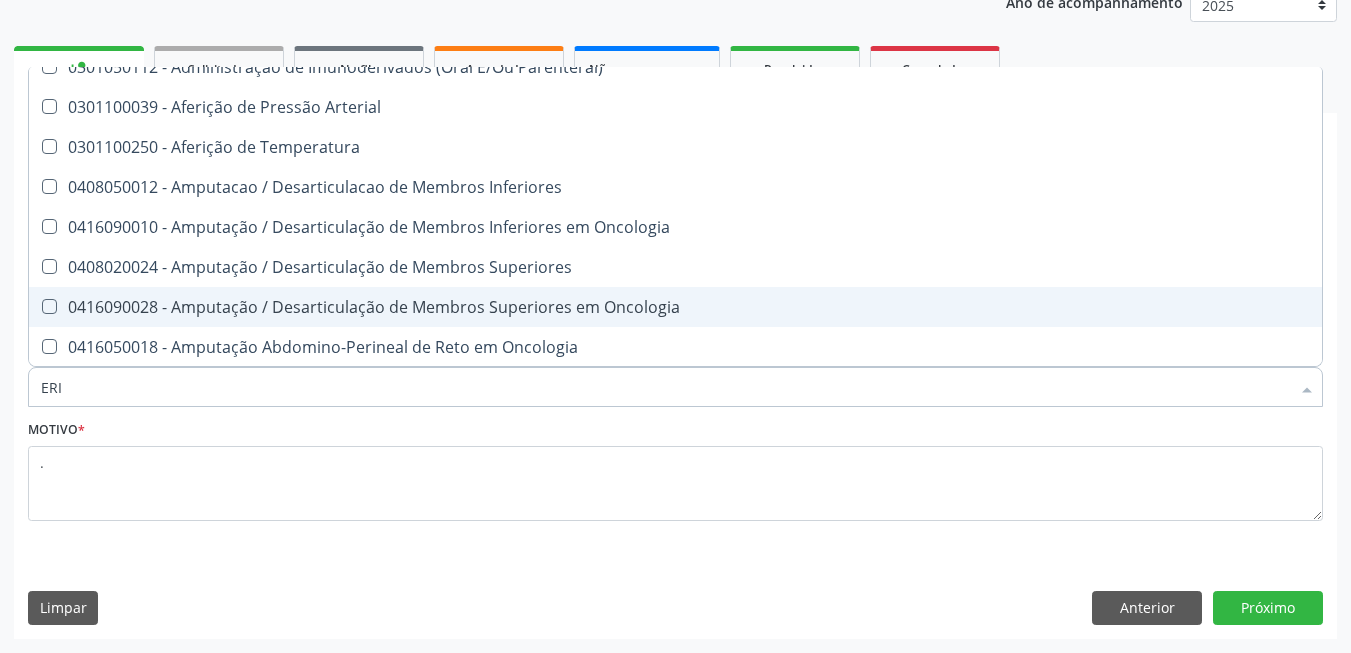 scroll, scrollTop: 260, scrollLeft: 0, axis: vertical 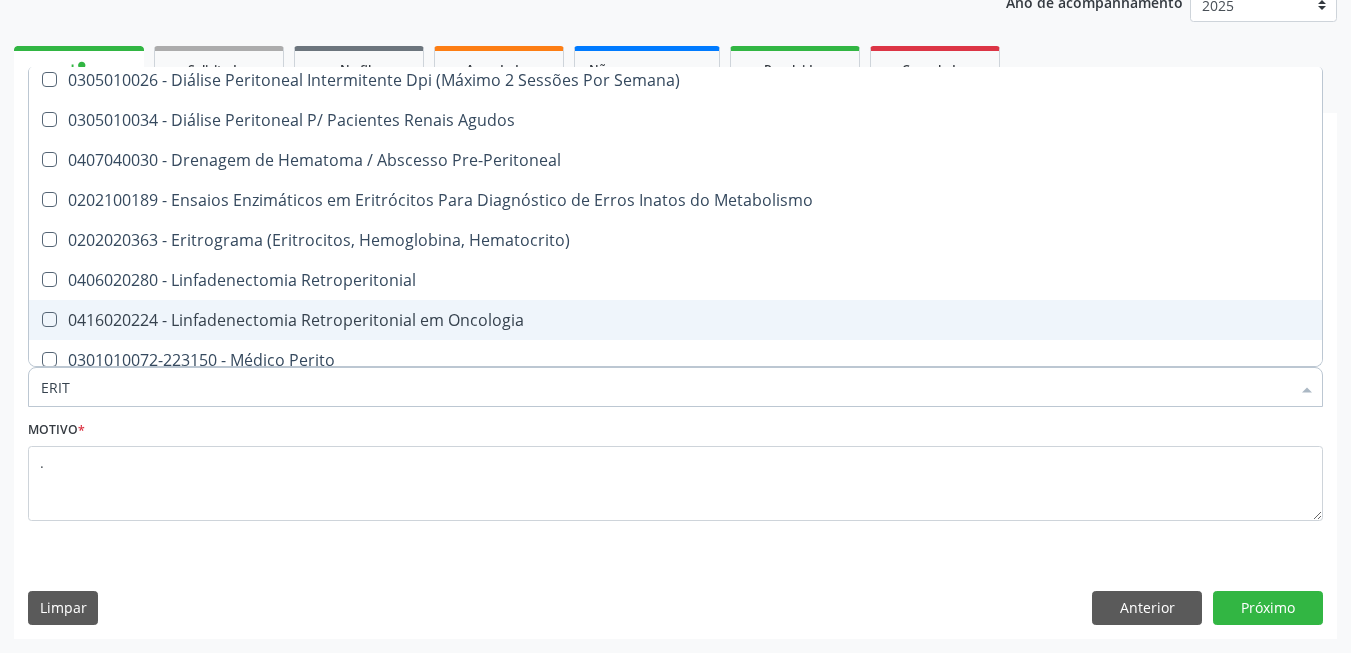 type on "ERITR" 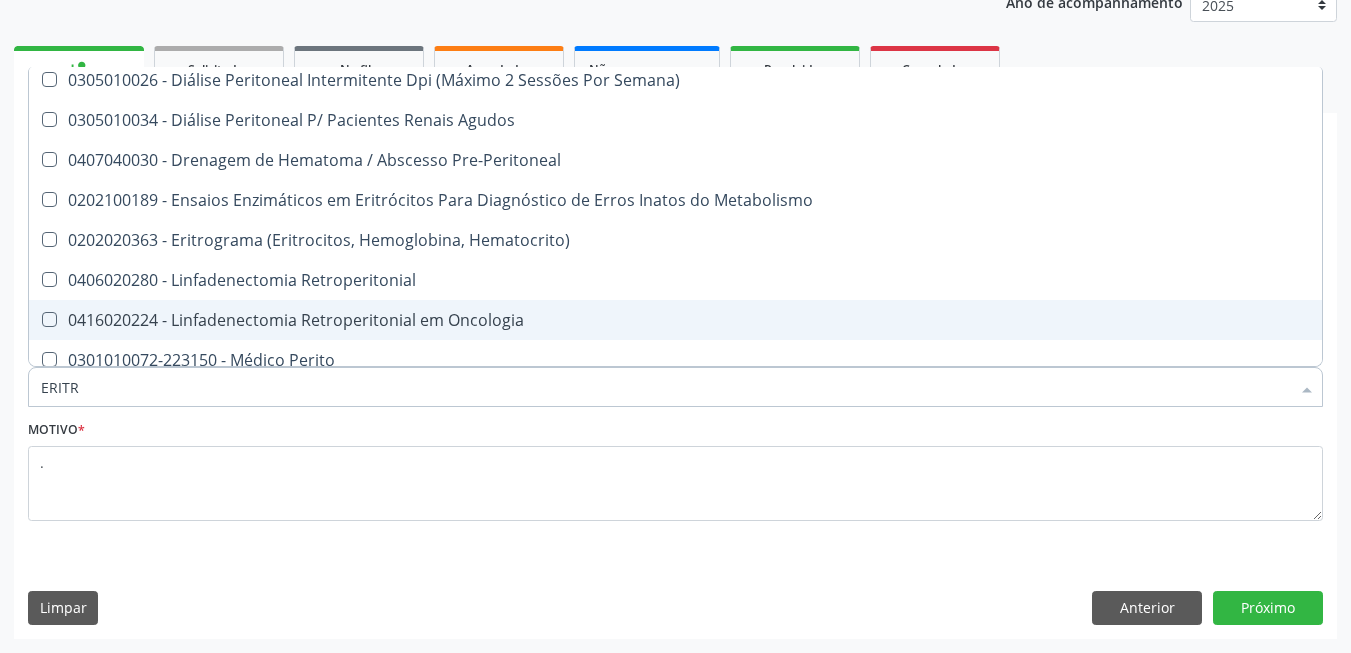 scroll, scrollTop: 0, scrollLeft: 0, axis: both 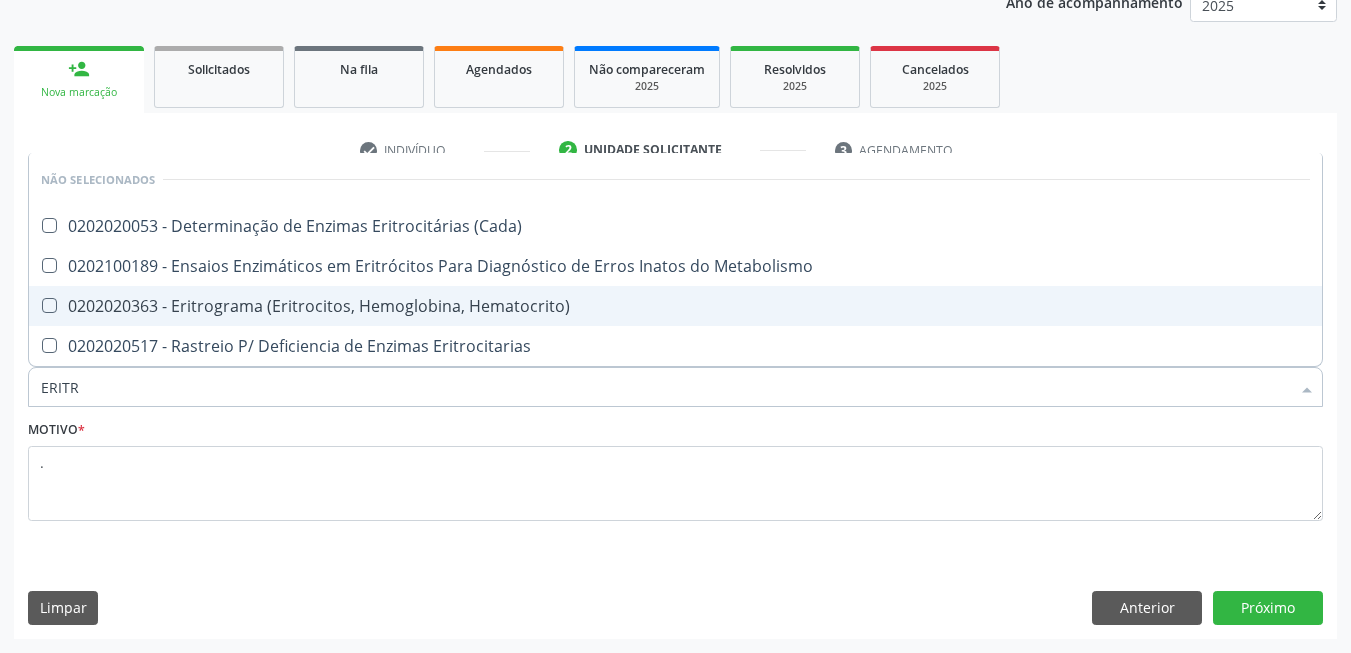 click on "0202100189 - Ensaios Enzimáticos em Eritrócitos Para Diagnóstico de Erros Inatos do Metabolismo" at bounding box center [675, 266] 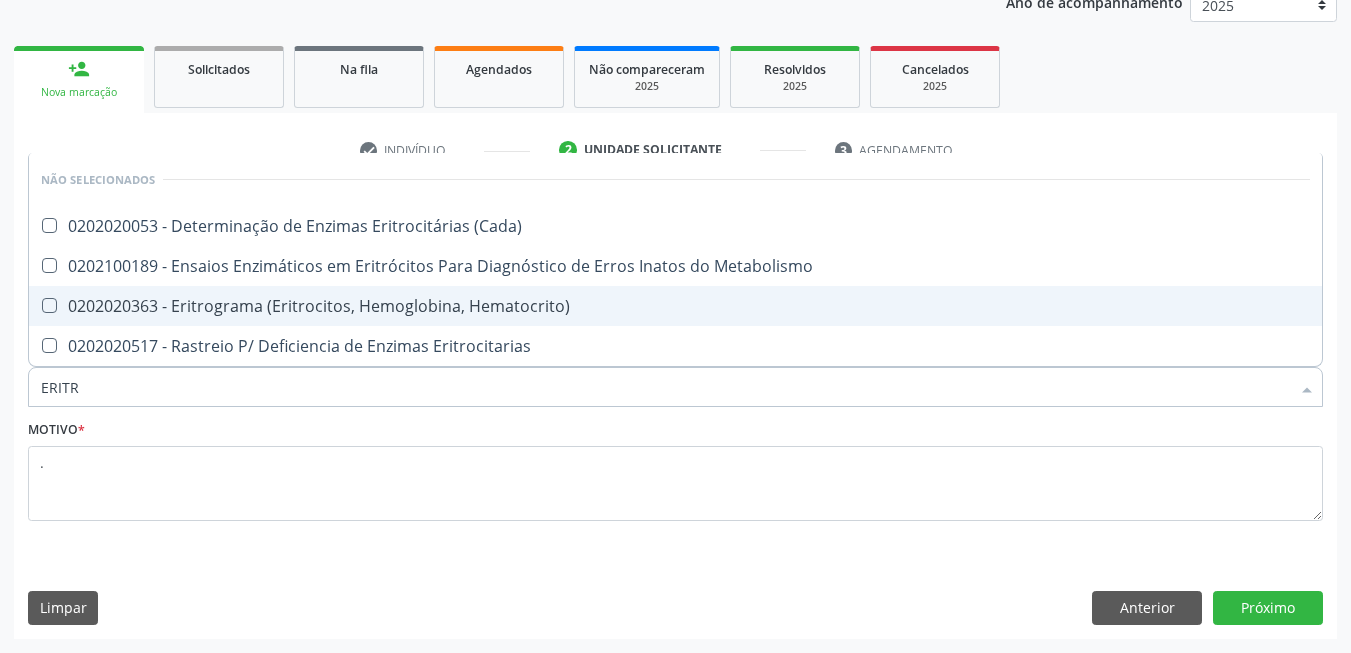 checkbox on "true" 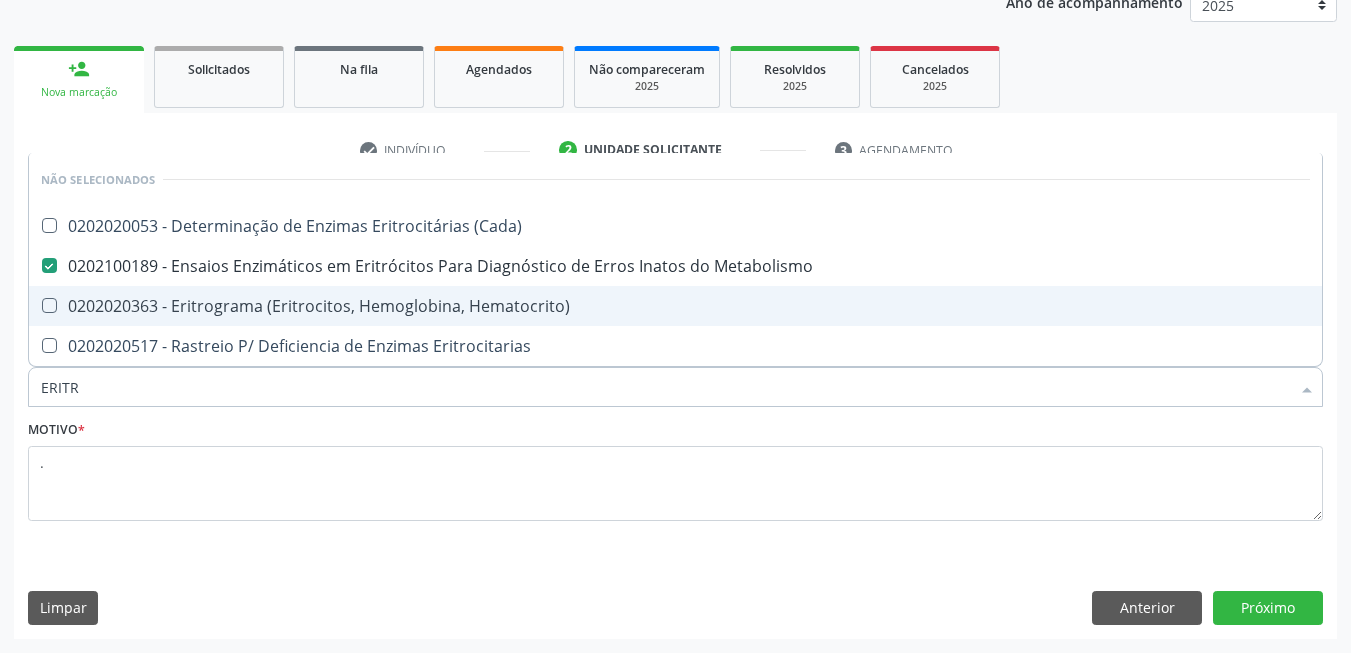 drag, startPoint x: 504, startPoint y: 304, endPoint x: 522, endPoint y: 273, distance: 35.846897 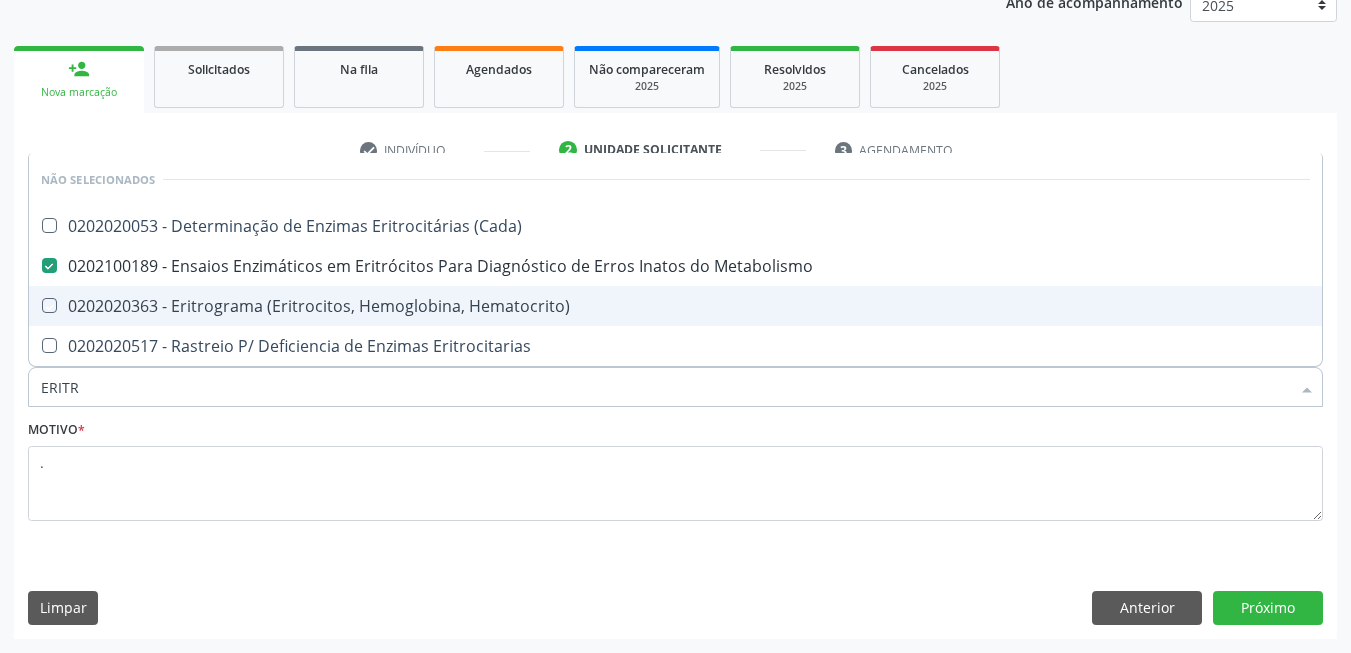 checkbox on "true" 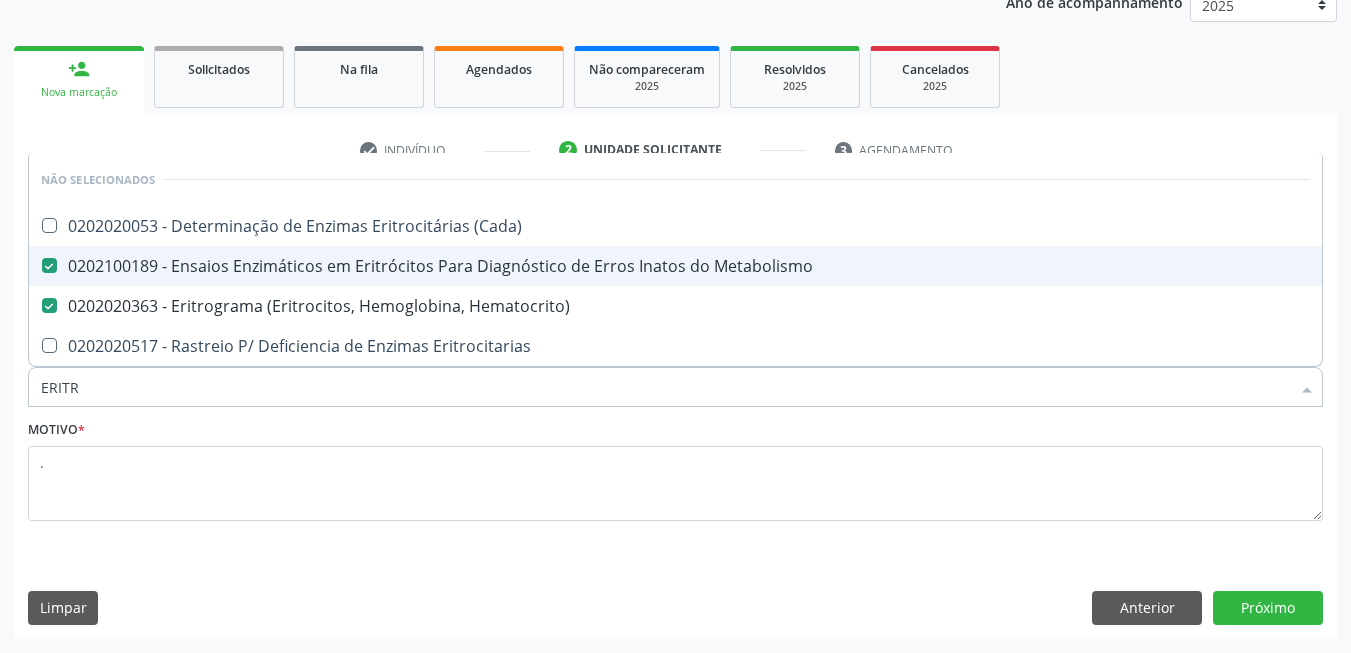 click on "0202100189 - Ensaios Enzimáticos em Eritrócitos Para Diagnóstico de Erros Inatos do Metabolismo" at bounding box center (675, 266) 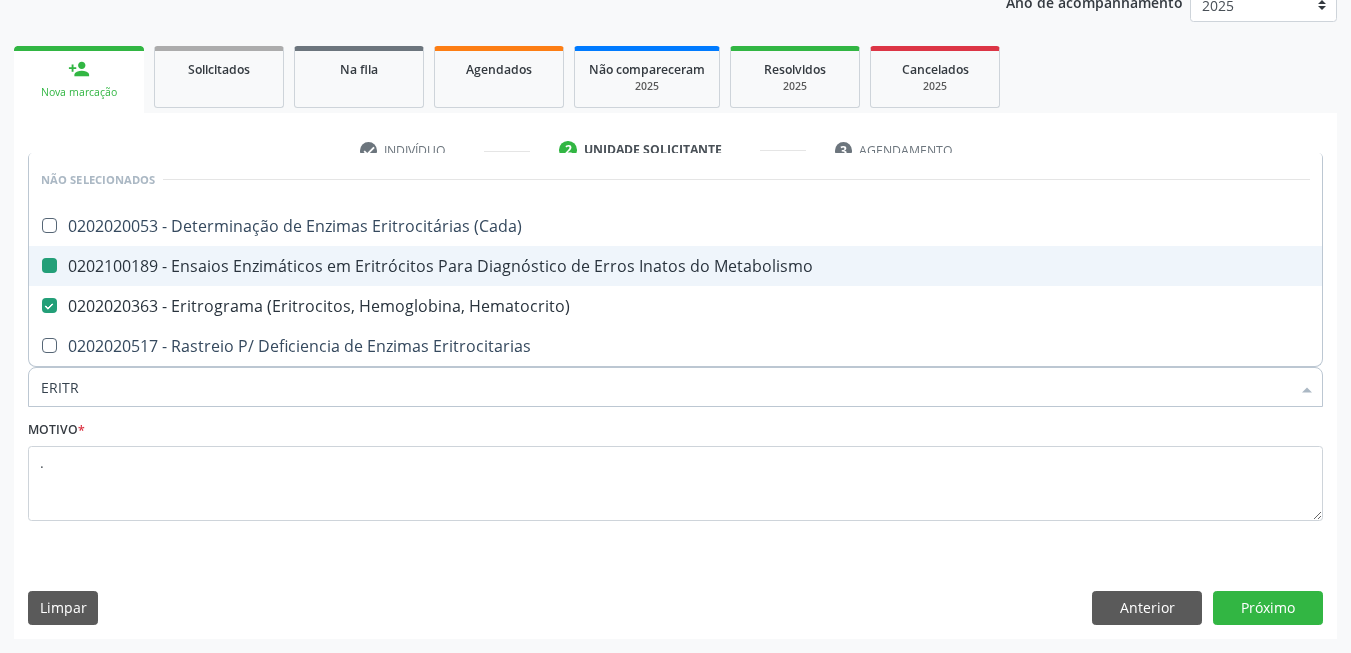 checkbox on "false" 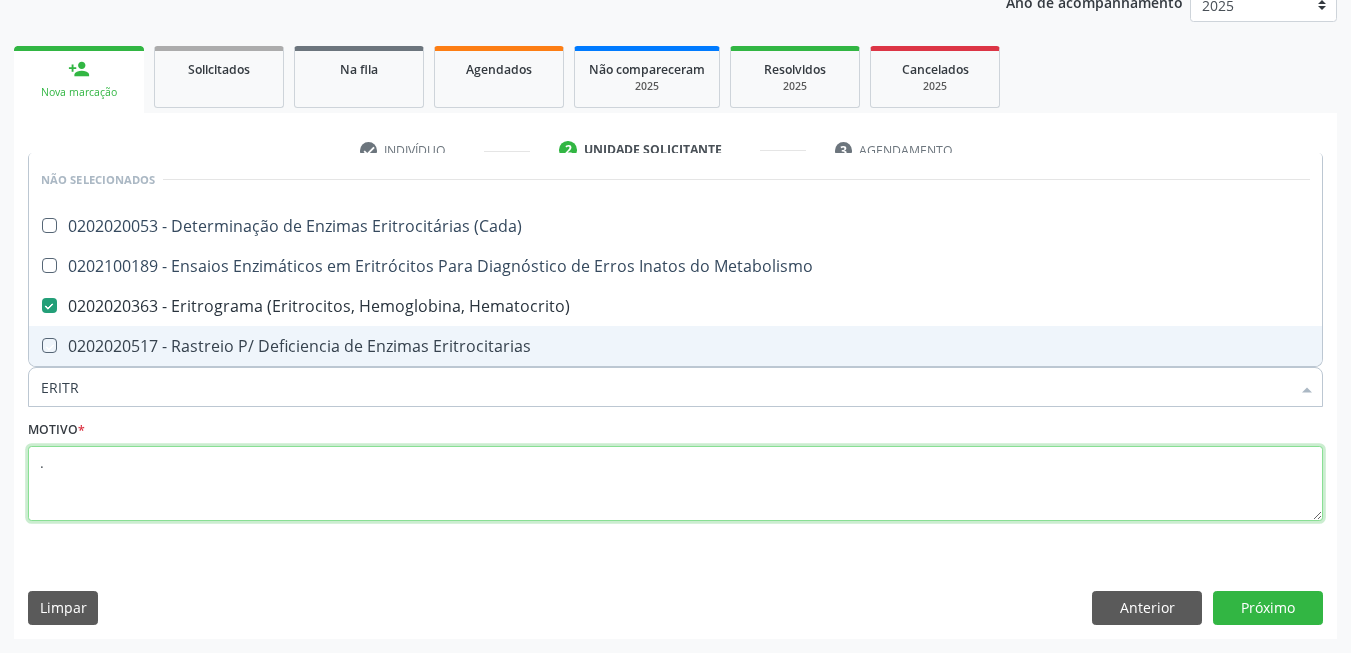 click on "." at bounding box center (675, 484) 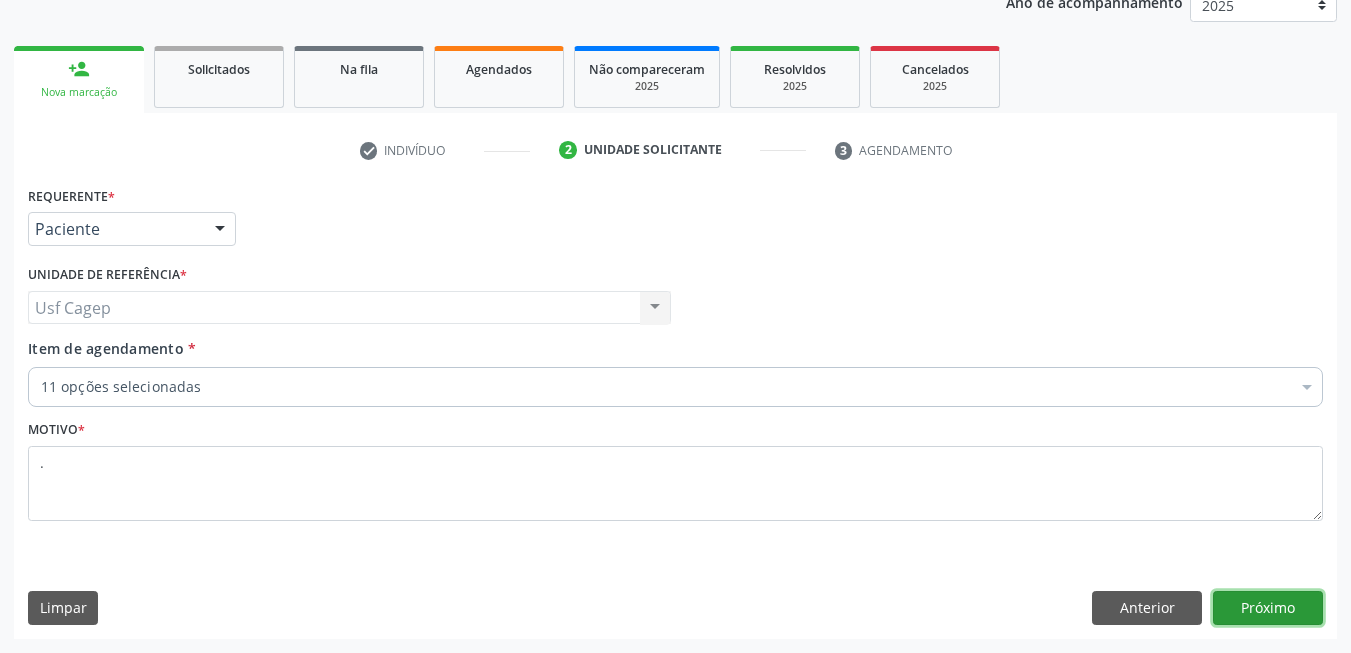 click on "Próximo" at bounding box center [1268, 608] 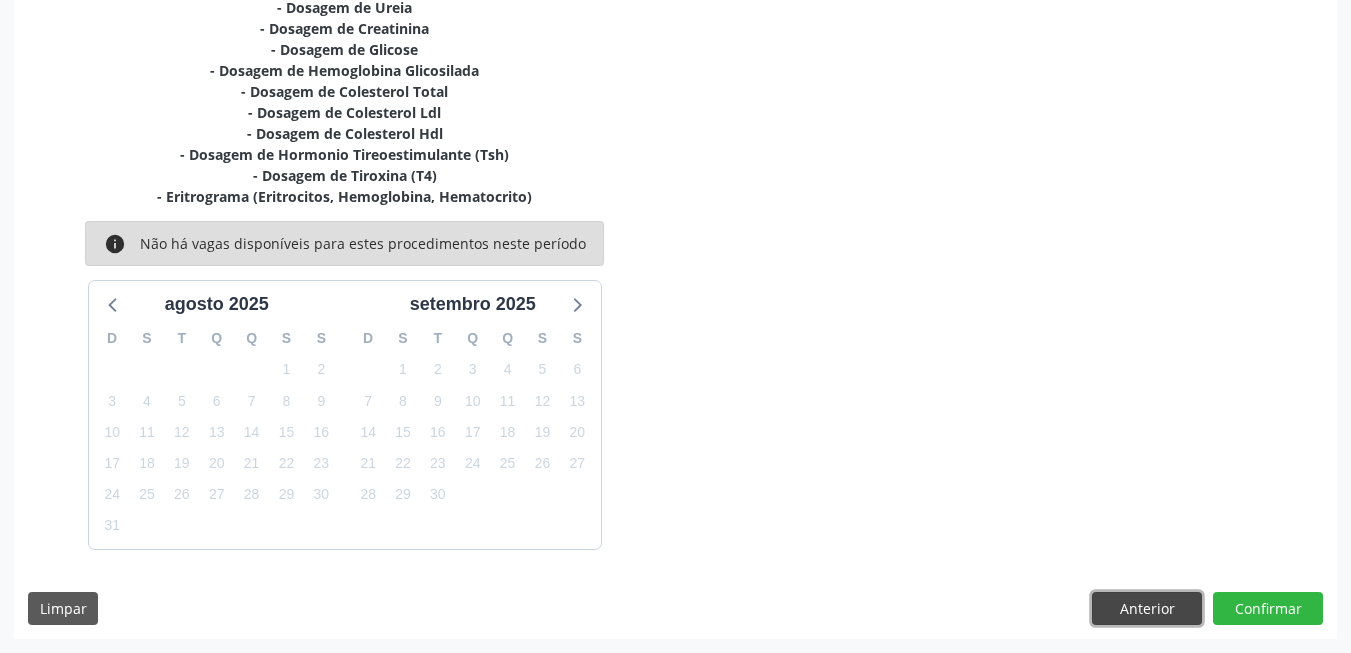click on "Anterior" at bounding box center (1147, 609) 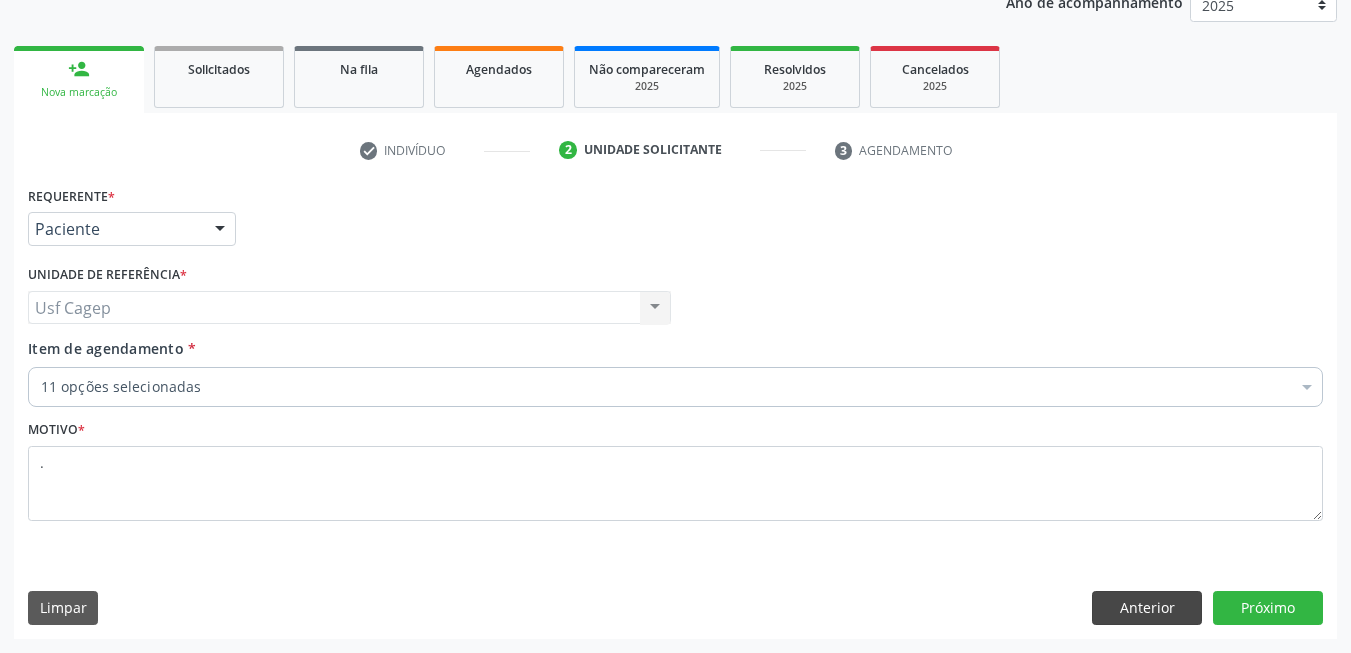scroll, scrollTop: 253, scrollLeft: 0, axis: vertical 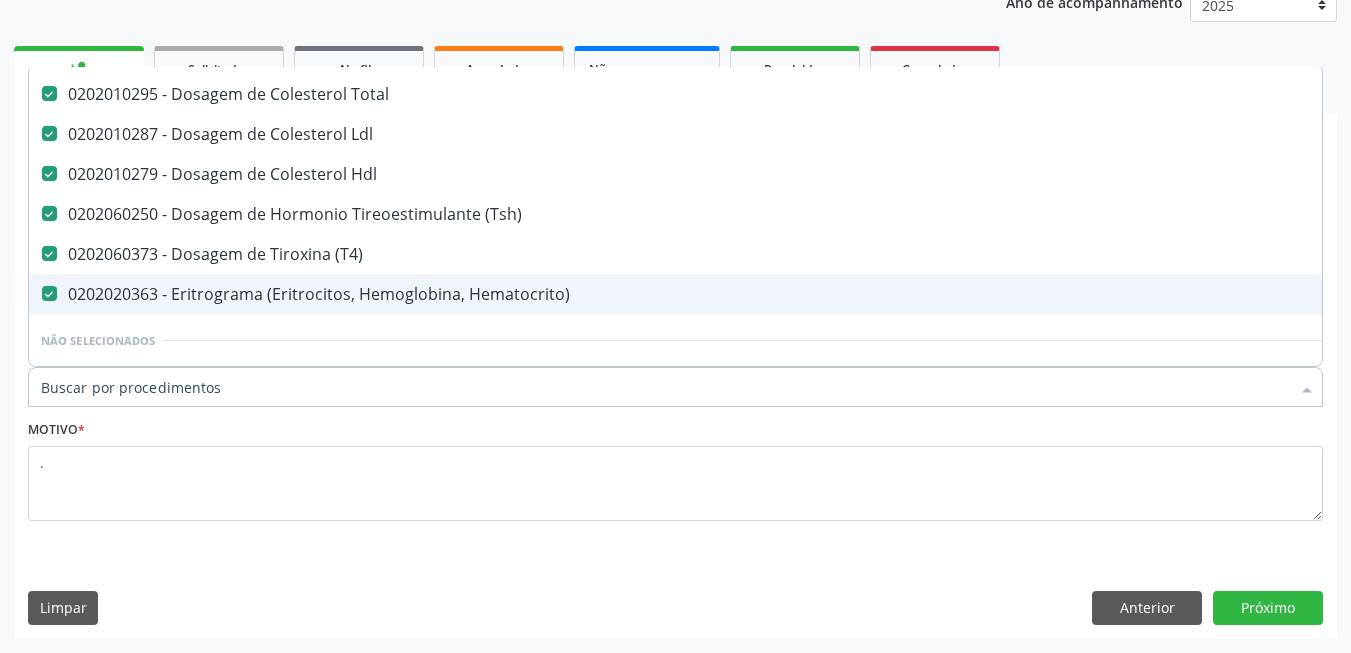click on "0202020363 - Eritrograma (Eritrocitos, Hemoglobina, Hematocrito)" at bounding box center (819, 294) 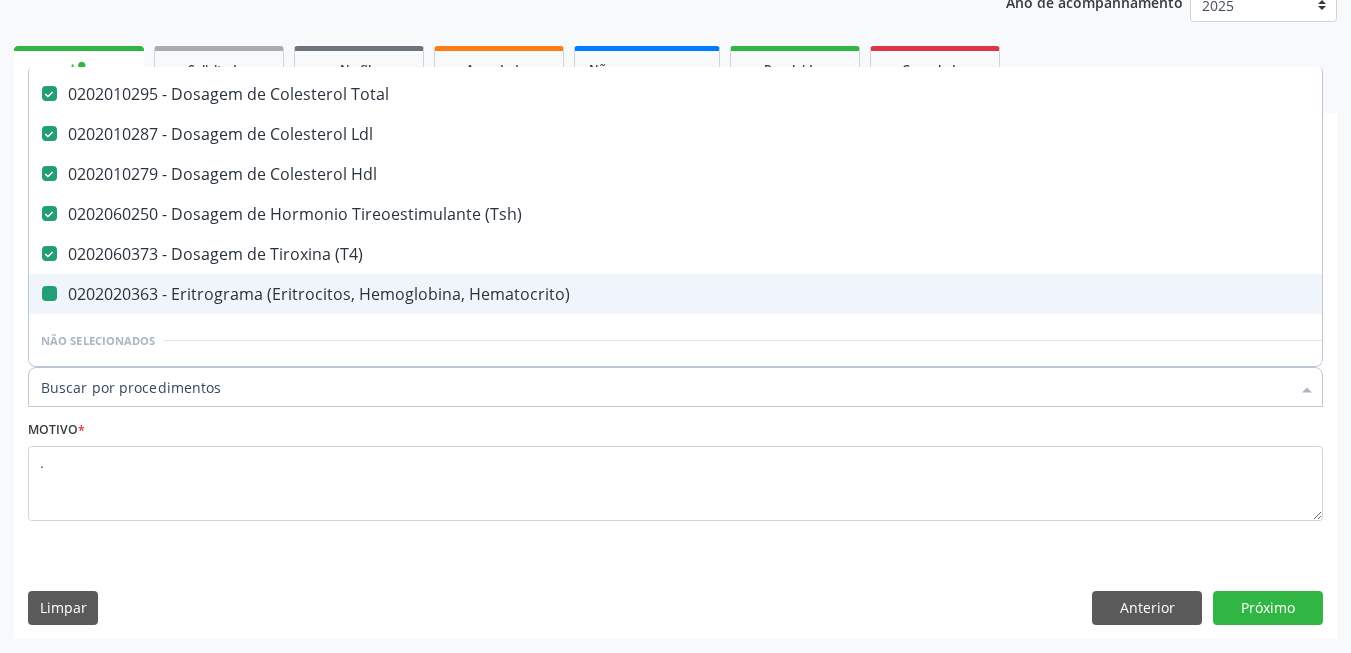 checkbox on "false" 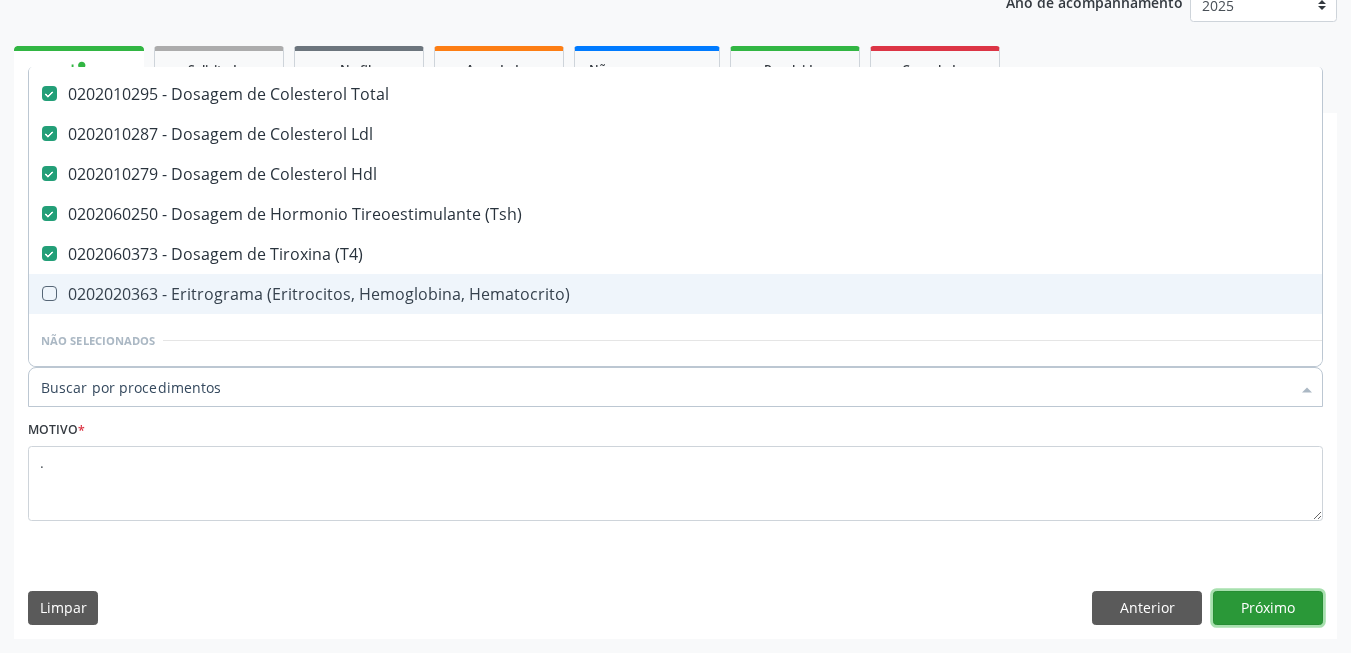 click on "Próximo" at bounding box center [1268, 608] 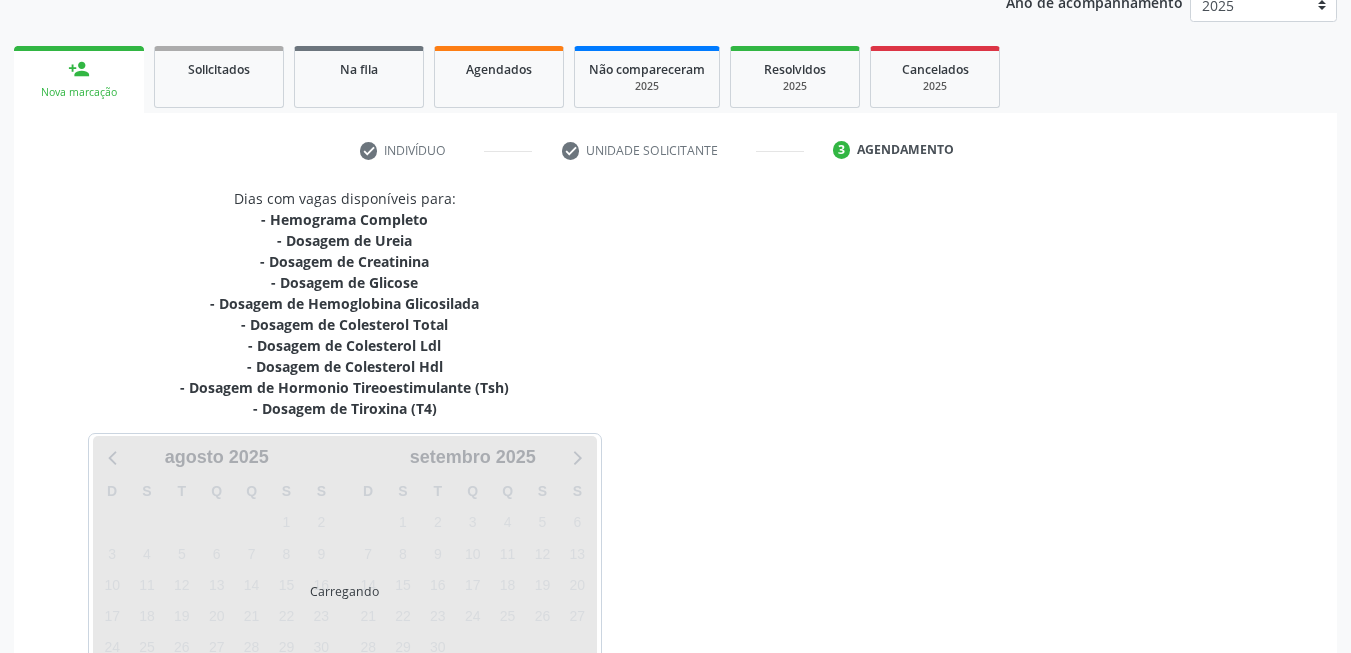 scroll, scrollTop: 0, scrollLeft: 0, axis: both 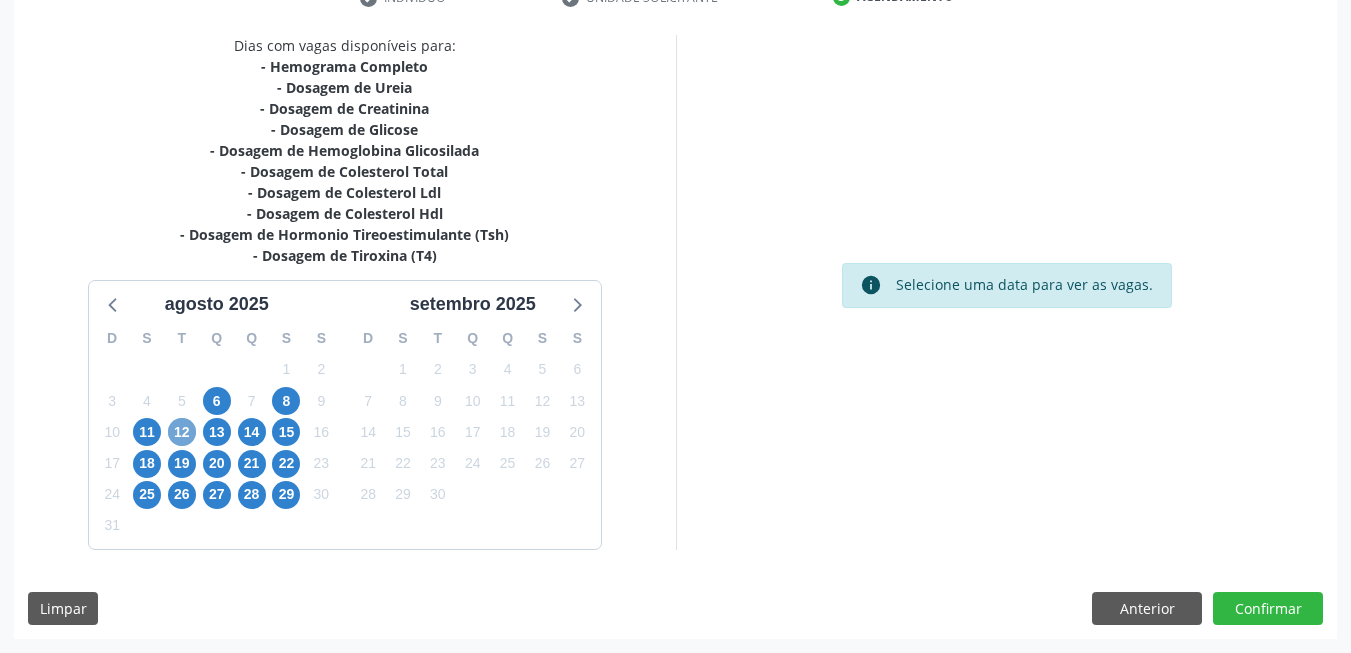 click on "12" at bounding box center [182, 432] 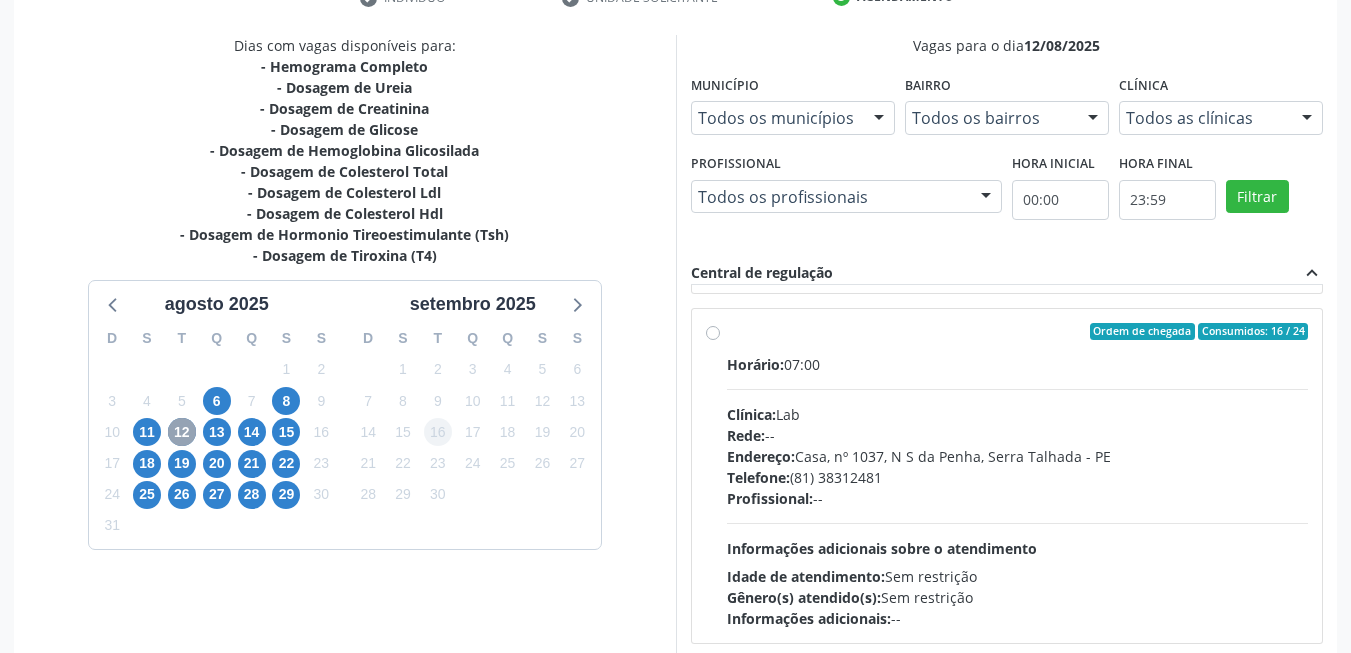 scroll, scrollTop: 400, scrollLeft: 0, axis: vertical 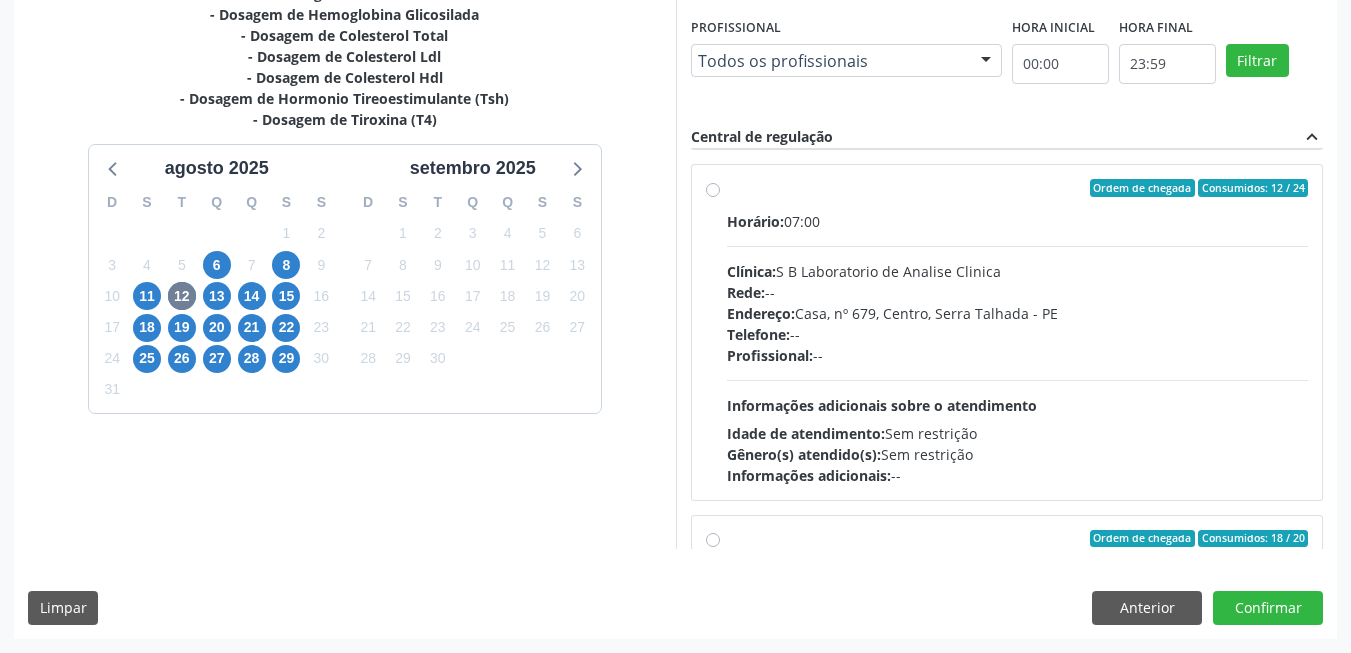 click on "Telefone:   --" at bounding box center [1018, 334] 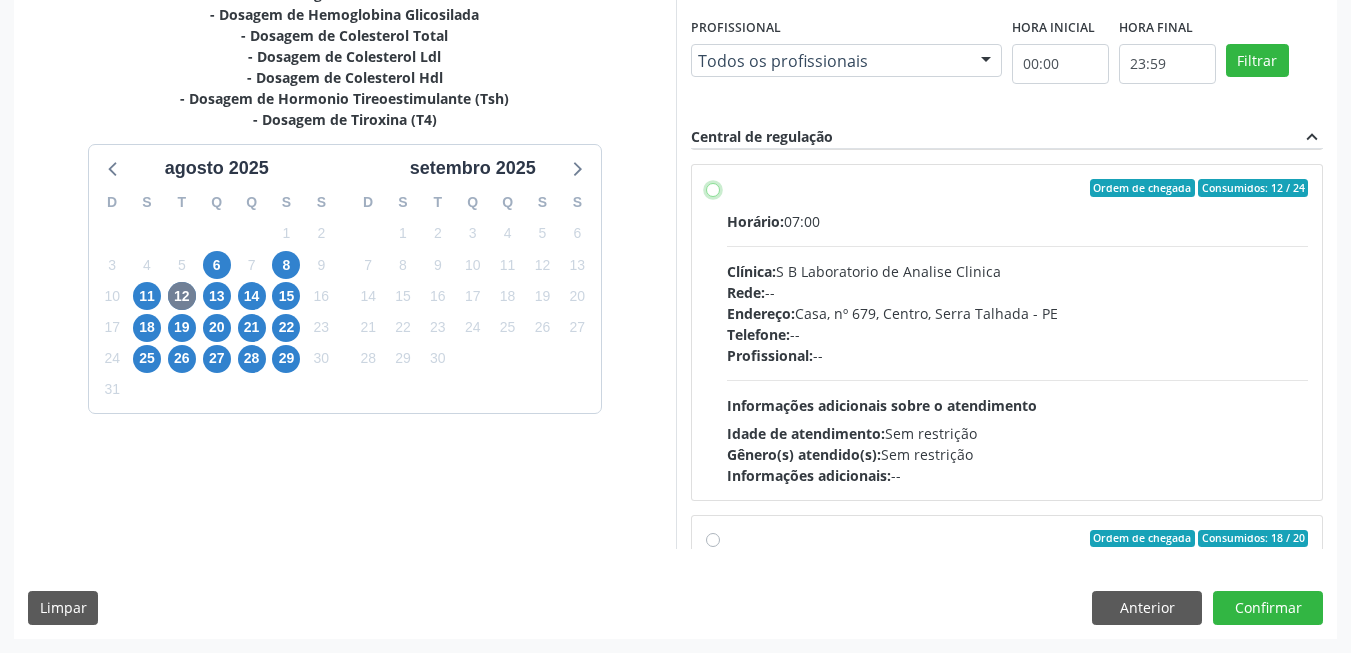 click on "Ordem de chegada
Consumidos: 12 / 24
Horário:   07:00
Clínica:  S B Laboratorio de Analise Clinica
Rede:
--
Endereço:   Casa, nº 679, Centro, Serra Talhada - PE
Telefone:   --
Profissional:
--
Informações adicionais sobre o atendimento
Idade de atendimento:
Sem restrição
Gênero(s) atendido(s):
Sem restrição
Informações adicionais:
--" at bounding box center (713, 188) 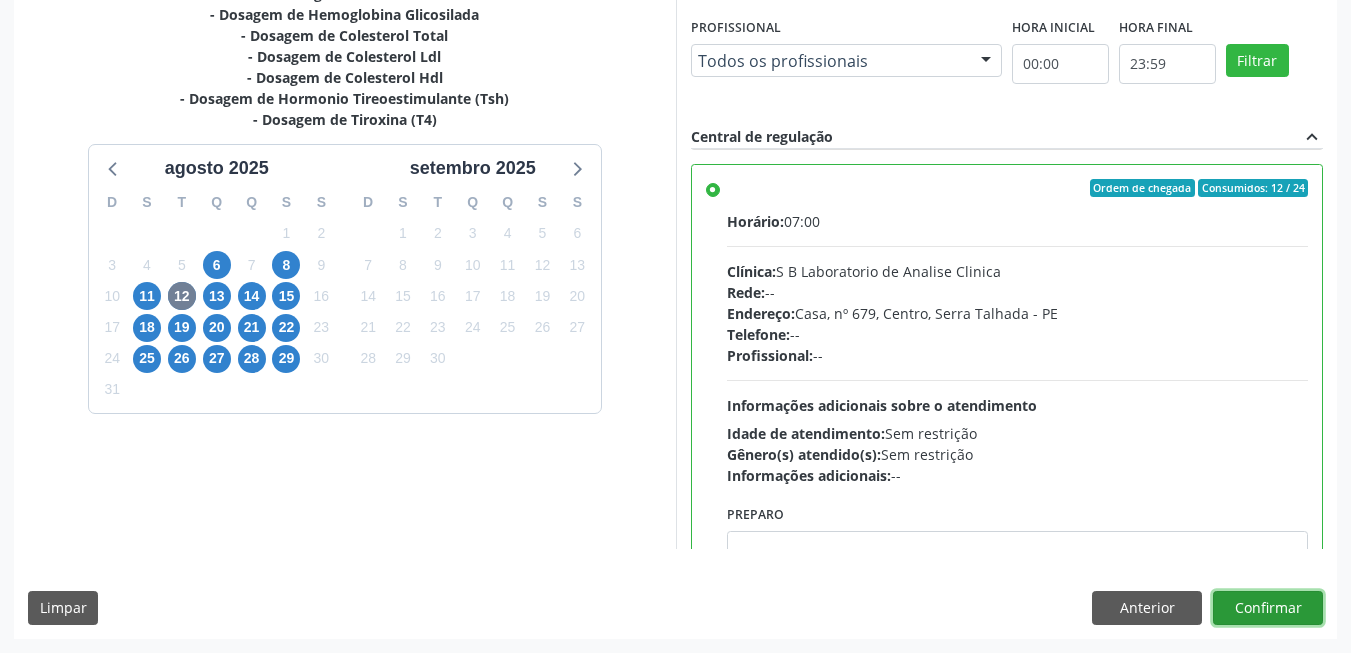 click on "Confirmar" at bounding box center [1268, 608] 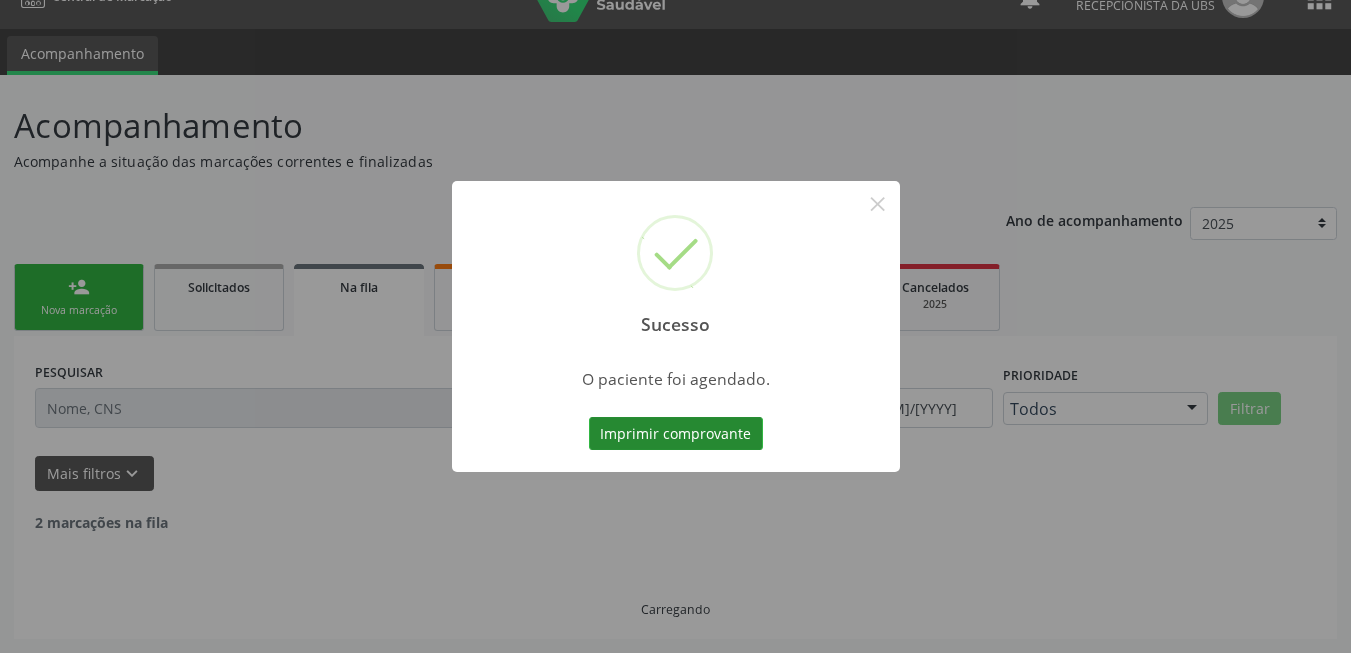 scroll, scrollTop: 14, scrollLeft: 0, axis: vertical 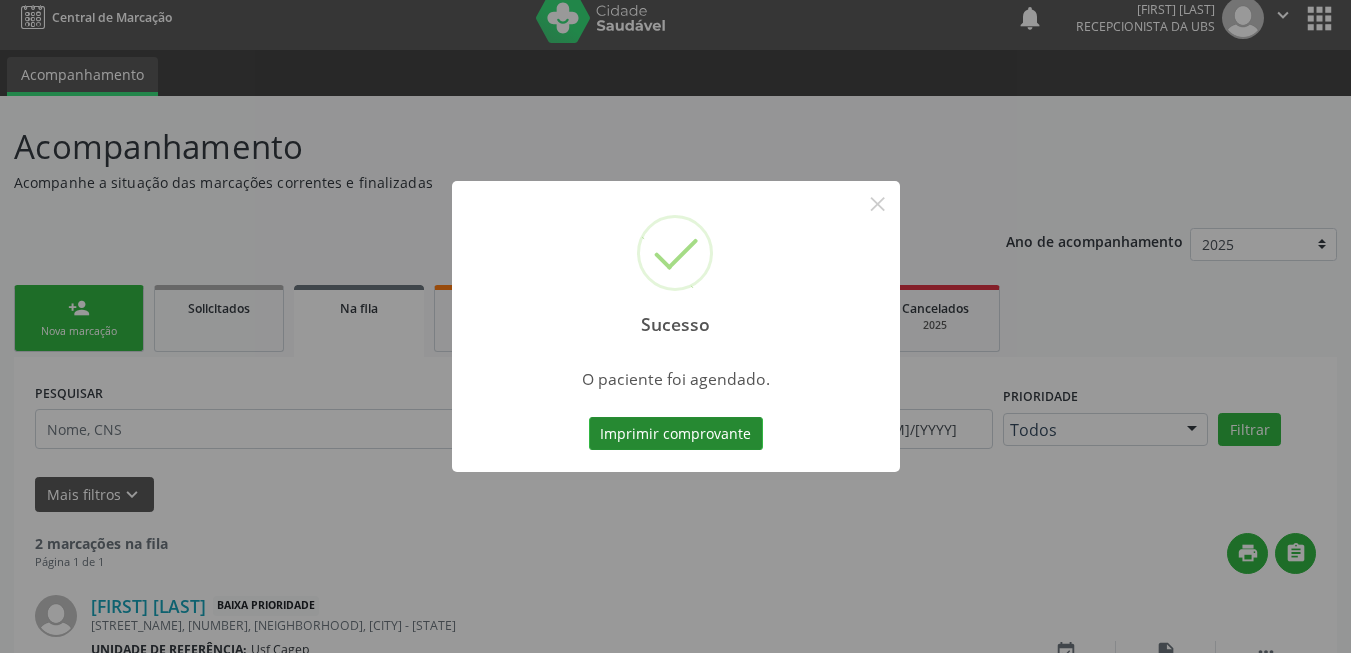 click on "Imprimir comprovante" at bounding box center (676, 434) 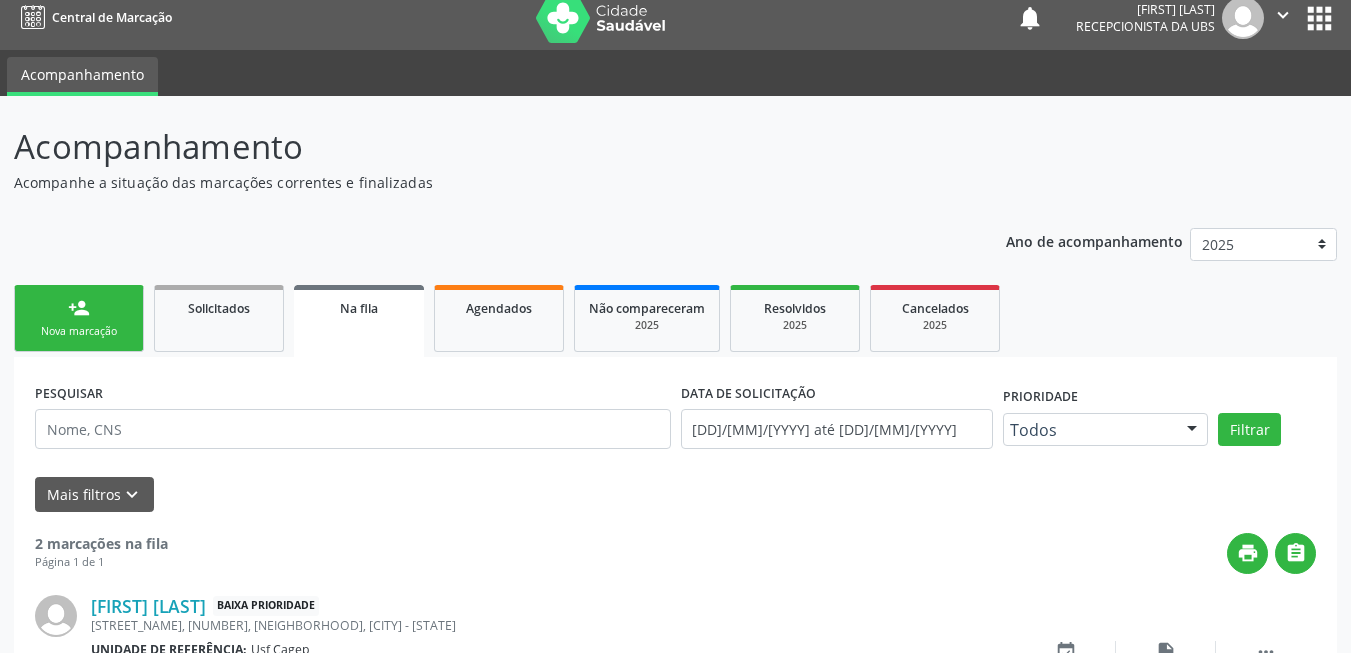 click on "person_add
Nova marcação" at bounding box center (79, 318) 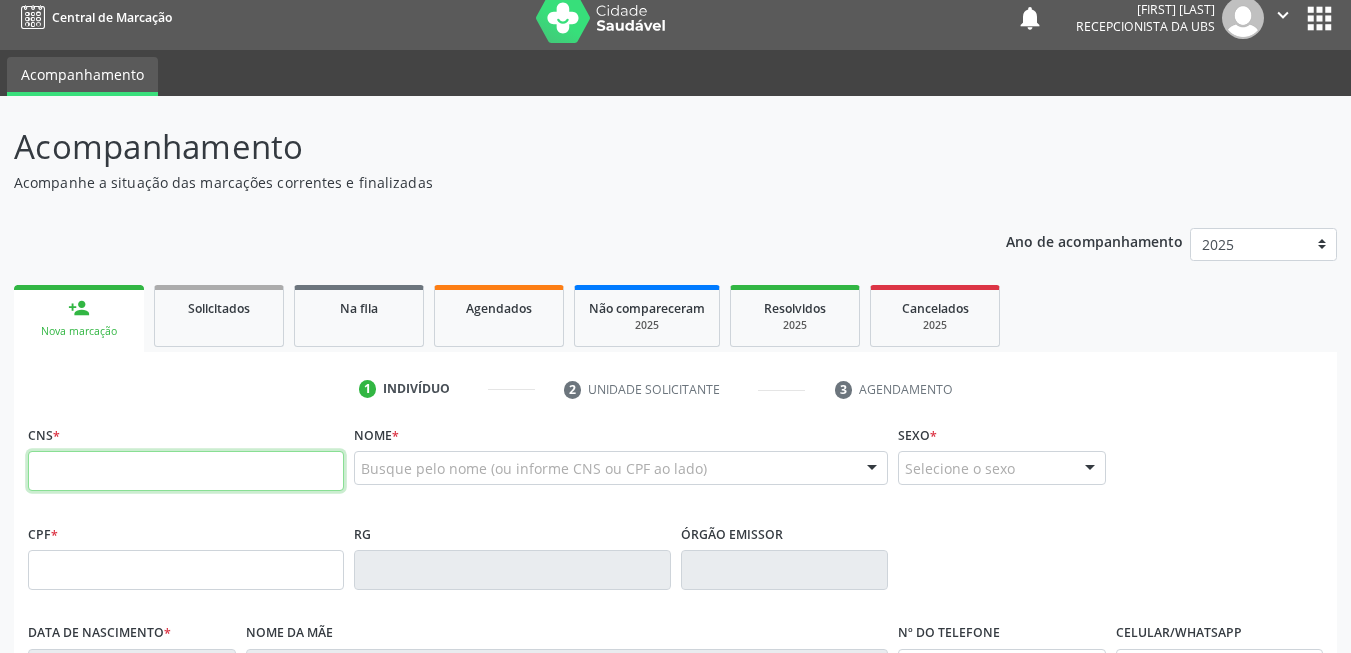 click at bounding box center [186, 471] 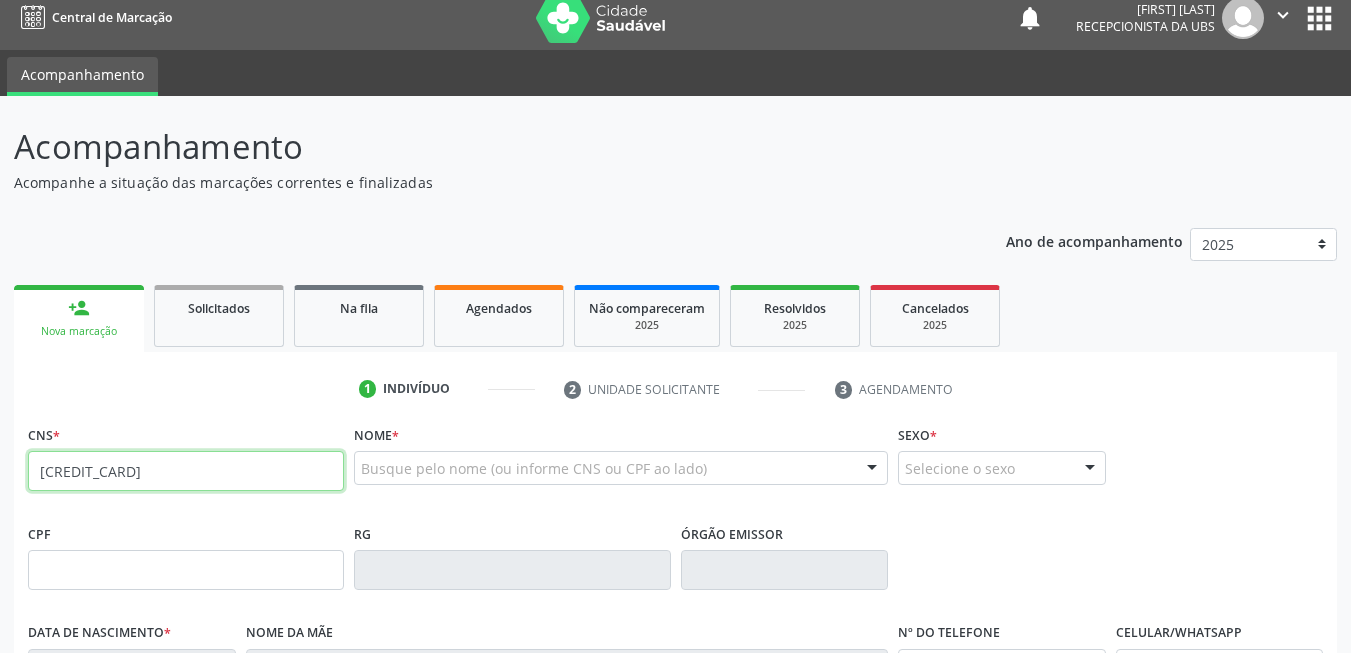 type on "700 2059 0103 3321" 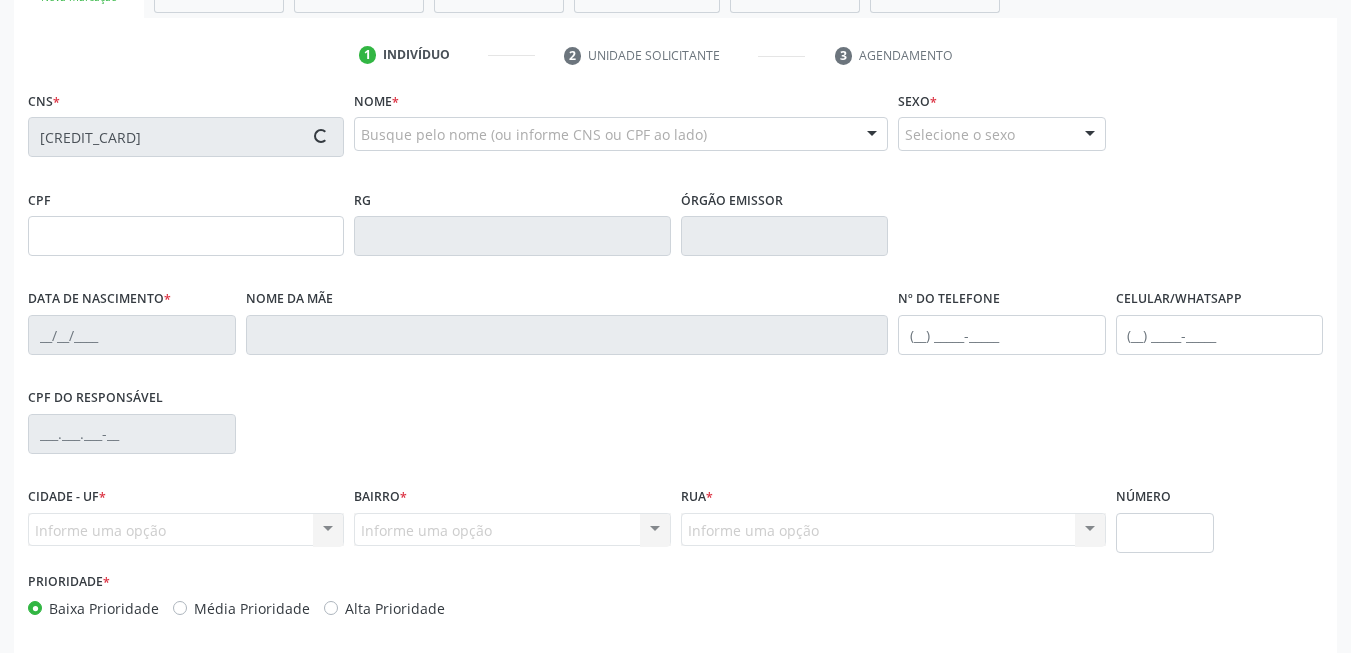 type on "418.357.194-49" 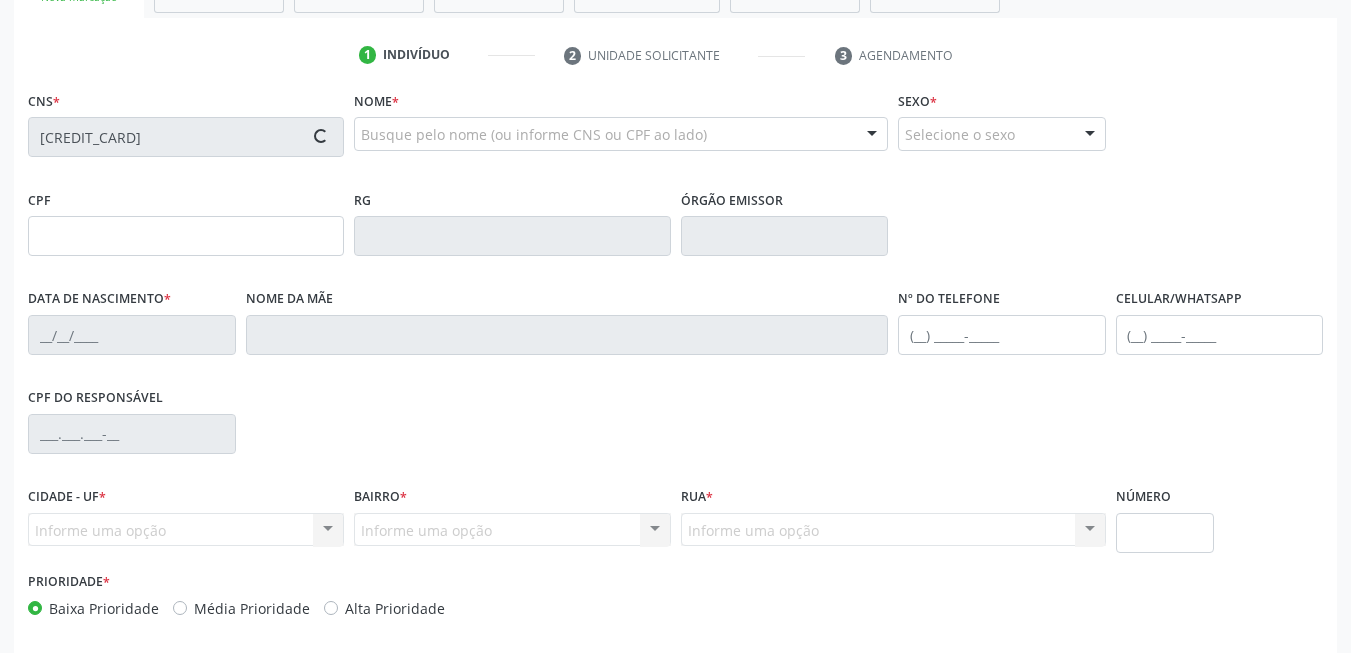 type on "25/12/1965" 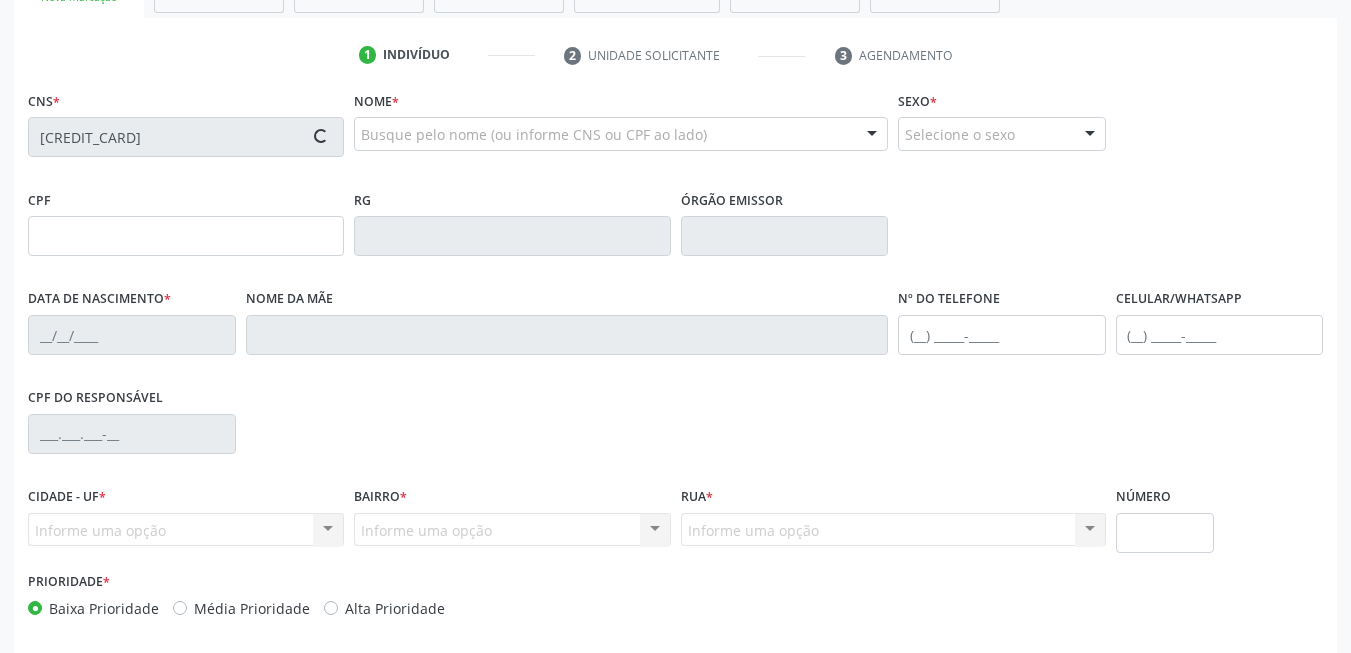 type on "Carmelita Maria dos Santos" 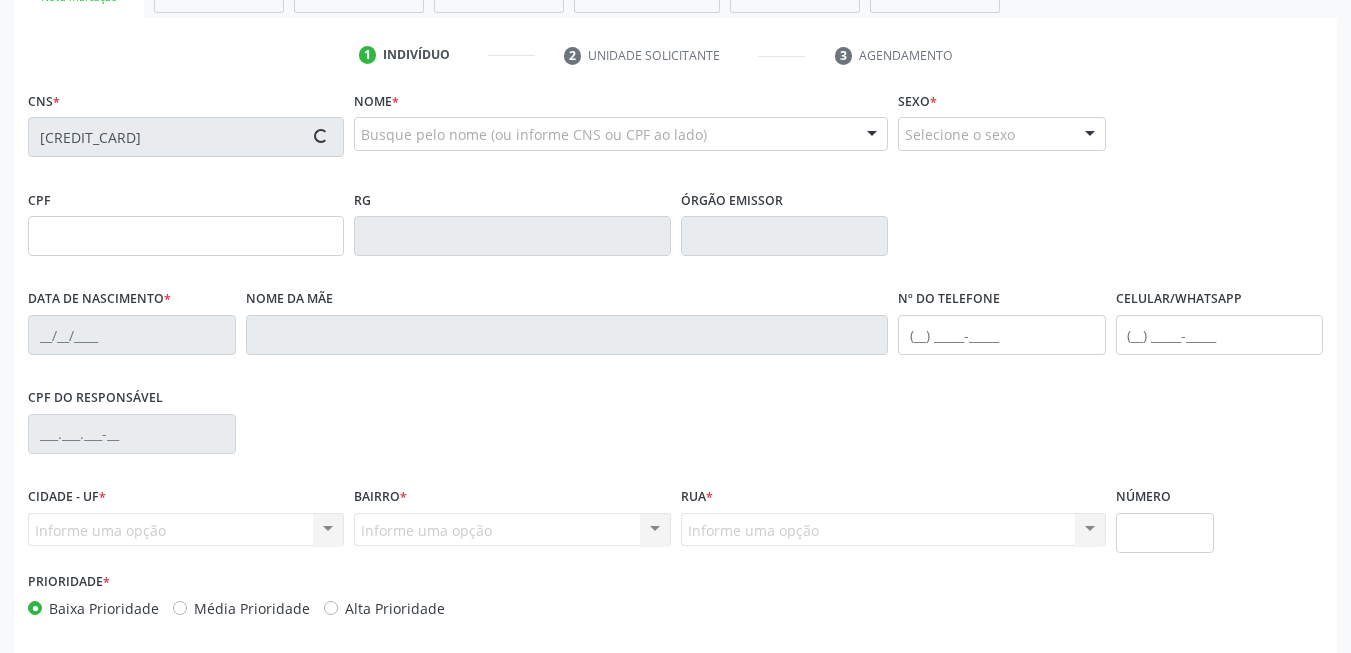 type on "2" 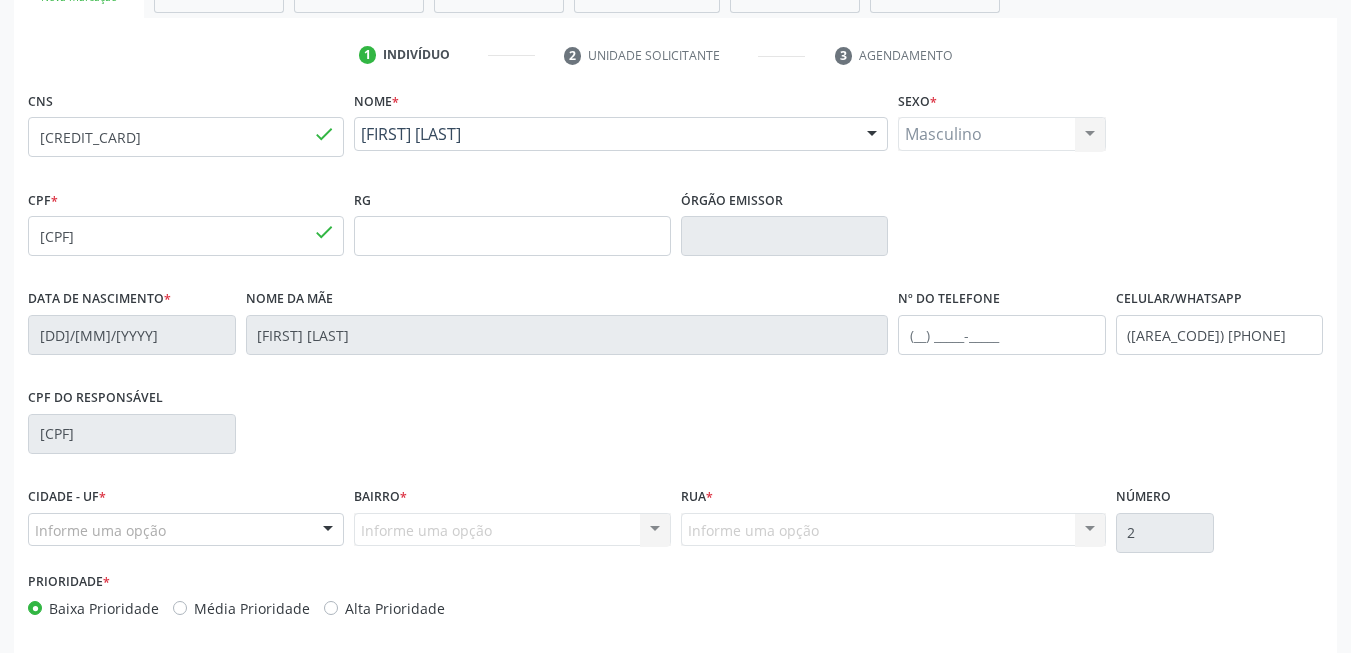 scroll, scrollTop: 431, scrollLeft: 0, axis: vertical 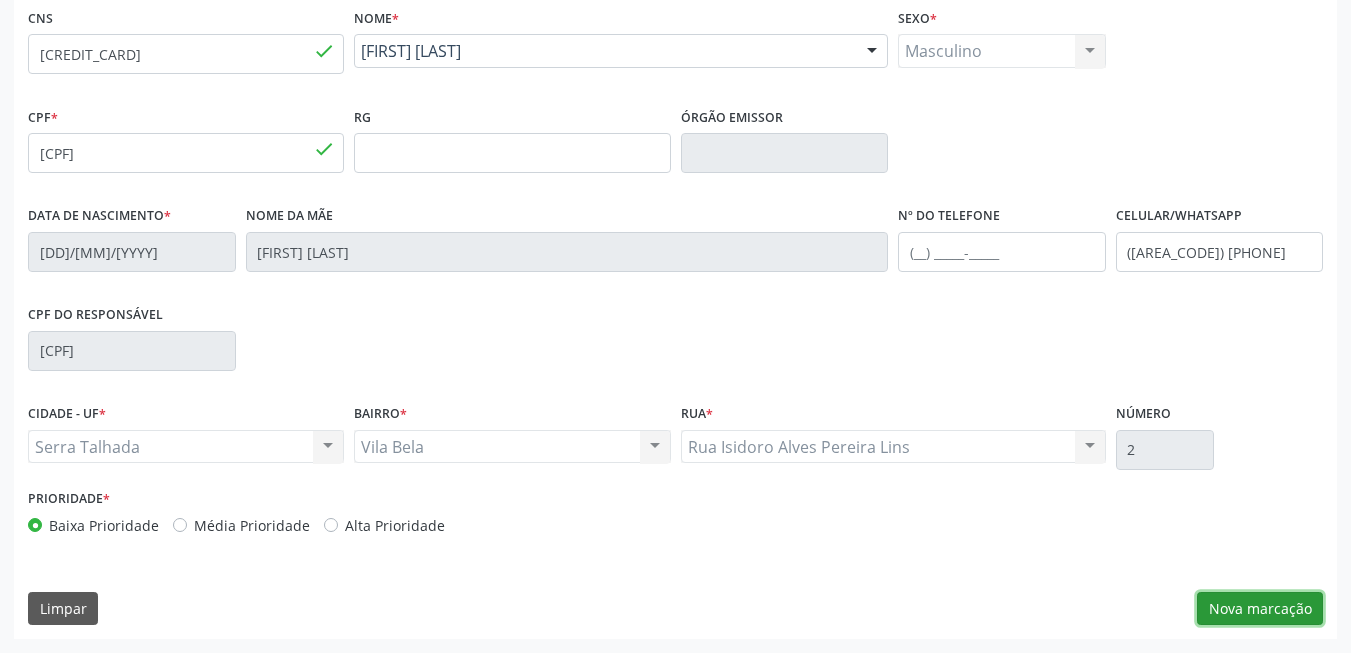click on "Nova marcação" at bounding box center (1260, 609) 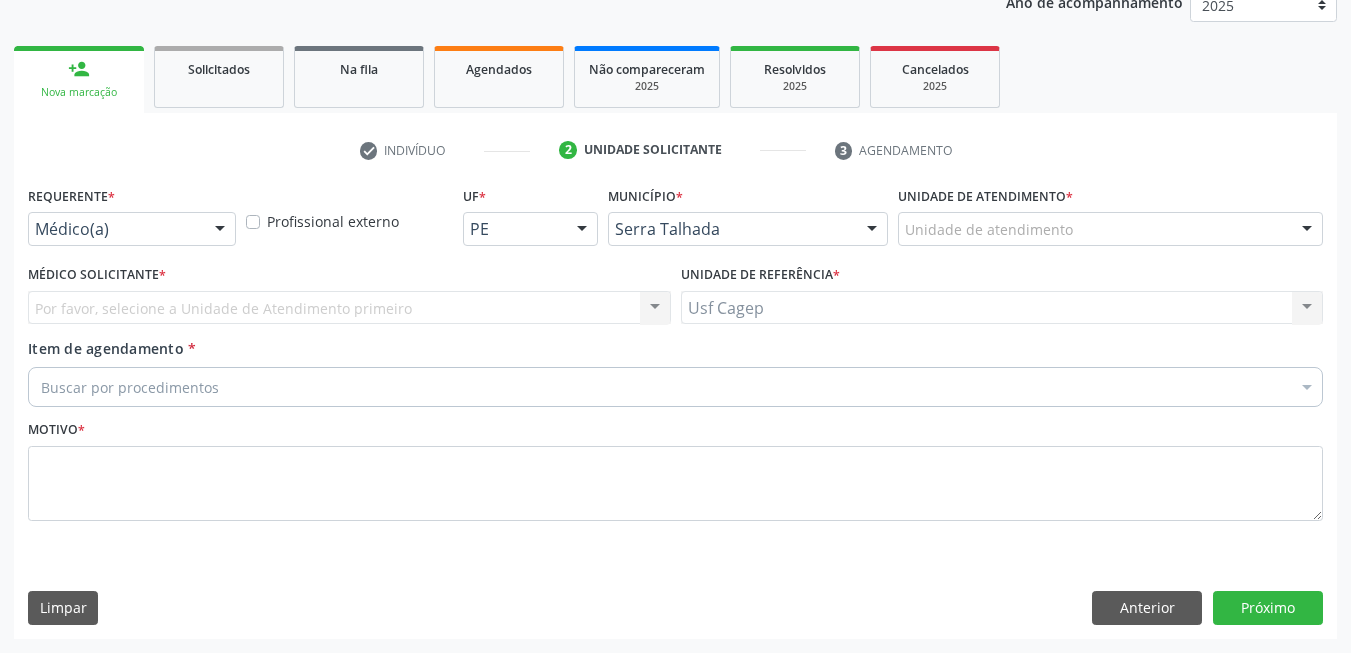 scroll, scrollTop: 253, scrollLeft: 0, axis: vertical 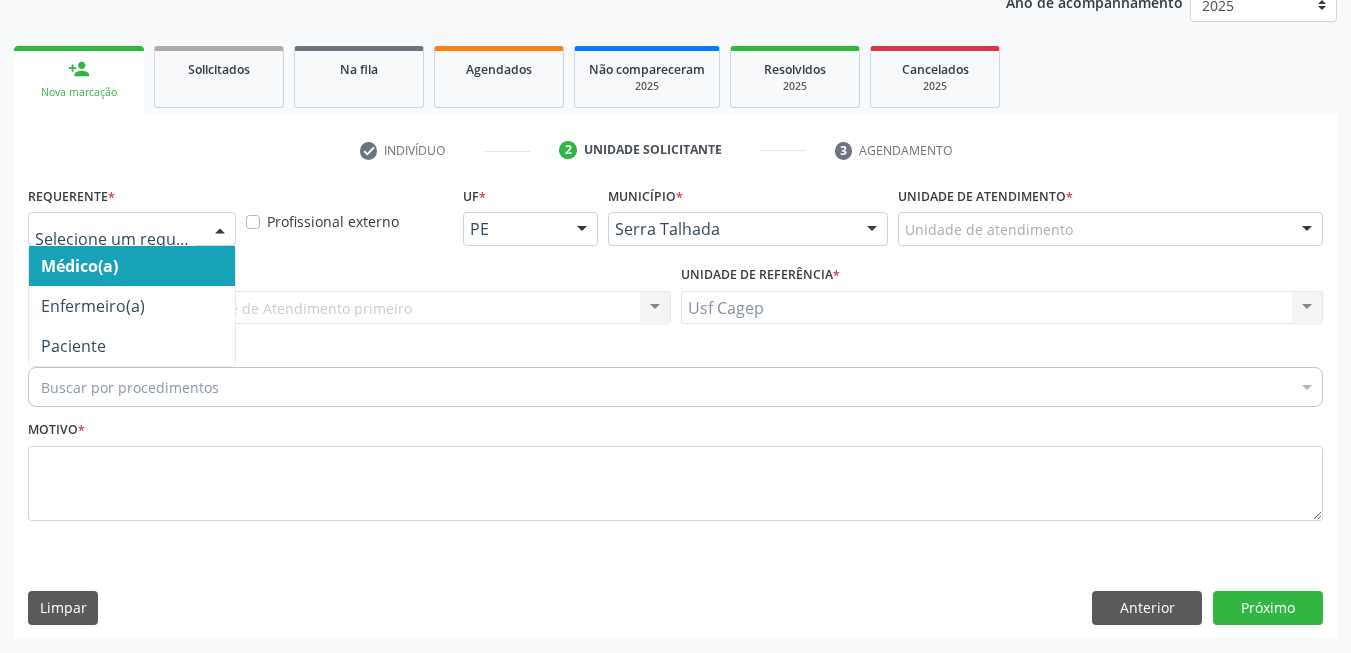 click on "Médico(a)   Enfermeiro(a)   Paciente
Nenhum resultado encontrado para: "   "
Não há nenhuma opção para ser exibida." at bounding box center [132, 229] 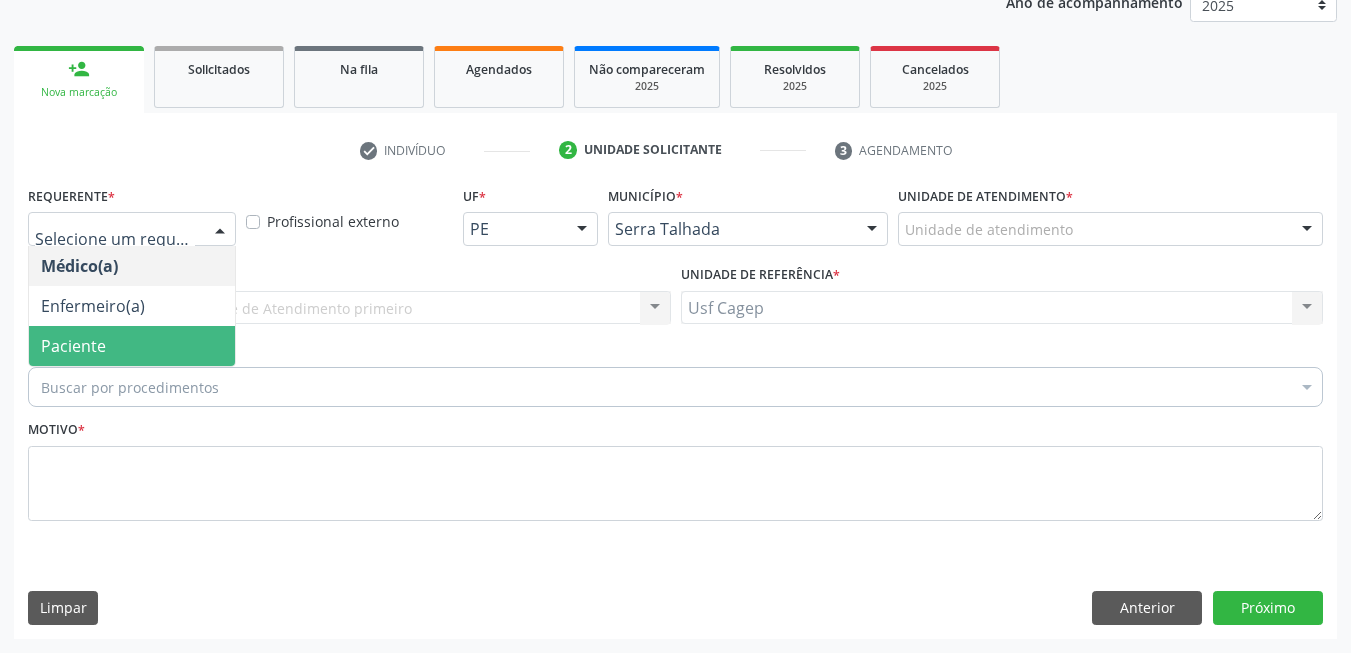 click on "Paciente" at bounding box center (132, 346) 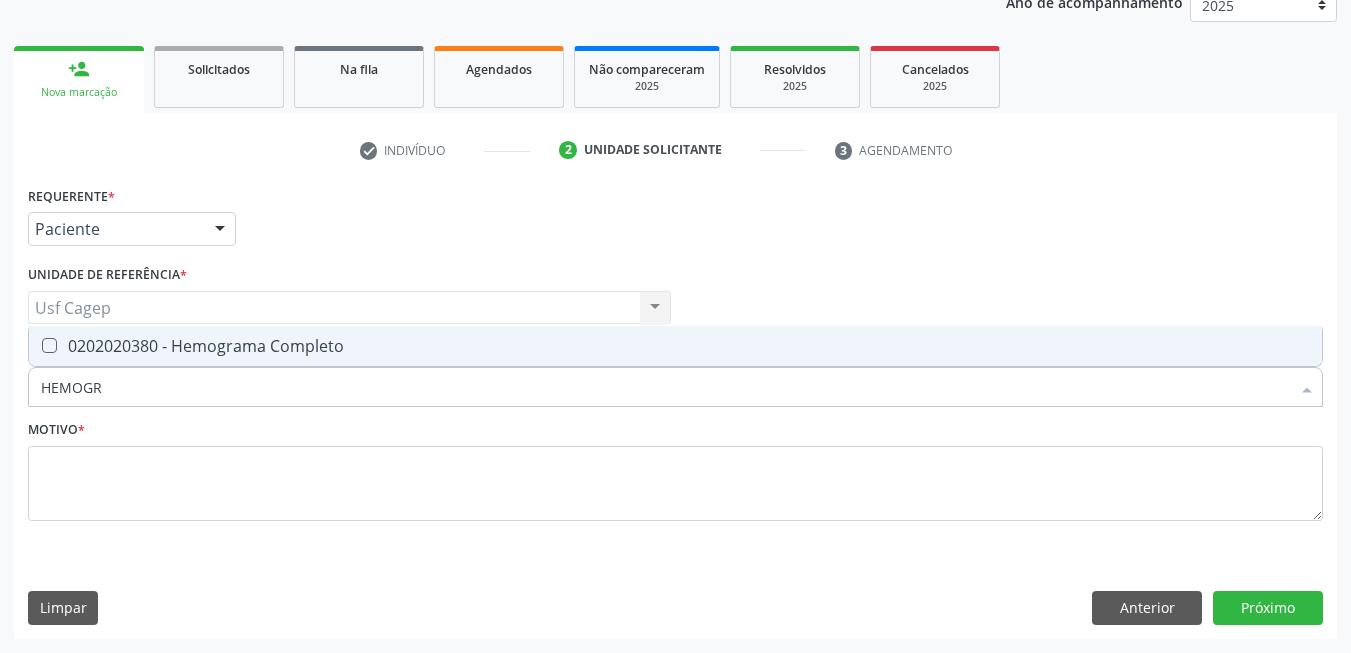 type on "HEMOGRA" 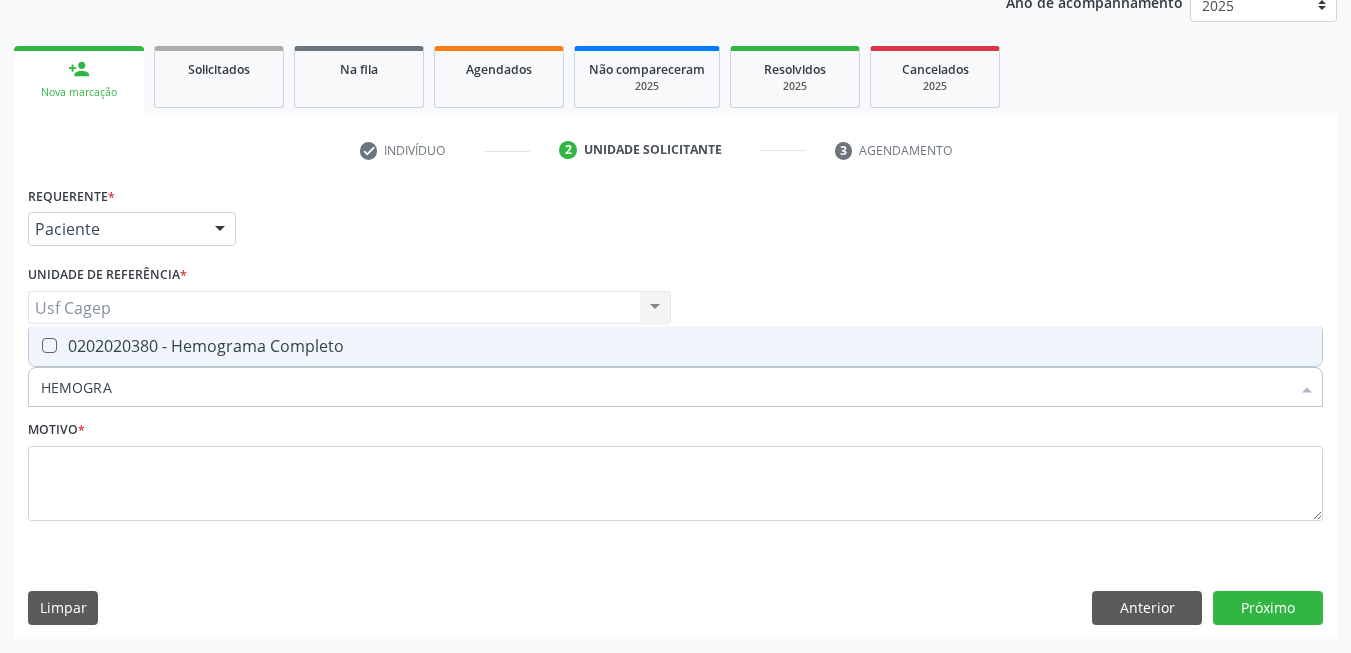 click on "0202020380 - Hemograma Completo" at bounding box center (675, 346) 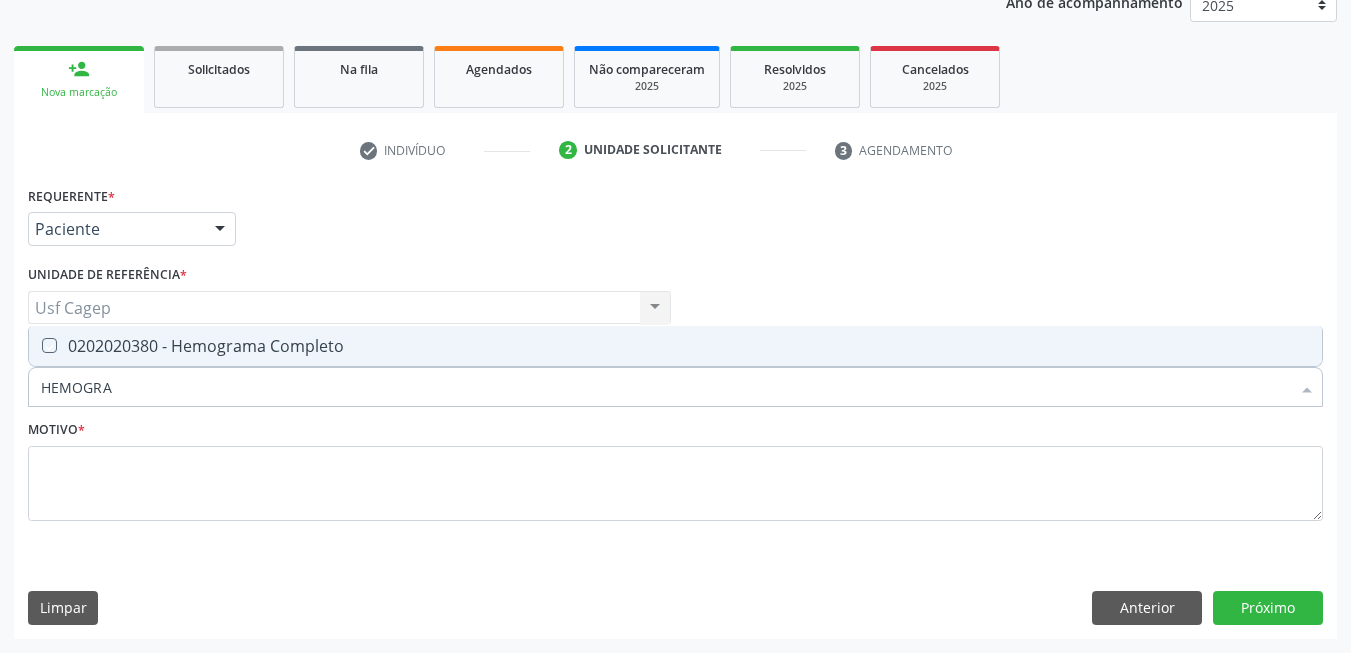 checkbox on "true" 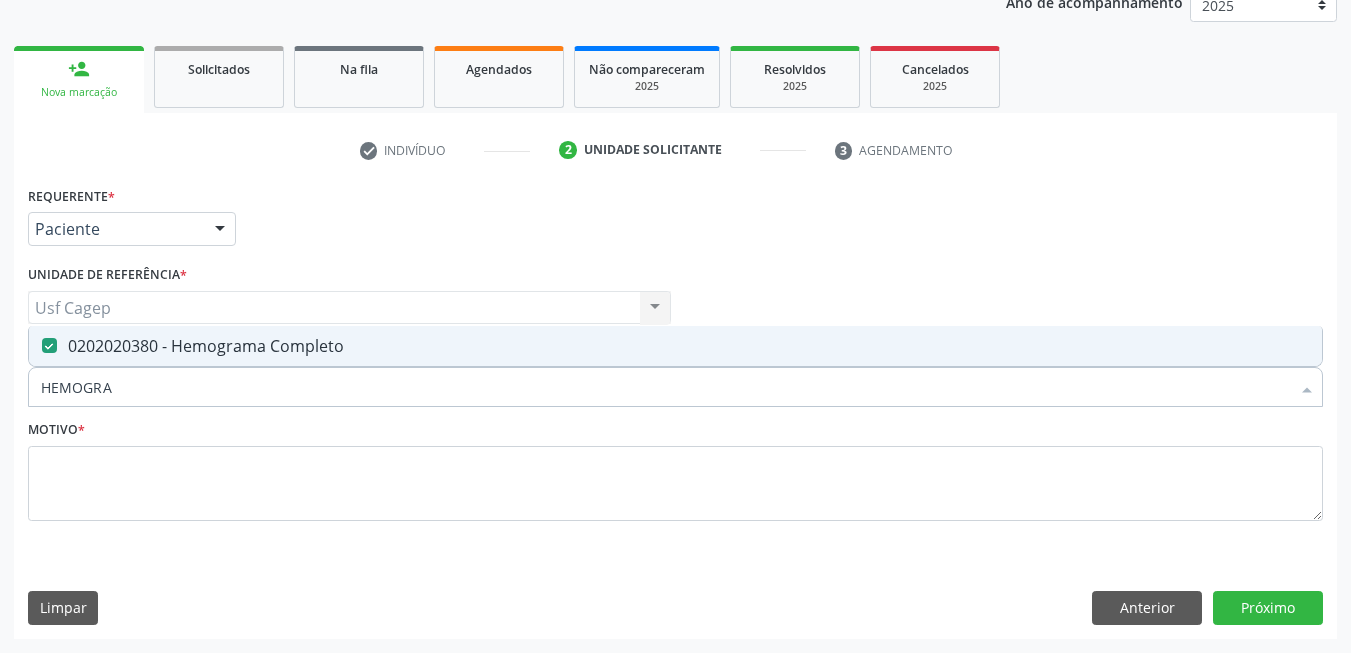 click on "HEMOGRA" at bounding box center (665, 387) 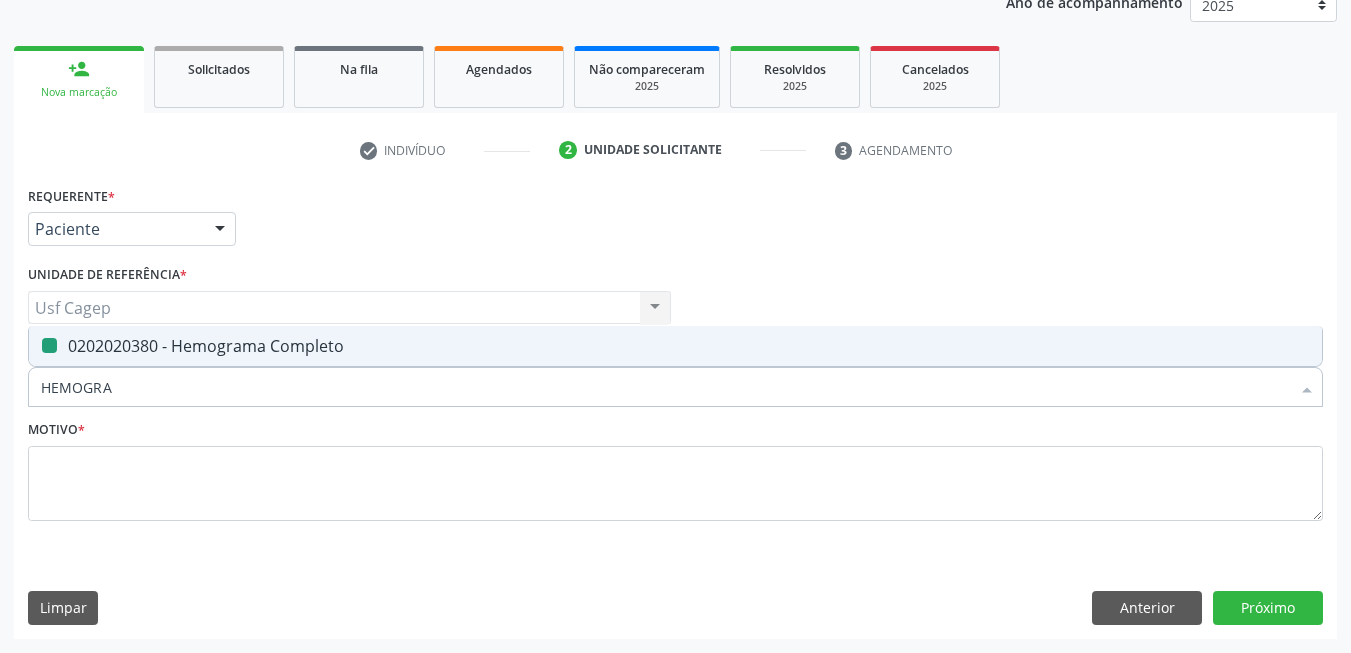 type on "T" 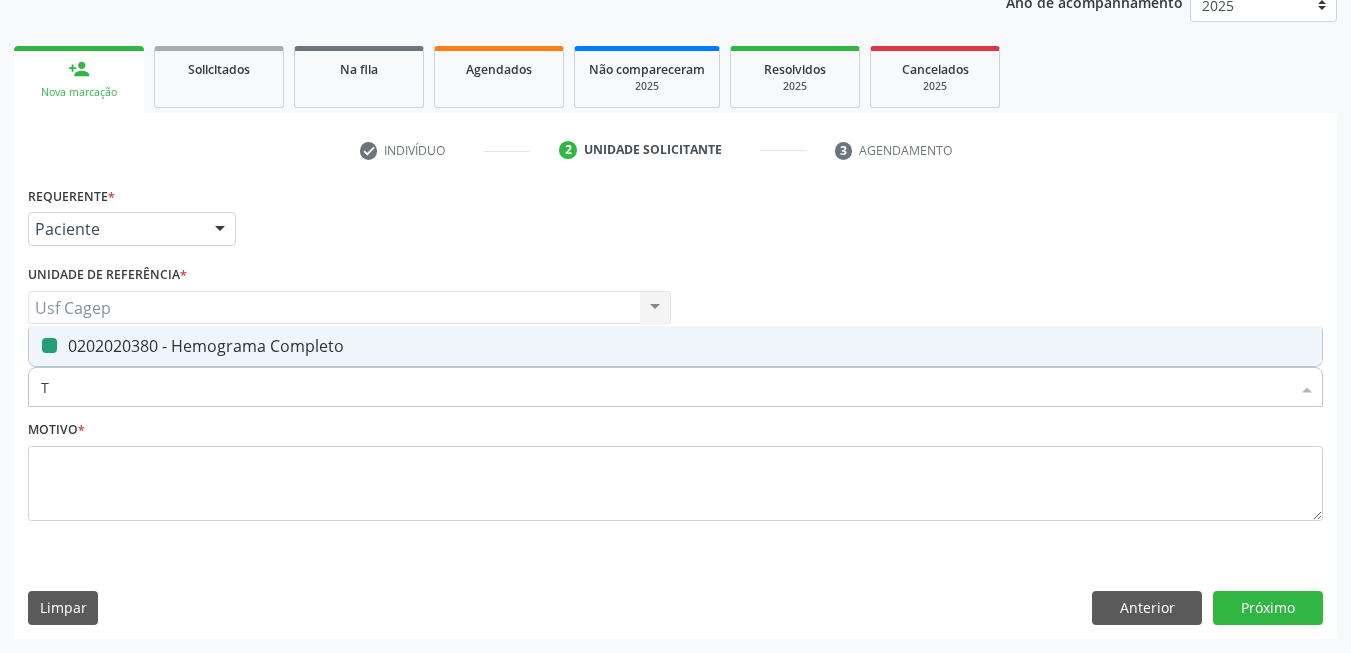 checkbox on "false" 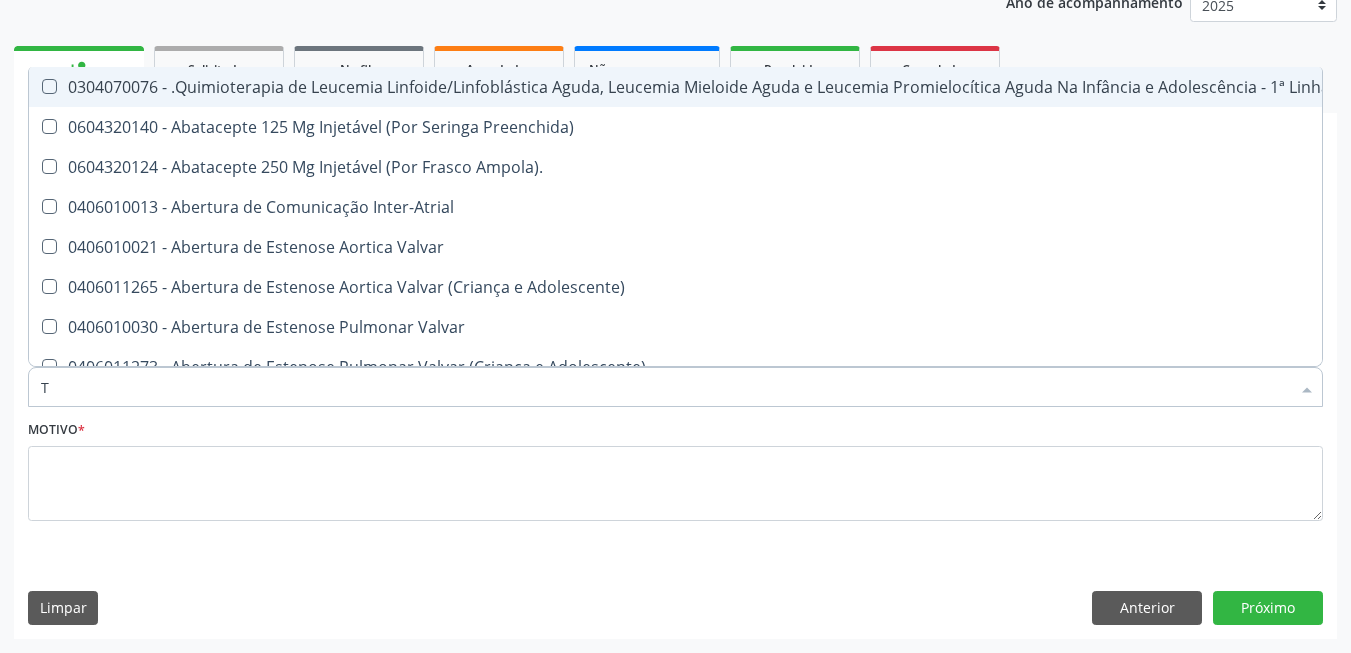 type on "TG" 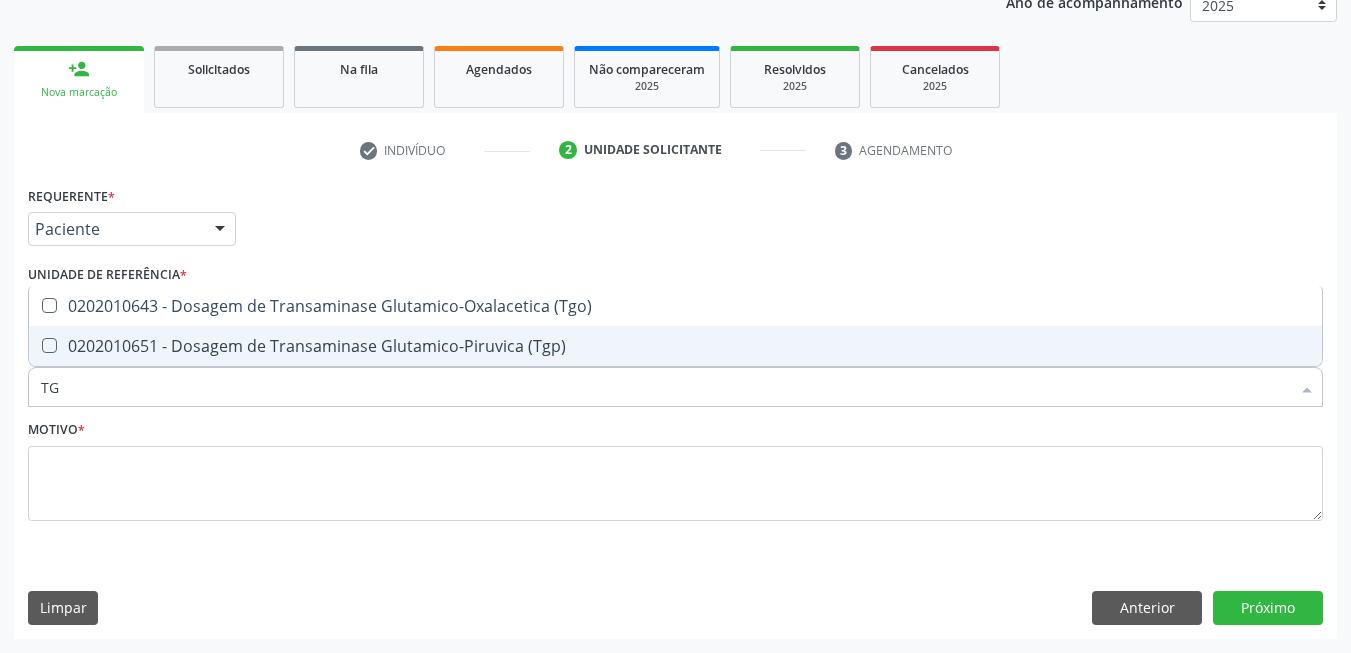 drag, startPoint x: 225, startPoint y: 354, endPoint x: 228, endPoint y: 329, distance: 25.179358 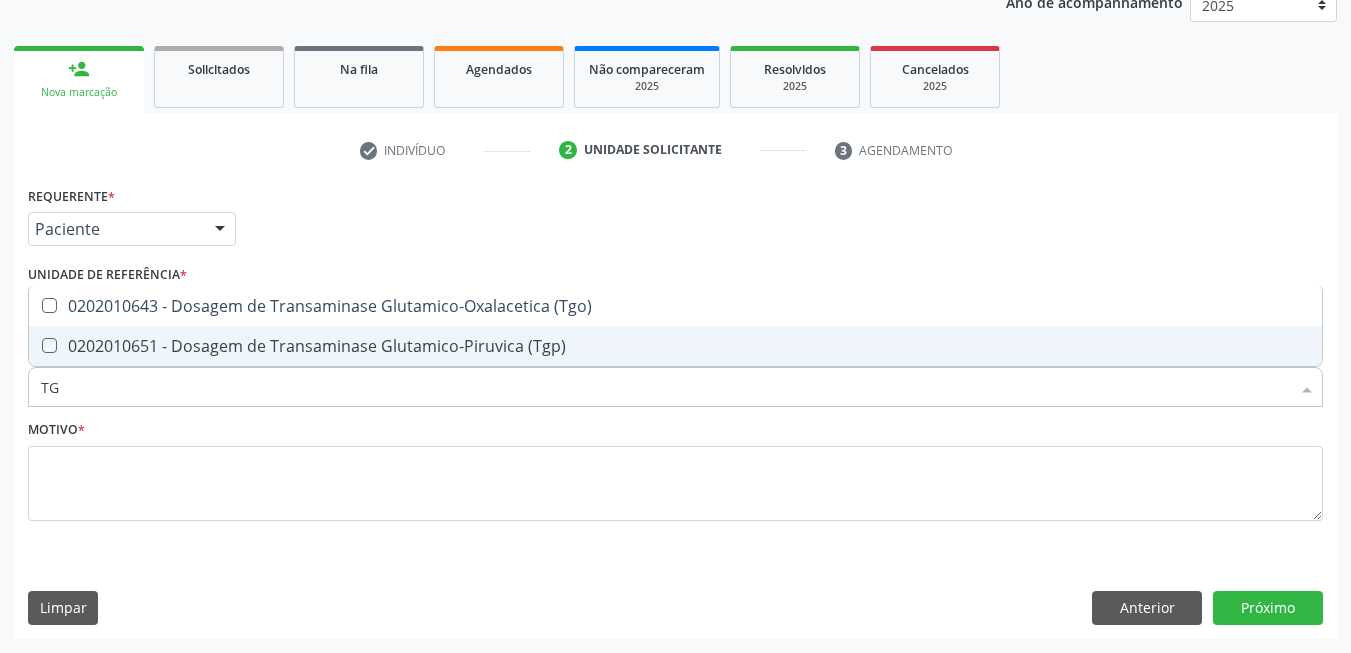 checkbox on "true" 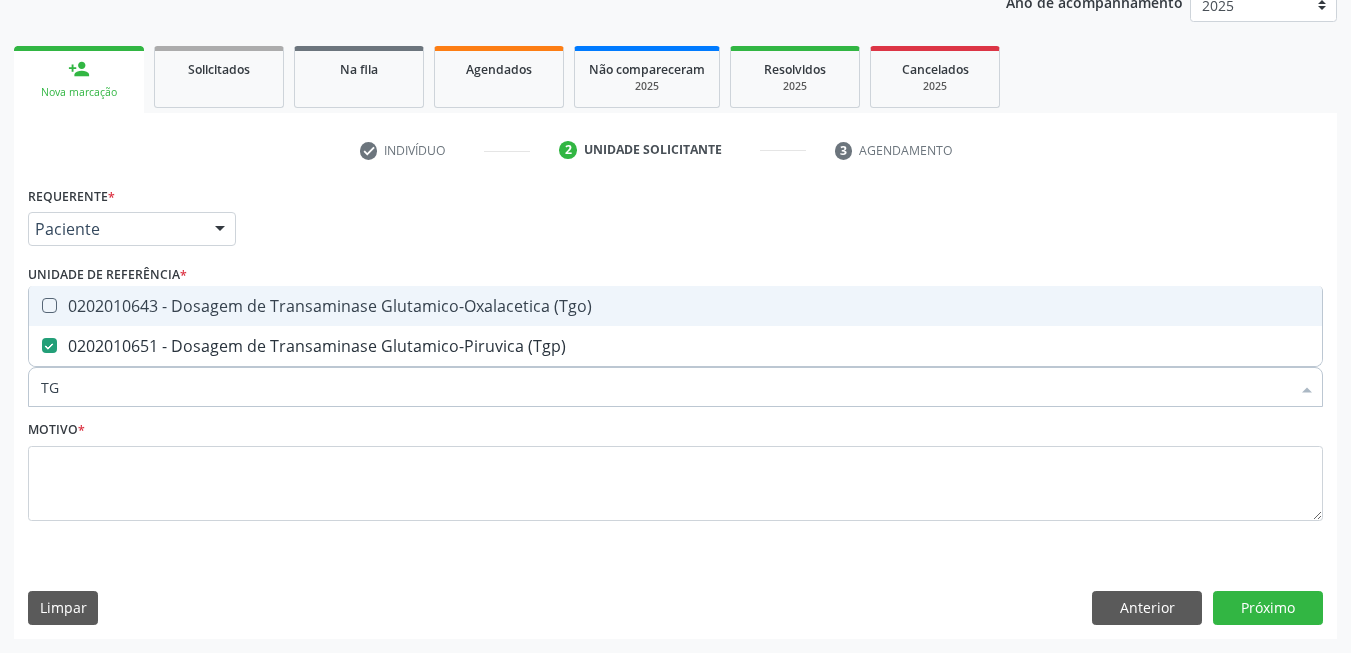 click on "0202010643 - Dosagem de Transaminase Glutamico-Oxalacetica (Tgo)" at bounding box center (675, 306) 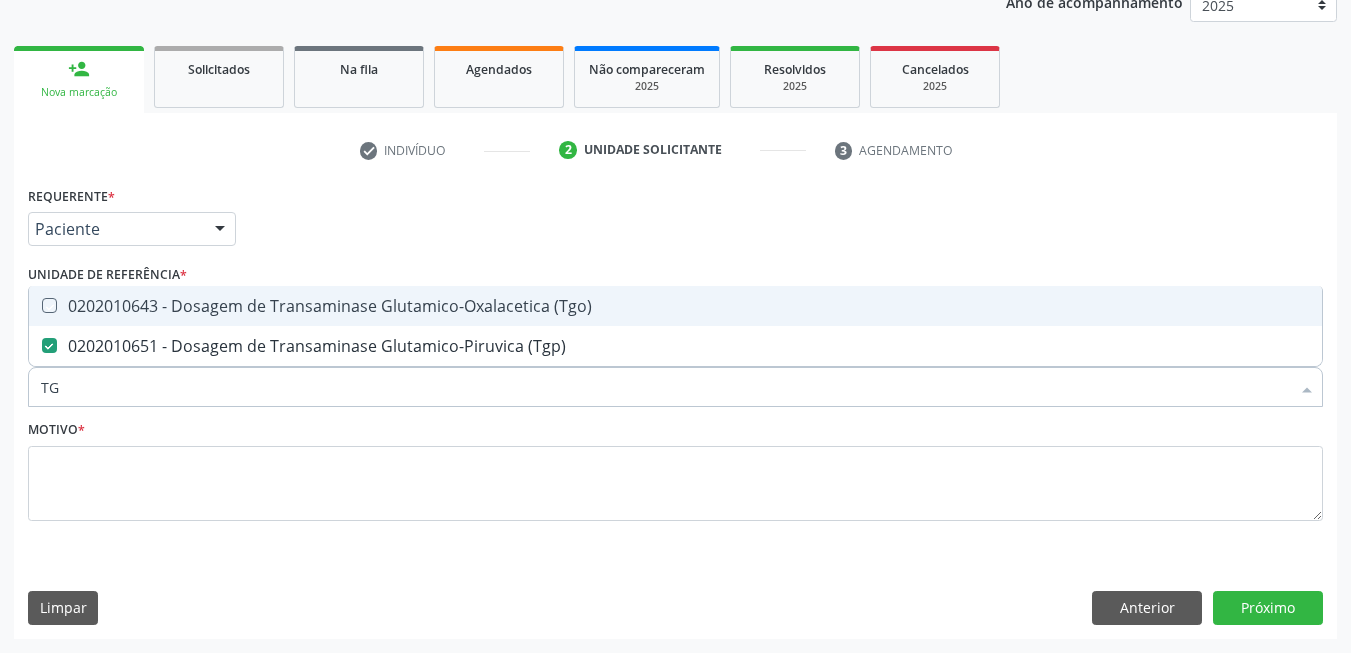 checkbox on "true" 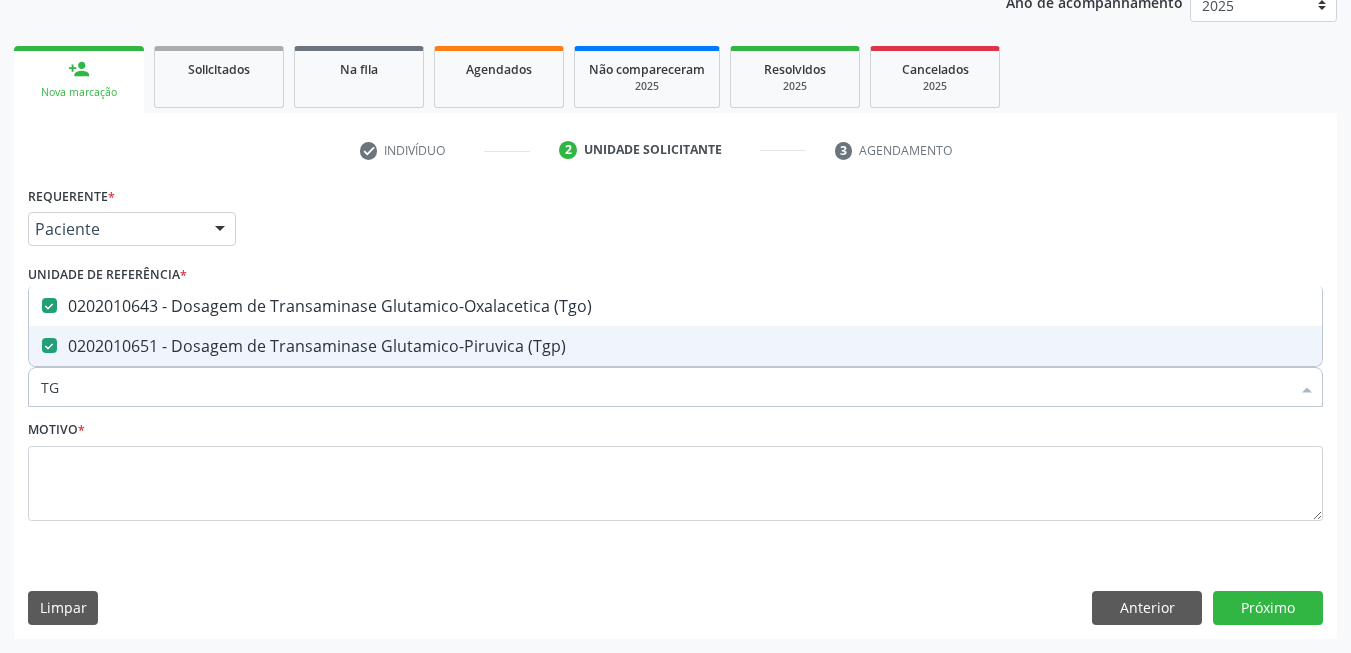 click on "TG" at bounding box center (665, 387) 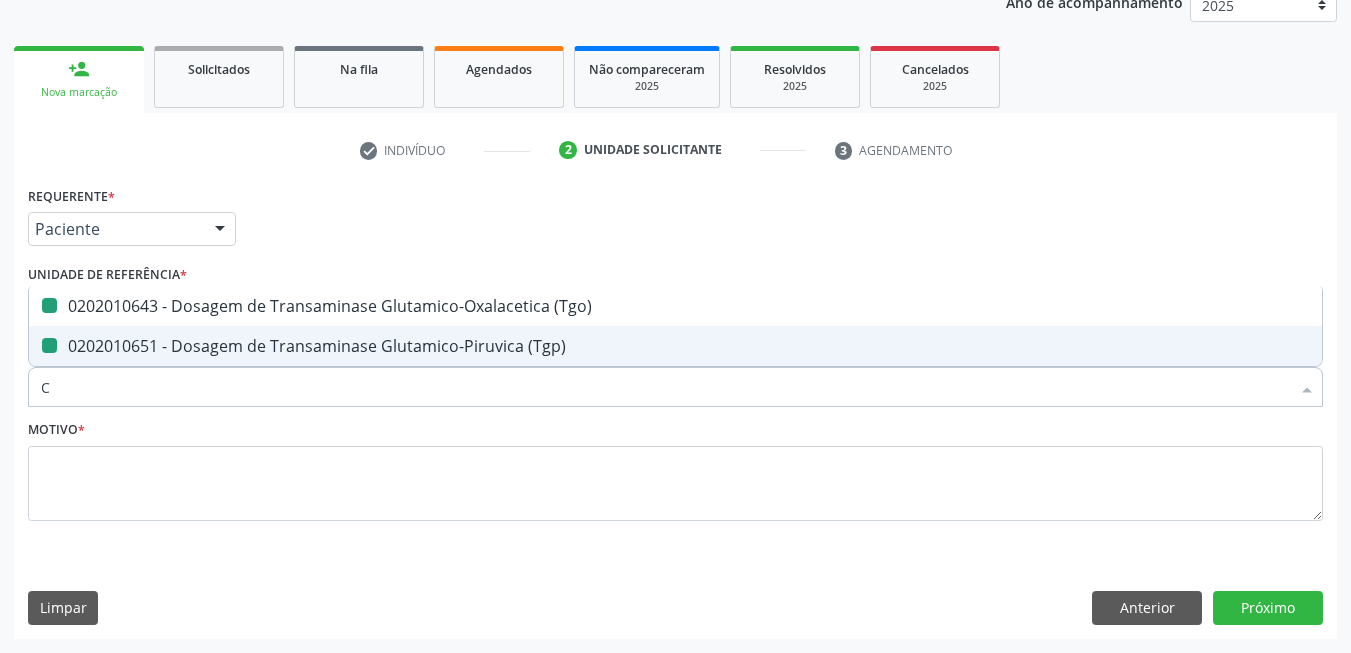 type on "CO" 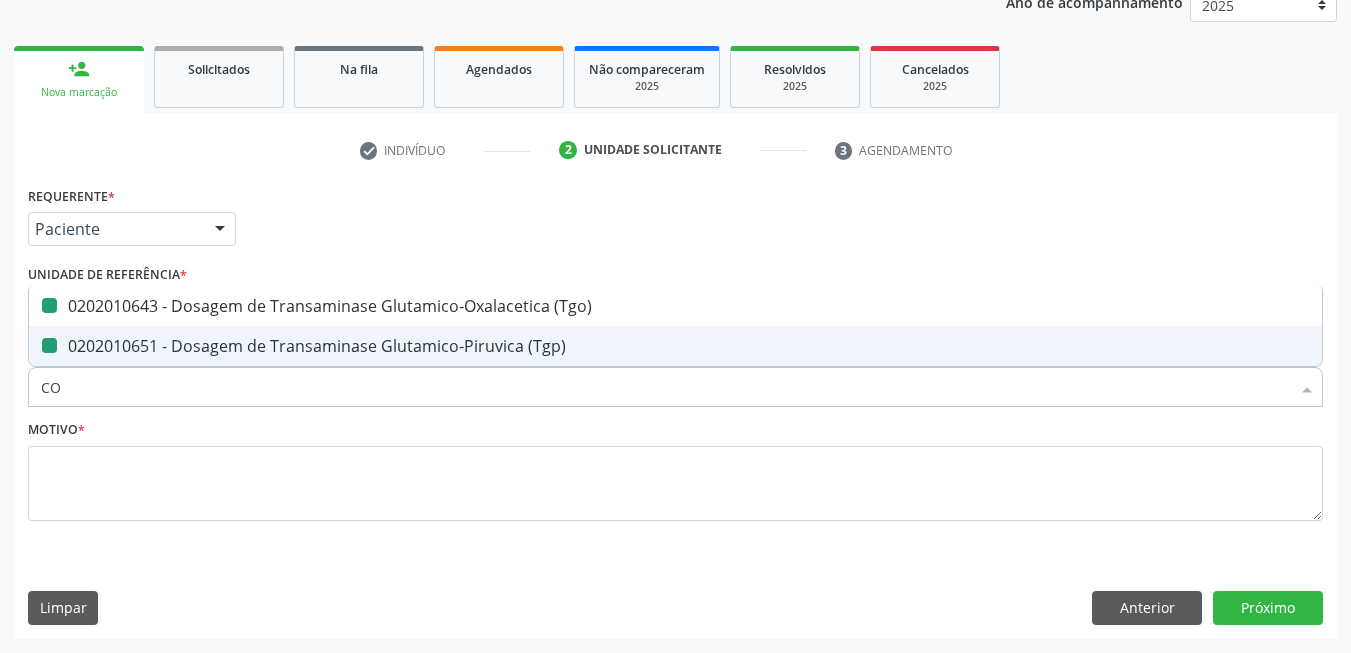 checkbox on "false" 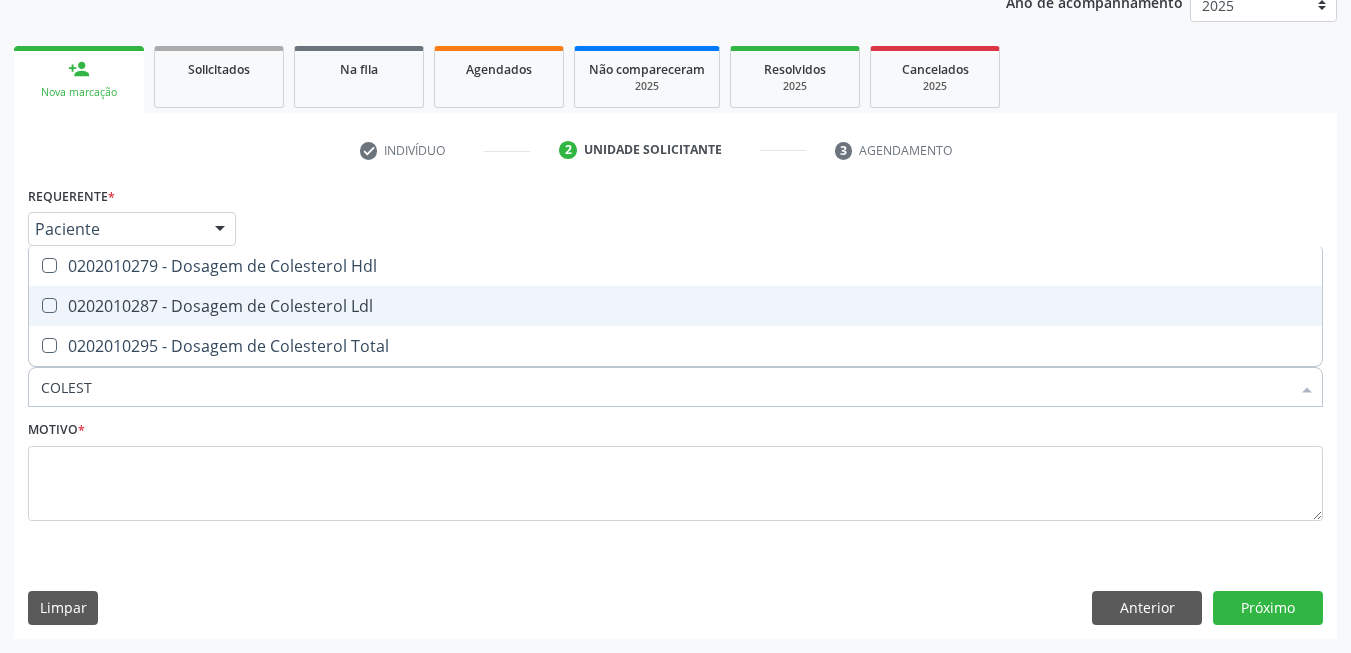 type on "COLESTE" 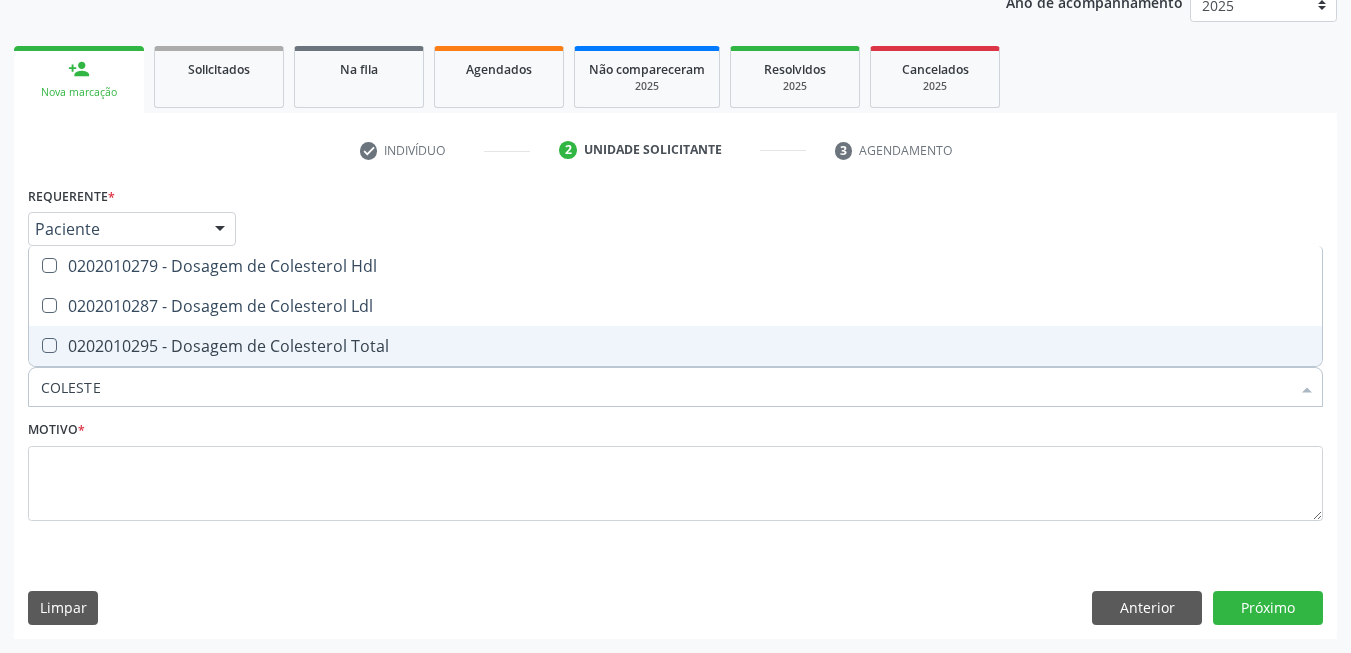 drag, startPoint x: 244, startPoint y: 337, endPoint x: 250, endPoint y: 293, distance: 44.407207 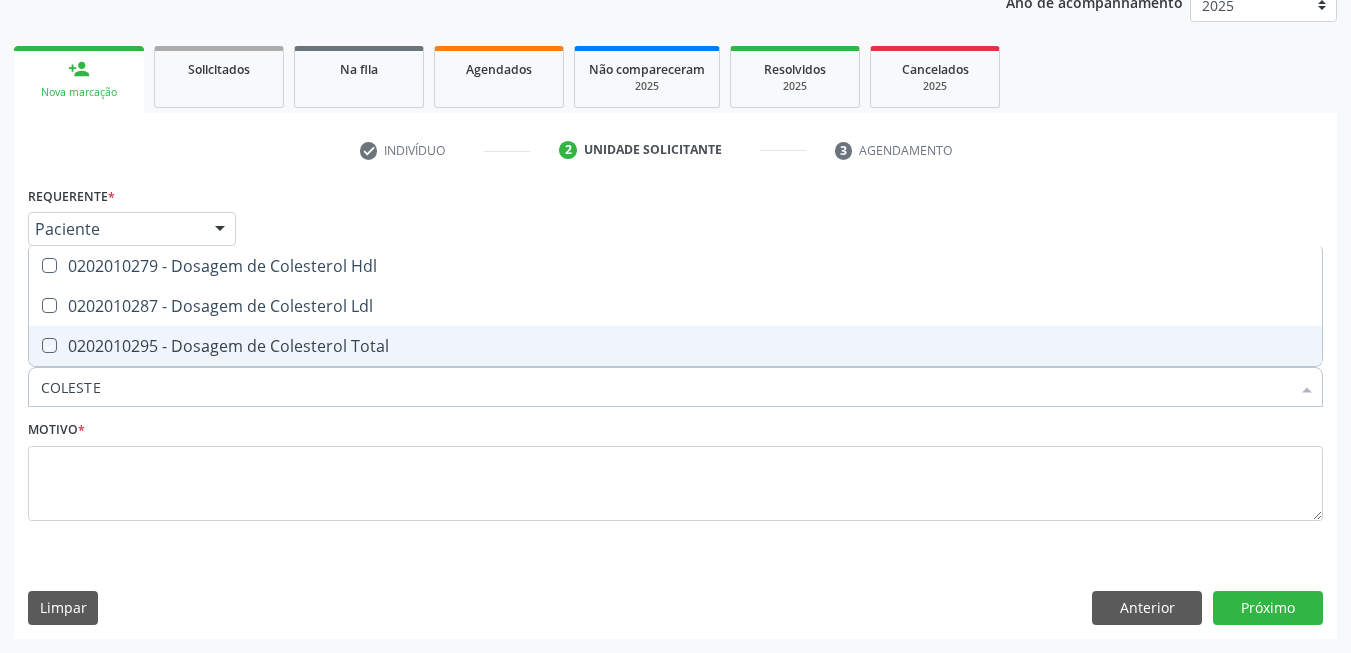 checkbox on "true" 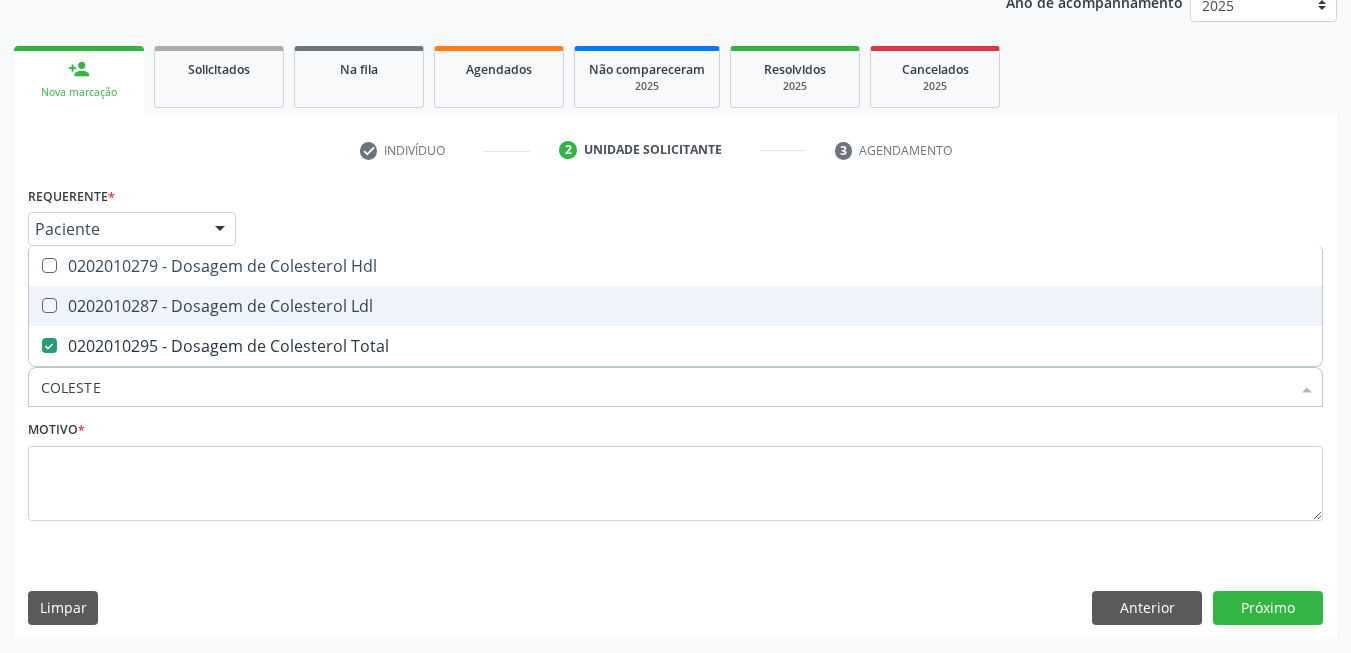 click on "0202010287 - Dosagem de Colesterol Ldl" at bounding box center (675, 306) 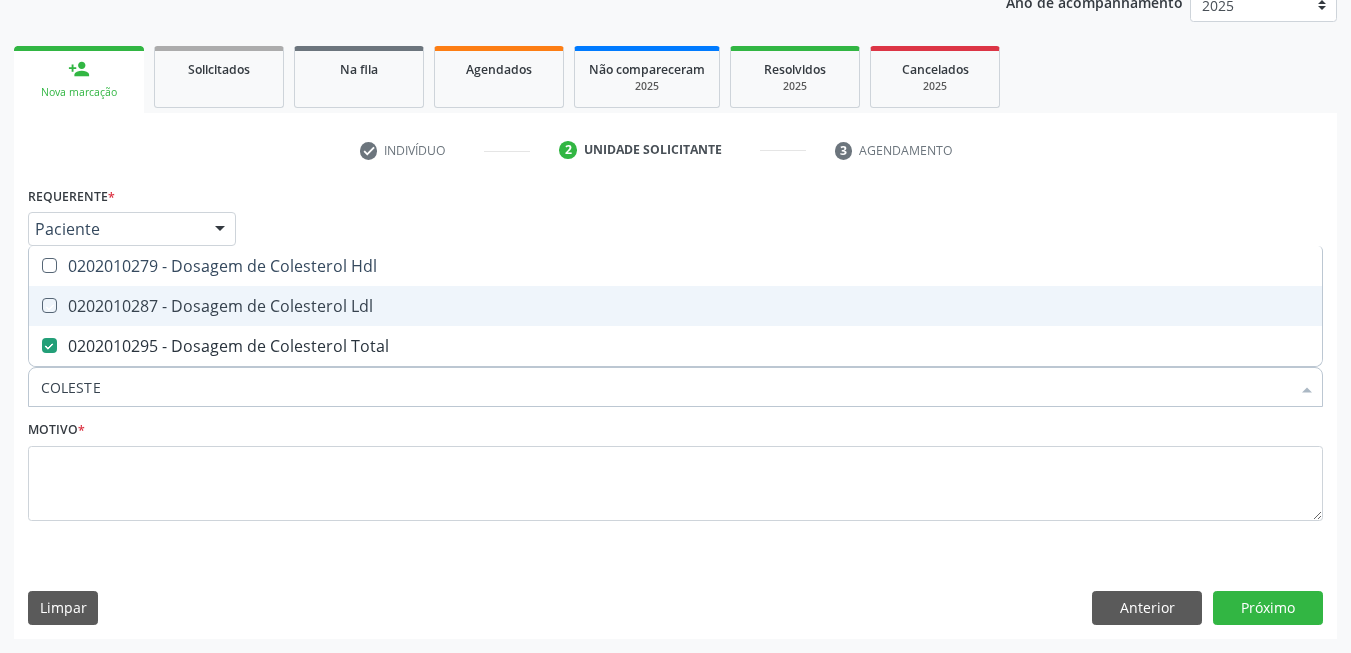 checkbox on "true" 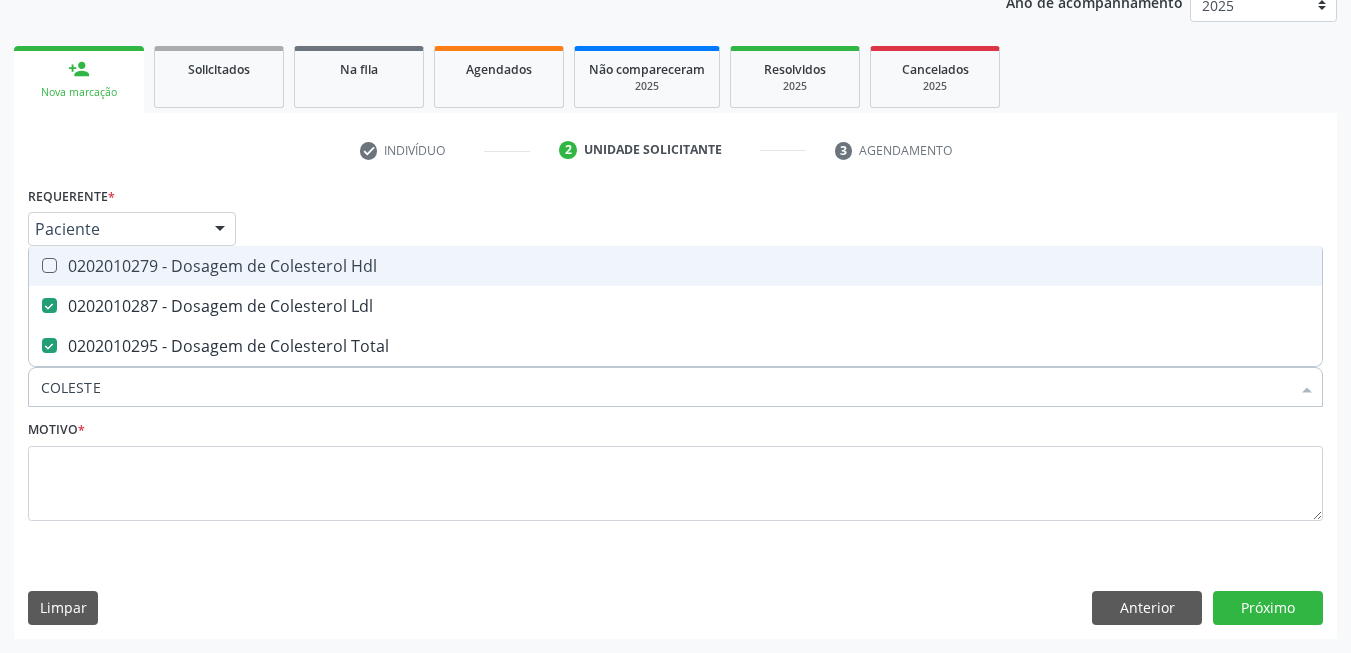 click on "0202010279 - Dosagem de Colesterol Hdl" at bounding box center (675, 266) 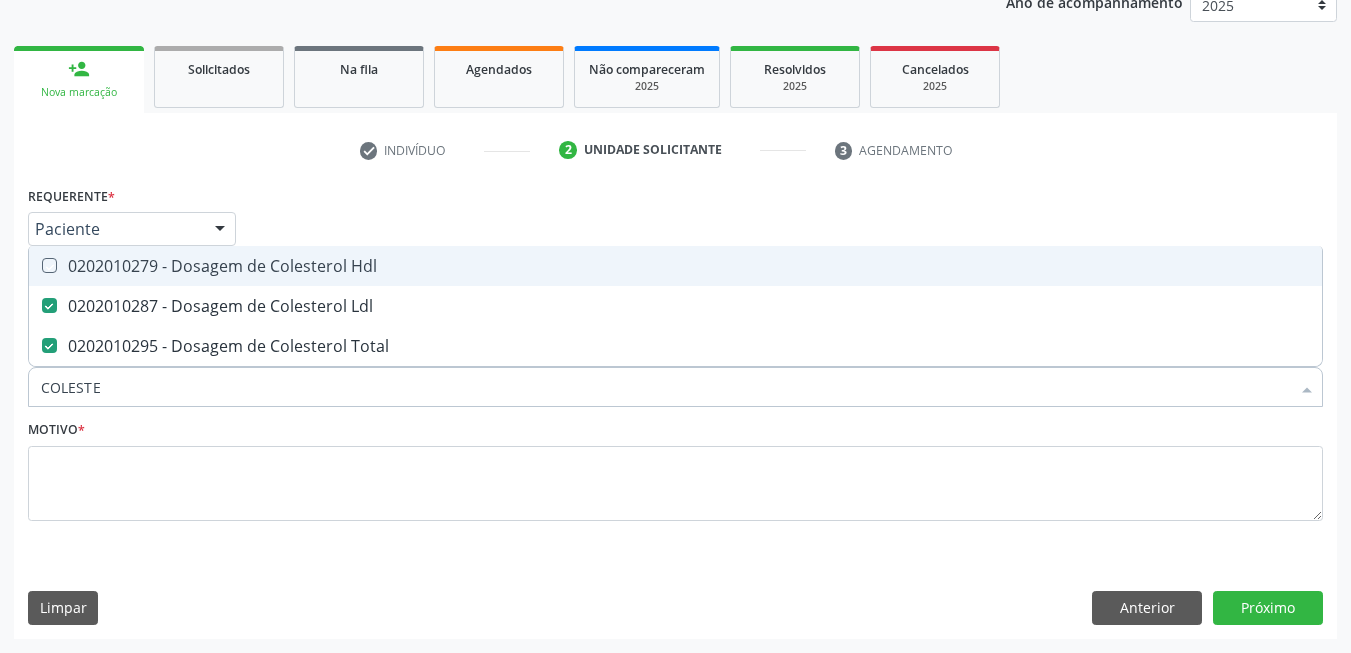 checkbox on "true" 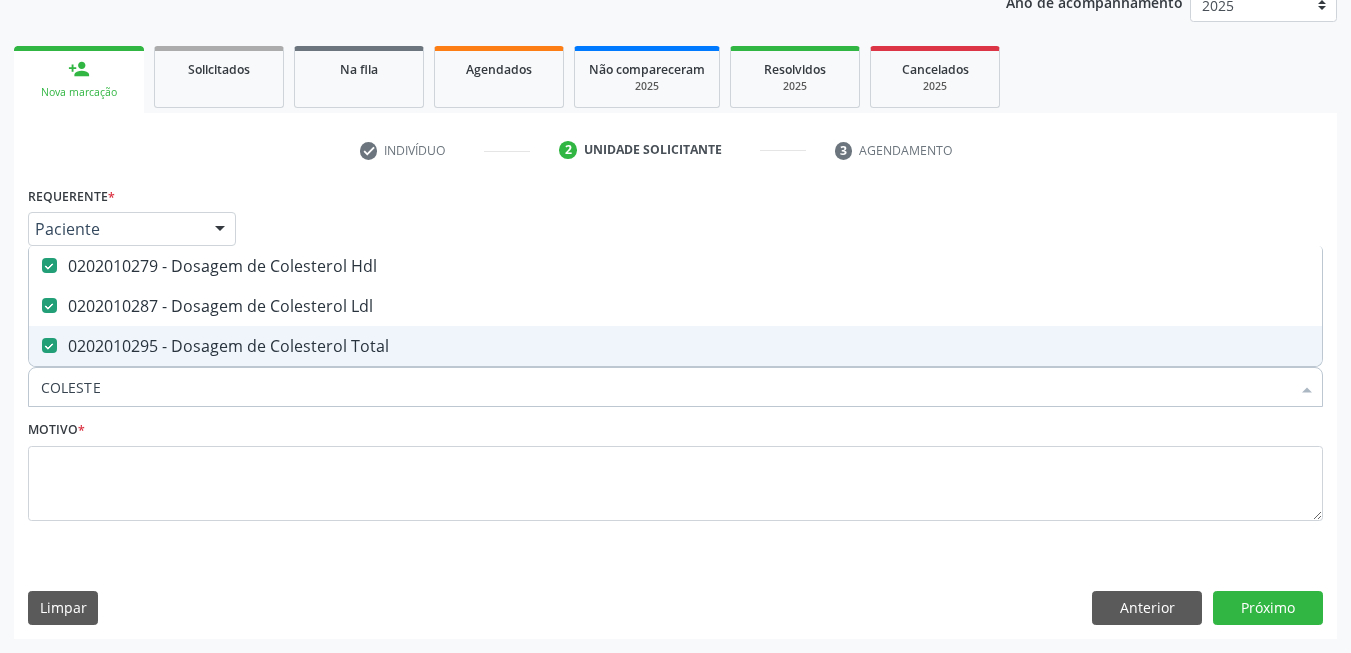 click on "COLESTE" at bounding box center (665, 387) 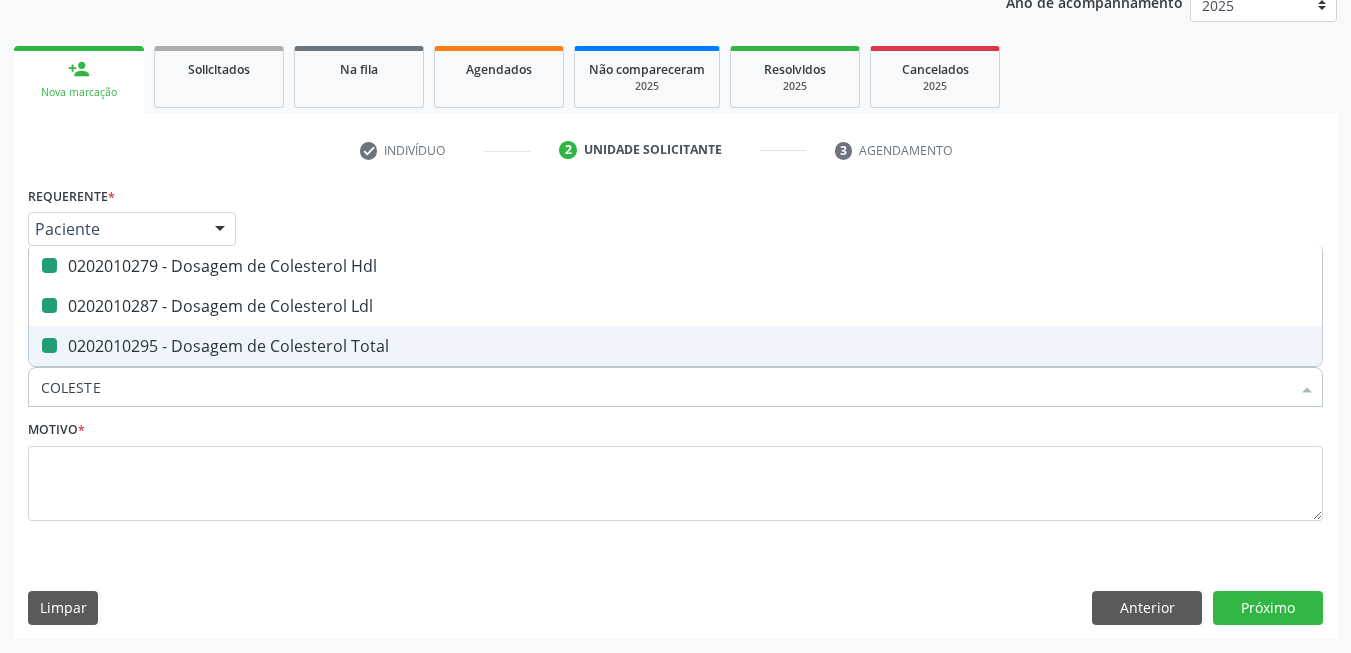 type on "T" 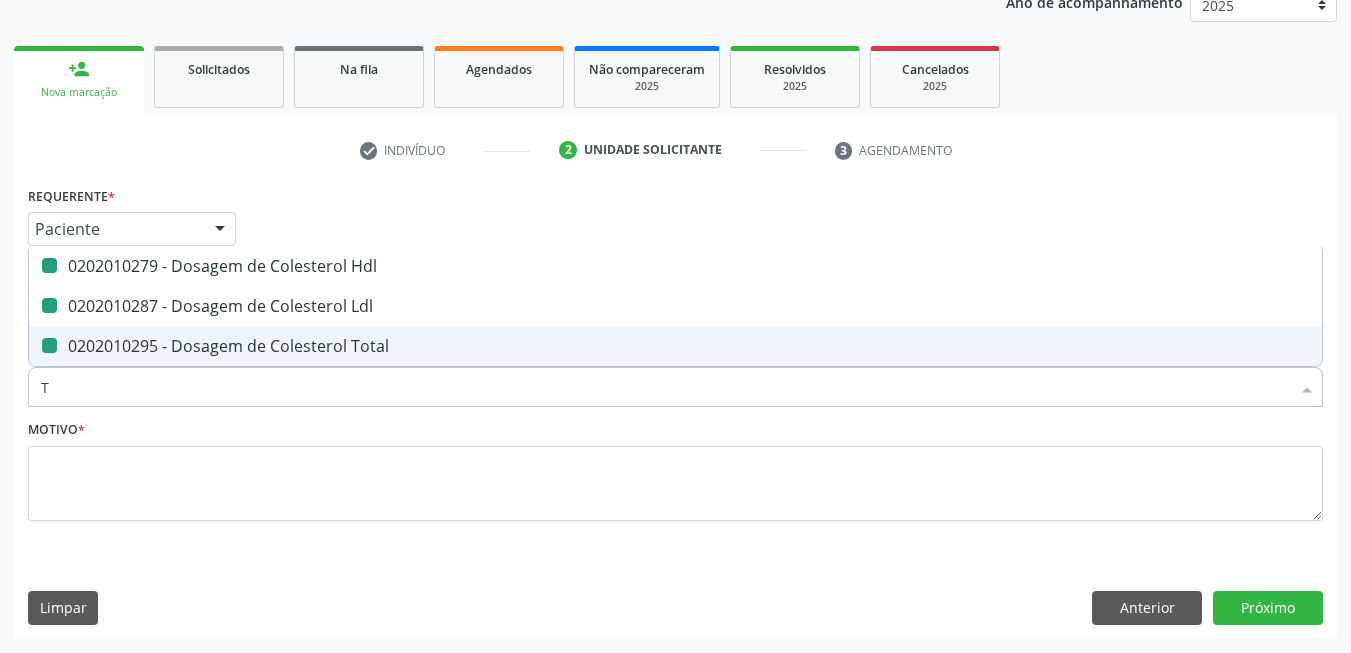 checkbox on "false" 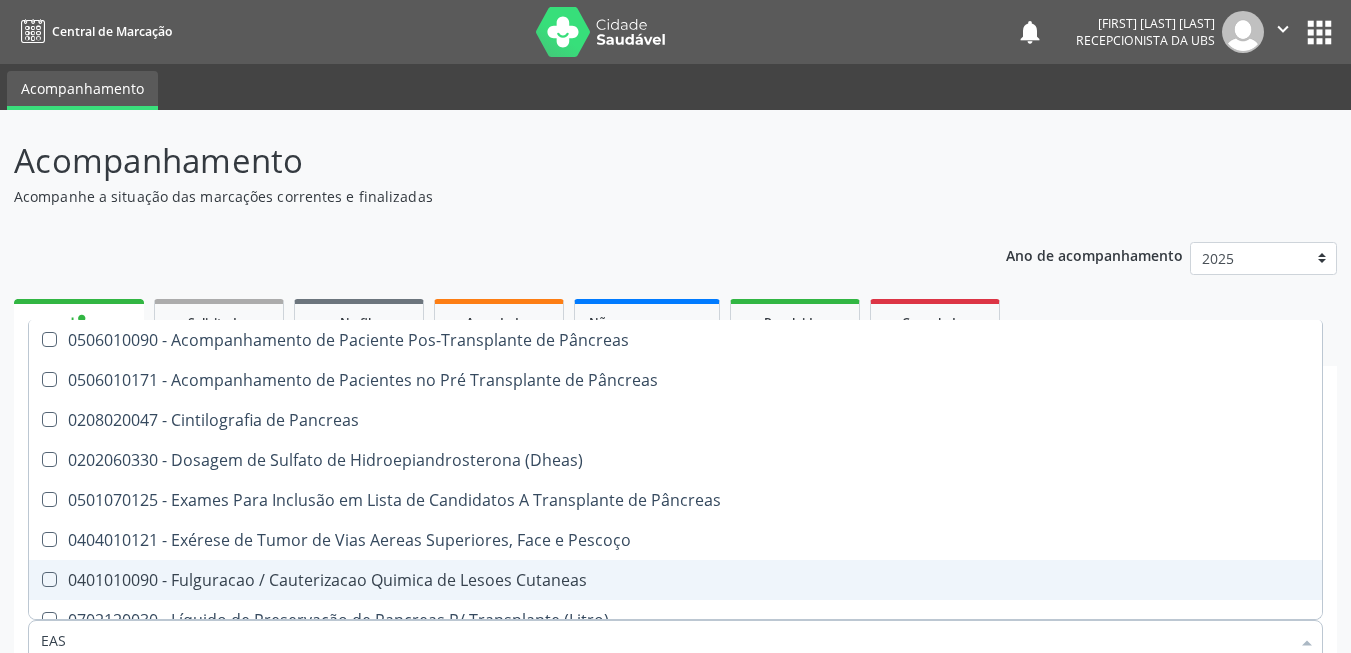 scroll, scrollTop: 253, scrollLeft: 0, axis: vertical 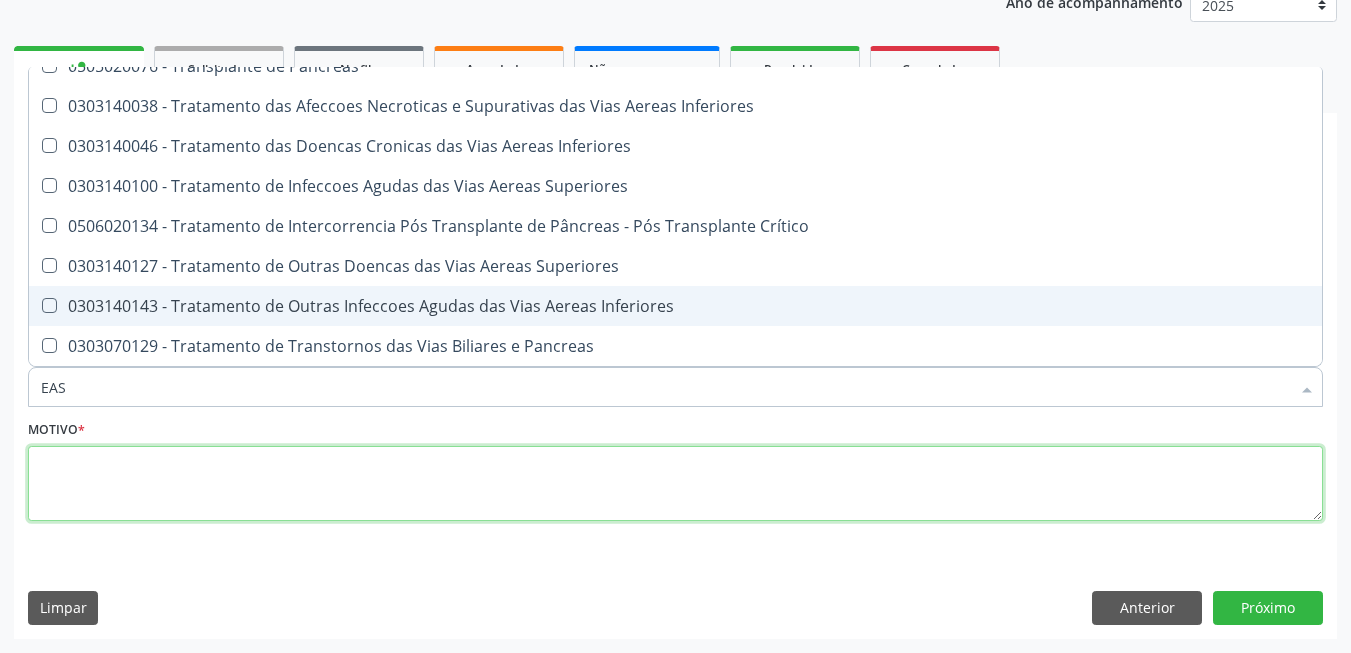 click at bounding box center [675, 484] 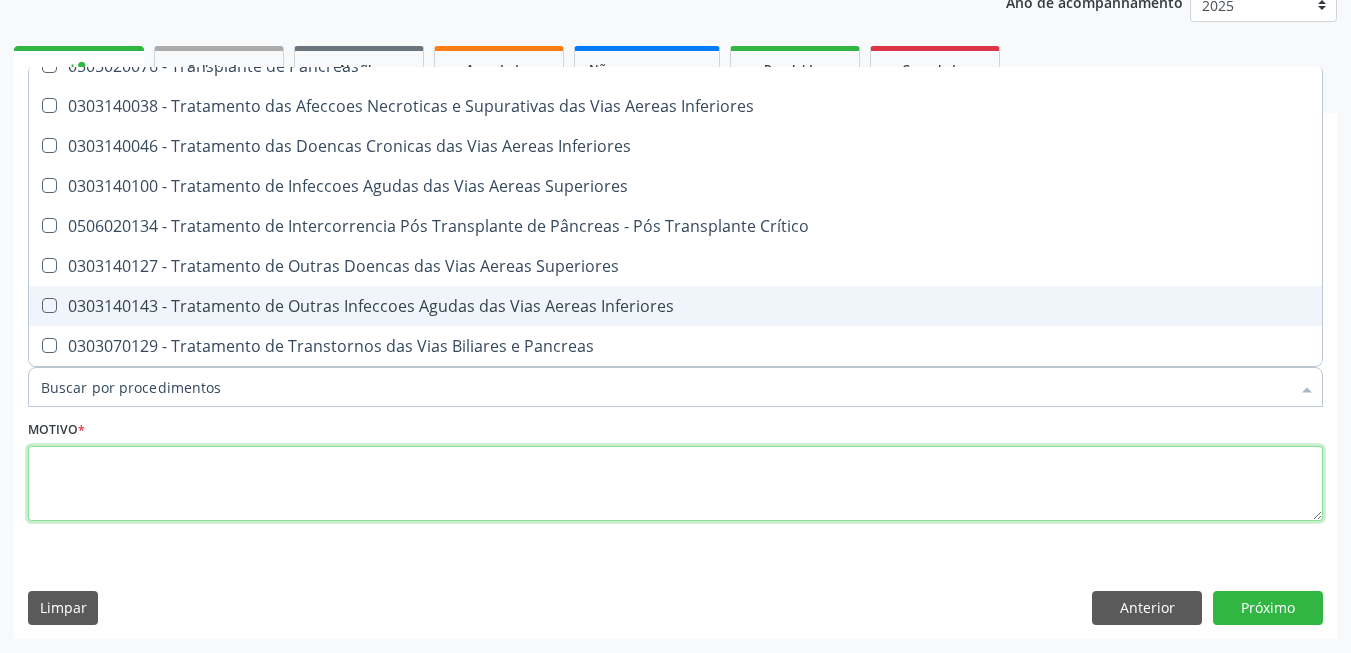 checkbox on "true" 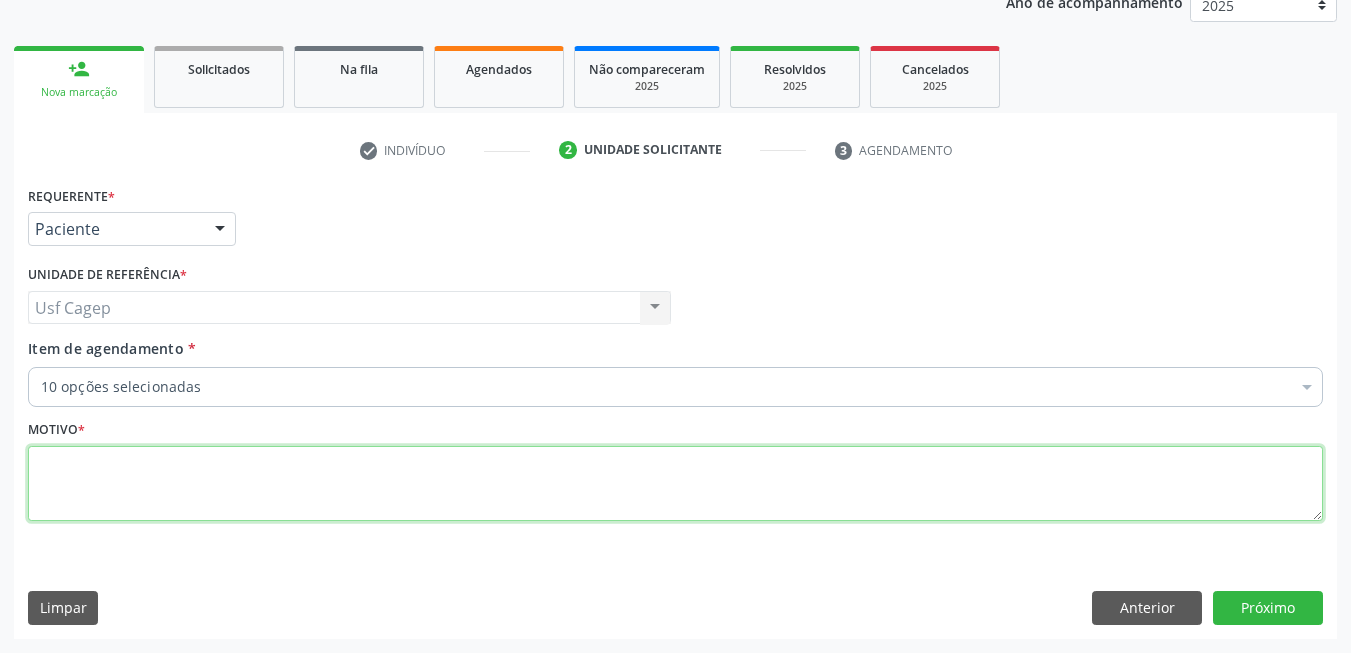 scroll, scrollTop: 0, scrollLeft: 0, axis: both 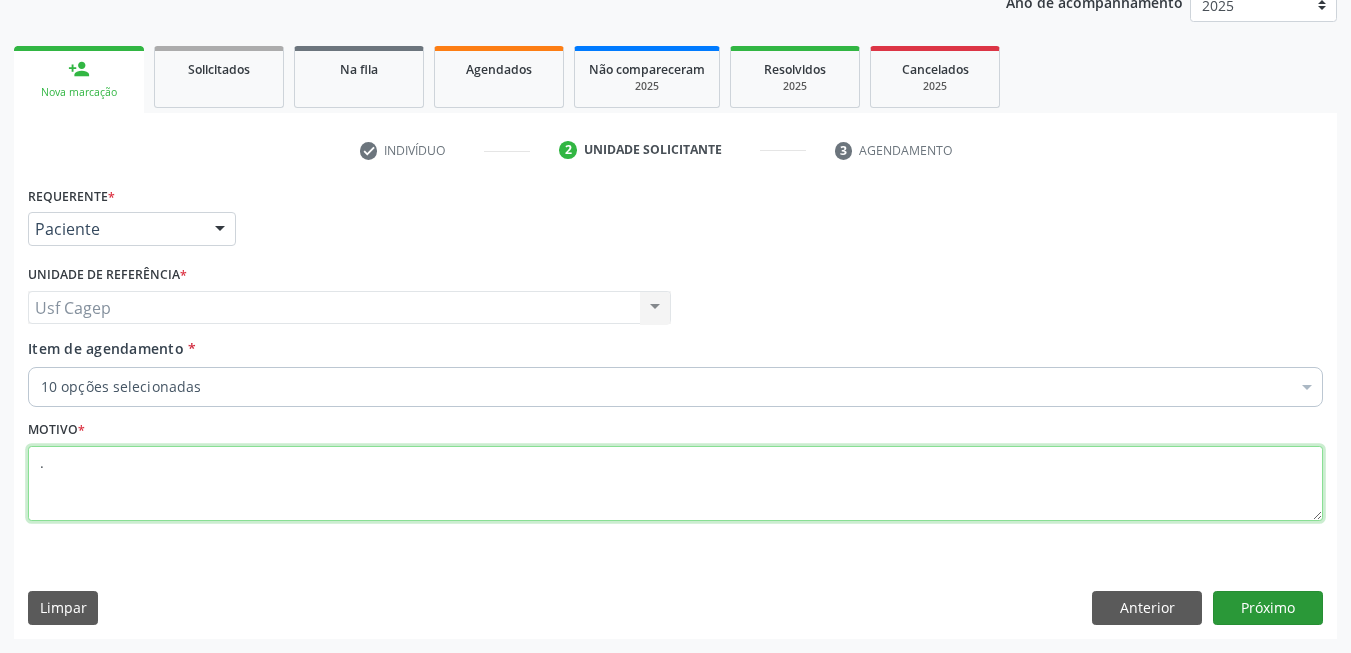 type on "." 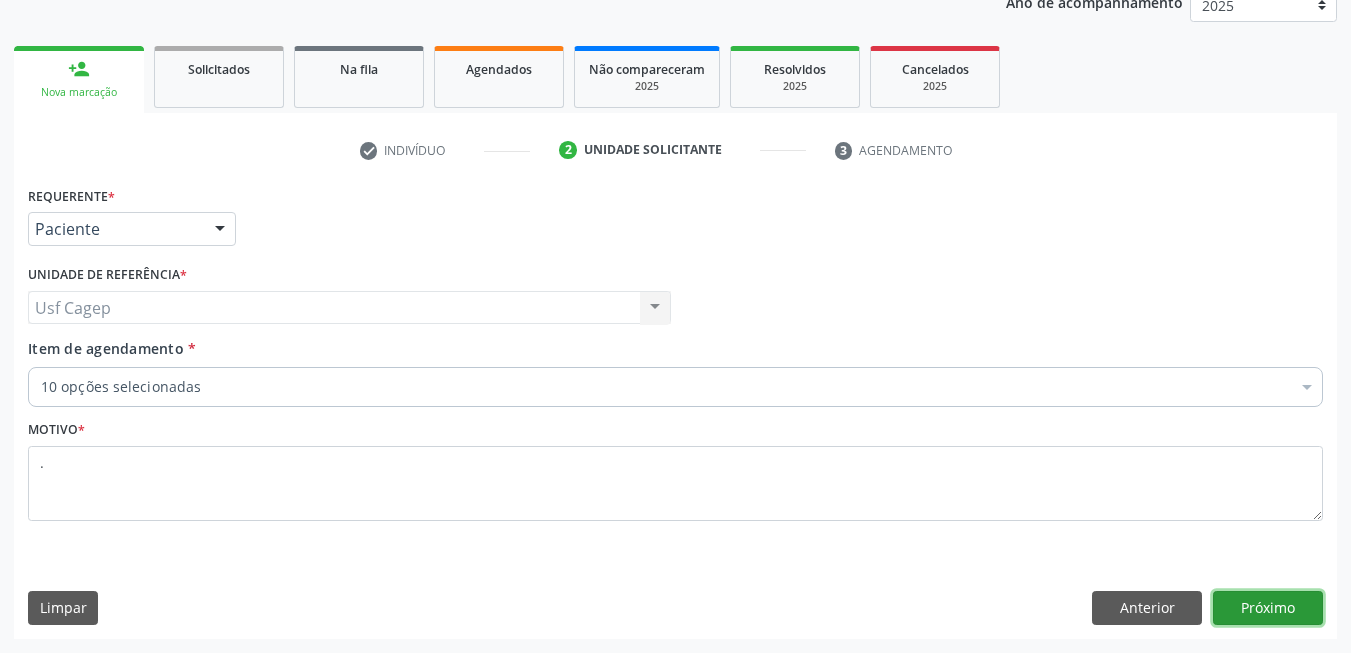 click on "Próximo" at bounding box center [1268, 608] 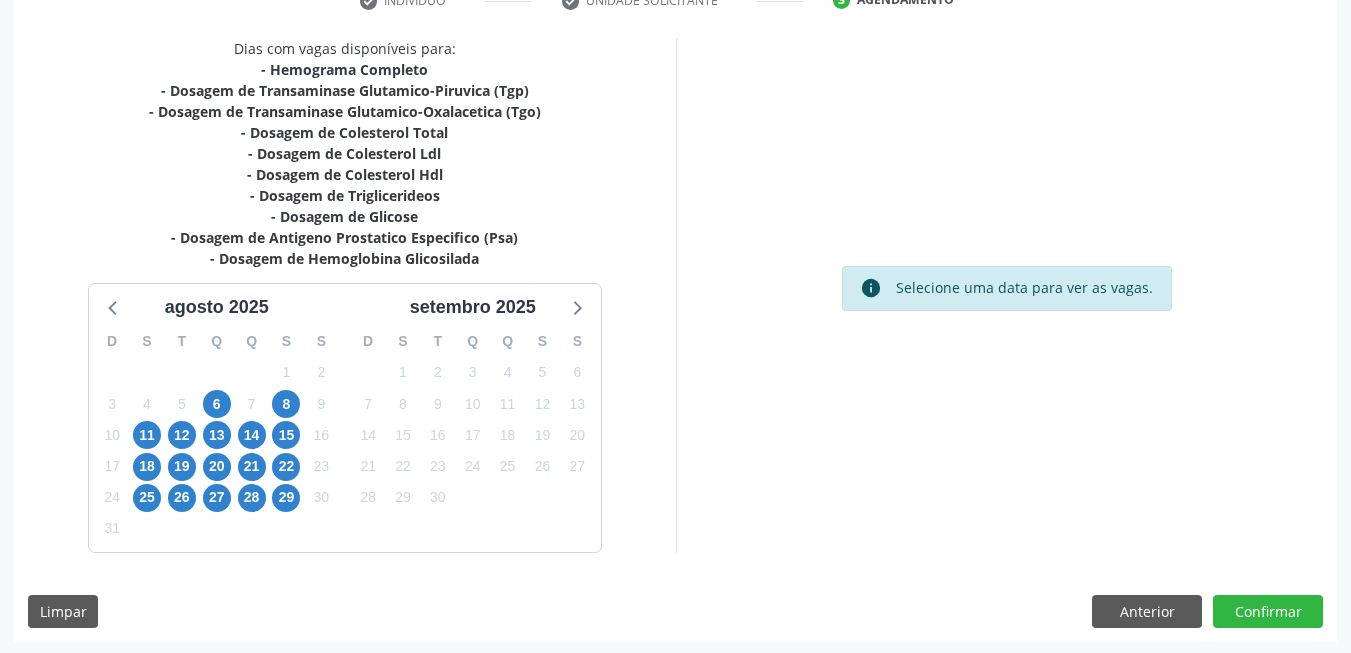 scroll, scrollTop: 406, scrollLeft: 0, axis: vertical 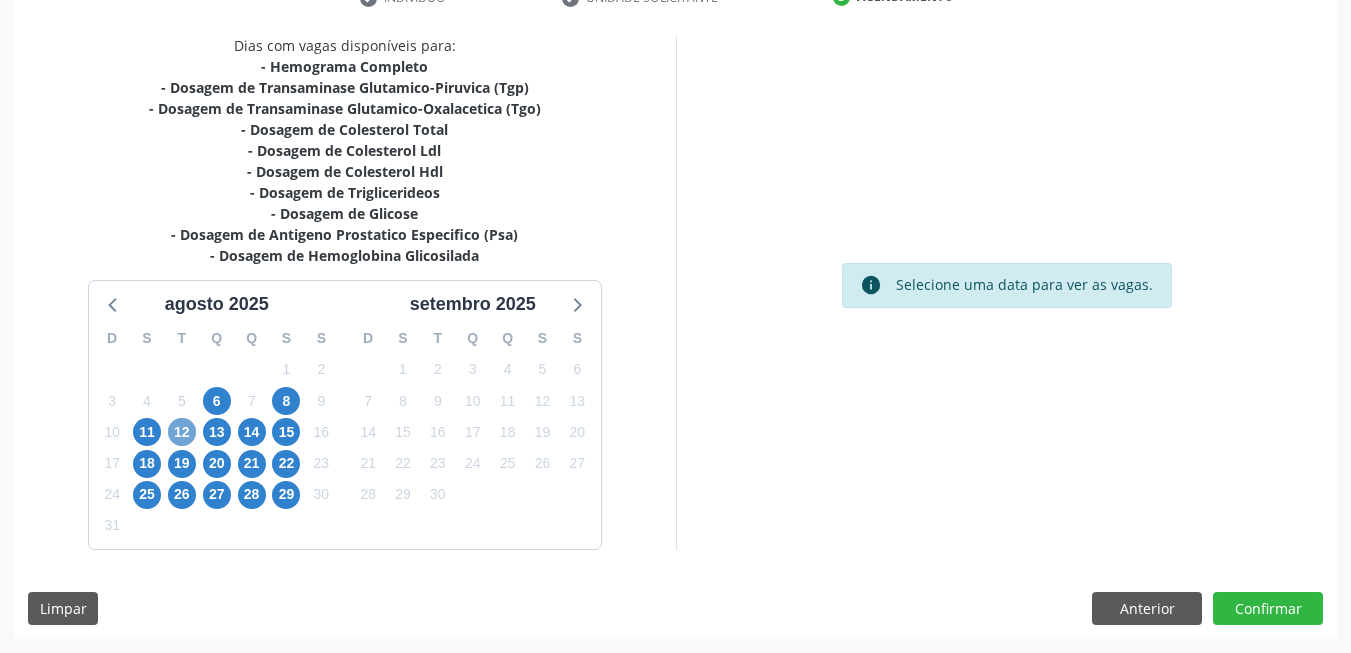 click on "12" at bounding box center [182, 432] 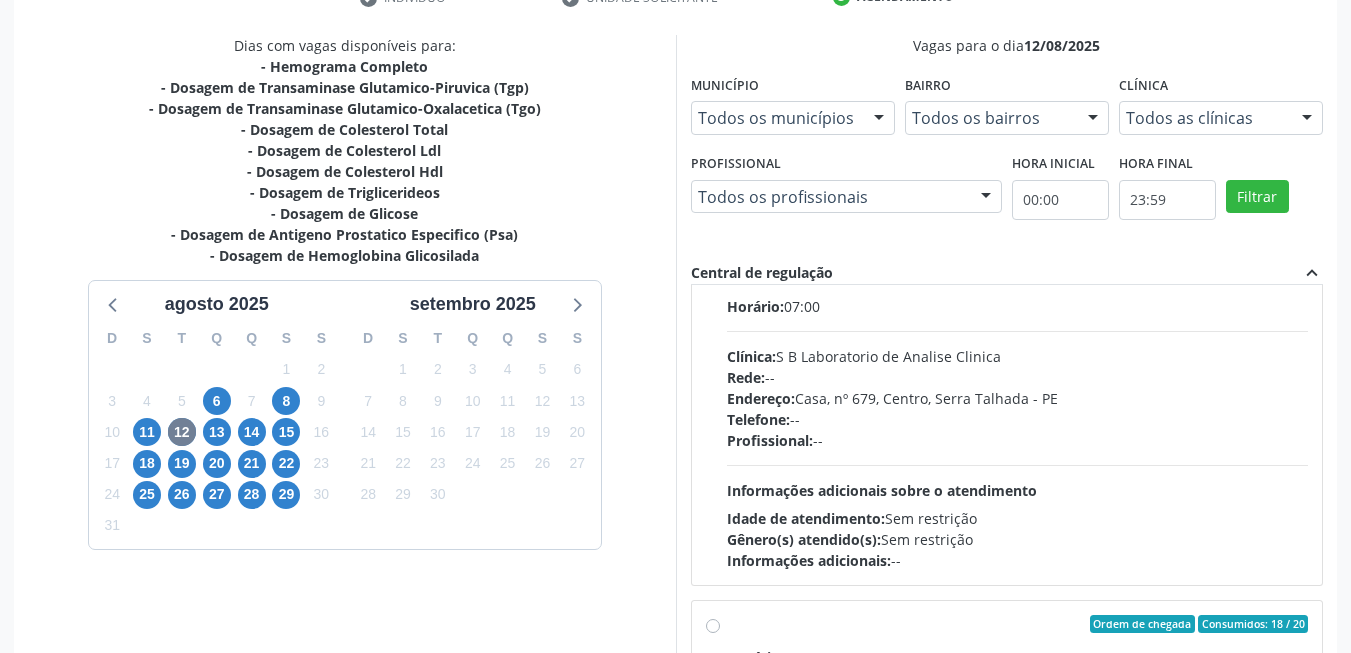 click on "Horário:   07:00
Clínica:  S B Laboratorio de Analise Clinica
Rede:
--
Endereço:   Casa, nº 679, Centro, [CITY] - [STATE]
Telefone:   --
Profissional:
--
Informações adicionais sobre o atendimento
Idade de atendimento:
Sem restrição
Gênero(s) atendido(s):
Sem restrição
Informações adicionais:
--" at bounding box center [1018, 433] 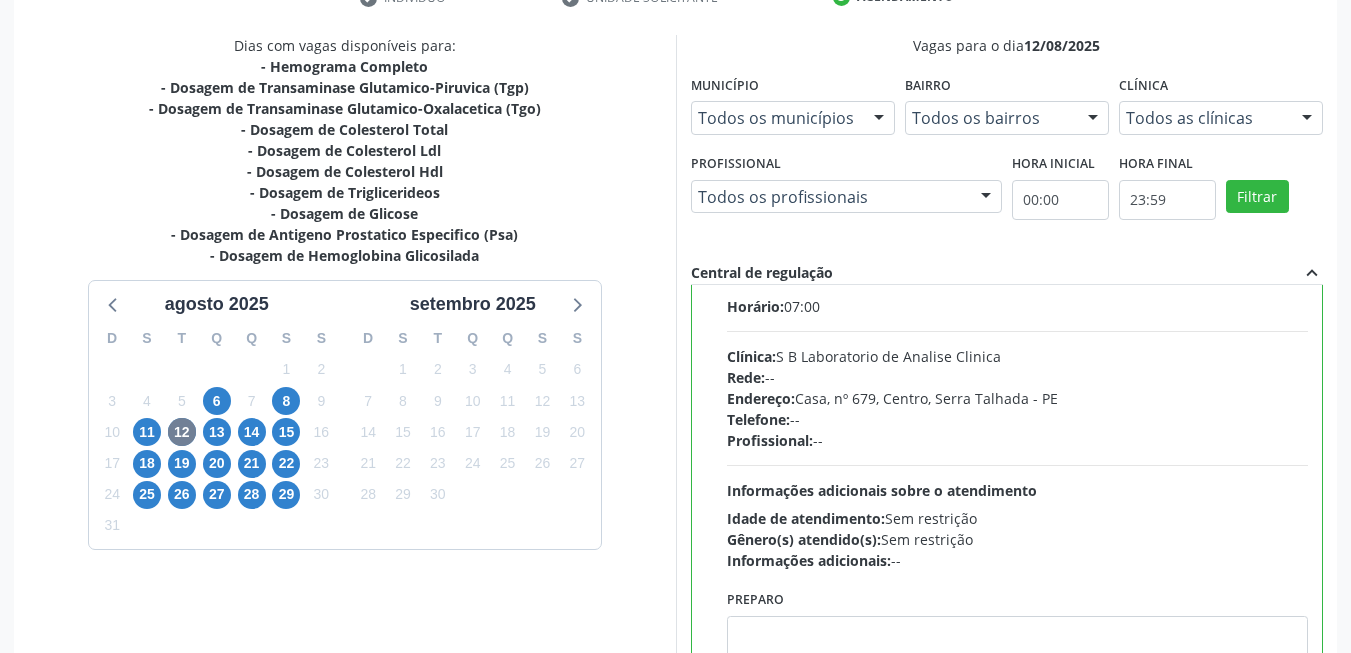 scroll, scrollTop: 188, scrollLeft: 0, axis: vertical 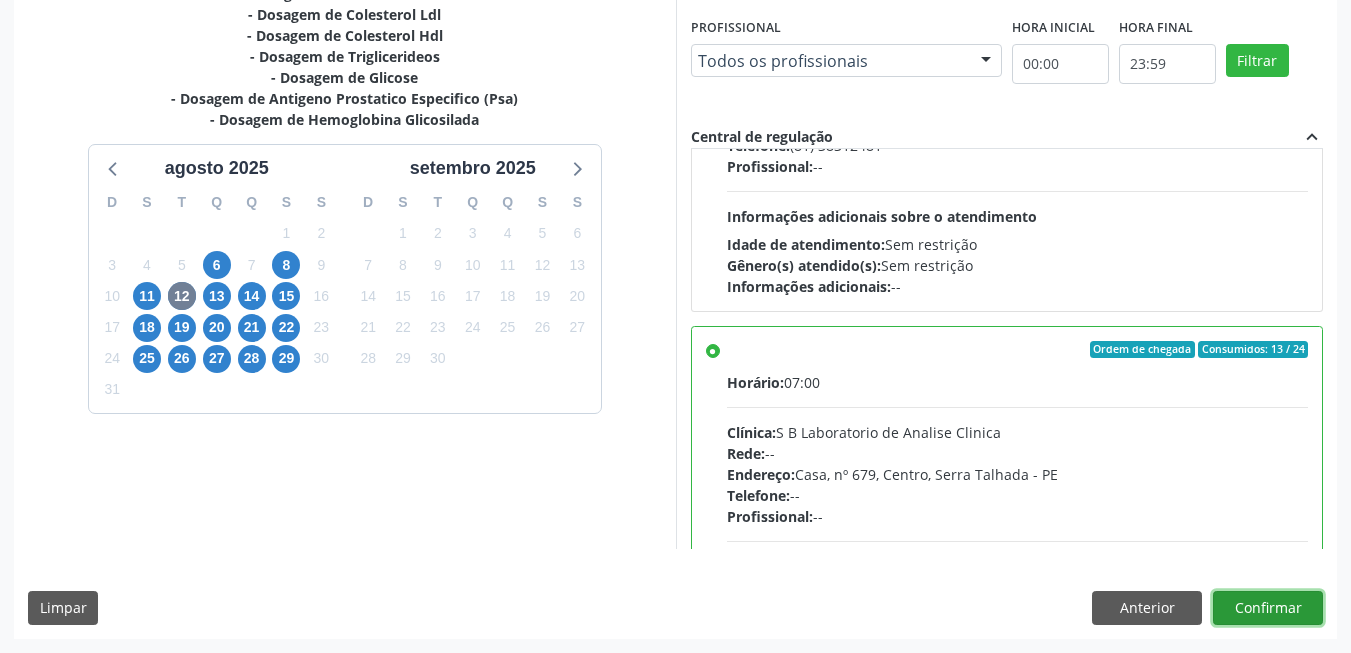 click on "Confirmar" at bounding box center [1268, 608] 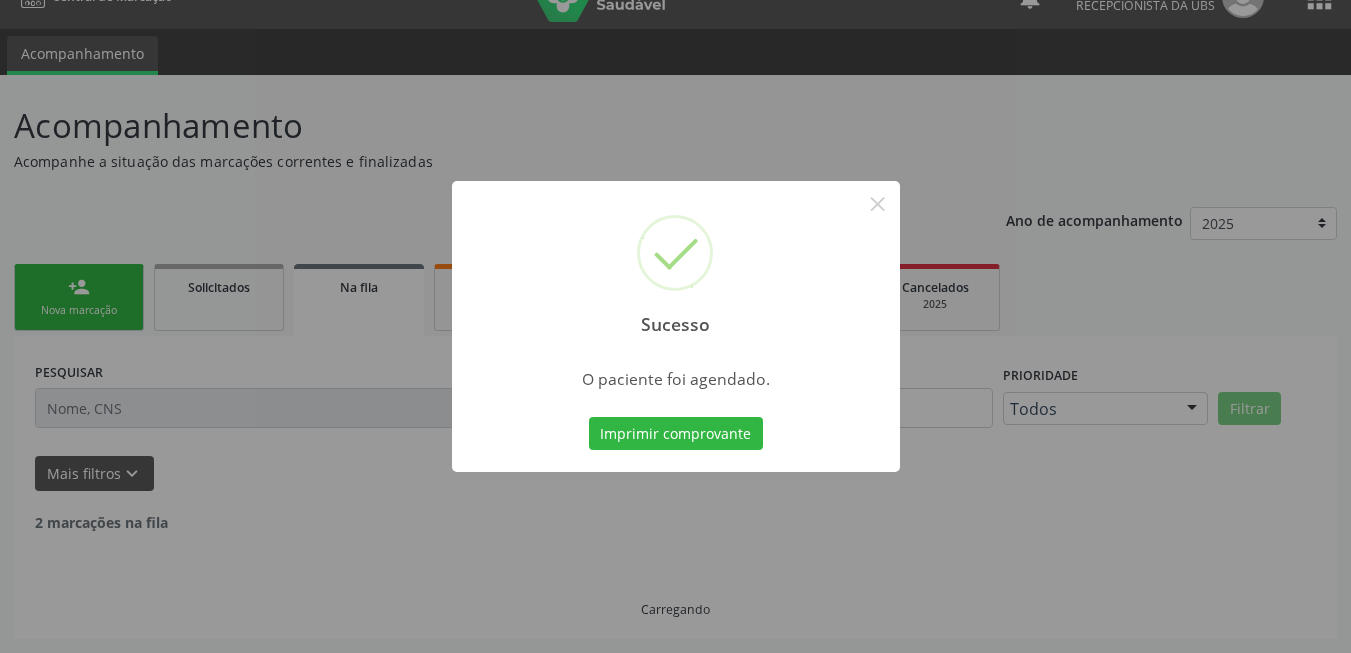 scroll, scrollTop: 14, scrollLeft: 0, axis: vertical 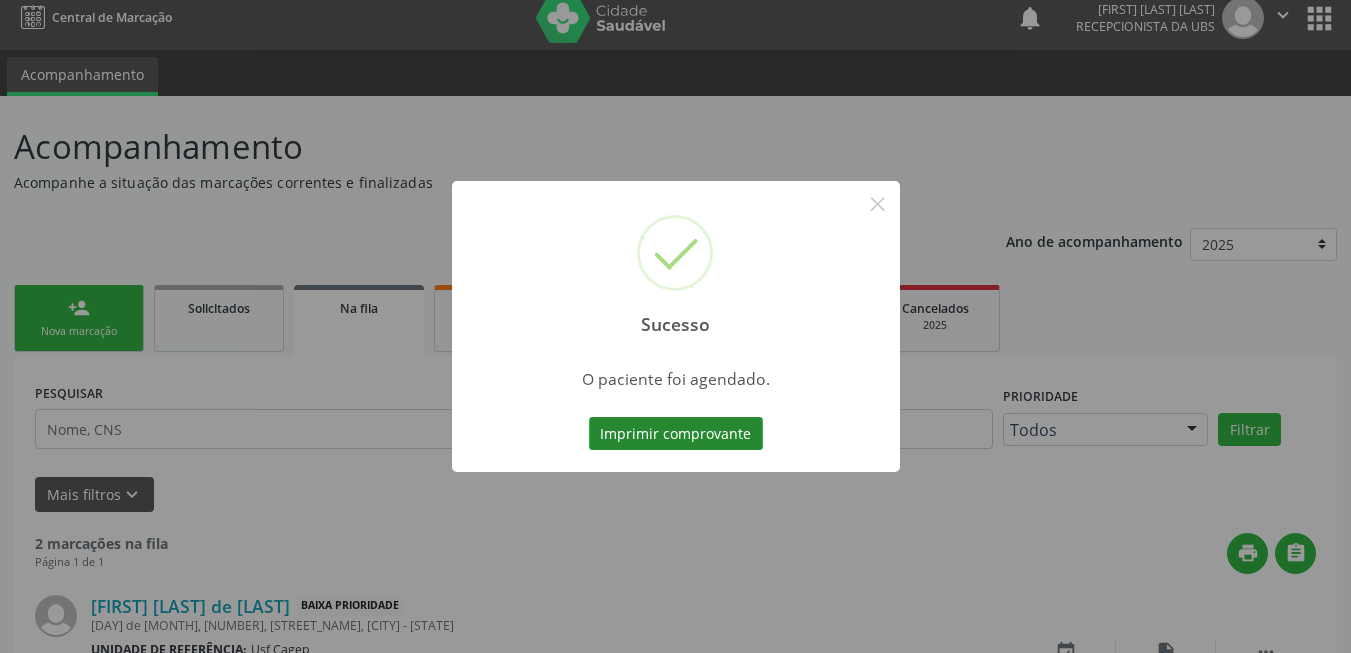 click on "Imprimir comprovante" at bounding box center [676, 434] 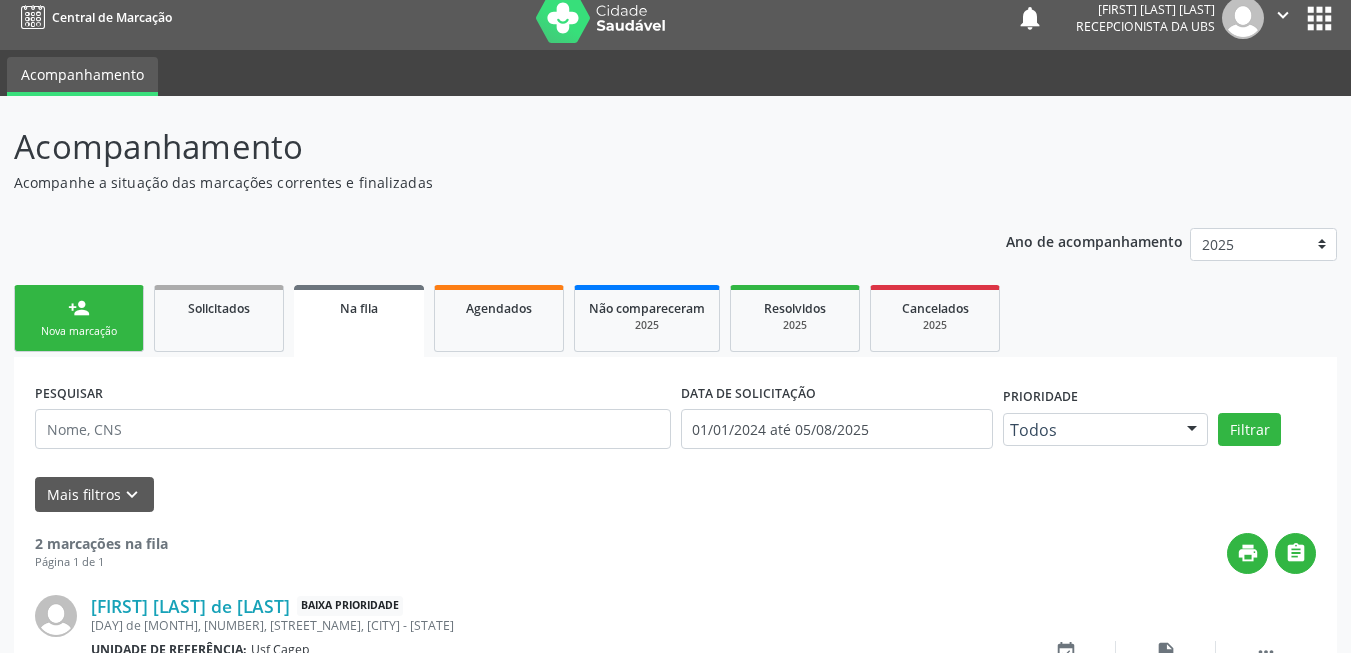 click on "person_add
Nova marcação" at bounding box center (79, 318) 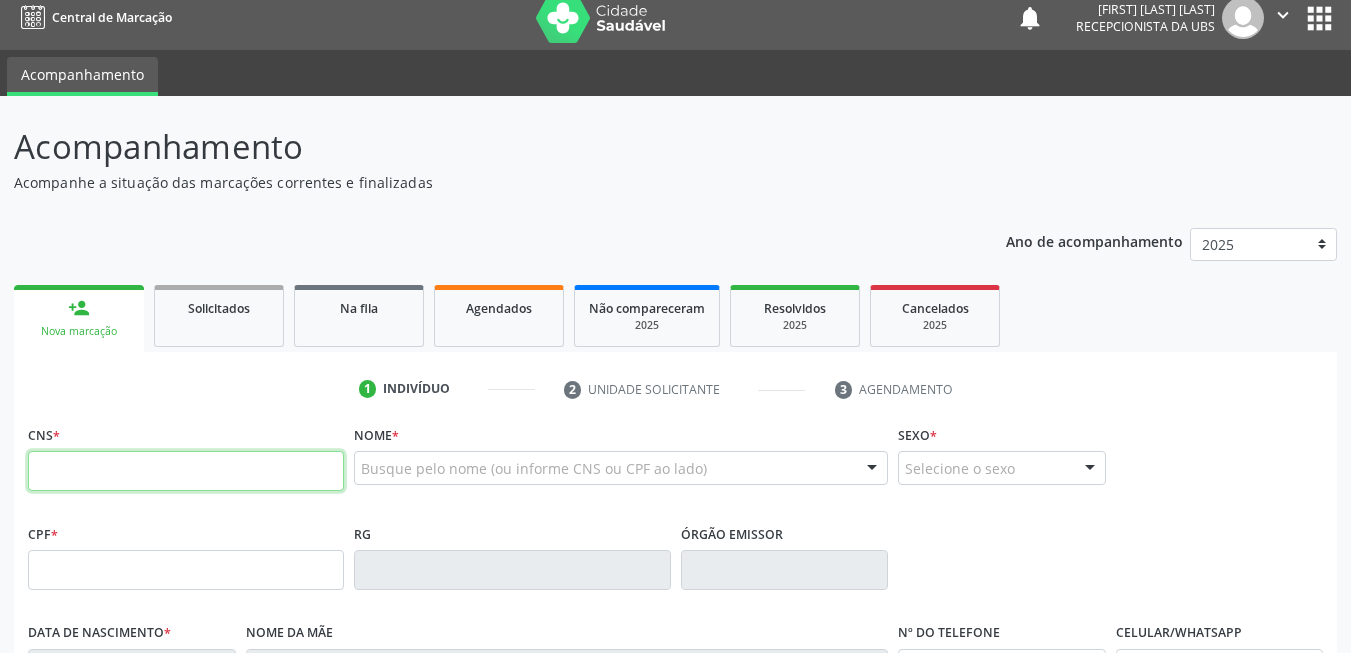click at bounding box center (186, 471) 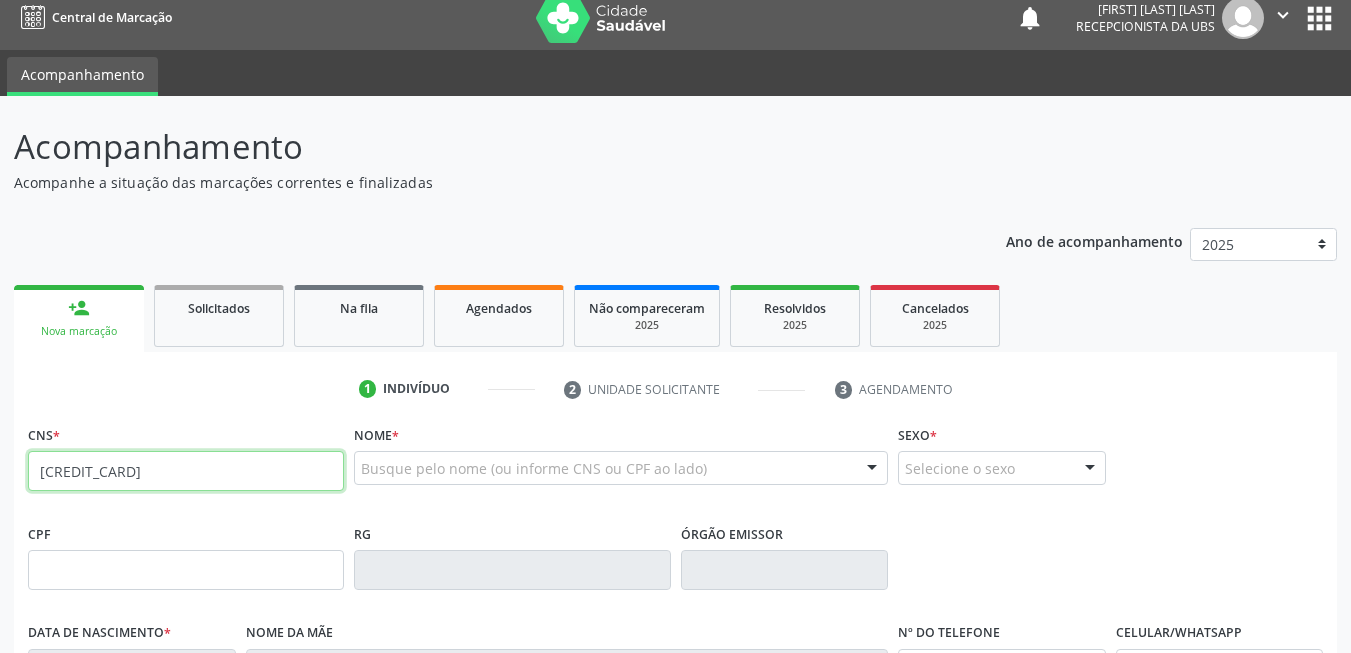 type on "[CREDIT_CARD]" 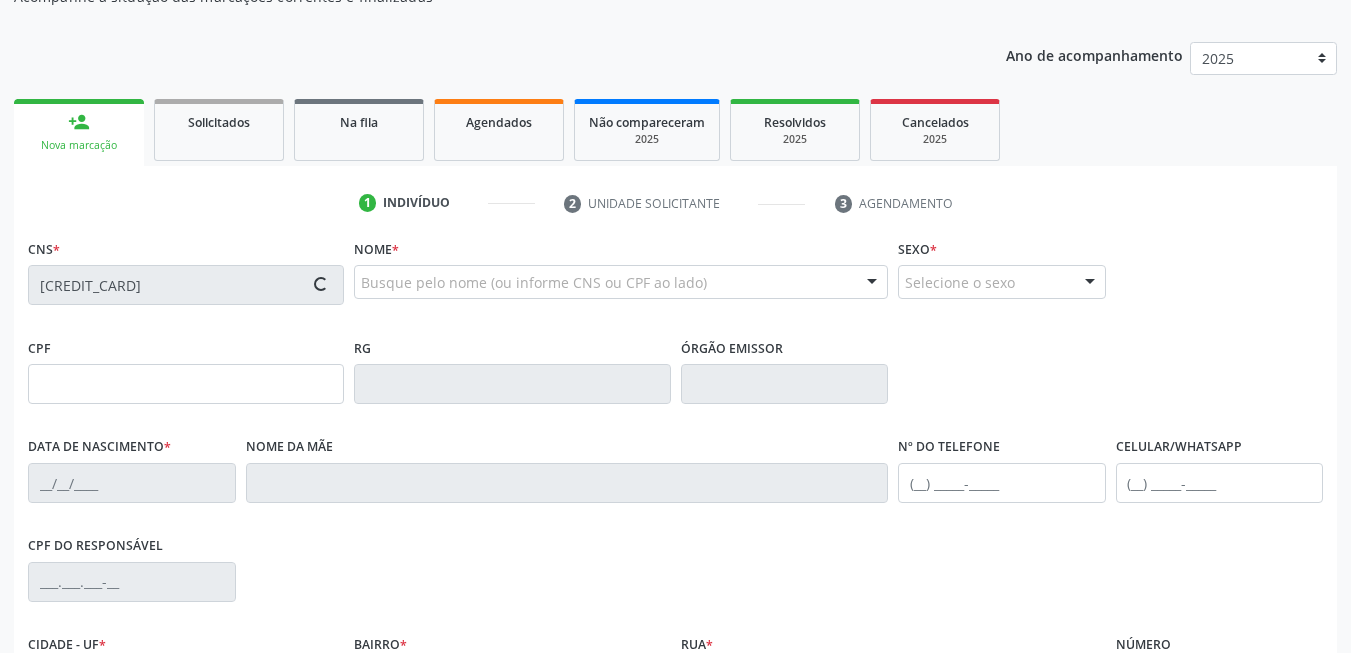 type on "[CPF]" 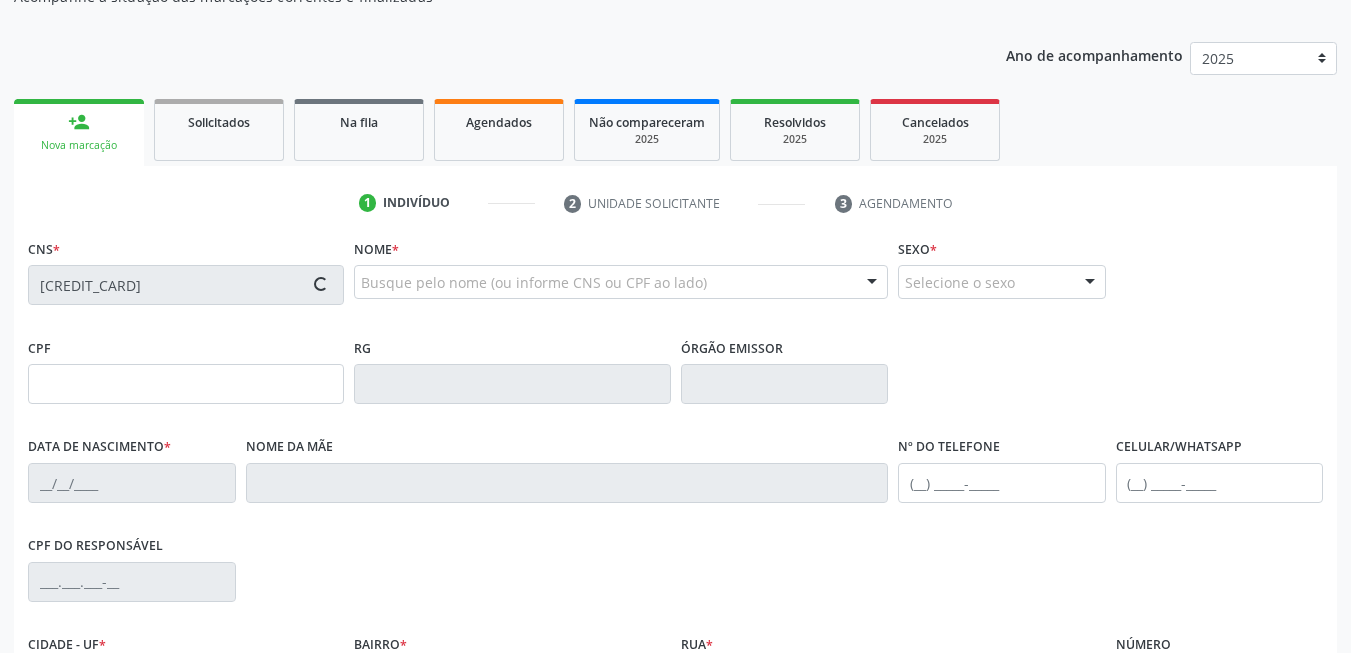 type on "[DATE]" 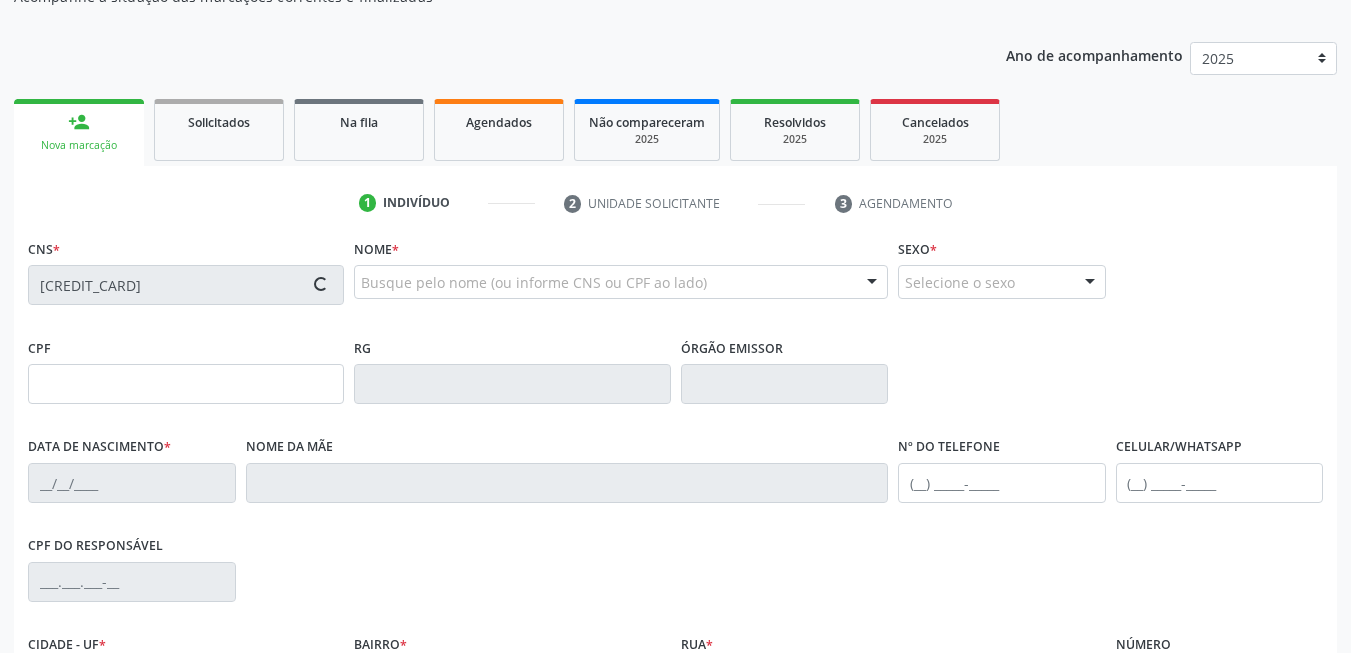 type on "[FIRST] [LAST] [LAST] de [LAST]" 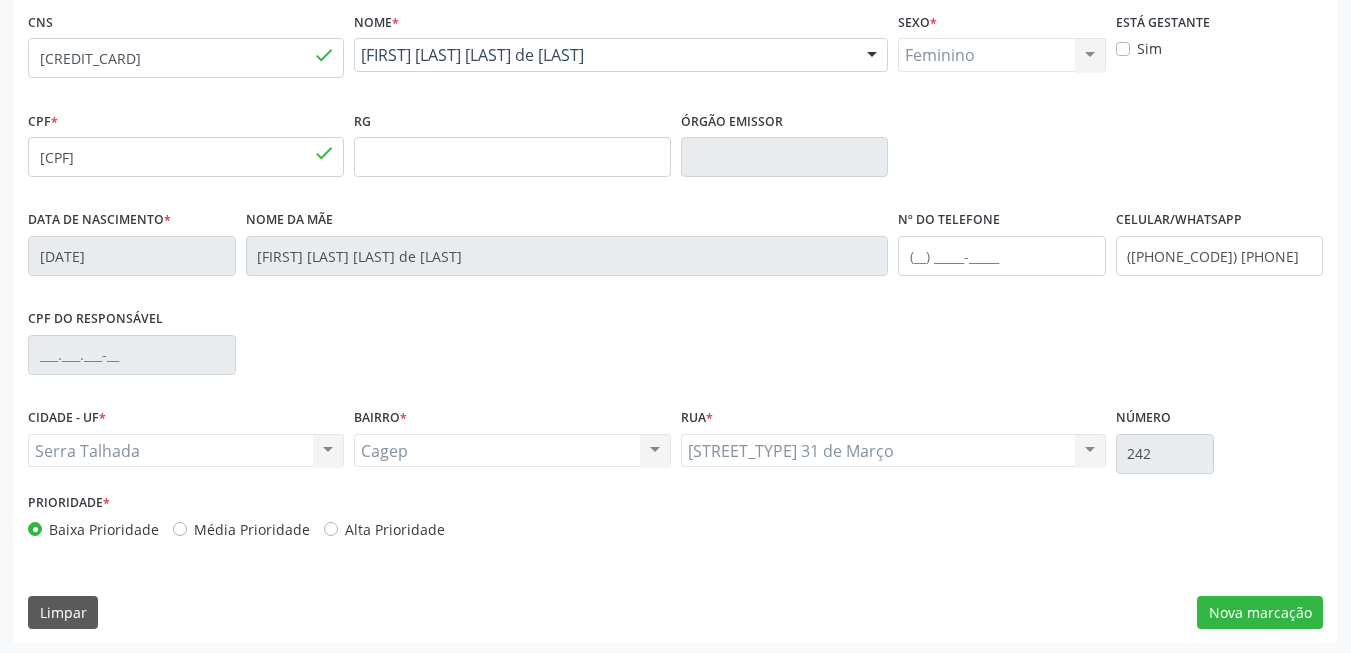 scroll, scrollTop: 431, scrollLeft: 0, axis: vertical 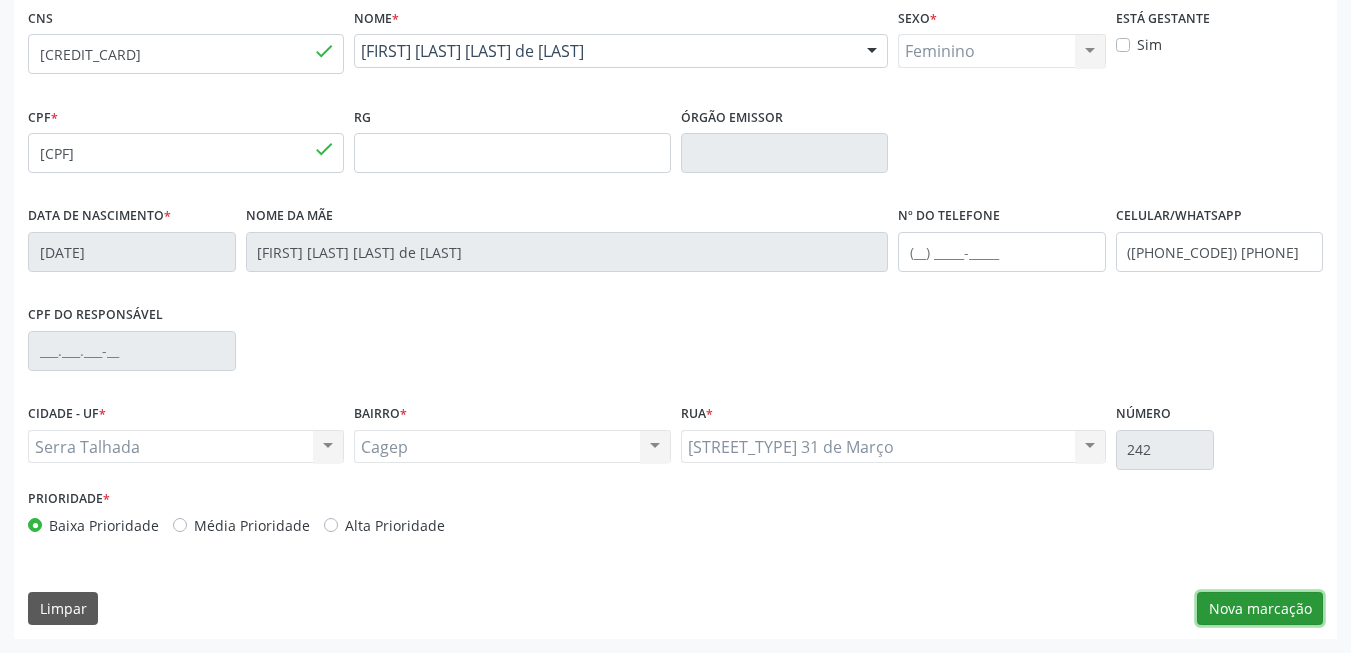click on "Nova marcação" at bounding box center (1260, 609) 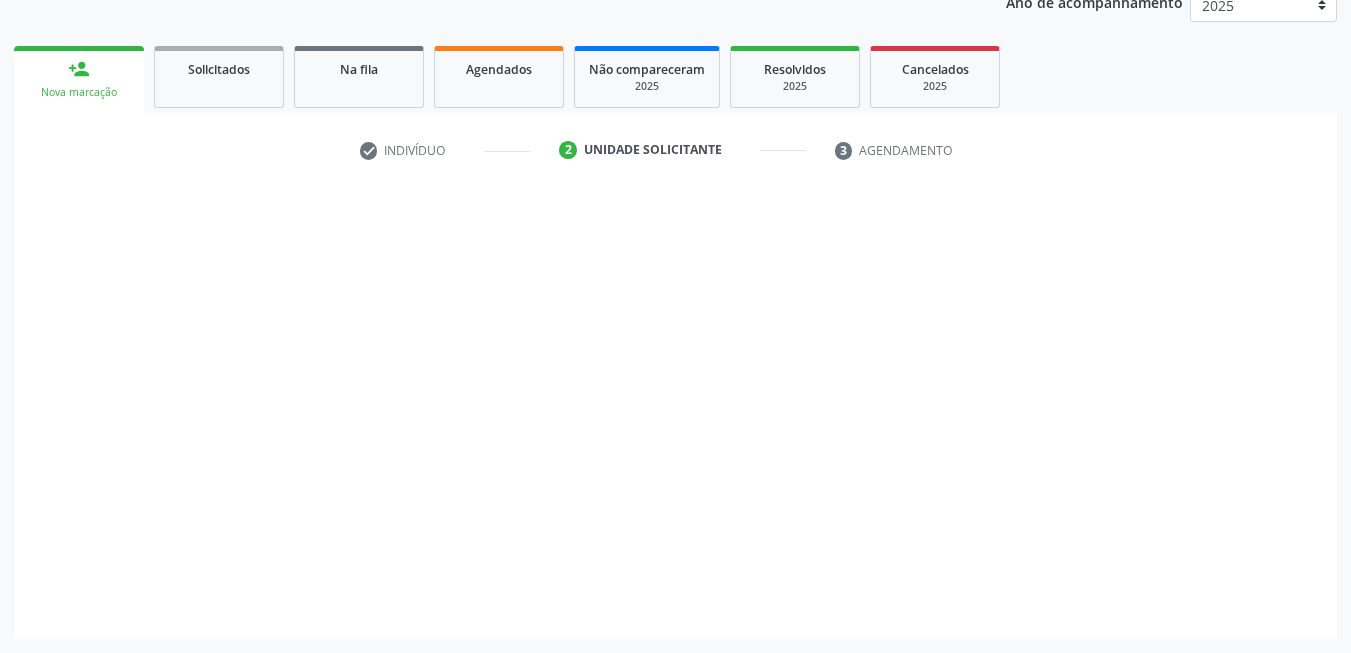 scroll, scrollTop: 253, scrollLeft: 0, axis: vertical 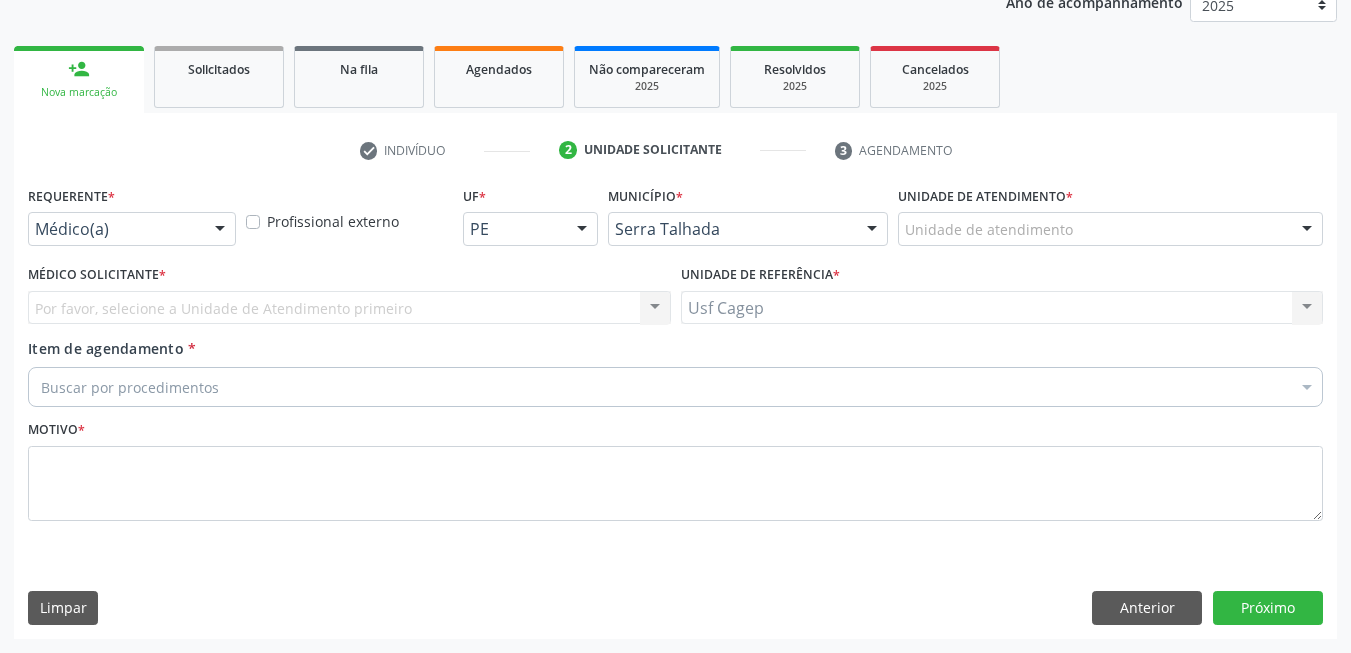 click on "Médico(a)" at bounding box center (132, 229) 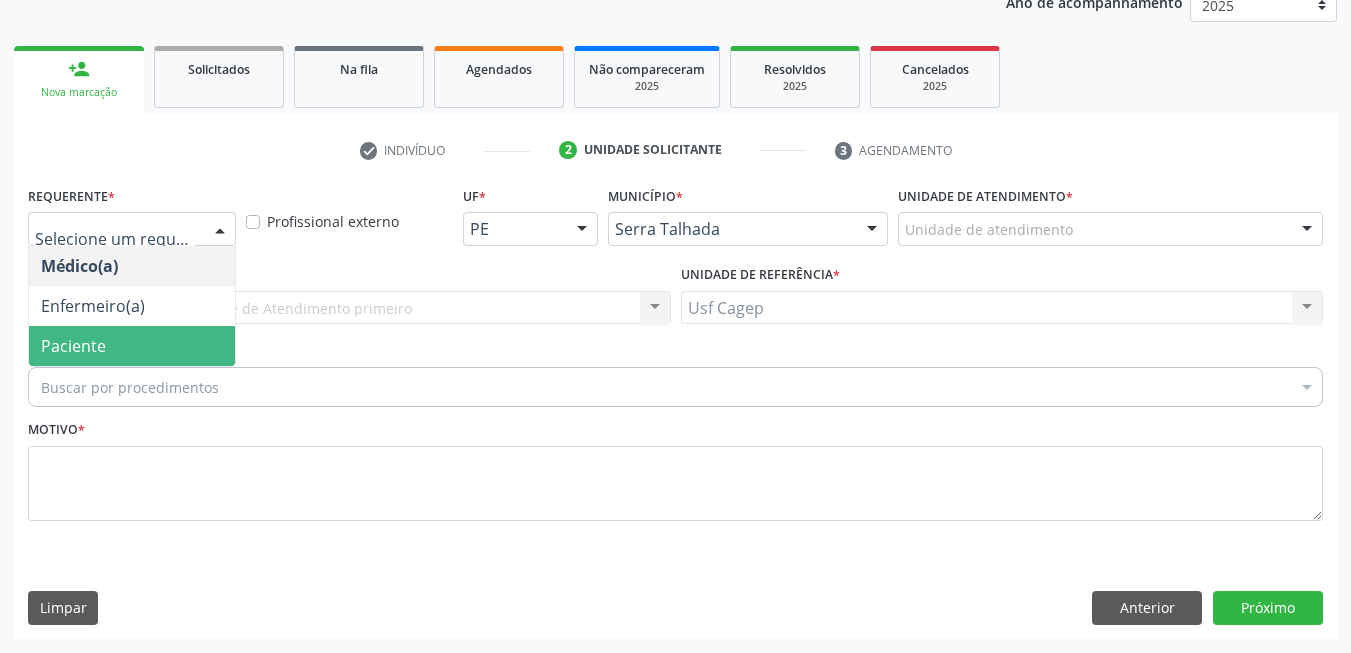 click on "Paciente" at bounding box center (132, 346) 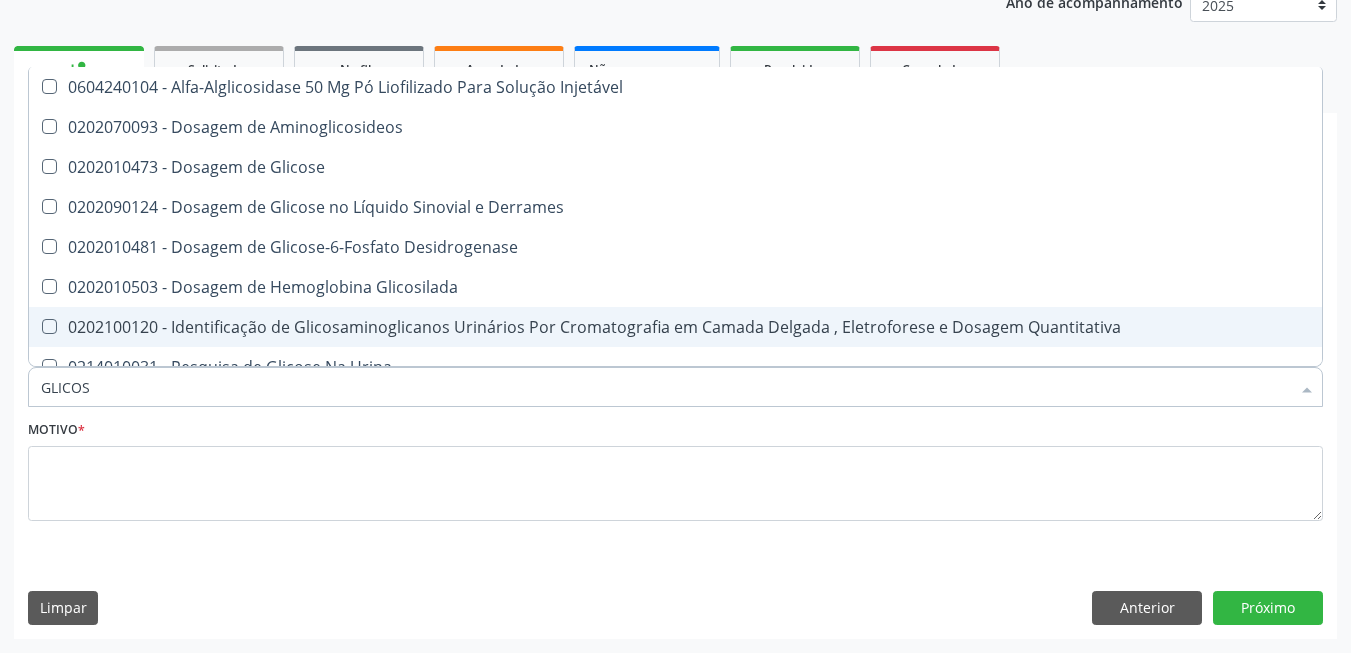 type on "GLICOSE" 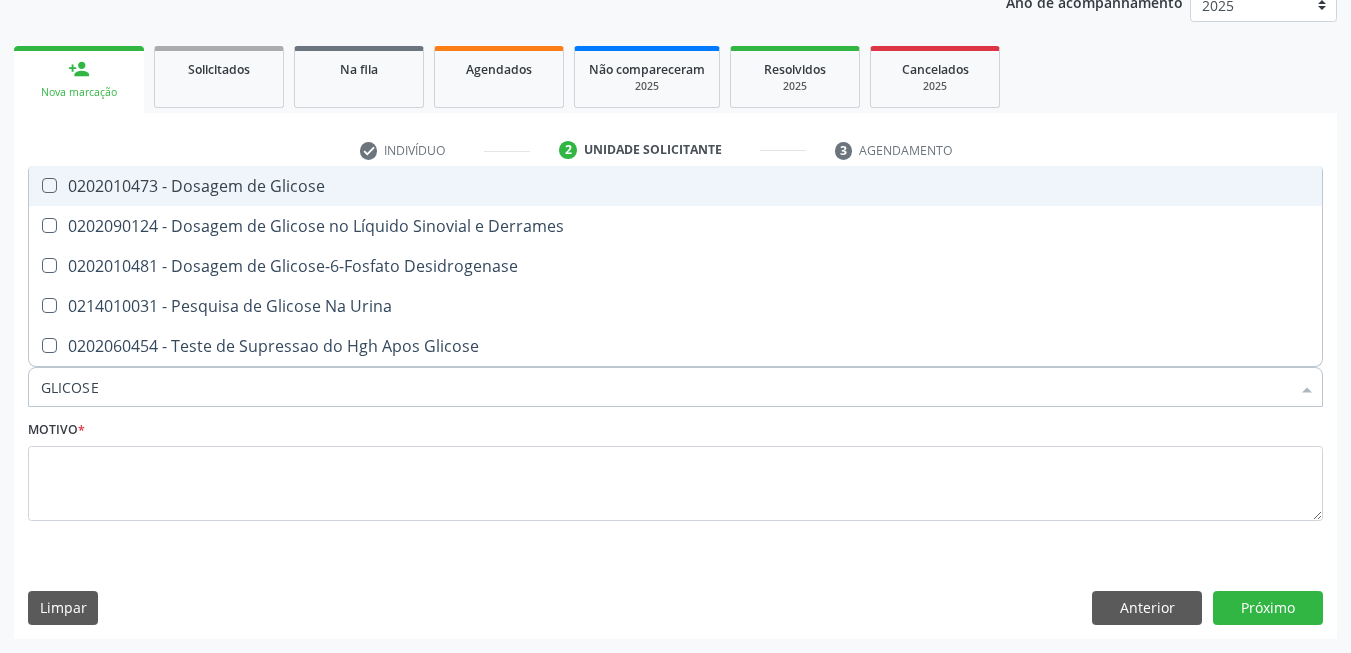click on "0202010473 - Dosagem de Glicose" at bounding box center [675, 186] 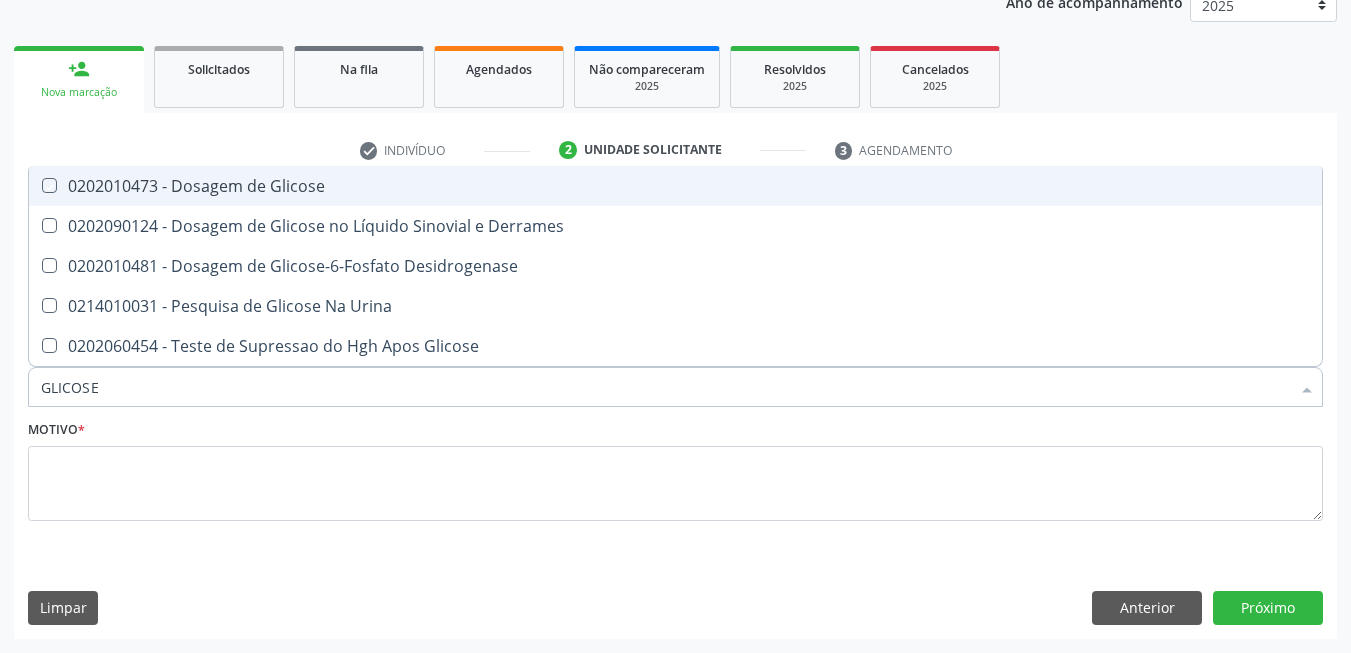 checkbox on "true" 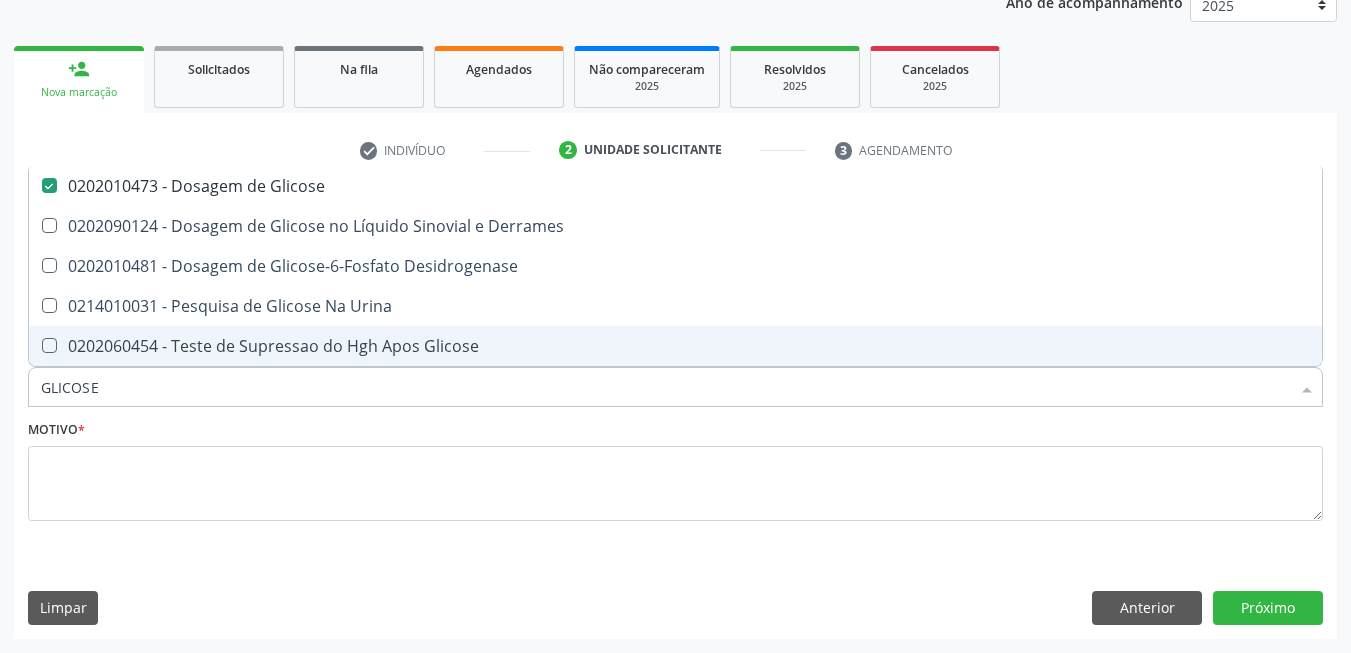 click on "GLICOSE" at bounding box center [665, 387] 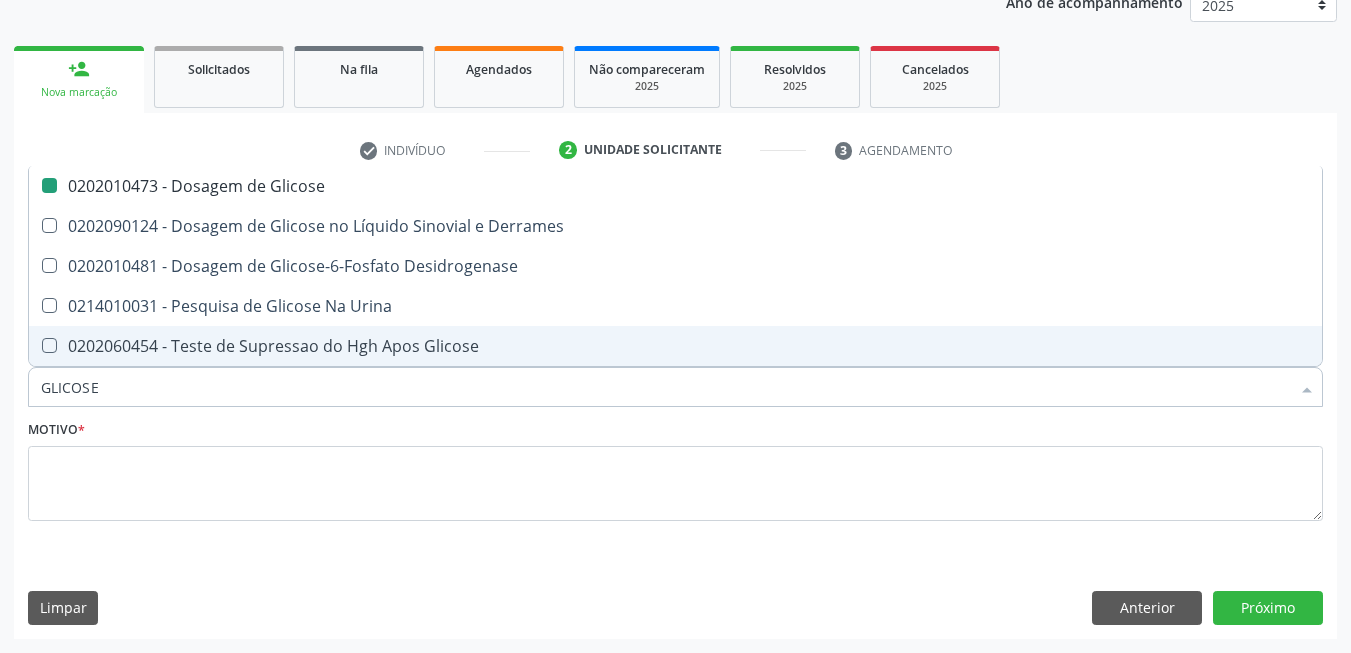 type on "C" 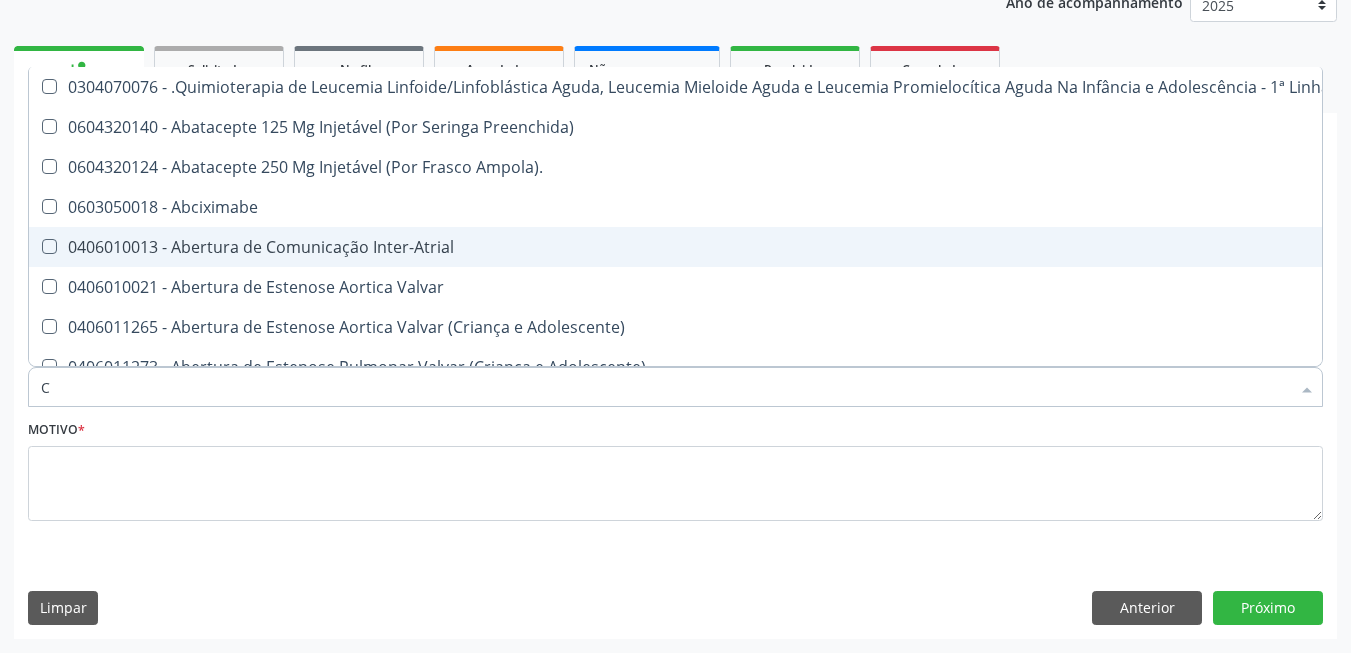 checkbox on "false" 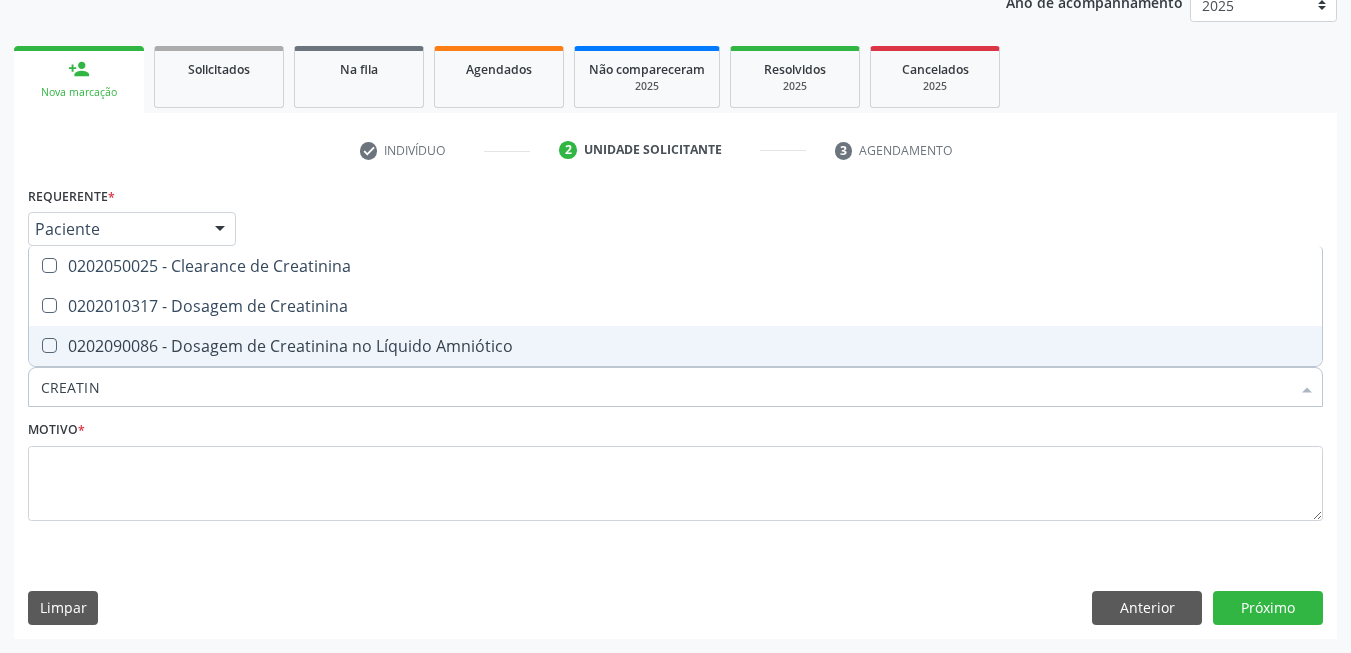 type on "CREATINI" 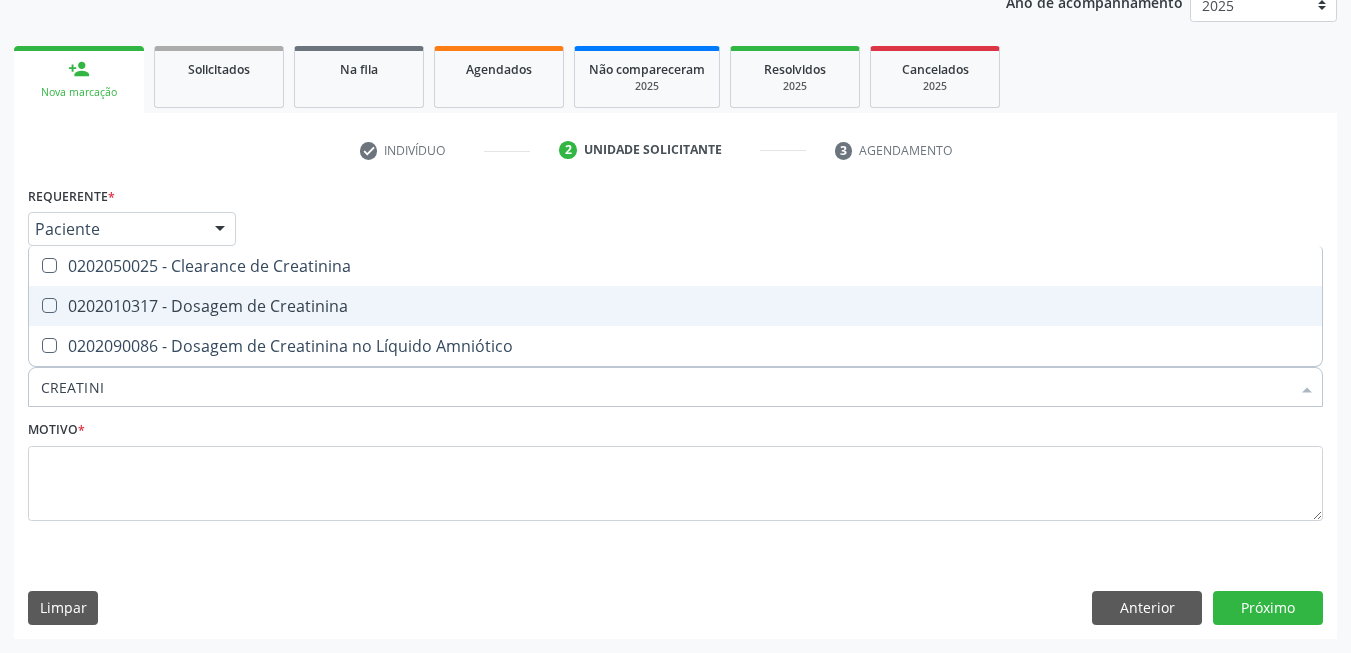 click on "0202010317 - Dosagem de Creatinina" at bounding box center (675, 306) 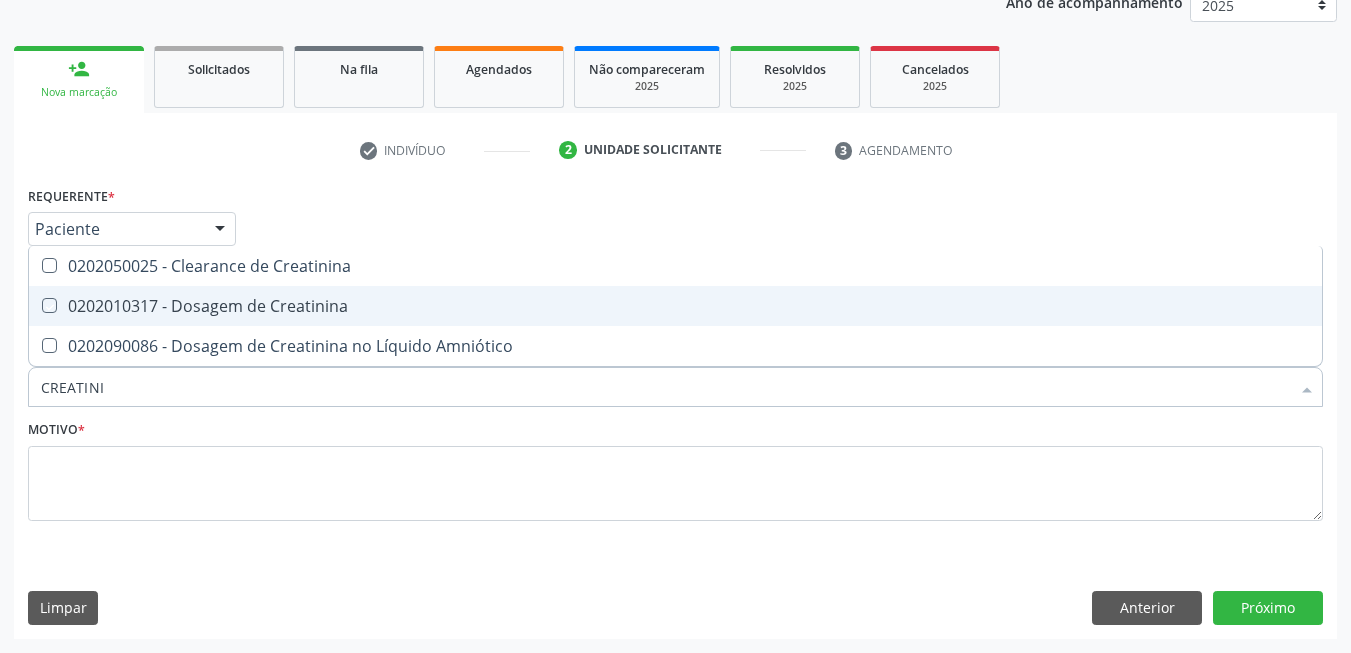checkbox on "true" 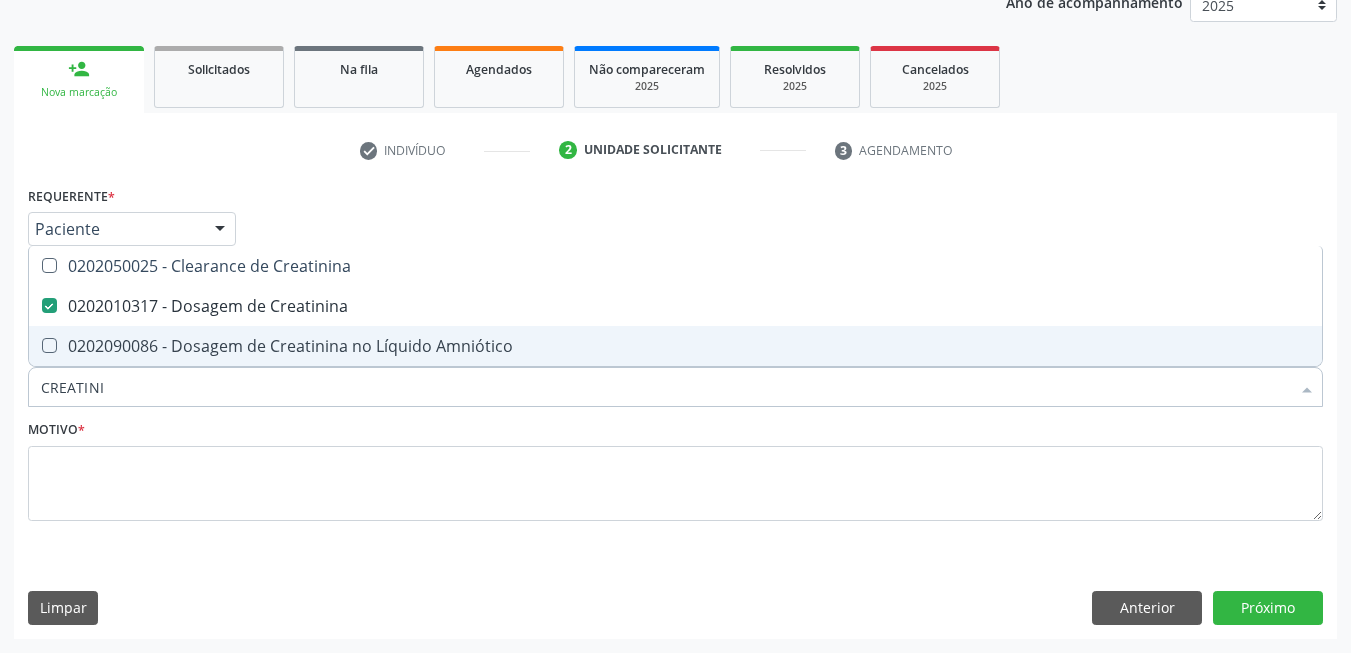 click on "CREATINI" at bounding box center (665, 387) 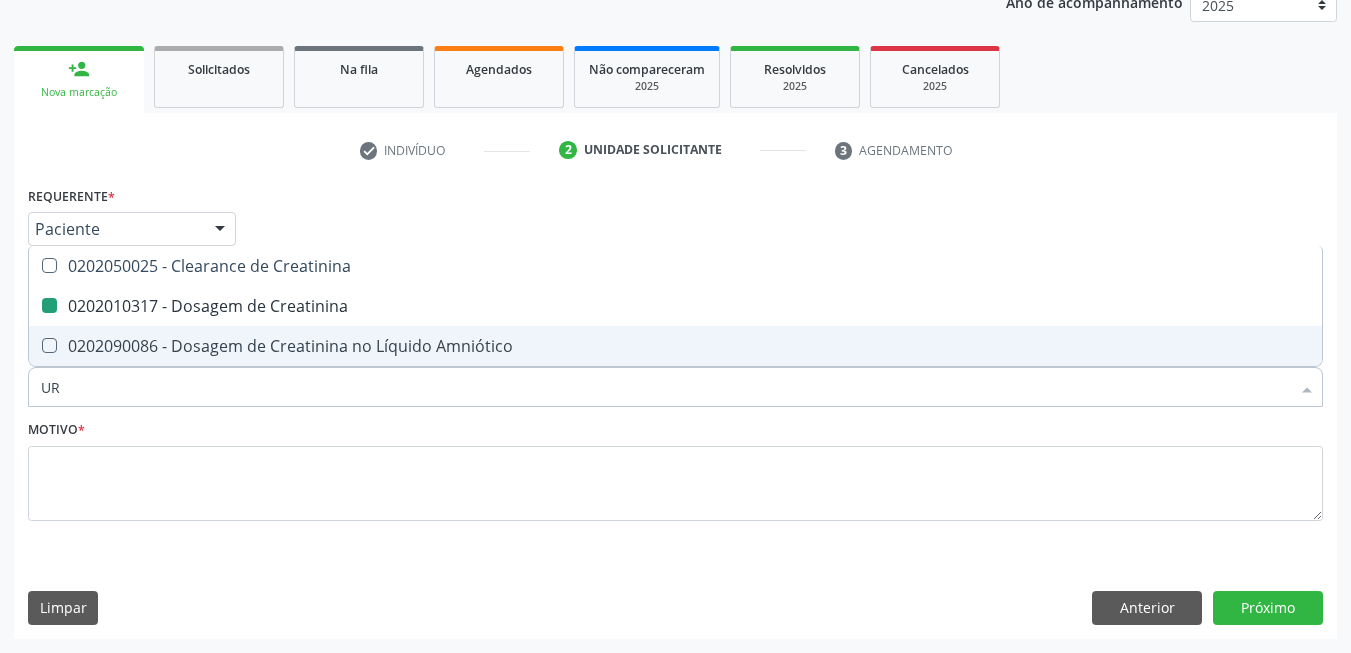 type on "URE" 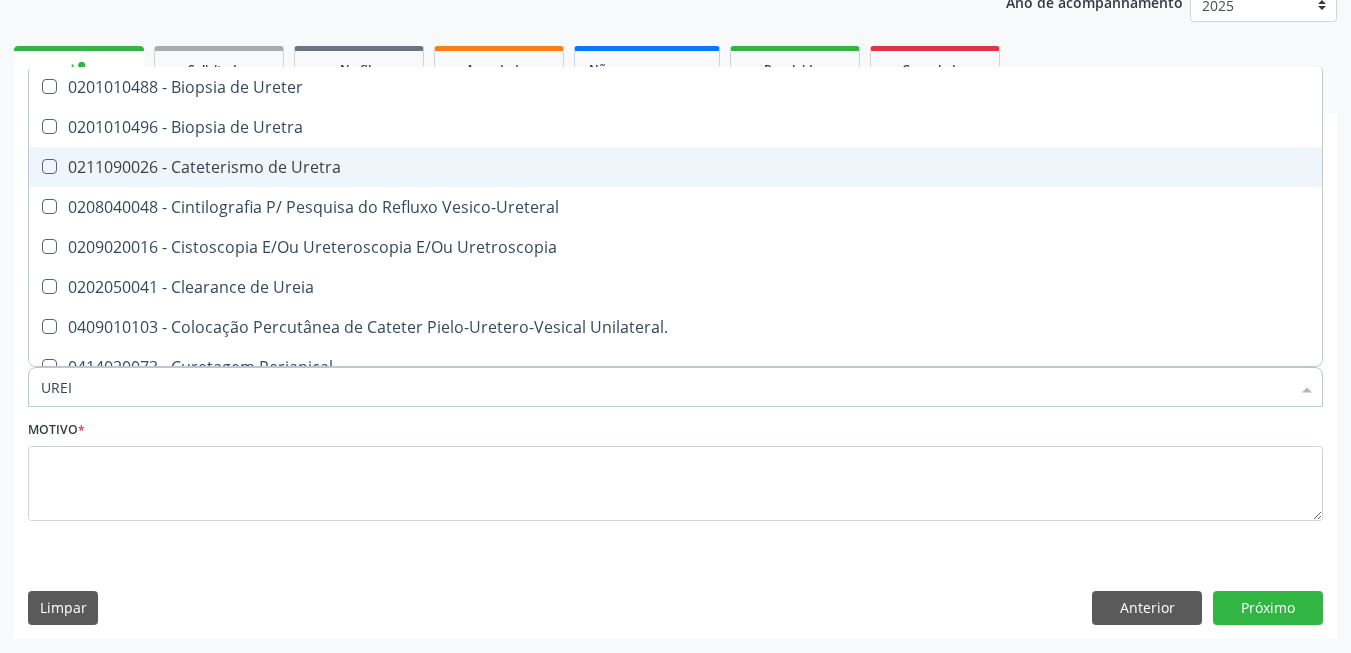 type on "UREIA" 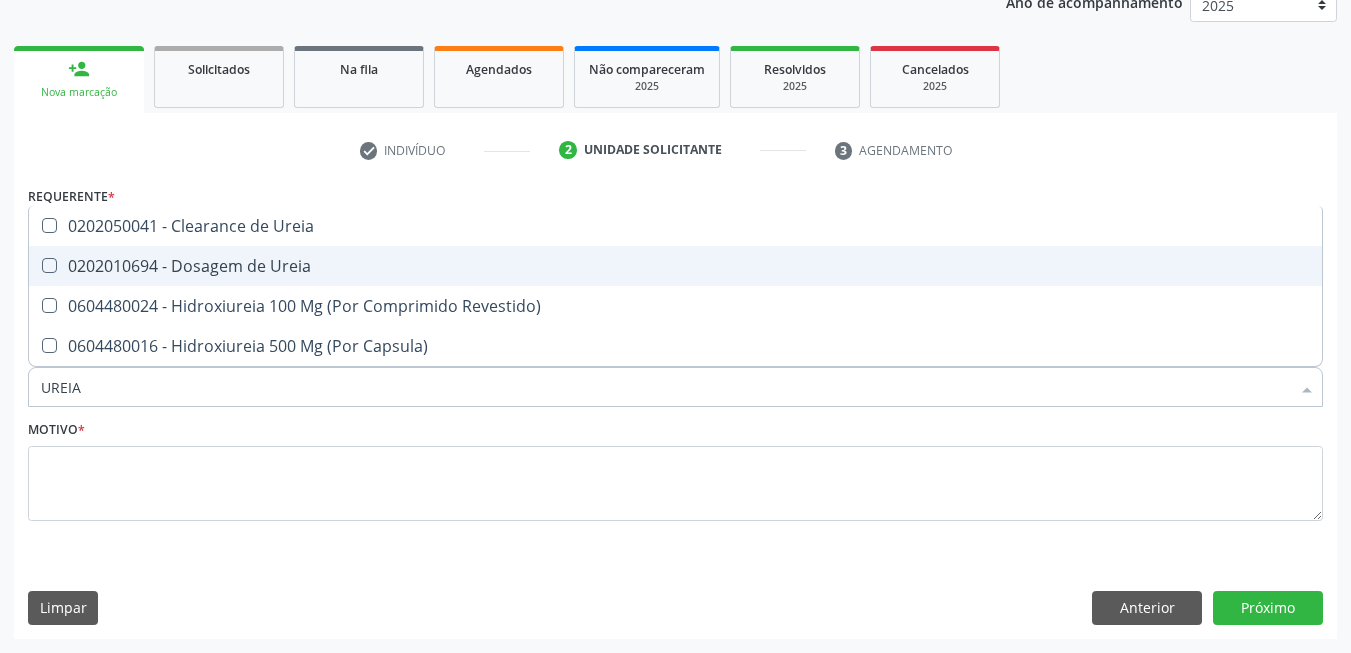 click on "0202010694 - Dosagem de Ureia" at bounding box center (675, 266) 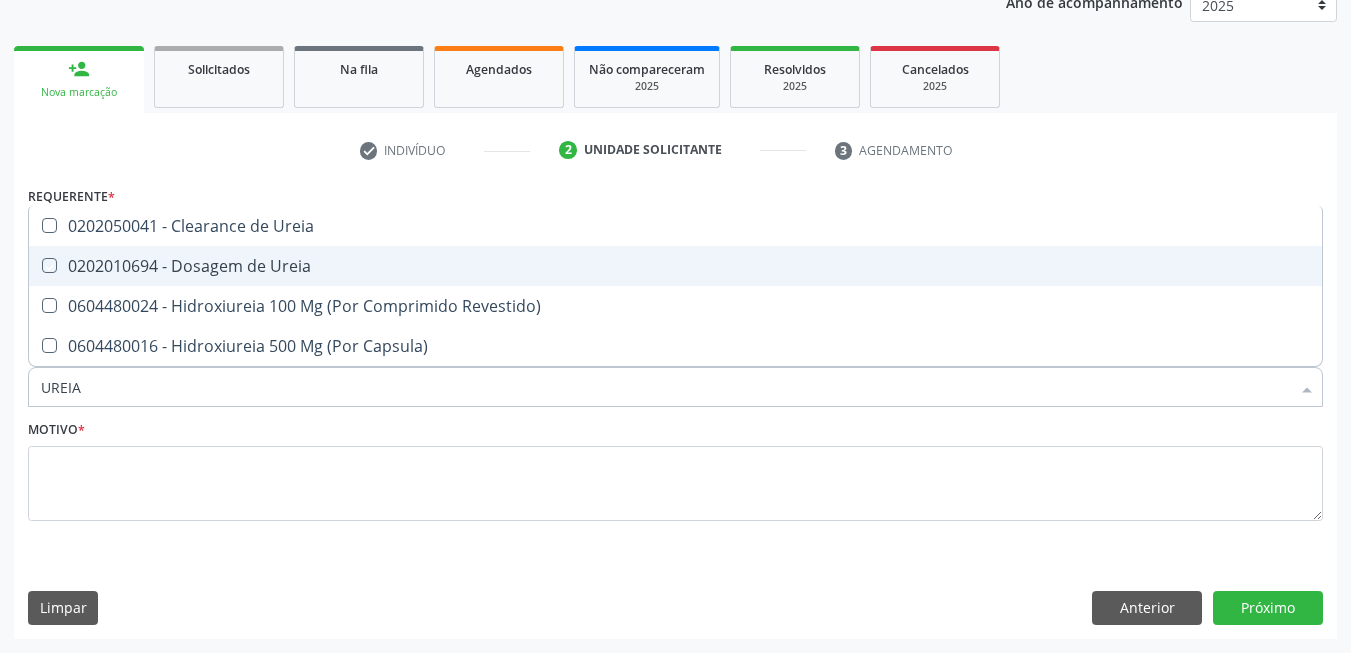 checkbox on "true" 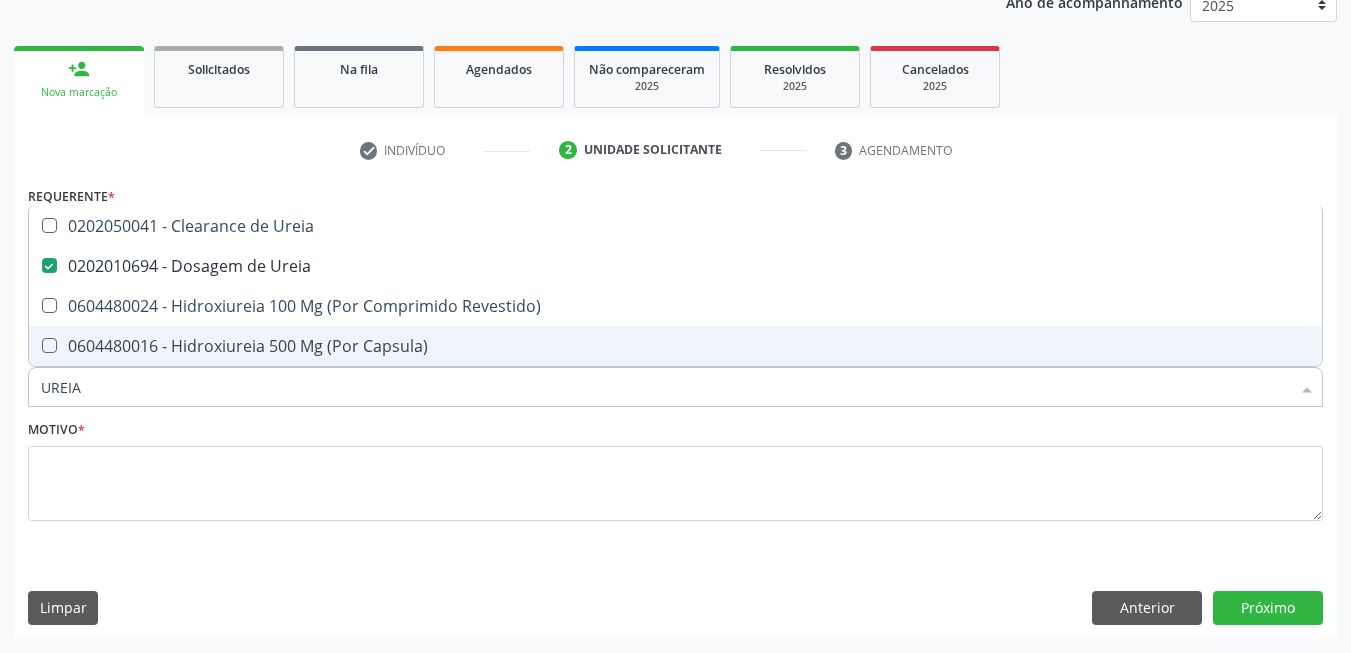 click on "UREIA" at bounding box center [665, 387] 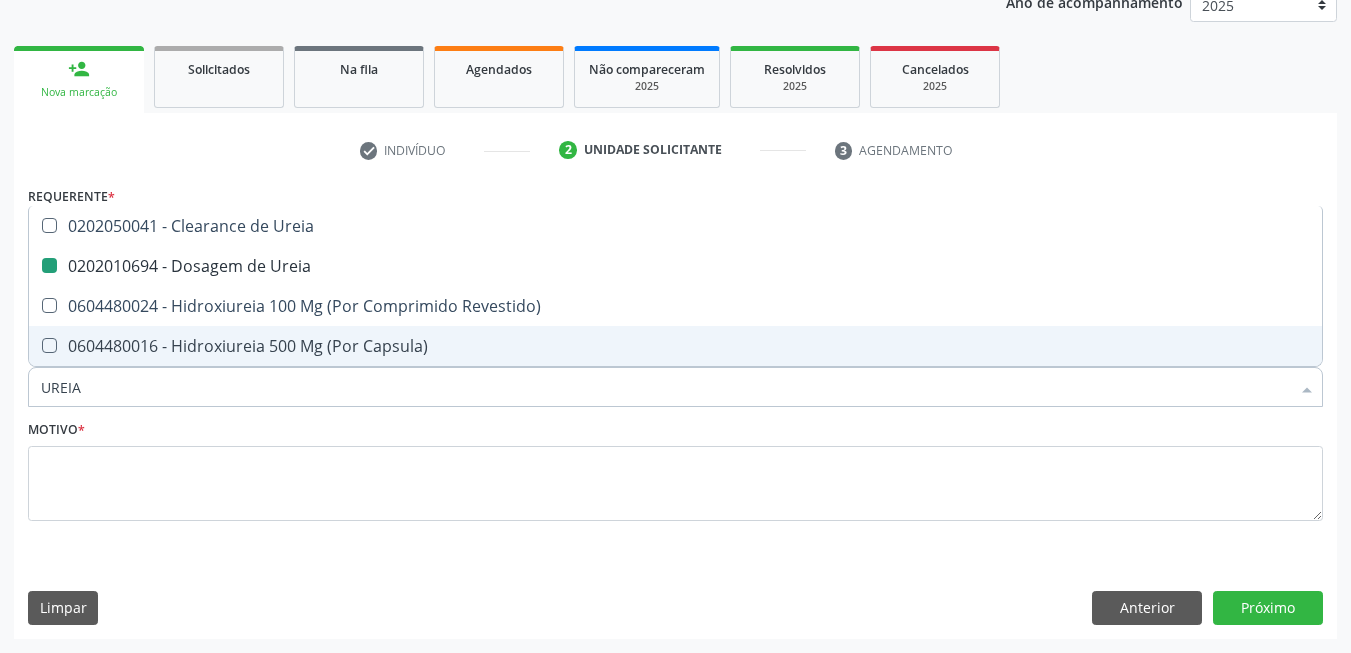 type on "C" 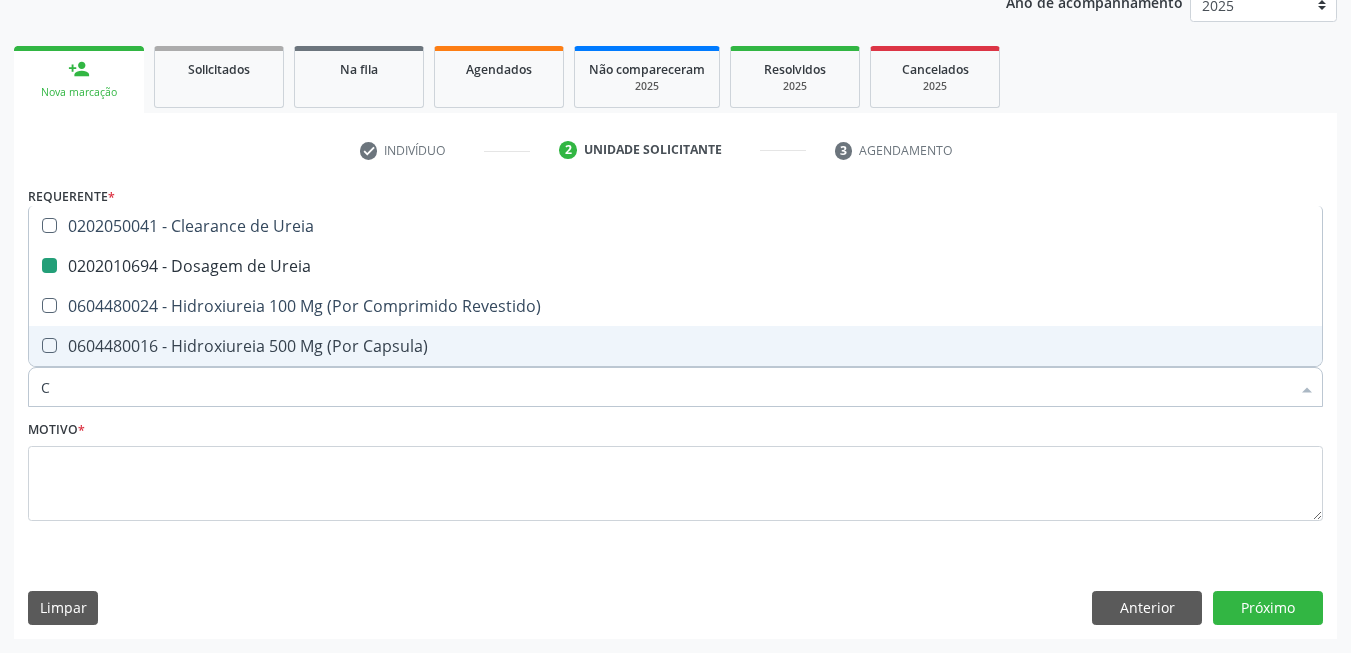 checkbox on "false" 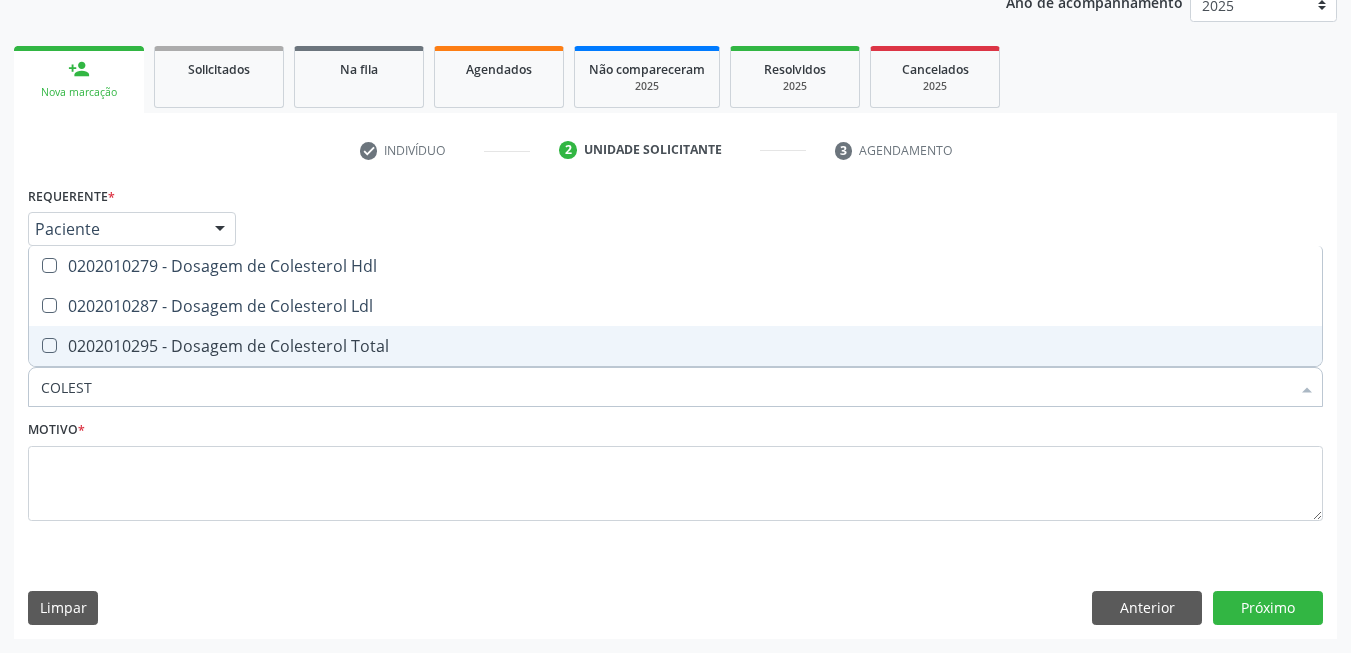 type on "COLESTE" 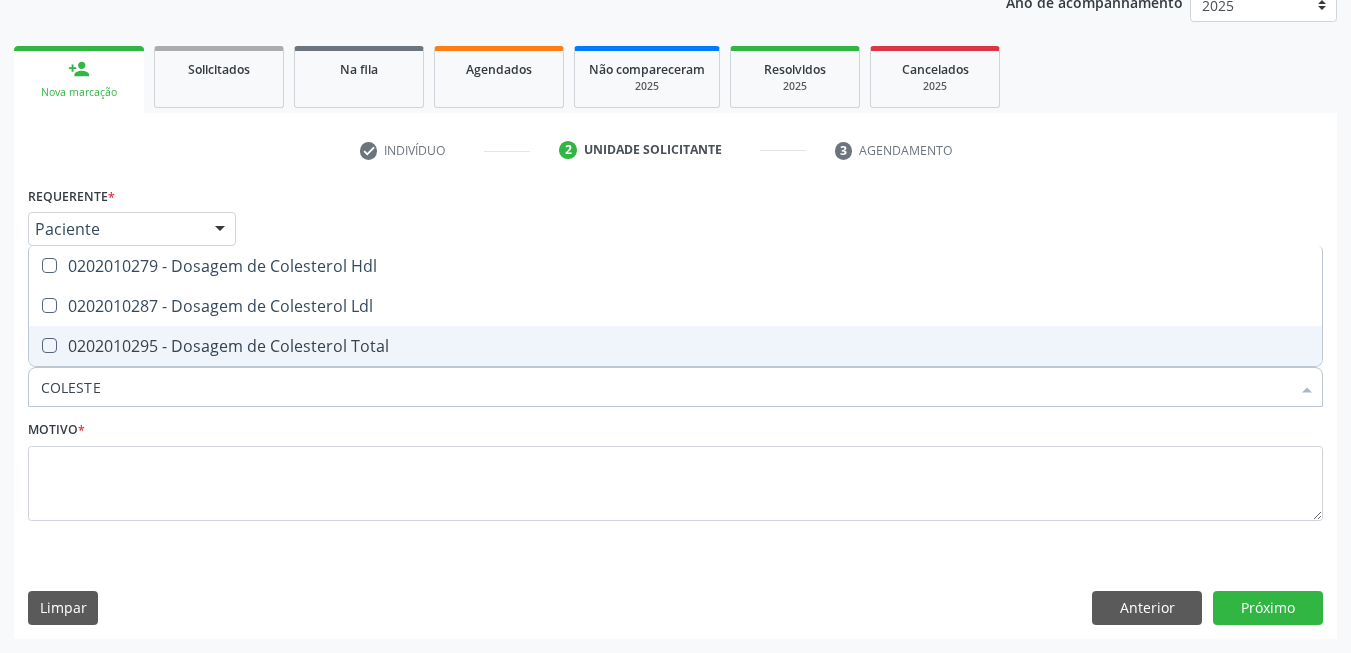 drag, startPoint x: 226, startPoint y: 349, endPoint x: 223, endPoint y: 336, distance: 13.341664 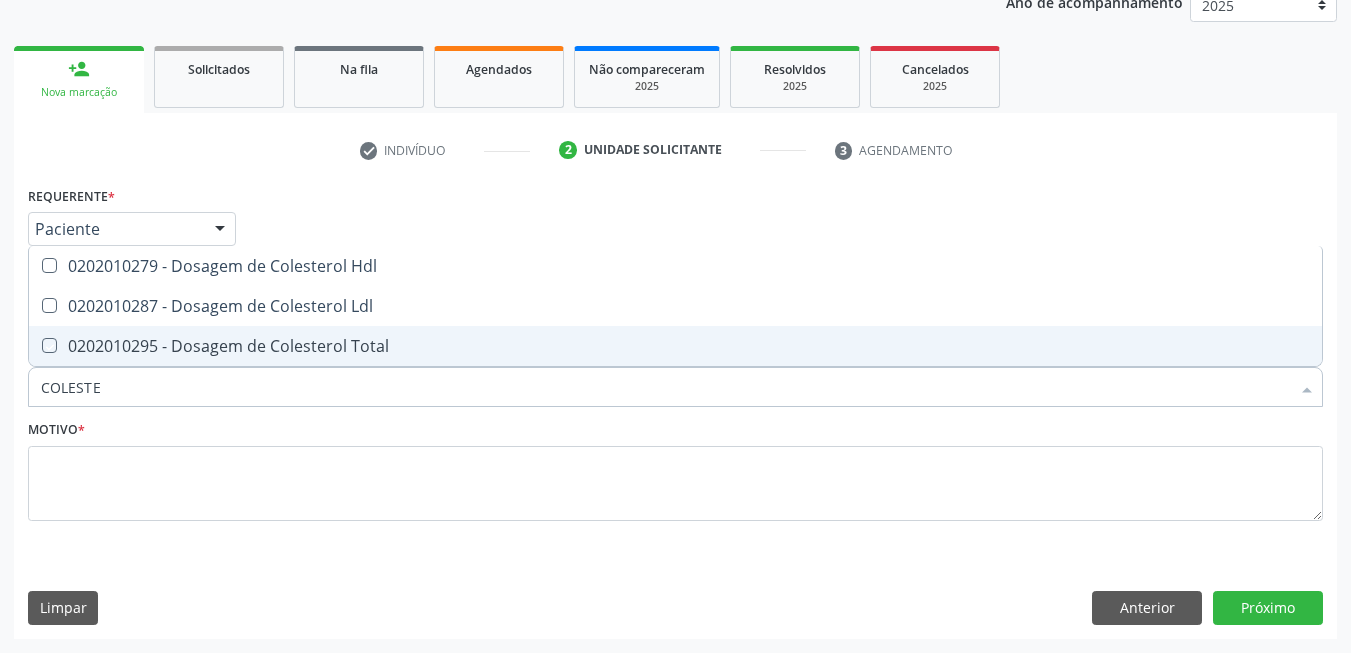 checkbox on "true" 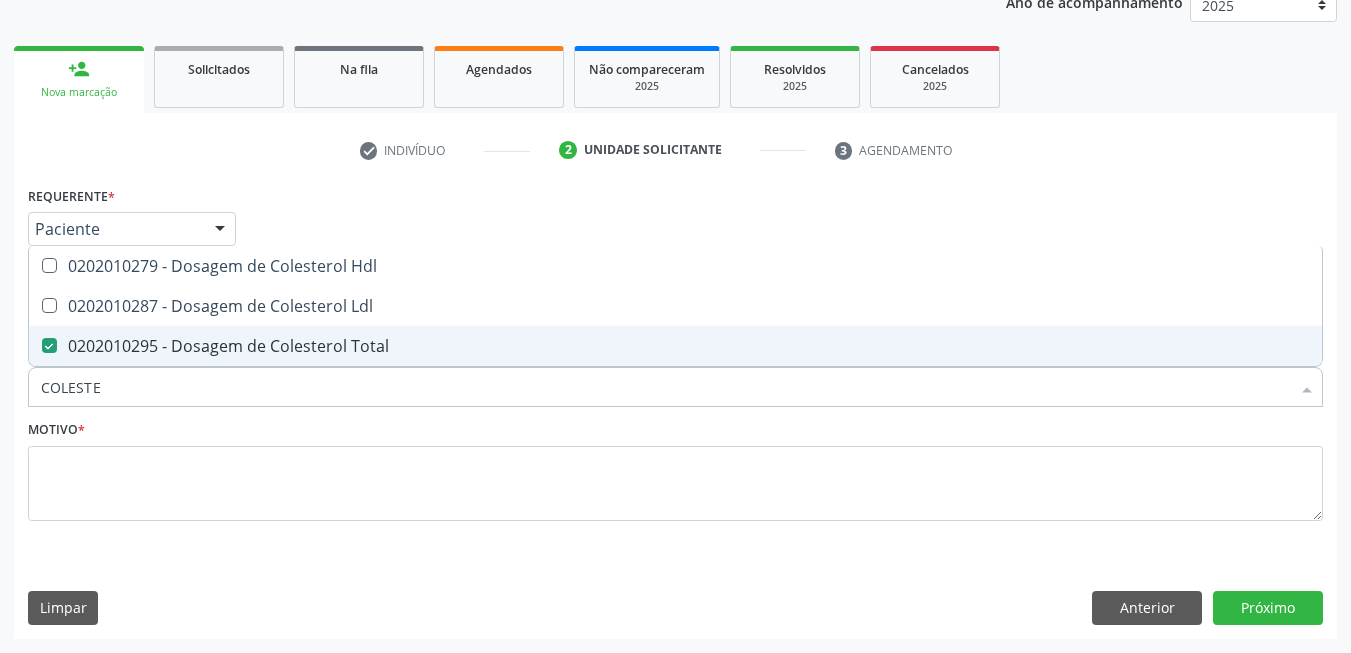 click on "0202010287 - Dosagem de Colesterol Ldl" at bounding box center (675, 306) 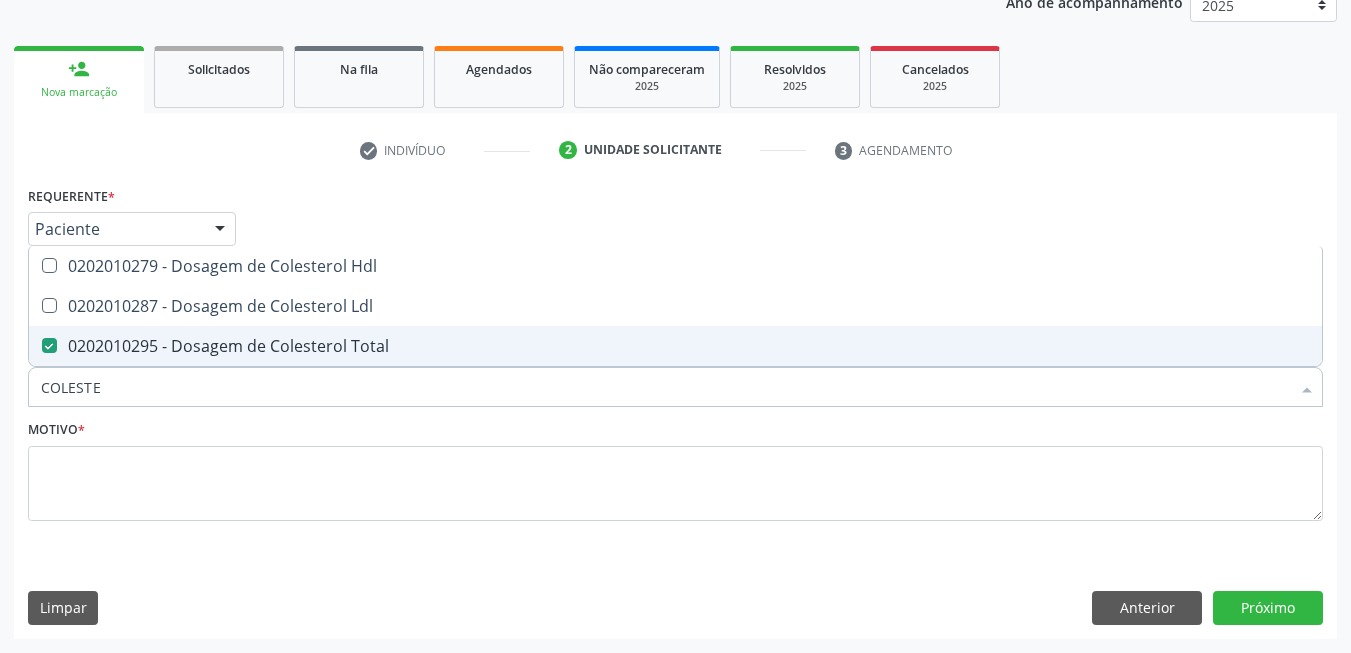 checkbox on "true" 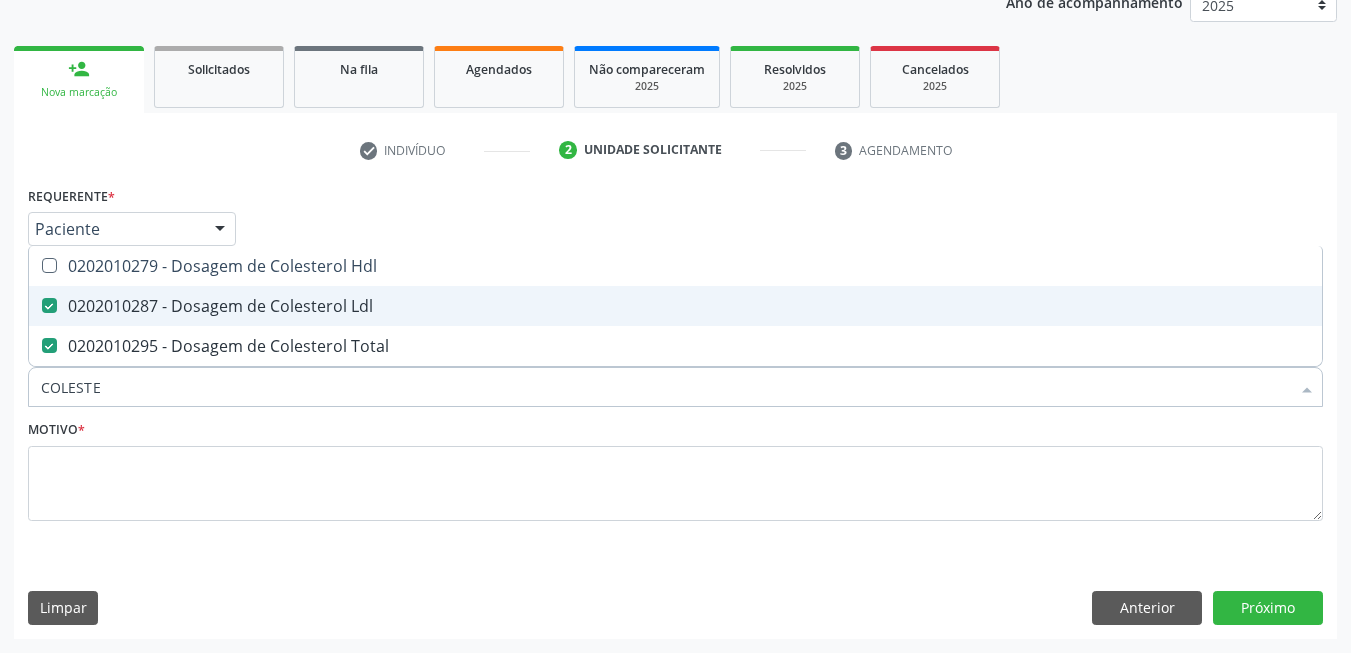 click on "0202010279 - Dosagem de Colesterol Hdl" 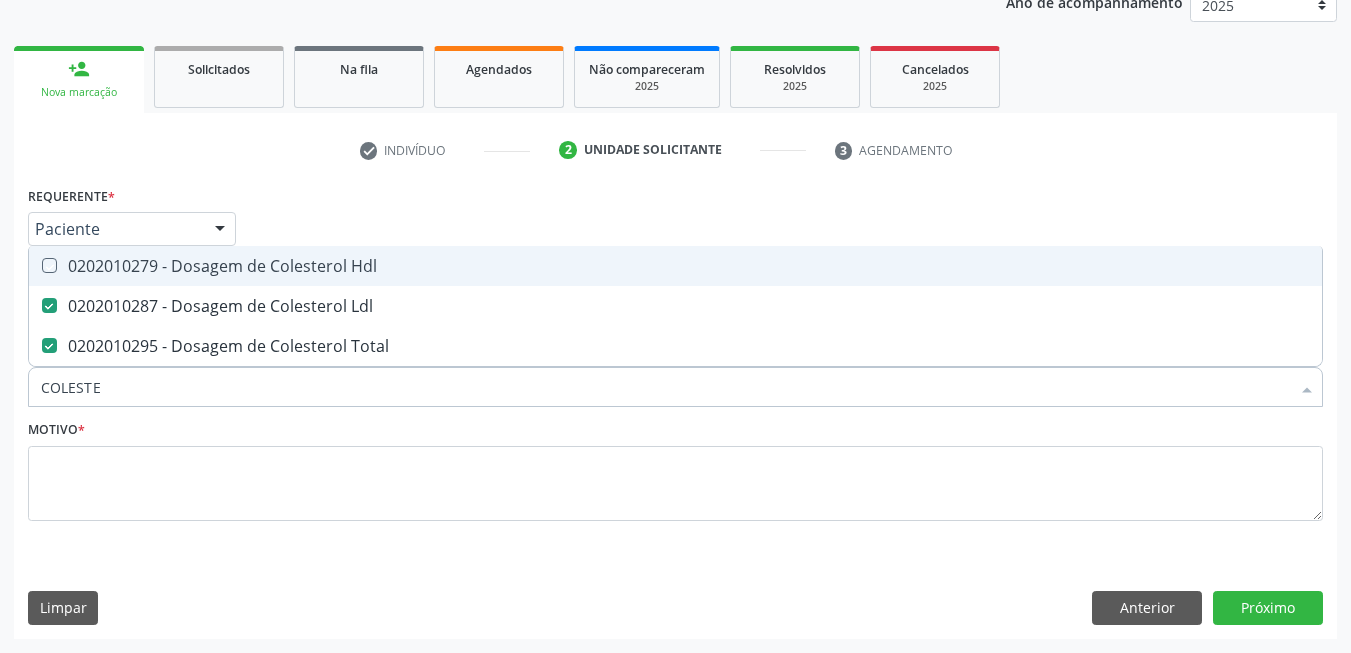 checkbox on "true" 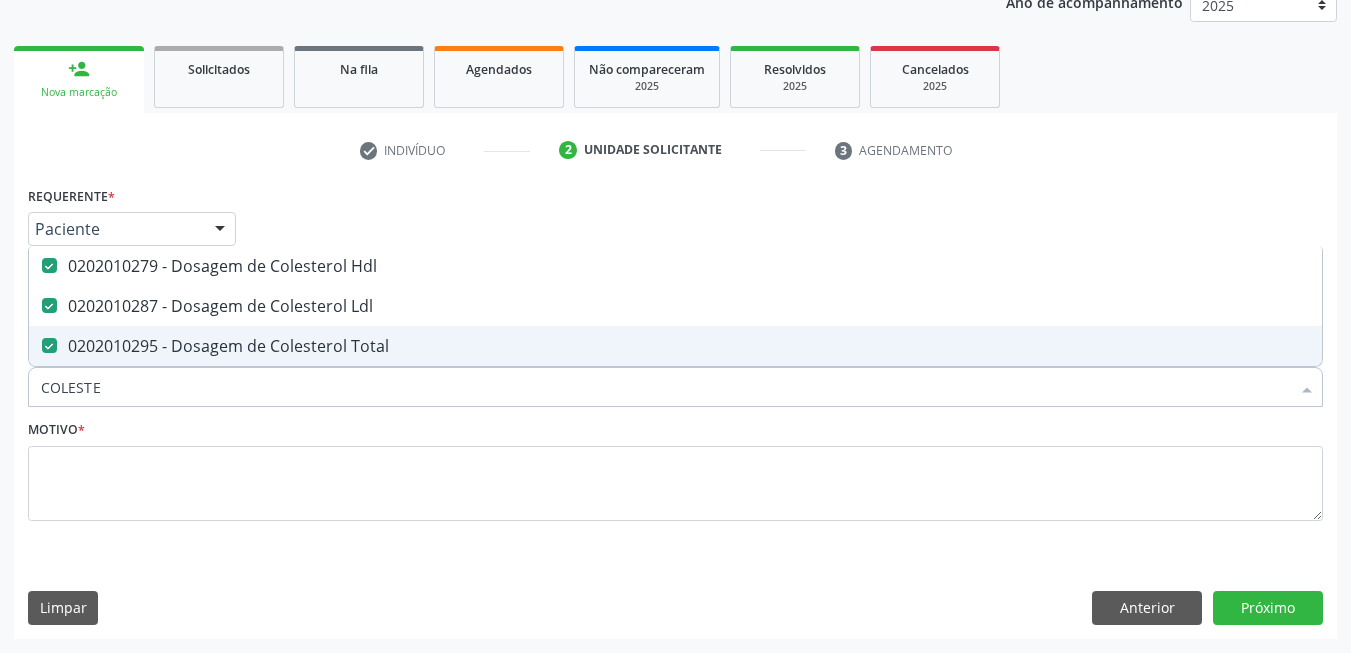click on "COLESTE" at bounding box center (665, 387) 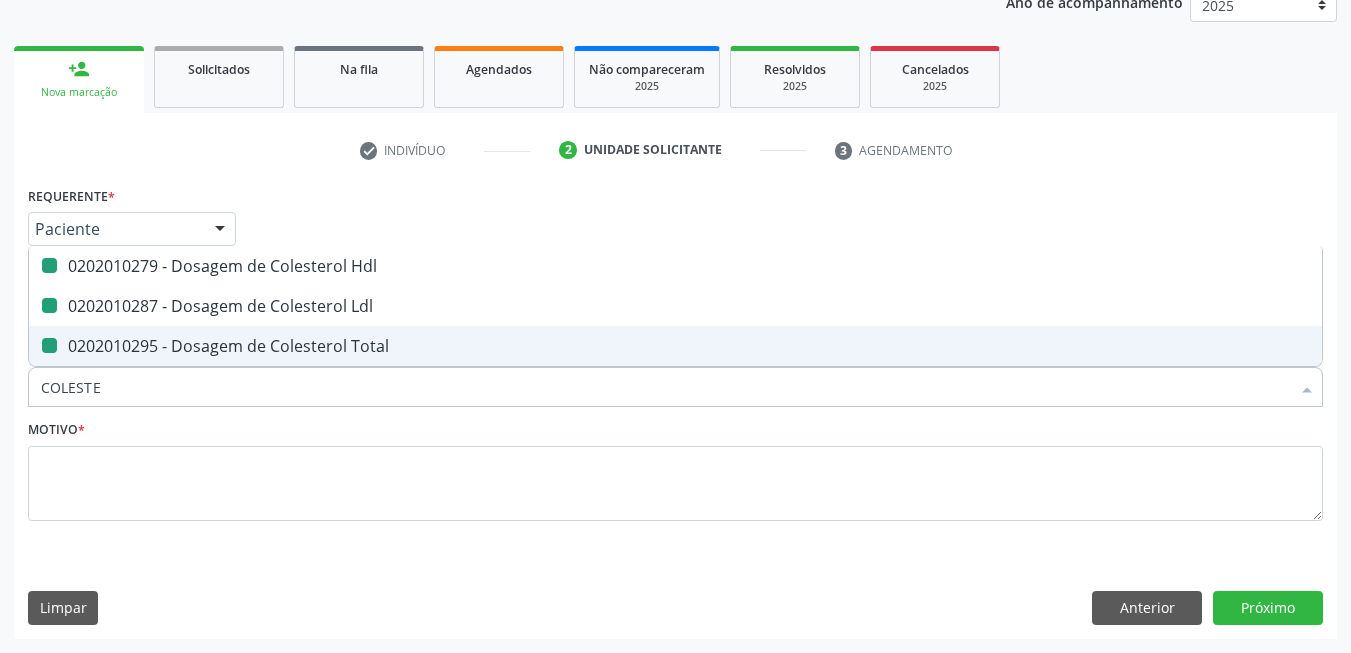 type on "B" 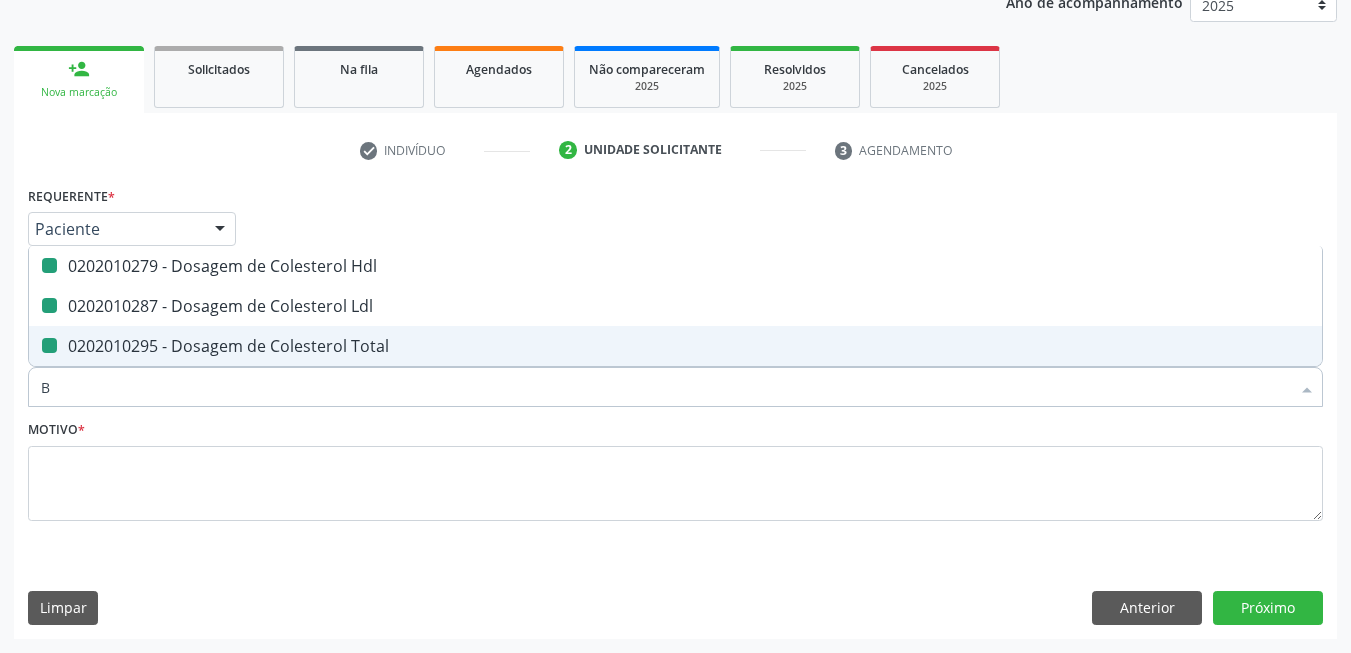 checkbox on "false" 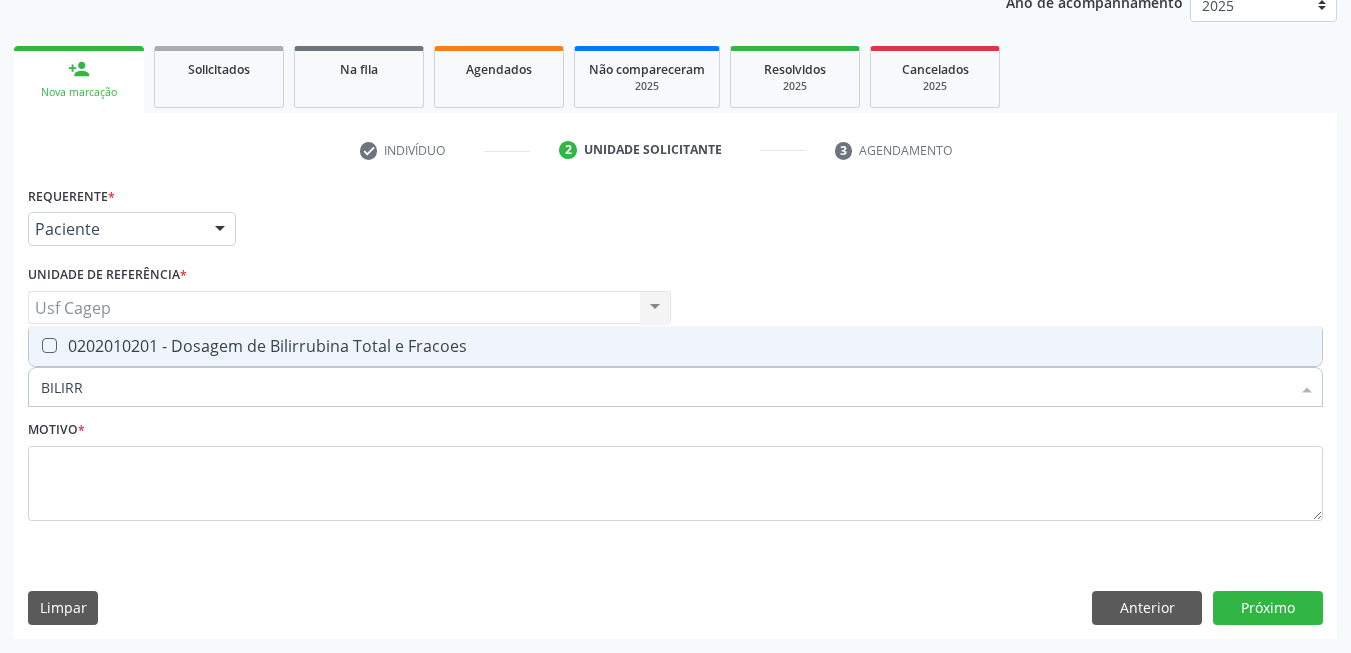 type on "BILIRRU" 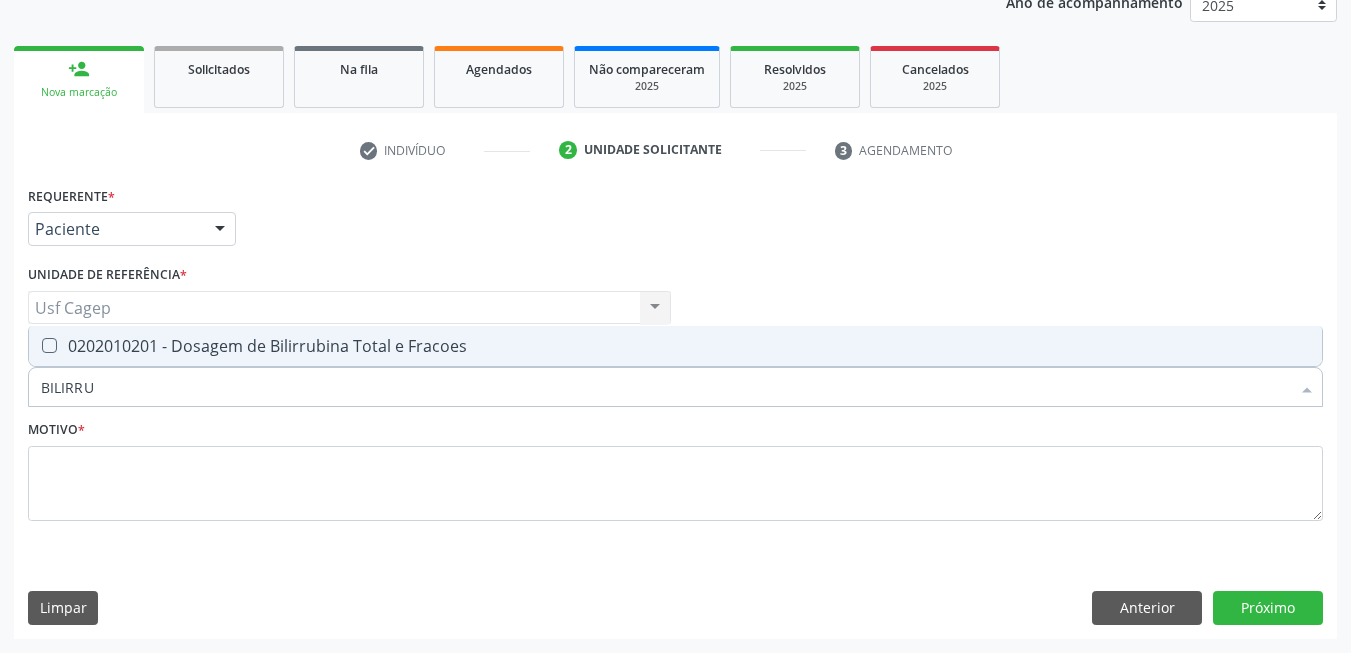 click on "0202010201 - Dosagem de Bilirrubina Total e Fracoes" at bounding box center [675, 346] 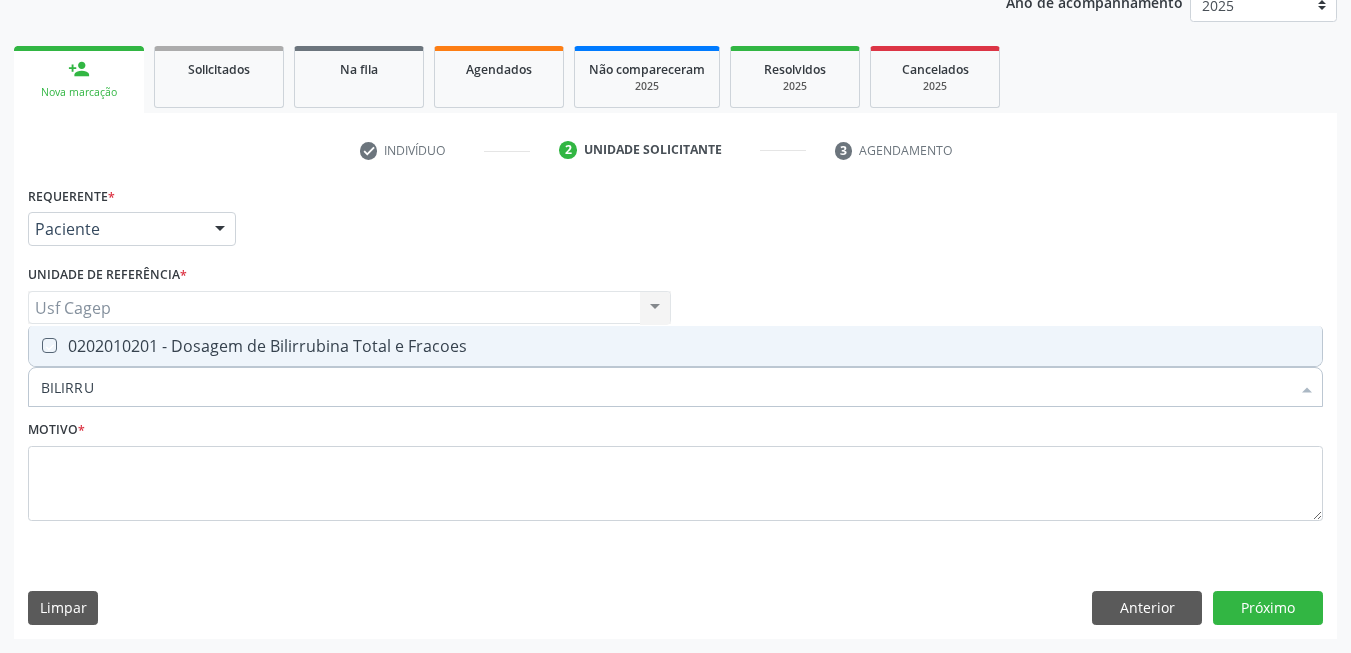 checkbox on "true" 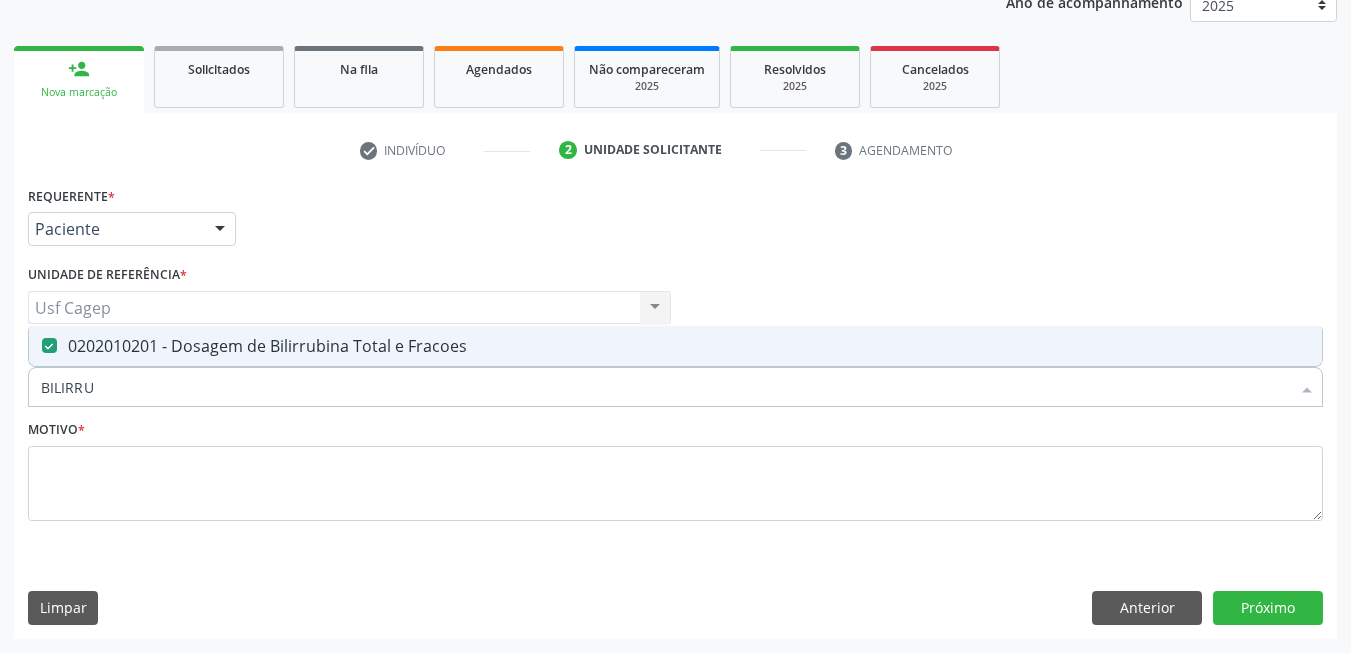 click on "BILIRRU" at bounding box center (665, 387) 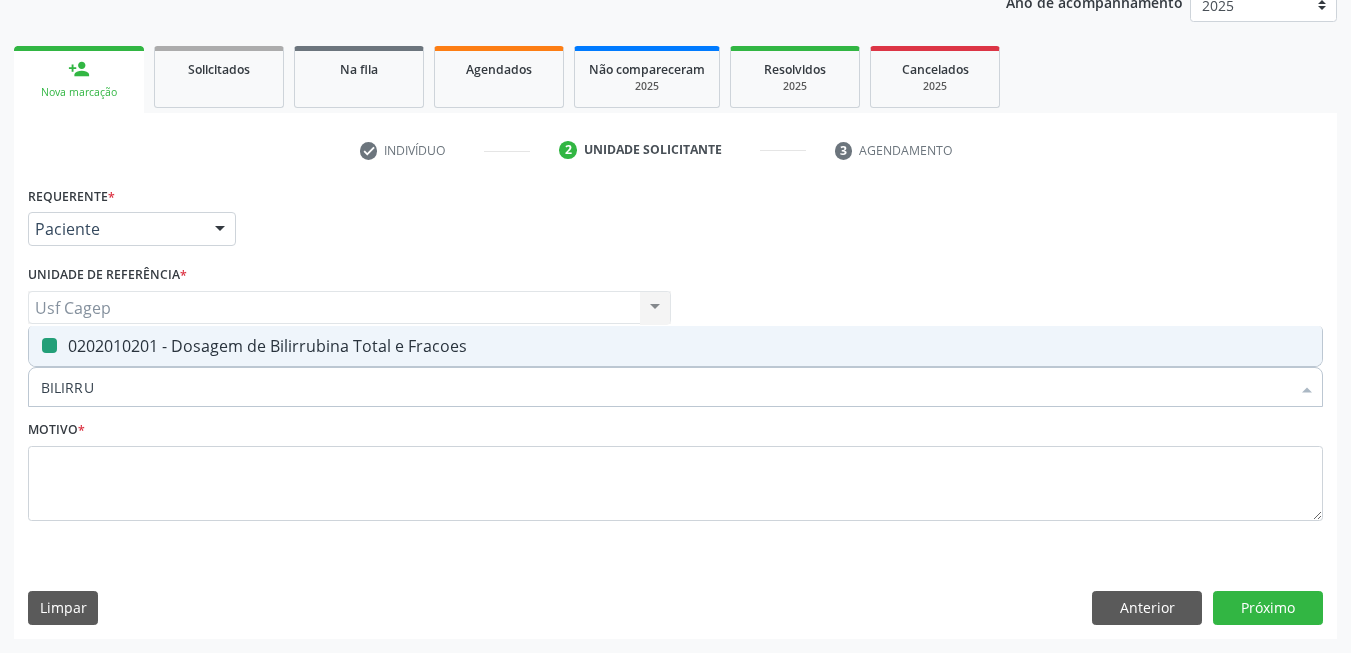 type on "T" 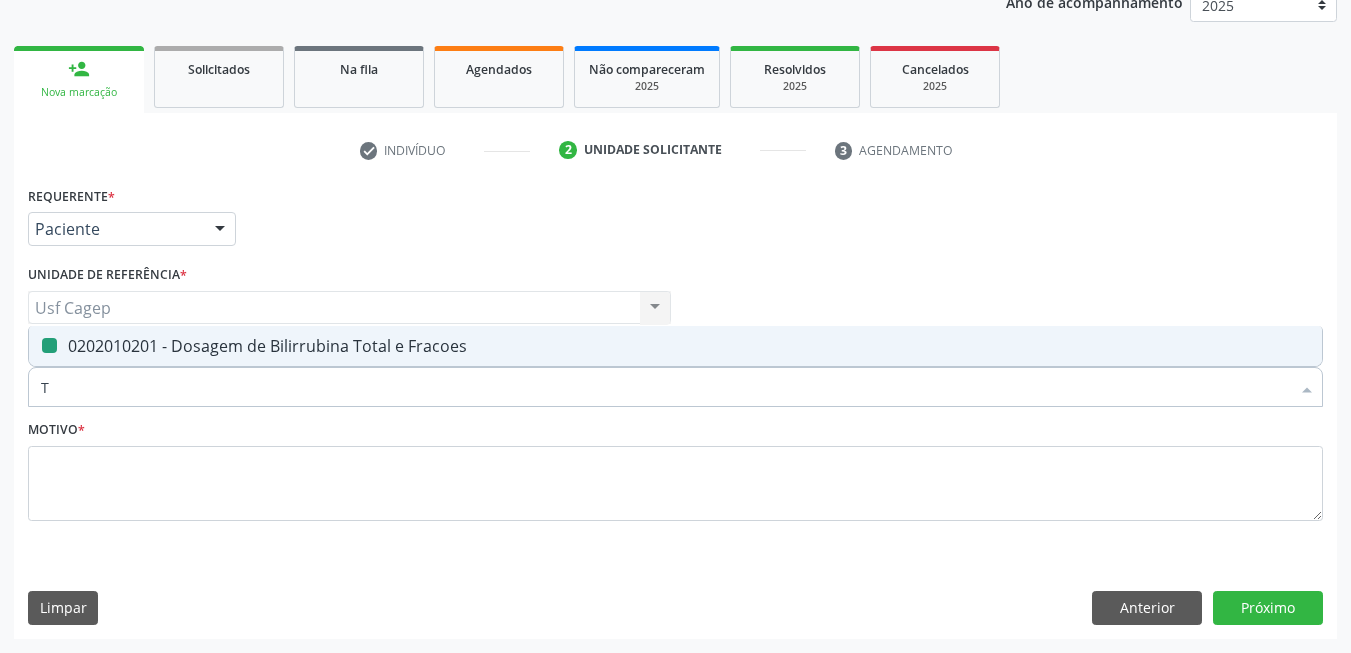 checkbox on "false" 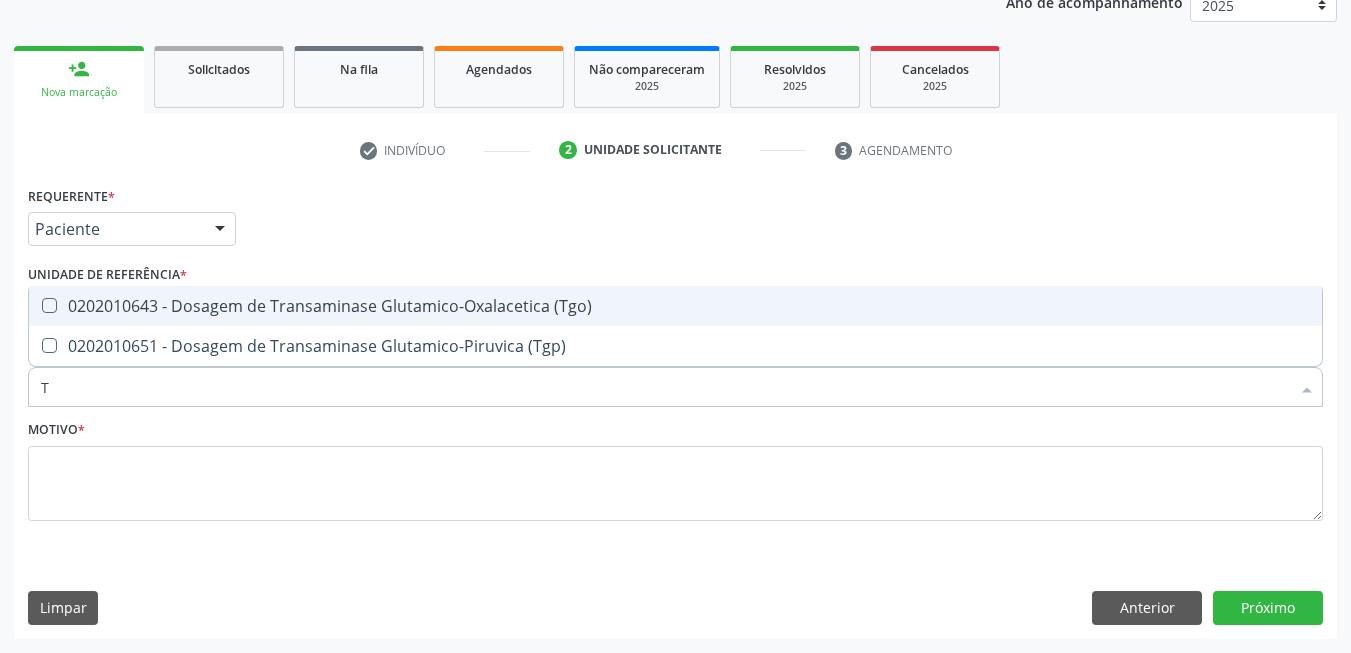 type on "TG" 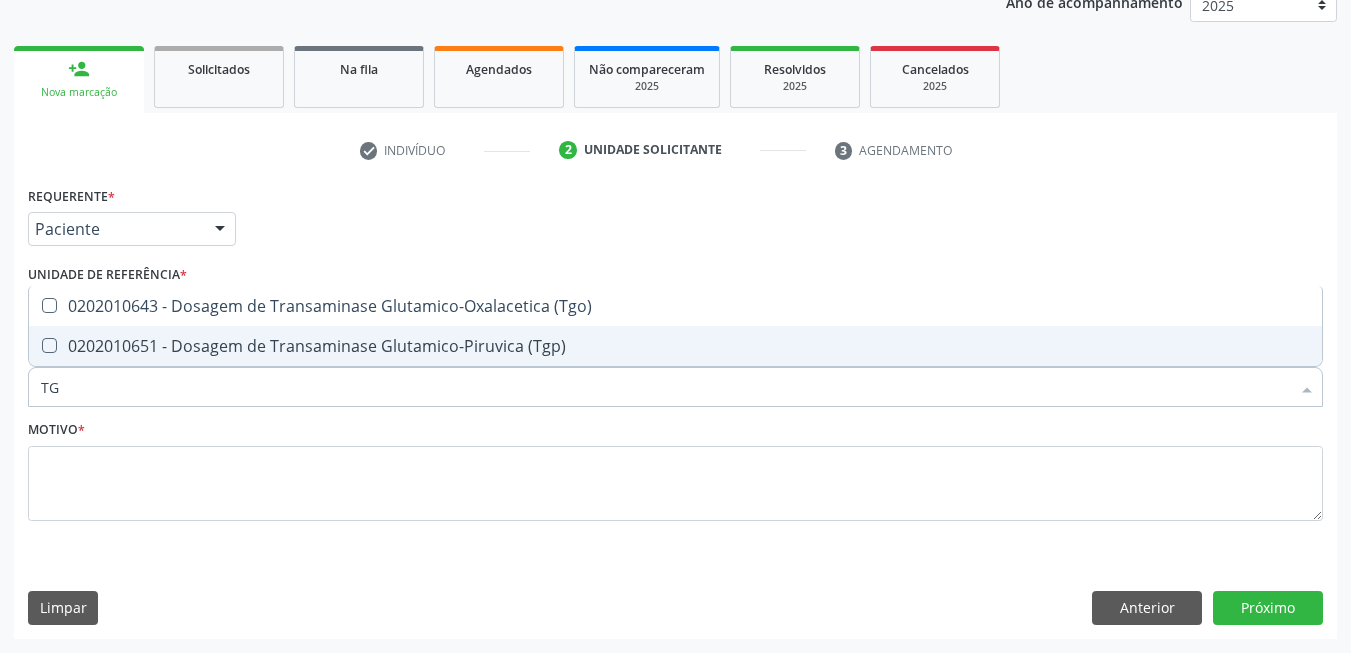 drag, startPoint x: 431, startPoint y: 343, endPoint x: 436, endPoint y: 313, distance: 30.413813 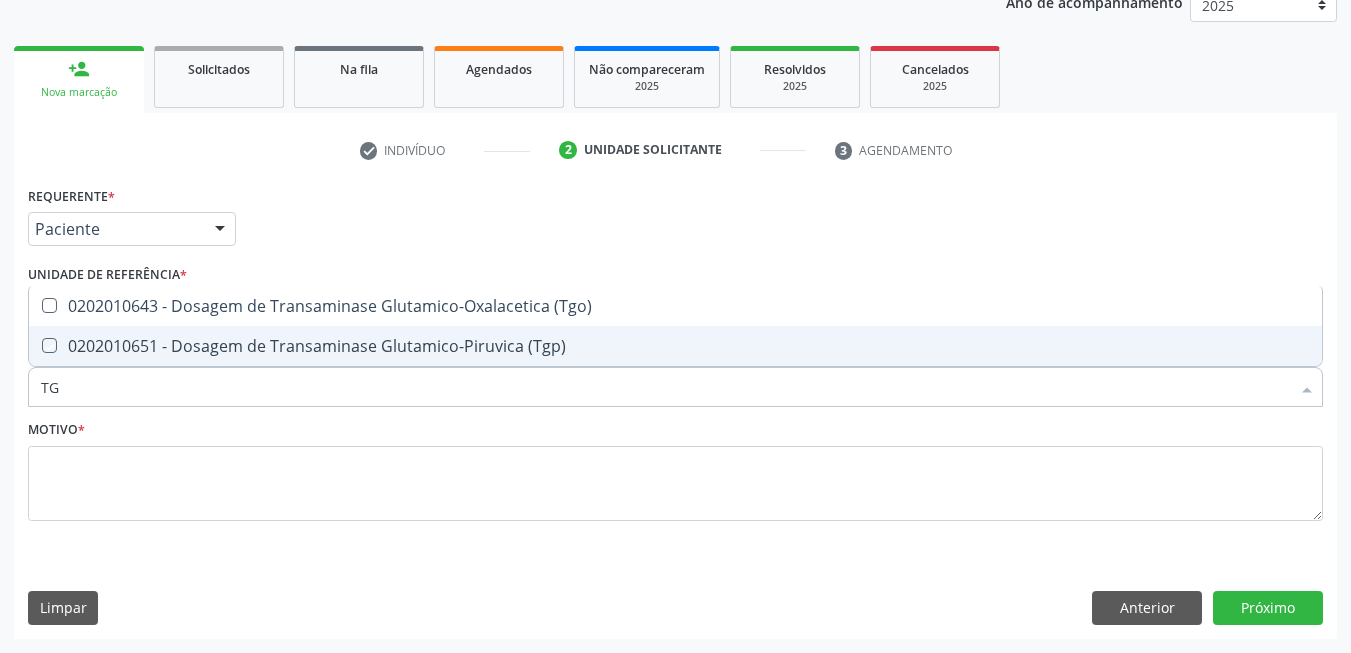 checkbox on "true" 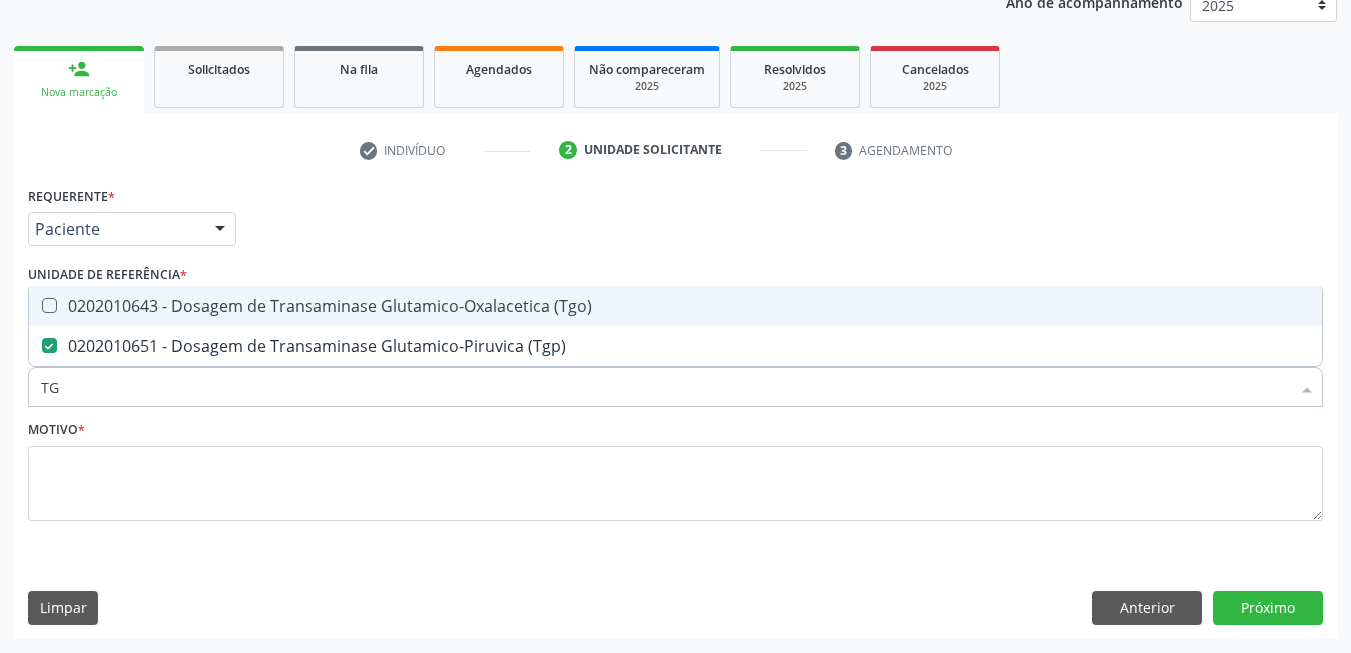 click on "0202010643 - Dosagem de Transaminase Glutamico-Oxalacetica (Tgo)" at bounding box center (675, 306) 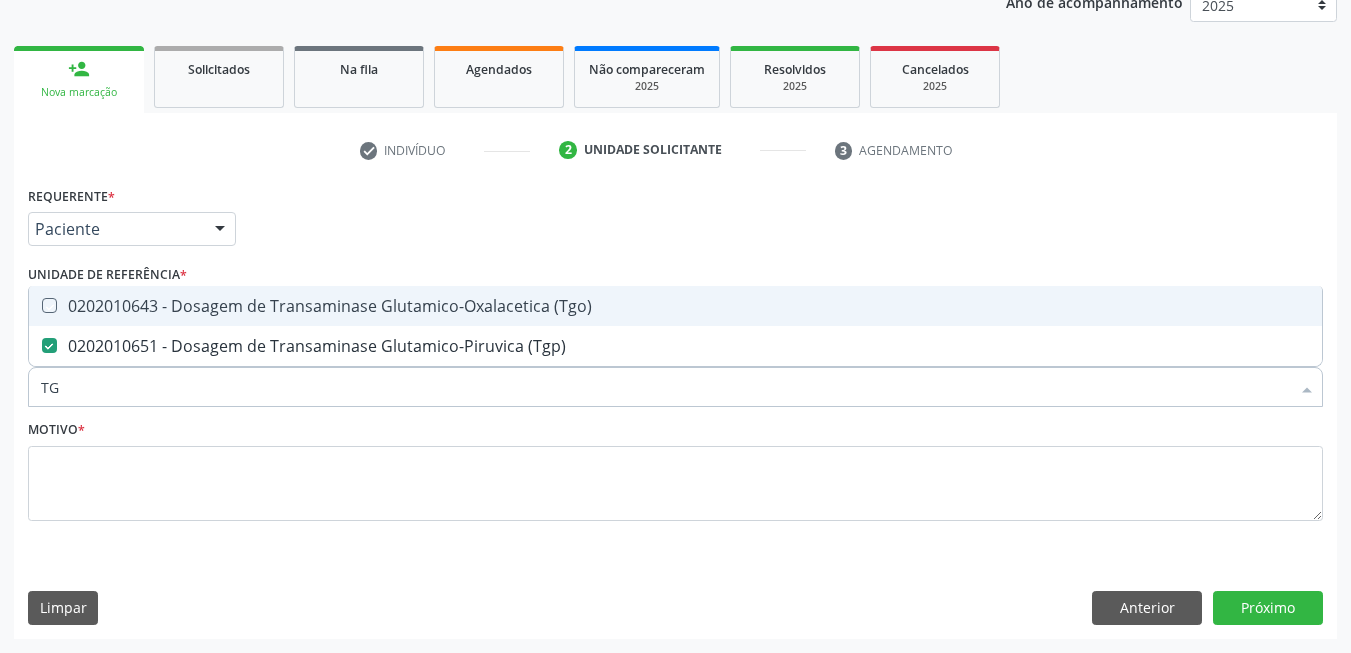 checkbox on "true" 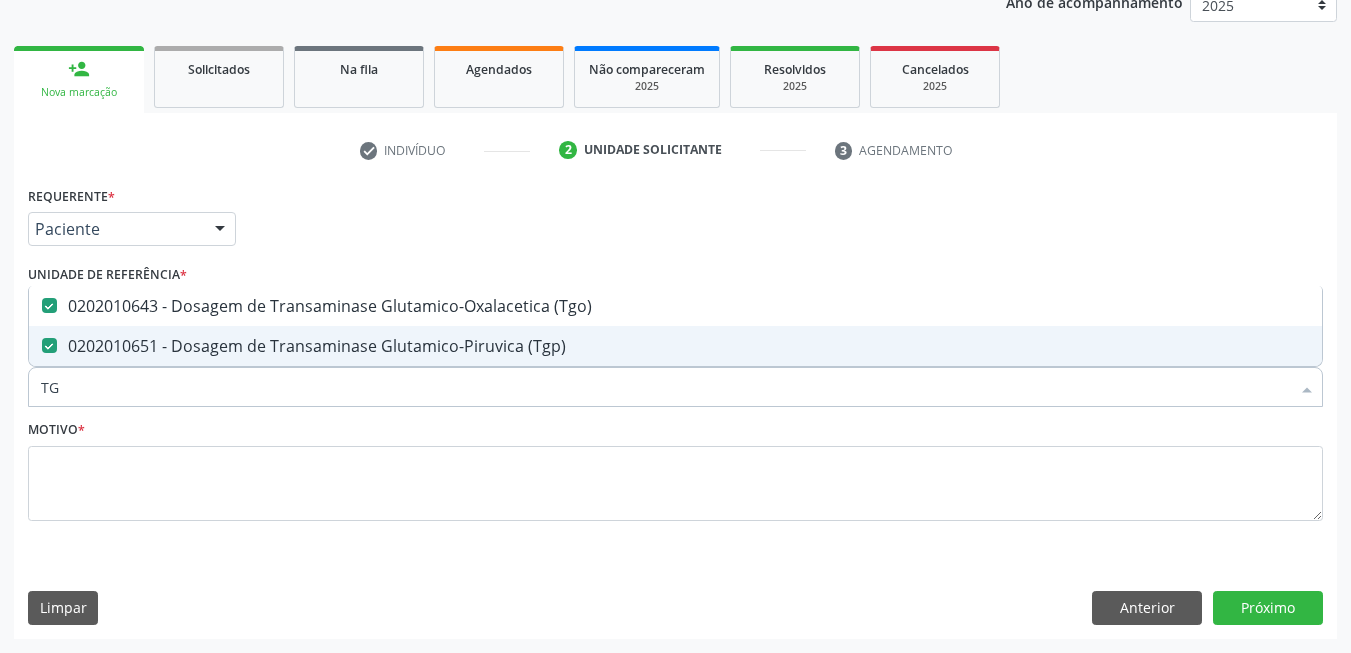 click on "TG" at bounding box center (665, 387) 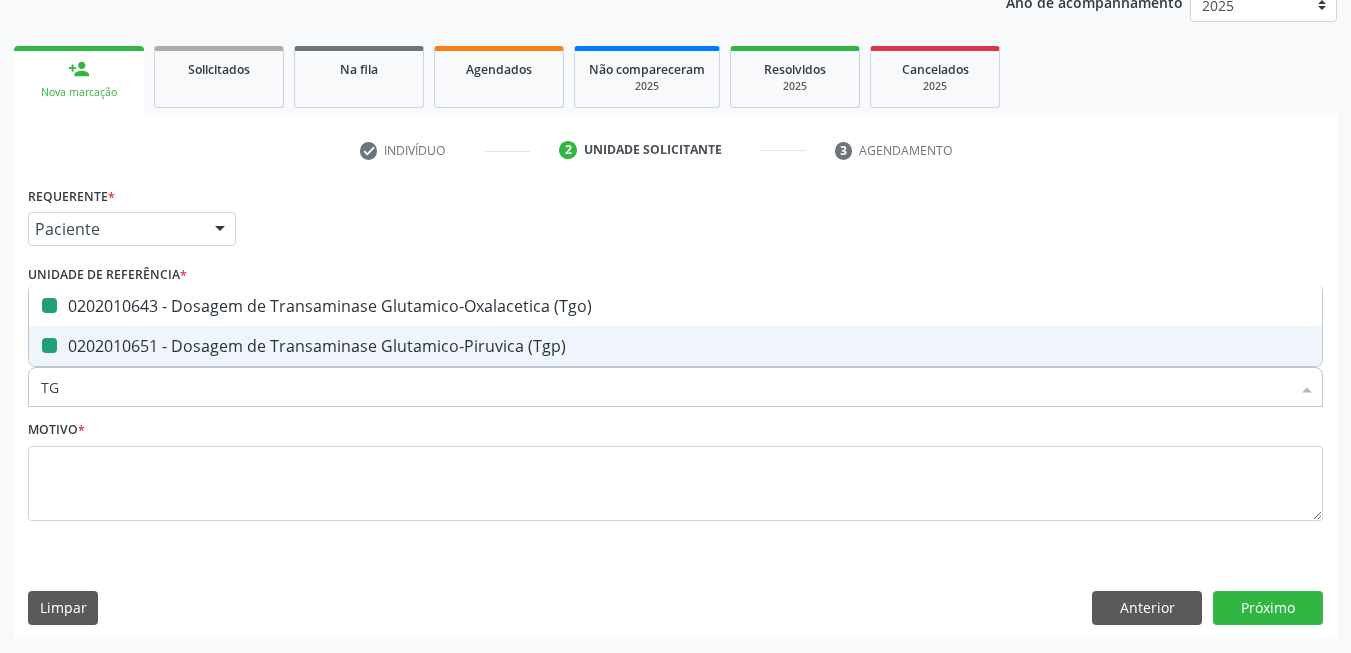 type on "T" 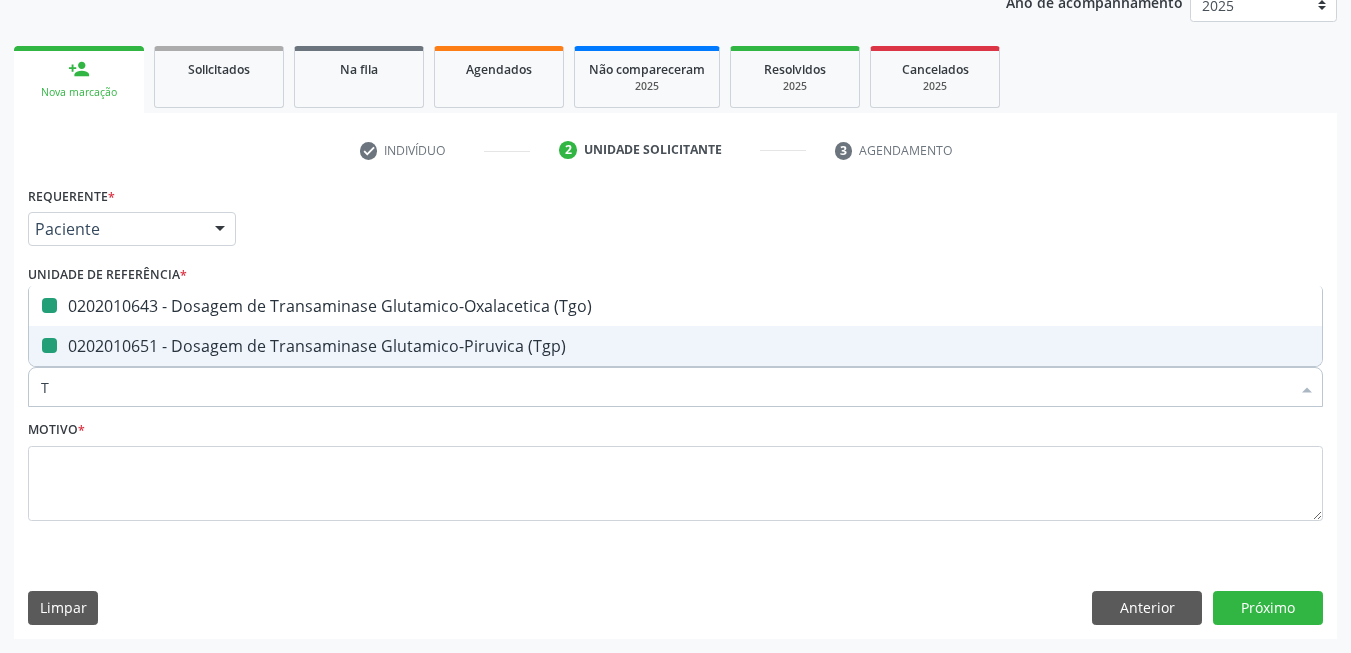 checkbox on "false" 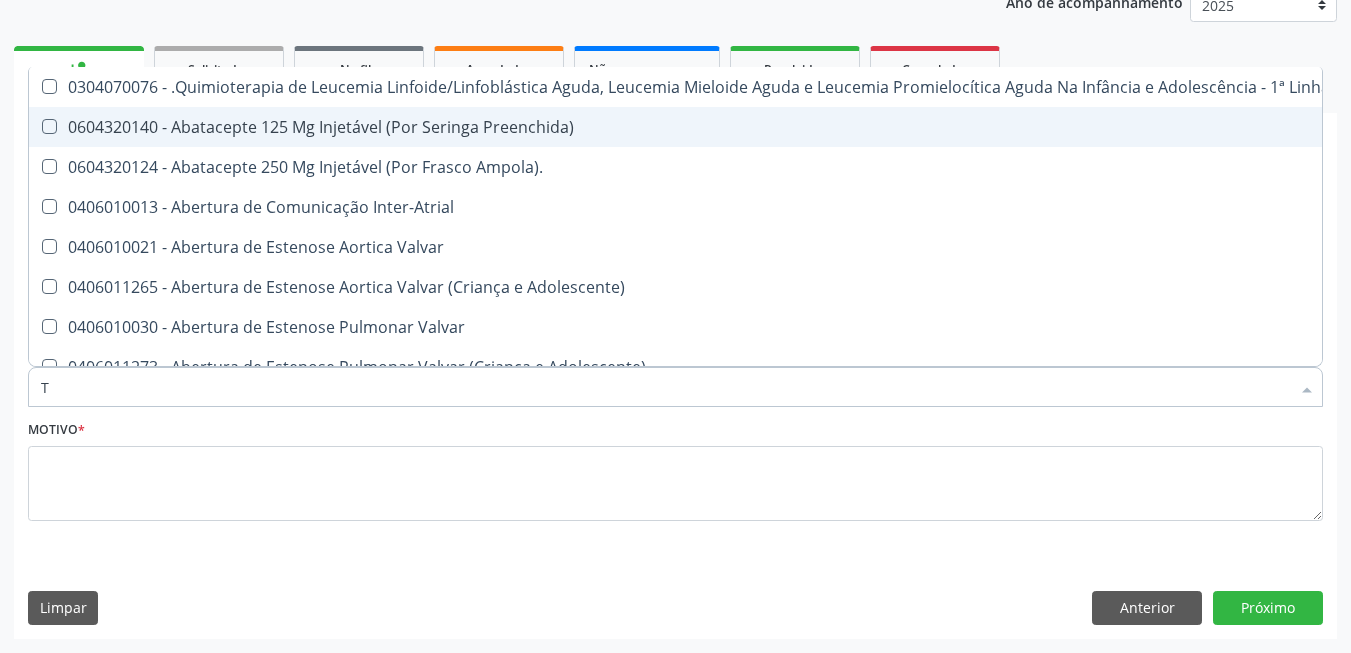 type on "TR" 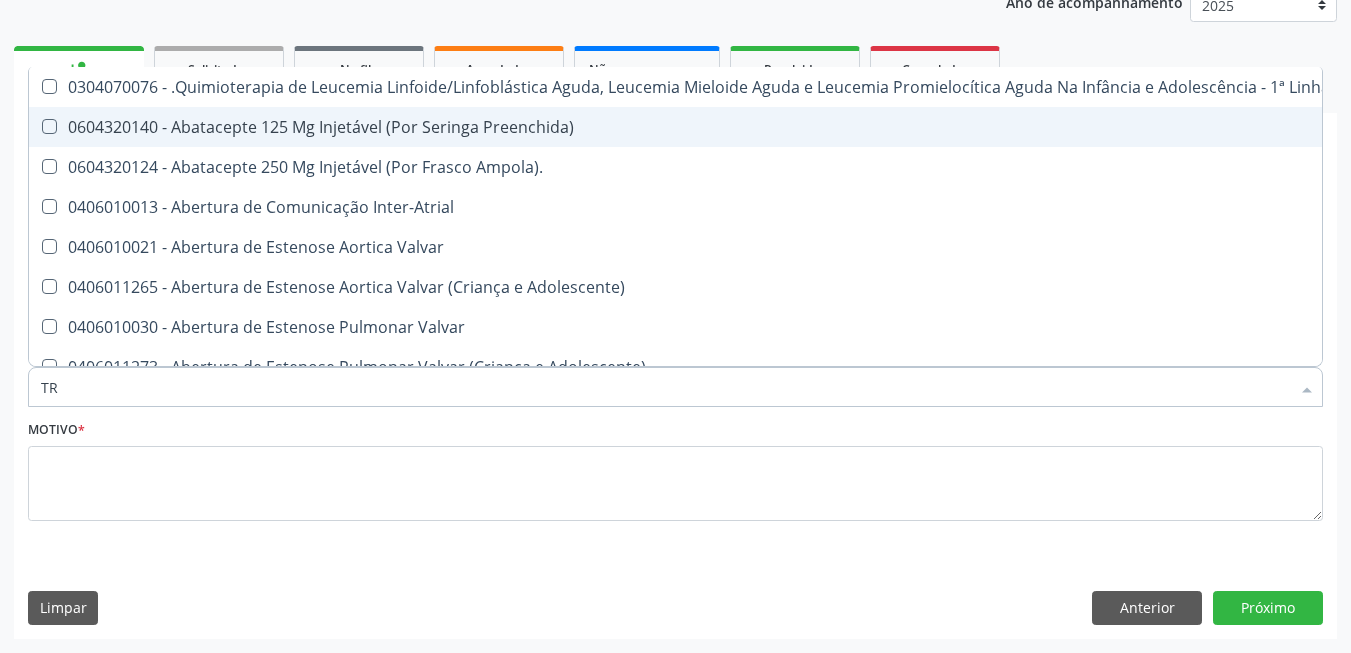 checkbox on "true" 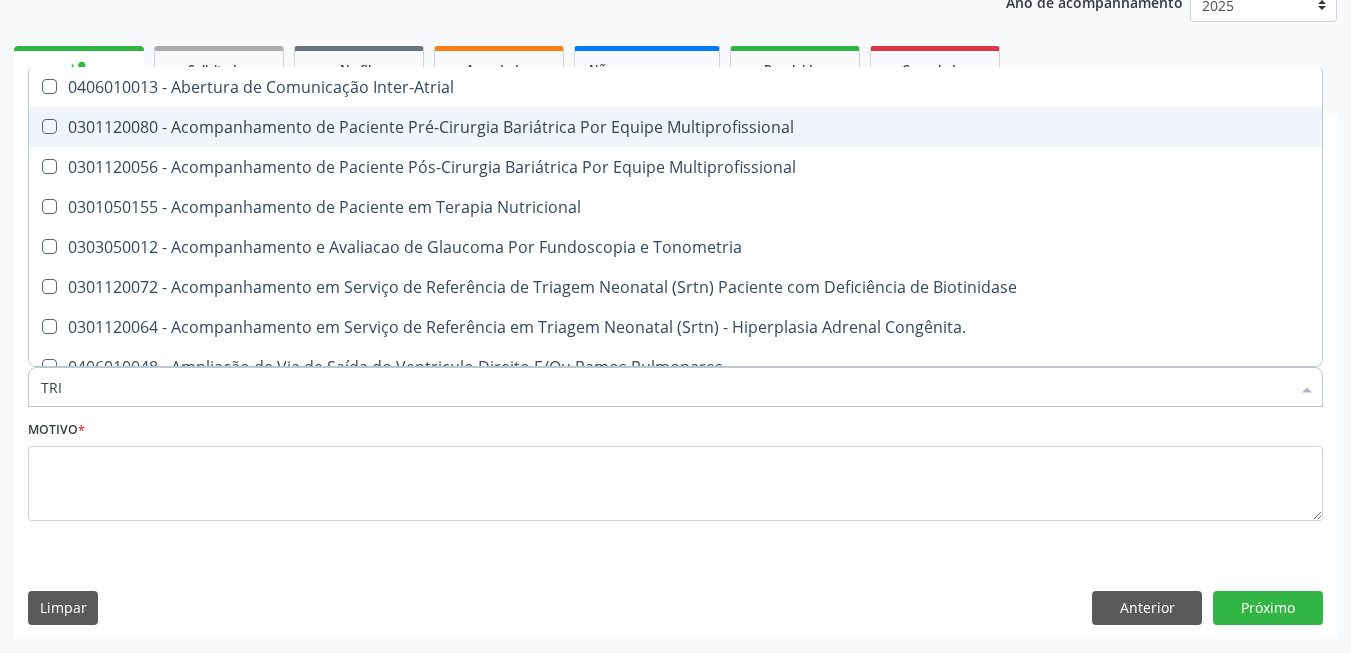 type on "TRIG" 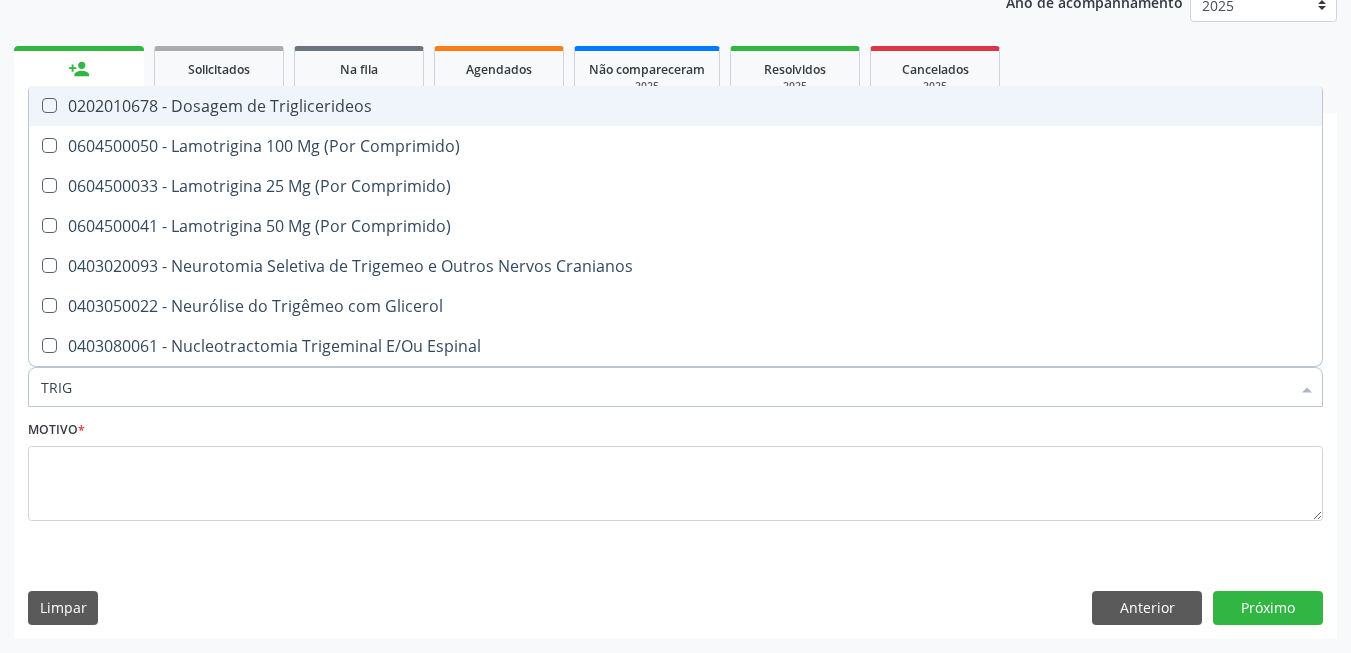 click on "0202010678 - Dosagem de Triglicerideos" at bounding box center (675, 106) 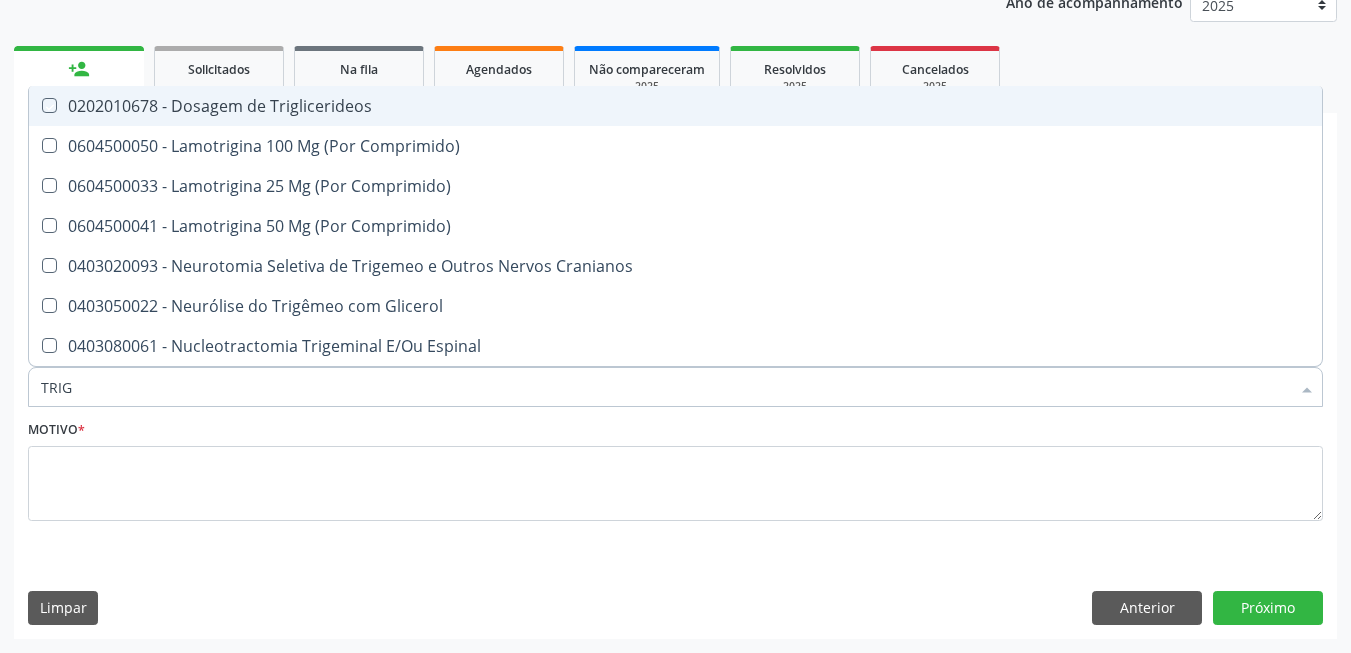 checkbox on "true" 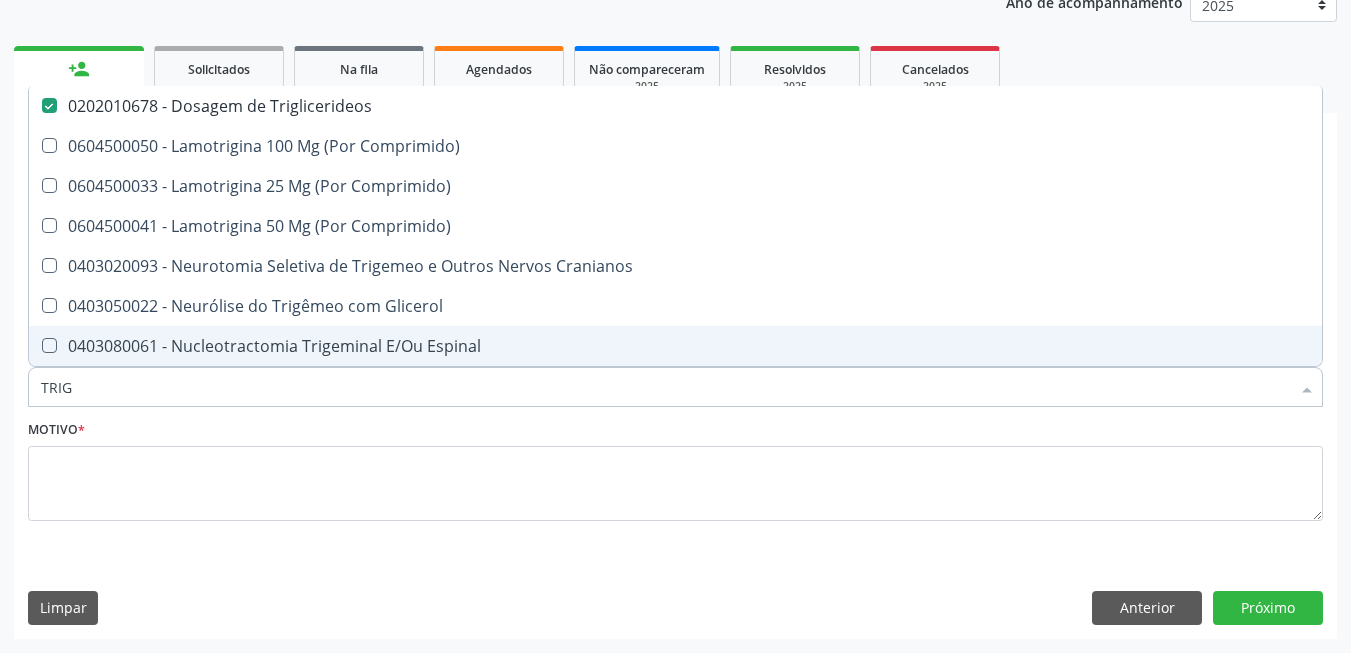 click on "TRIG" at bounding box center (665, 387) 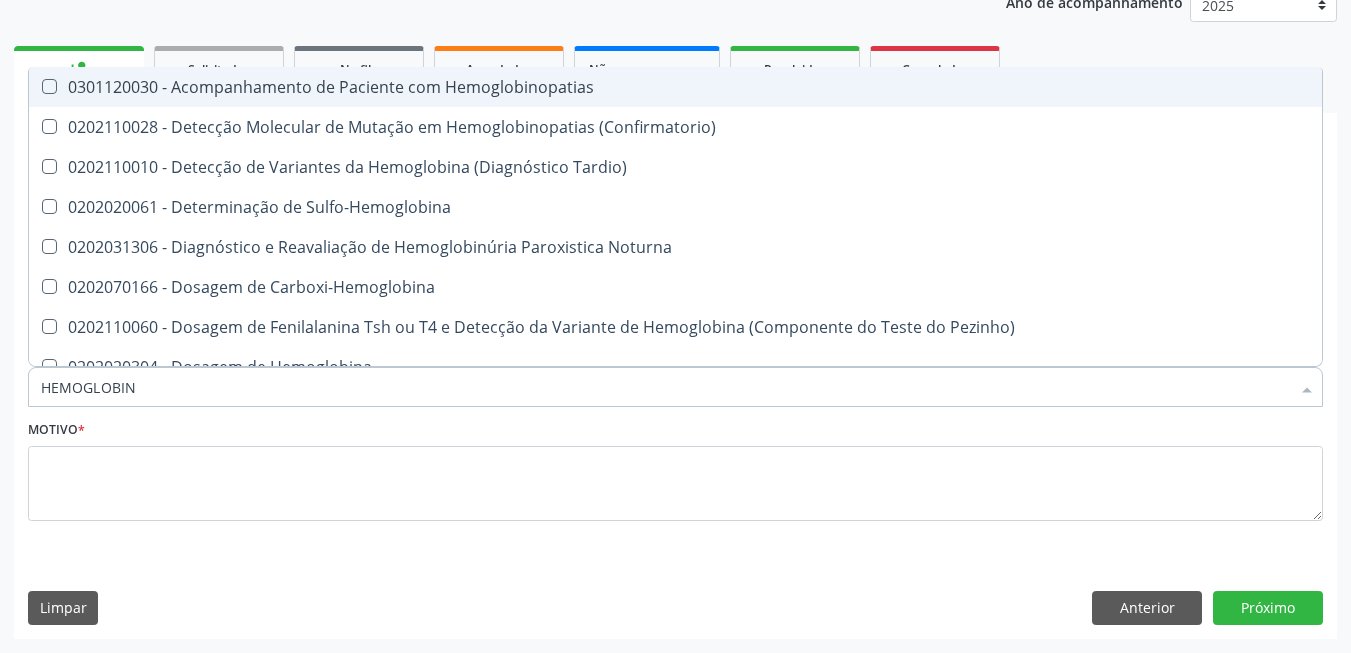 type on "HEMOGLOBINA" 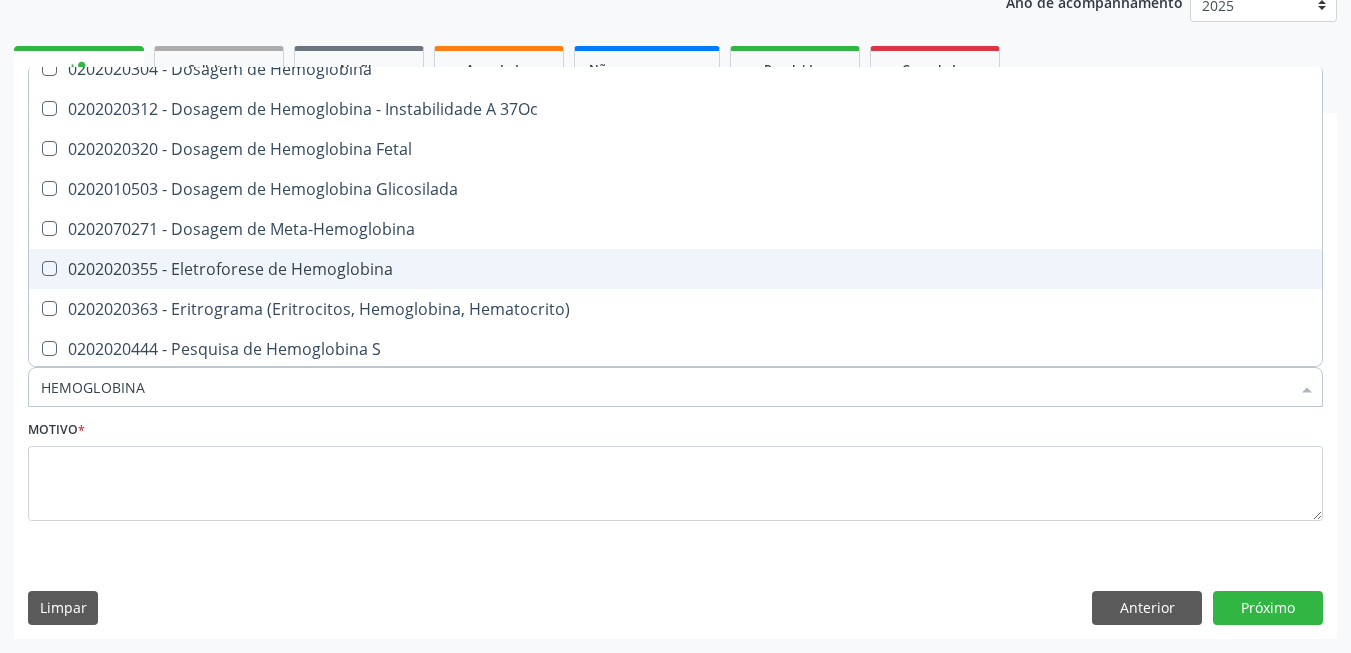 scroll, scrollTop: 181, scrollLeft: 0, axis: vertical 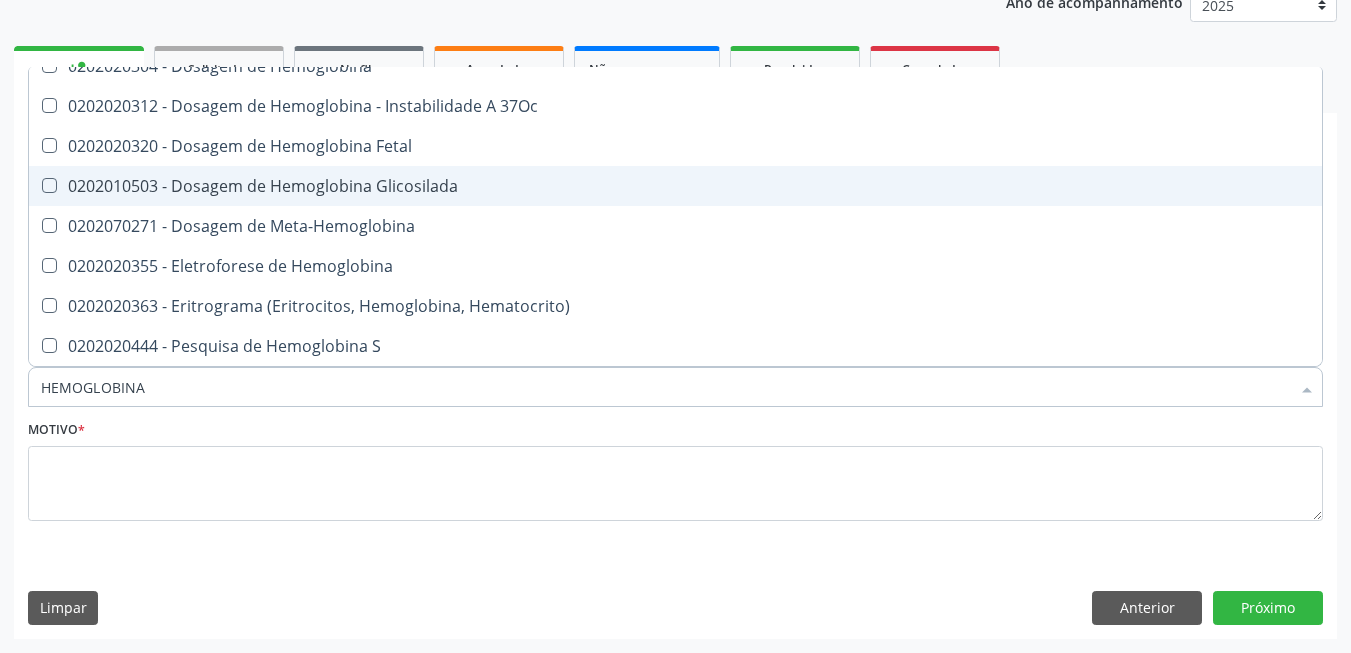 click on "0202010503 - Dosagem de Hemoglobina Glicosilada" at bounding box center [675, 186] 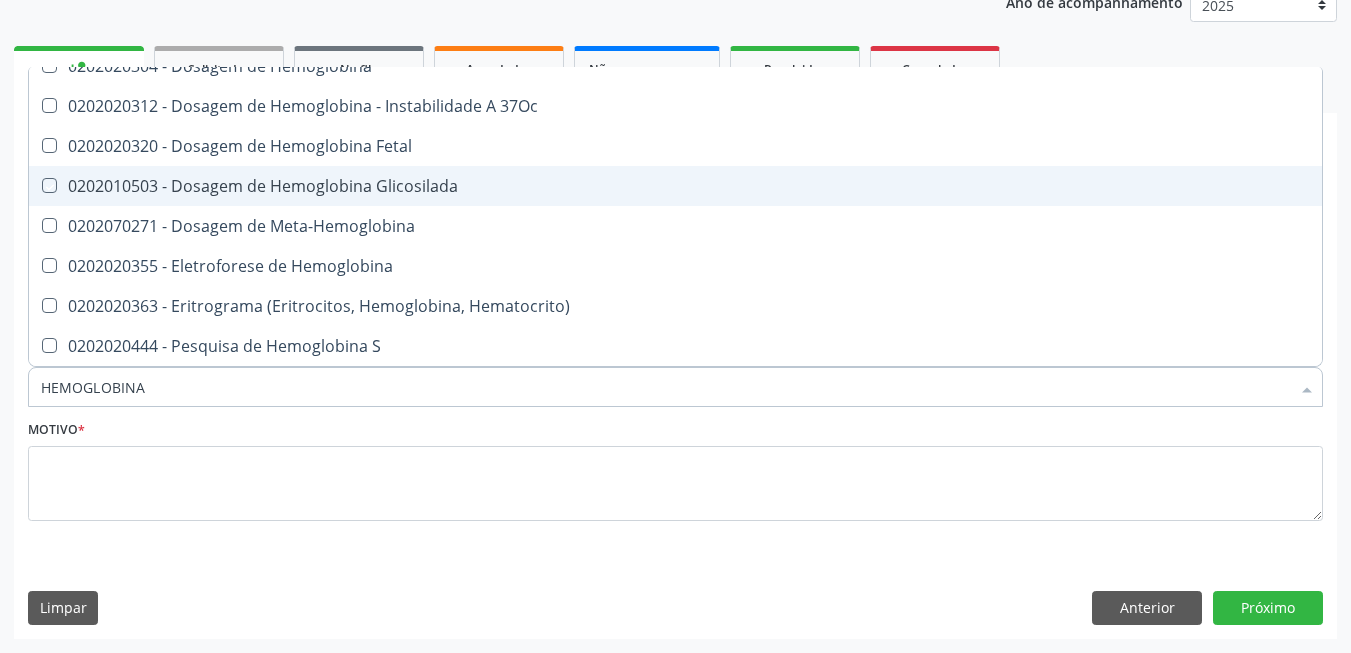 checkbox on "true" 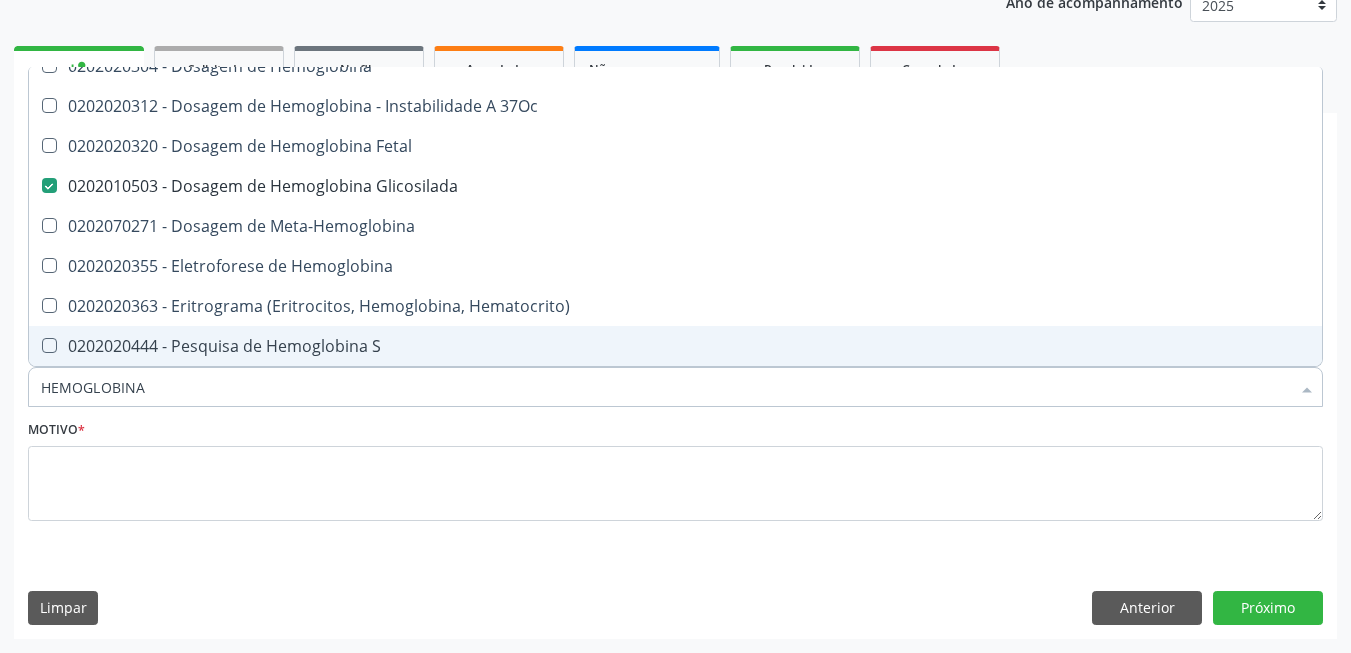 click on "HEMOGLOBINA" at bounding box center [665, 387] 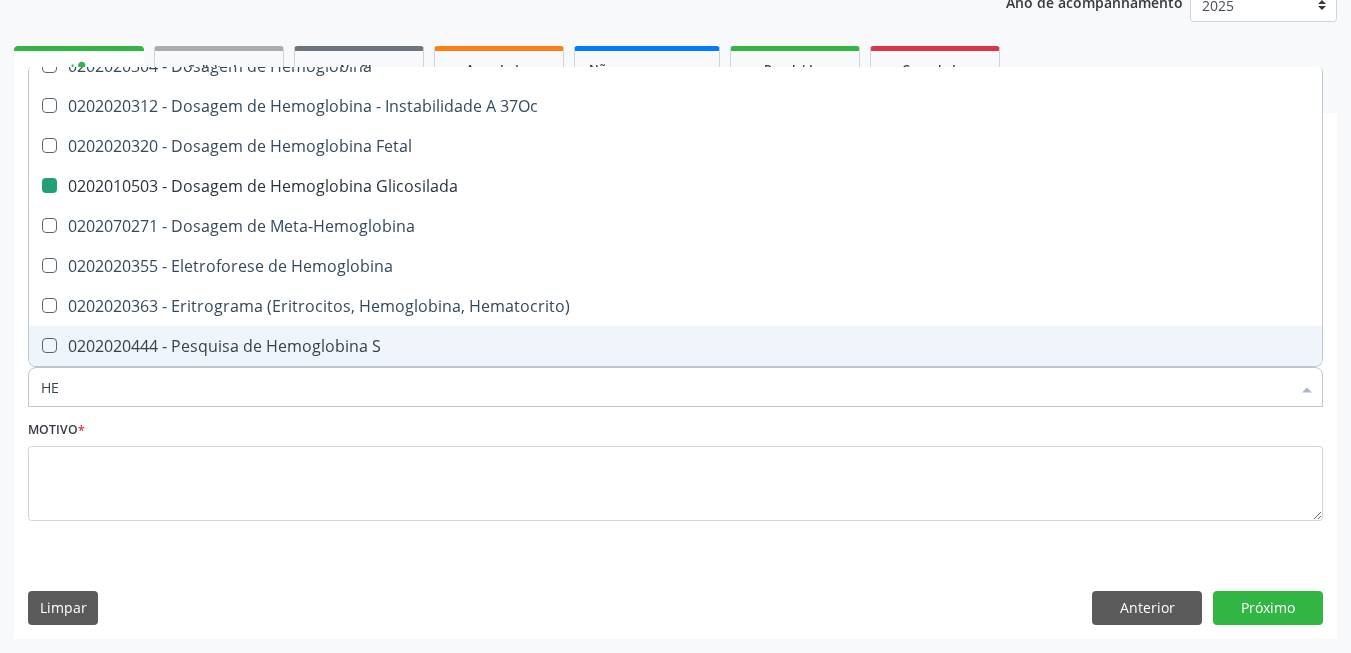 type on "HEM" 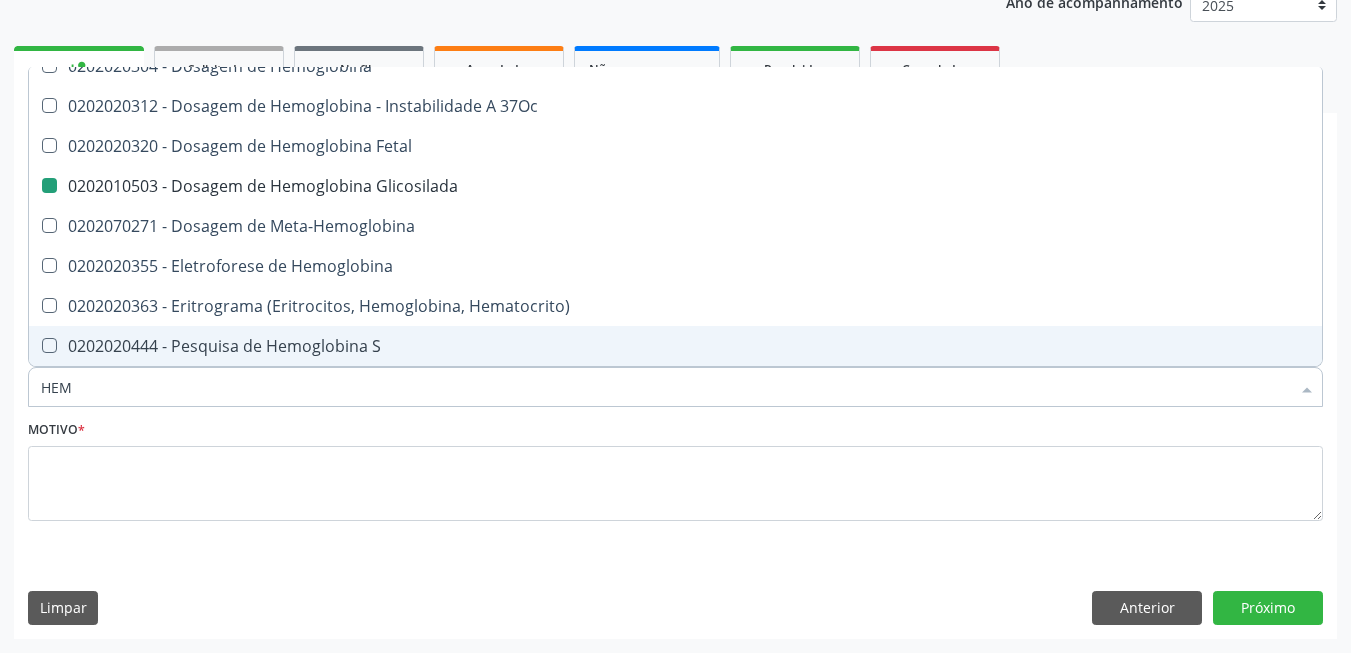 checkbox on "false" 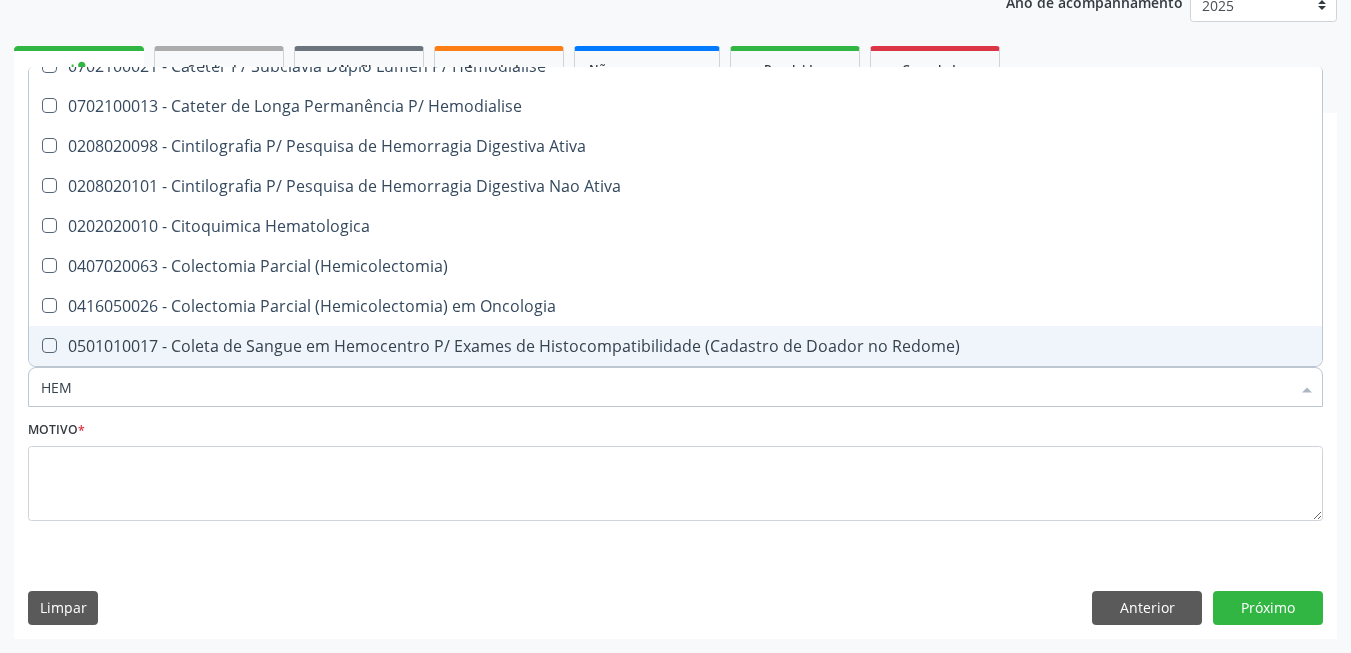 type on "HEMO" 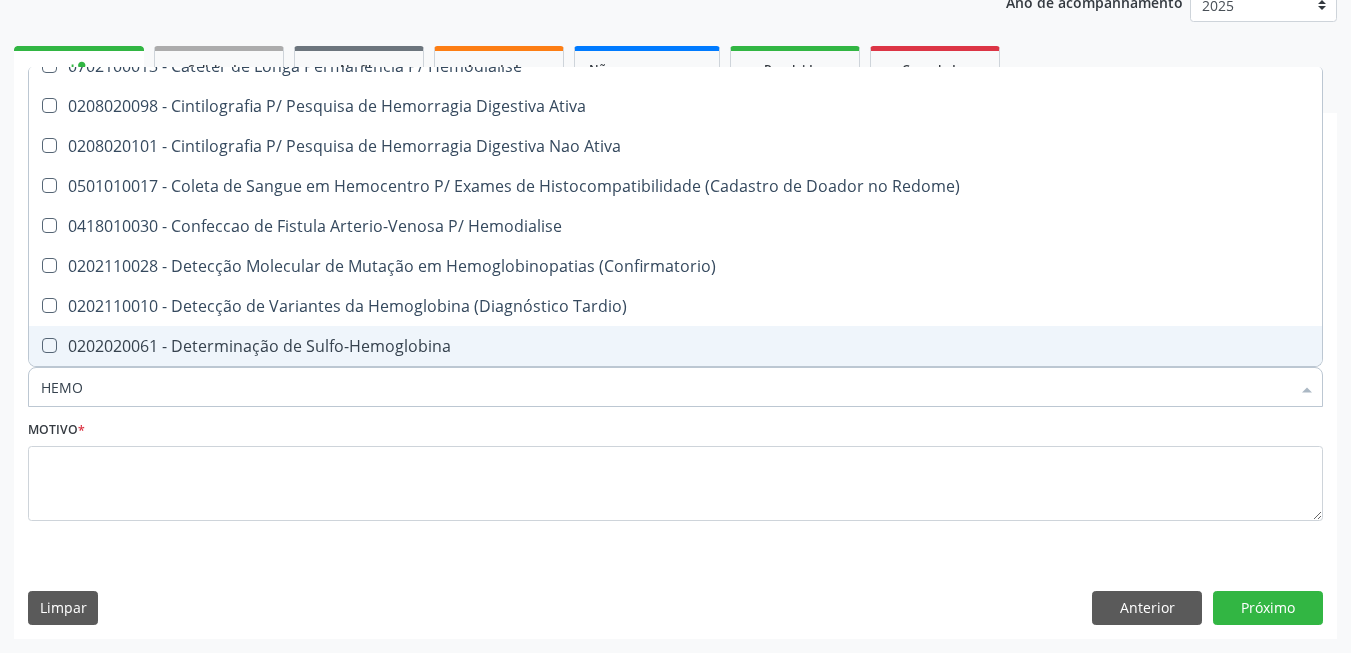 type on "HEMOG" 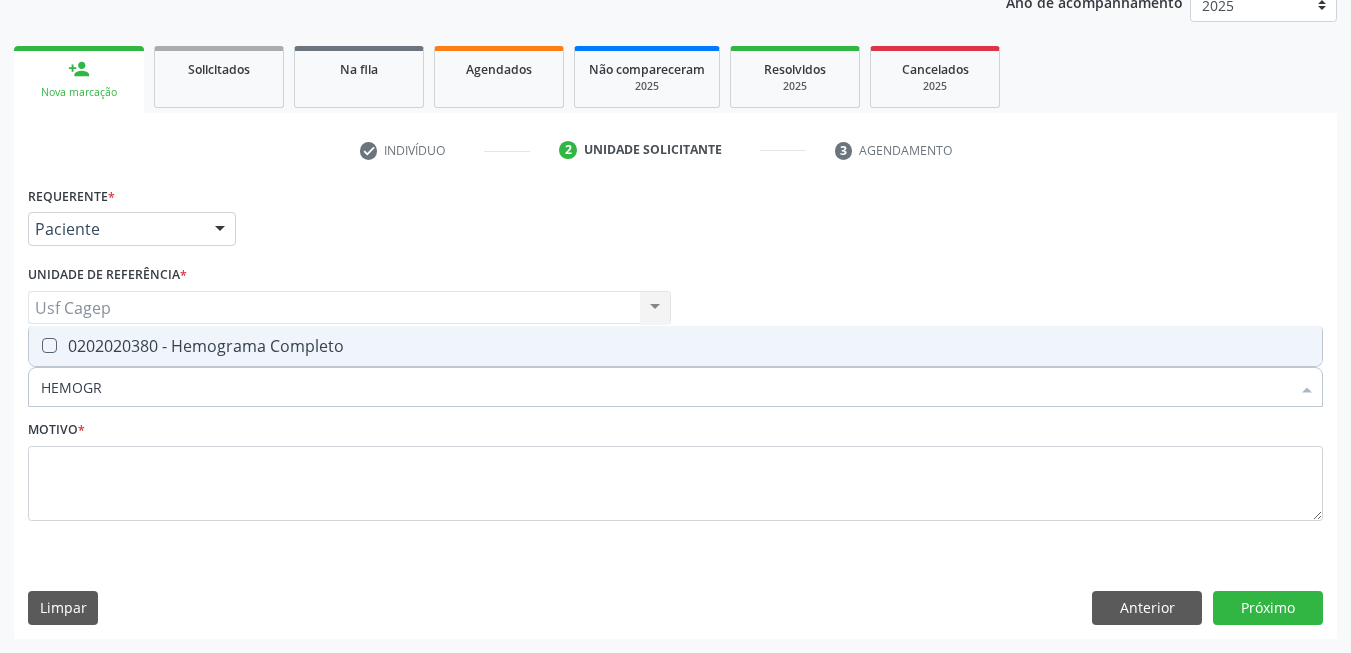 scroll, scrollTop: 0, scrollLeft: 0, axis: both 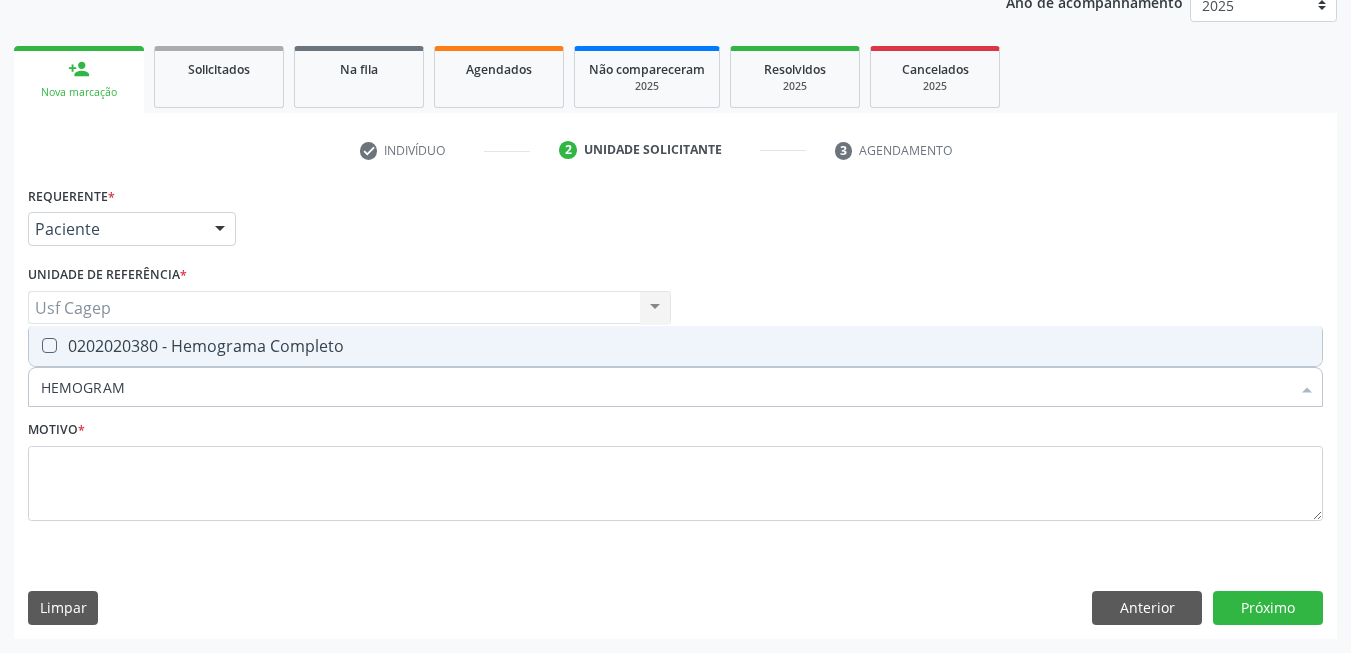 type on "HEMOGRAMA" 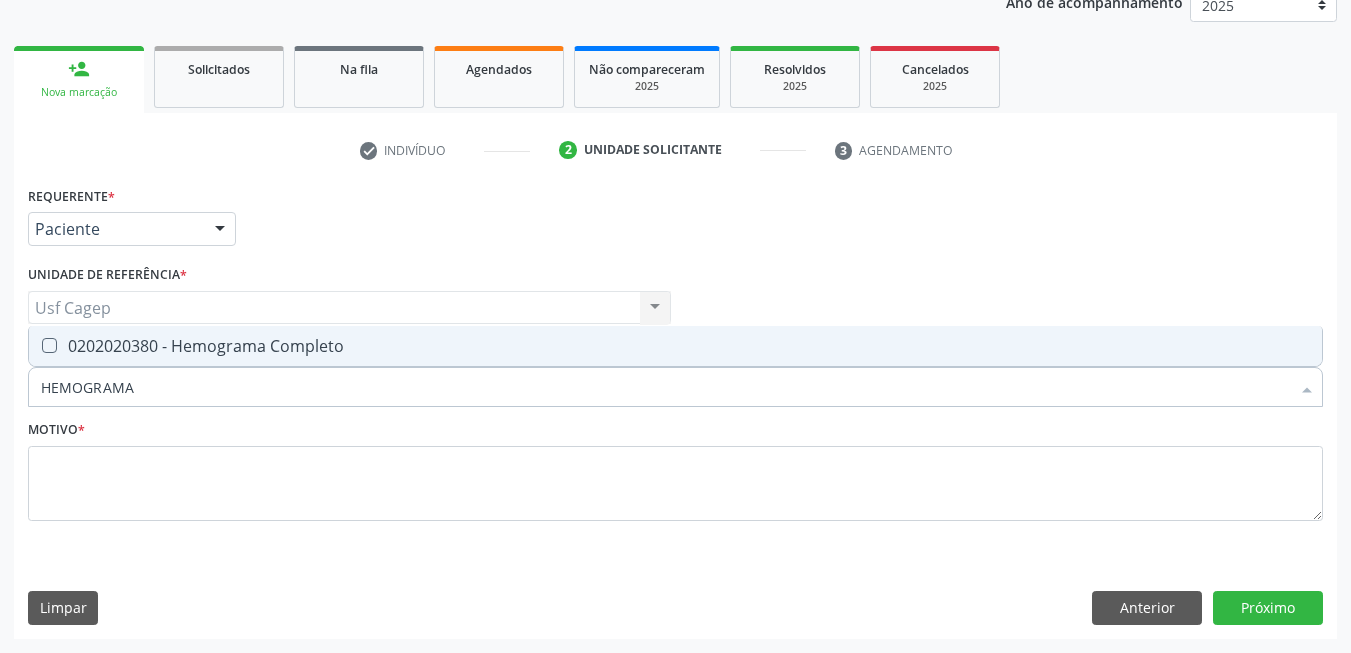 click on "0202020380 - Hemograma Completo" at bounding box center (675, 346) 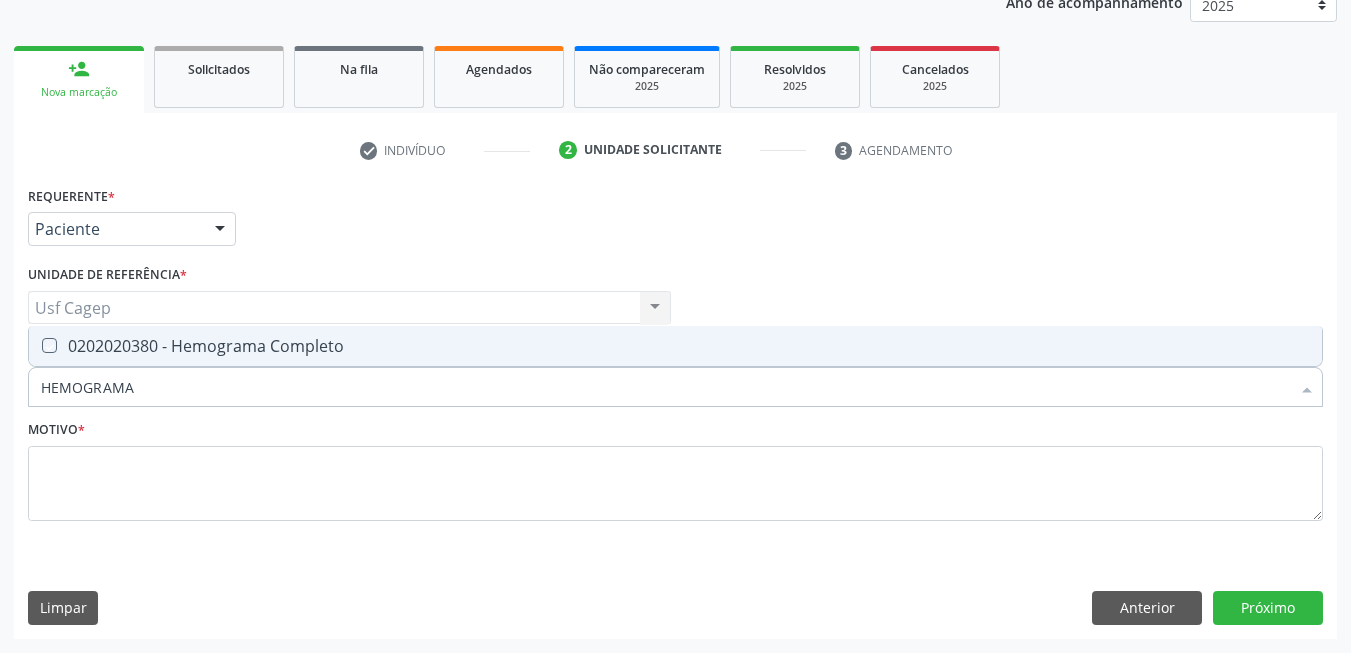 checkbox on "true" 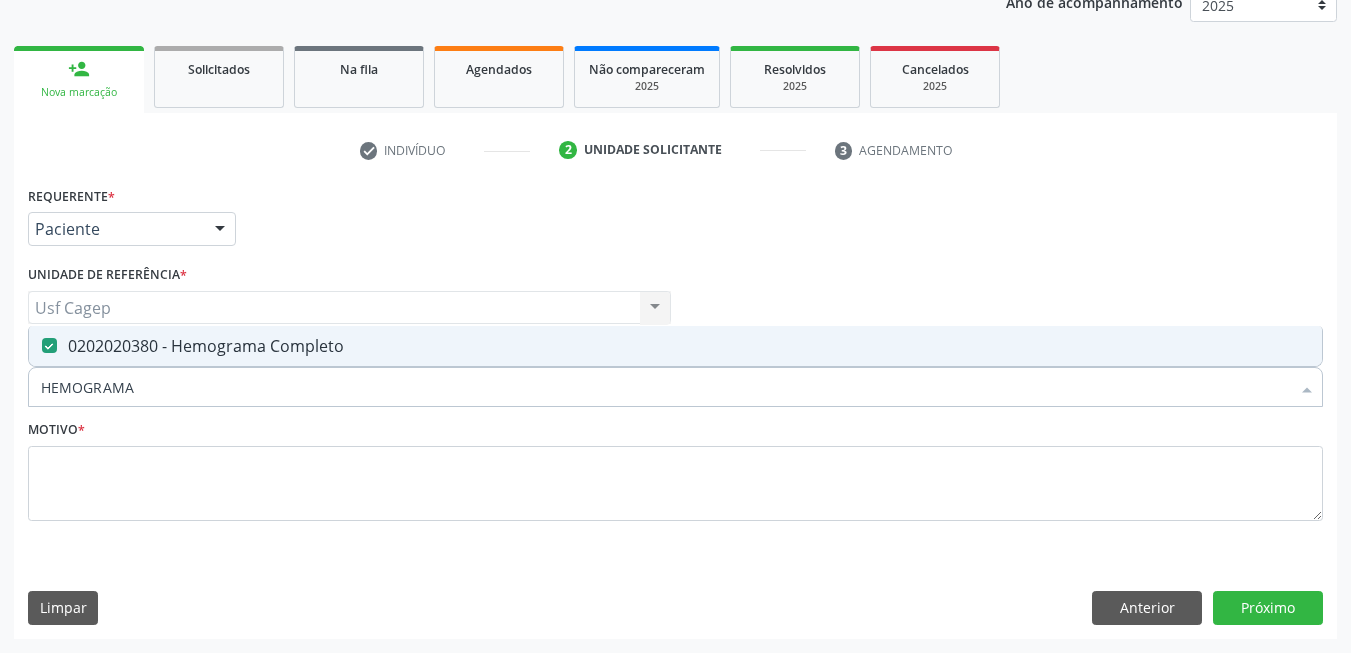 click on "HEMOGRAMA" at bounding box center (665, 387) 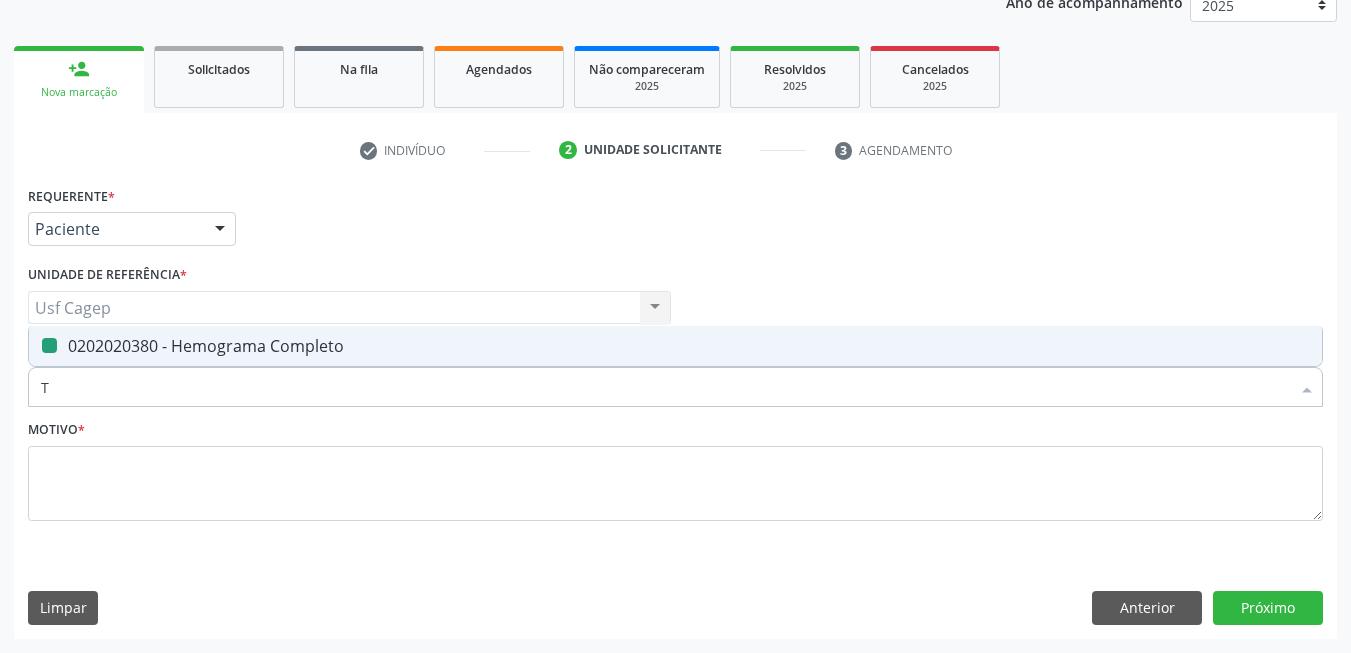 type on "T4" 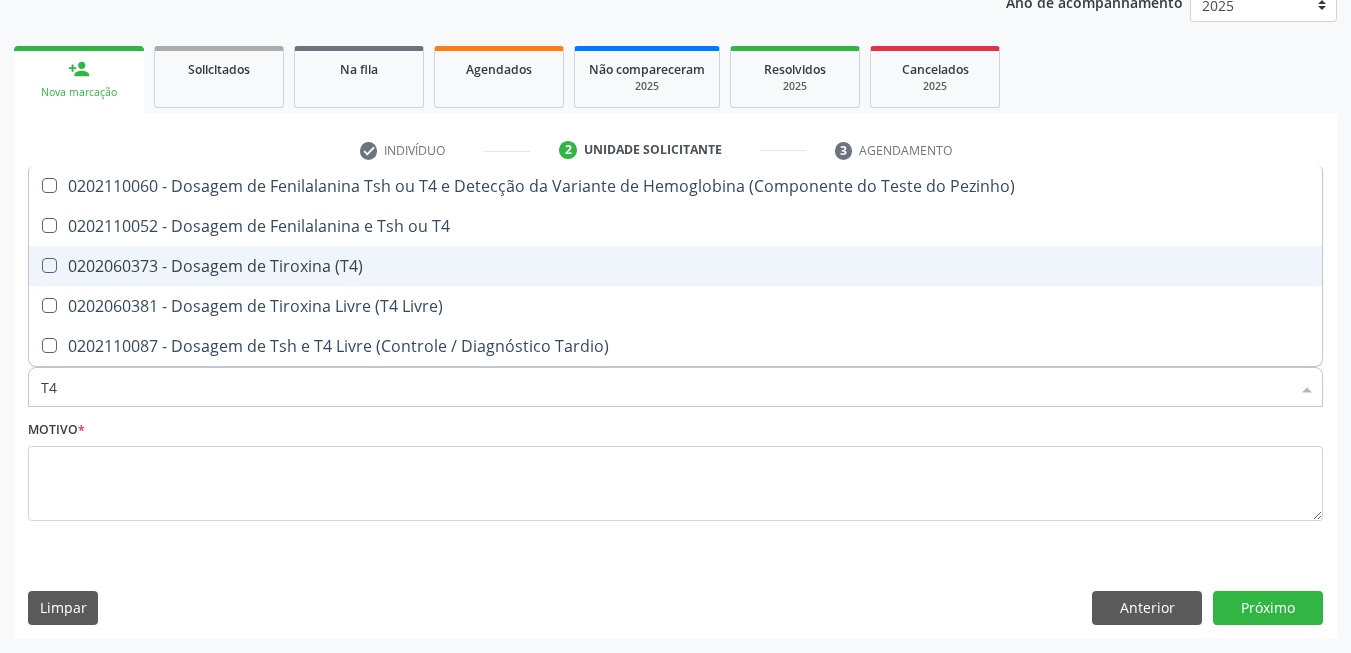 click on "0202060373 - Dosagem de Tiroxina (T4)" at bounding box center [675, 266] 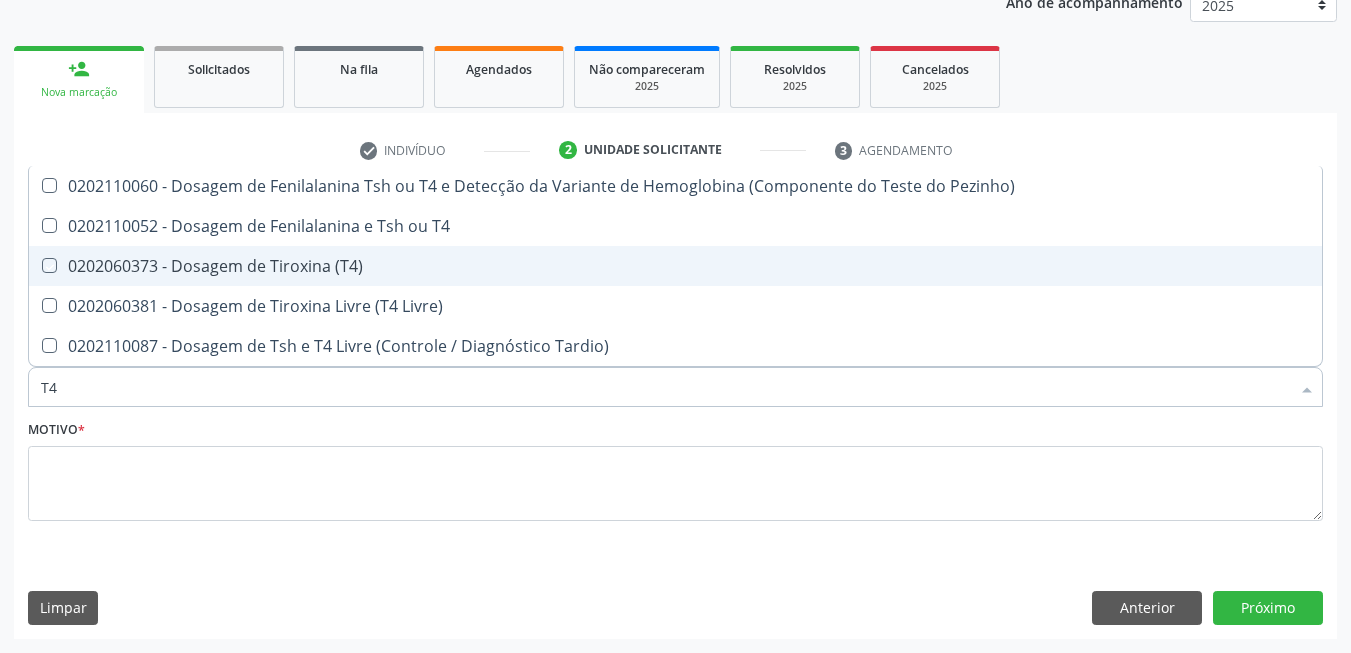 checkbox on "true" 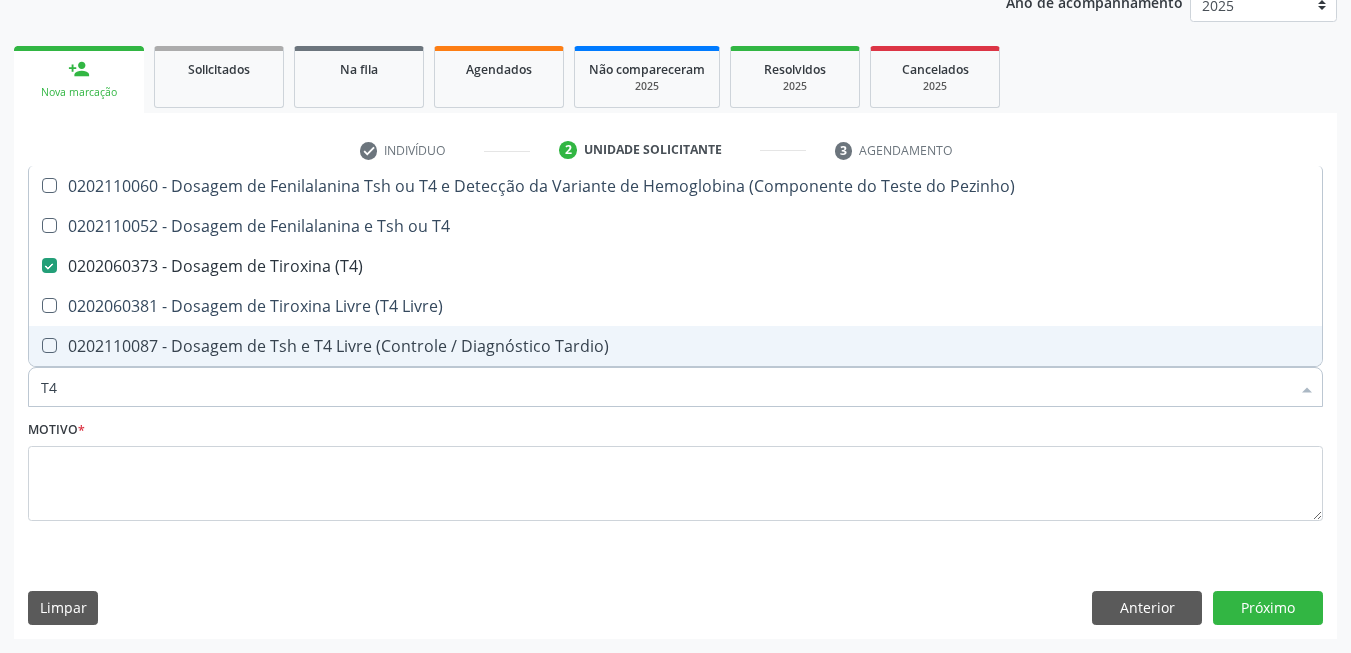 type on "T" 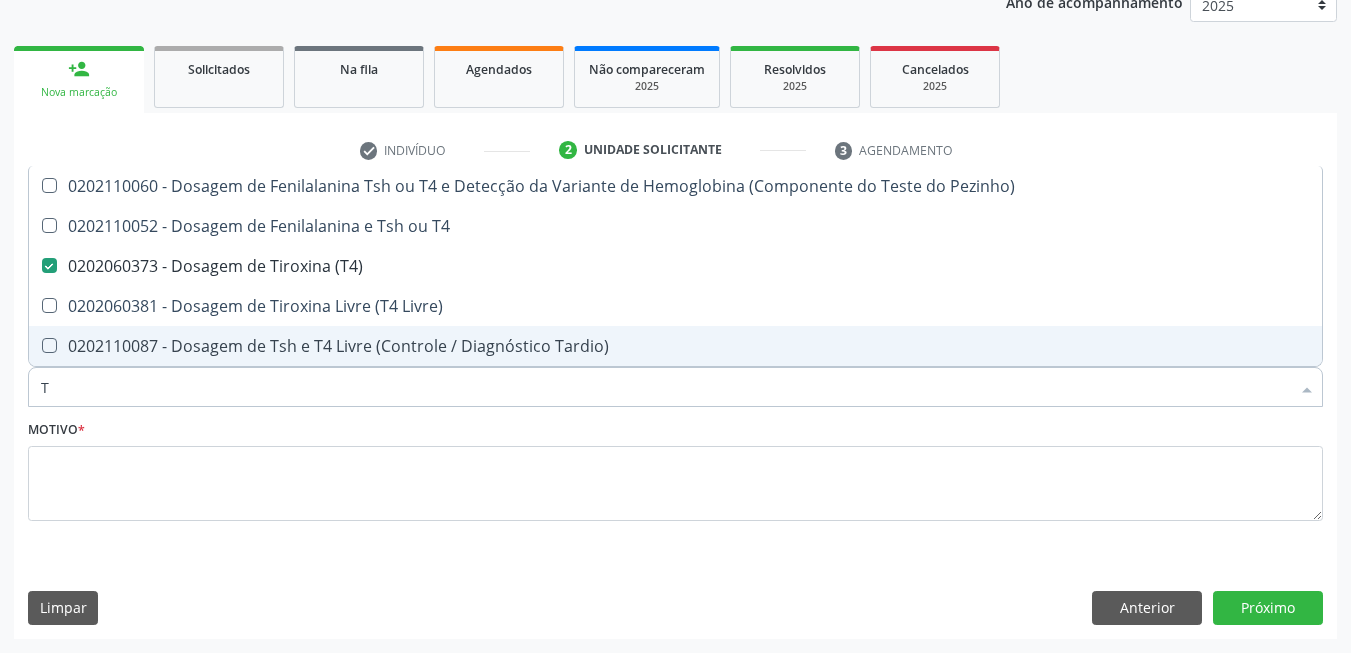 checkbox on "false" 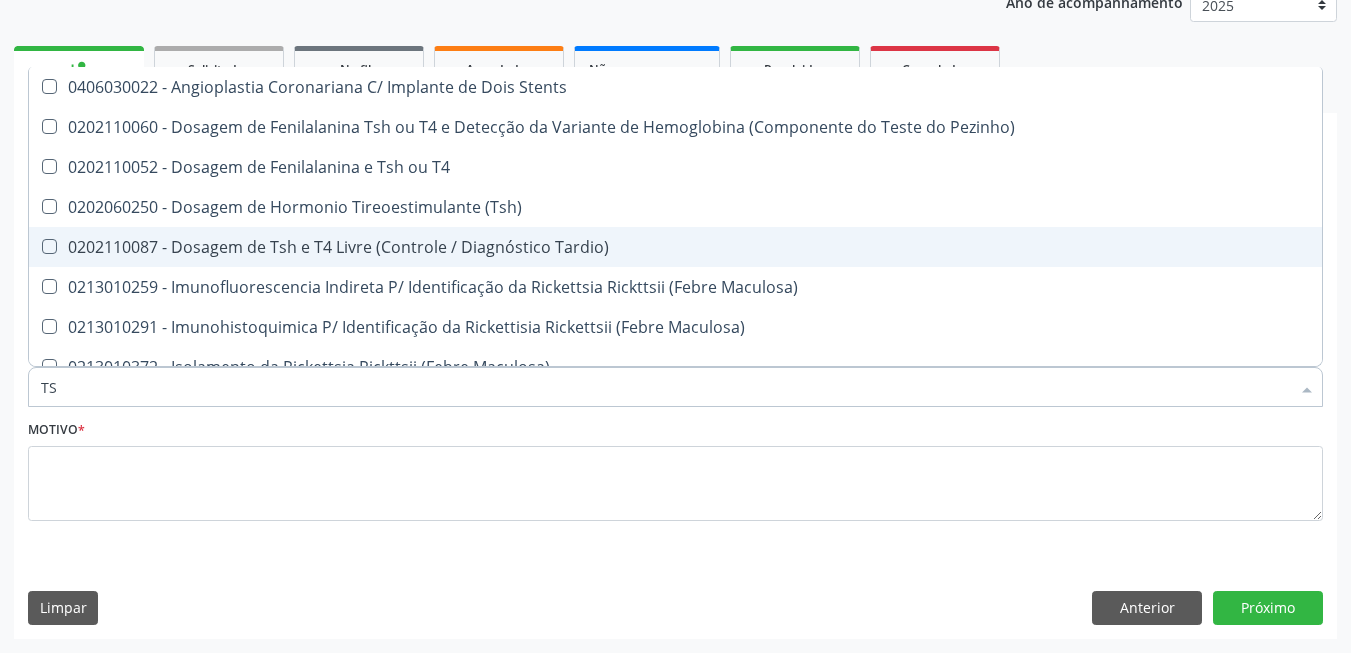 type on "TSH" 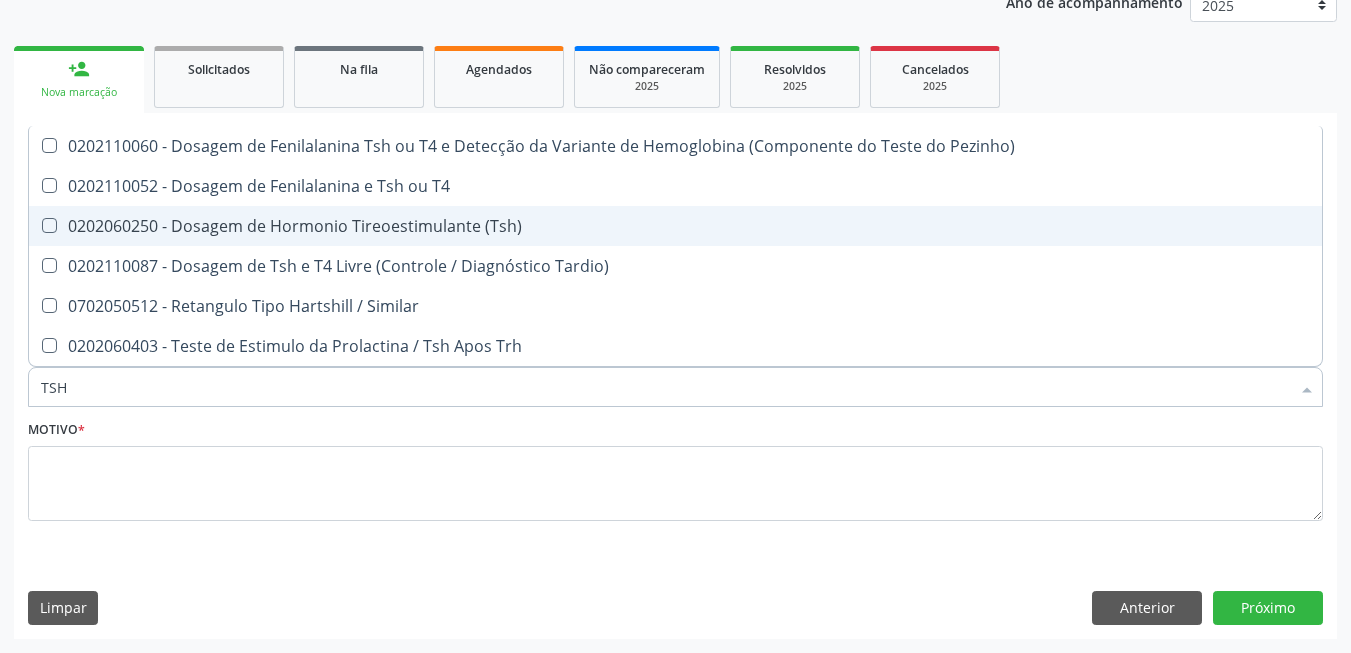 click on "0202060250 - Dosagem de Hormonio Tireoestimulante (Tsh)" at bounding box center [675, 226] 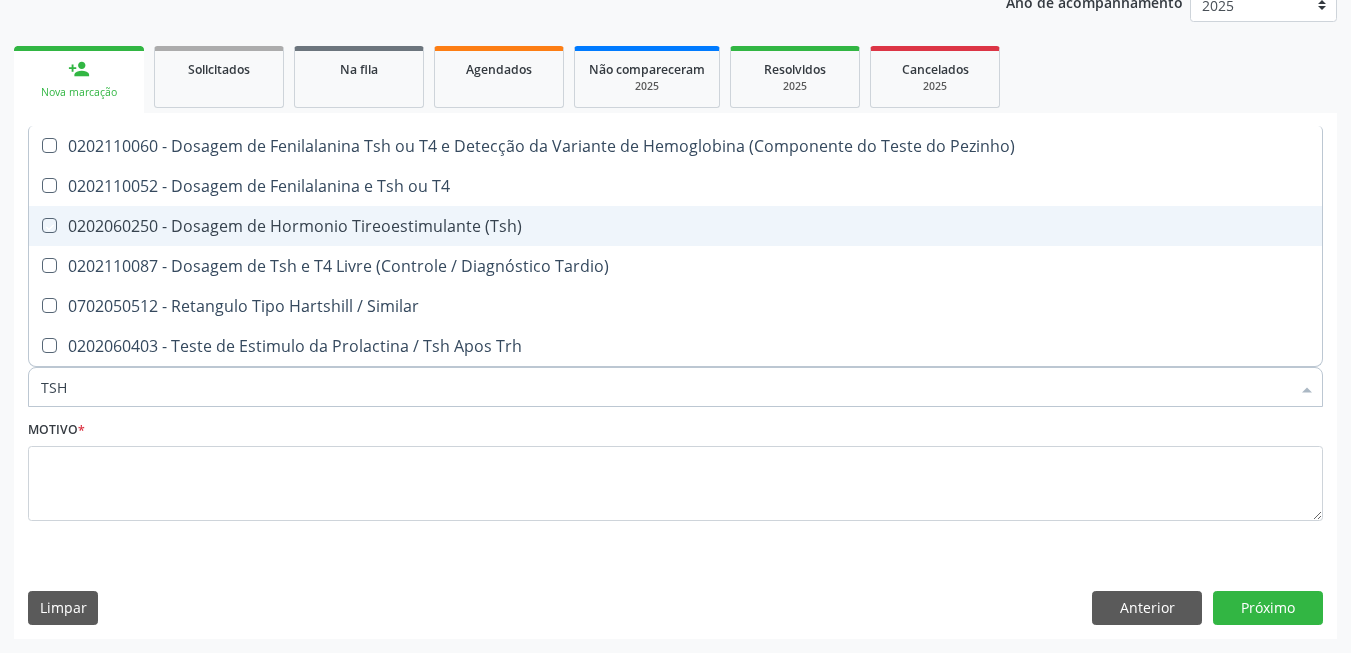 checkbox on "true" 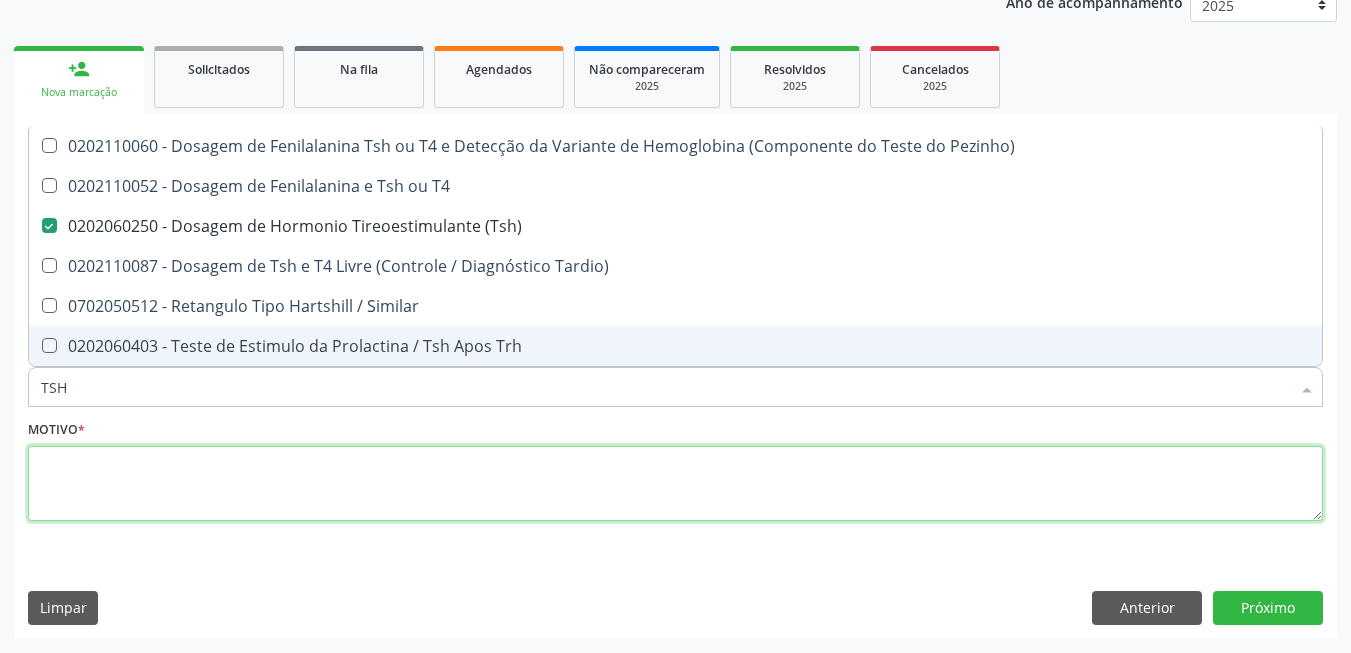 click at bounding box center (675, 484) 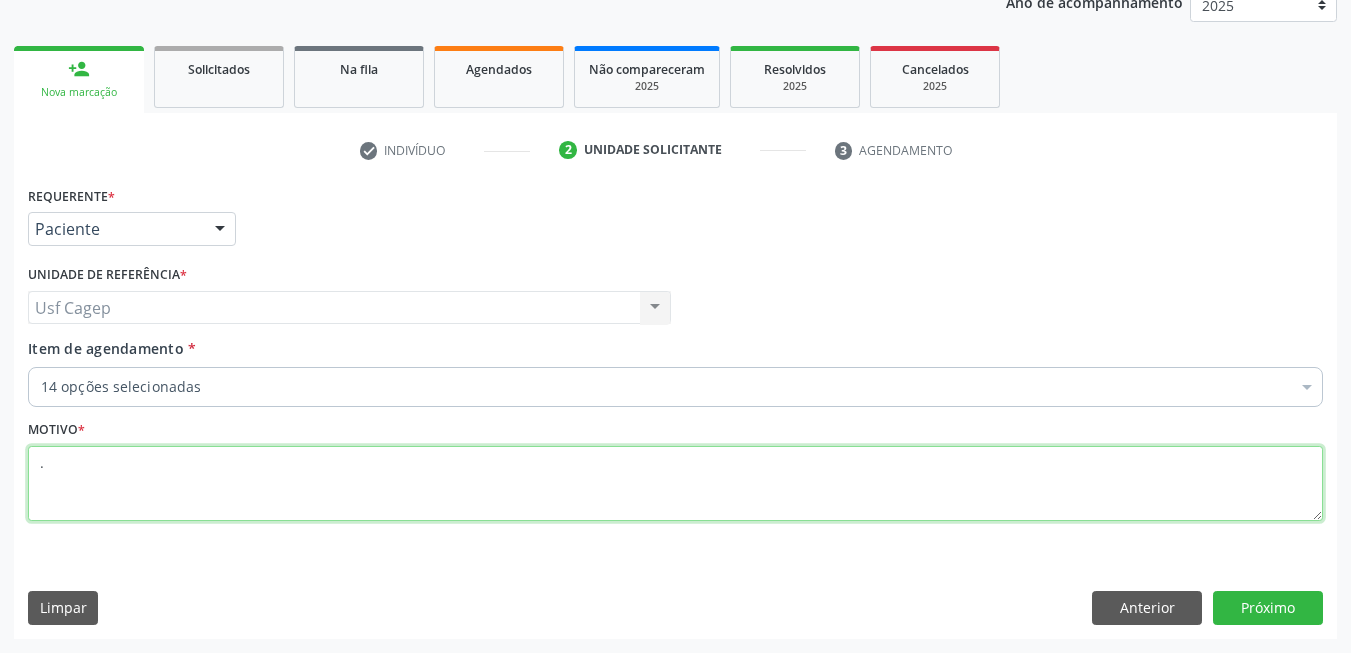 type on "." 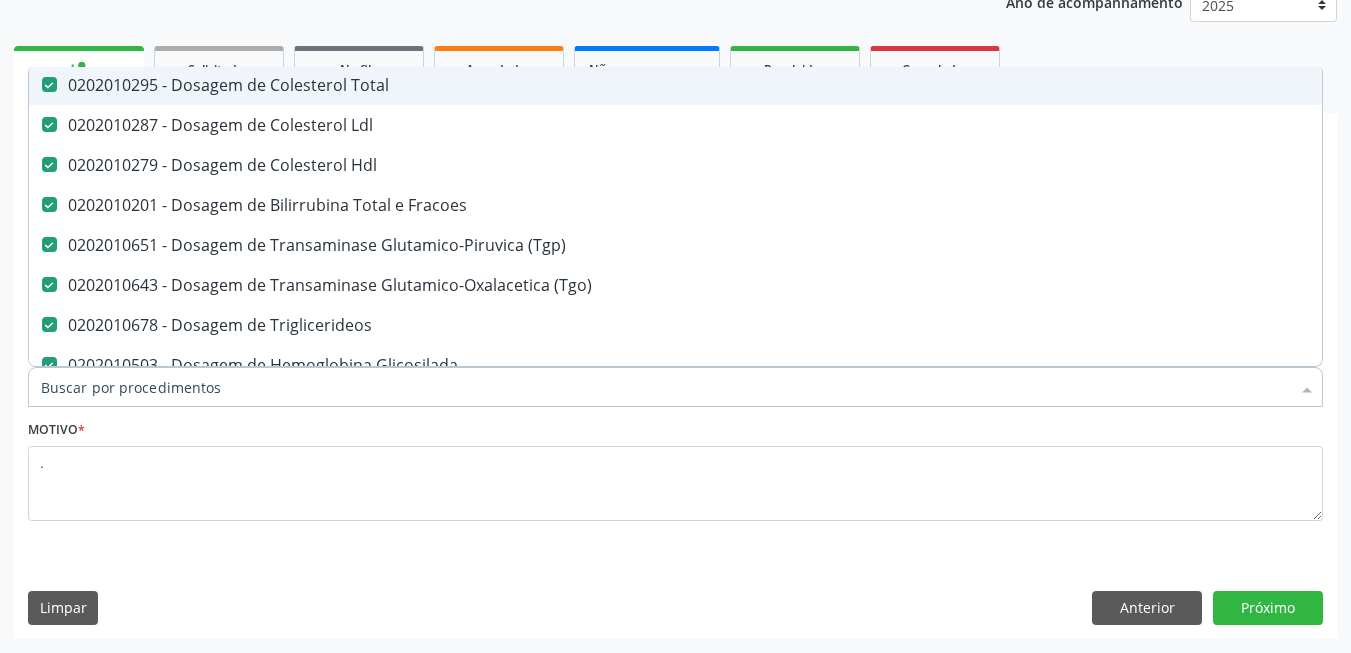 scroll, scrollTop: 300, scrollLeft: 0, axis: vertical 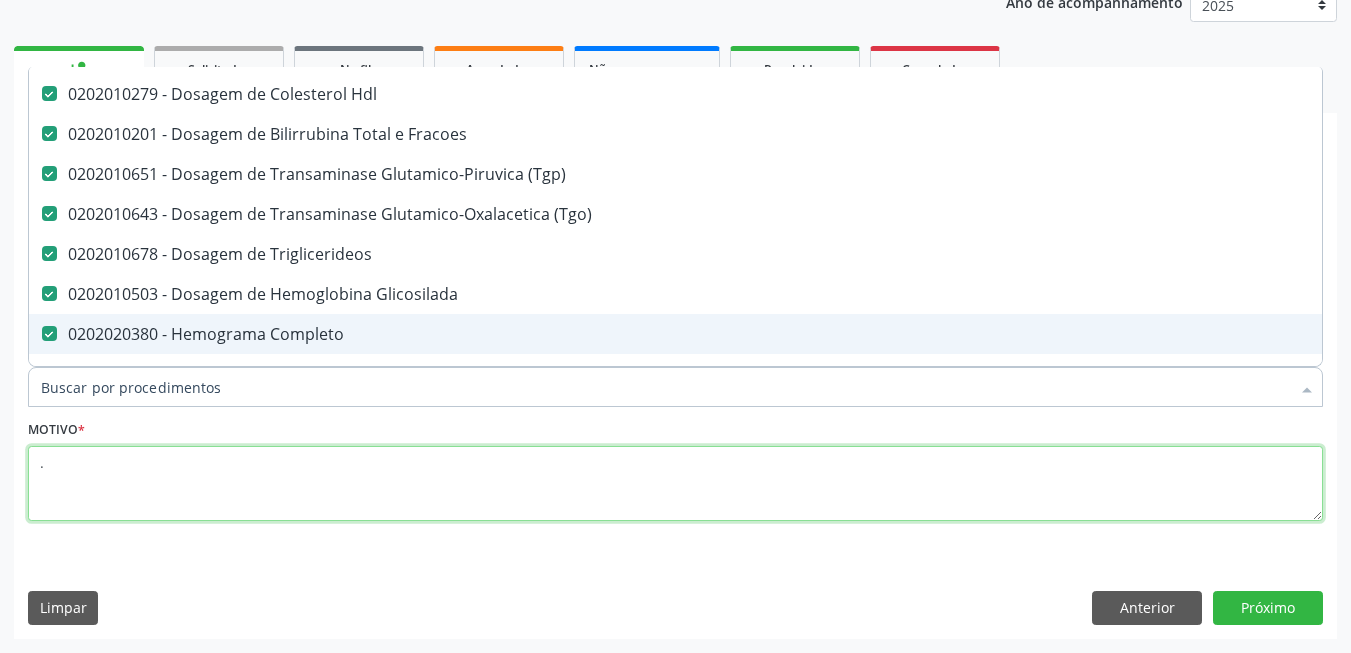 click on "." at bounding box center (675, 484) 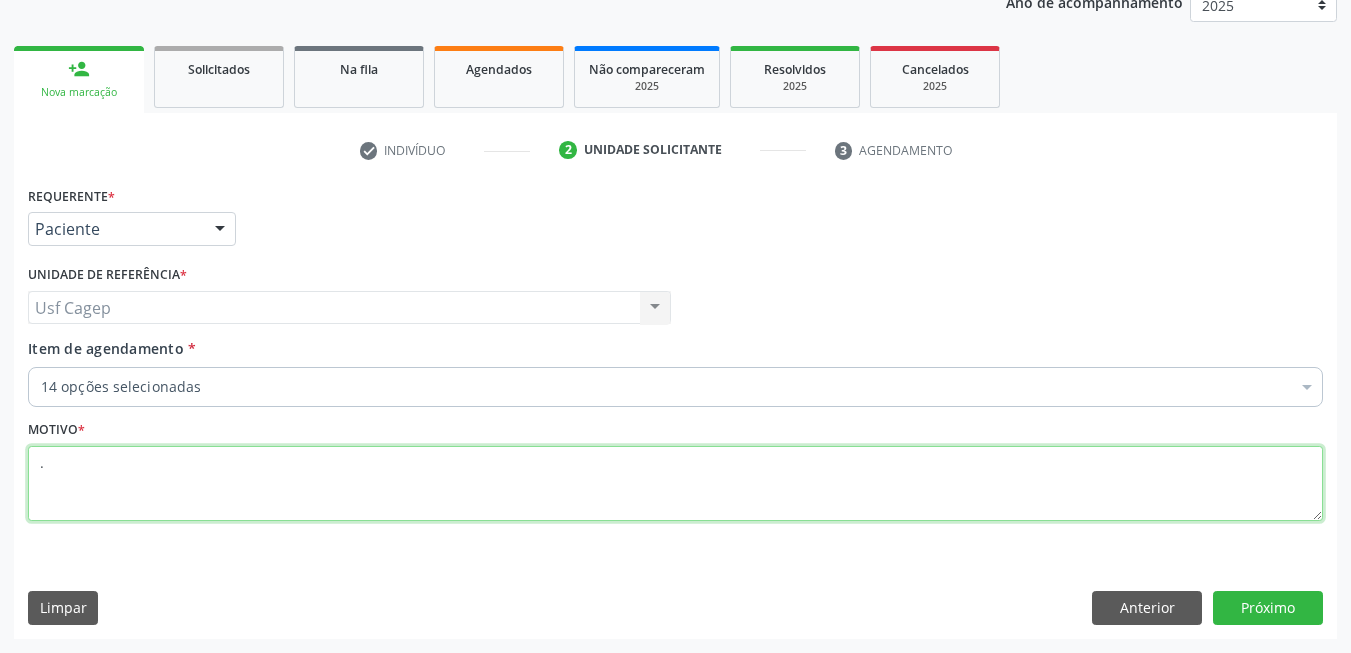 scroll, scrollTop: 0, scrollLeft: 0, axis: both 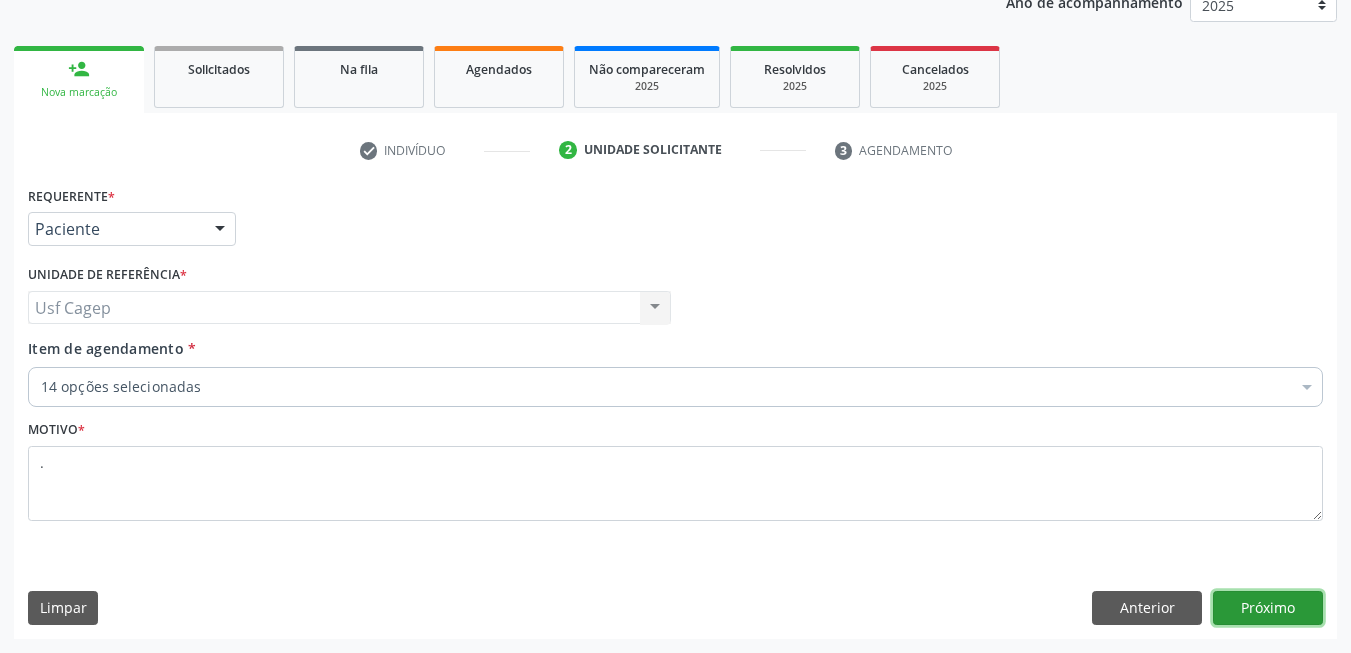 click on "Próximo" at bounding box center (1268, 608) 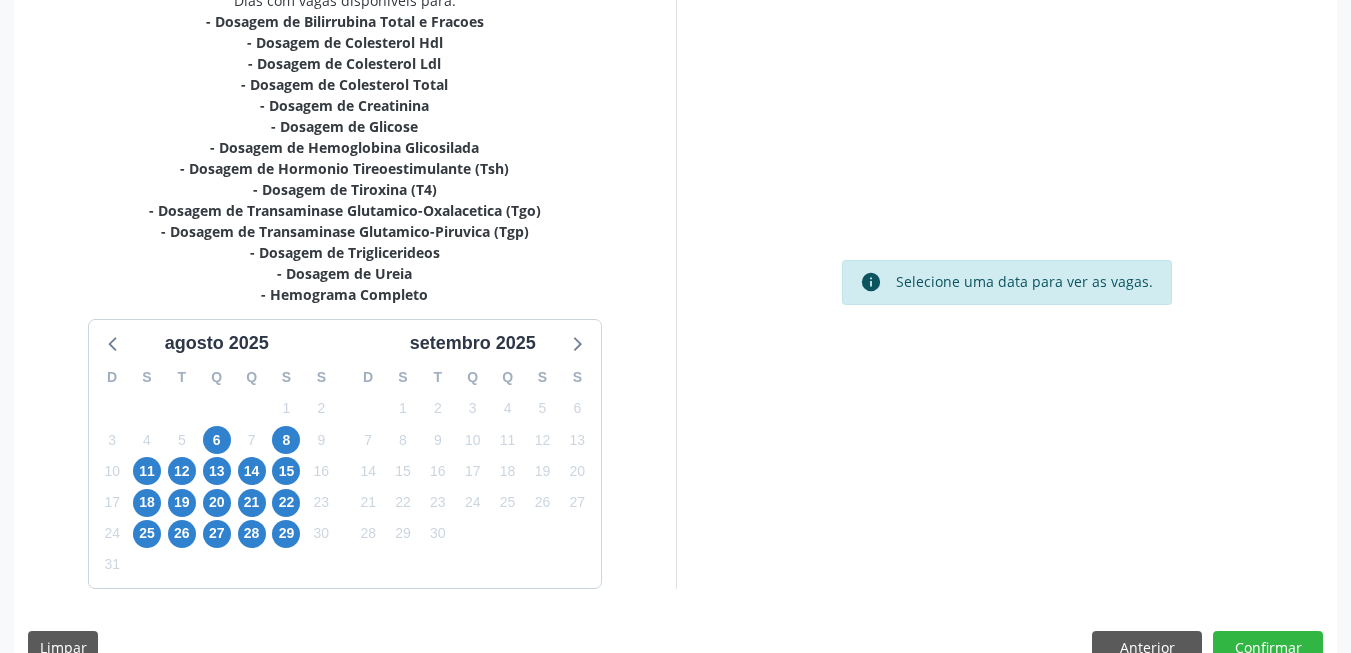 scroll, scrollTop: 490, scrollLeft: 0, axis: vertical 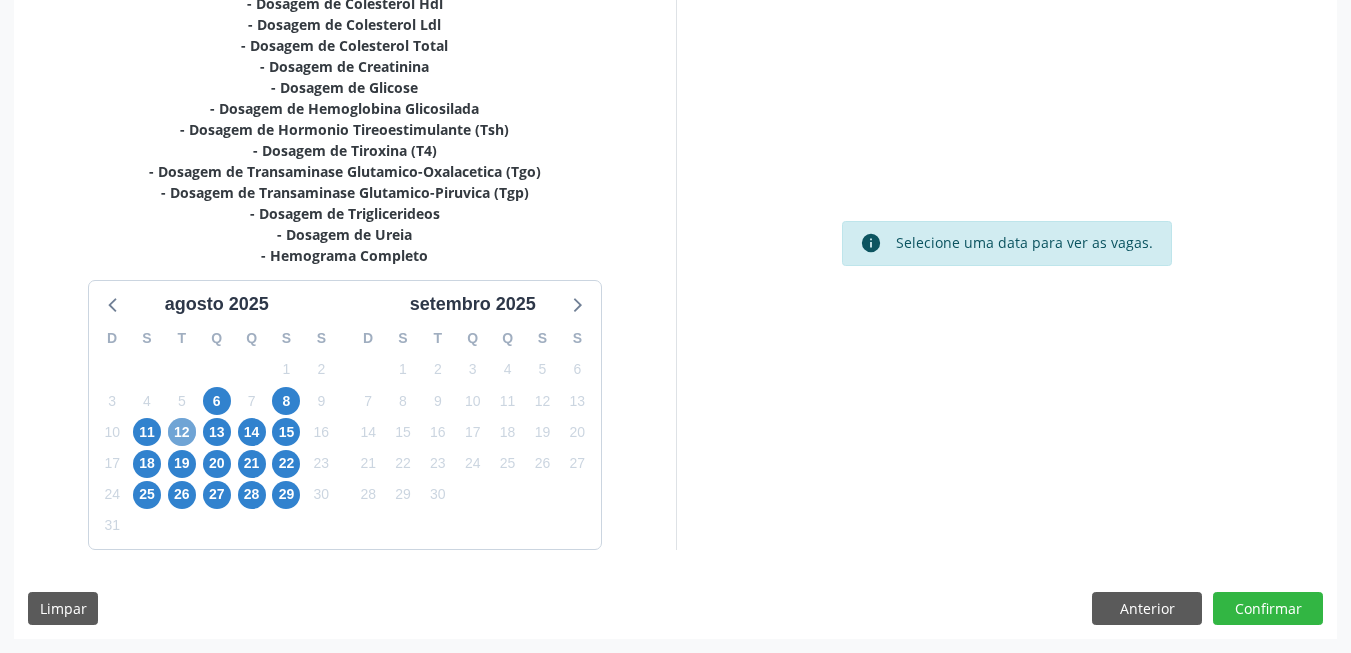 click on "12" at bounding box center (182, 432) 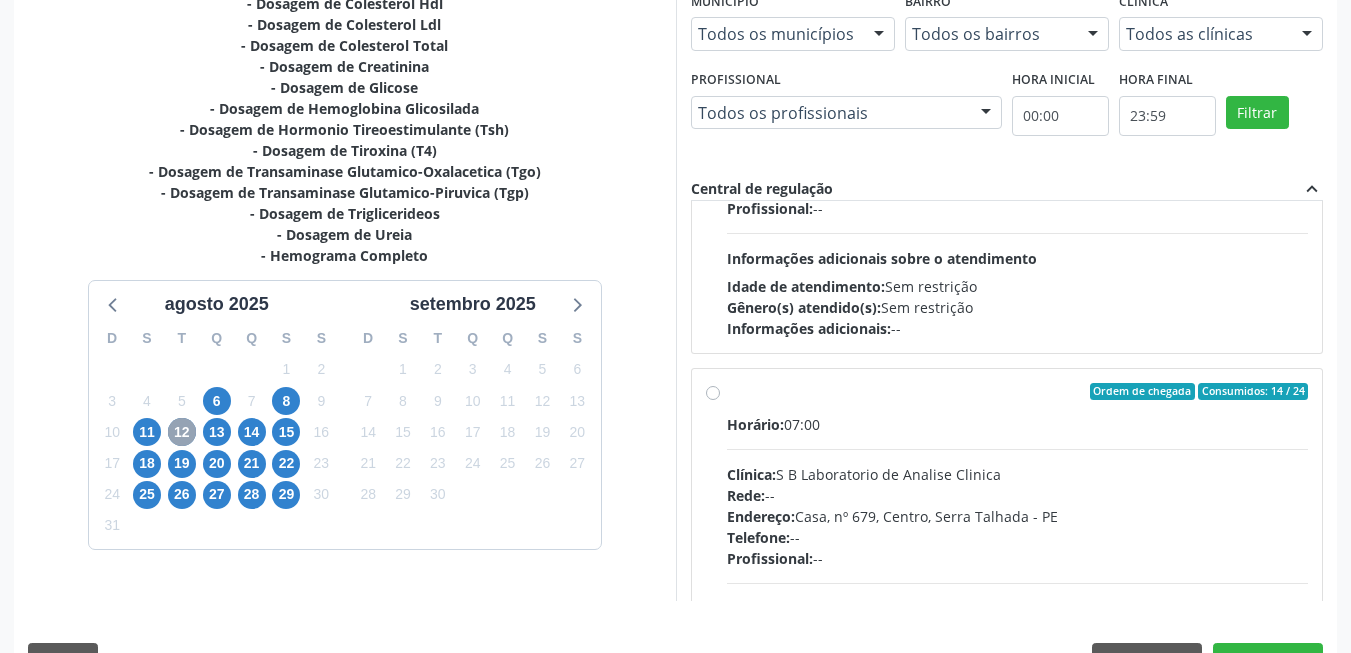 scroll, scrollTop: 200, scrollLeft: 0, axis: vertical 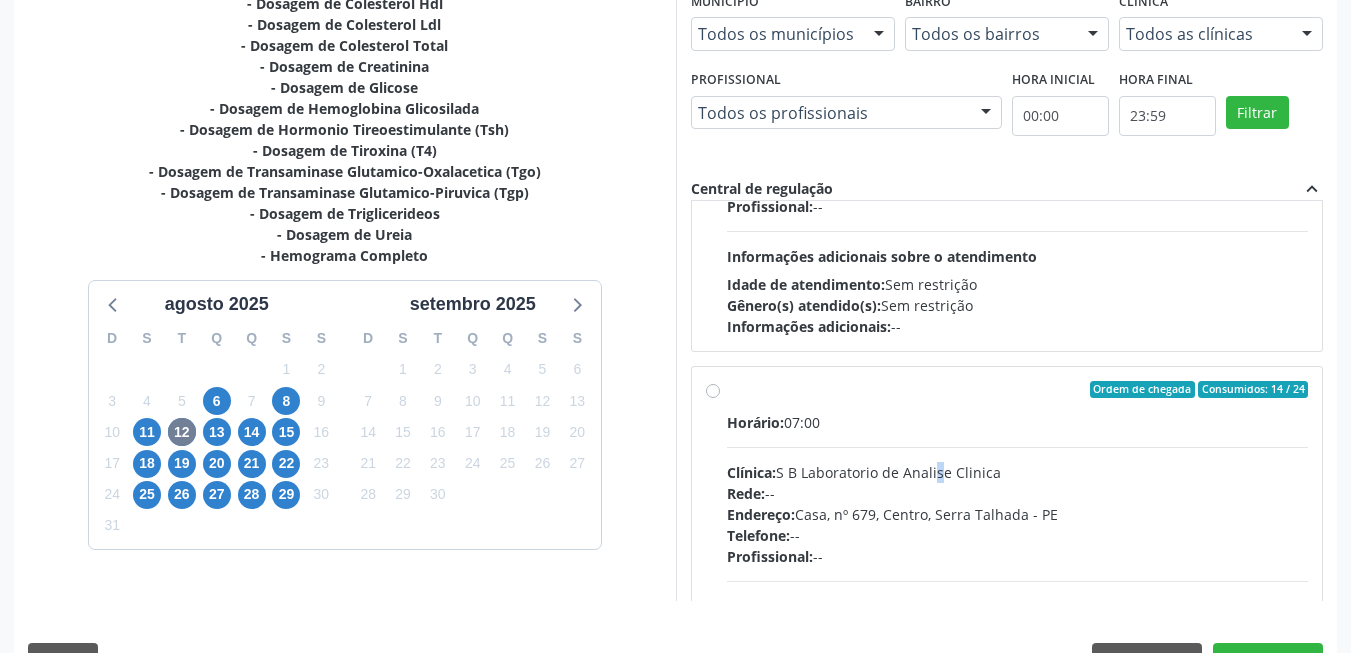 click on "Clínica:  S B Laboratorio de Analise Clinica" at bounding box center [1018, 472] 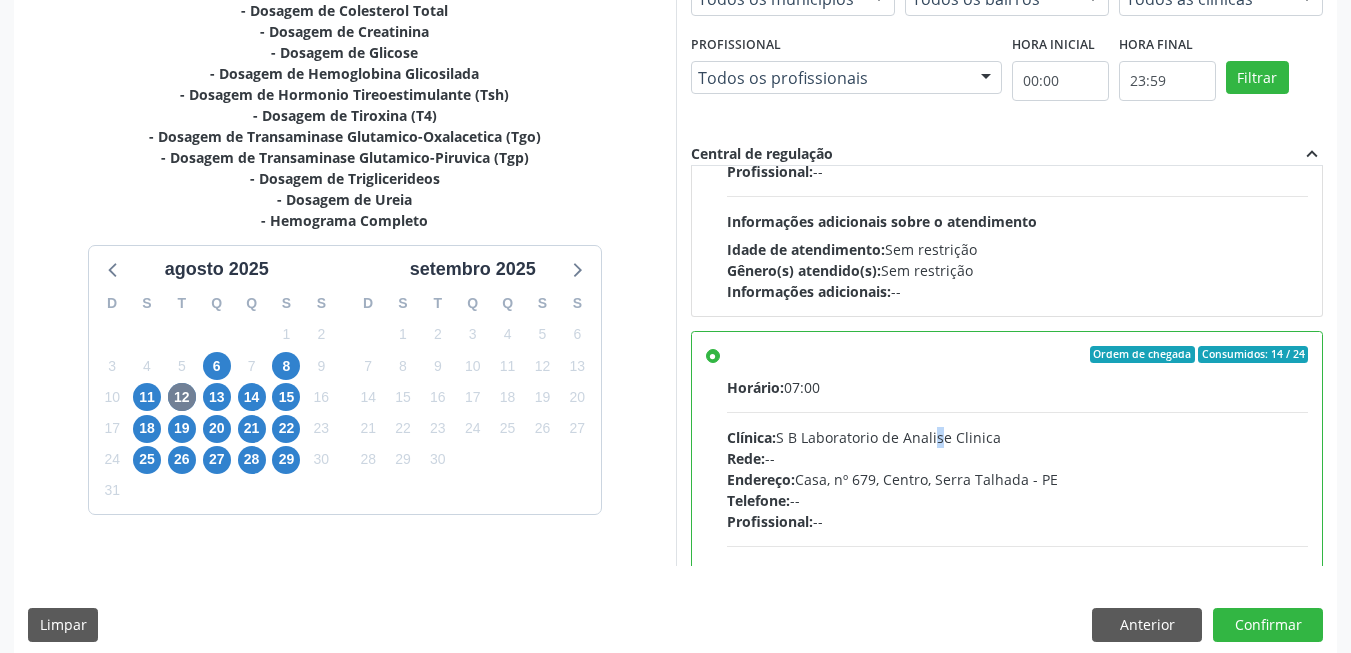 scroll, scrollTop: 542, scrollLeft: 0, axis: vertical 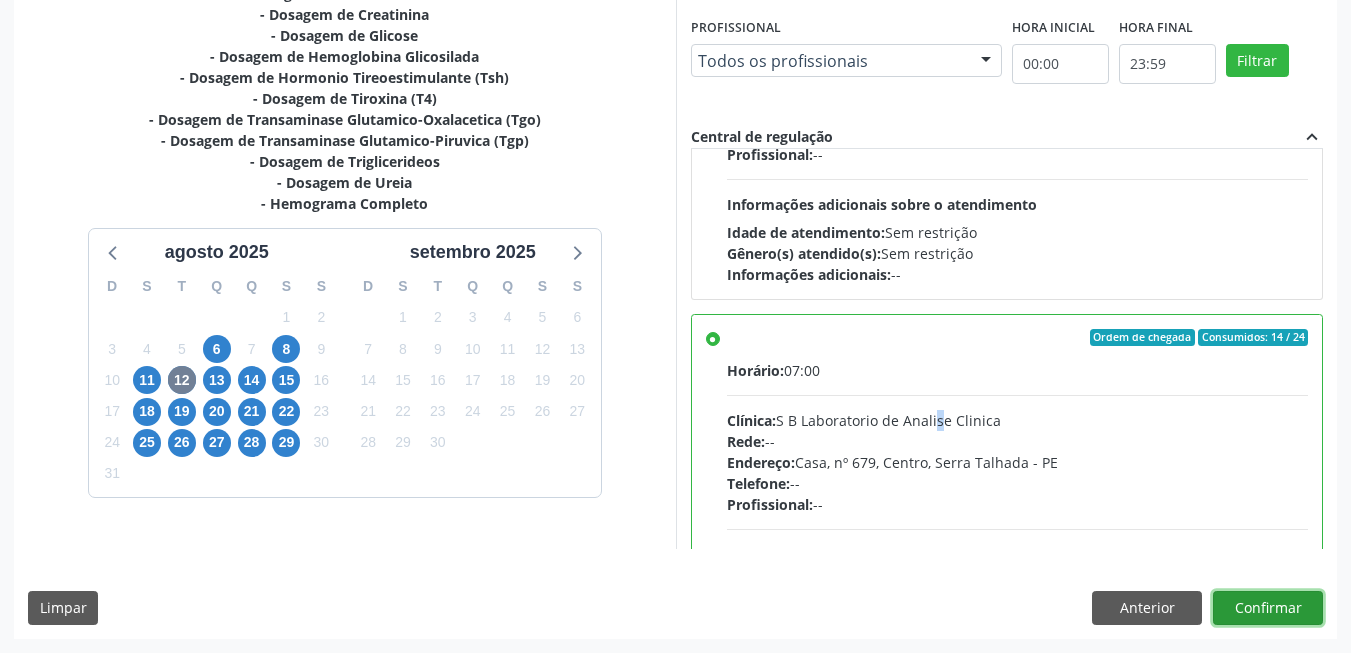 click on "Confirmar" at bounding box center [1268, 608] 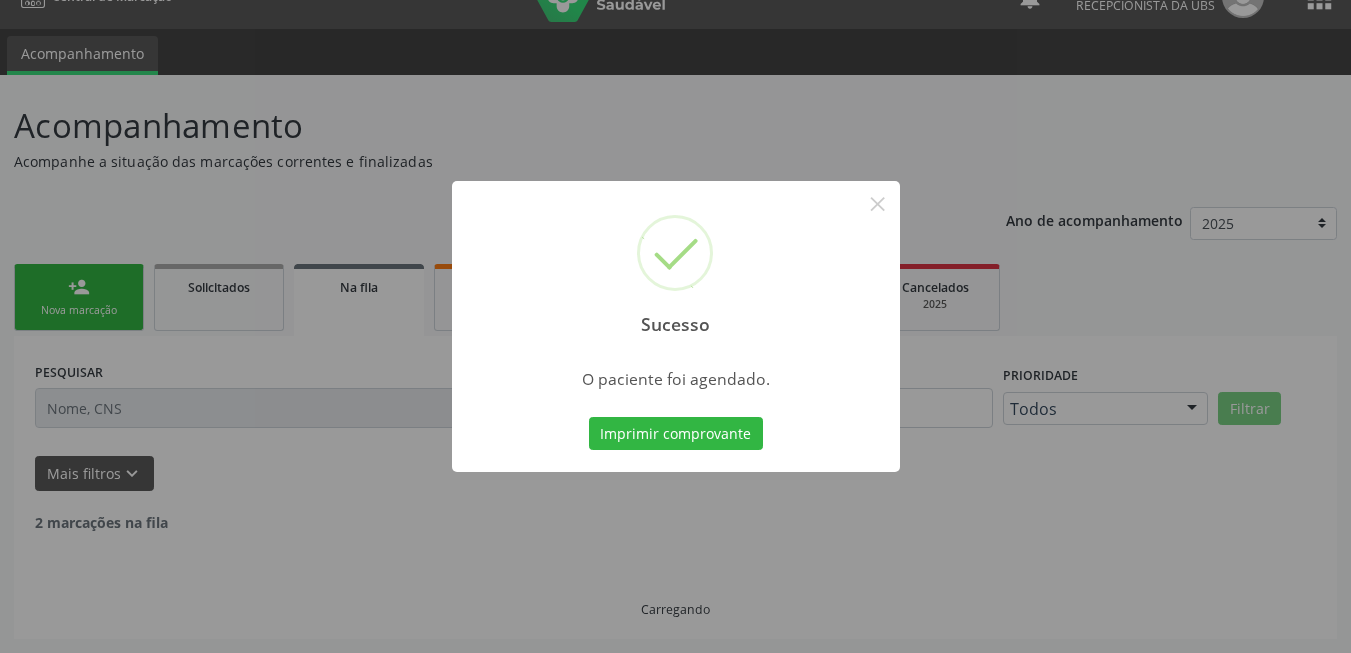 scroll, scrollTop: 14, scrollLeft: 0, axis: vertical 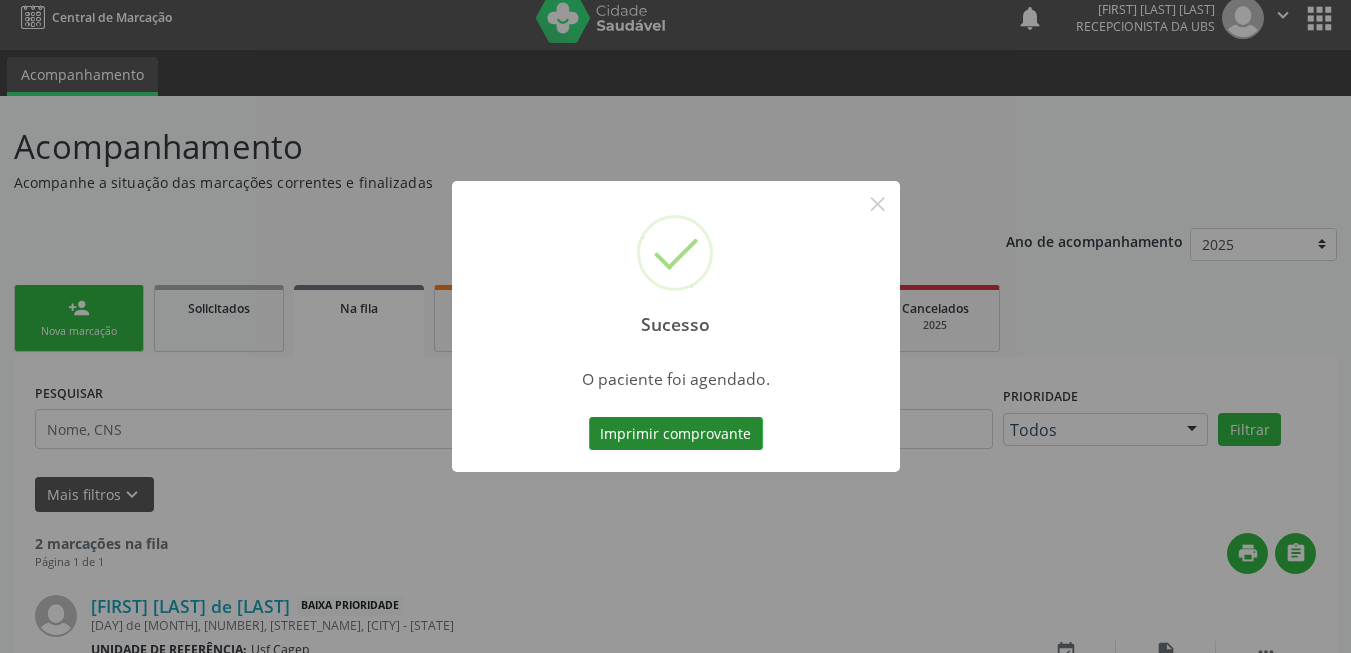 click on "Imprimir comprovante" at bounding box center [676, 434] 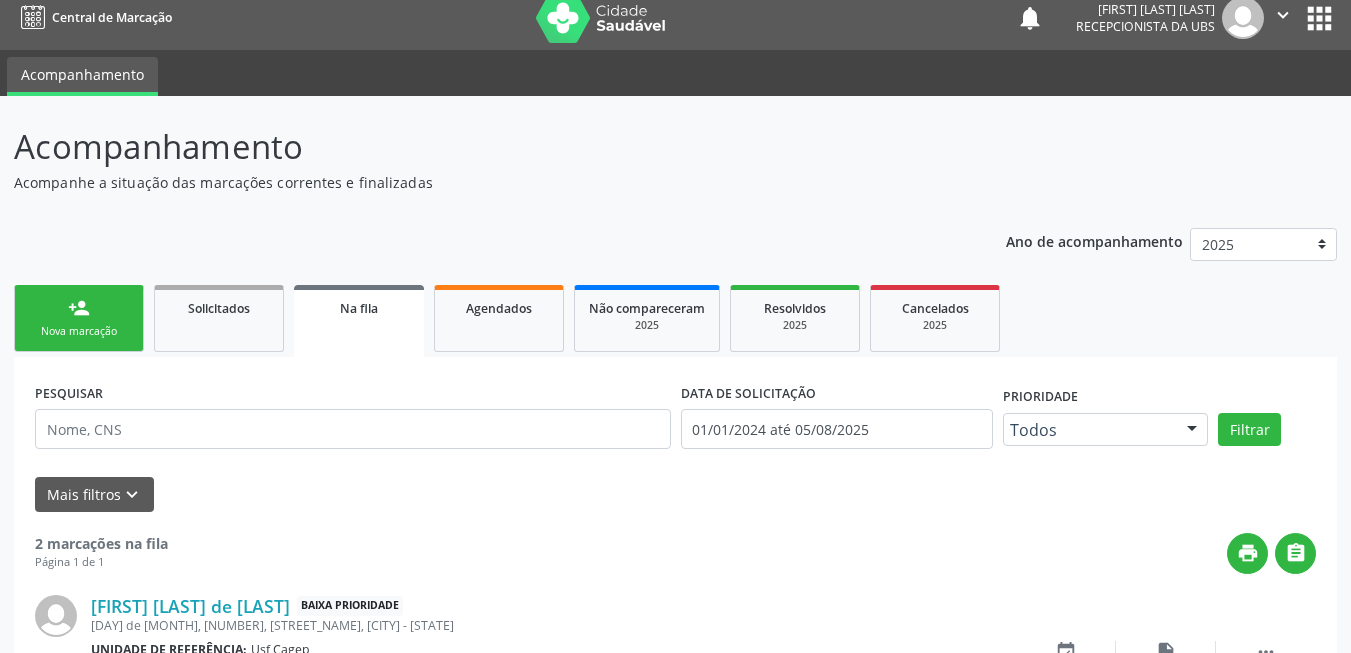 click on "person_add" at bounding box center (79, 308) 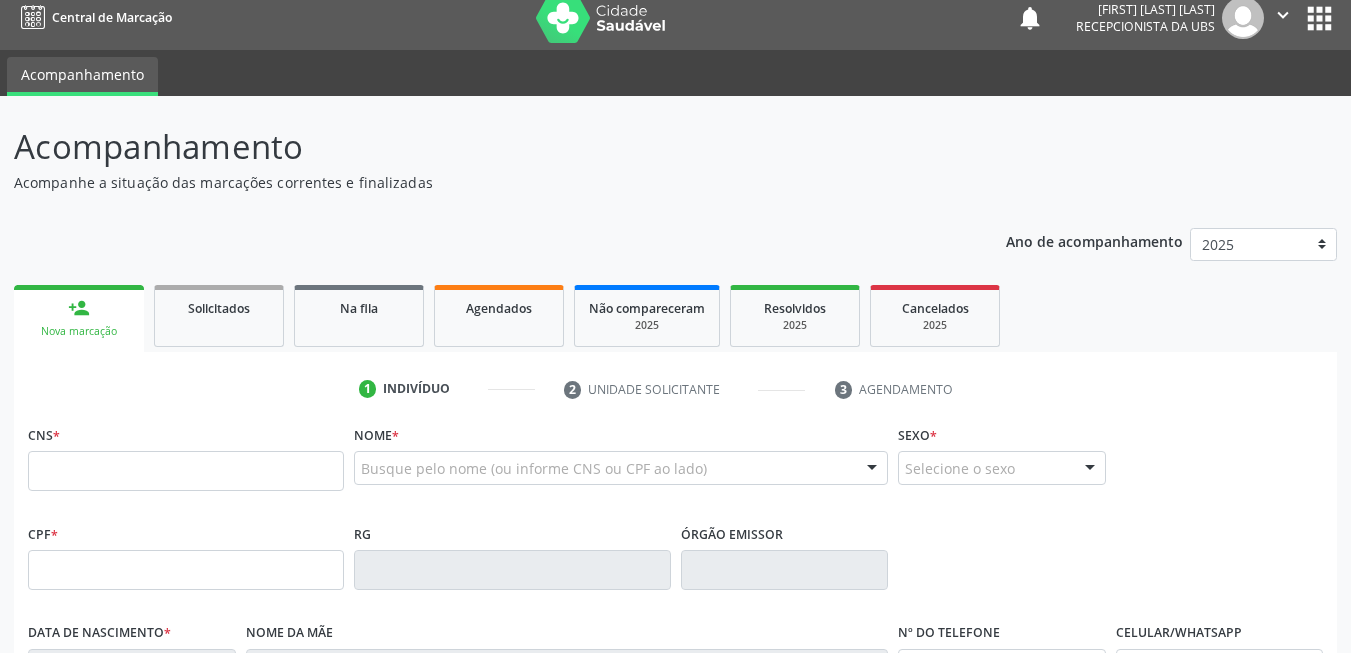 click on "CNS
*" at bounding box center [186, 455] 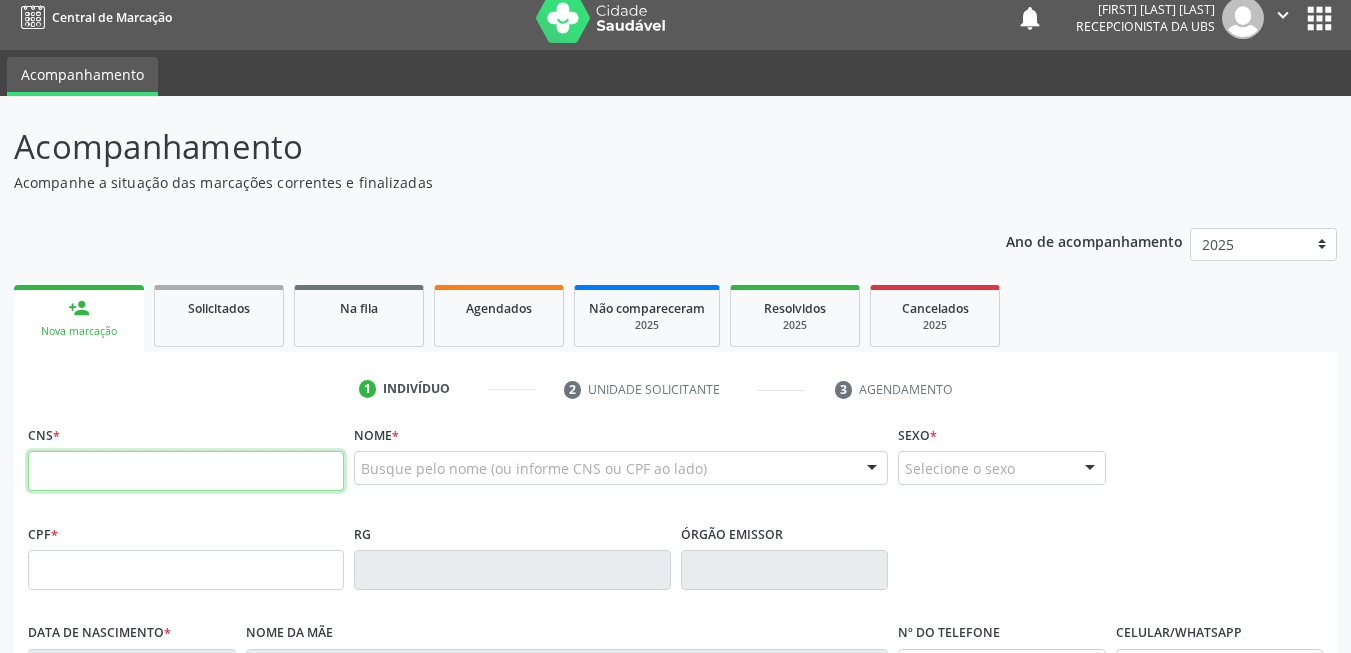 click at bounding box center [186, 471] 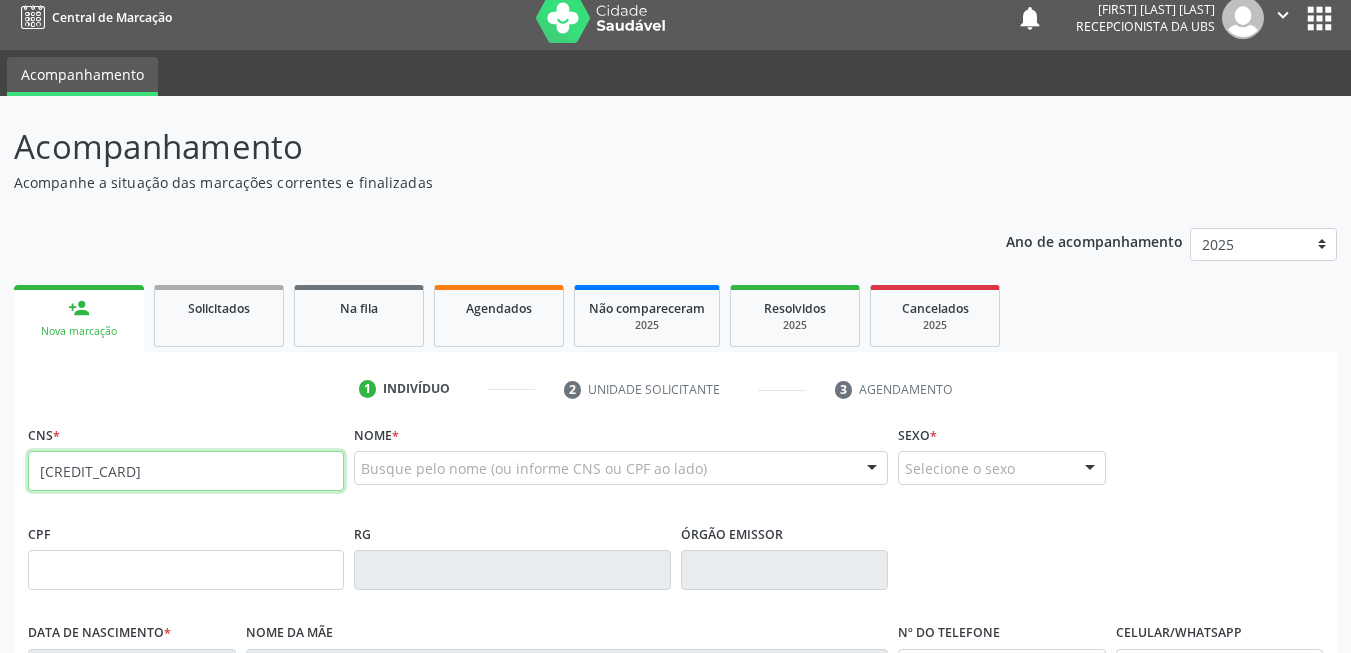 type on "701 0068 3202 7594" 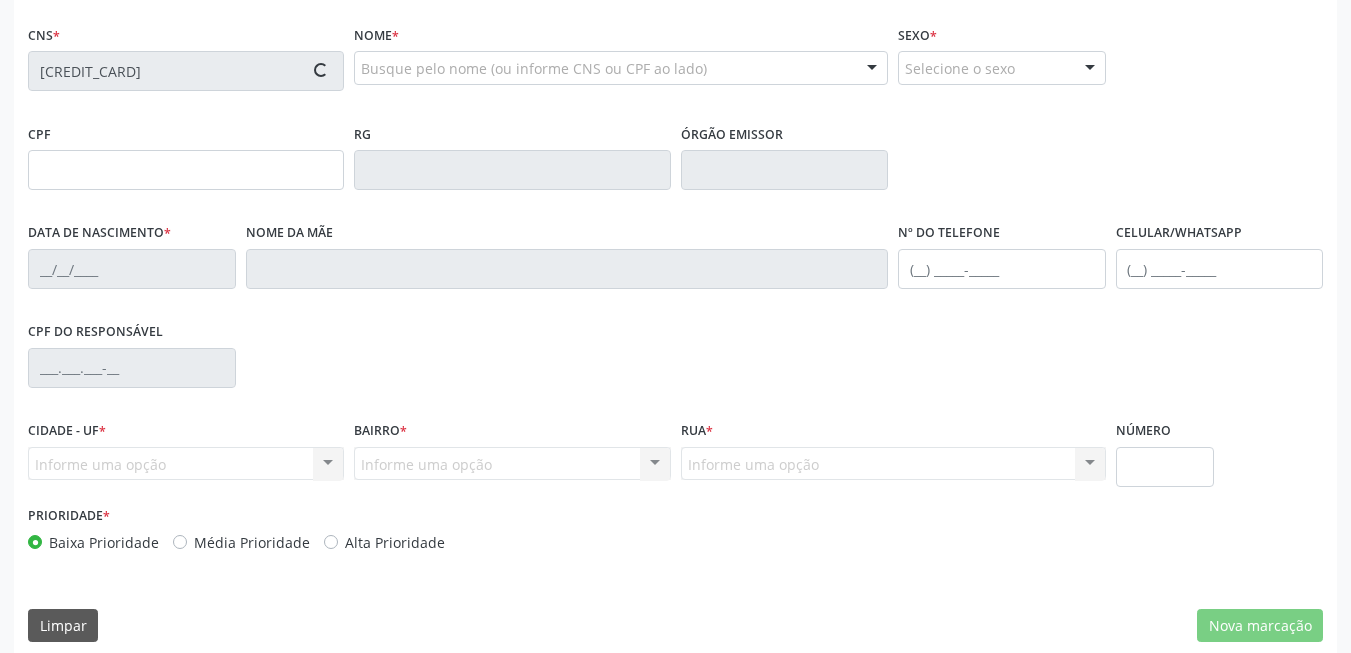 type on "176.473.674-55" 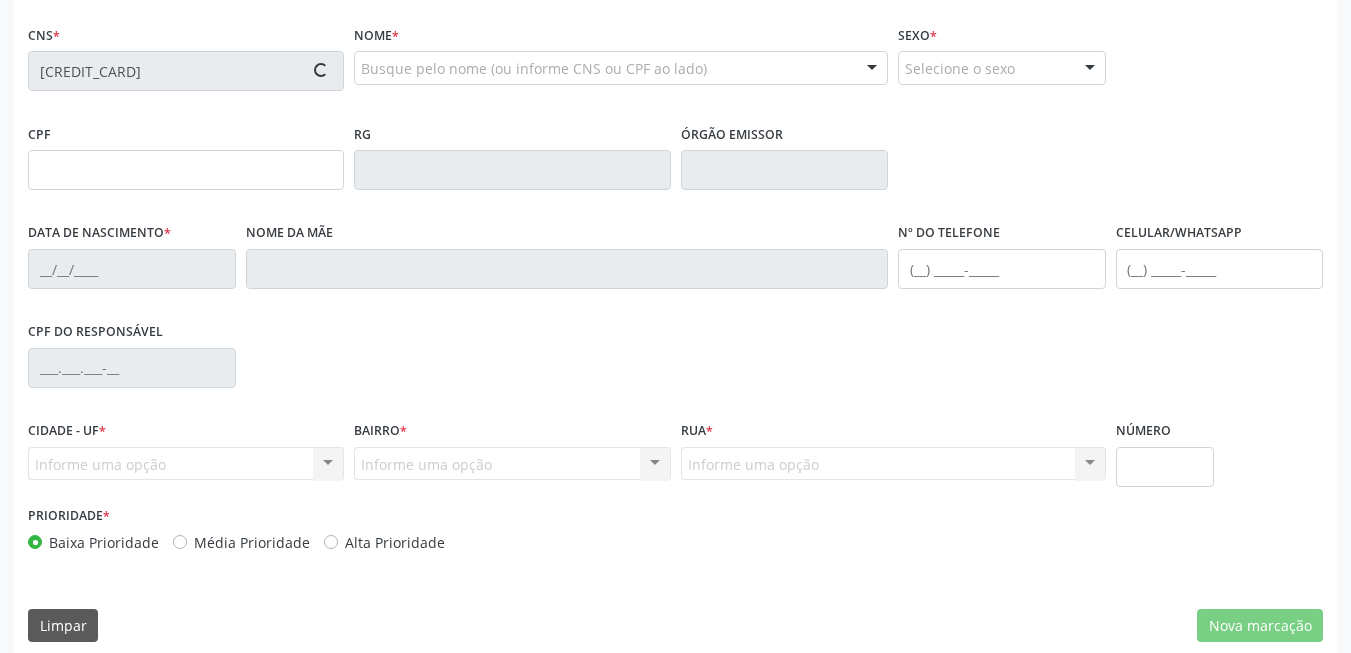 type on "26/04/2021" 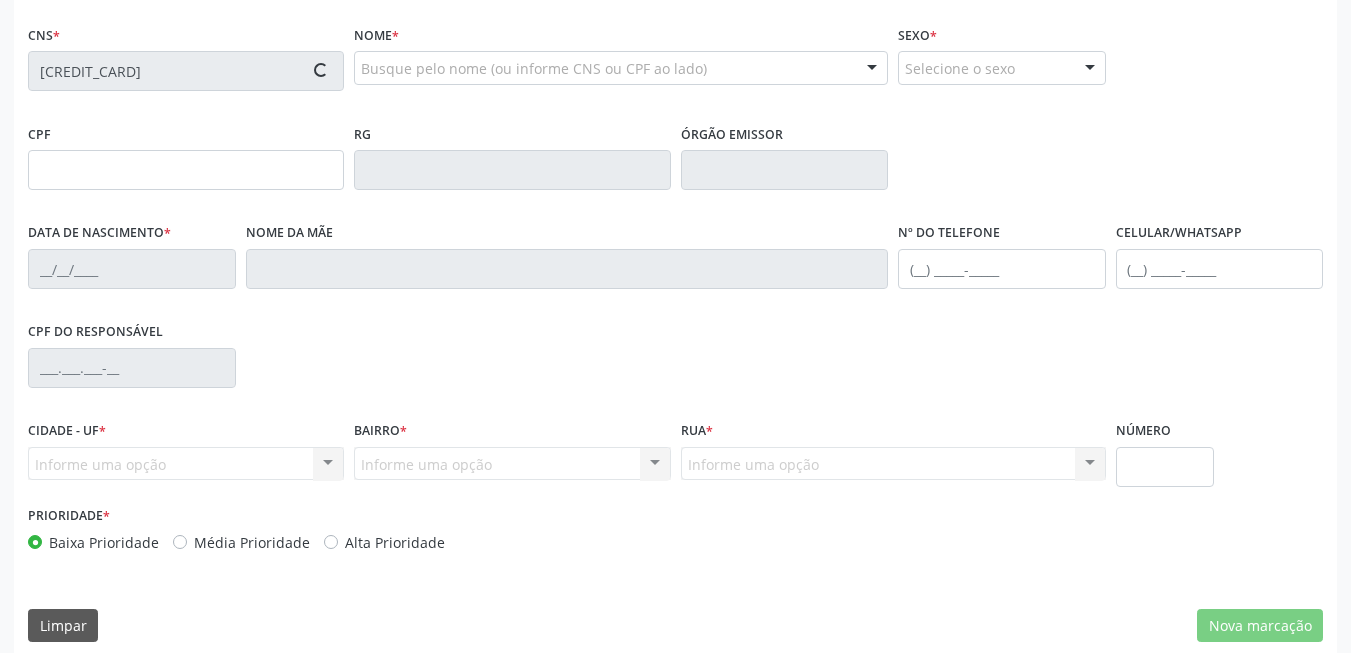 type on "Maria Edinalva Freitas" 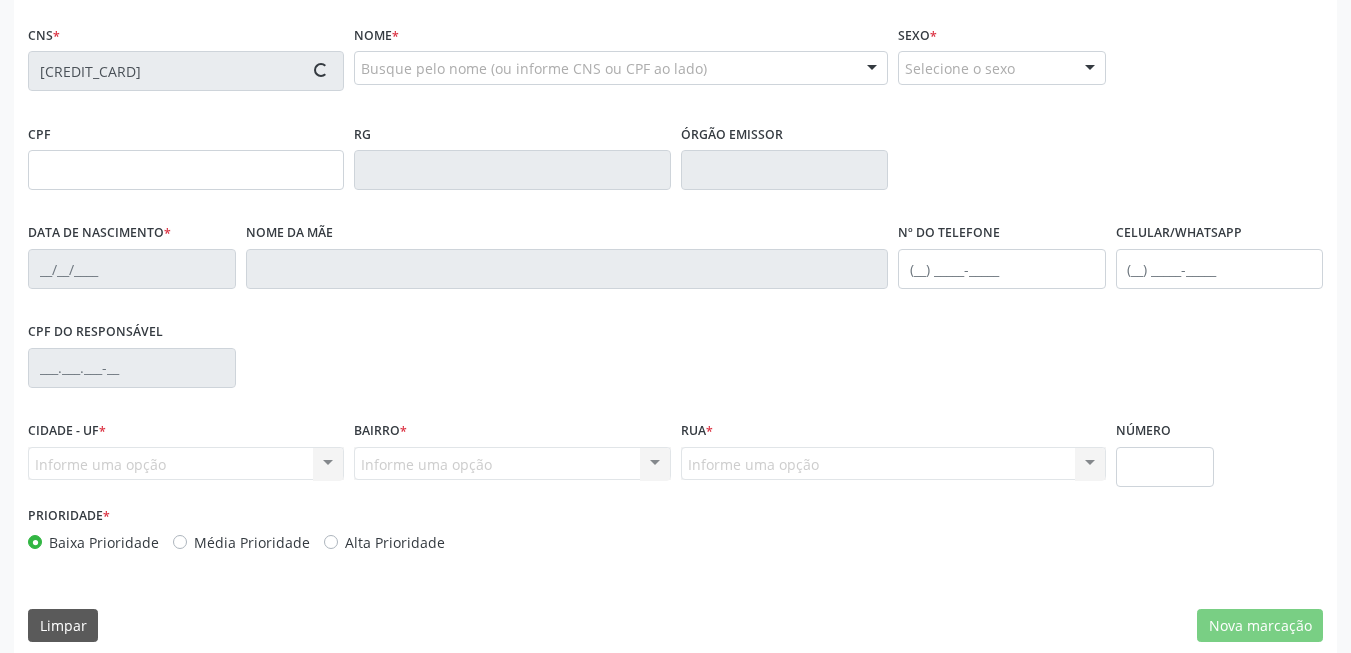 type on "(87) 99158-5871" 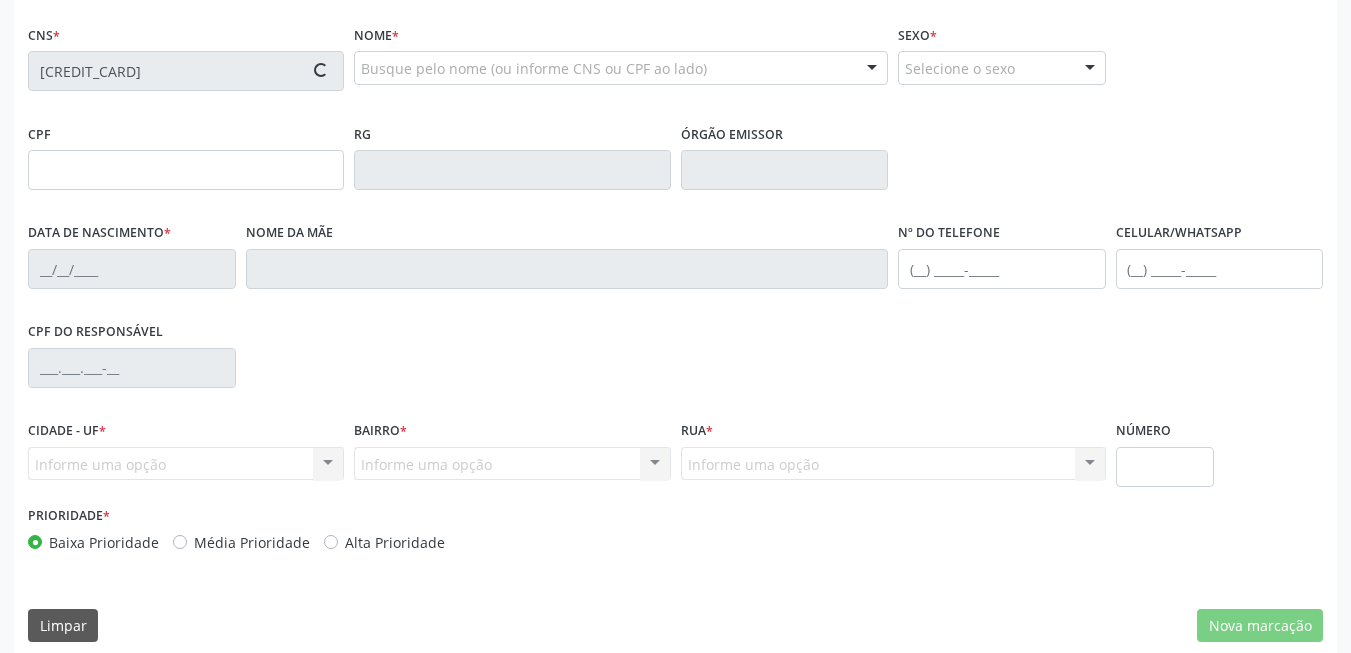 type on "044.105.904-05" 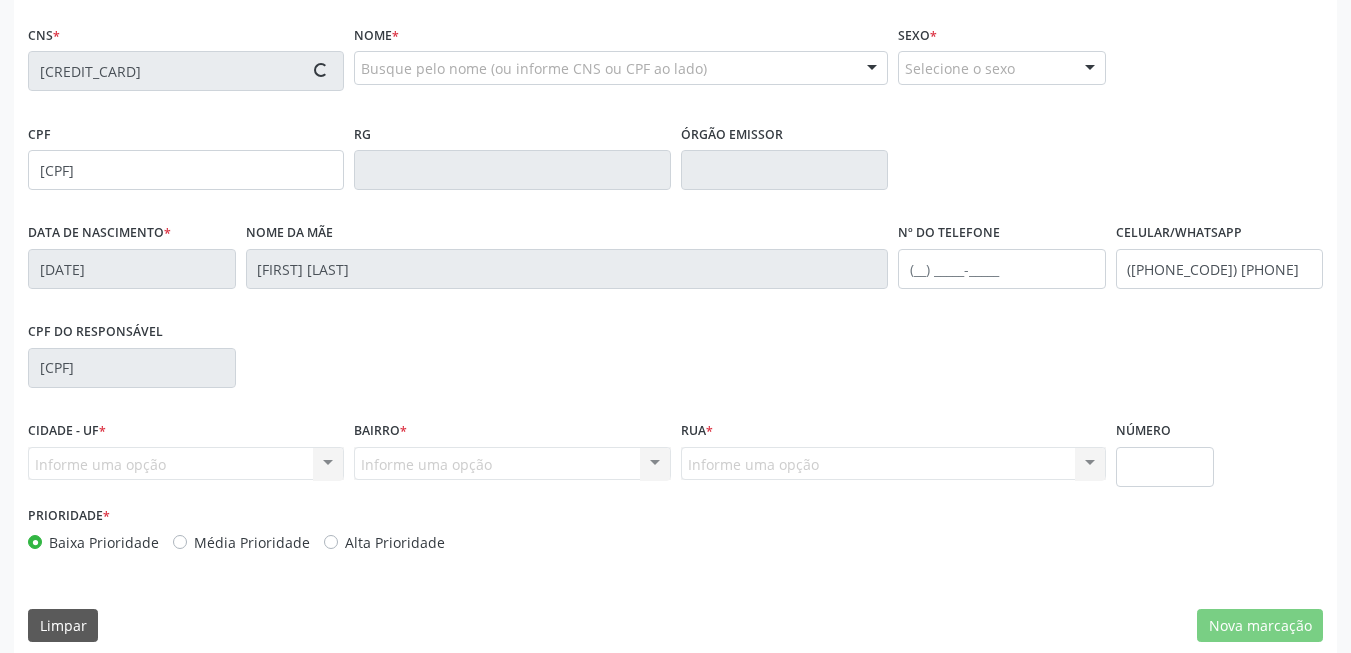 type on "534" 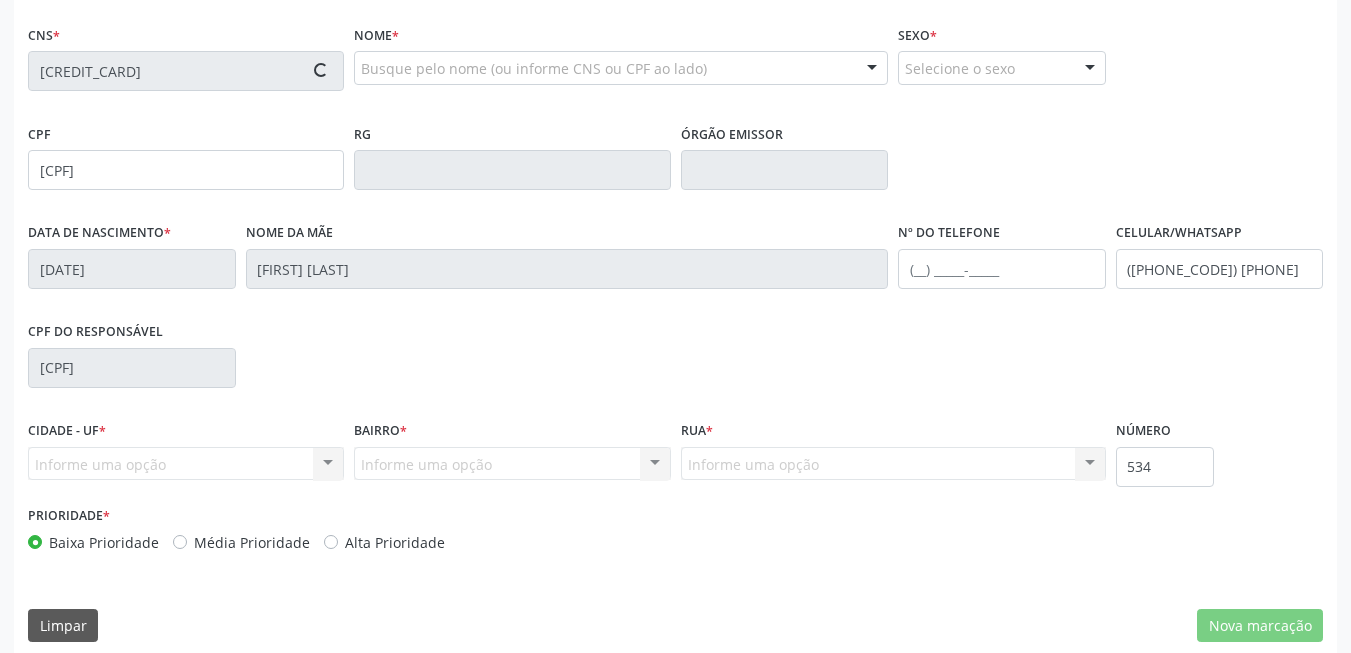 scroll, scrollTop: 431, scrollLeft: 0, axis: vertical 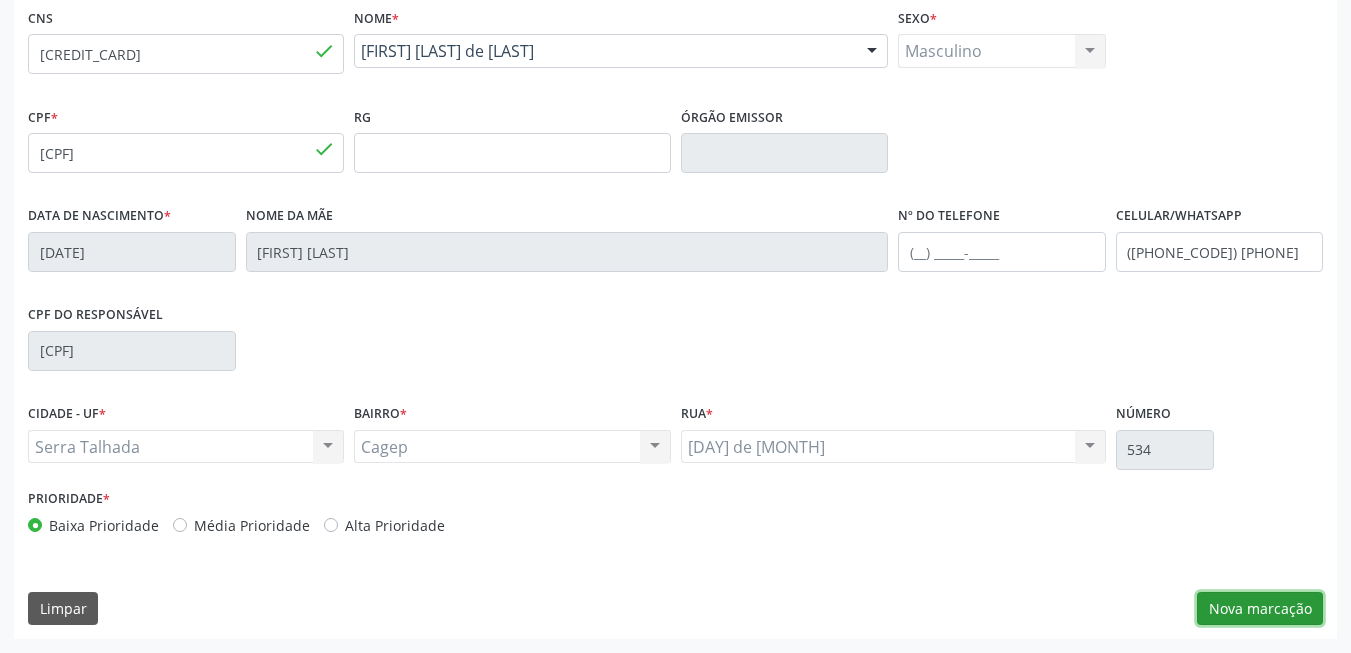 click on "Nova marcação" at bounding box center (1260, 609) 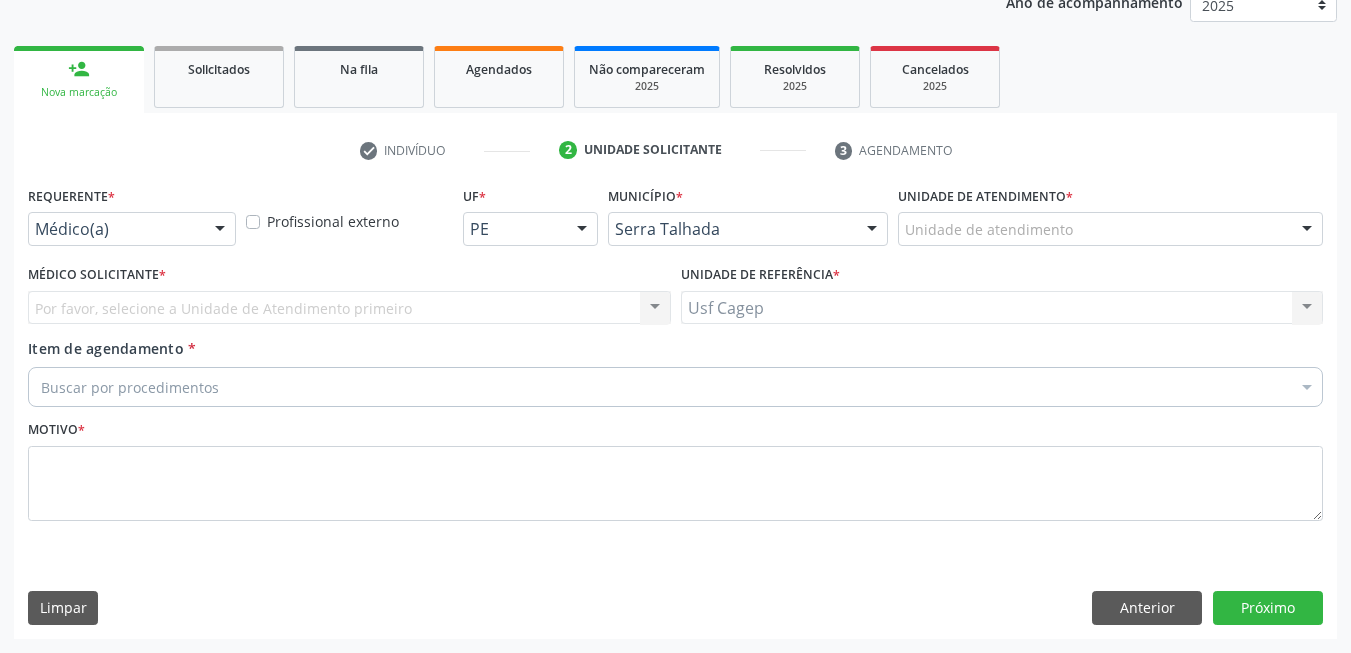 scroll, scrollTop: 253, scrollLeft: 0, axis: vertical 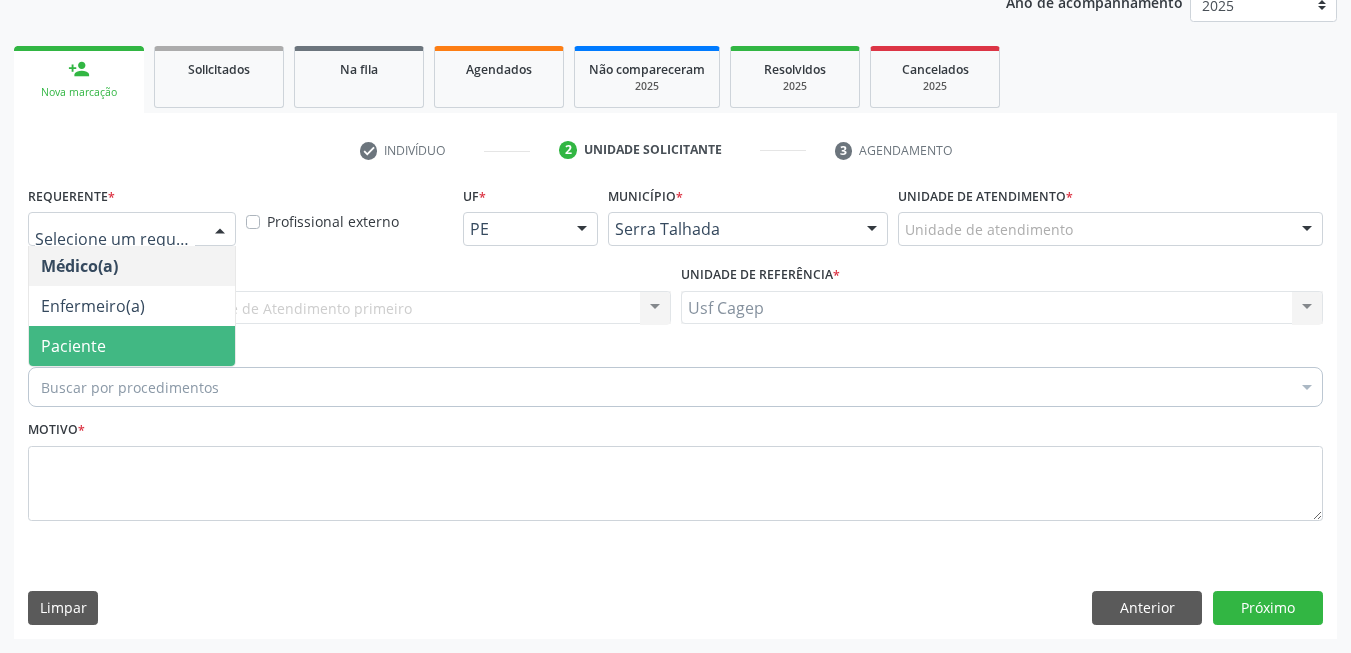 click on "Paciente" at bounding box center (132, 346) 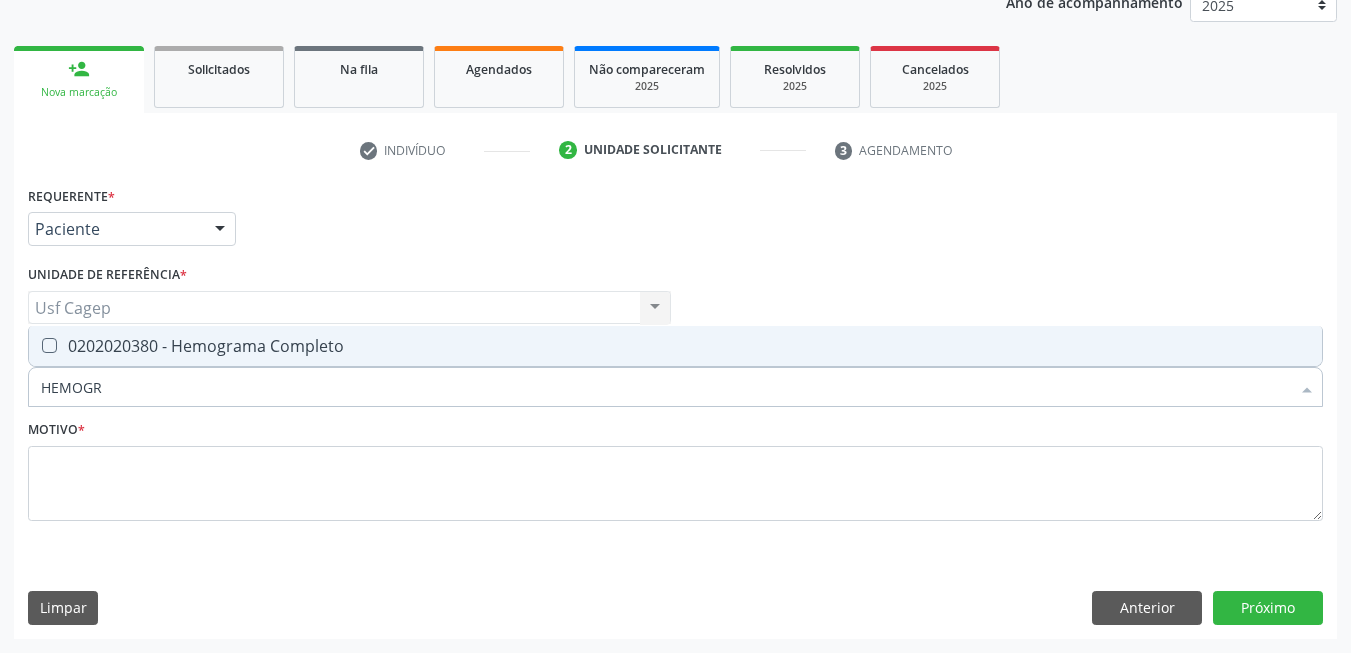 type on "HEMOGRA" 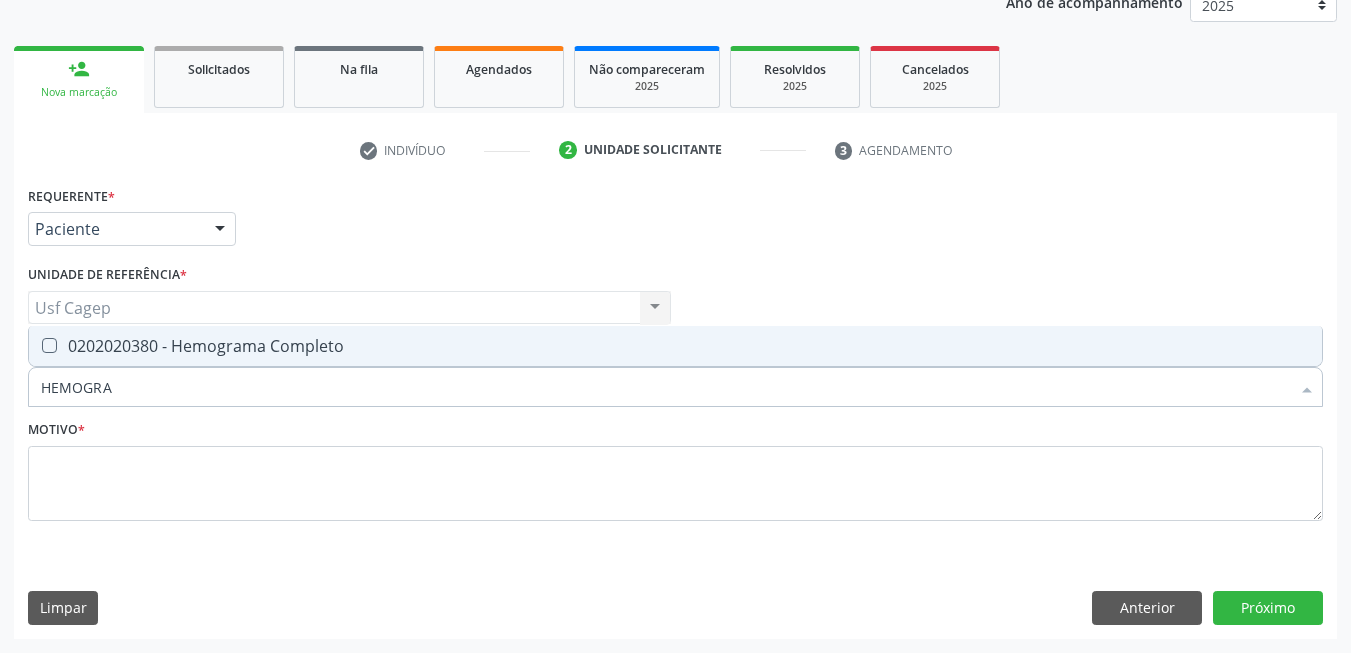 click on "0202020380 - Hemograma Completo" at bounding box center (675, 346) 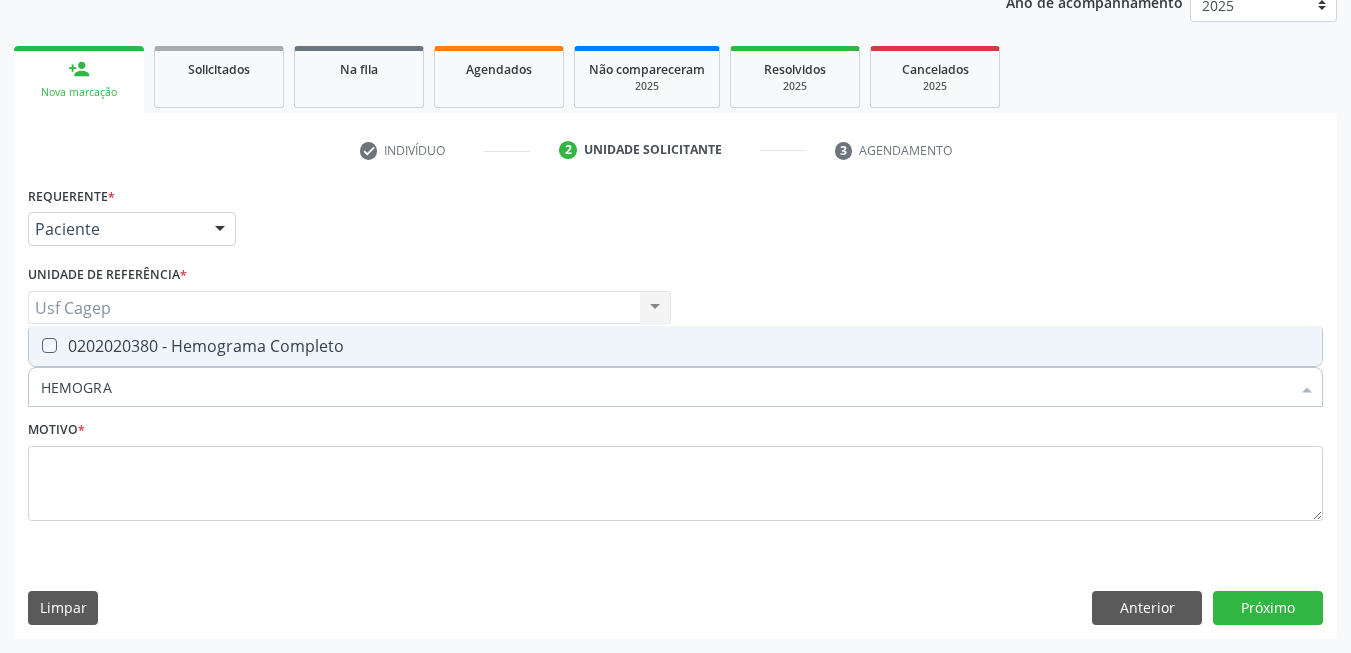 checkbox on "true" 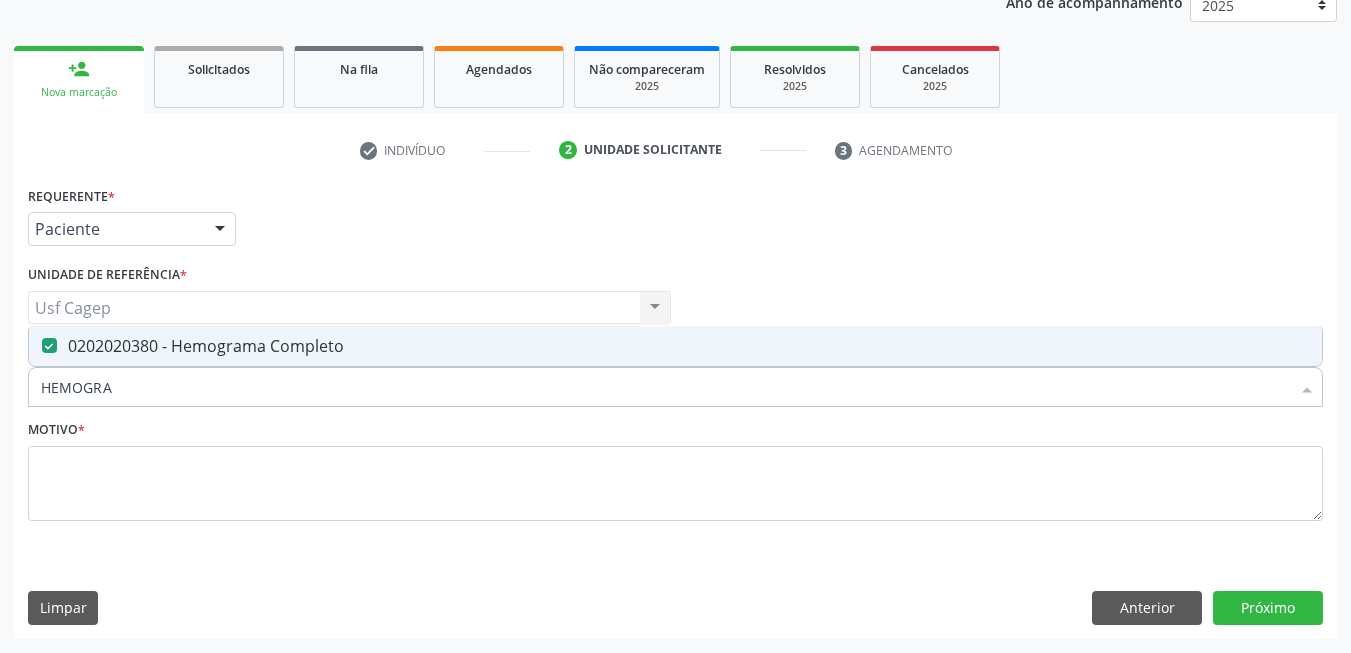 click on "HEMOGRA" at bounding box center [665, 387] 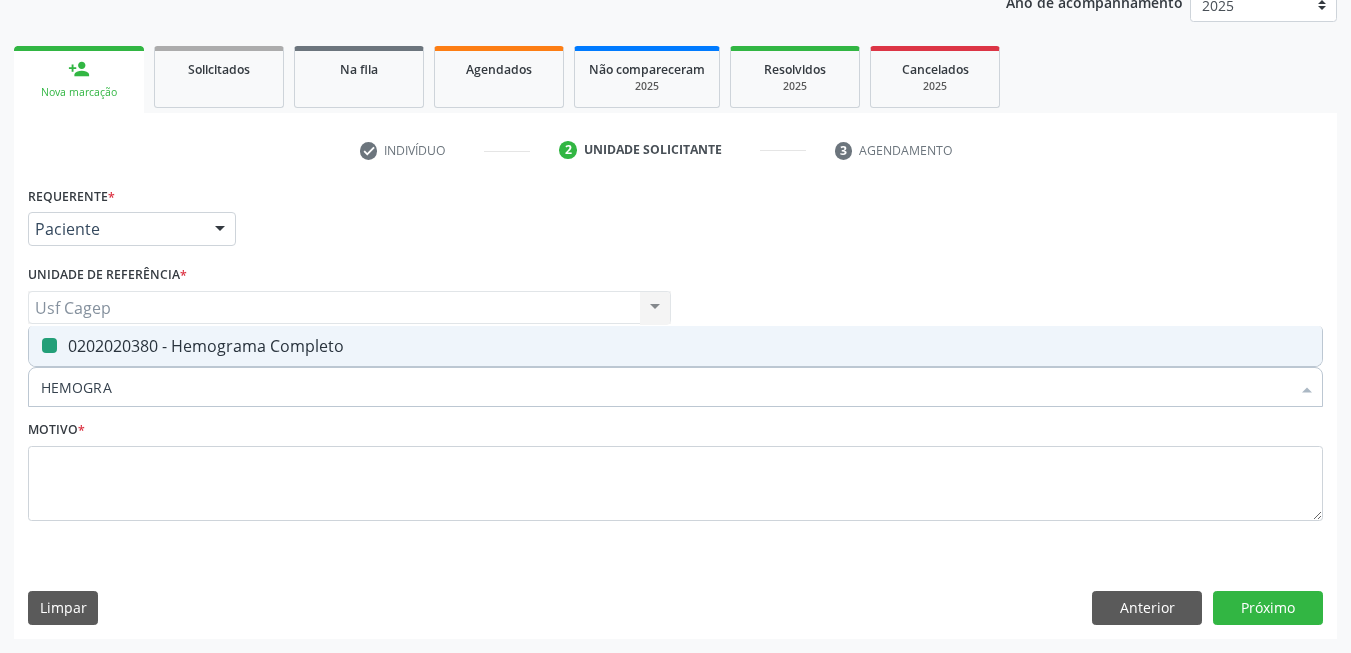 type on "P" 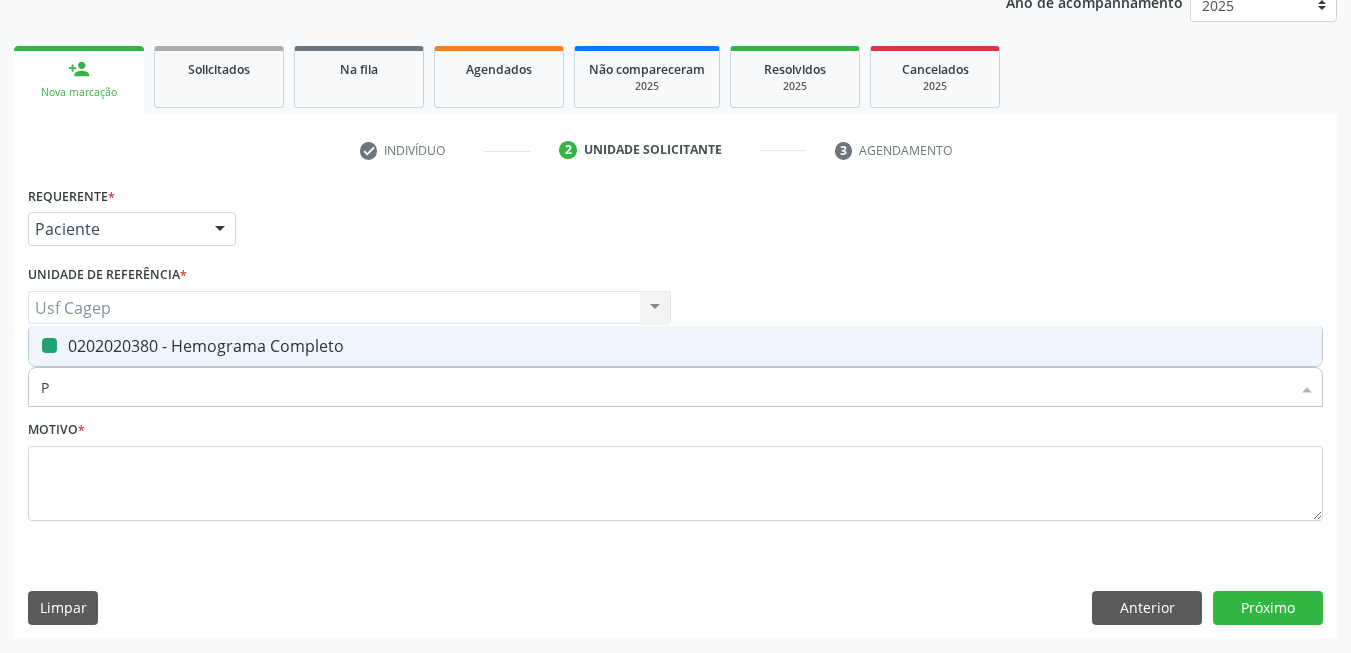 checkbox on "false" 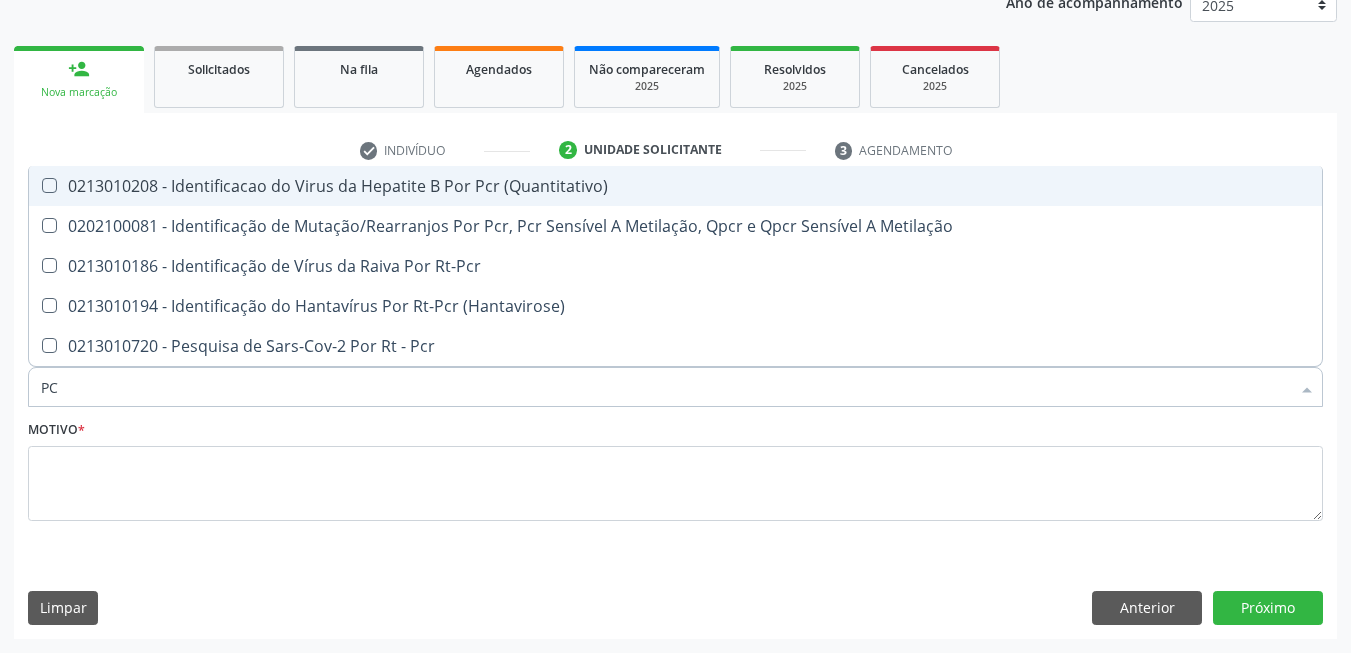 type on "P" 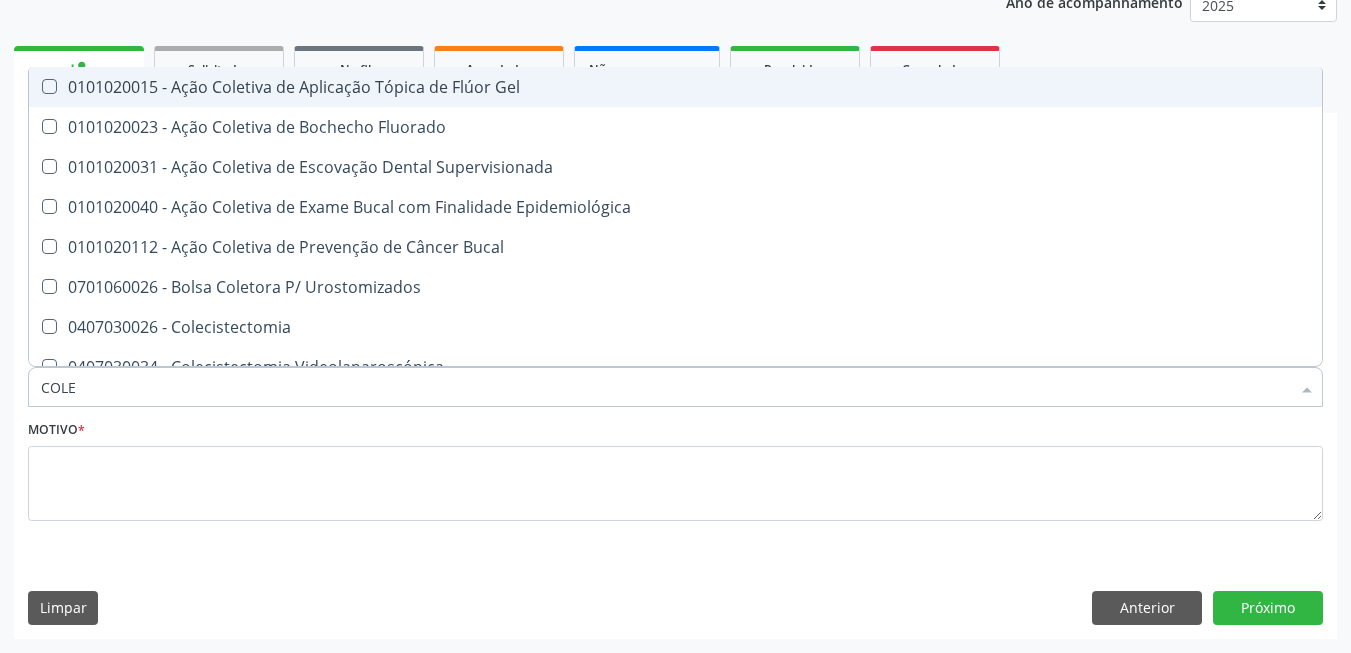 type on "COLES" 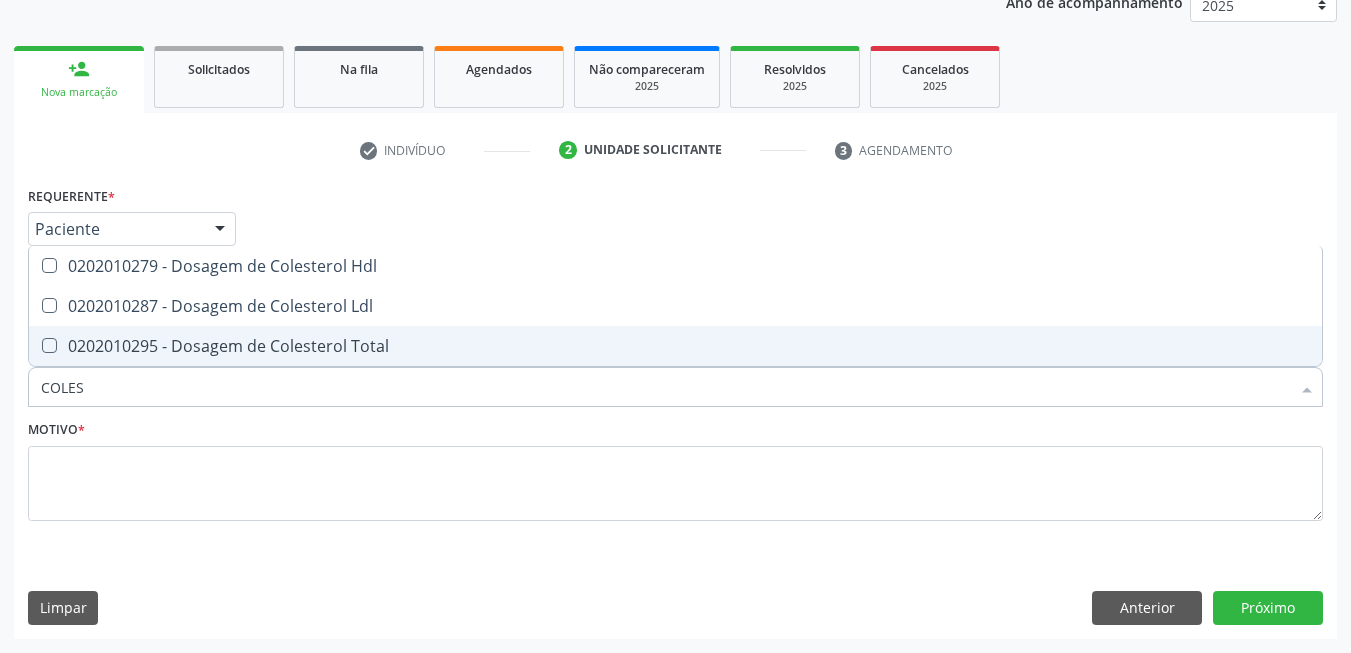 click on "0202010295 - Dosagem de Colesterol Total" at bounding box center [675, 346] 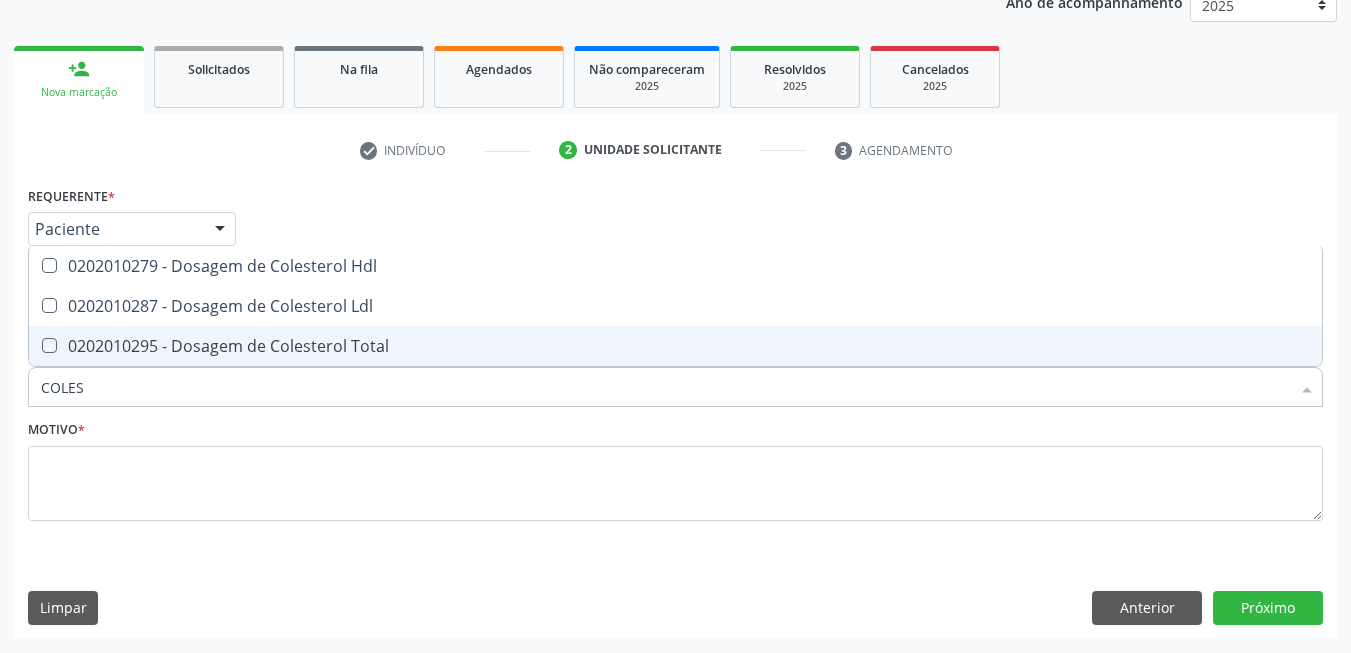 checkbox on "true" 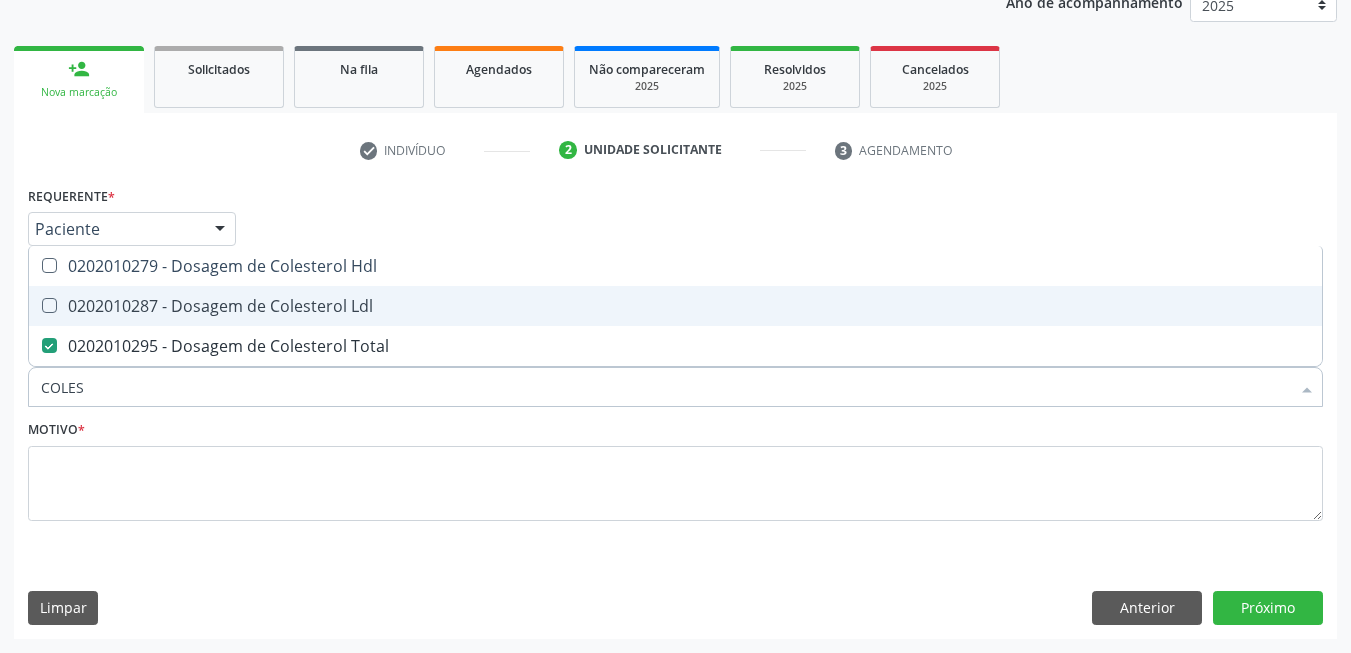 click on "0202010287 - Dosagem de Colesterol Ldl" at bounding box center [675, 306] 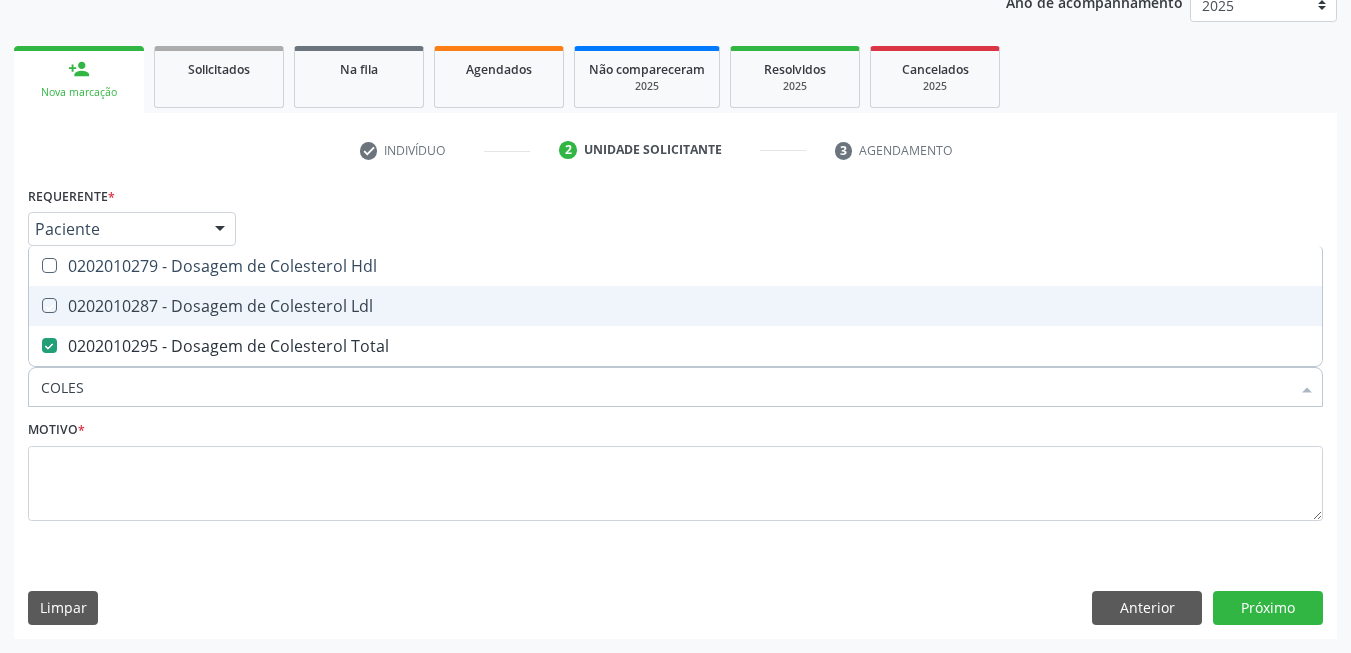 checkbox on "true" 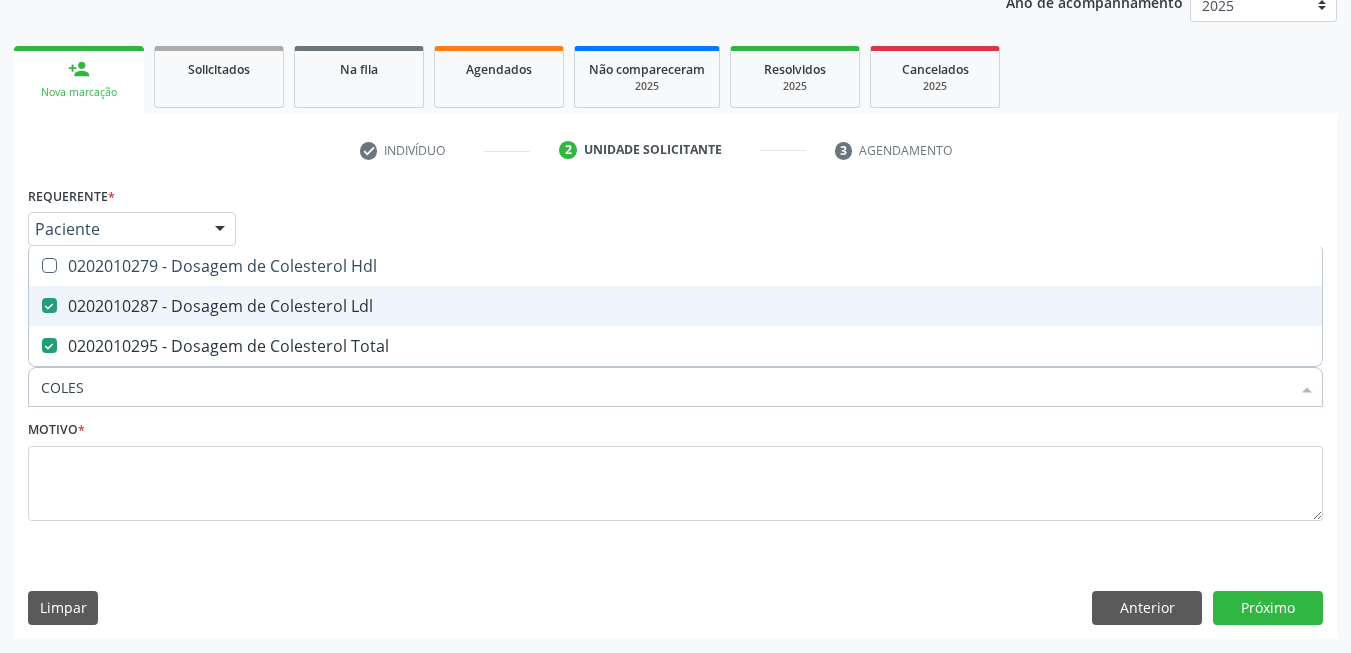 click on "0202010279 - Dosagem de Colesterol Hdl" at bounding box center [675, 266] 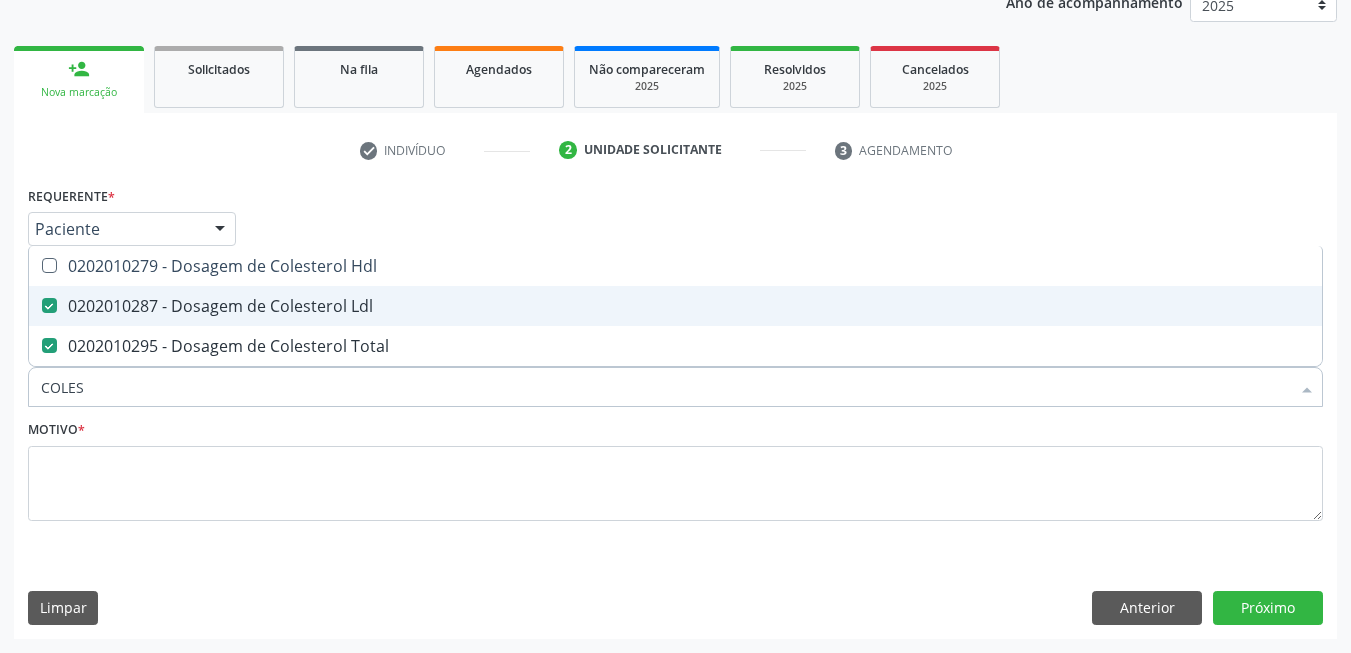 checkbox on "true" 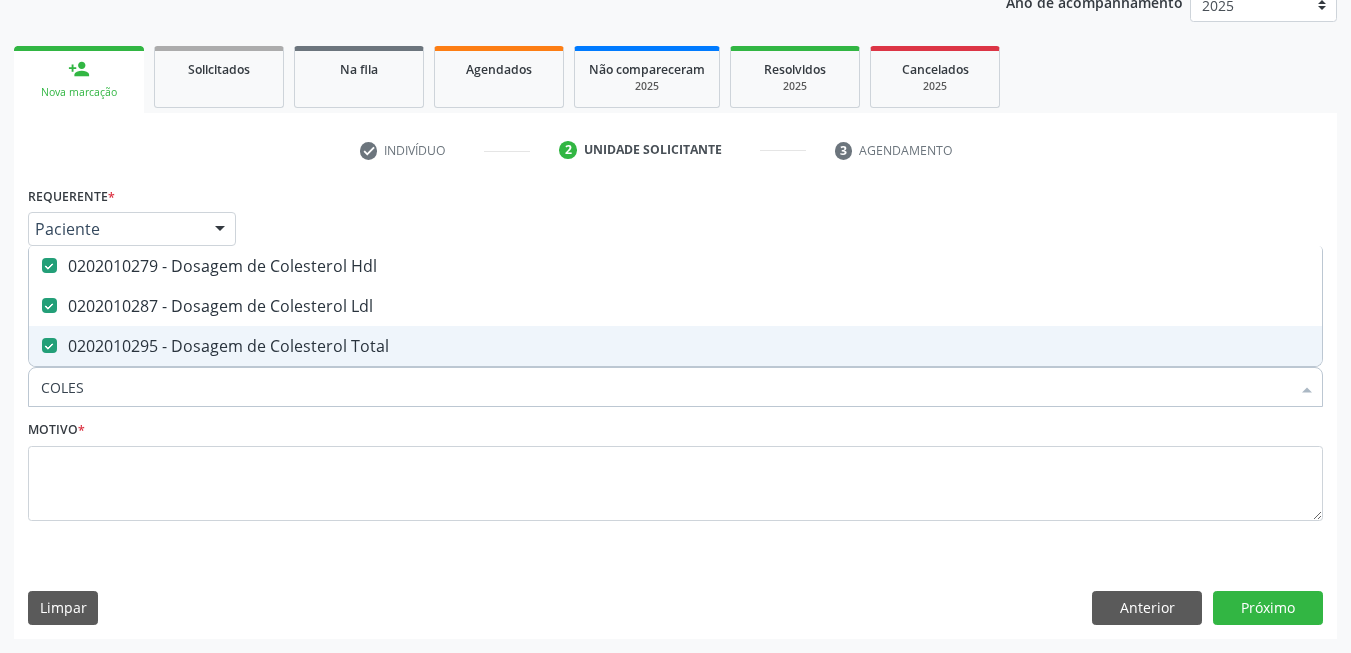 click on "COLES" at bounding box center [665, 387] 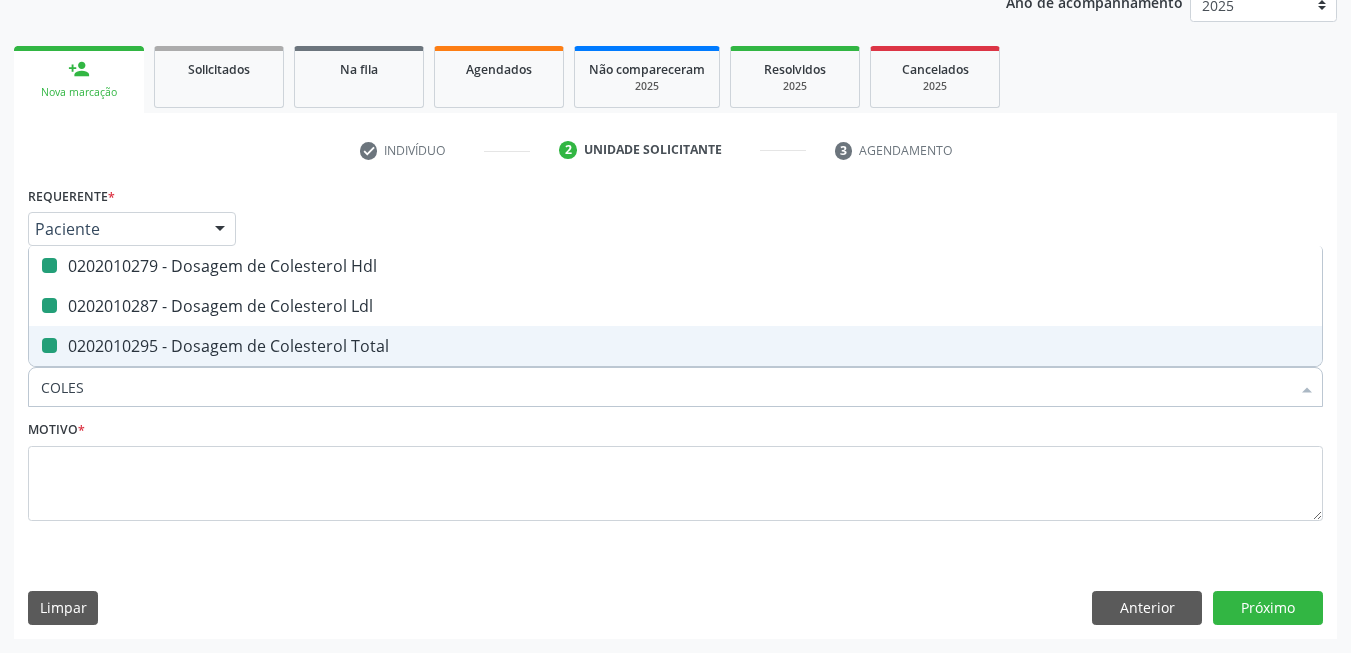 type on "G" 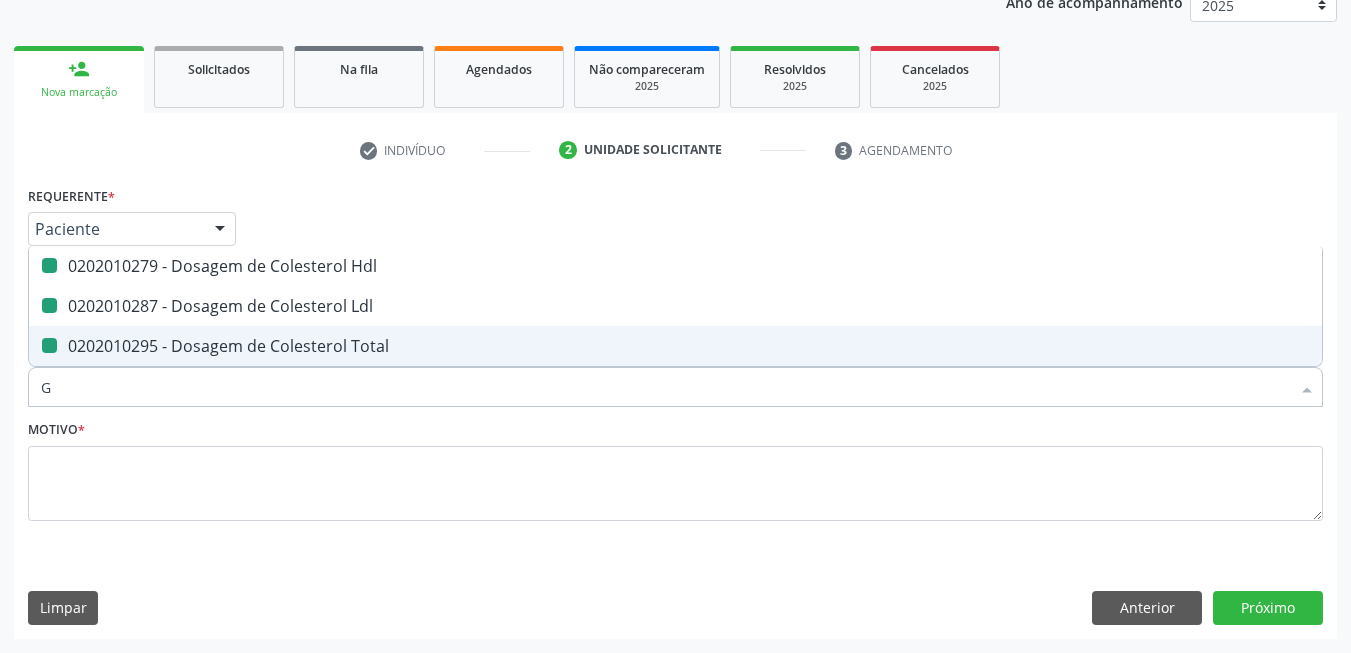 checkbox on "false" 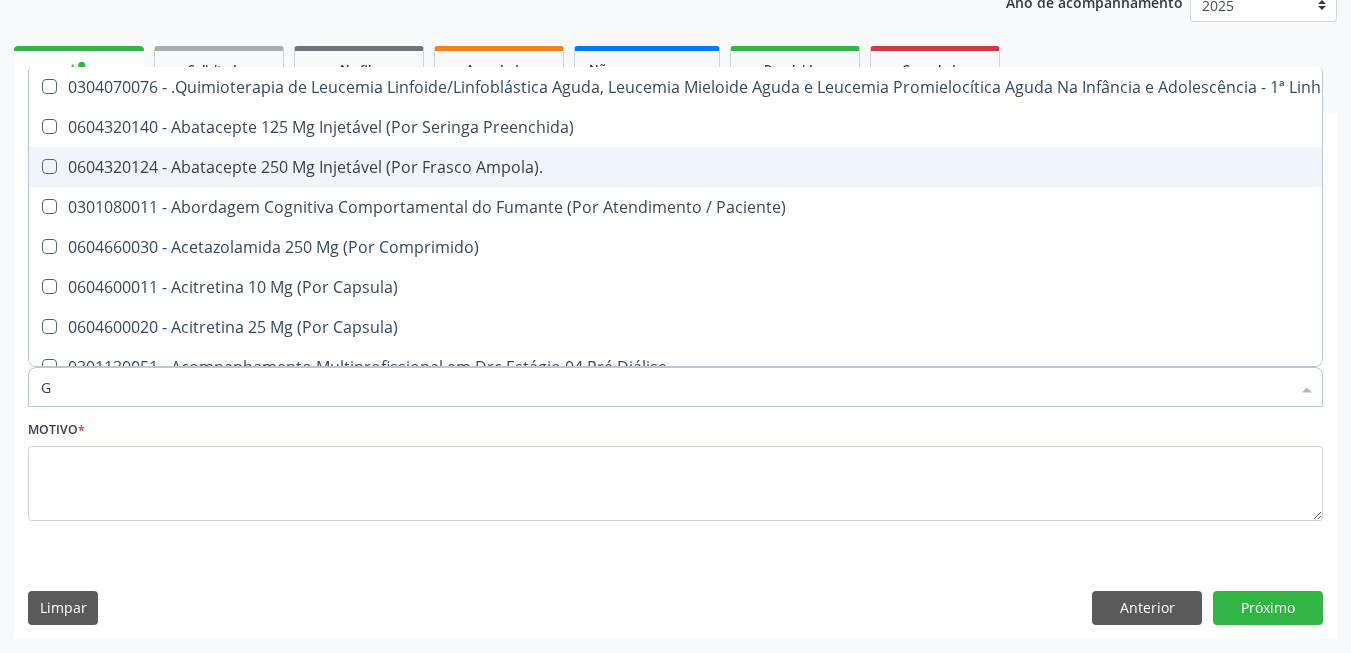 type on "GI" 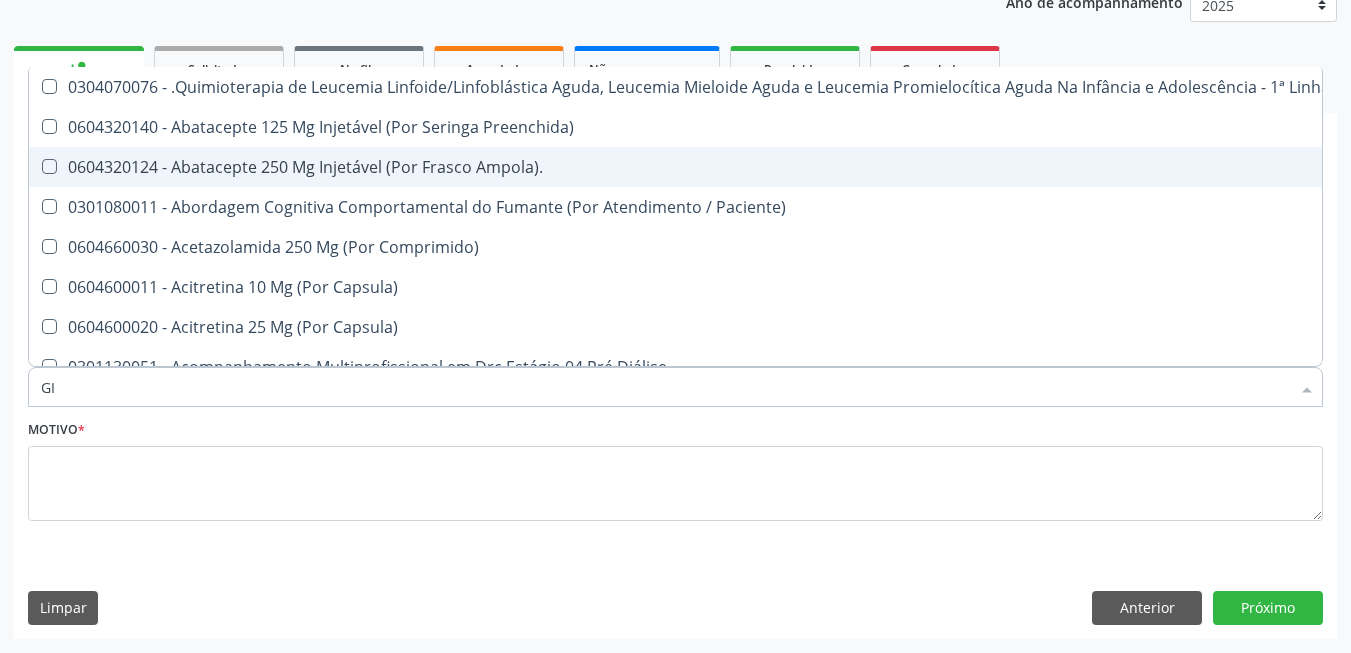 checkbox on "false" 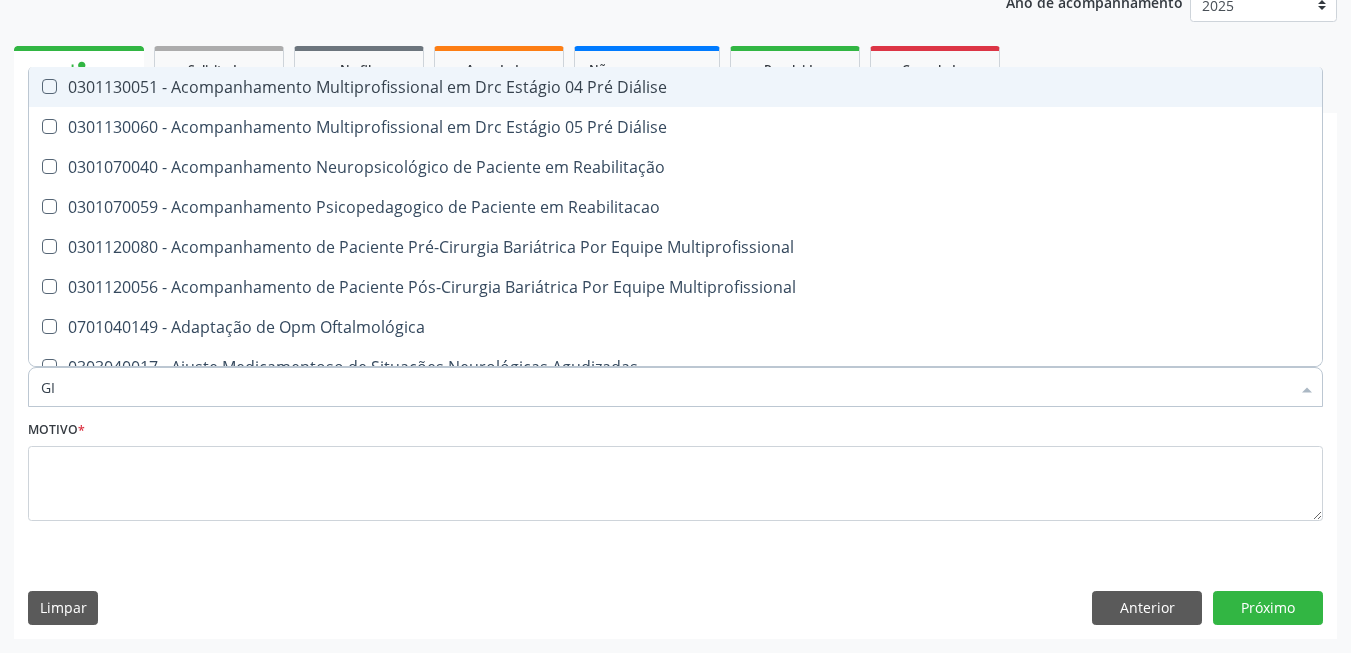 type on "G" 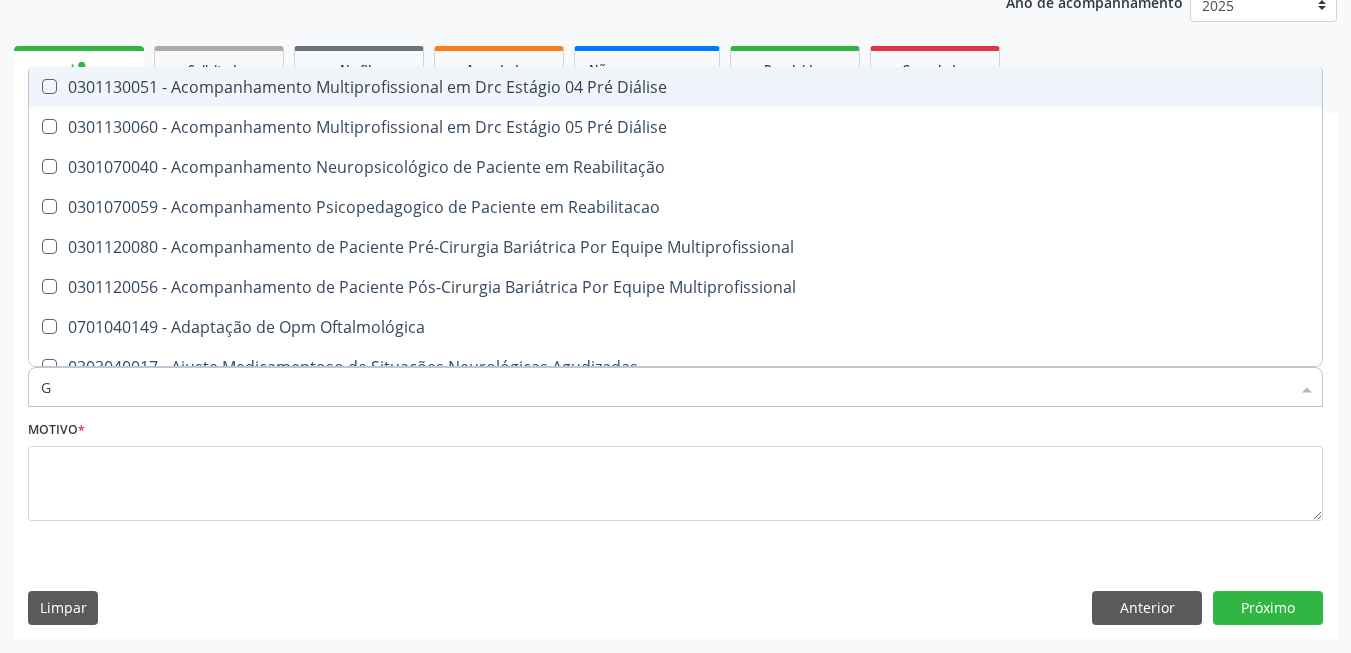 checkbox on "true" 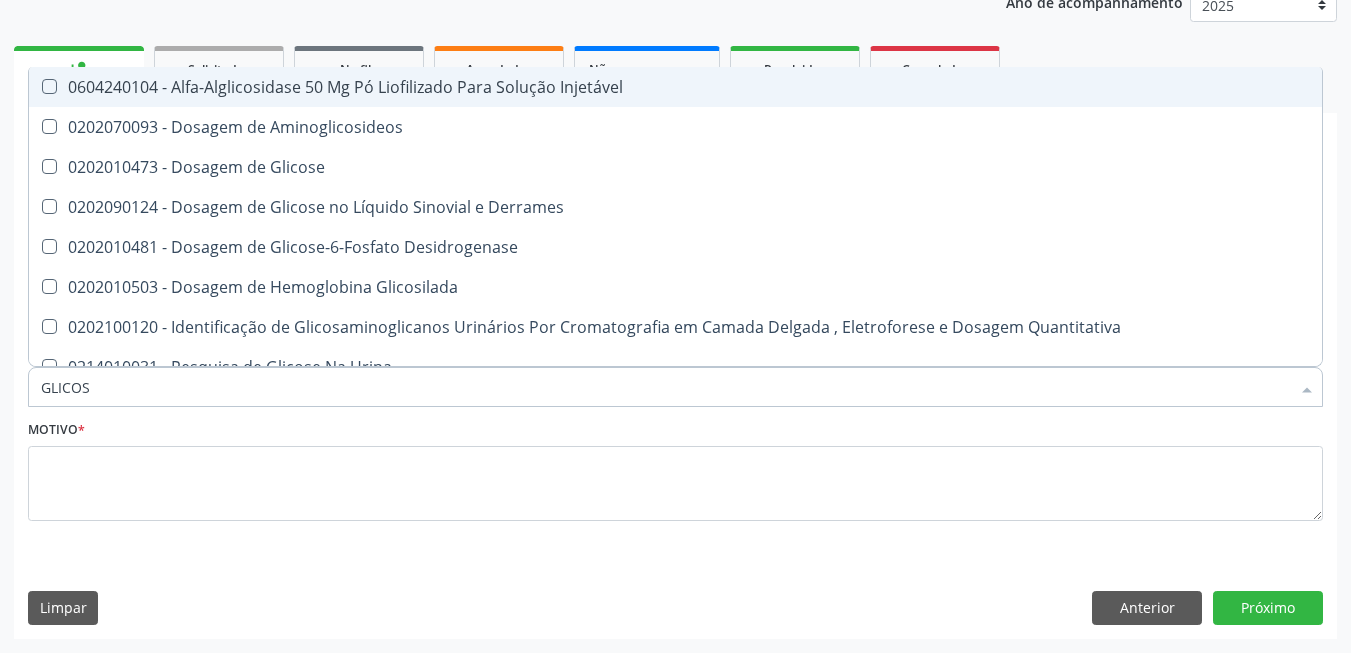 type on "GLICOSE" 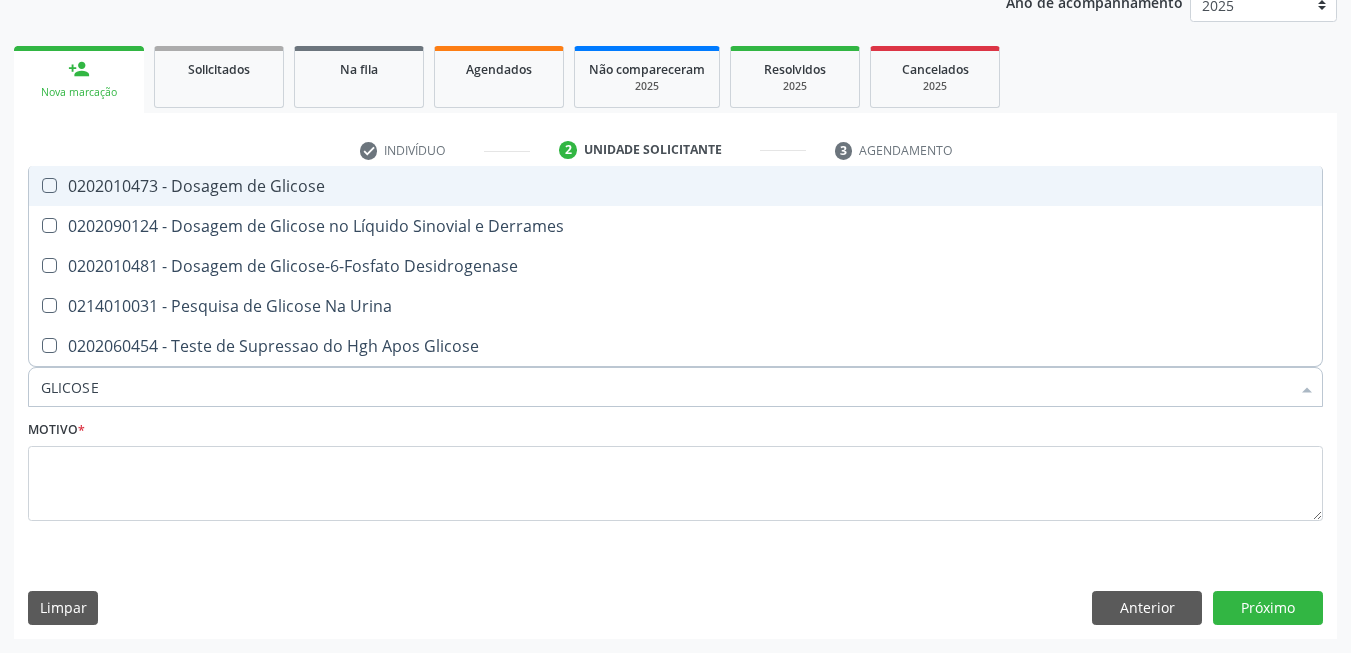 click on "0202010473 - Dosagem de Glicose" at bounding box center [675, 186] 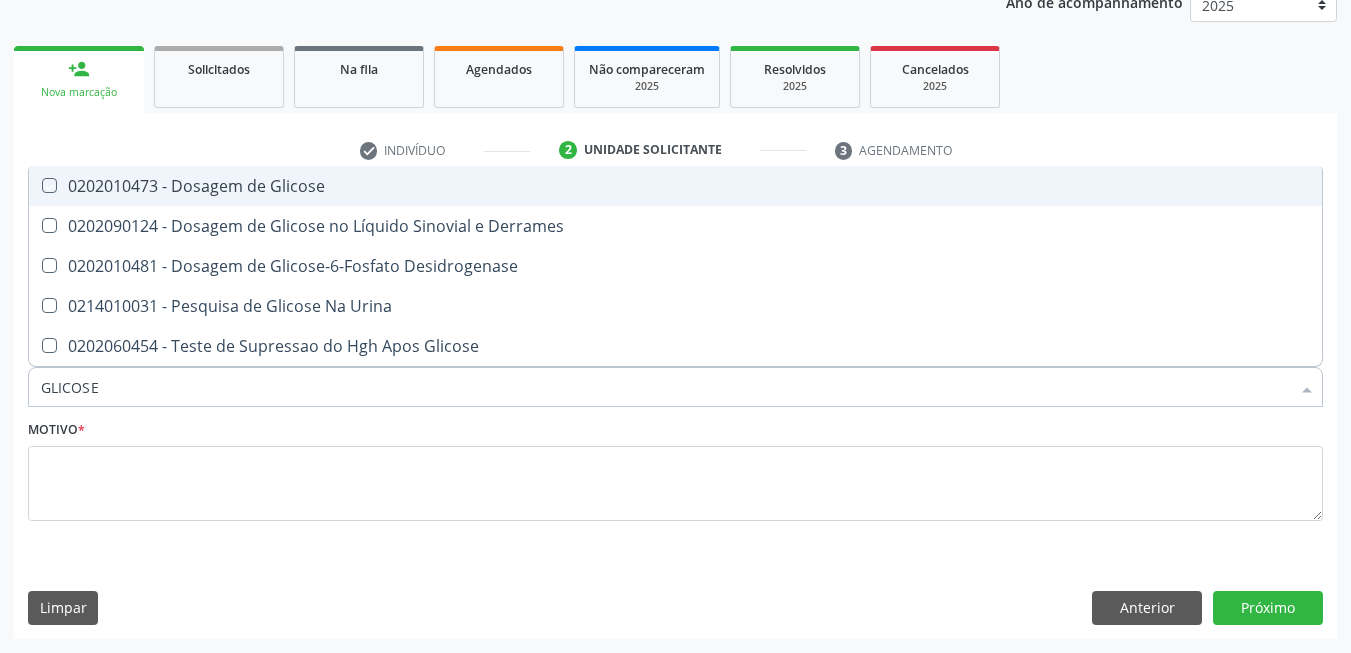 checkbox on "true" 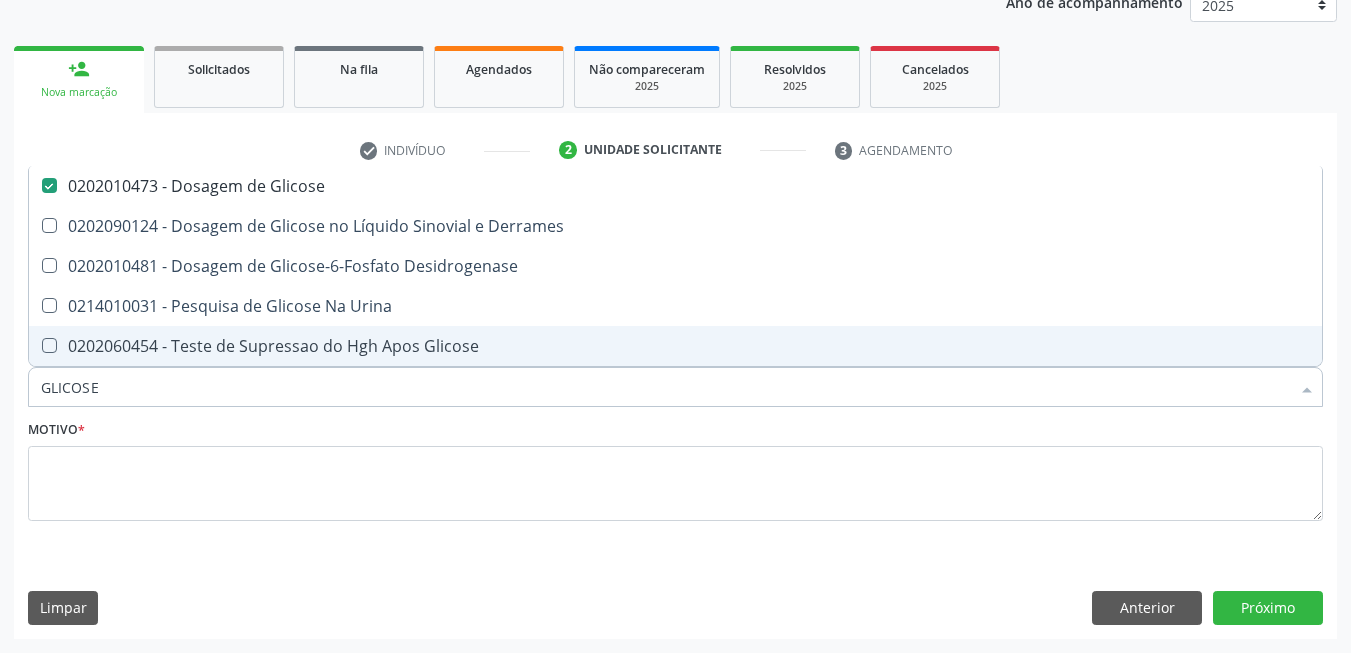 click on "GLICOSE" at bounding box center (665, 387) 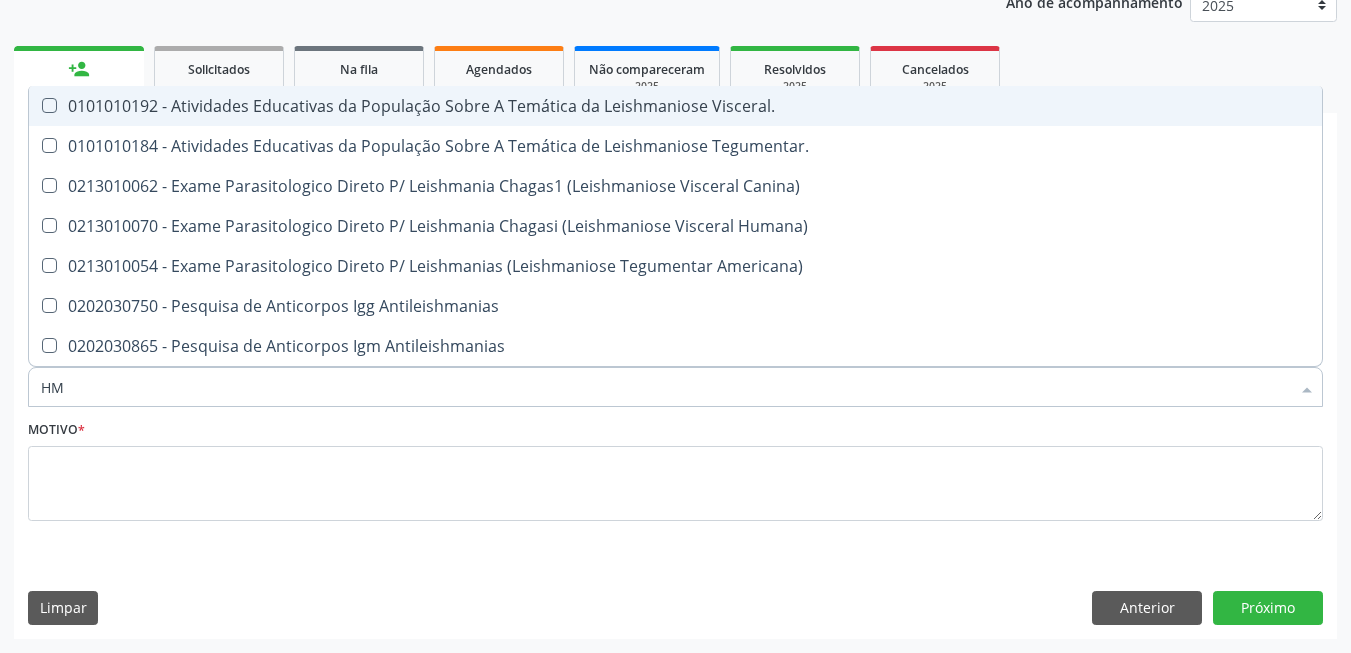 type on "H" 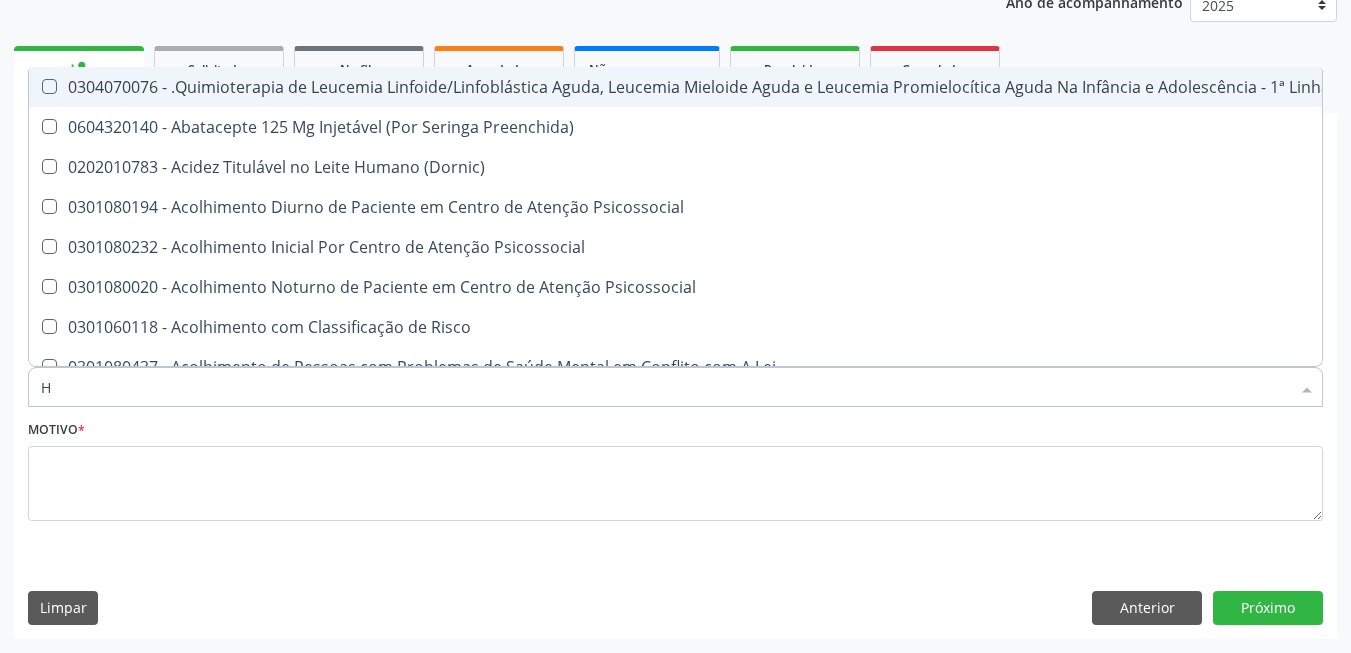 type 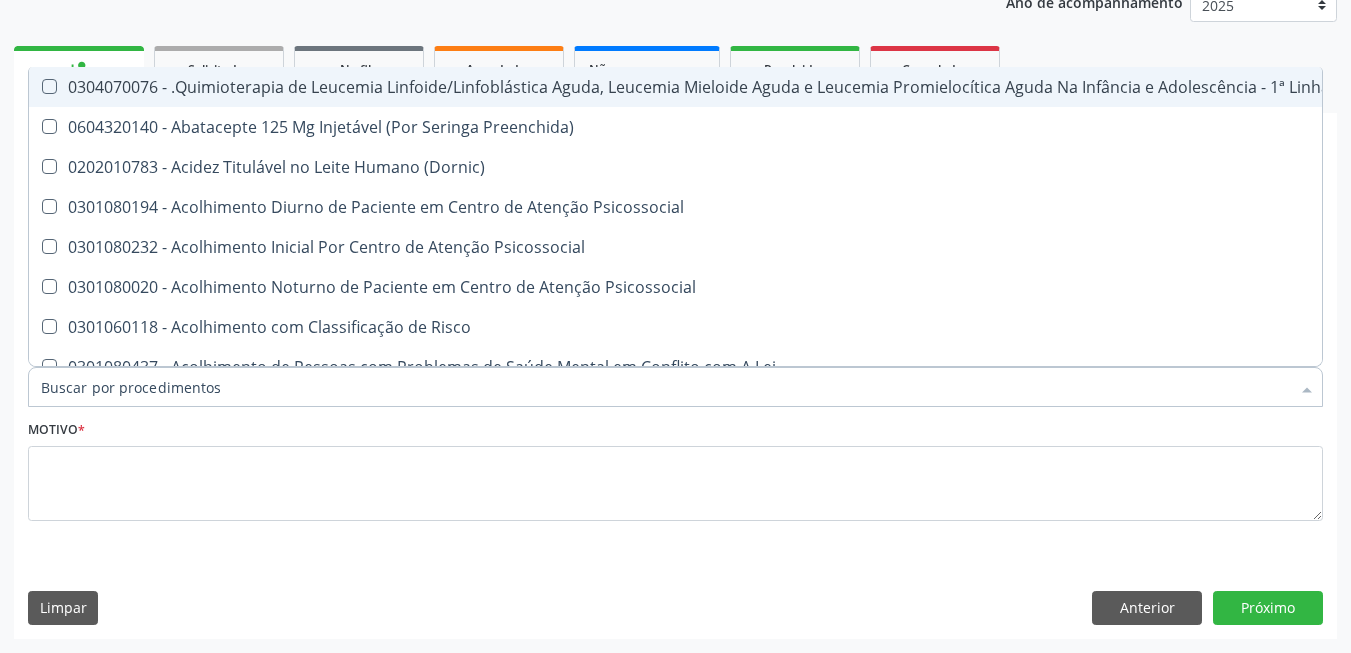 checkbox on "false" 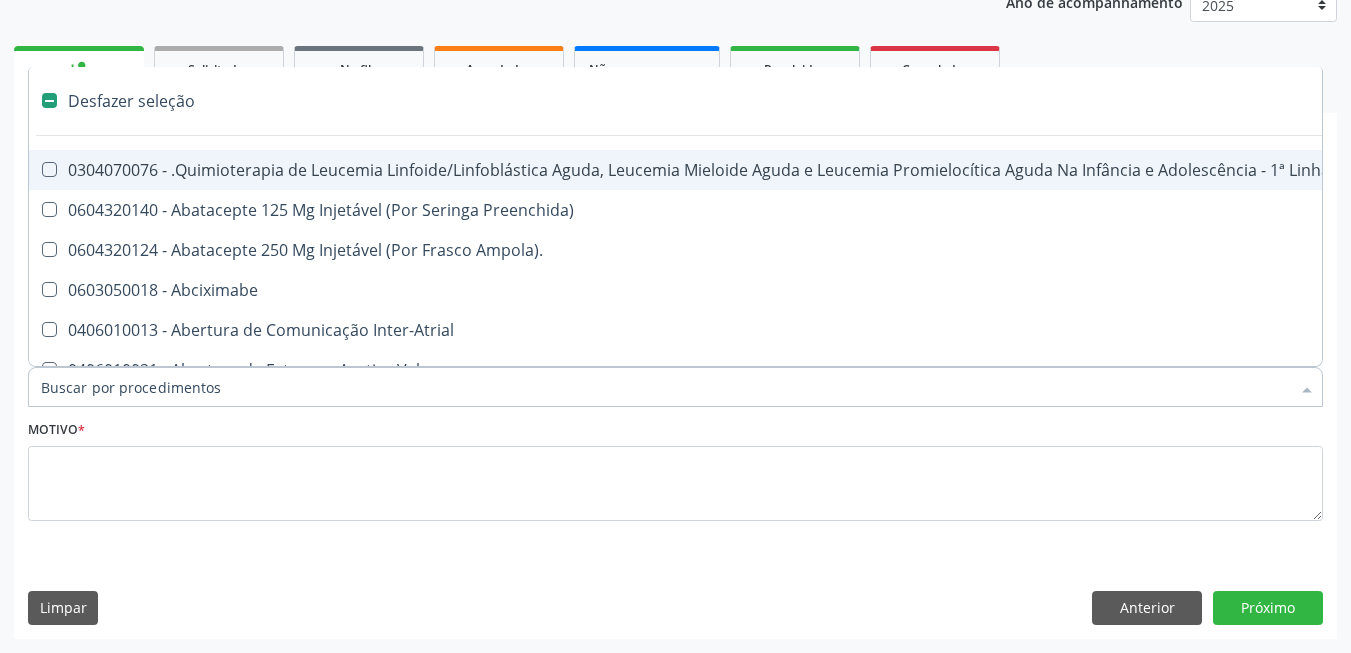 type on "H" 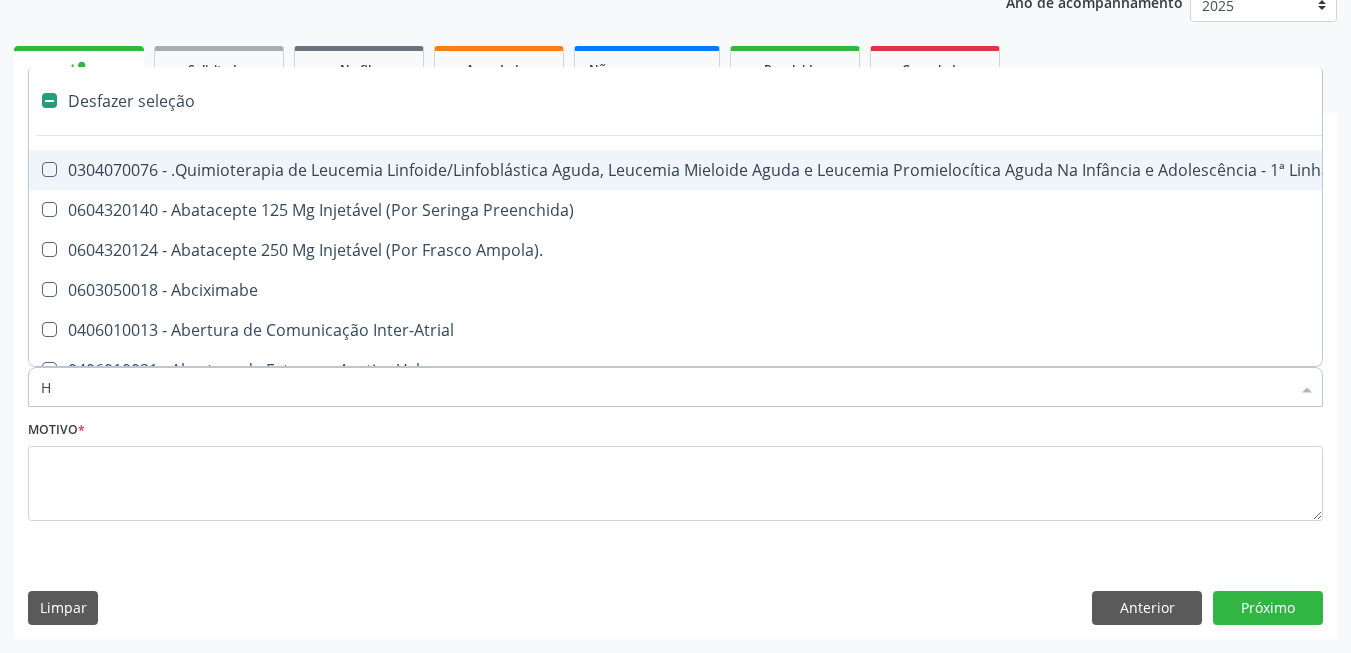 checkbox on "true" 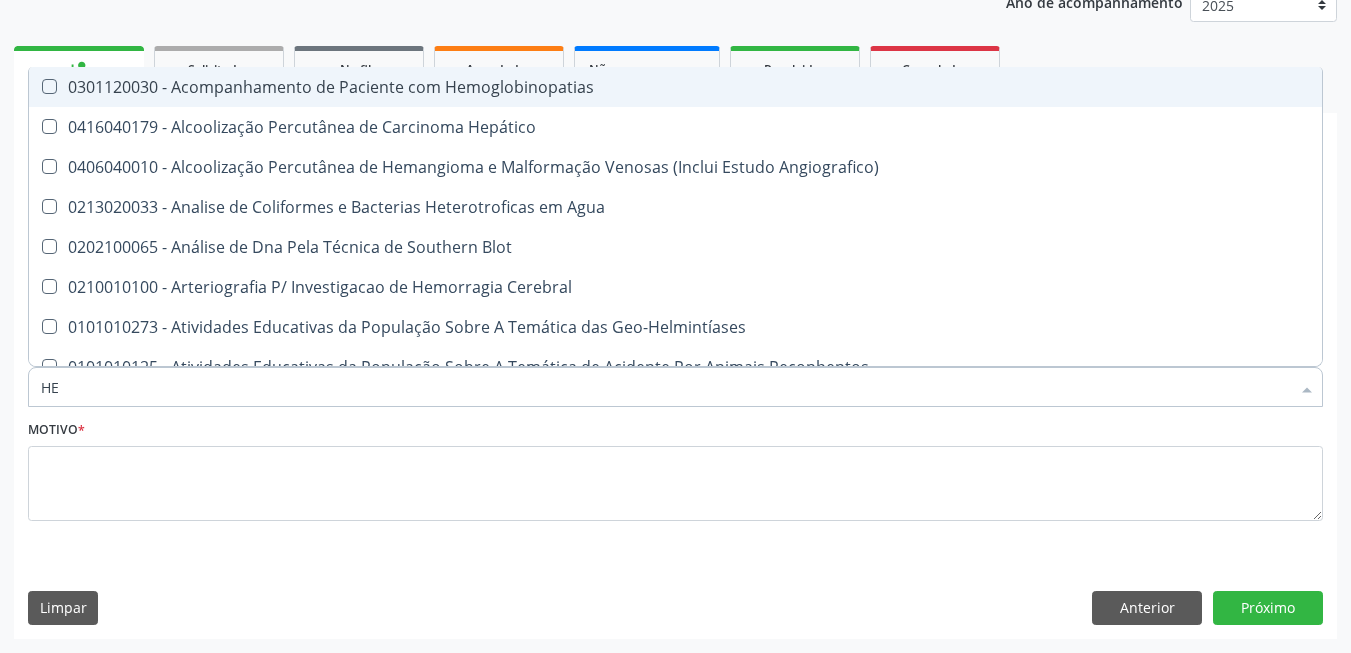 type on "HEM" 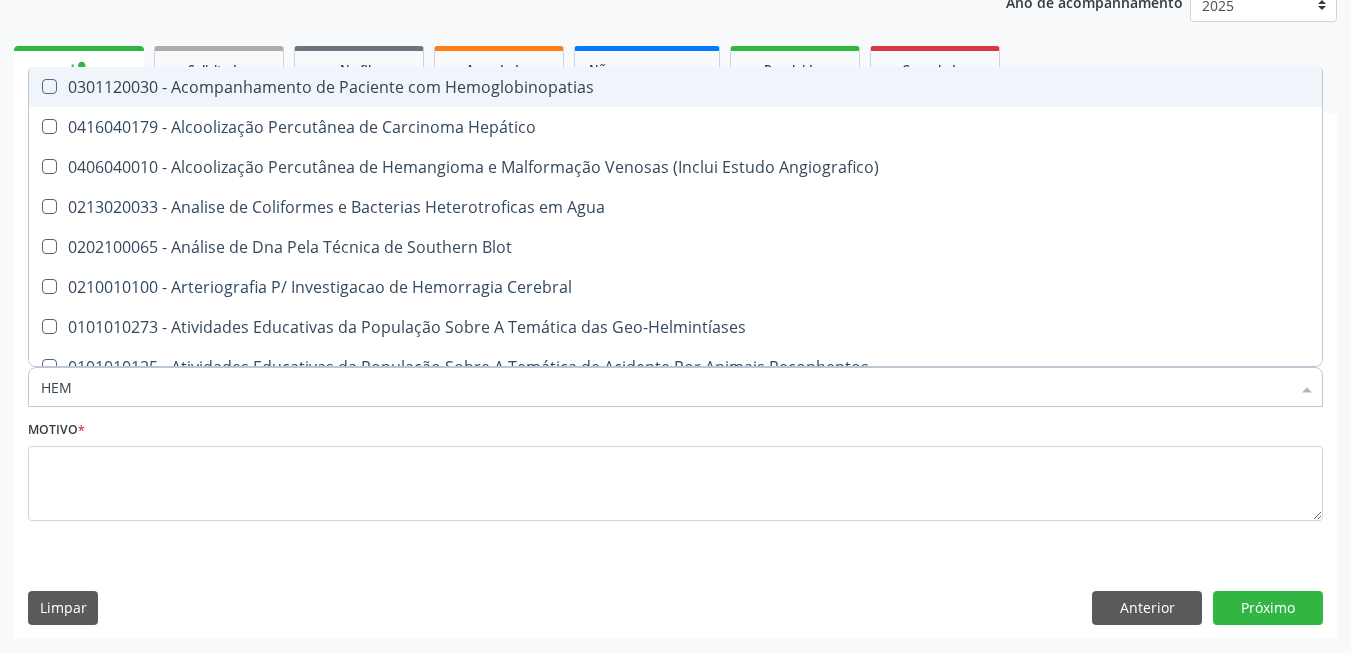 type on "HEMO" 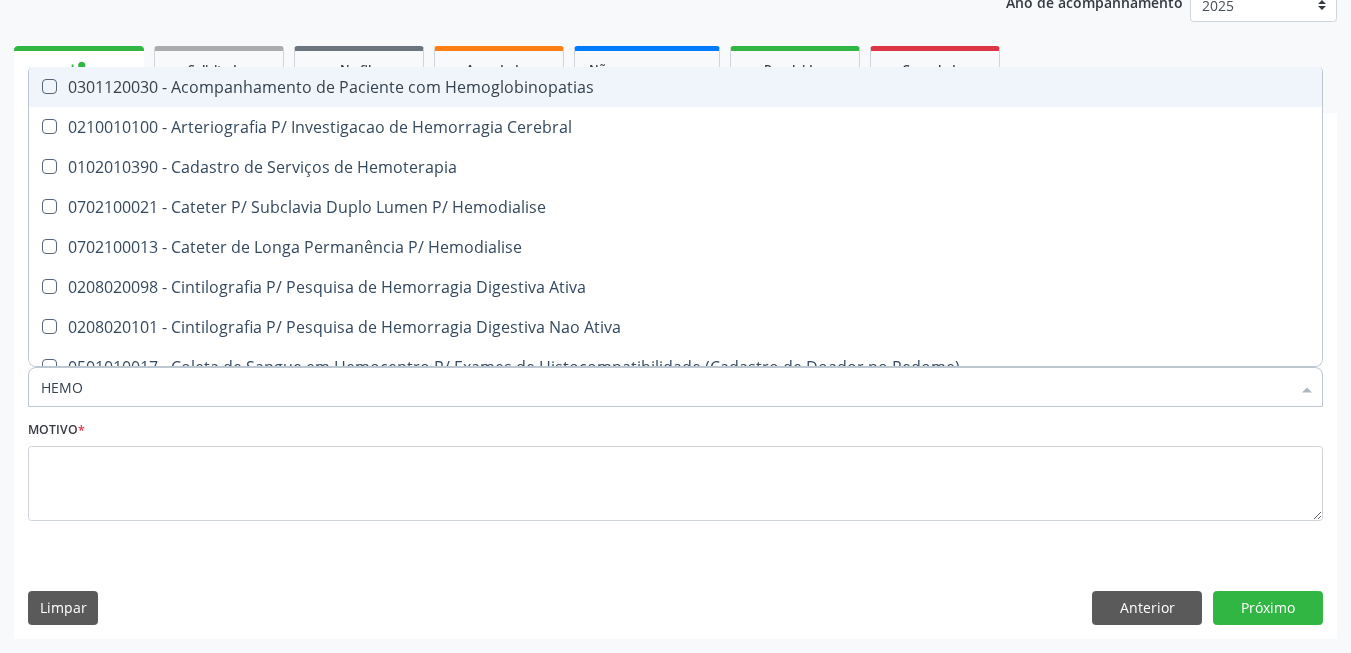 type on "HEMOG" 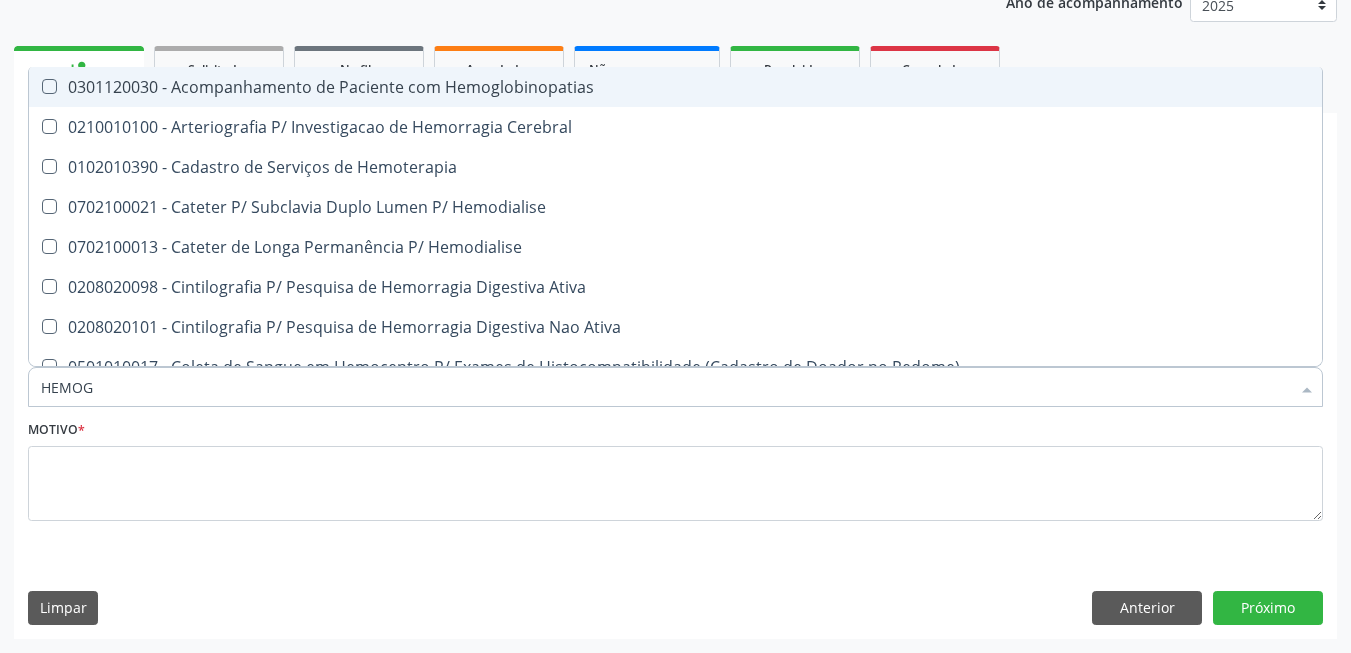 type on "HEMOGL" 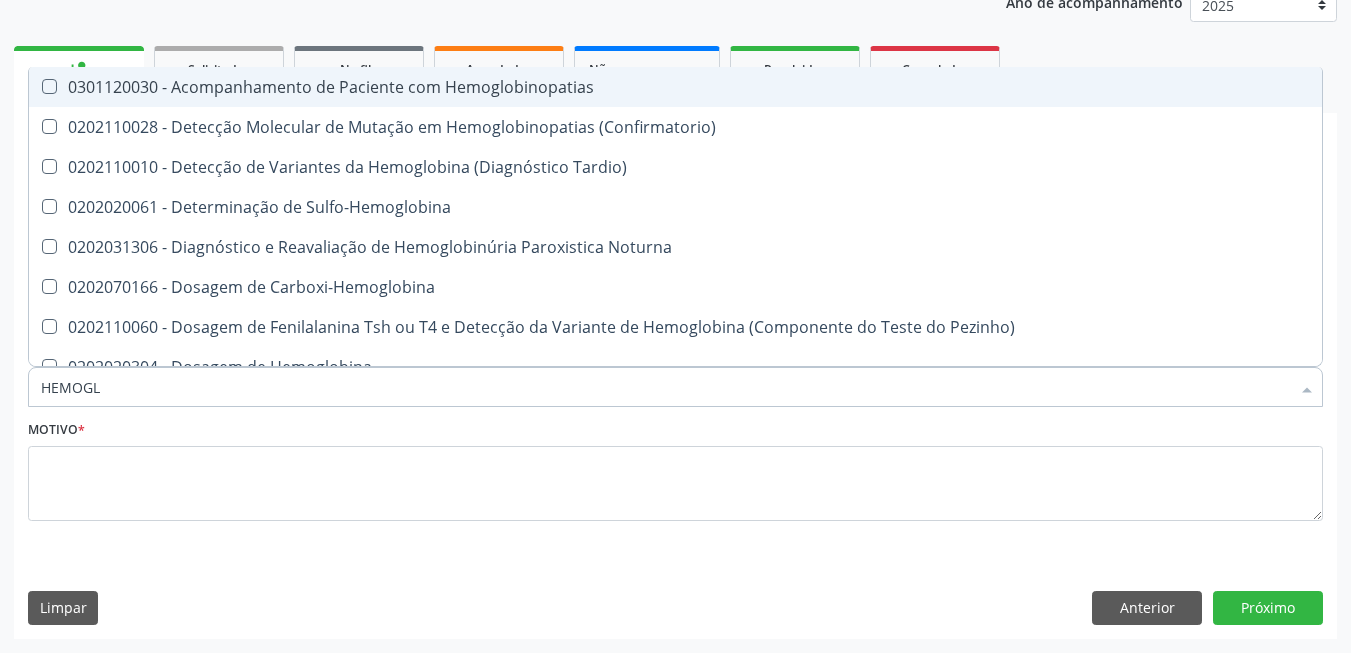 type on "HEMOGLO" 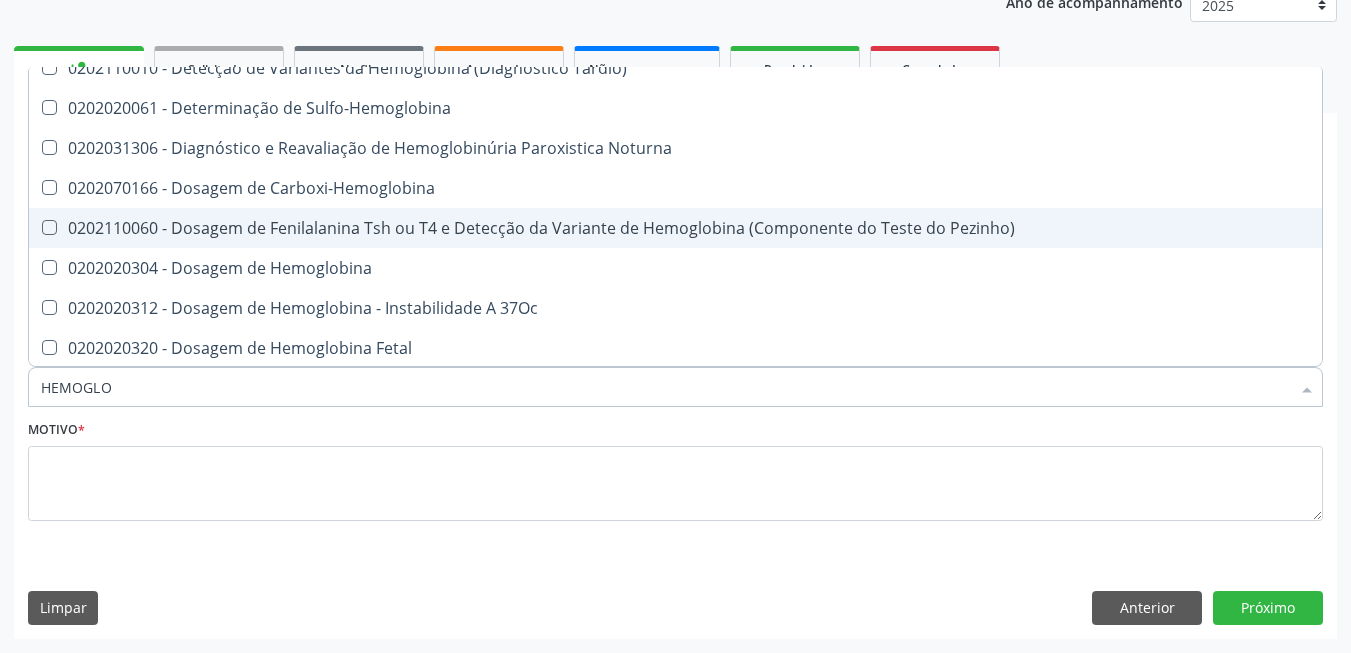 scroll, scrollTop: 200, scrollLeft: 0, axis: vertical 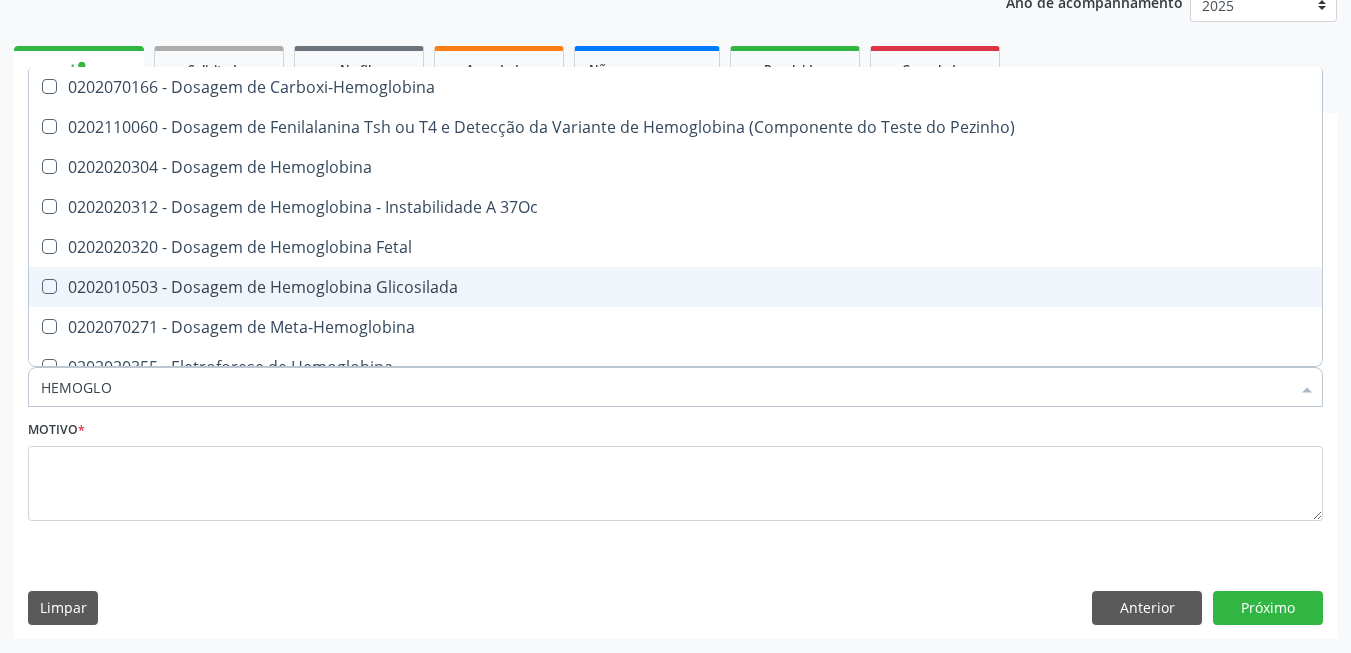 click on "0202010503 - Dosagem de Hemoglobina Glicosilada" at bounding box center (675, 287) 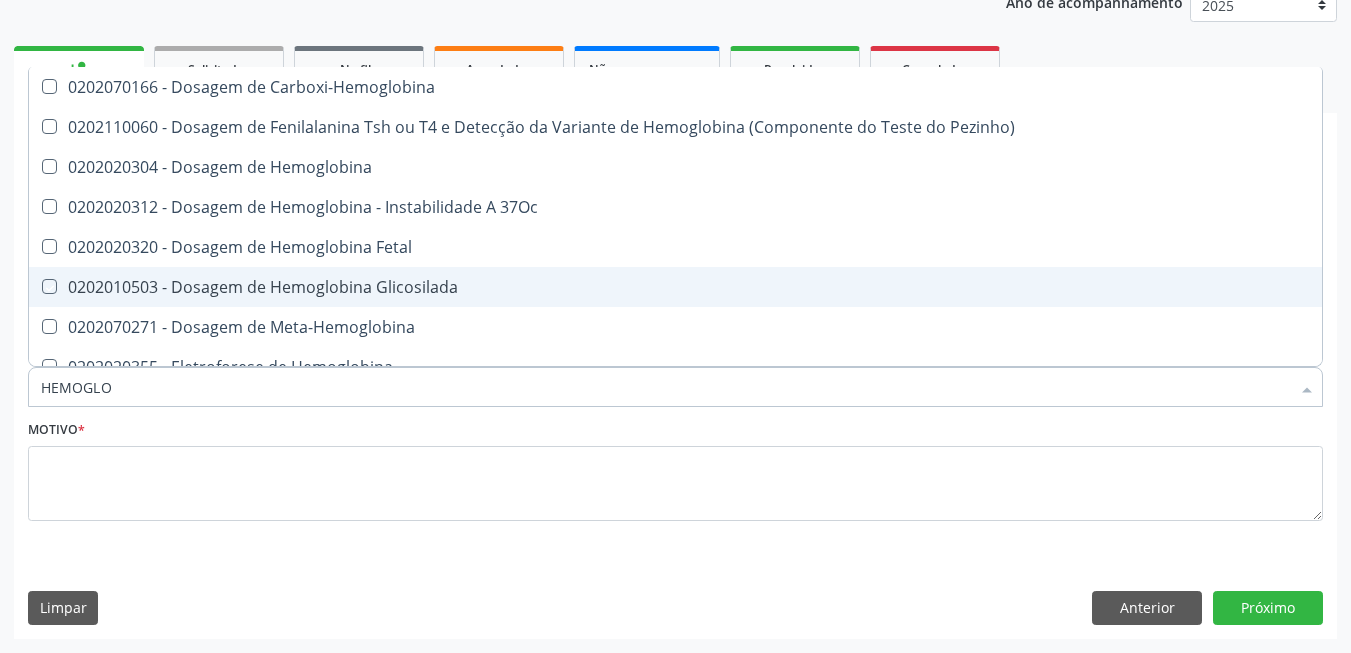 checkbox on "true" 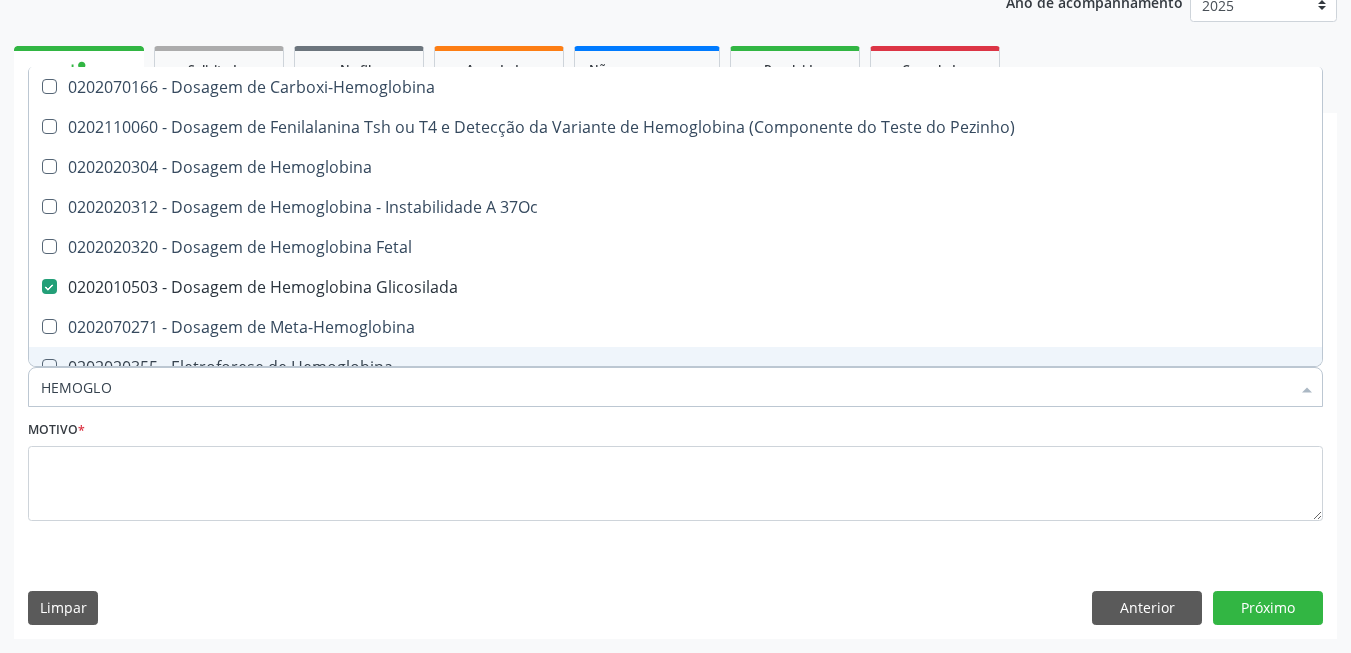 click on "HEMOGLO" at bounding box center [665, 387] 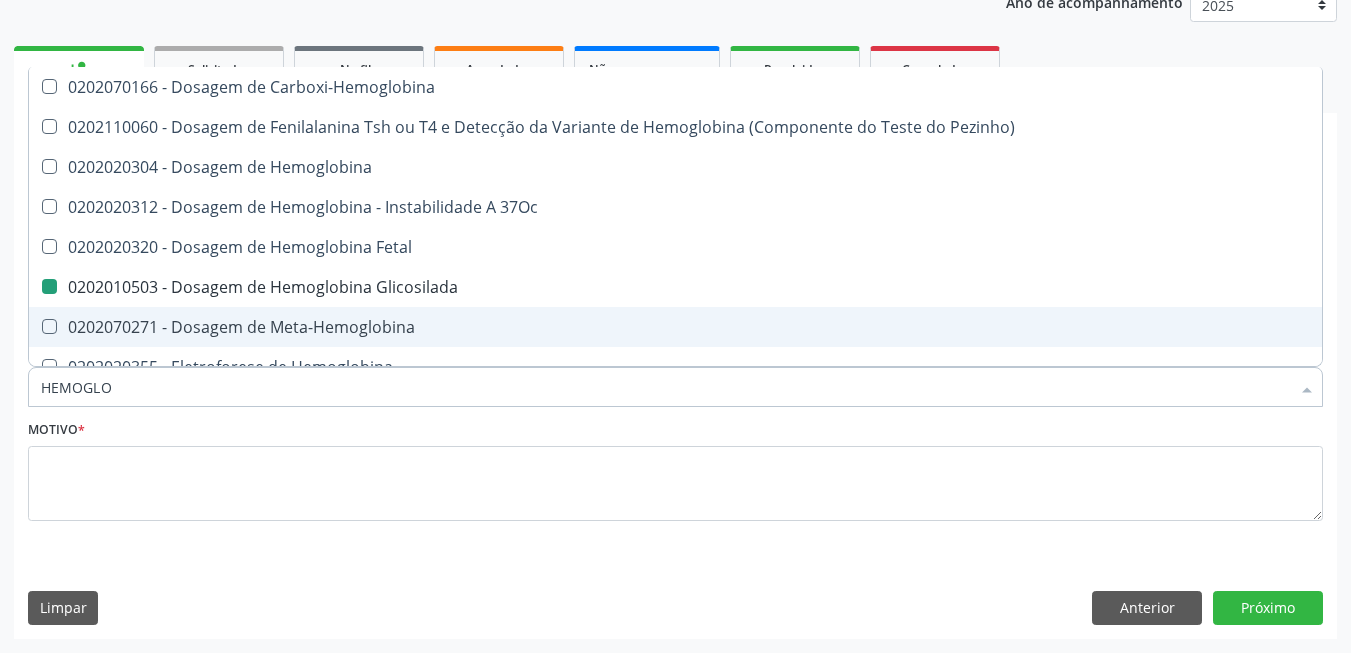 type on "P" 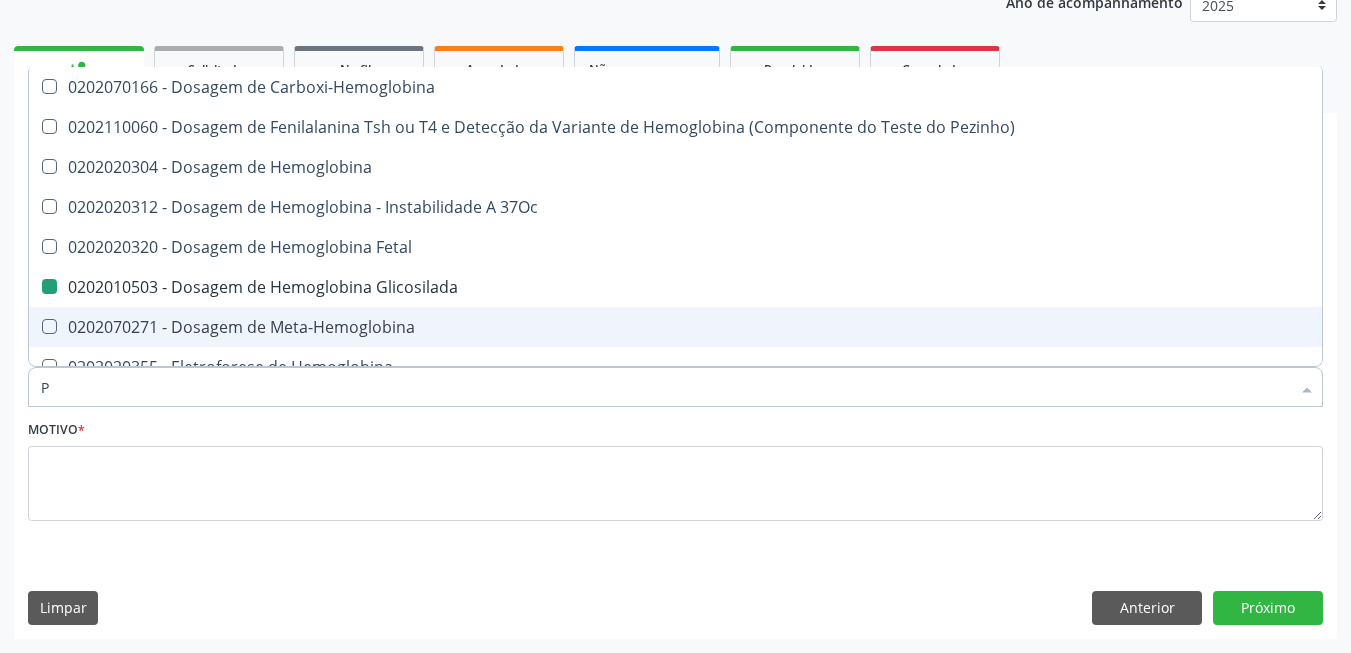 checkbox on "false" 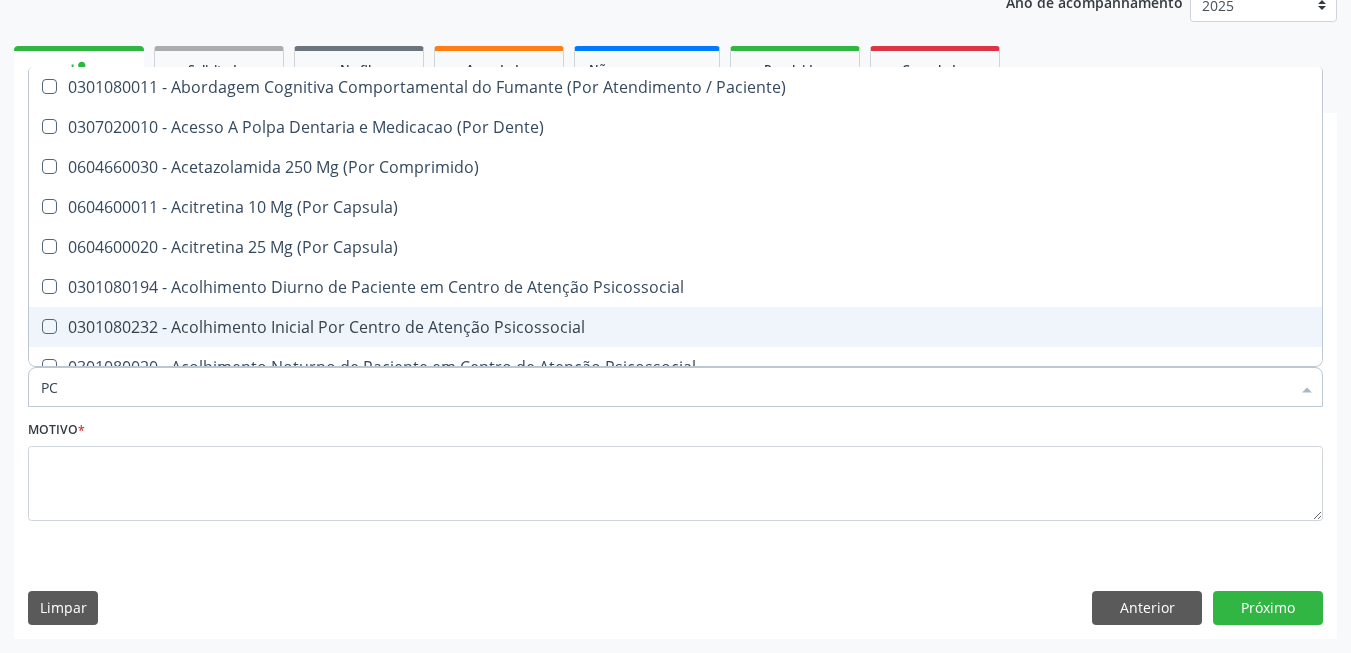 scroll, scrollTop: 101, scrollLeft: 0, axis: vertical 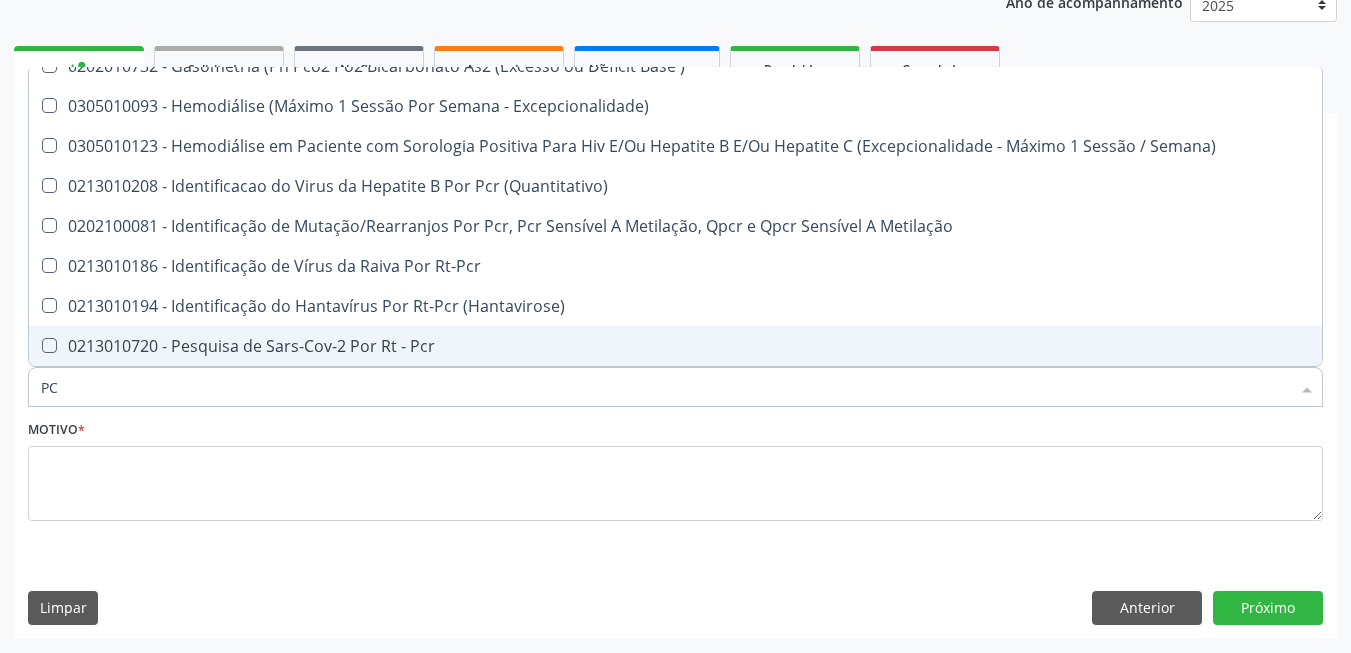 type on "PCR" 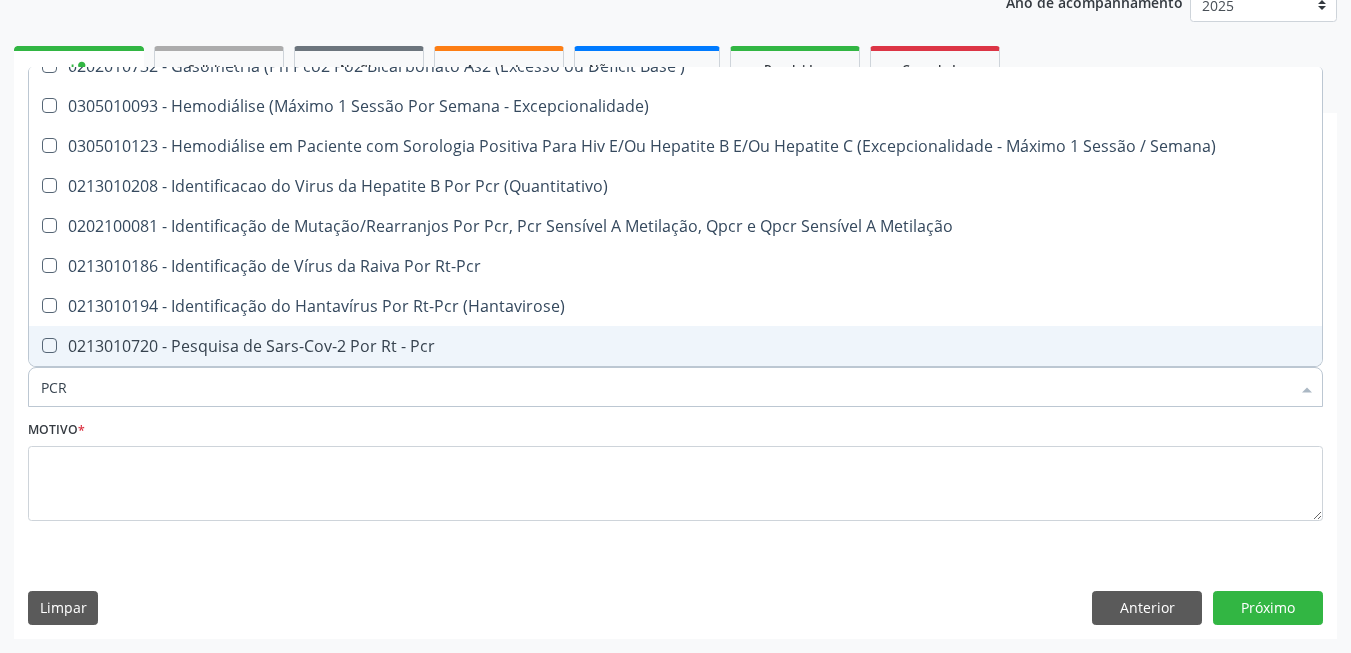scroll, scrollTop: 0, scrollLeft: 0, axis: both 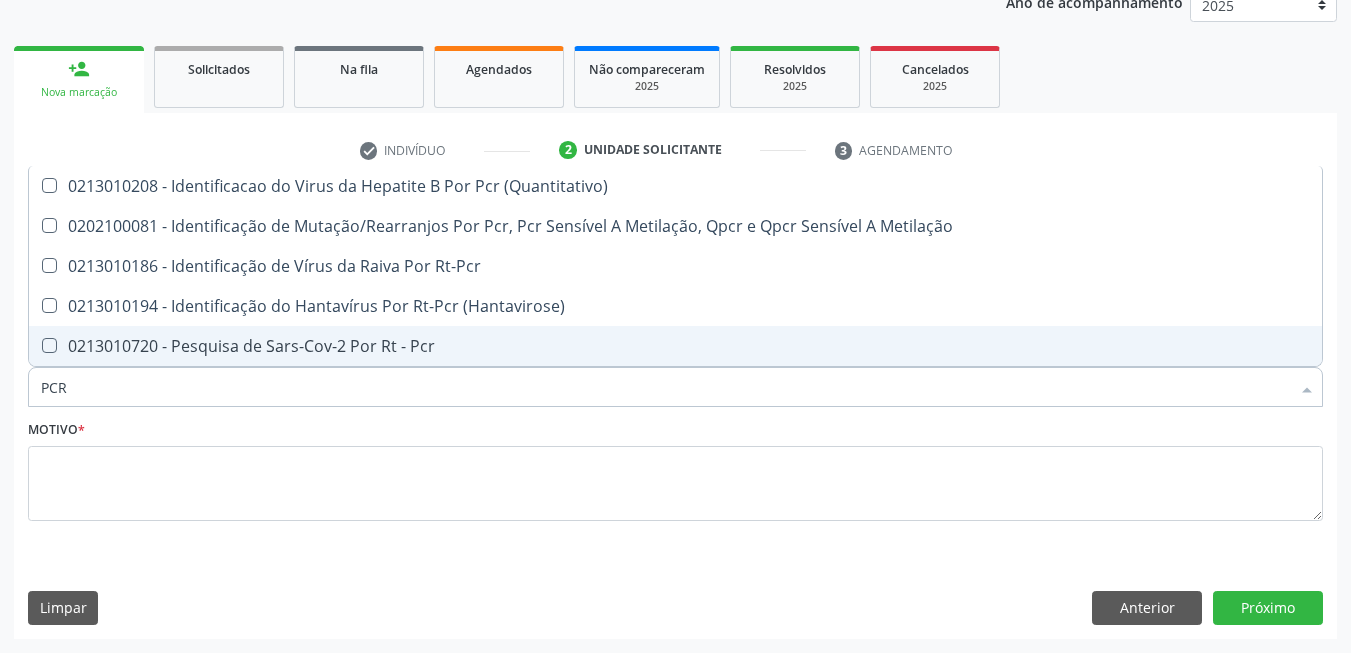 click on "PCR" at bounding box center (665, 387) 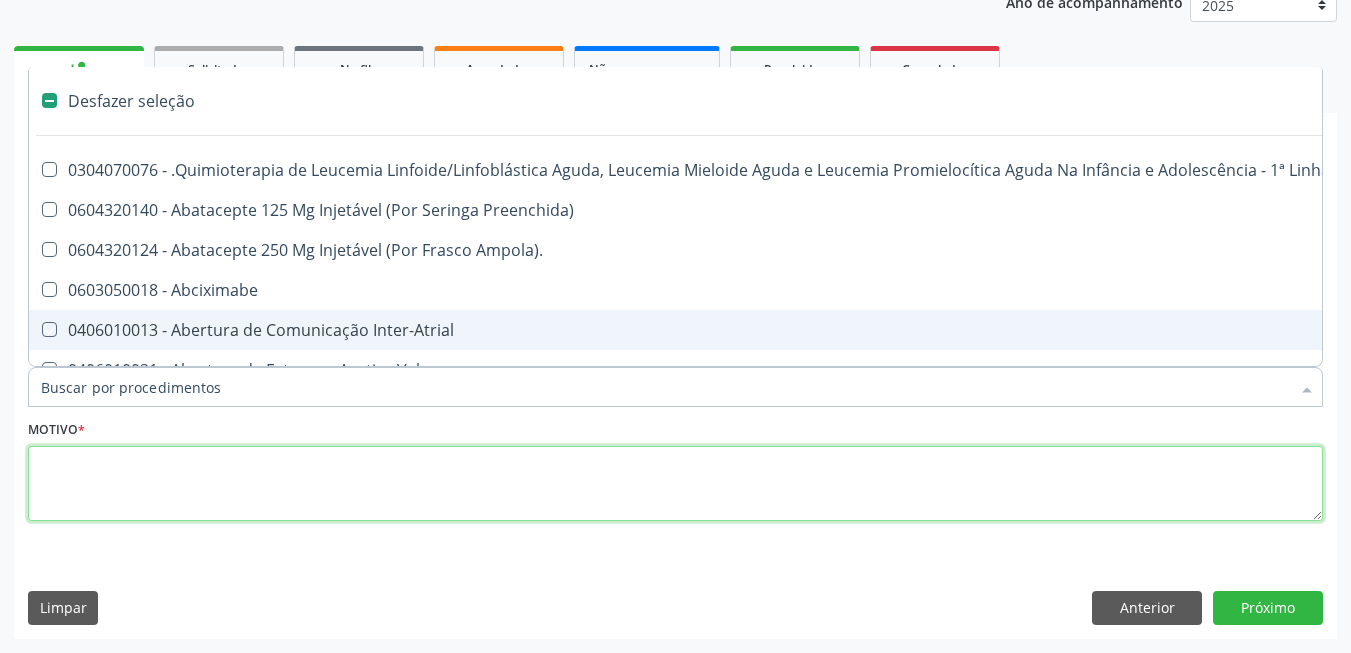 click at bounding box center (675, 484) 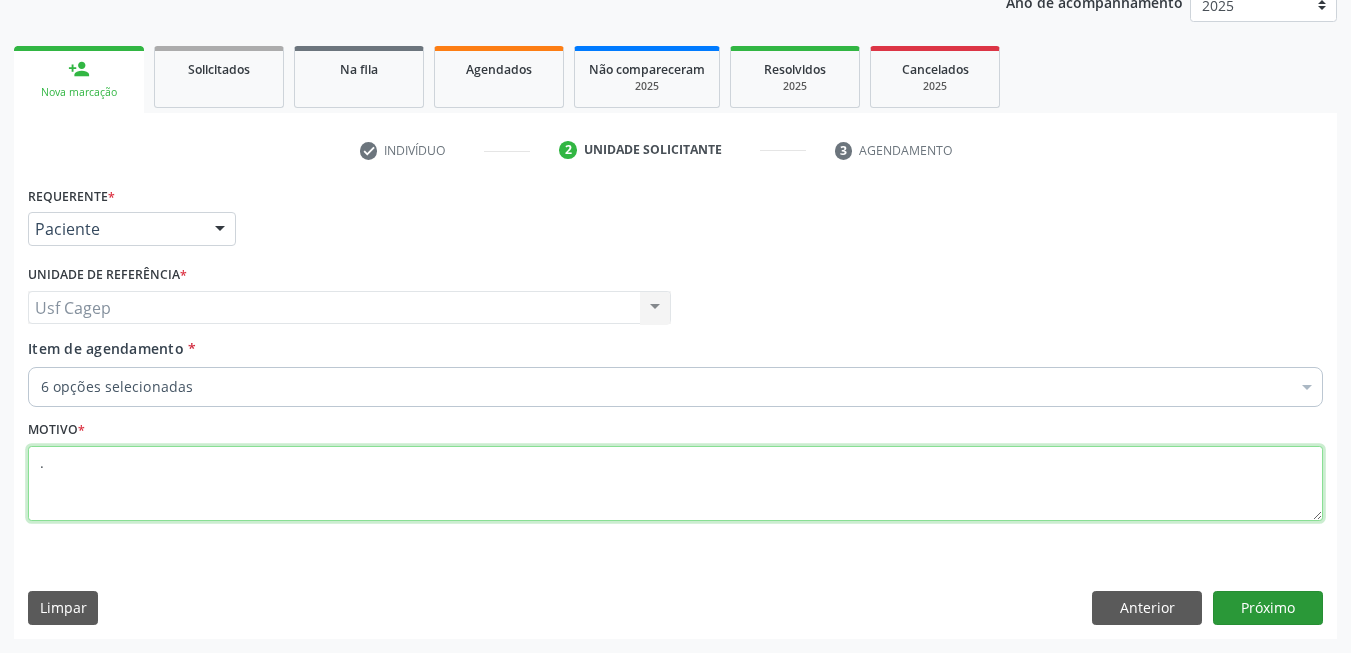 type on "." 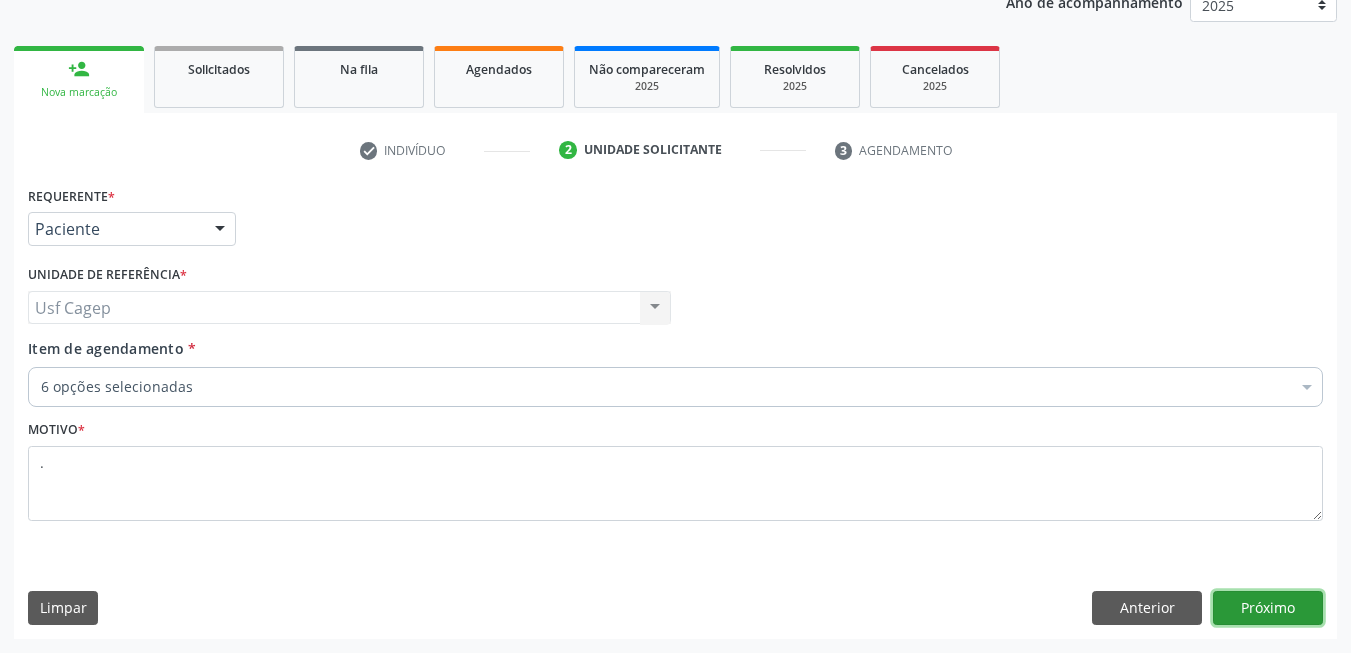 click on "Próximo" at bounding box center [1268, 608] 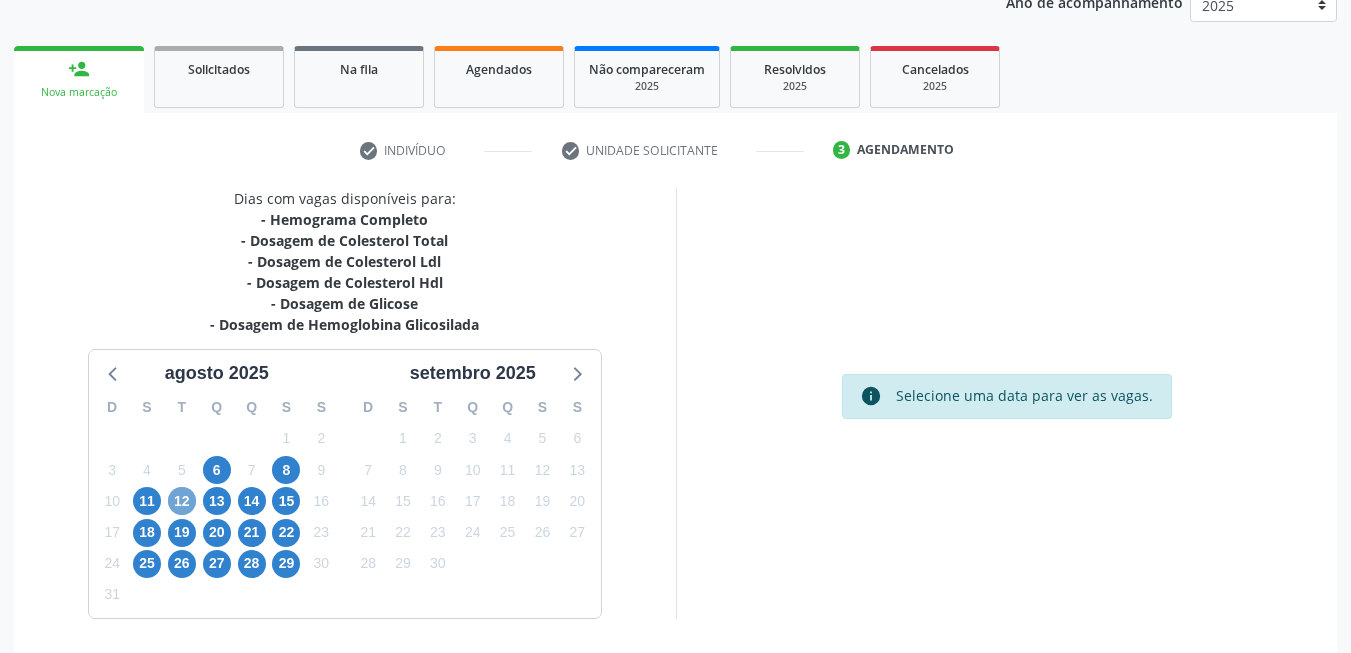 click on "12" at bounding box center [182, 501] 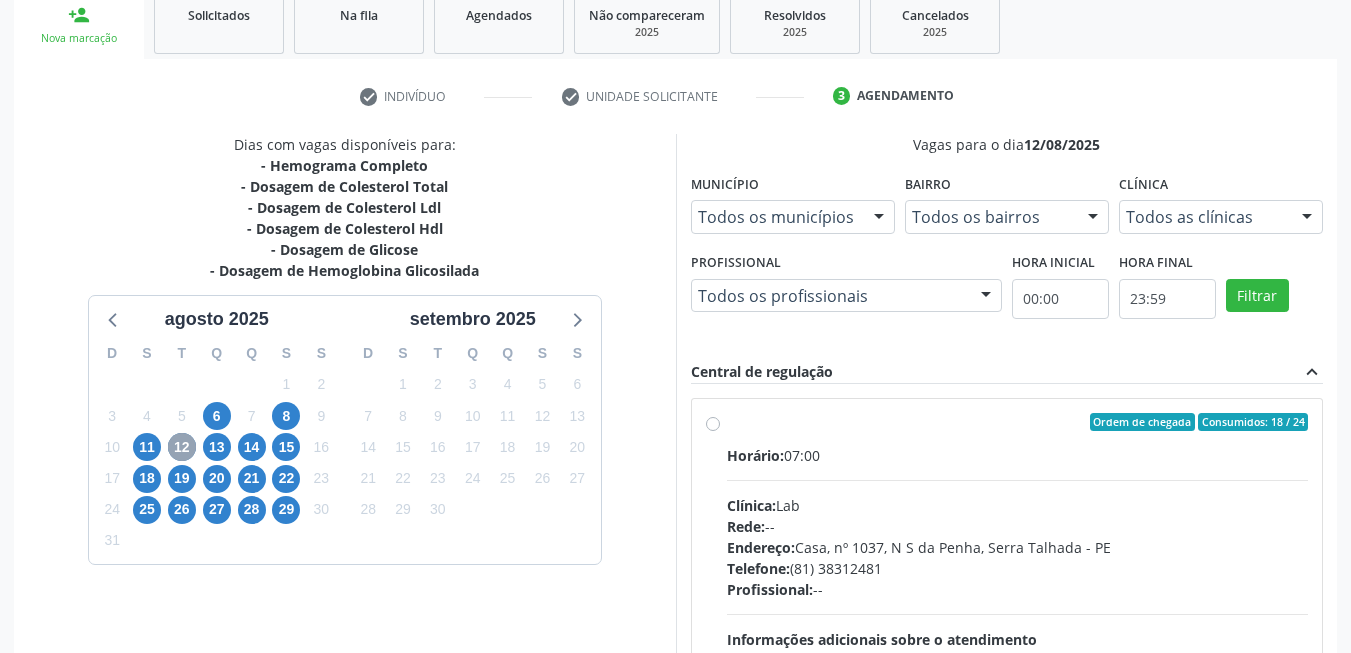 scroll, scrollTop: 322, scrollLeft: 0, axis: vertical 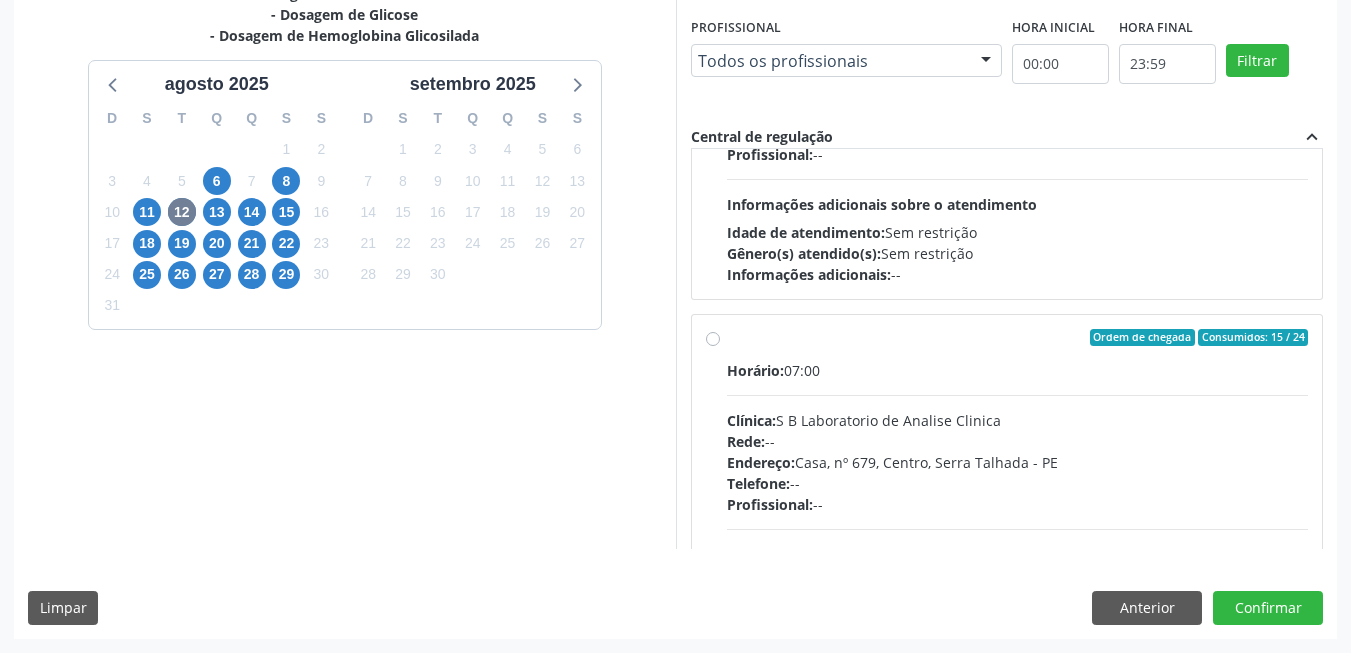 click on "Endereço:   Casa, nº [NUMBER], Centro, [CITY] - [STATE]" at bounding box center (1018, 462) 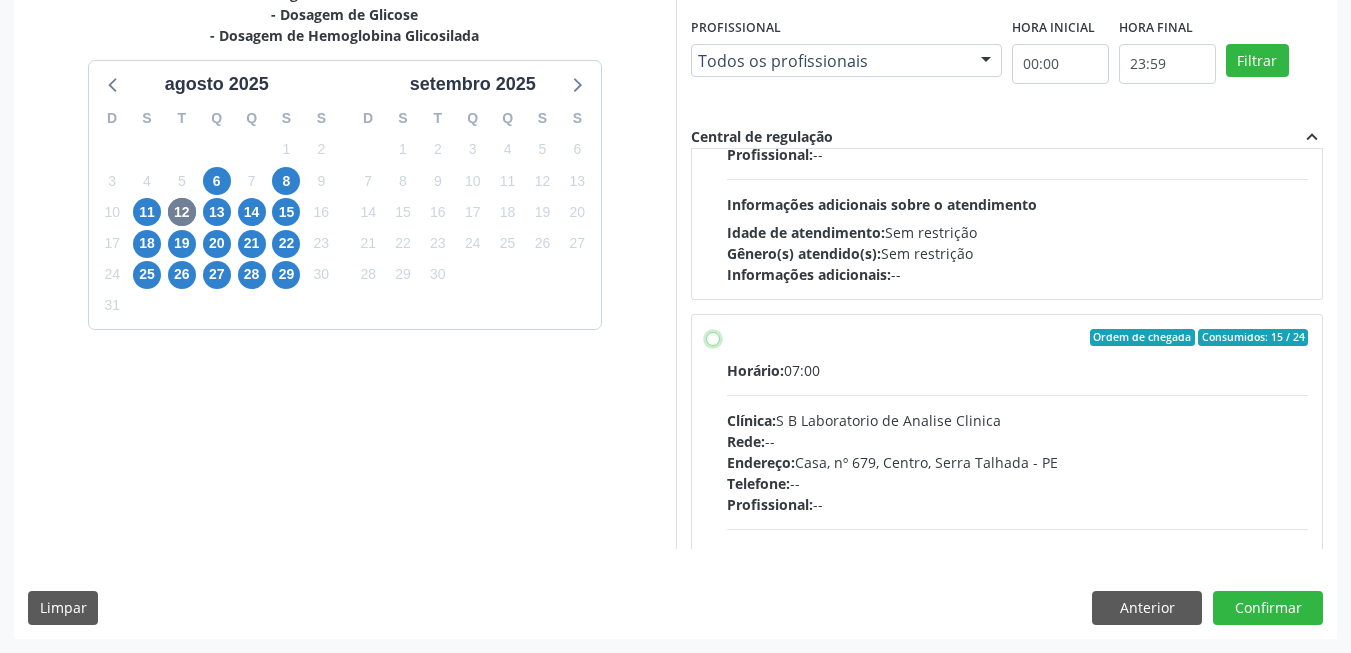 click on "Ordem de chegada
Consumidos: 15 / 24
Horário:   07:00
Clínica:  S B Laboratorio de Analise Clinica
Rede:
--
Endereço:   Casa, nº 679, Centro, Serra Talhada - PE
Telefone:   --
Profissional:
--
Informações adicionais sobre o atendimento
Idade de atendimento:
Sem restrição
Gênero(s) atendido(s):
Sem restrição
Informações adicionais:
--" at bounding box center [713, 338] 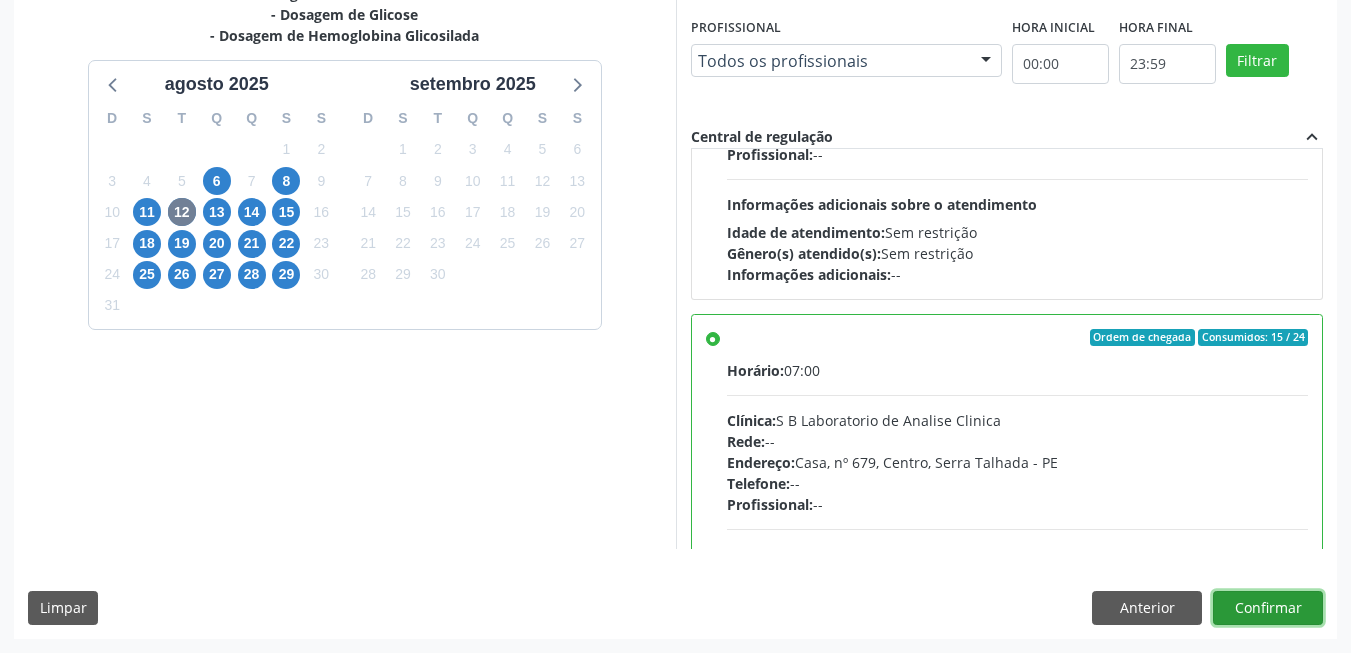 click on "Confirmar" at bounding box center [1268, 608] 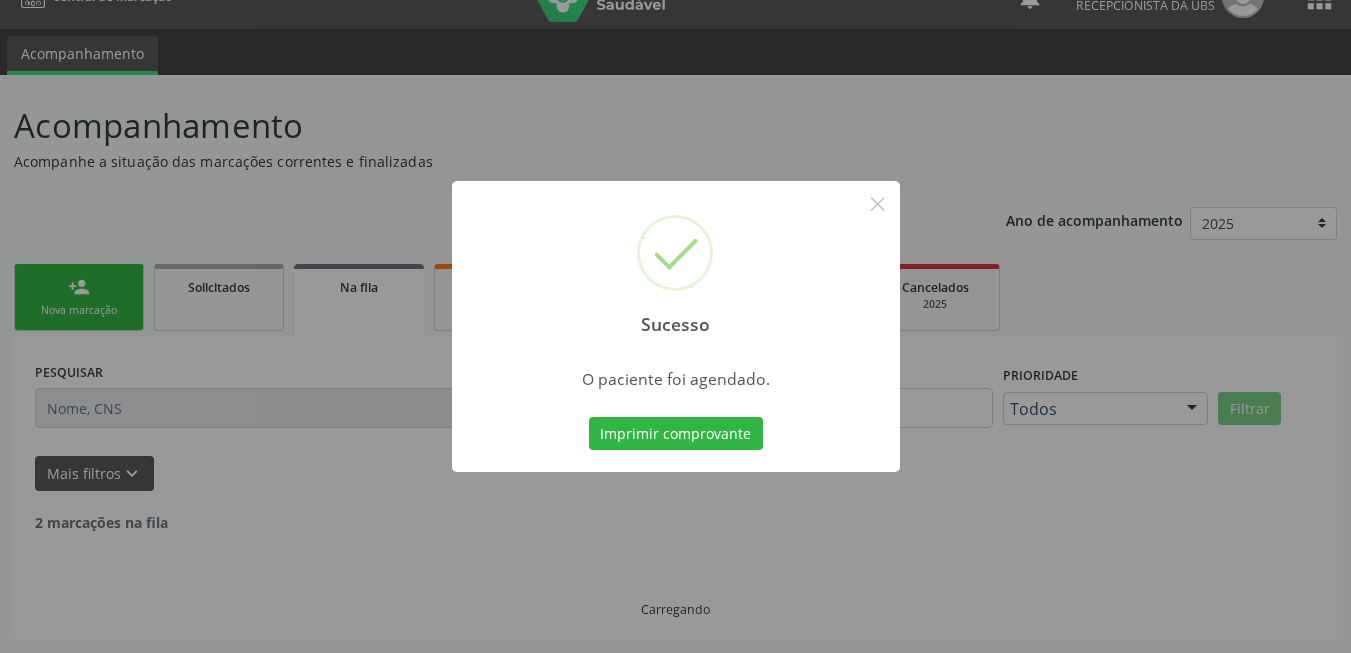 scroll, scrollTop: 14, scrollLeft: 0, axis: vertical 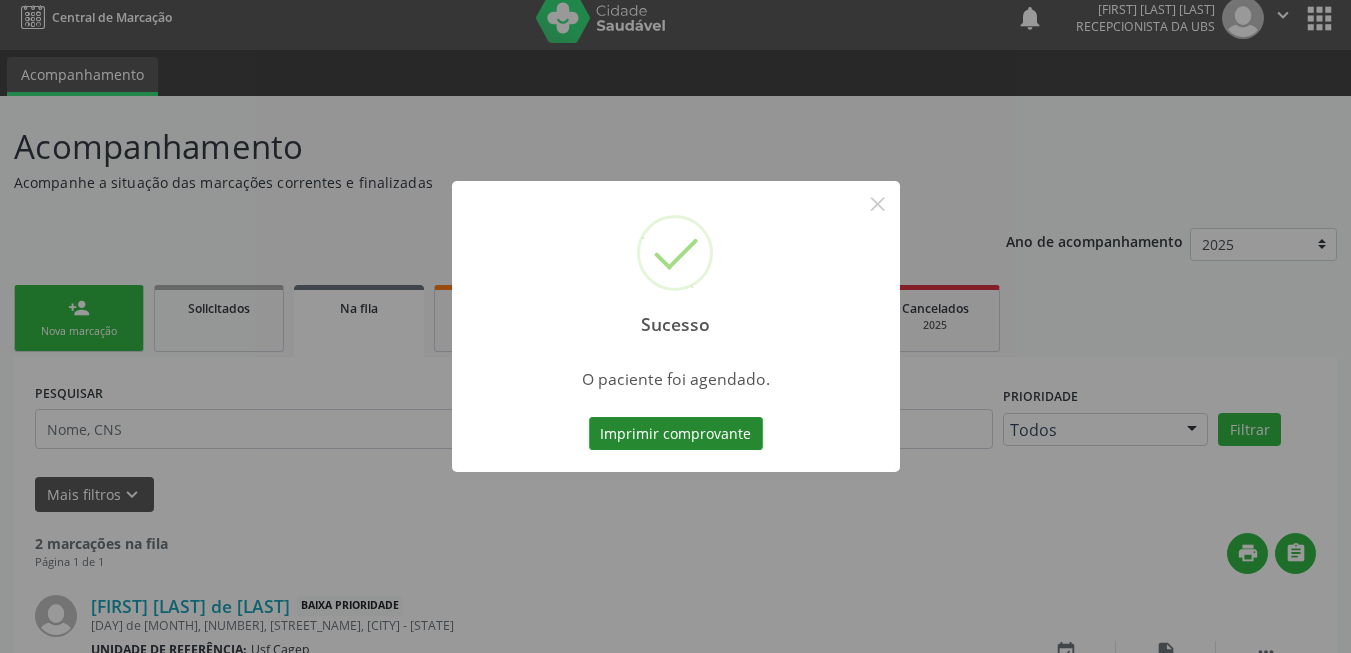 click on "Imprimir comprovante" at bounding box center (676, 434) 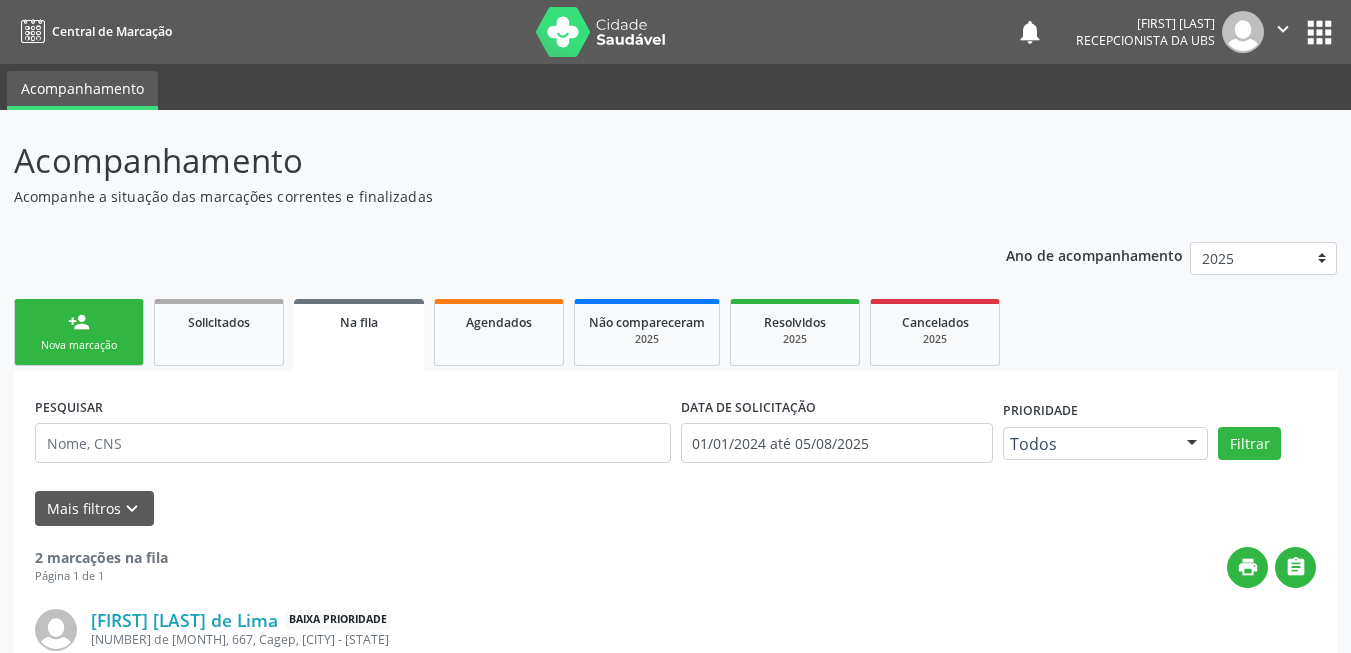 scroll, scrollTop: 14, scrollLeft: 0, axis: vertical 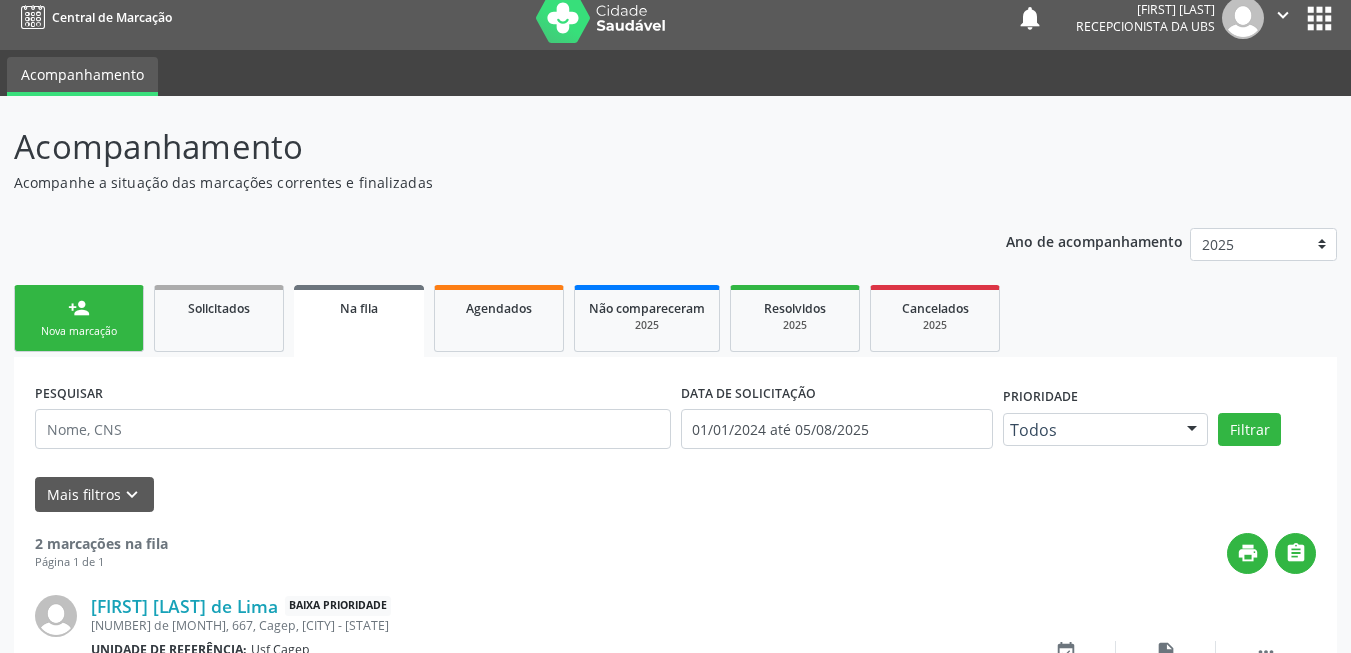 click on "Nova marcação" at bounding box center (79, 331) 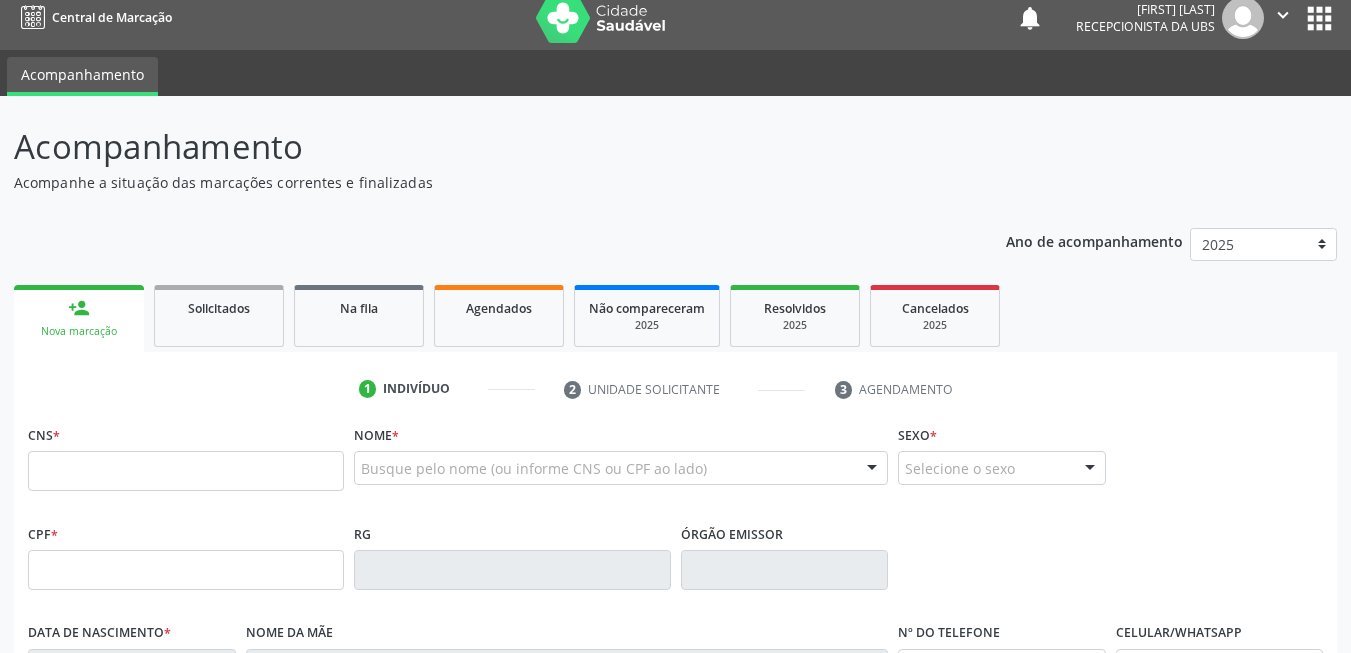 click on "person_add
Nova marcação" at bounding box center (79, 318) 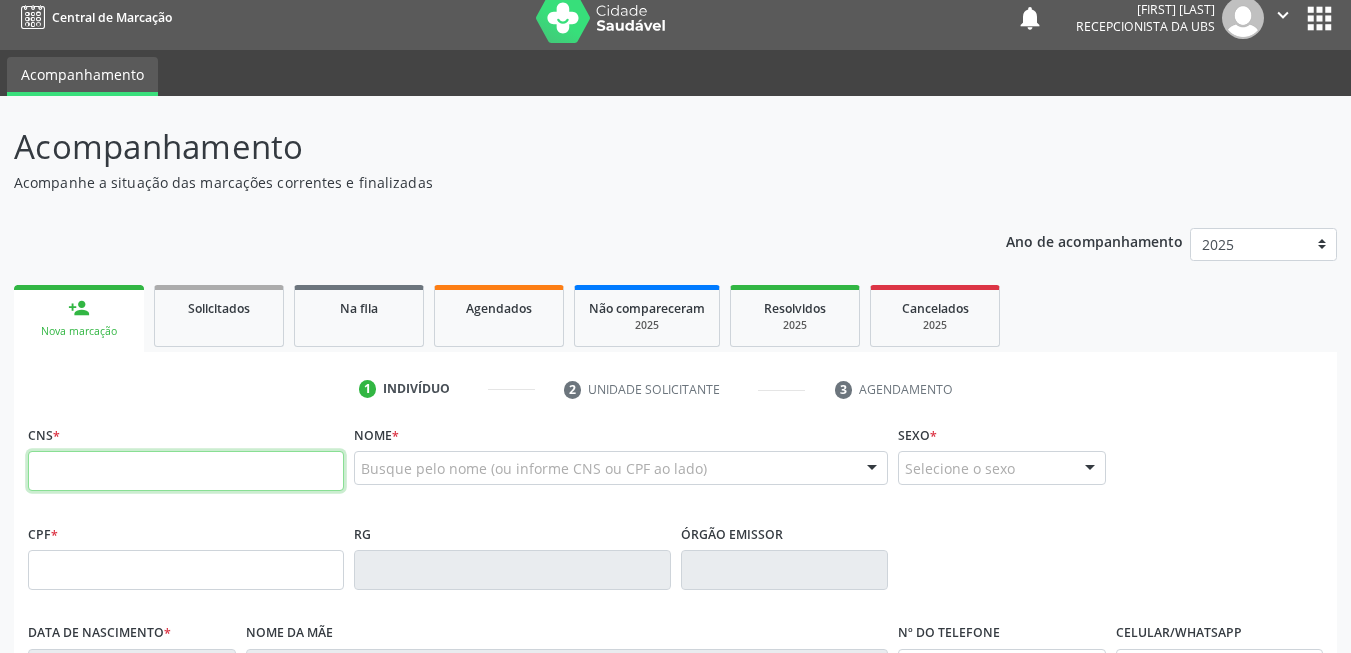 click at bounding box center (186, 471) 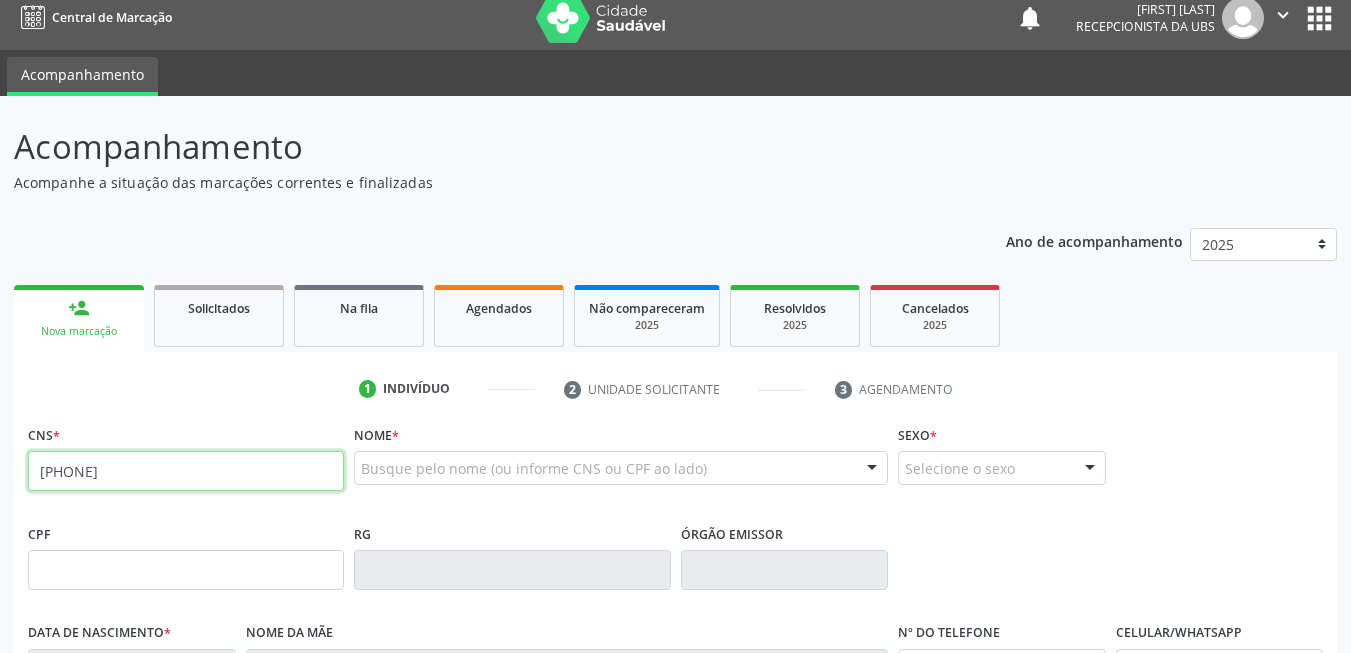 click on "706 8062 1972 2" at bounding box center [186, 471] 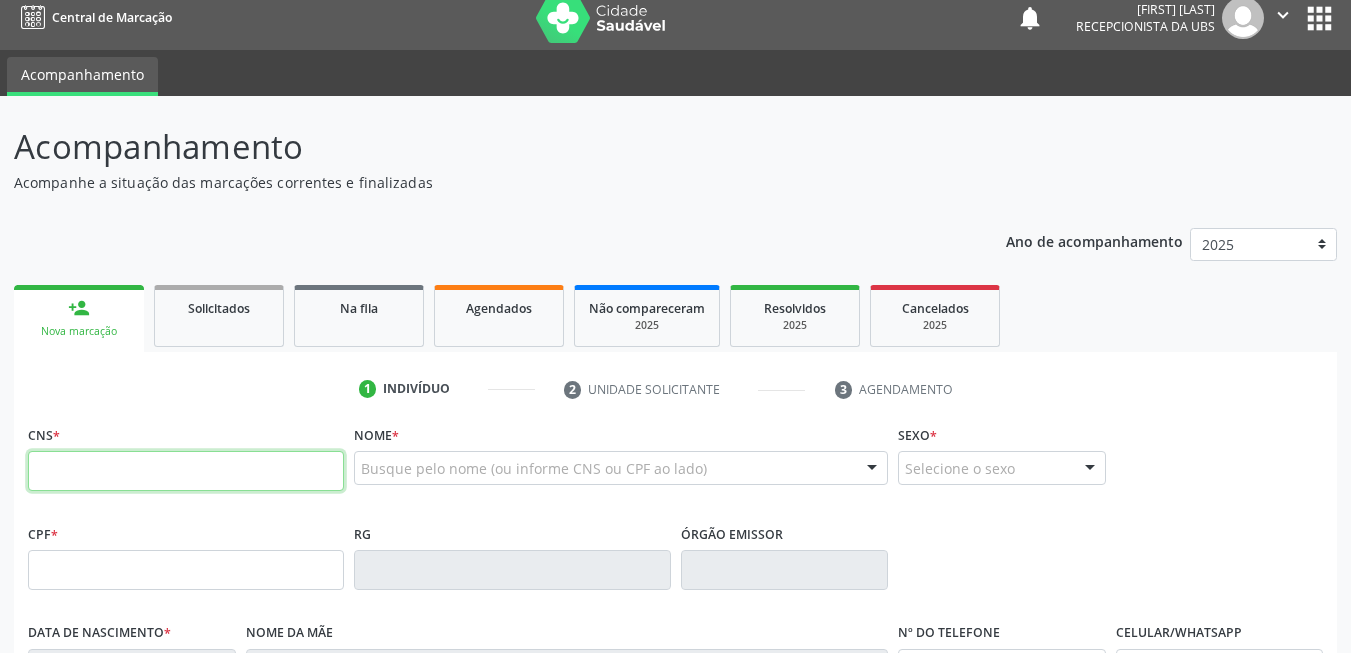 paste on "706 8062 2621 9722" 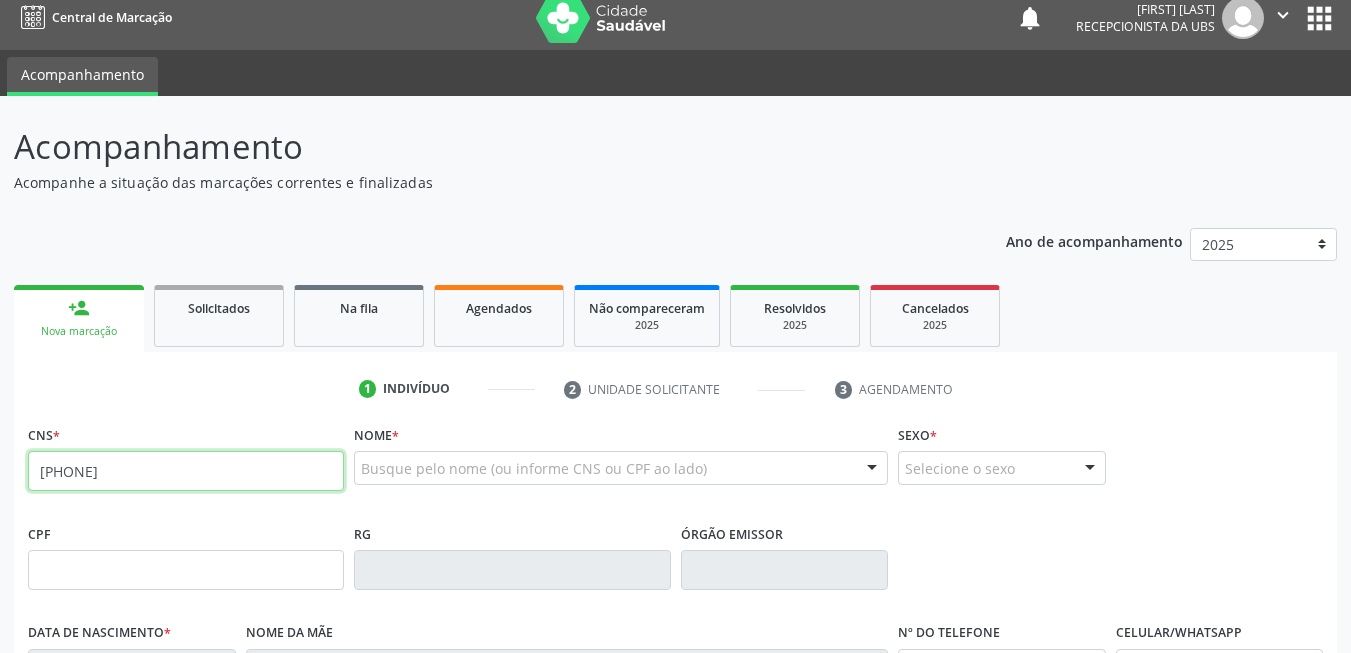 type on "706 8062 2621 9722" 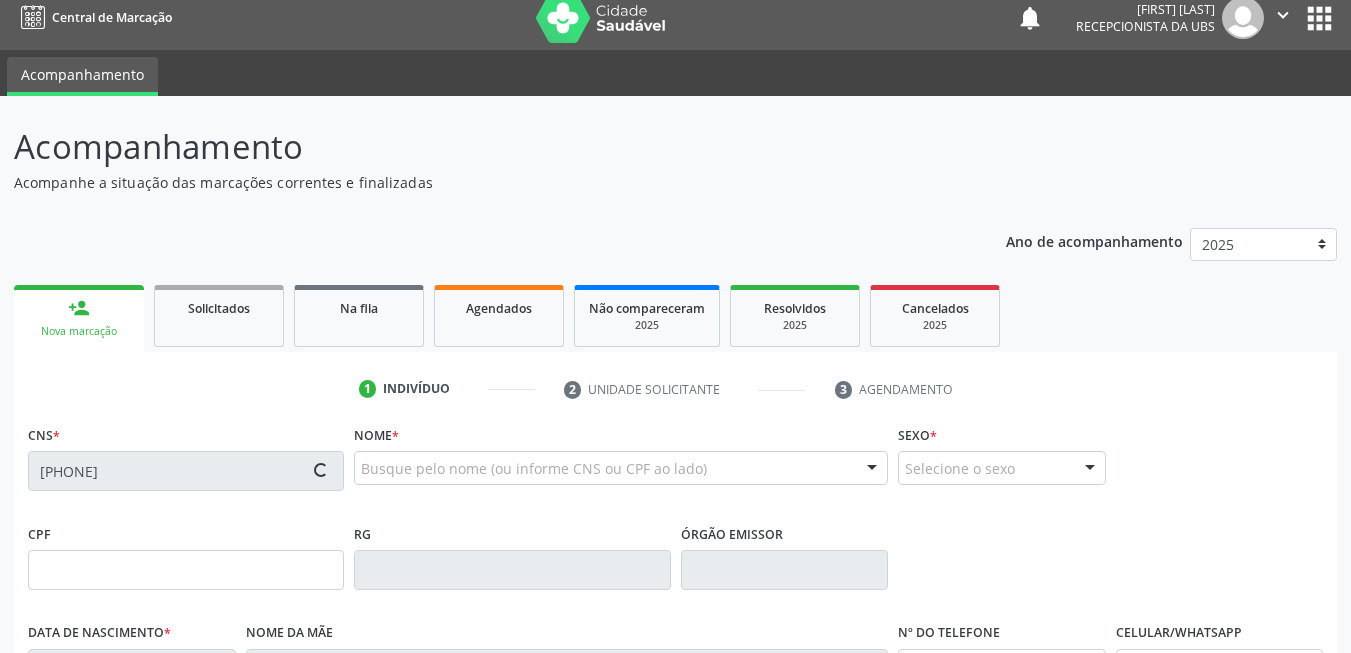 type on "000.274.264-08" 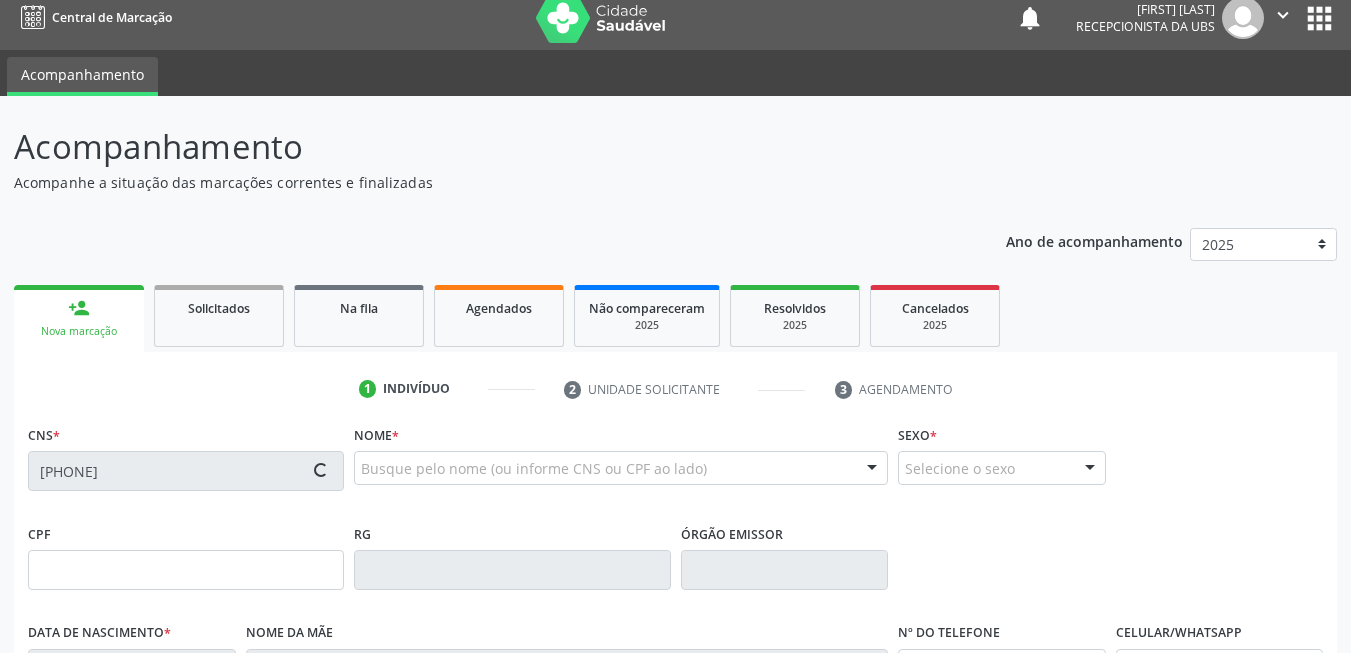 type on "13/01/1976" 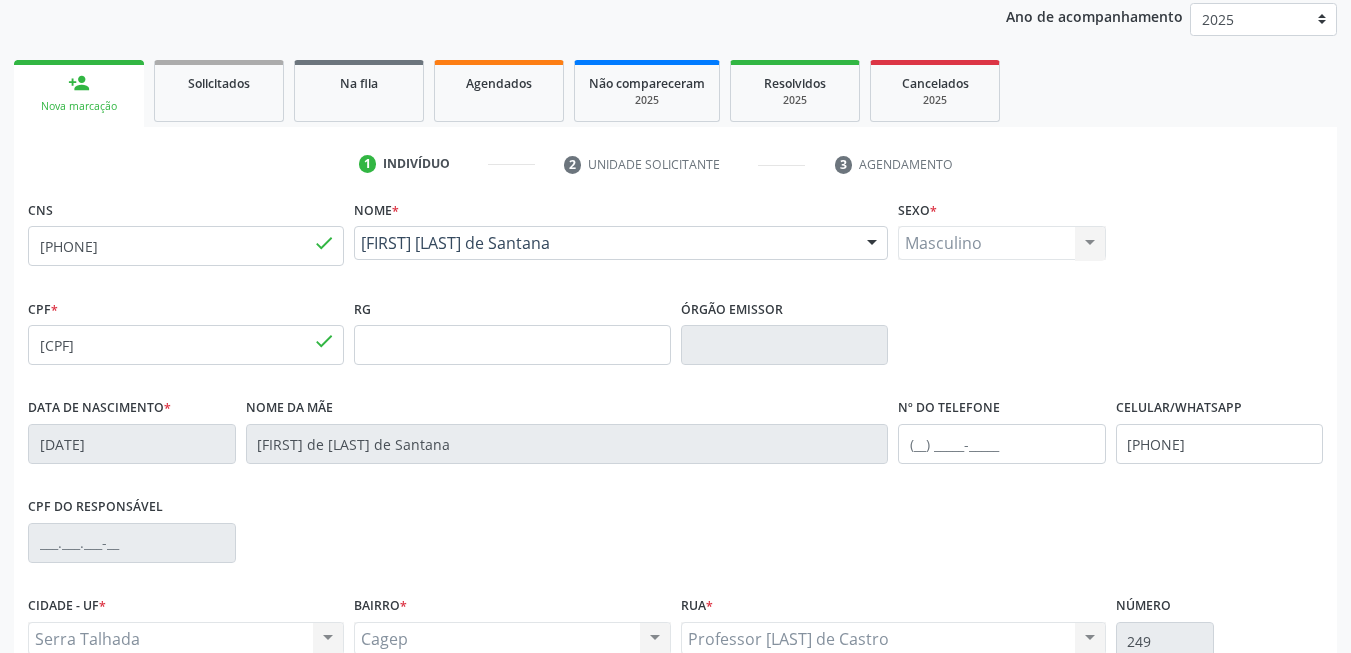 scroll, scrollTop: 431, scrollLeft: 0, axis: vertical 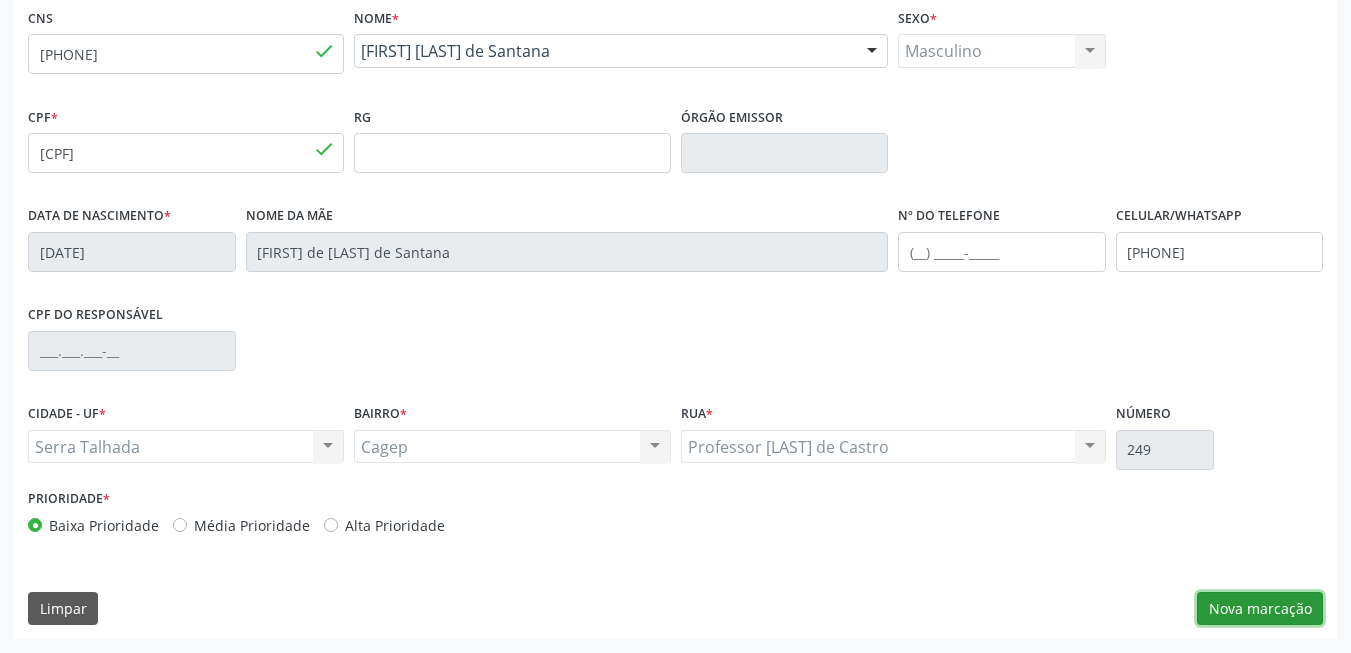 drag, startPoint x: 1294, startPoint y: 604, endPoint x: 1283, endPoint y: 601, distance: 11.401754 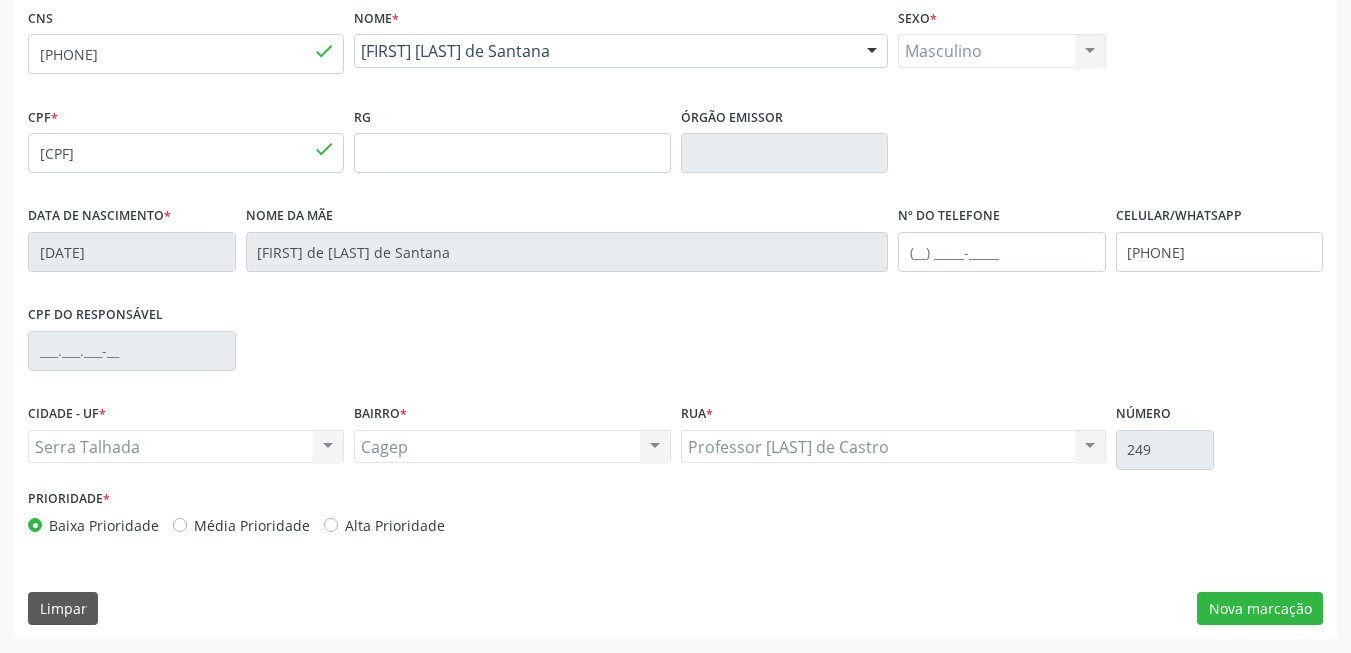 scroll, scrollTop: 253, scrollLeft: 0, axis: vertical 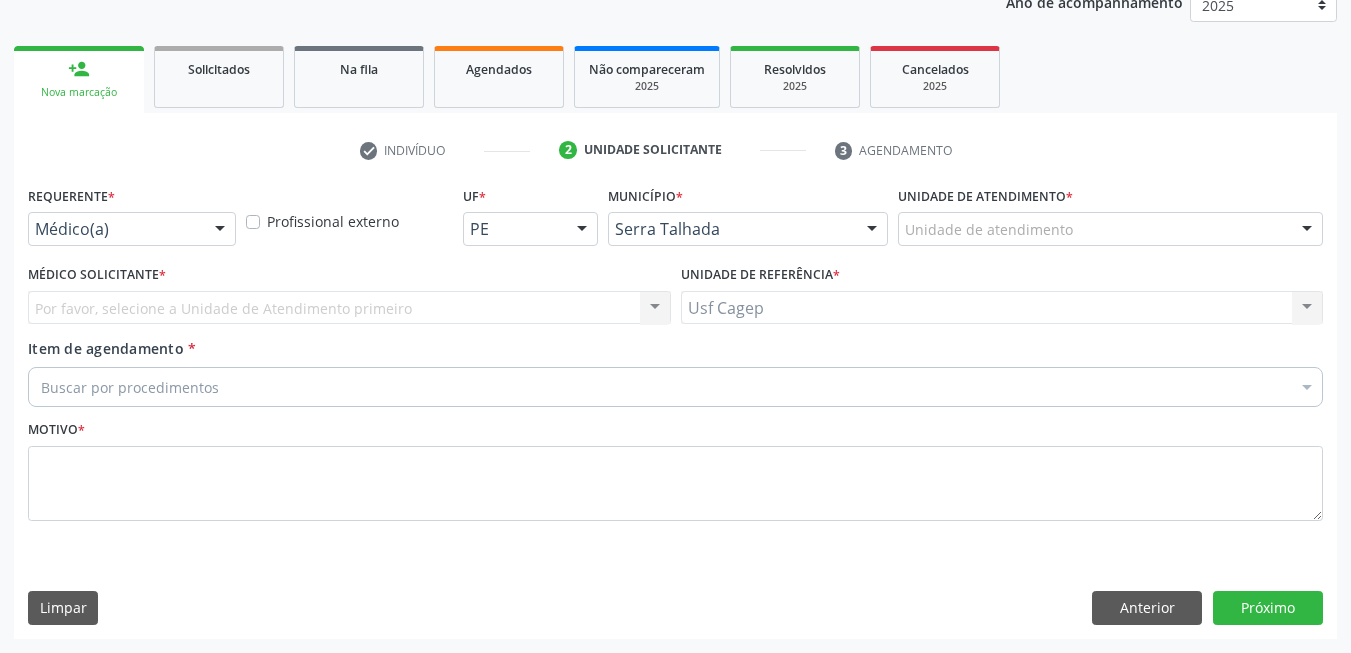 click on "Médico(a)" at bounding box center [132, 229] 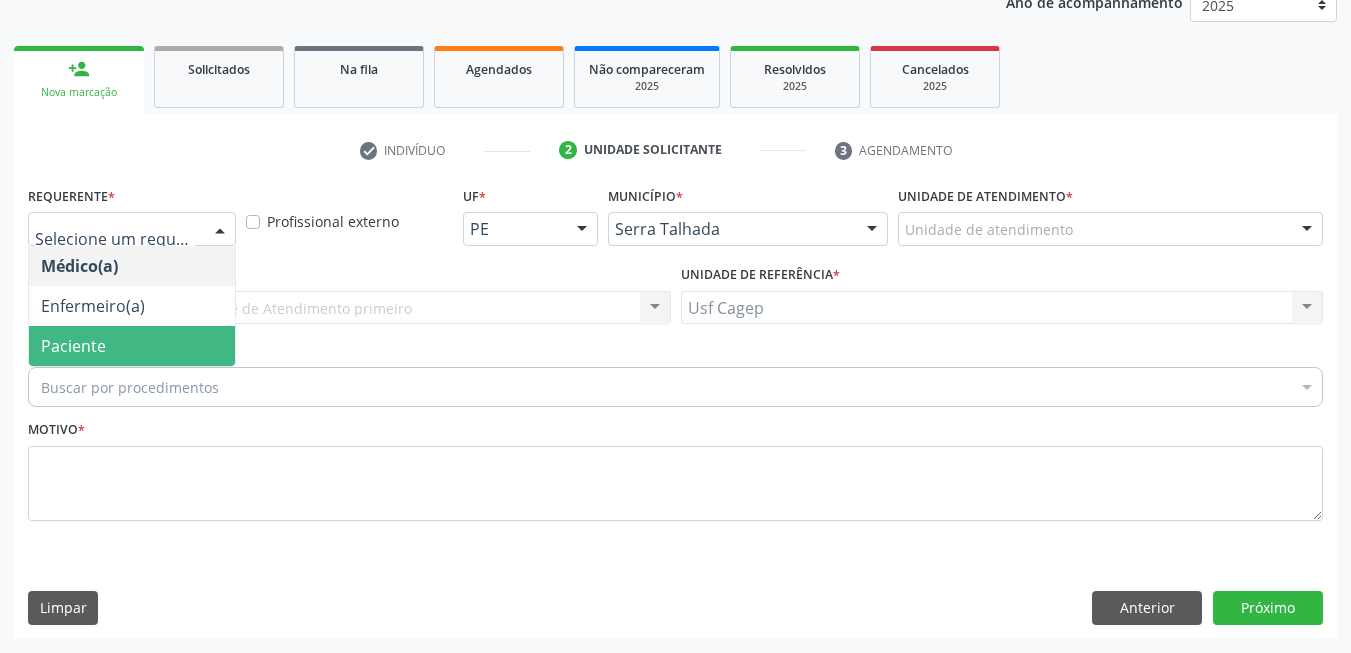 click on "Paciente" at bounding box center [132, 346] 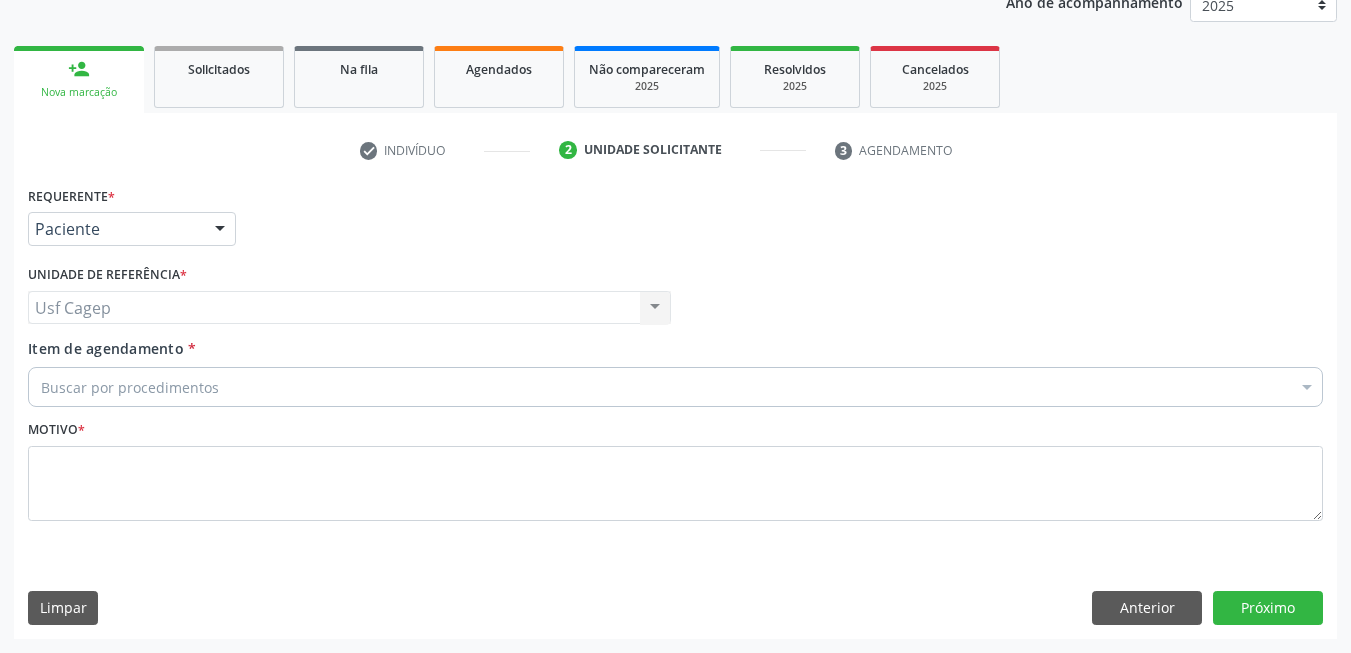 click on "Buscar por procedimentos" at bounding box center [675, 387] 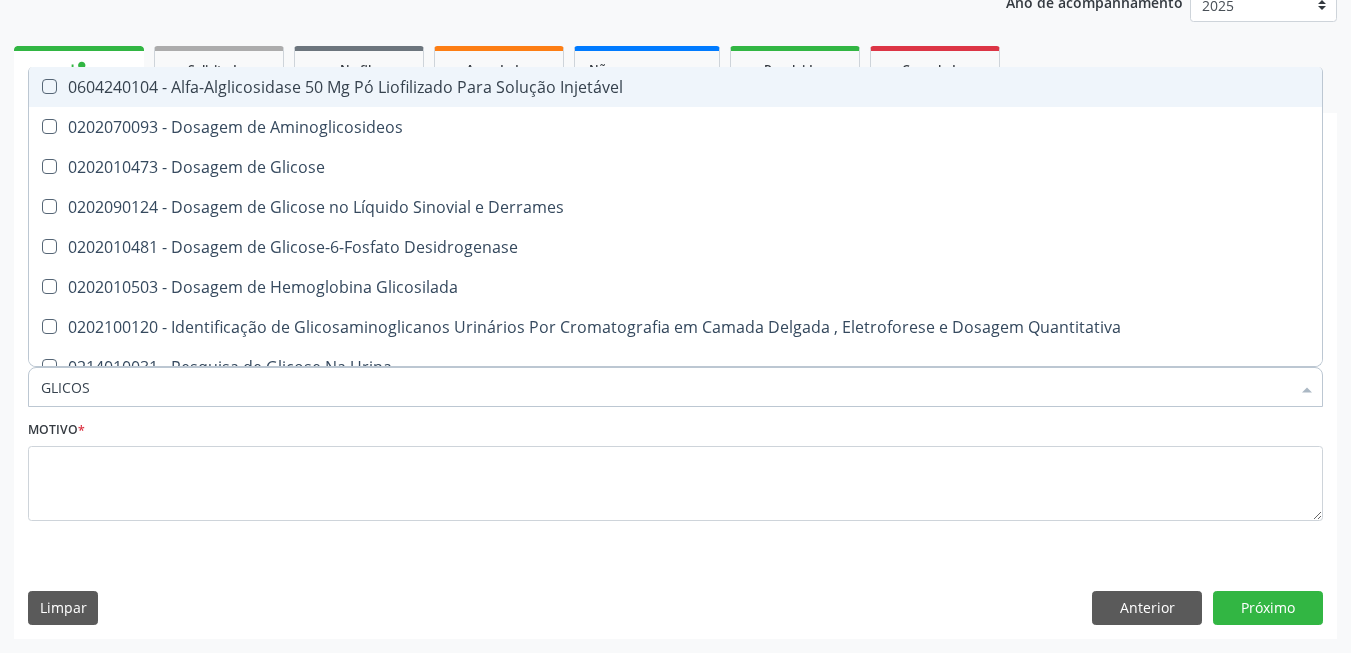 type on "GLICOSE" 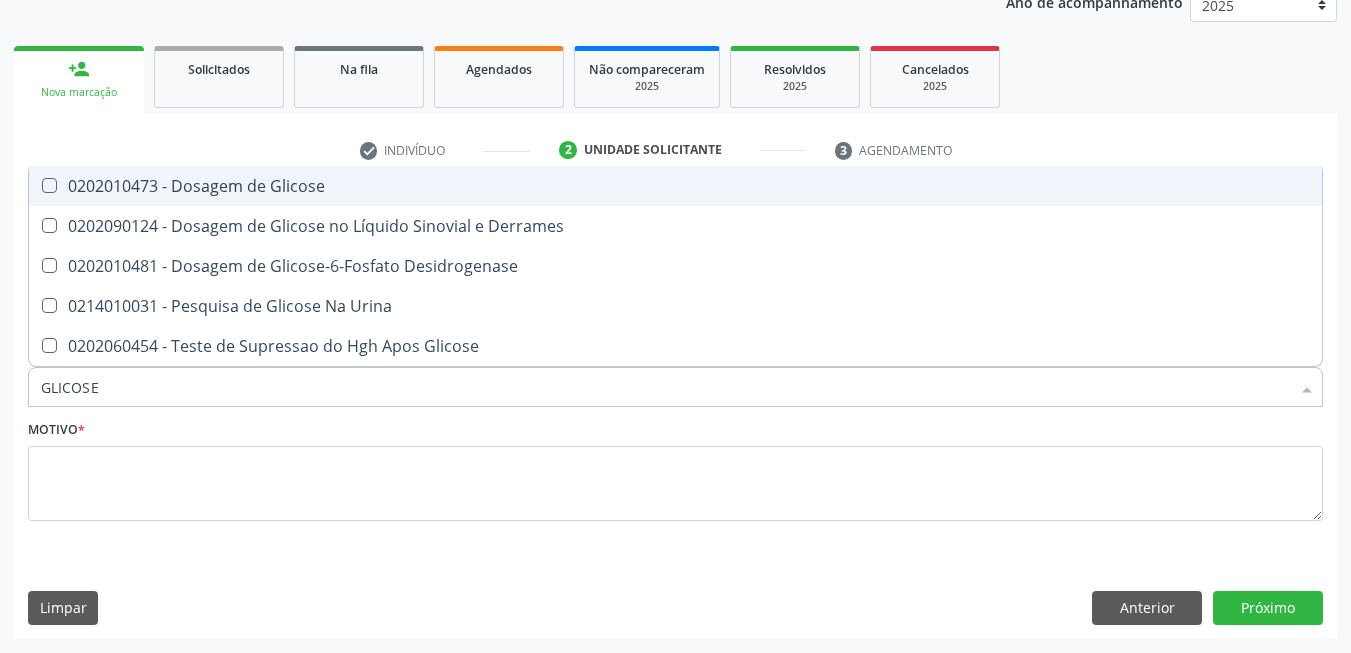 click on "0202010473 - Dosagem de Glicose" at bounding box center (675, 186) 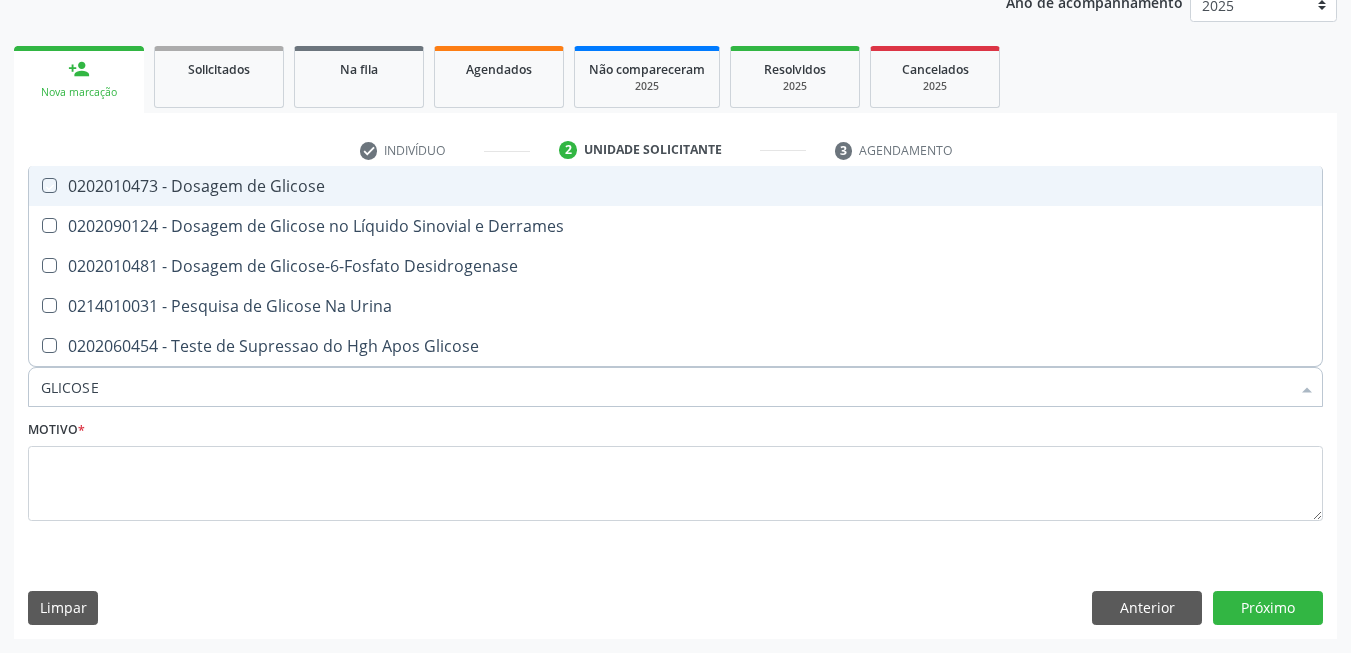 checkbox on "true" 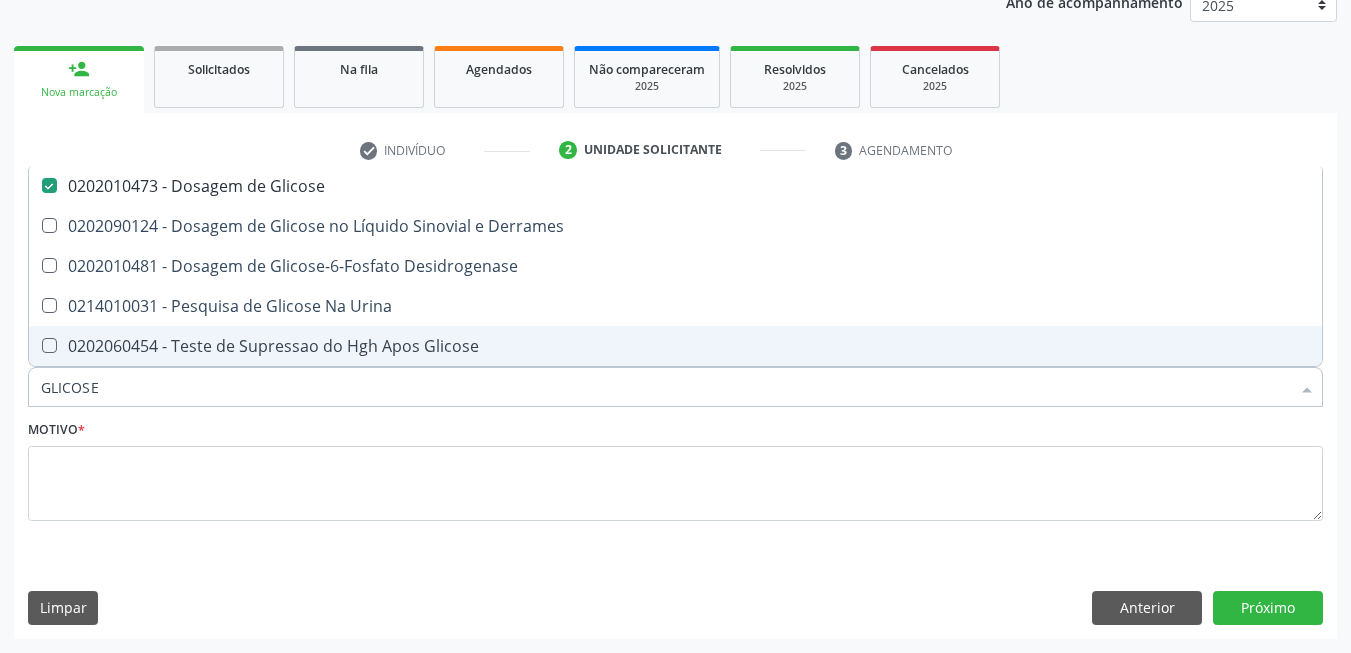click on "GLICOSE" at bounding box center (665, 387) 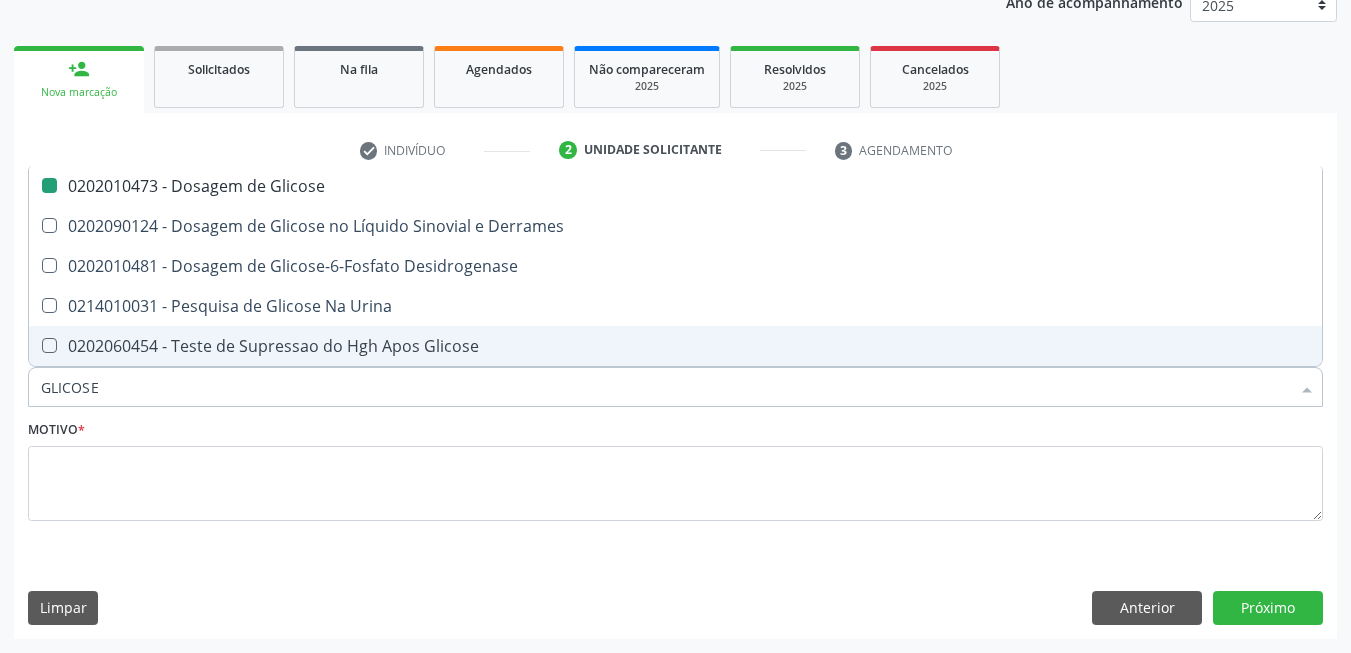 type on "C" 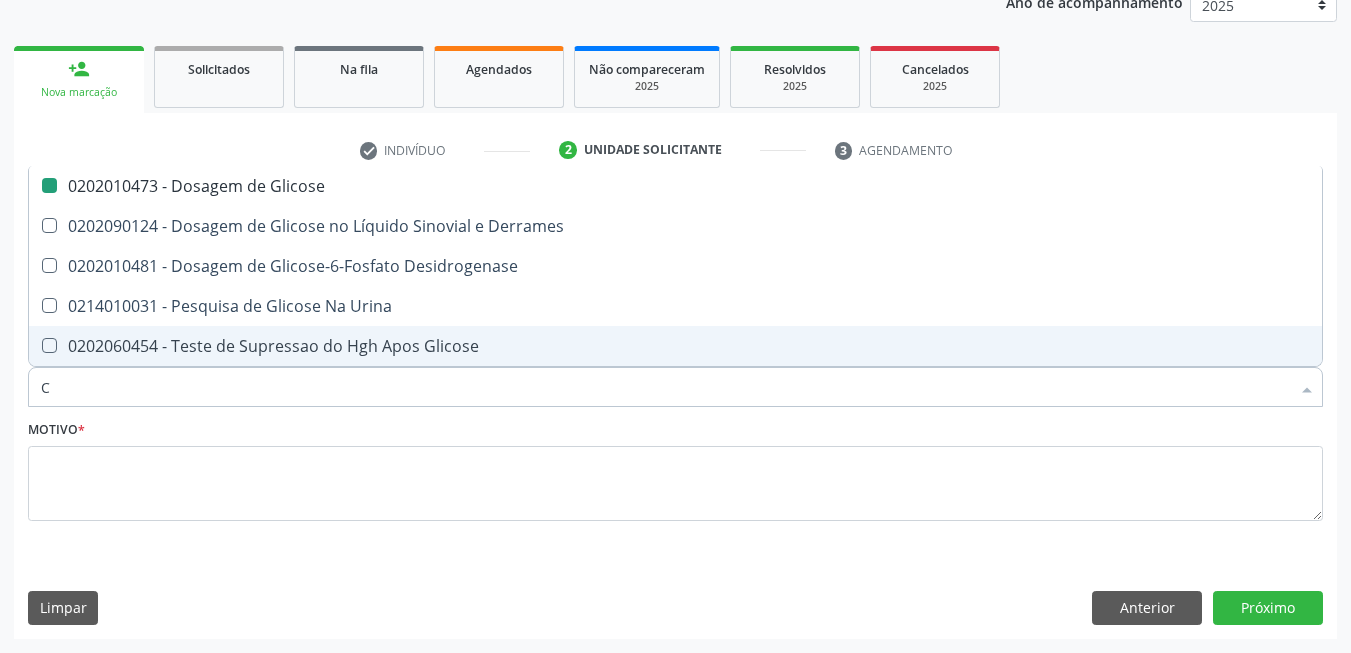 checkbox on "false" 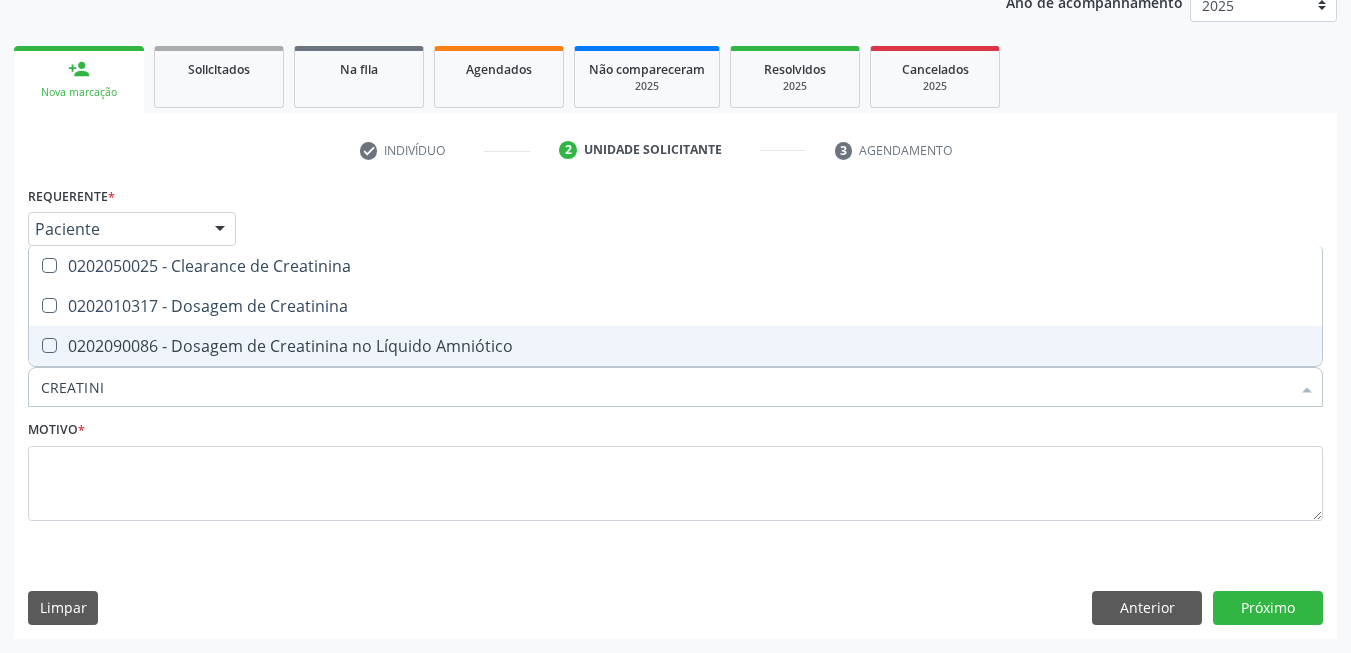 type on "CREATININ" 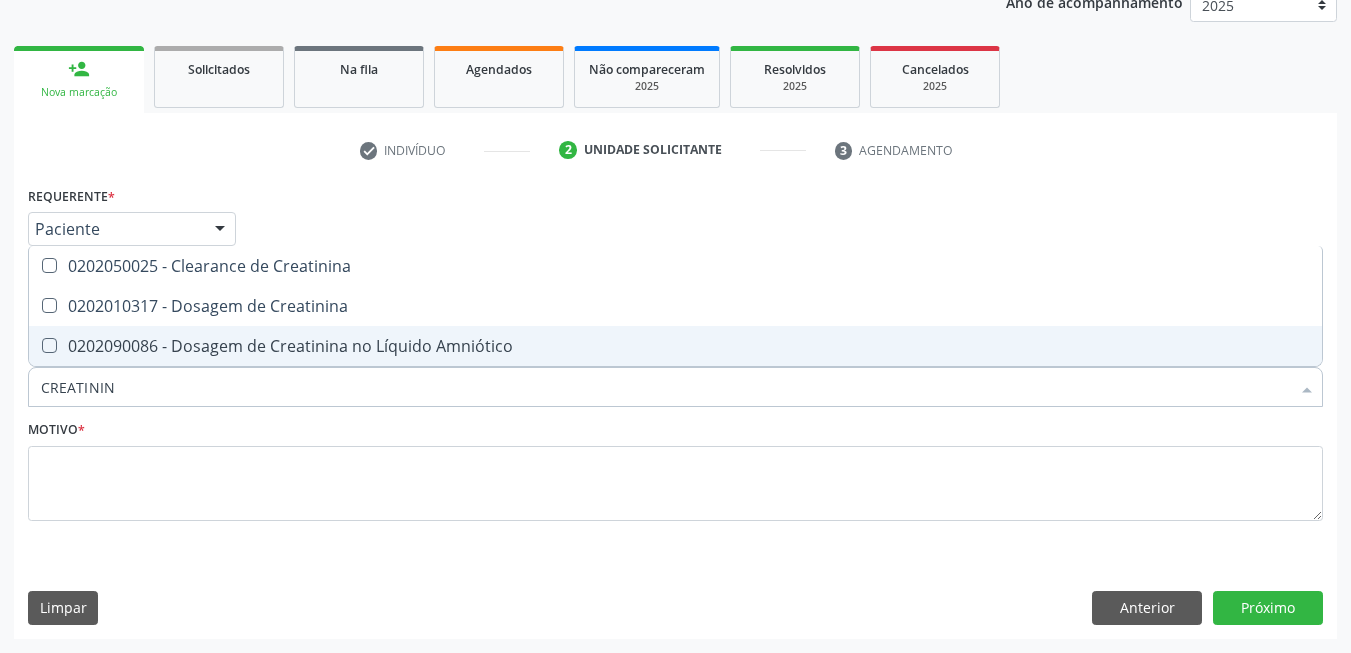 click on "0202010317 - Dosagem de Creatinina" at bounding box center (675, 306) 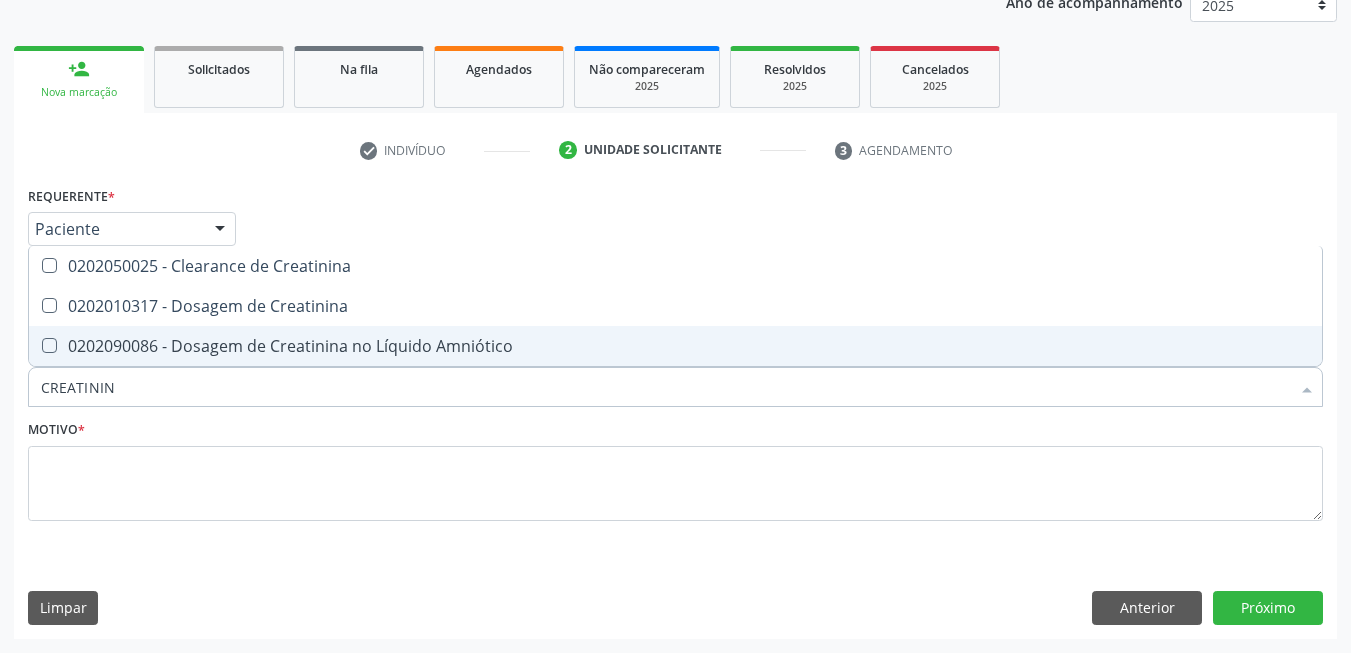 checkbox on "true" 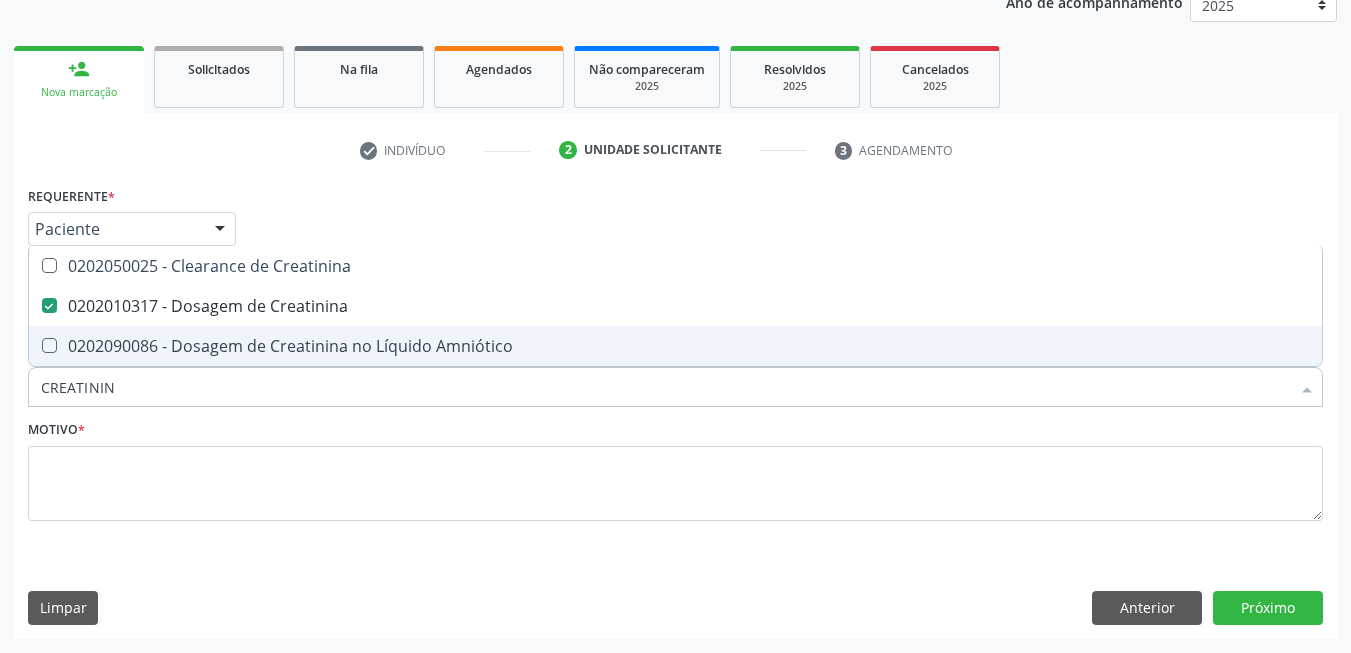click on "CREATININ" at bounding box center (665, 387) 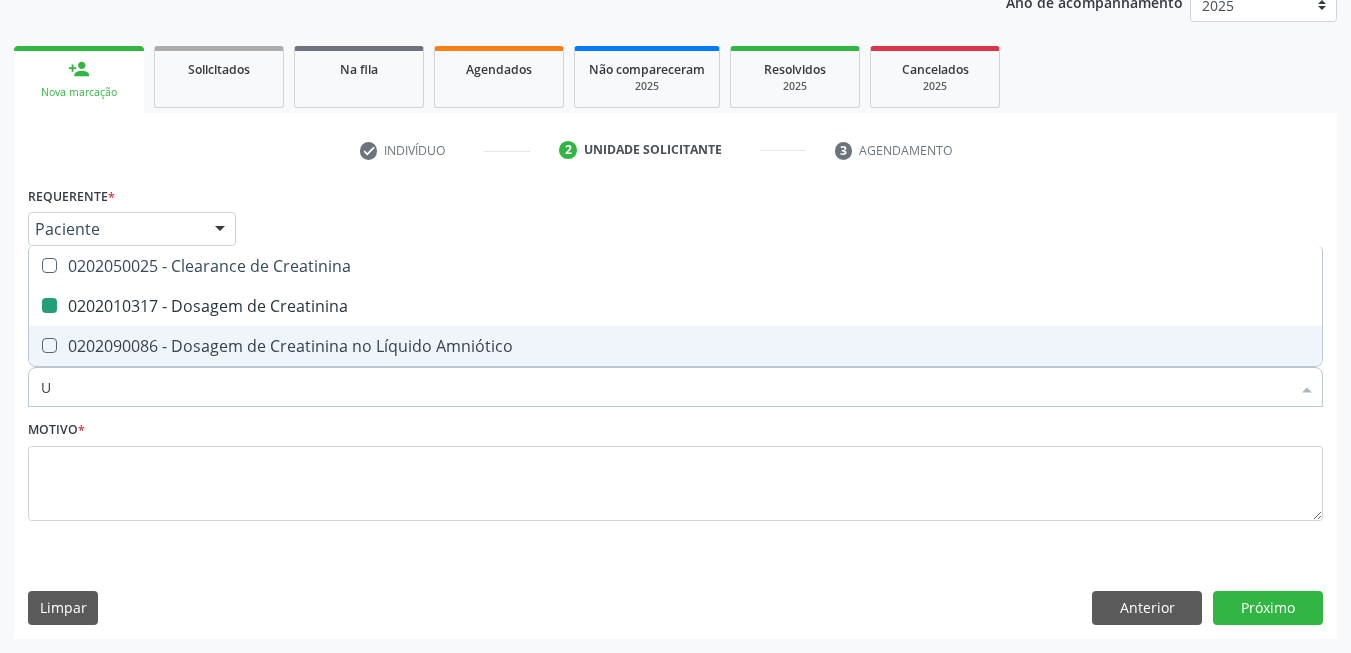 type on "UR" 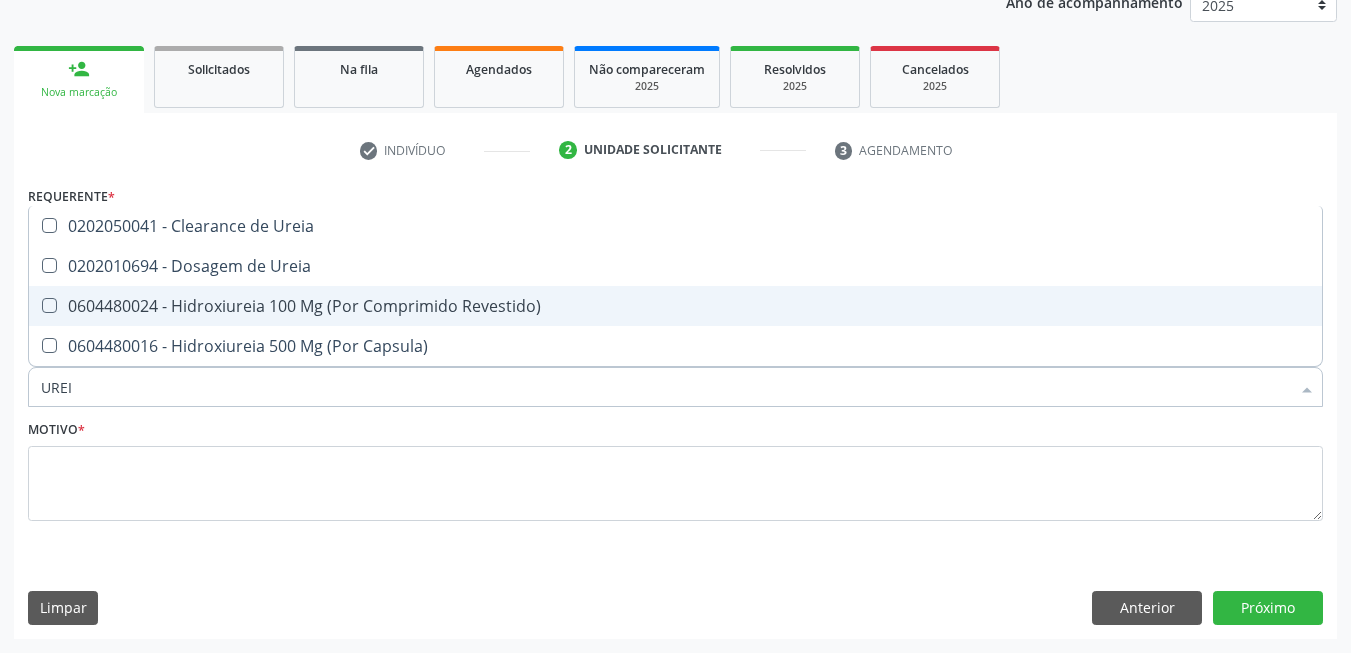 type on "UREIA" 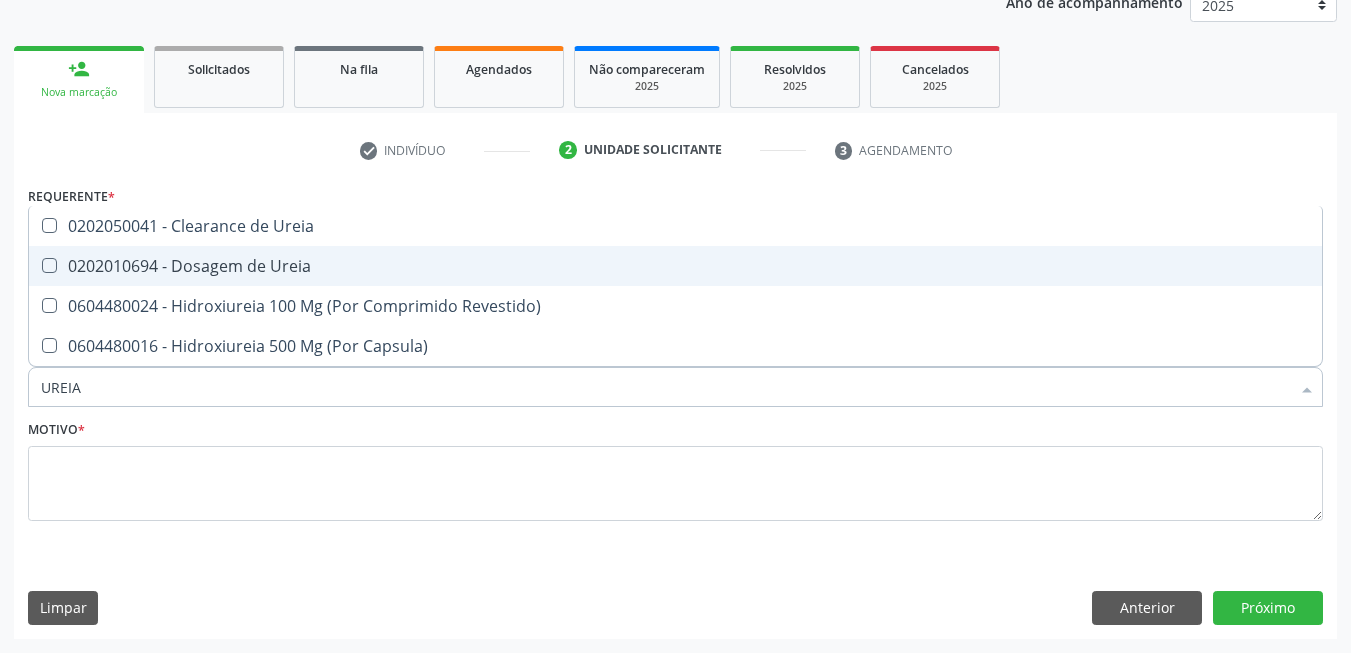 click on "0202010694 - Dosagem de Ureia" at bounding box center (675, 266) 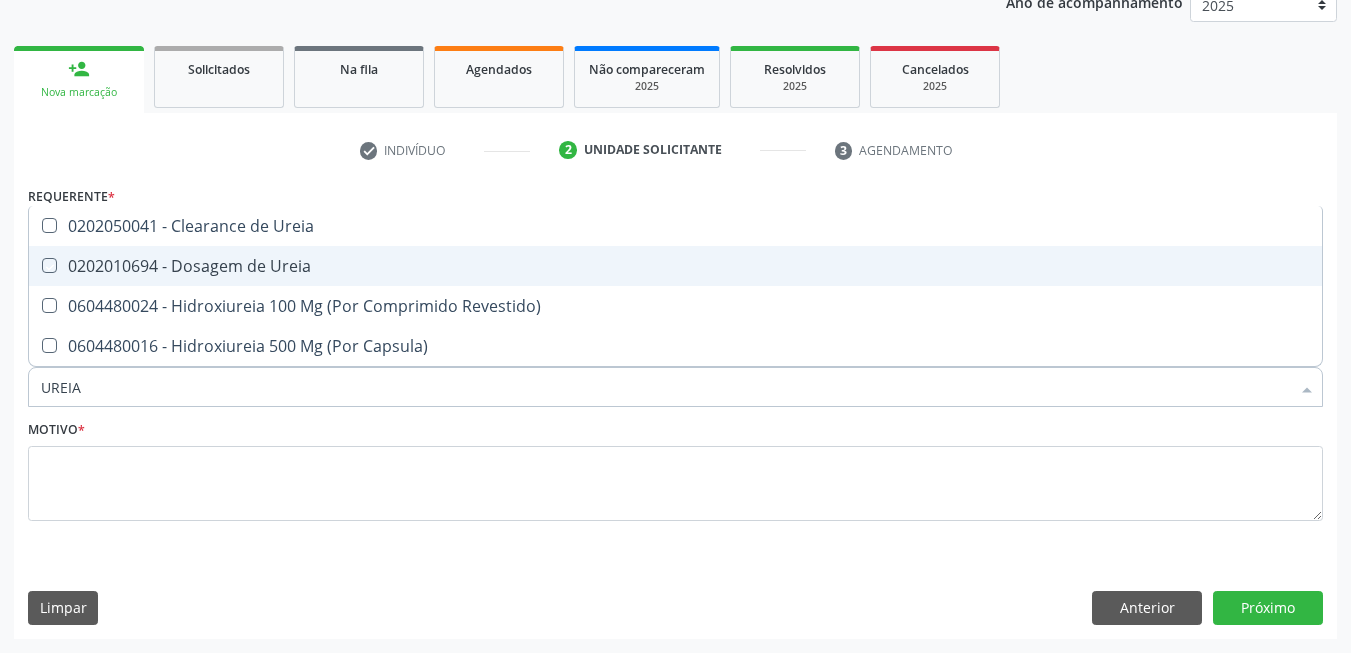 checkbox on "true" 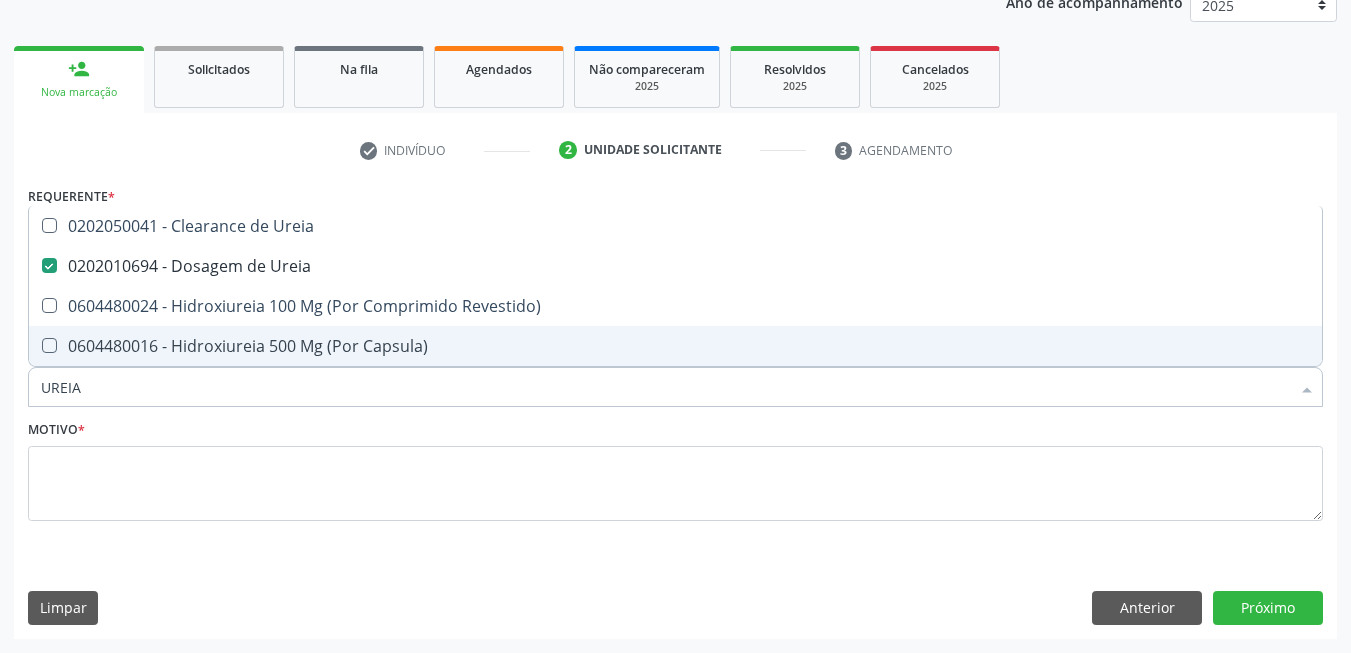 click on "UREIA" at bounding box center (665, 387) 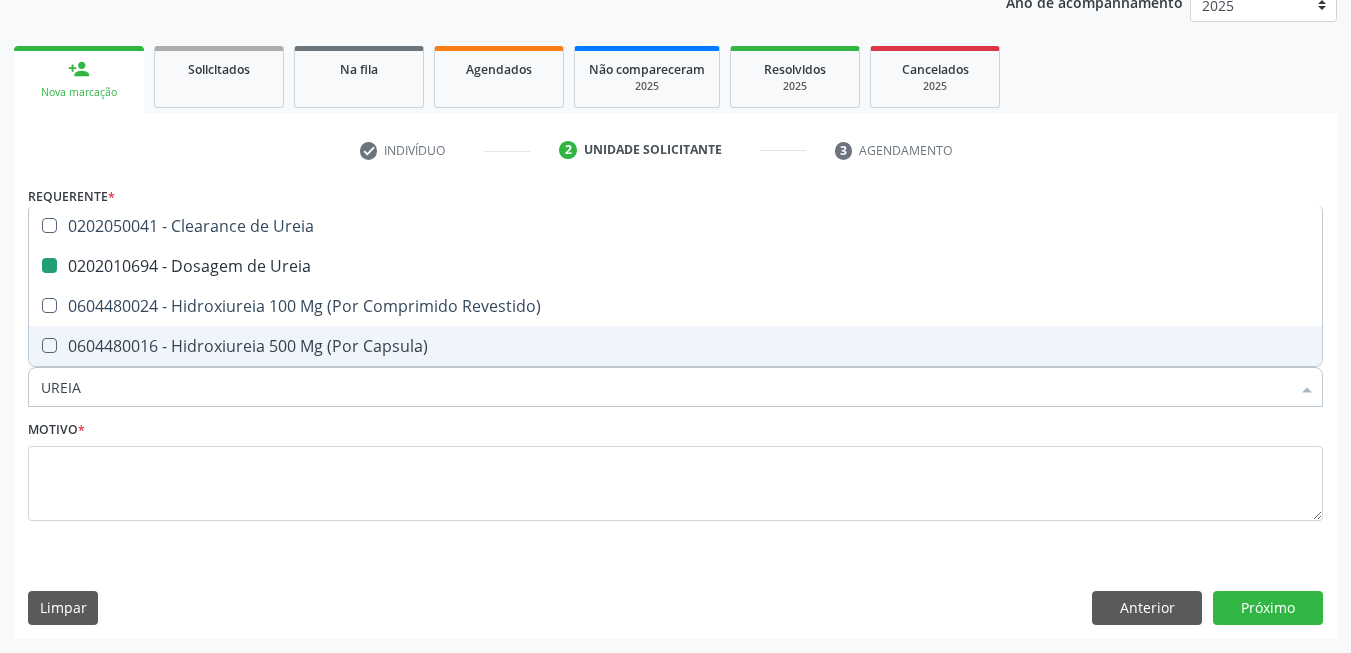 type on "C" 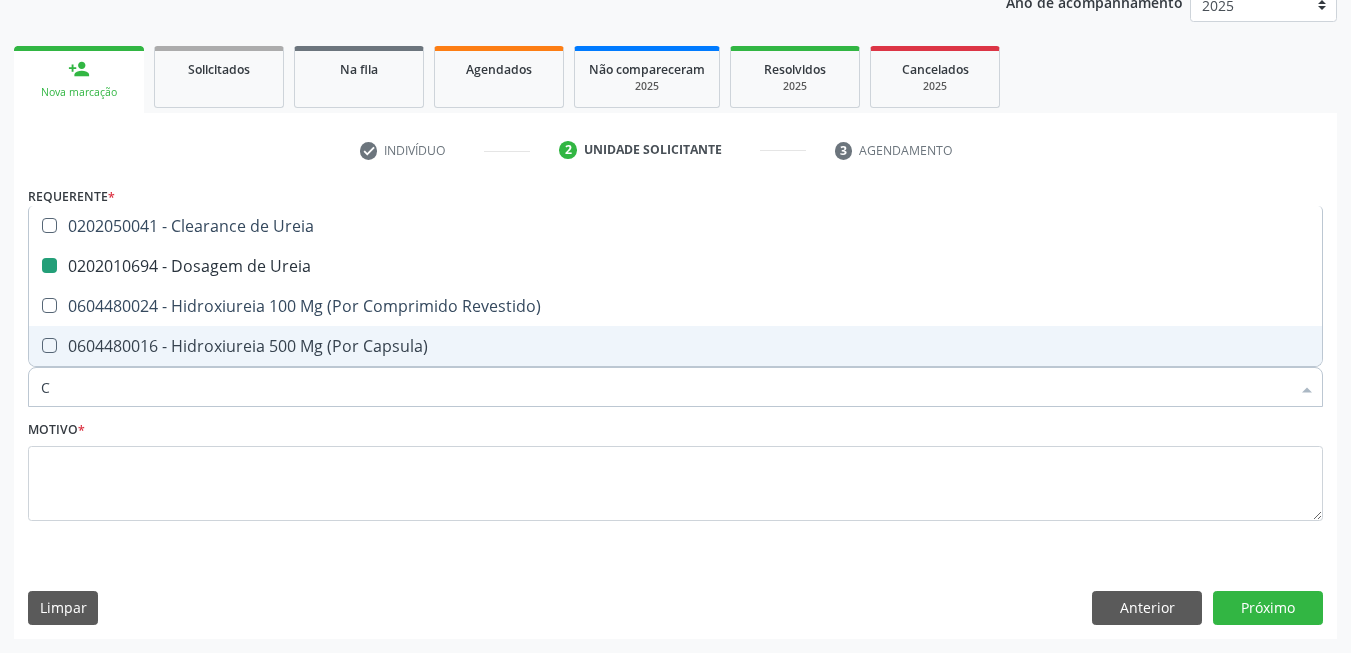 checkbox on "false" 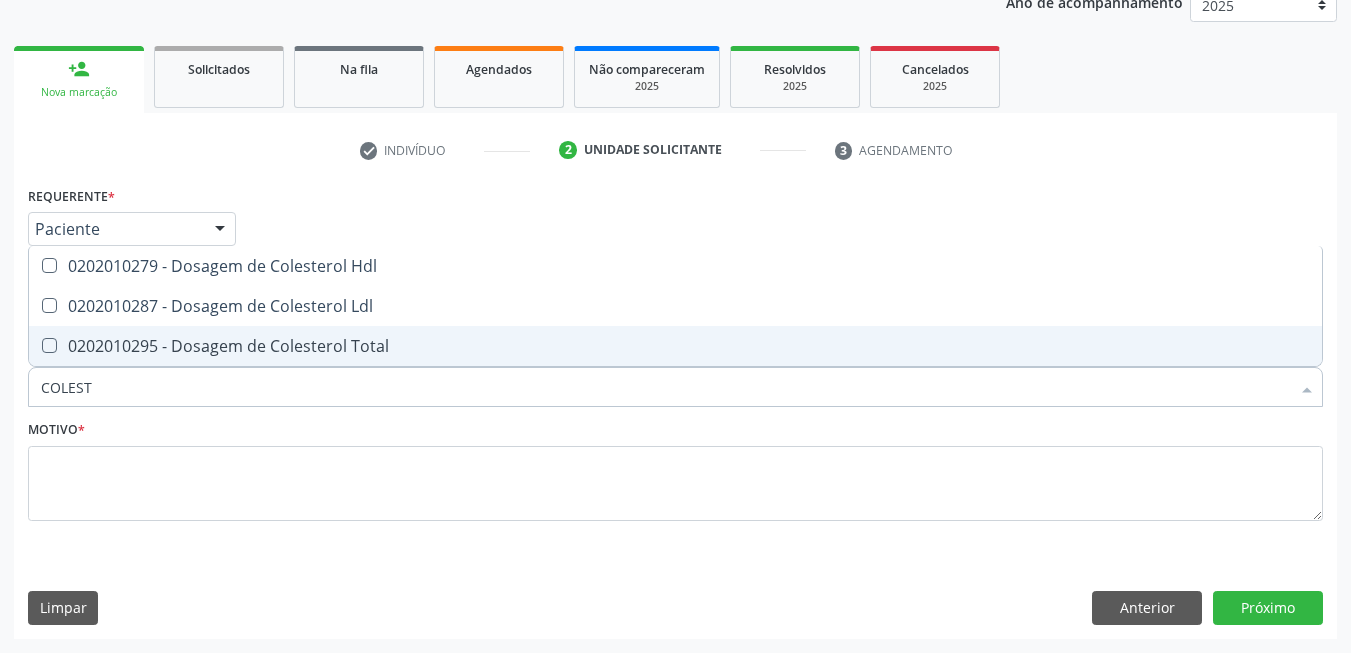 type on "COLESTE" 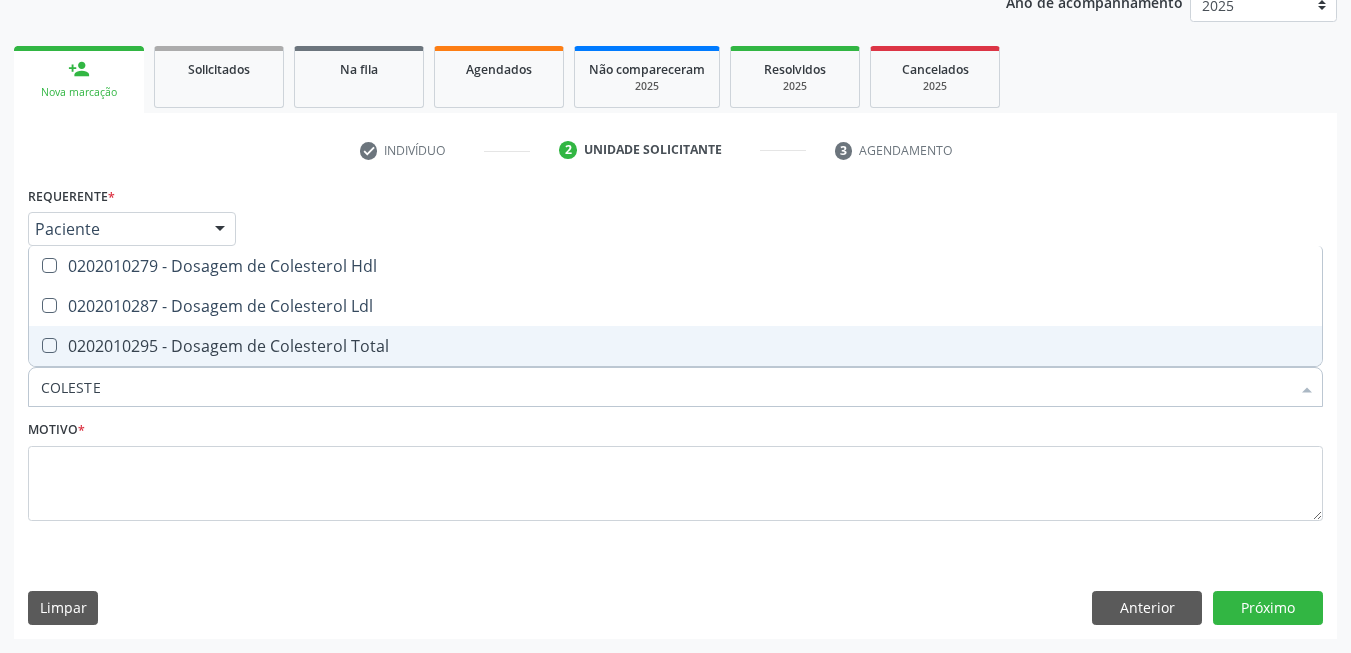 click on "0202010295 - Dosagem de Colesterol Total" at bounding box center (675, 346) 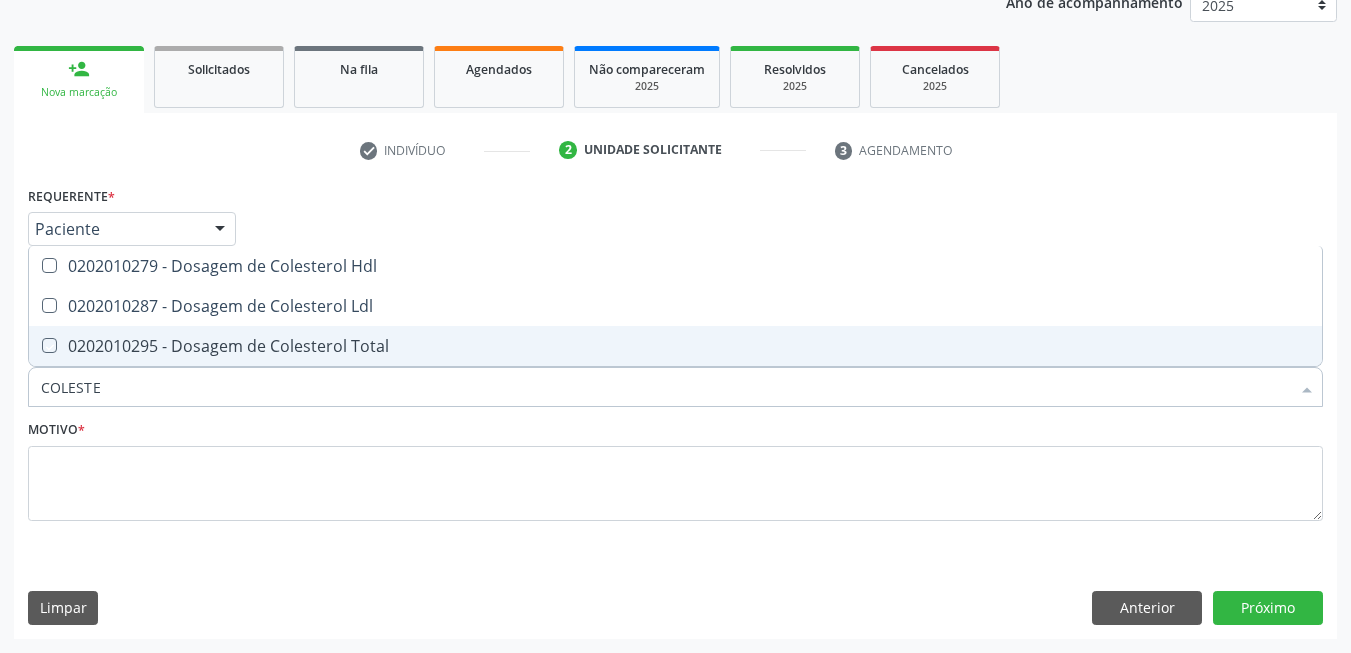 checkbox on "true" 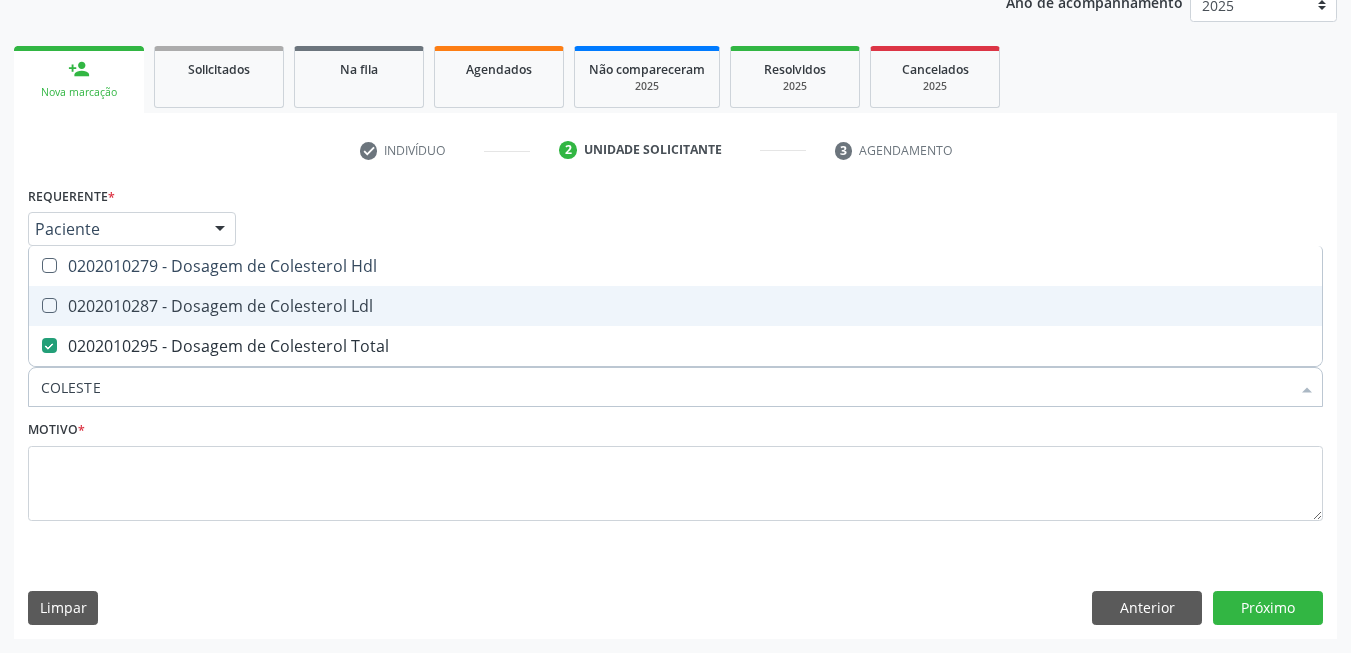 drag, startPoint x: 262, startPoint y: 303, endPoint x: 265, endPoint y: 287, distance: 16.27882 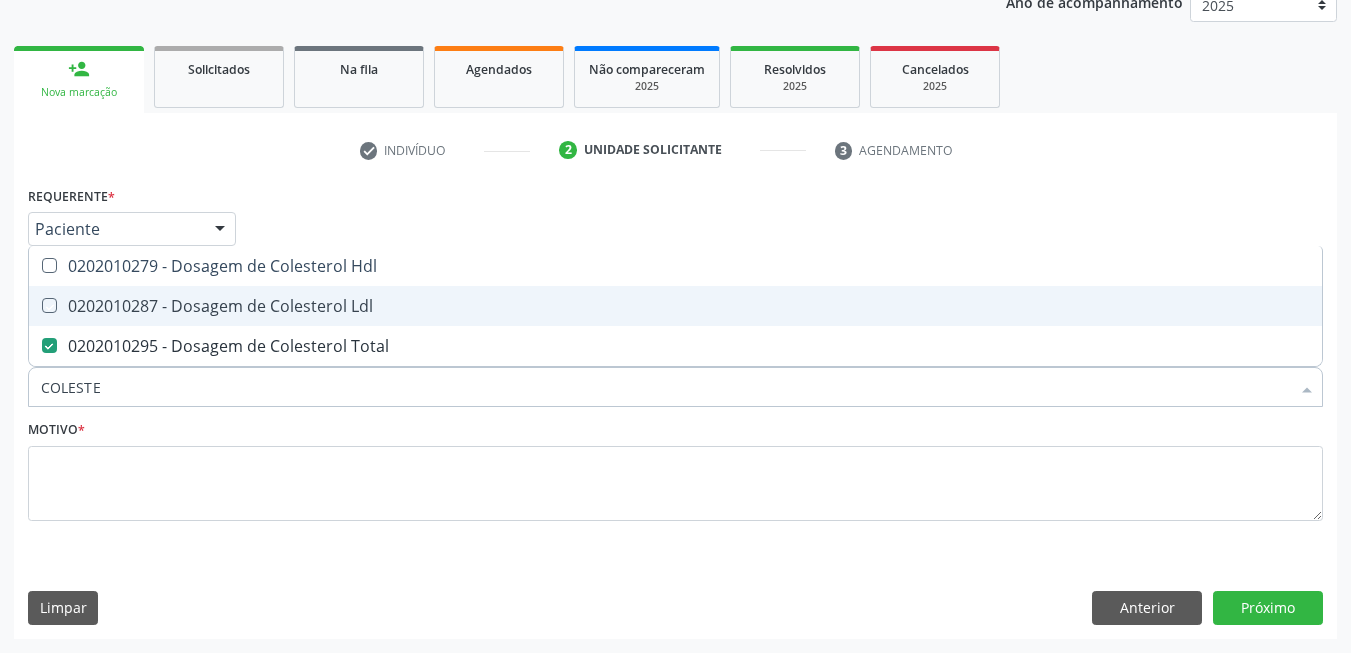 checkbox on "true" 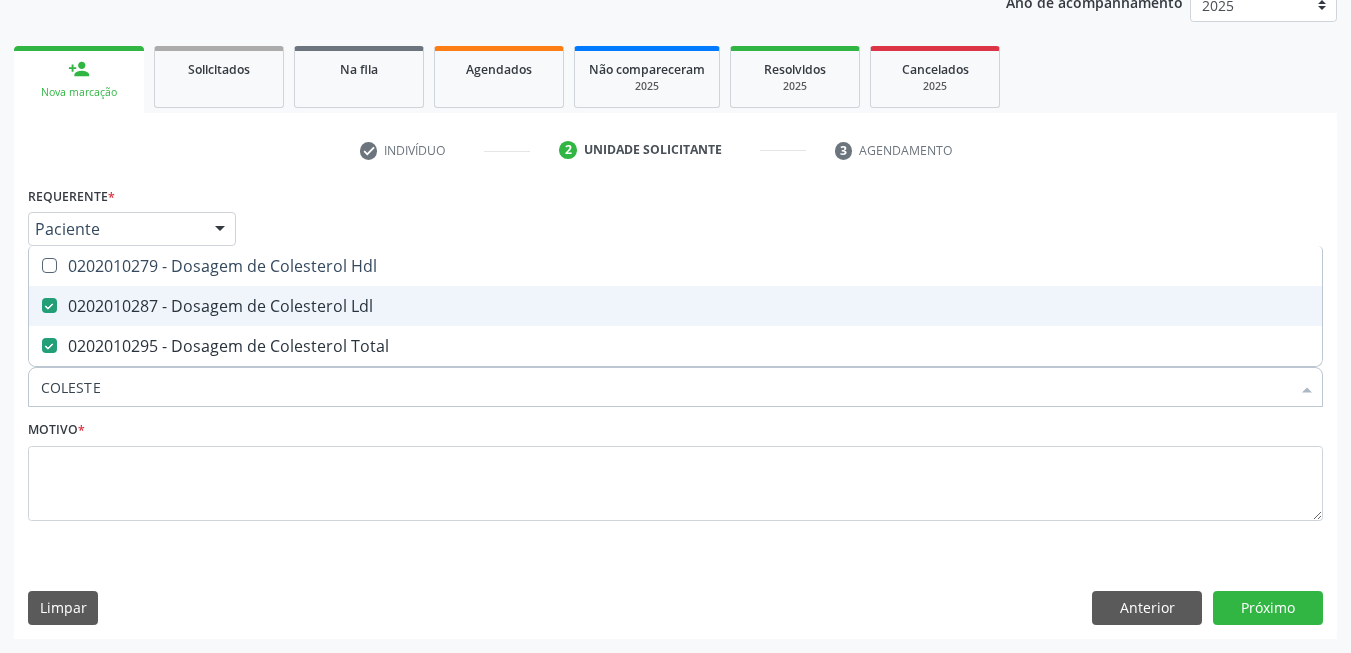 click on "0202010279 - Dosagem de Colesterol Hdl" at bounding box center (675, 266) 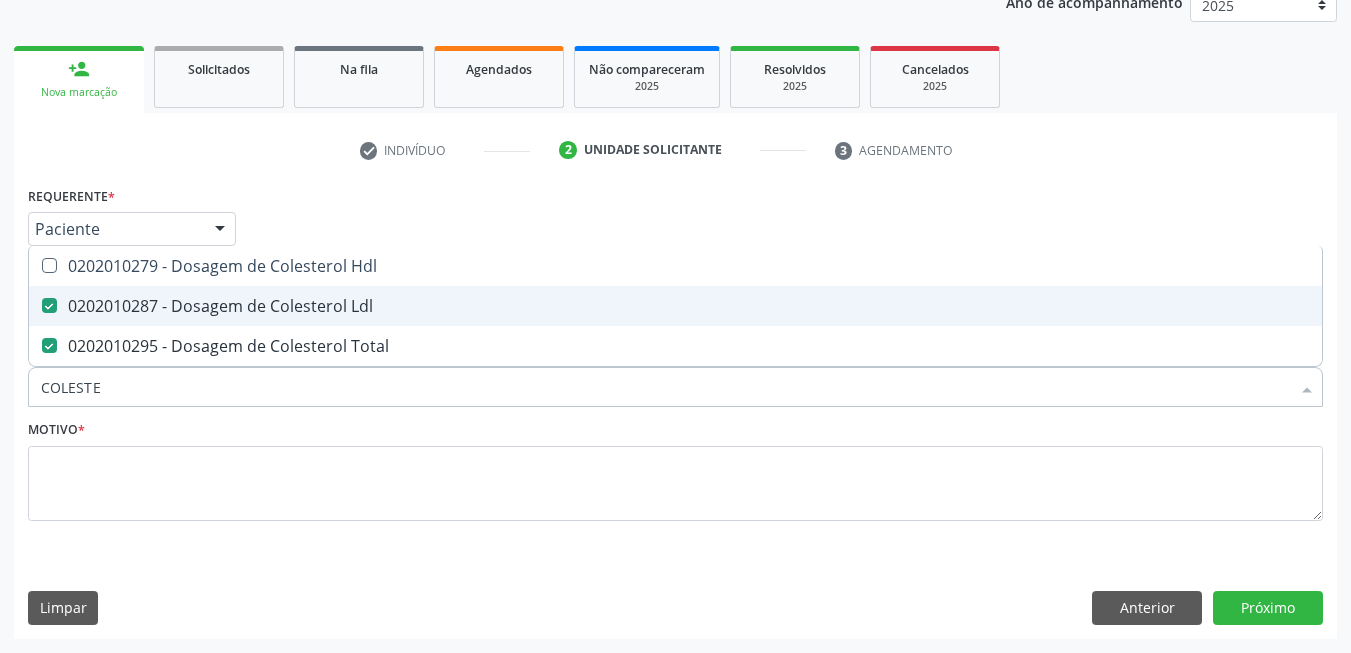checkbox on "true" 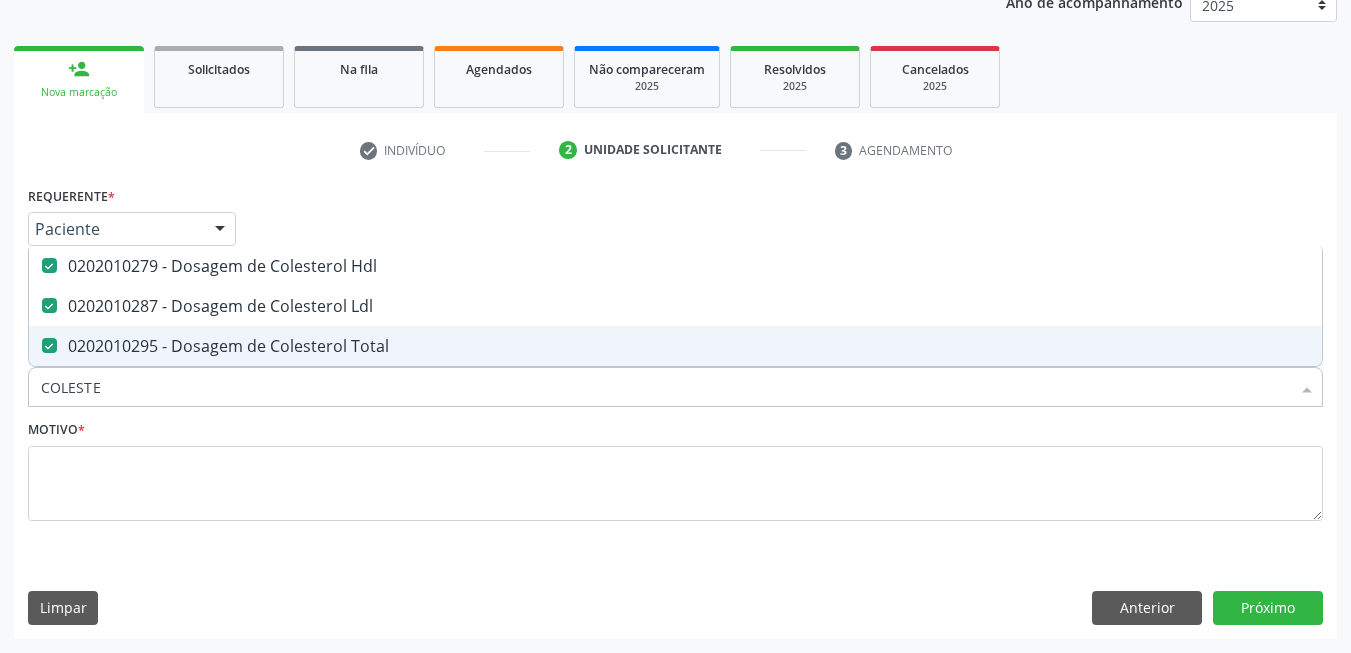 click on "COLESTE" at bounding box center [665, 387] 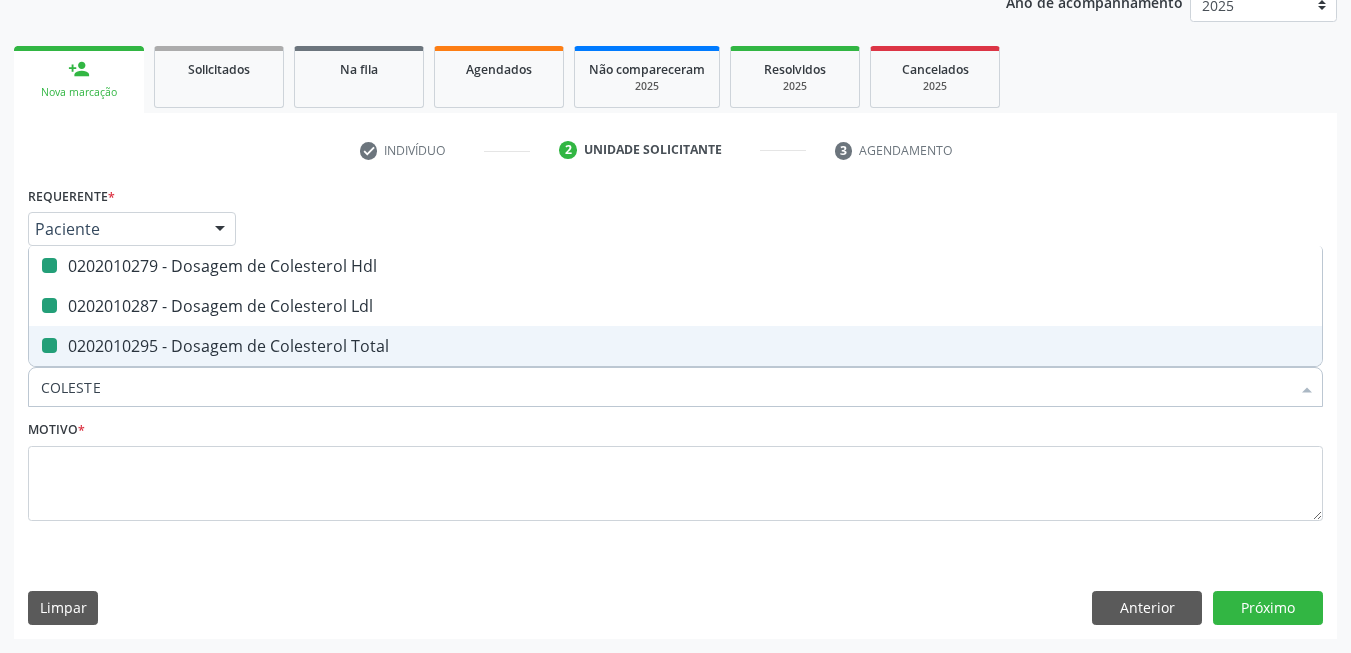 type on "B" 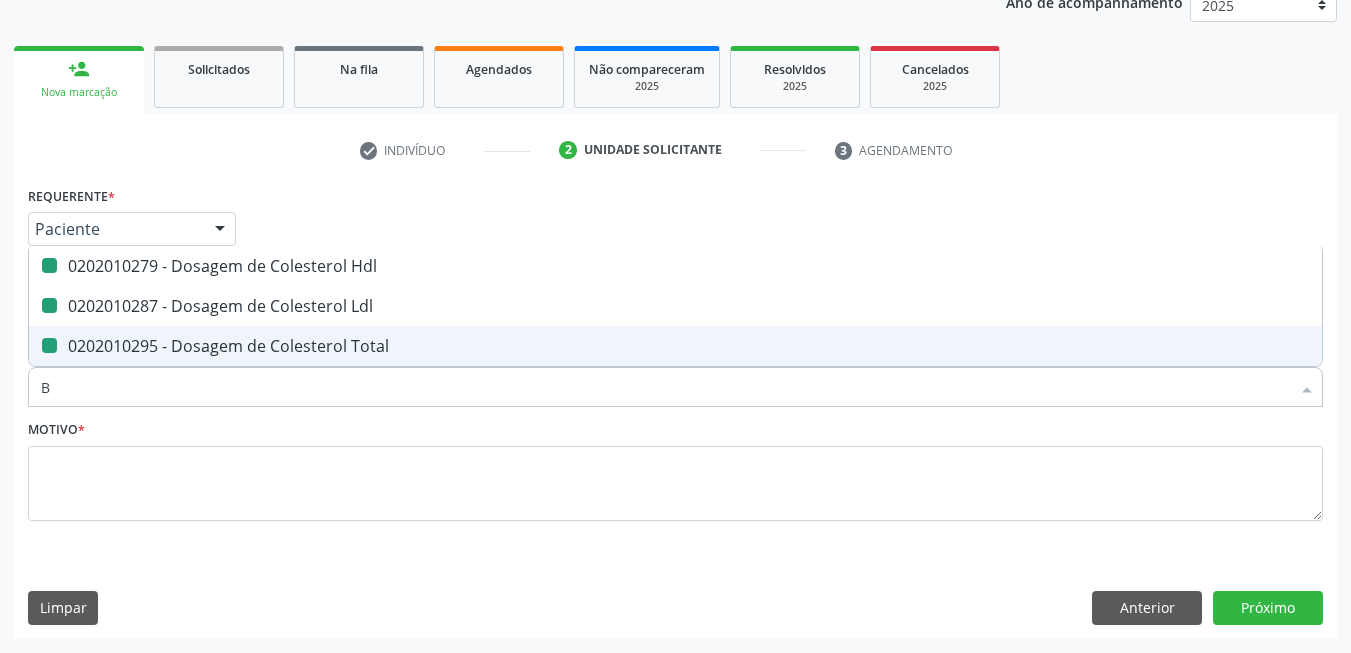 checkbox on "false" 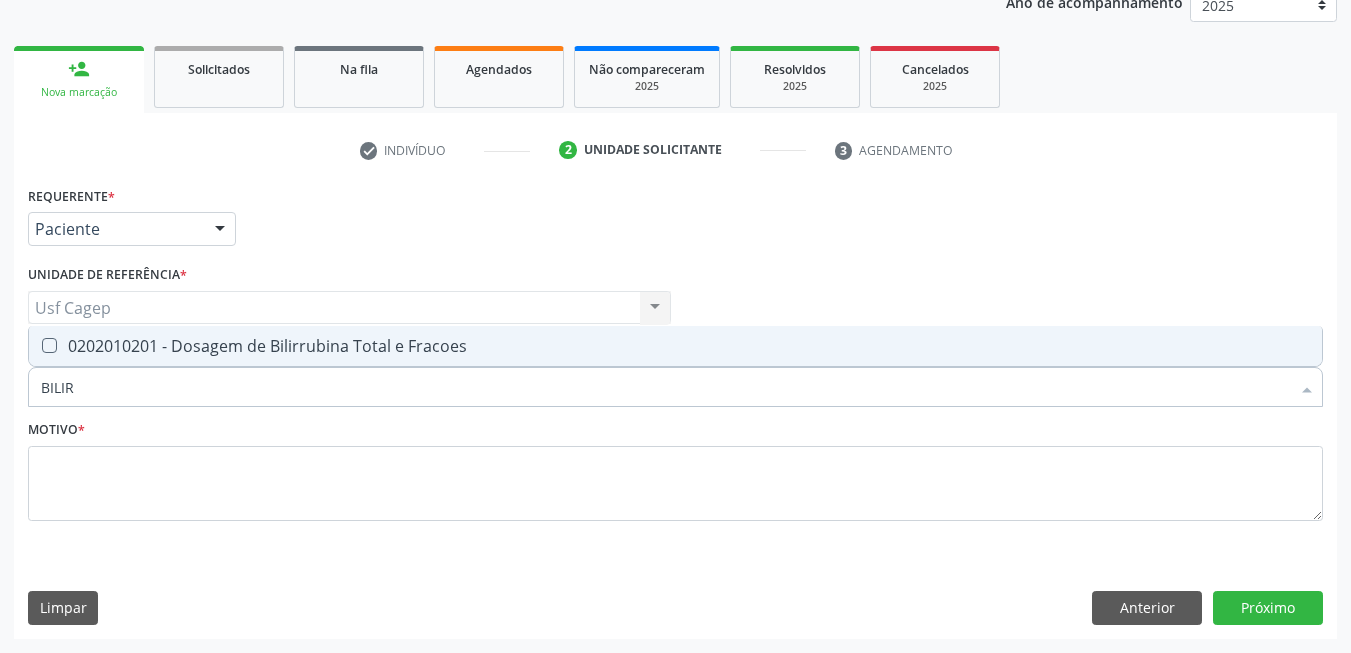 type on "BILIRR" 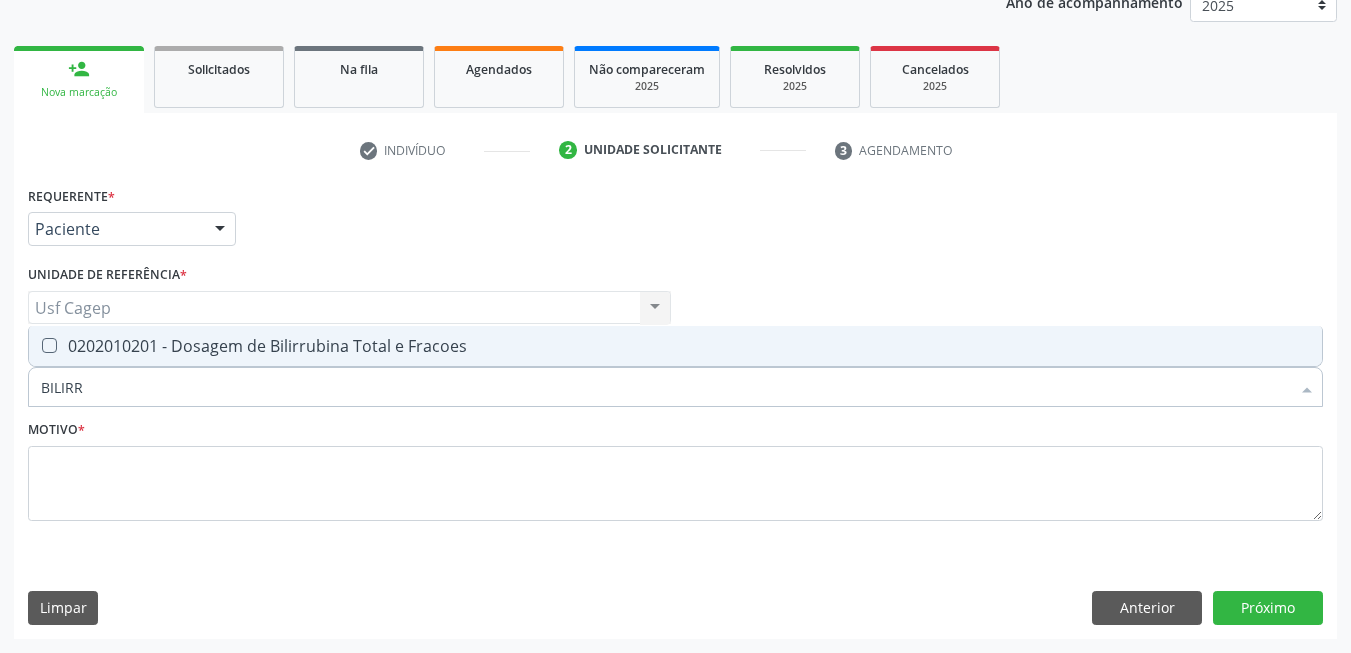 click on "0202010201 - Dosagem de Bilirrubina Total e Fracoes" at bounding box center [675, 346] 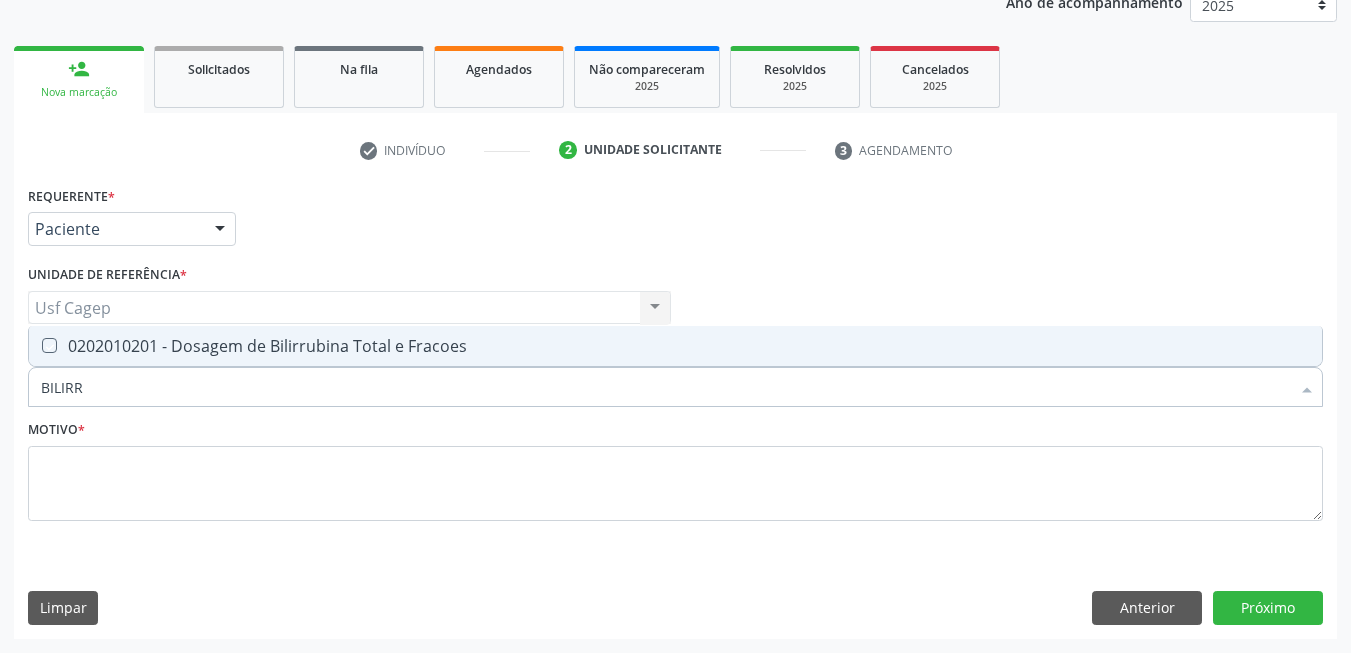 checkbox on "true" 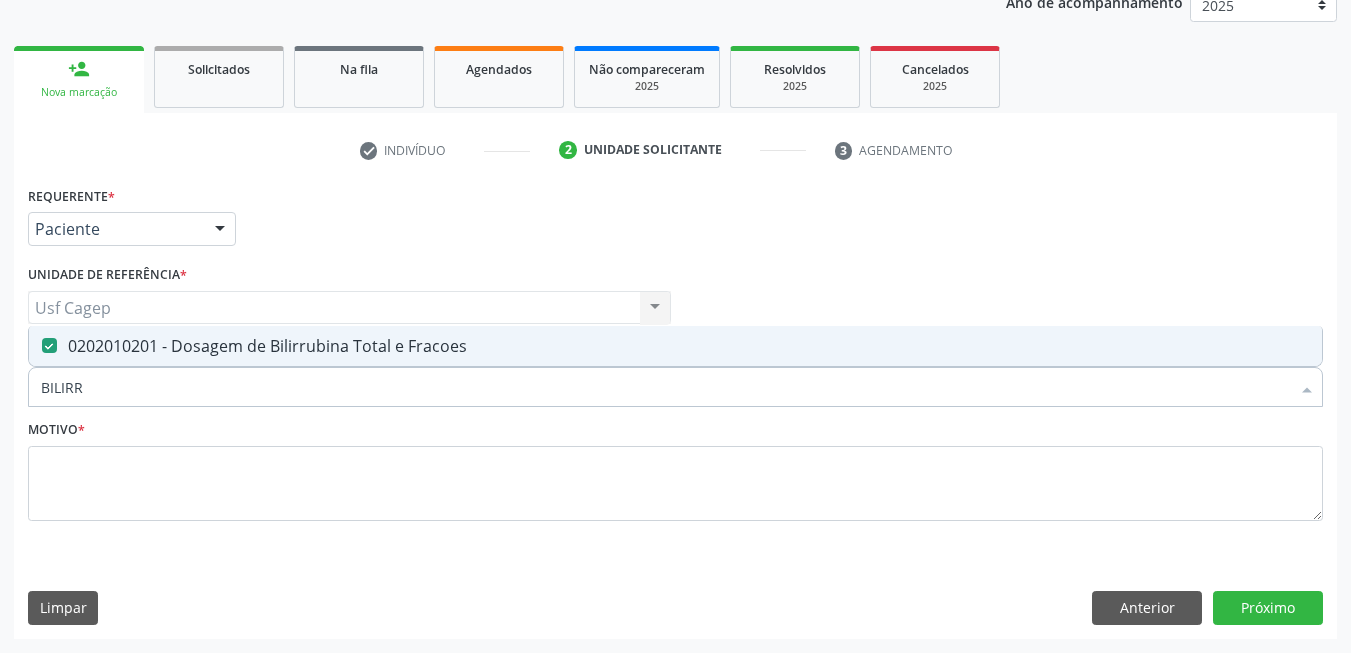 click on "BILIRR" at bounding box center (665, 387) 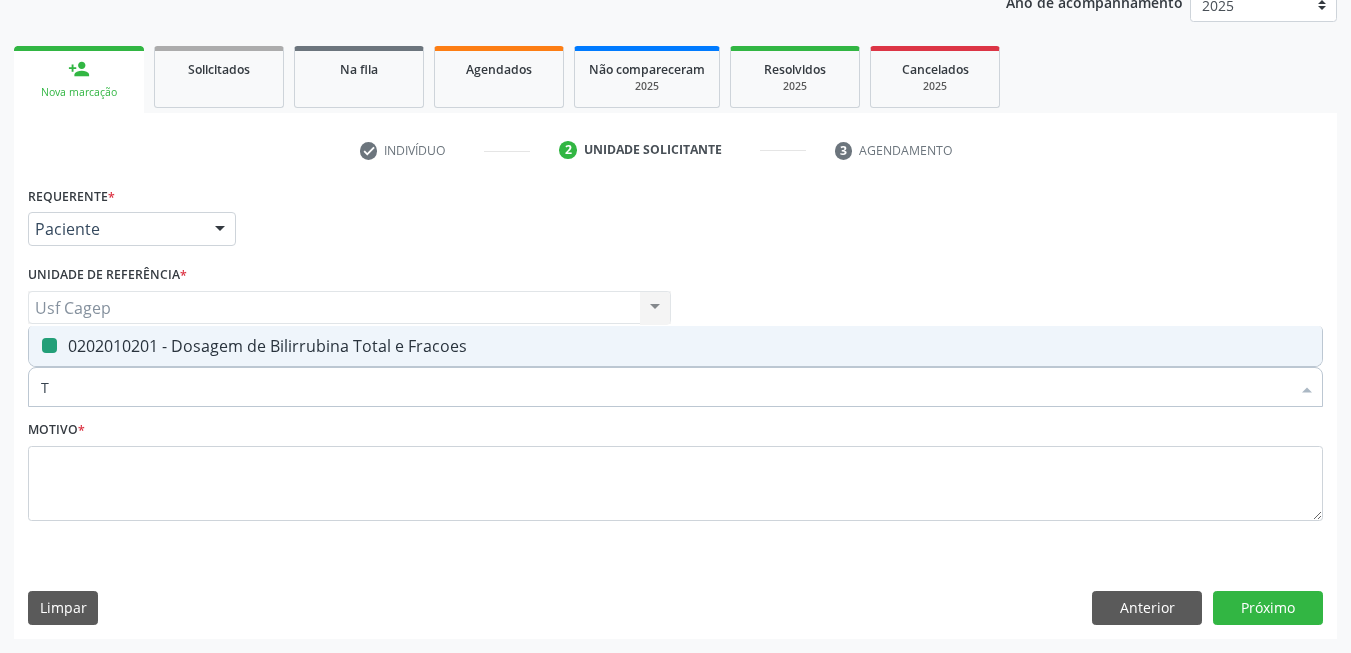 type on "TG" 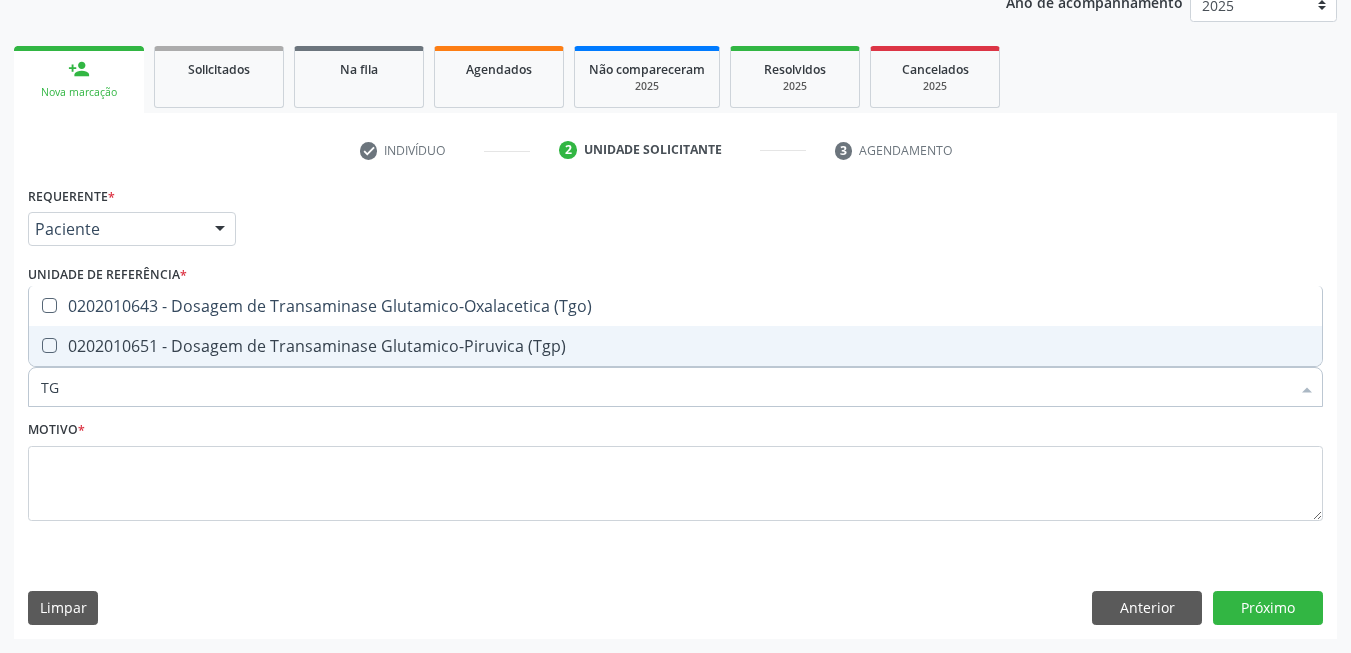 drag, startPoint x: 298, startPoint y: 346, endPoint x: 305, endPoint y: 320, distance: 26.925823 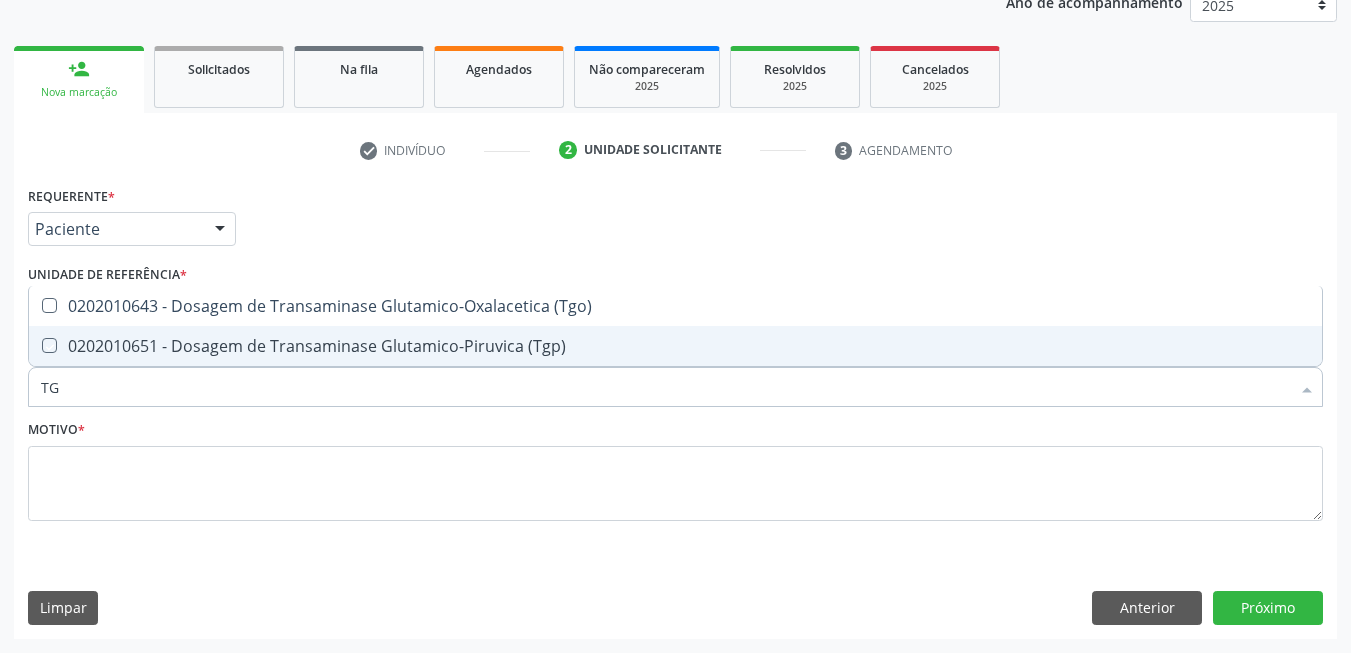 checkbox on "true" 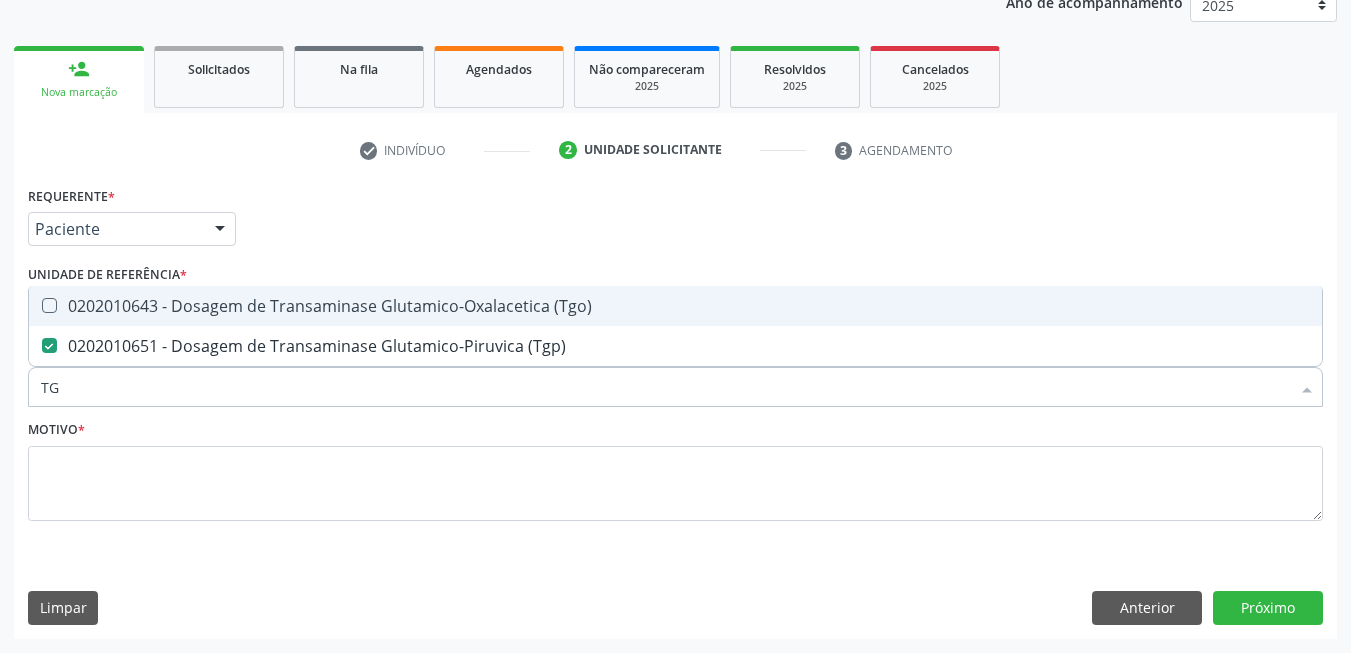 click on "0202010643 - Dosagem de Transaminase Glutamico-Oxalacetica (Tgo)" at bounding box center (675, 306) 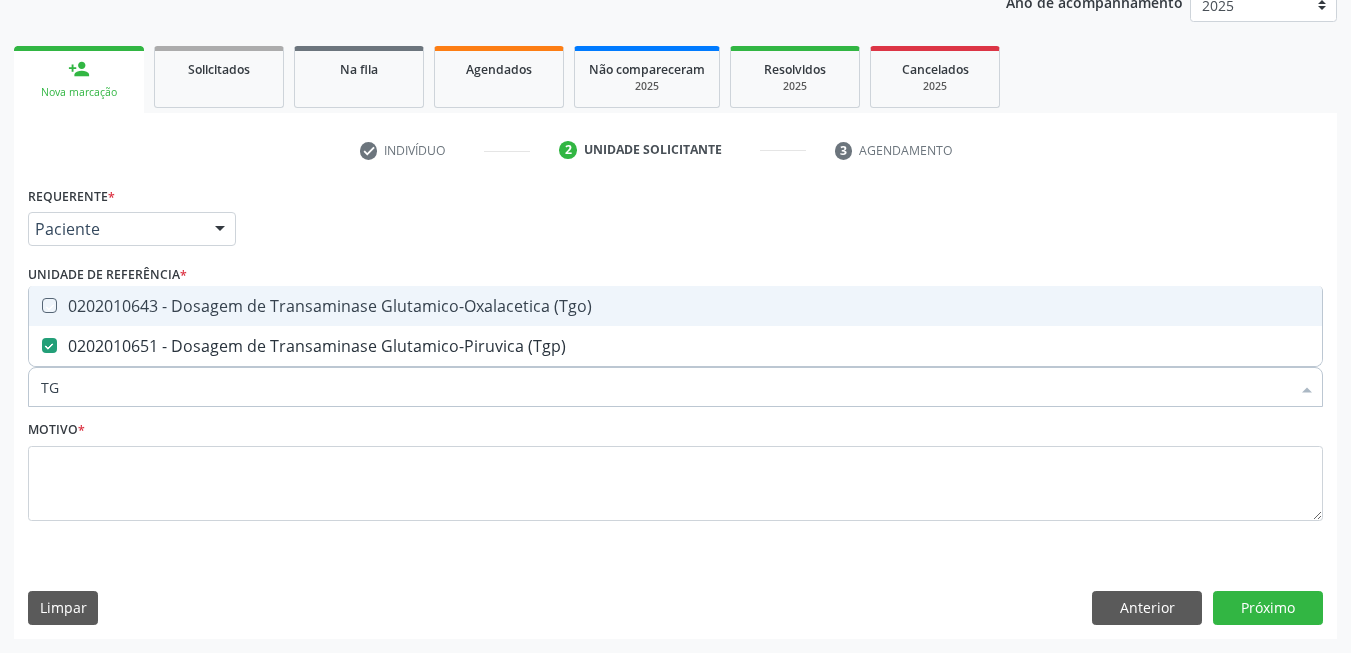 checkbox on "true" 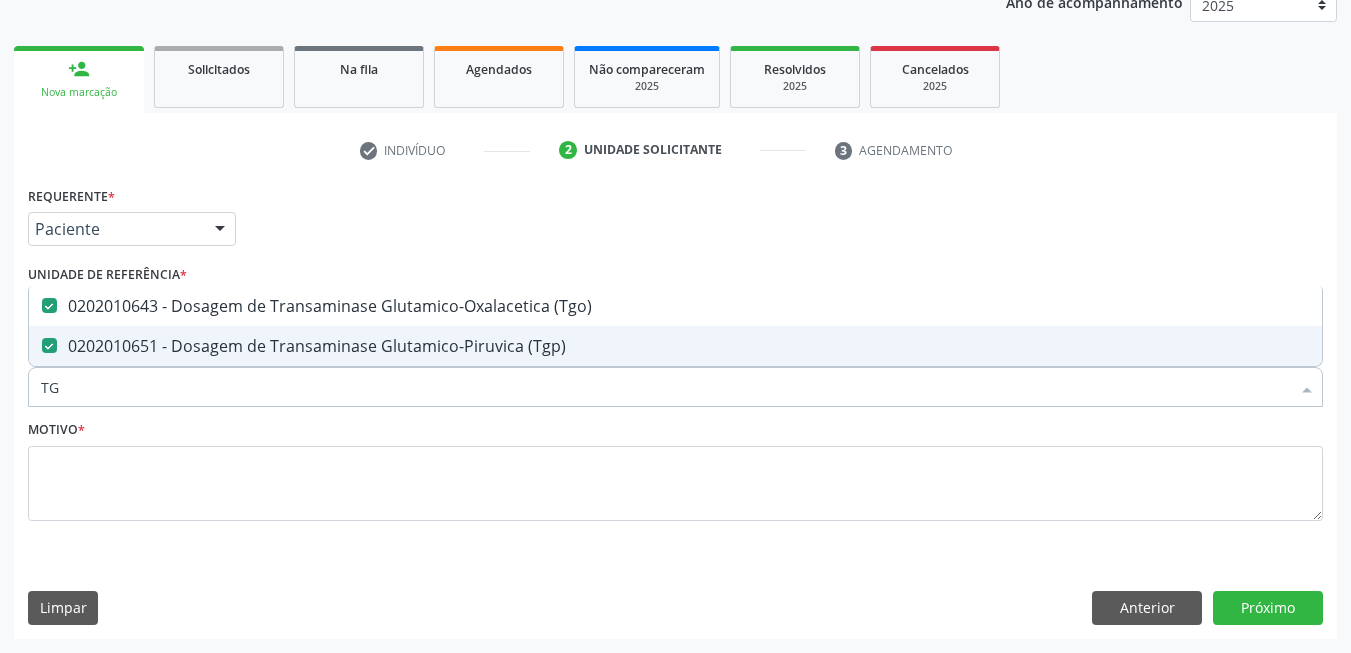 click on "TG" at bounding box center [665, 387] 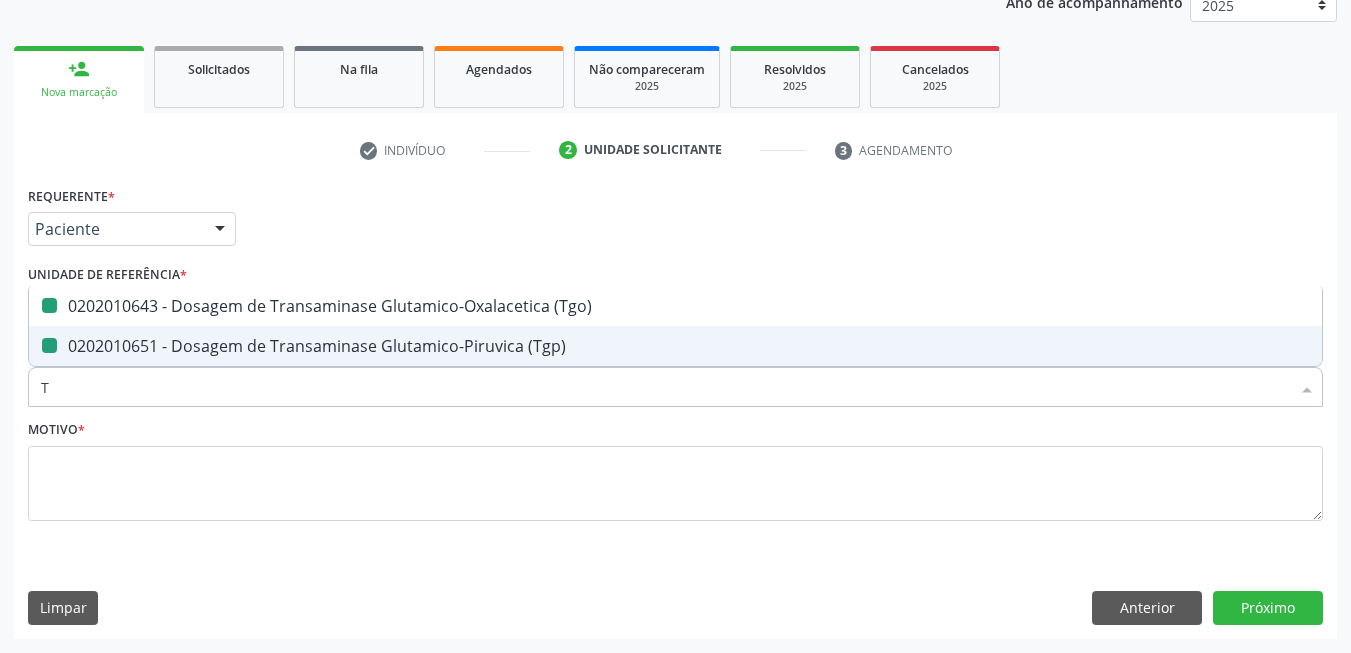 type on "TR" 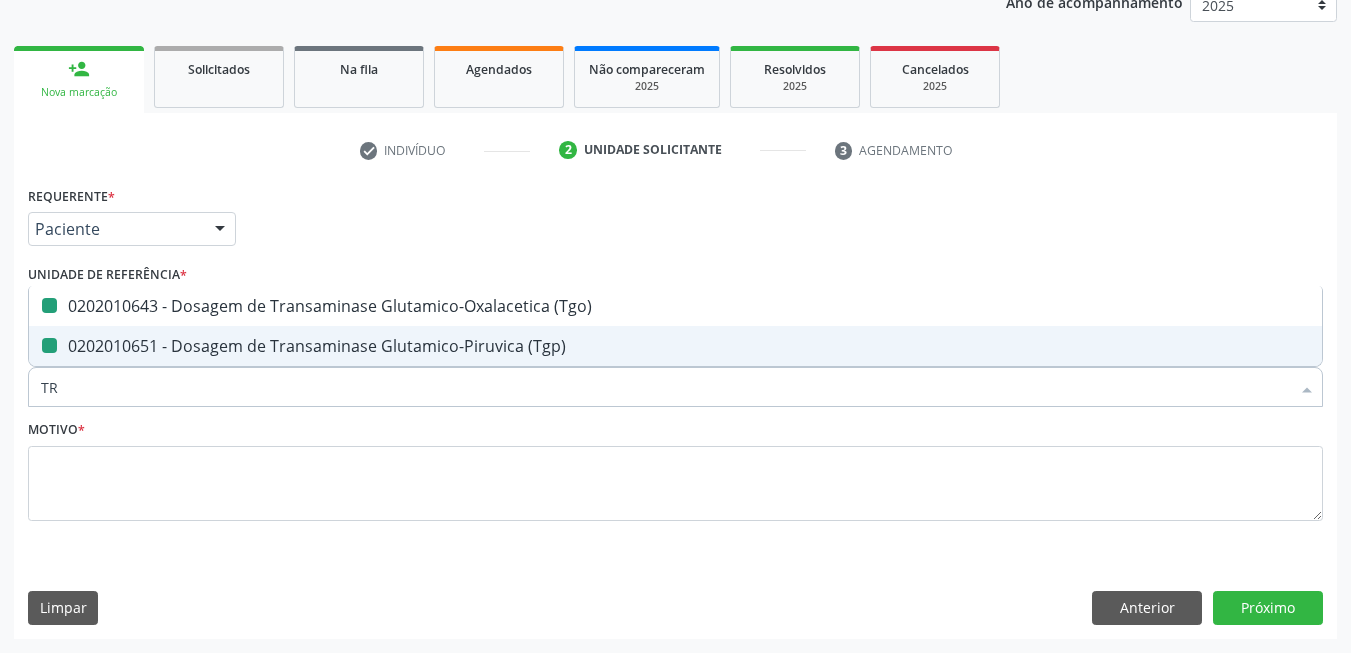 checkbox on "false" 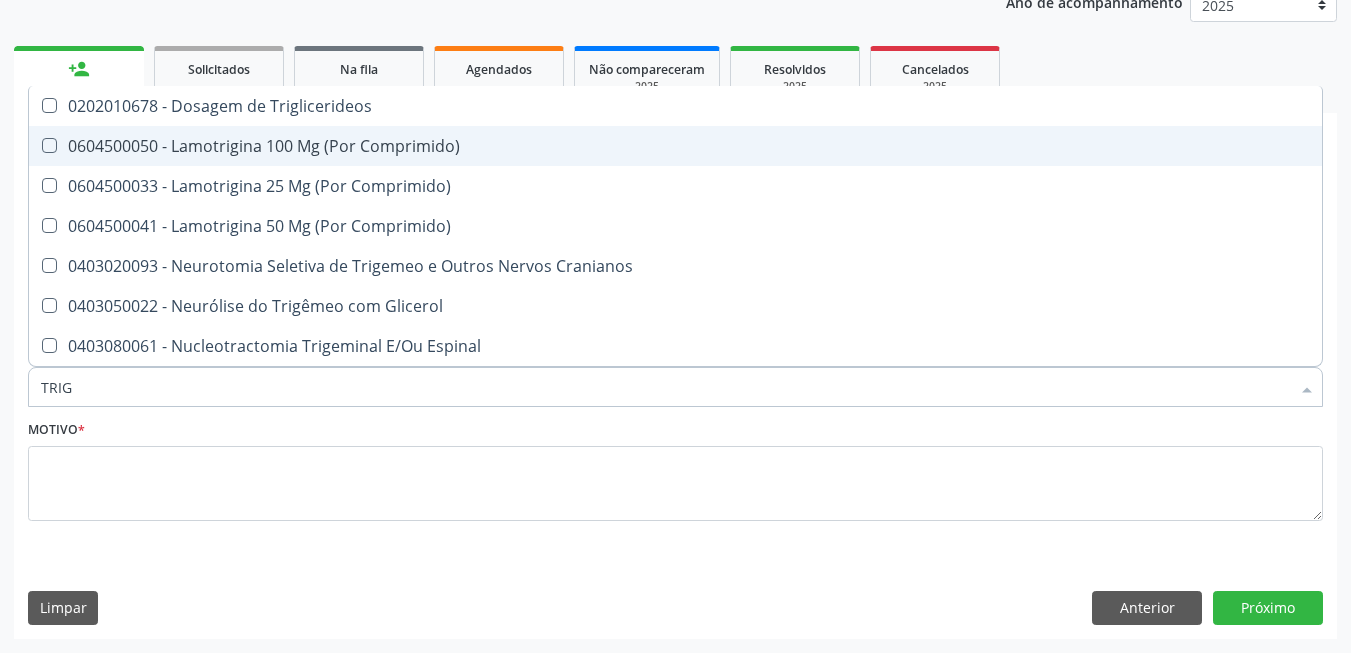 type on "TRIGL" 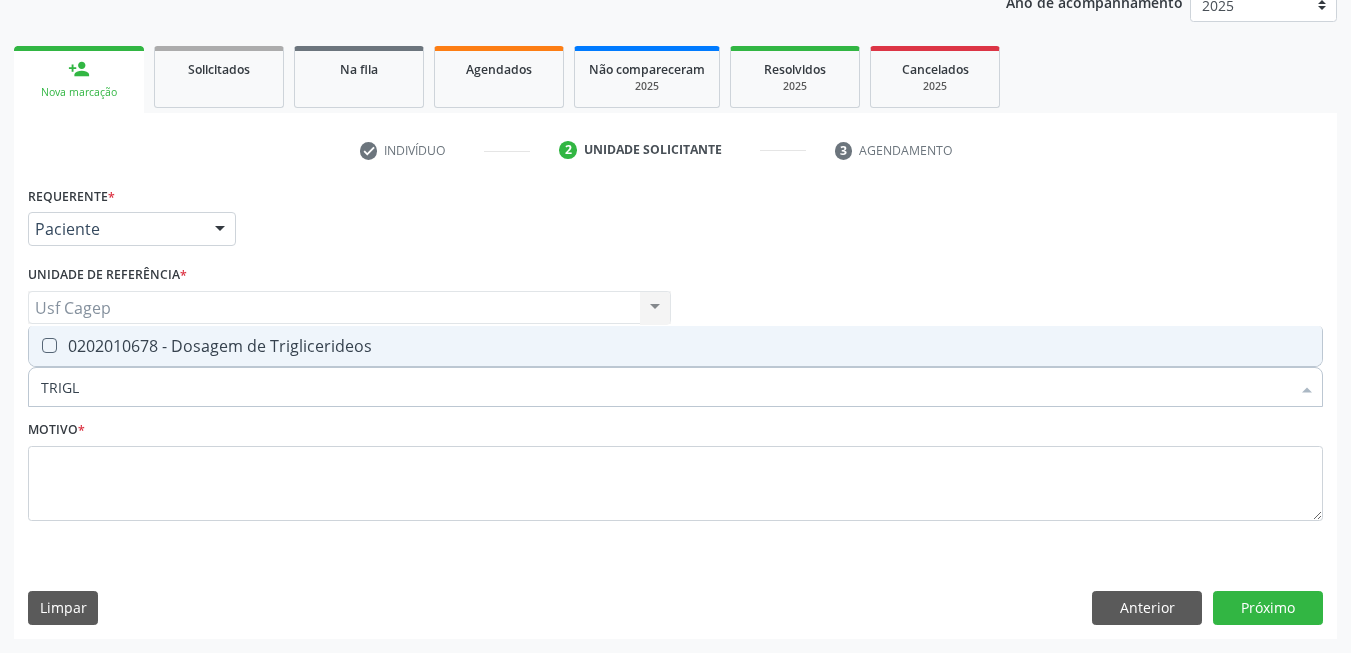 click on "0202010678 - Dosagem de Triglicerideos" at bounding box center (675, 346) 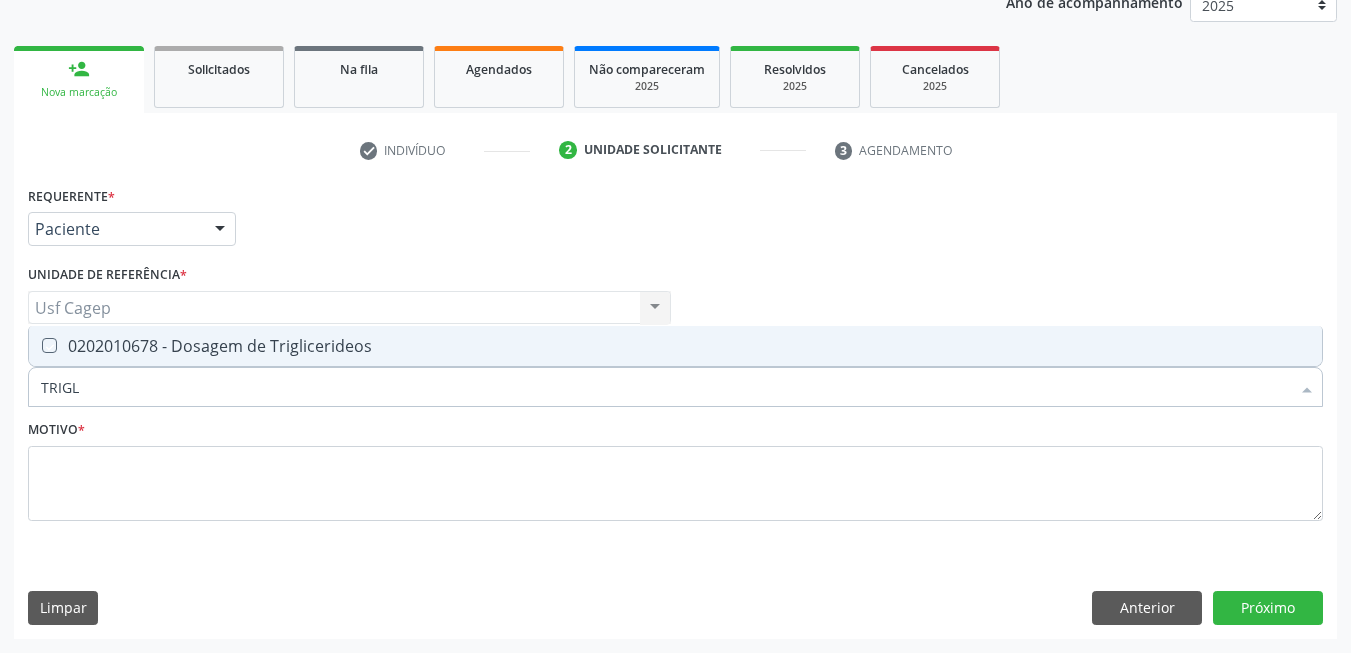 checkbox on "true" 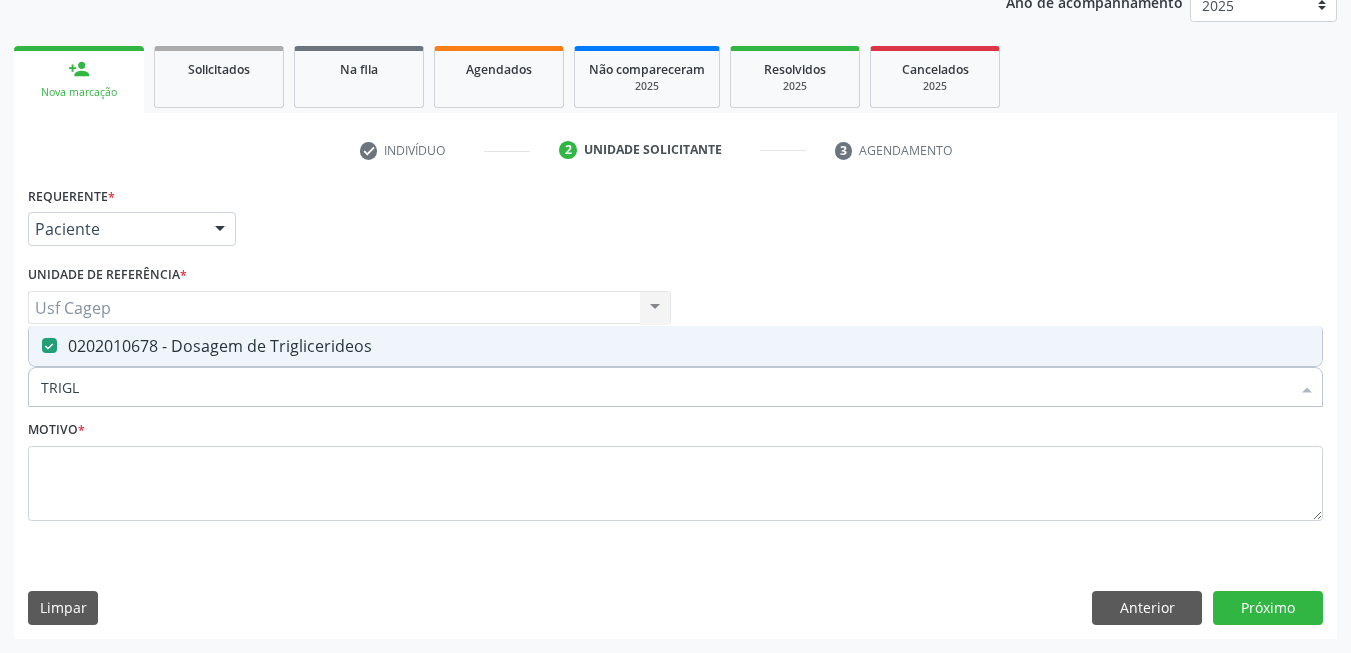 click on "TRIGL" at bounding box center [665, 387] 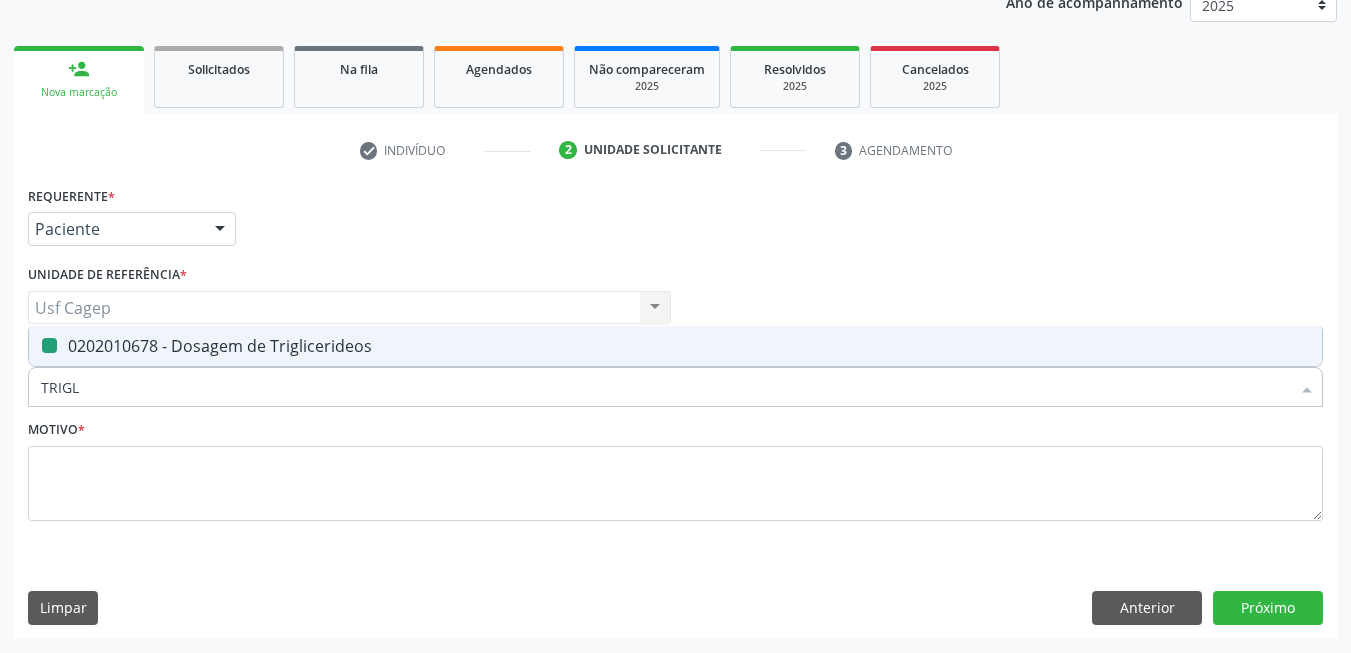 type on "G" 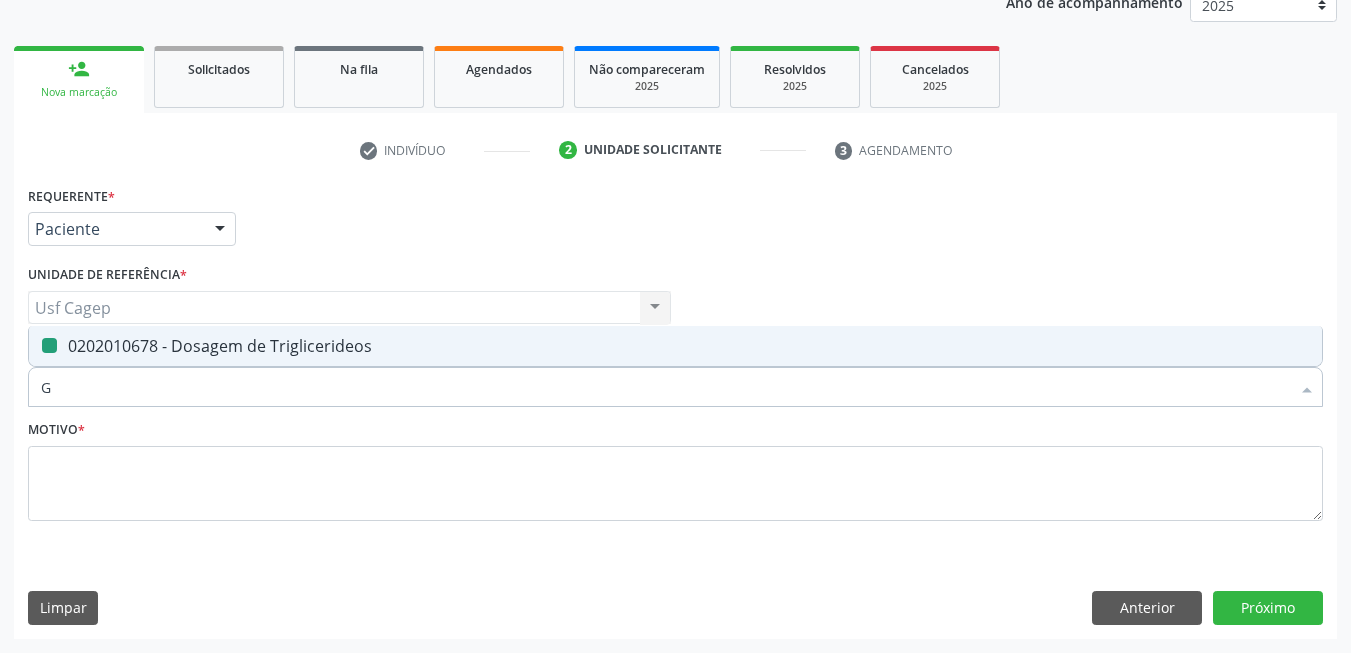 checkbox on "false" 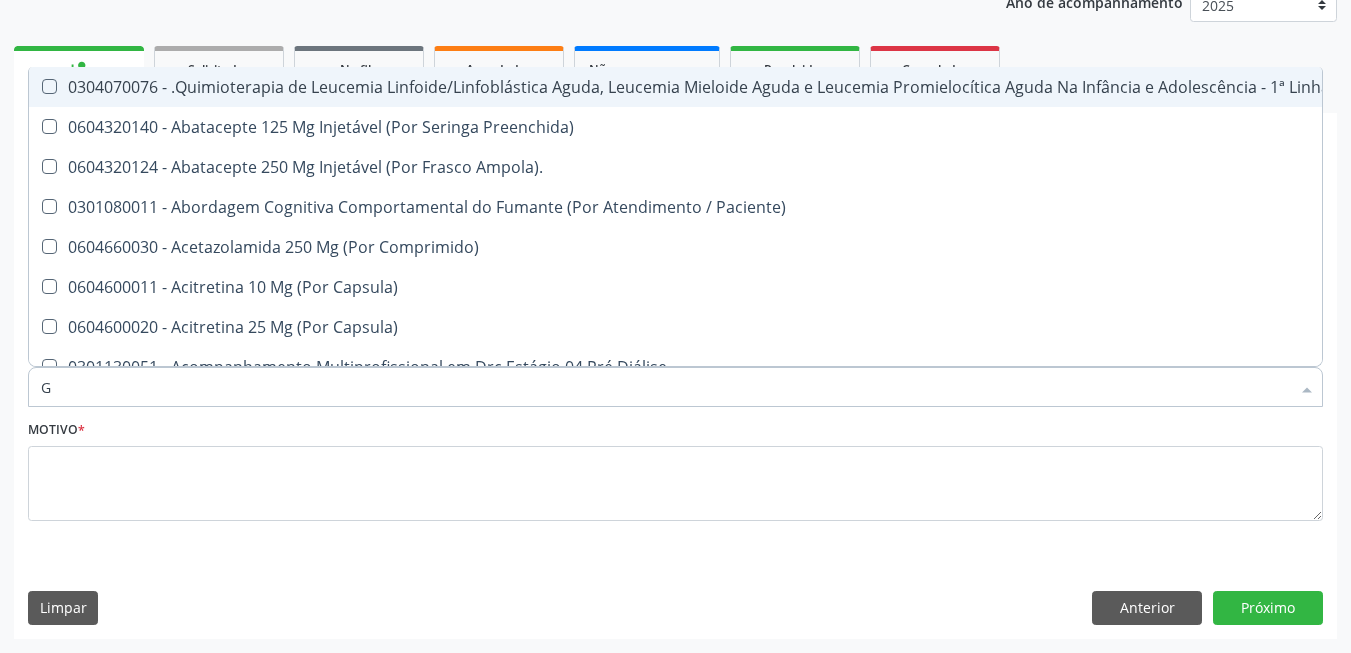 type 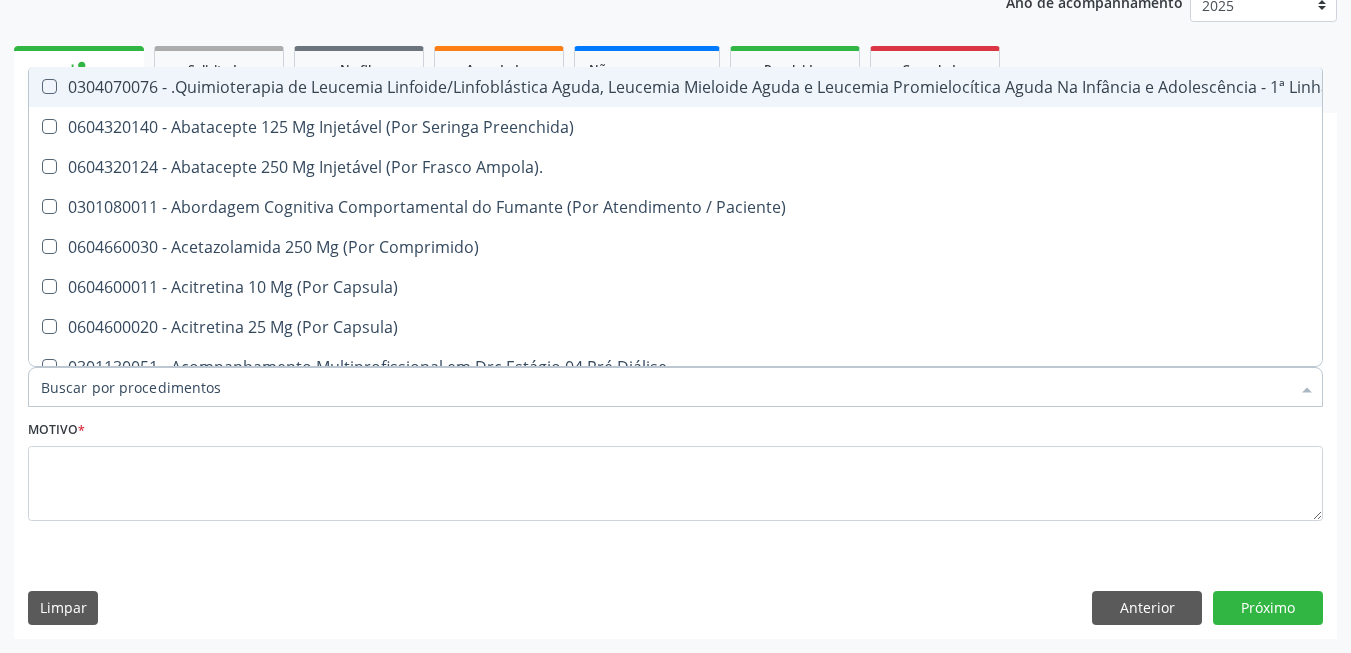 checkbox on "false" 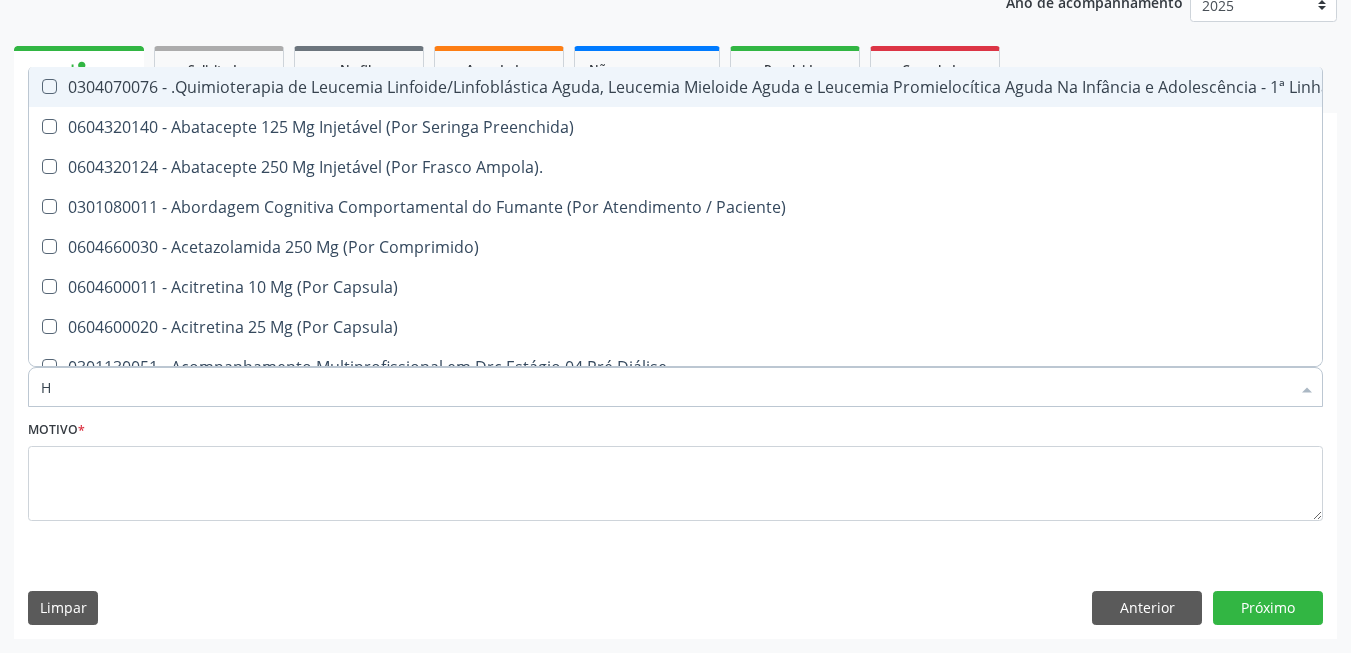 checkbox on "true" 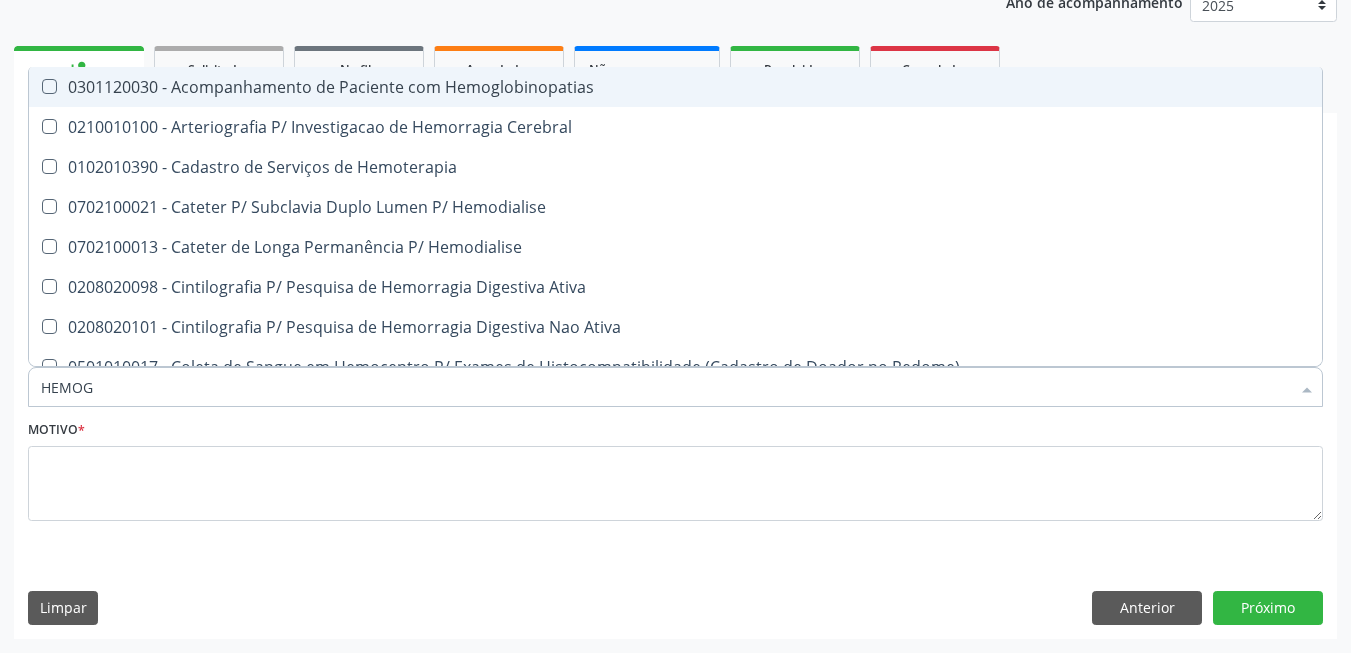 type on "HEMOGL" 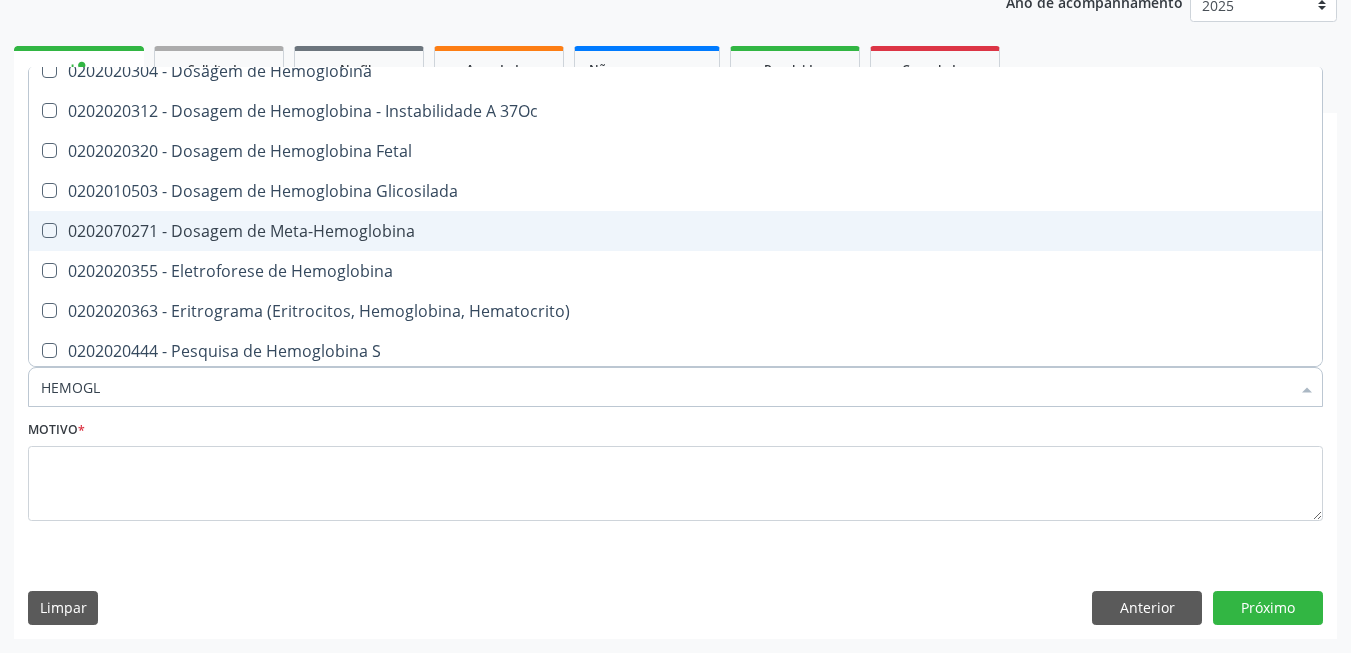 scroll, scrollTop: 301, scrollLeft: 0, axis: vertical 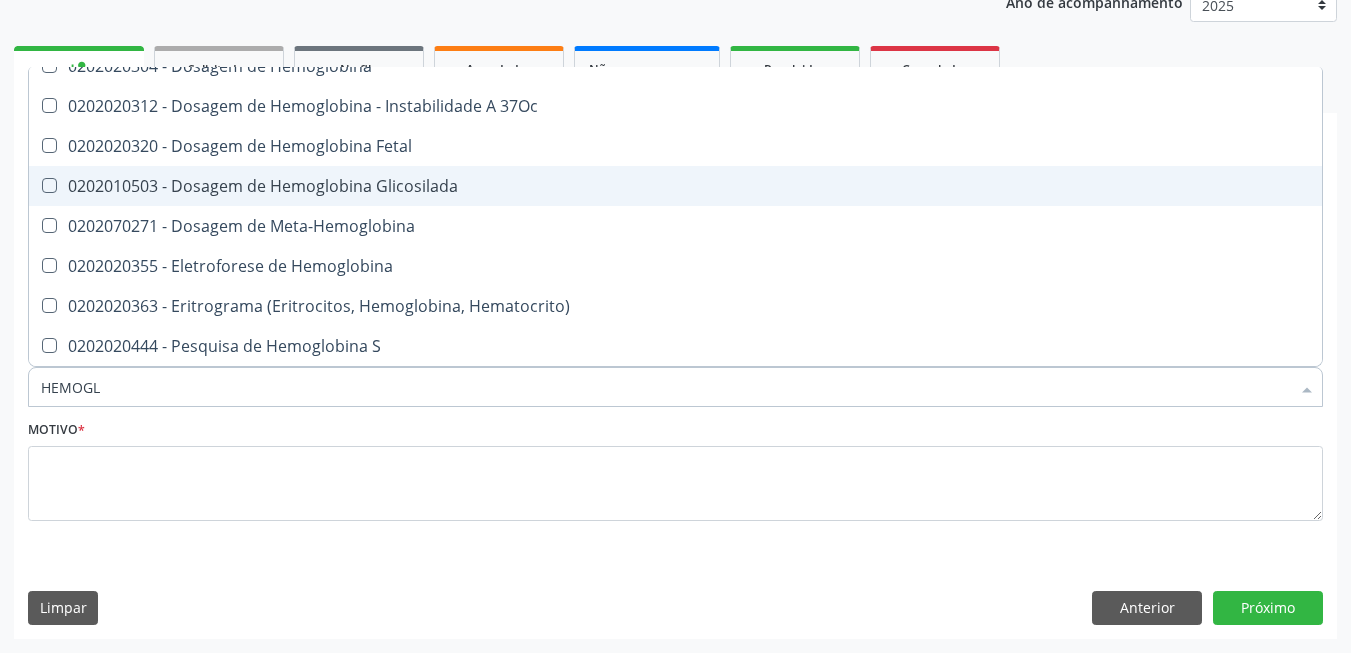 click on "0202010503 - Dosagem de Hemoglobina Glicosilada" at bounding box center (675, 186) 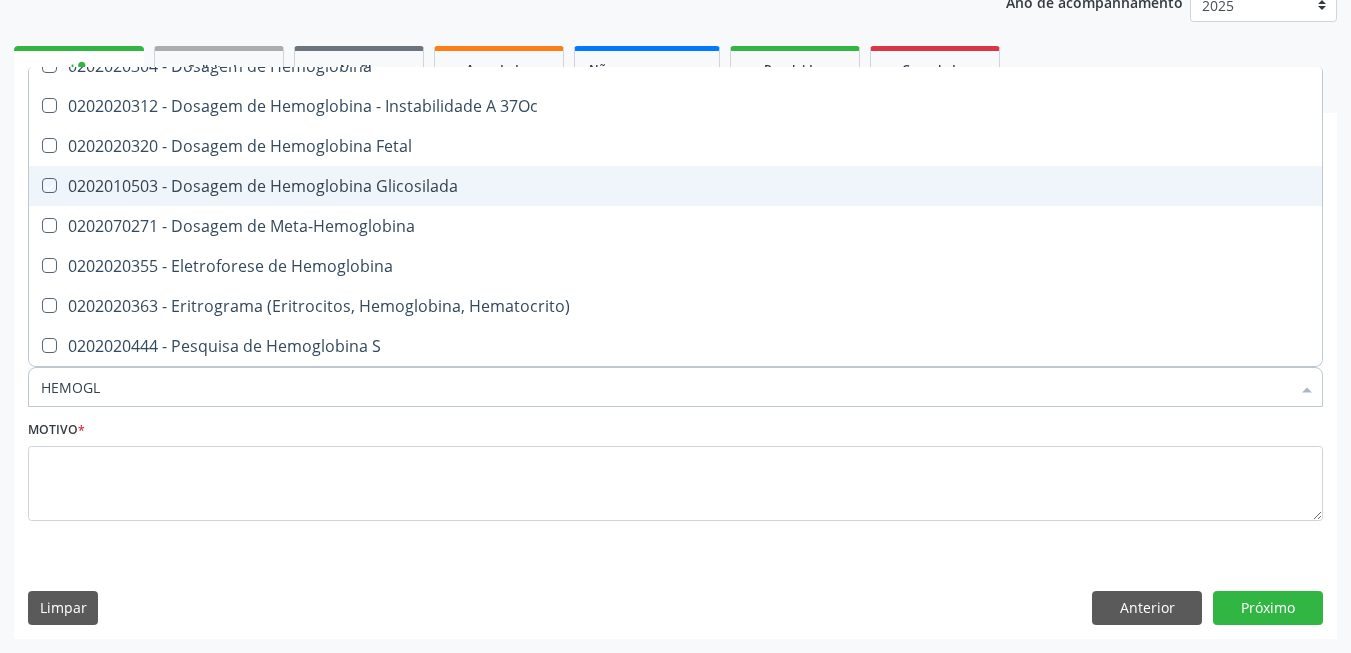 checkbox on "true" 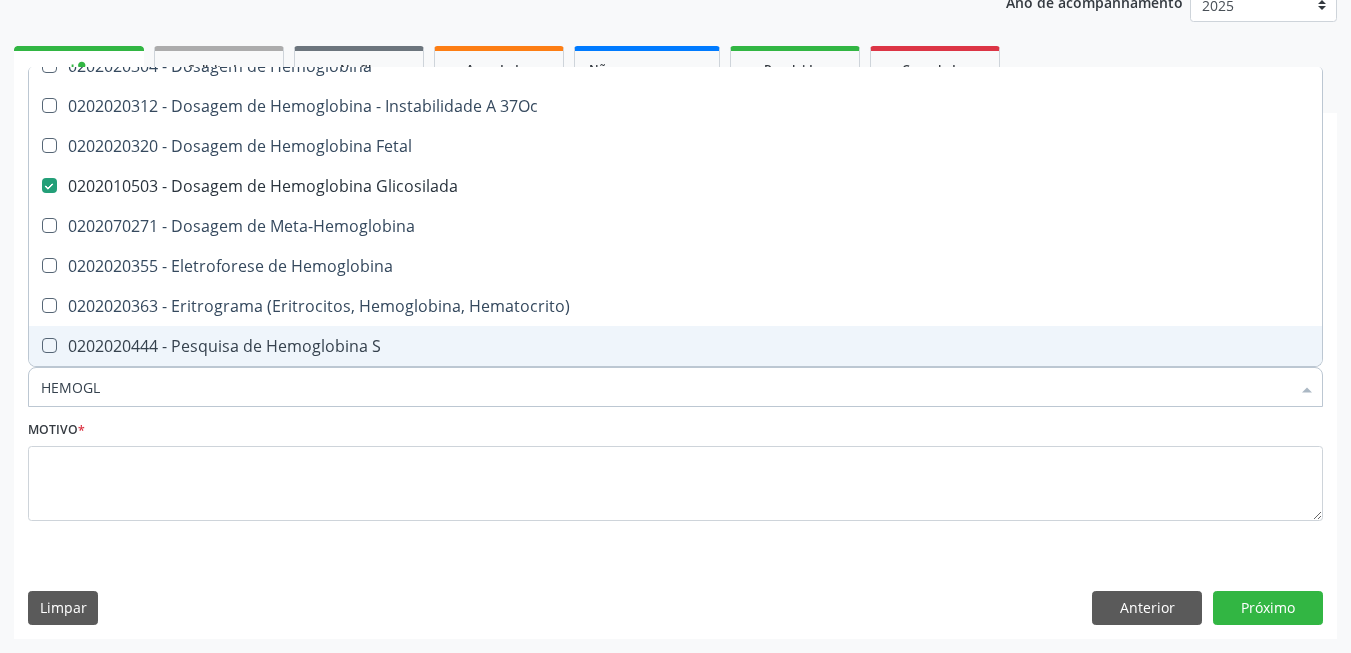 click on "HEMOGL" at bounding box center (665, 387) 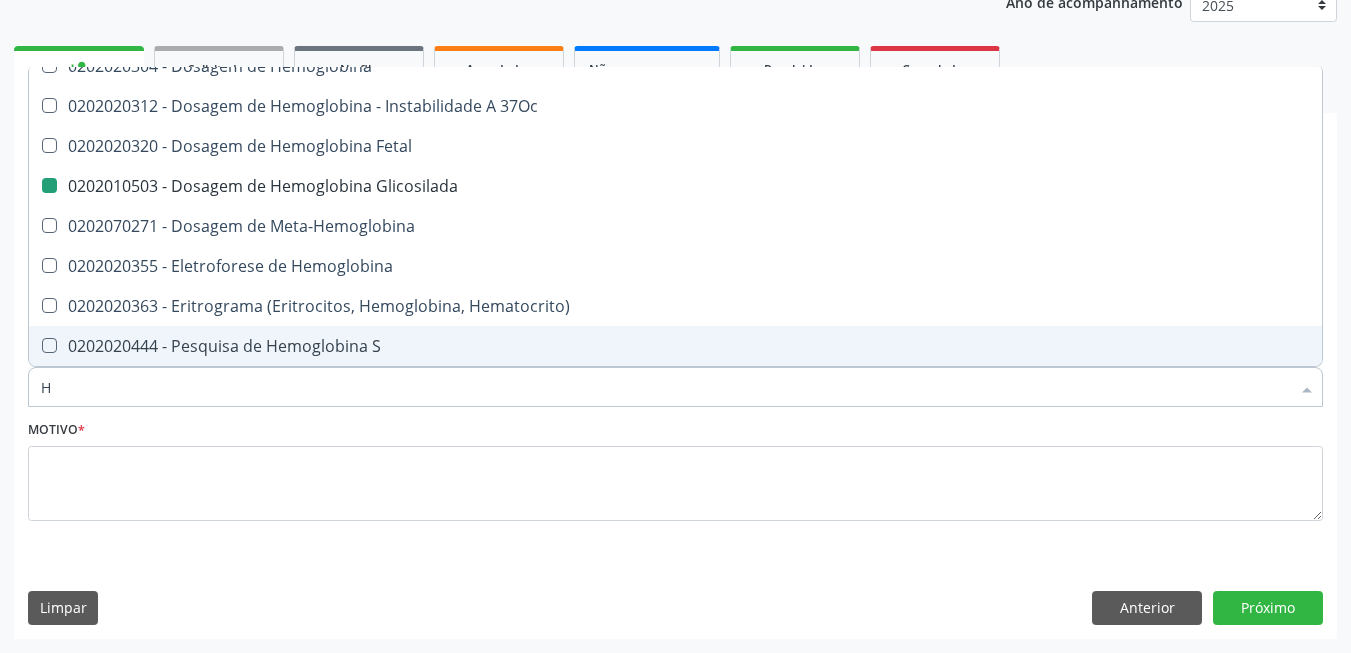 type on "HE" 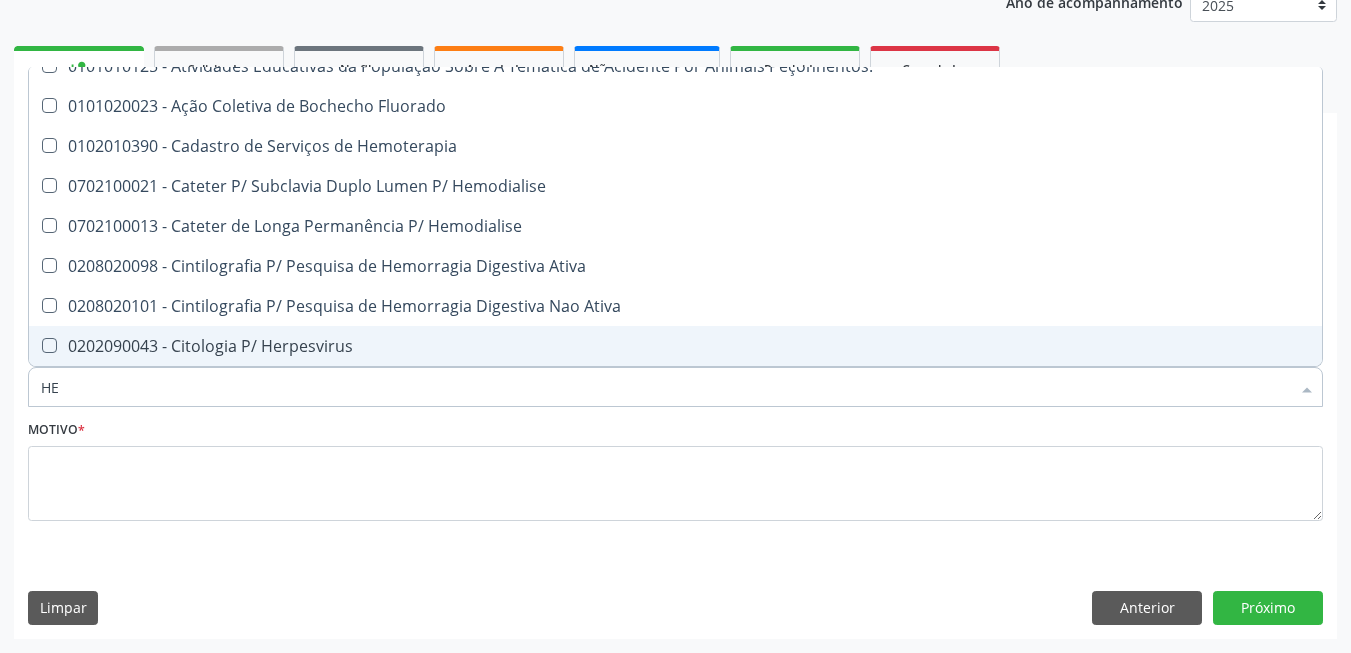 type on "HEM" 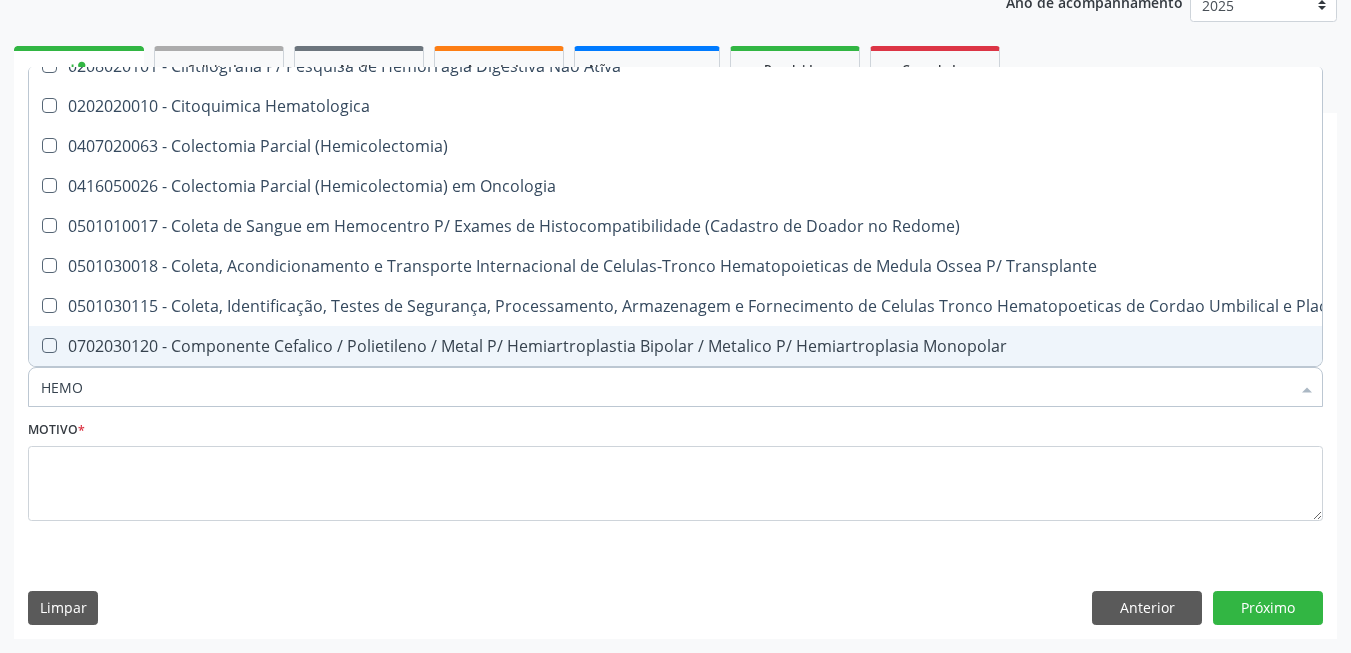 type on "HEMOG" 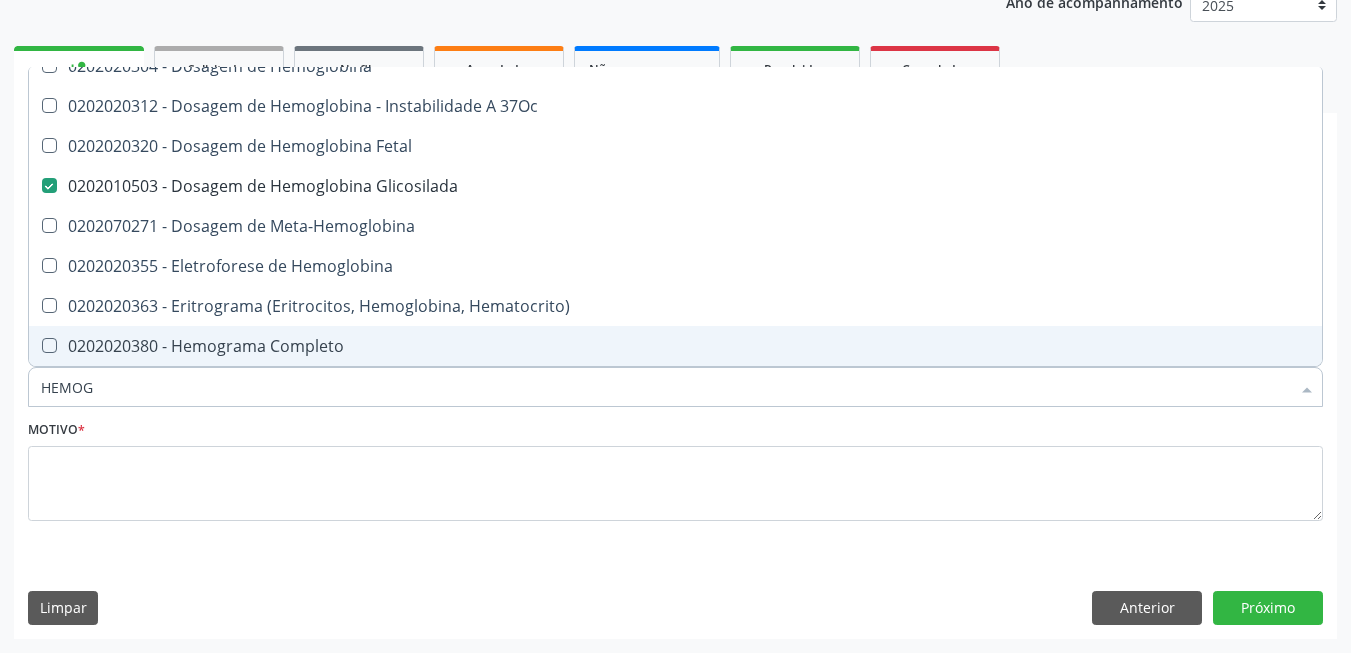 type on "HEMOGR" 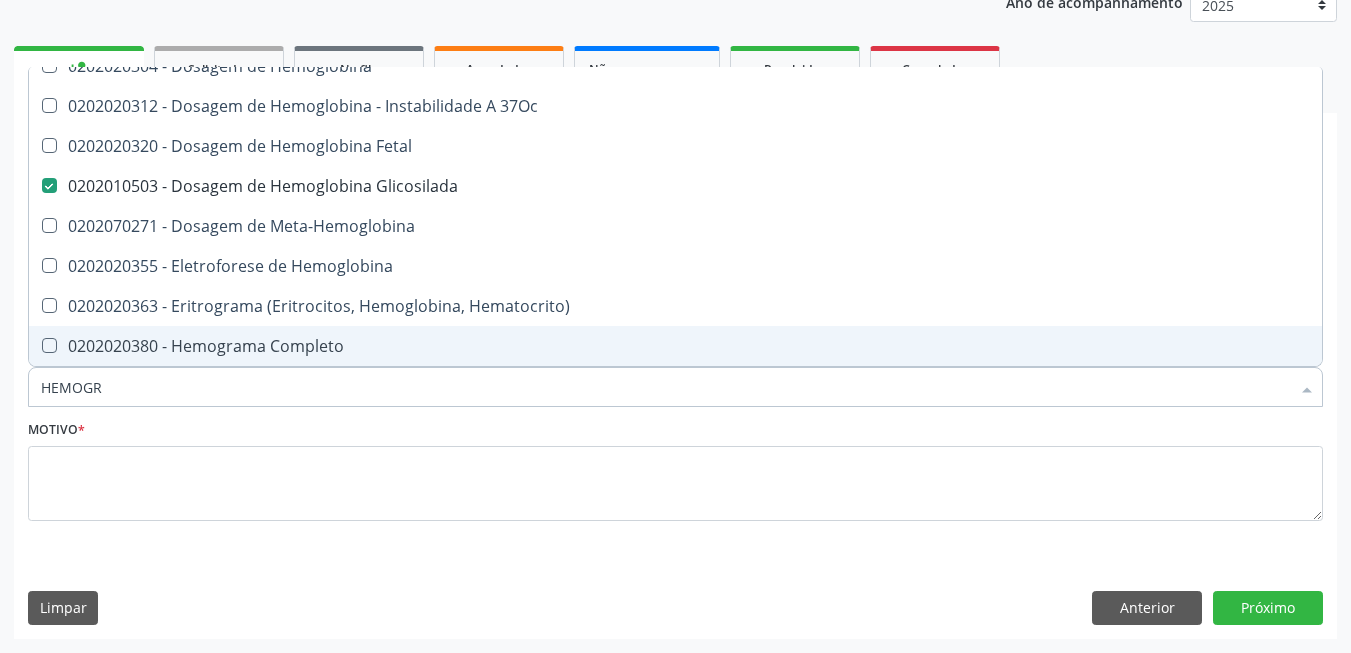 scroll, scrollTop: 0, scrollLeft: 0, axis: both 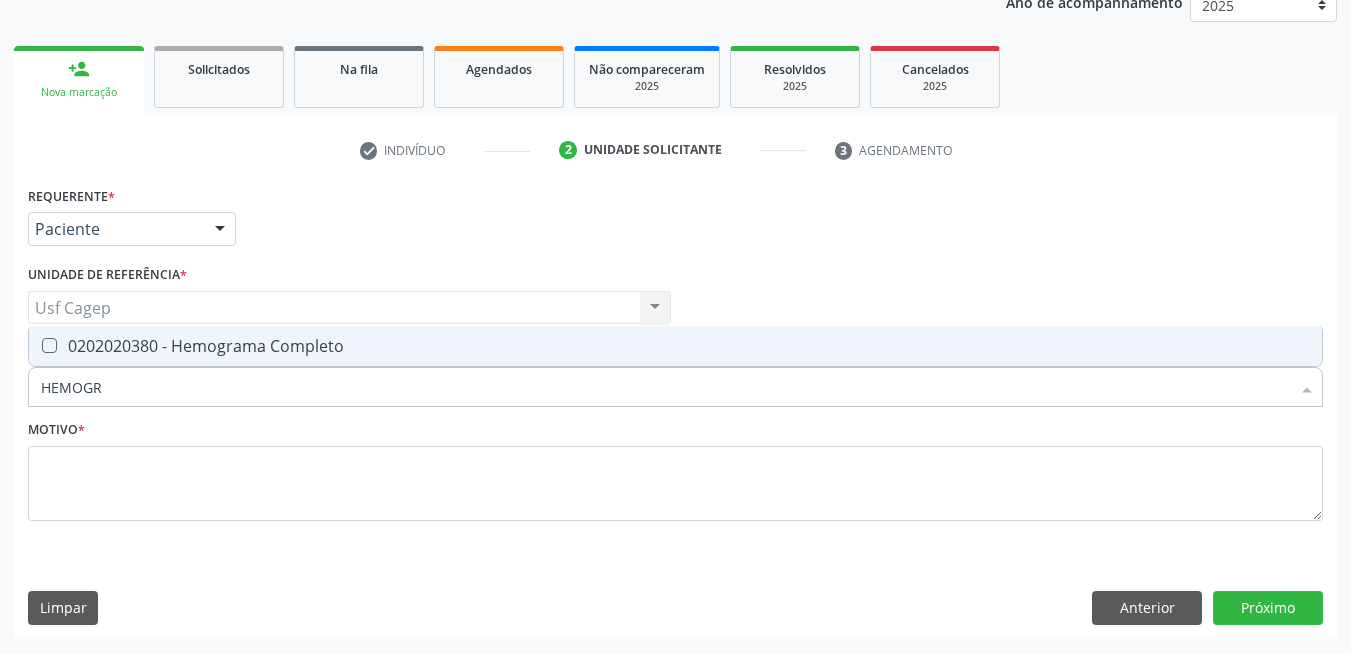 click on "0202020380 - Hemograma Completo" at bounding box center (675, 346) 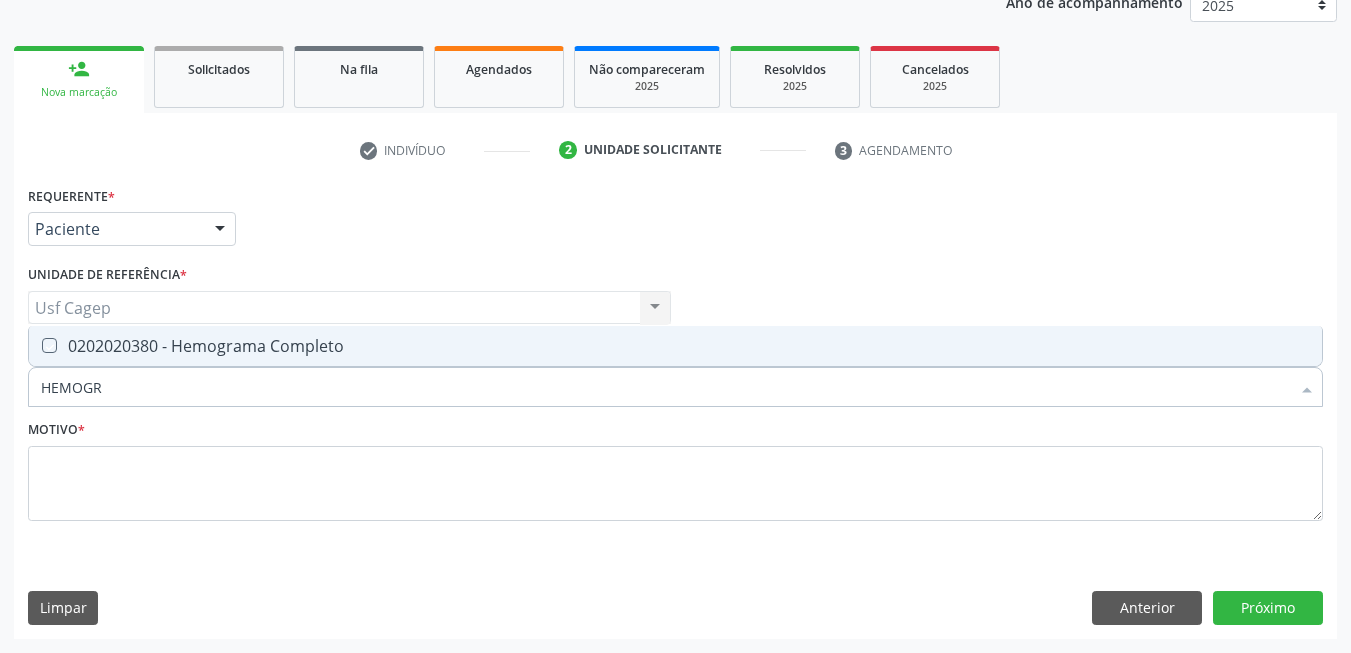 checkbox on "true" 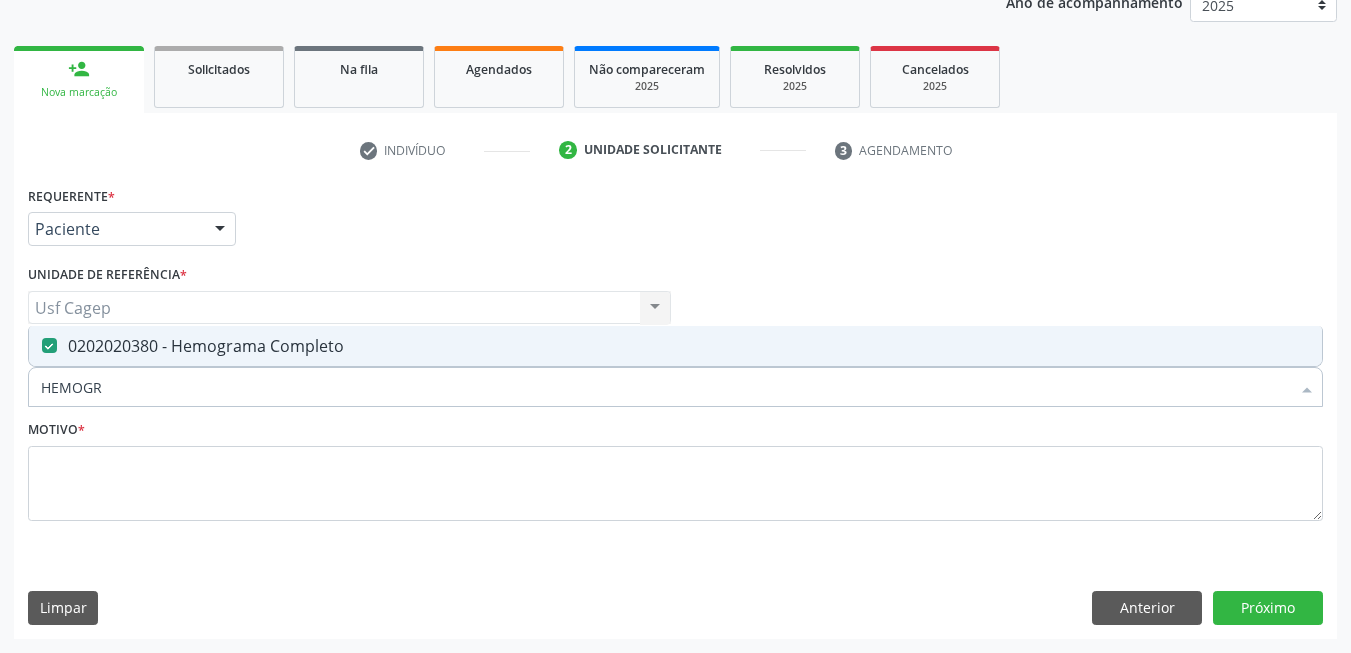click on "HEMOGR" at bounding box center [665, 387] 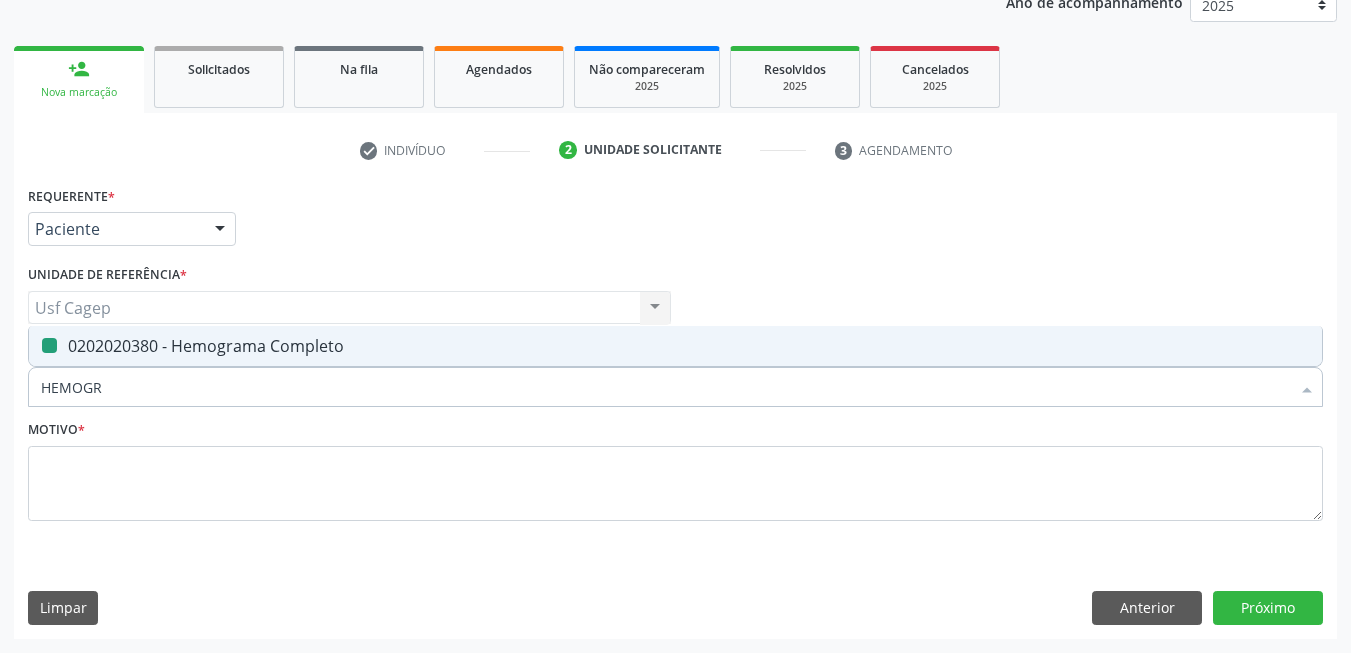 type on "T" 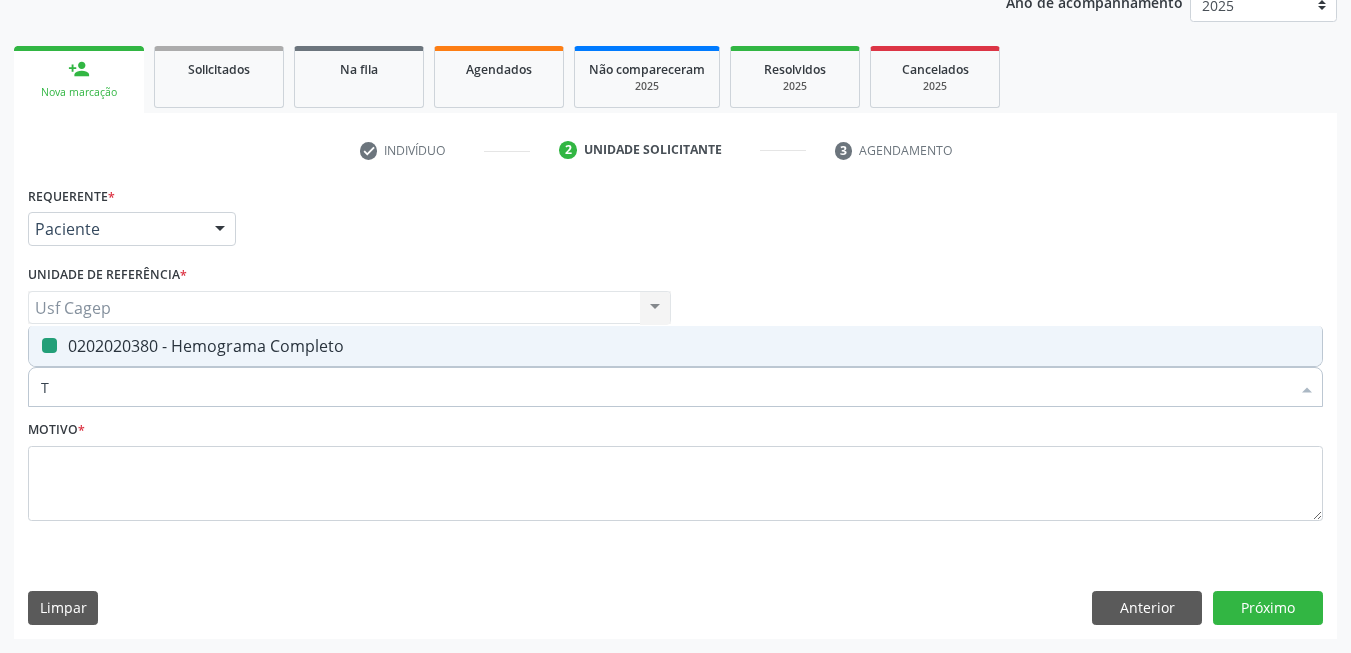 checkbox on "false" 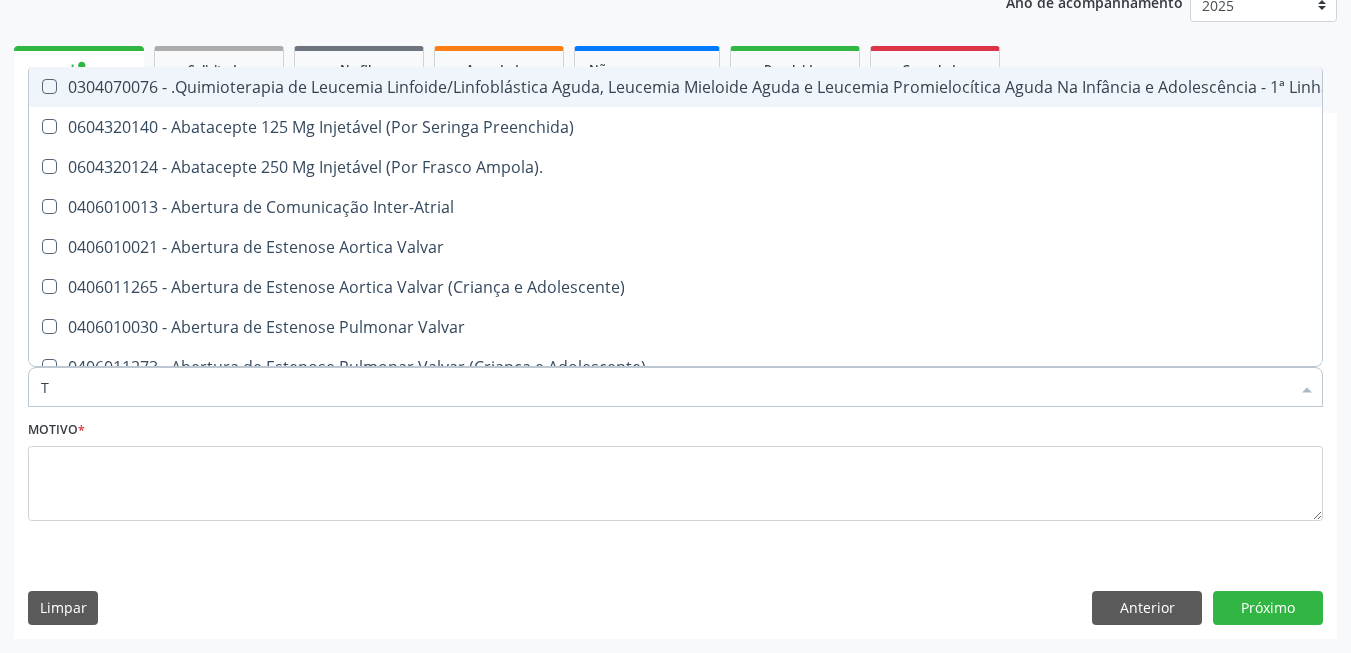 type on "T4" 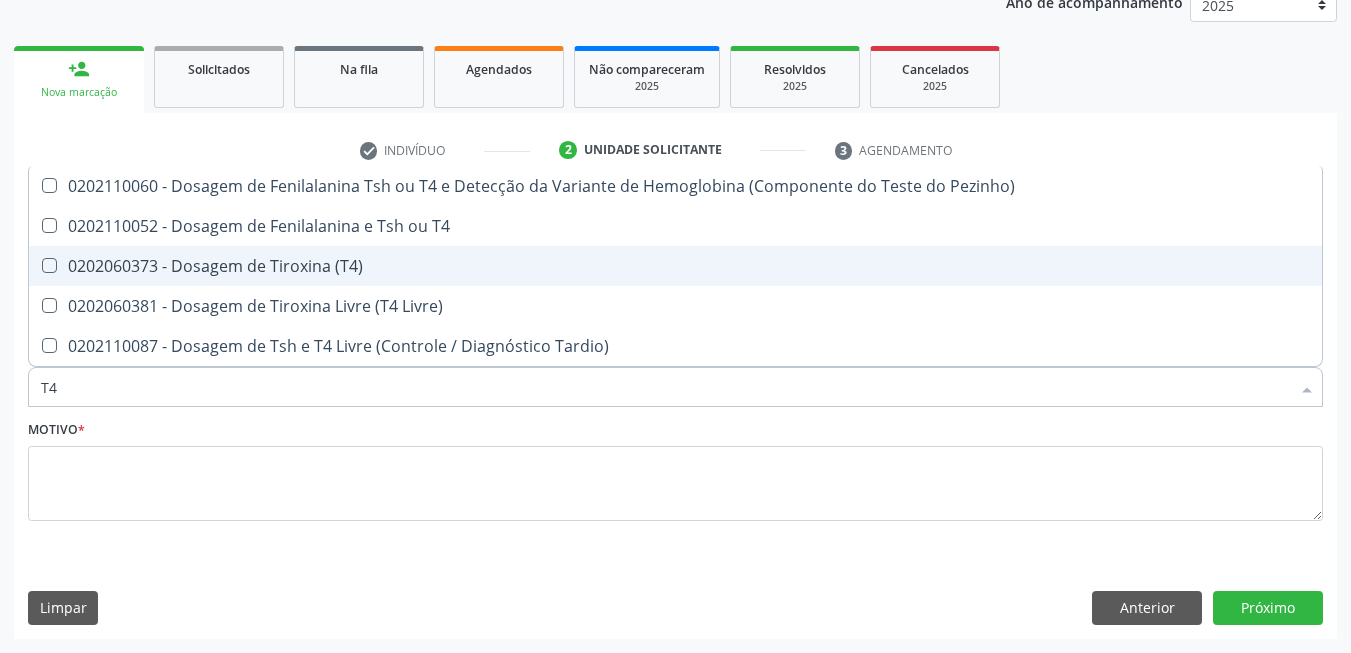 click on "0202060373 - Dosagem de Tiroxina (T4)" at bounding box center (675, 266) 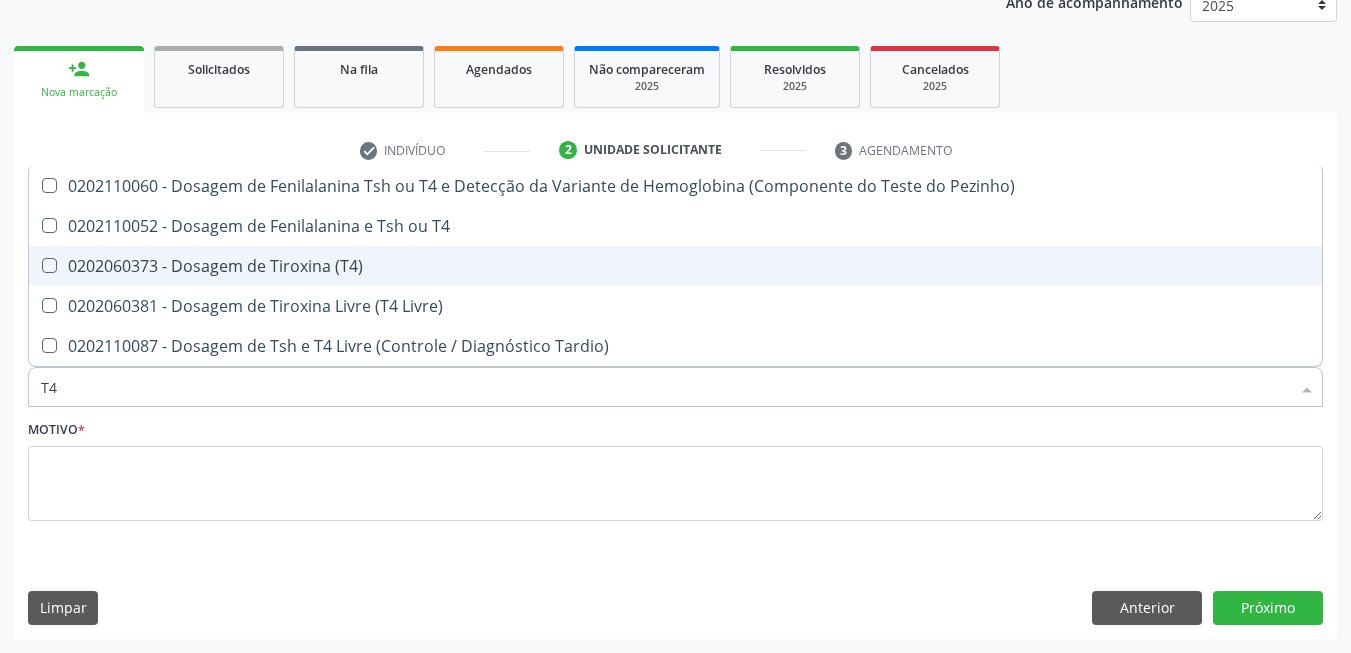 checkbox on "true" 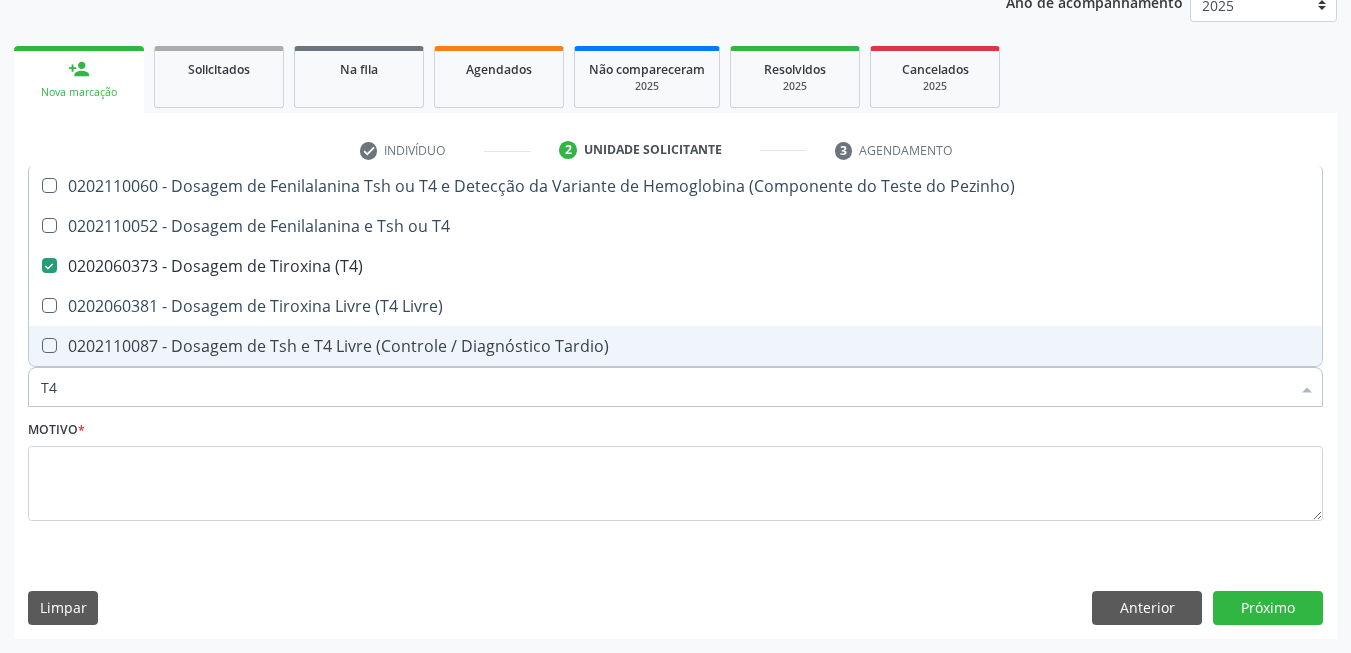 click on "T4" at bounding box center (665, 387) 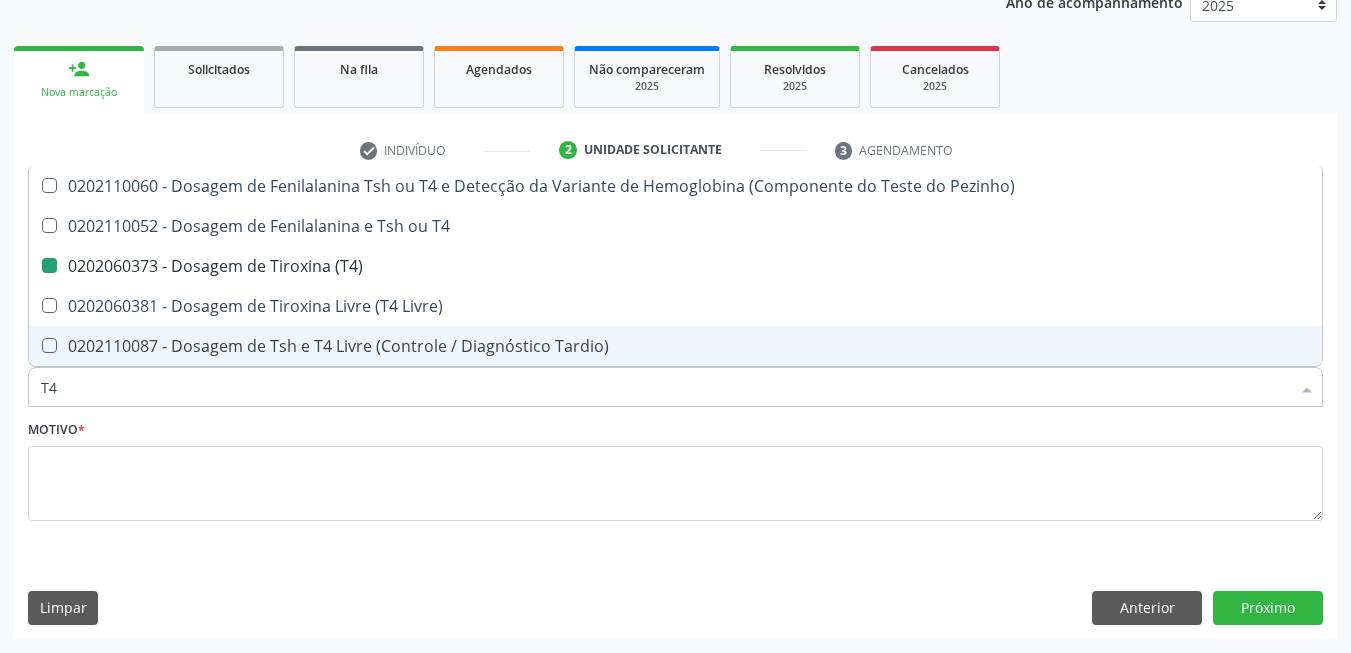 type on "T" 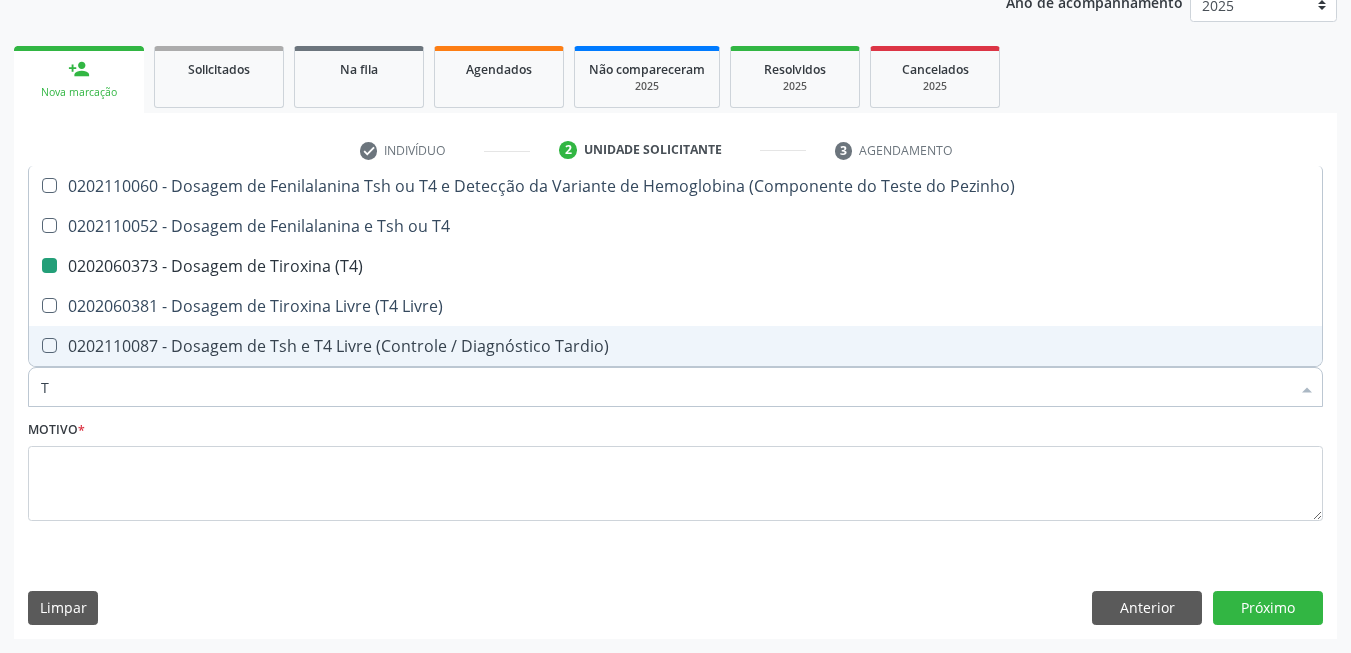 checkbox on "false" 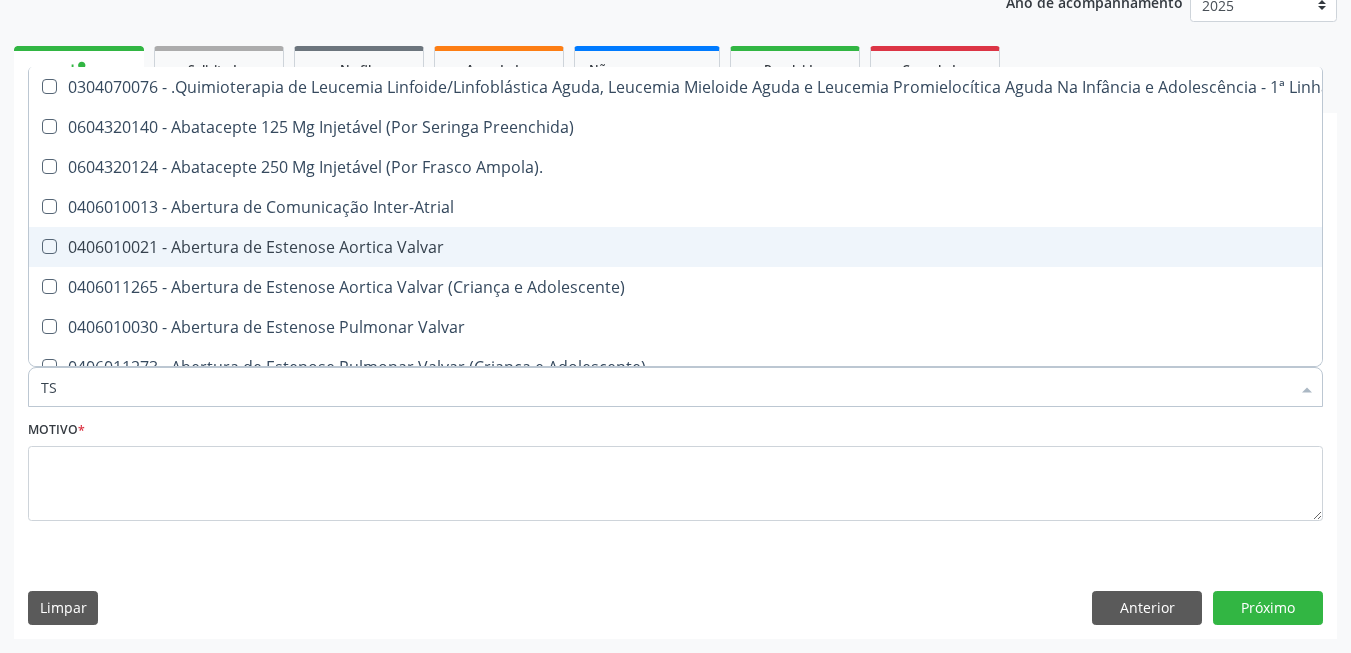 type on "TSH" 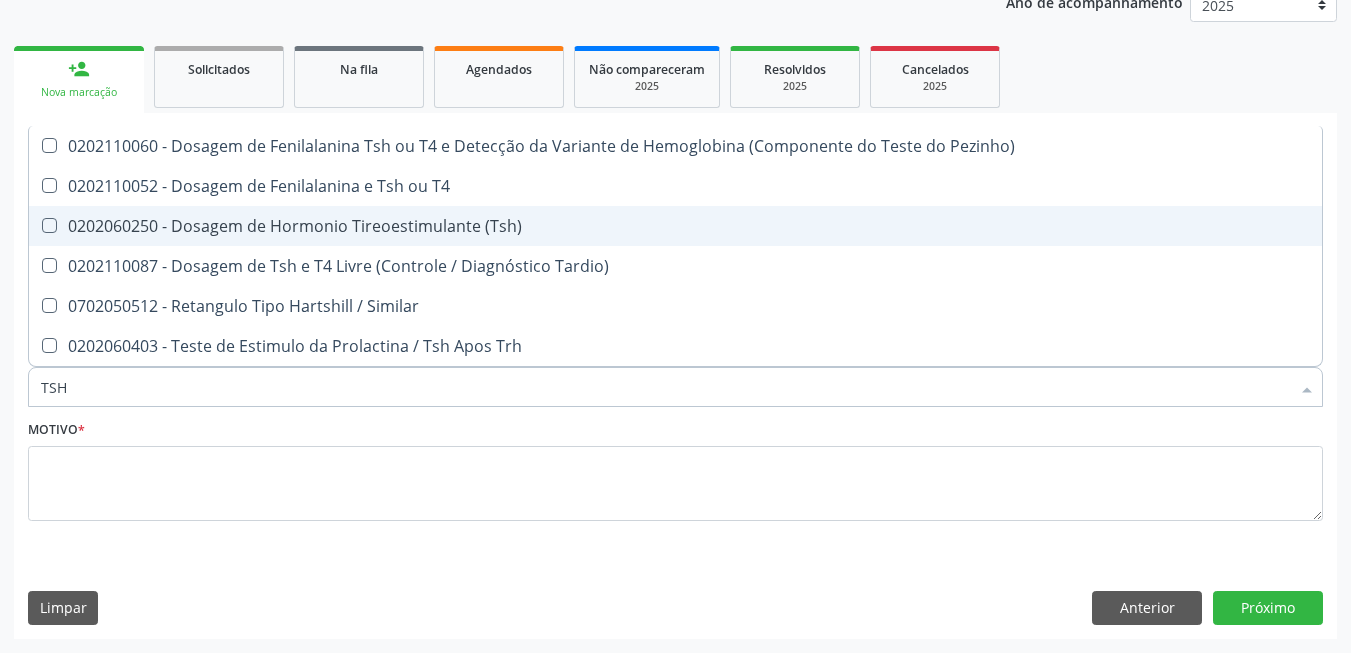 click on "0202060250 - Dosagem de Hormonio Tireoestimulante (Tsh)" at bounding box center [675, 226] 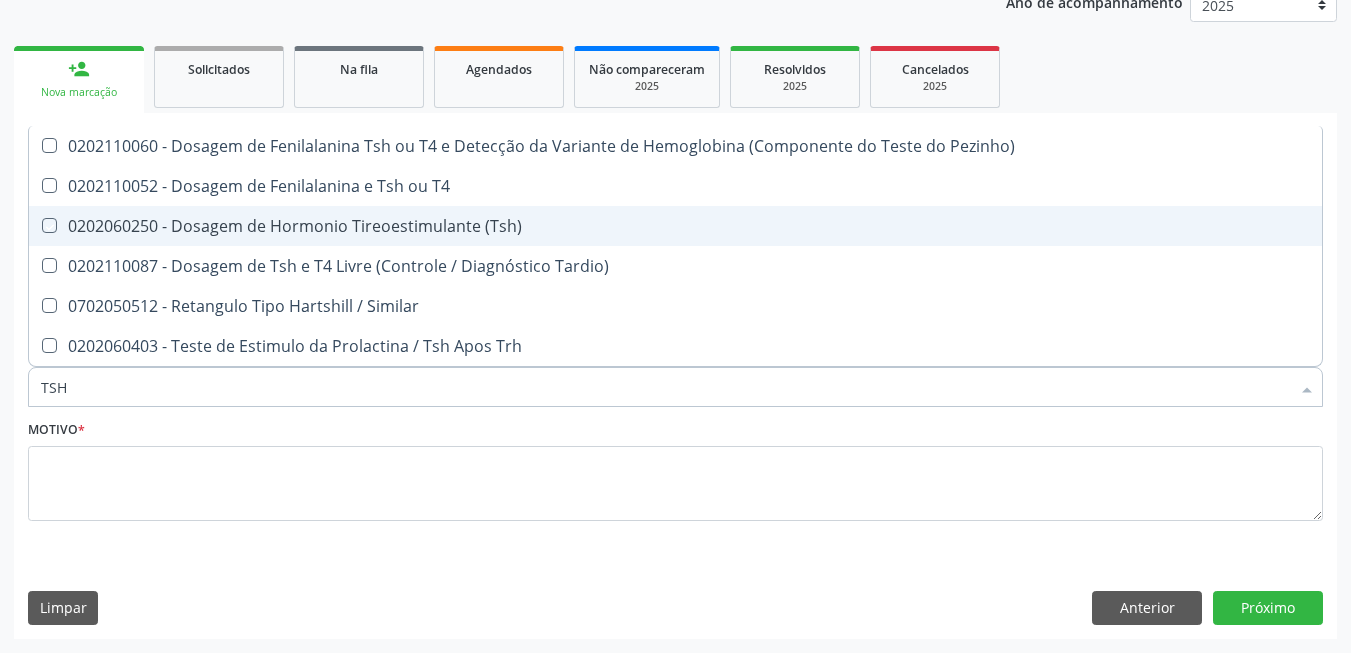 checkbox on "true" 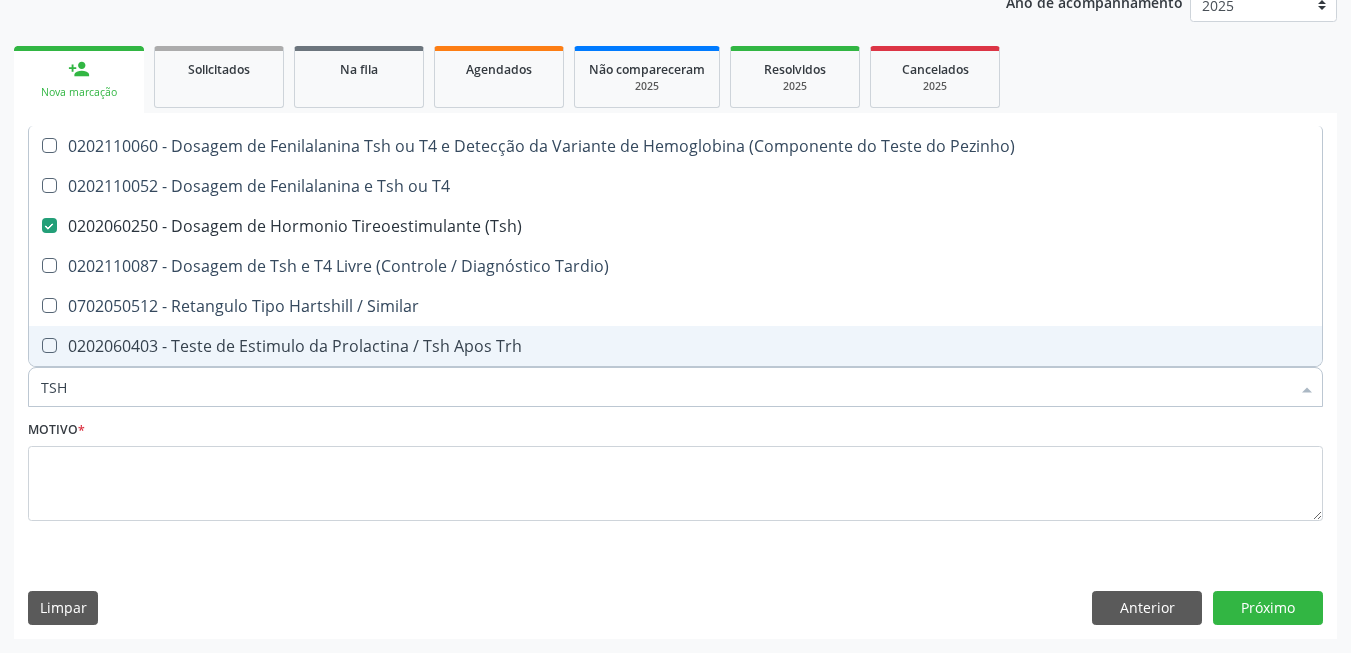 click on "TSH" at bounding box center [665, 387] 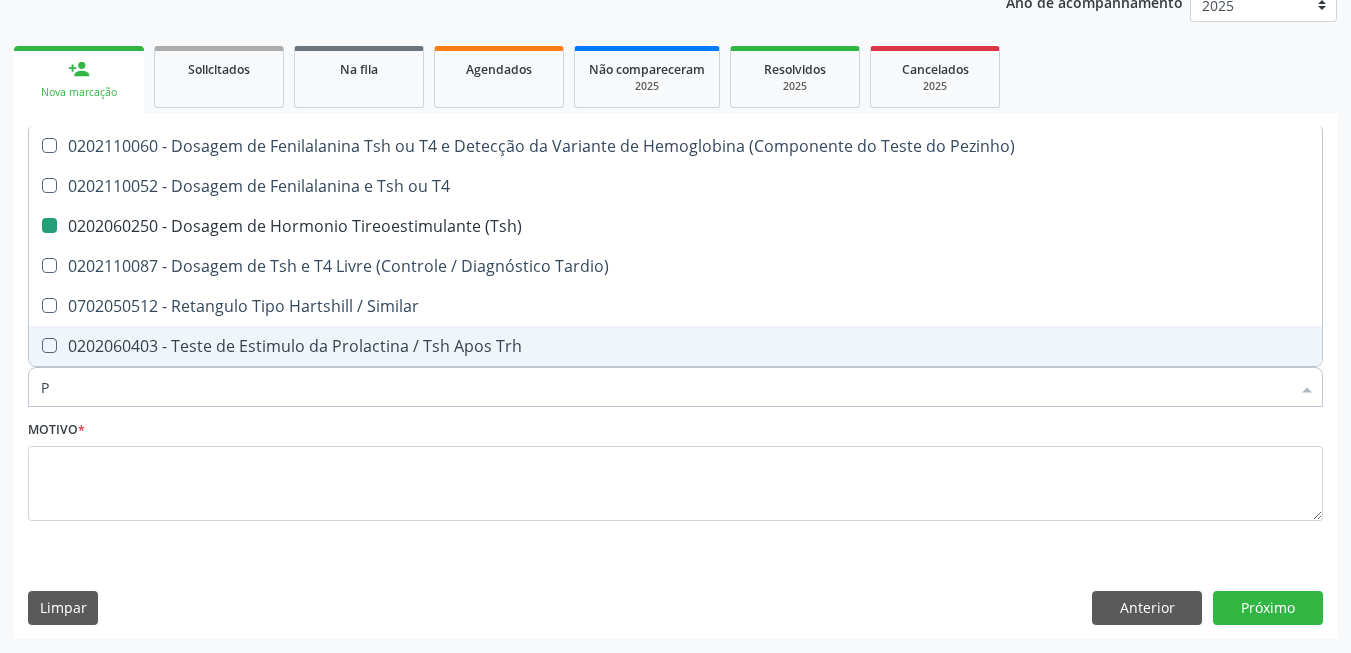 type on "PS" 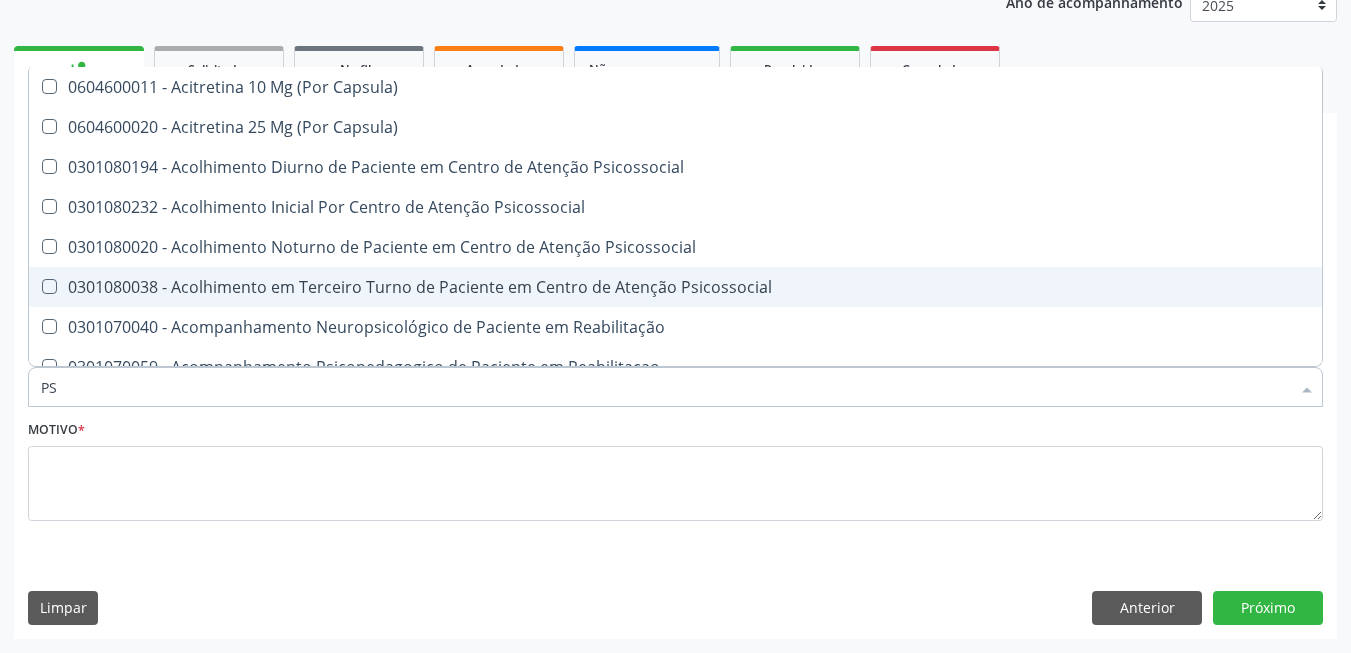 type on "PSA" 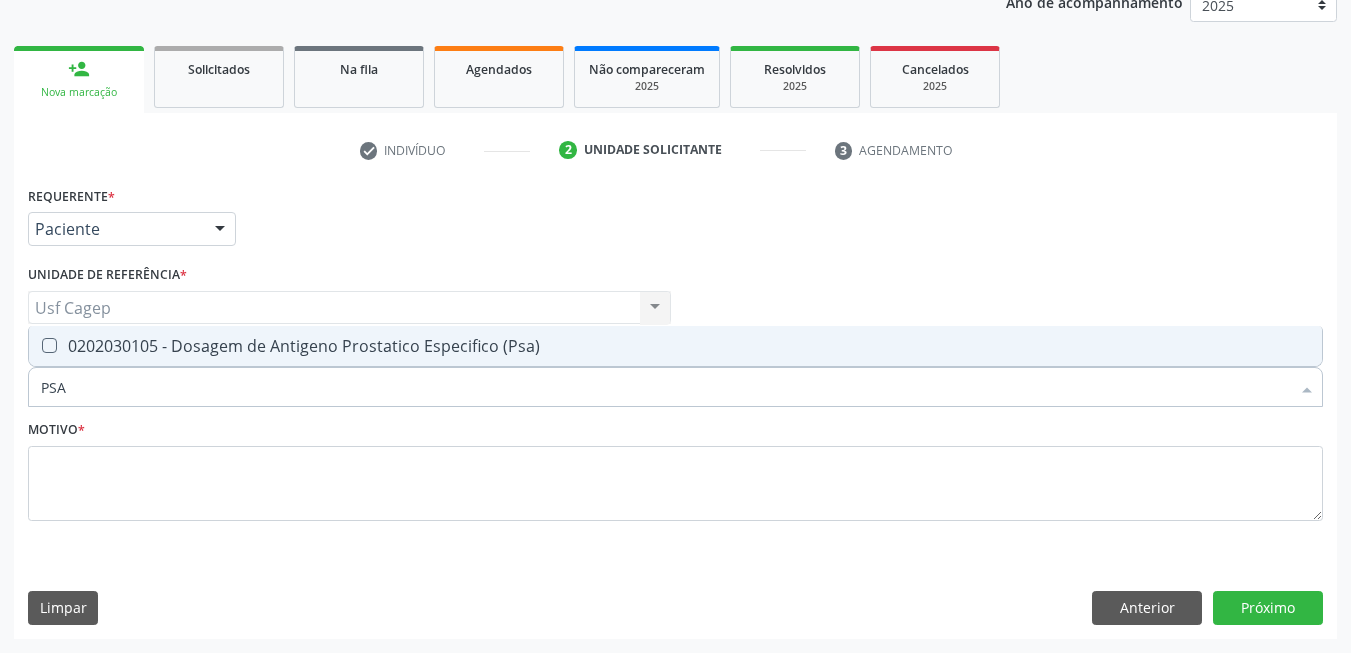 click on "0202030105 - Dosagem de Antigeno Prostatico Especifico (Psa)" at bounding box center [675, 346] 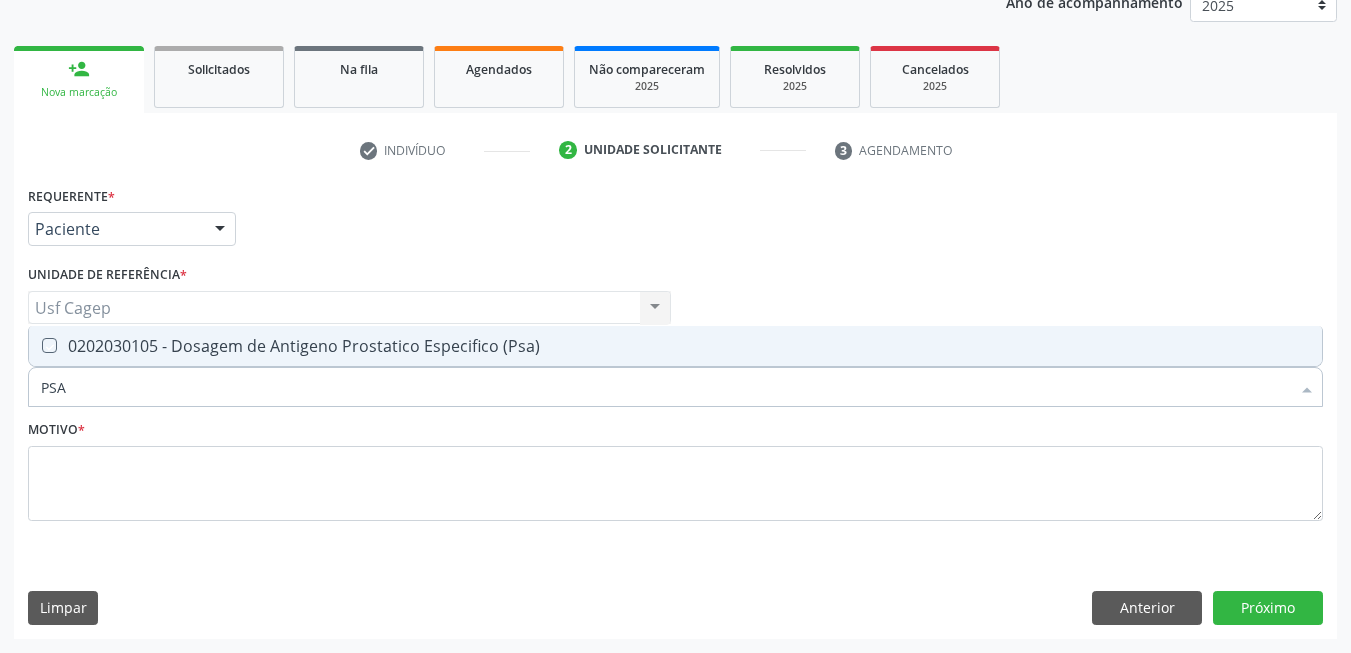 checkbox on "true" 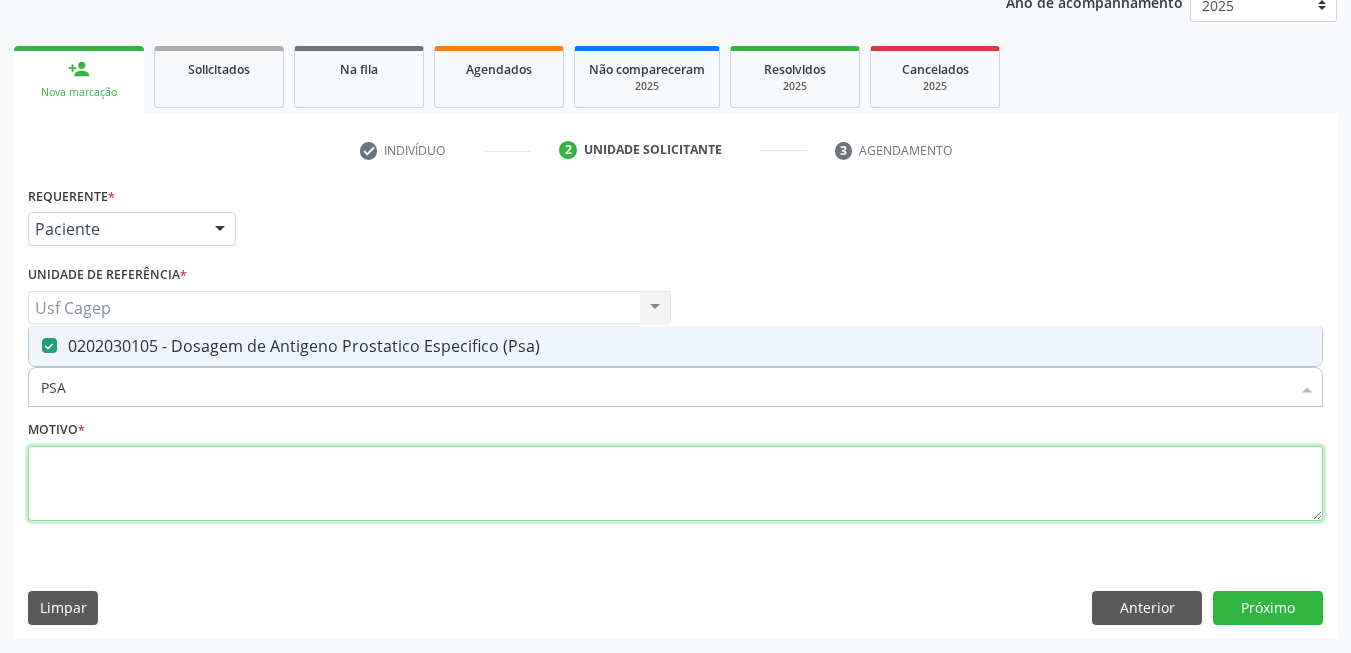 click at bounding box center (675, 484) 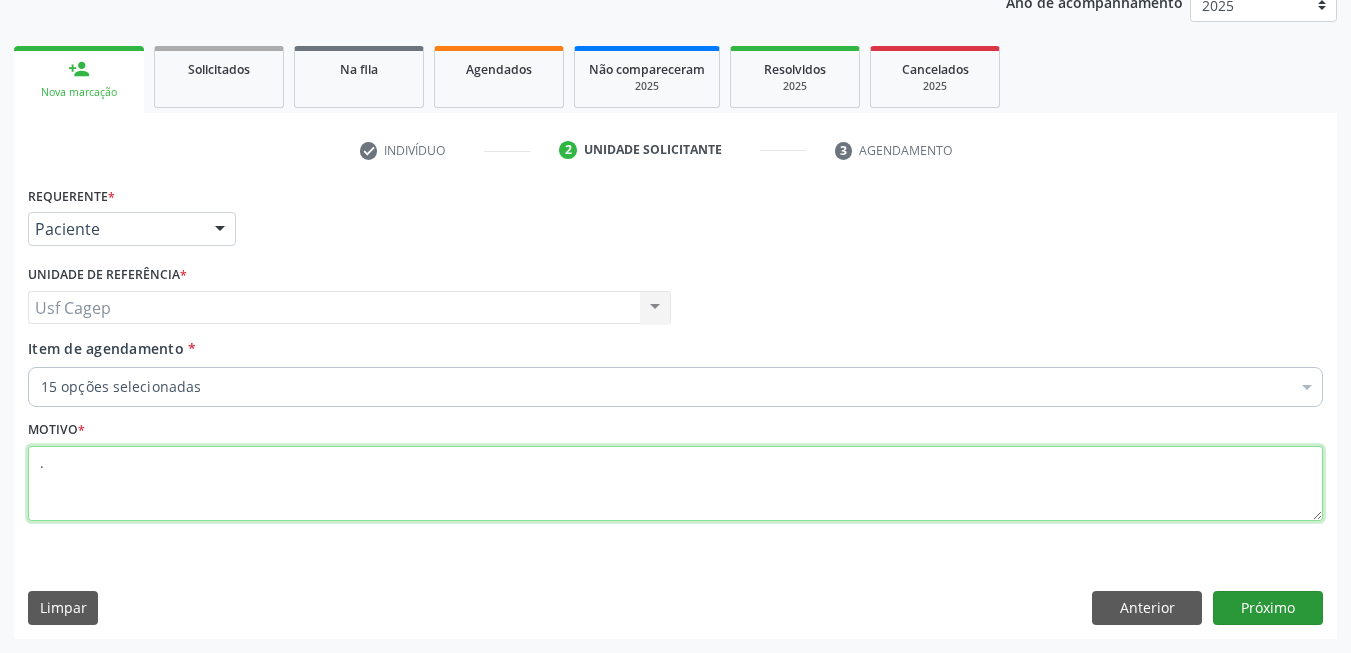 type on "." 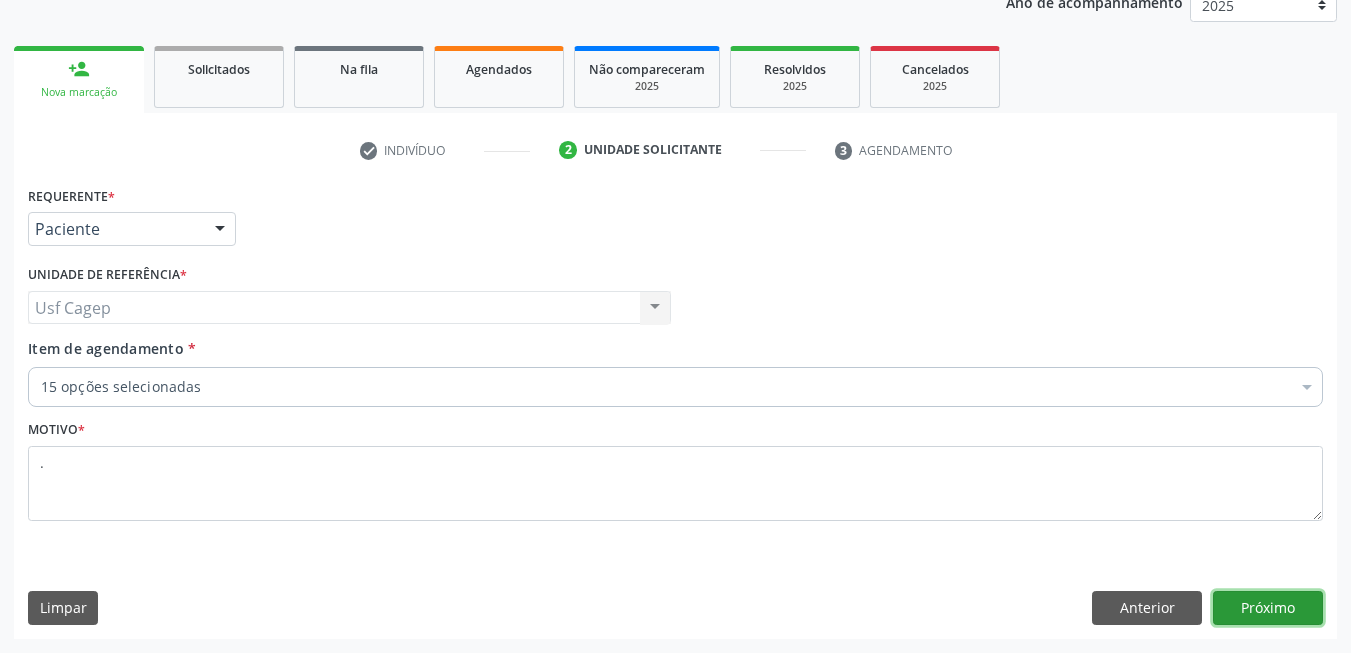 click on "Próximo" at bounding box center [1268, 608] 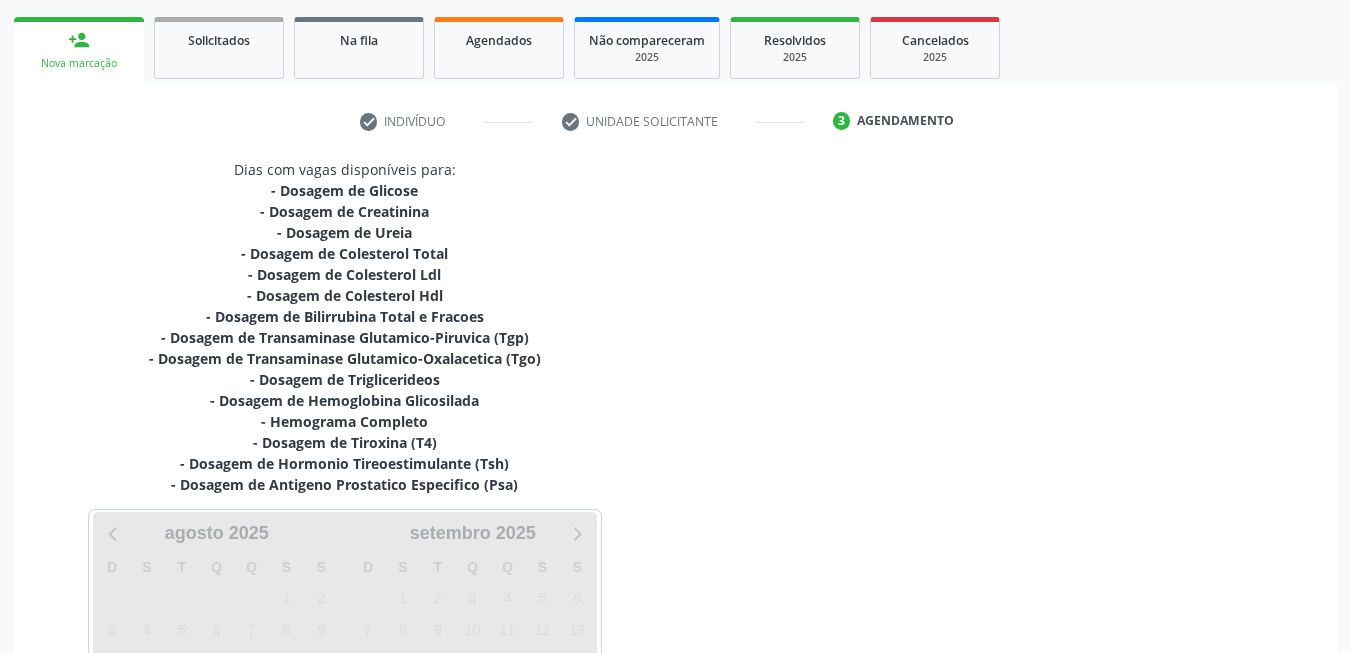 scroll, scrollTop: 511, scrollLeft: 0, axis: vertical 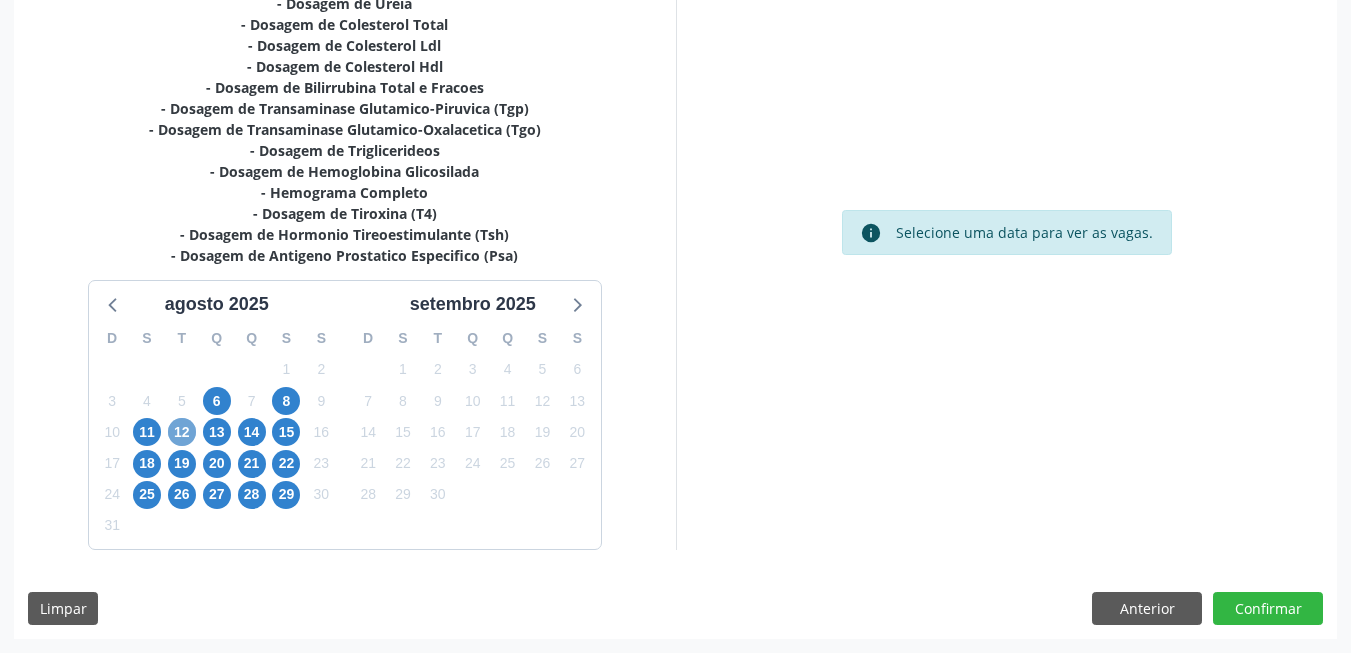 click on "12" at bounding box center (182, 432) 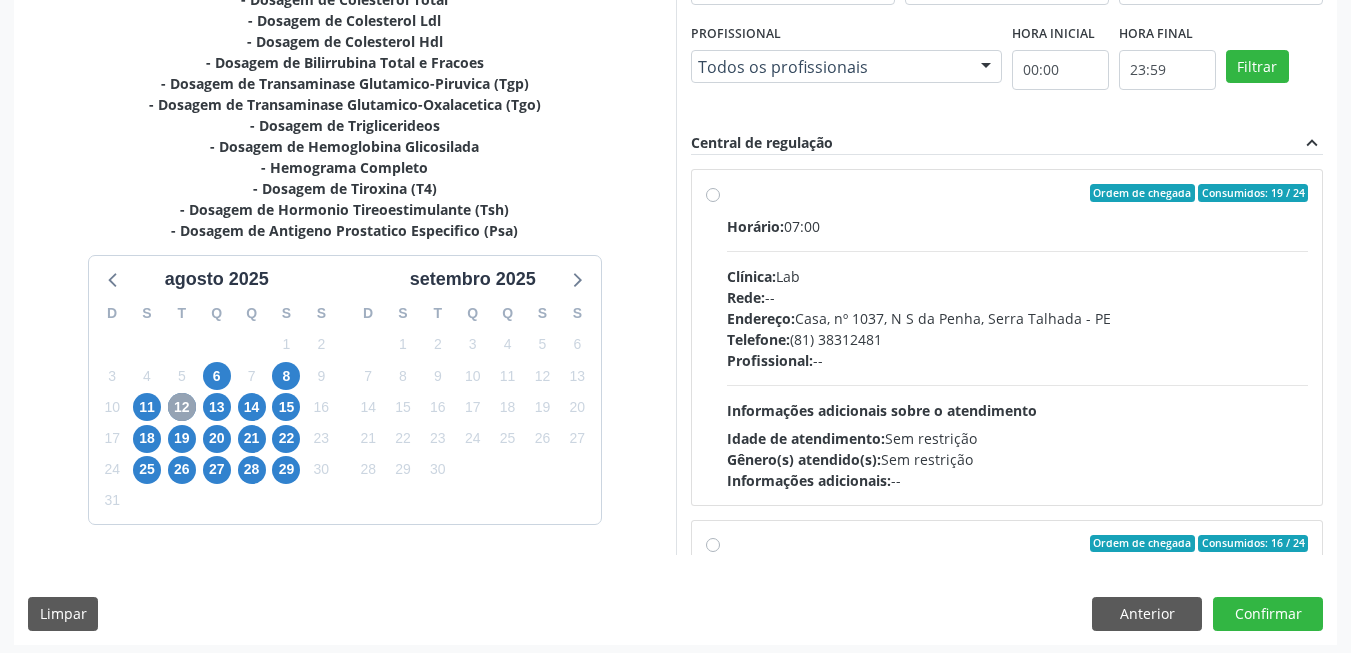scroll, scrollTop: 542, scrollLeft: 0, axis: vertical 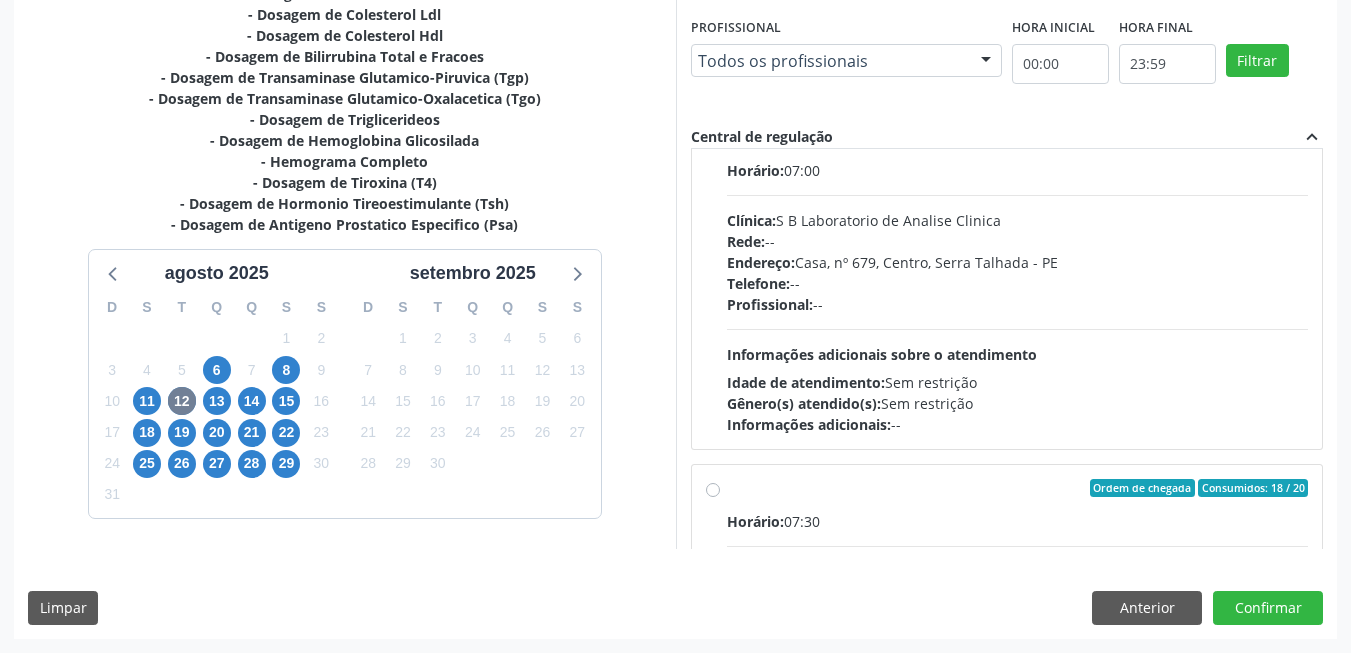click on "Idade de atendimento:
Sem restrição" at bounding box center [1018, 382] 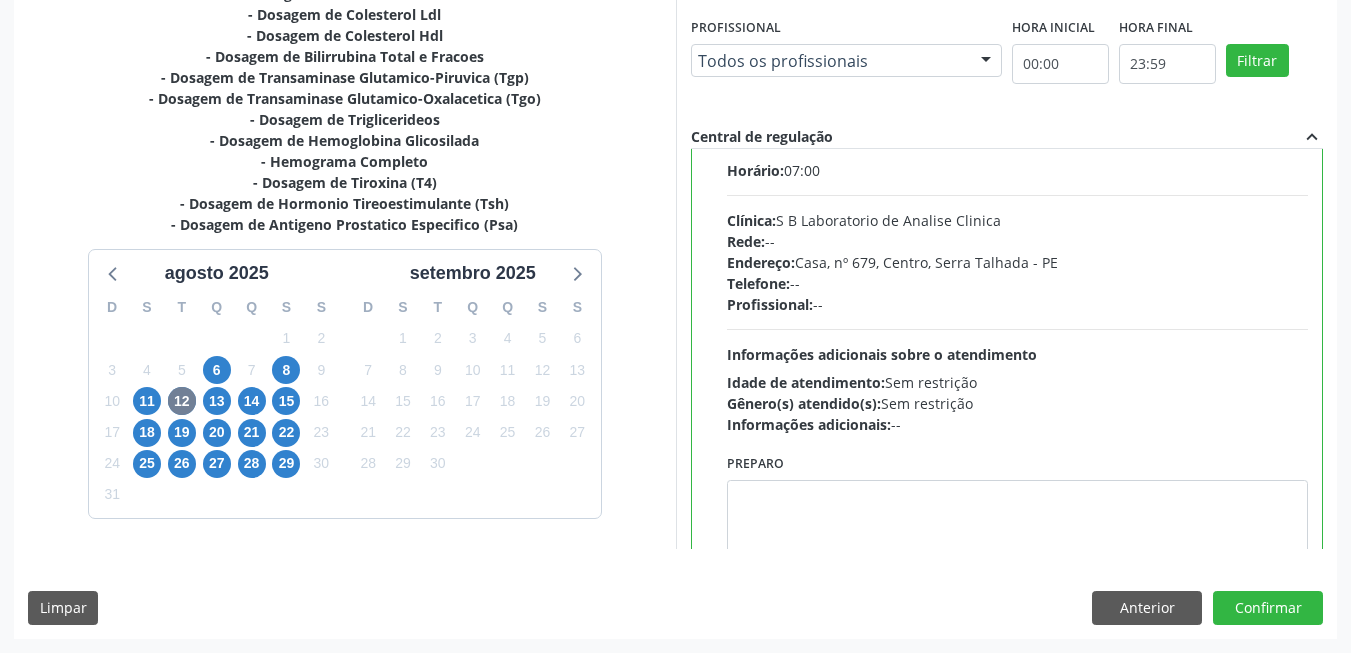 radio on "true" 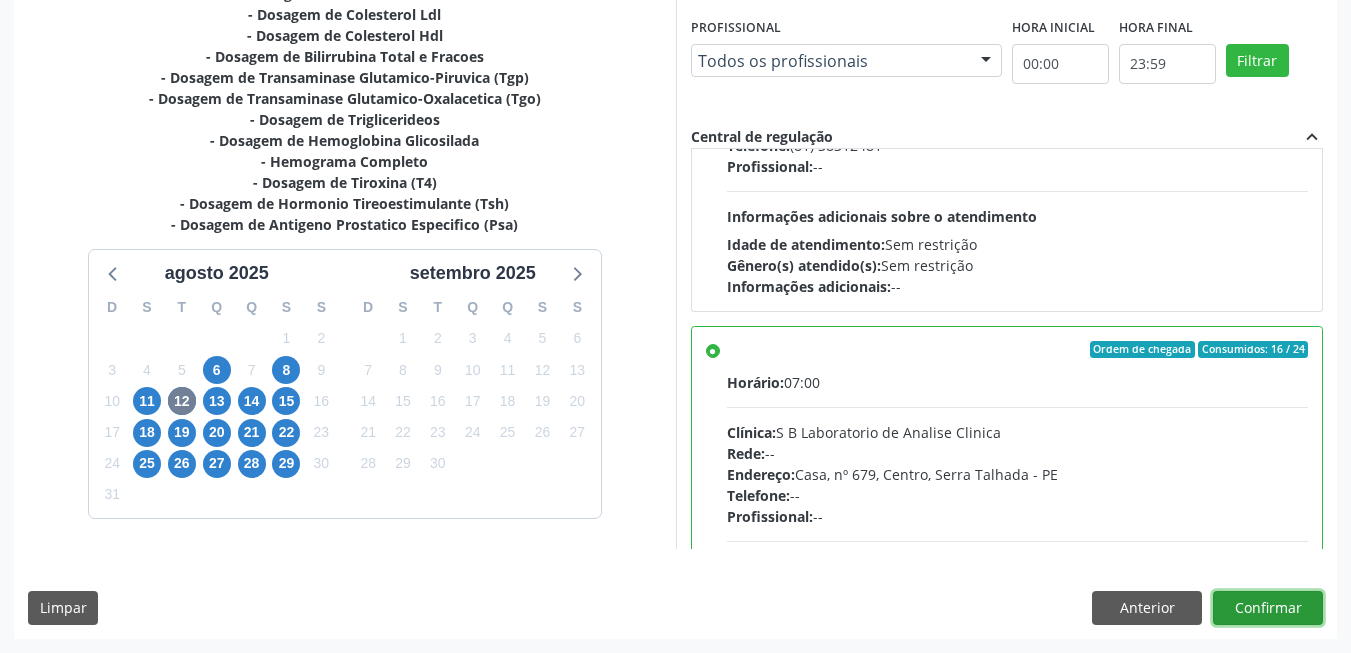 click on "Confirmar" at bounding box center [1268, 608] 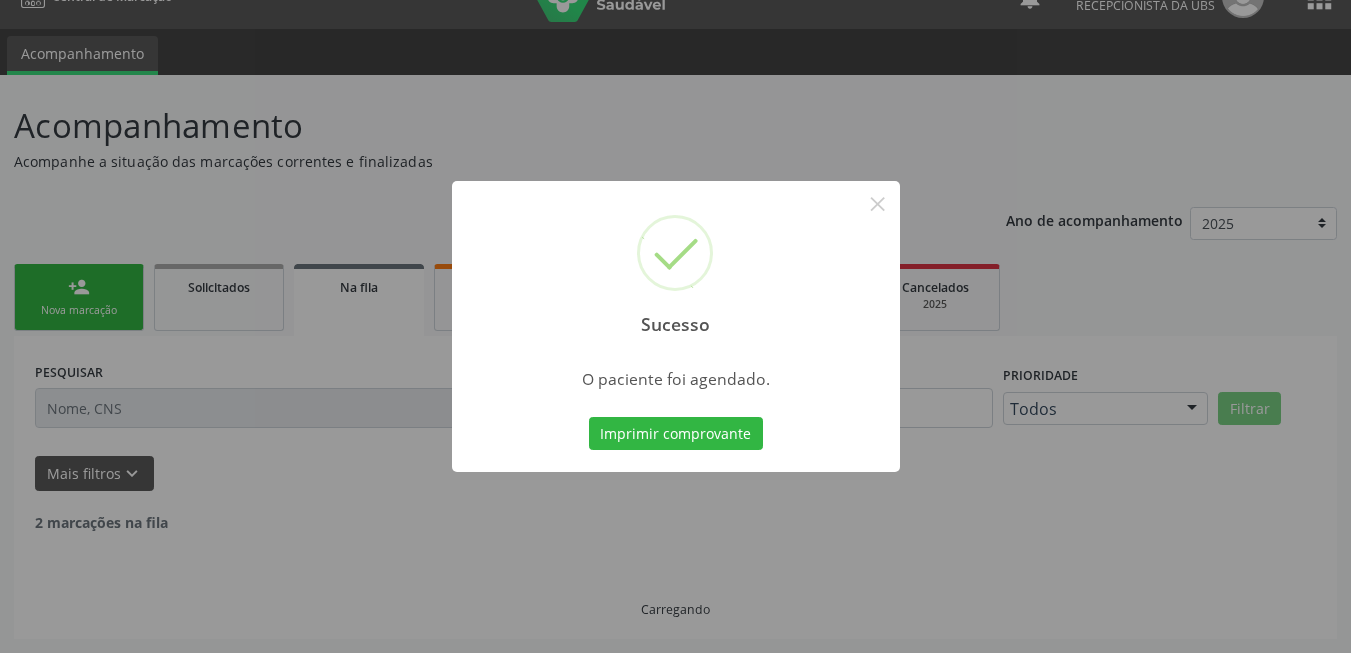 scroll, scrollTop: 14, scrollLeft: 0, axis: vertical 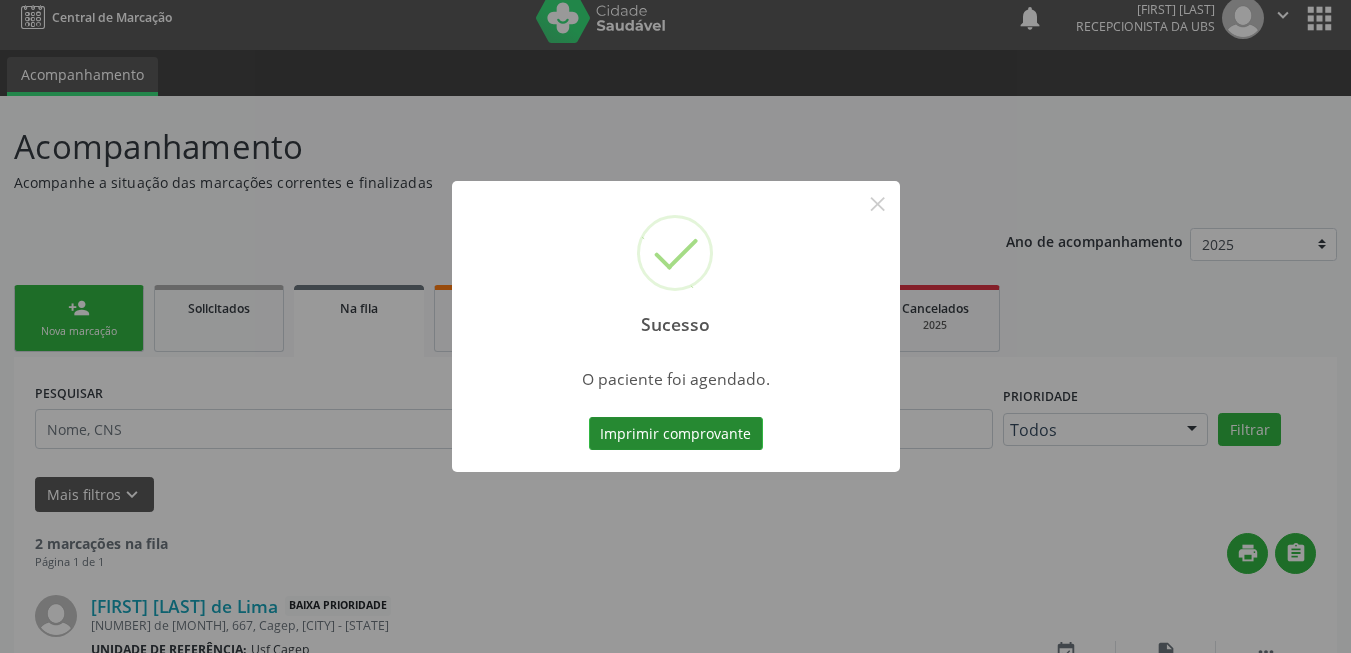 click on "Imprimir comprovante" at bounding box center [676, 434] 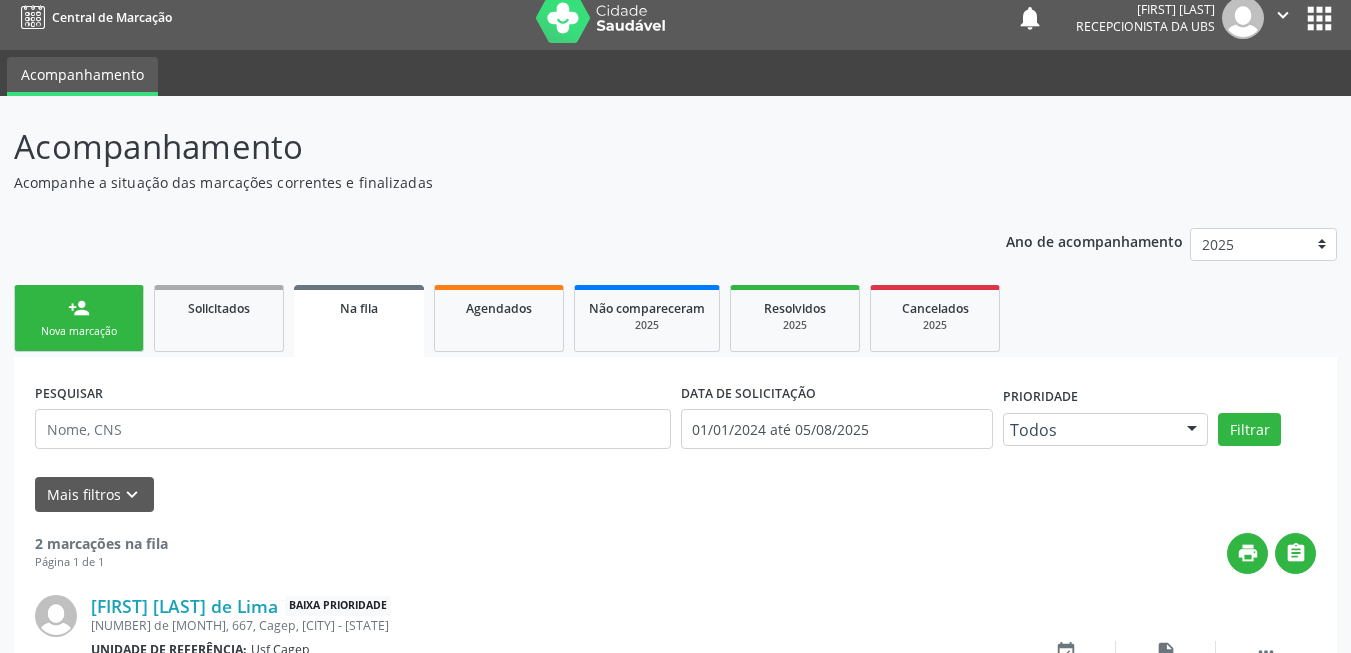 click on "person_add
Nova marcação" at bounding box center (79, 318) 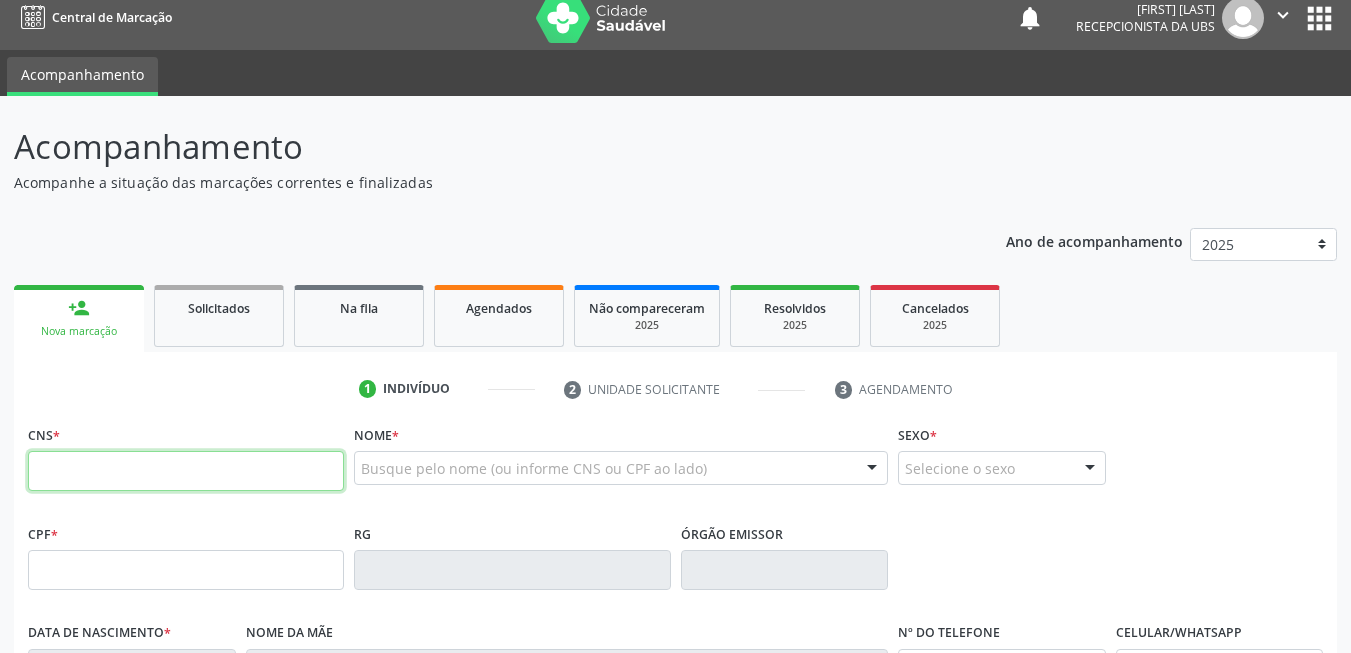 drag, startPoint x: 210, startPoint y: 476, endPoint x: 207, endPoint y: 461, distance: 15.297058 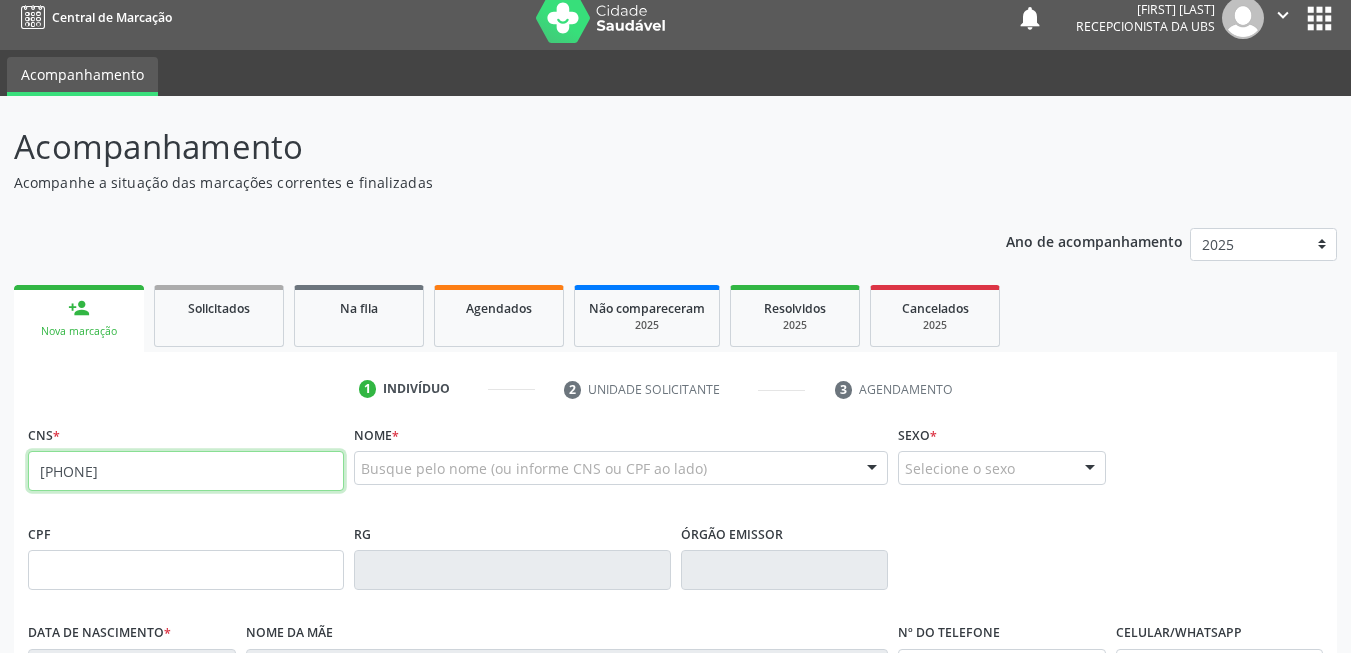 type on "898 0058 0675 8127" 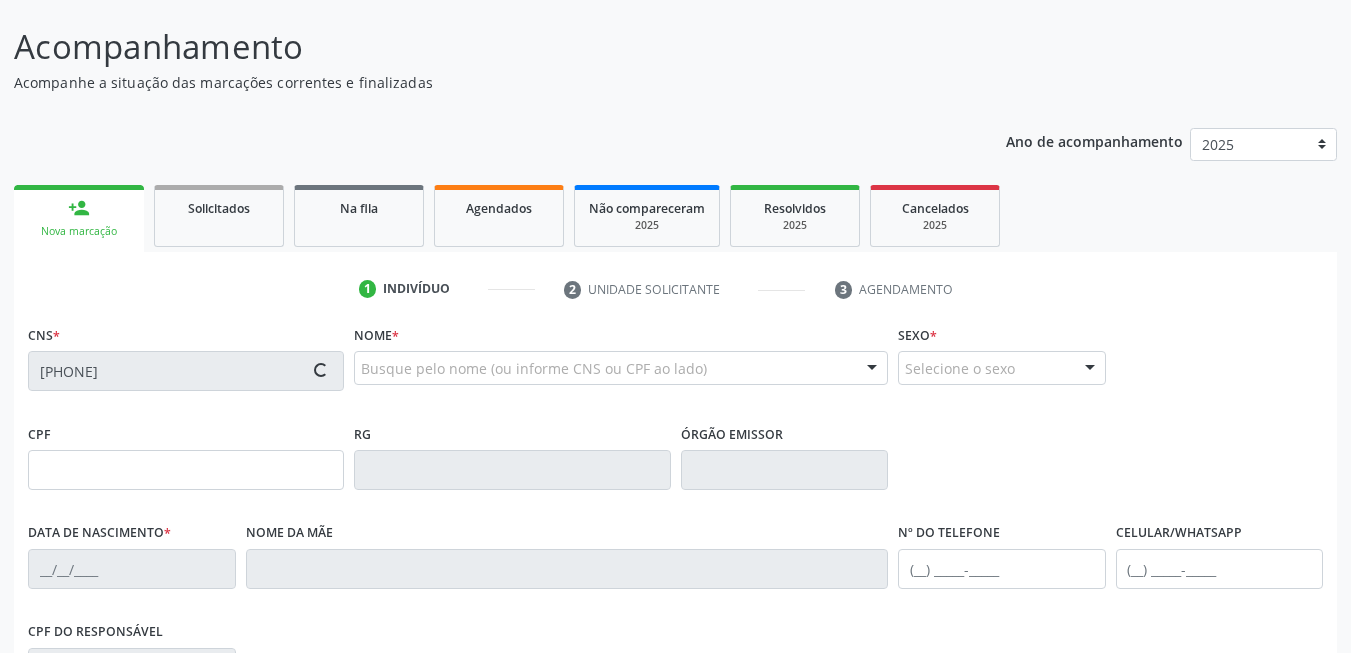 type on "147.727.864-81" 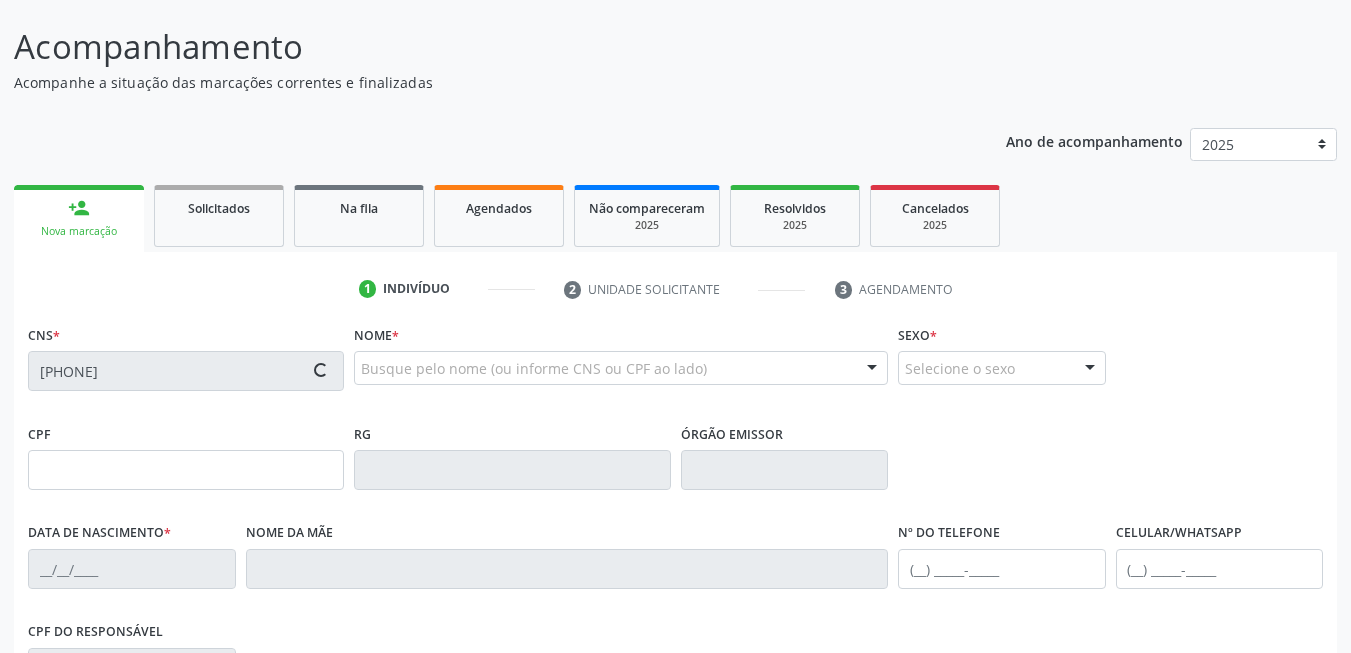 type on "21/04/2017" 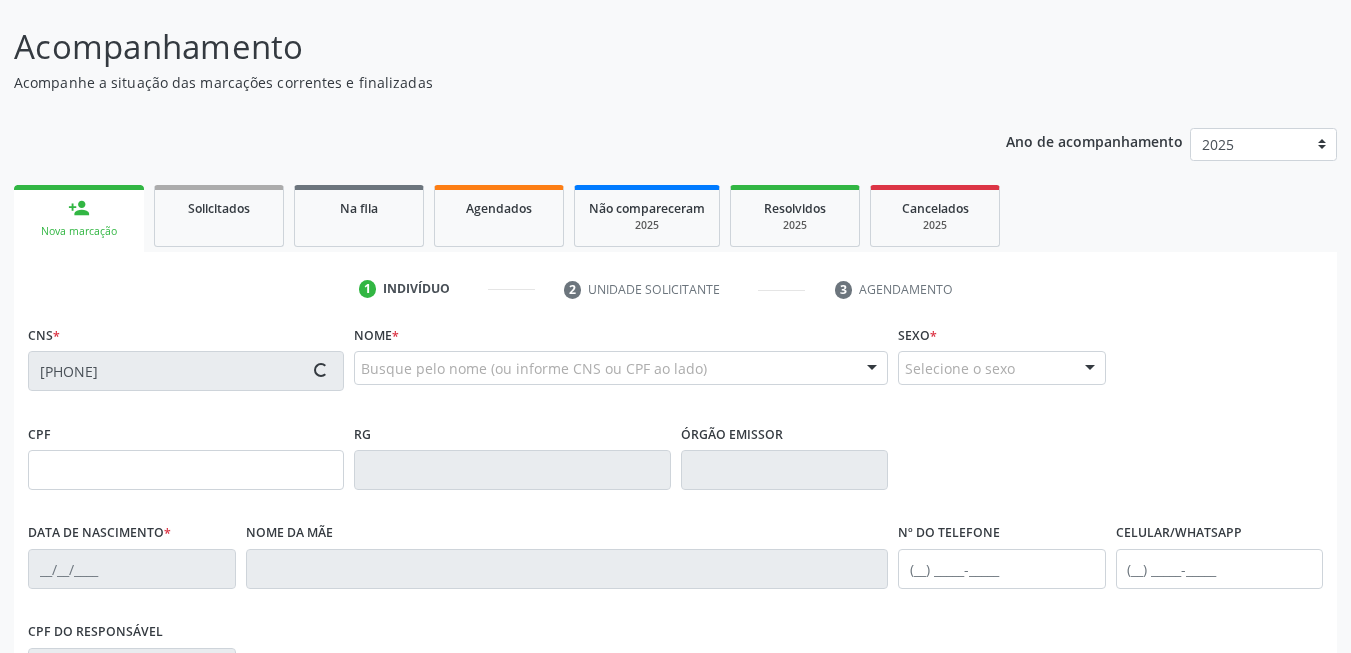 type on "Leticia Apatecida Santana de Oliveira" 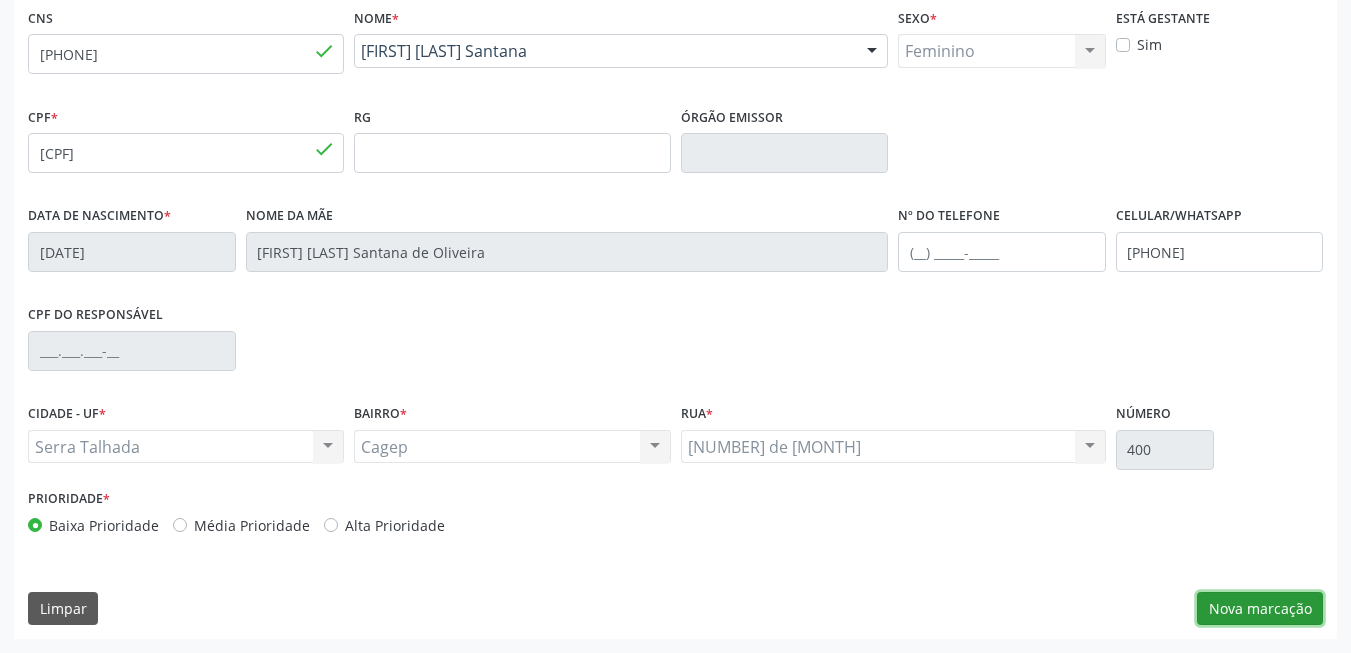 click on "Nova marcação" at bounding box center (1260, 609) 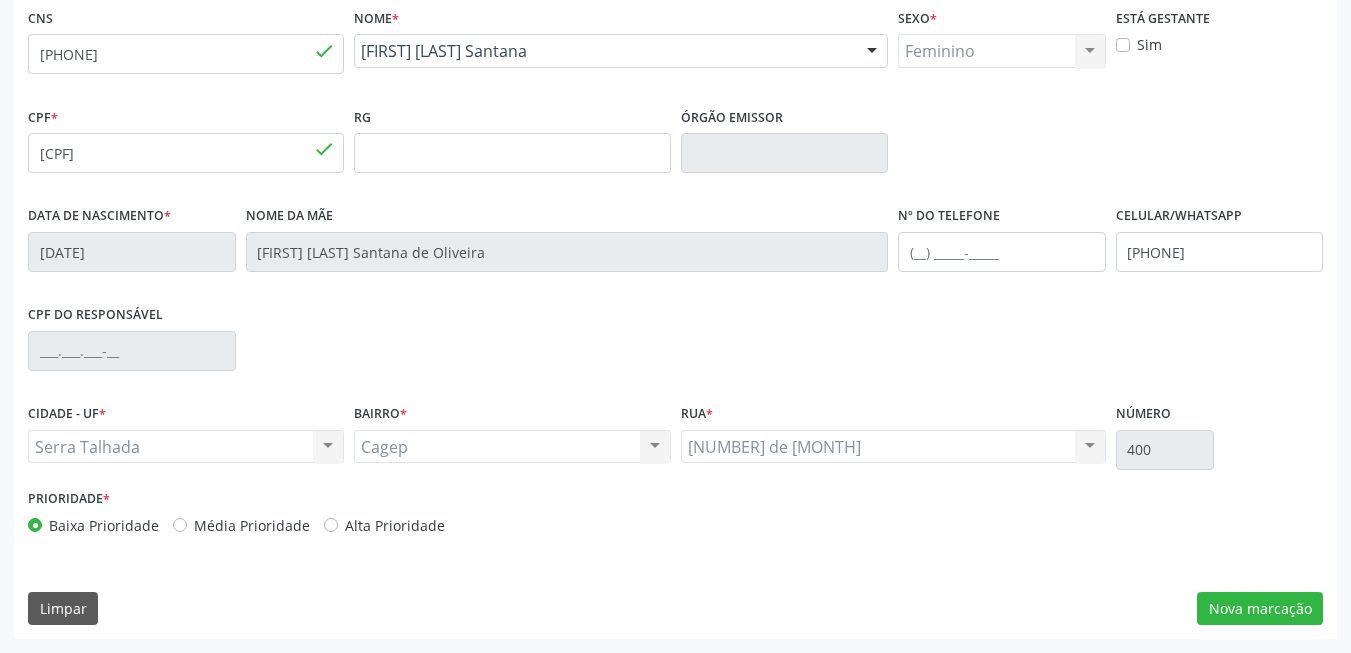 scroll, scrollTop: 253, scrollLeft: 0, axis: vertical 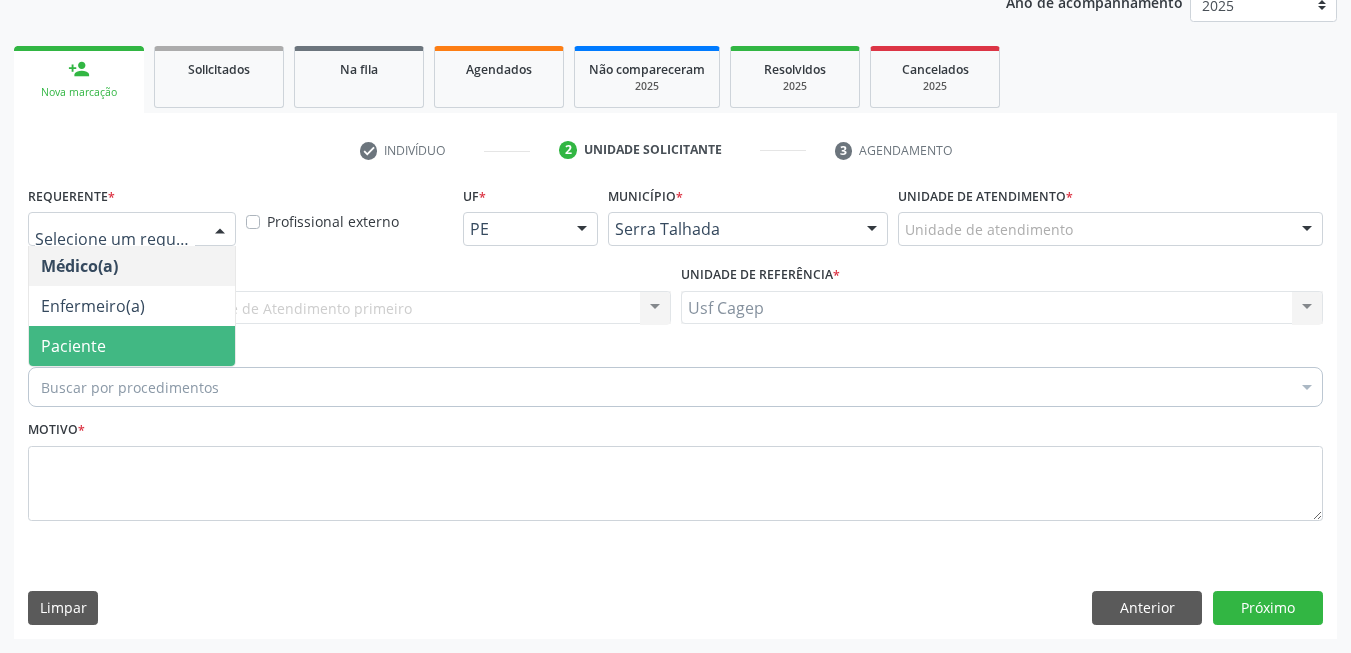 click on "Paciente" at bounding box center (132, 346) 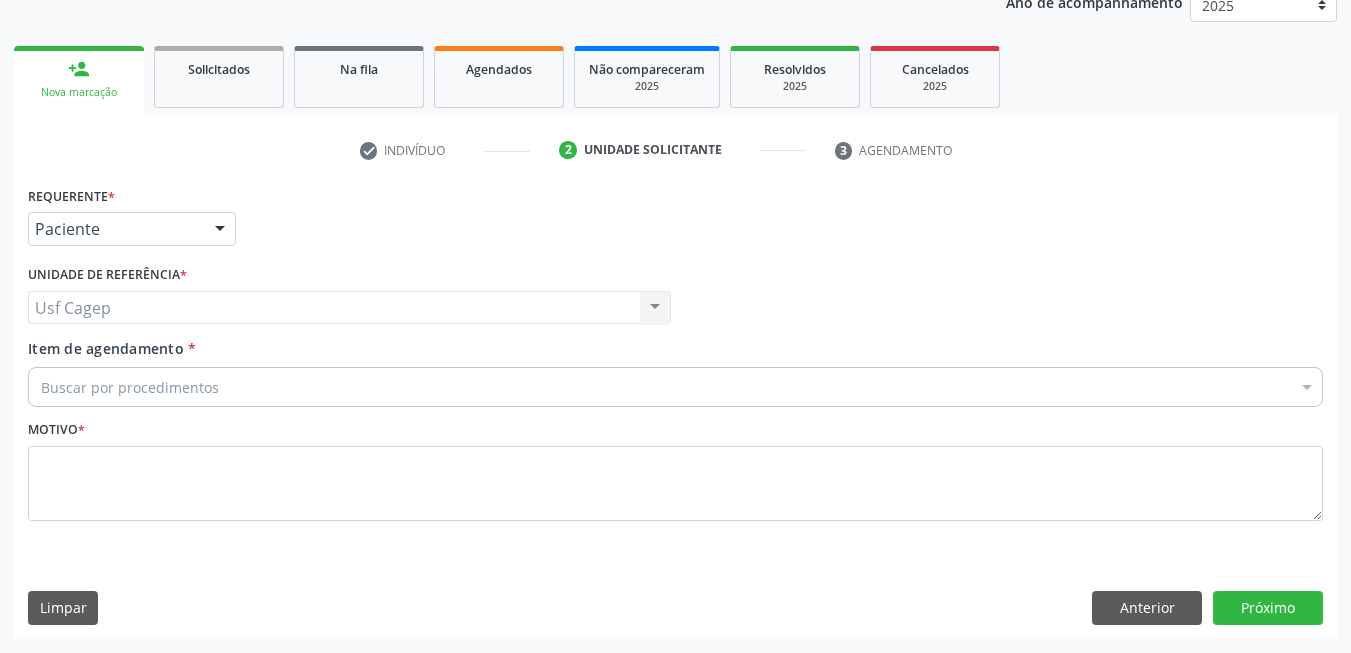 drag, startPoint x: 188, startPoint y: 388, endPoint x: 190, endPoint y: 371, distance: 17.117243 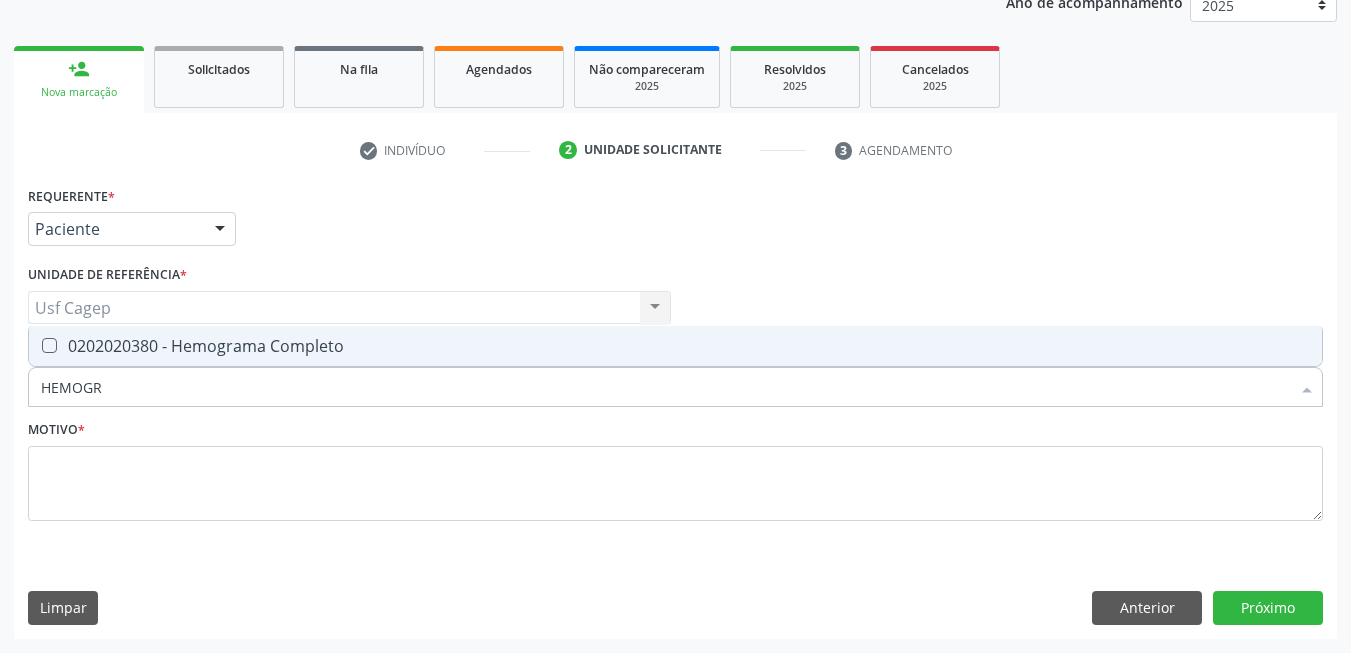 type on "HEMOGRA" 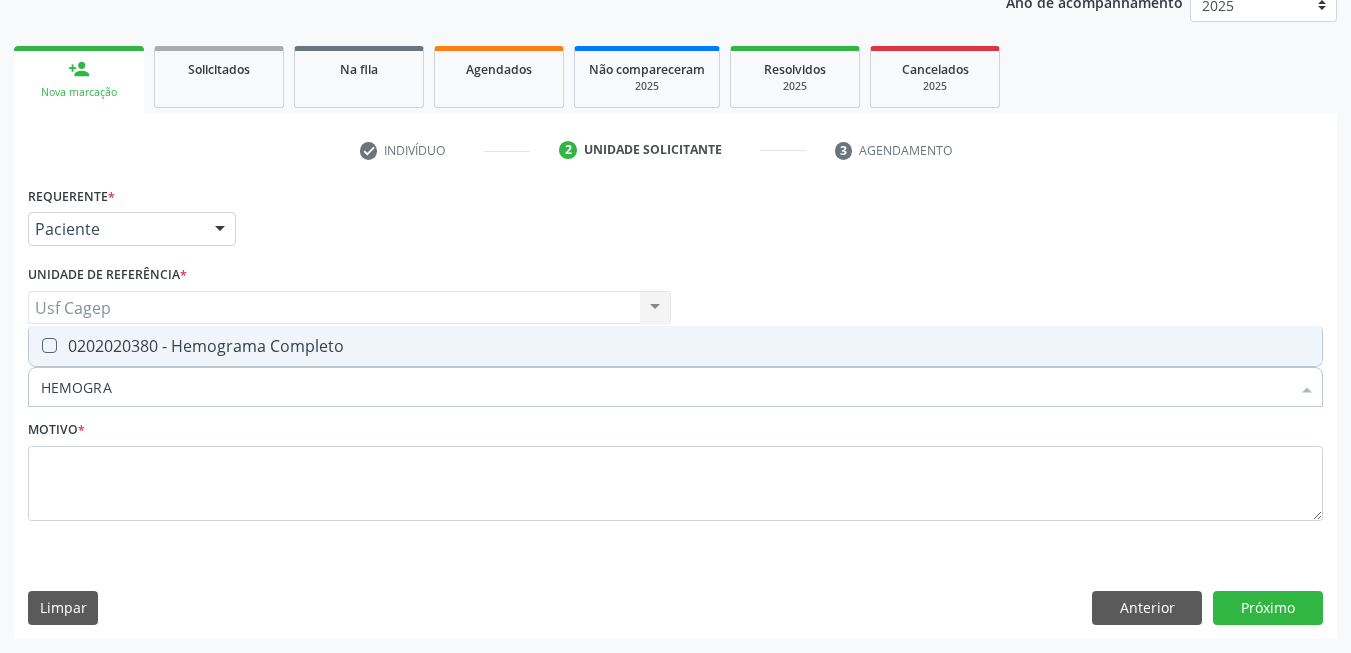 click on "0202020380 - Hemograma Completo" at bounding box center (675, 346) 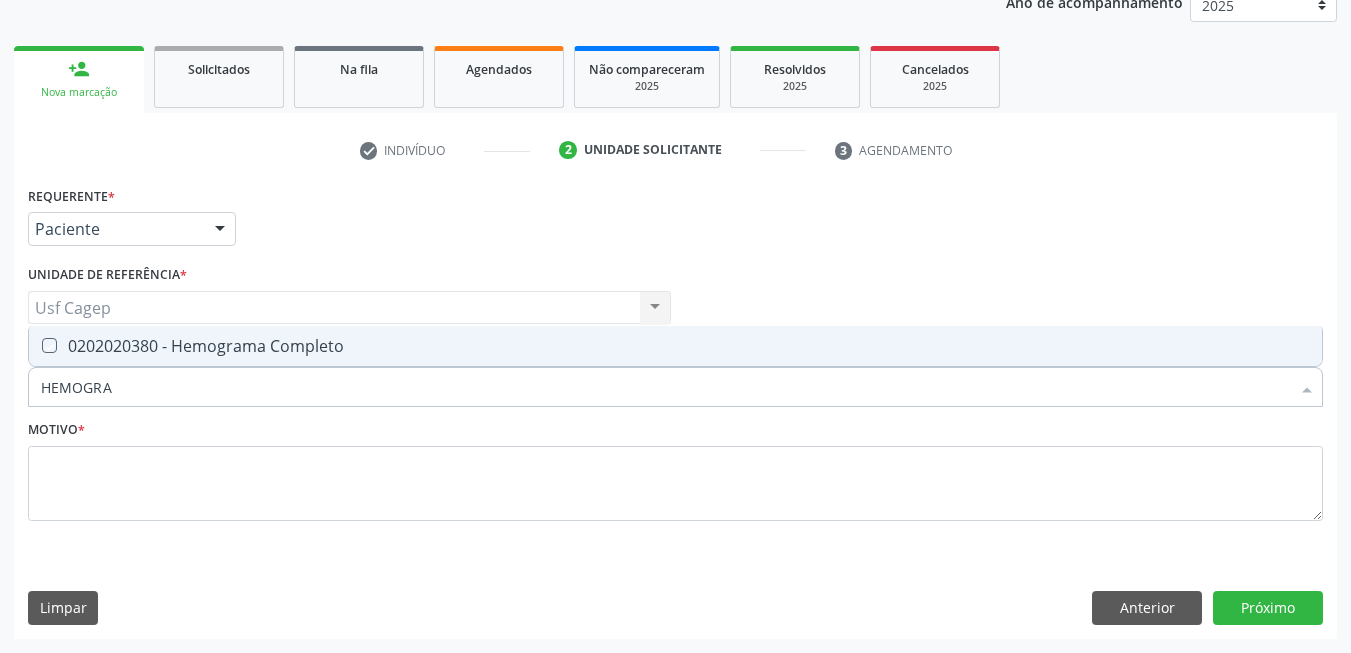 checkbox on "true" 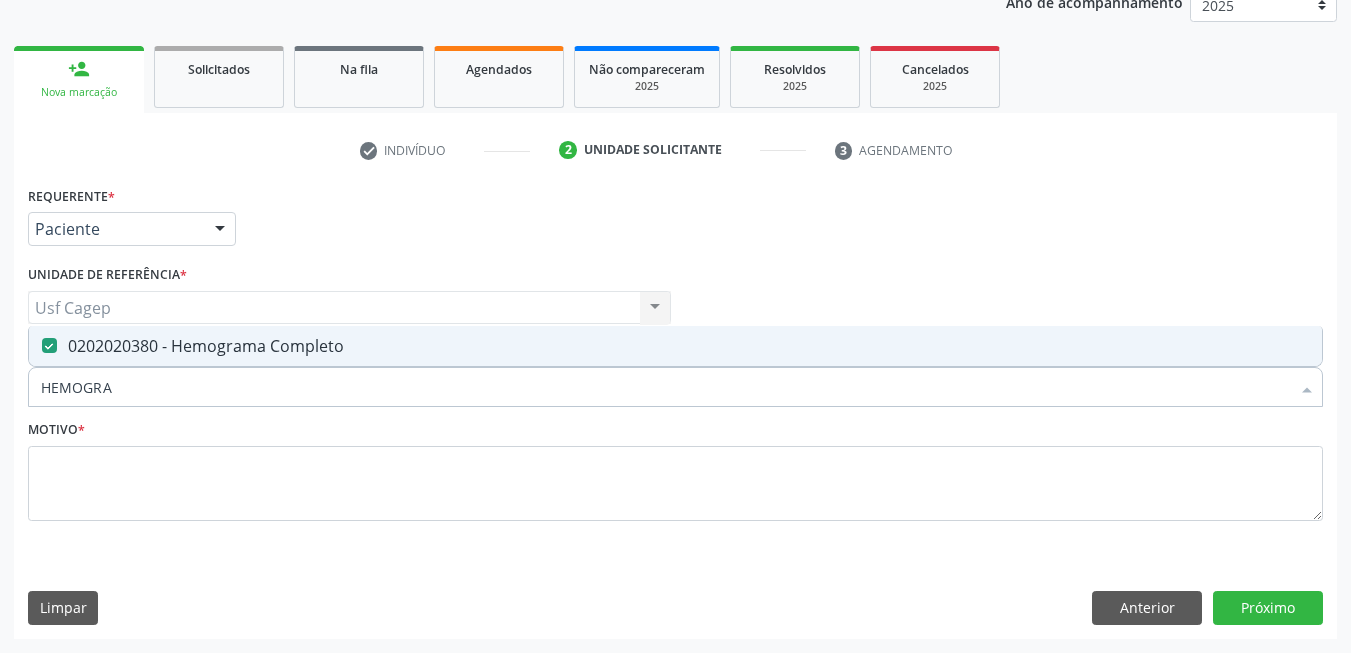 click on "HEMOGRA" at bounding box center (665, 387) 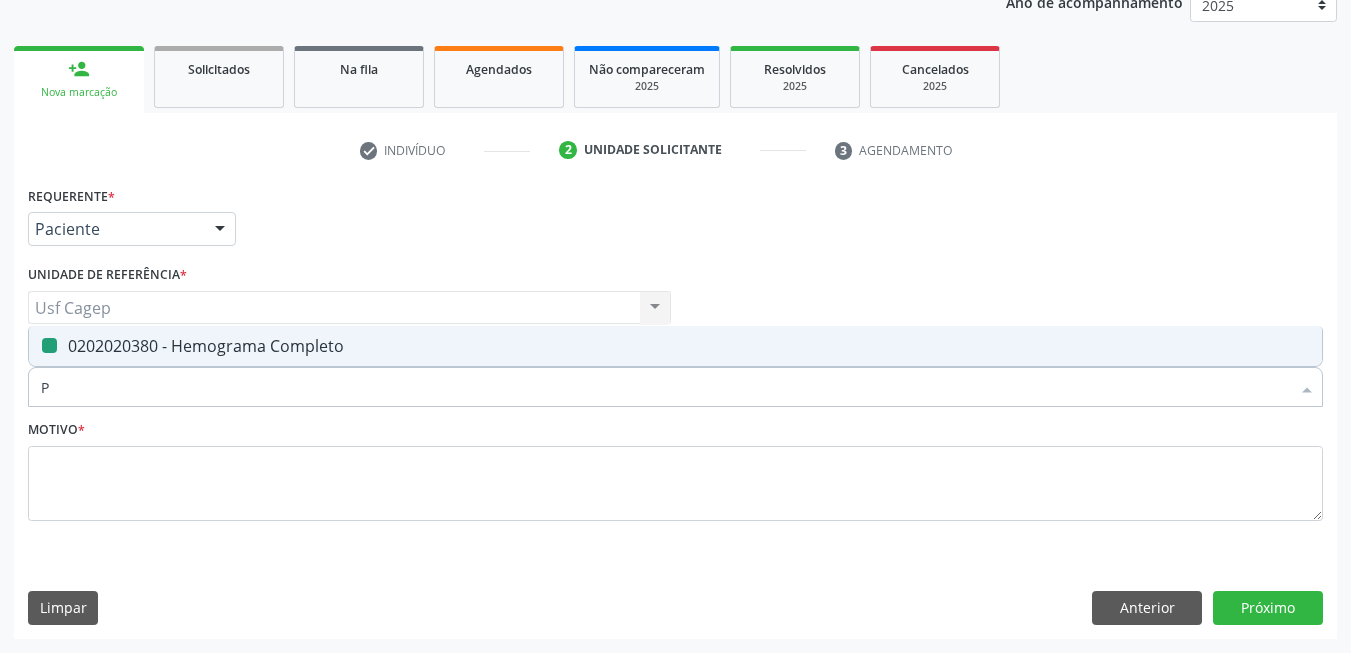 type on "PA" 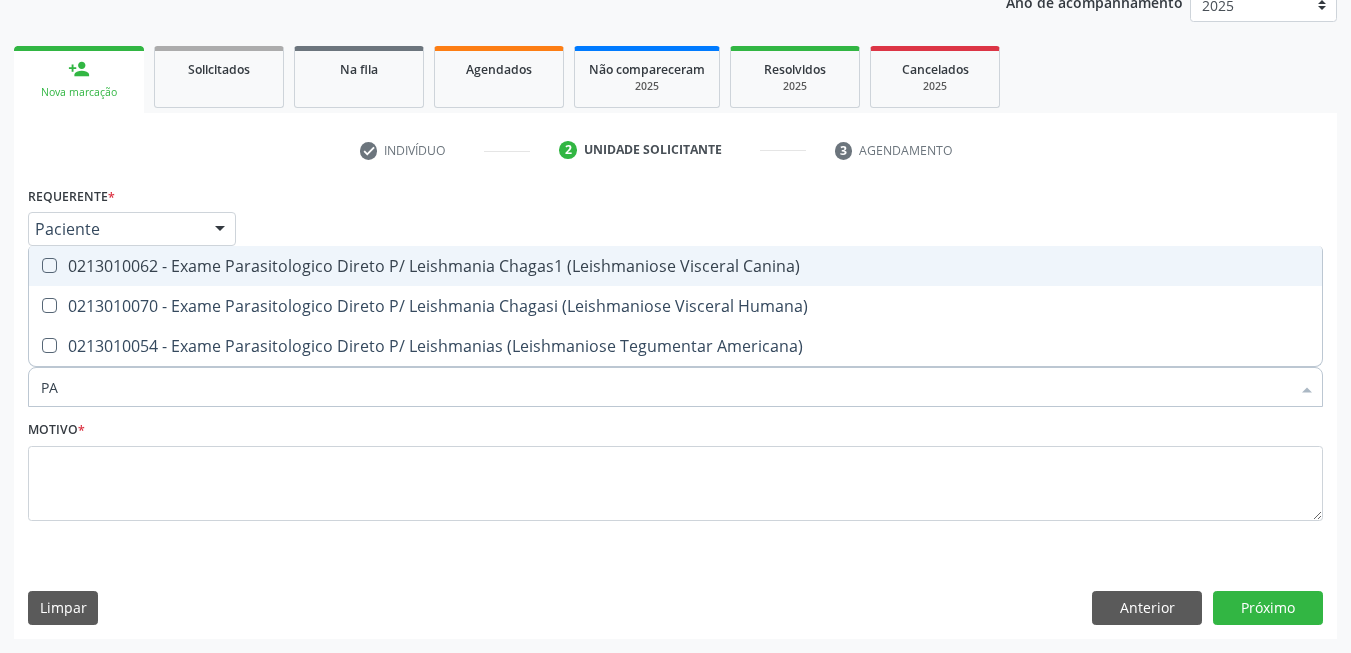 type on "P" 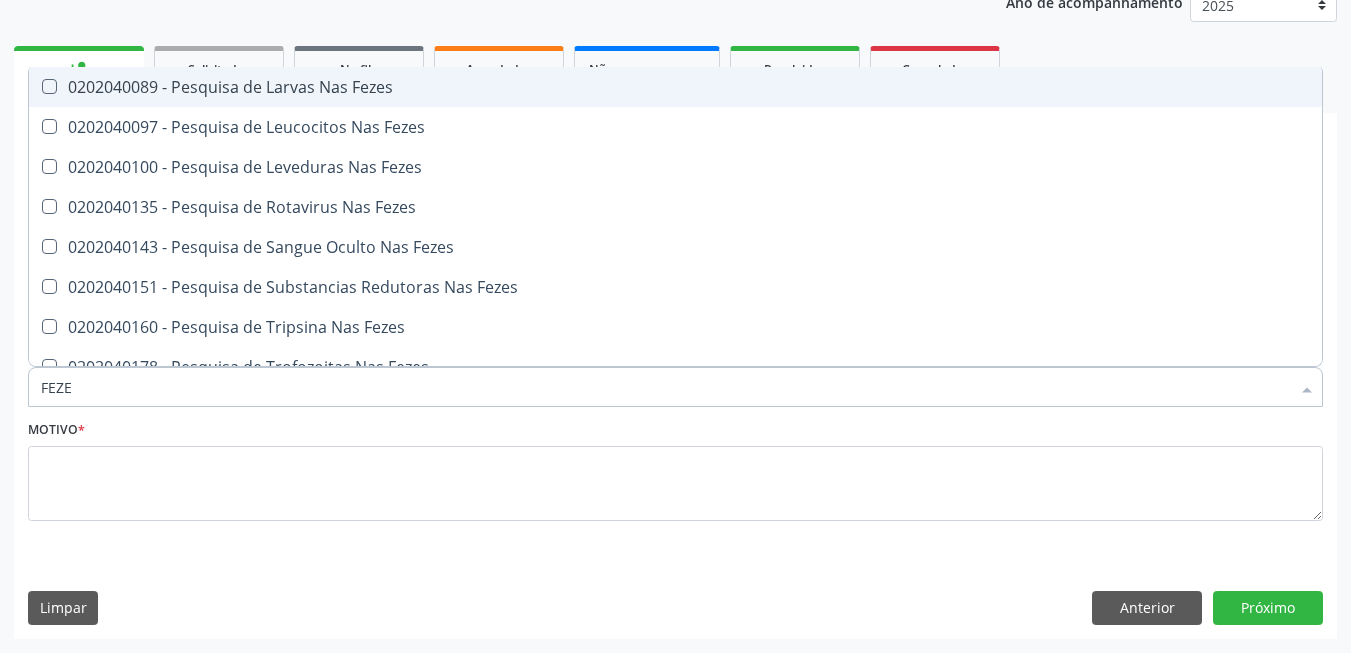 type on "FEZES" 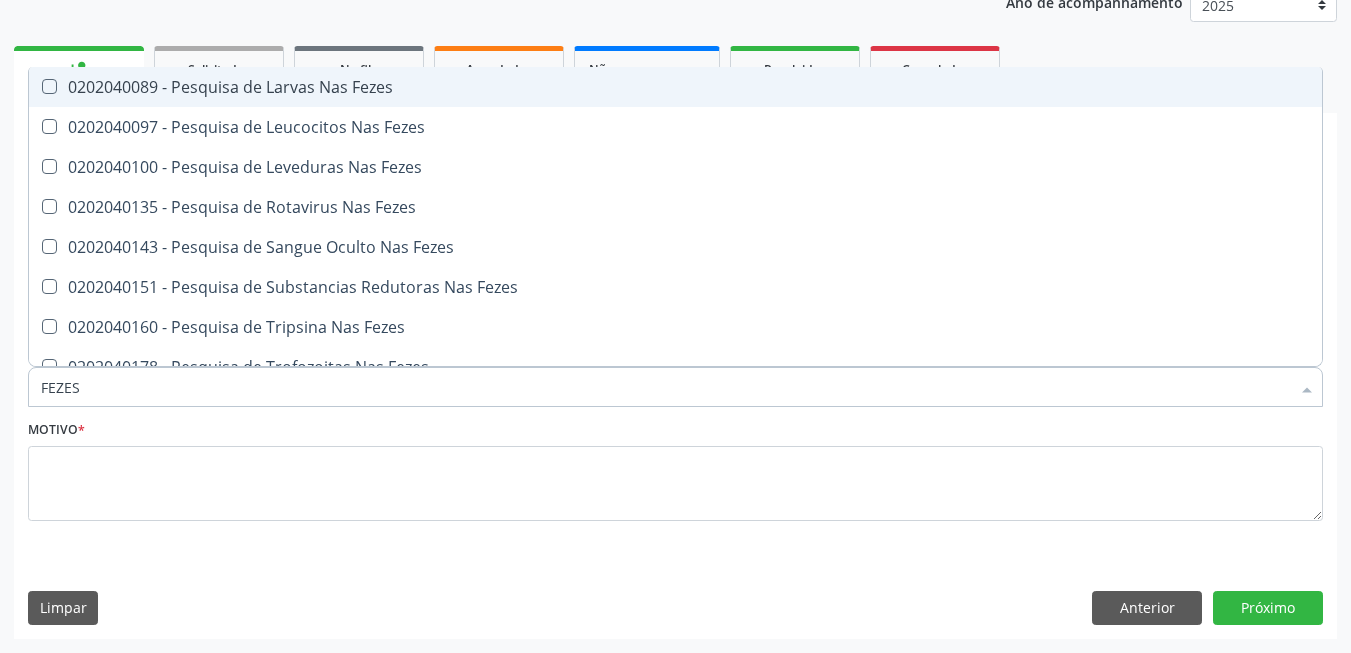 click on "0202040089 - Pesquisa de Larvas Nas Fezes" at bounding box center (675, 87) 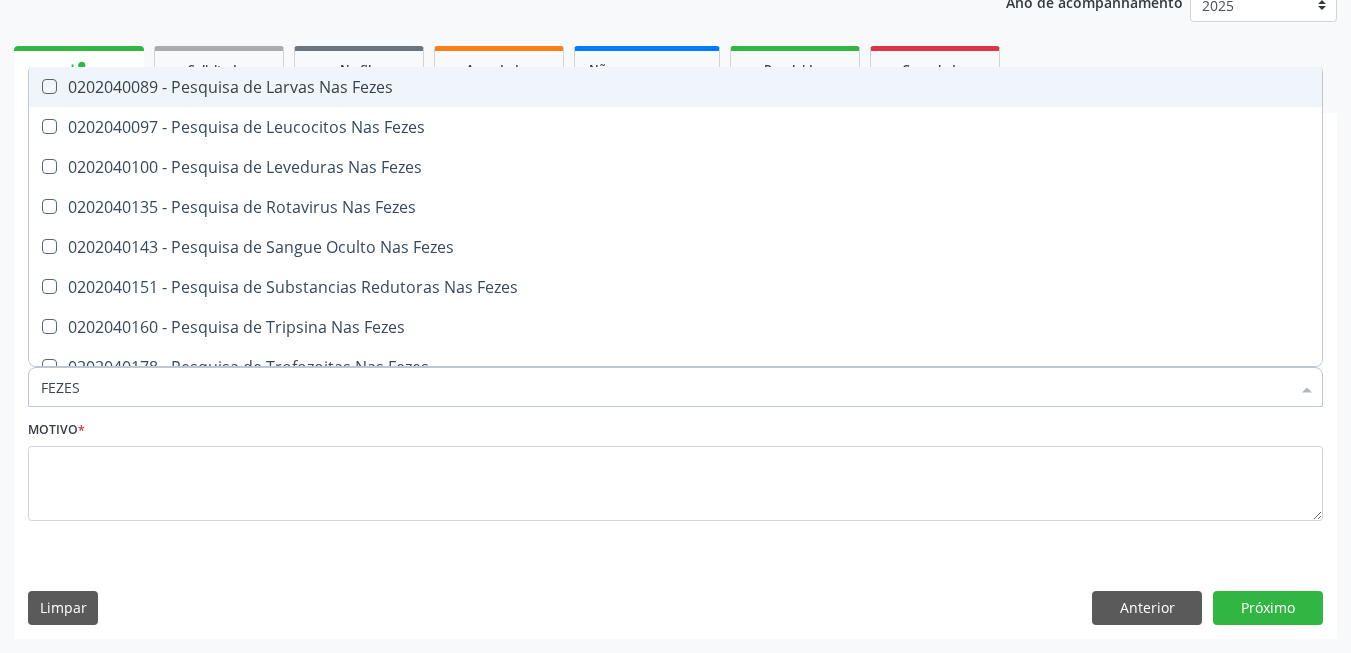 checkbox on "true" 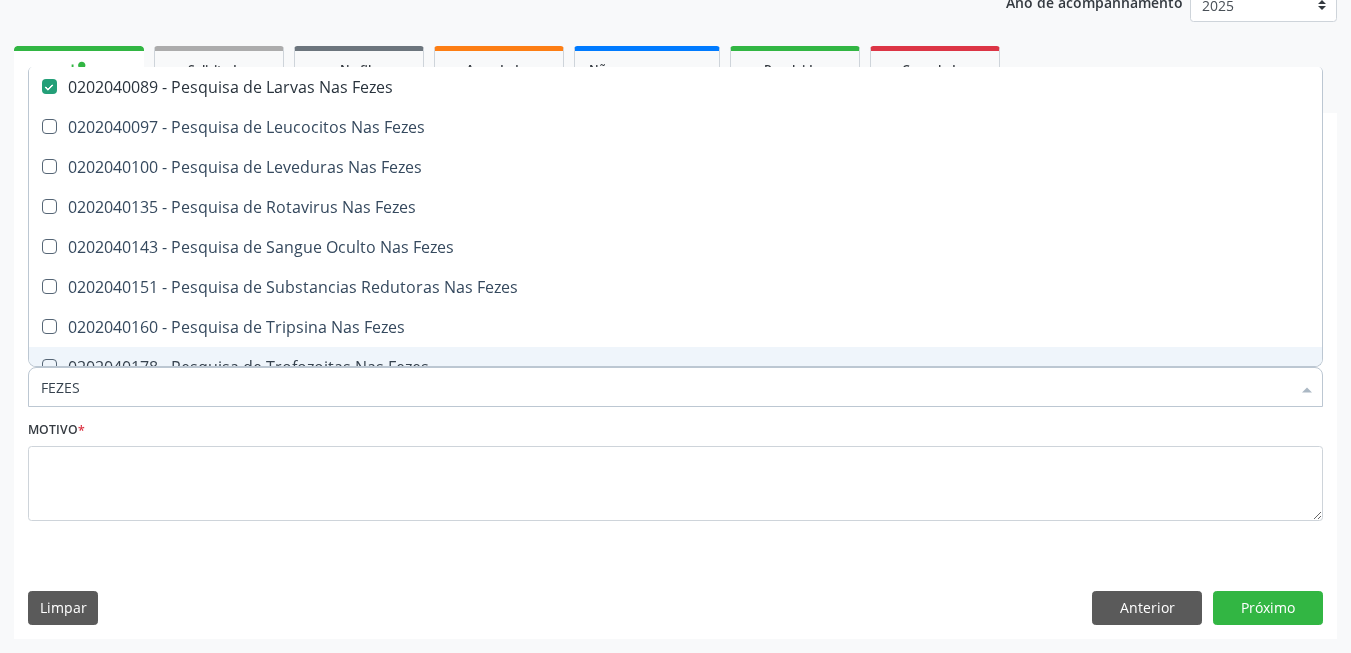 click on "FEZES" at bounding box center [665, 387] 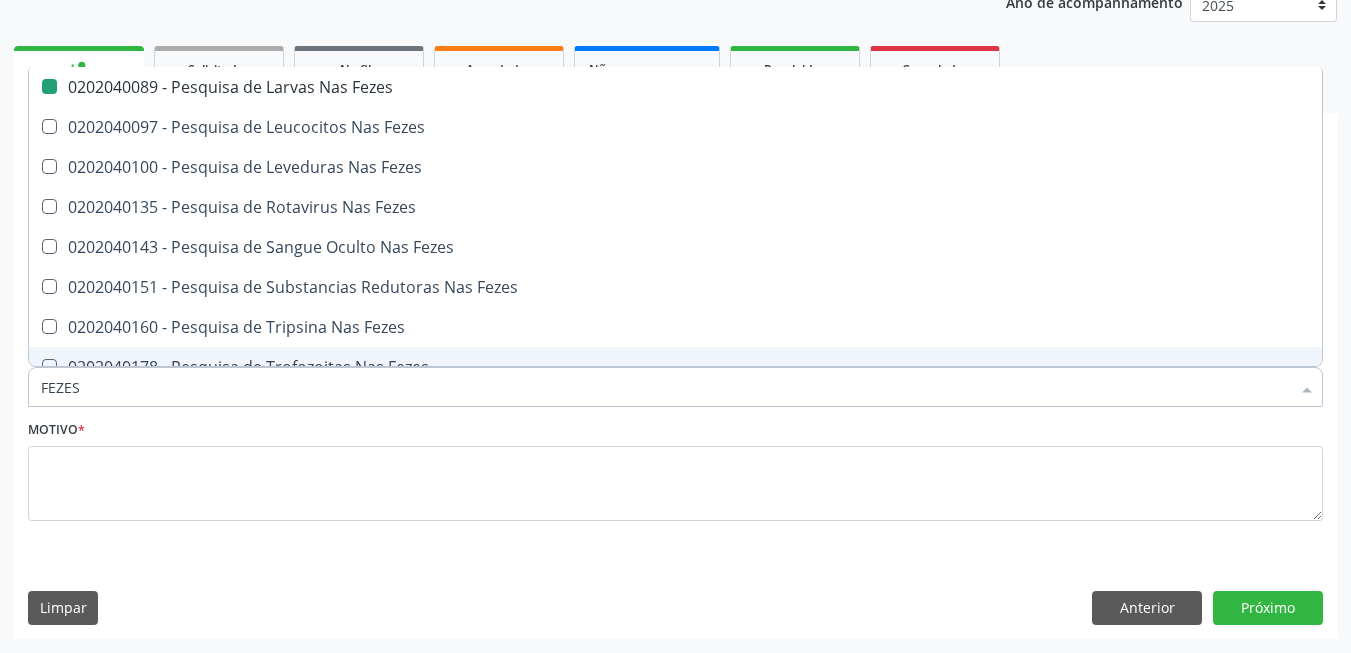 type on "G" 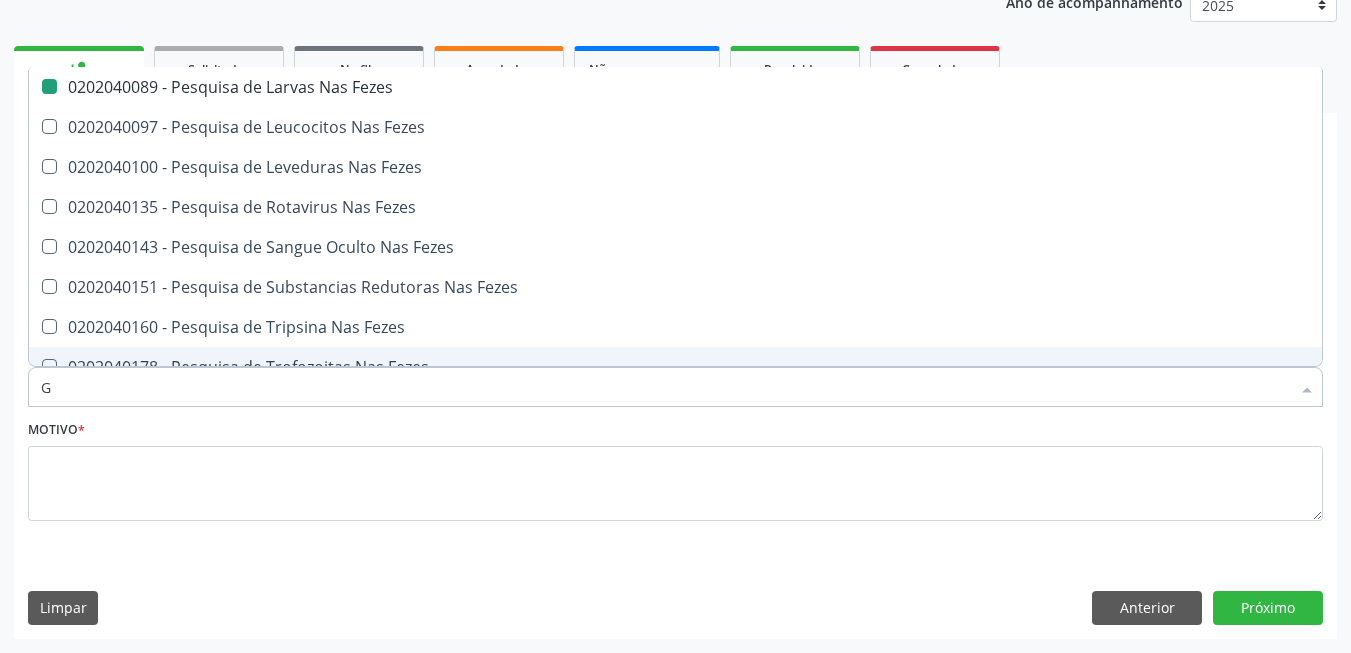 checkbox on "false" 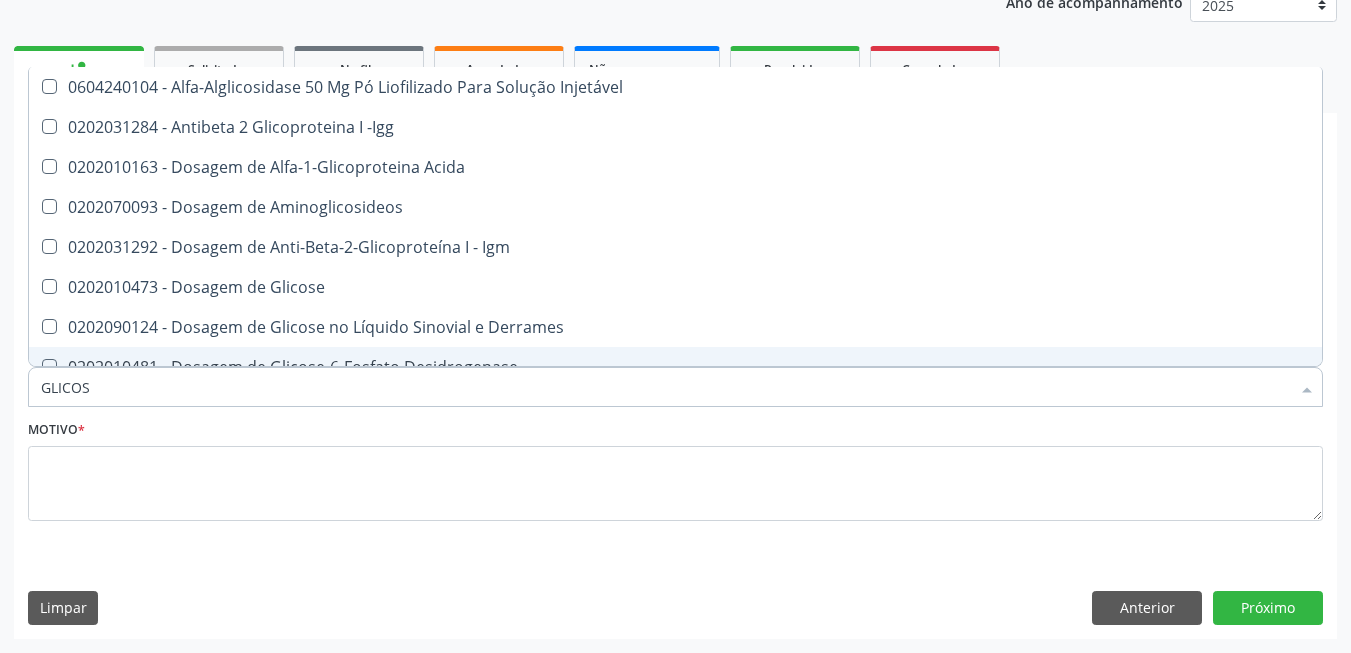 type on "GLICOSE" 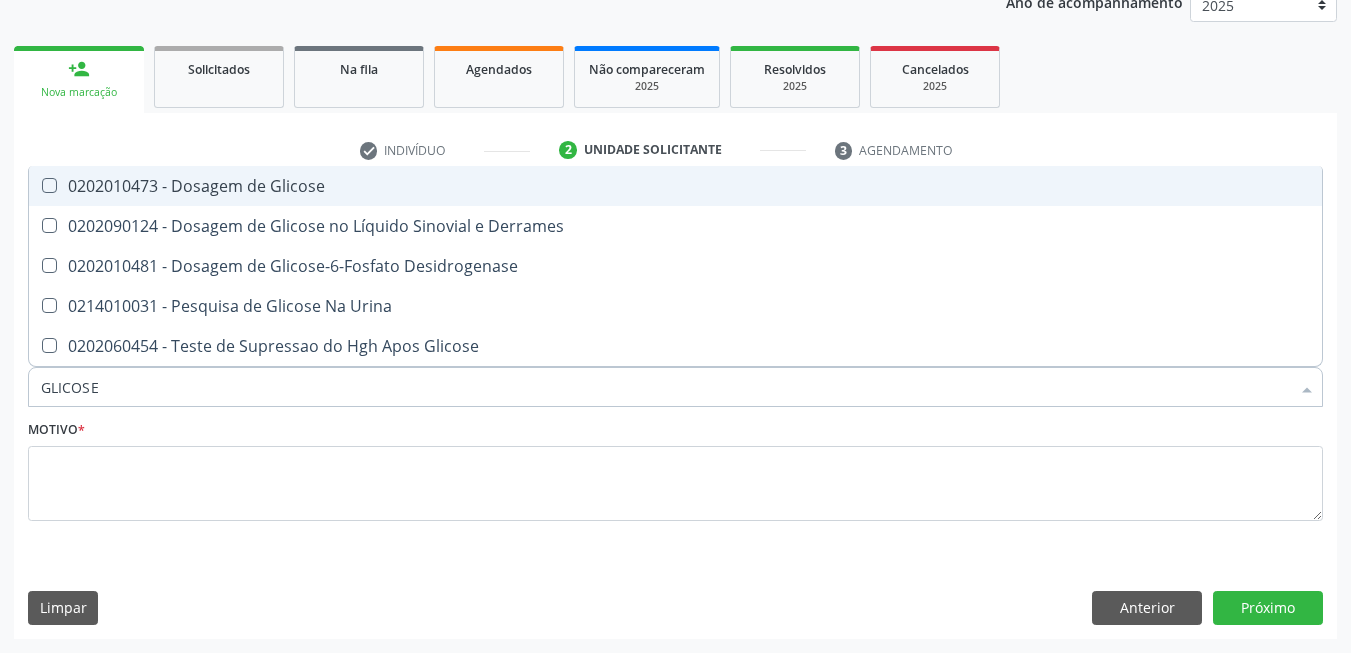 click on "0202010473 - Dosagem de Glicose" at bounding box center (675, 186) 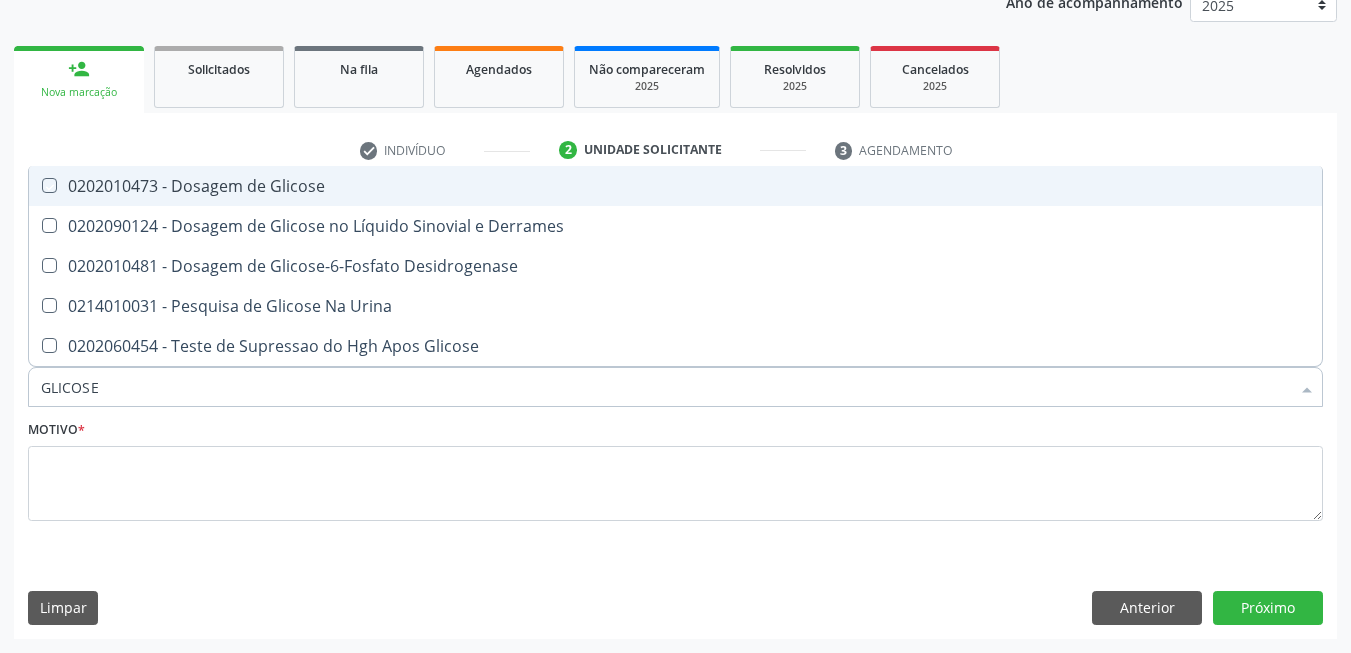 checkbox on "true" 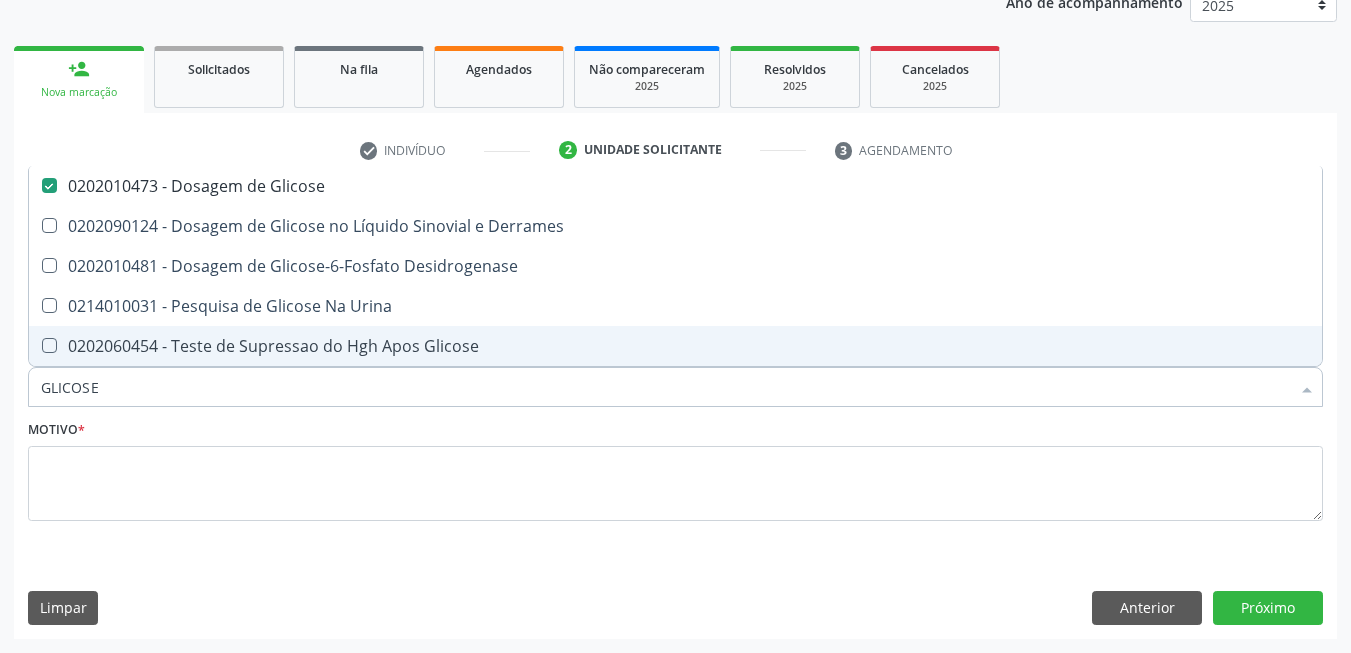 click on "GLICOSE" at bounding box center (665, 387) 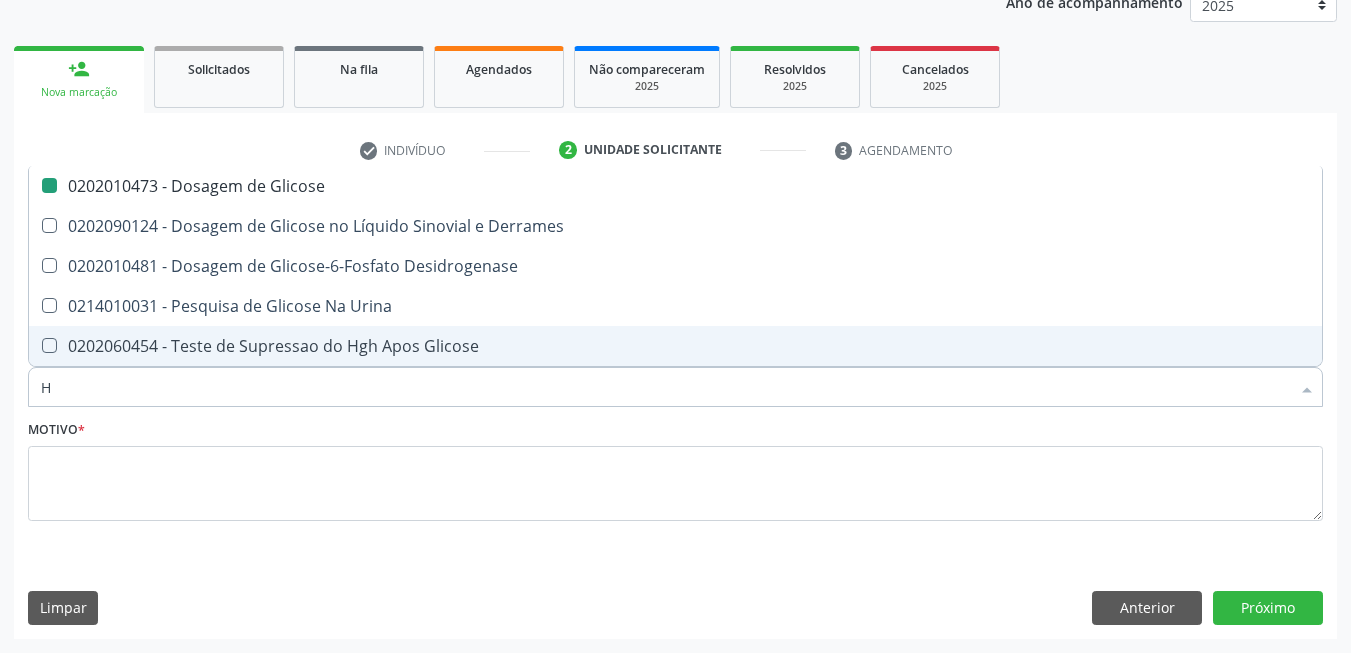 type on "HE" 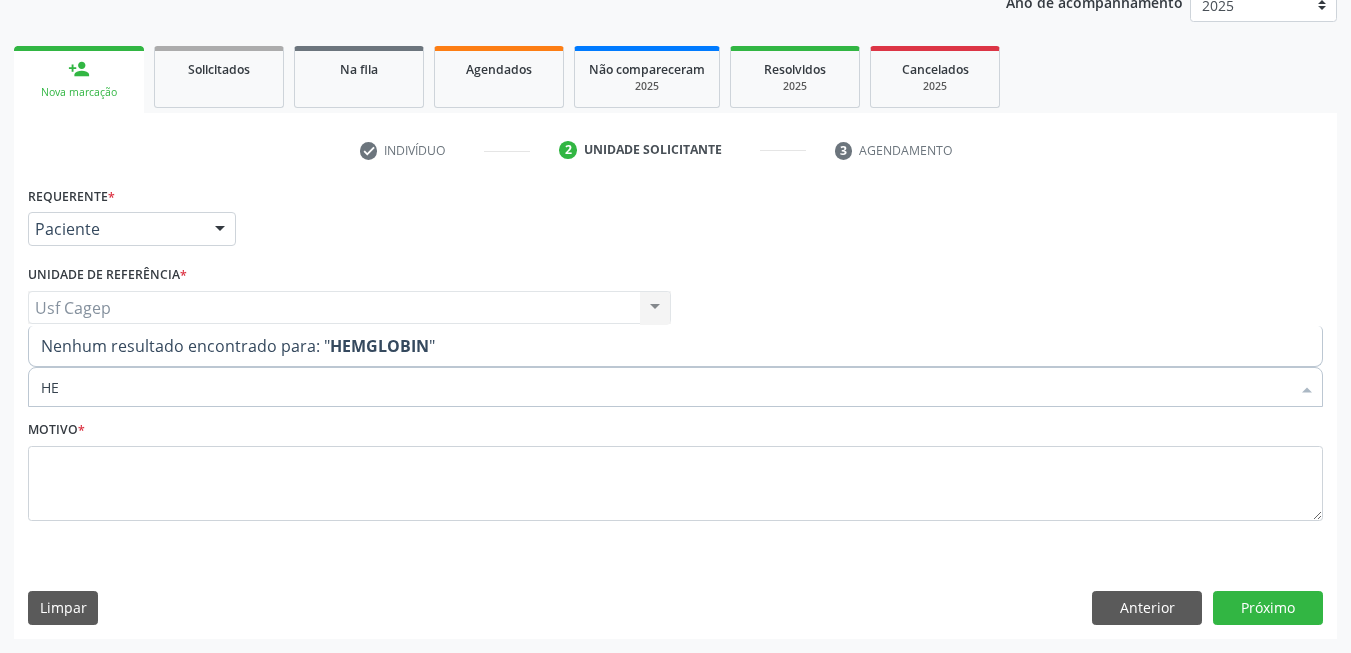 type on "H" 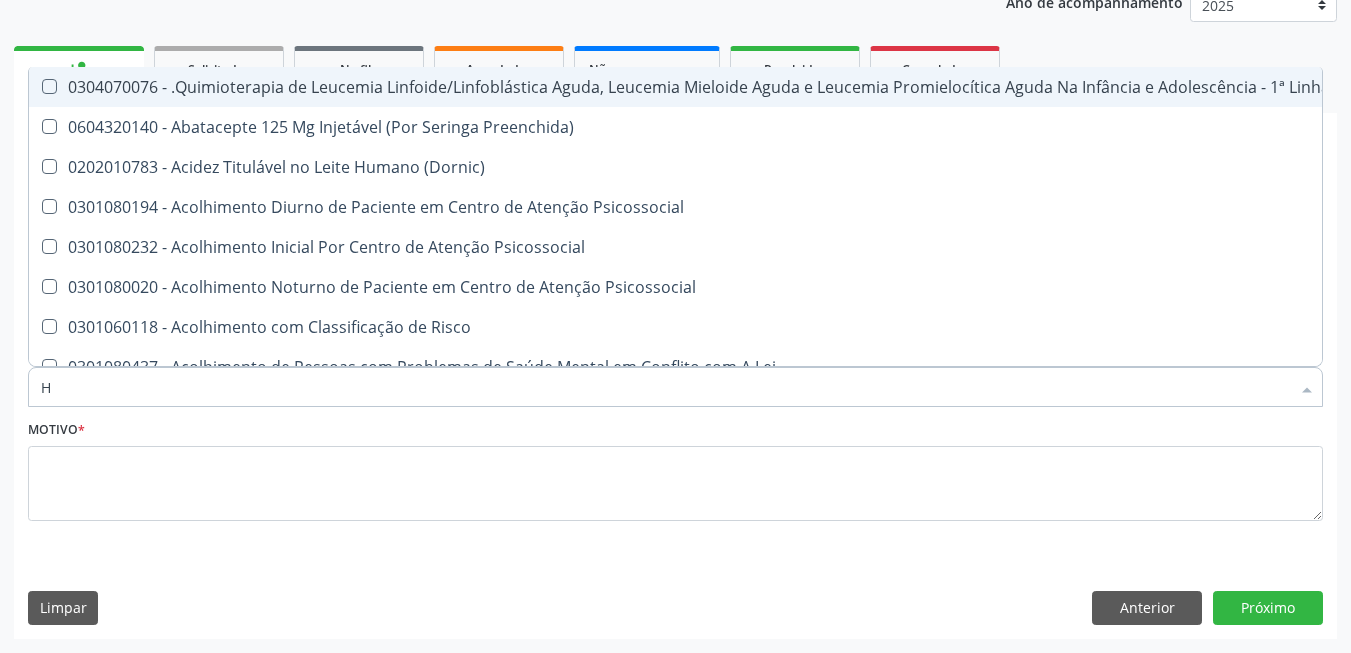 type 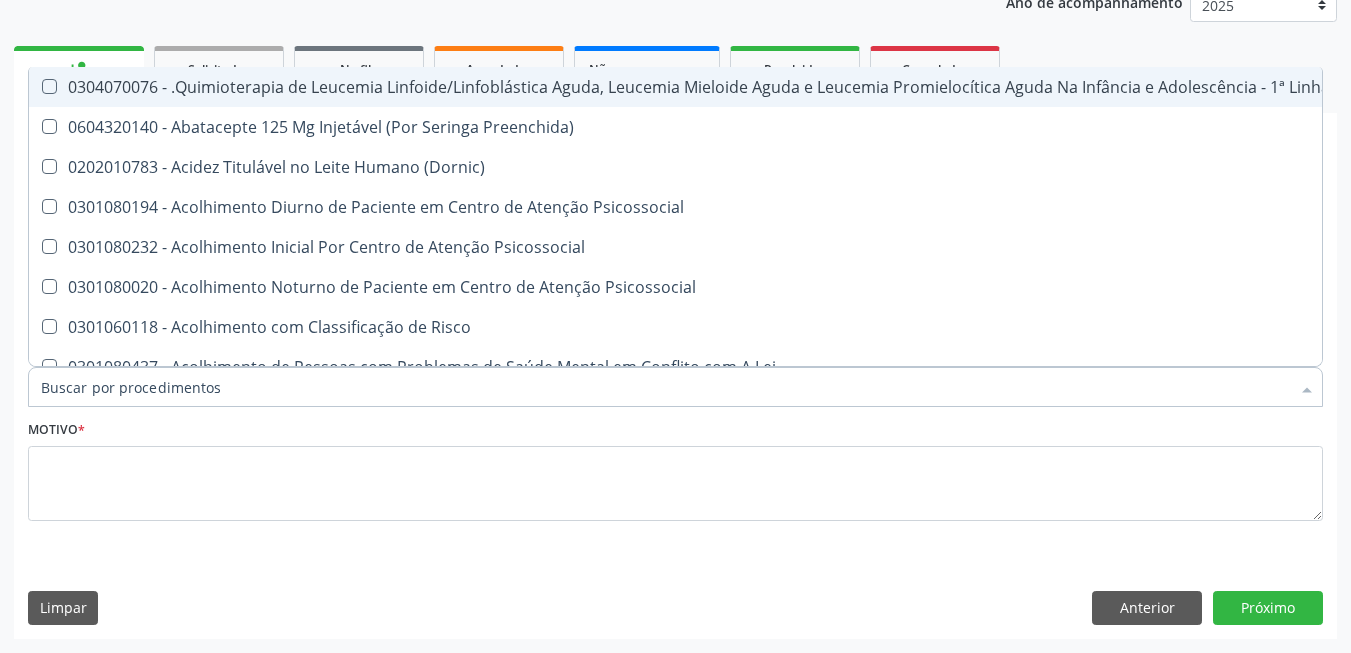 checkbox on "false" 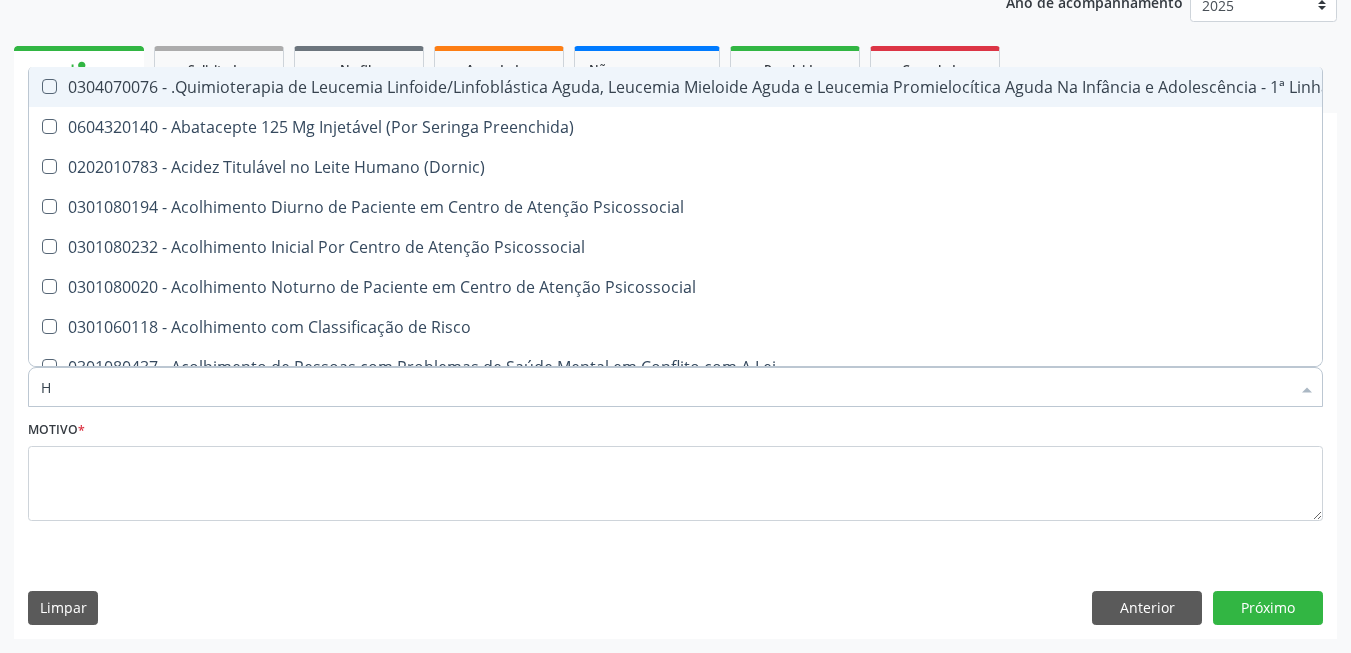 type on "HE" 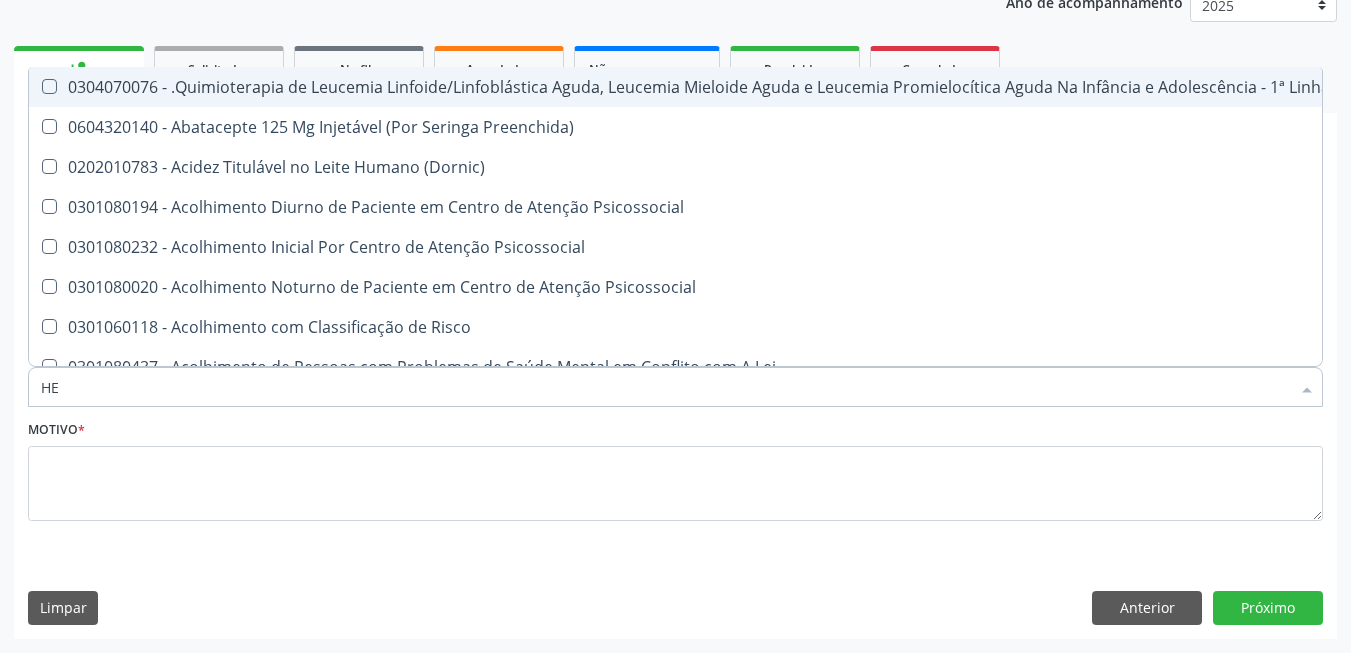 type on "HEM" 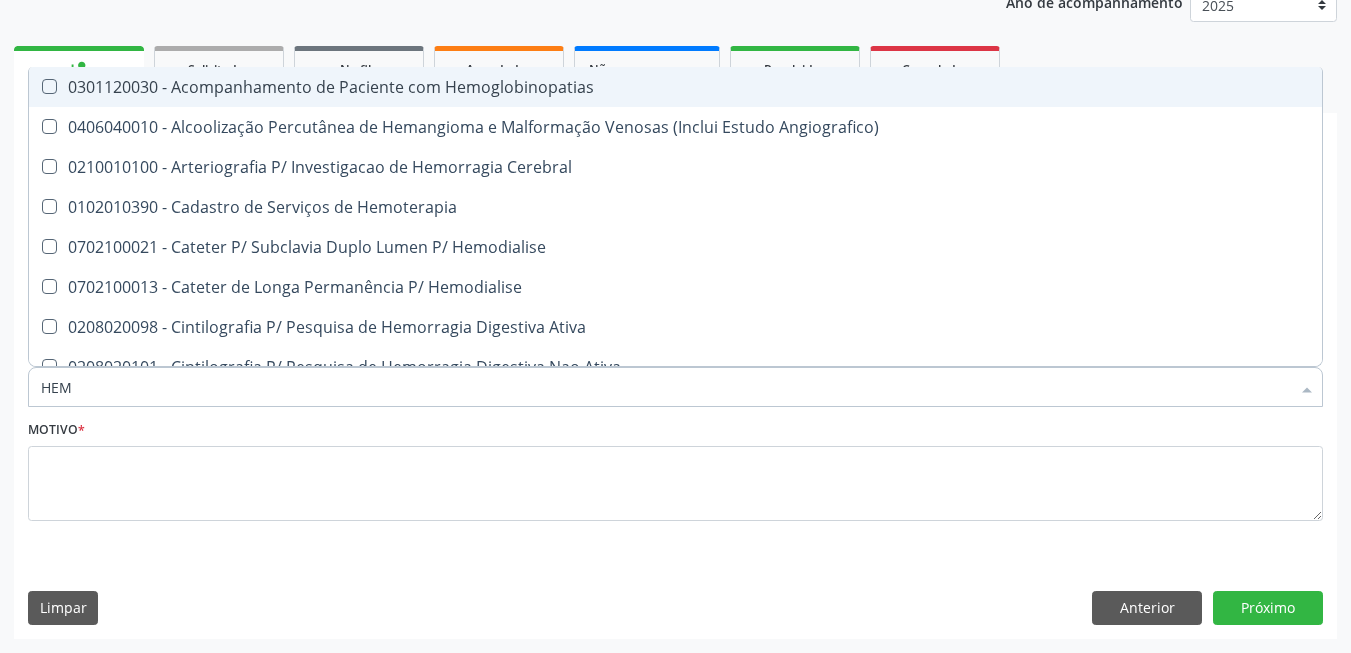 type on "HEMO" 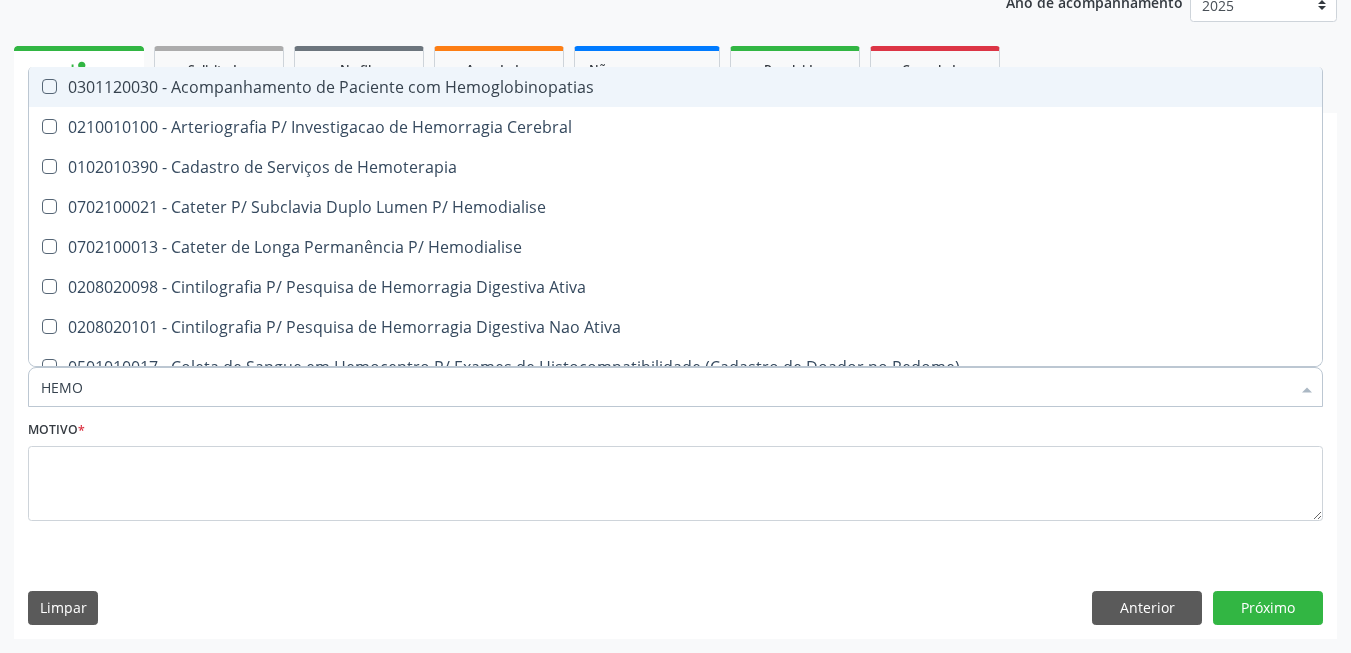 type on "HEMOG" 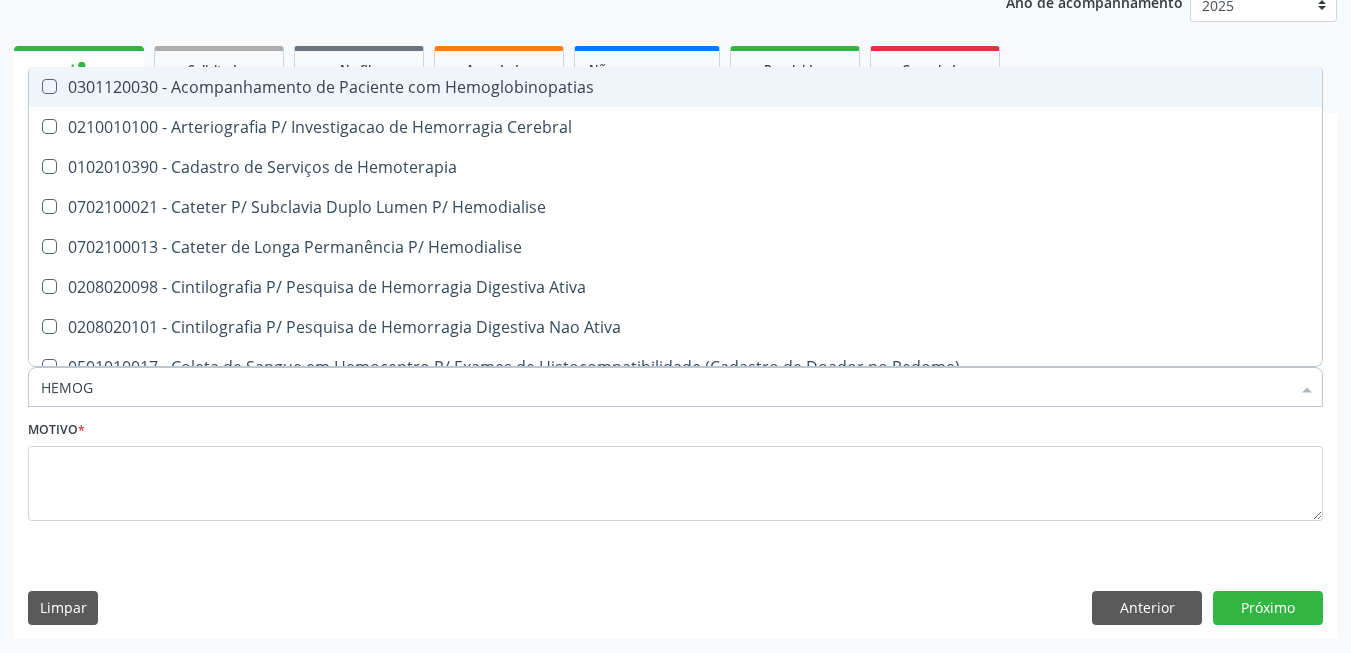 type on "HEMOGL" 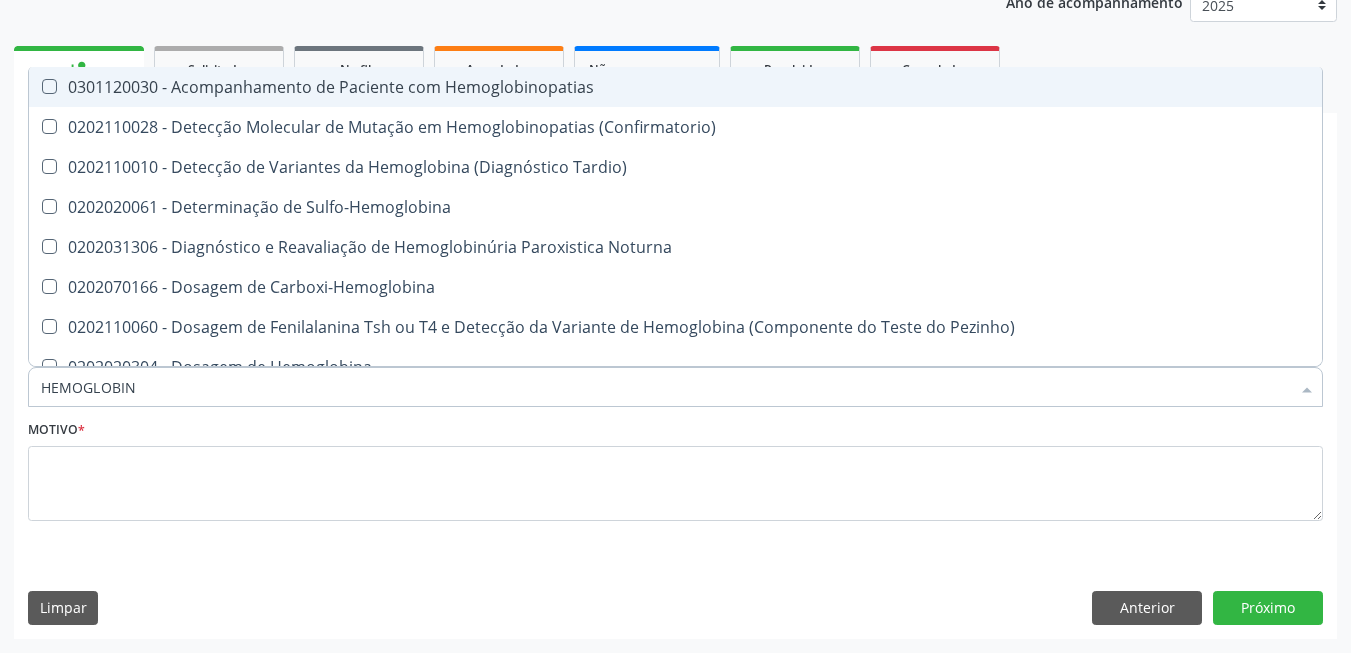 type on "HEMOGLOBINA" 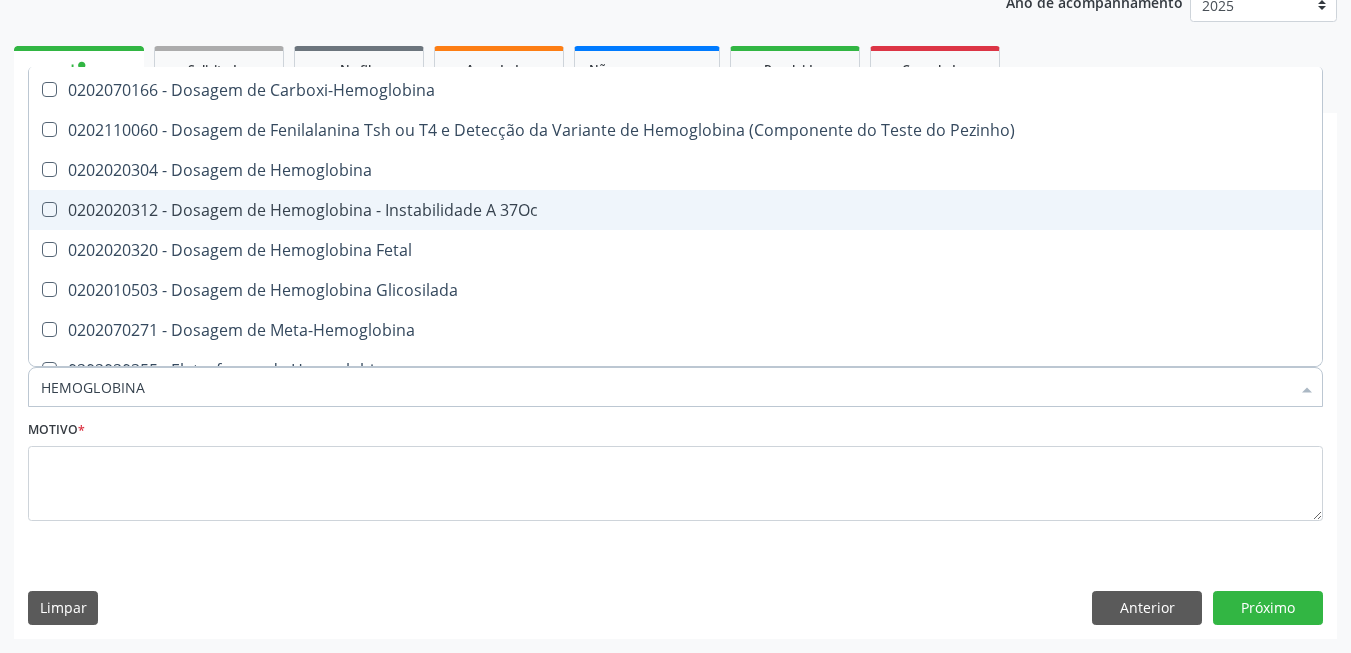 scroll, scrollTop: 181, scrollLeft: 0, axis: vertical 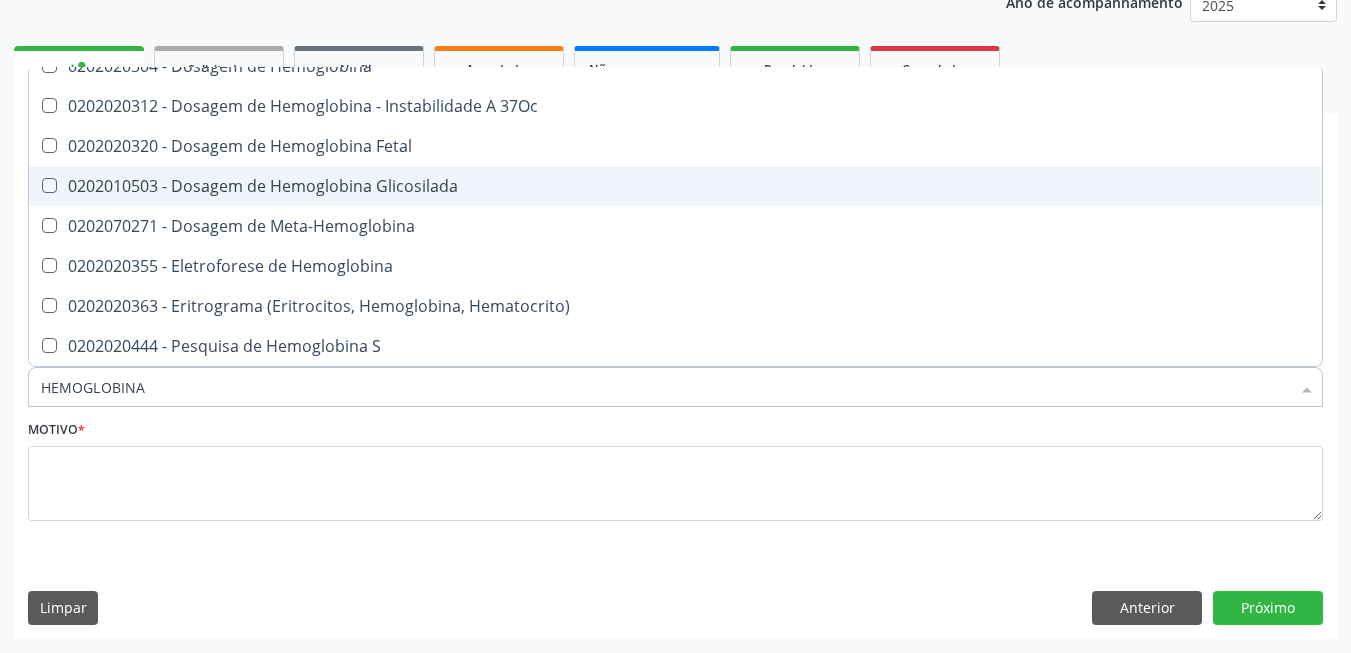 click on "0202010503 - Dosagem de Hemoglobina Glicosilada" at bounding box center [675, 186] 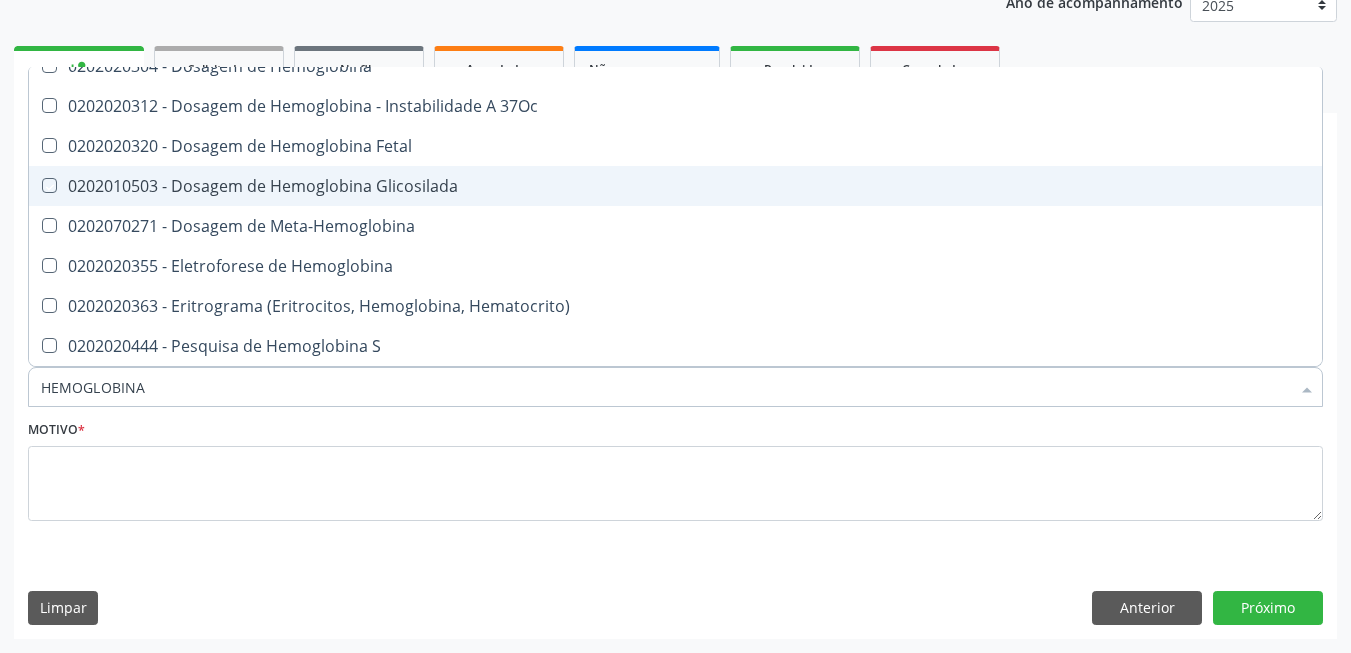 checkbox on "true" 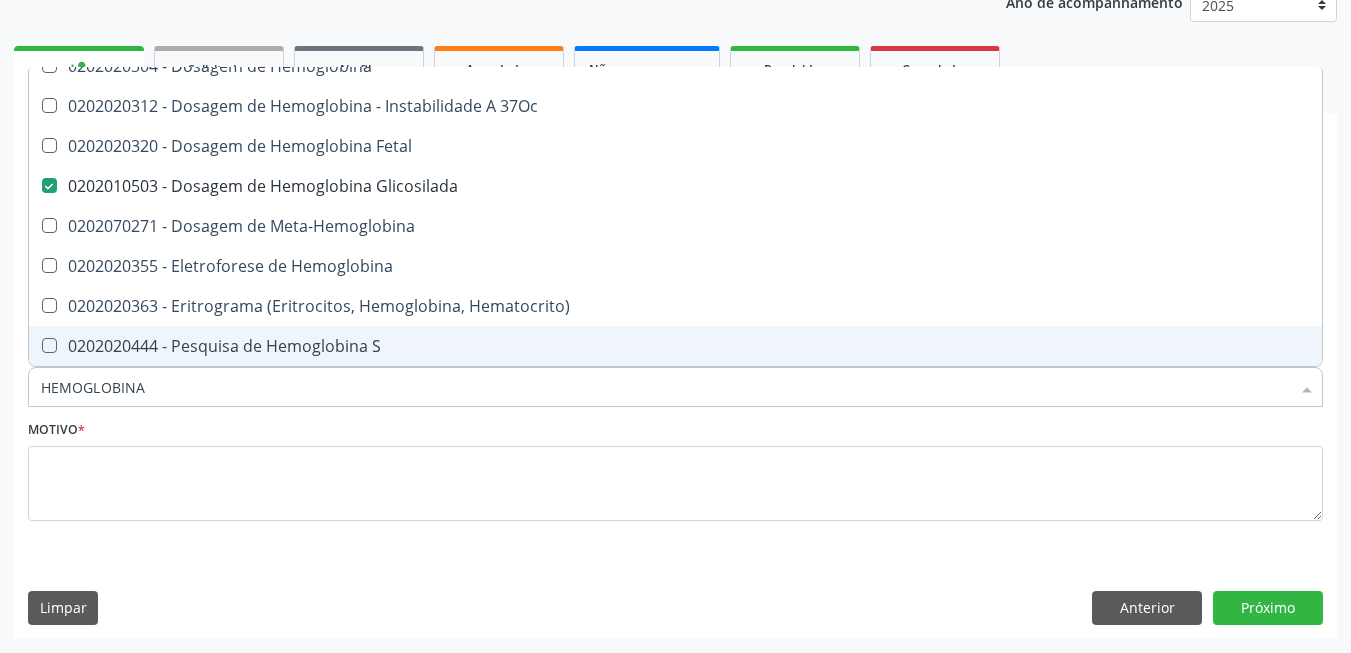 click on "HEMOGLOBINA" at bounding box center [665, 387] 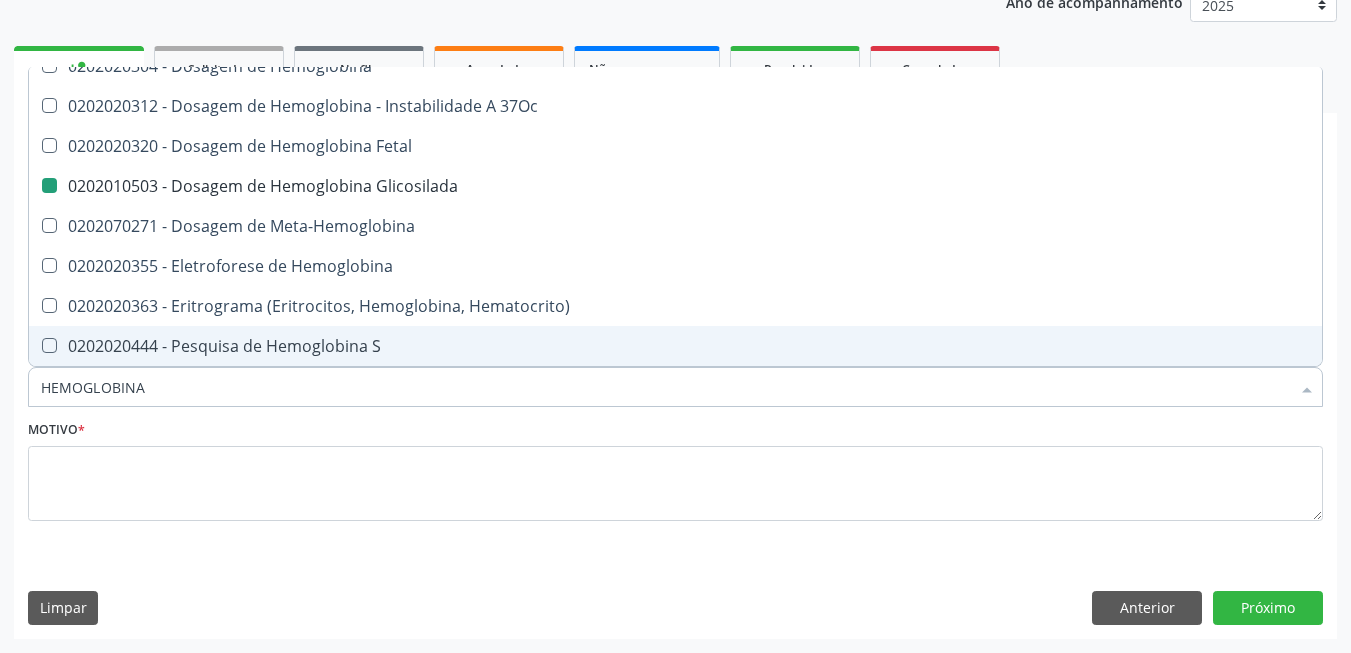 type on "H" 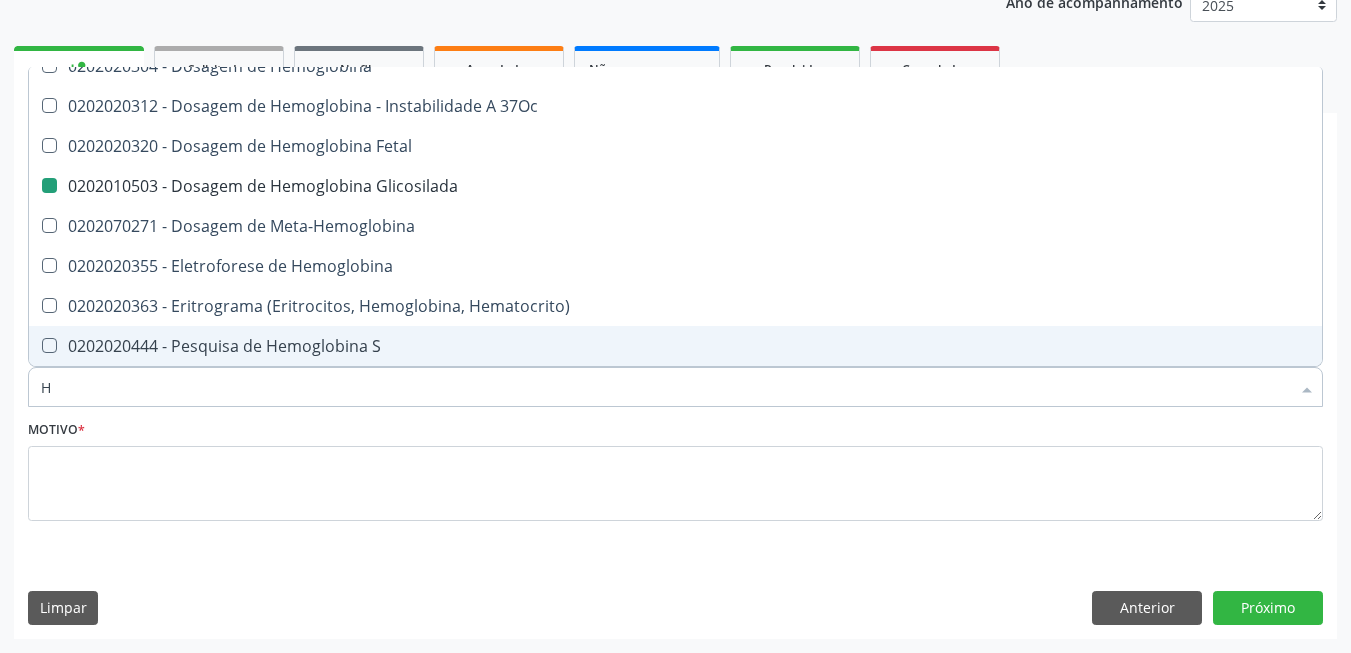 checkbox on "false" 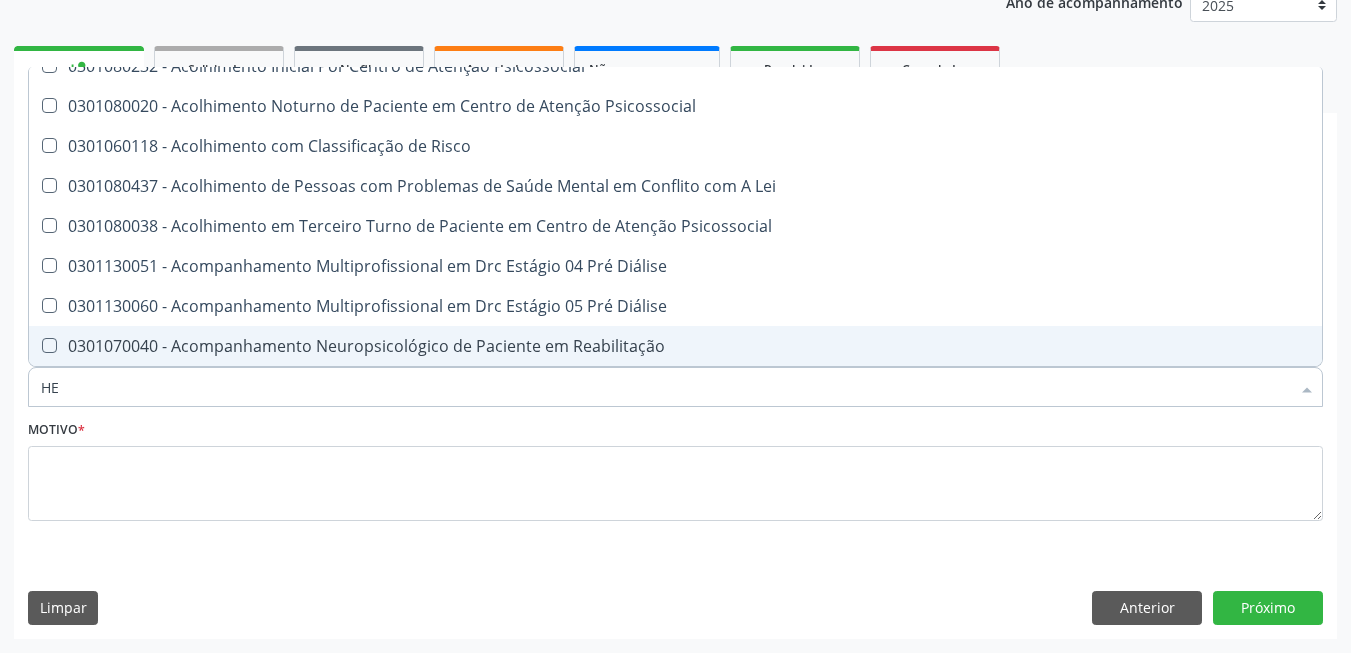 type on "HEM" 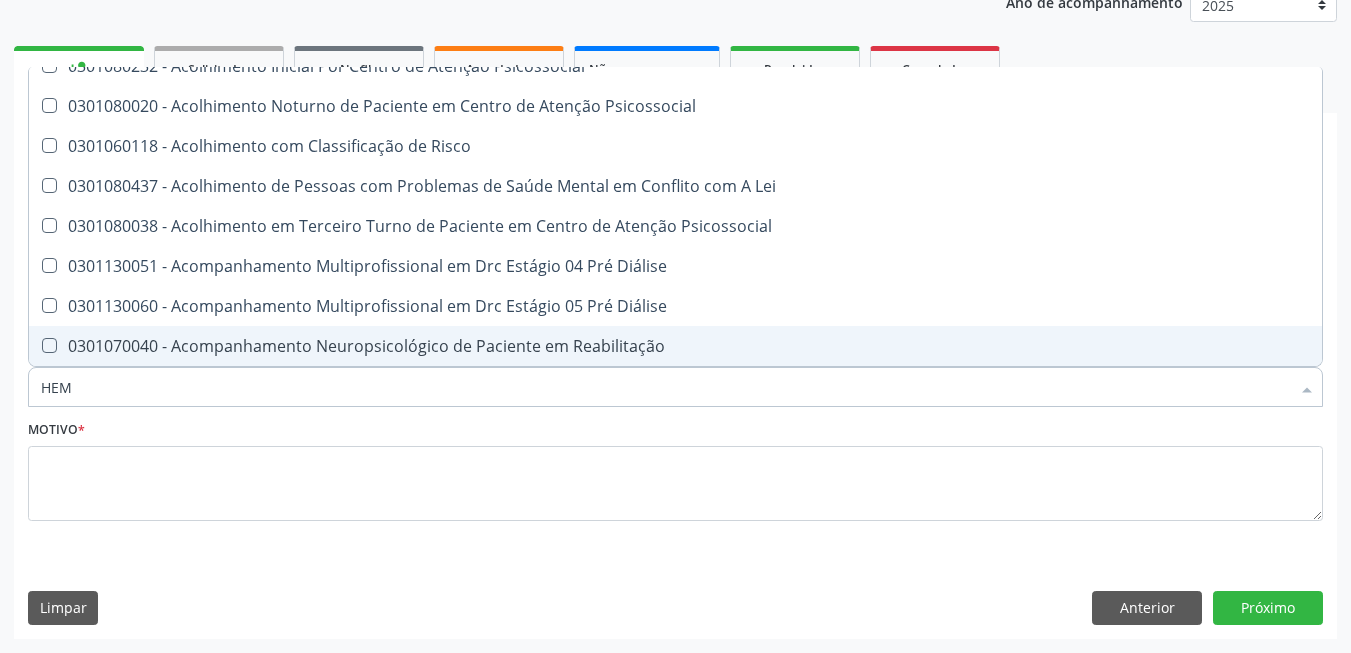 checkbox on "true" 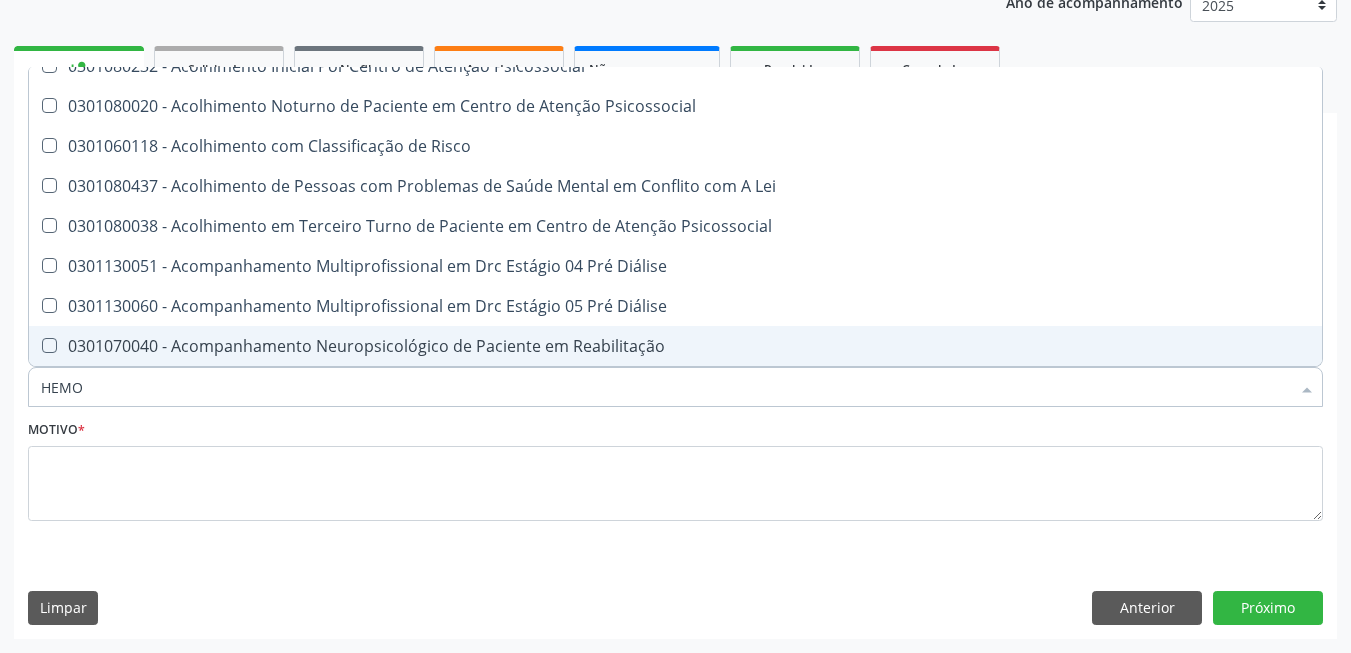 checkbox on "true" 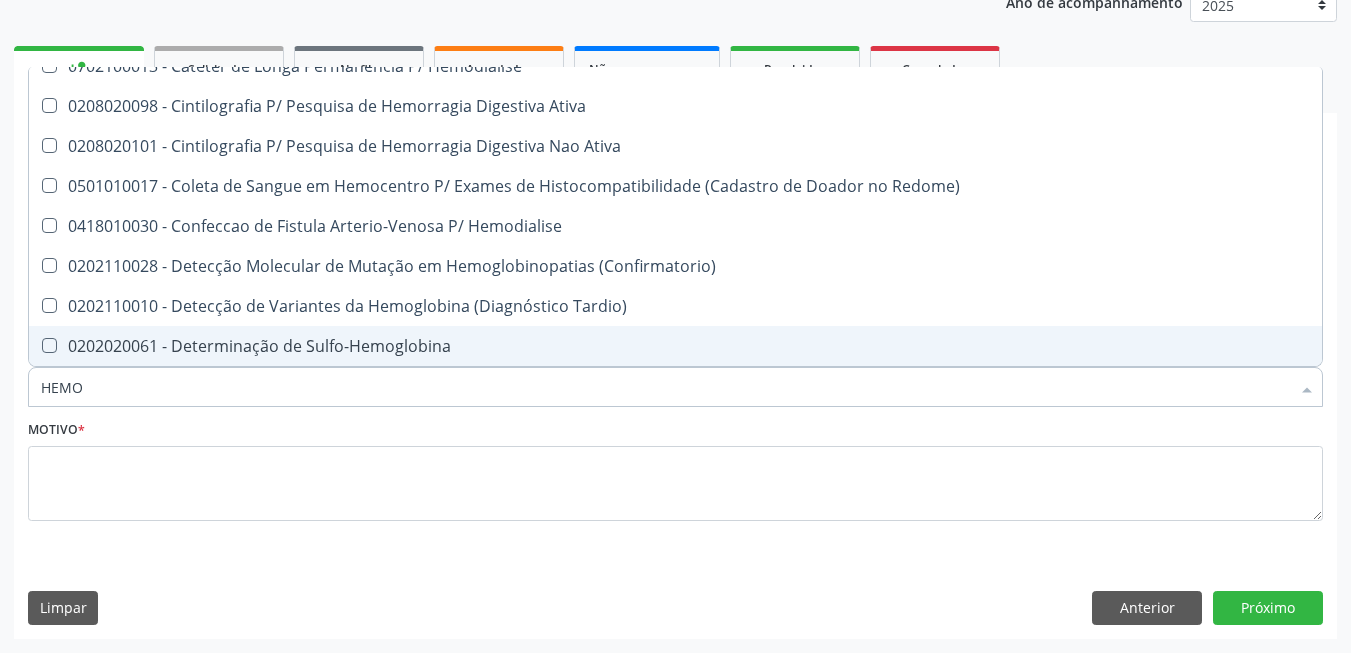 type on "HEMOG" 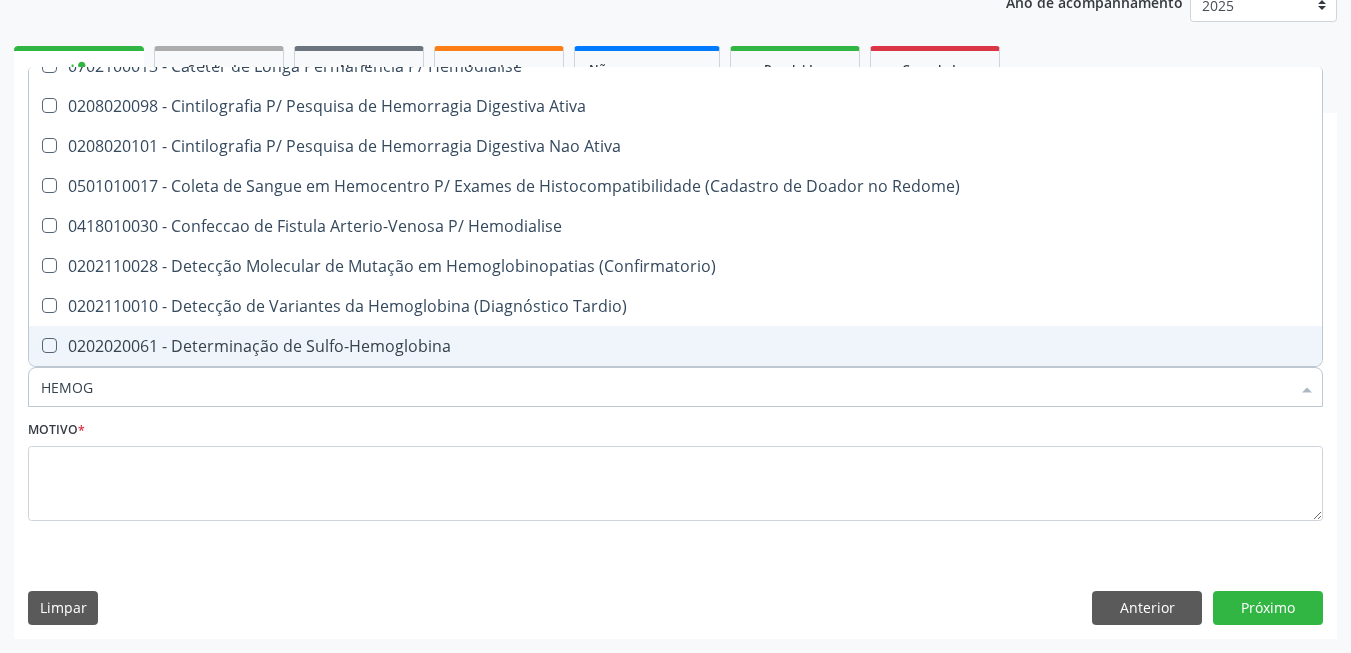 type on "HEMOGR" 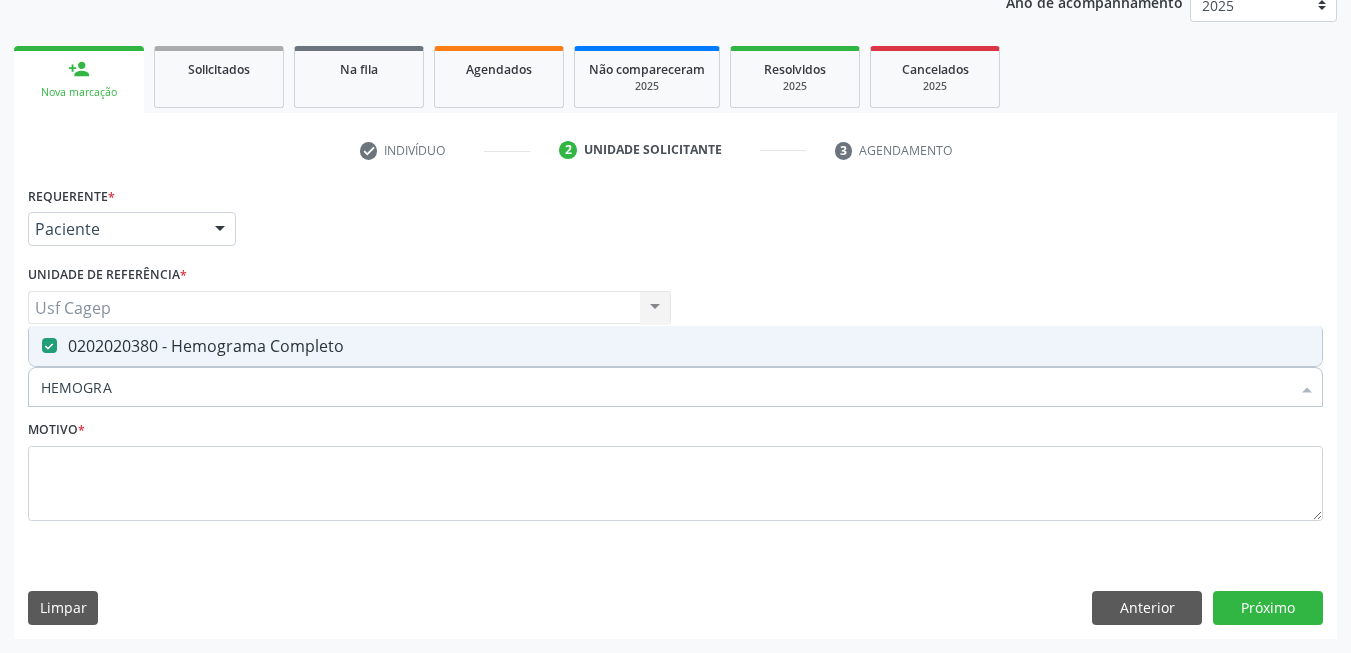 scroll, scrollTop: 0, scrollLeft: 0, axis: both 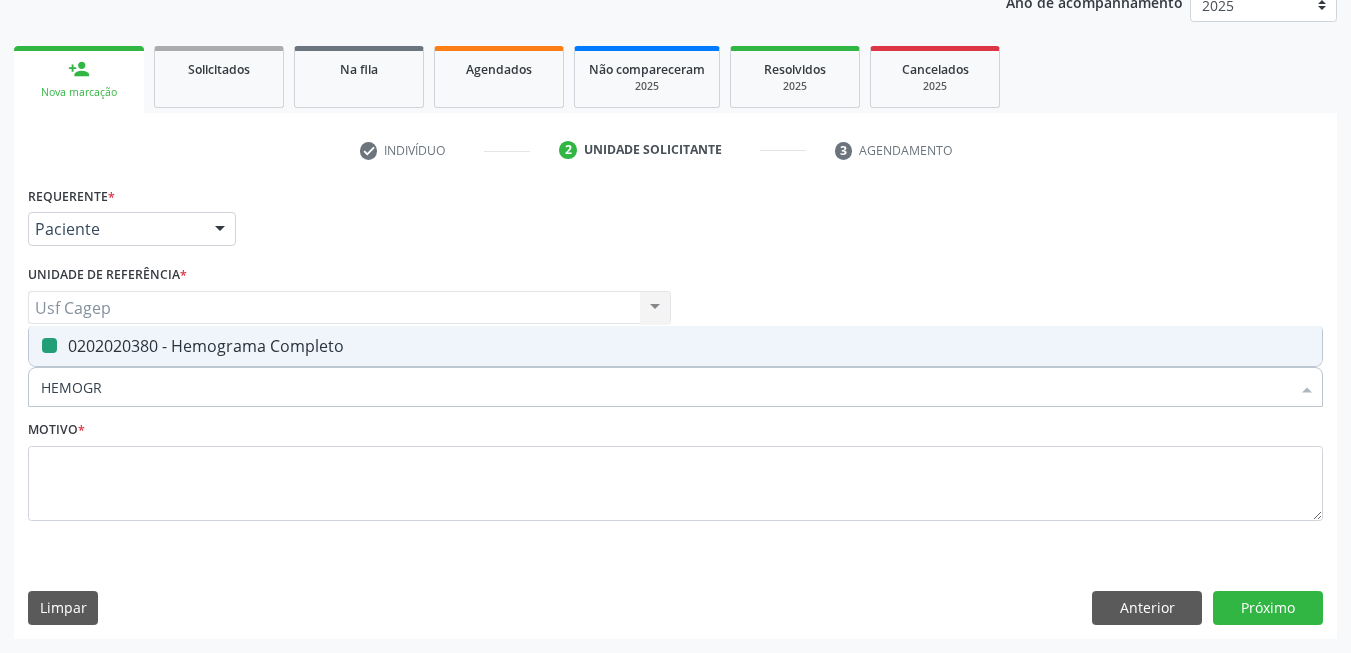 type on "HEMOG" 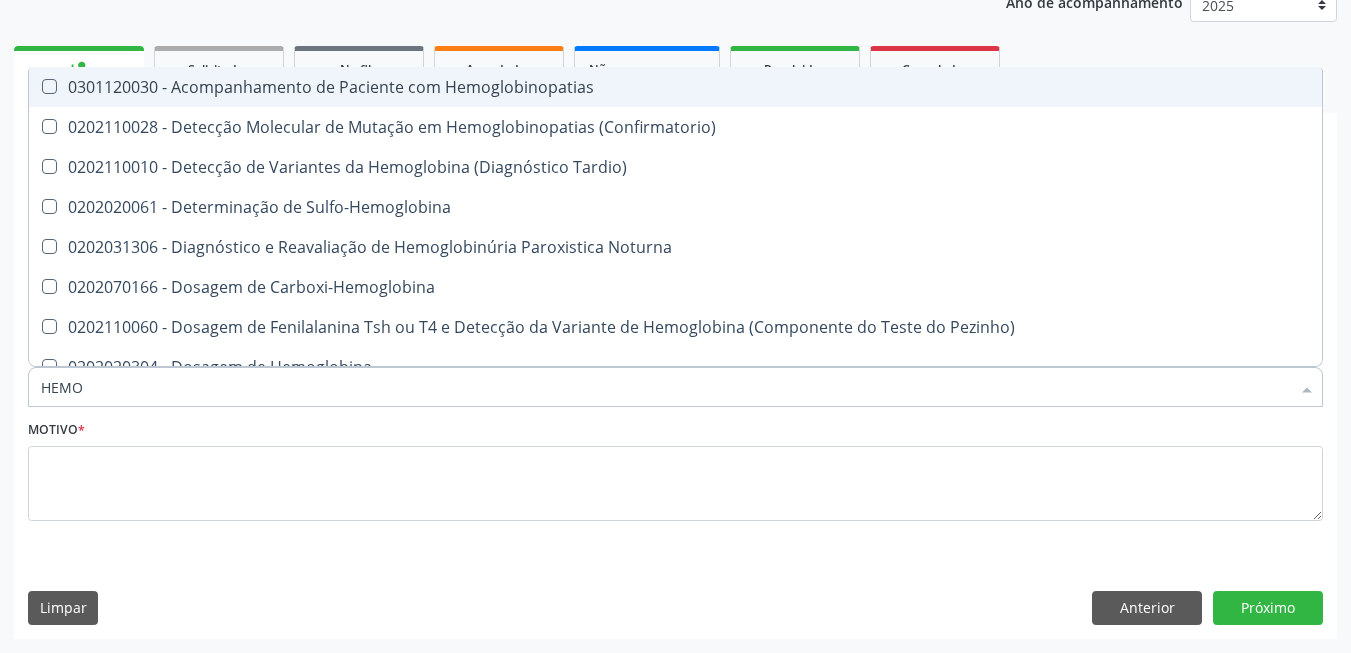 type on "HEM" 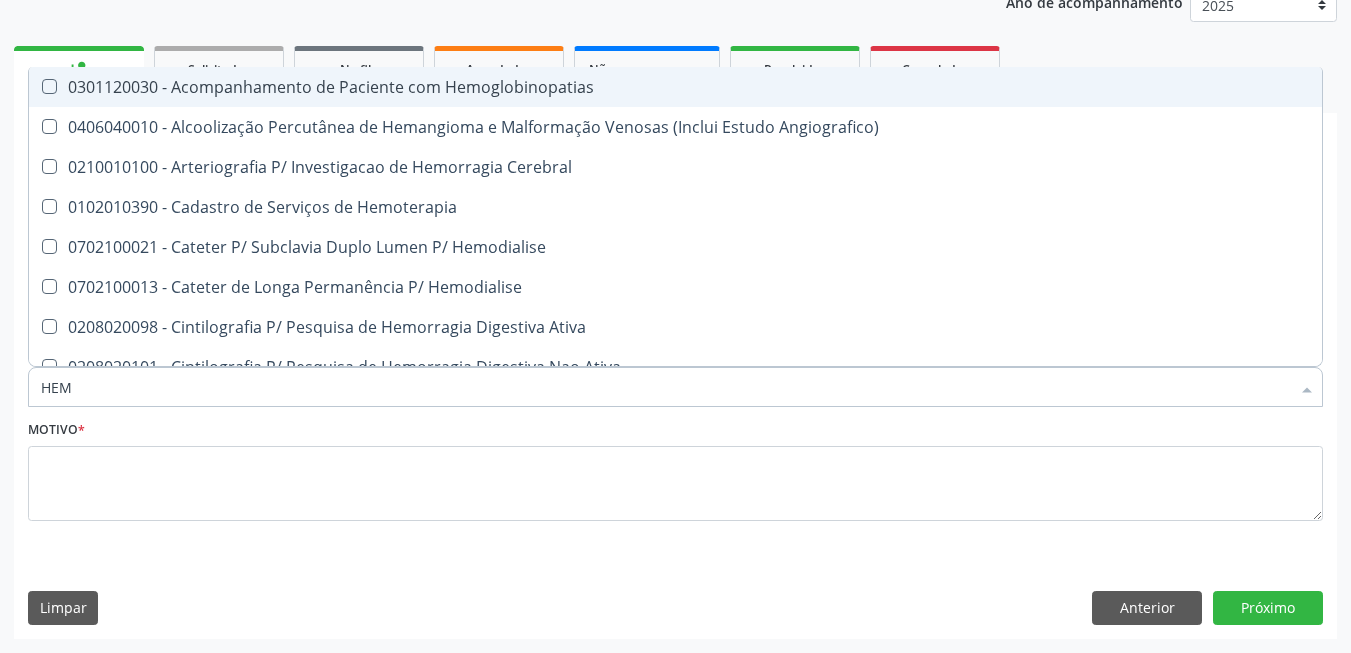 type on "HE" 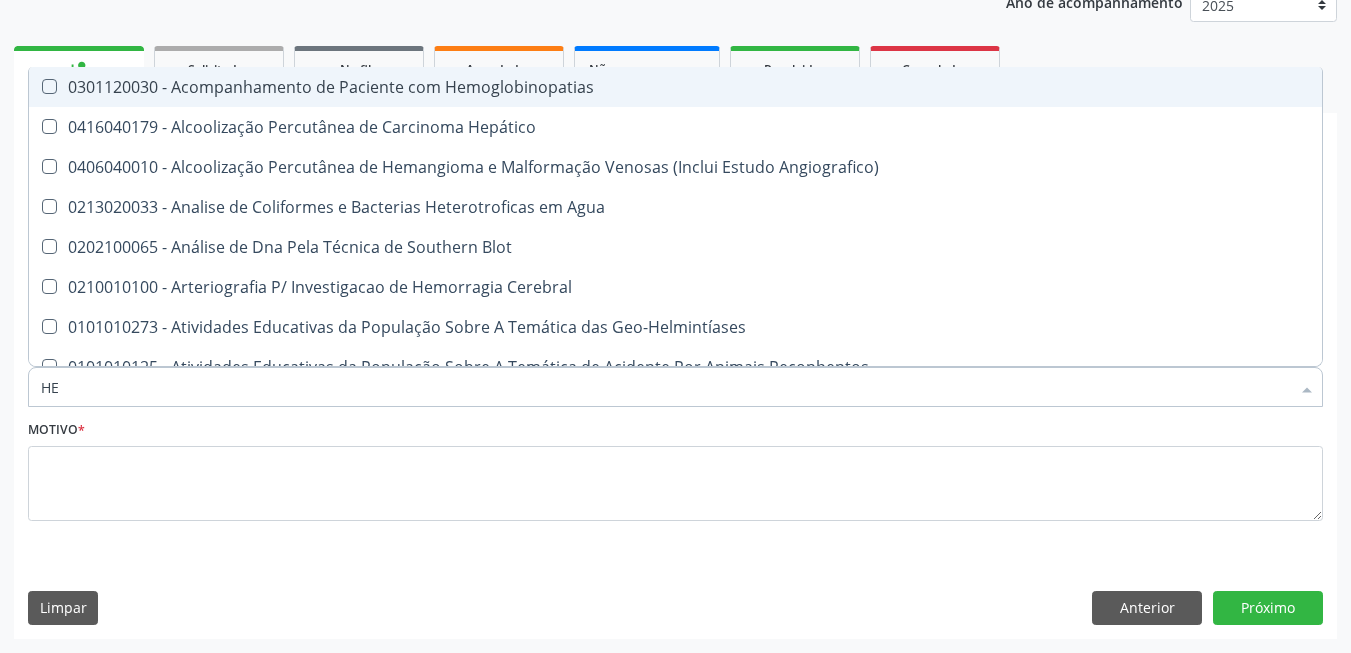 type on "H" 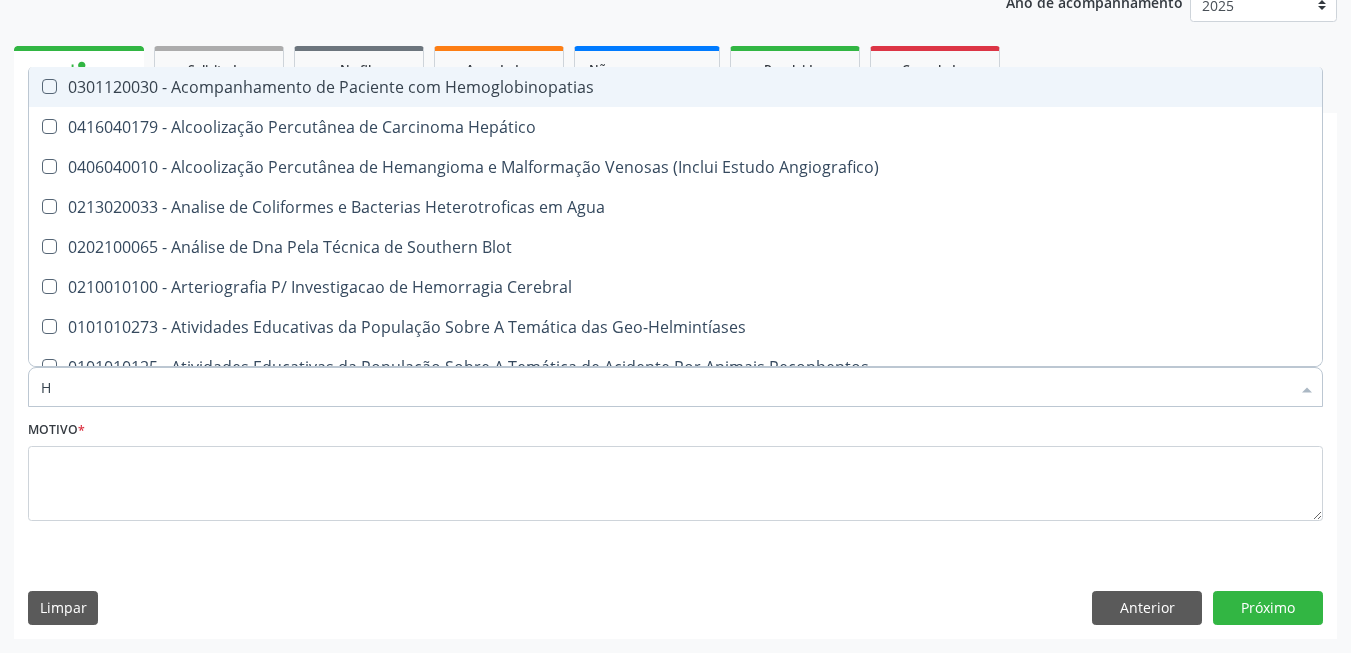 checkbox on "false" 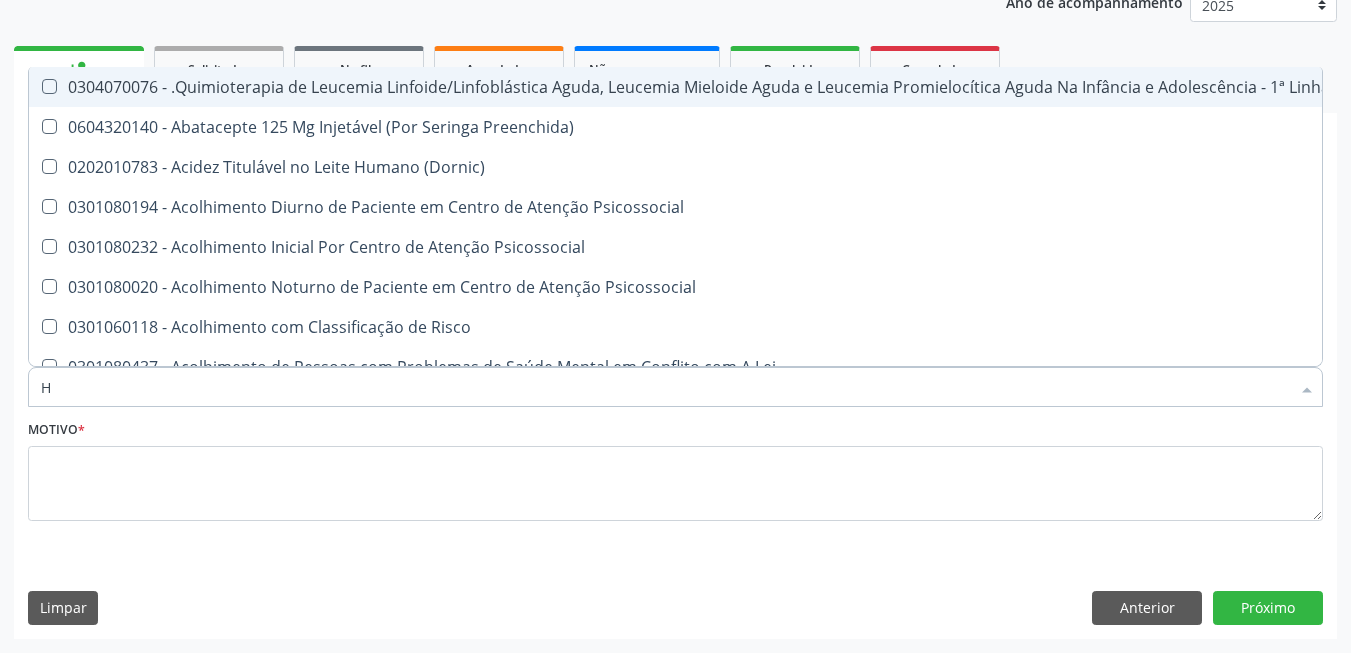 type 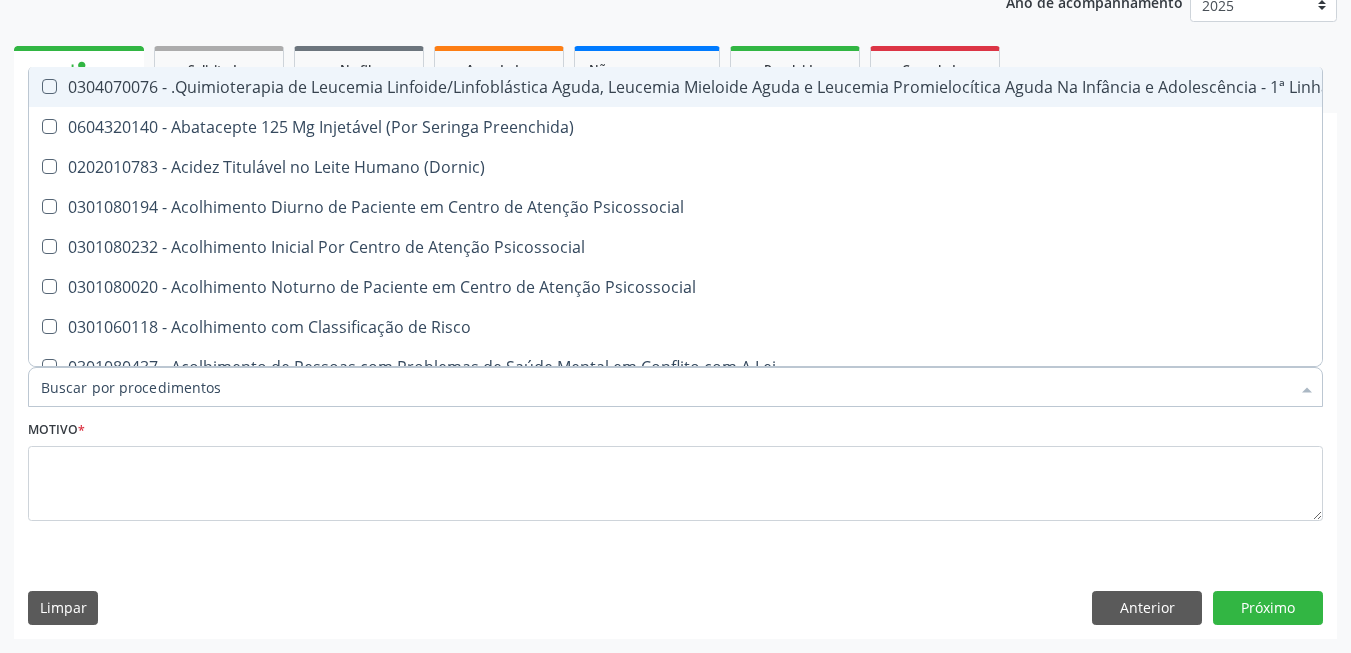 checkbox on "false" 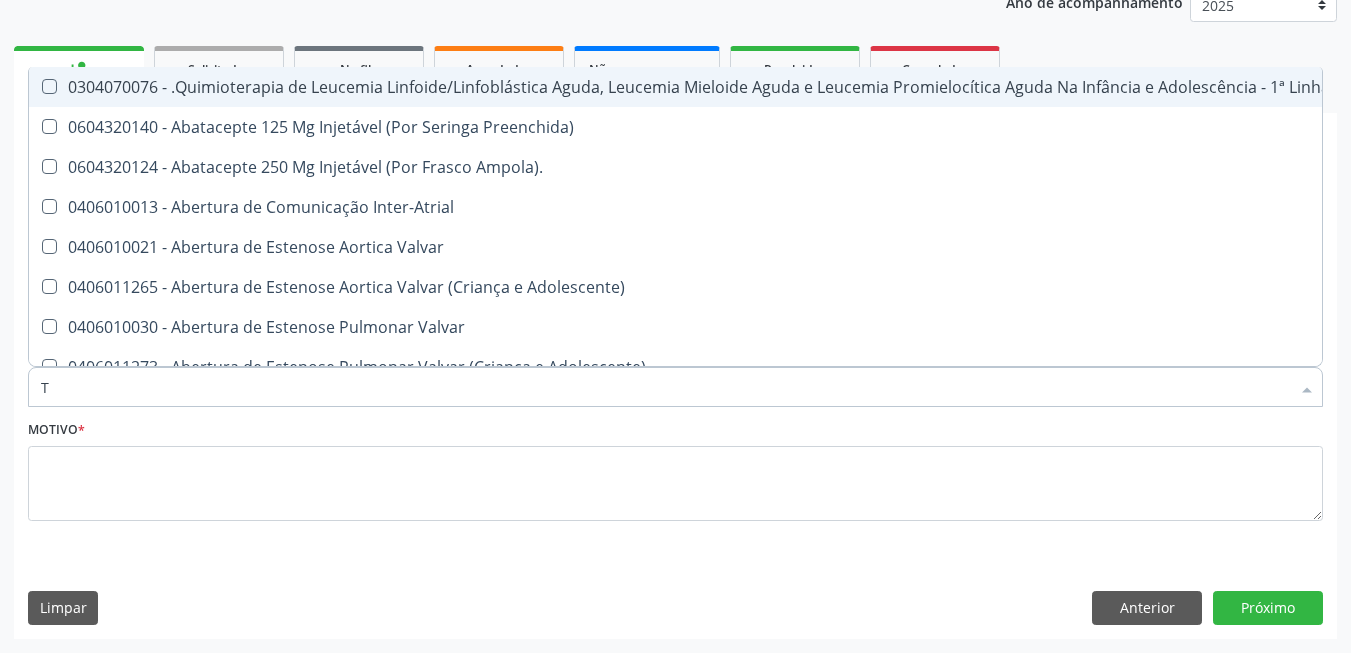 type on "TO" 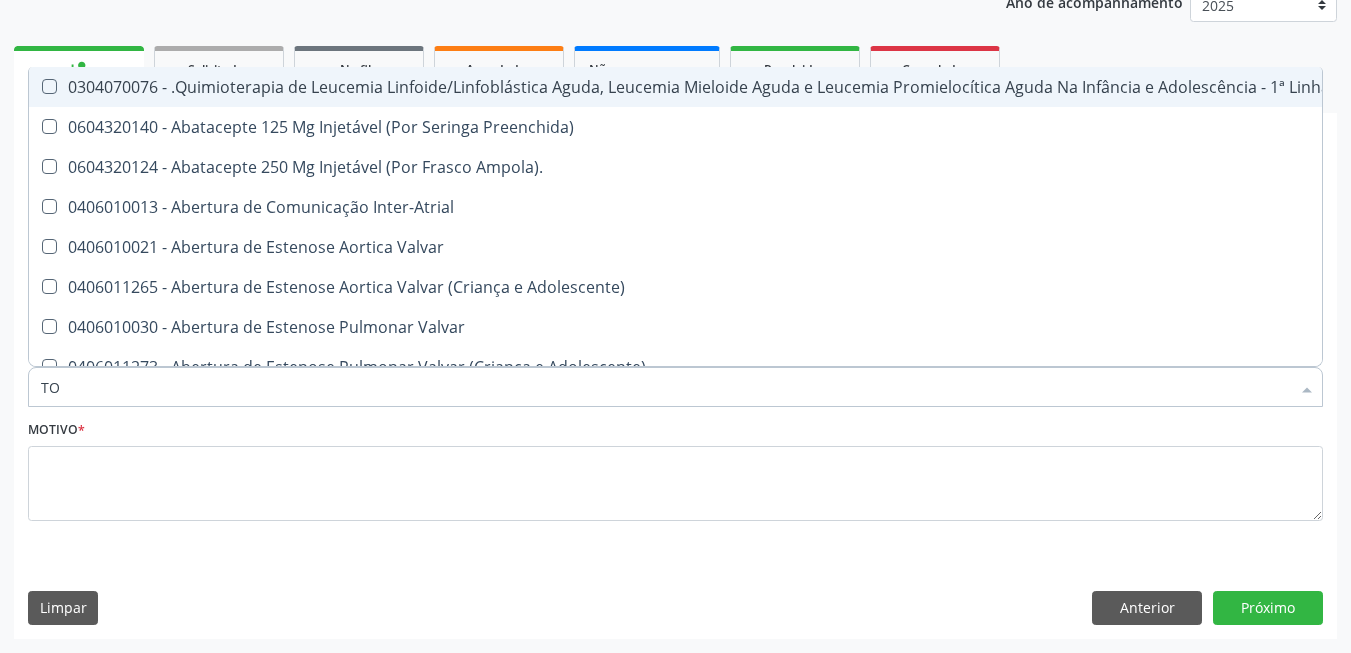 checkbox on "true" 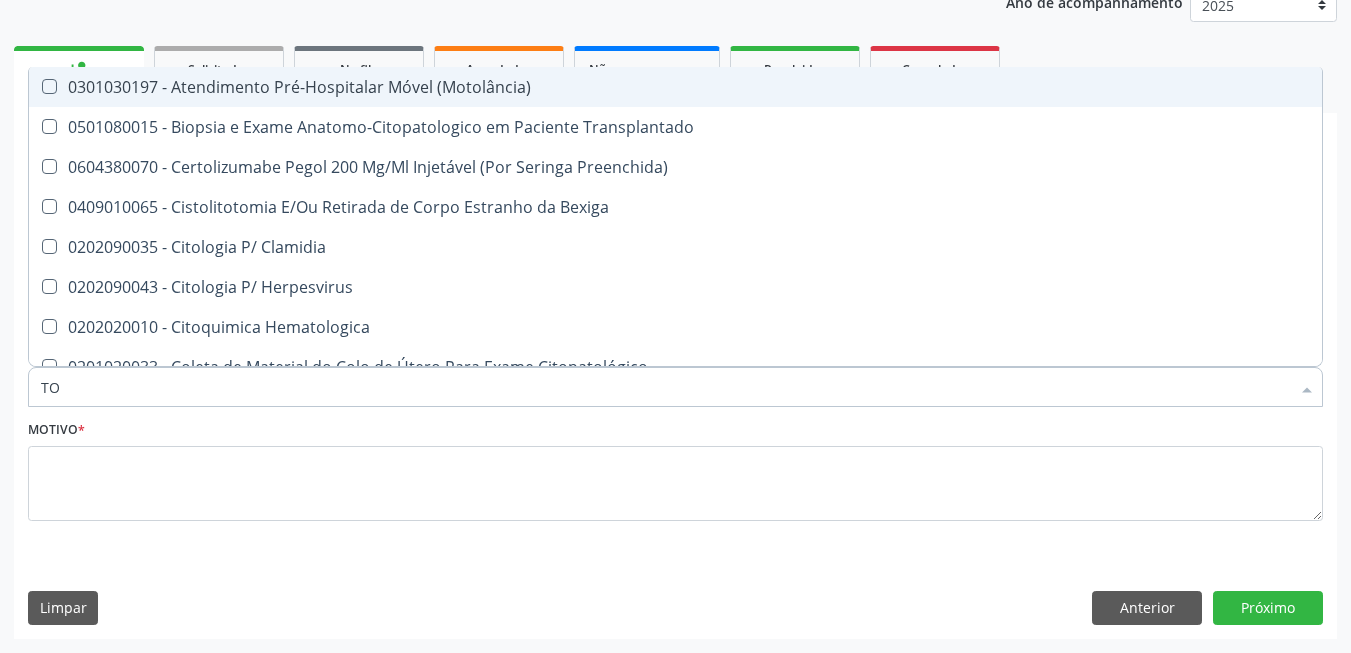 type on "T" 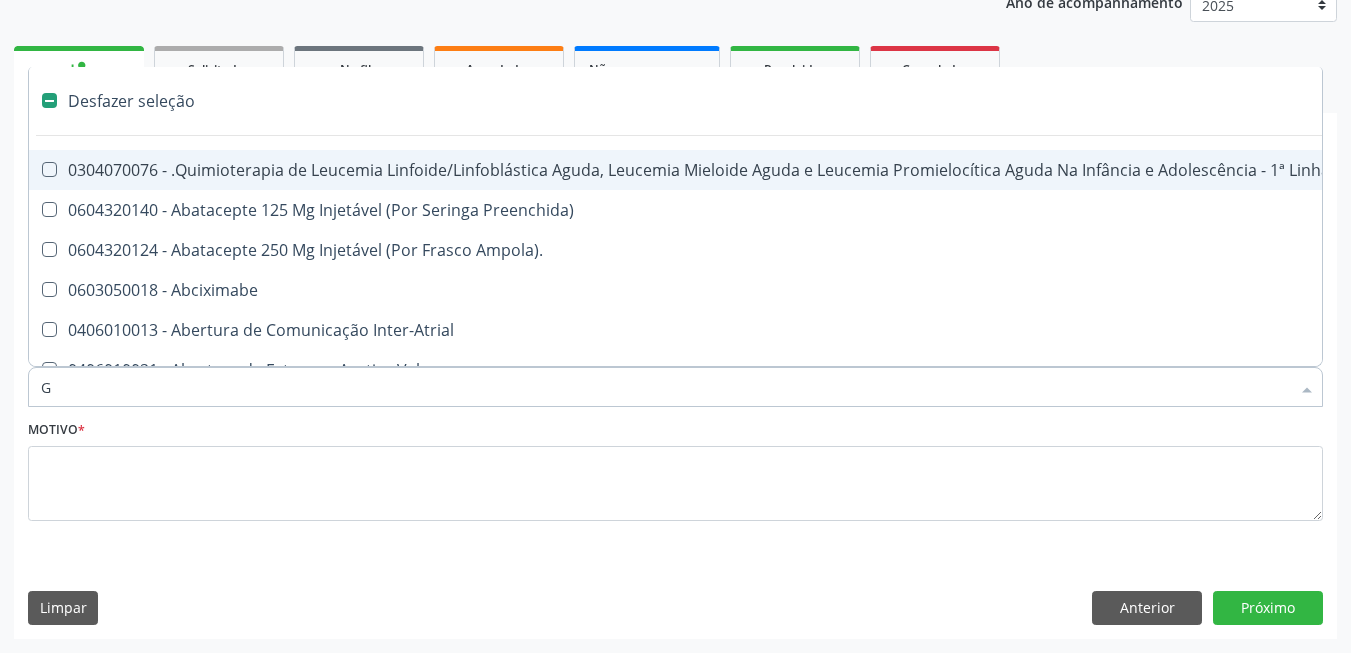 type on "GL" 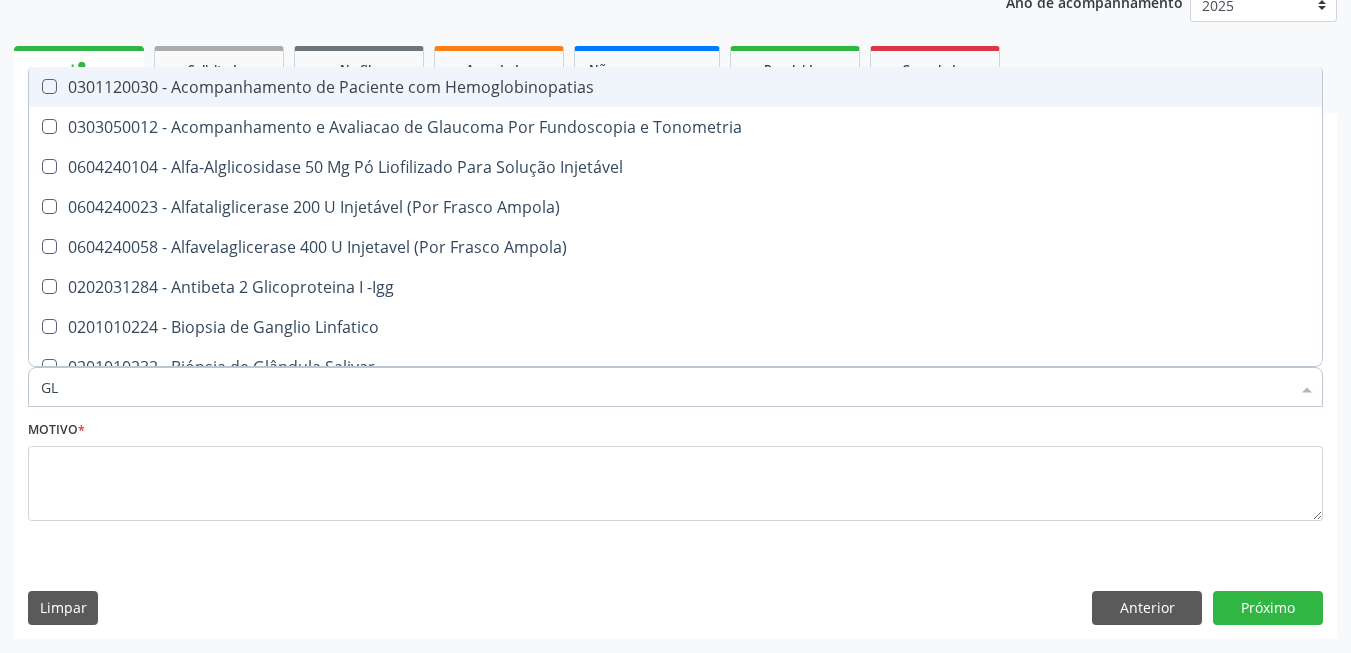 type on "GLI" 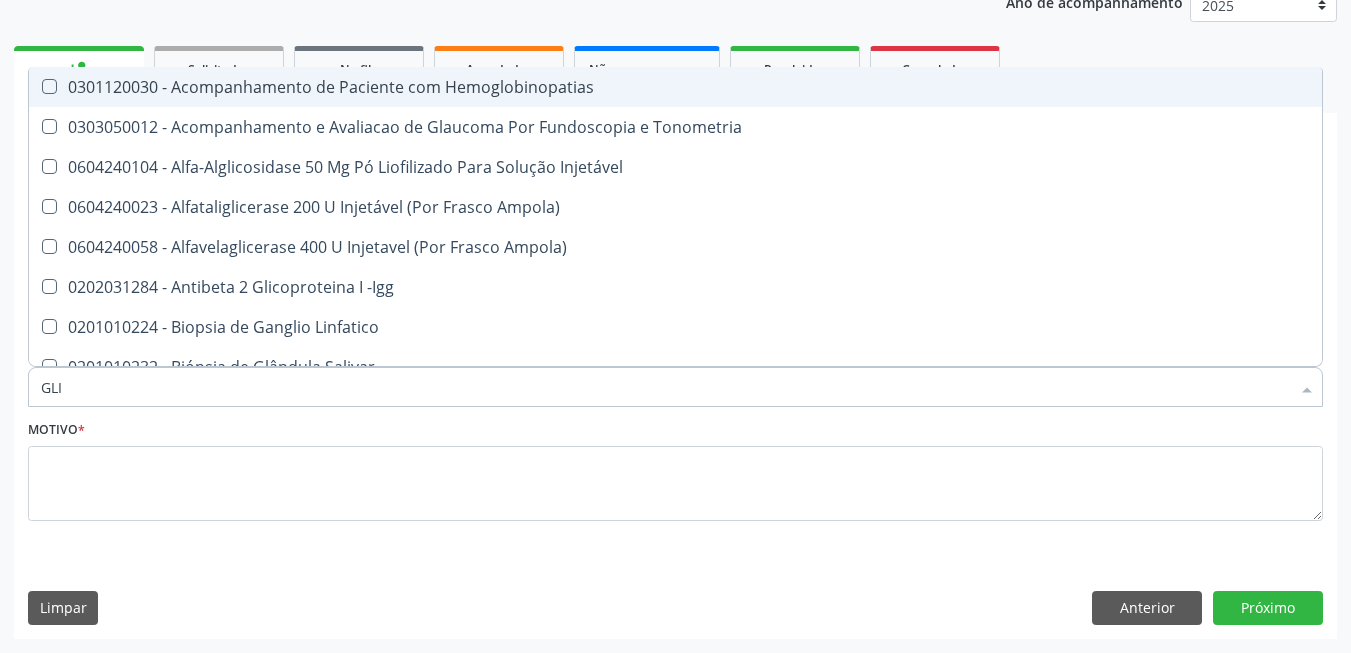 checkbox on "true" 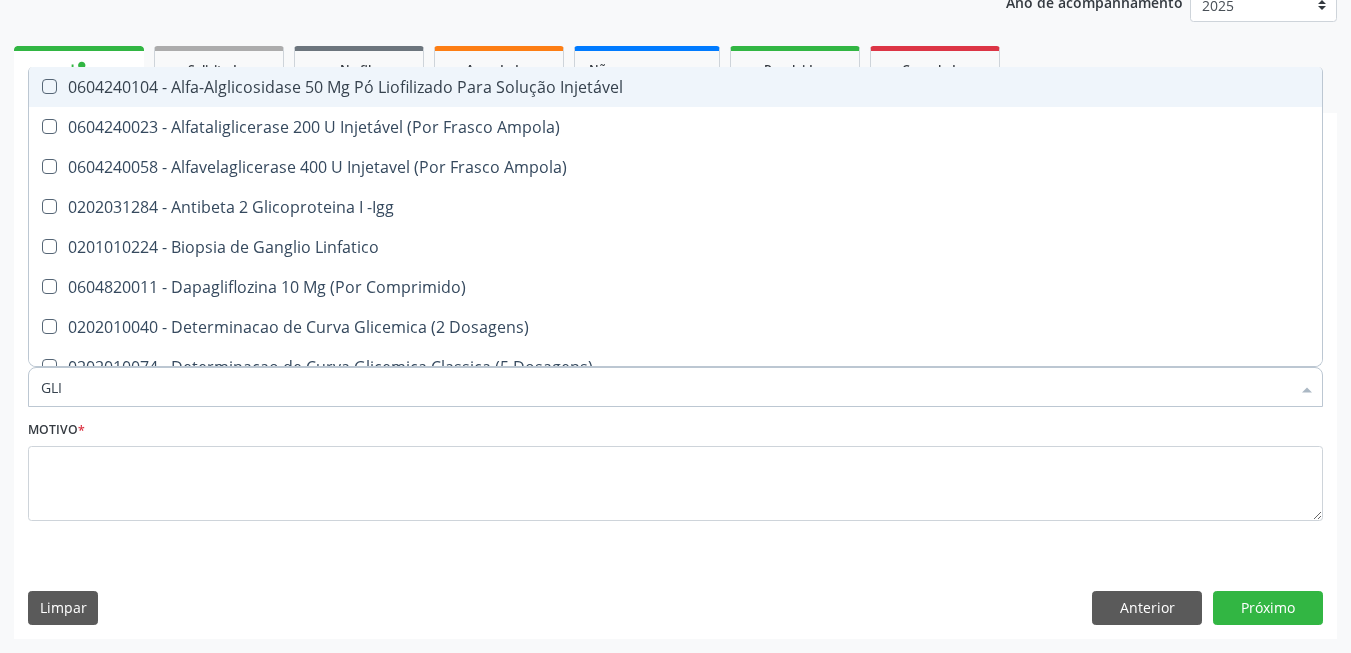 type on "GLIC" 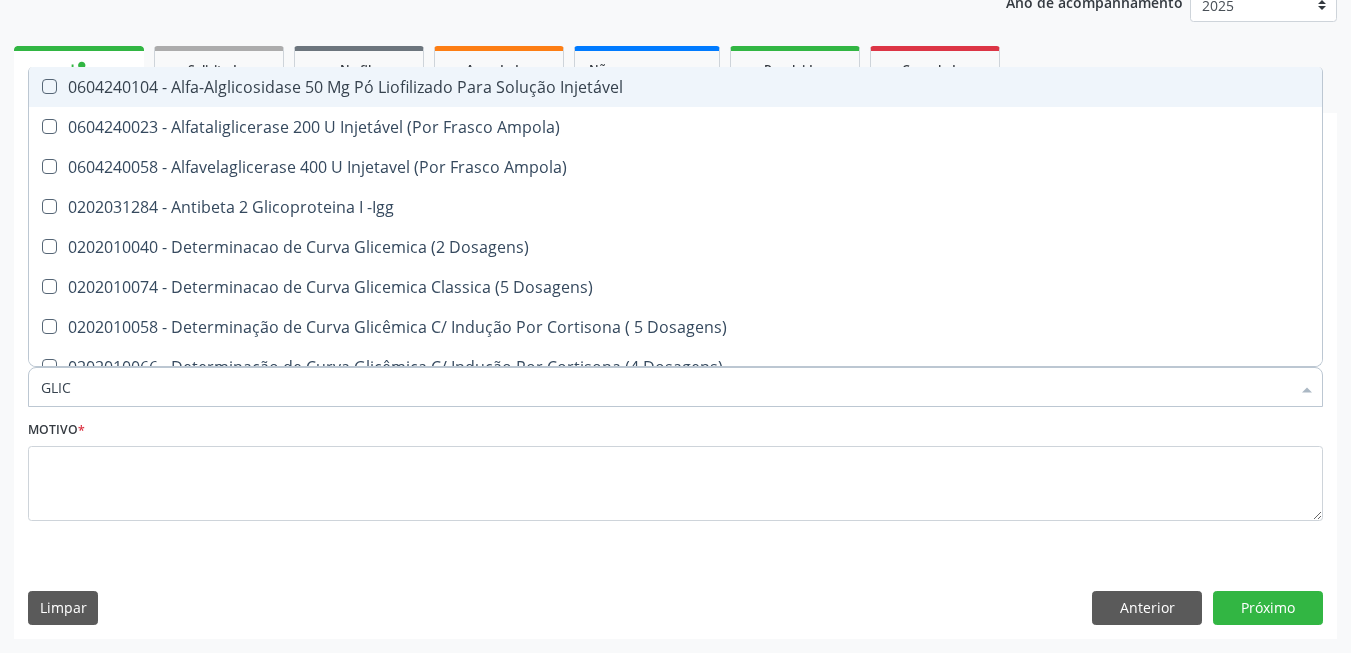type on "GLICO" 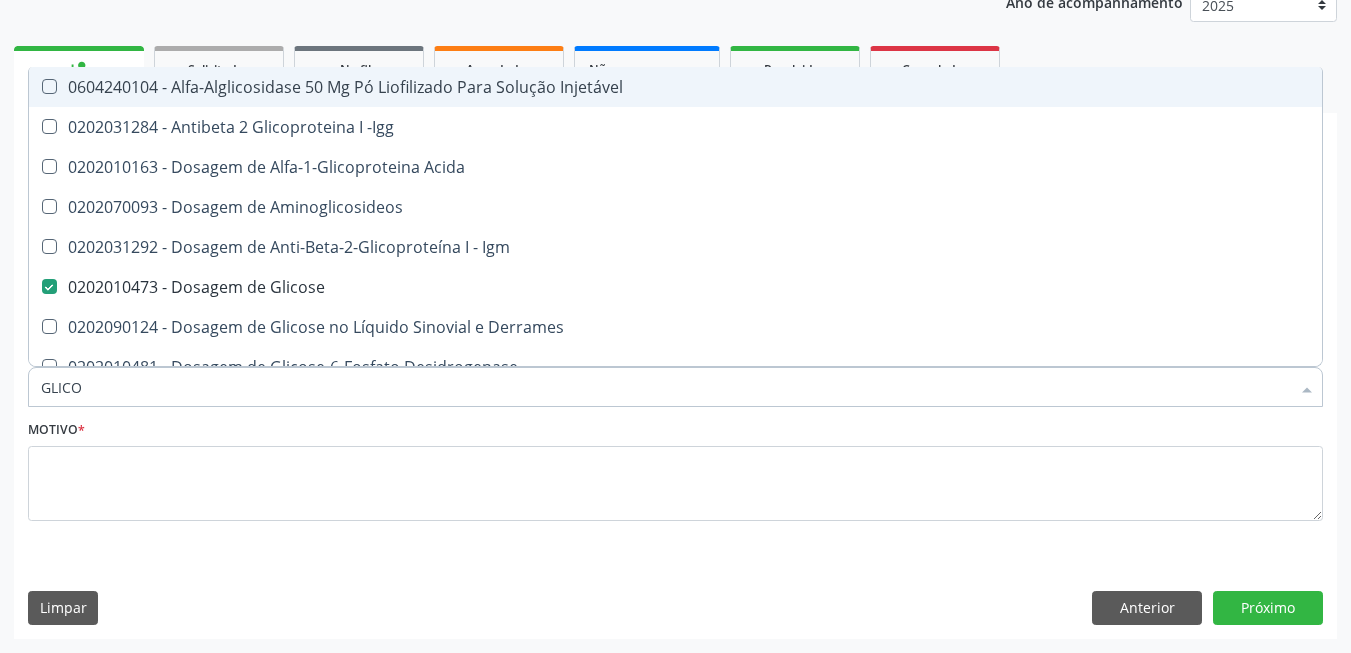 type on "GLICOS" 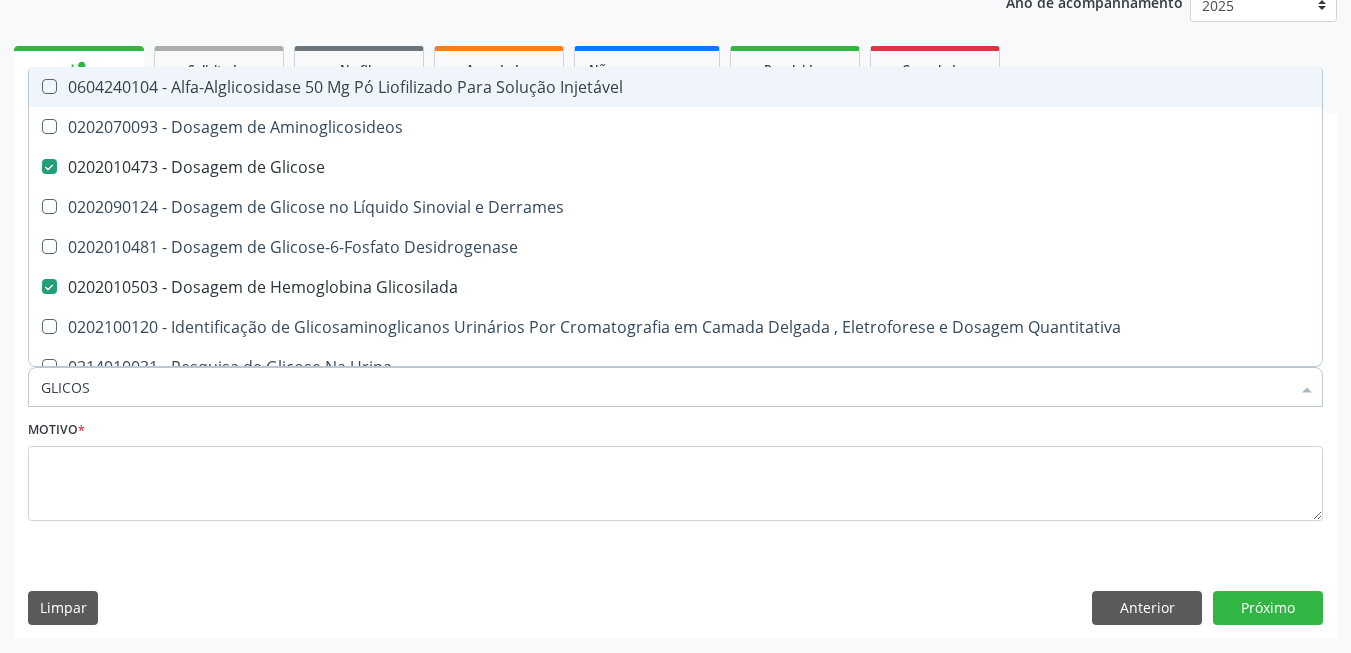 type on "GLICOSE" 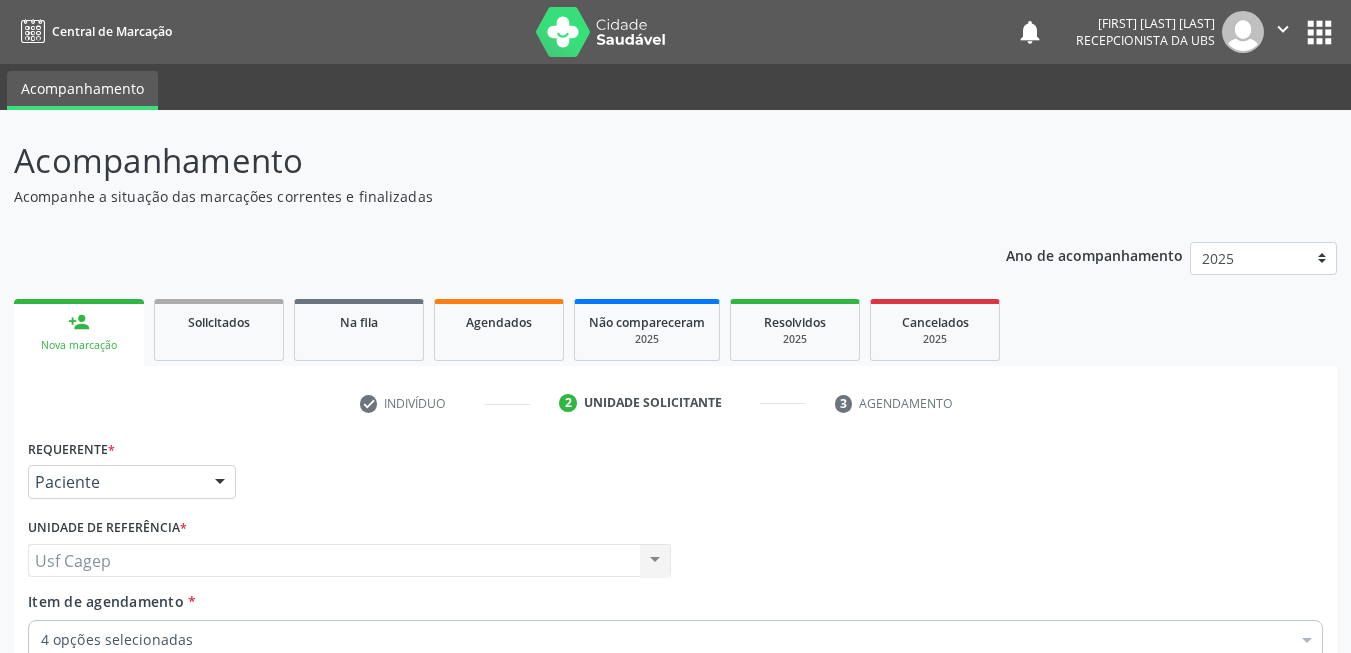 scroll, scrollTop: 253, scrollLeft: 0, axis: vertical 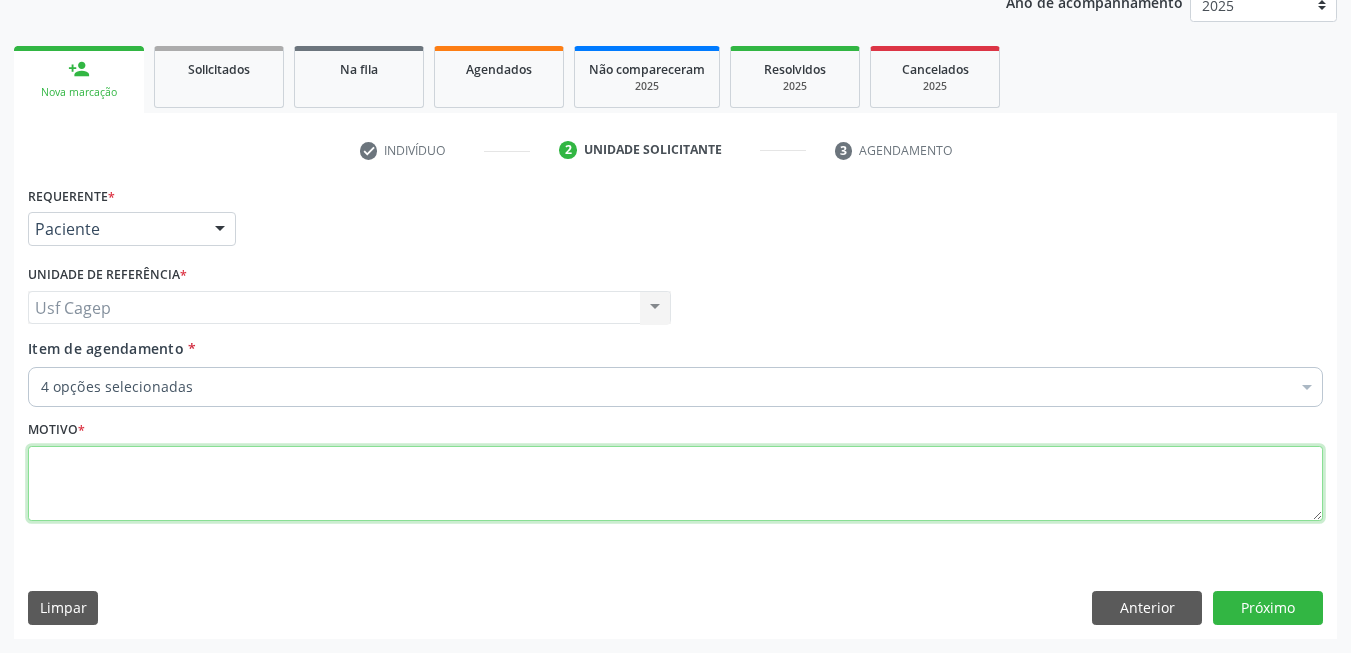 drag, startPoint x: 972, startPoint y: 482, endPoint x: 968, endPoint y: 457, distance: 25.317978 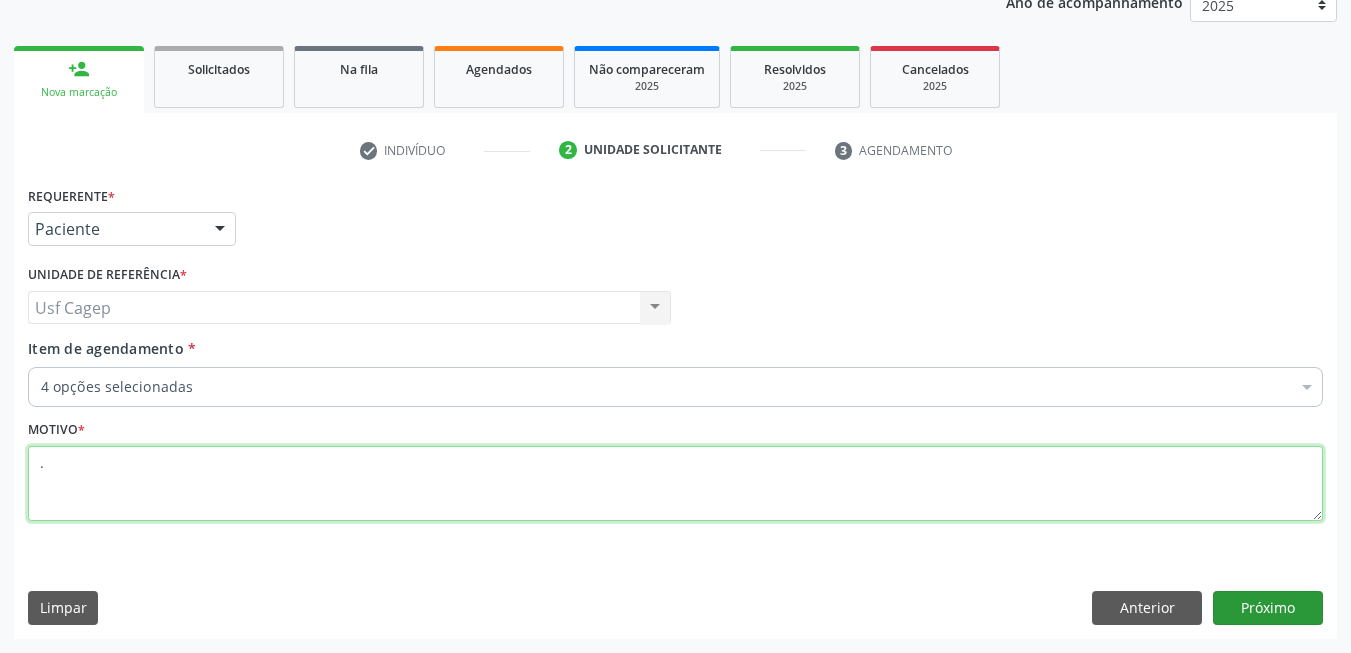 type on "." 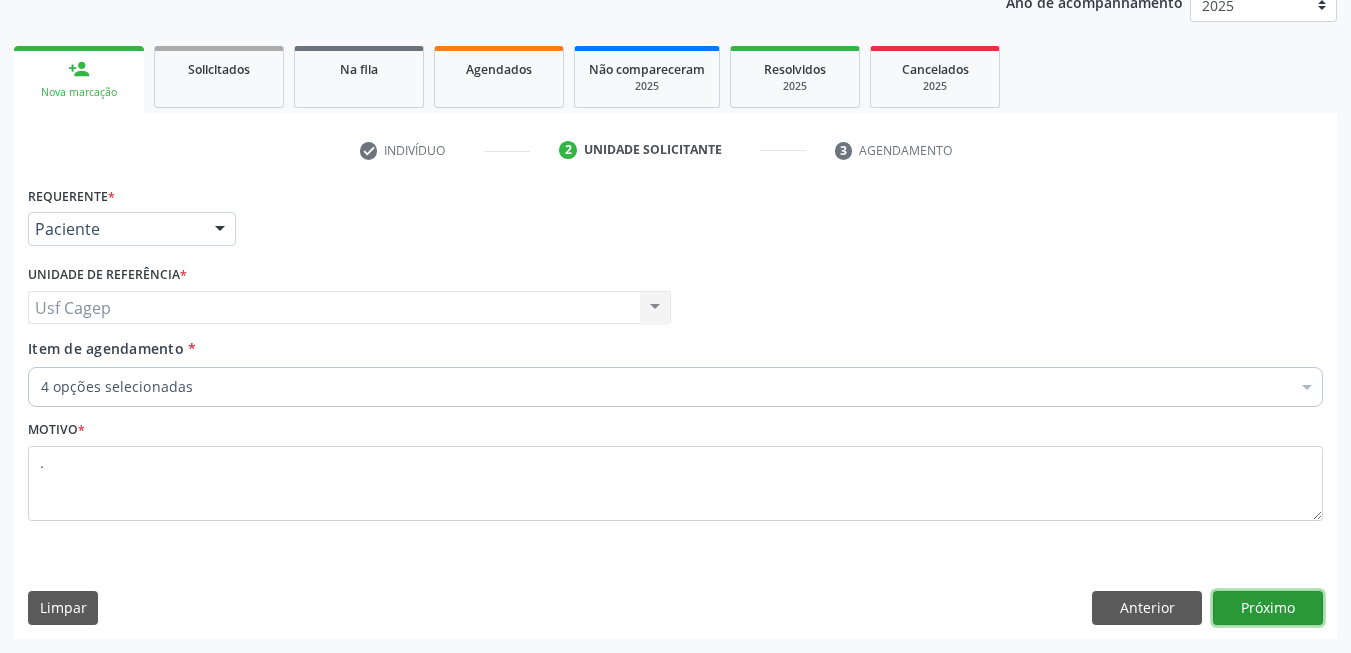 click on "Próximo" at bounding box center (1268, 608) 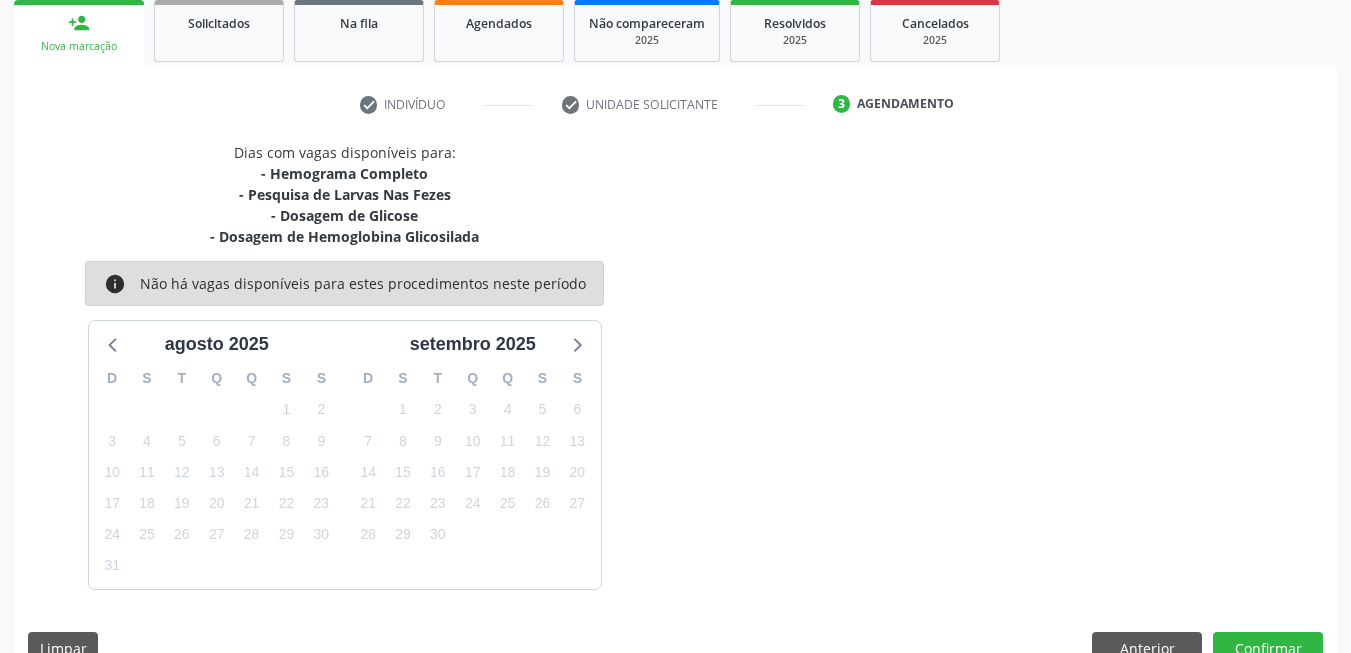 scroll, scrollTop: 339, scrollLeft: 0, axis: vertical 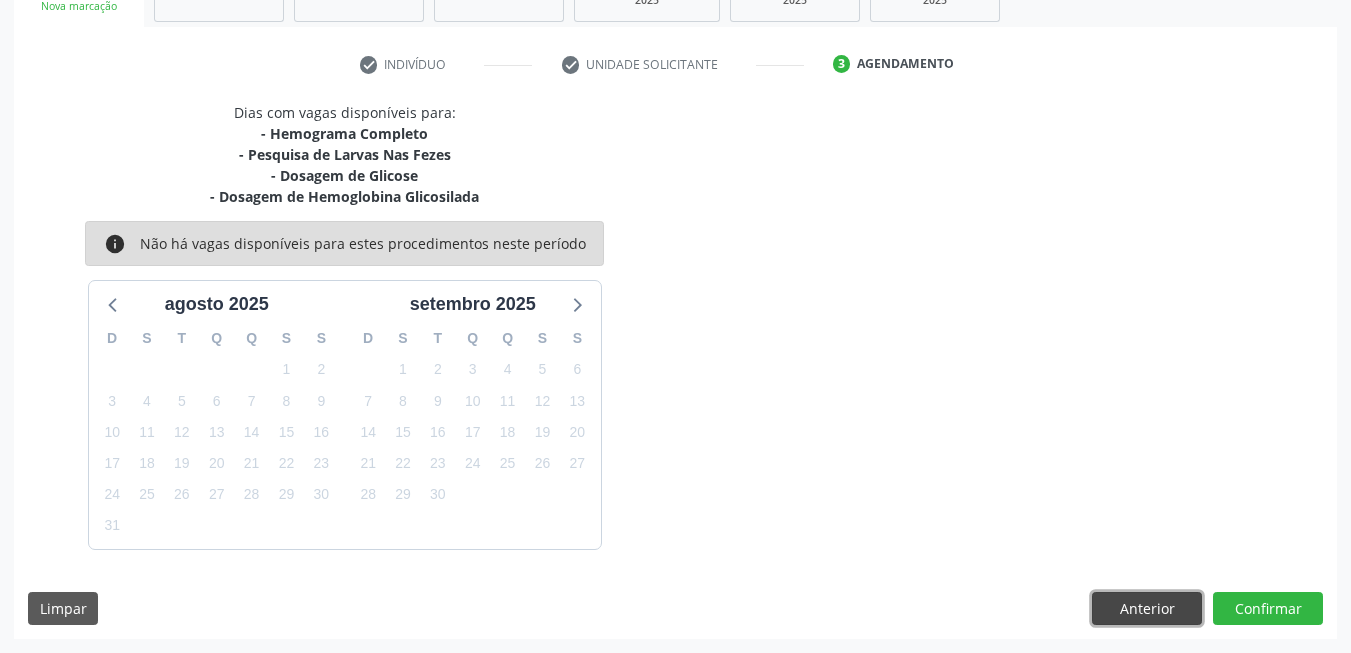 click on "Anterior" at bounding box center (1147, 609) 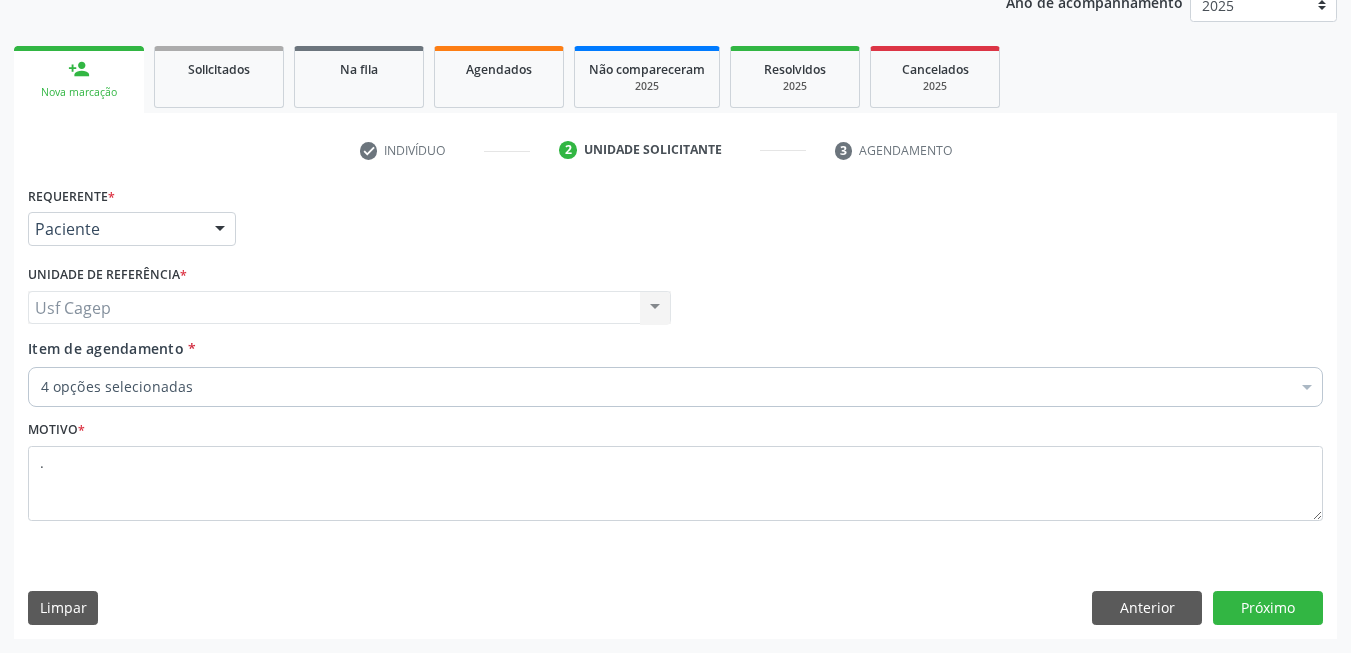 scroll, scrollTop: 253, scrollLeft: 0, axis: vertical 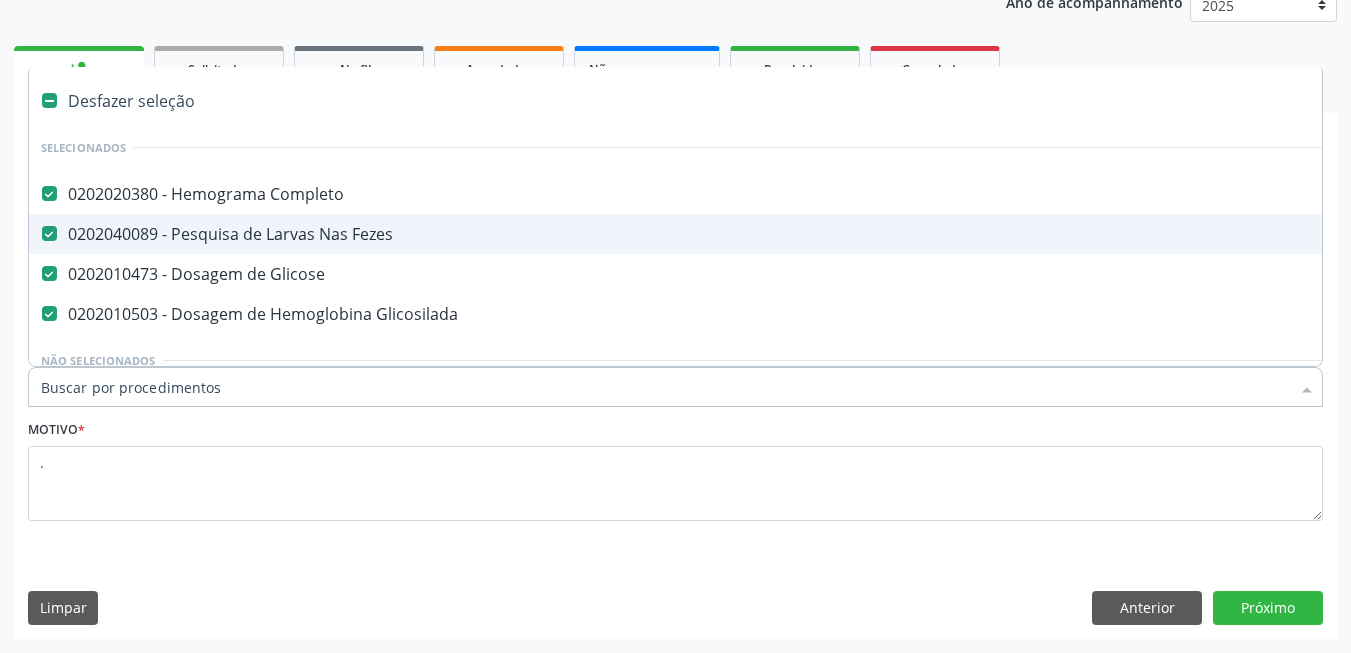 click on "0202040089 - Pesquisa de Larvas Nas Fezes" at bounding box center [819, 234] 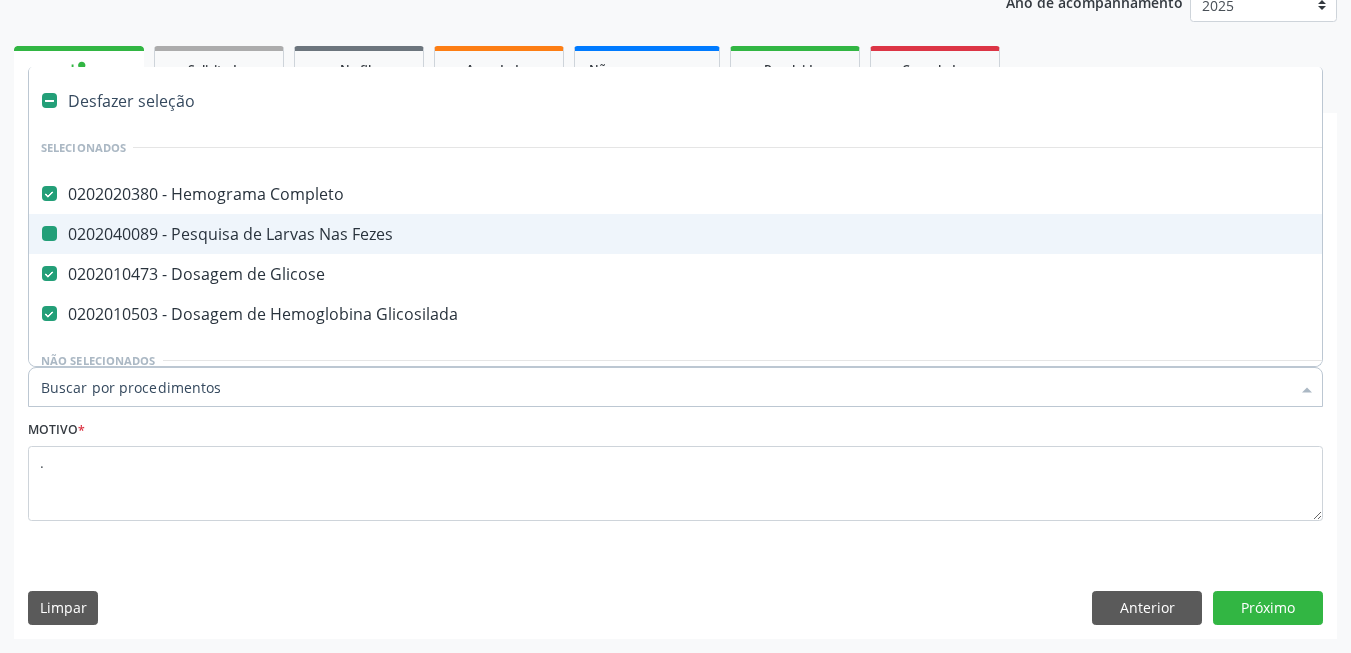 checkbox on "false" 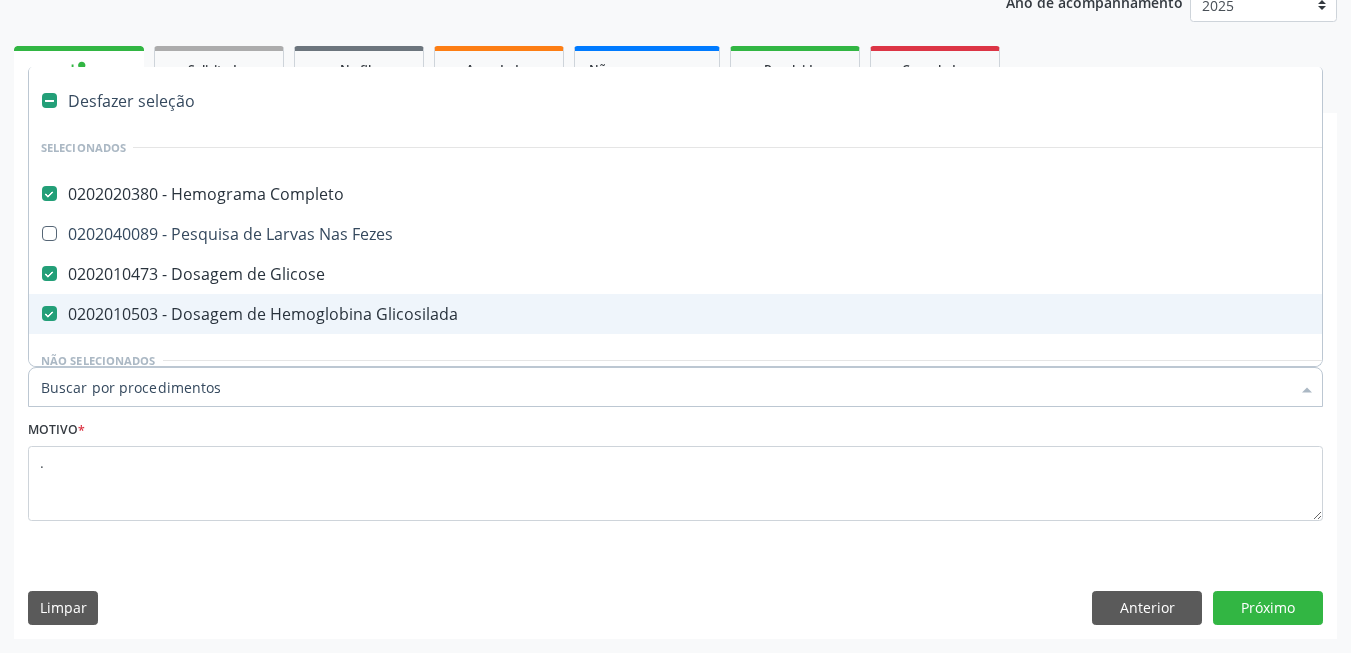 click on "Item de agendamento
*" at bounding box center (665, 387) 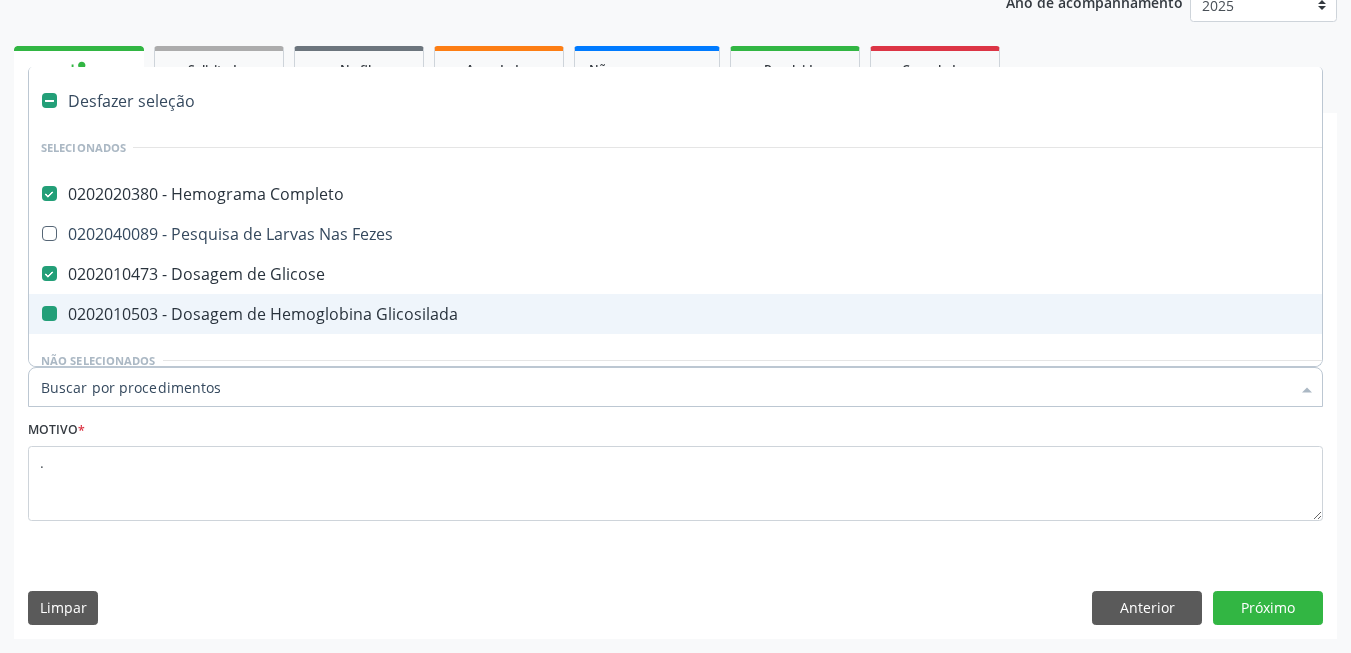 type on "p" 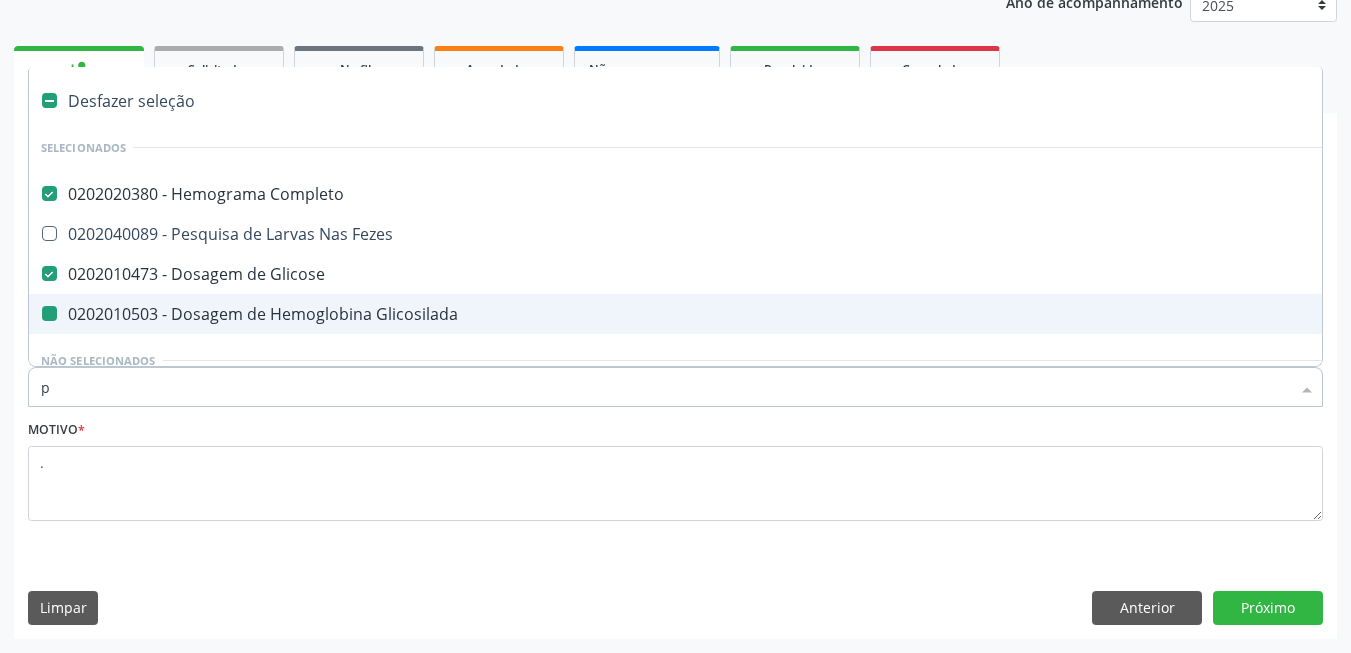 checkbox on "false" 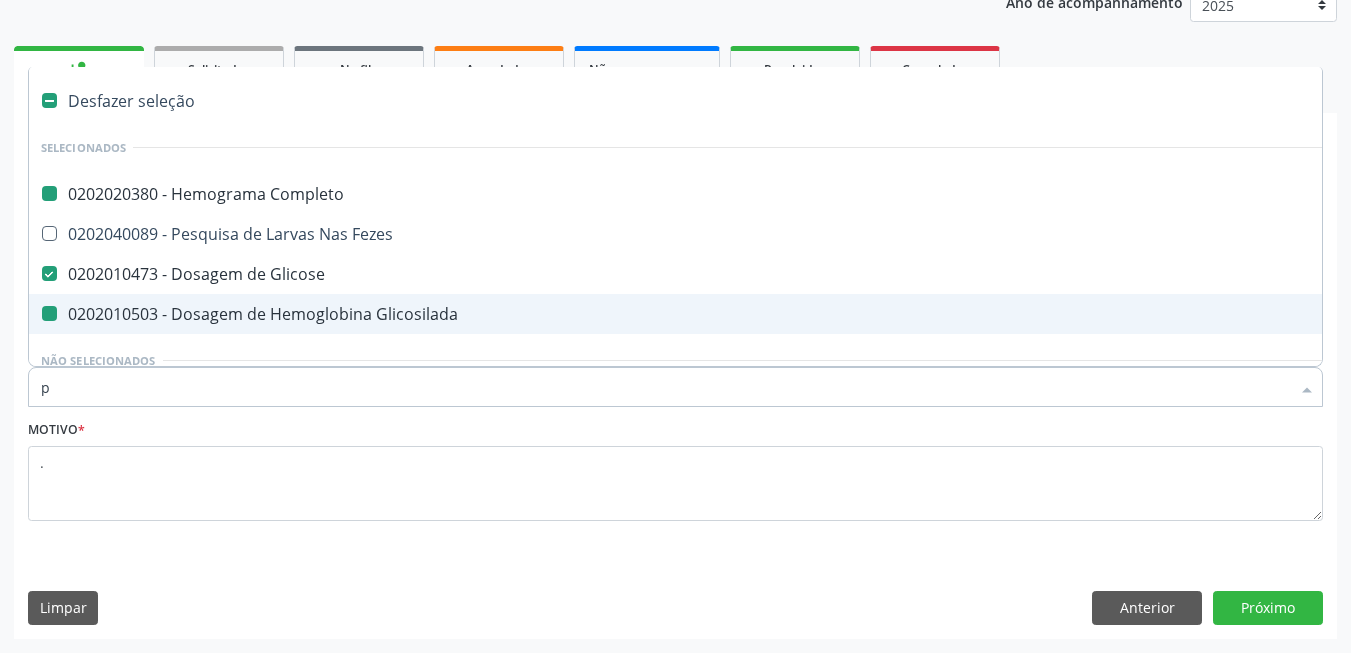 type on "pa" 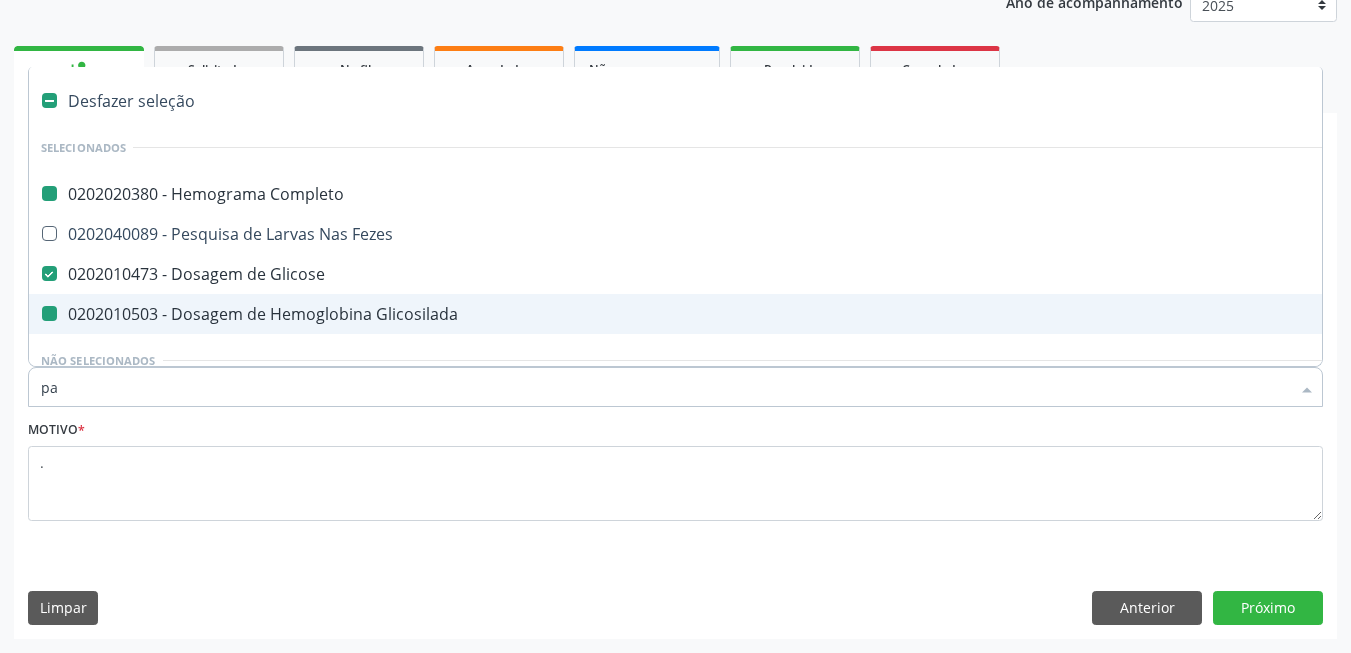 checkbox on "false" 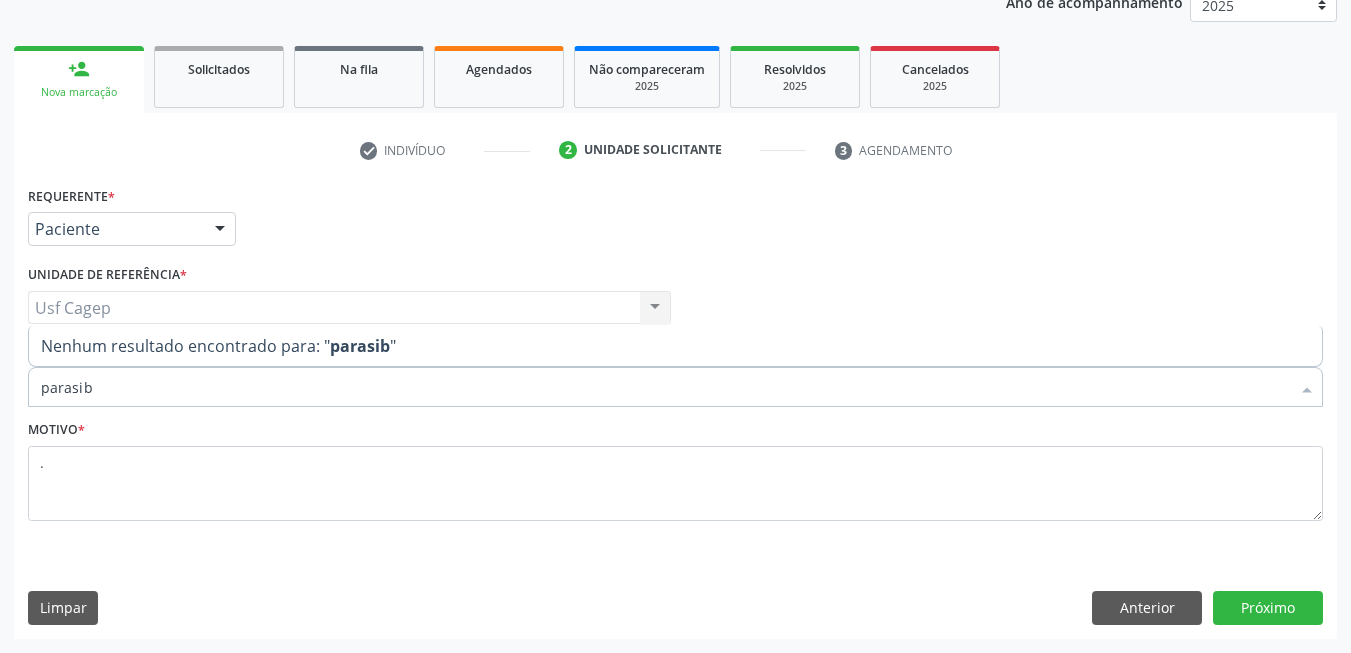 type on "parasi" 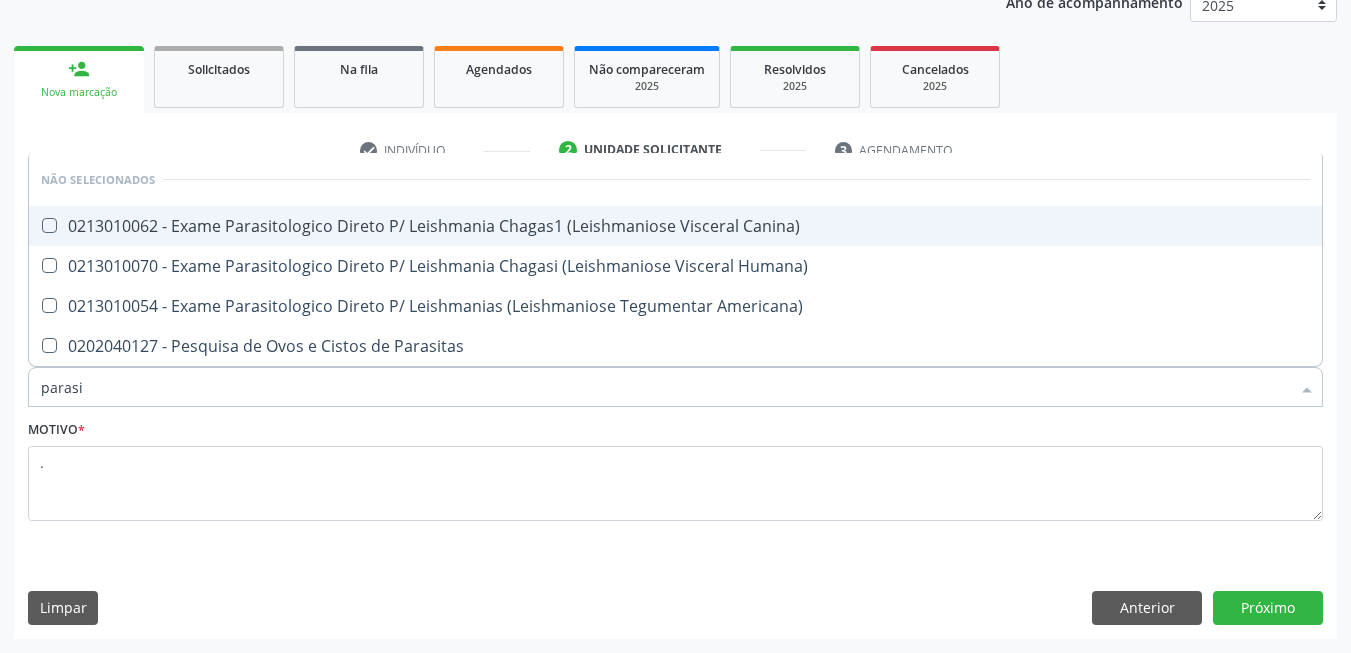 click on "parasi" at bounding box center [665, 387] 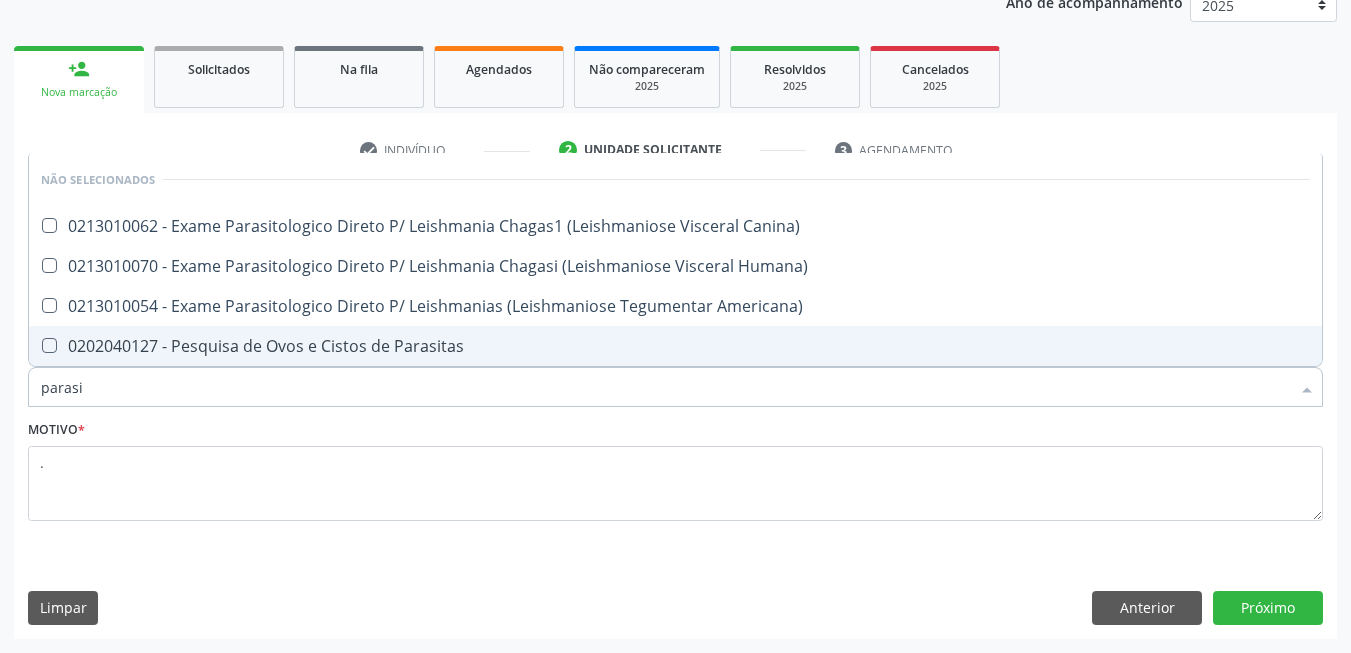 click on "0202040127 - Pesquisa de Ovos e Cistos de Parasitas" at bounding box center [675, 346] 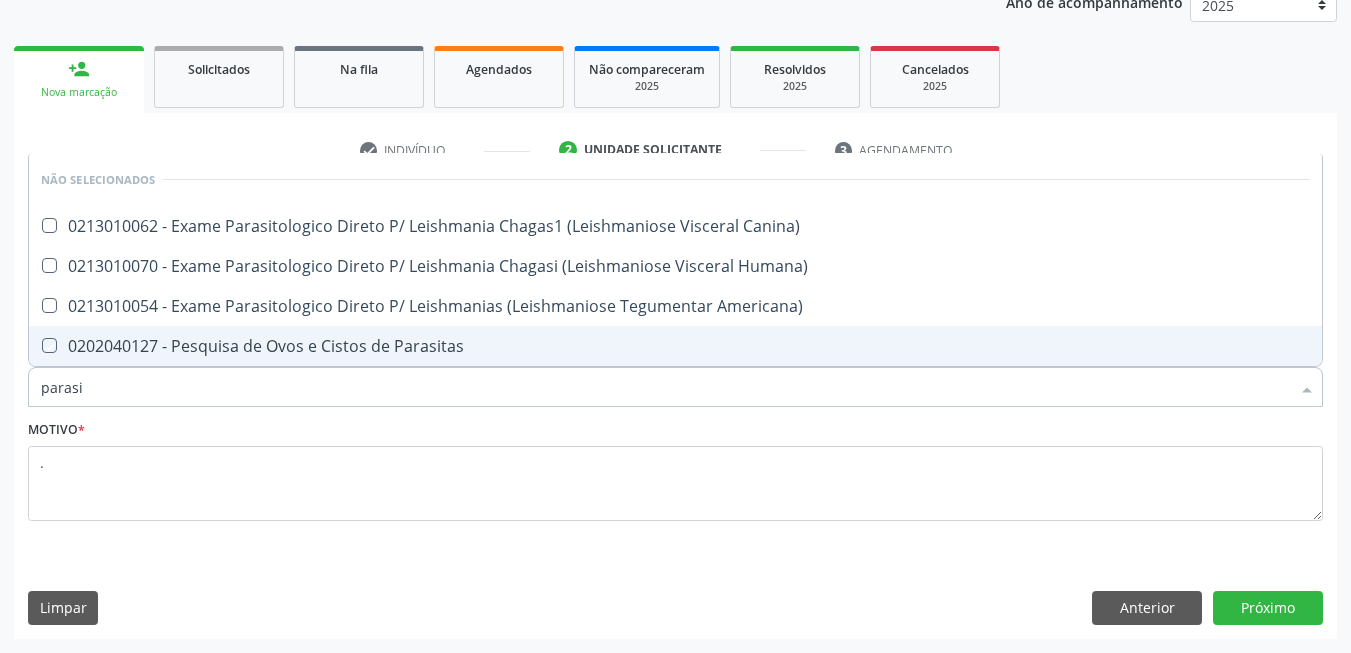 checkbox on "true" 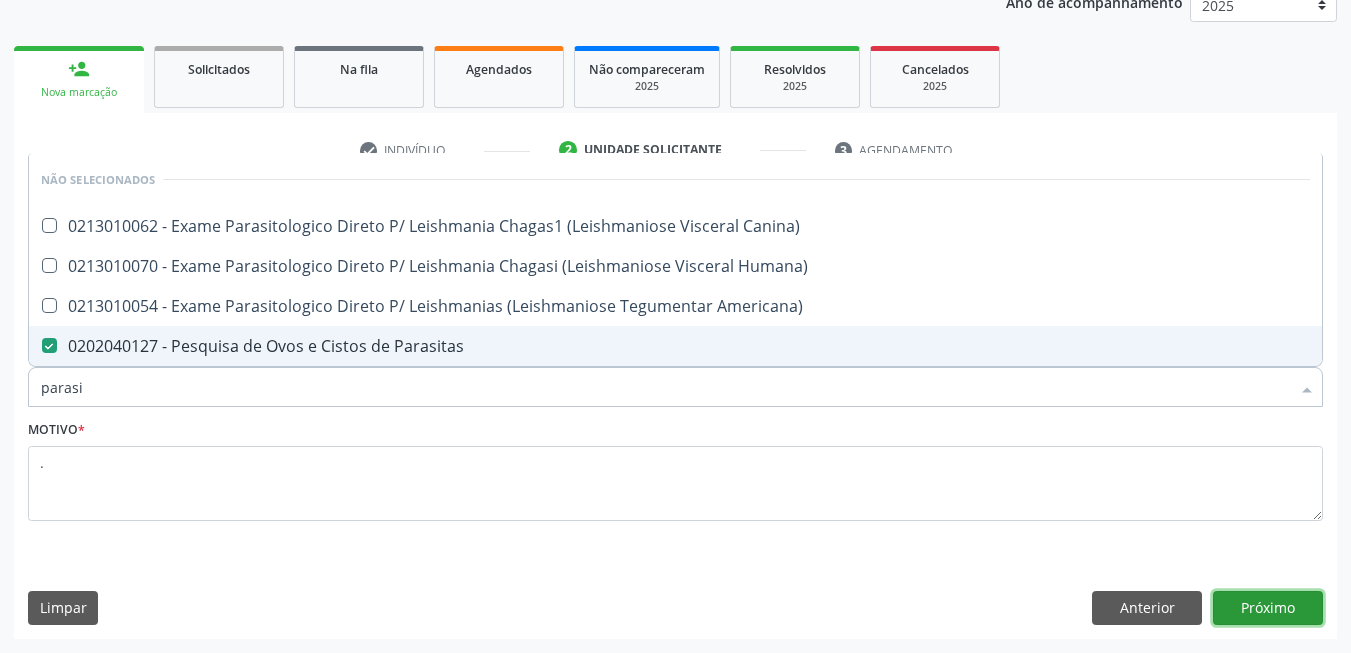 click on "Próximo" at bounding box center (1268, 608) 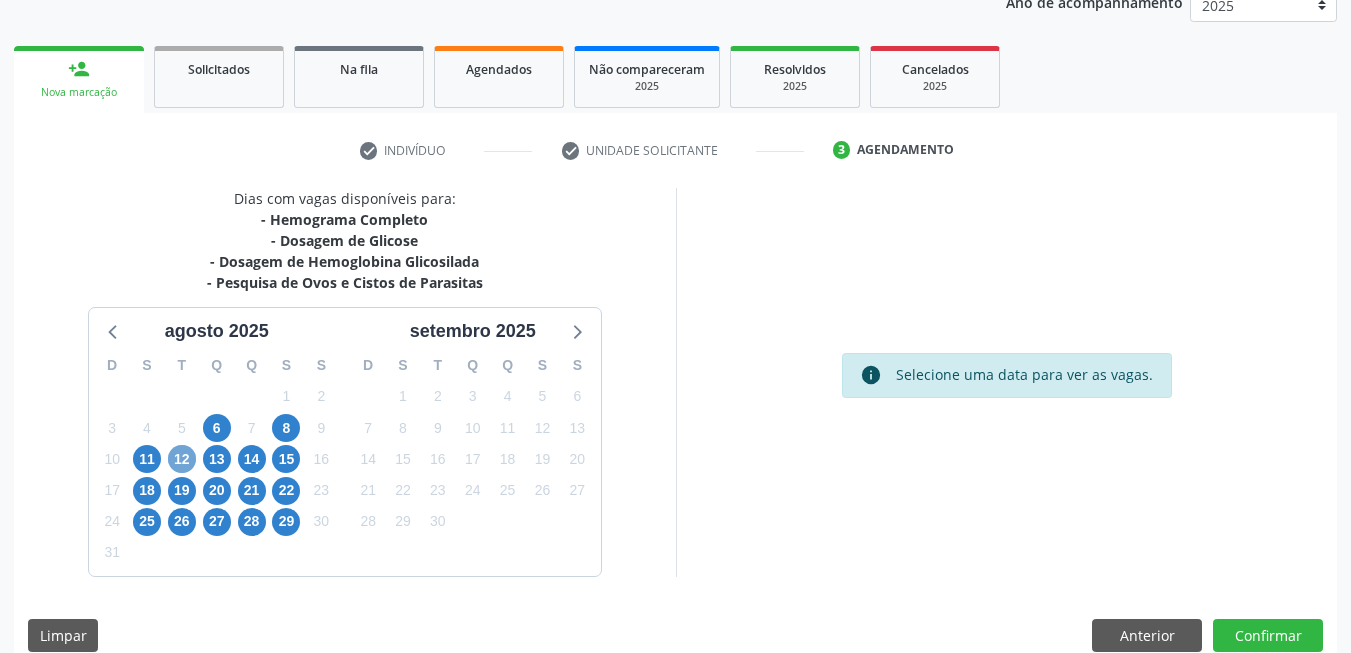 click on "12" at bounding box center [182, 459] 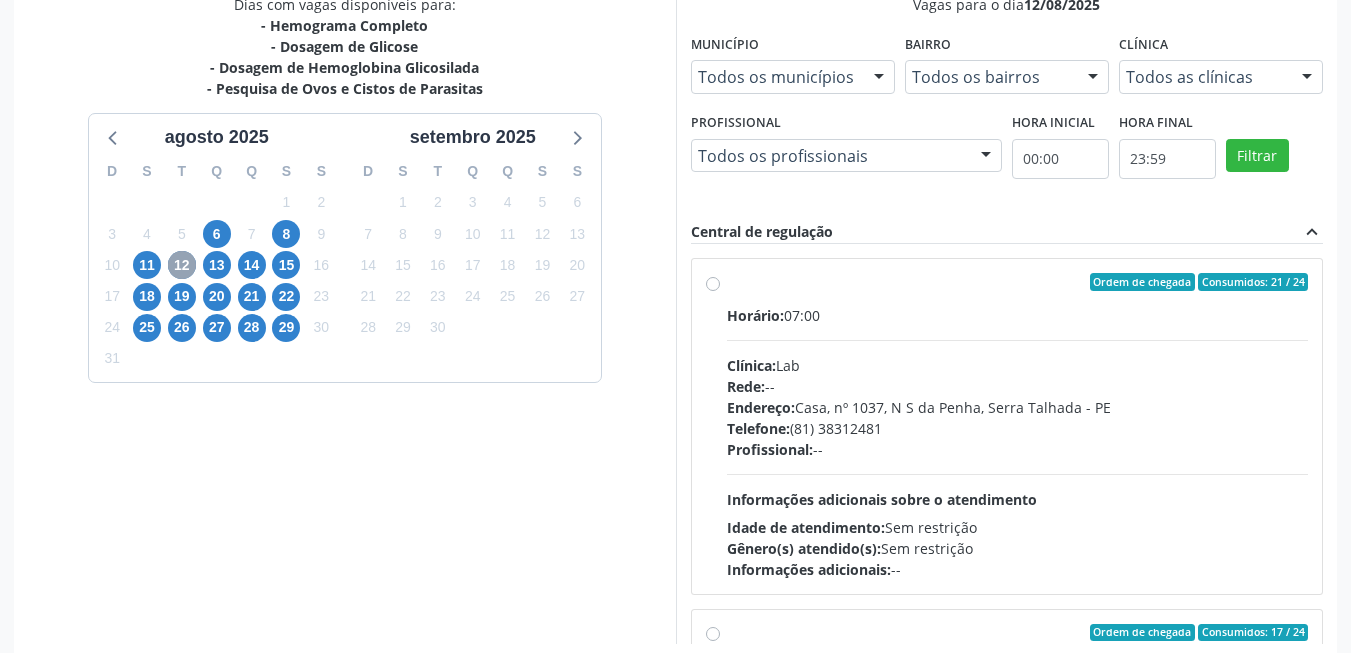 scroll, scrollTop: 542, scrollLeft: 0, axis: vertical 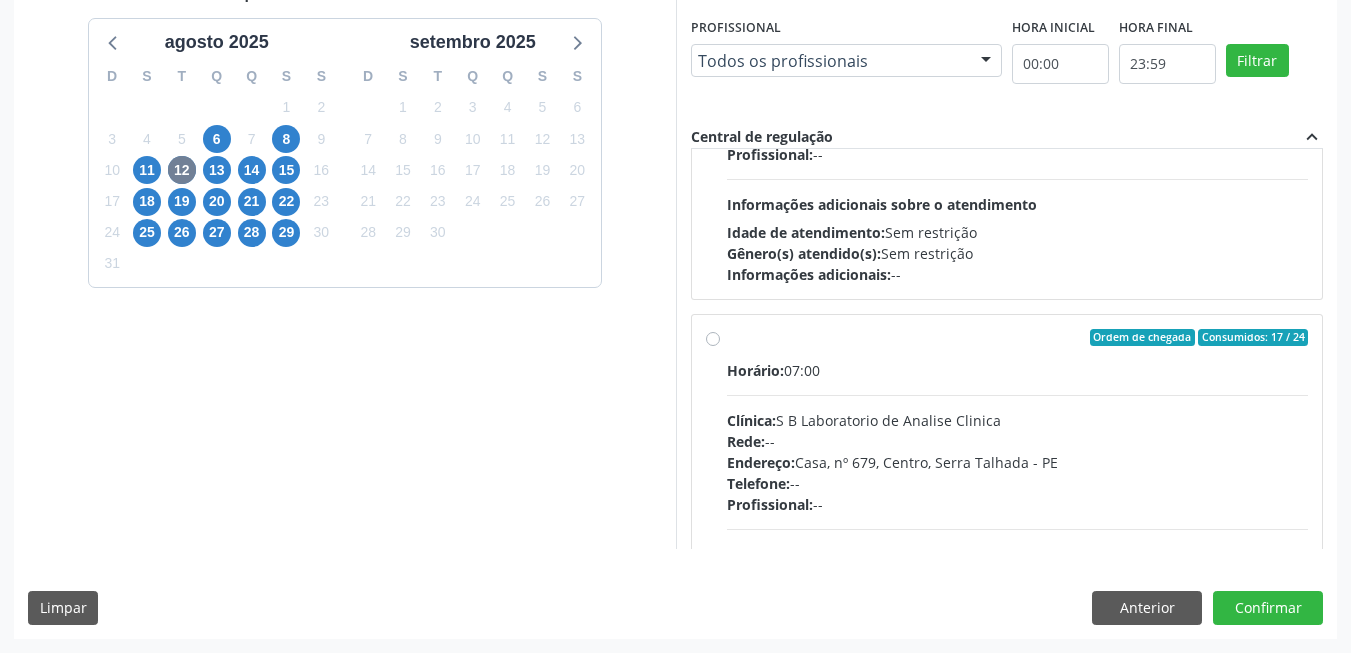click on "Endereço:   Casa, nº [NUMBER], Centro, [CITY] - [STATE]" at bounding box center (1018, 462) 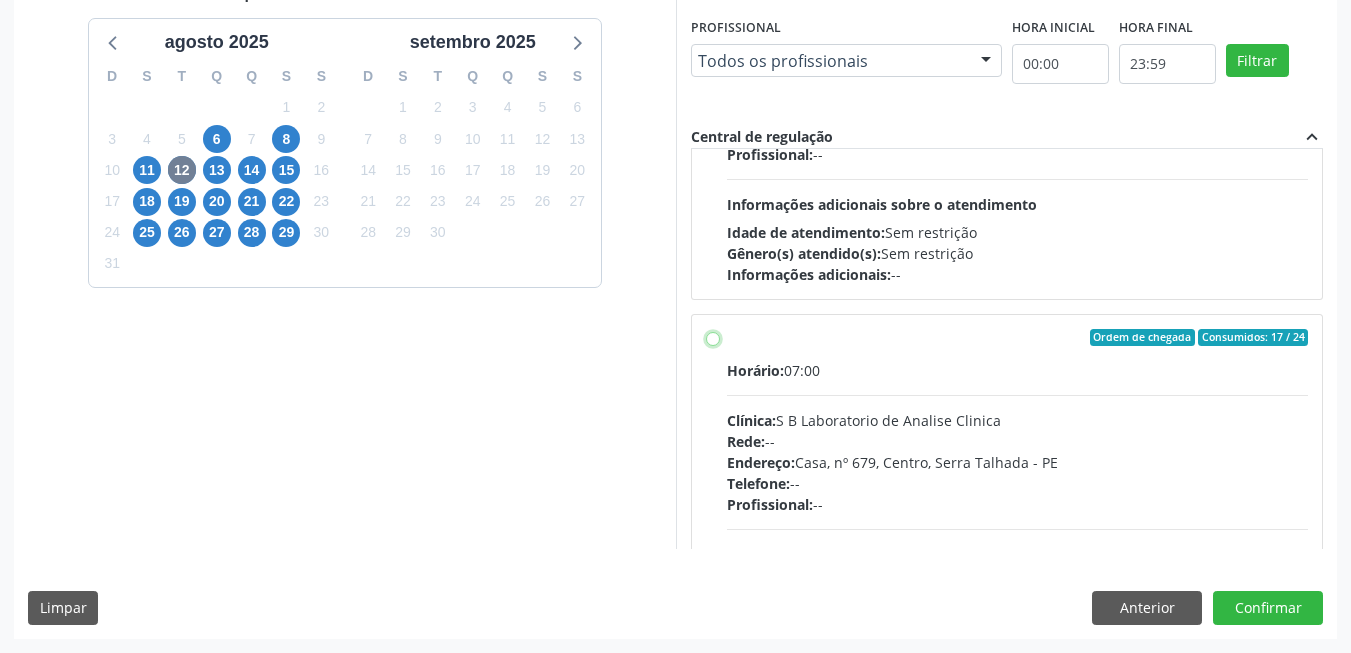click on "Ordem de chegada
Consumidos: 17 / 24
Horário:   07:00
Clínica:  S B Laboratorio de Analise Clinica
Rede:
--
Endereço:   Casa, nº 679, Centro, Serra Talhada - PE
Telefone:   --
Profissional:
--
Informações adicionais sobre o atendimento
Idade de atendimento:
Sem restrição
Gênero(s) atendido(s):
Sem restrição
Informações adicionais:
--" at bounding box center [713, 338] 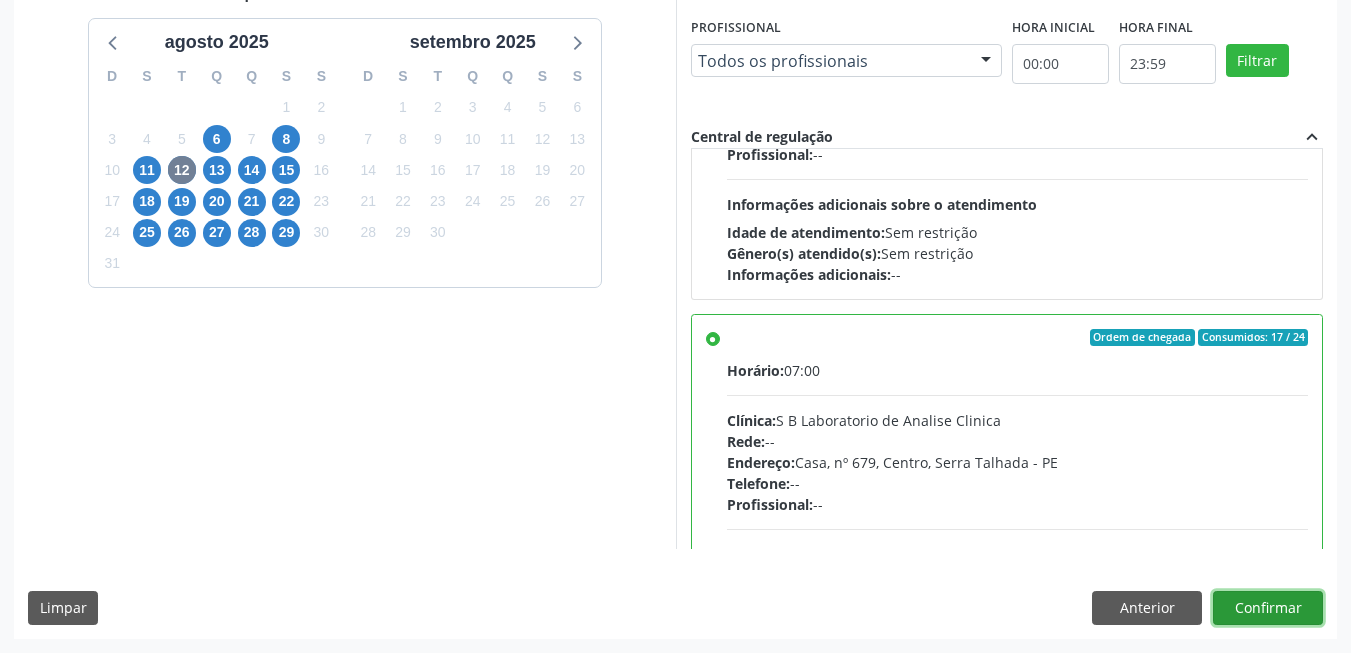 click on "Confirmar" at bounding box center [1268, 608] 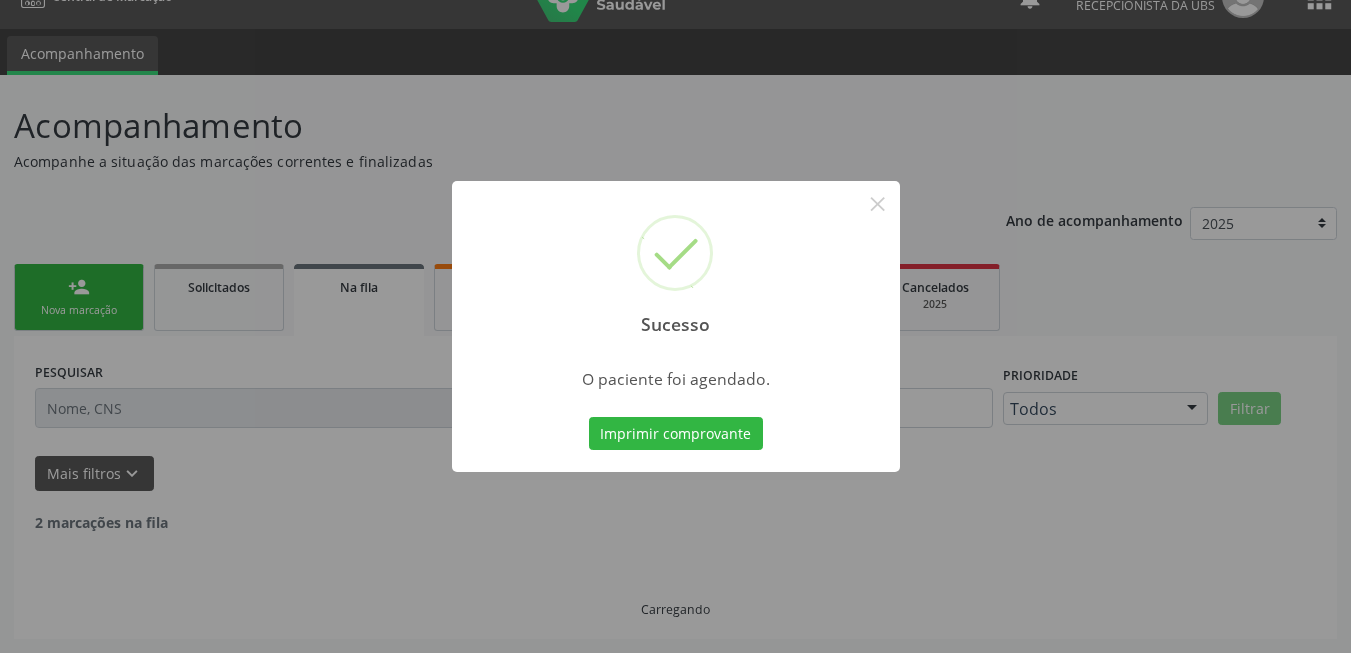 scroll, scrollTop: 14, scrollLeft: 0, axis: vertical 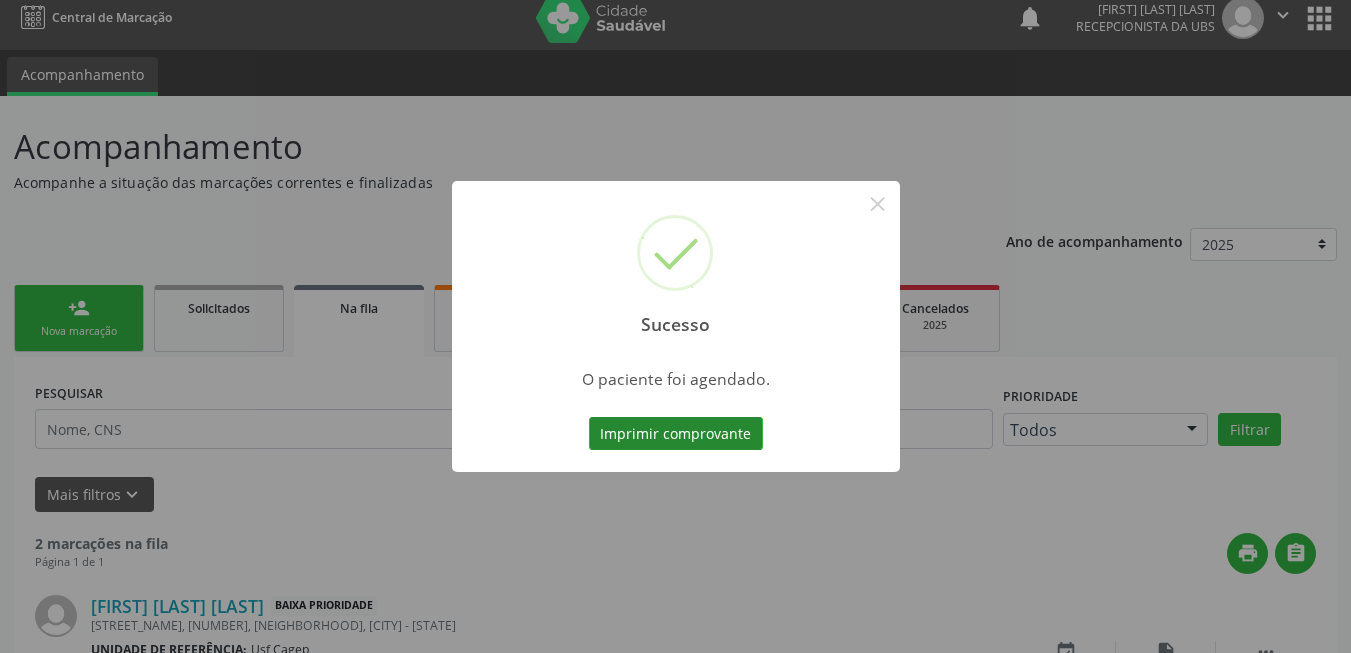 click on "Imprimir comprovante" at bounding box center (676, 434) 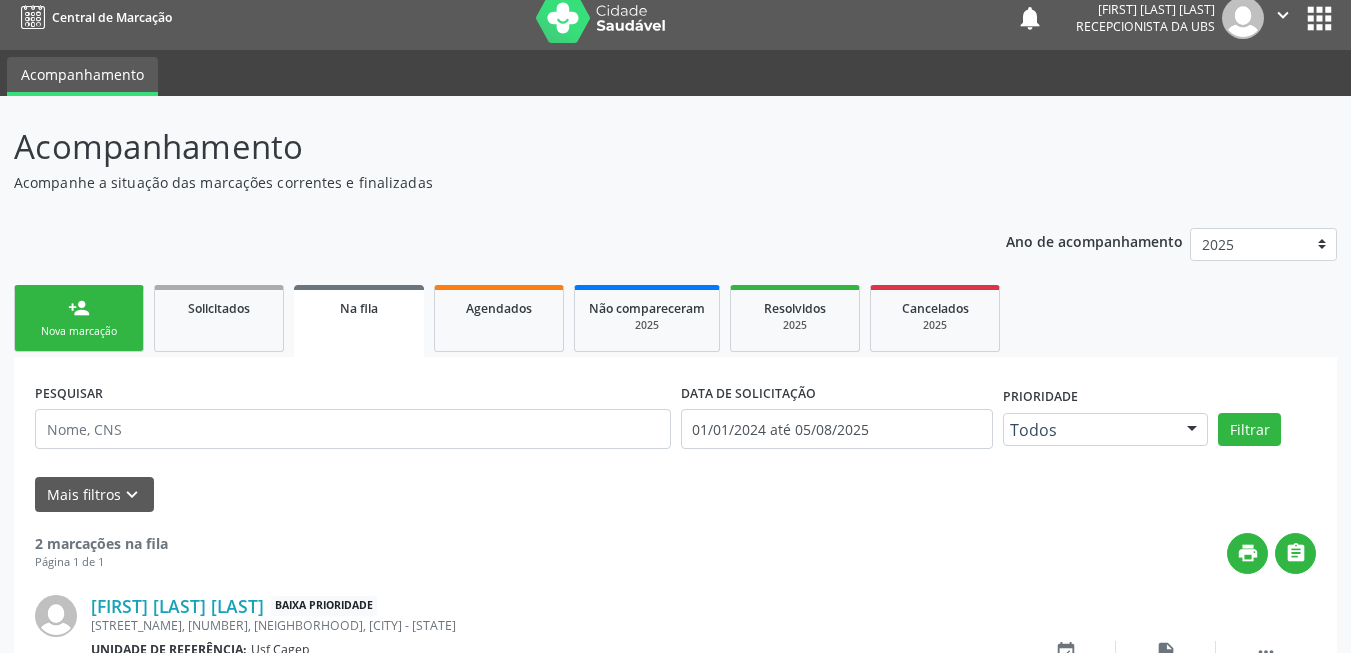 click on "Nova marcação" at bounding box center [79, 331] 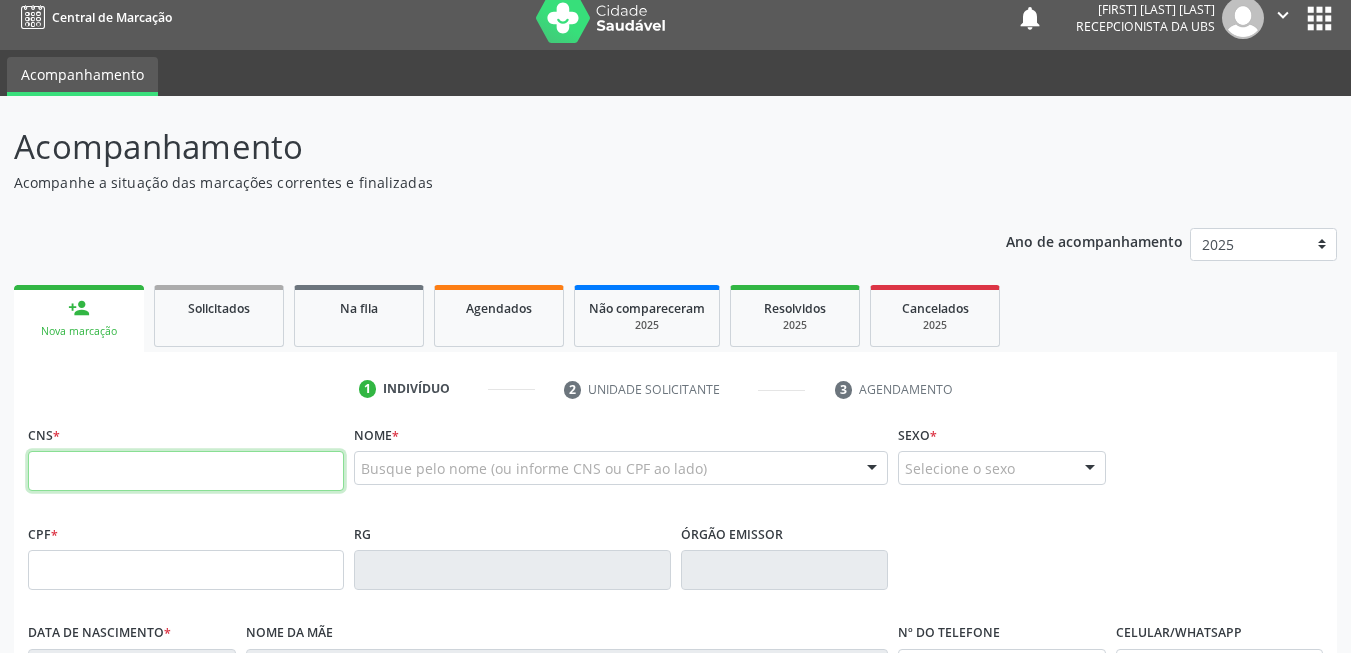 click at bounding box center [186, 471] 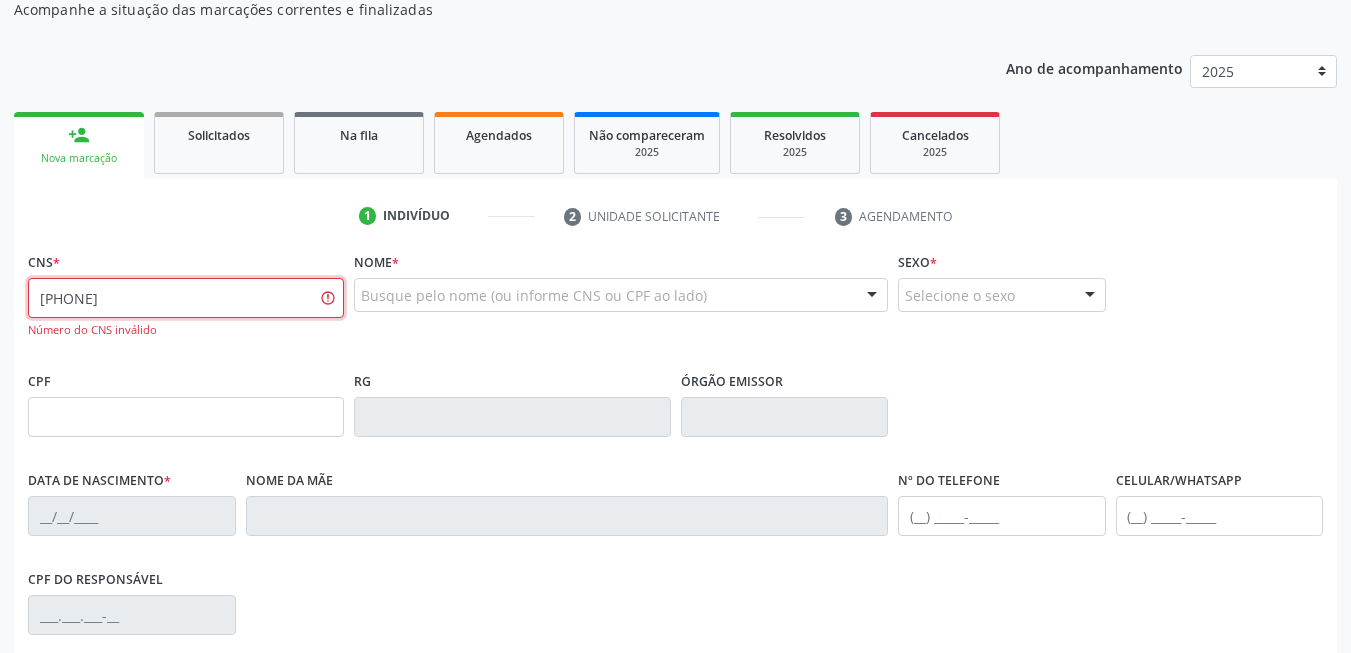 scroll, scrollTop: 214, scrollLeft: 0, axis: vertical 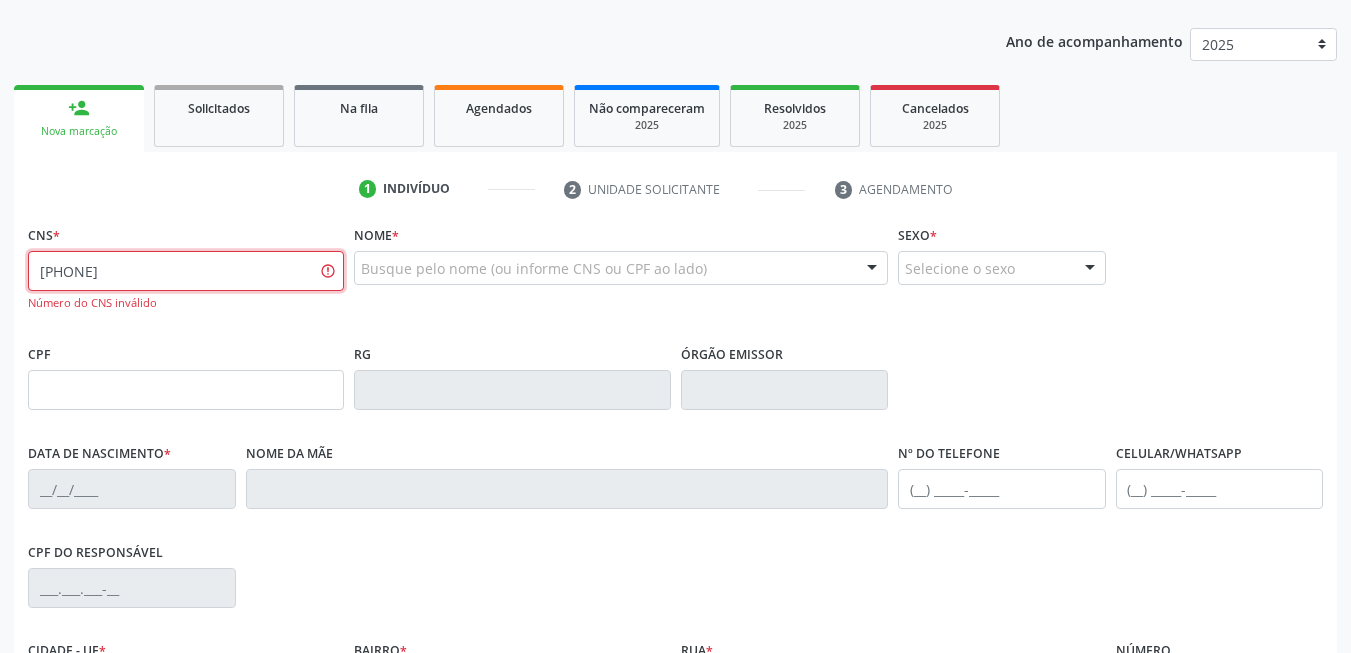 click on "898 0059 2290 0552" at bounding box center [186, 271] 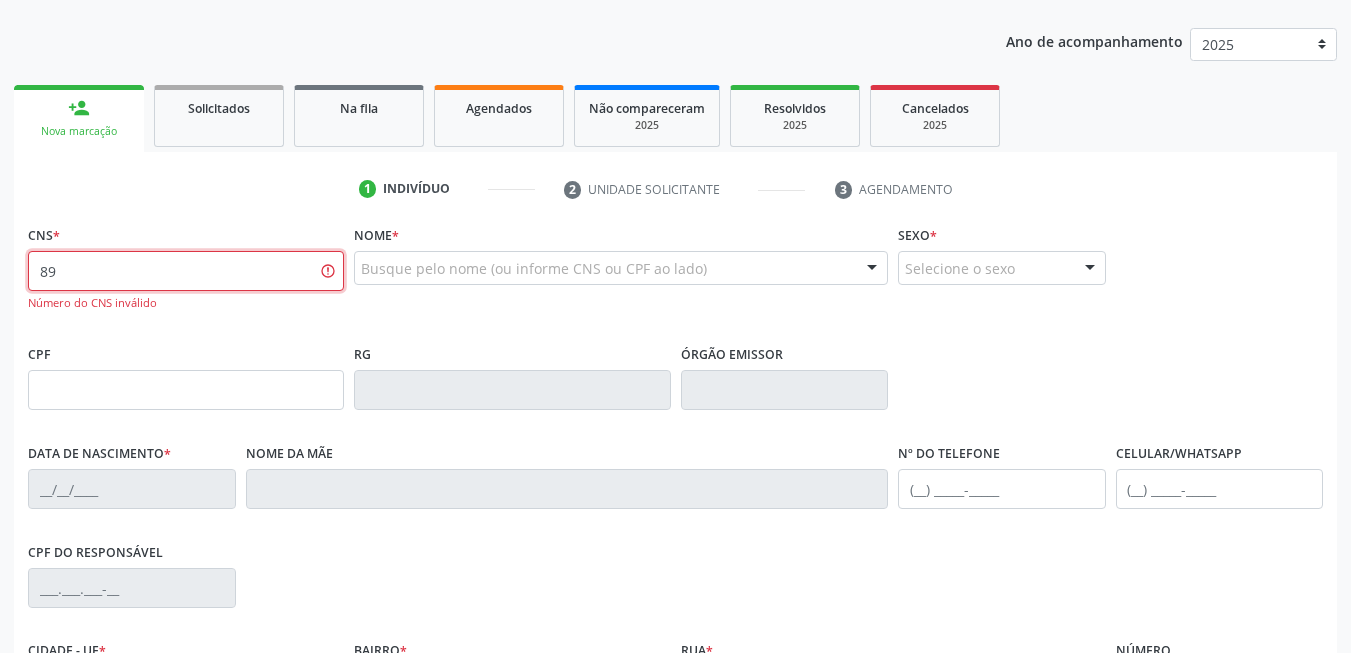 type on "8" 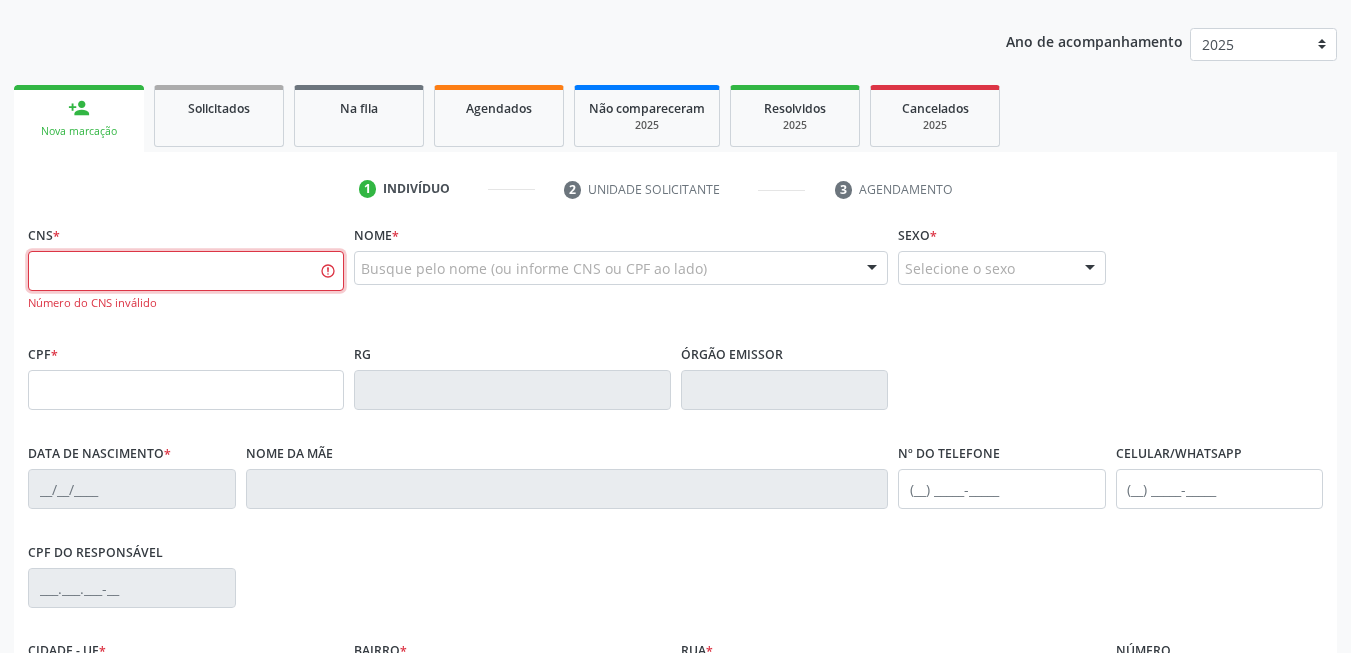paste on "898 0059 2209 0552" 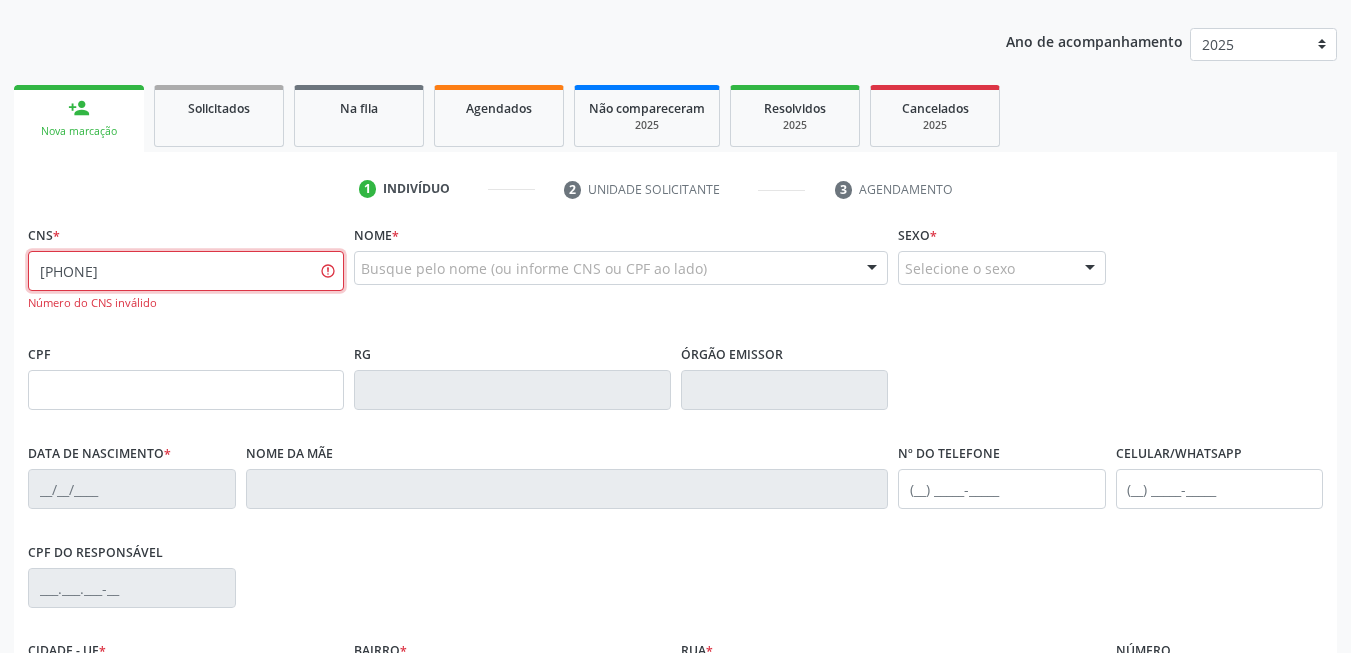 type on "898 0059 2209 0552" 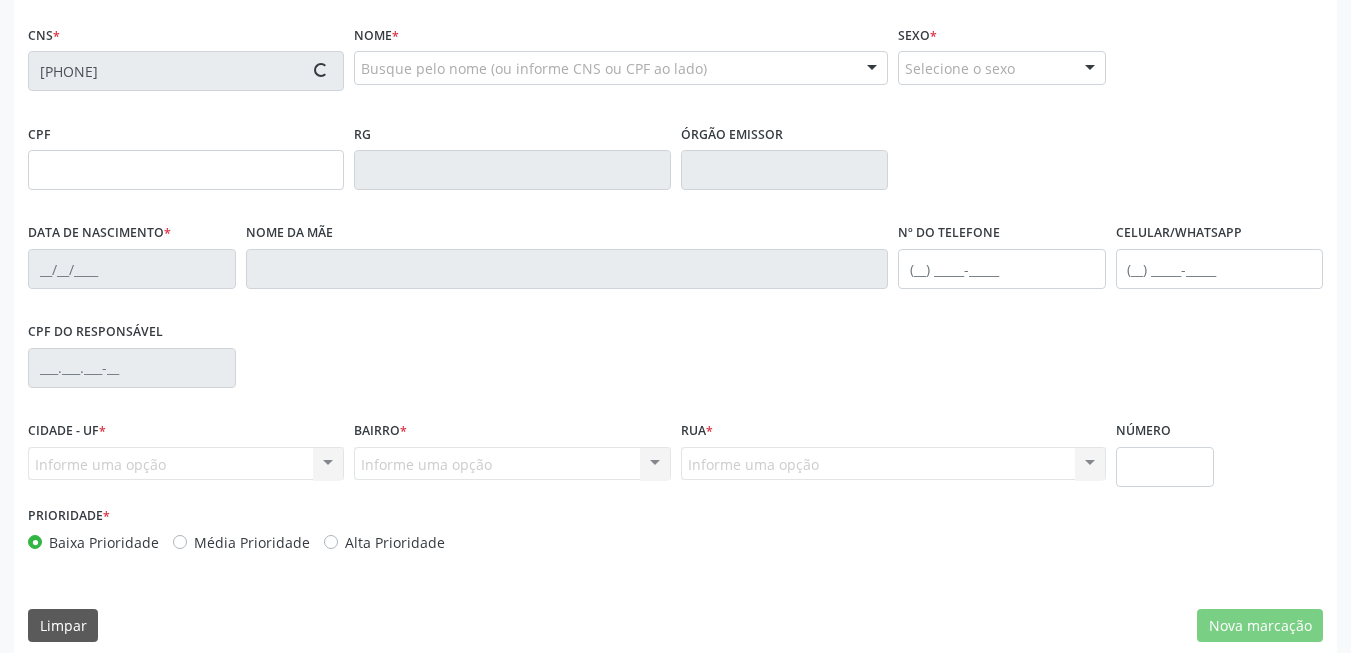 type on "160.249.924-16" 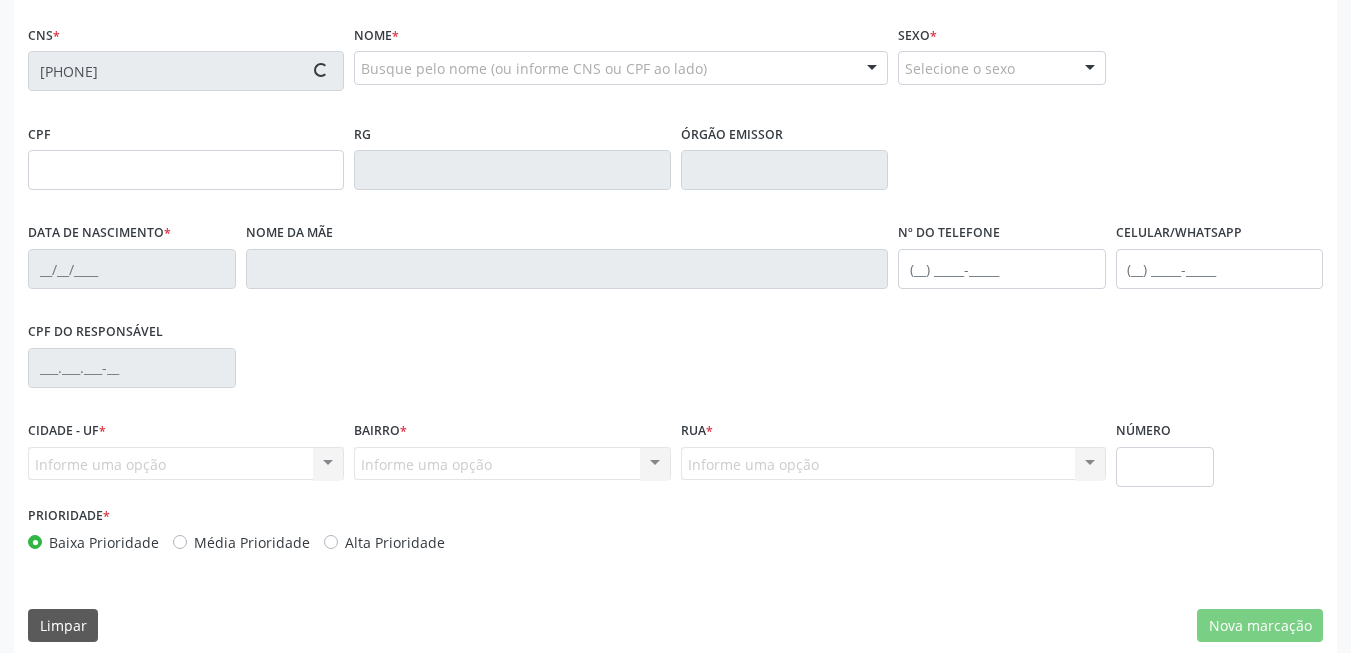 type on "16/06/2018" 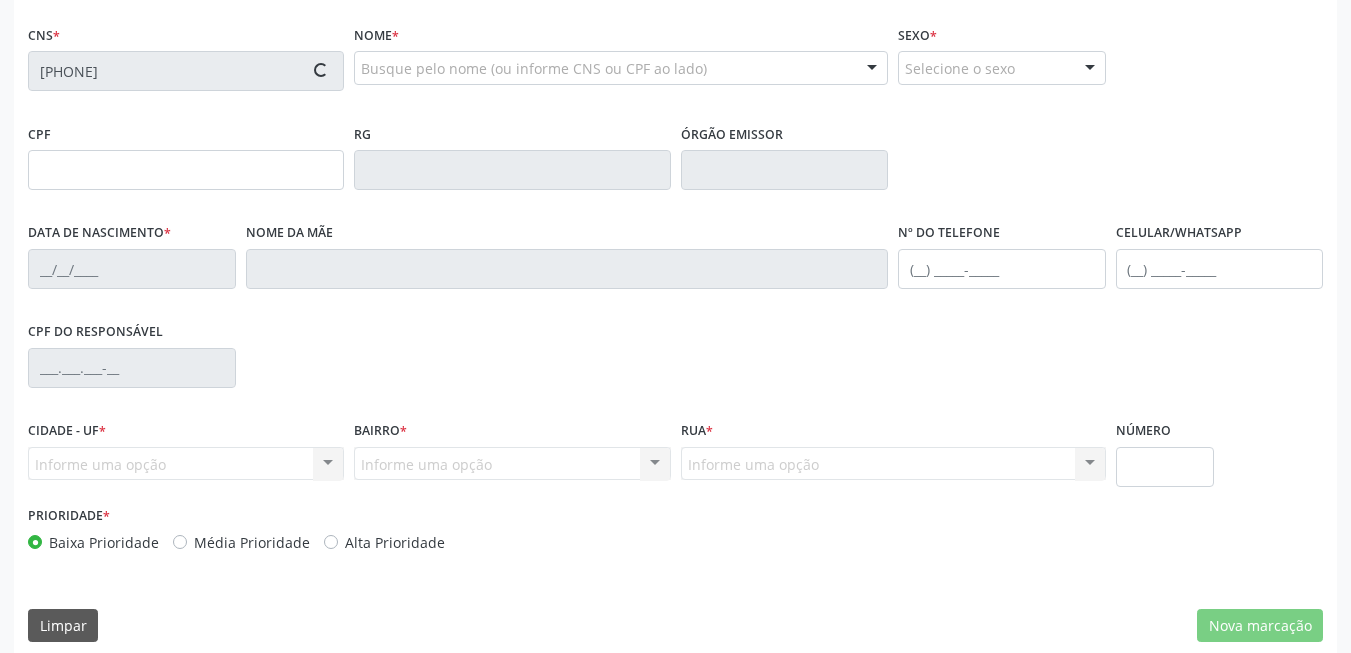 type on "Leticia Apatecida Santana de Oliveira" 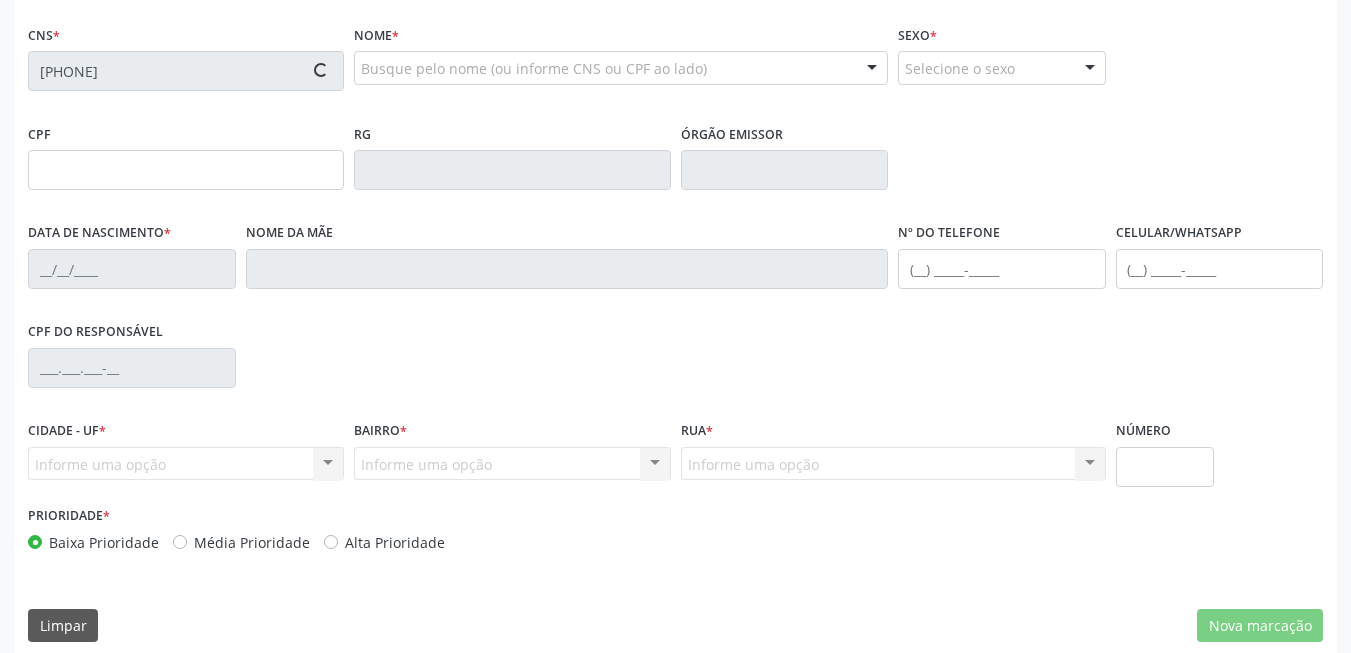 type on "(99) 99999-9999" 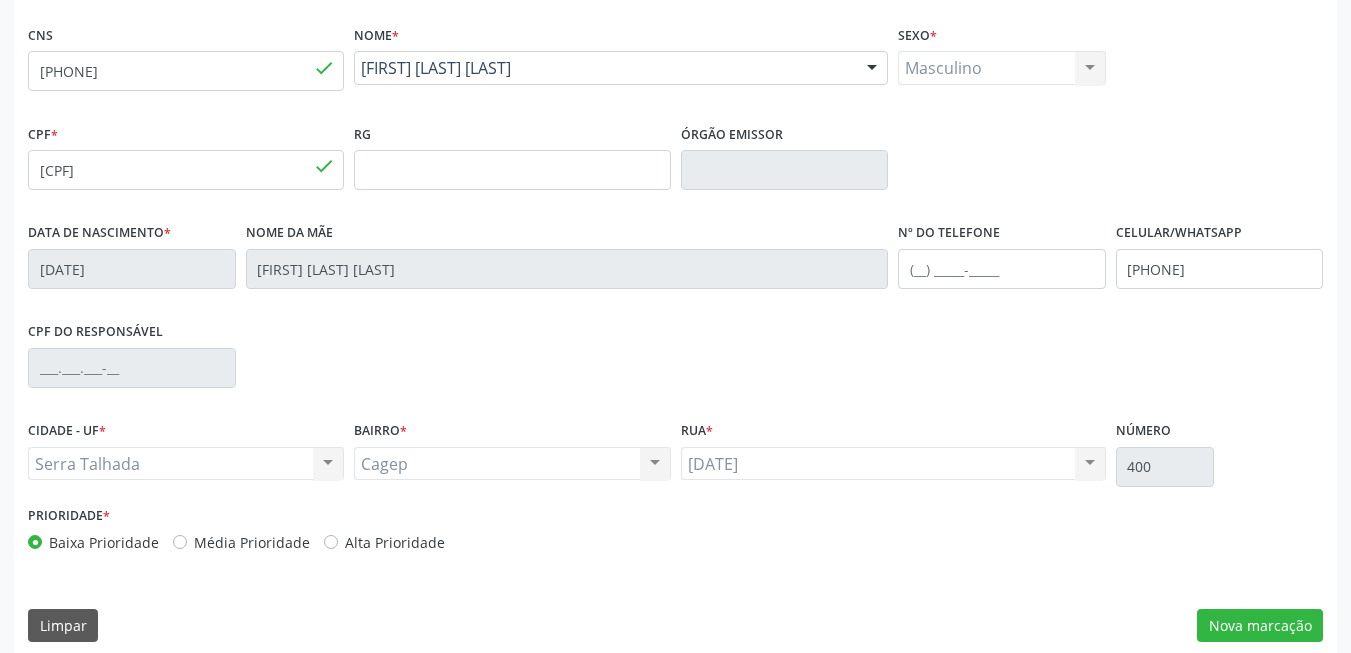 scroll, scrollTop: 431, scrollLeft: 0, axis: vertical 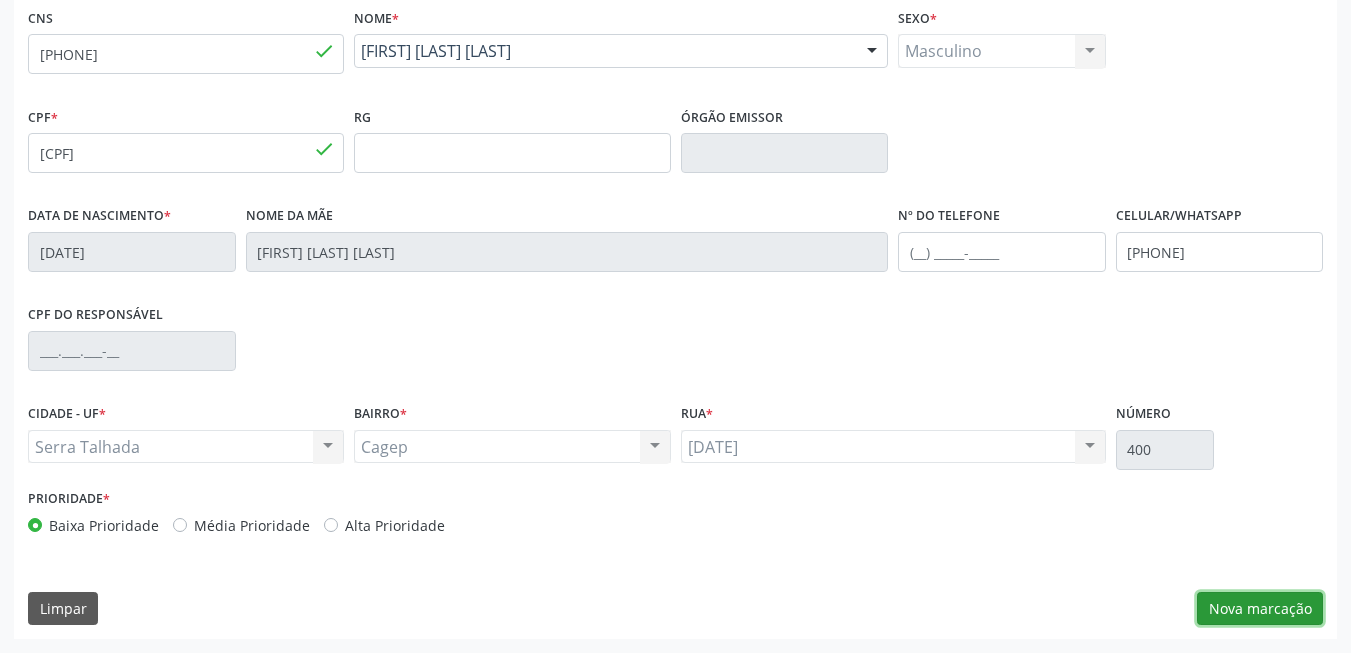 click on "Nova marcação" at bounding box center [1260, 609] 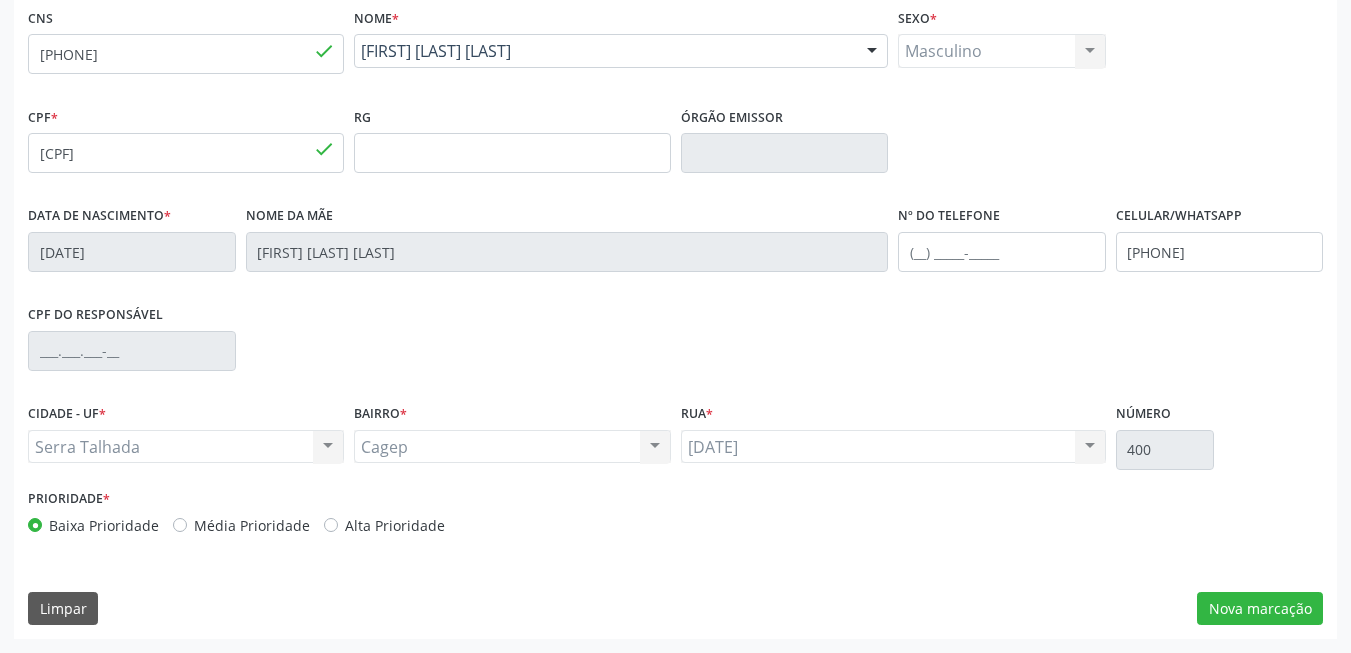 scroll, scrollTop: 253, scrollLeft: 0, axis: vertical 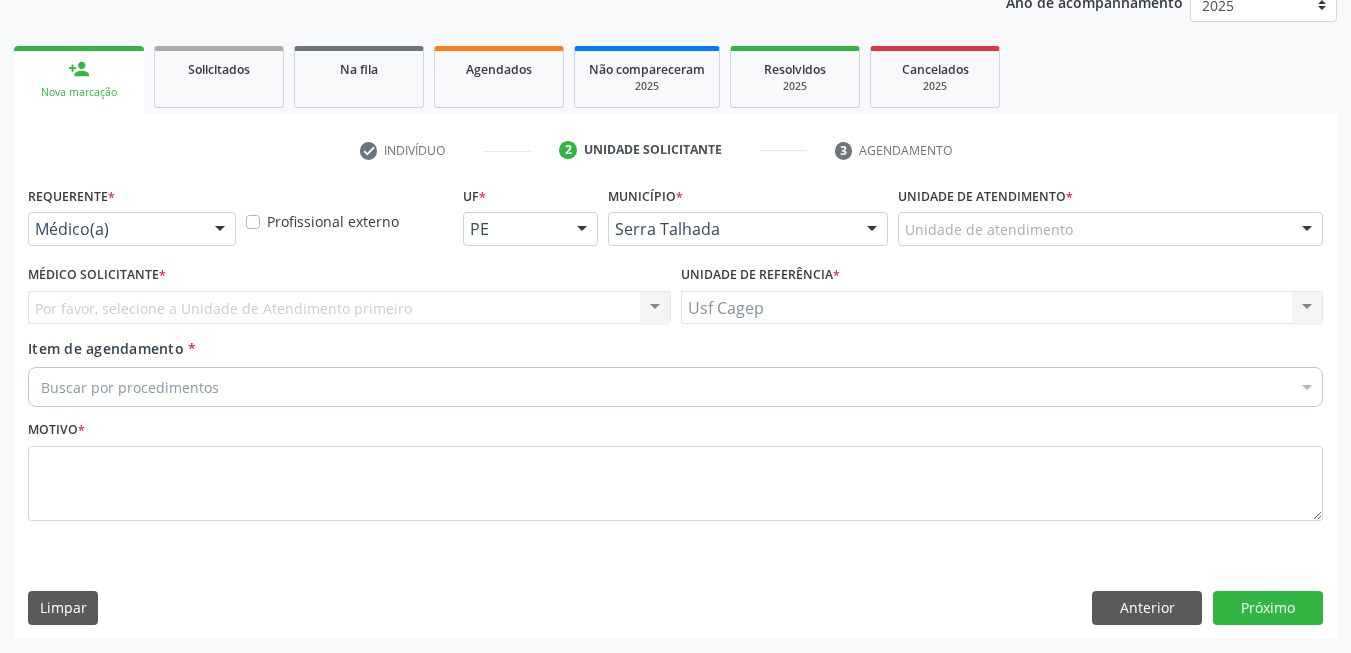 click at bounding box center [220, 230] 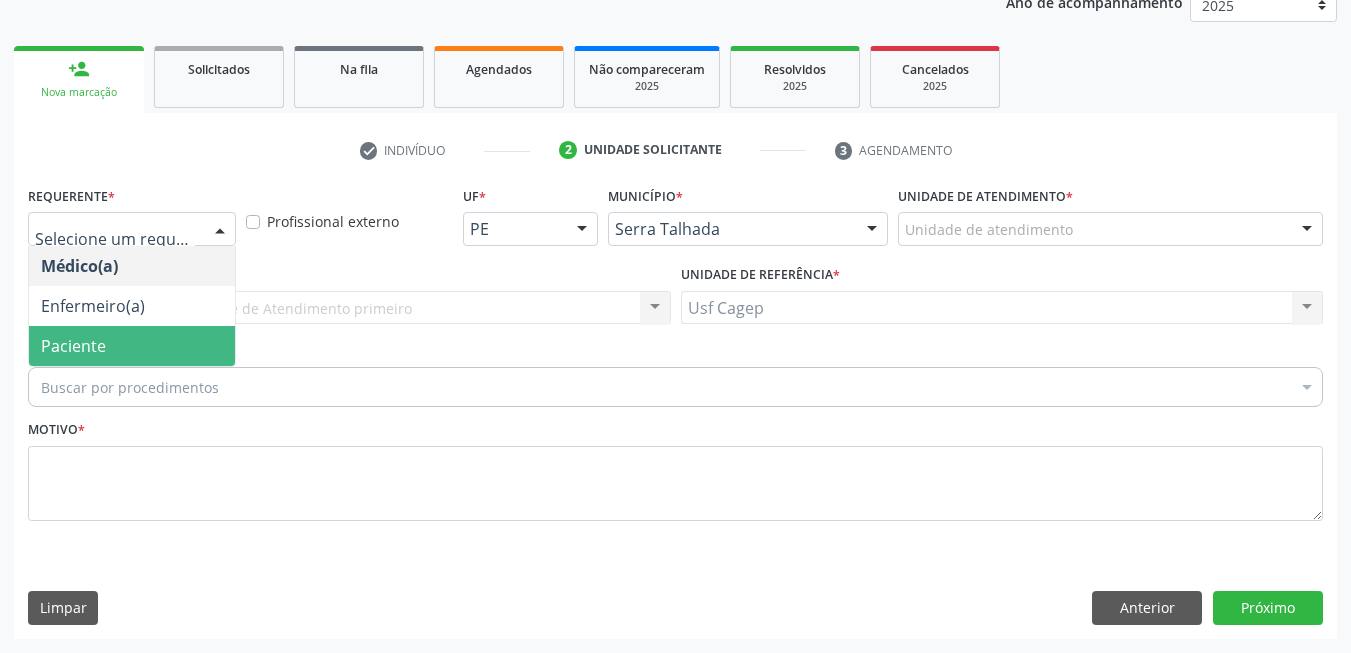 click on "Paciente" at bounding box center (132, 346) 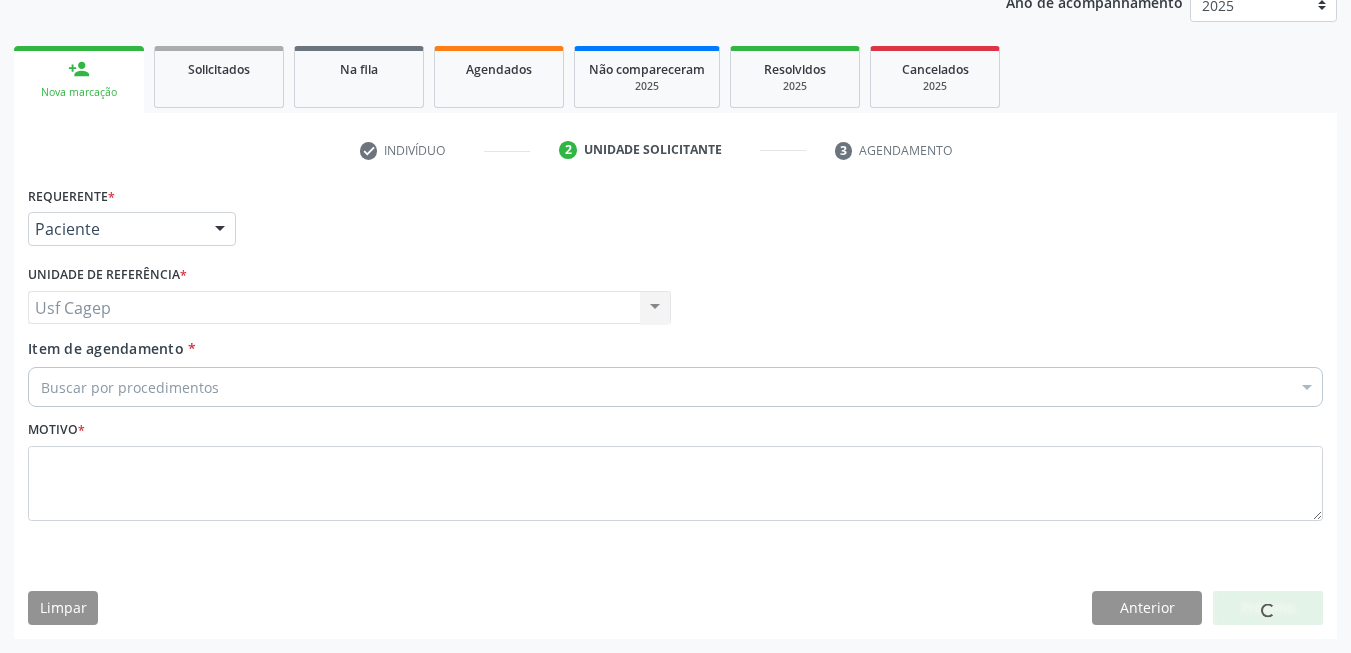 click on "Buscar por procedimentos" at bounding box center (675, 387) 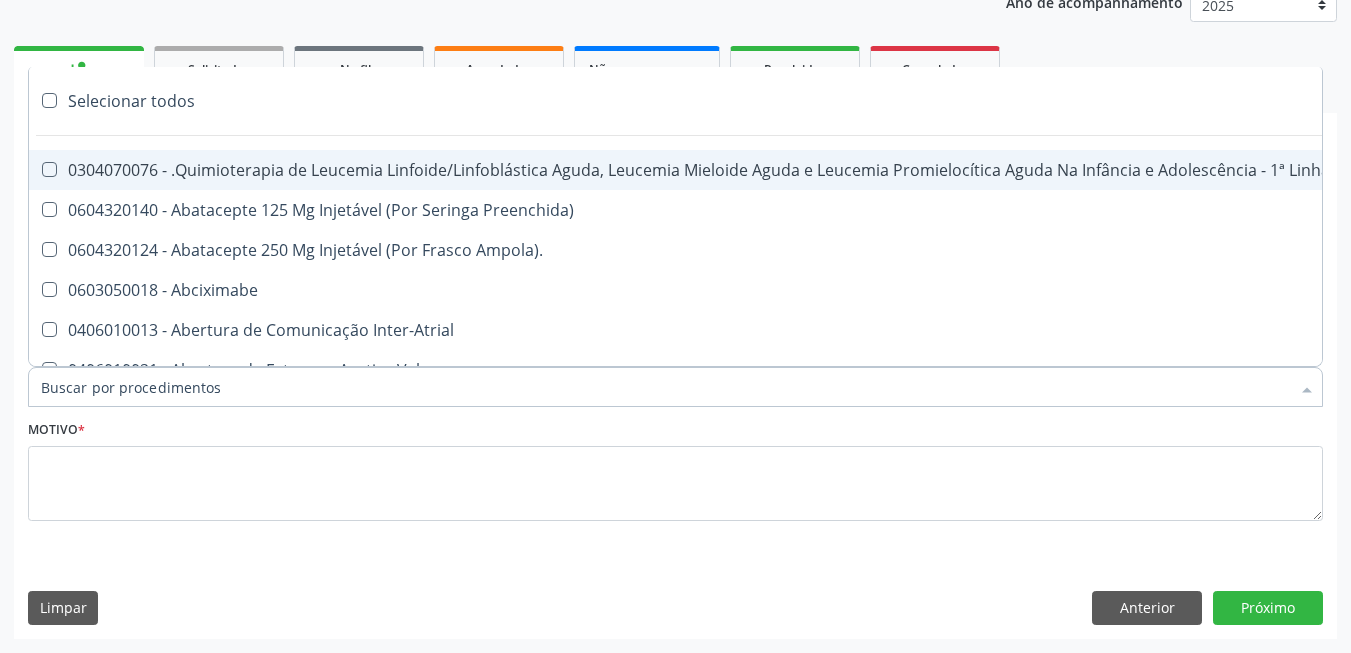 click on "Item de agendamento
*" at bounding box center (665, 387) 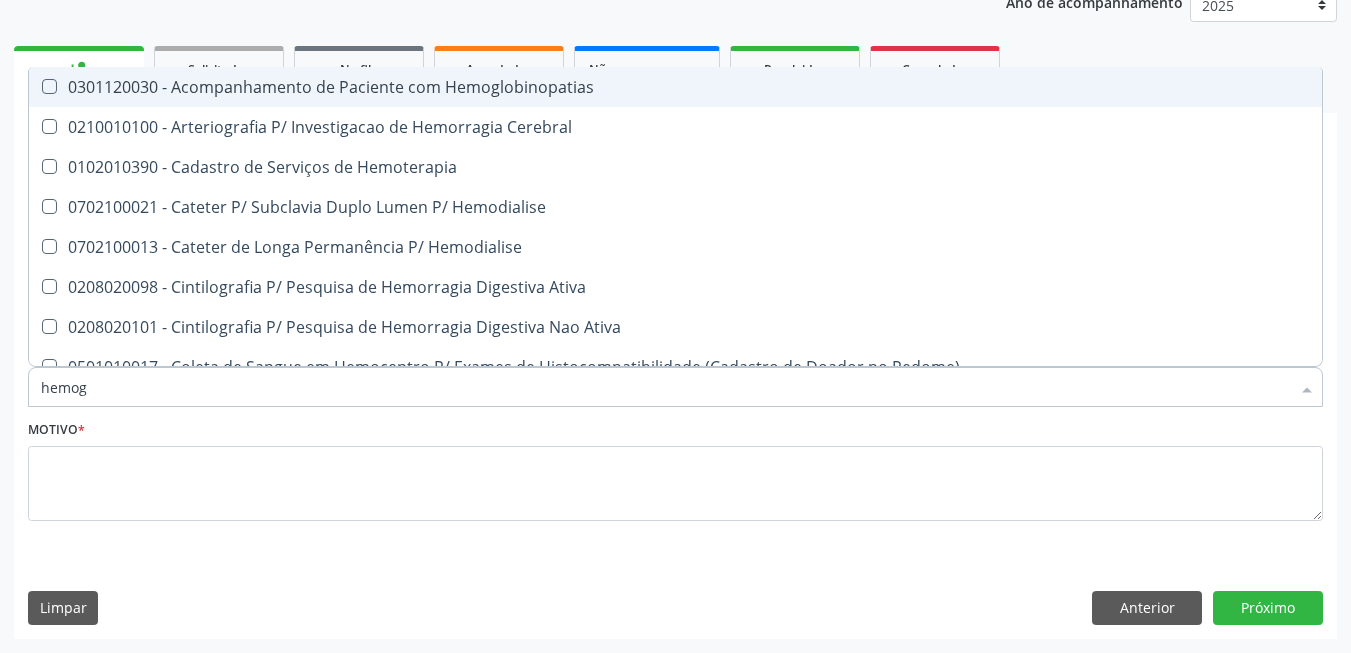 type on "hemogr" 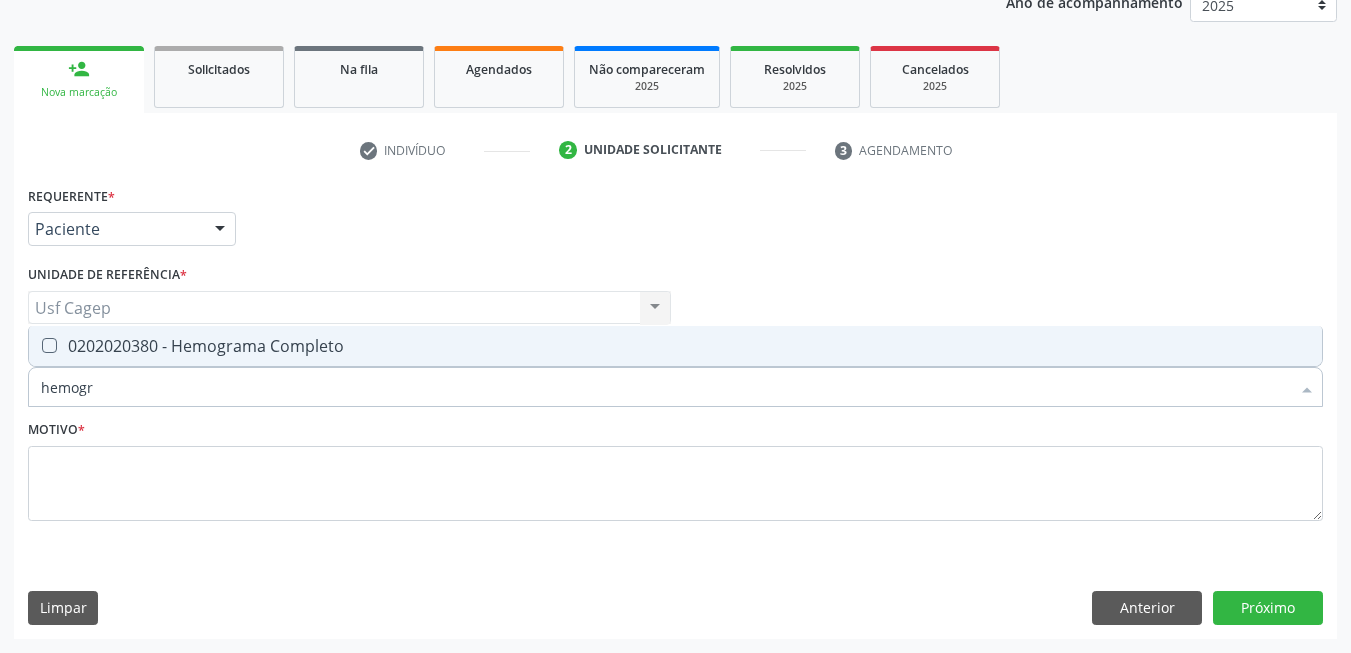 click on "0202020380 - Hemograma Completo" at bounding box center [675, 346] 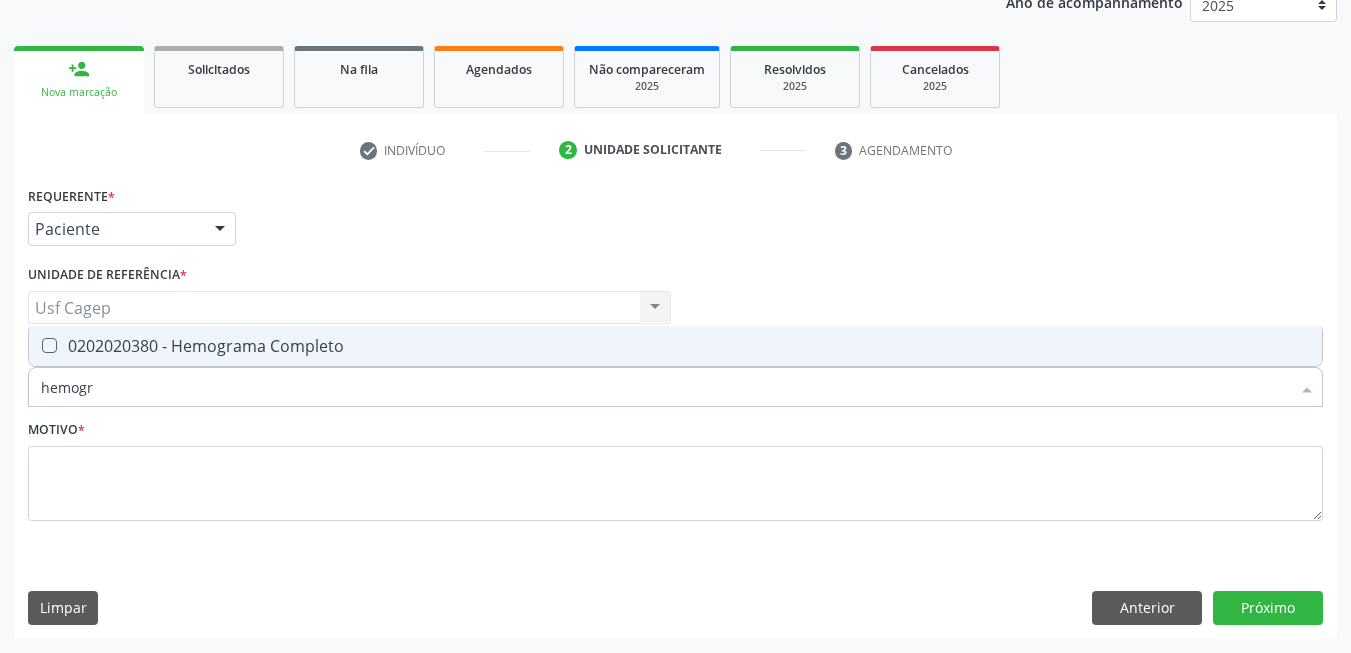 checkbox on "true" 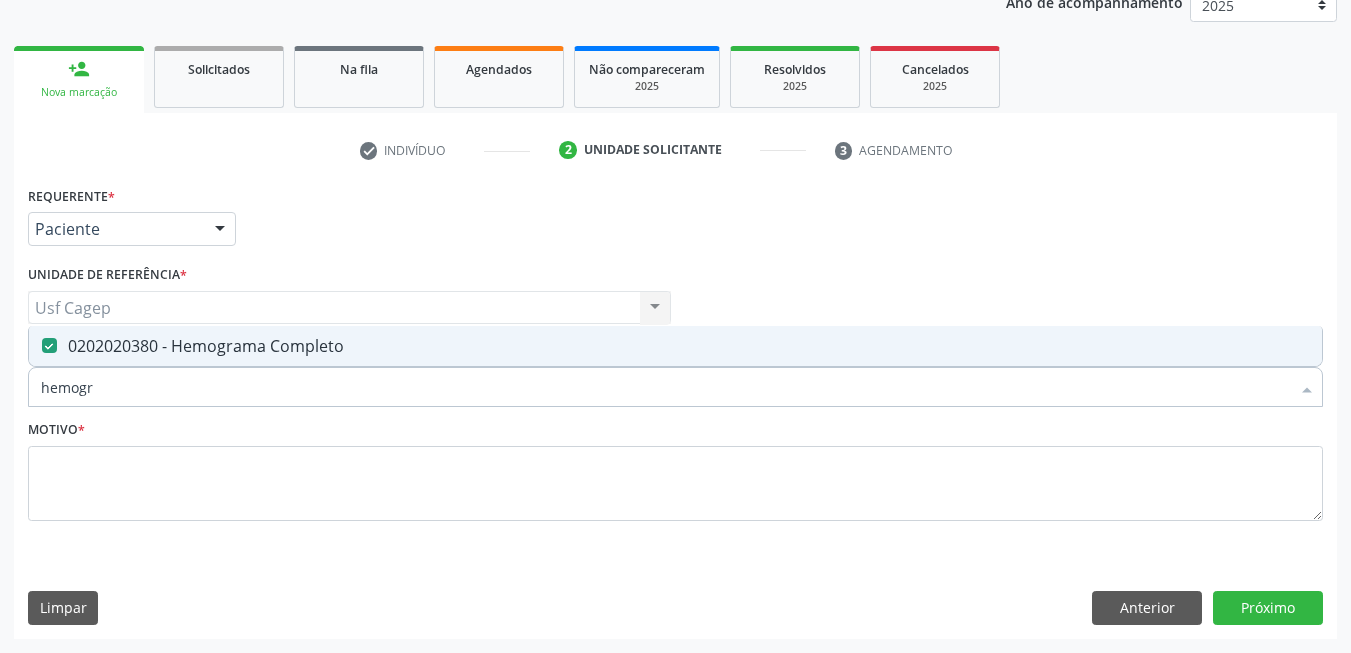 click on "hemogr" at bounding box center (665, 387) 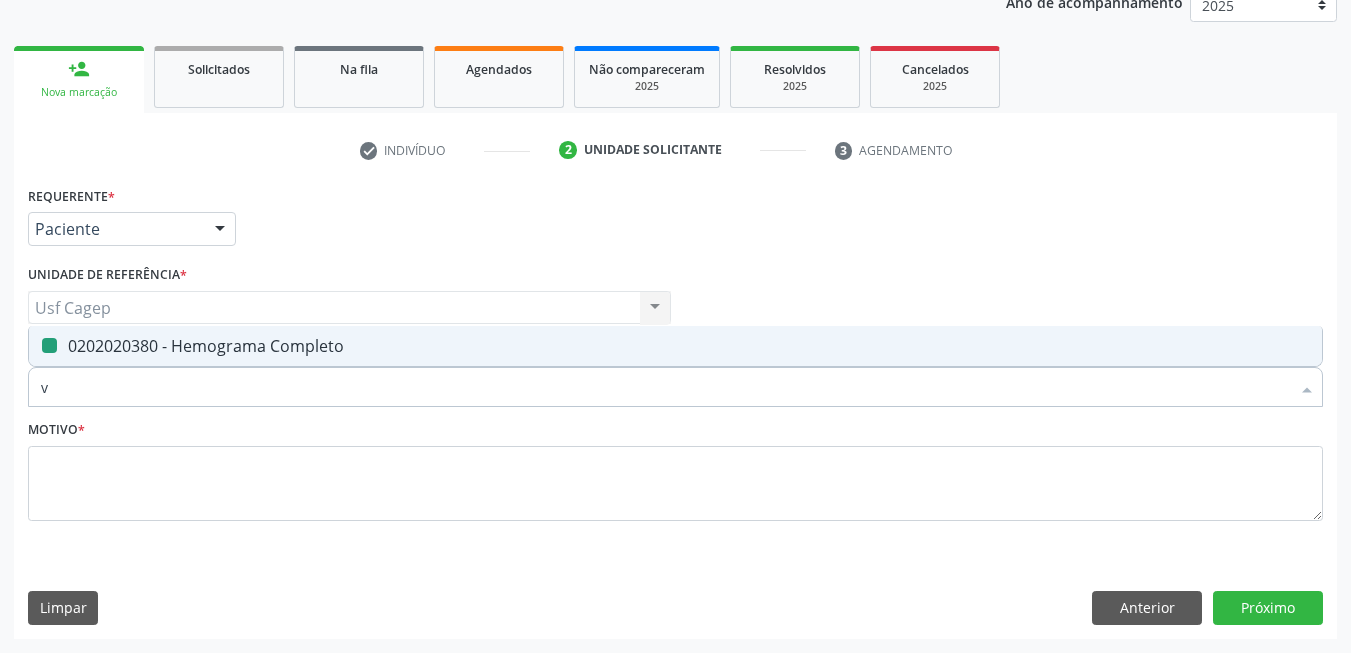 type on "vo" 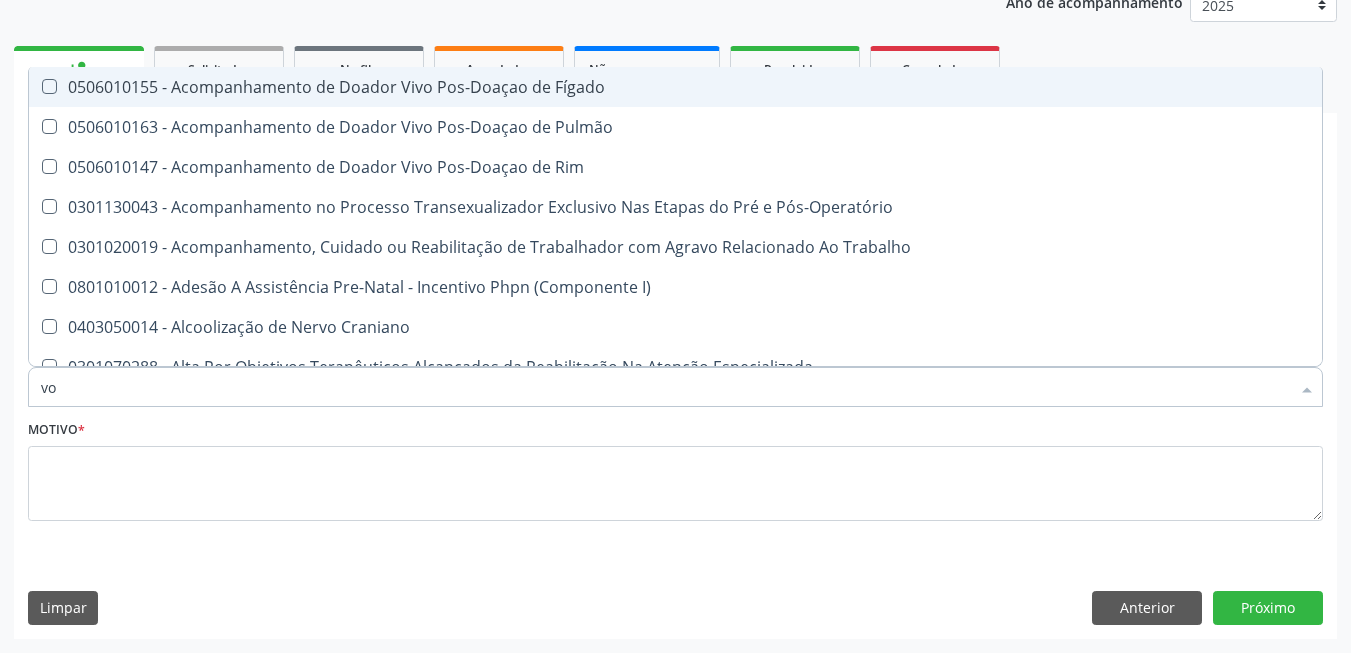 type on "v" 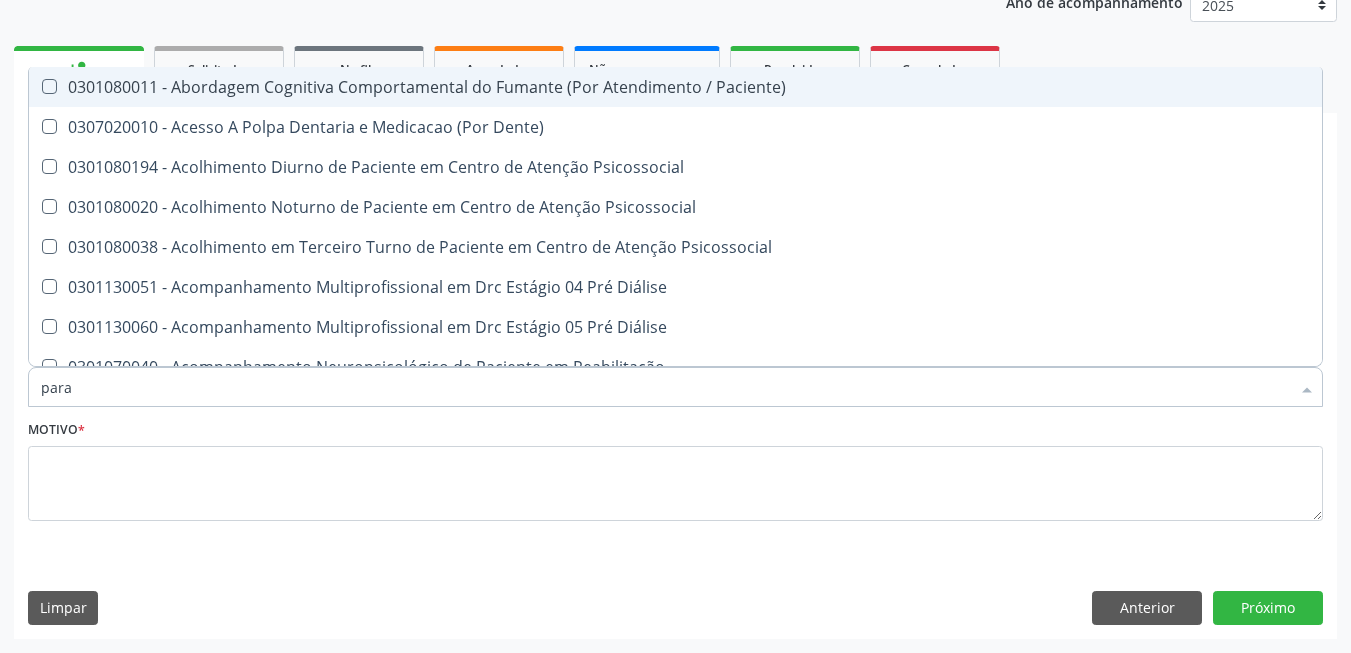 type on "paras" 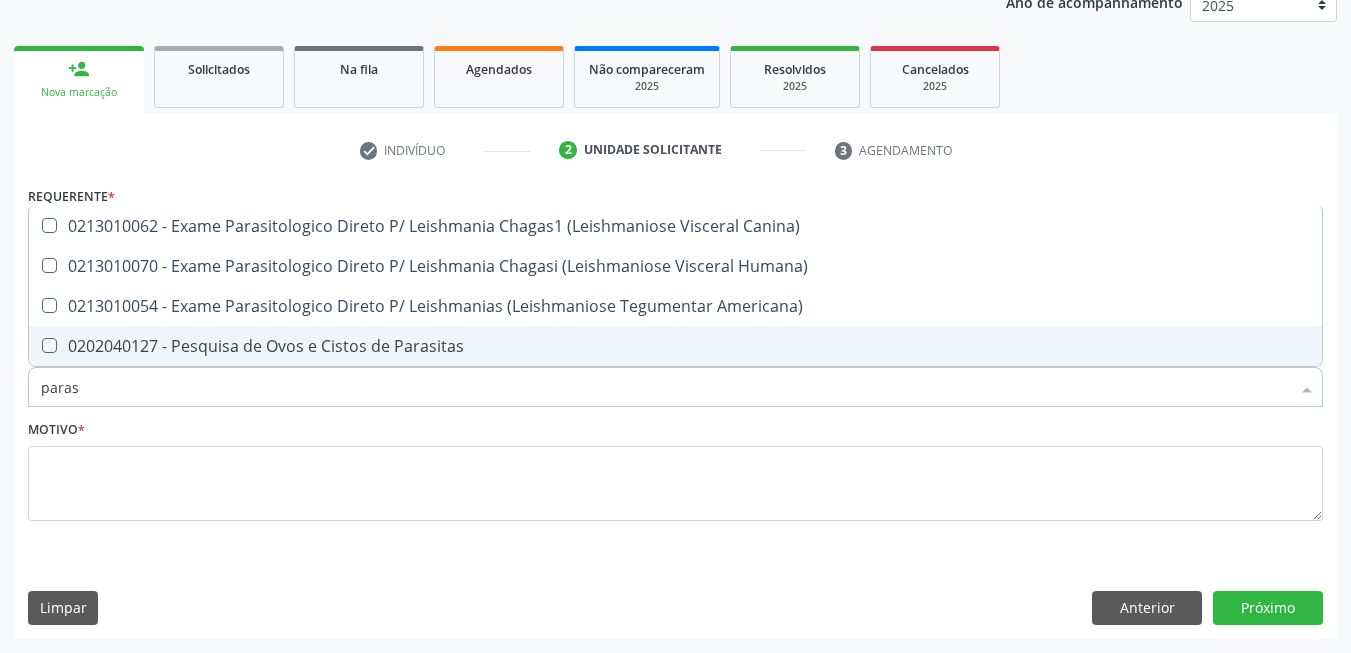 click on "0202040127 - Pesquisa de Ovos e Cistos de Parasitas" at bounding box center (675, 346) 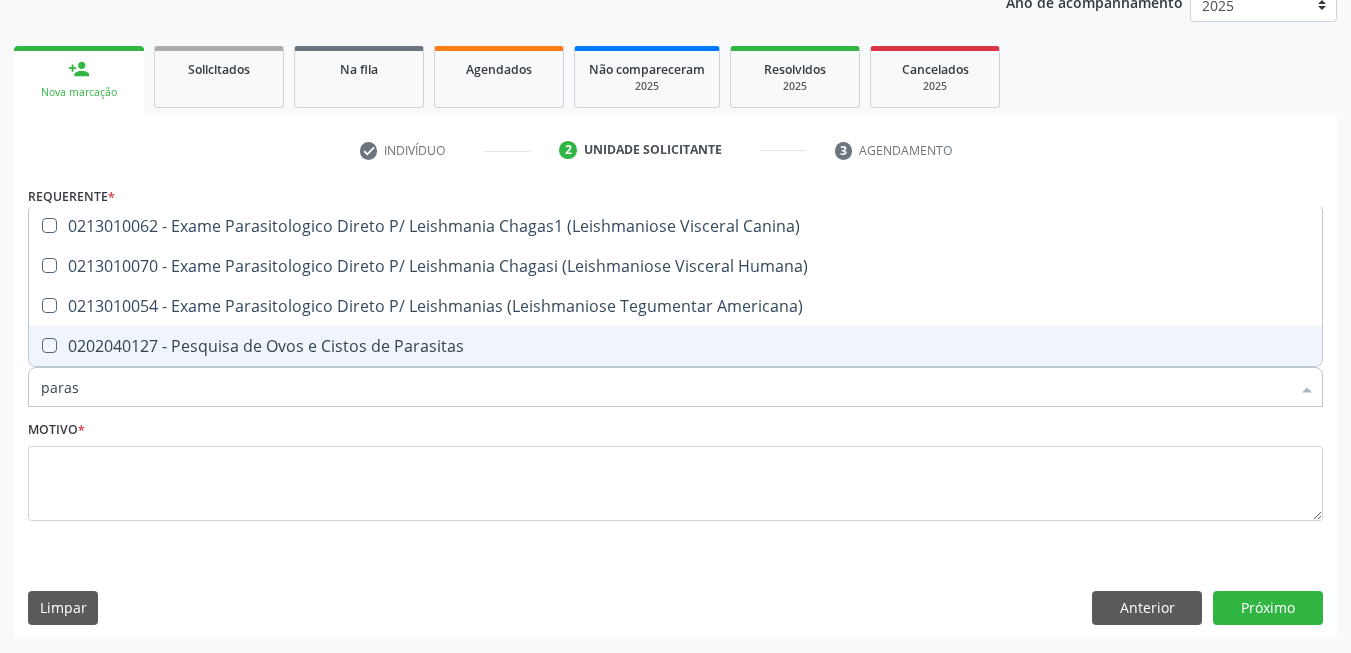 checkbox on "true" 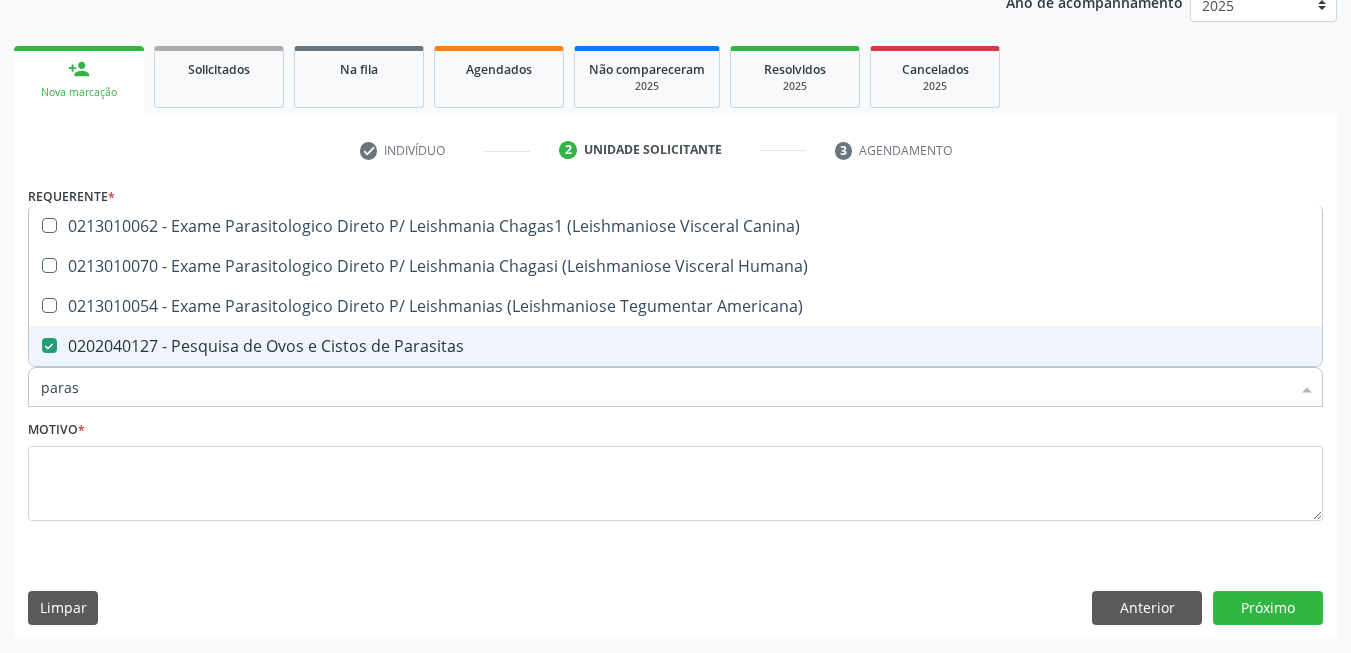 click on "paras" at bounding box center (665, 387) 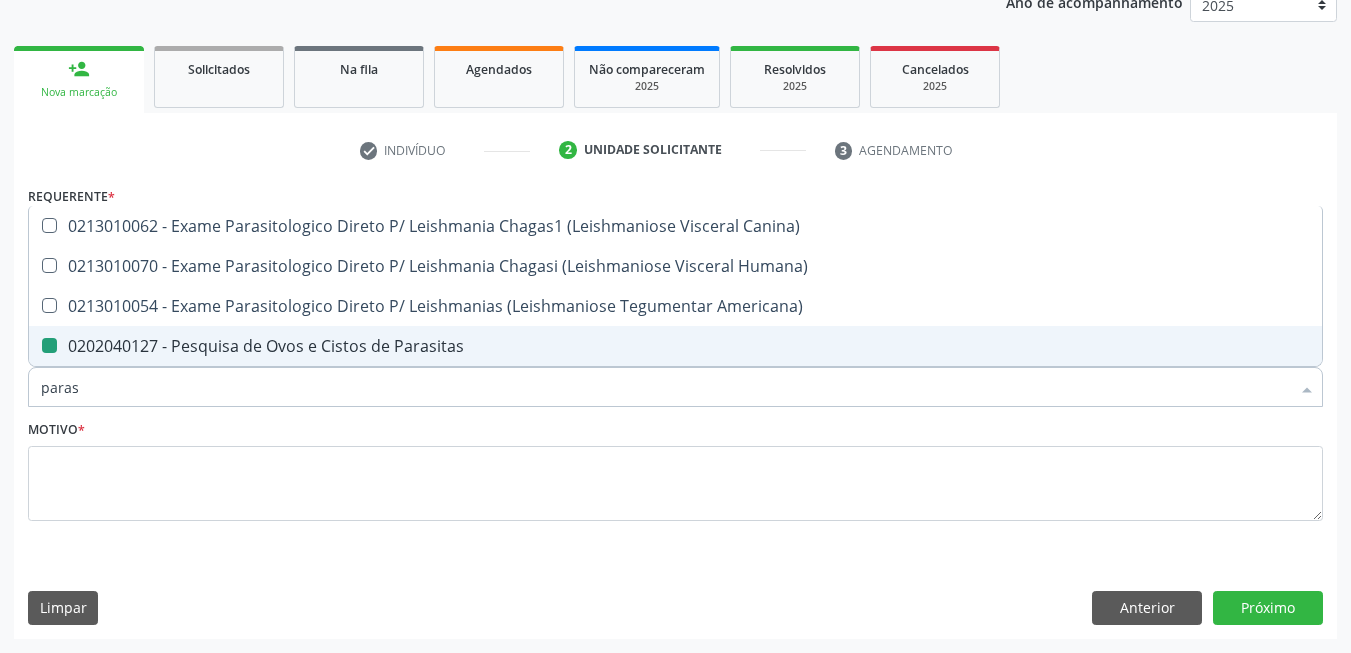 type on "g" 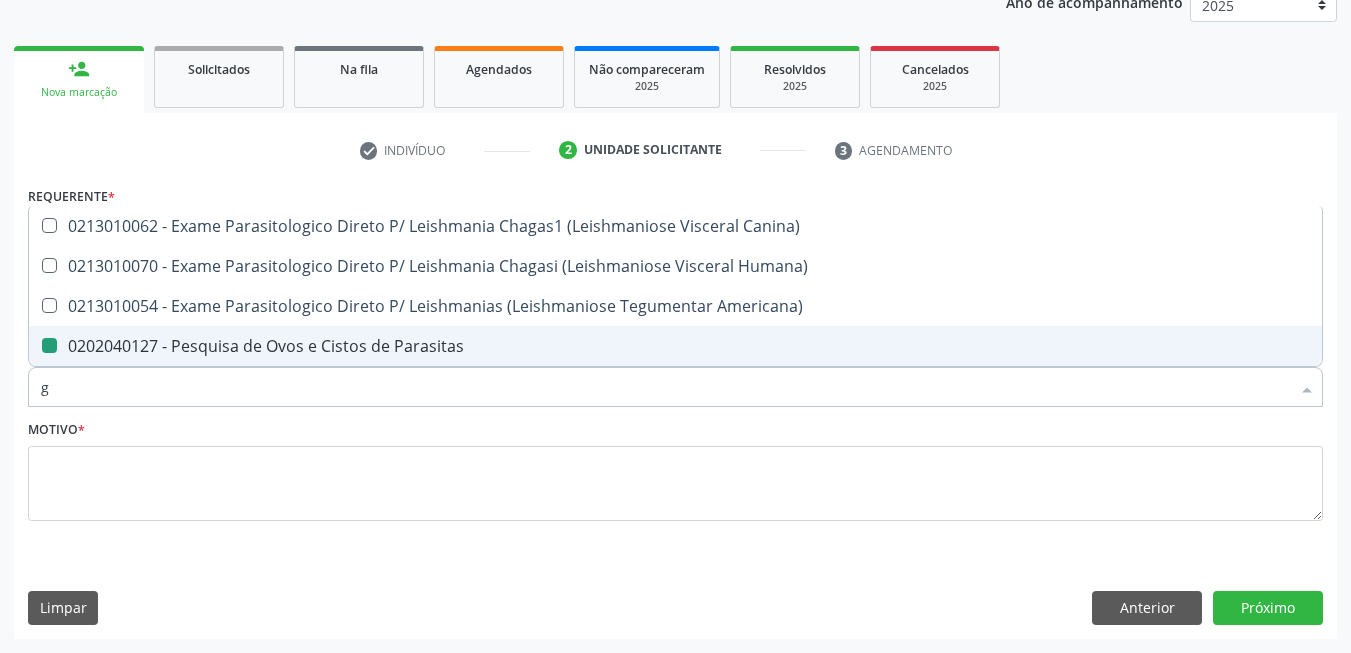 checkbox on "false" 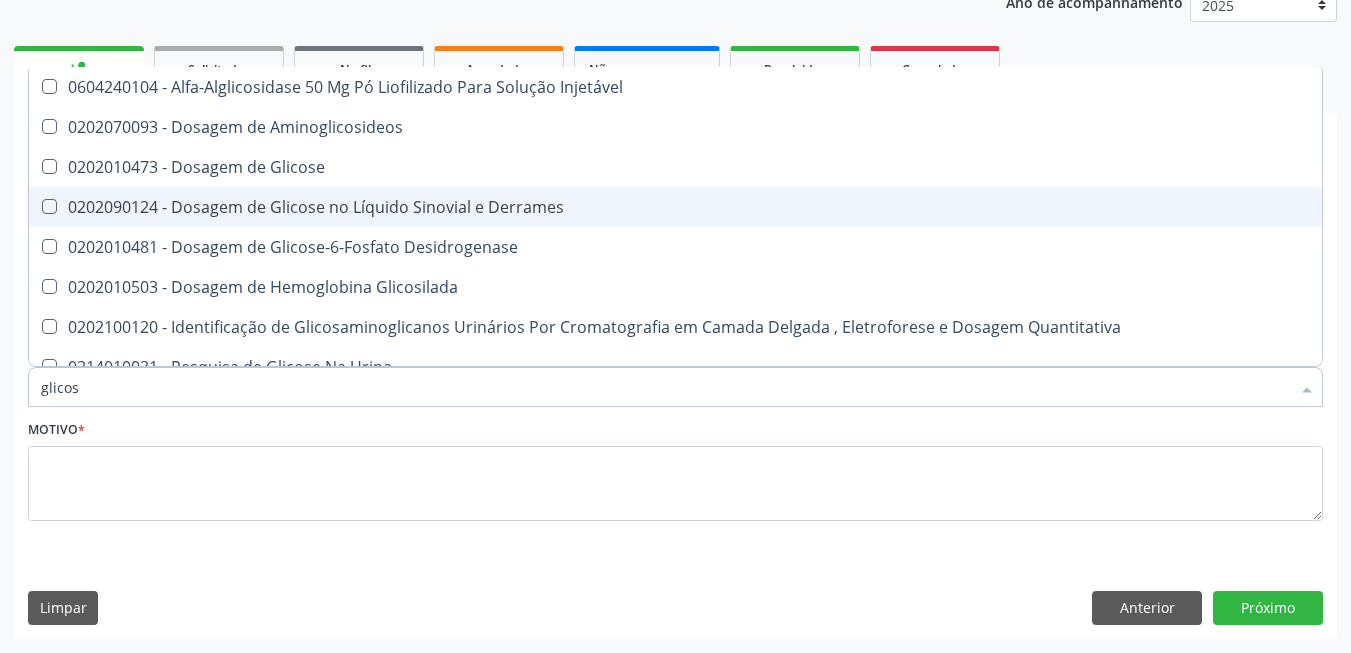 type on "glicose" 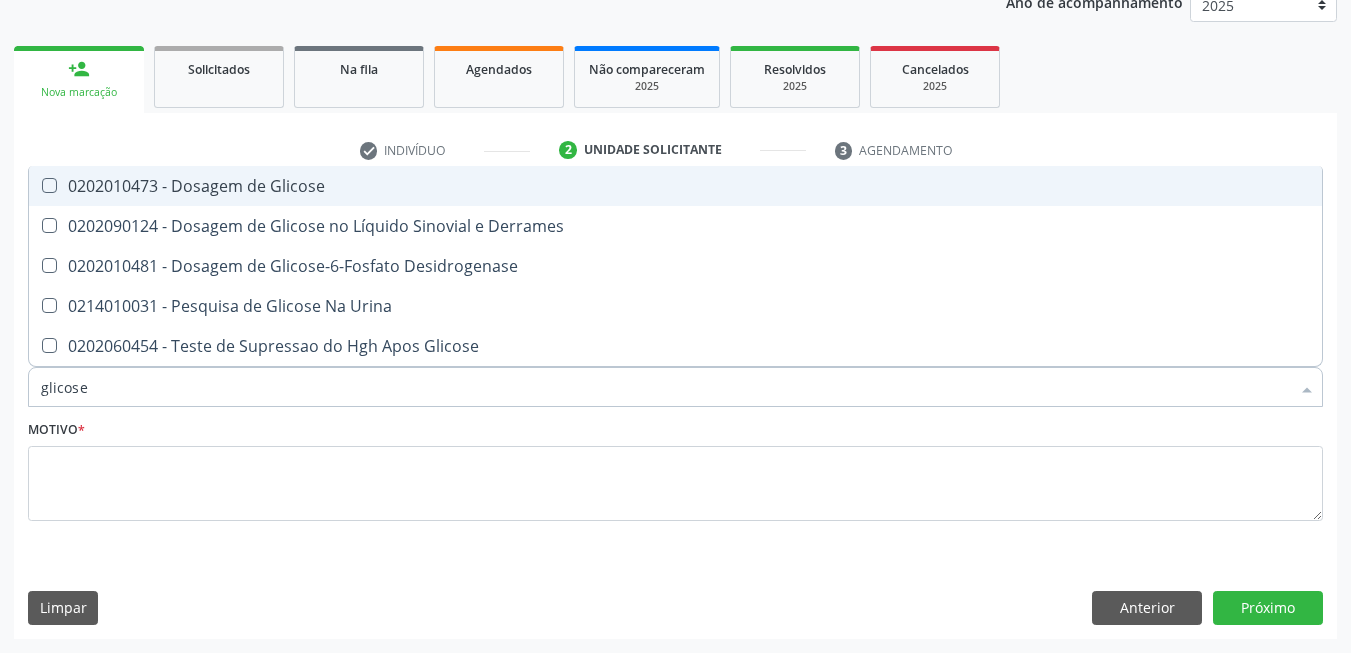 click on "0202010473 - Dosagem de Glicose" at bounding box center (675, 186) 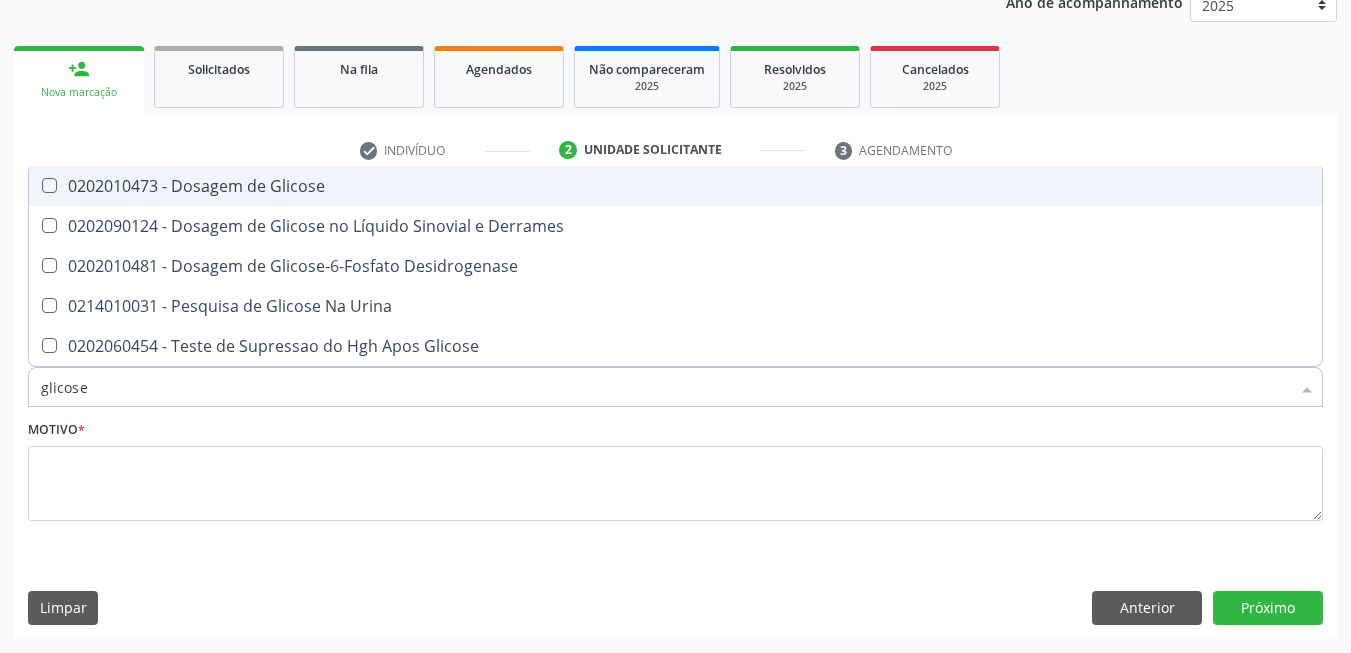 checkbox on "true" 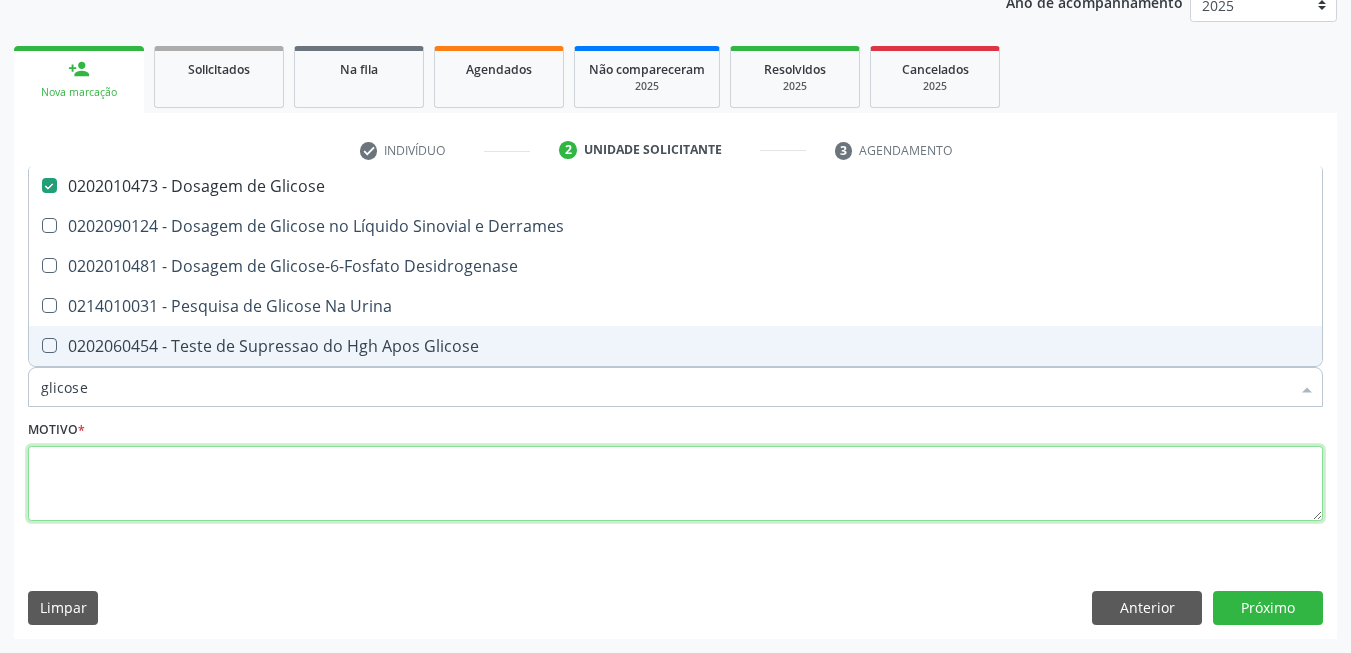 click at bounding box center [675, 484] 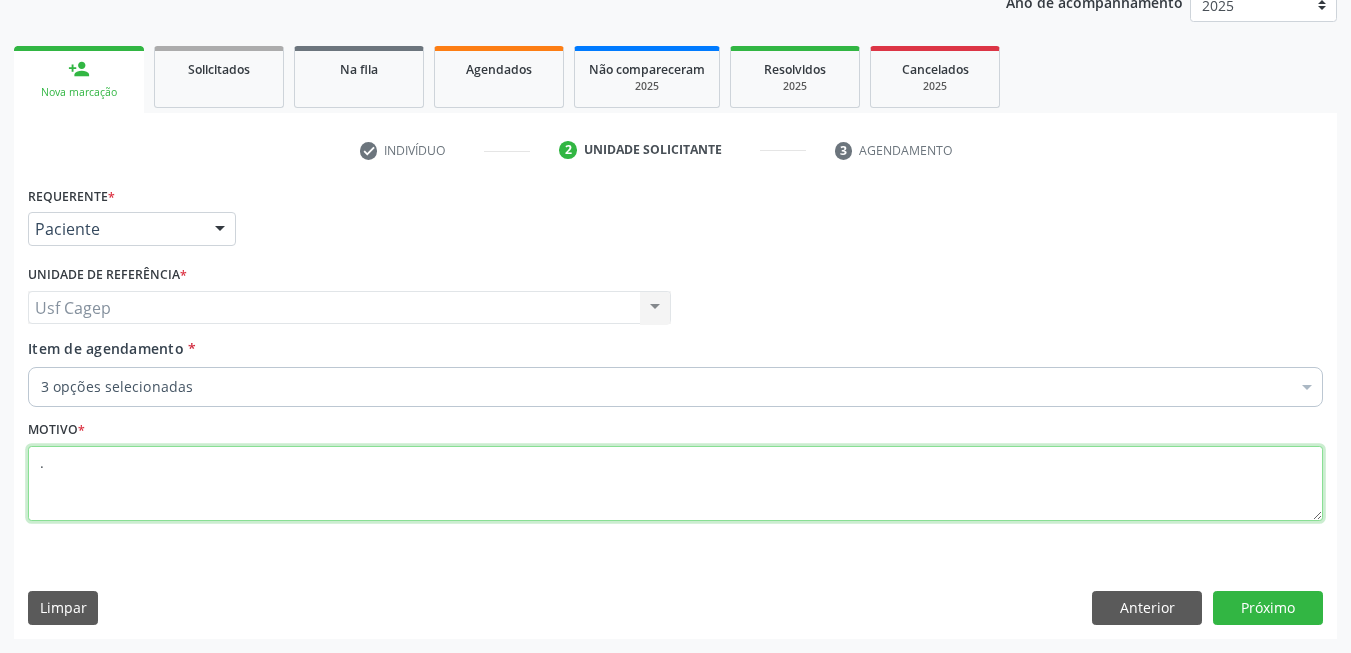 type on "." 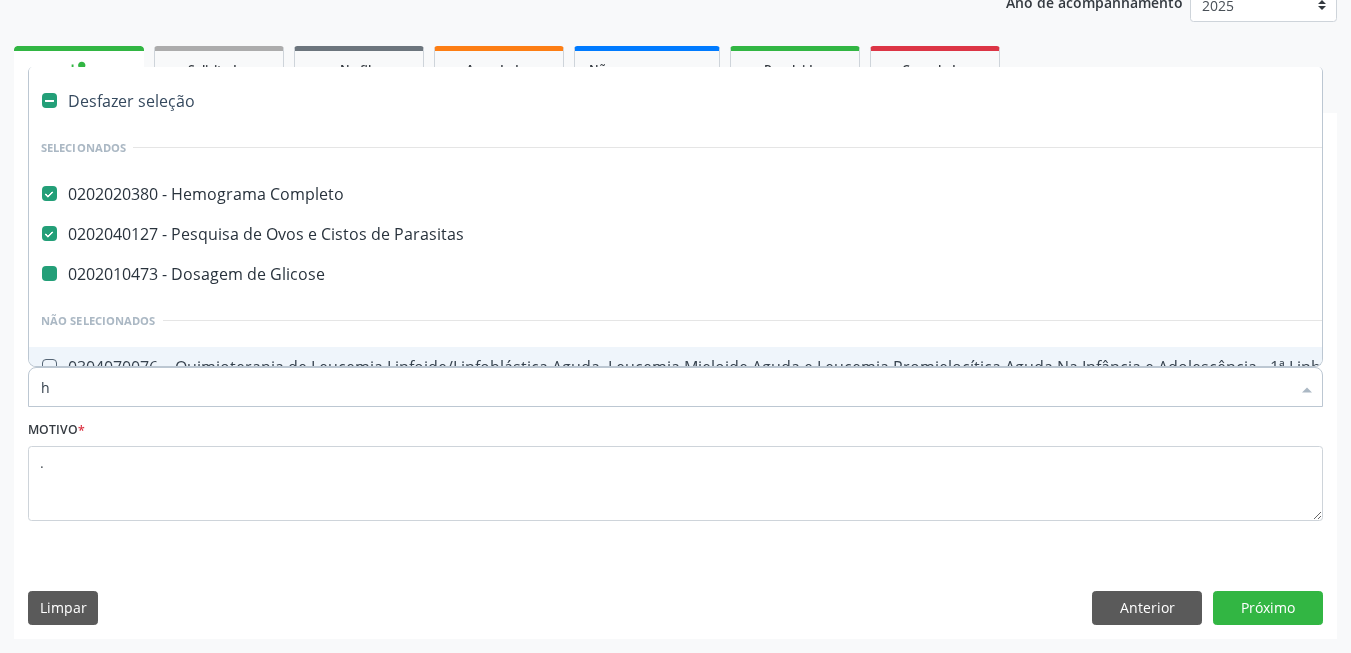 type on "he" 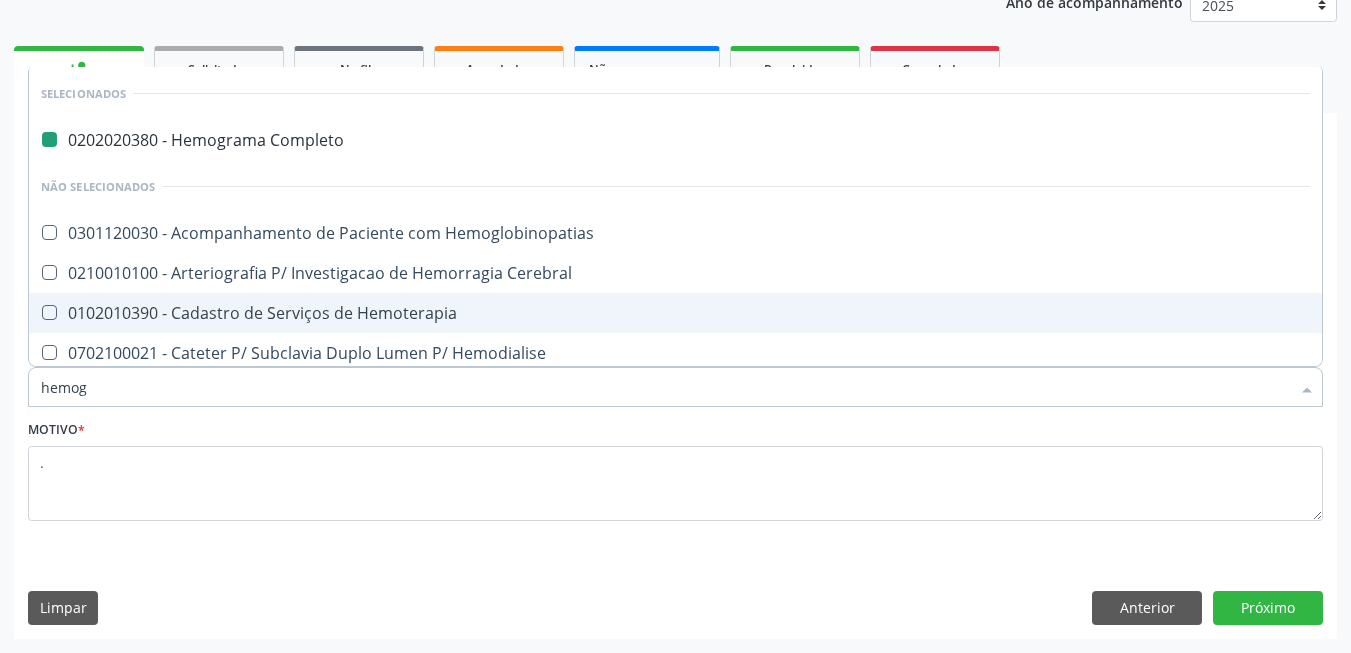 type on "hemogl" 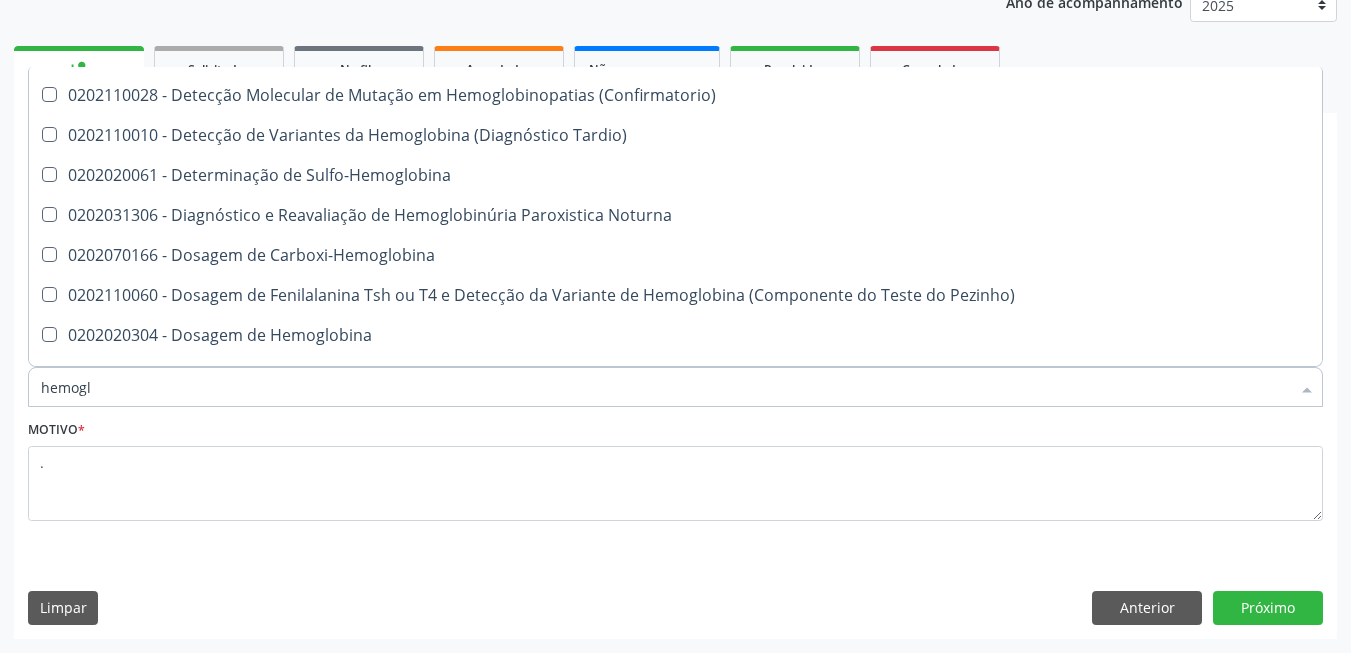 scroll, scrollTop: 200, scrollLeft: 0, axis: vertical 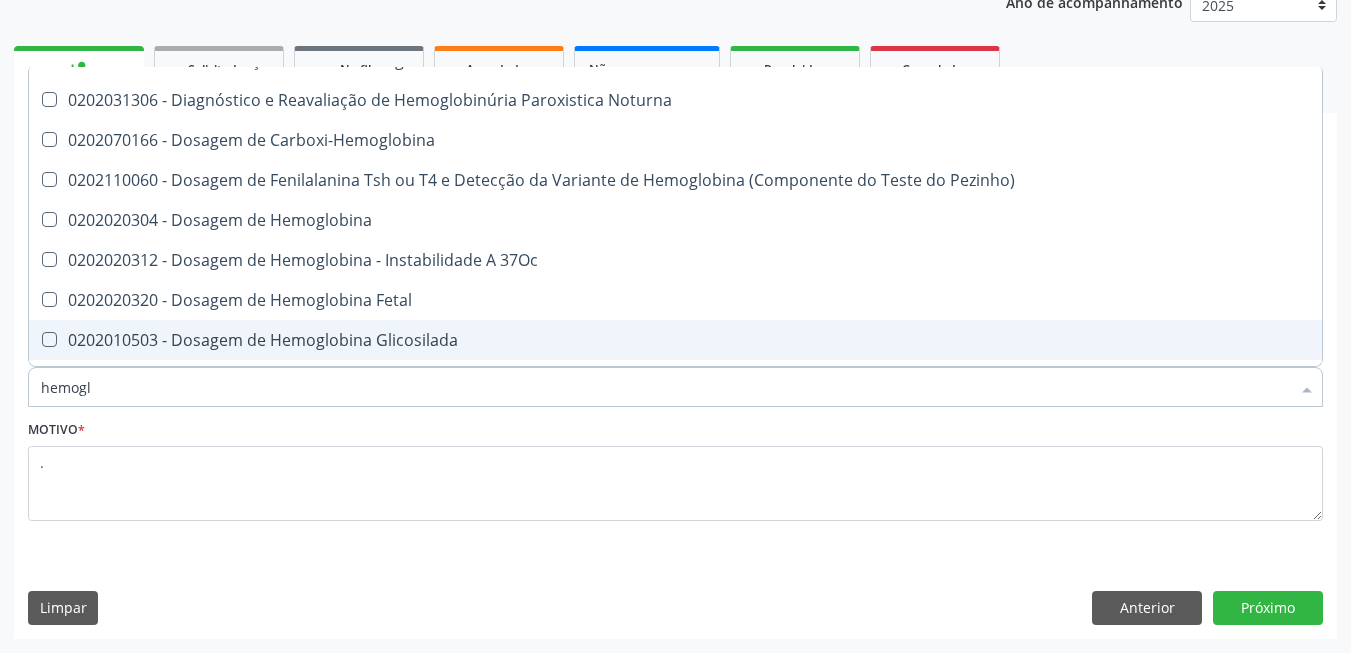 click on "0202010503 - Dosagem de Hemoglobina Glicosilada" at bounding box center [675, 340] 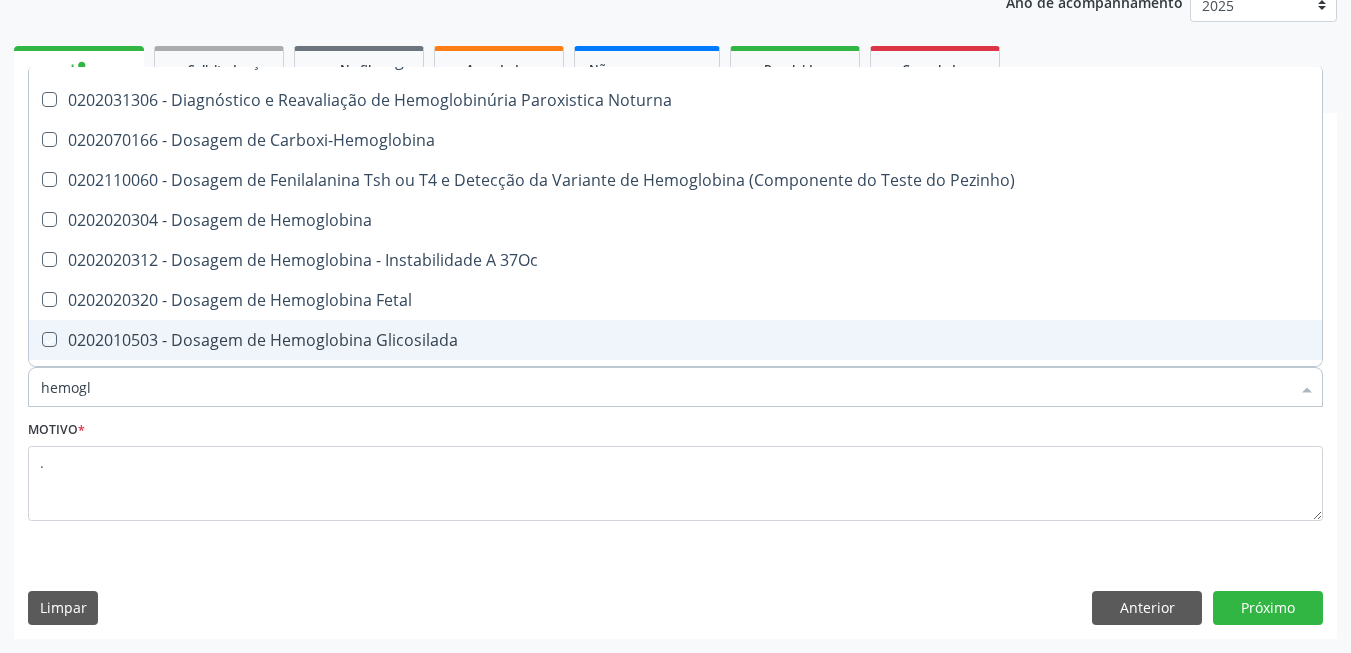 checkbox on "true" 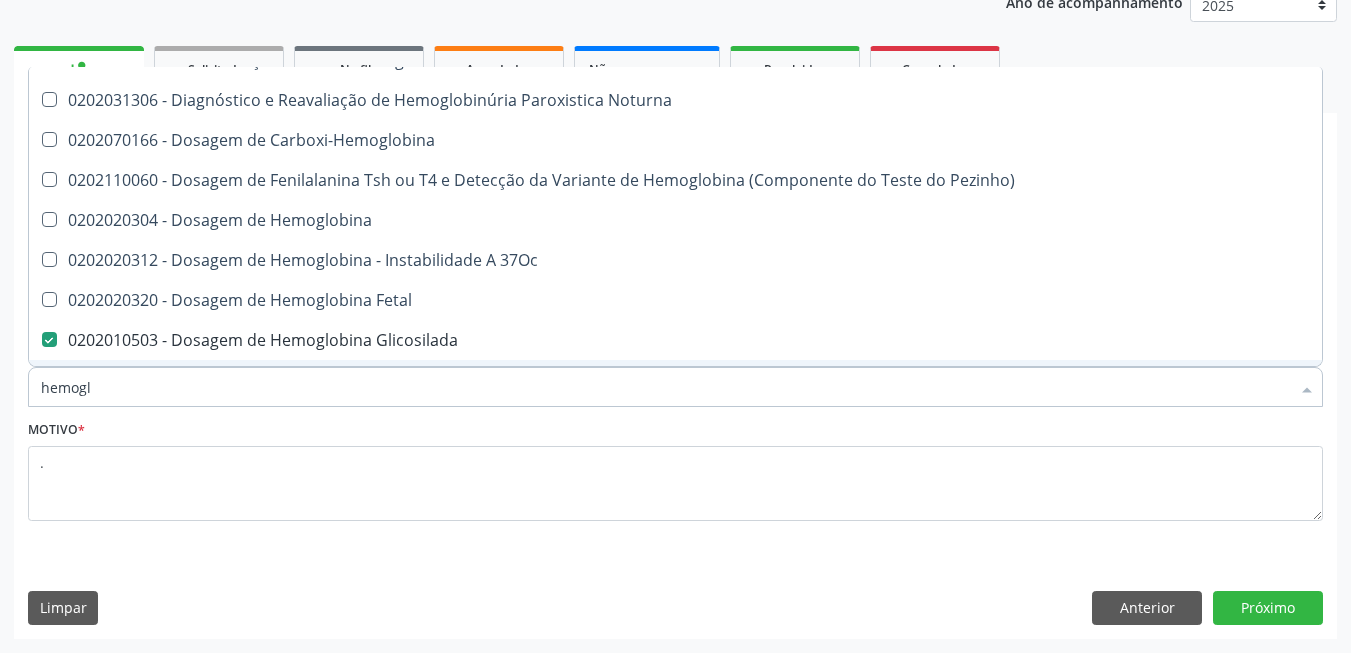 click on "hemogl" at bounding box center (665, 387) 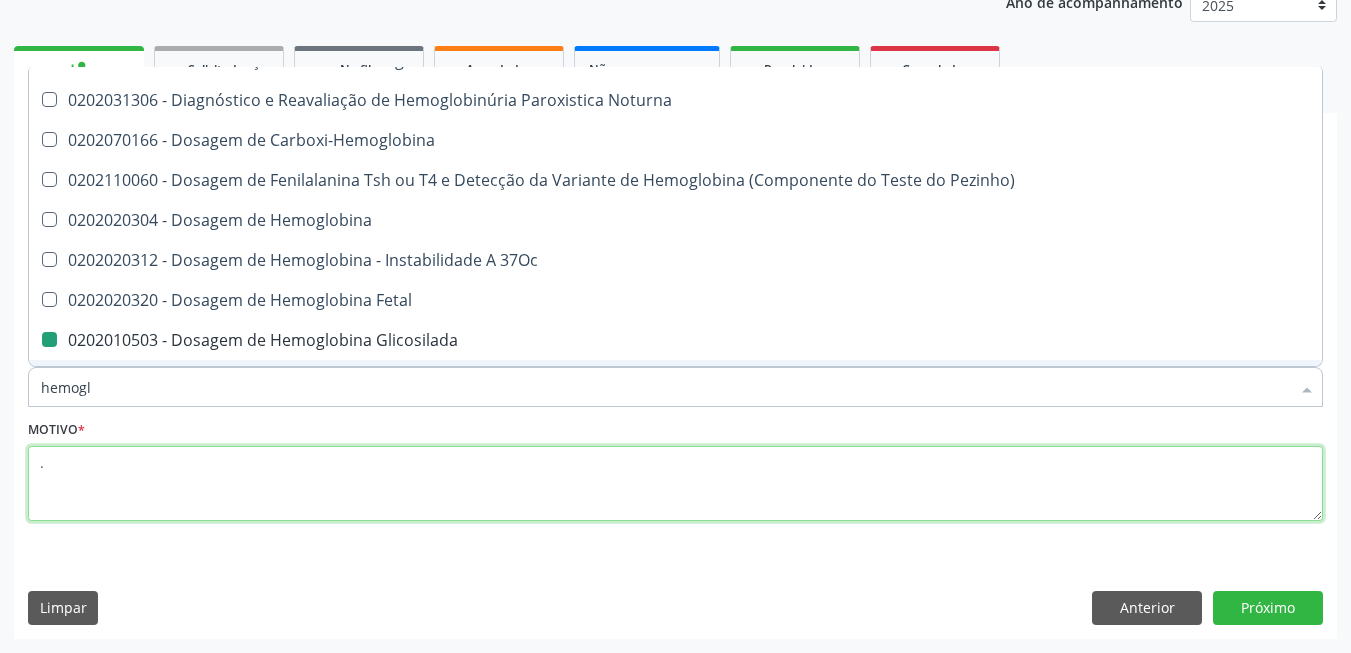 click on "." at bounding box center (675, 484) 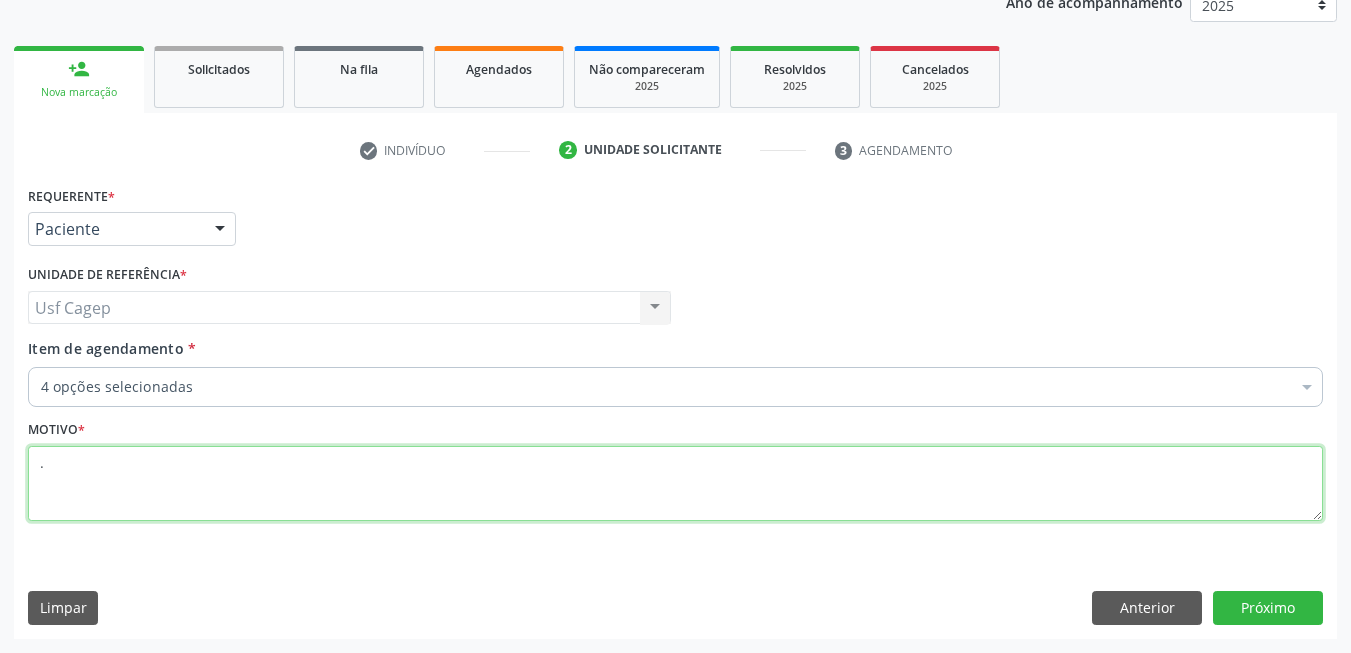scroll, scrollTop: 0, scrollLeft: 0, axis: both 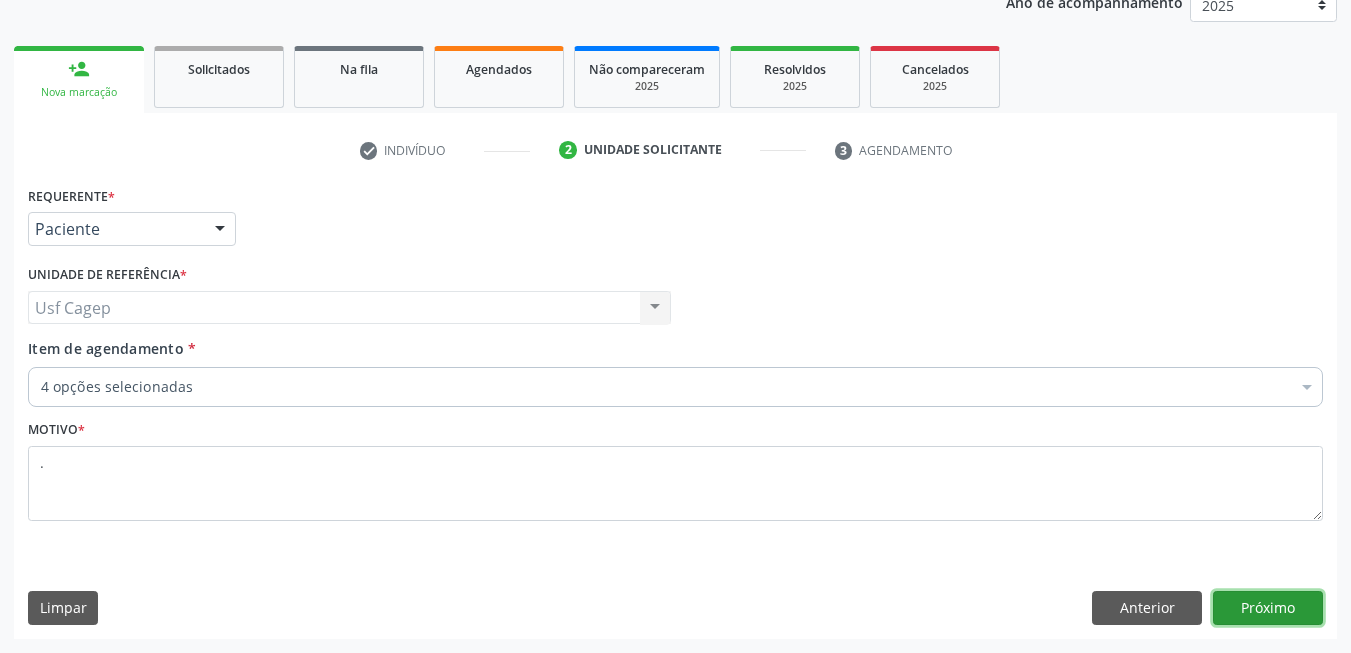click on "Próximo" at bounding box center (1268, 608) 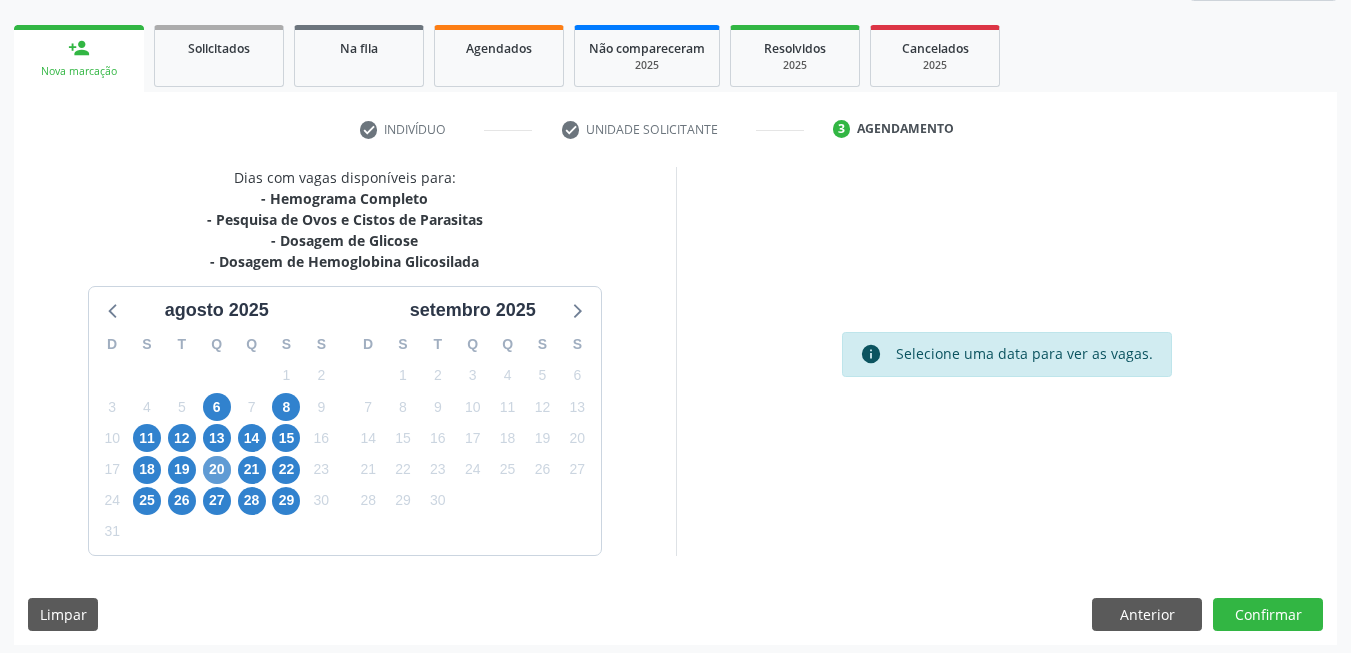 scroll, scrollTop: 280, scrollLeft: 0, axis: vertical 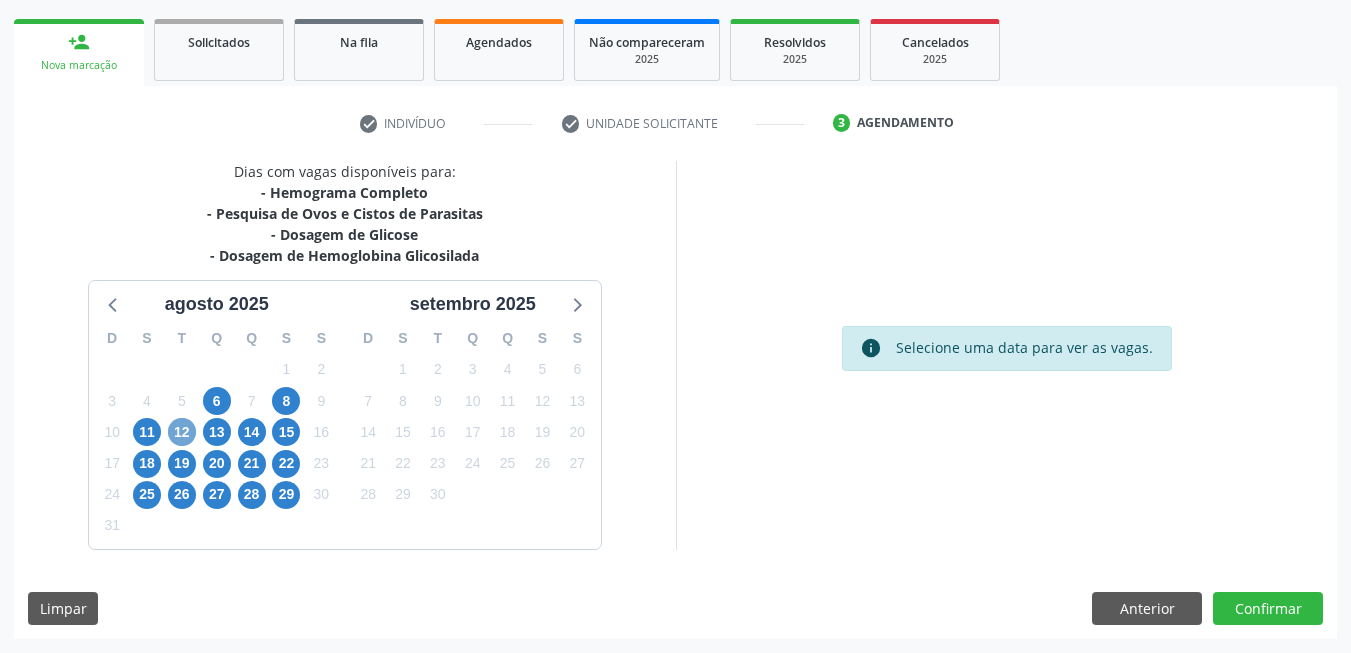 click on "12" at bounding box center (182, 432) 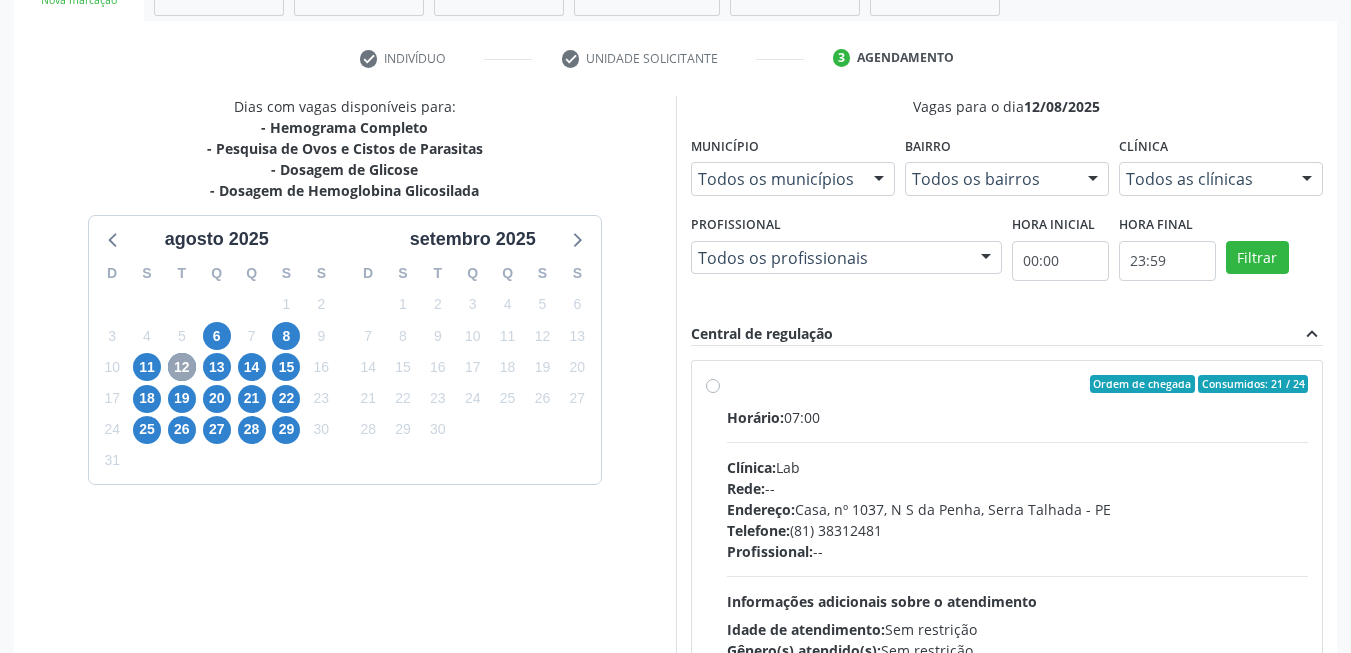 scroll, scrollTop: 380, scrollLeft: 0, axis: vertical 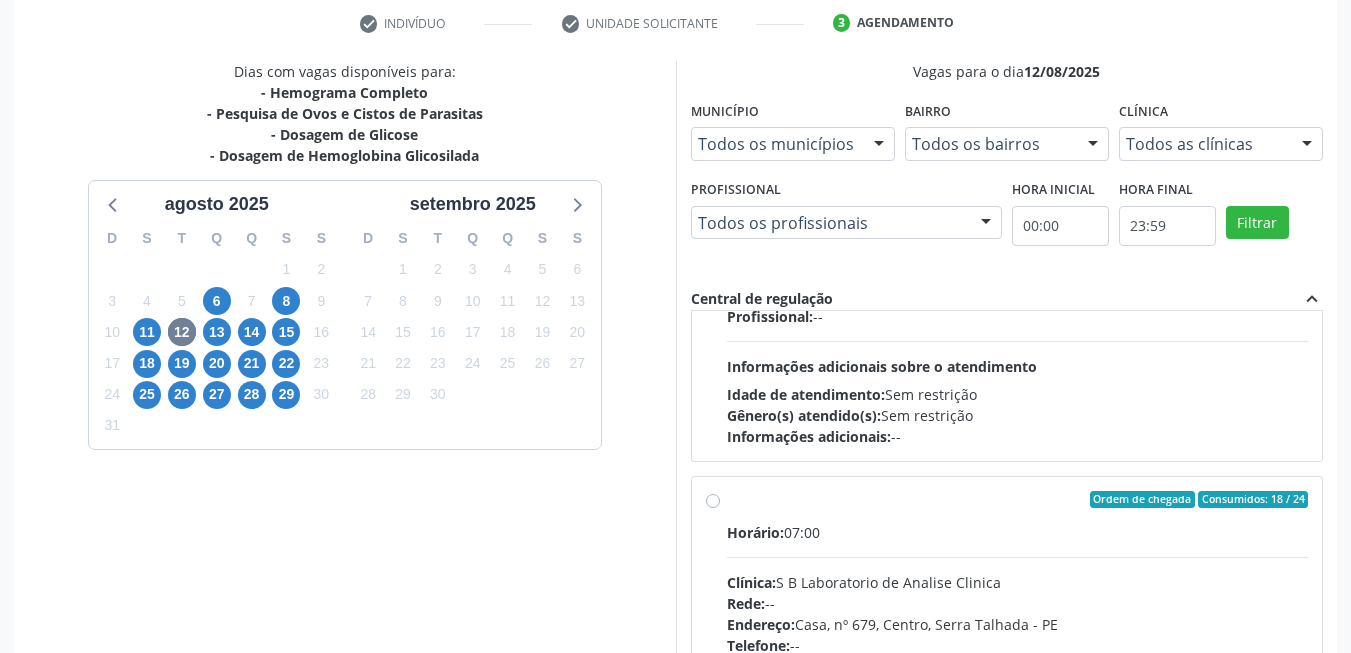 click on "Horário:   07:00
Clínica:  S B Laboratorio de Analise Clinica
Rede:
--
Endereço:   Casa, nº 679, Centro, [CITY] - [STATE]
Telefone:   --
Profissional:
--
Informações adicionais sobre o atendimento
Idade de atendimento:
Sem restrição
Gênero(s) atendido(s):
Sem restrição
Informações adicionais:
--" at bounding box center (1018, 659) 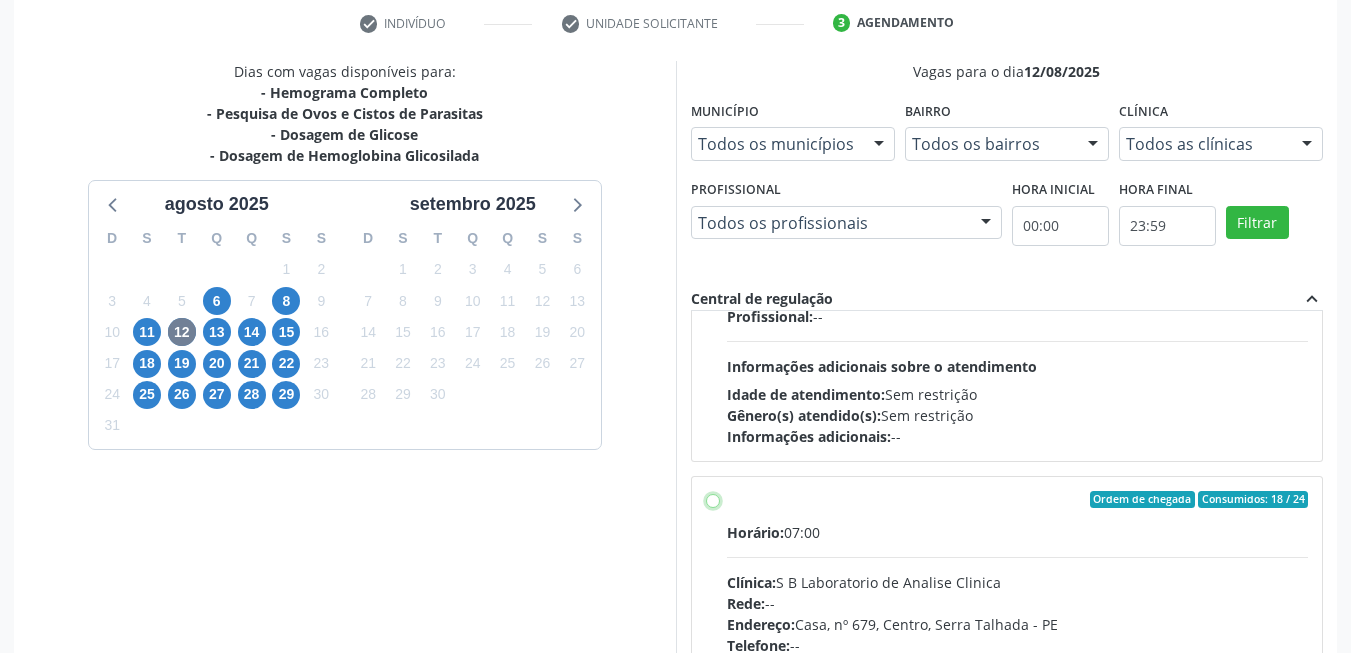 click on "Ordem de chegada
Consumidos: 18 / 24
Horário:   07:00
Clínica:  S B Laboratorio de Analise Clinica
Rede:
--
Endereço:   Casa, nº 679, Centro, Serra Talhada - PE
Telefone:   --
Profissional:
--
Informações adicionais sobre o atendimento
Idade de atendimento:
Sem restrição
Gênero(s) atendido(s):
Sem restrição
Informações adicionais:
--" at bounding box center (713, 500) 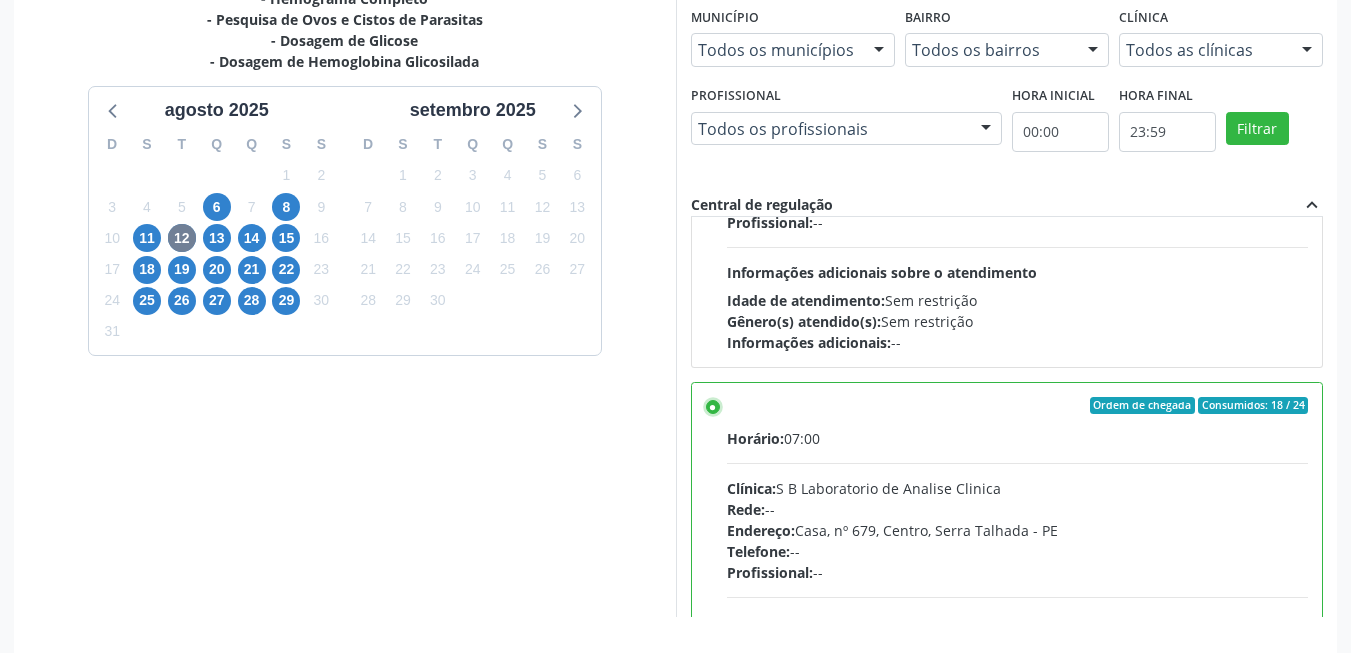 scroll, scrollTop: 542, scrollLeft: 0, axis: vertical 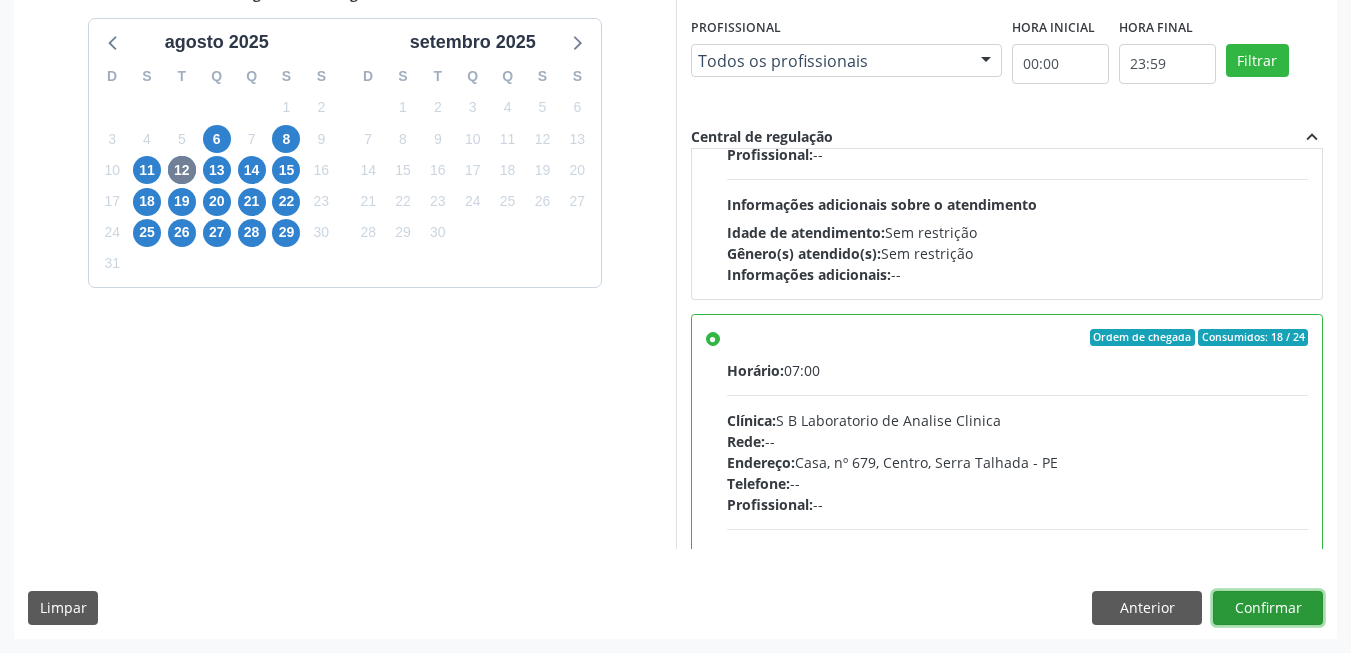click on "Confirmar" at bounding box center (1268, 608) 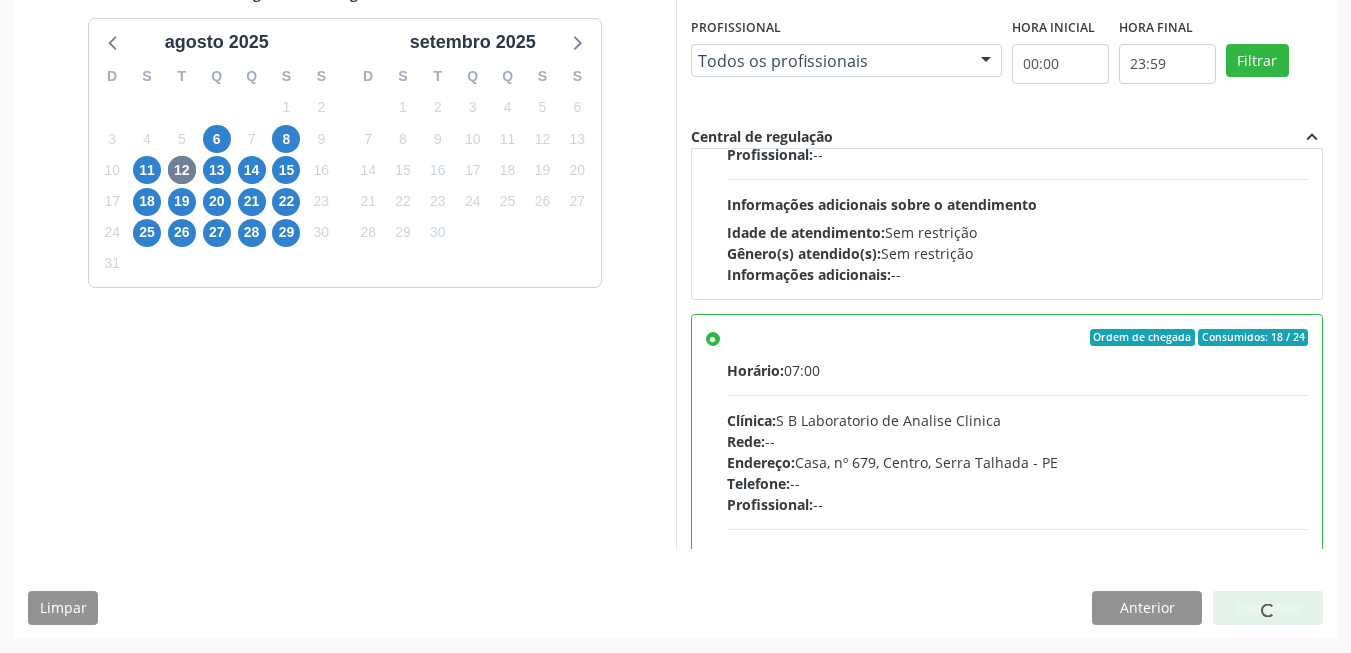 scroll, scrollTop: 14, scrollLeft: 0, axis: vertical 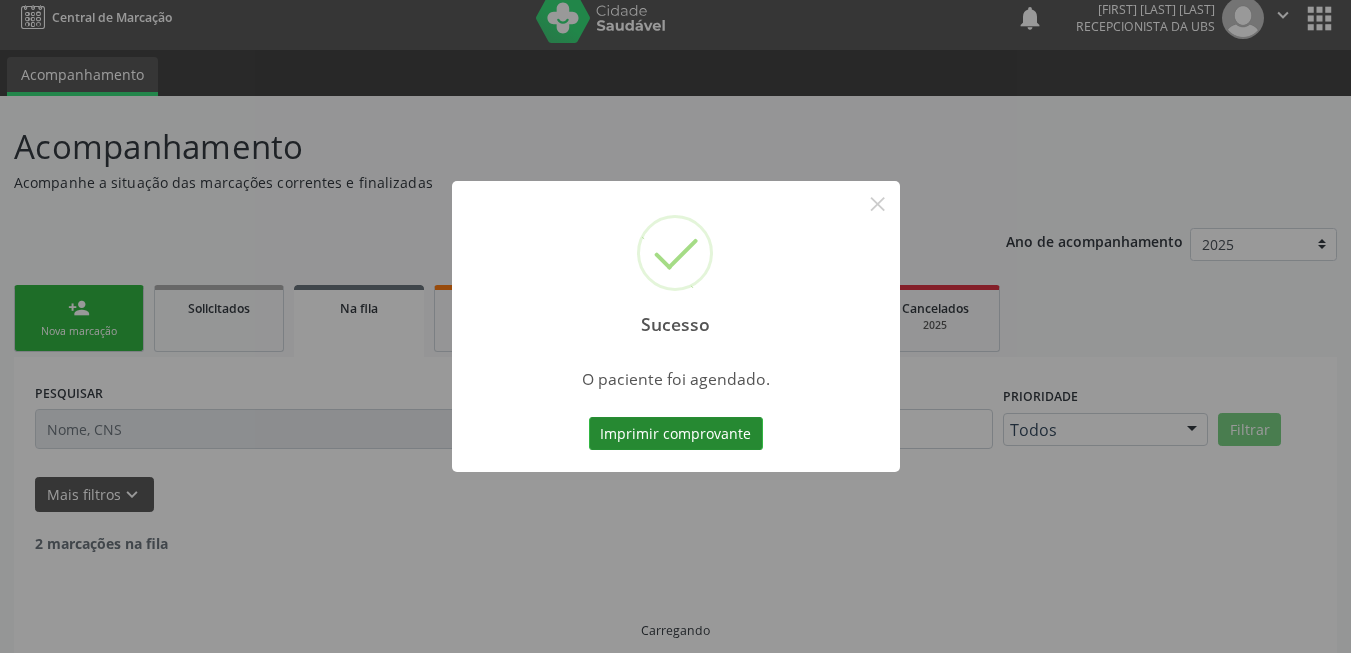 click on "Imprimir comprovante" at bounding box center [676, 434] 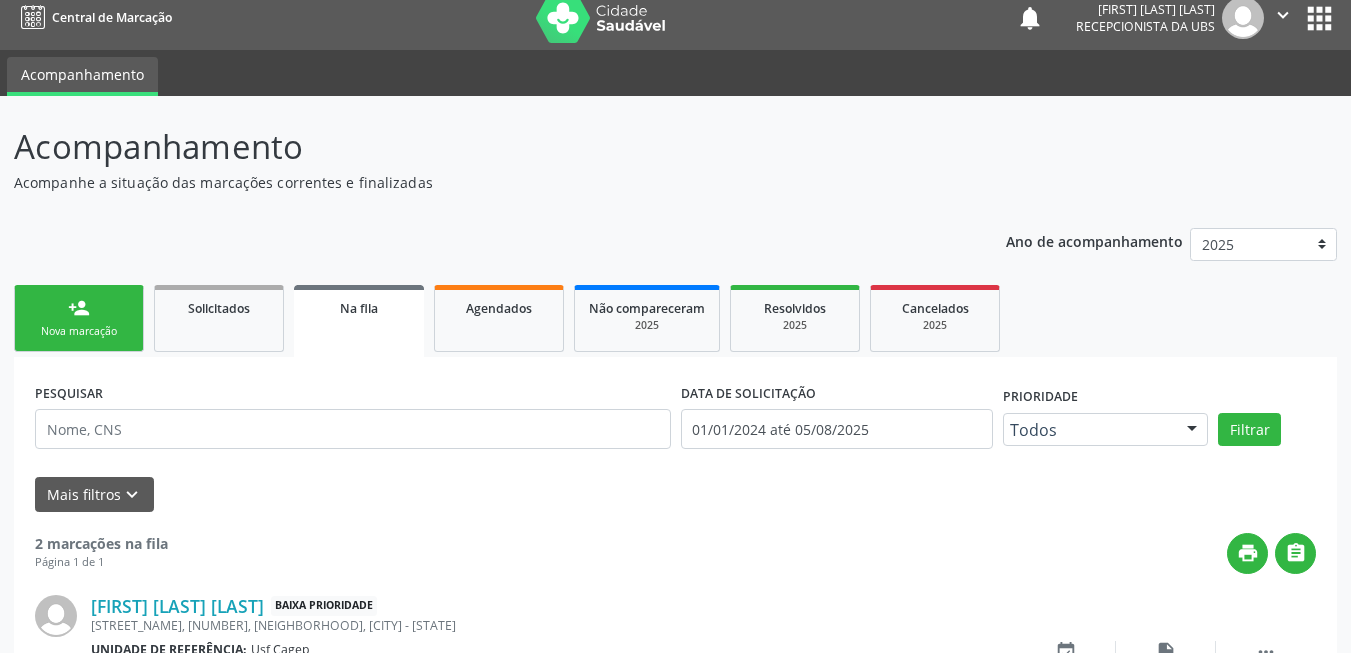 click on "Nova marcação" at bounding box center [79, 331] 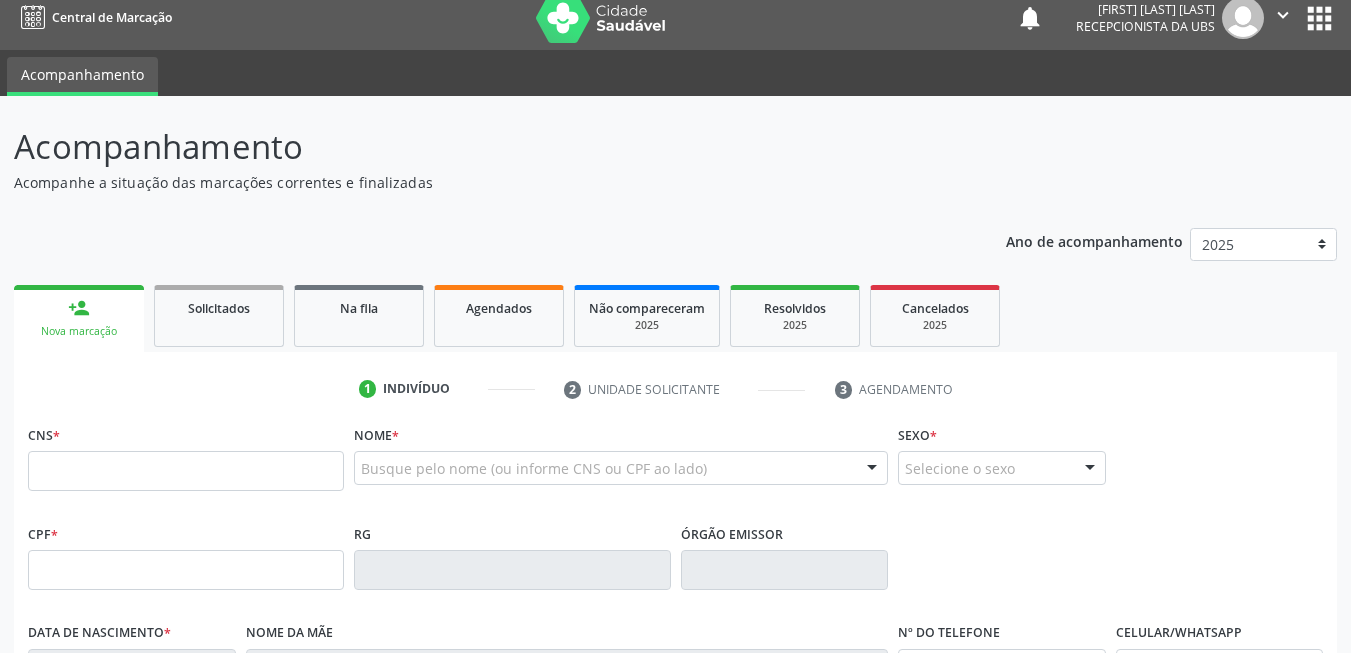 click on "Nova marcação" at bounding box center (79, 331) 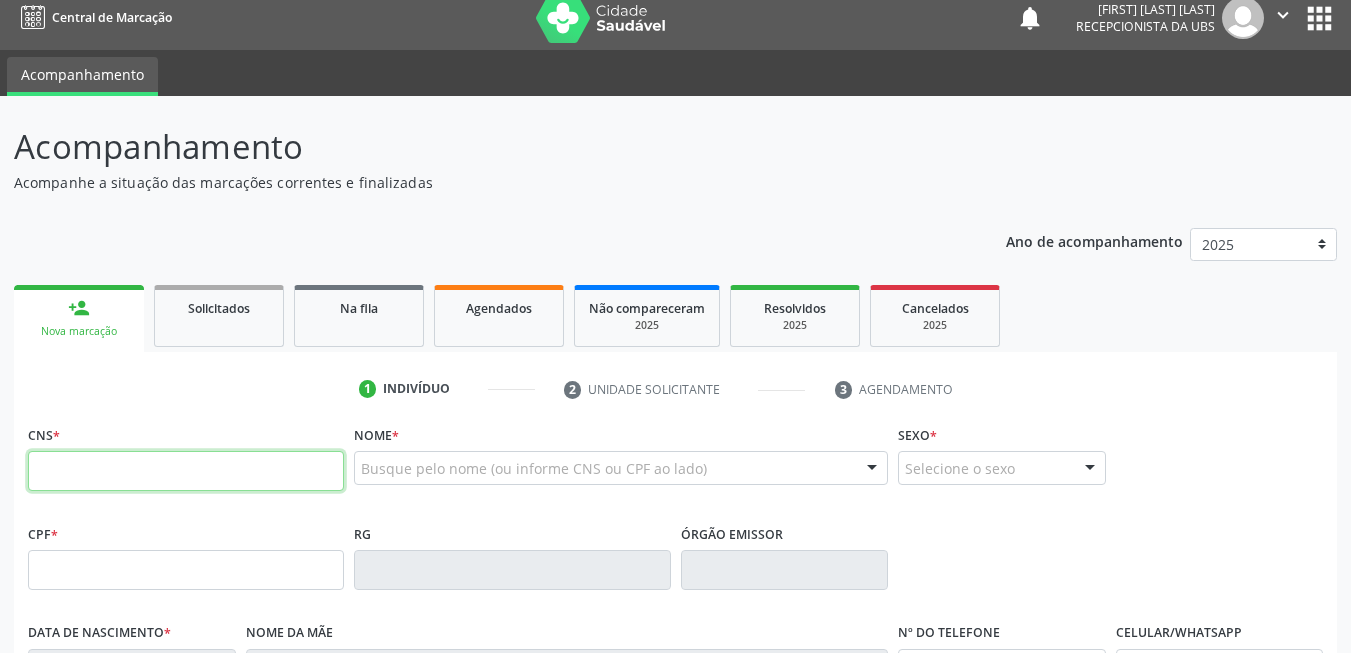 click at bounding box center (186, 471) 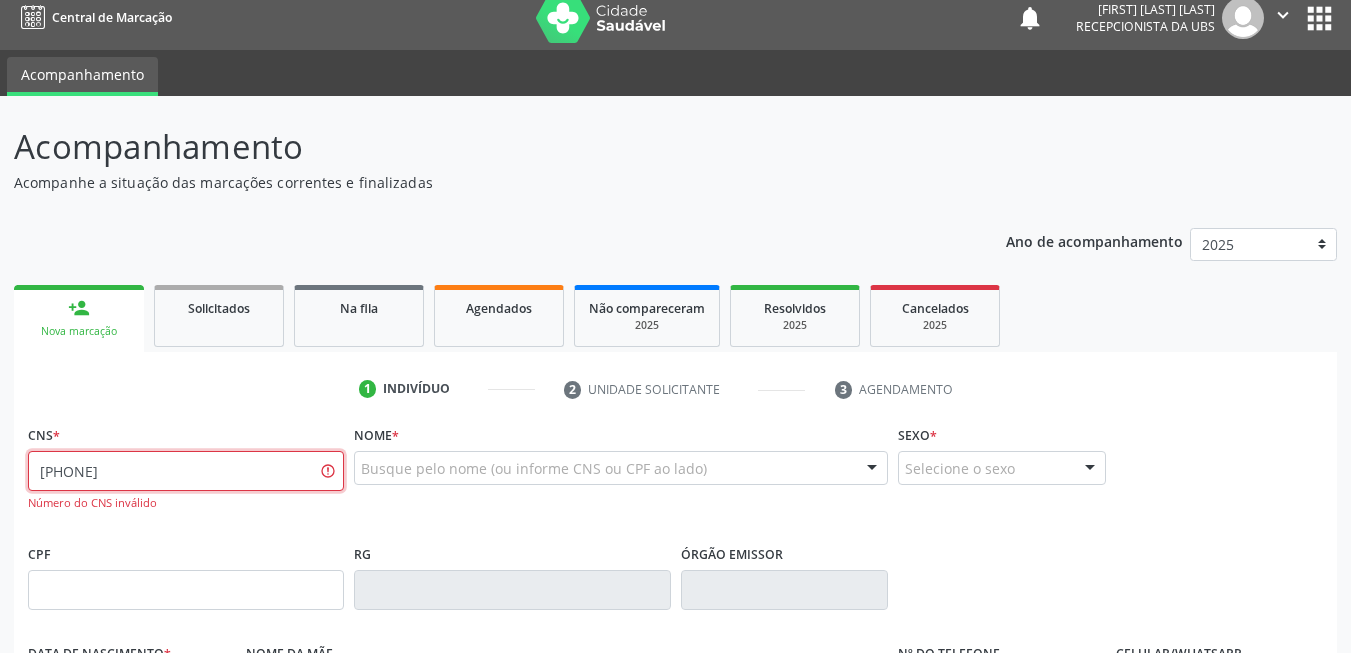 click on "707 6305 0379 9770" at bounding box center (186, 471) 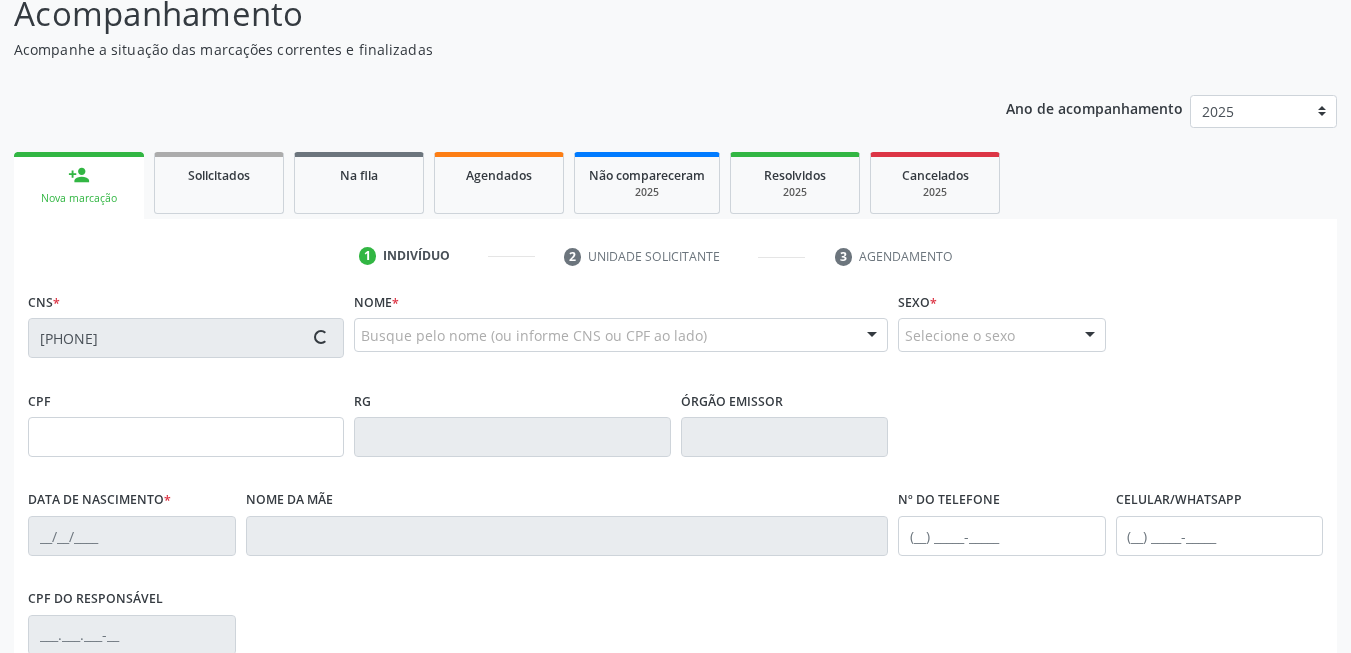 scroll, scrollTop: 414, scrollLeft: 0, axis: vertical 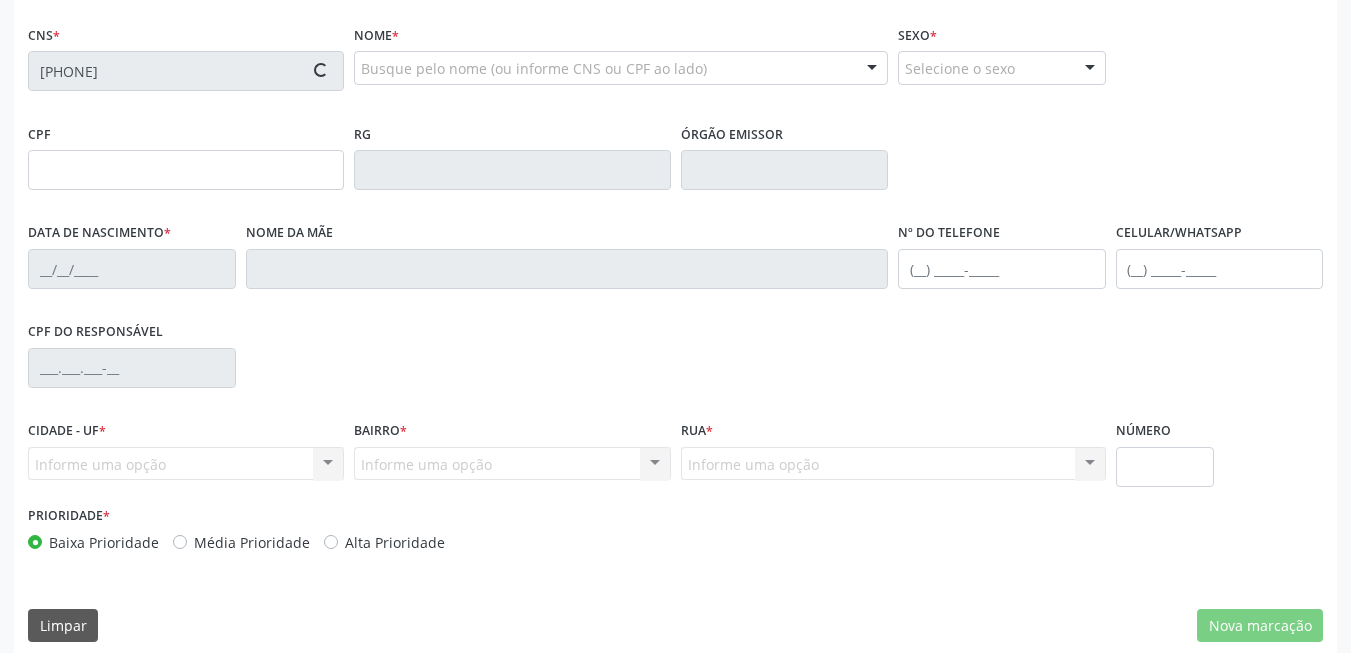 type on "099.291.154-04" 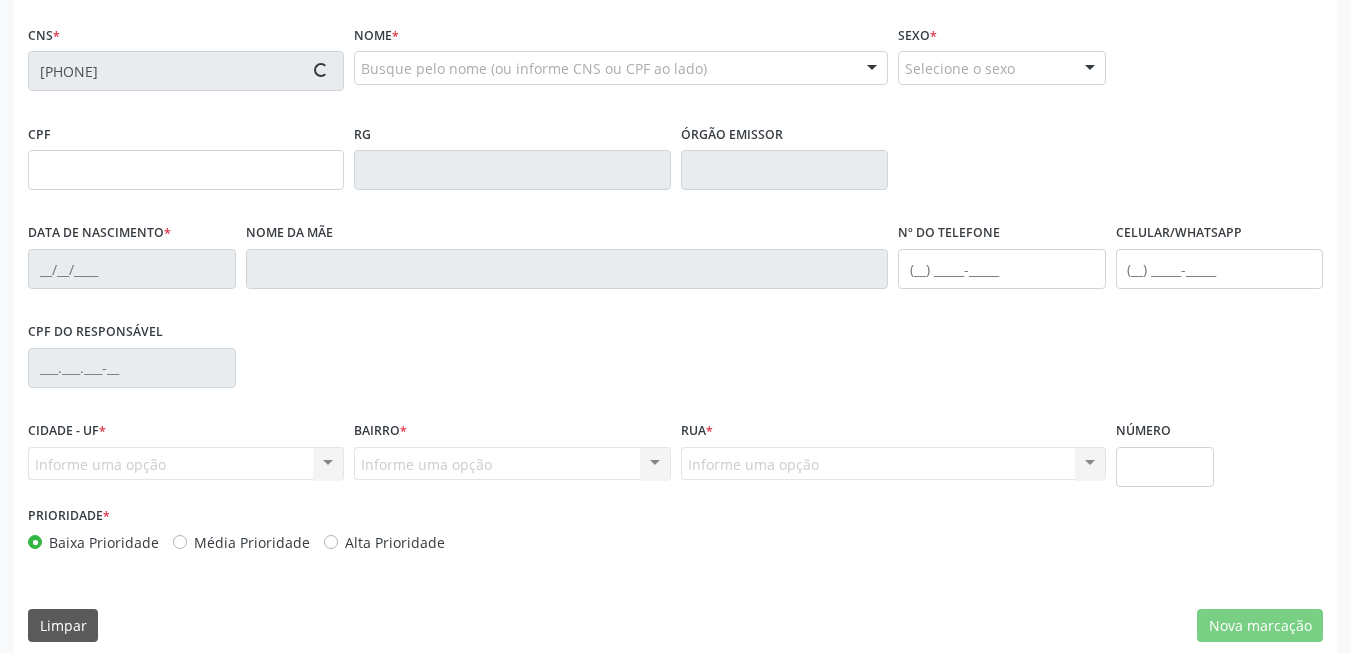 type on "06/09/1993" 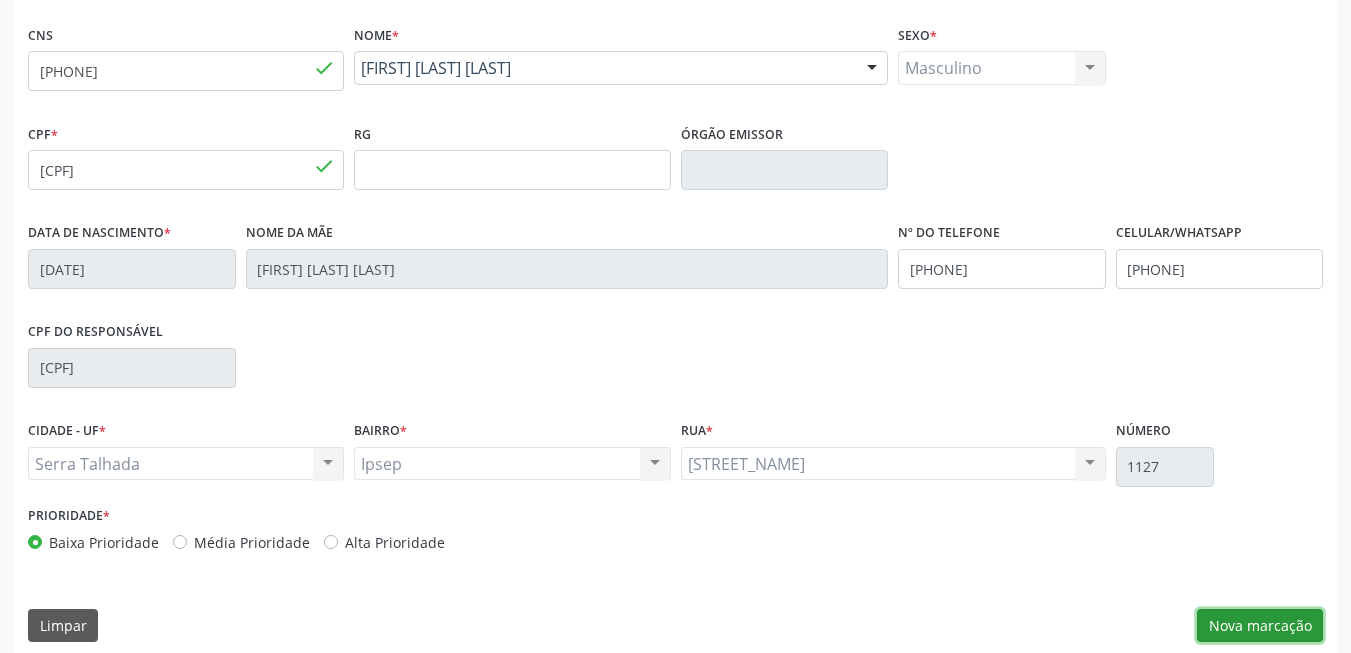 click on "Nova marcação" at bounding box center (1260, 626) 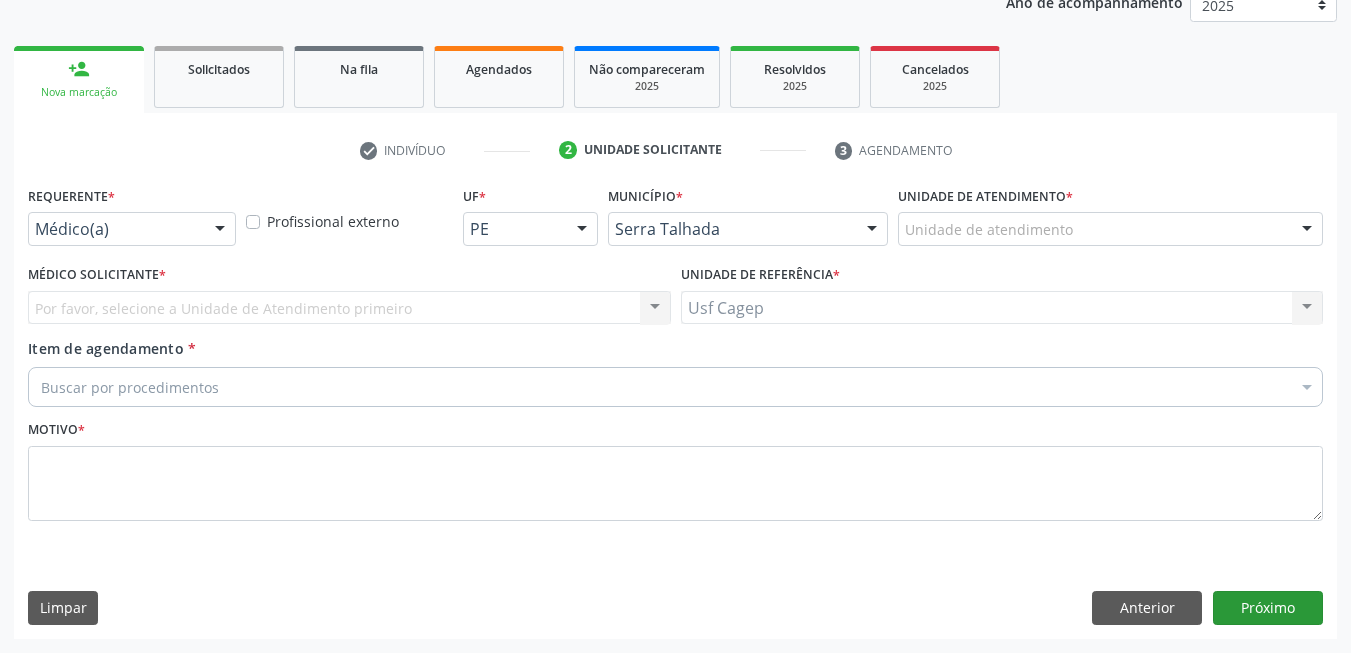 scroll, scrollTop: 253, scrollLeft: 0, axis: vertical 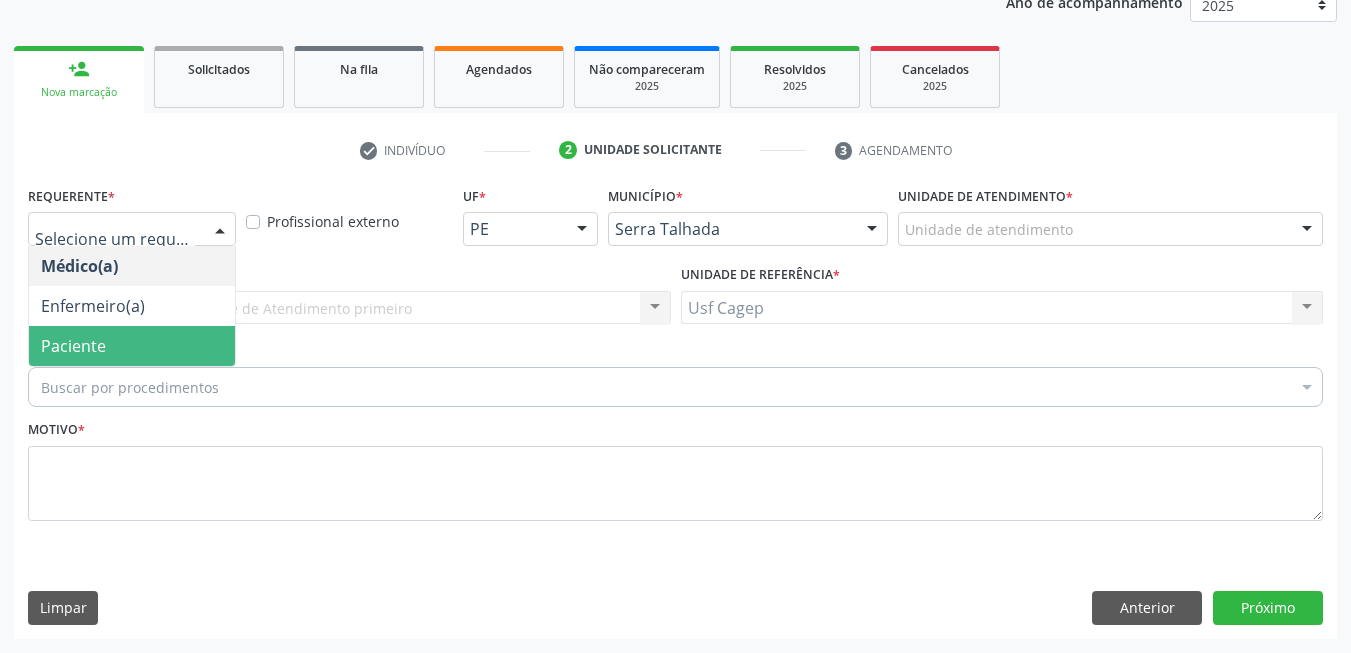 click on "Paciente" at bounding box center (132, 346) 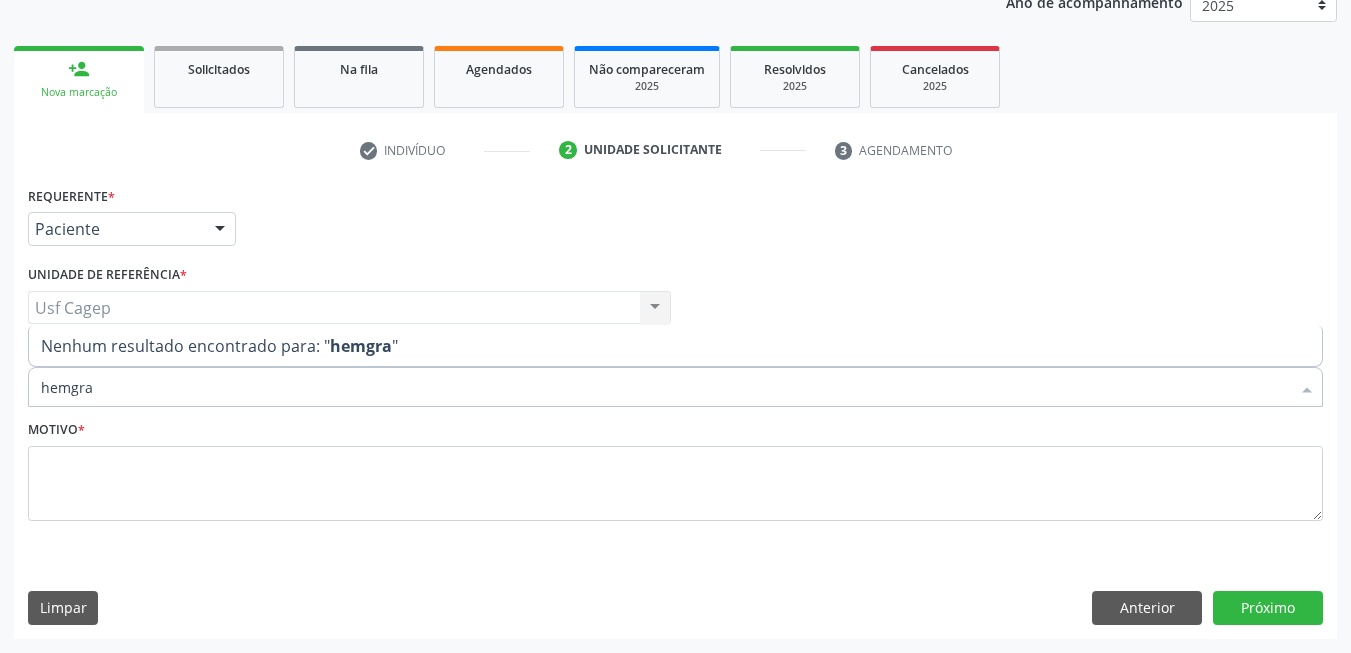 type on "hemogra" 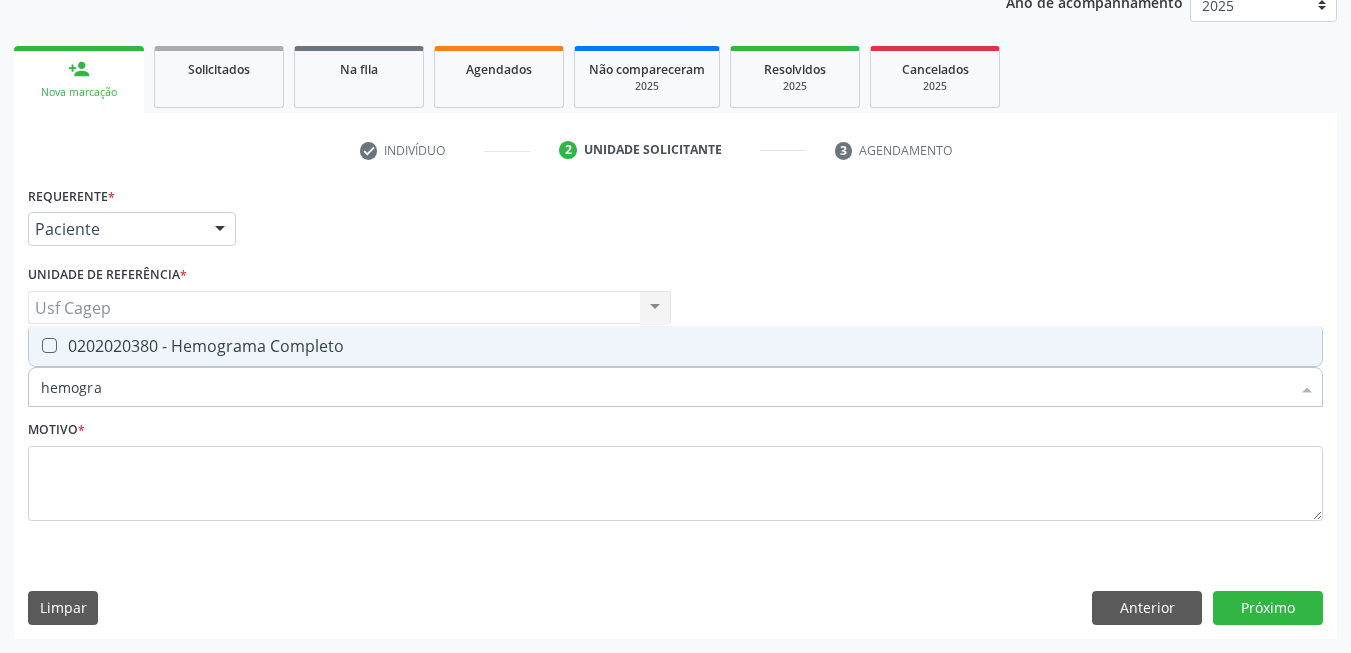 click on "0202020380 - Hemograma Completo" at bounding box center (675, 346) 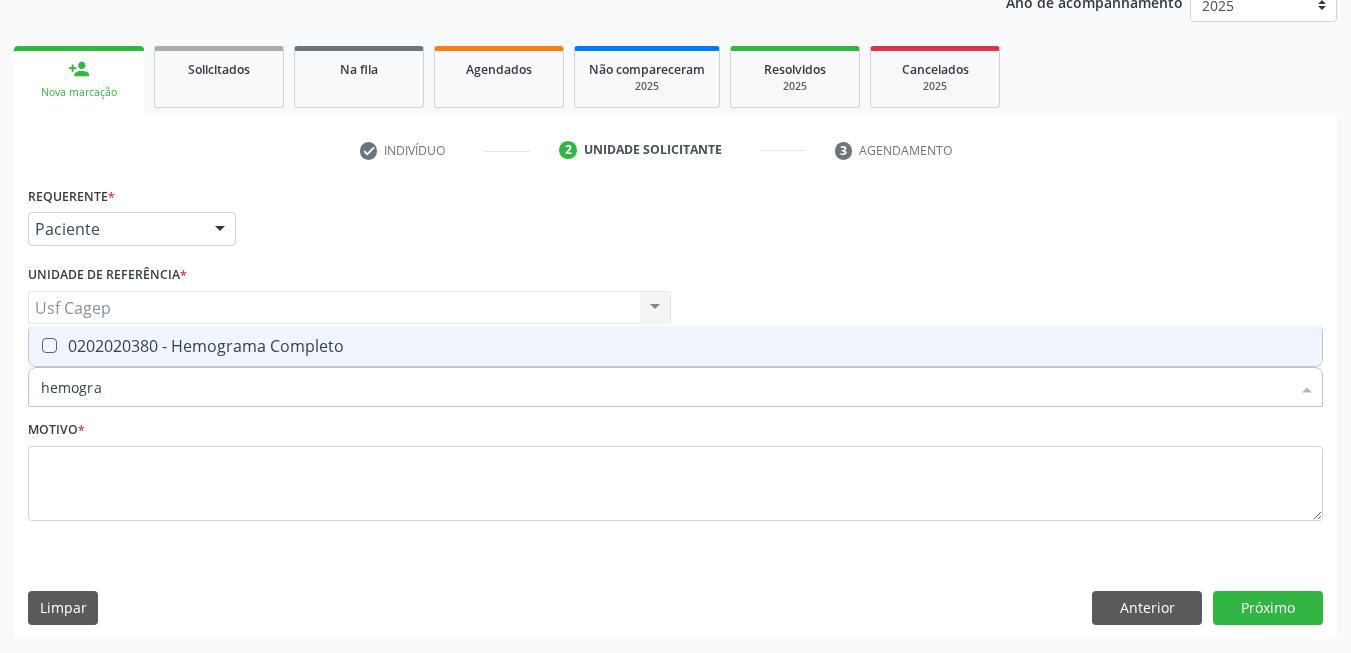 checkbox on "true" 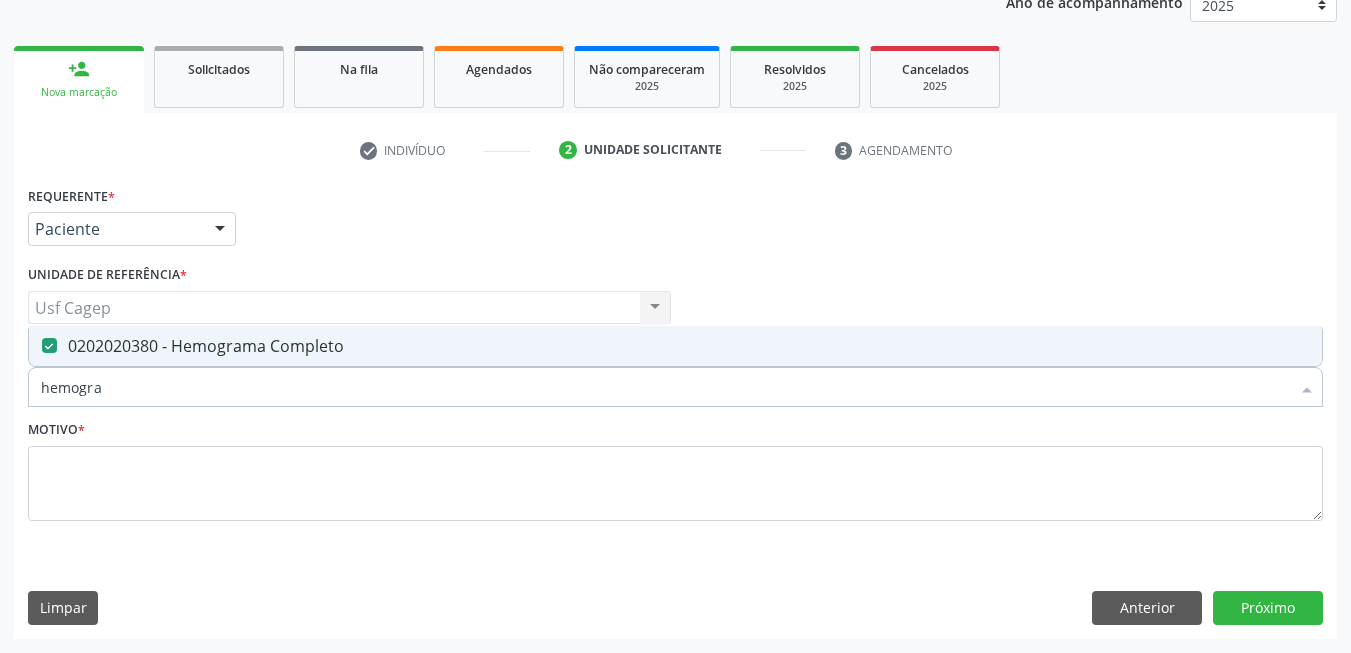 click on "hemogra" at bounding box center (665, 387) 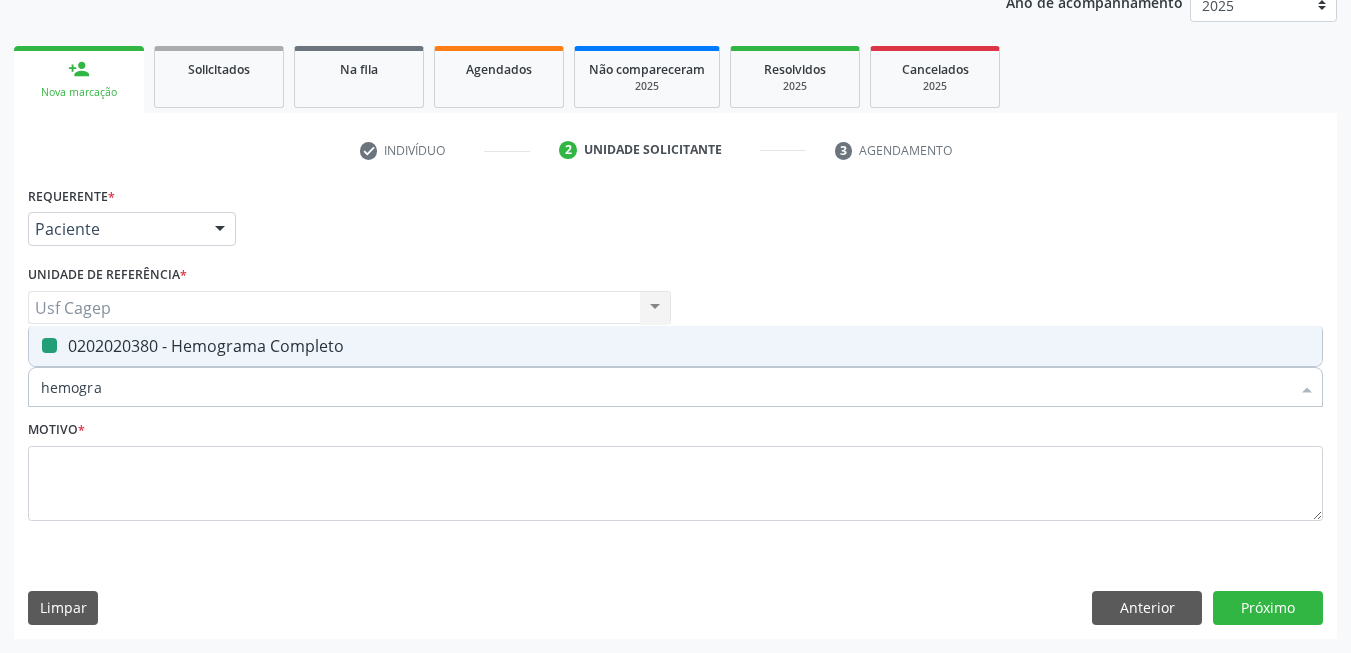 type on "i" 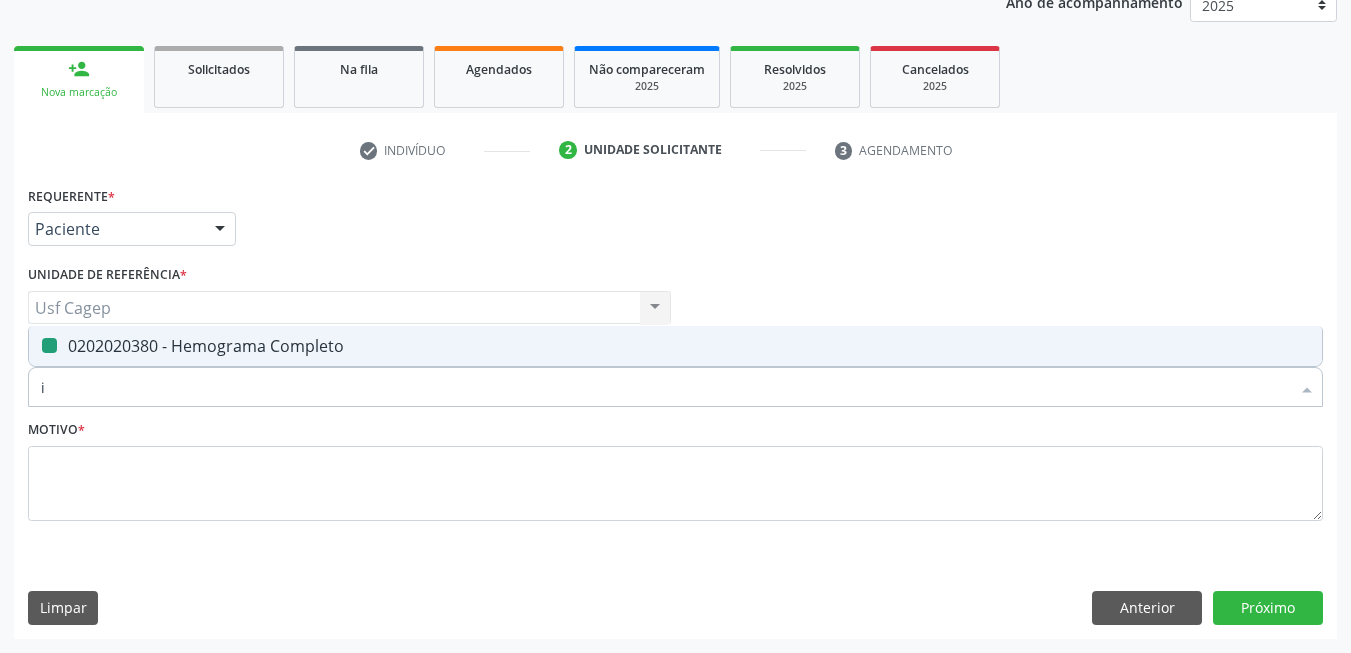 checkbox on "false" 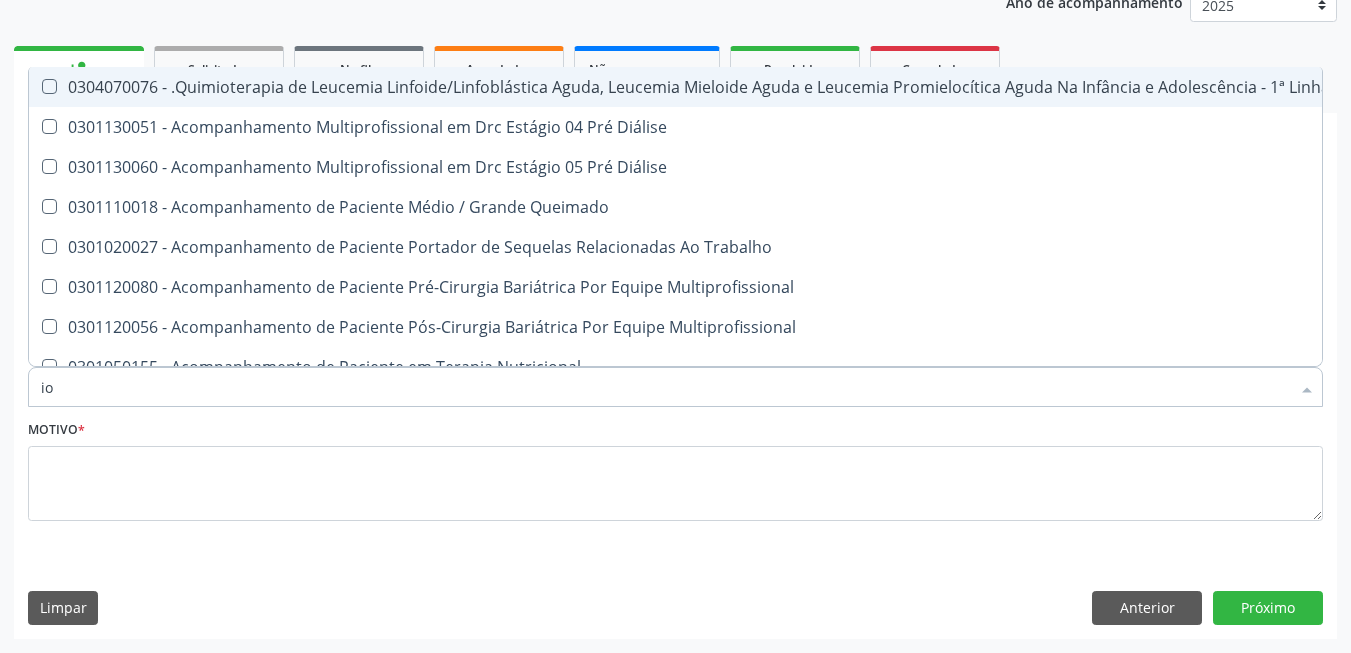 type on "i" 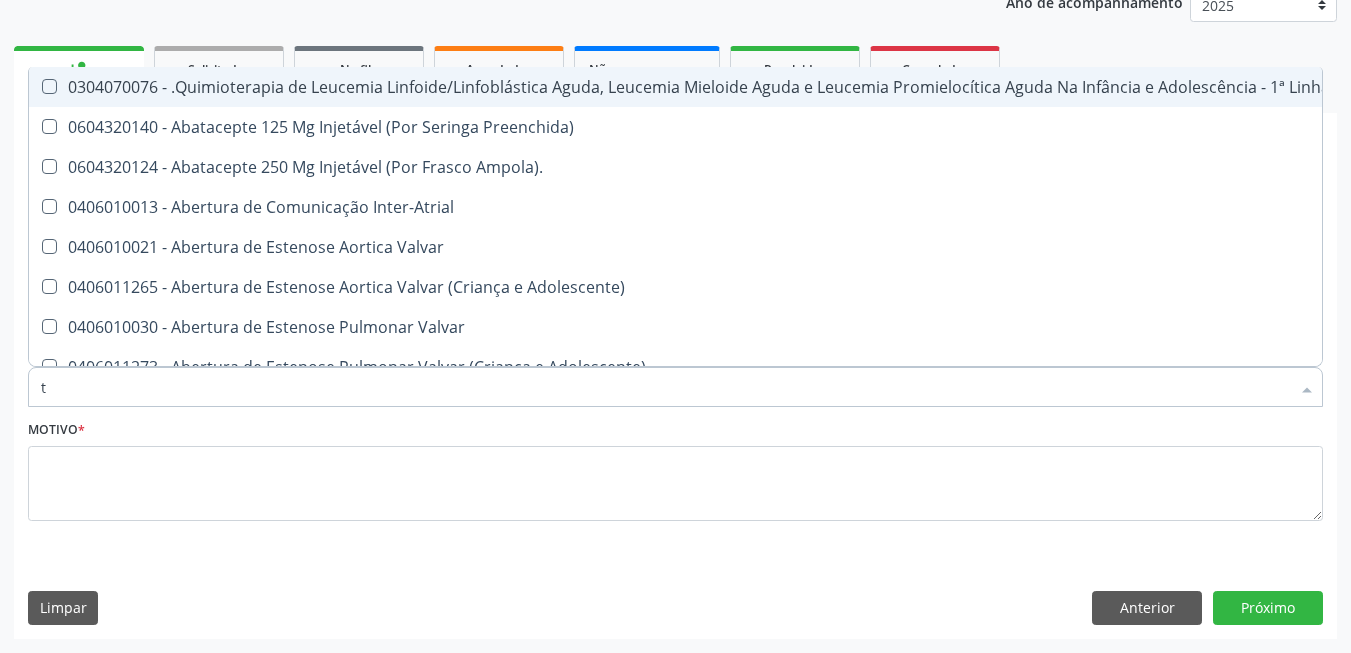 type on "tg" 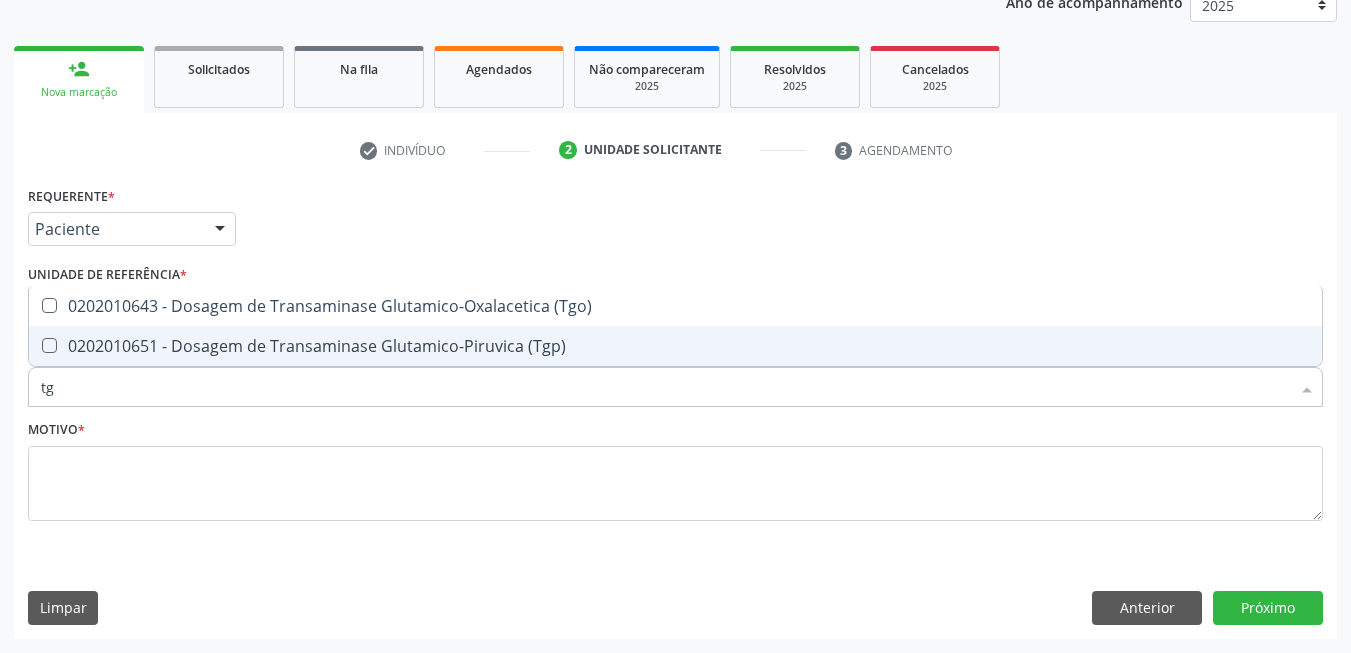 drag, startPoint x: 265, startPoint y: 346, endPoint x: 269, endPoint y: 310, distance: 36.221542 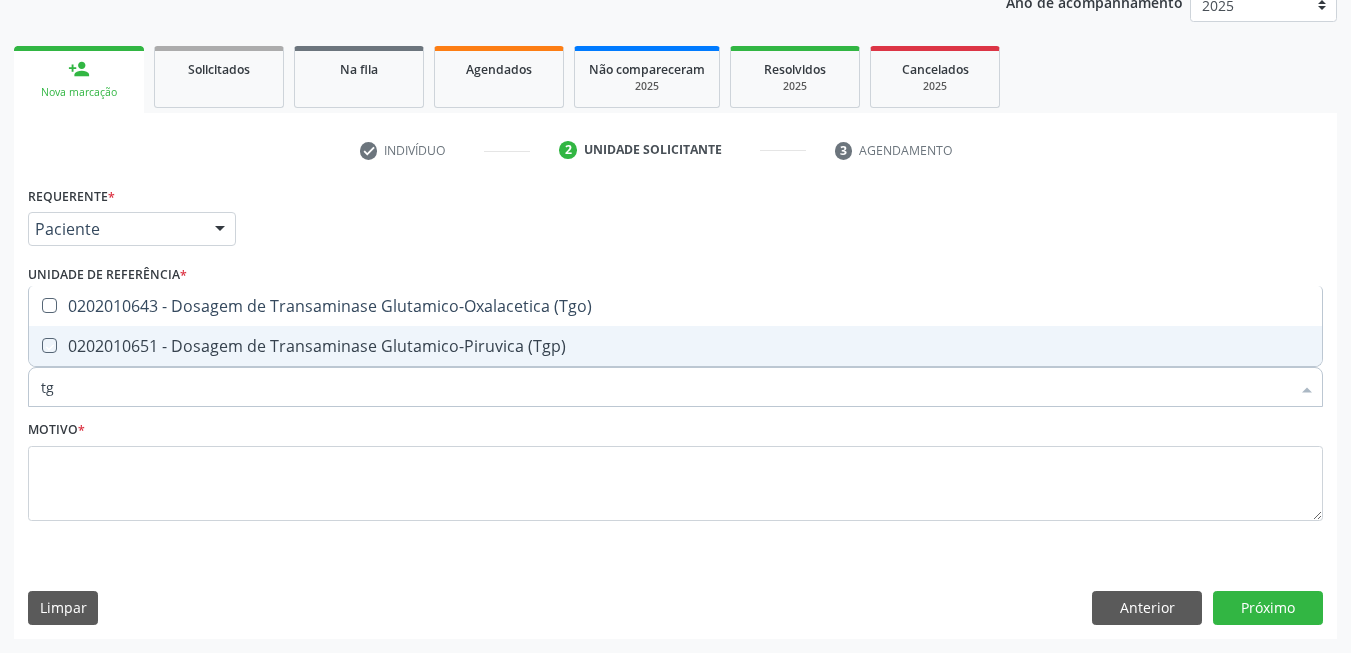 checkbox on "true" 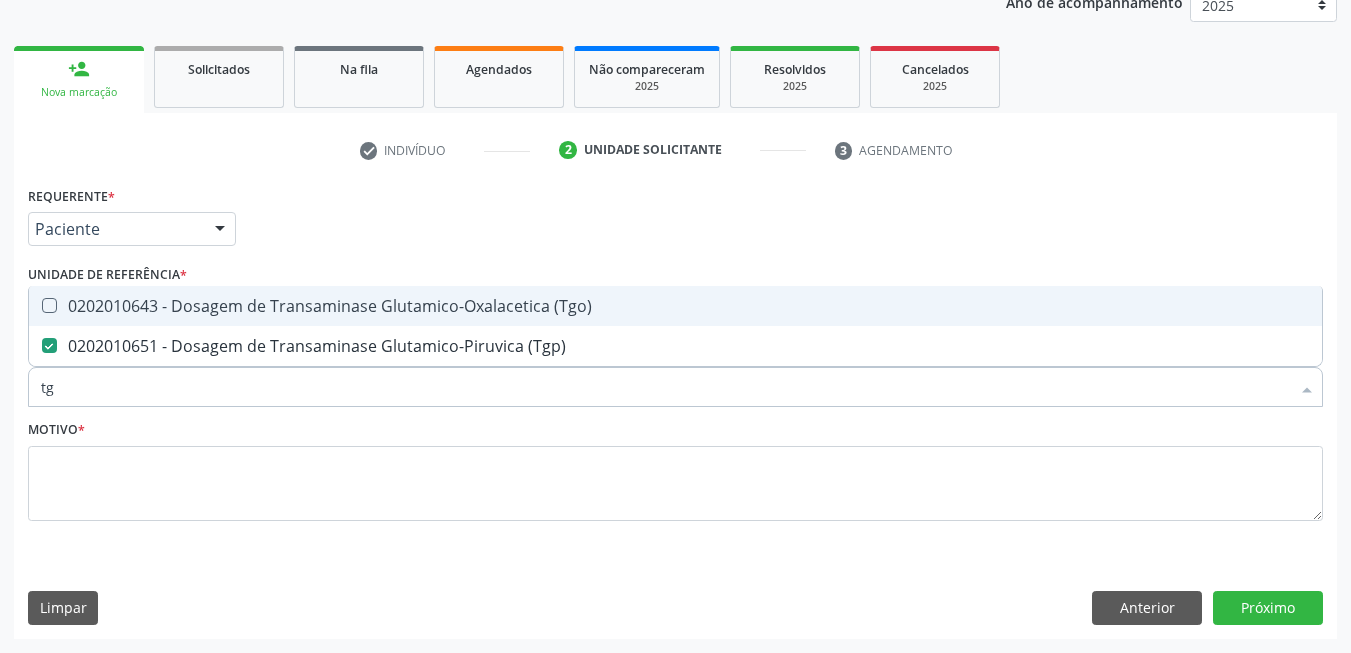 click on "Requerente
*
Paciente         Médico(a)   Enfermeiro(a)   Paciente
Nenhum resultado encontrado para: "   "
Não há nenhuma opção para ser exibida.
UF
PE         PE
Nenhum resultado encontrado para: "   "
Não há nenhuma opção para ser exibida.
Município
Serra Talhada         Serra Talhada
Nenhum resultado encontrado para: "   "
Não há nenhuma opção para ser exibida.
Médico Solicitante
Por favor, selecione a Unidade de Atendimento primeiro
Nenhum resultado encontrado para: "   "
Não há nenhuma opção para ser exibida.
Unidade de referência
*
Usf Cagep         Usf Cagep
Nenhum resultado encontrado para: "   "
Não há nenhuma opção para ser exibida.
Item de agendamento
*
tg" at bounding box center (675, 365) 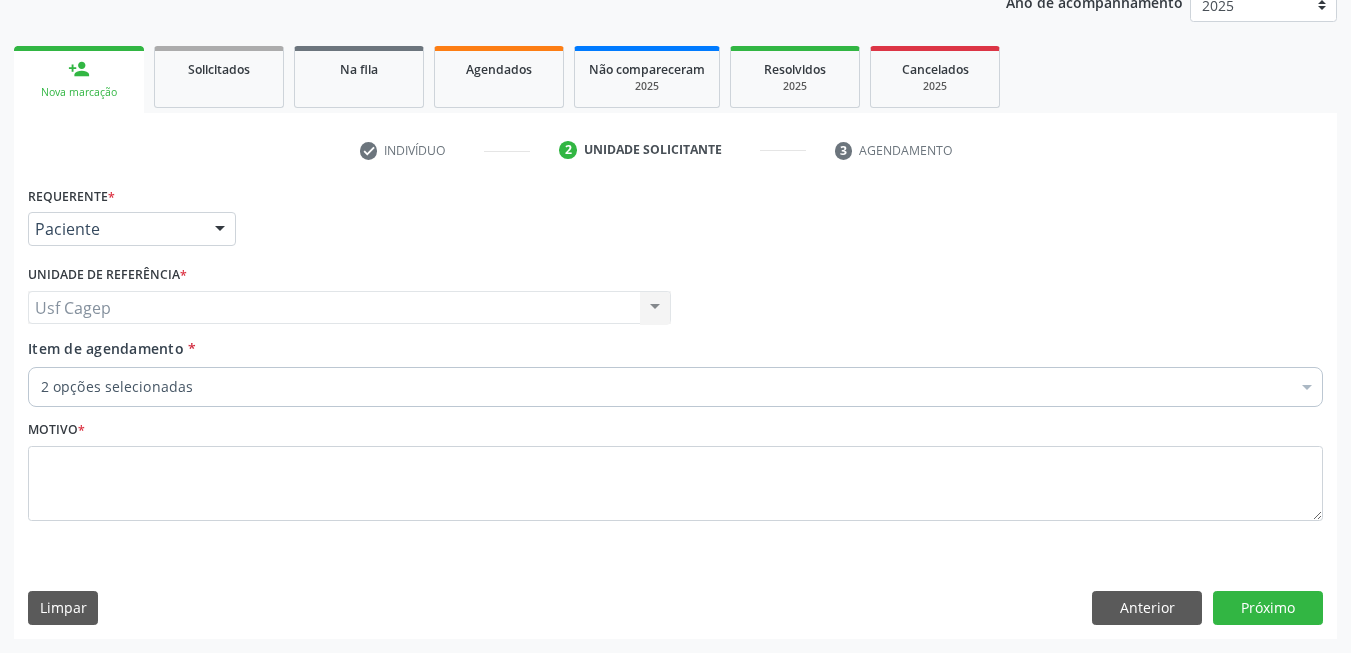 click on "Requerente
*
Paciente         Médico(a)   Enfermeiro(a)   Paciente
Nenhum resultado encontrado para: "   "
Não há nenhuma opção para ser exibida.
UF
PE         PE
Nenhum resultado encontrado para: "   "
Não há nenhuma opção para ser exibida.
Município
Serra Talhada         Serra Talhada
Nenhum resultado encontrado para: "   "
Não há nenhuma opção para ser exibida.
Médico Solicitante
Por favor, selecione a Unidade de Atendimento primeiro
Nenhum resultado encontrado para: "   "
Não há nenhuma opção para ser exibida.
Unidade de referência
*
Usf Cagep         Usf Cagep
Nenhum resultado encontrado para: "   "
Não há nenhuma opção para ser exibida.
Item de agendamento
*" at bounding box center [675, 365] 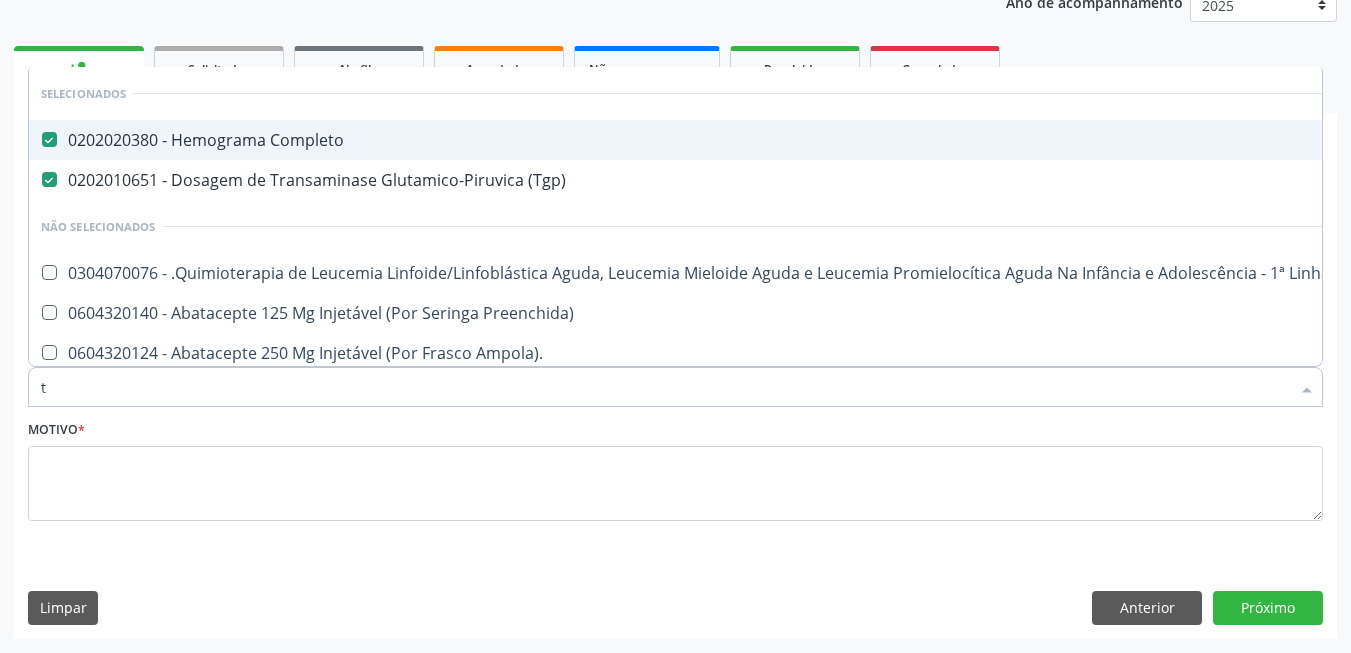type on "tg" 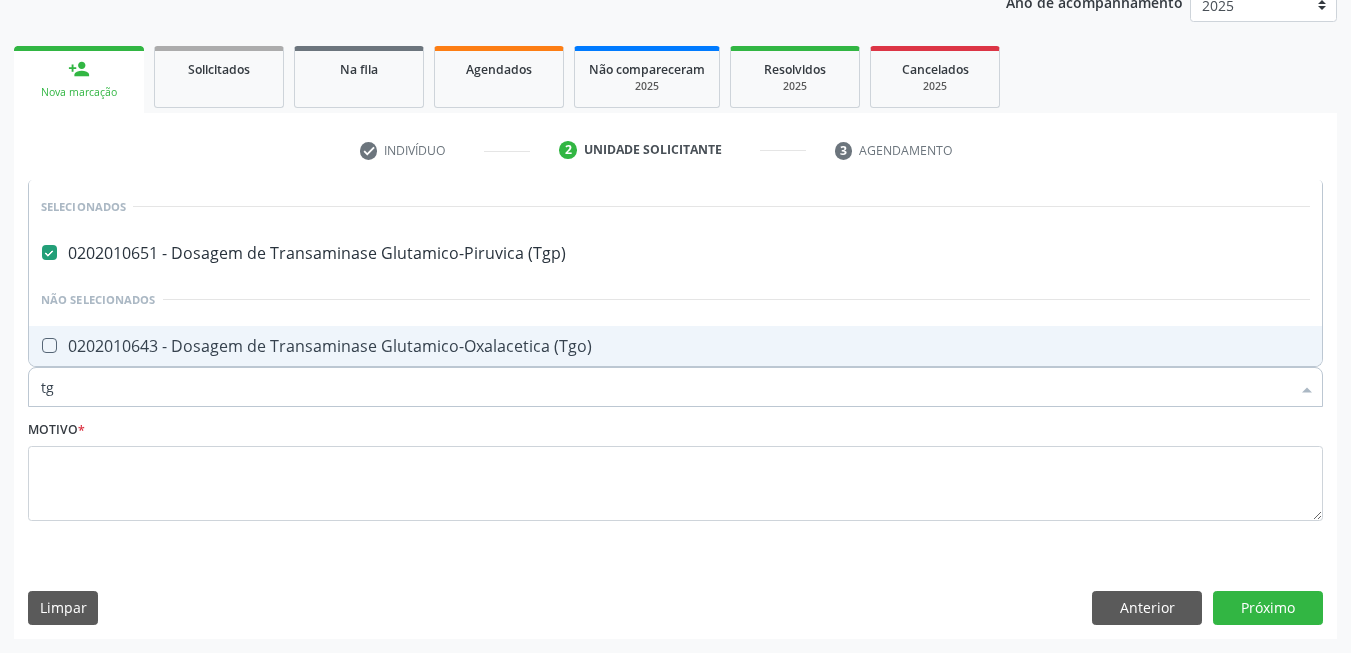 click on "0202010643 - Dosagem de Transaminase Glutamico-Oxalacetica (Tgo)" at bounding box center [675, 346] 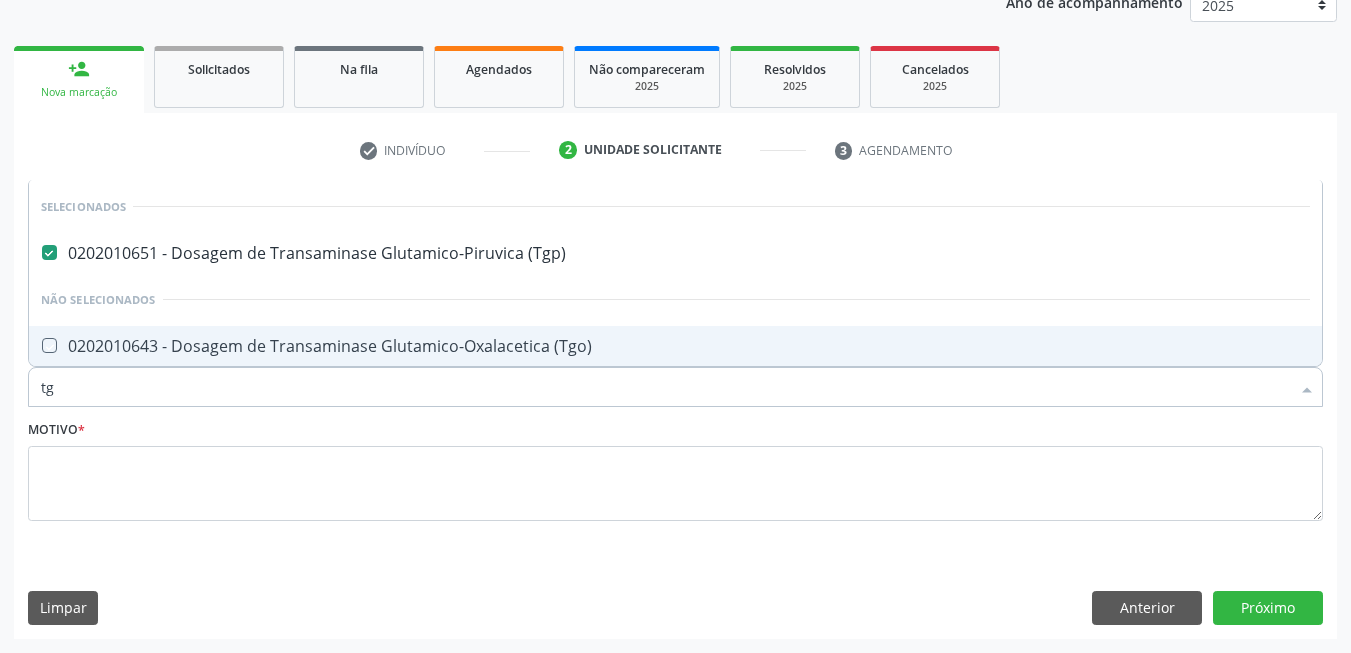 checkbox on "true" 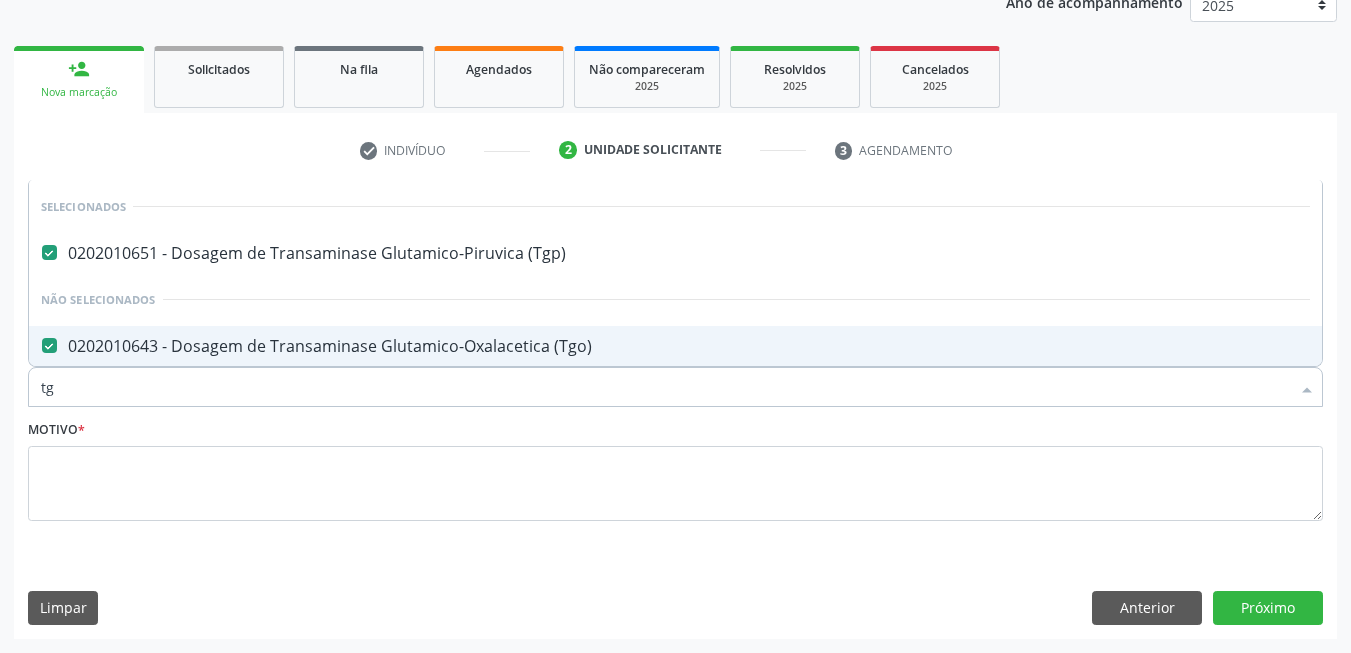 click on "tg" at bounding box center [665, 387] 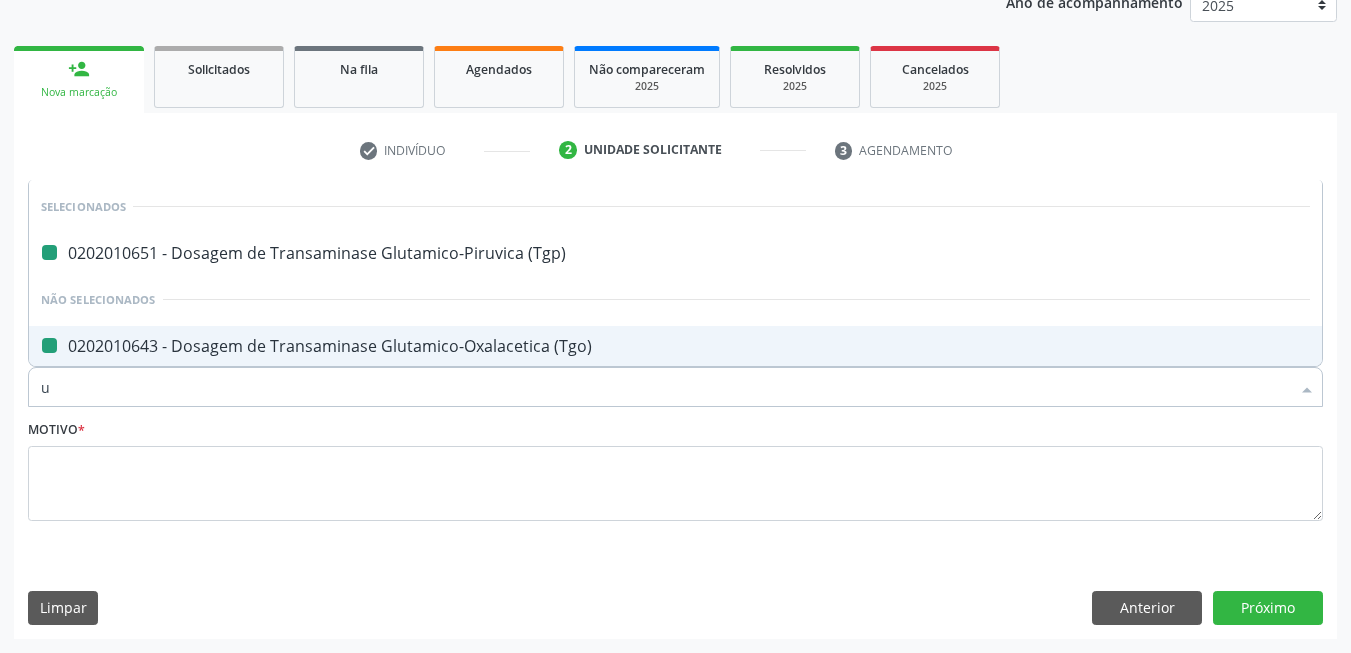 type on "ur" 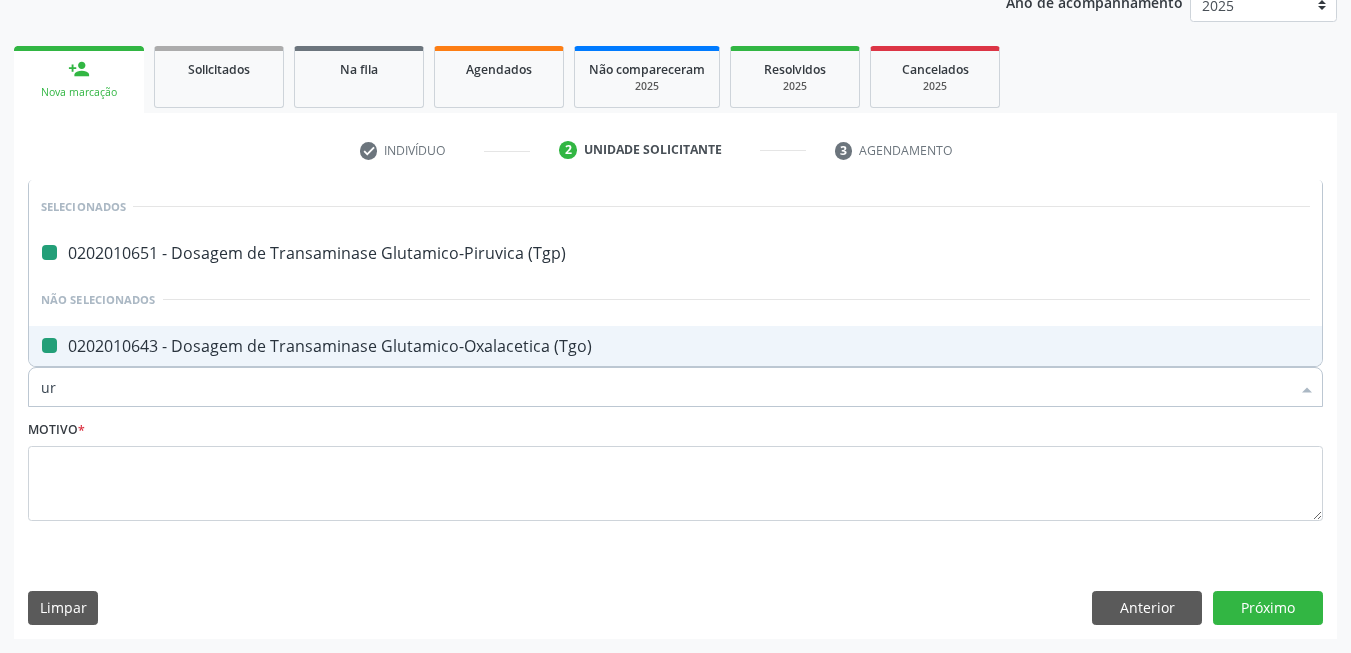 checkbox on "false" 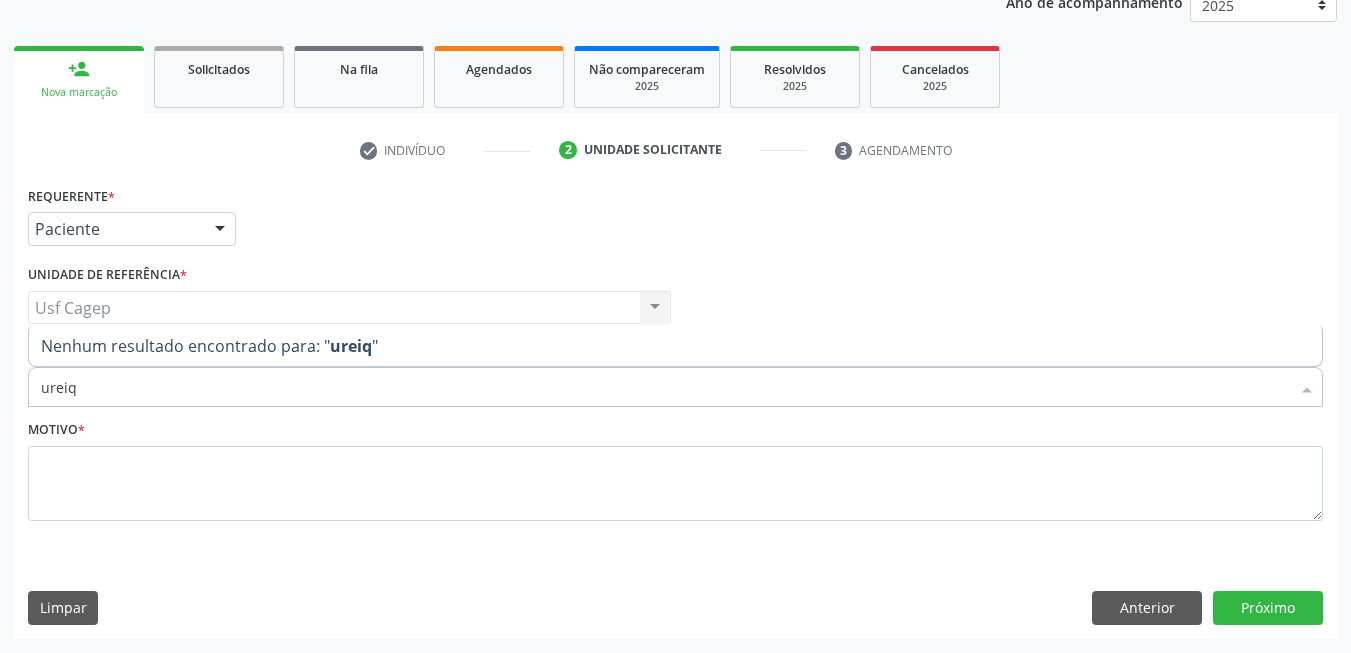 type on "urei" 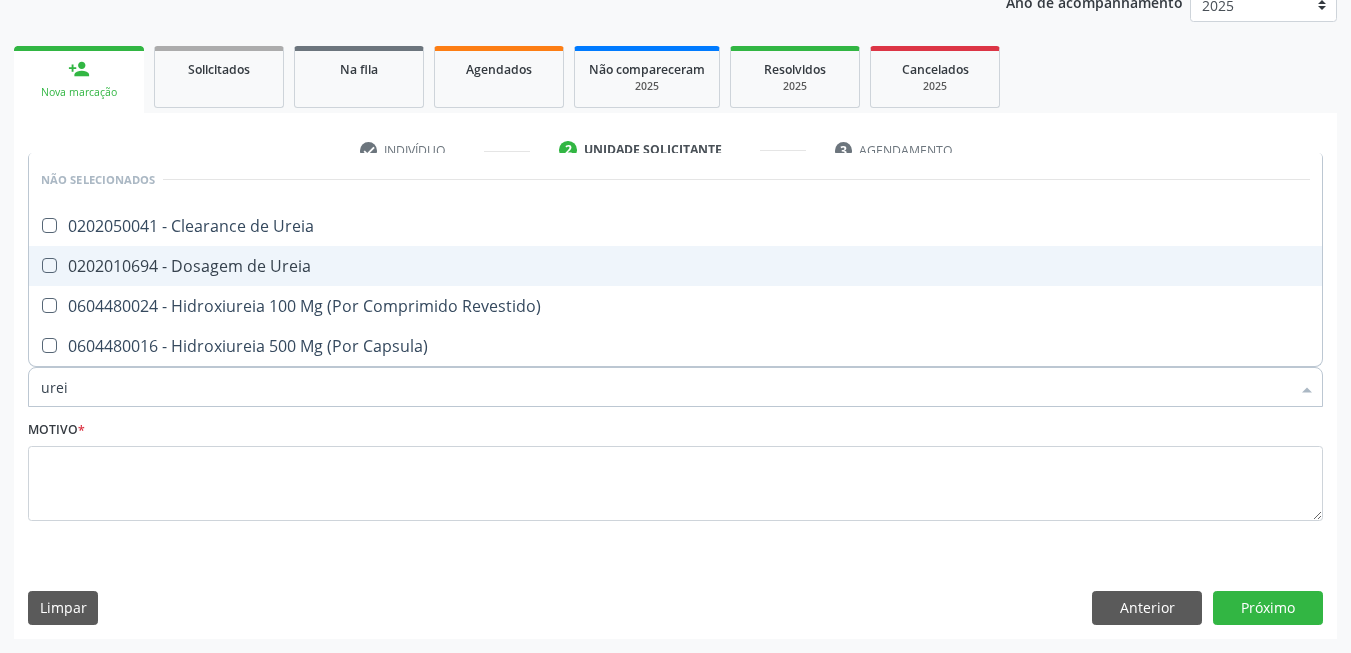 drag, startPoint x: 198, startPoint y: 273, endPoint x: 227, endPoint y: 395, distance: 125.39936 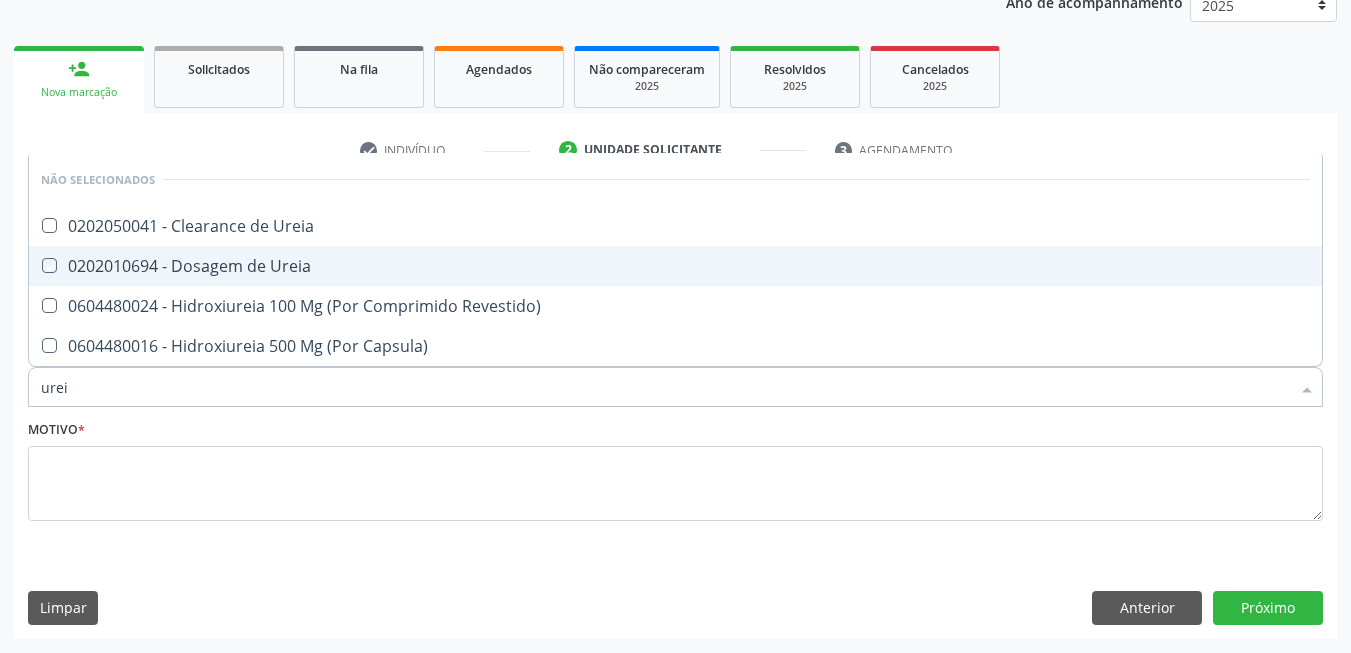checkbox on "true" 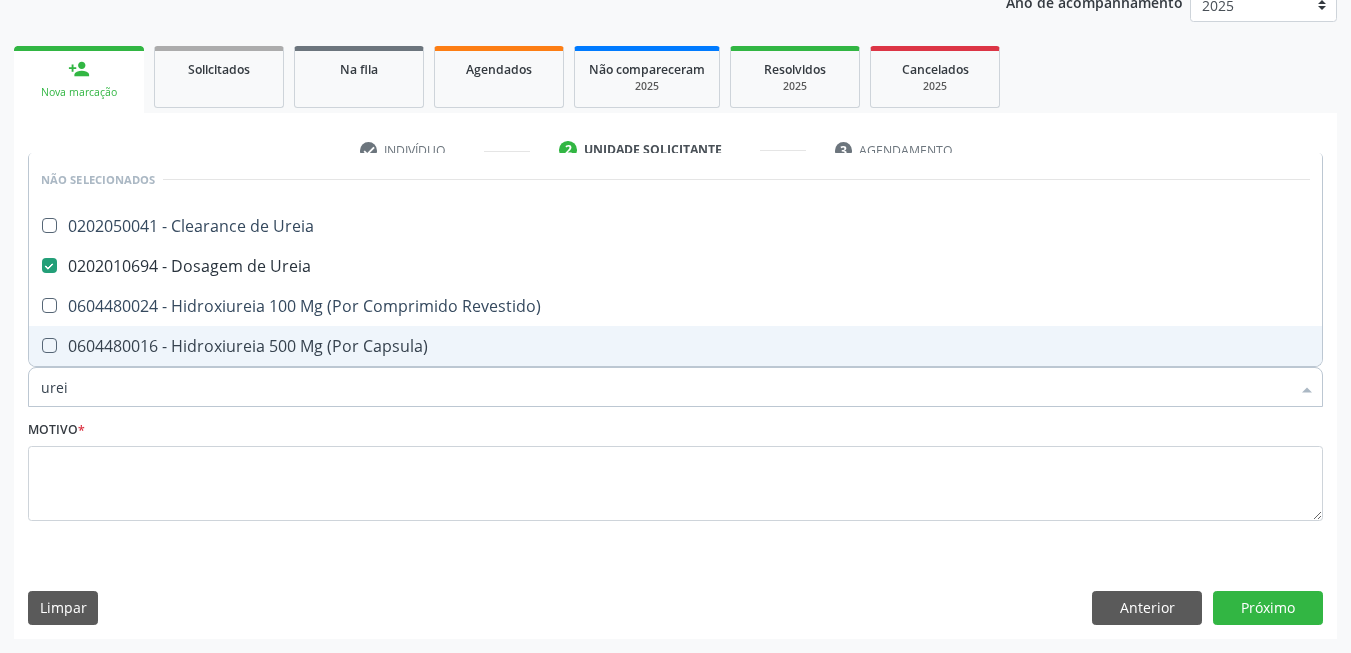 click on "urei" at bounding box center (665, 387) 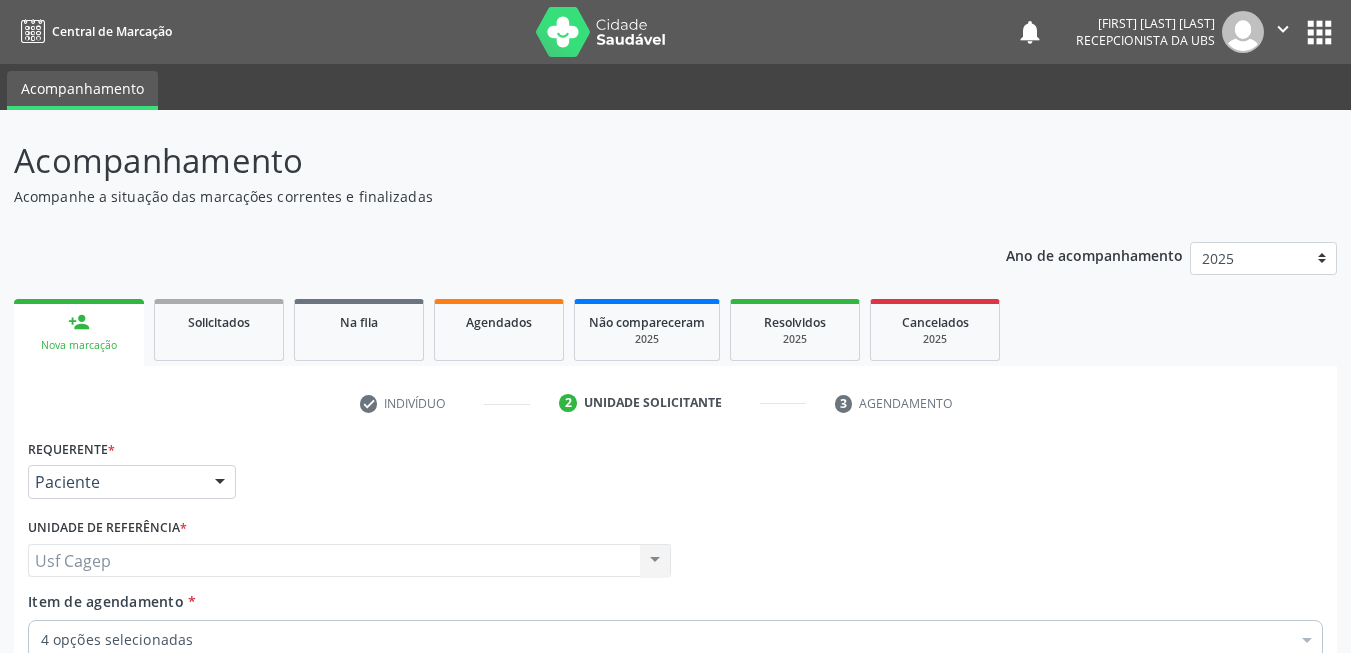 scroll, scrollTop: 253, scrollLeft: 0, axis: vertical 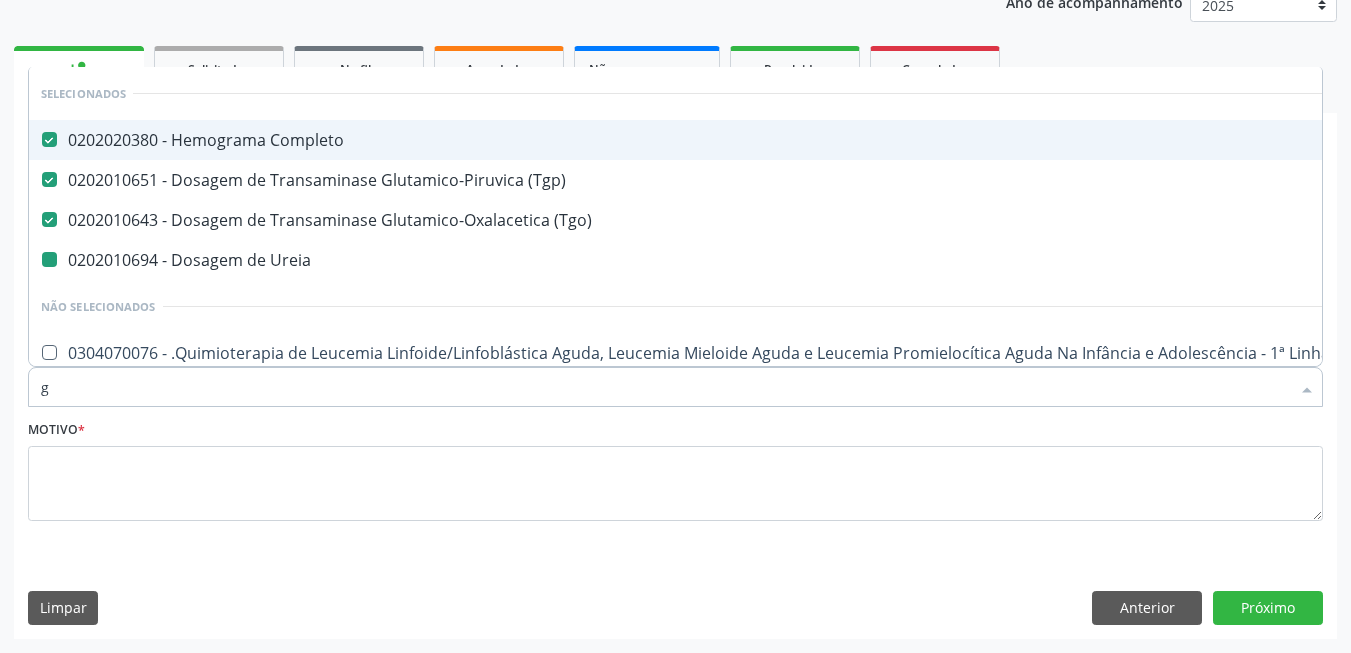 type on "gl" 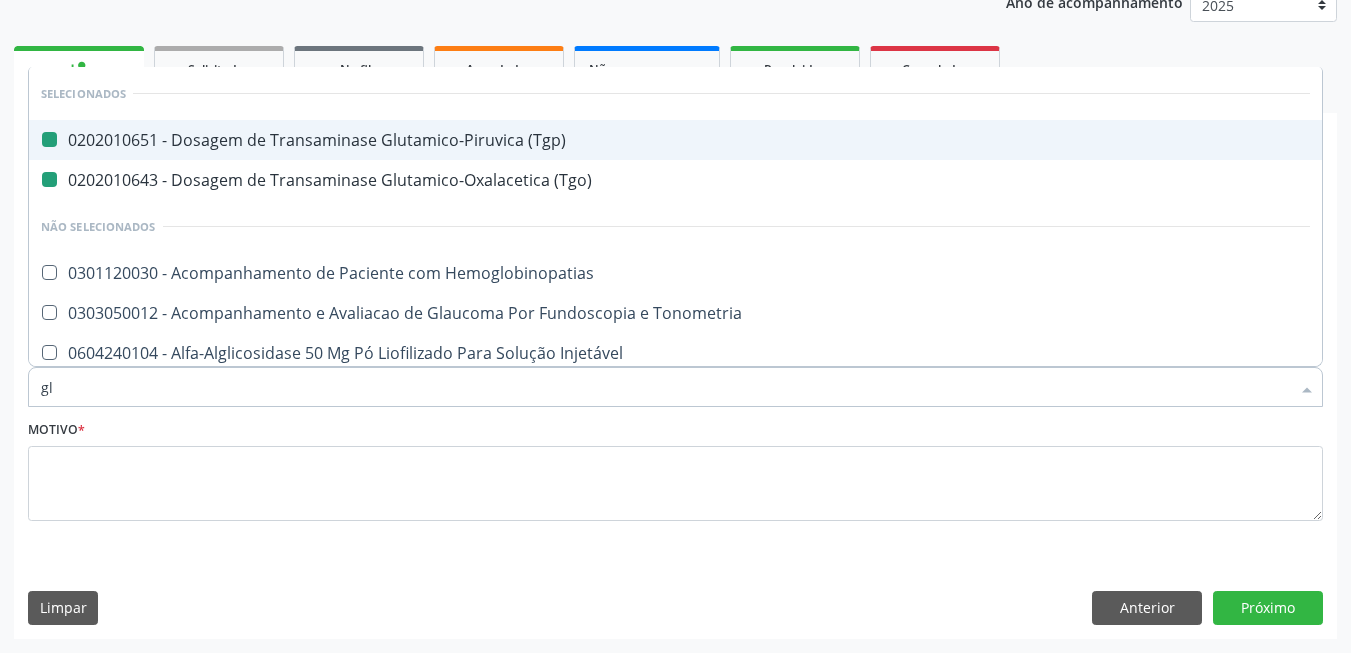type on "gli" 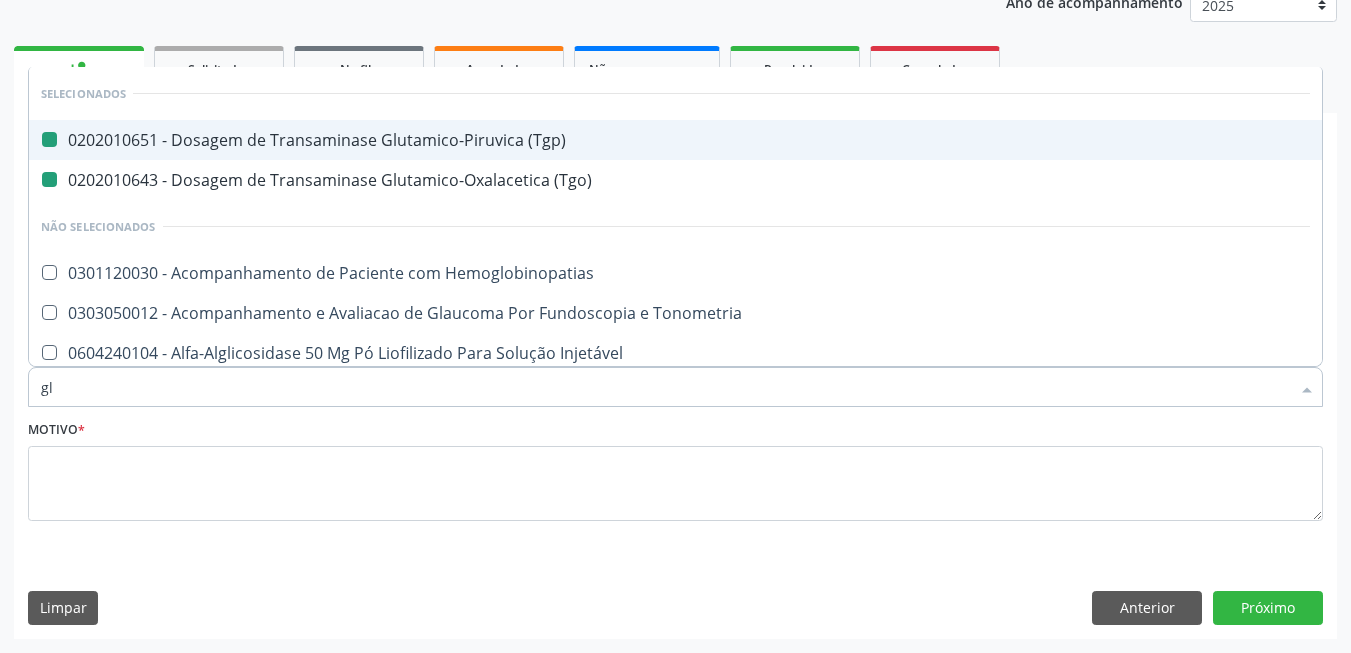 checkbox on "false" 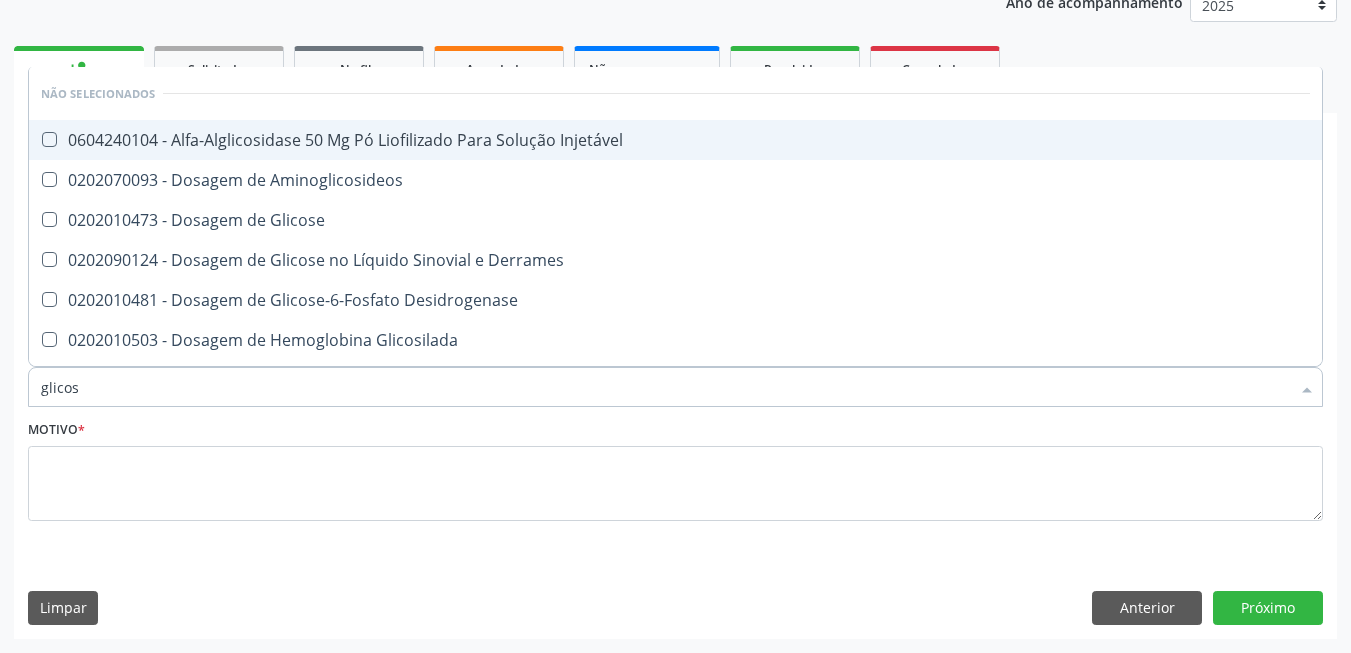 type on "glicose" 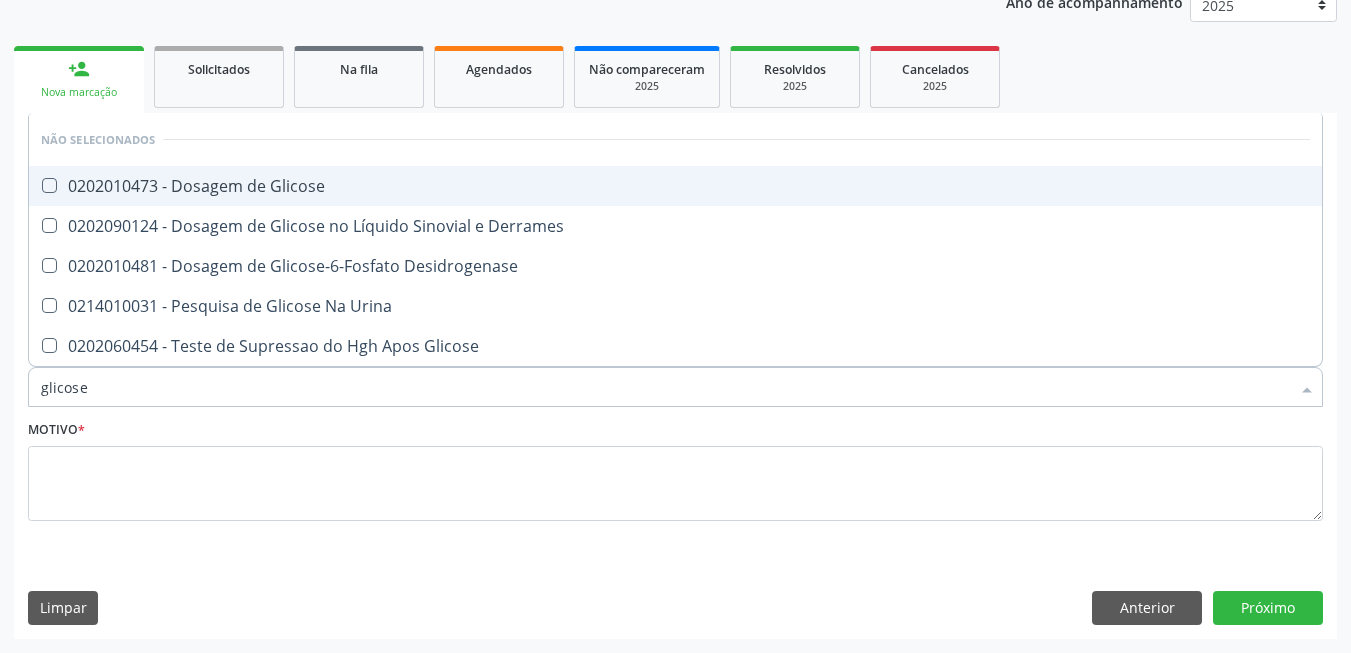 click on "0202010473 - Dosagem de Glicose" at bounding box center [675, 186] 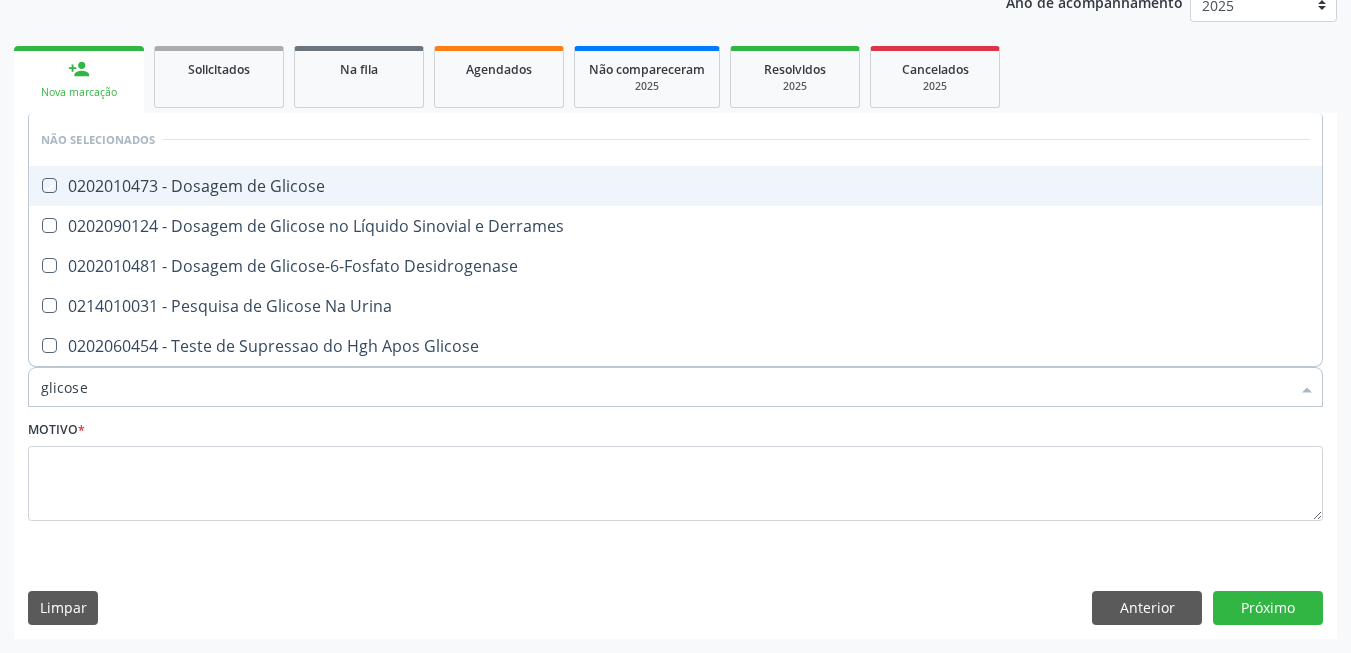 checkbox on "true" 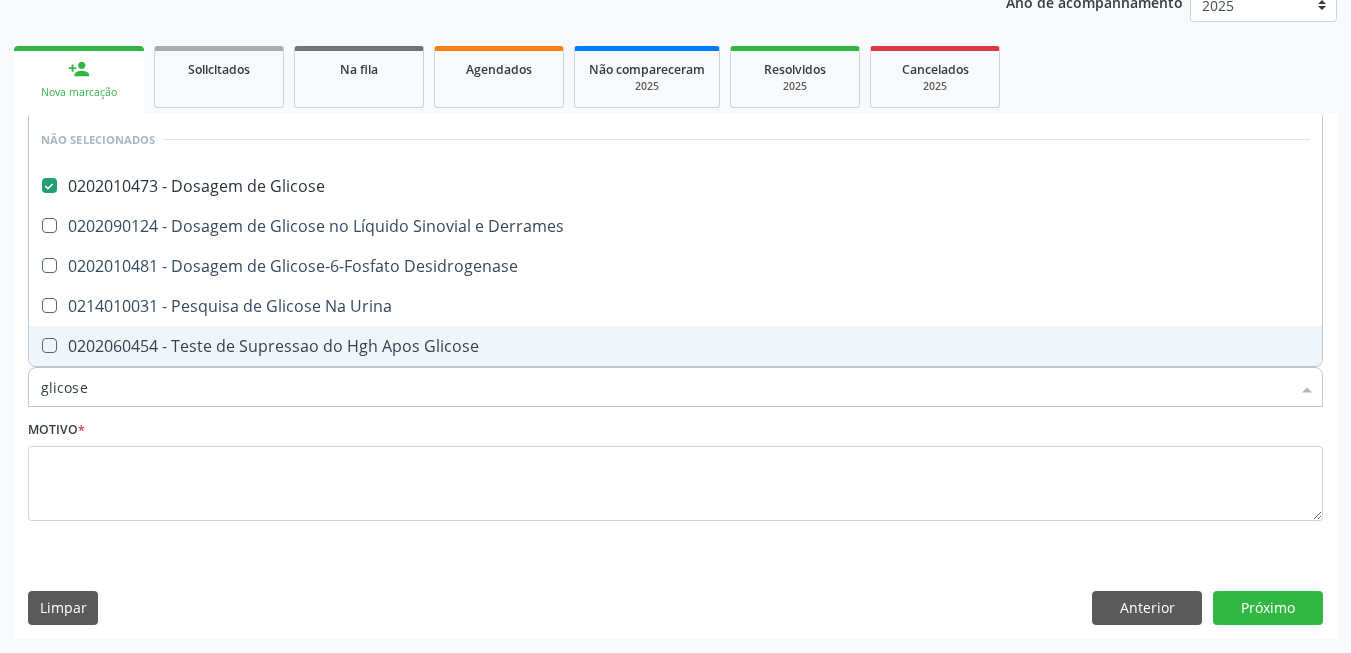 click on "glicose" at bounding box center [665, 387] 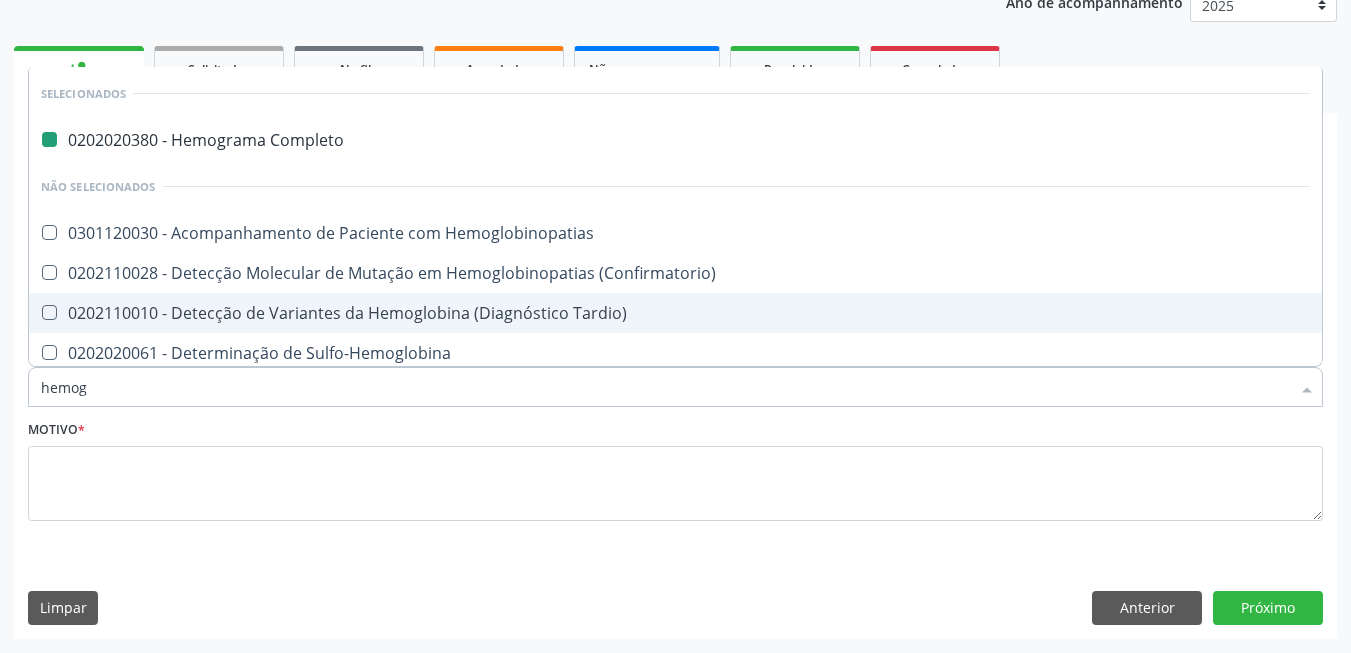 type on "hemogl" 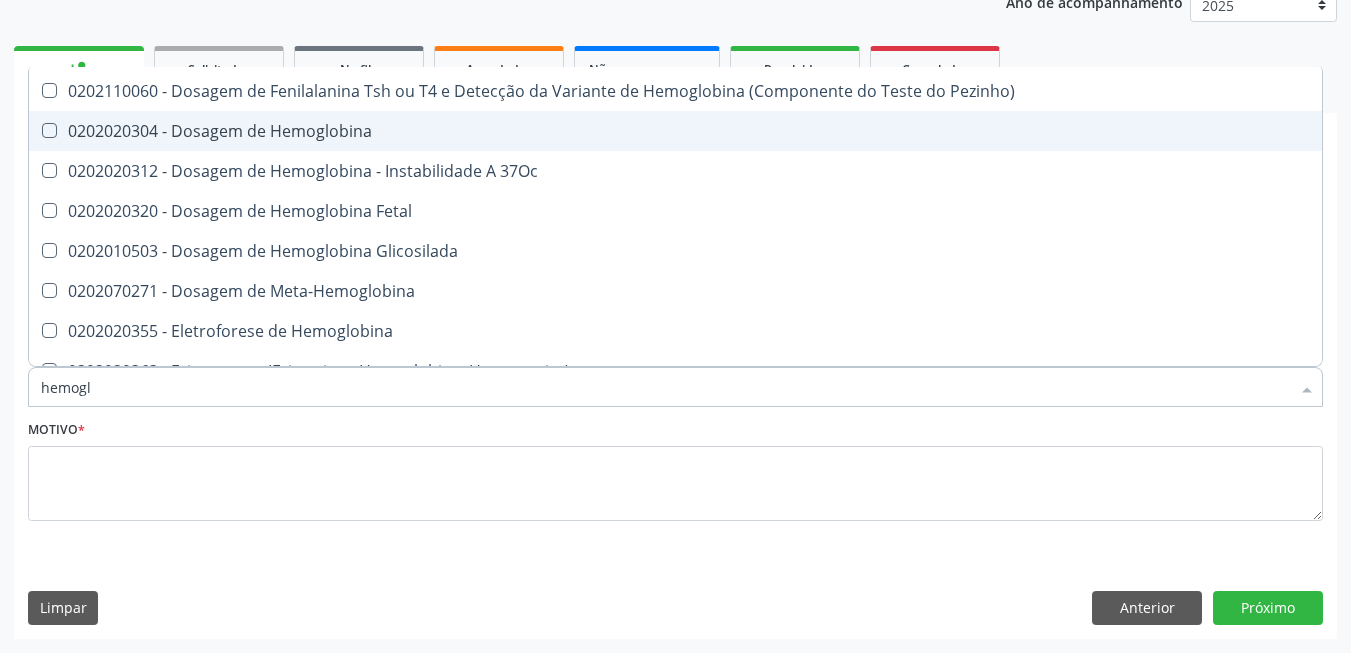 scroll, scrollTop: 300, scrollLeft: 0, axis: vertical 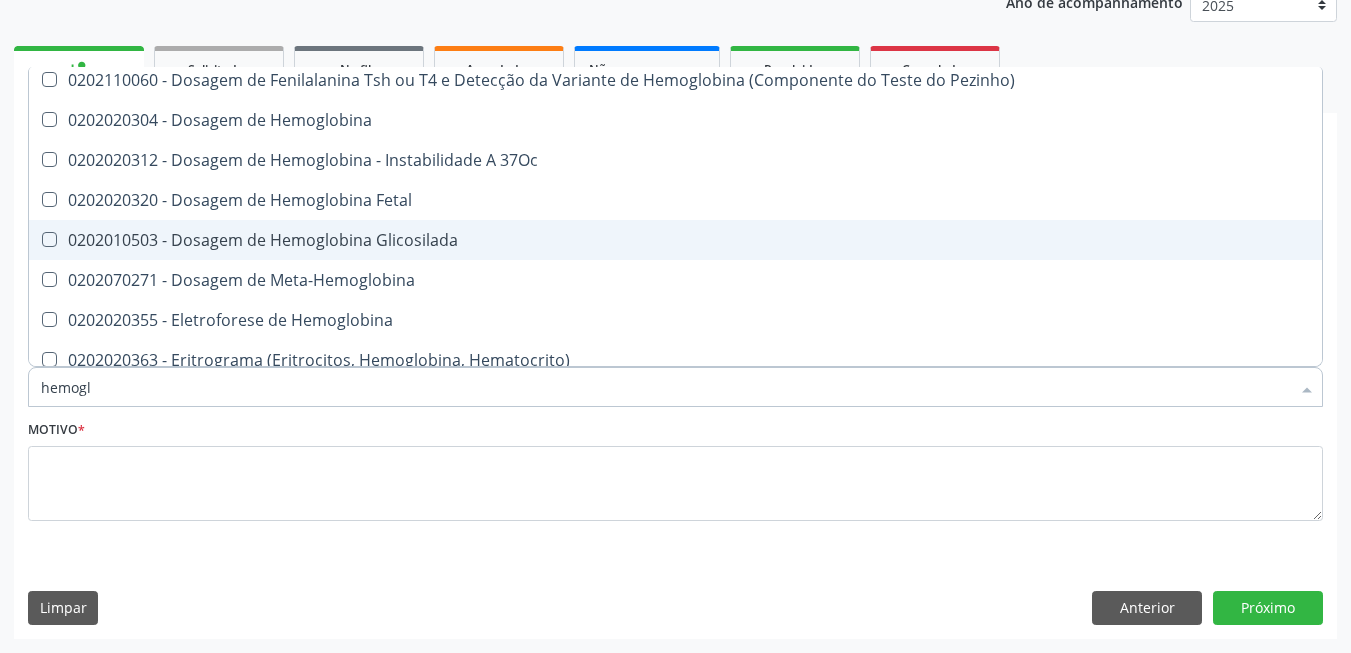 click on "0202010503 - Dosagem de Hemoglobina Glicosilada" at bounding box center (675, 240) 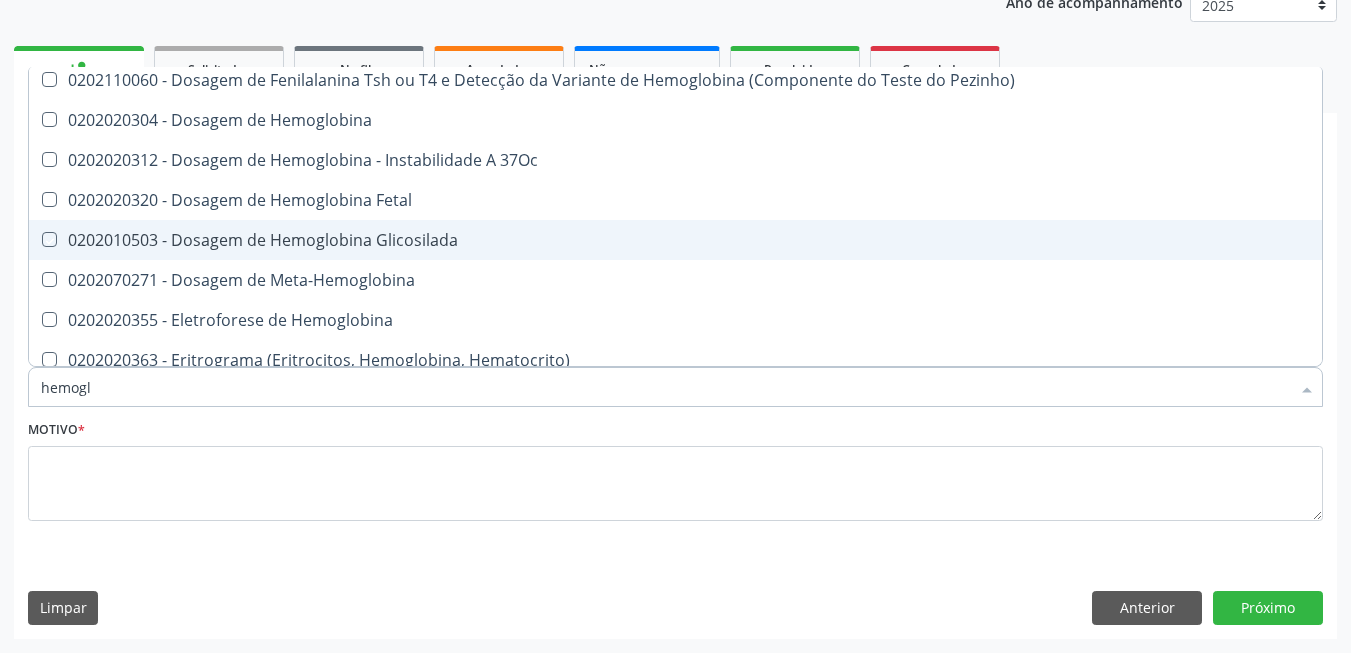 checkbox on "true" 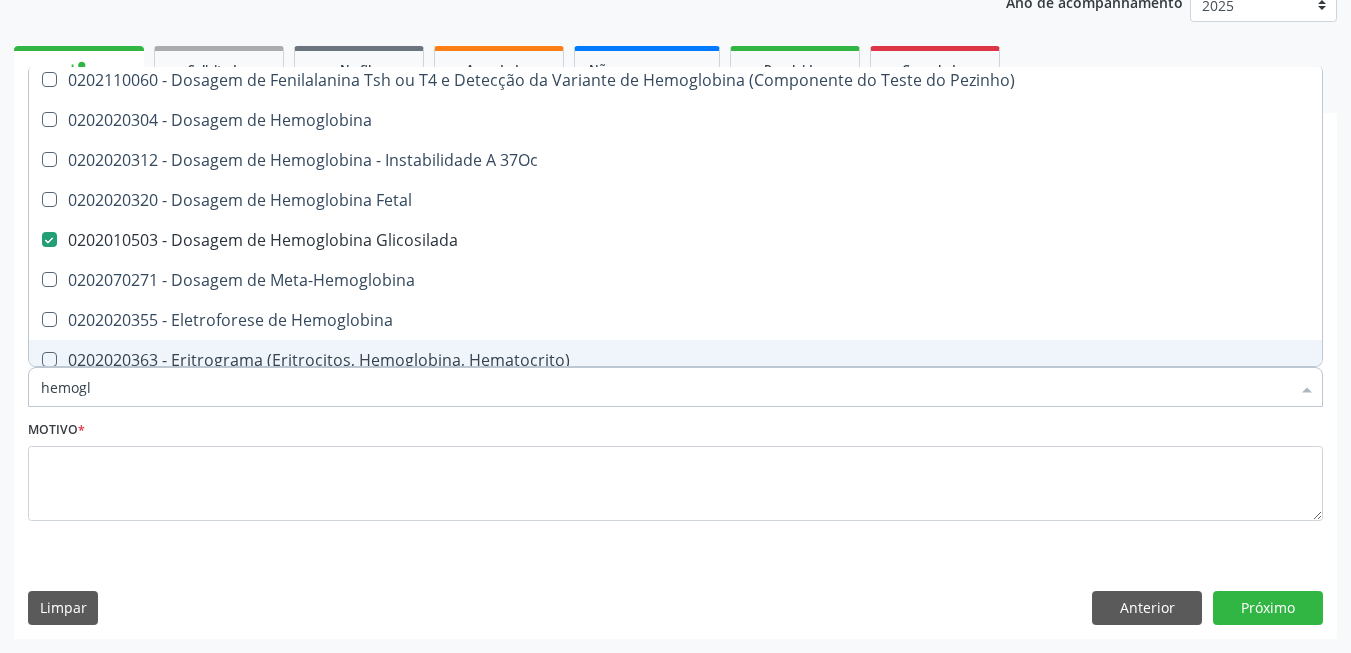 click on "hemogl" at bounding box center [665, 387] 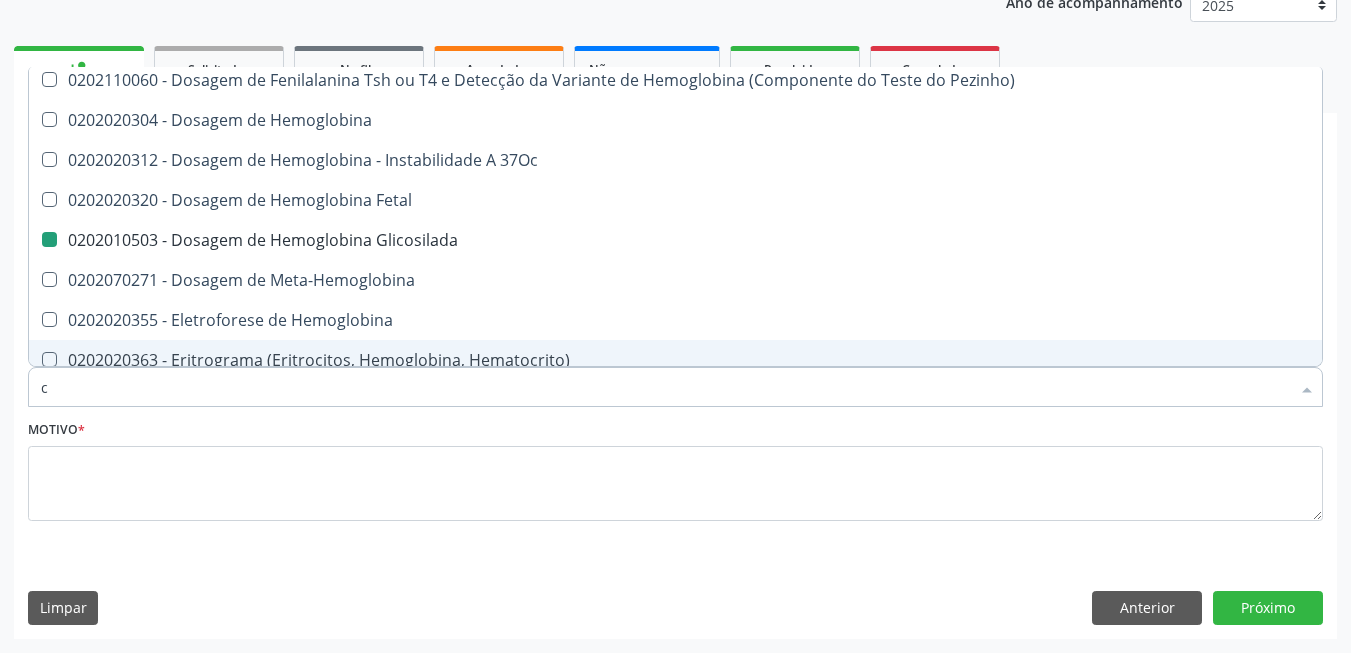 type on "co" 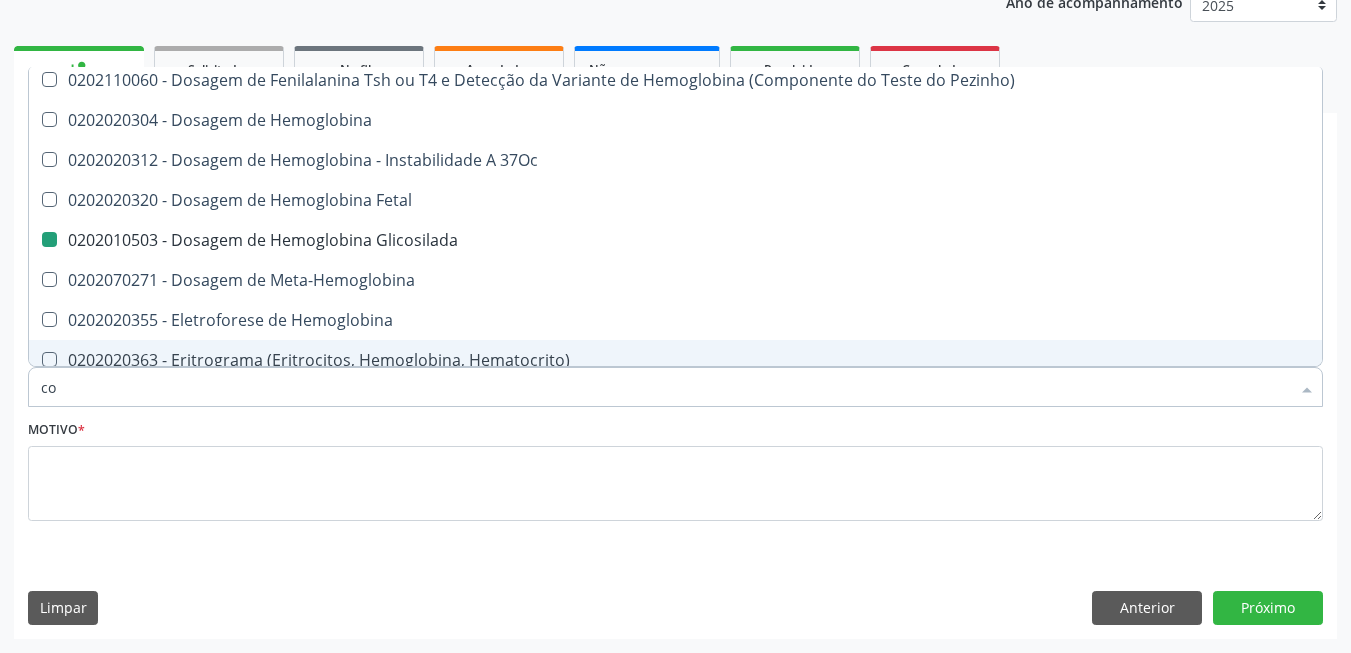 checkbox on "true" 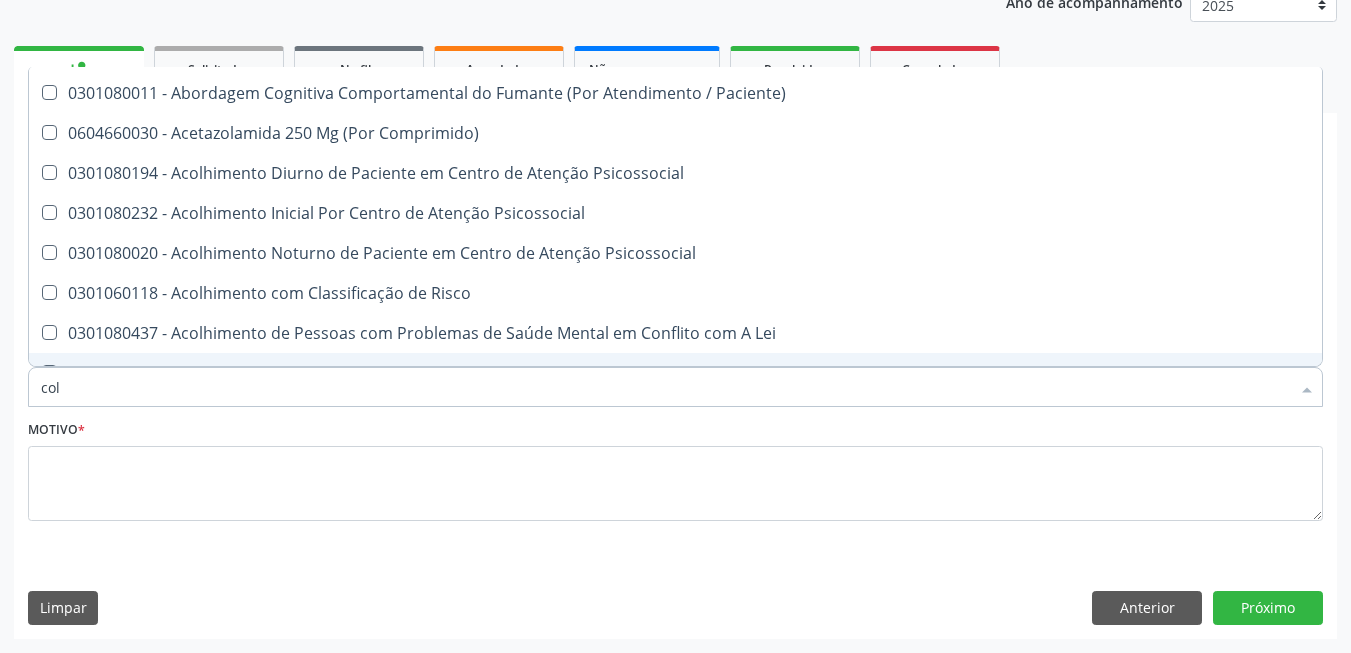 type on "cole" 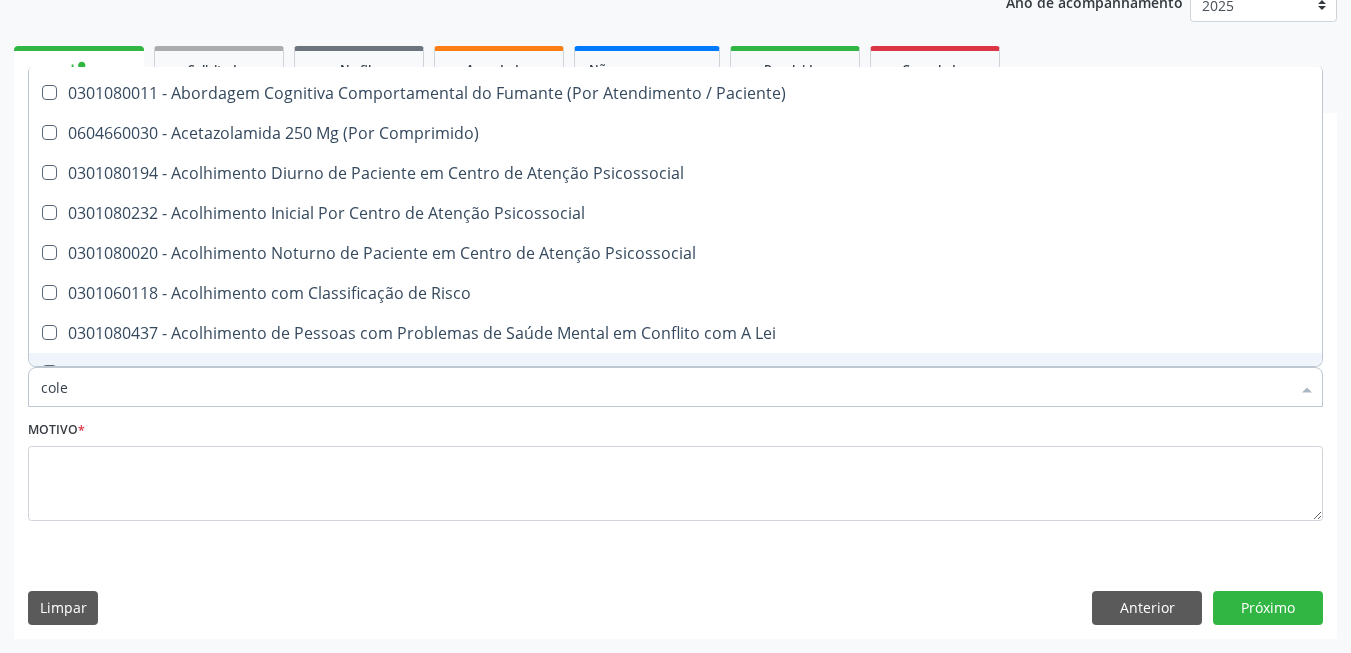 checkbox on "false" 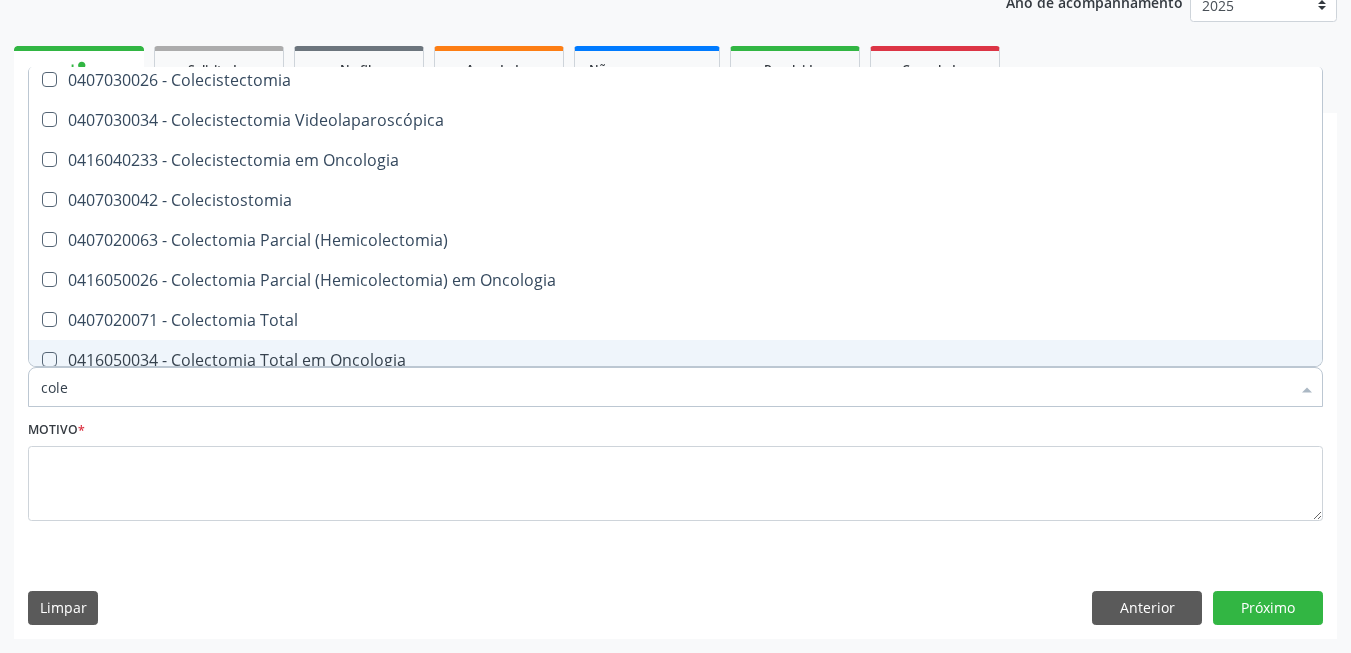 type on "coles" 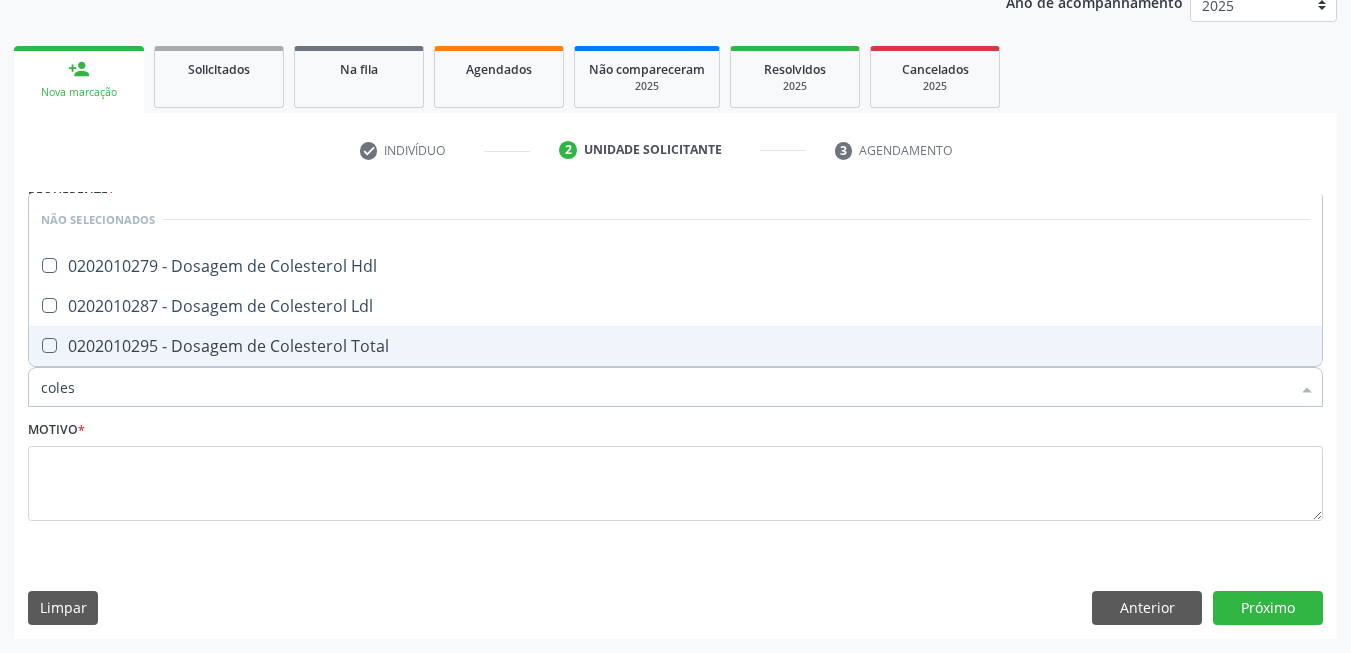 scroll, scrollTop: 0, scrollLeft: 0, axis: both 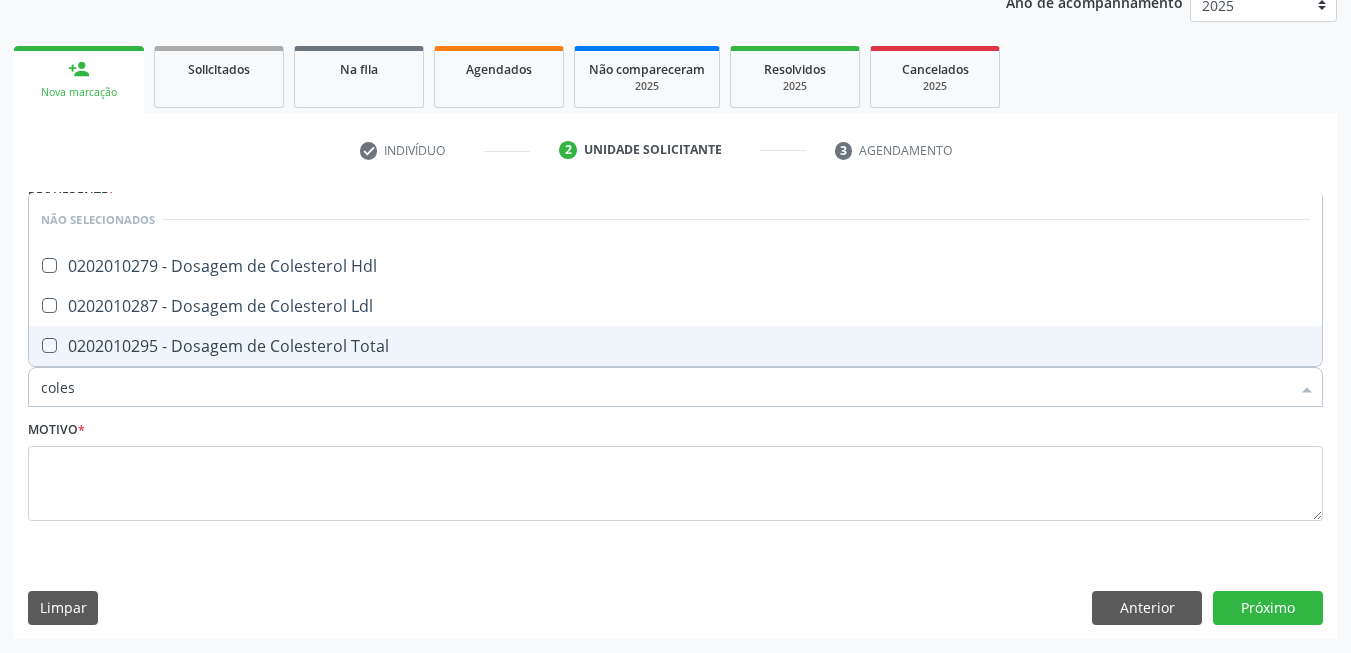 checkbox on "true" 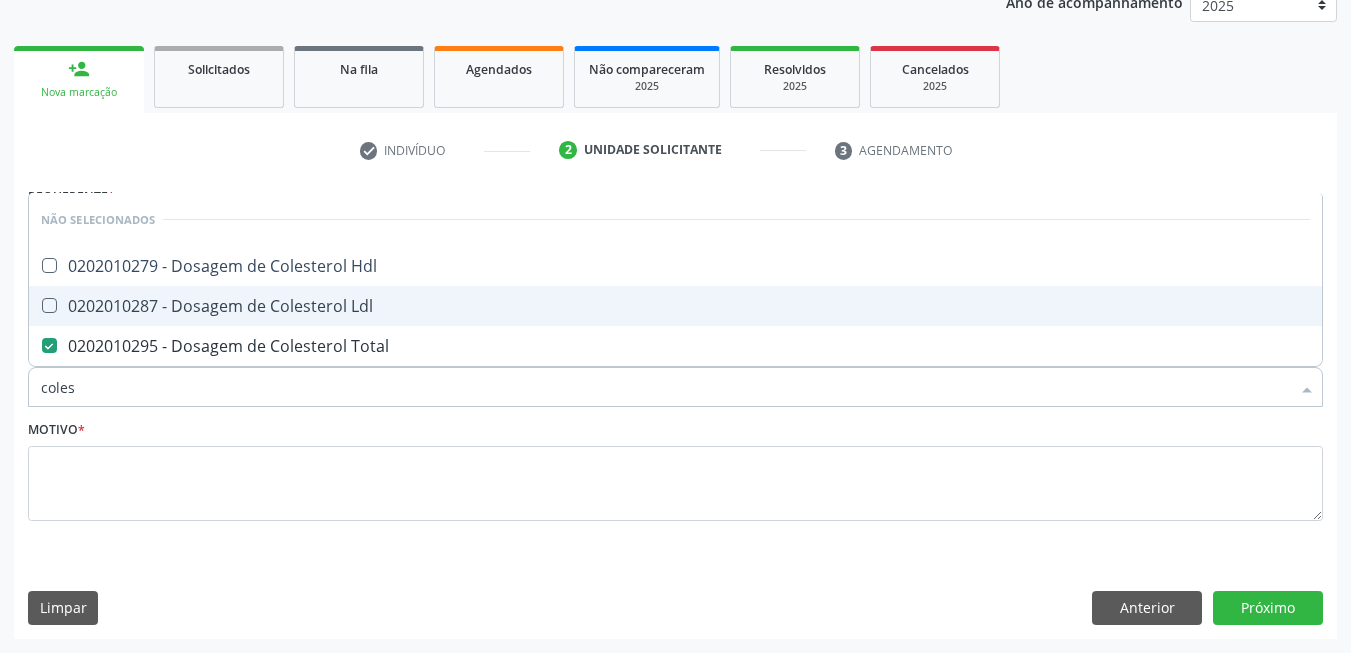 click on "0202010287 - Dosagem de Colesterol Ldl" at bounding box center [675, 306] 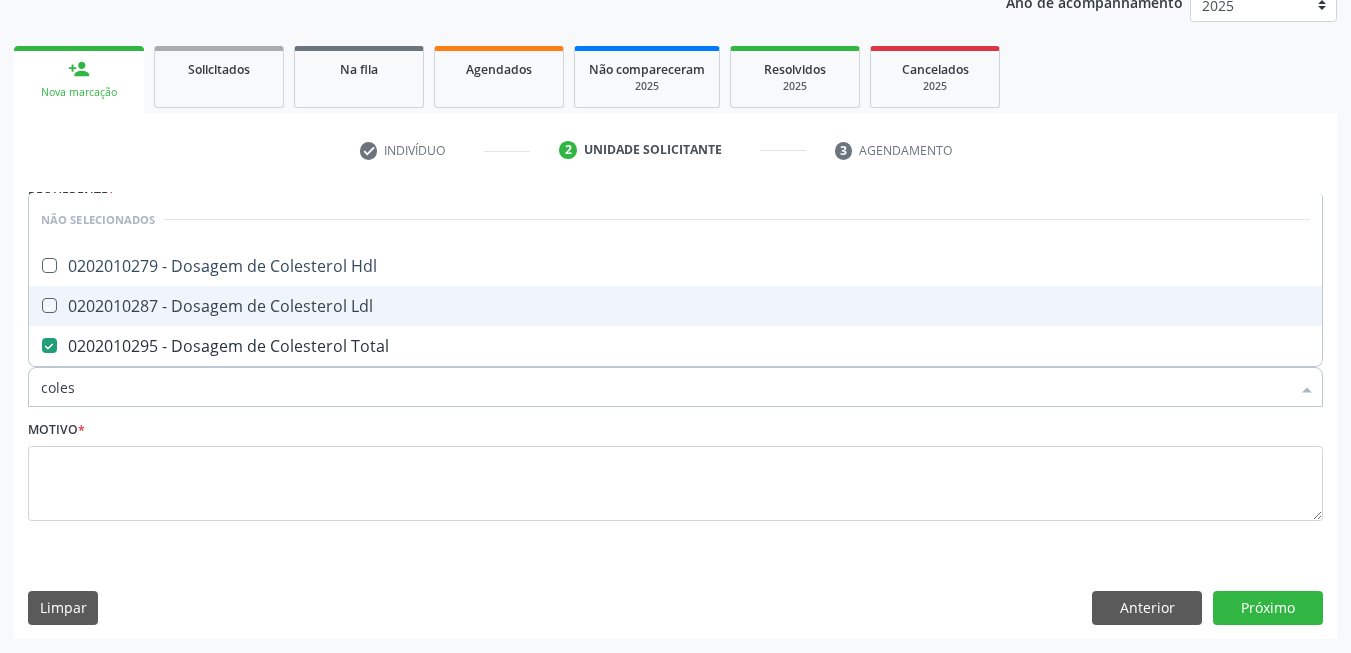 checkbox on "true" 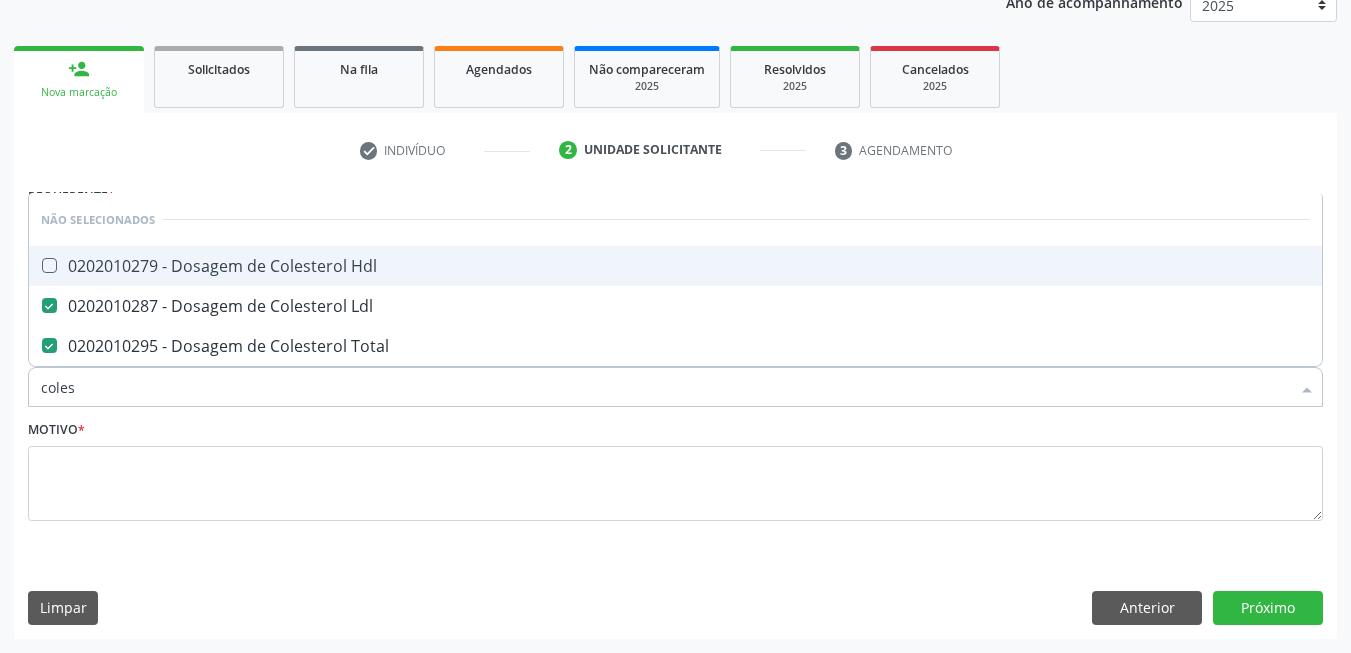 click on "0202010279 - Dosagem de Colesterol Hdl" at bounding box center (675, 266) 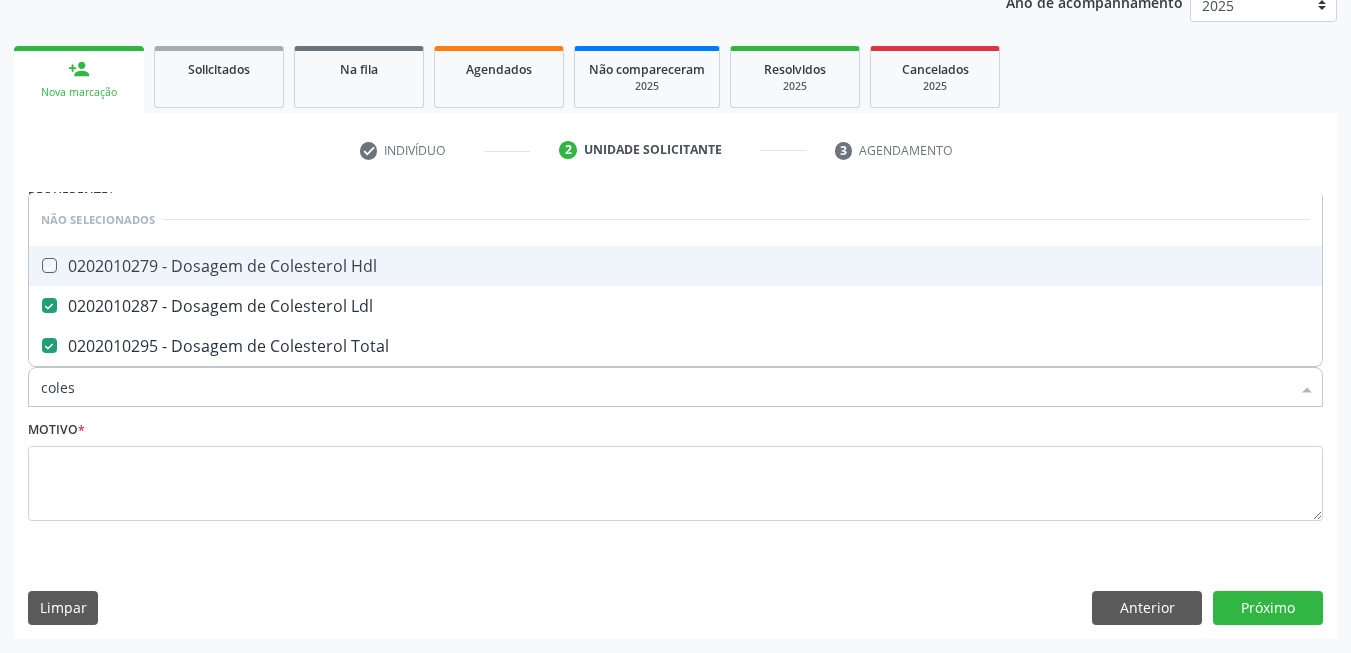 checkbox on "true" 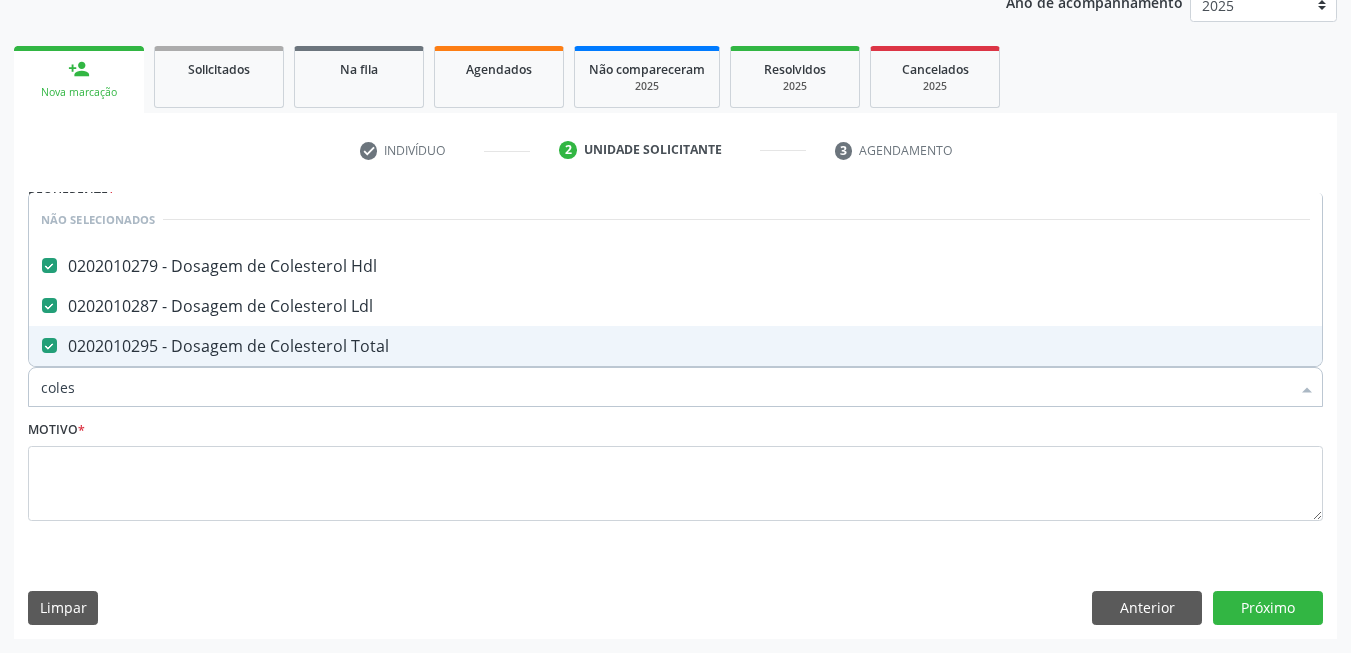 click on "coles" at bounding box center [665, 387] 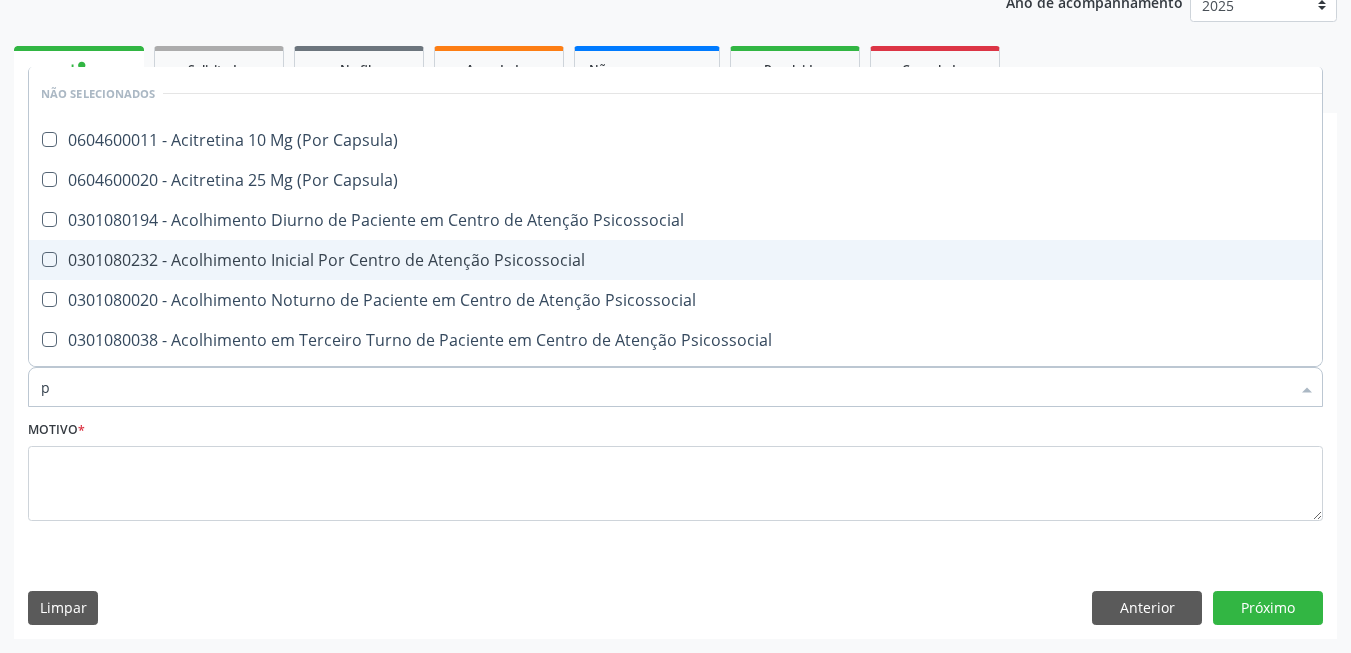 type on "ps" 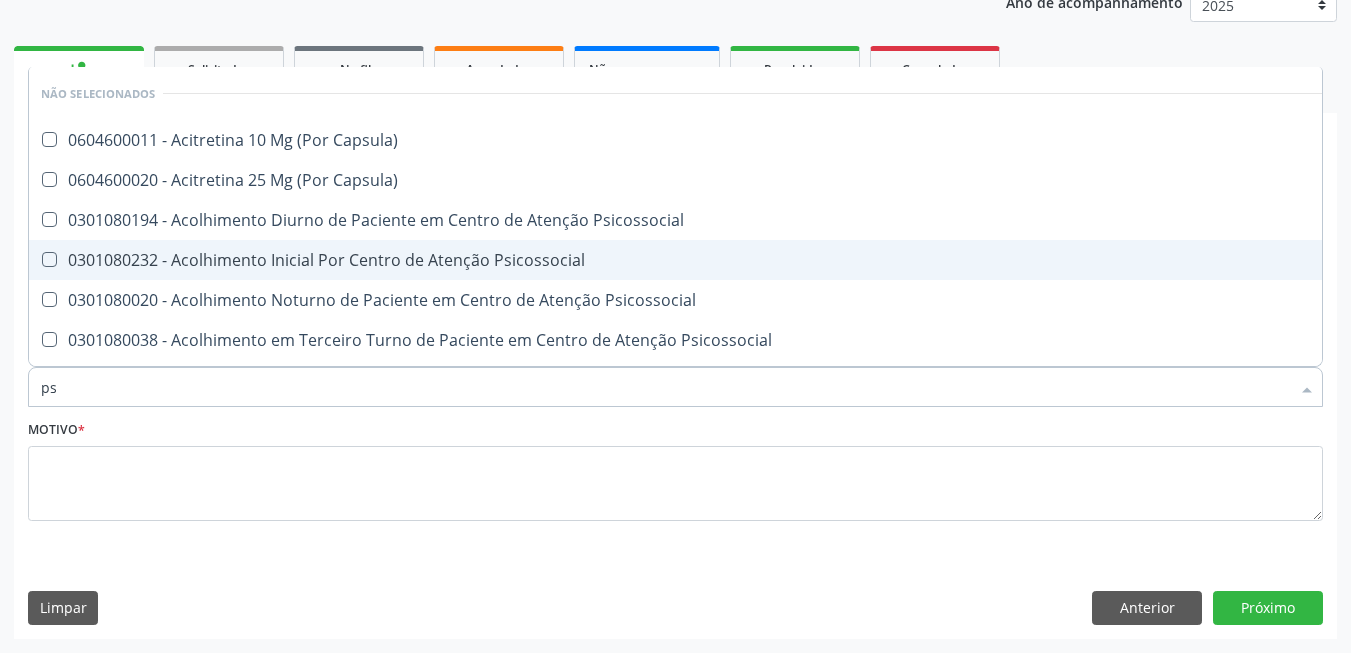 checkbox on "false" 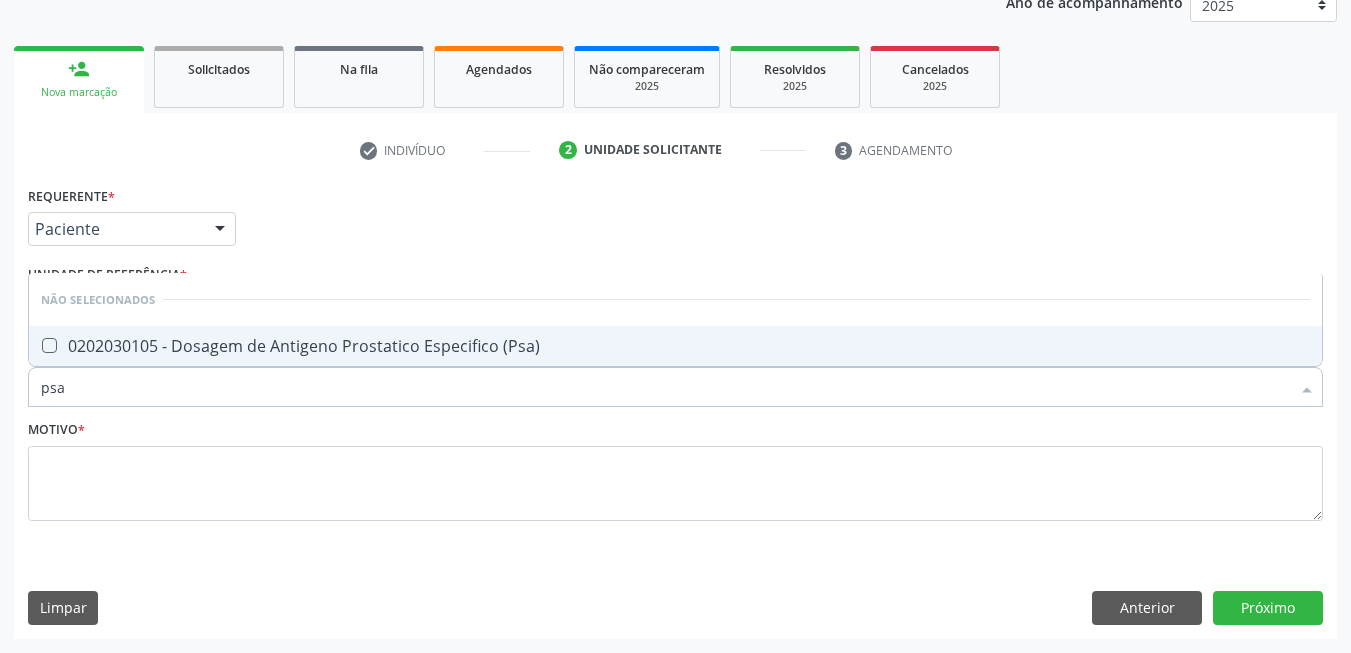 click on "0202030105 - Dosagem de Antigeno Prostatico Especifico (Psa)" at bounding box center [675, 346] 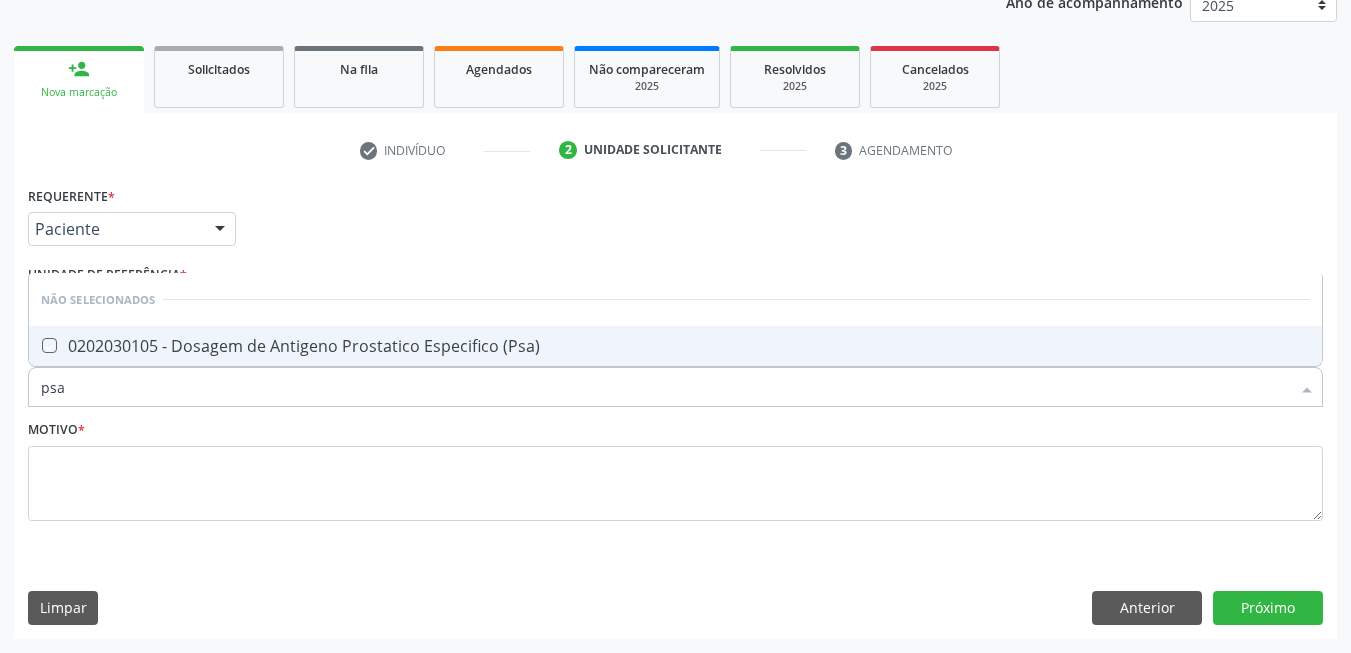 checkbox on "true" 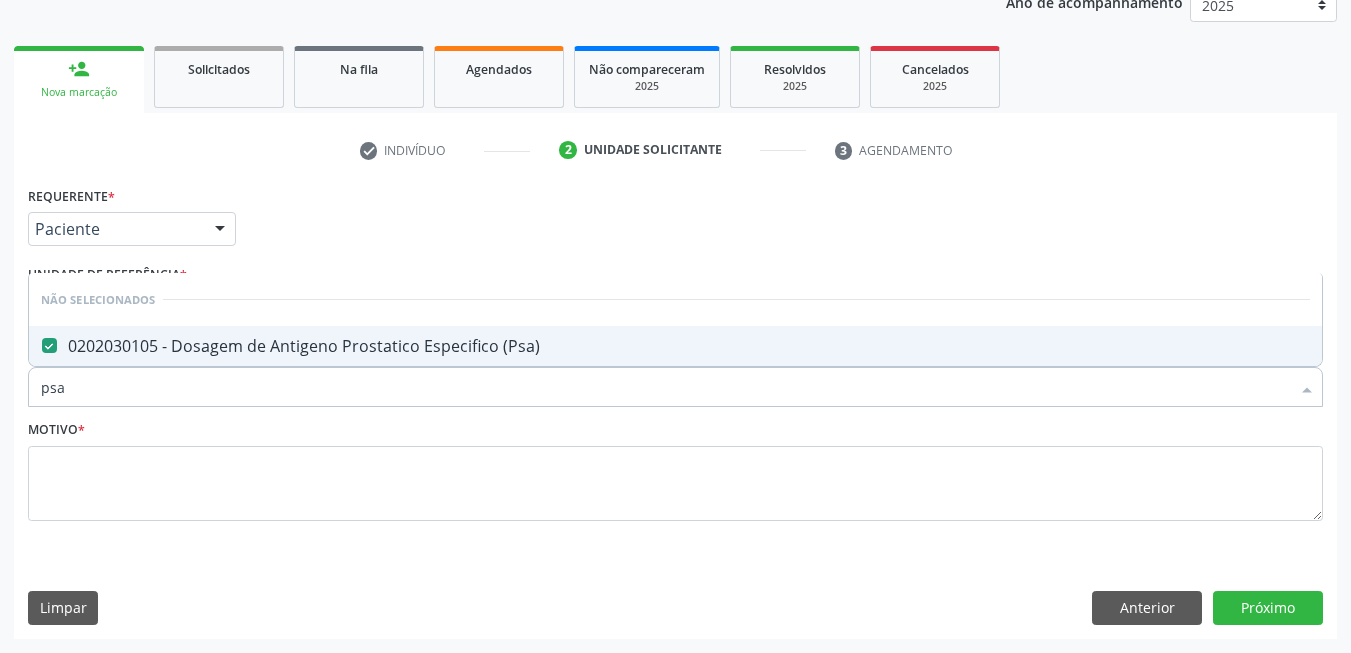 click on "psa" at bounding box center (665, 387) 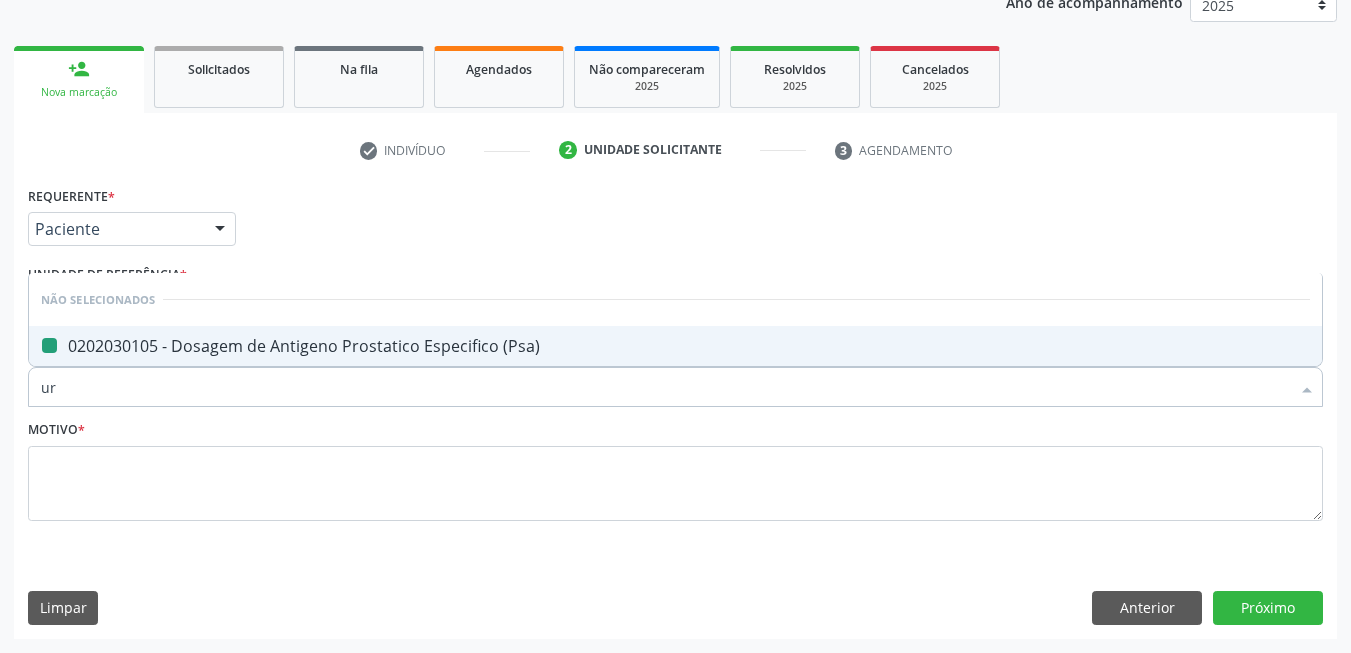 type on "uri" 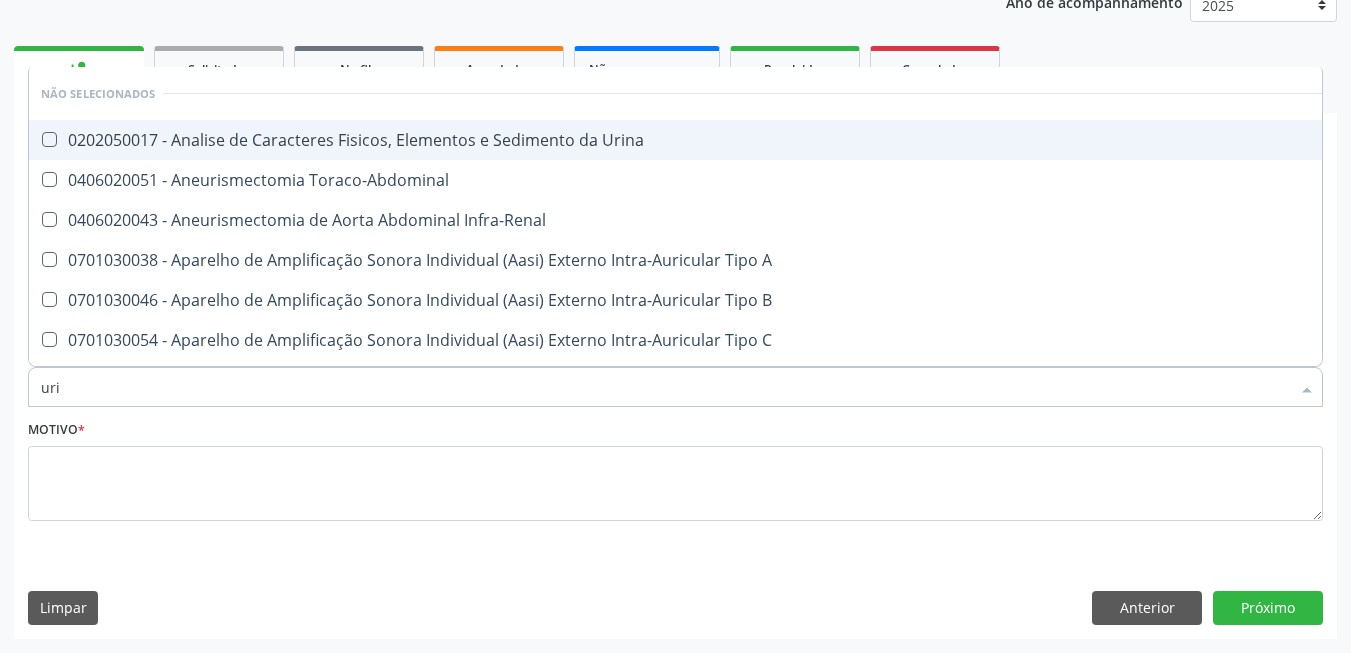 checkbox on "false" 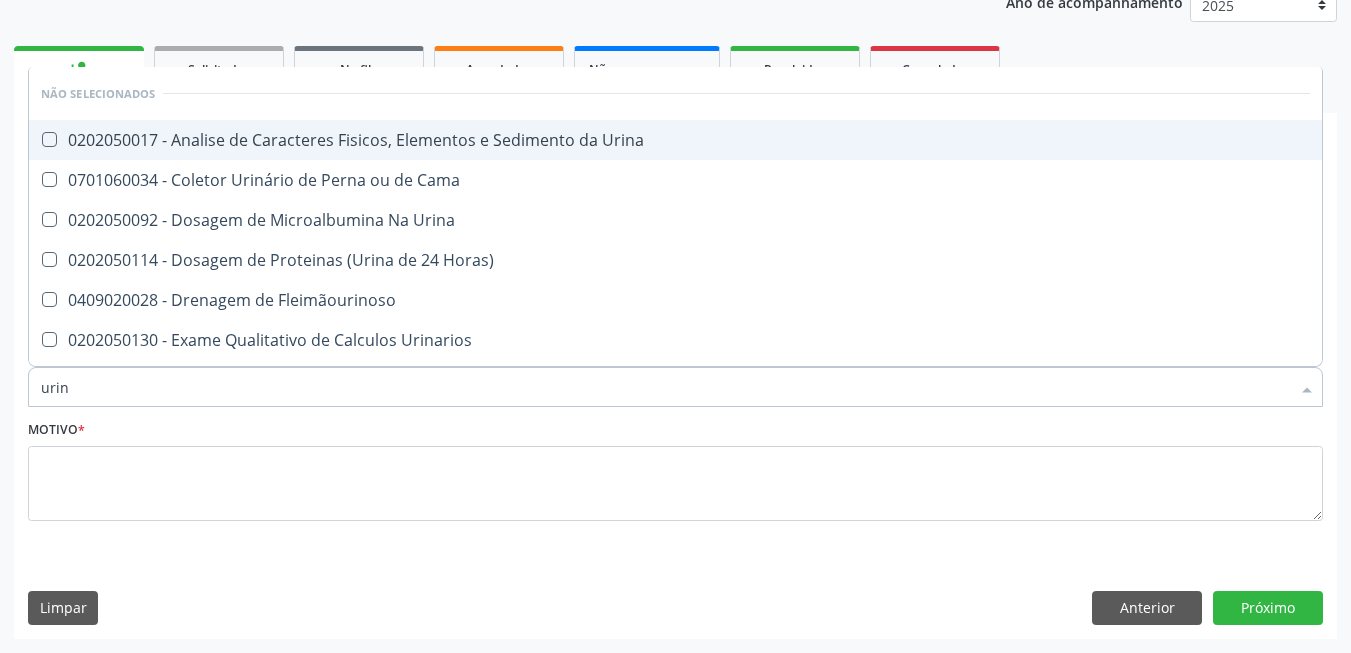 type on "urina" 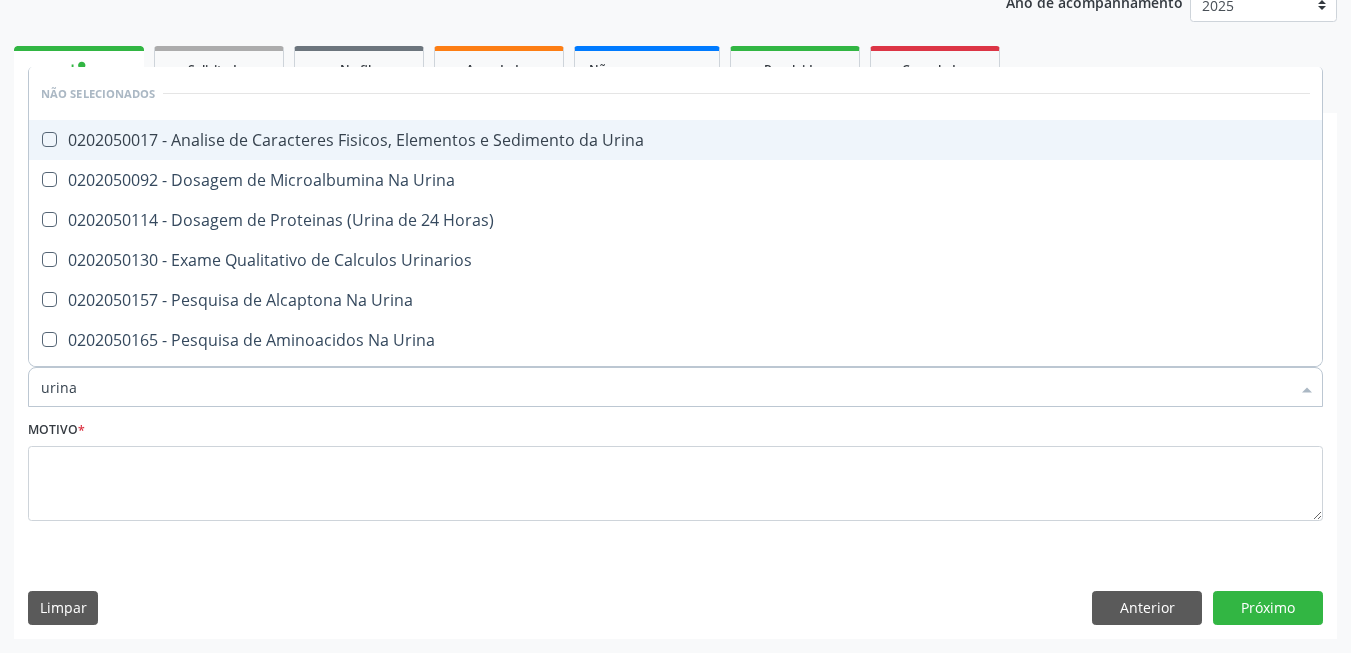 click on "0202050017 - Analise de Caracteres Fisicos, Elementos e Sedimento da Urina" at bounding box center (675, 140) 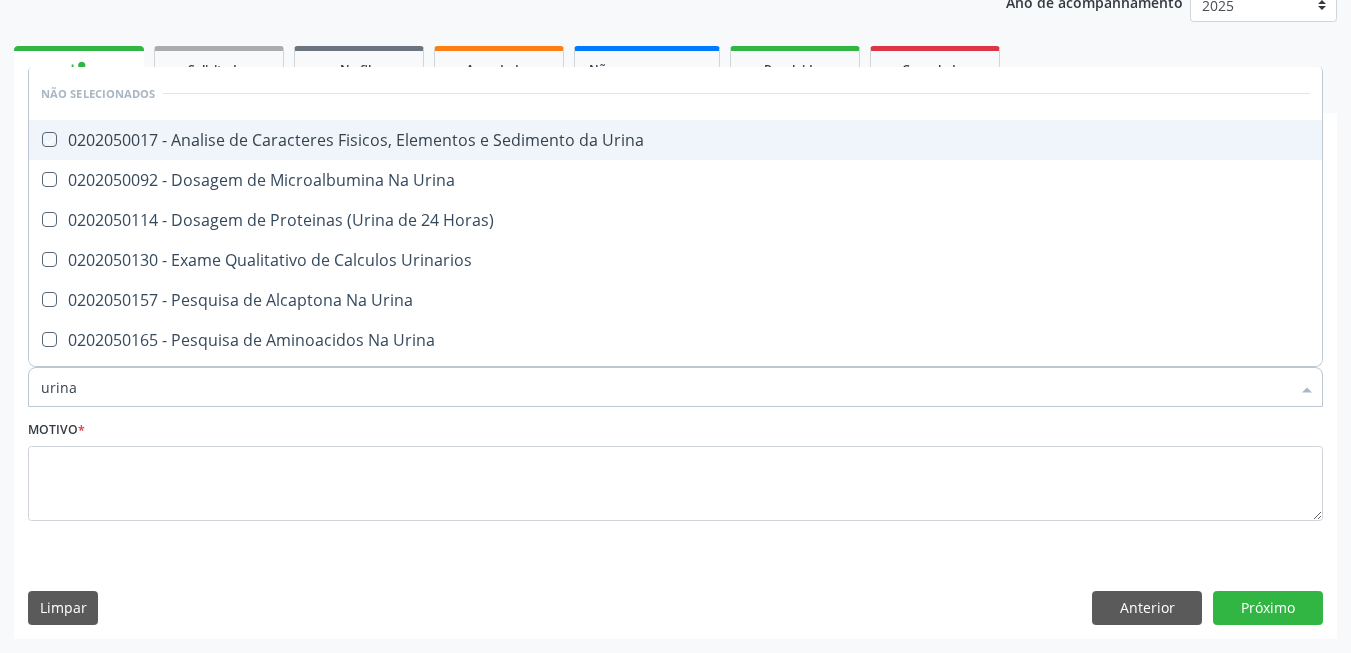 checkbox on "true" 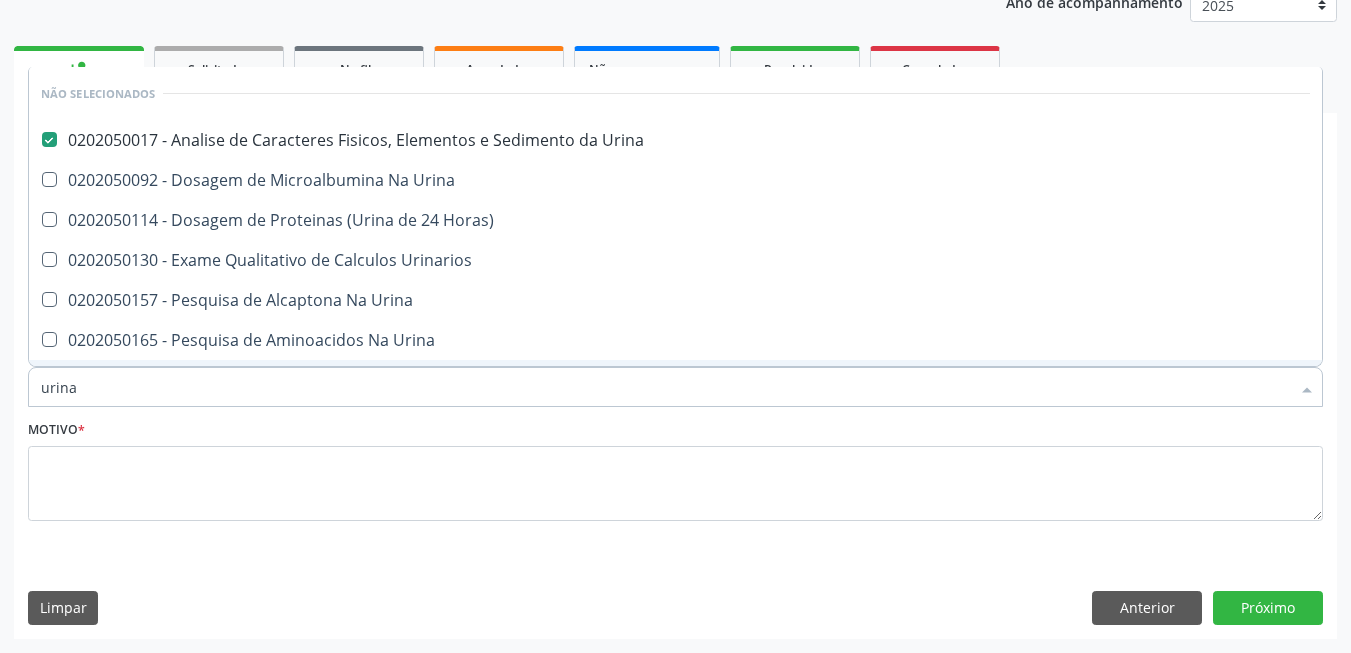 click on "urina" at bounding box center (665, 387) 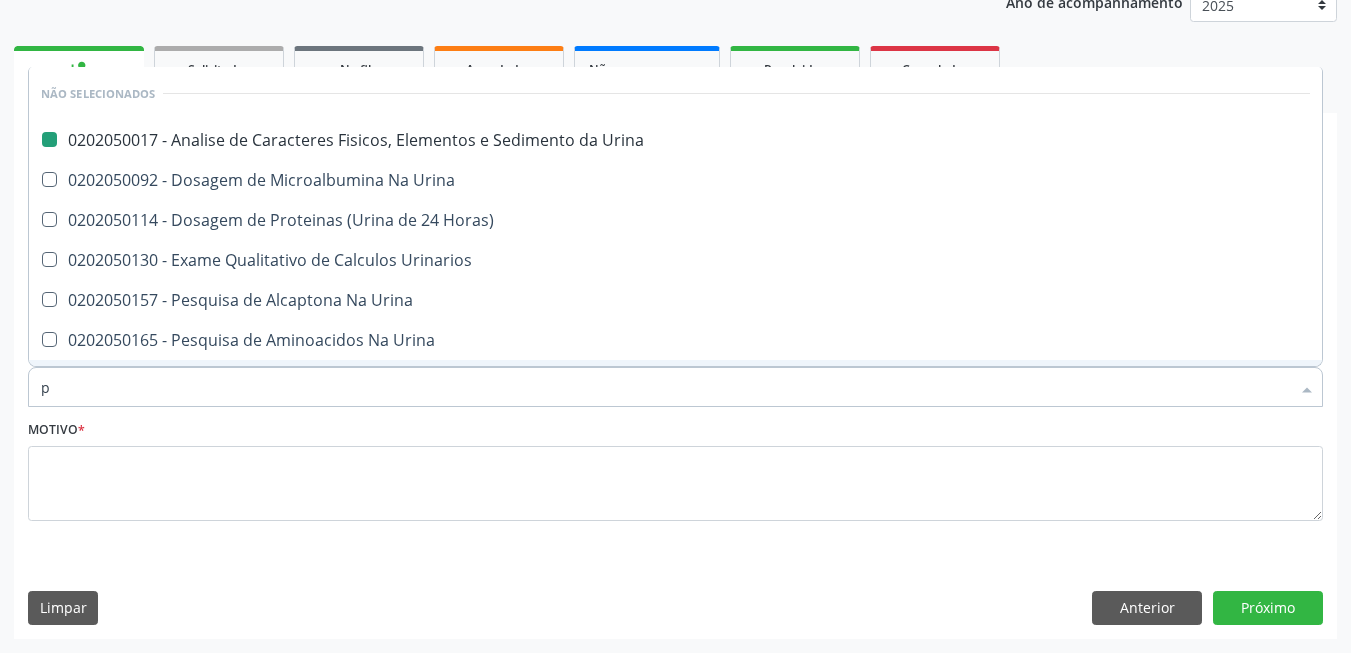 type on "pa" 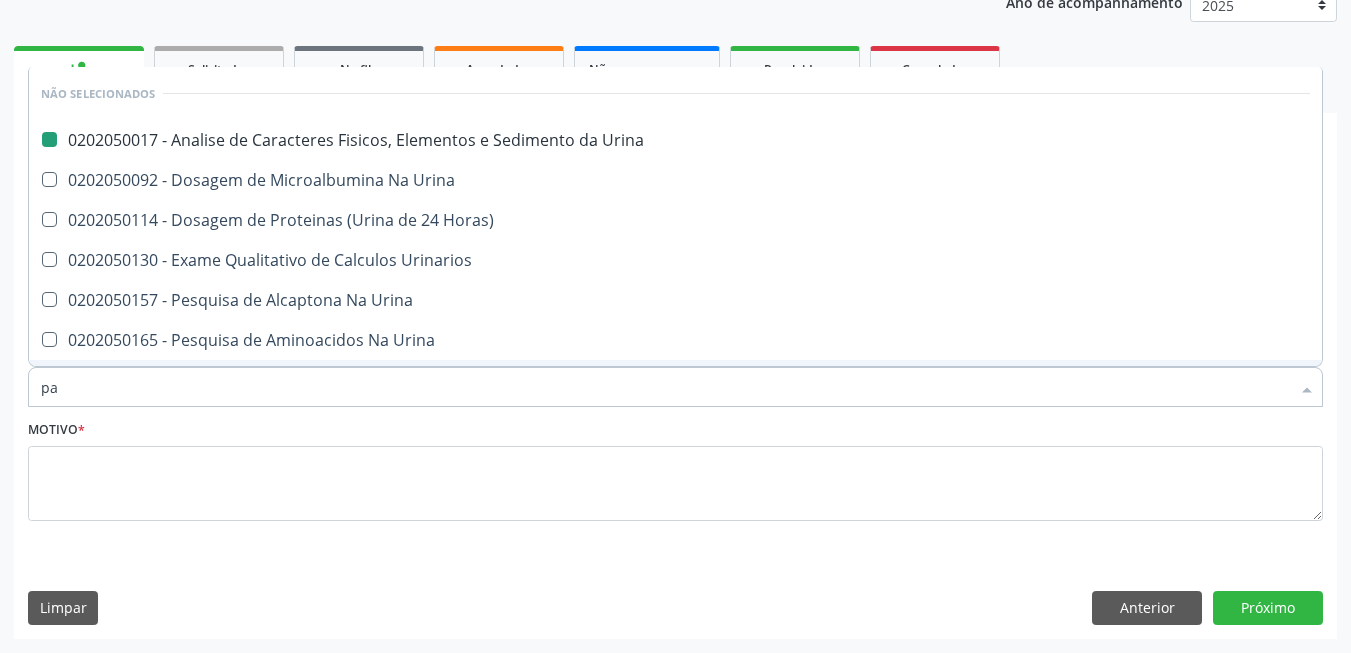 checkbox on "false" 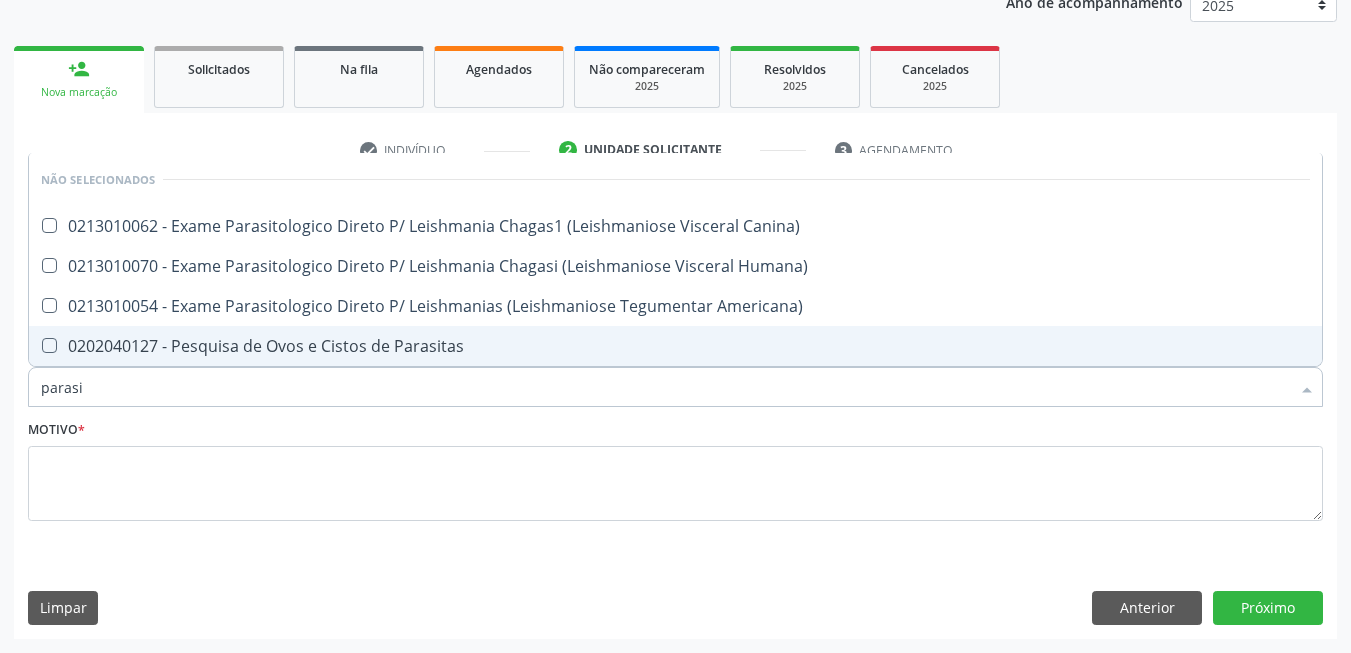 type on "parasit" 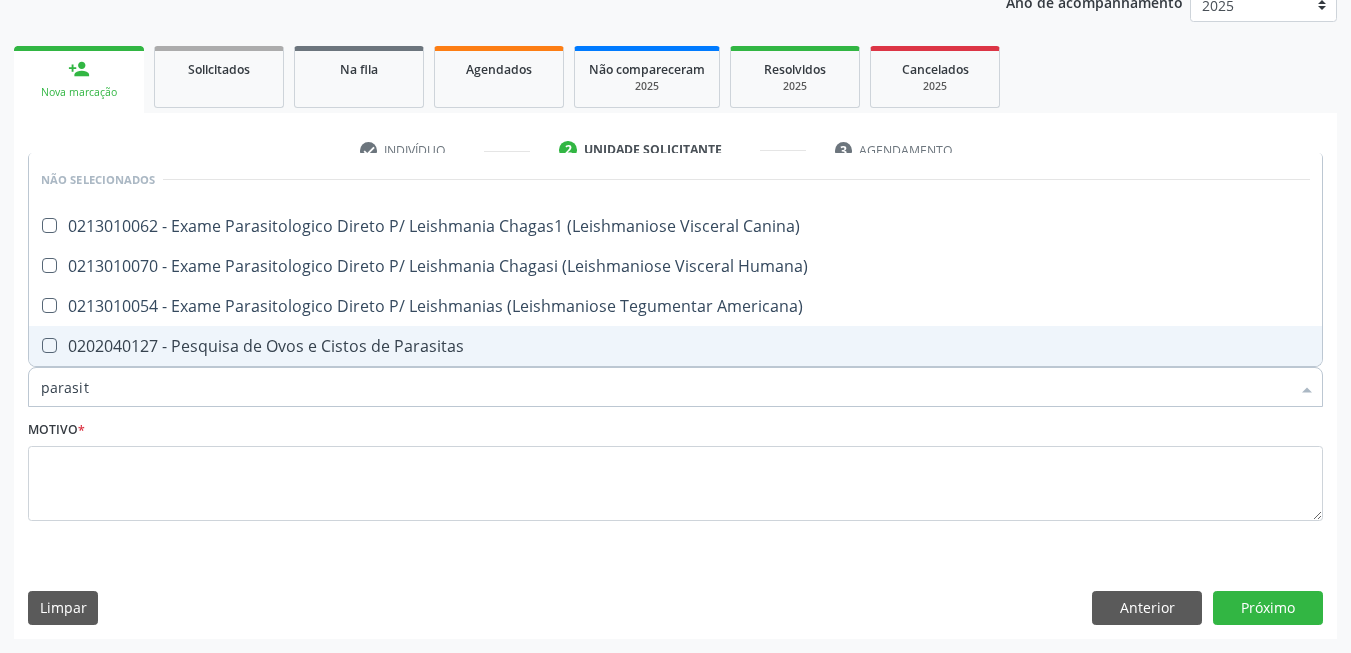 click on "0202040127 - Pesquisa de Ovos e Cistos de Parasitas" at bounding box center (675, 346) 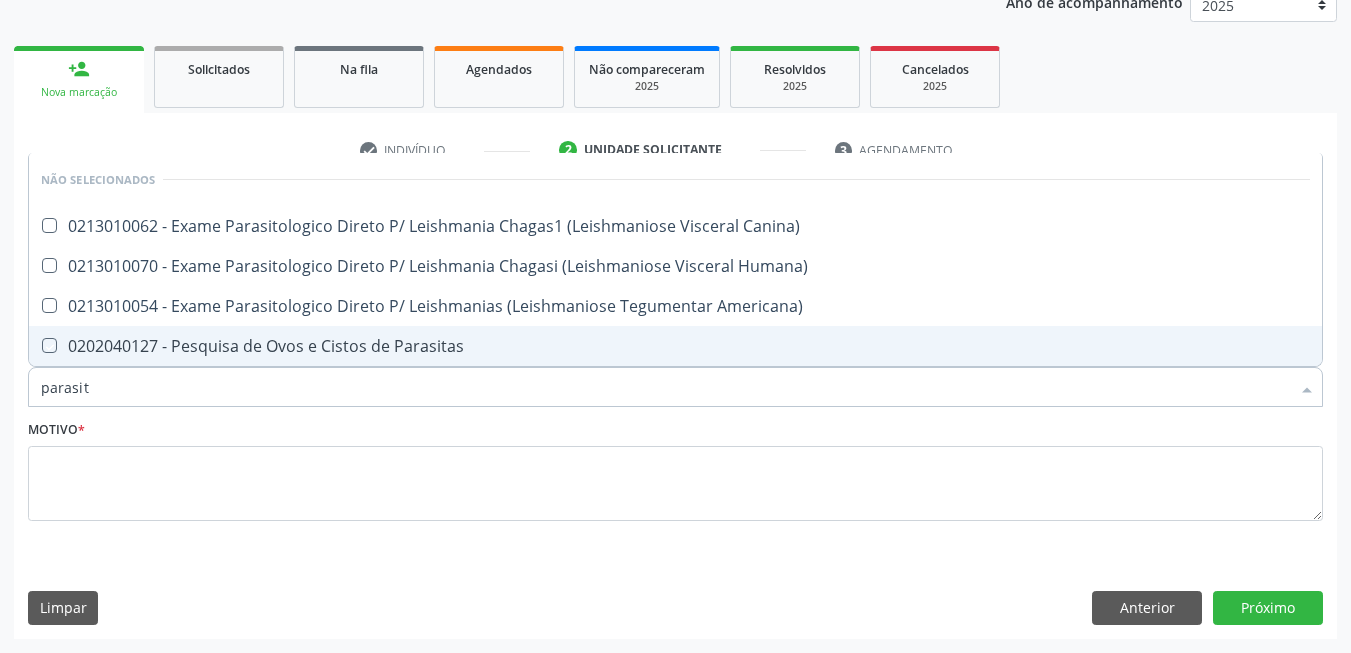 checkbox on "true" 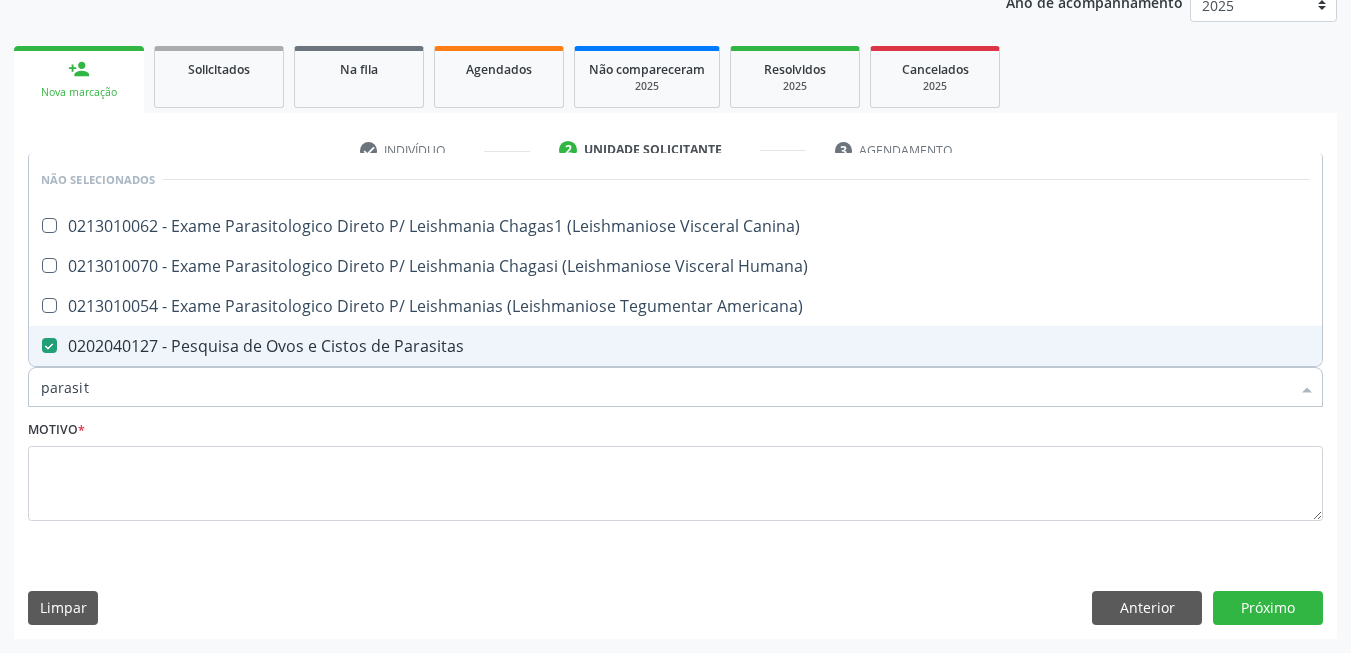 click on "parasit" at bounding box center [665, 387] 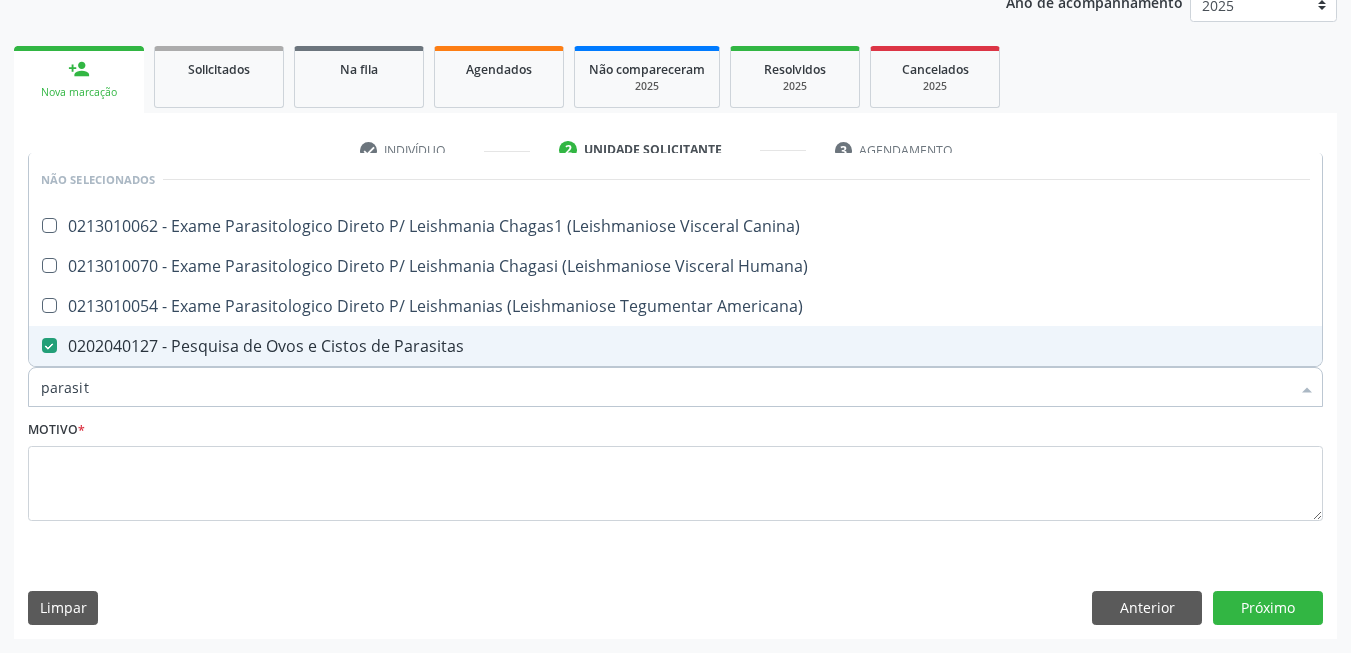 click on "parasit" at bounding box center (665, 387) 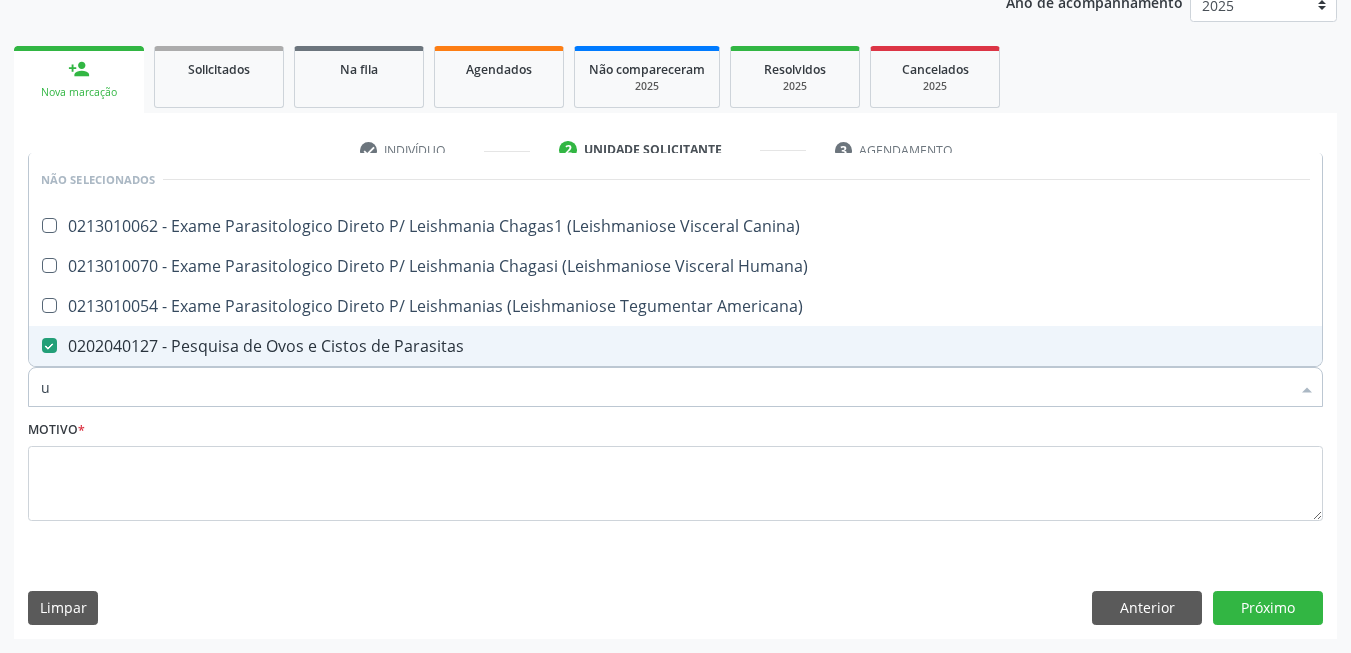 type on "ur" 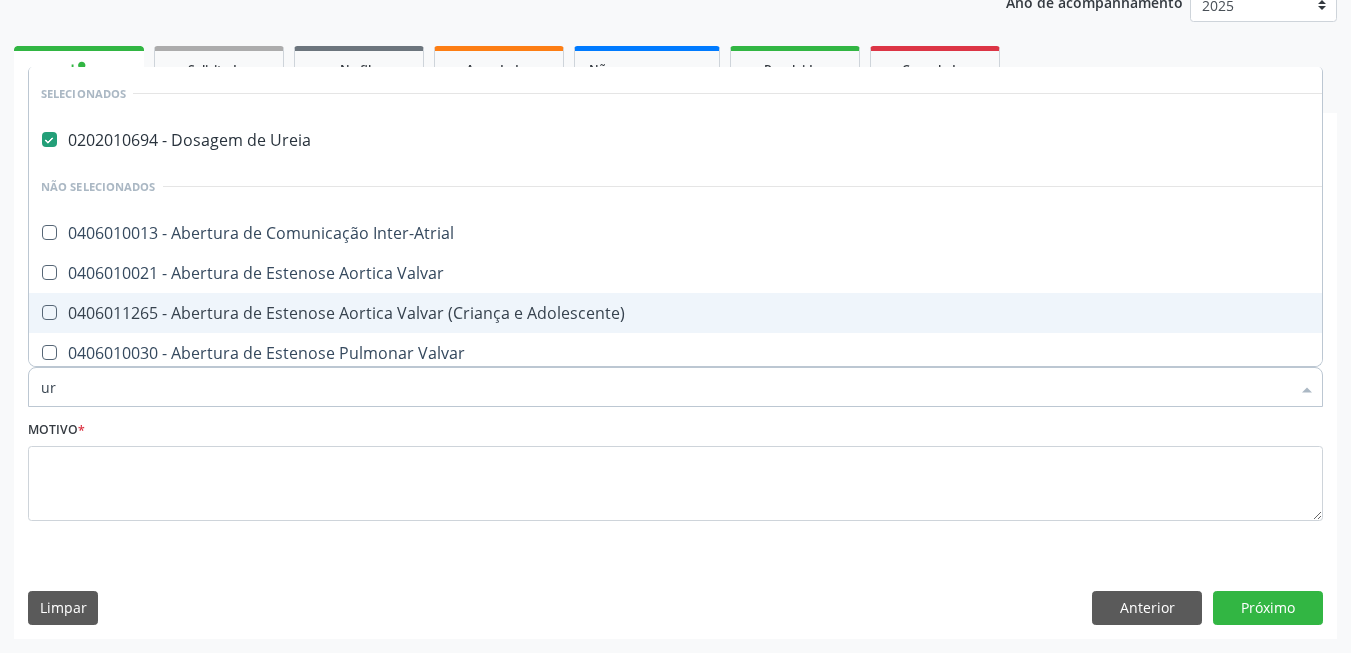 type on "uri" 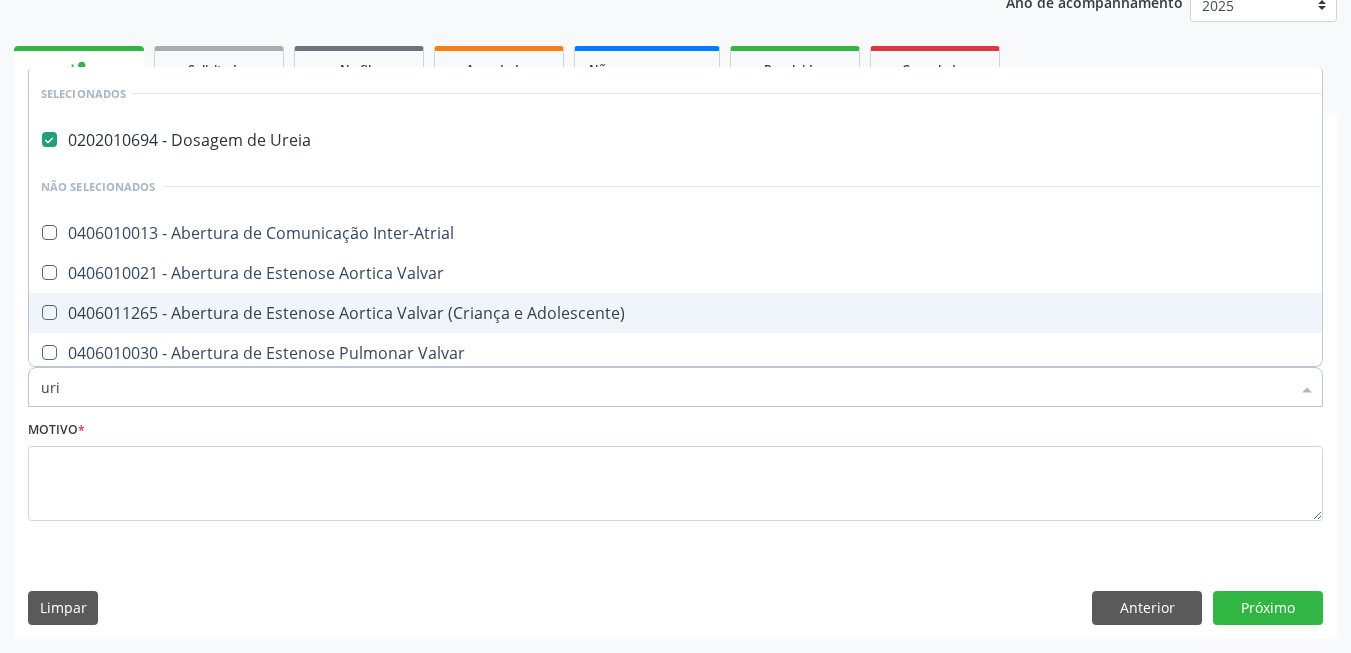 checkbox on "false" 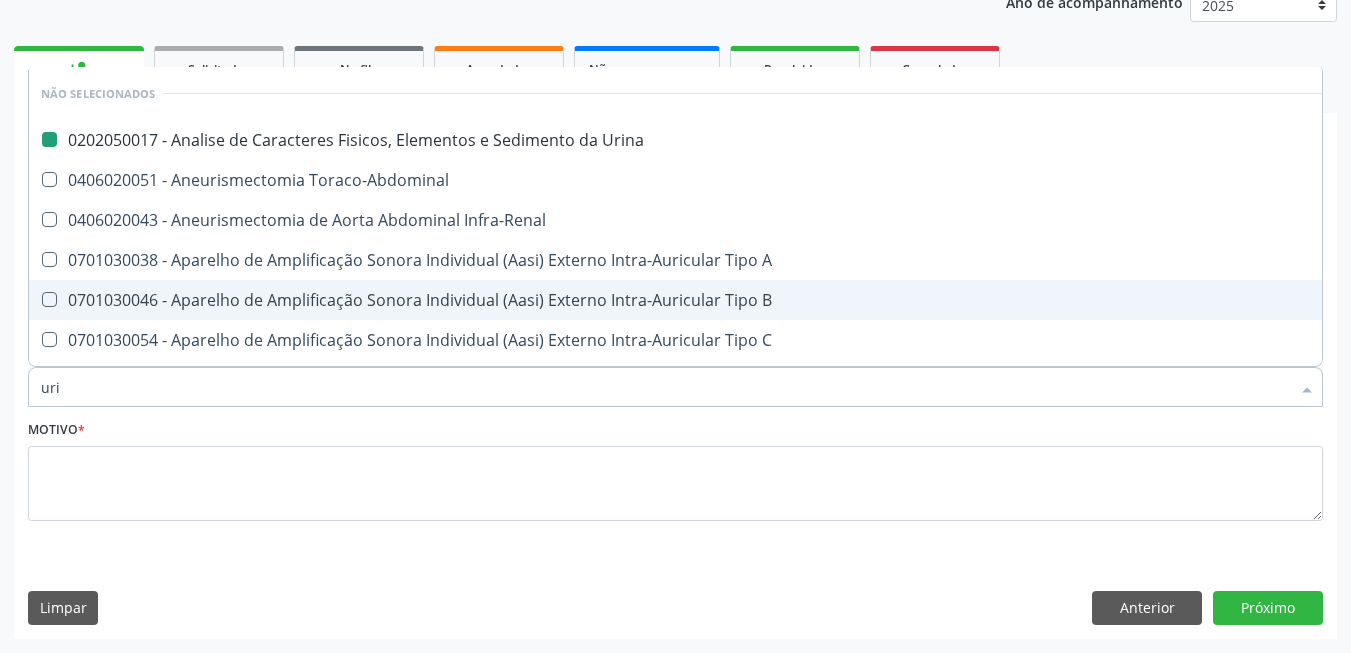 type on "uric" 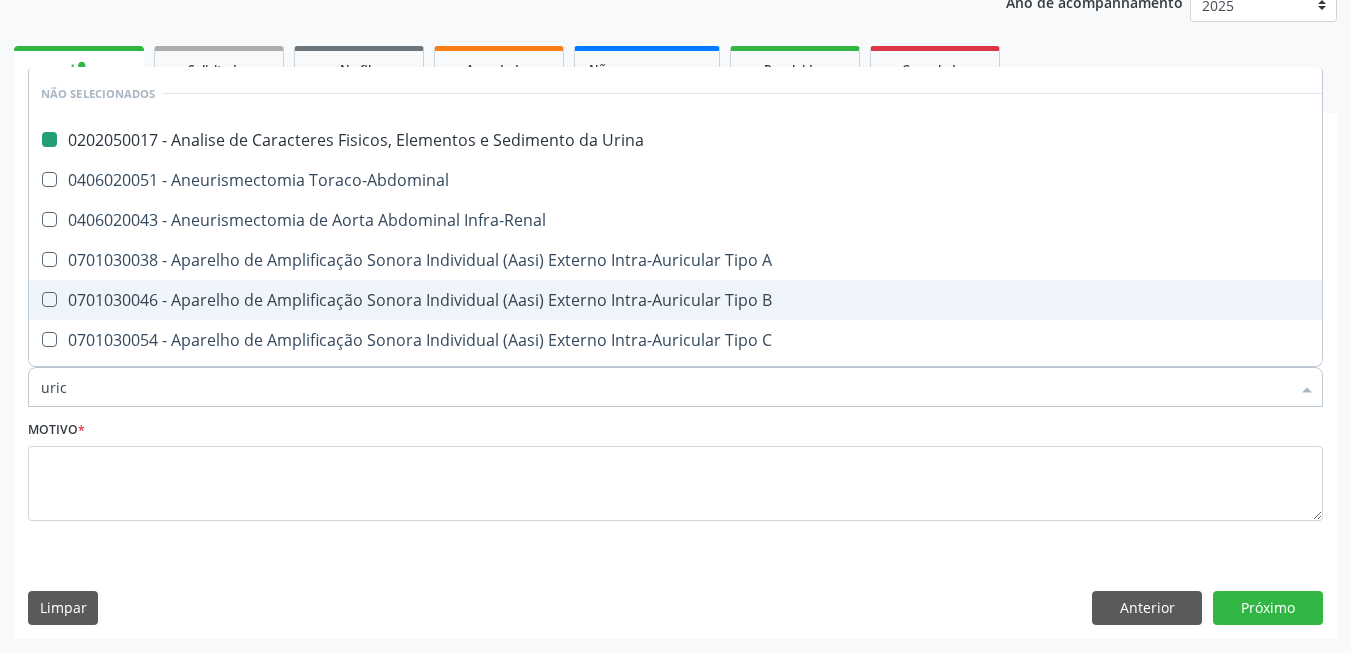 checkbox on "false" 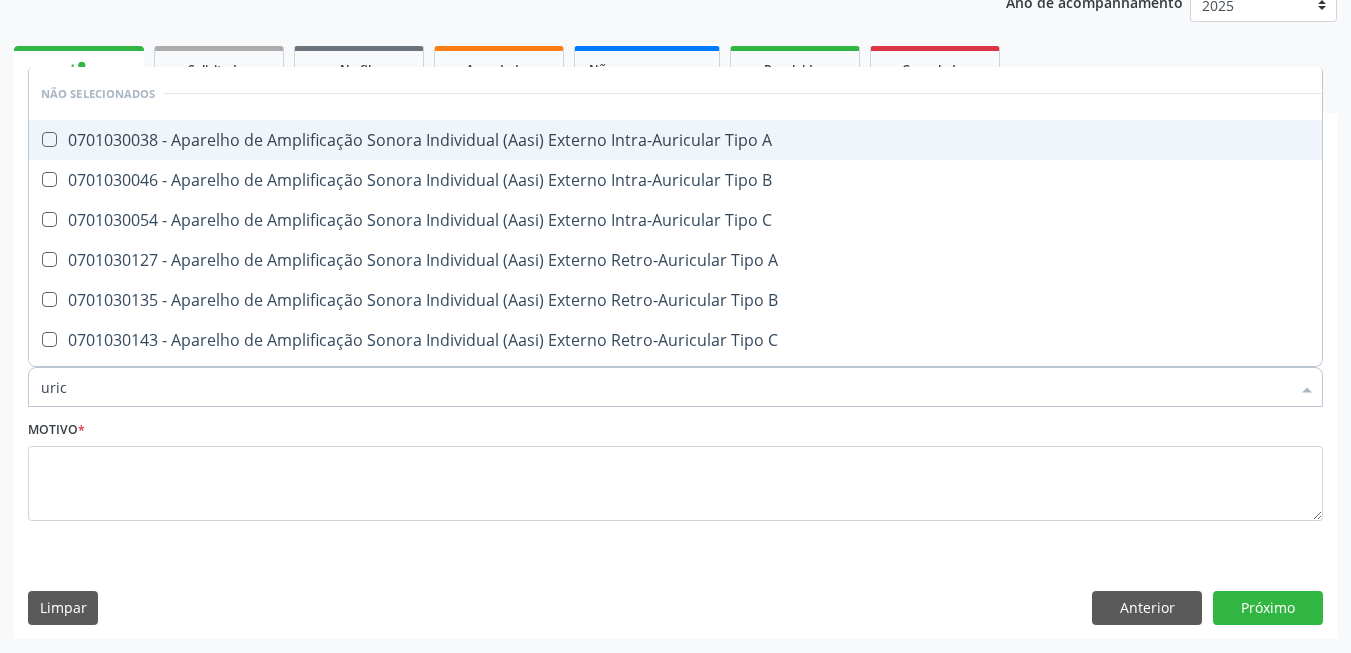 type on "urico" 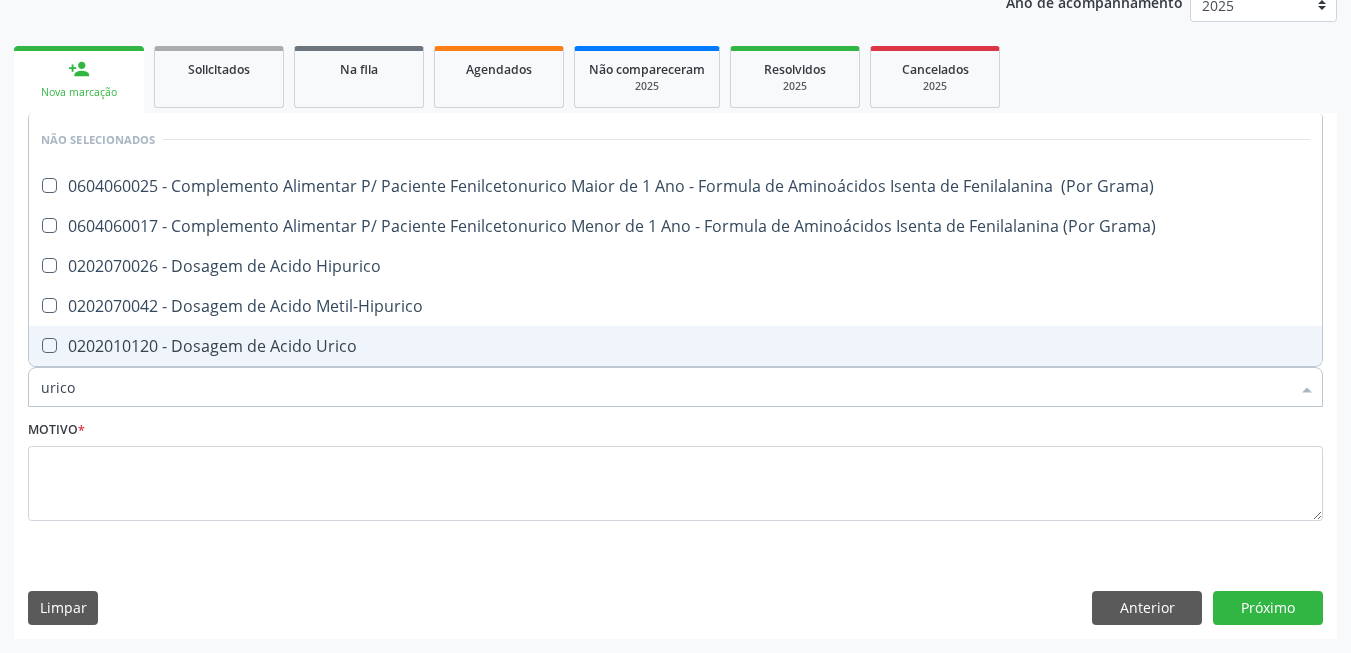 click on "0202010120 - Dosagem de Acido Urico" at bounding box center (675, 346) 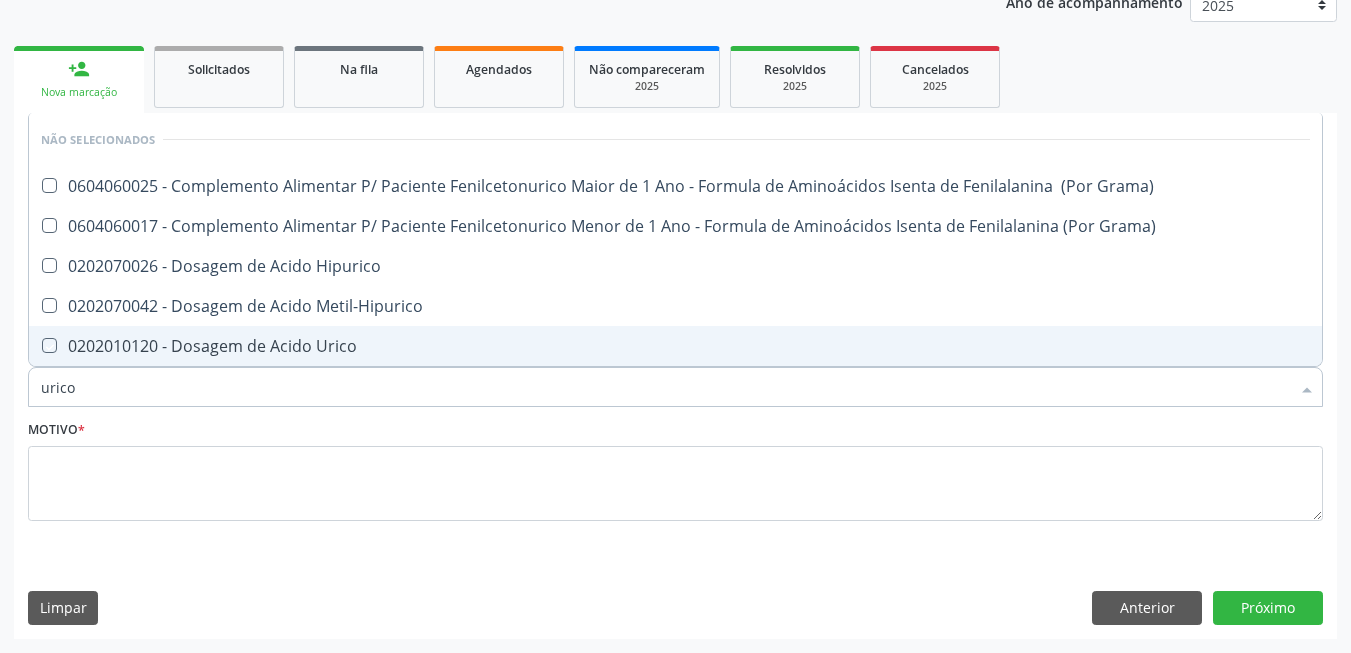checkbox on "true" 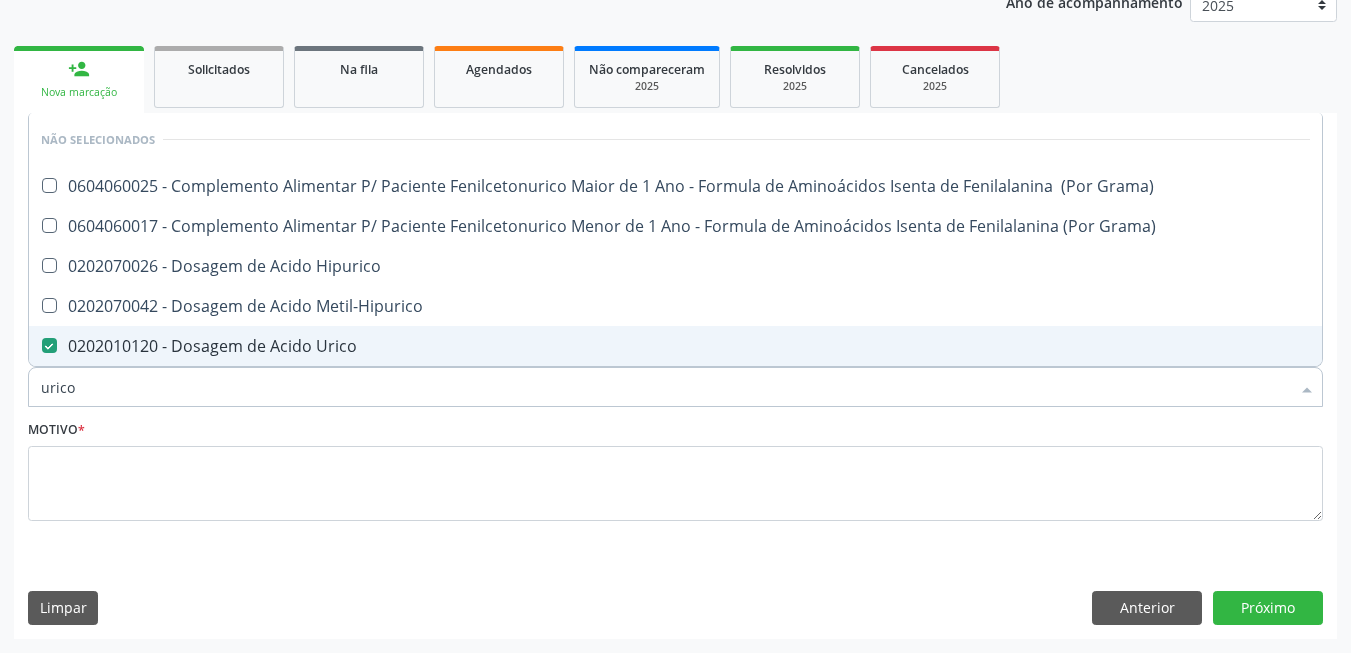 click on "urico" at bounding box center (665, 387) 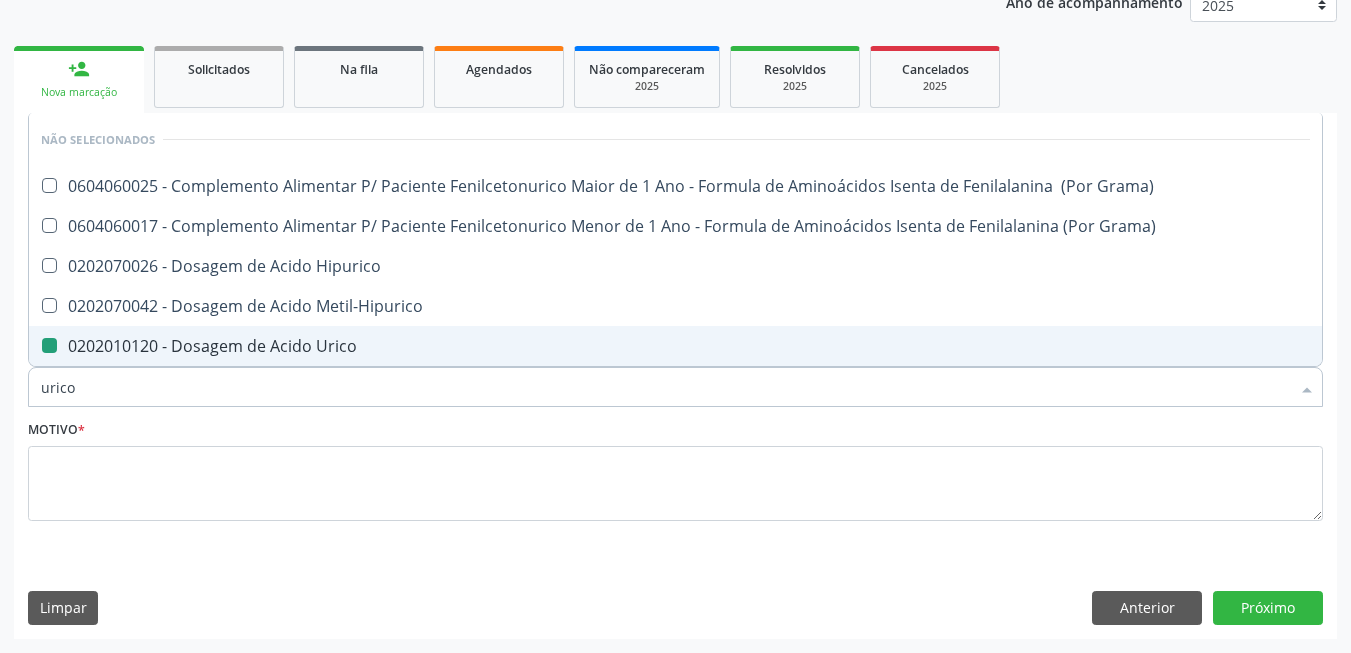type on "v" 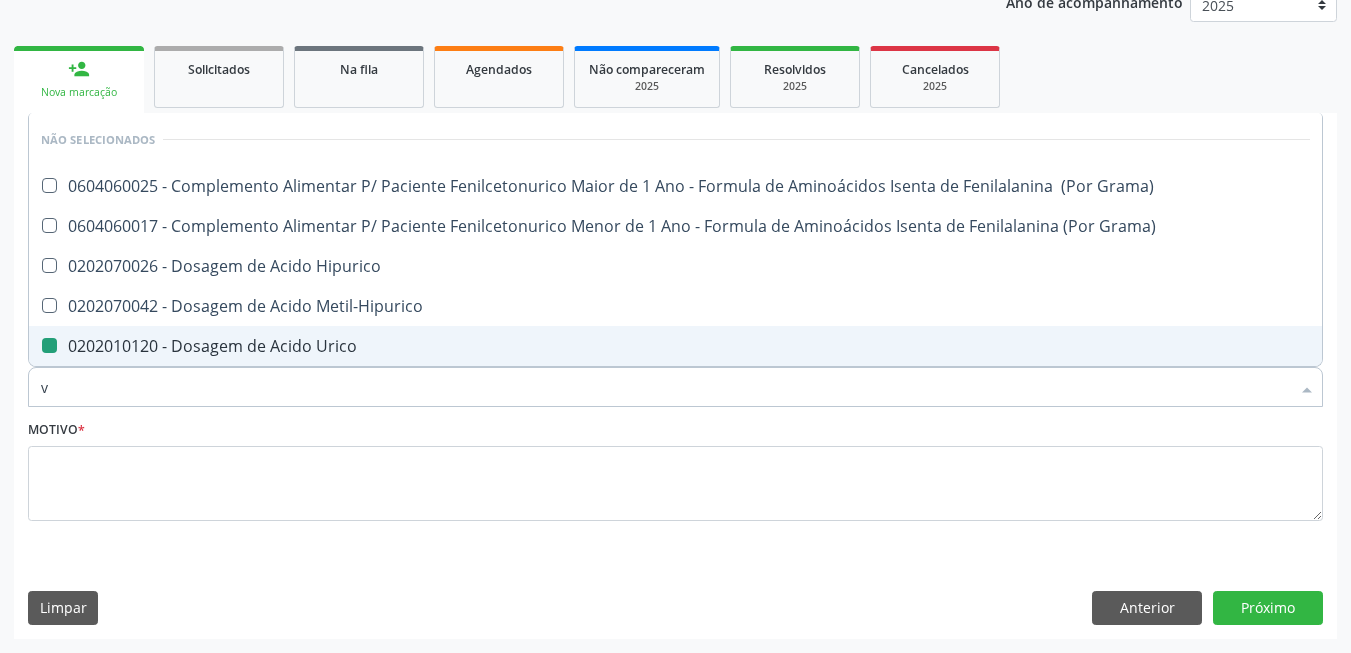 checkbox on "true" 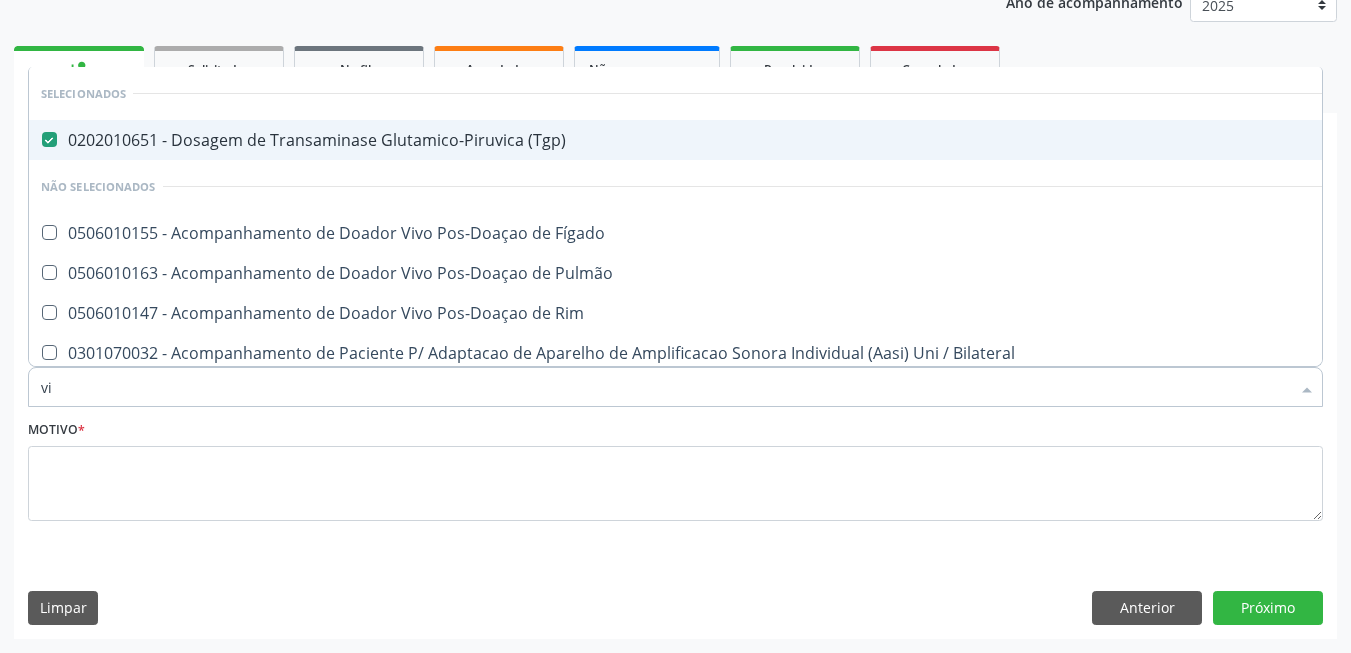 type on "vit" 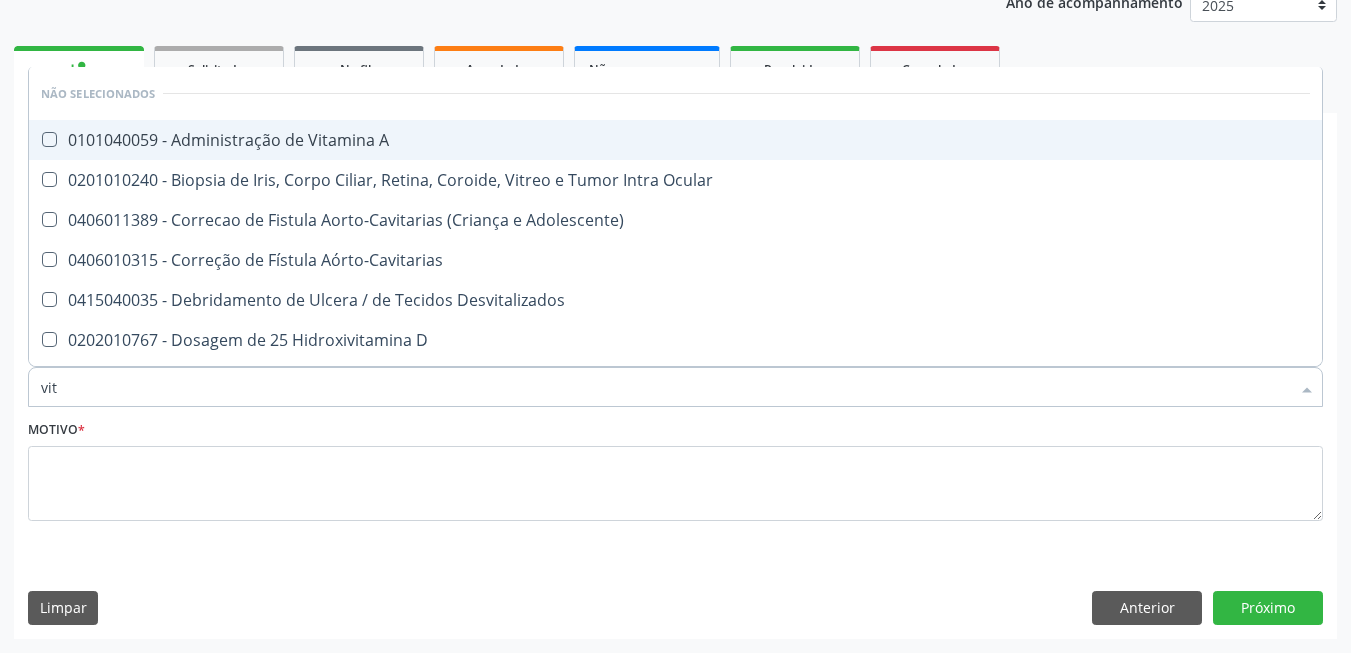 type on "vita" 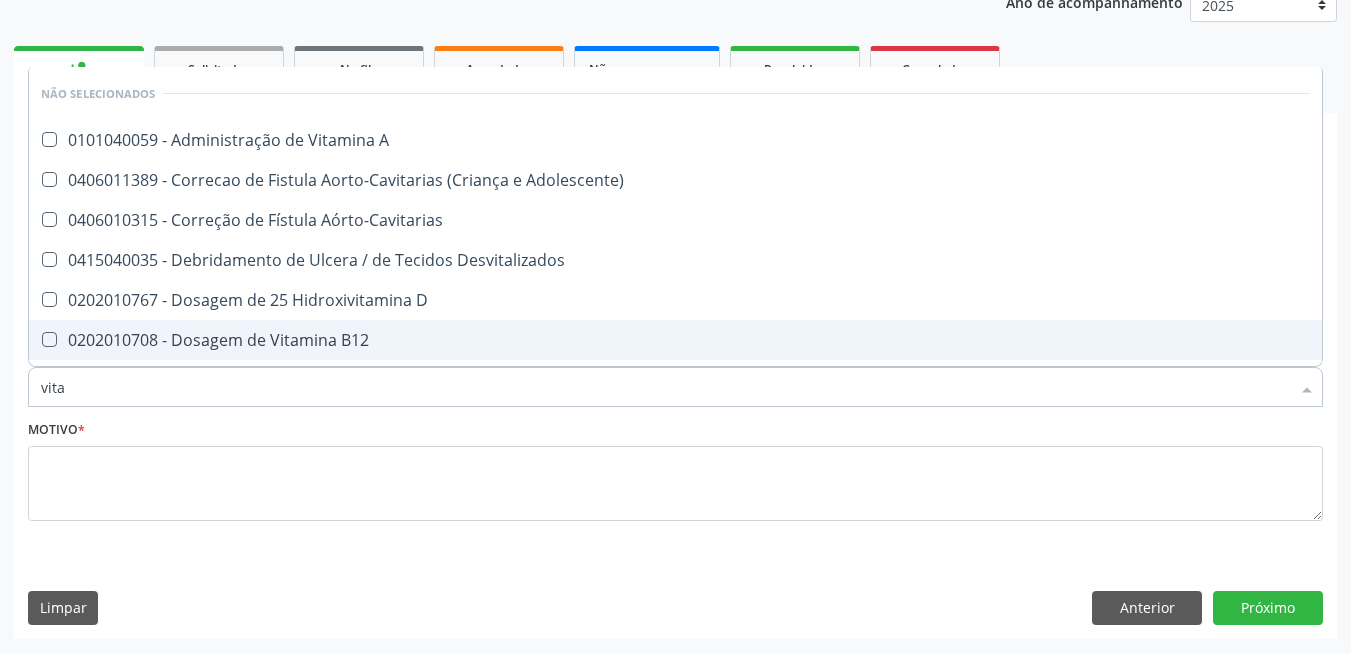 drag, startPoint x: 472, startPoint y: 350, endPoint x: 468, endPoint y: 306, distance: 44.181442 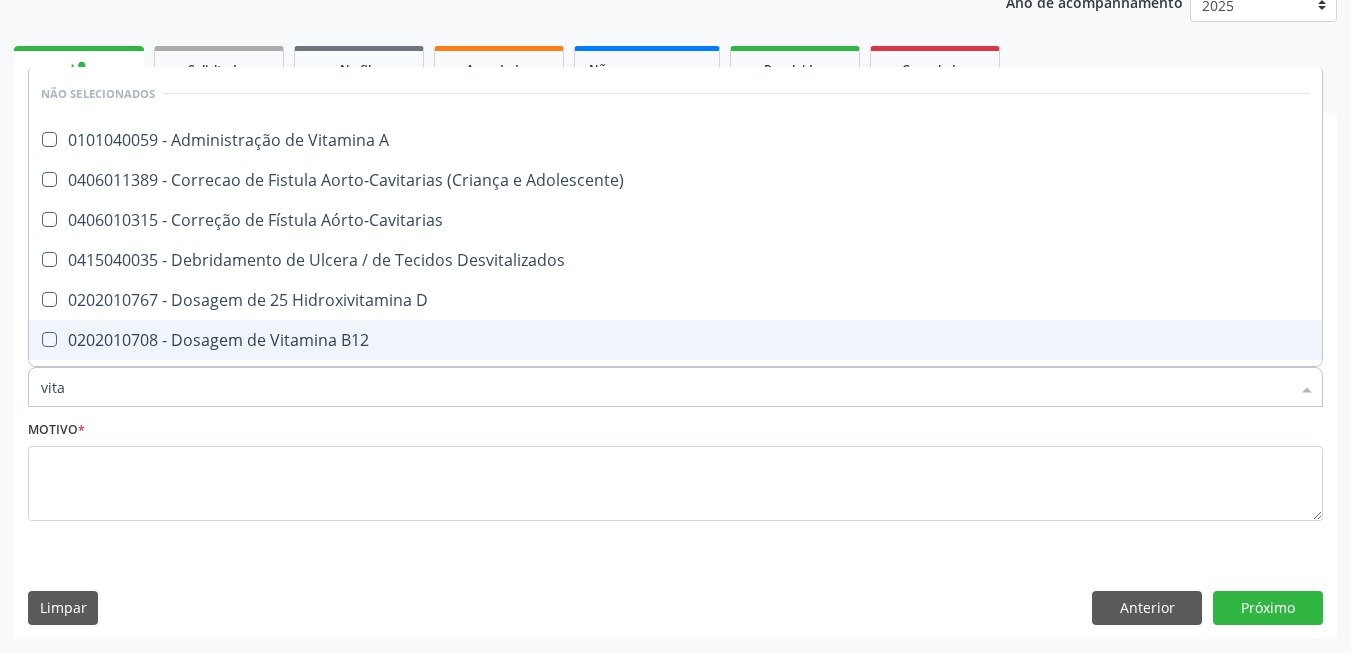 checkbox on "true" 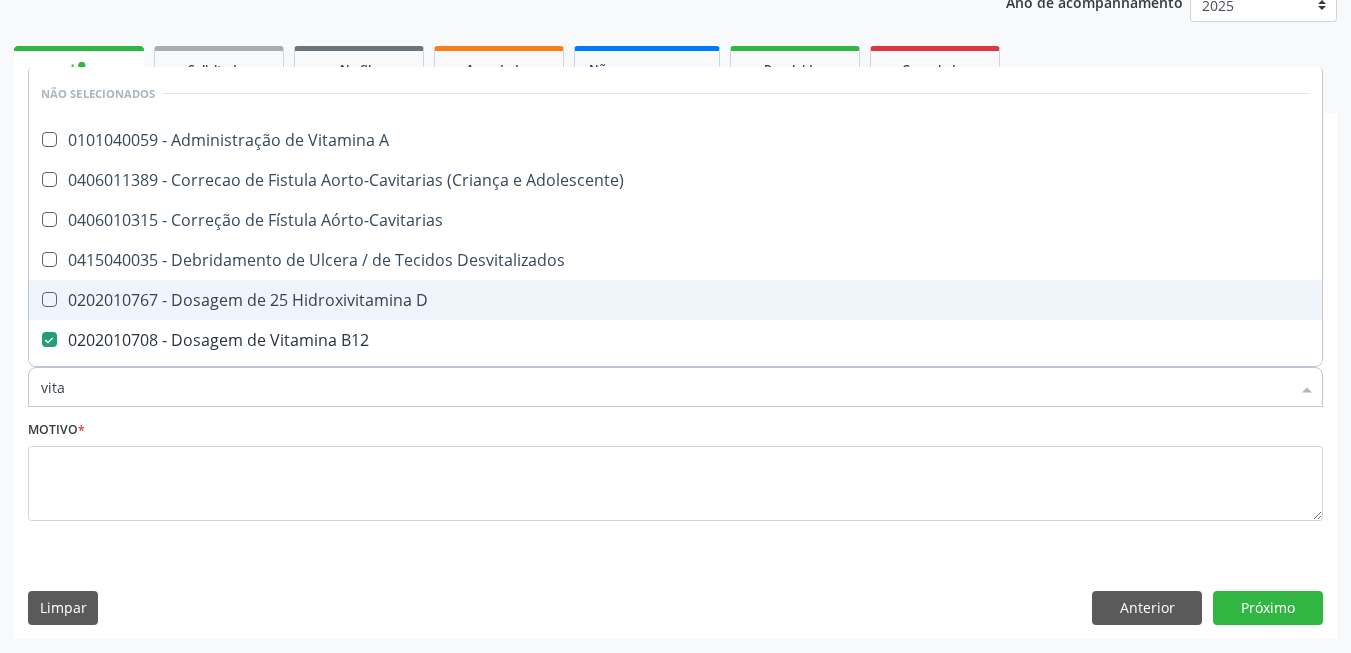 click on "0202010767 - Dosagem de 25 Hidroxivitamina D" at bounding box center (675, 300) 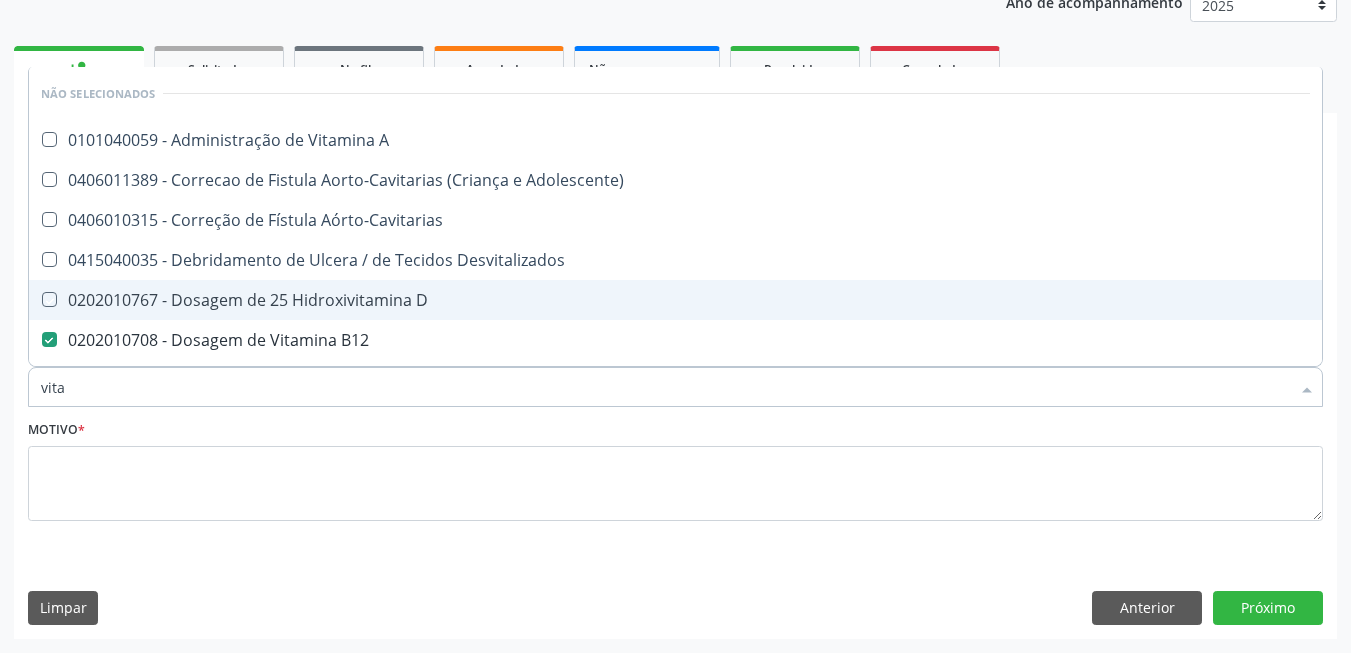 checkbox on "true" 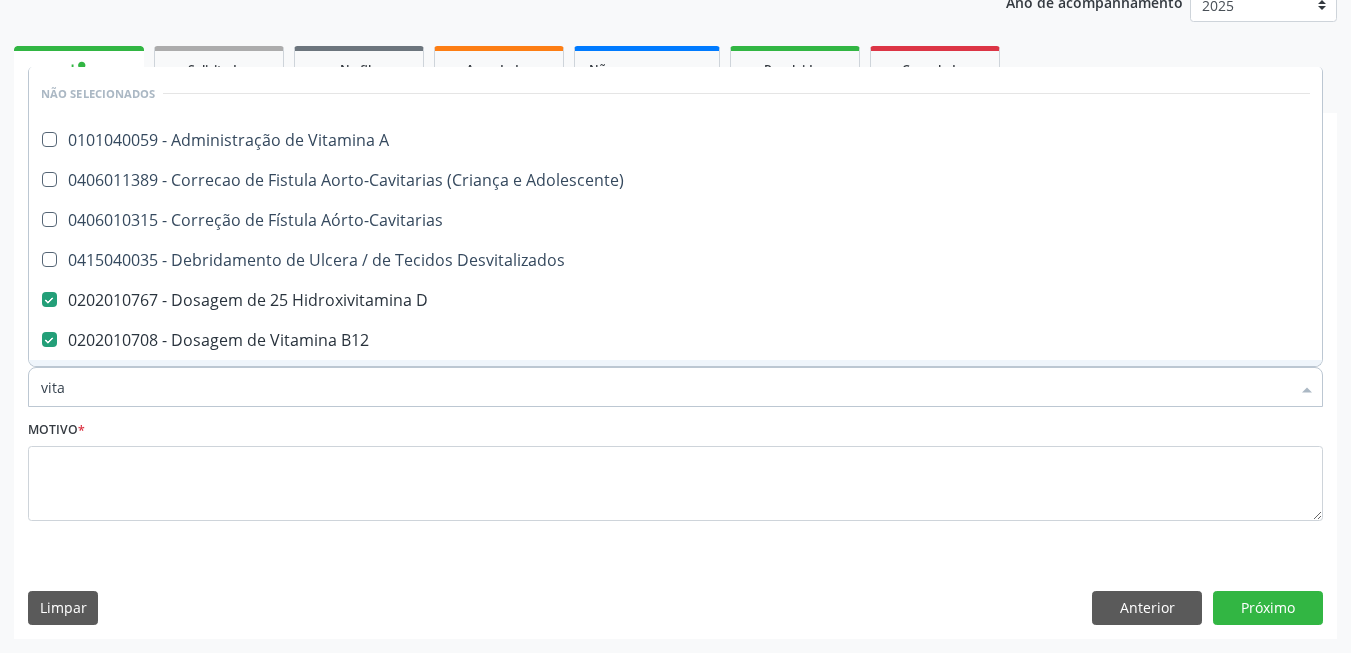 click on "vita" at bounding box center [665, 387] 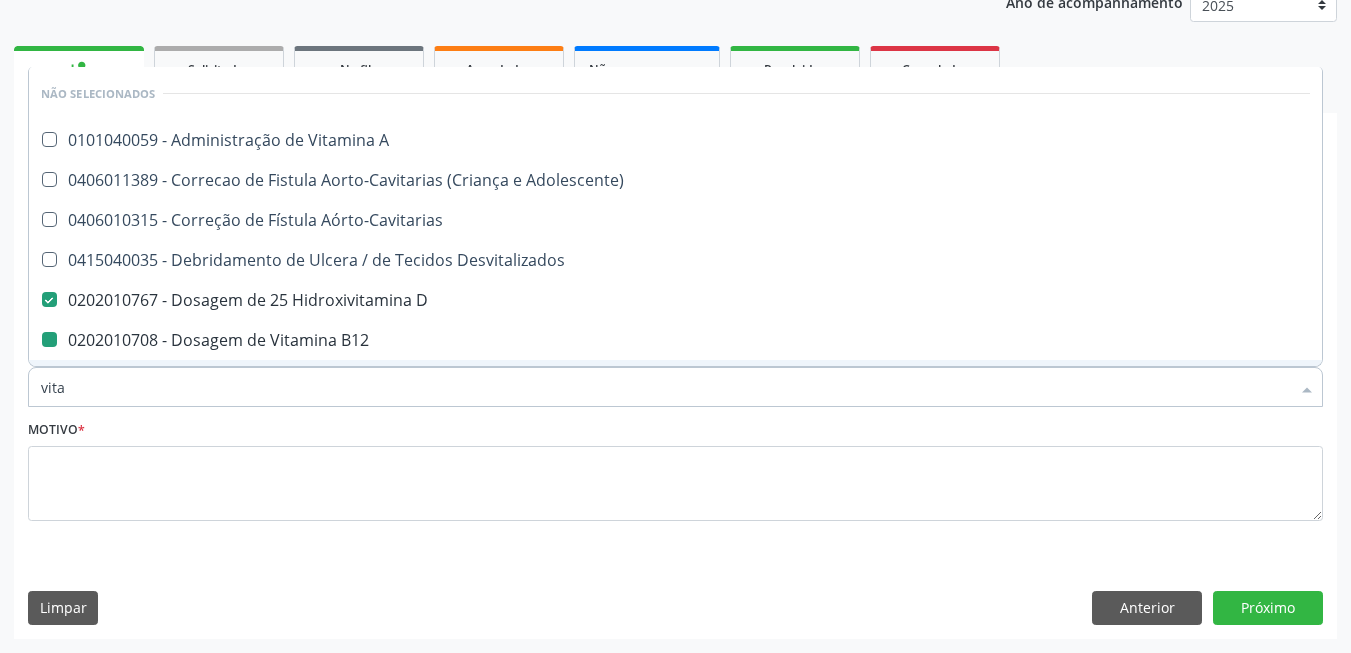 type on "g" 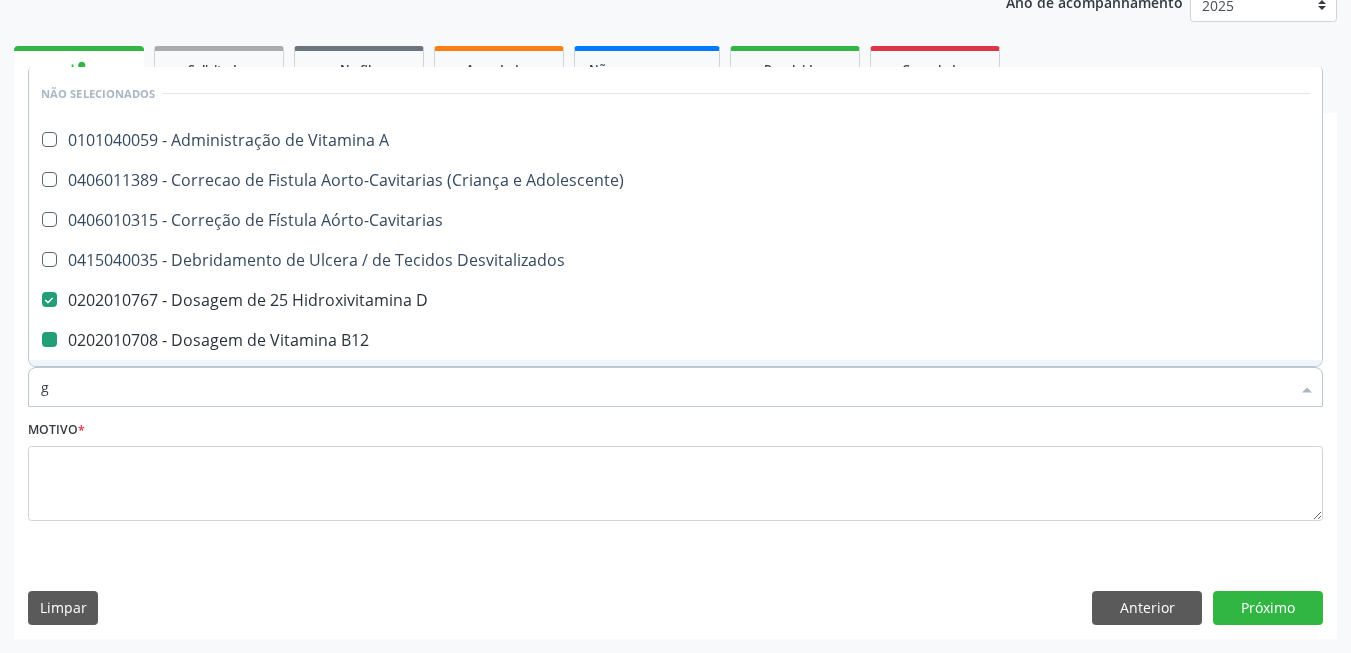 checkbox on "true" 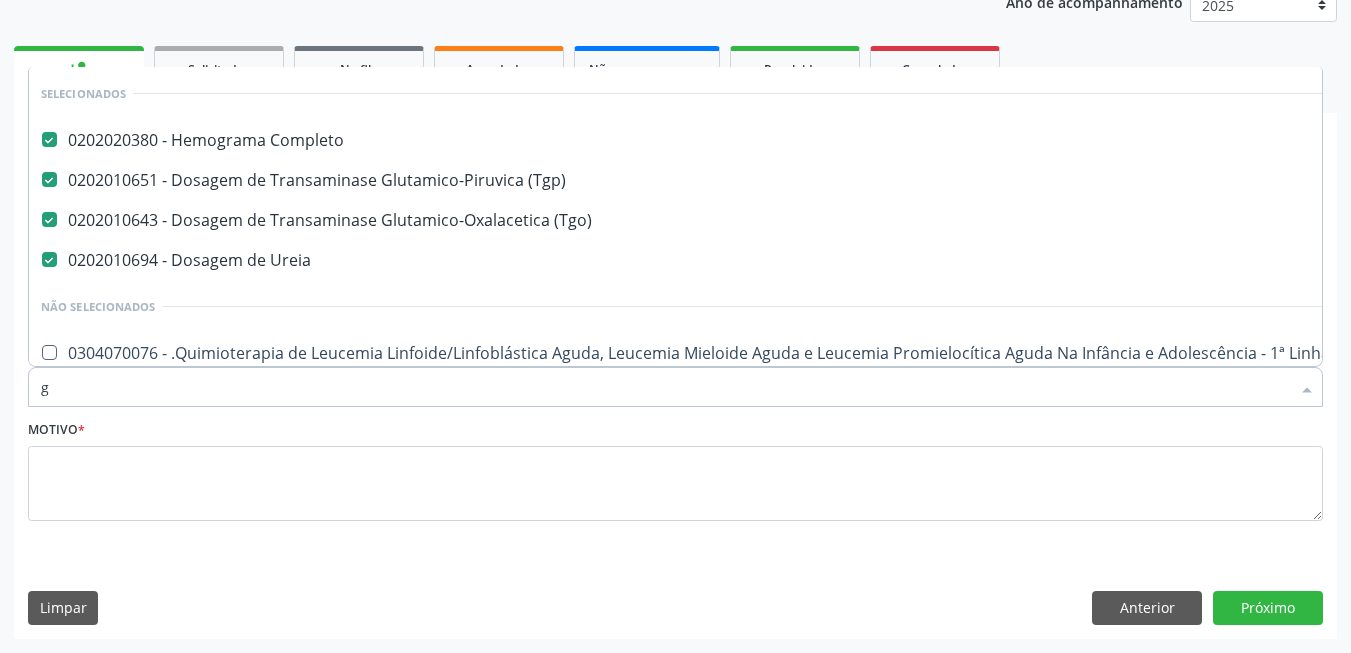 type on "gg" 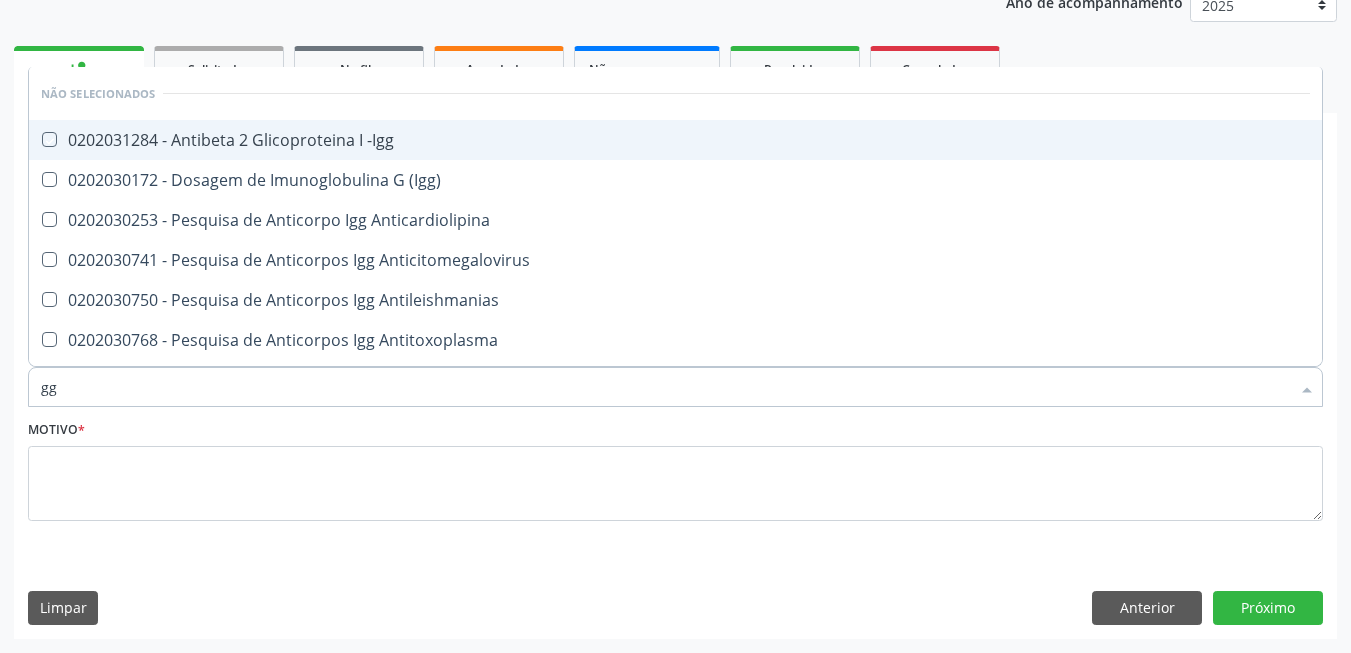 type on "g" 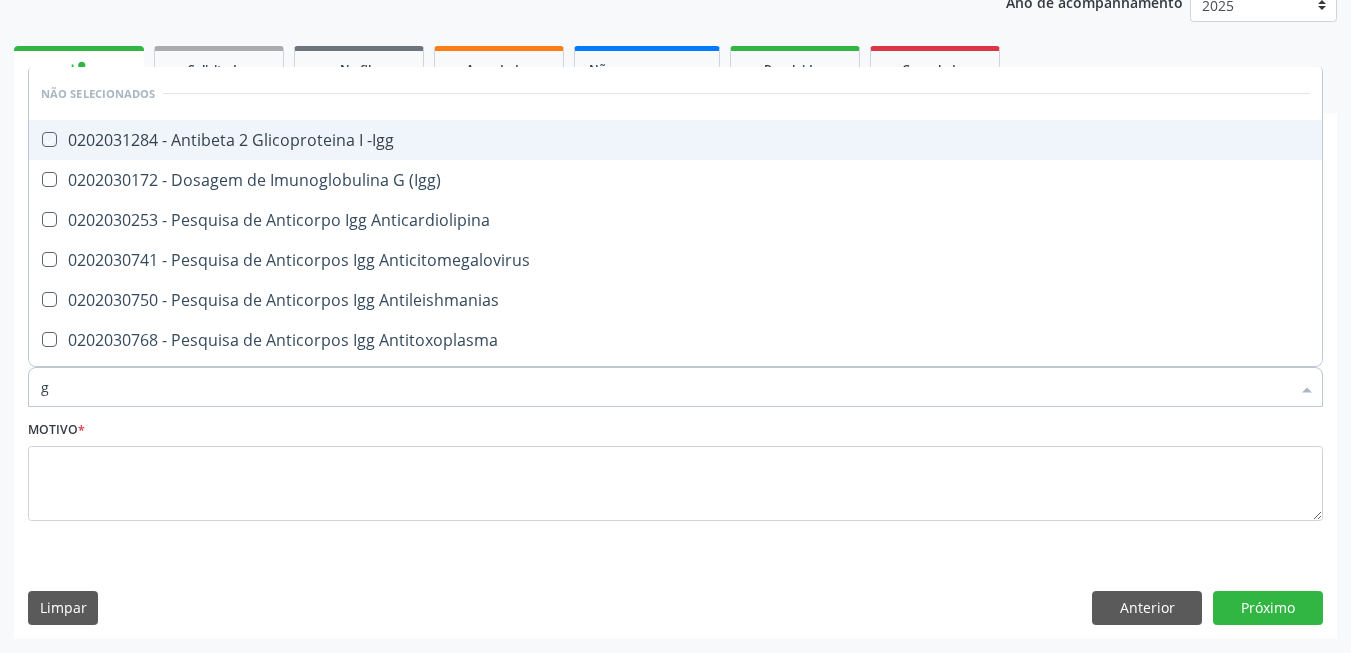 checkbox on "true" 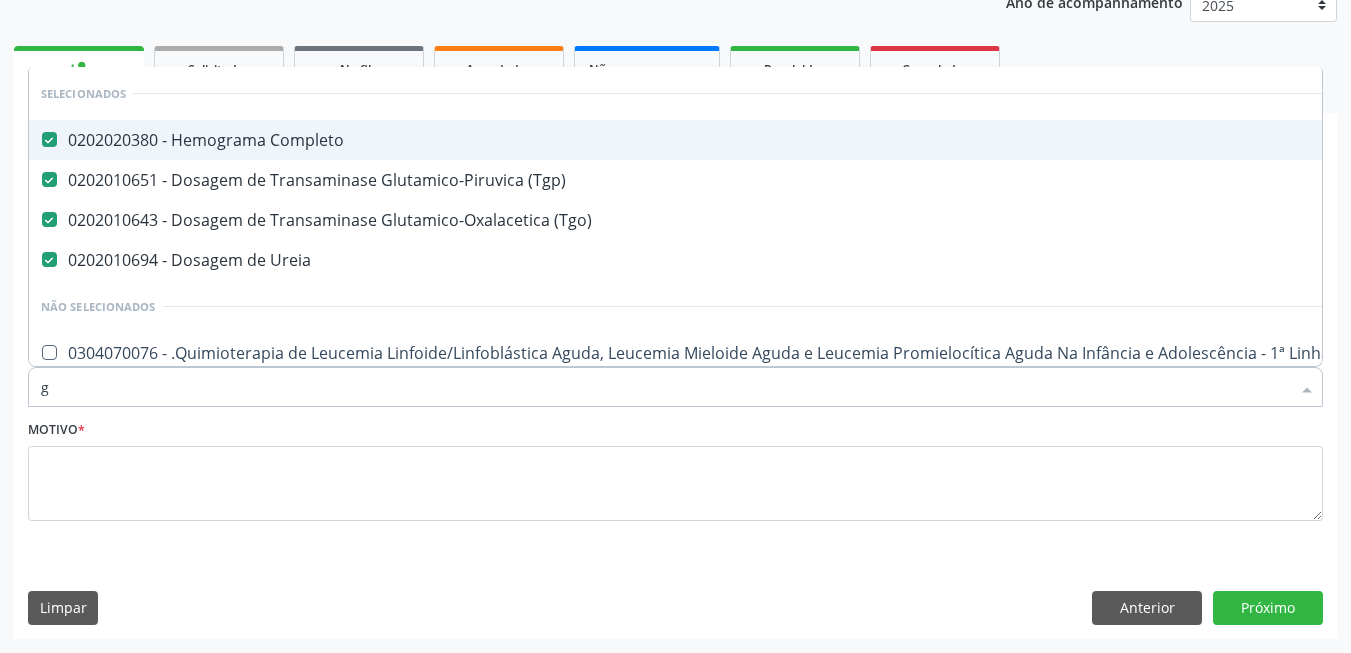 type on "ga" 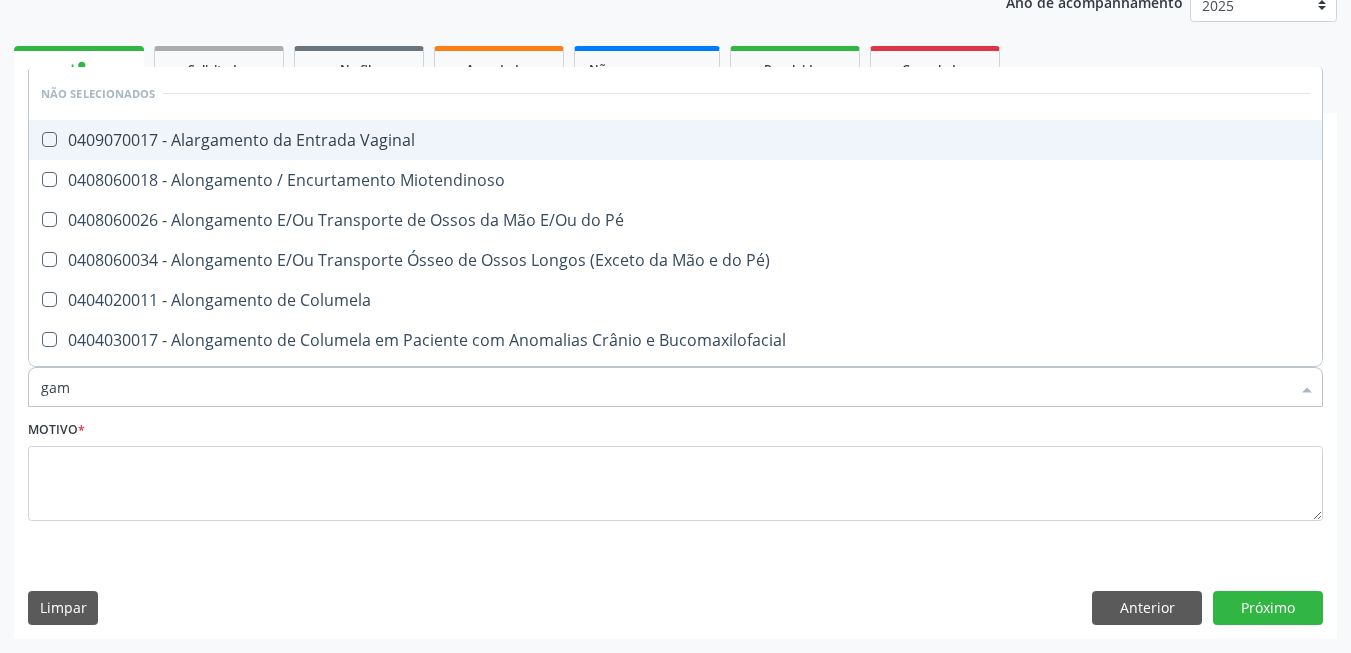 type on "gama" 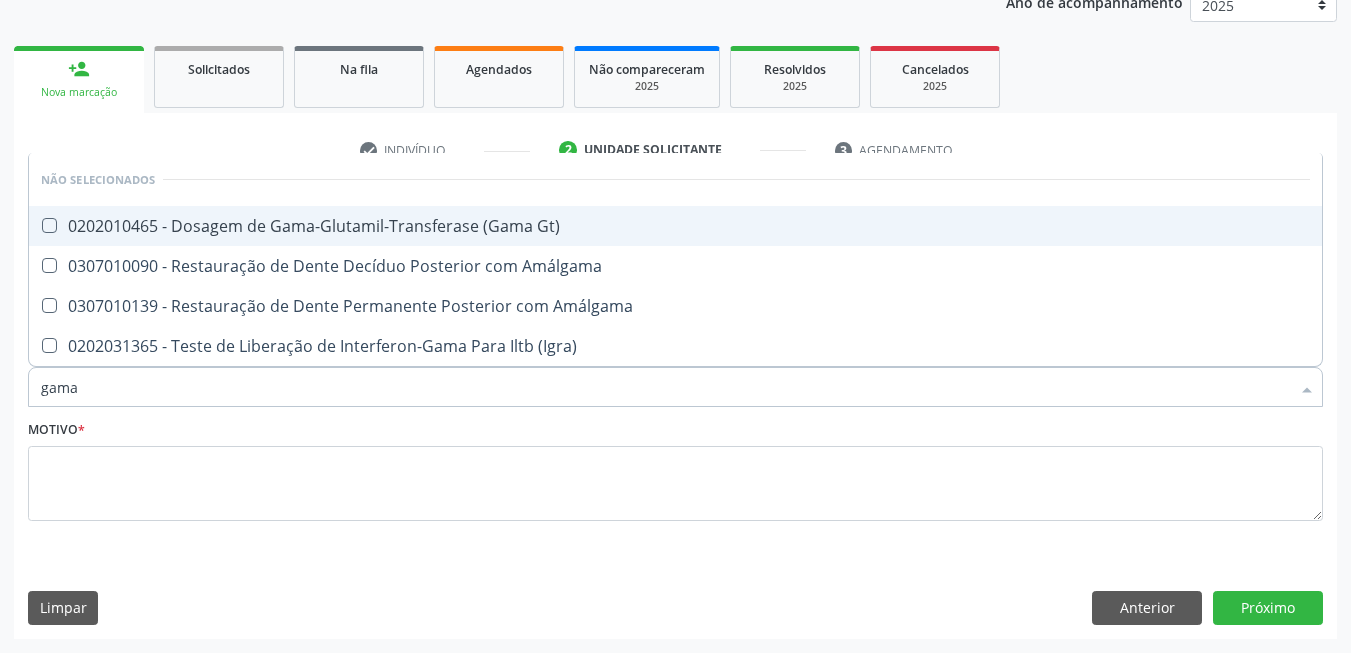 click on "gama" at bounding box center (665, 387) 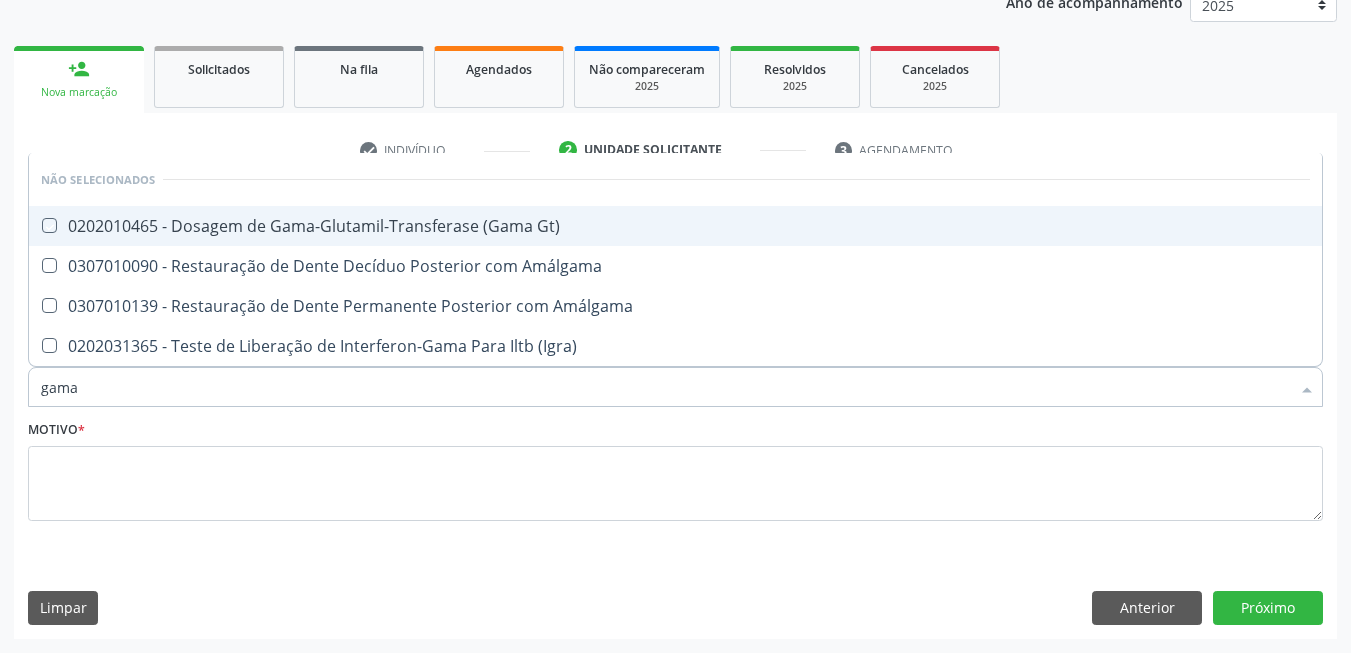 checkbox on "true" 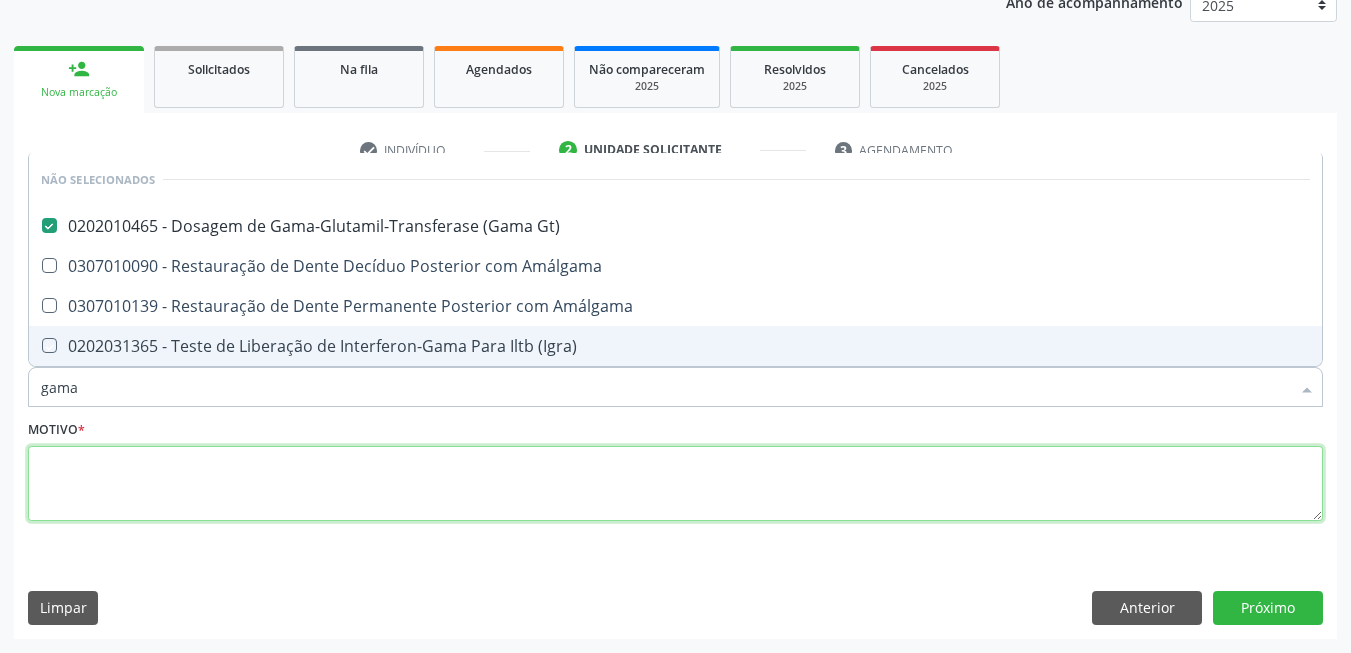 drag, startPoint x: 456, startPoint y: 505, endPoint x: 496, endPoint y: 449, distance: 68.8186 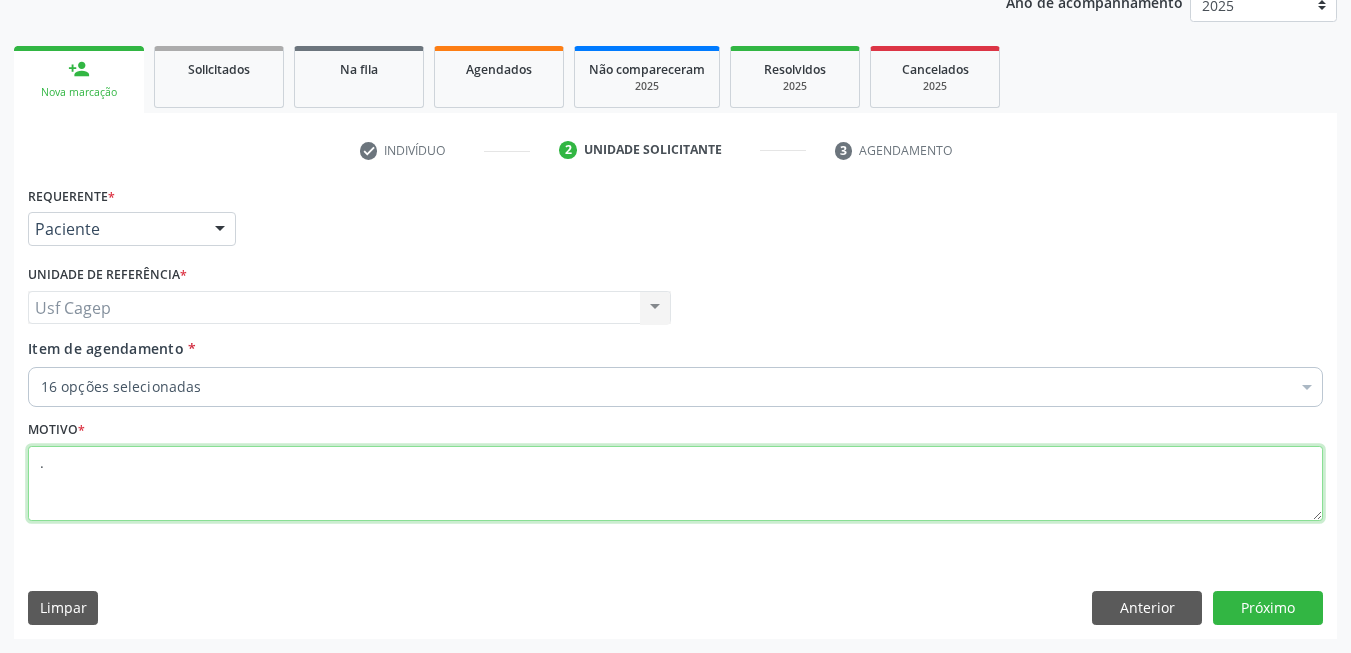 type on "." 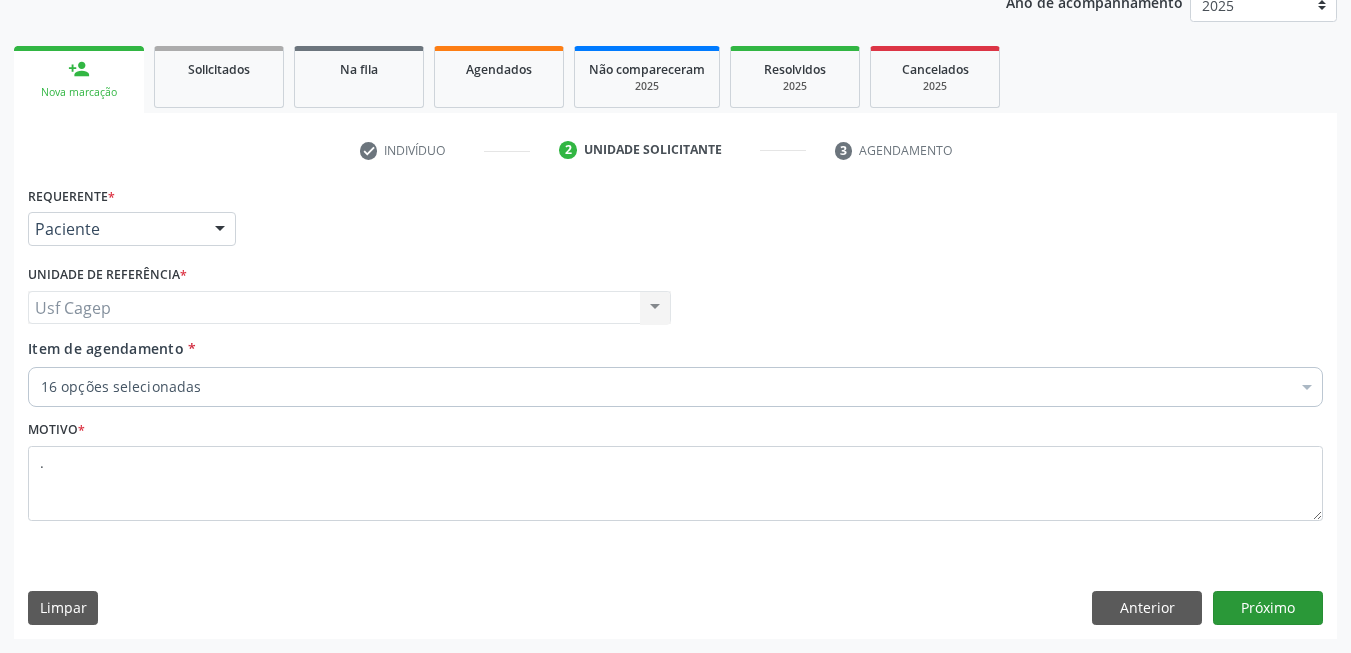 drag, startPoint x: 1289, startPoint y: 626, endPoint x: 1291, endPoint y: 609, distance: 17.117243 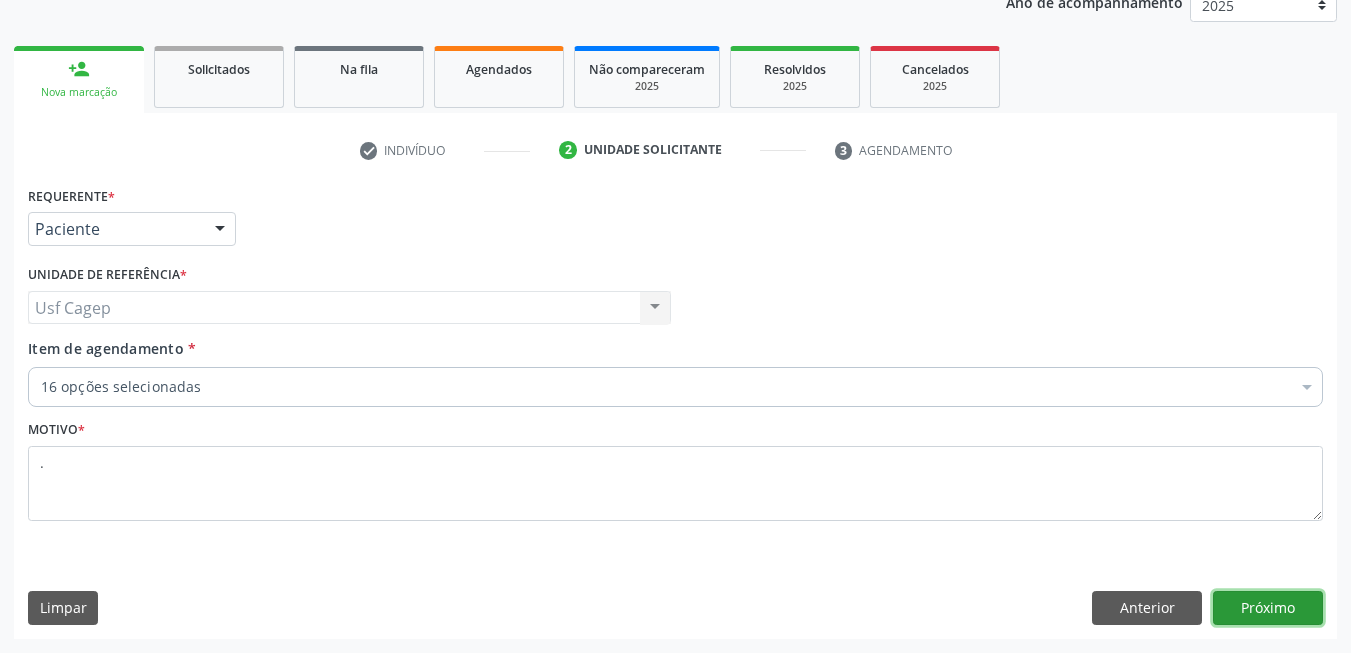 click on "Próximo" at bounding box center (1268, 608) 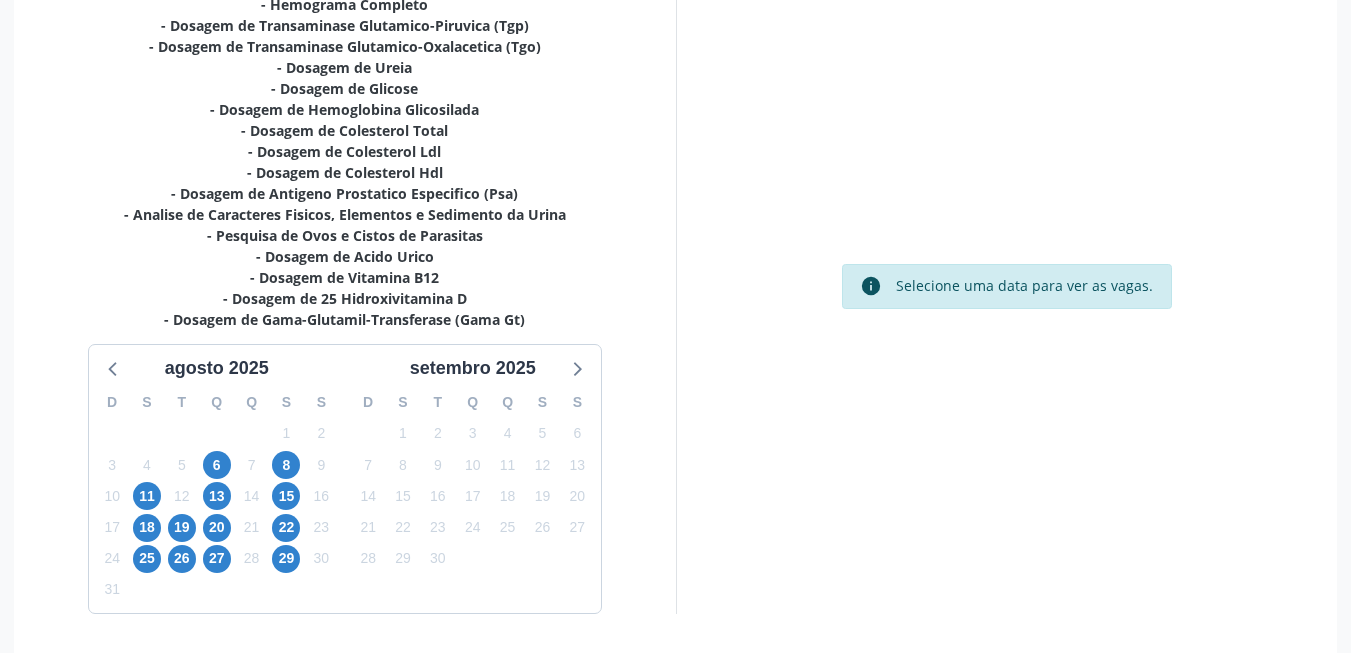 scroll, scrollTop: 532, scrollLeft: 0, axis: vertical 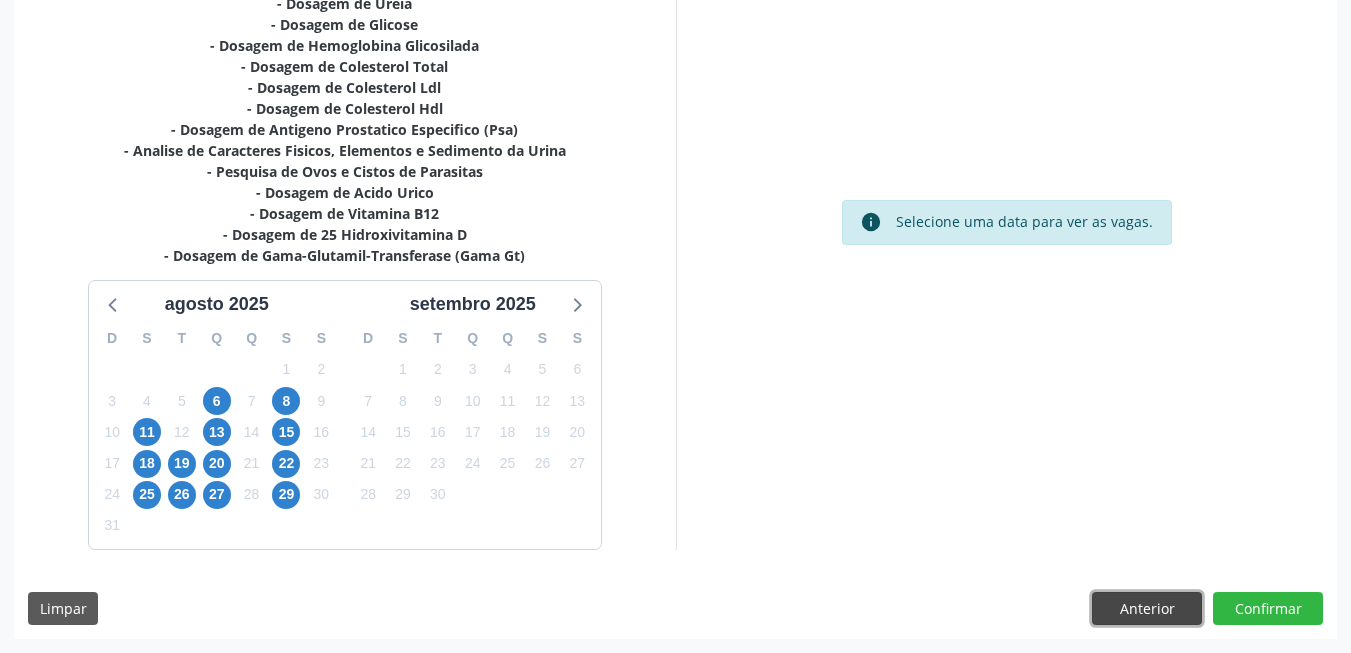click on "Anterior" at bounding box center (1147, 609) 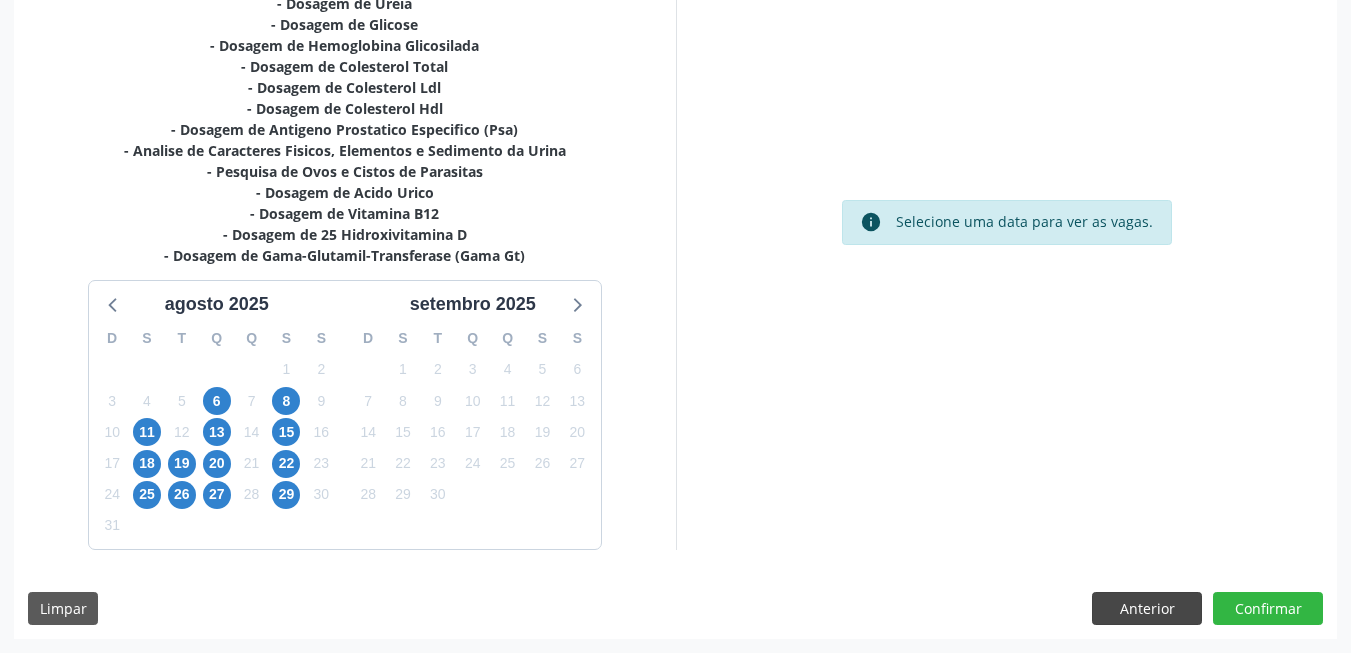scroll, scrollTop: 253, scrollLeft: 0, axis: vertical 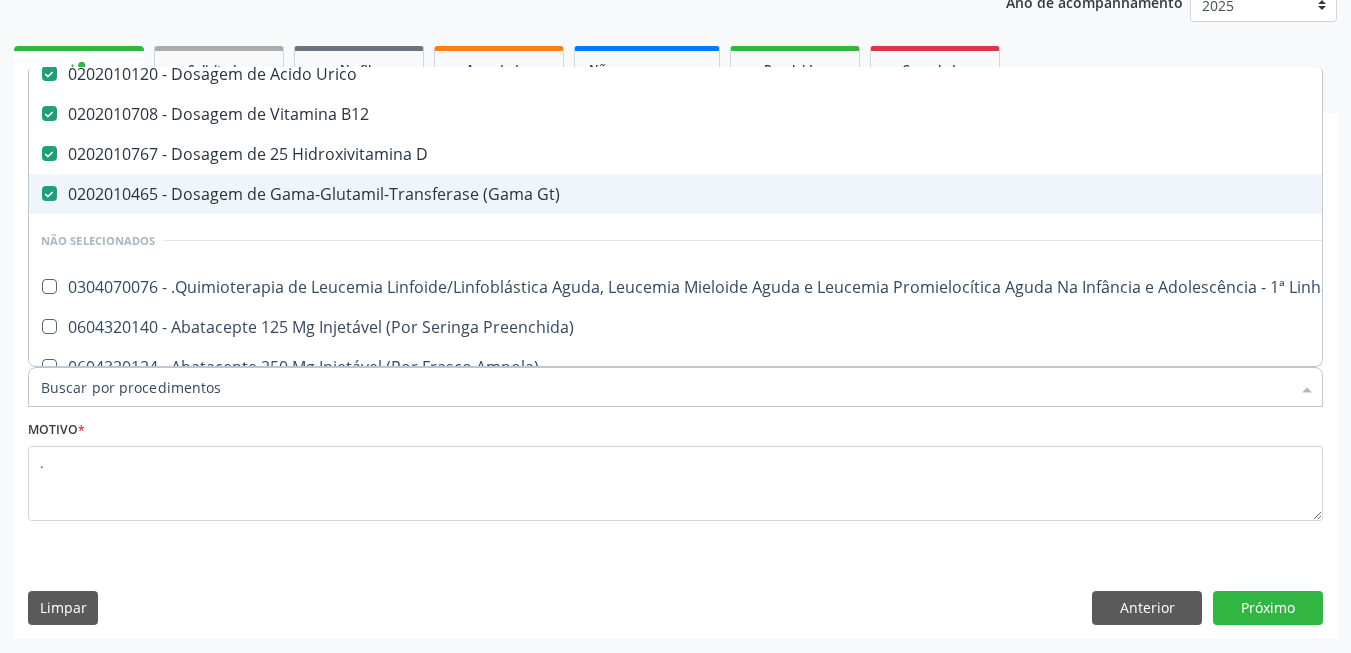click on "0202010465 - Dosagem de Gama-Glutamil-Transferase (Gama Gt)" at bounding box center [819, 194] 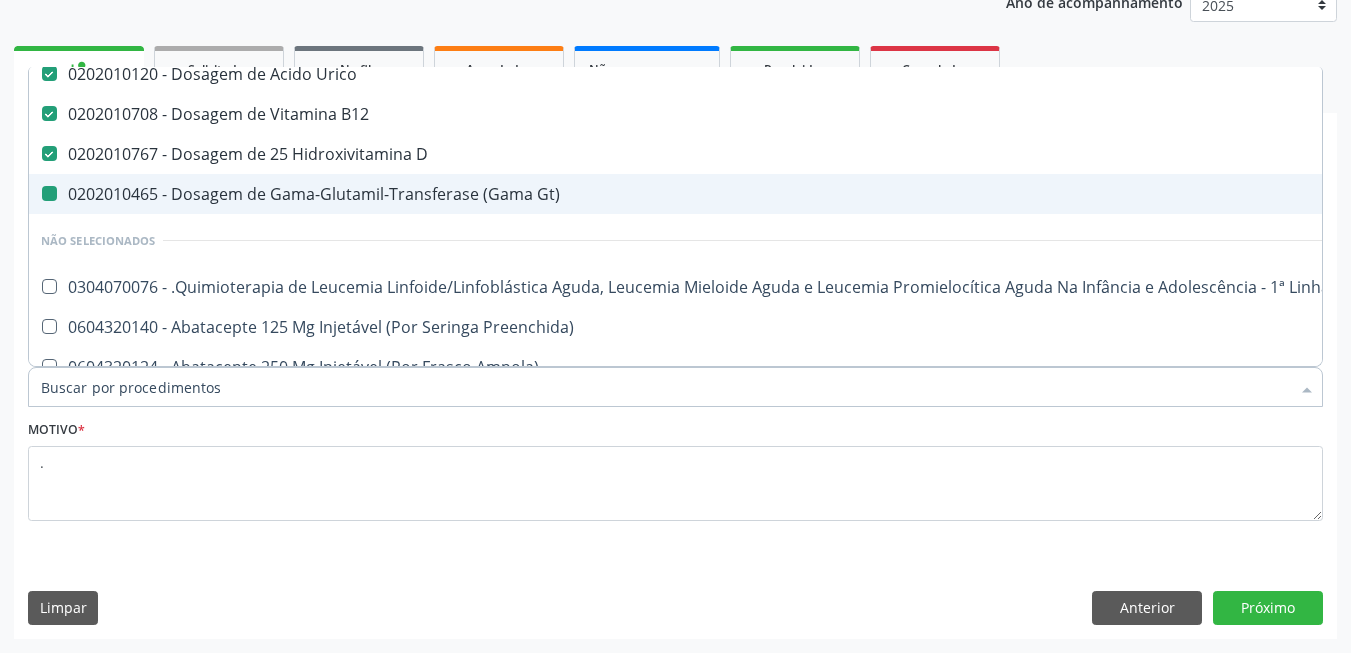 checkbox on "false" 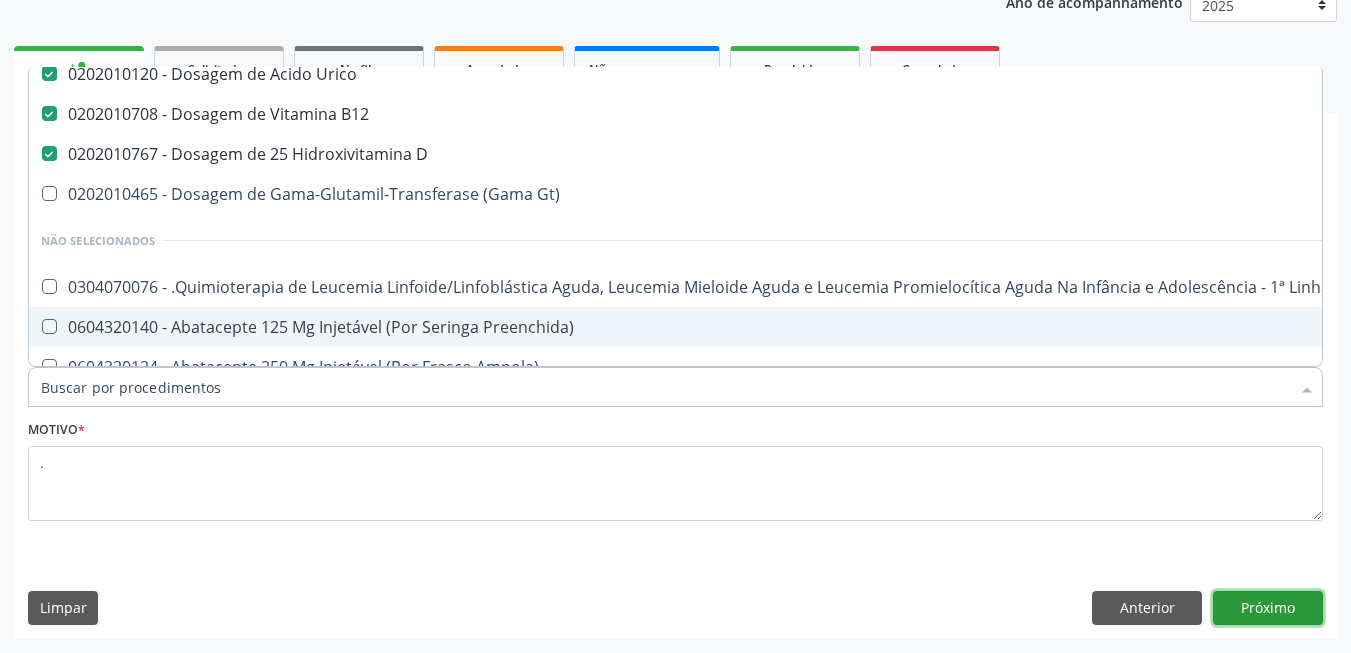 click on "Próximo" at bounding box center (1268, 608) 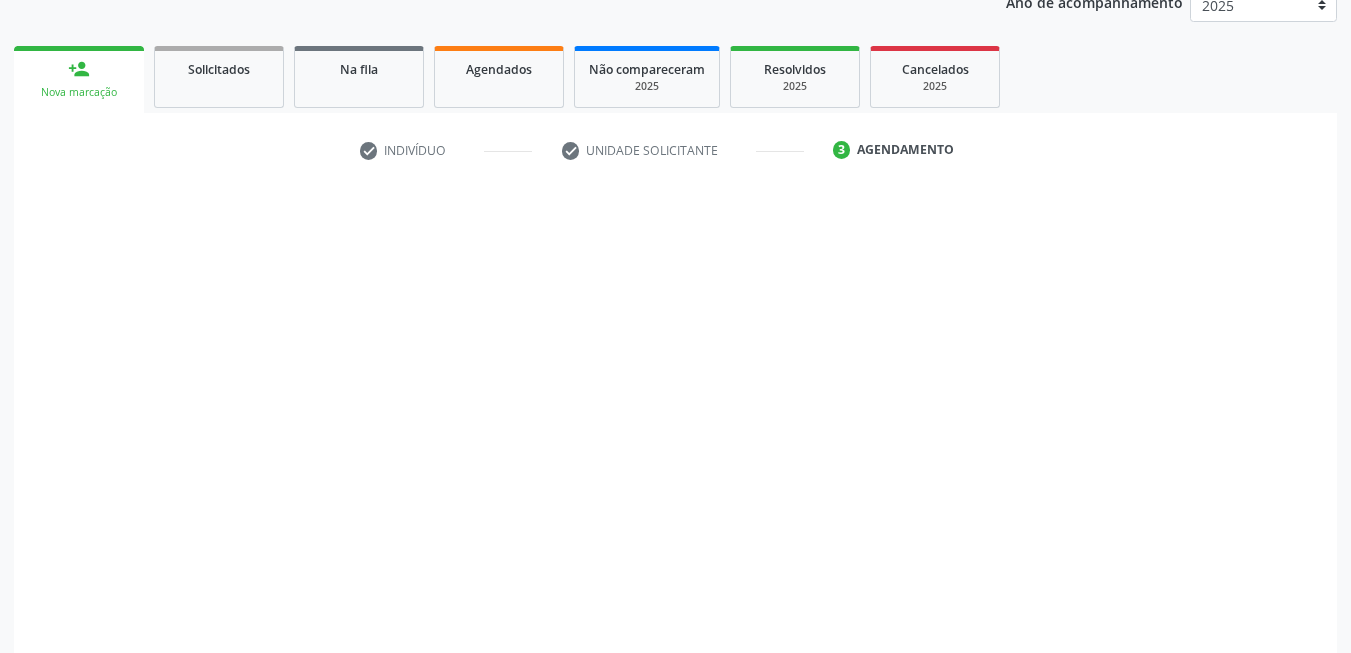 scroll, scrollTop: 0, scrollLeft: 0, axis: both 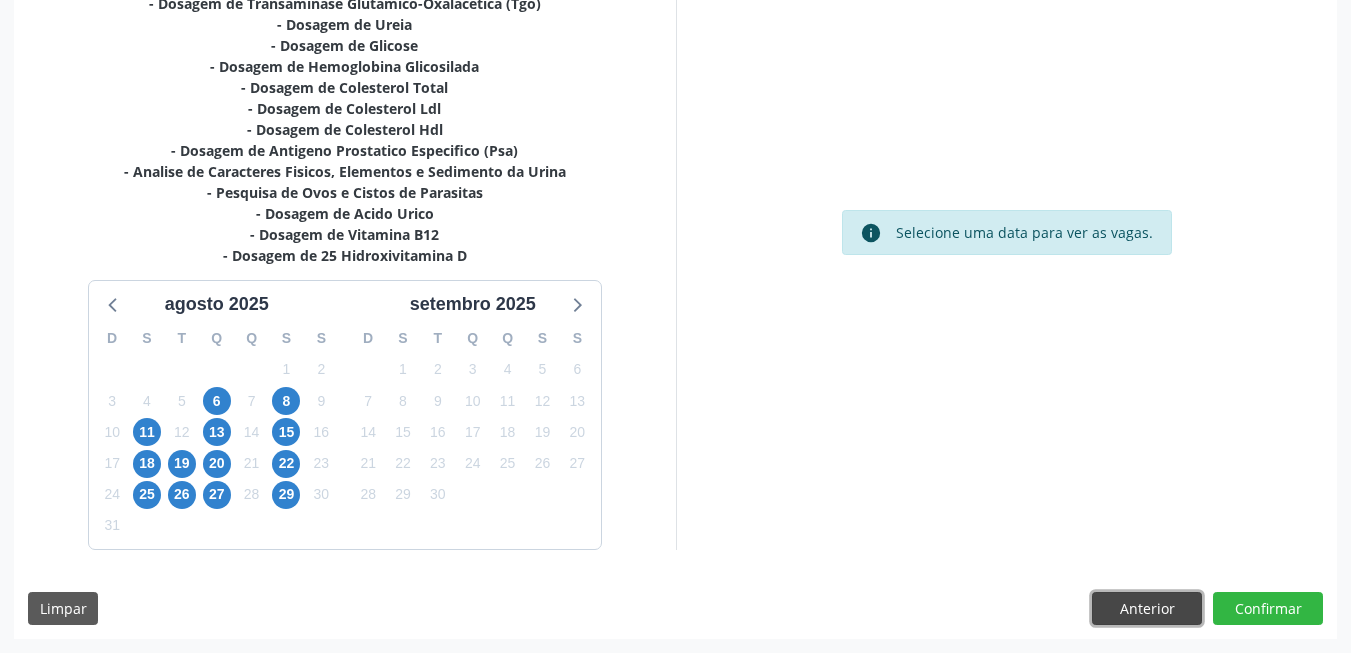 click on "Anterior" at bounding box center [1147, 609] 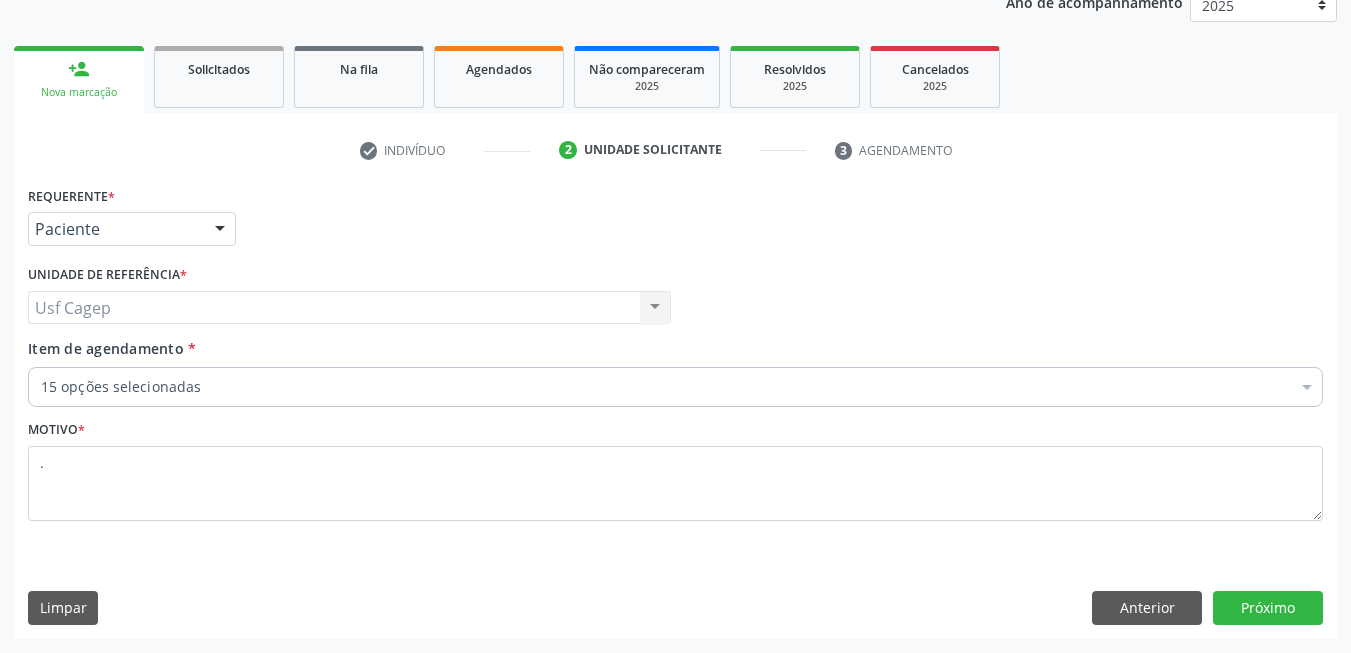 scroll, scrollTop: 253, scrollLeft: 0, axis: vertical 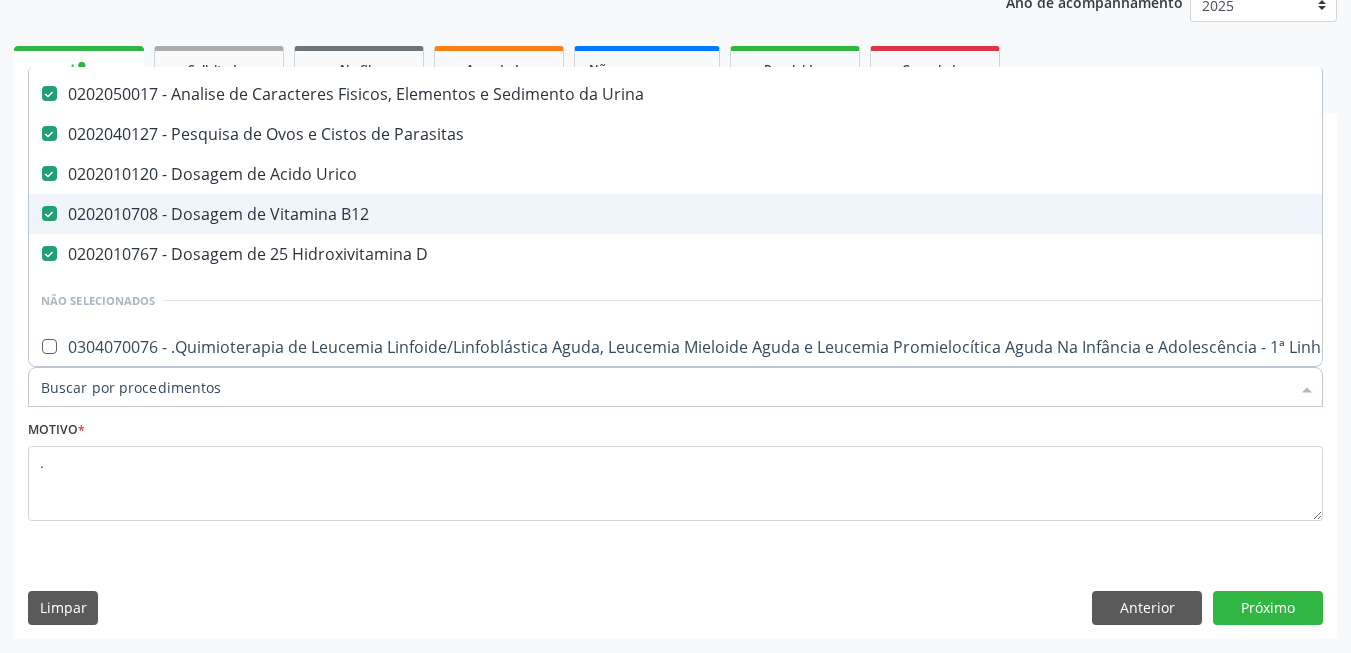 click on "0202010708 - Dosagem de Vitamina B12" at bounding box center [819, 214] 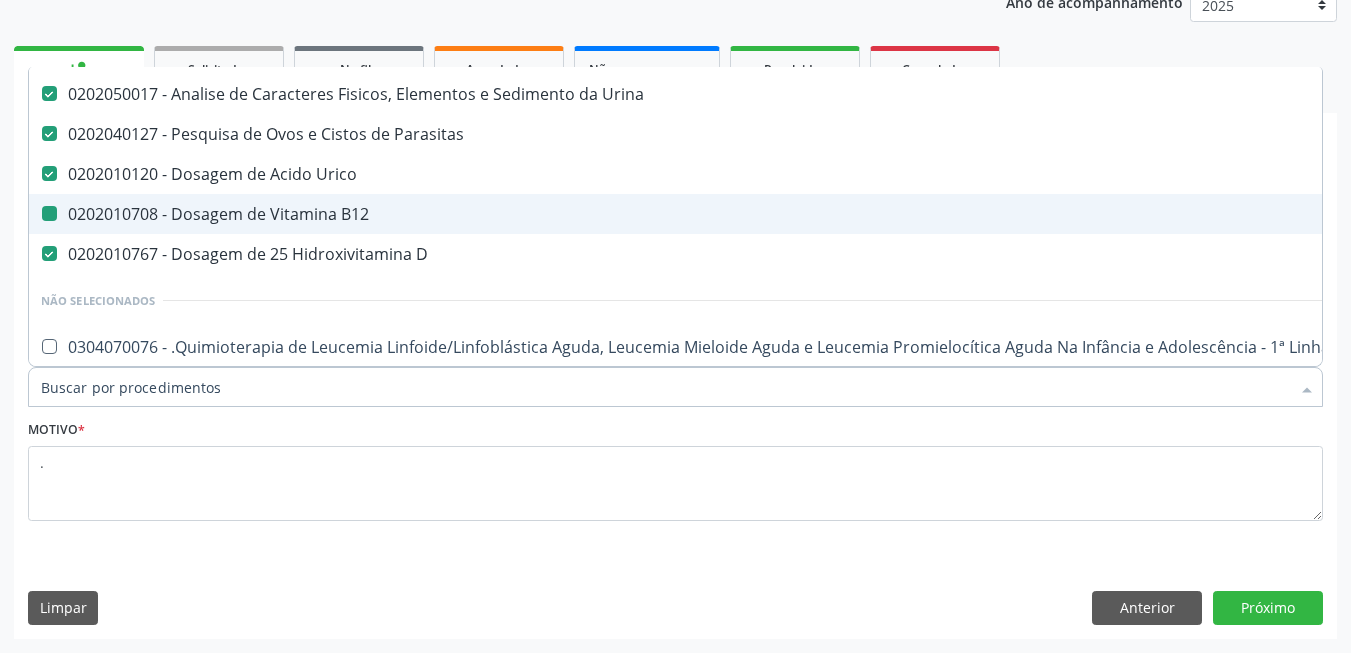 checkbox on "false" 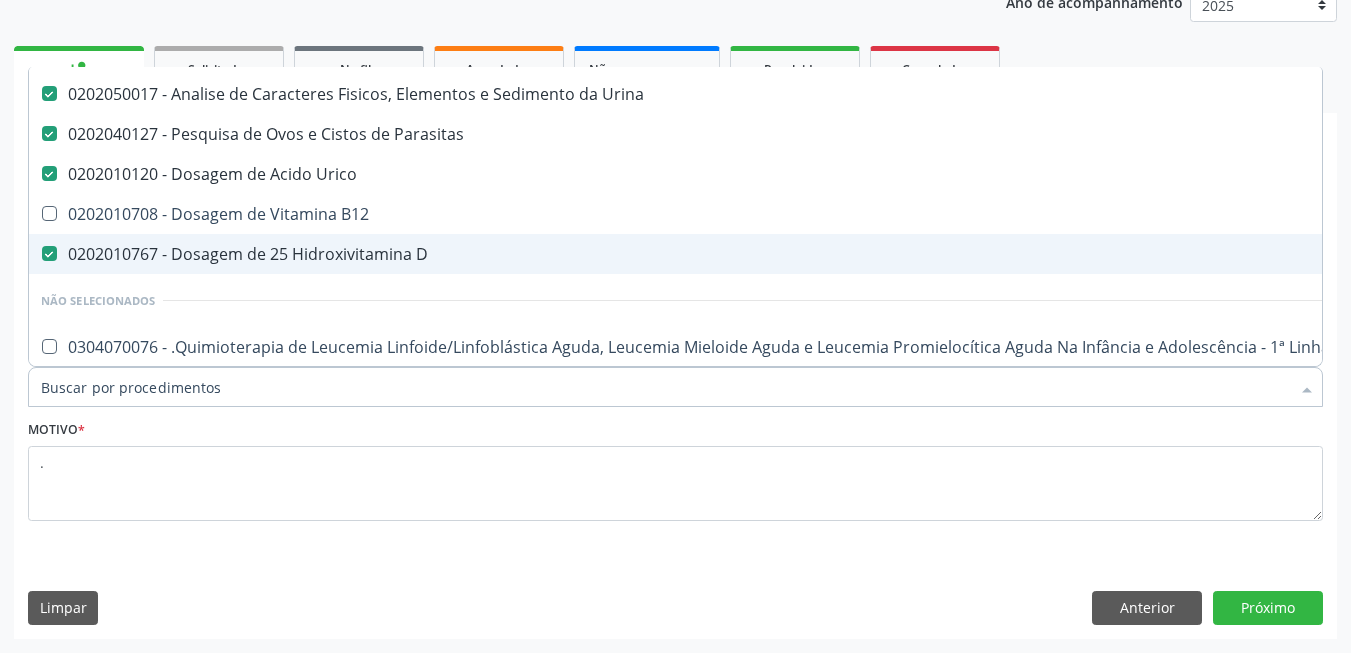 click on "0202010767 - Dosagem de 25 Hidroxivitamina D" at bounding box center [819, 254] 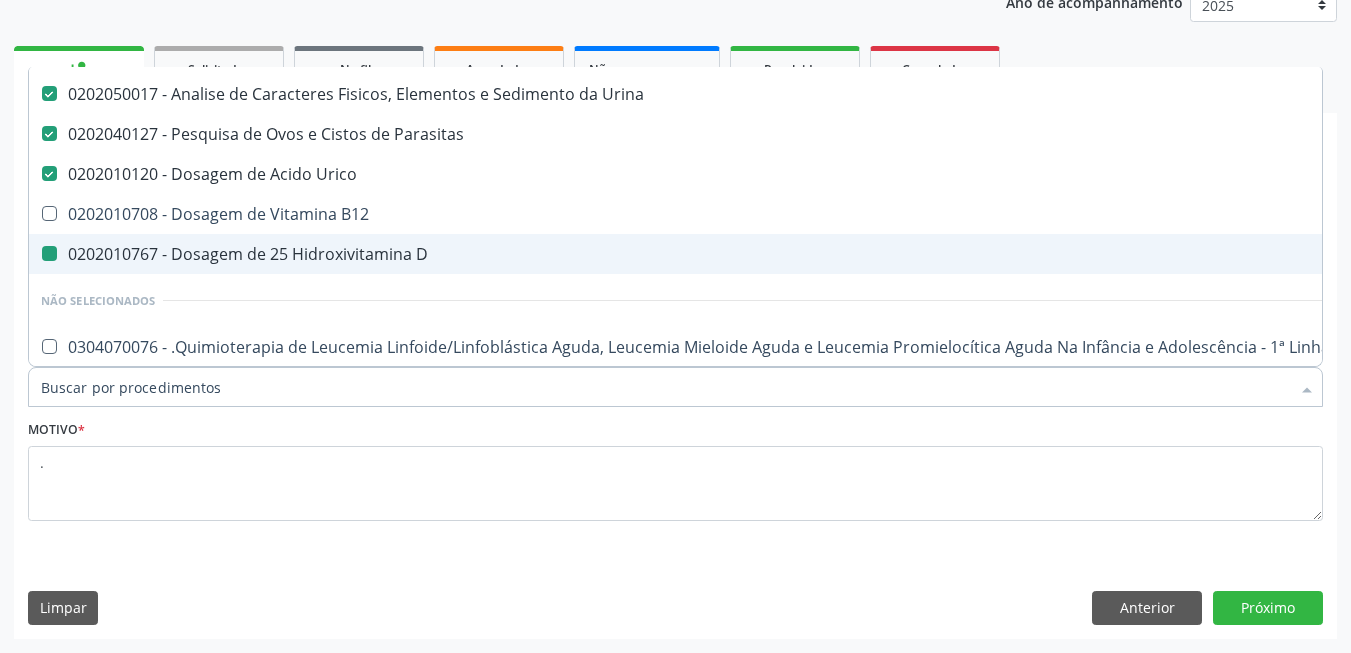 checkbox on "false" 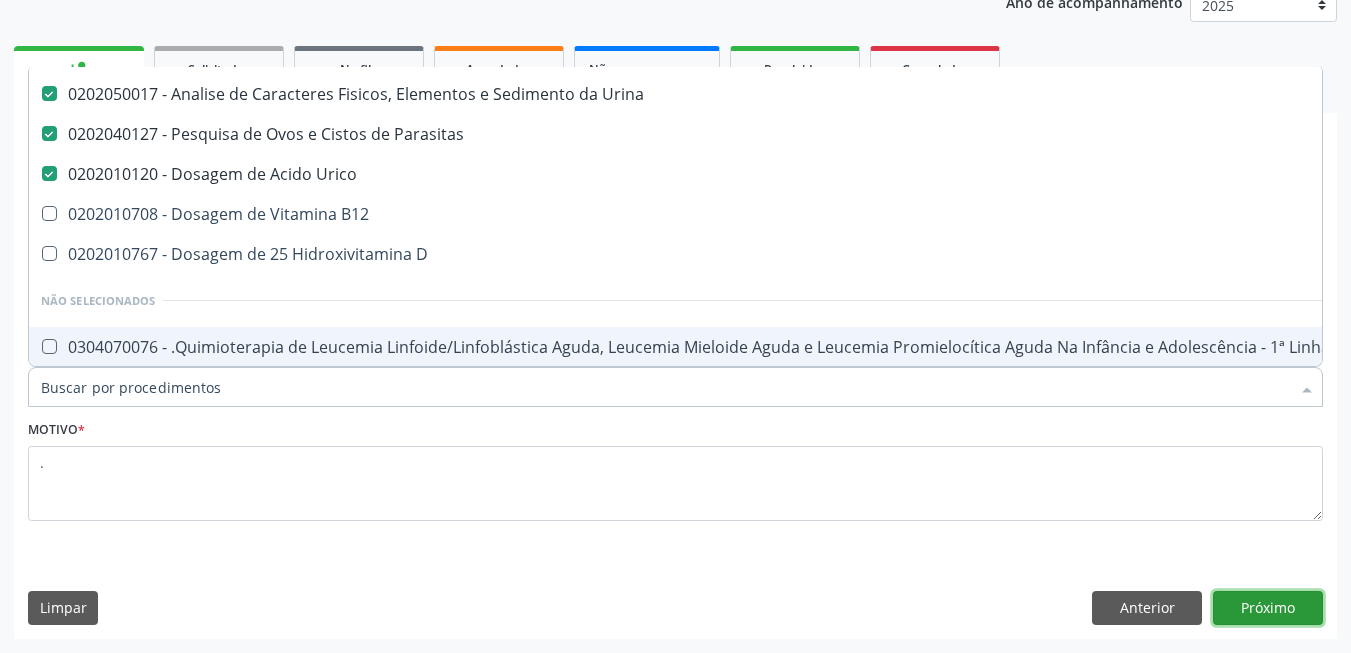 click on "Próximo" at bounding box center [1268, 608] 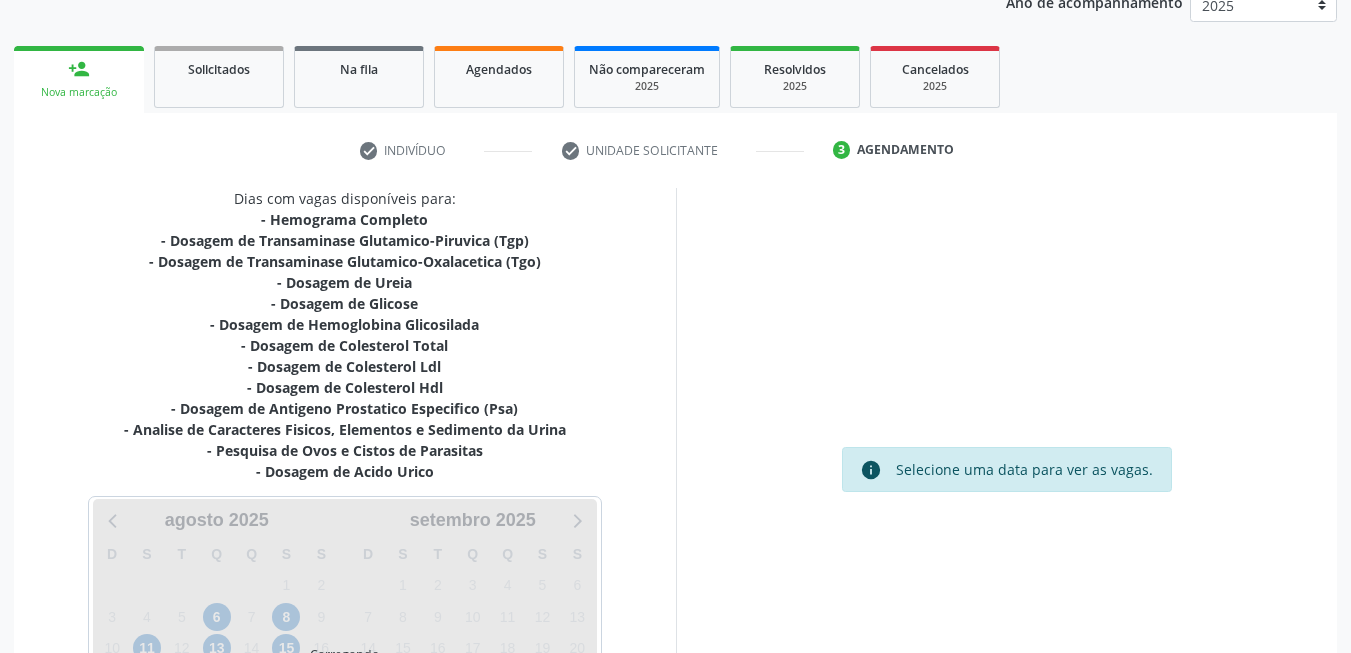 scroll, scrollTop: 0, scrollLeft: 0, axis: both 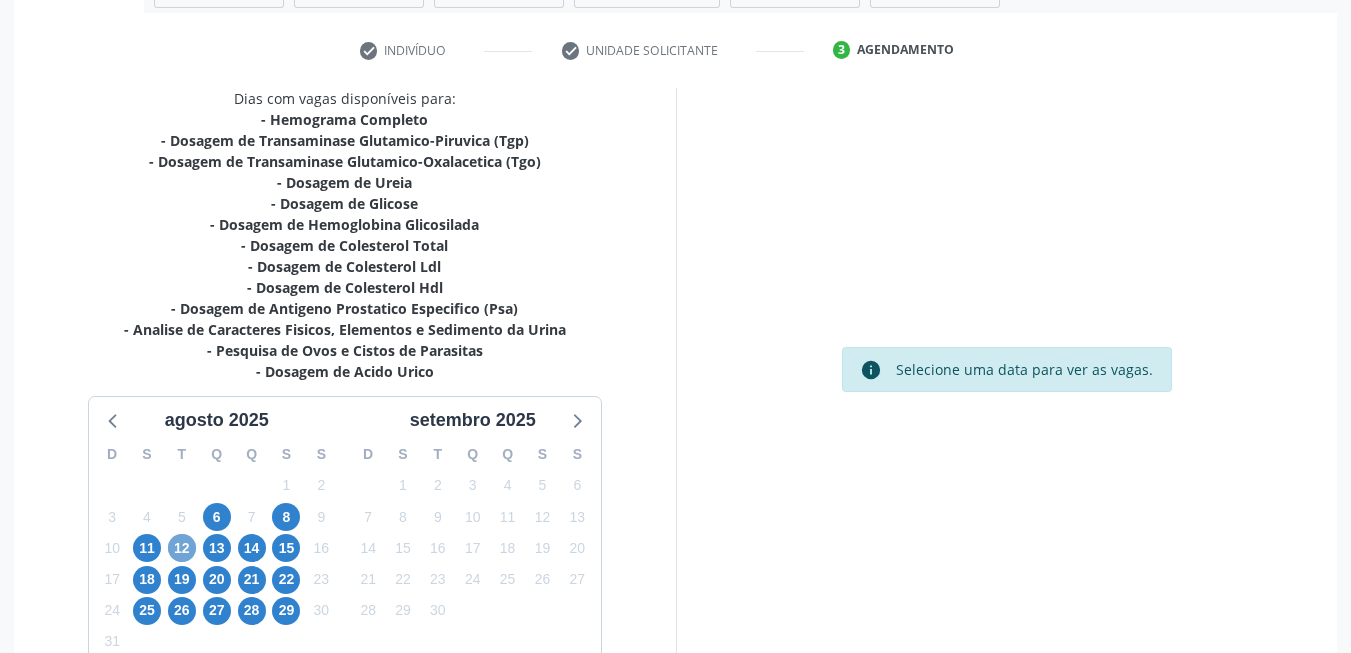 click on "12" at bounding box center (182, 548) 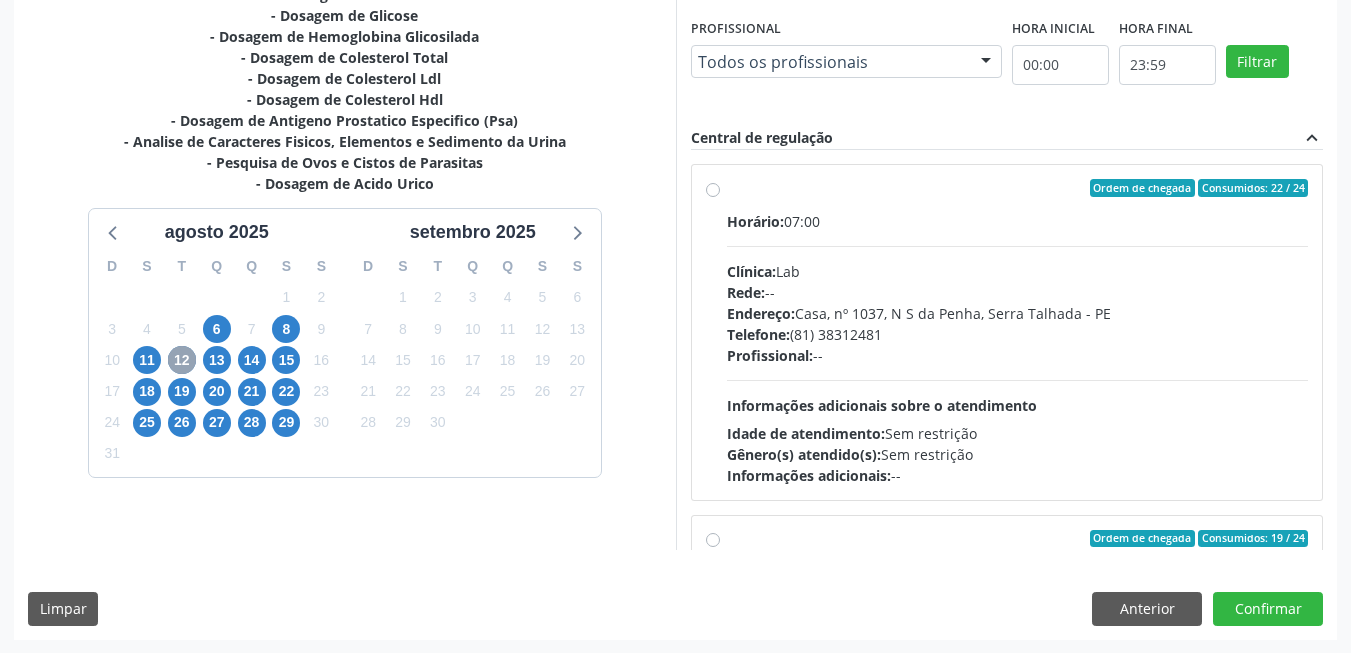 scroll, scrollTop: 542, scrollLeft: 0, axis: vertical 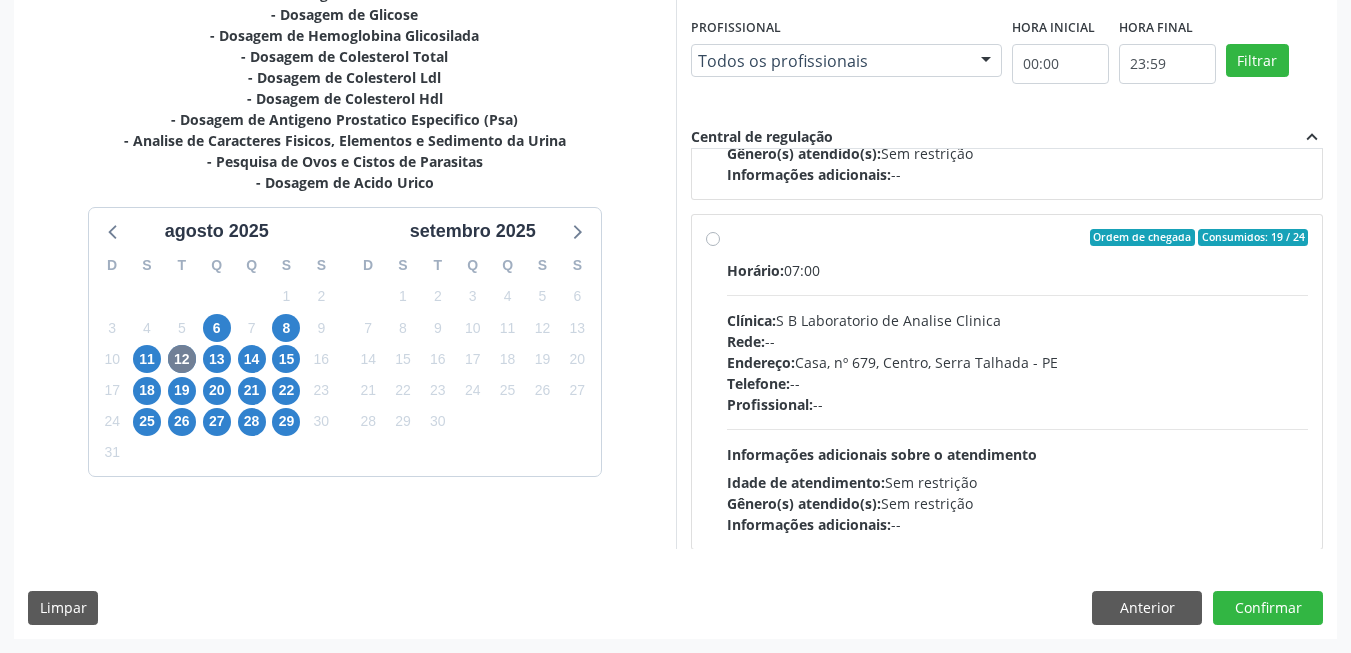 click on "Endereço:   Casa, nº 679, Centro, Serra Talhada - PE" at bounding box center (1018, 362) 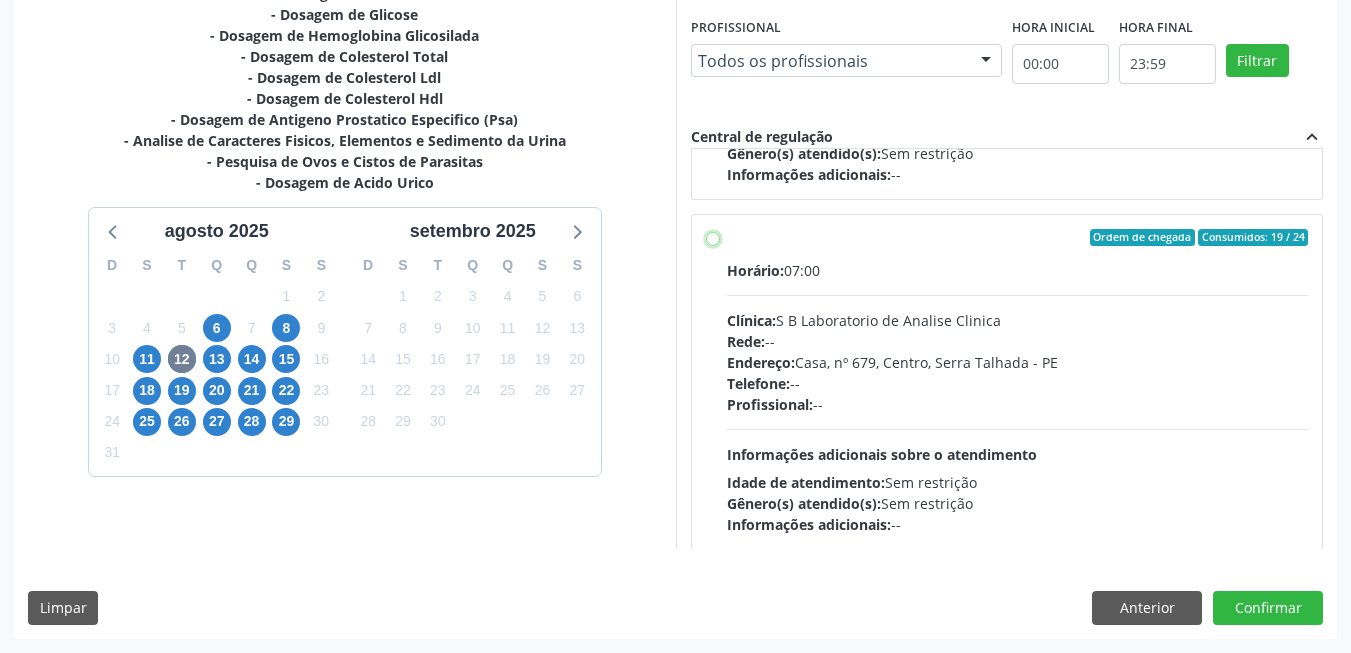 click on "Ordem de chegada
Consumidos: 19 / 24
Horário:   07:00
Clínica:  S B Laboratorio de Analise Clinica
Rede:
--
Endereço:   Casa, nº 679, Centro, Serra Talhada - PE
Telefone:   --
Profissional:
--
Informações adicionais sobre o atendimento
Idade de atendimento:
Sem restrição
Gênero(s) atendido(s):
Sem restrição
Informações adicionais:
--" at bounding box center (713, 238) 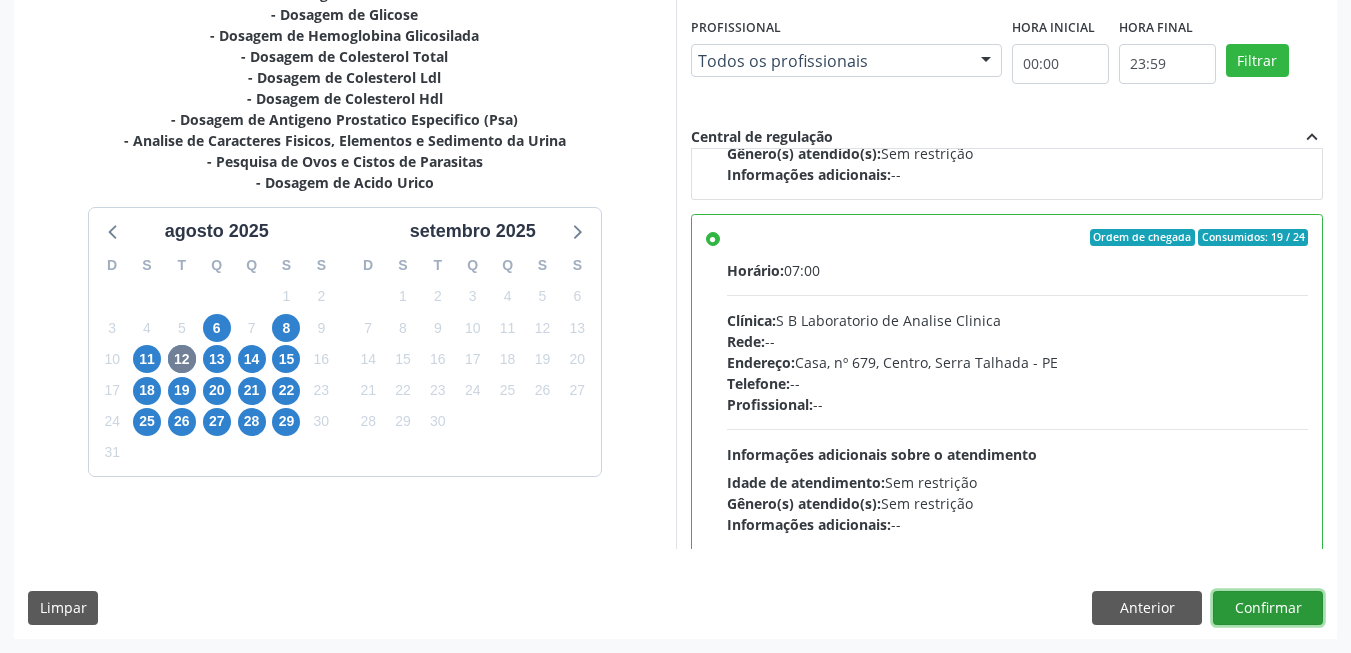 click on "Confirmar" at bounding box center [1268, 608] 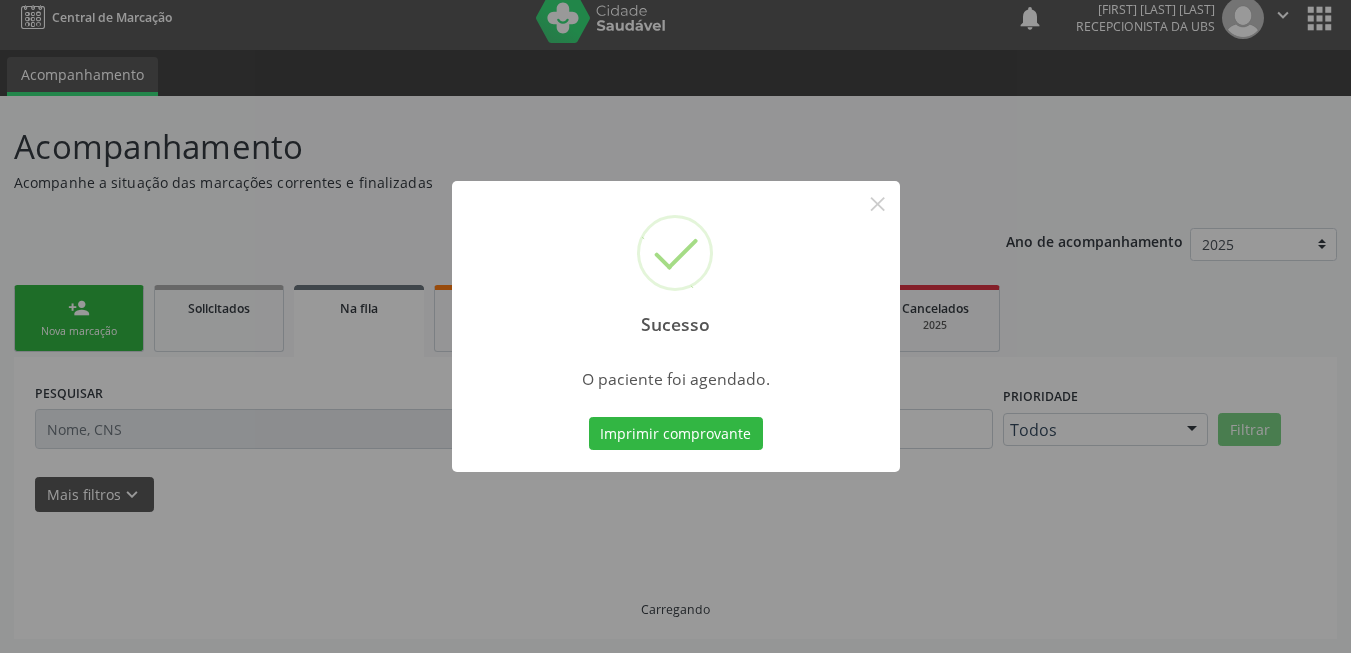 scroll, scrollTop: 14, scrollLeft: 0, axis: vertical 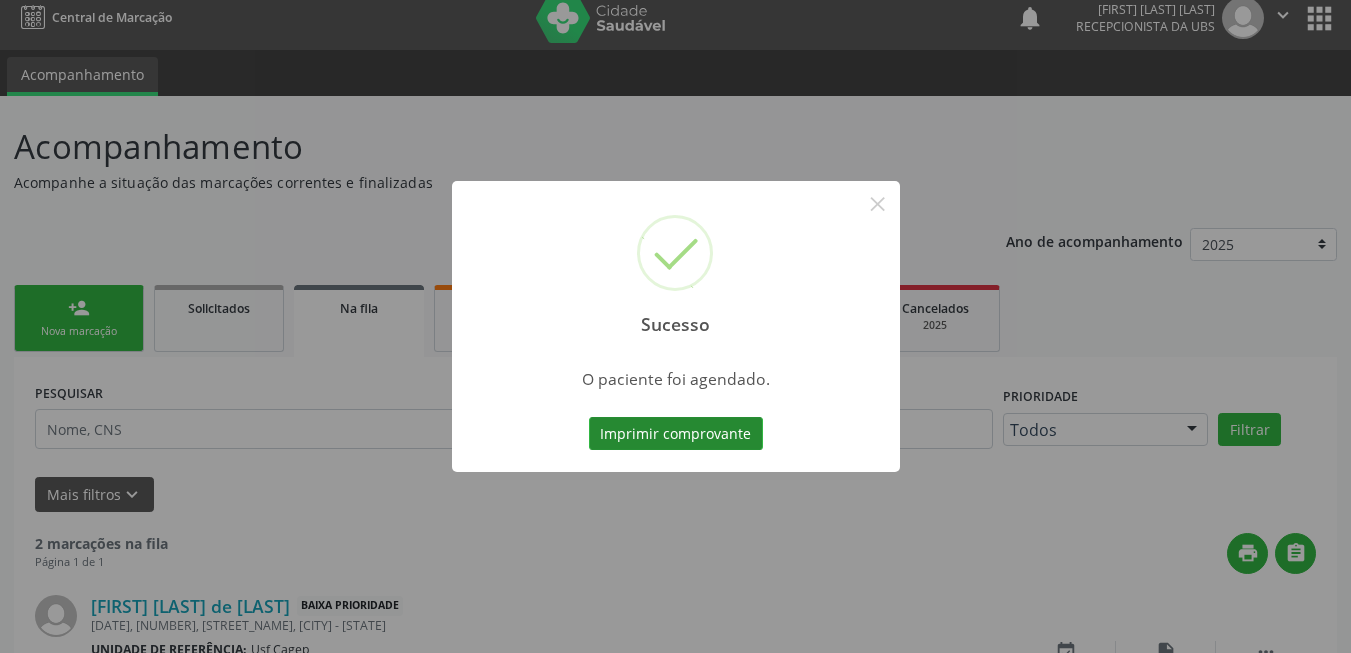 click on "Imprimir comprovante" at bounding box center [676, 434] 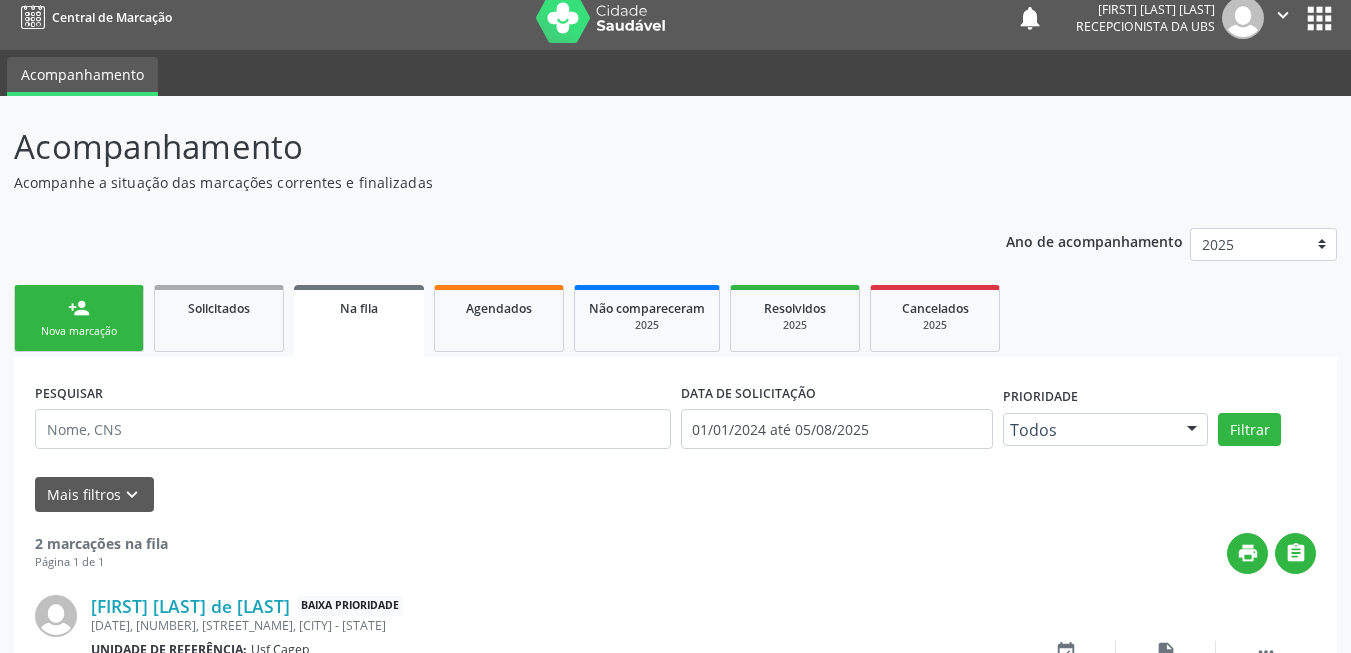 click on "person_add
Nova marcação" at bounding box center (79, 318) 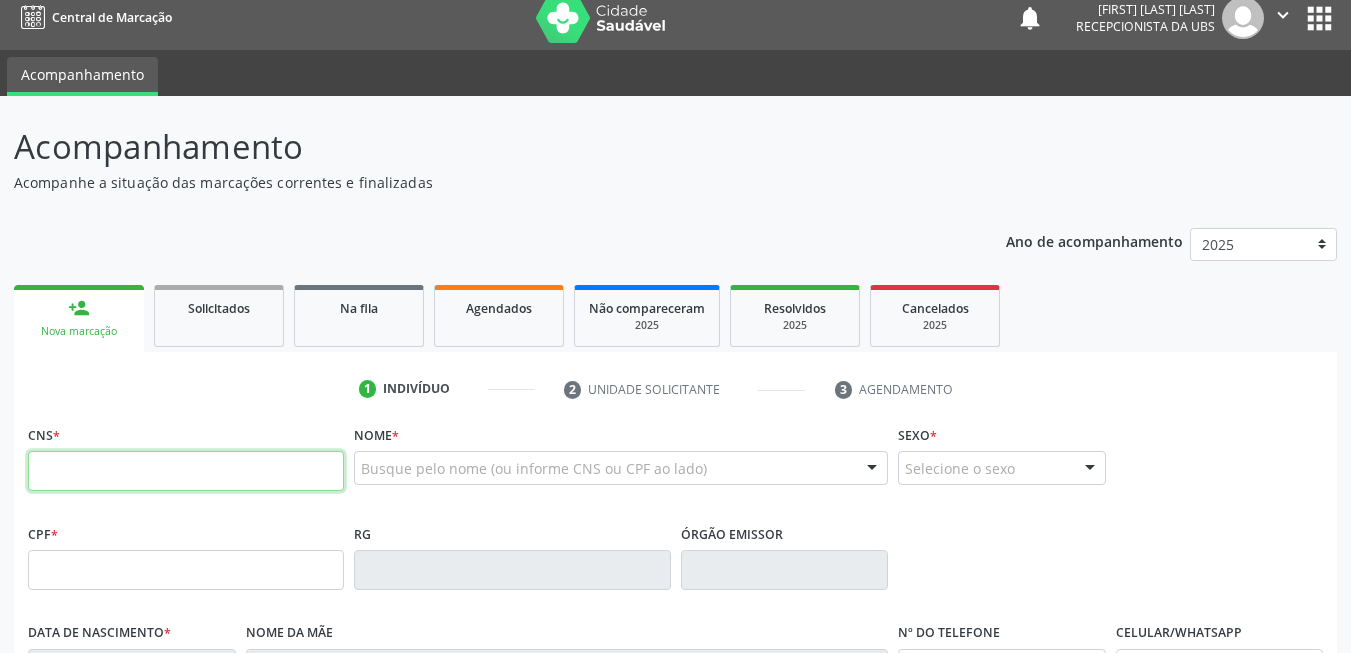 drag, startPoint x: 250, startPoint y: 462, endPoint x: 260, endPoint y: 459, distance: 10.440307 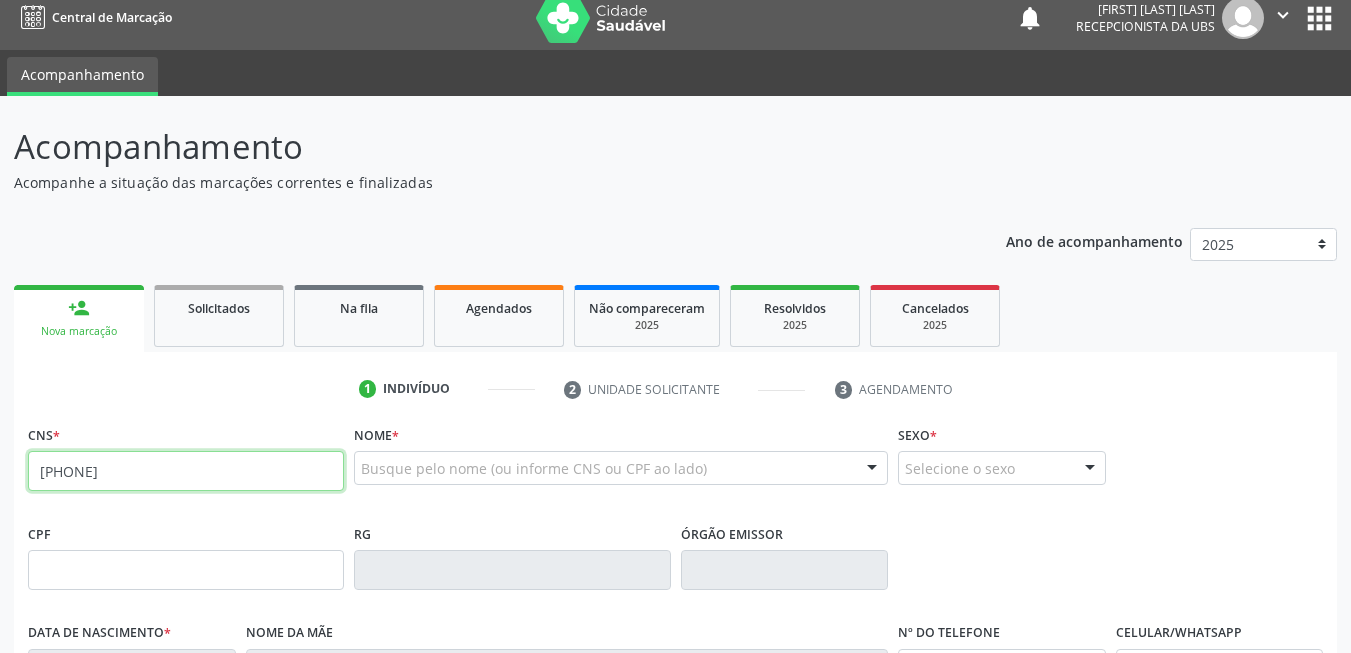 type on "203 1886 0745 0006" 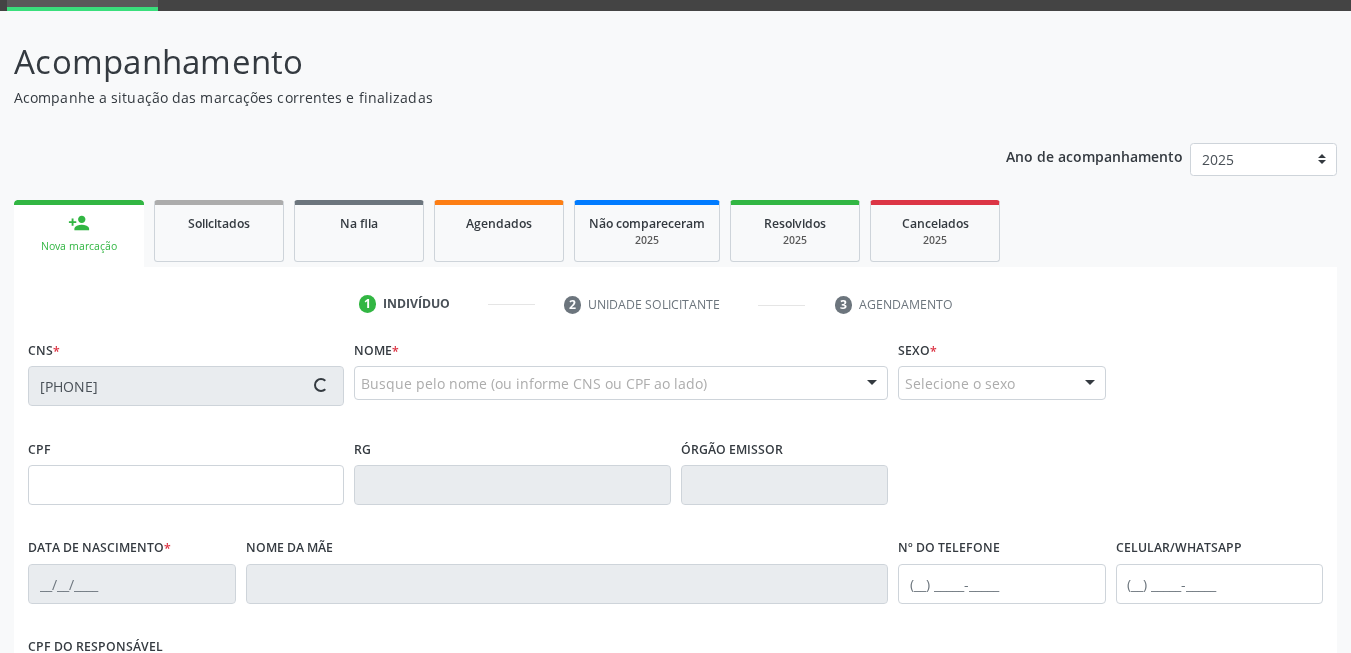 scroll, scrollTop: 314, scrollLeft: 0, axis: vertical 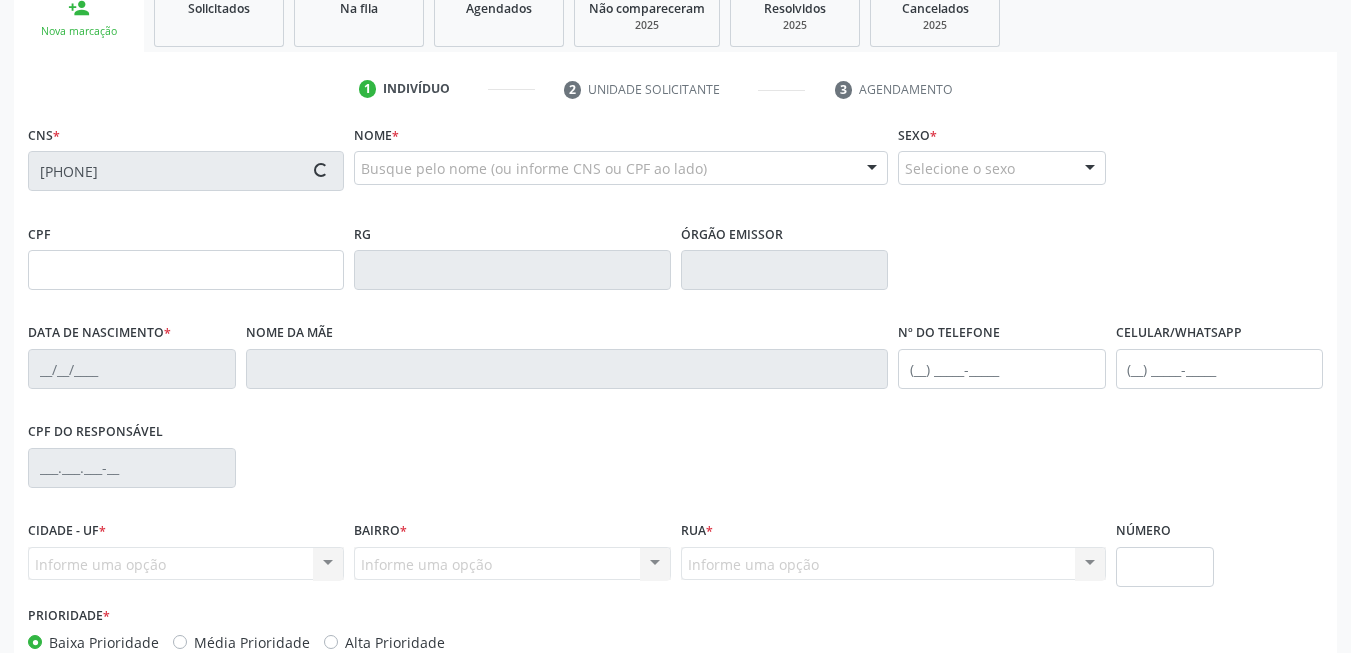 type on "022.155.124-74" 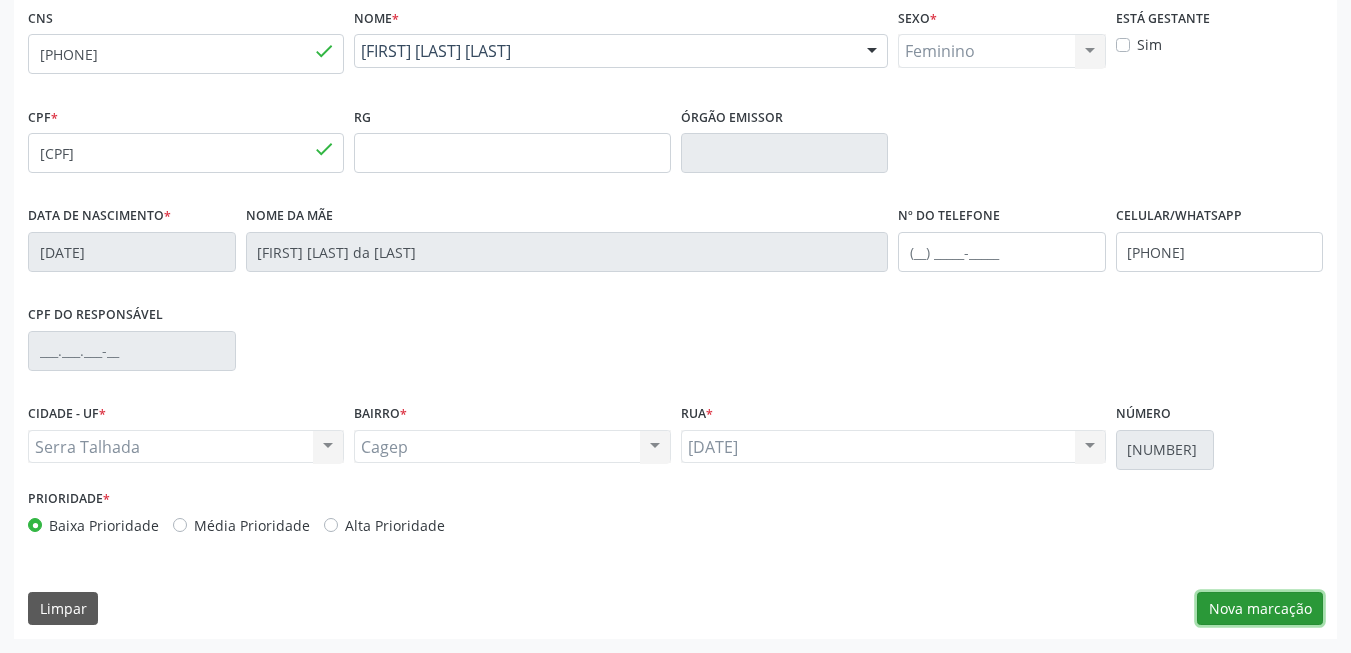 click on "Nova marcação" at bounding box center (1260, 609) 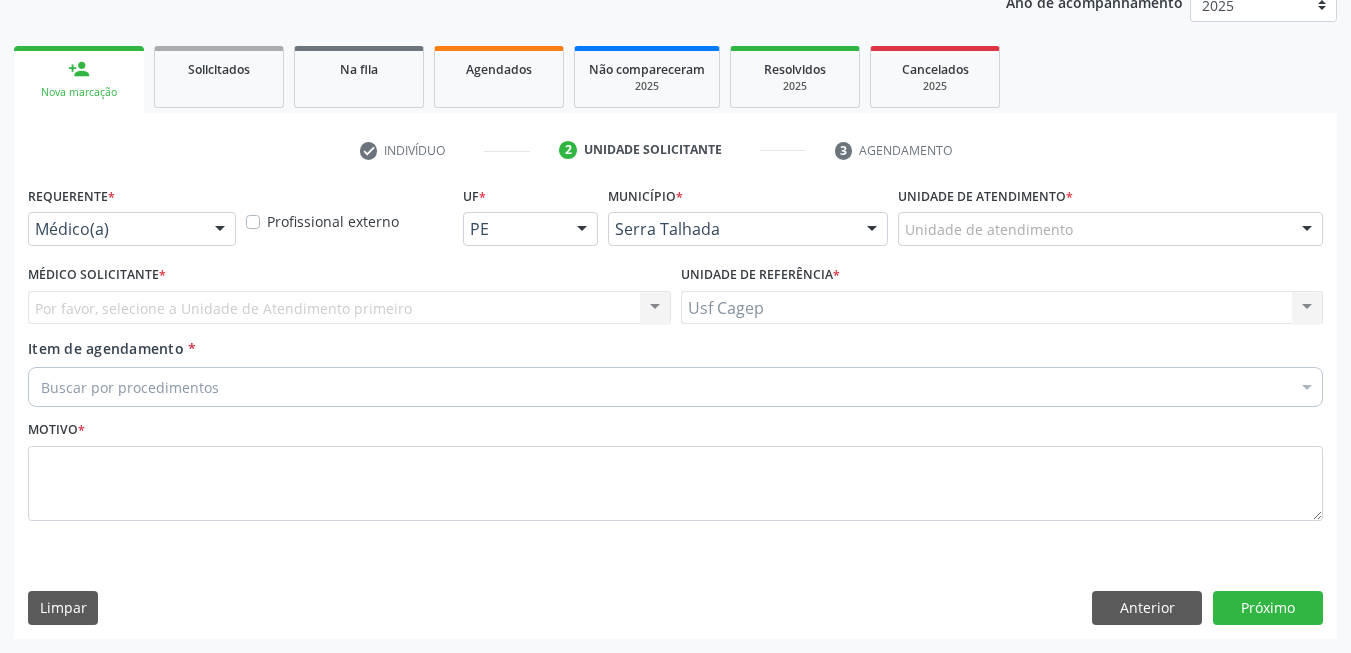 scroll, scrollTop: 253, scrollLeft: 0, axis: vertical 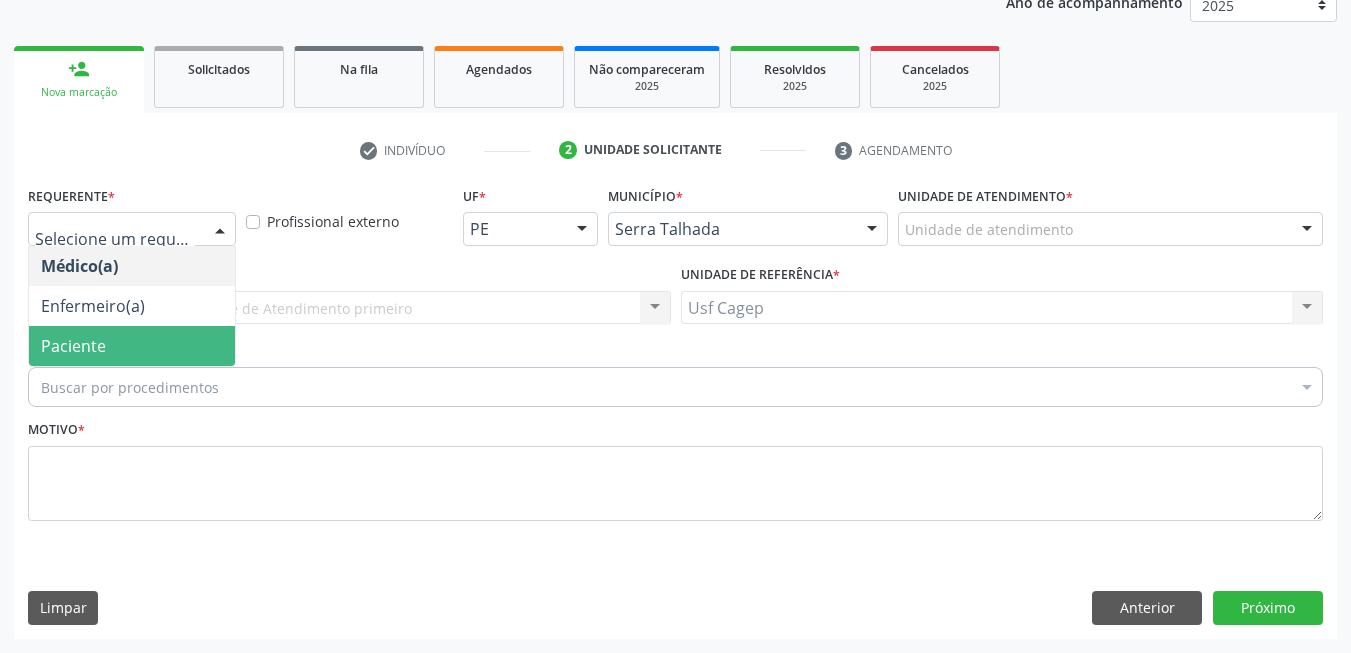 click on "Paciente" at bounding box center (132, 346) 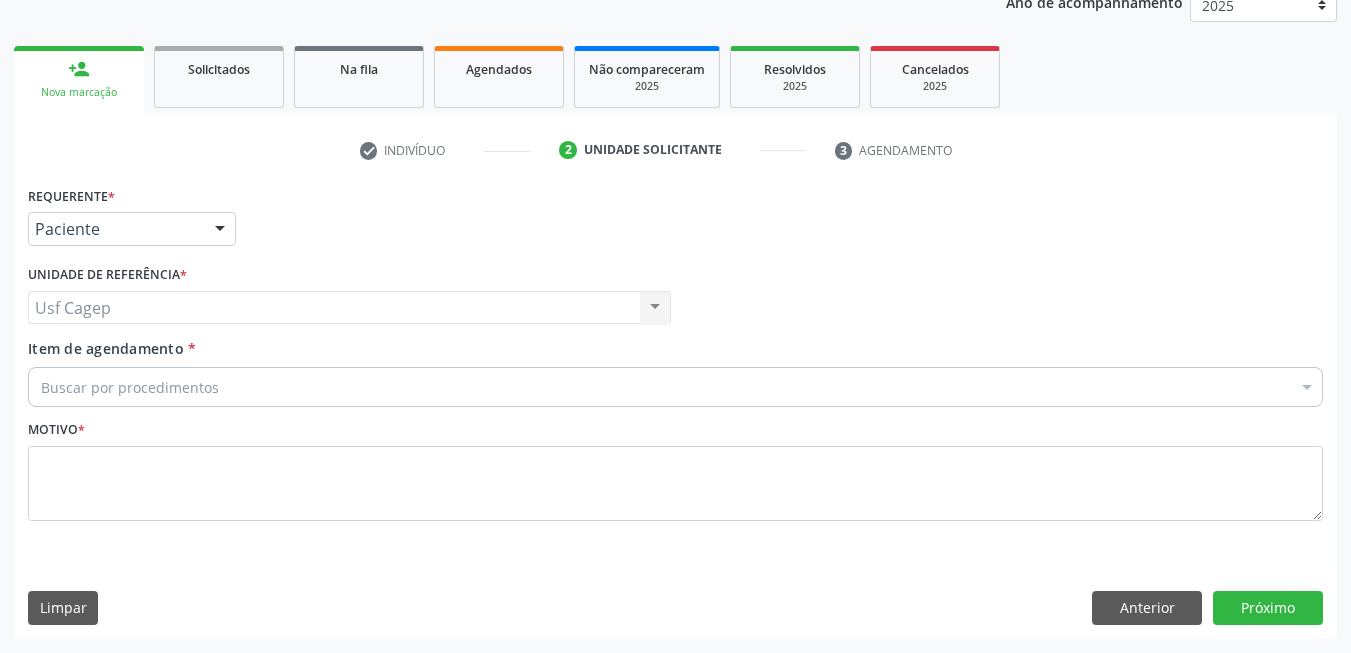 drag, startPoint x: 194, startPoint y: 375, endPoint x: 204, endPoint y: 365, distance: 14.142136 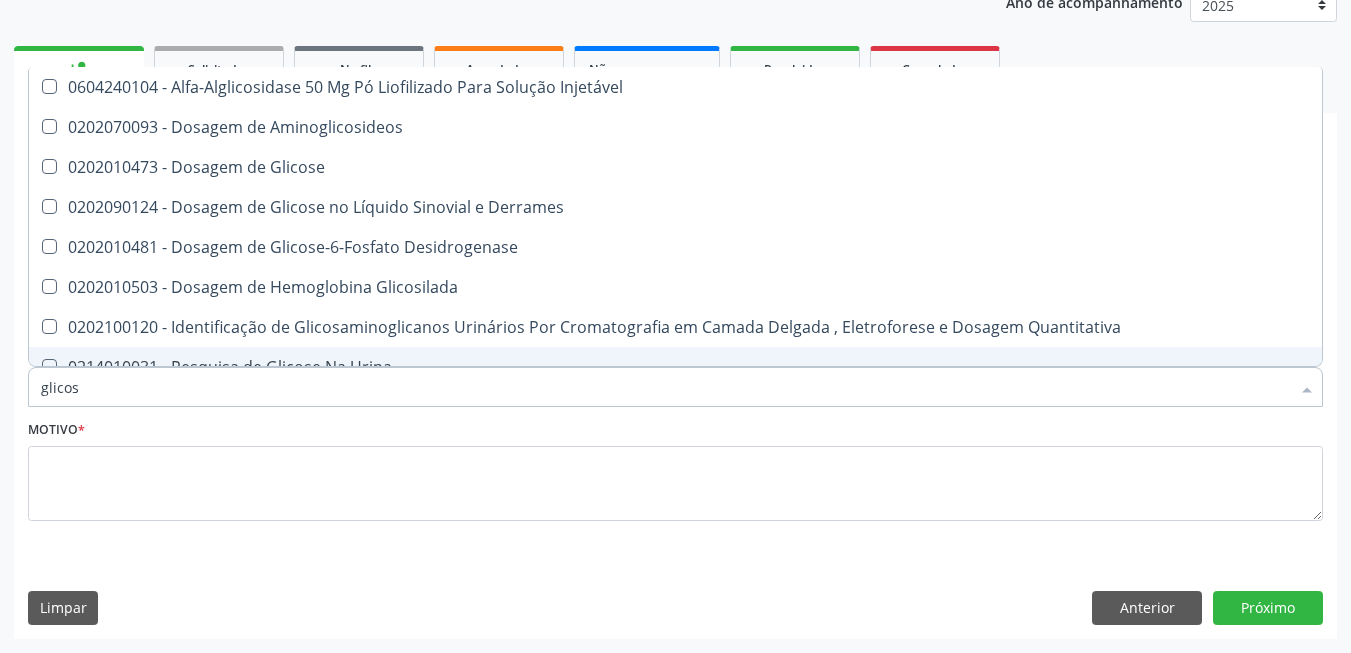type on "glicose" 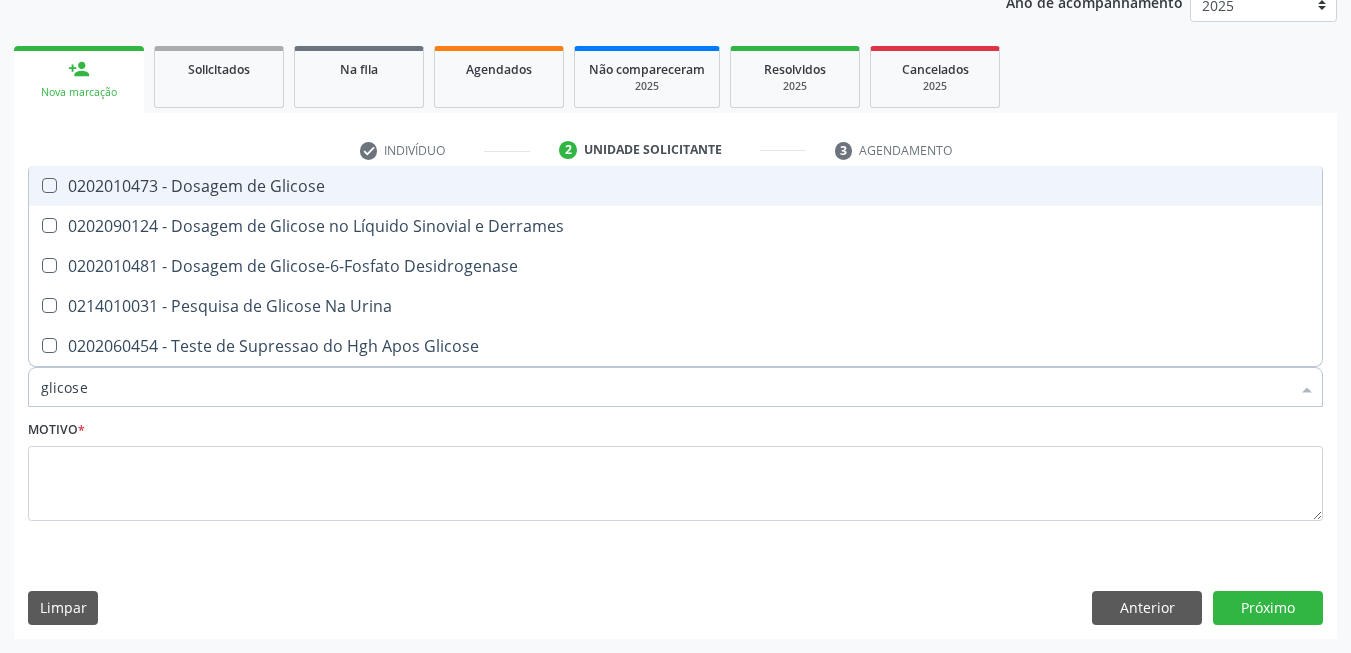 drag, startPoint x: 287, startPoint y: 178, endPoint x: 254, endPoint y: 346, distance: 171.2104 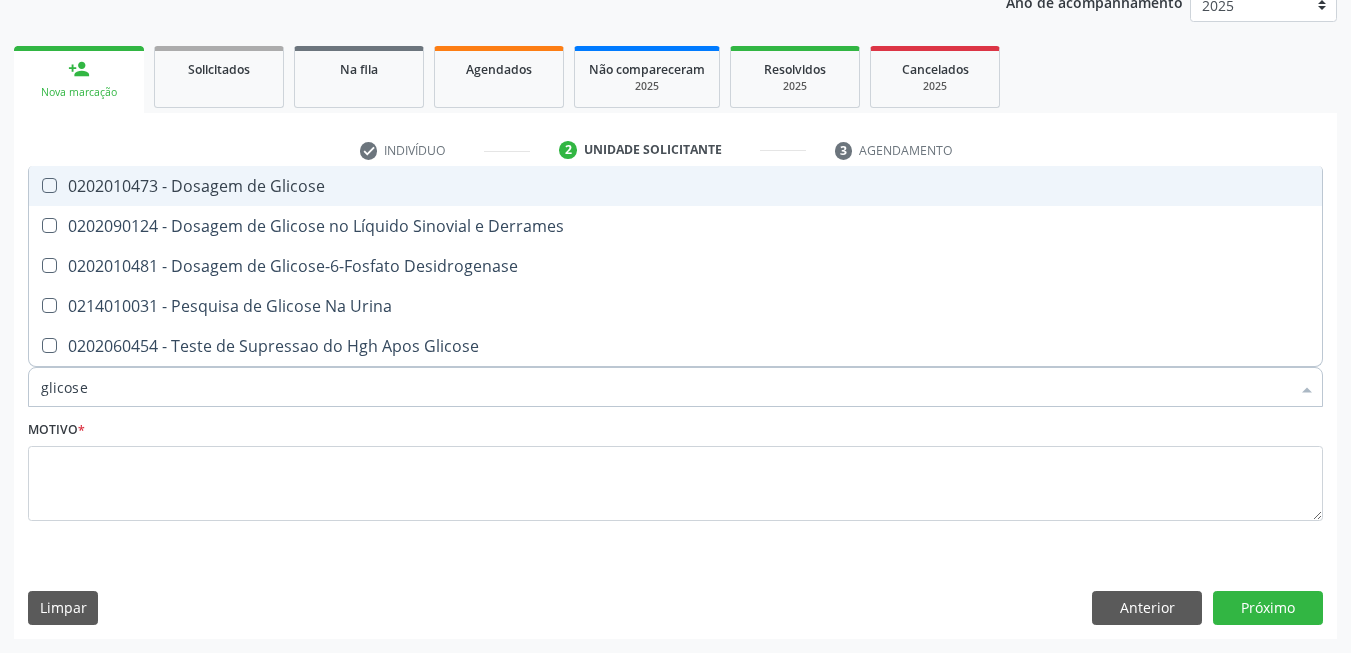click on "0202010473 - Dosagem de Glicose" at bounding box center [675, 186] 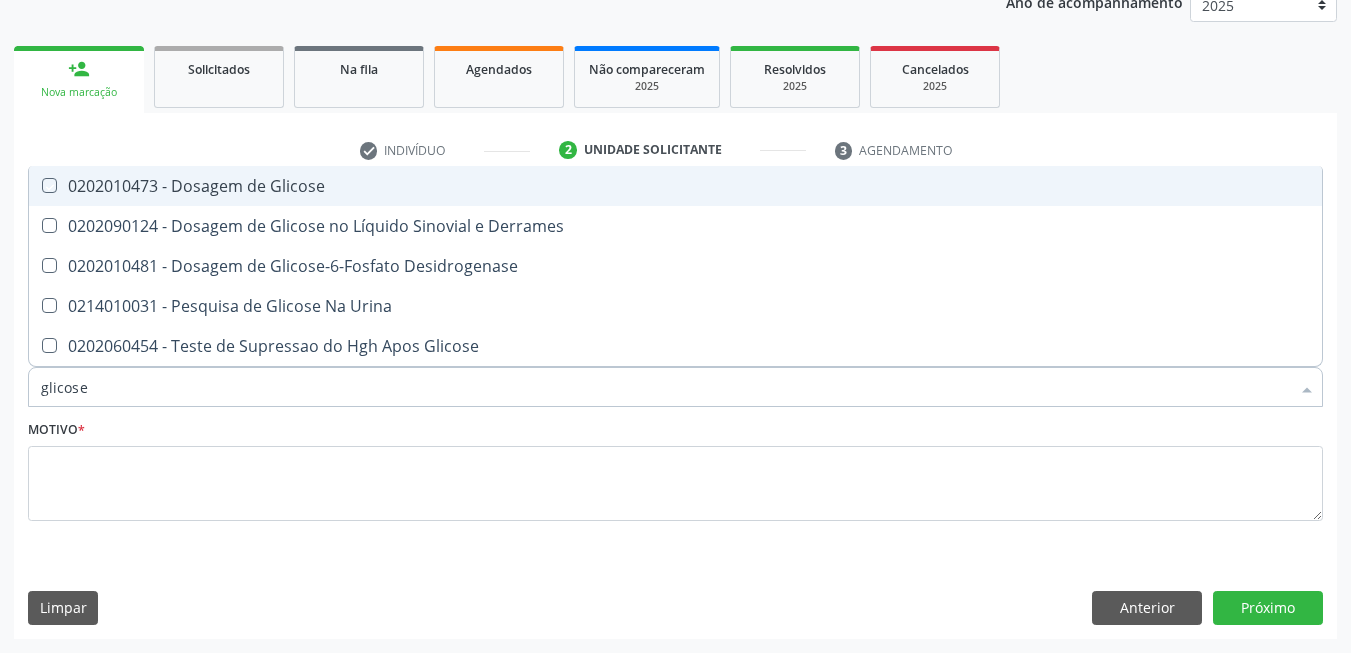 checkbox on "true" 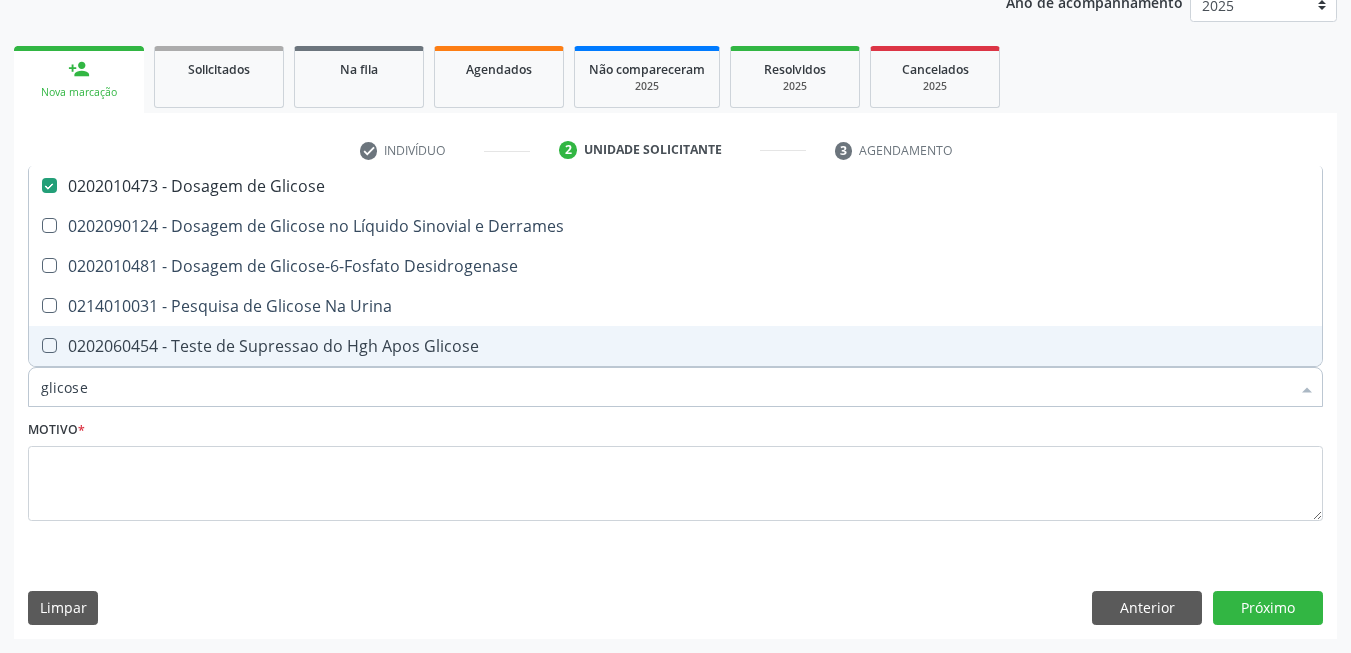 click on "glicose" at bounding box center (665, 387) 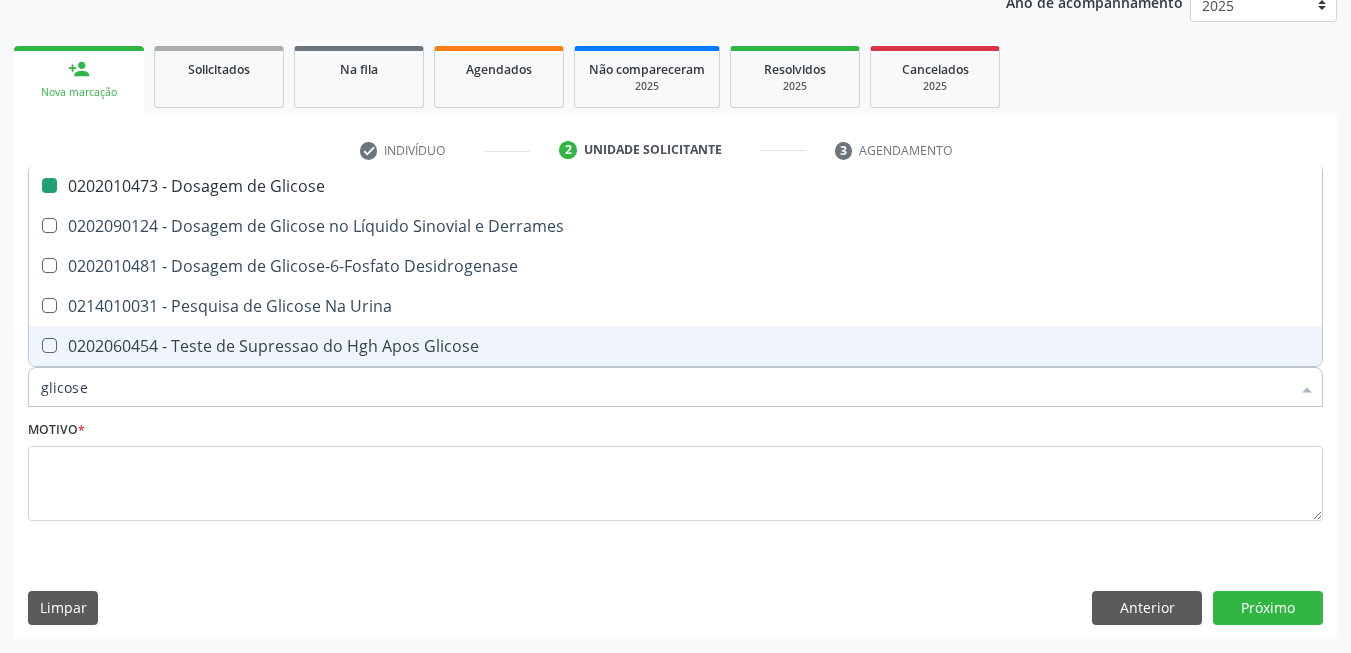 type on "c" 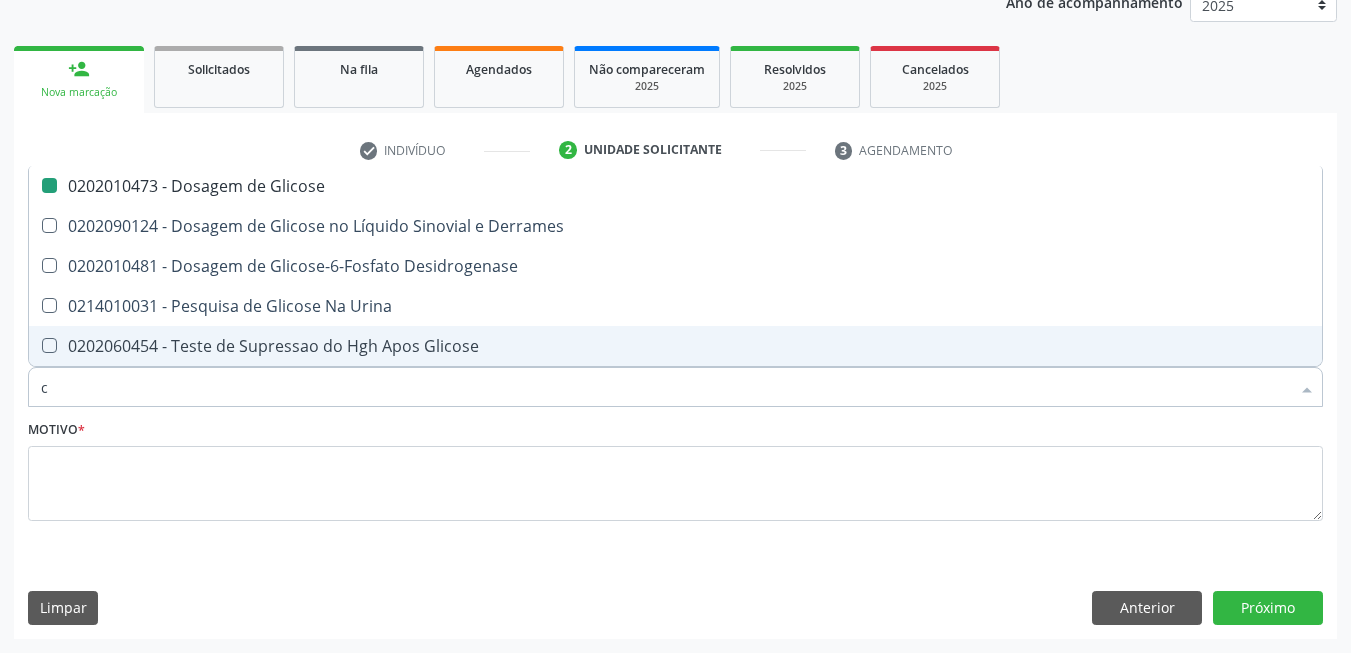 checkbox on "false" 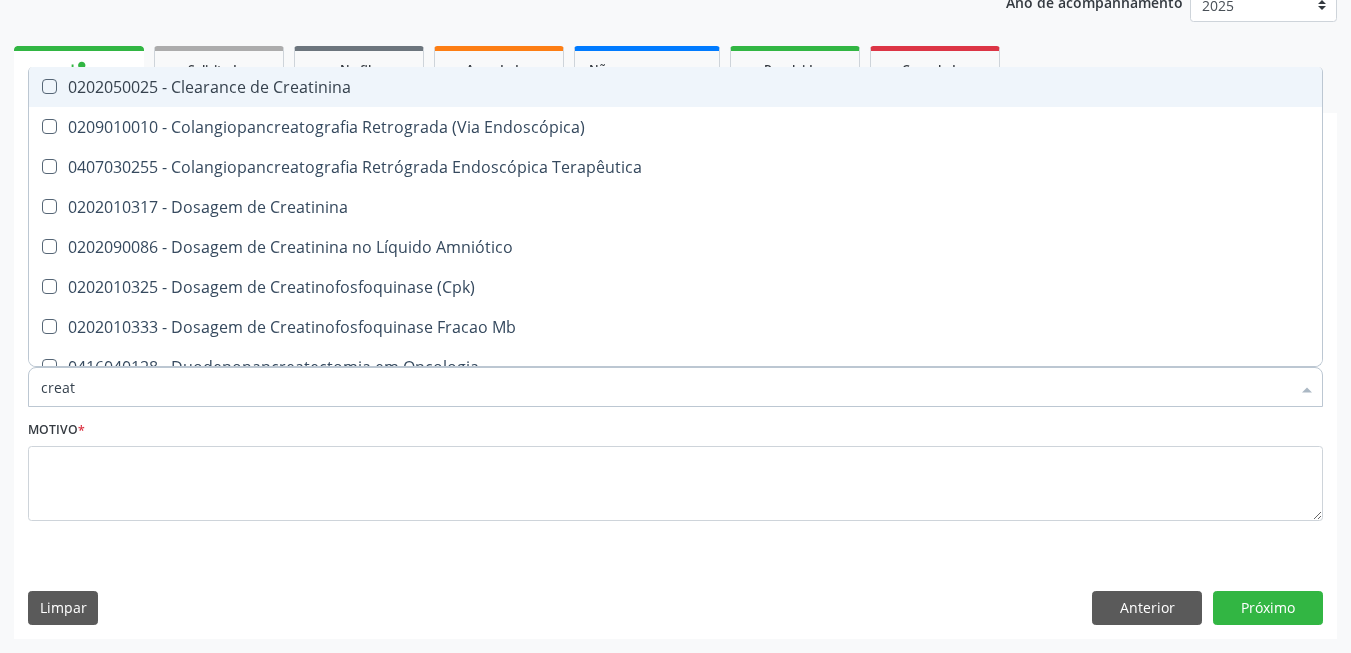 type on "creati" 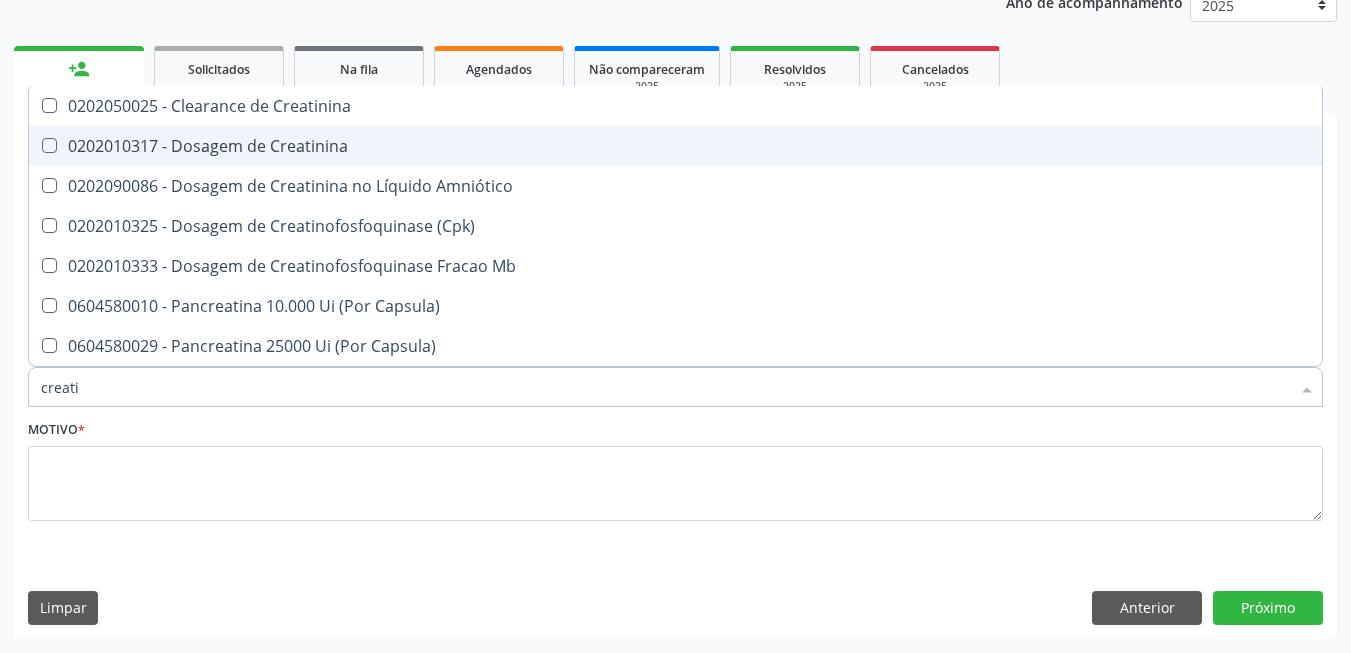 click on "0202050025 - Clearance de Creatinina" at bounding box center [675, 106] 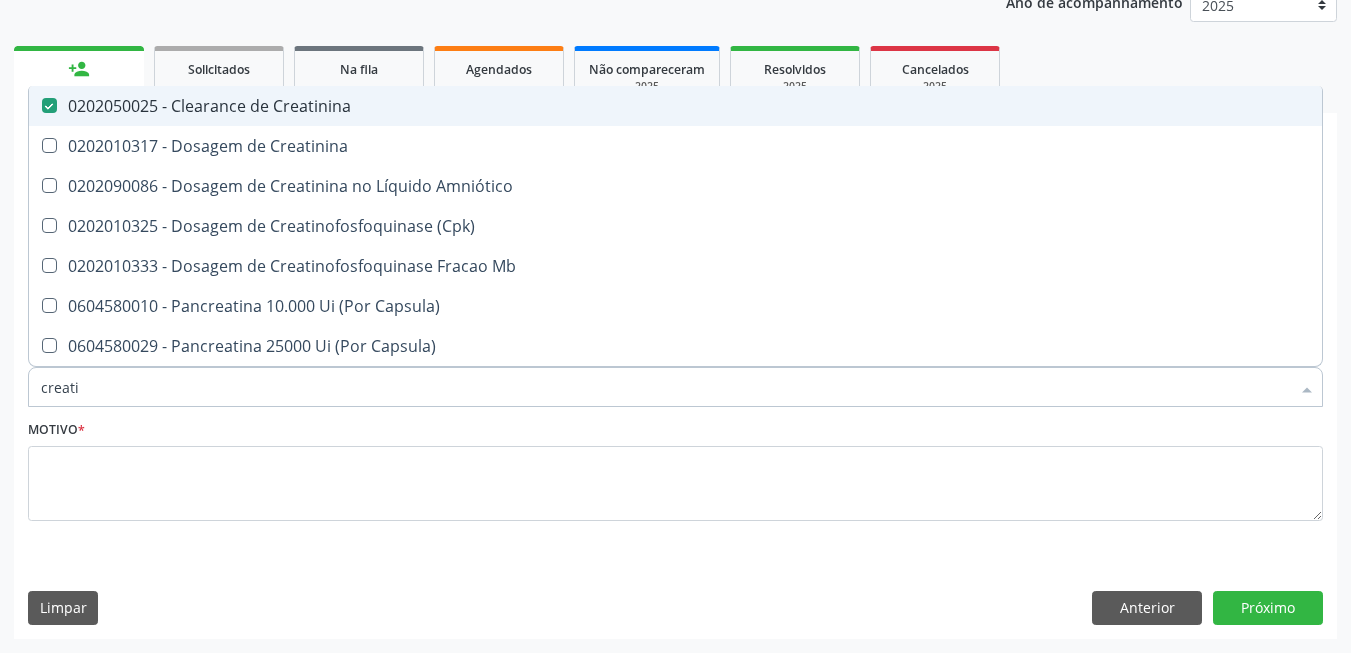 click on "0202050025 - Clearance de Creatinina" at bounding box center [675, 106] 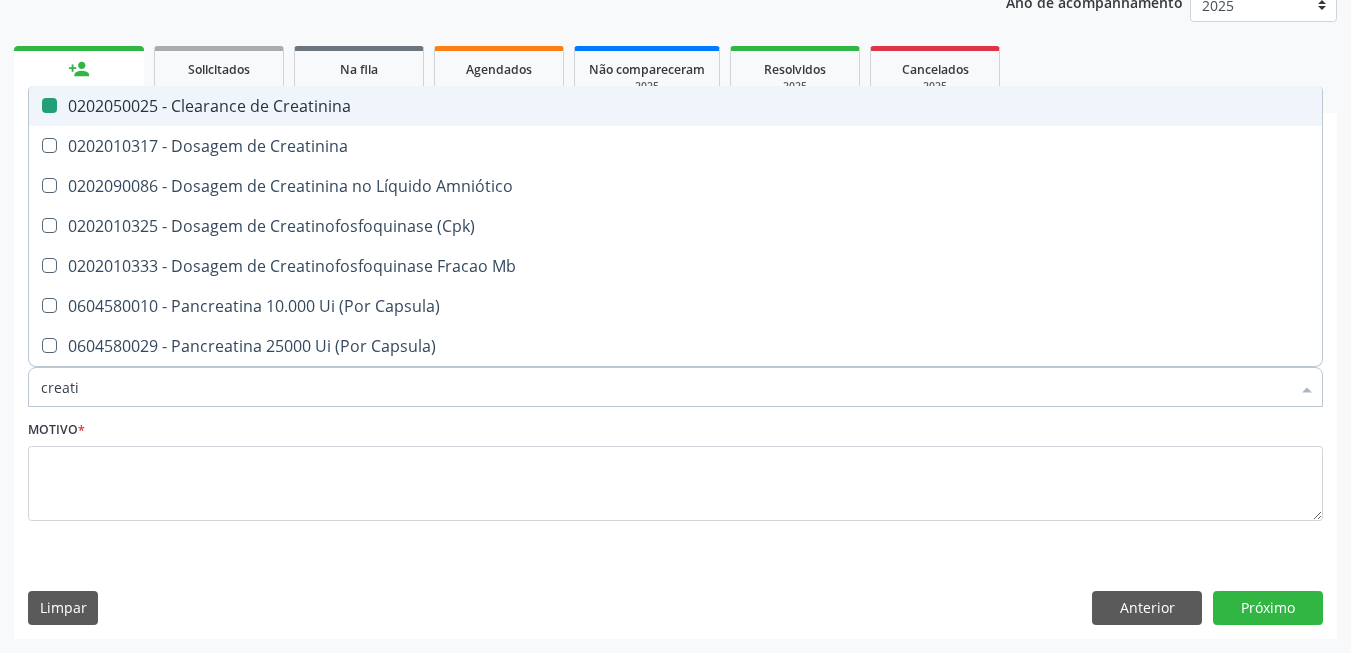 checkbox on "false" 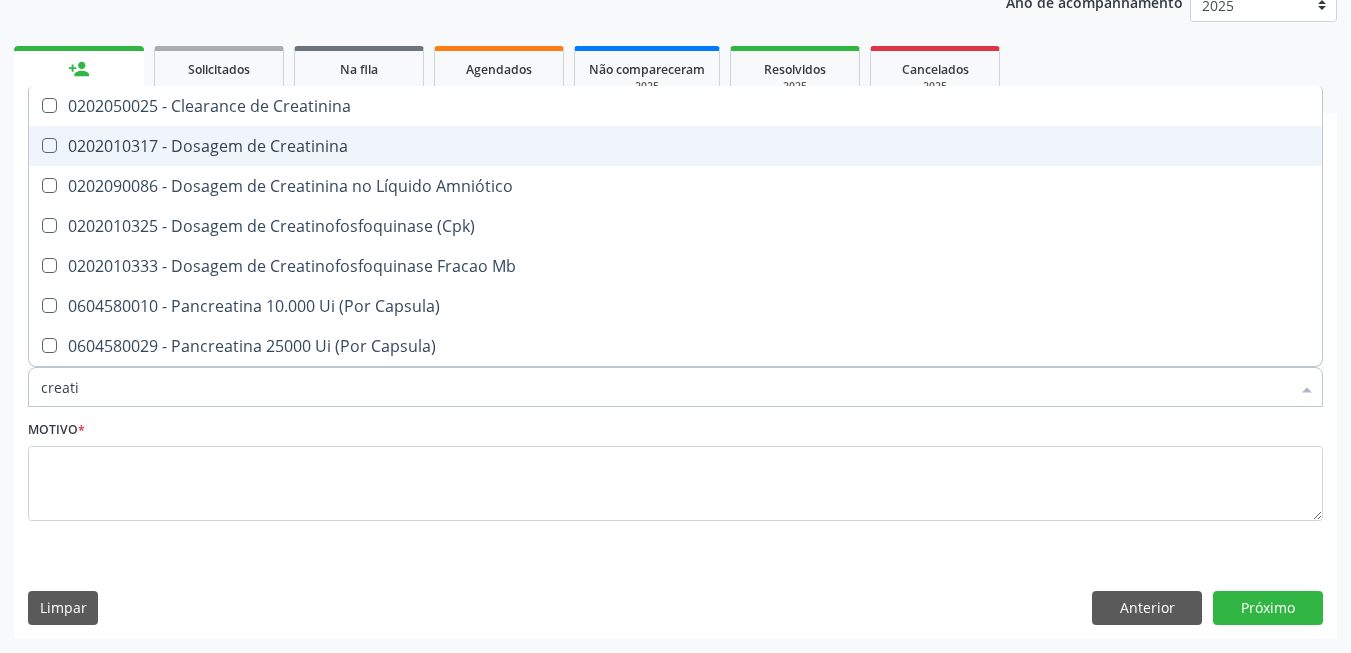 click on "0202010317 - Dosagem de Creatinina" at bounding box center (675, 146) 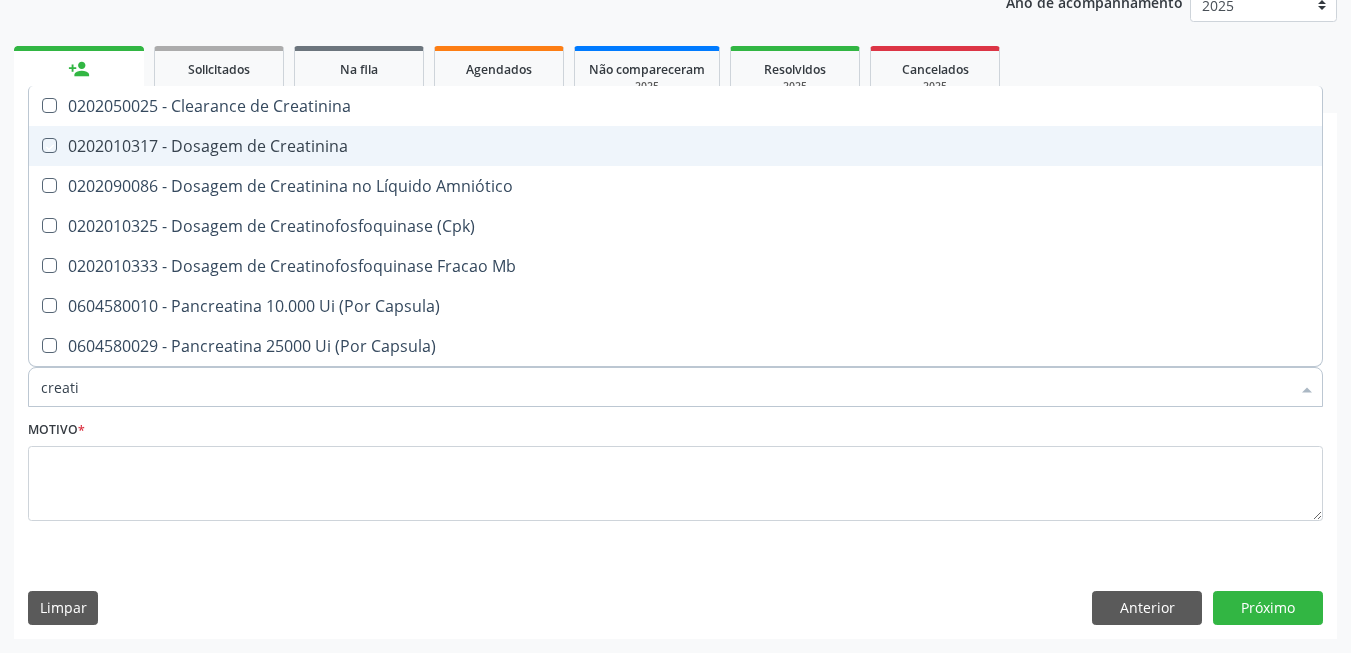 checkbox on "true" 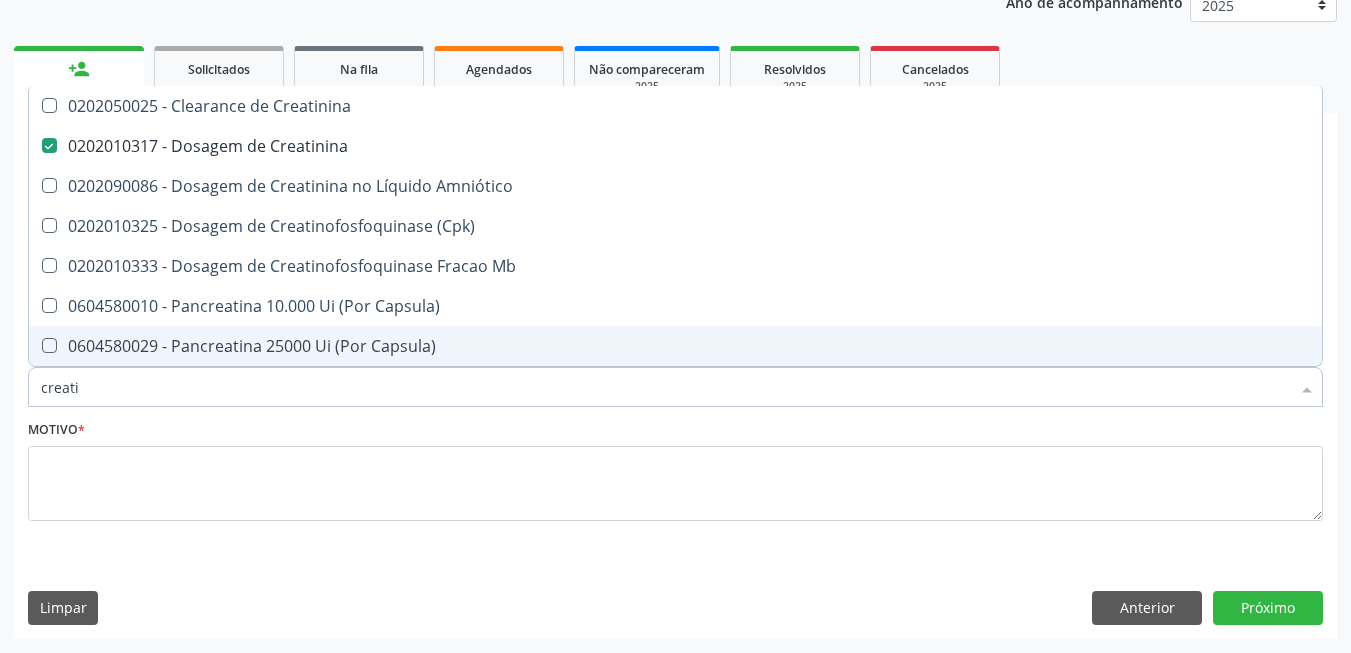 click on "creati" at bounding box center (665, 387) 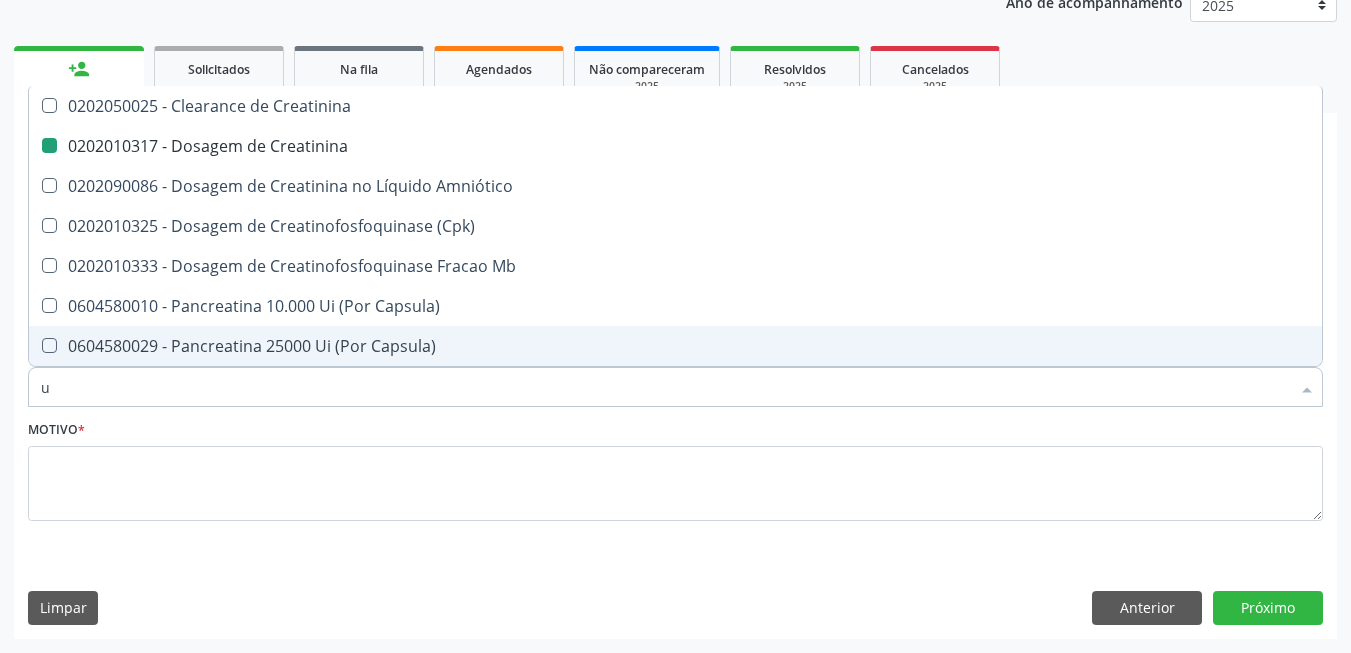 type on "ur" 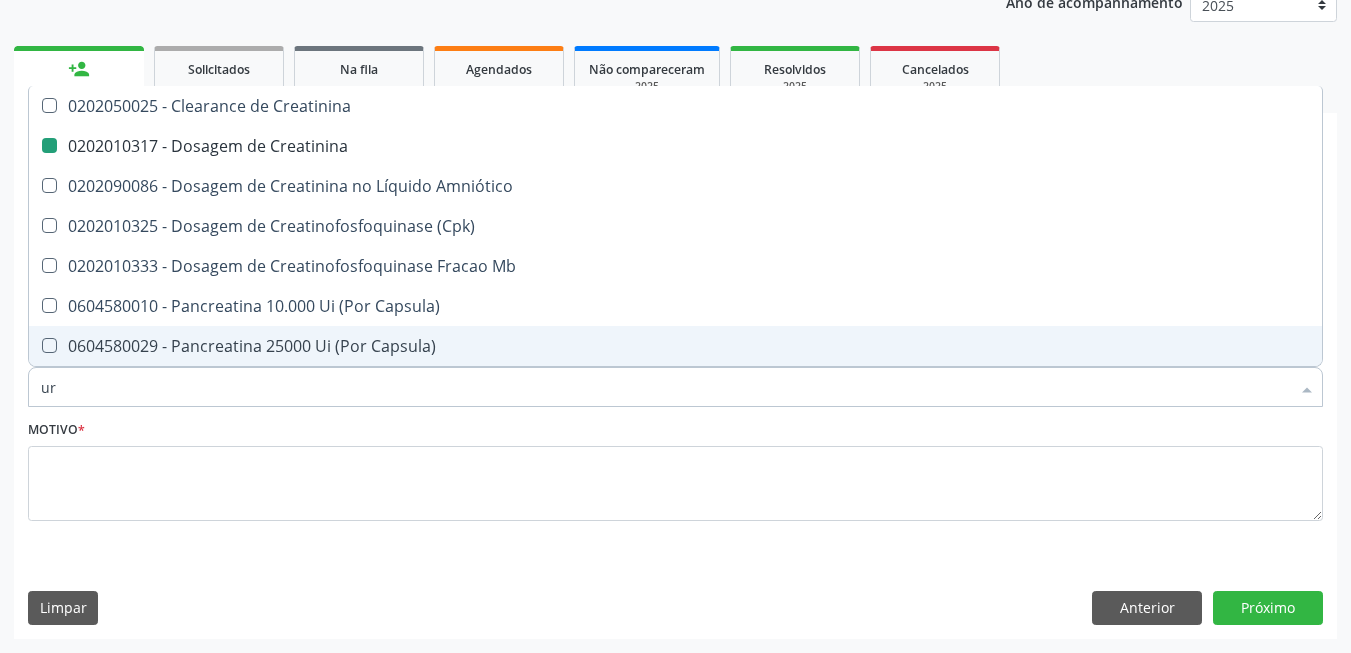 checkbox on "false" 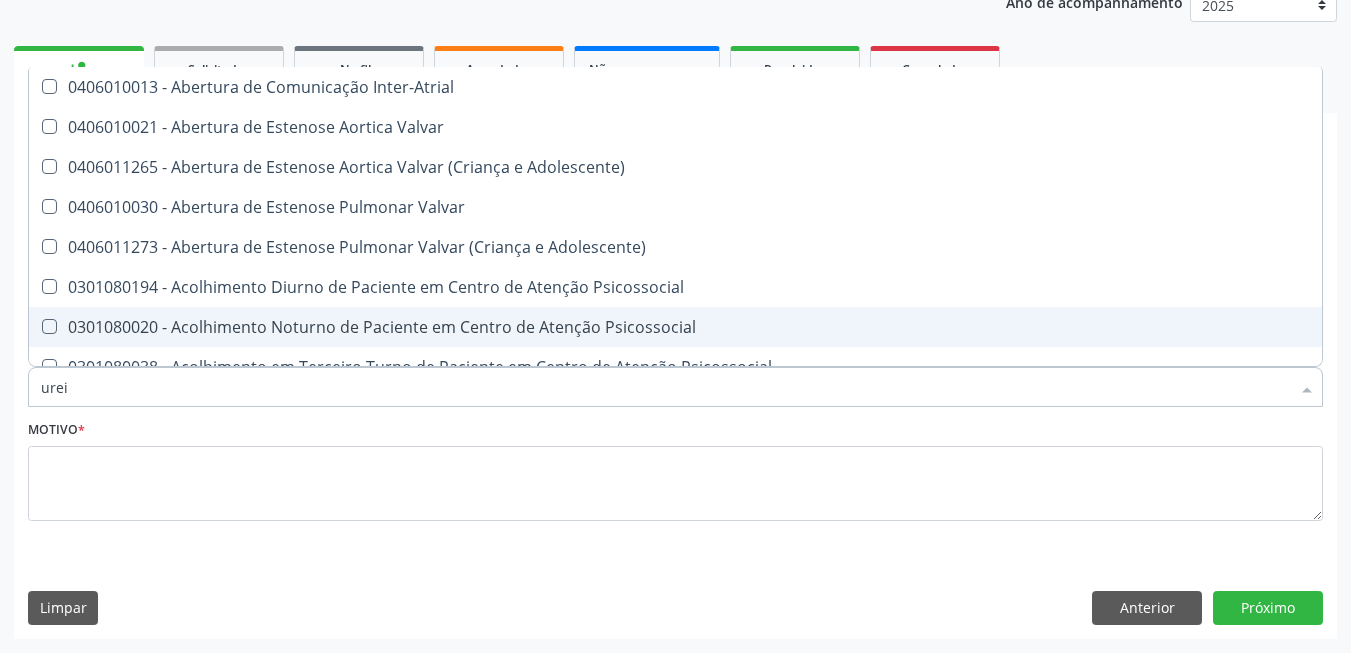 type on "ureia" 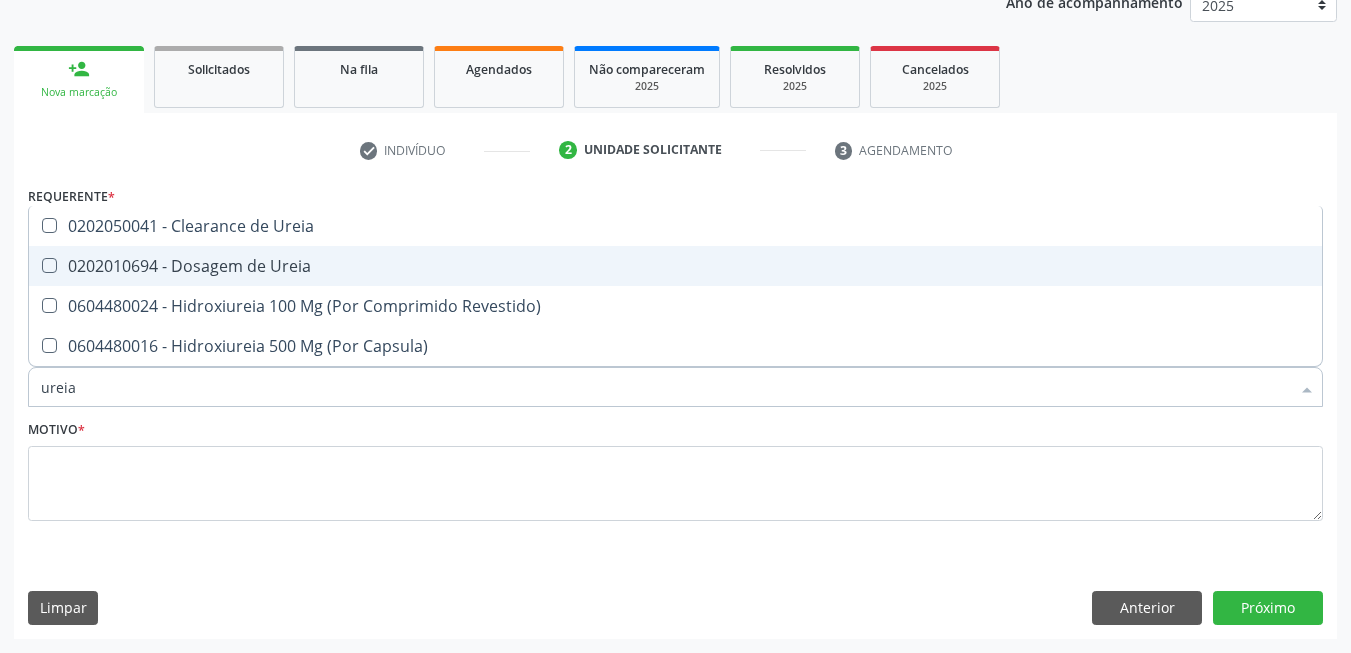 click on "0202010694 - Dosagem de Ureia" at bounding box center (675, 266) 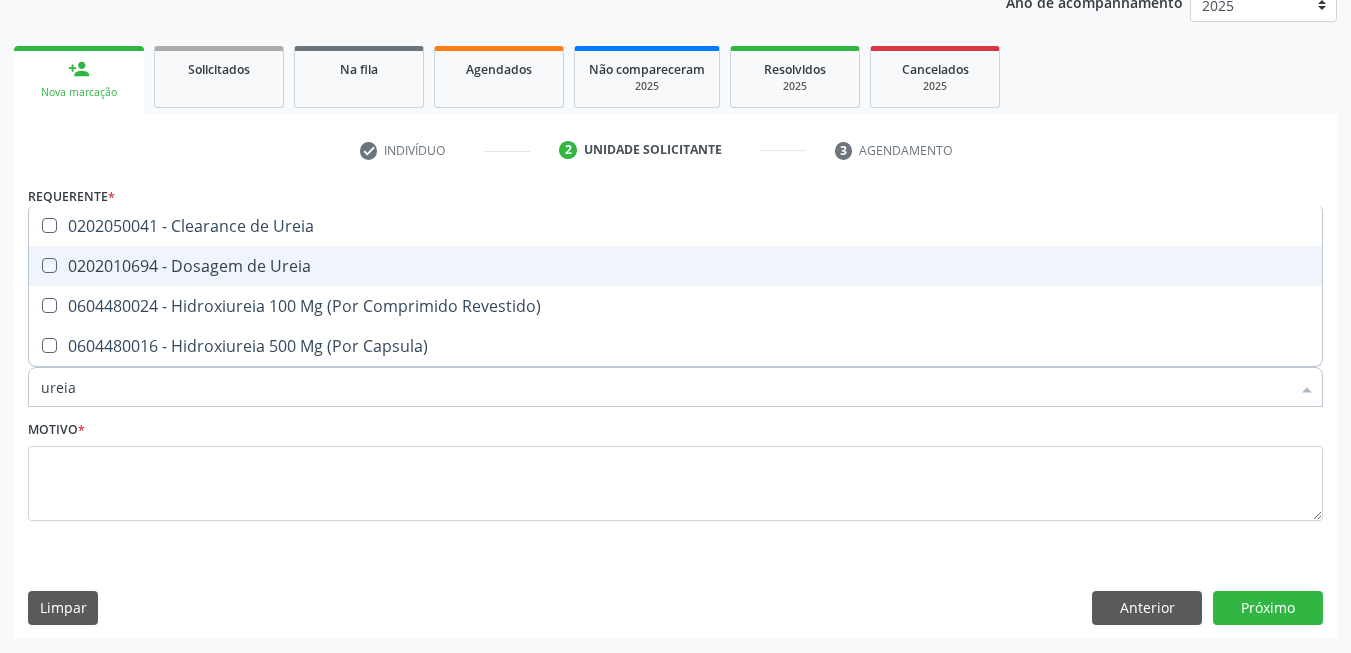checkbox on "true" 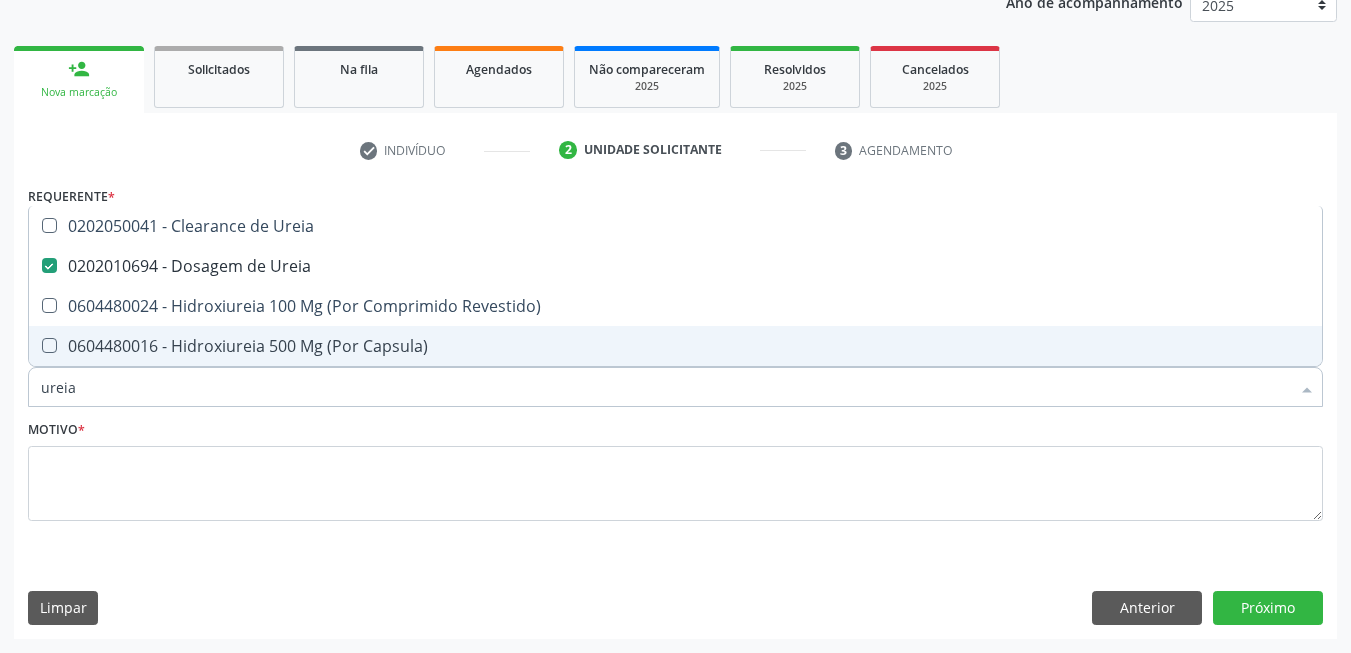 click on "ureia" at bounding box center (665, 387) 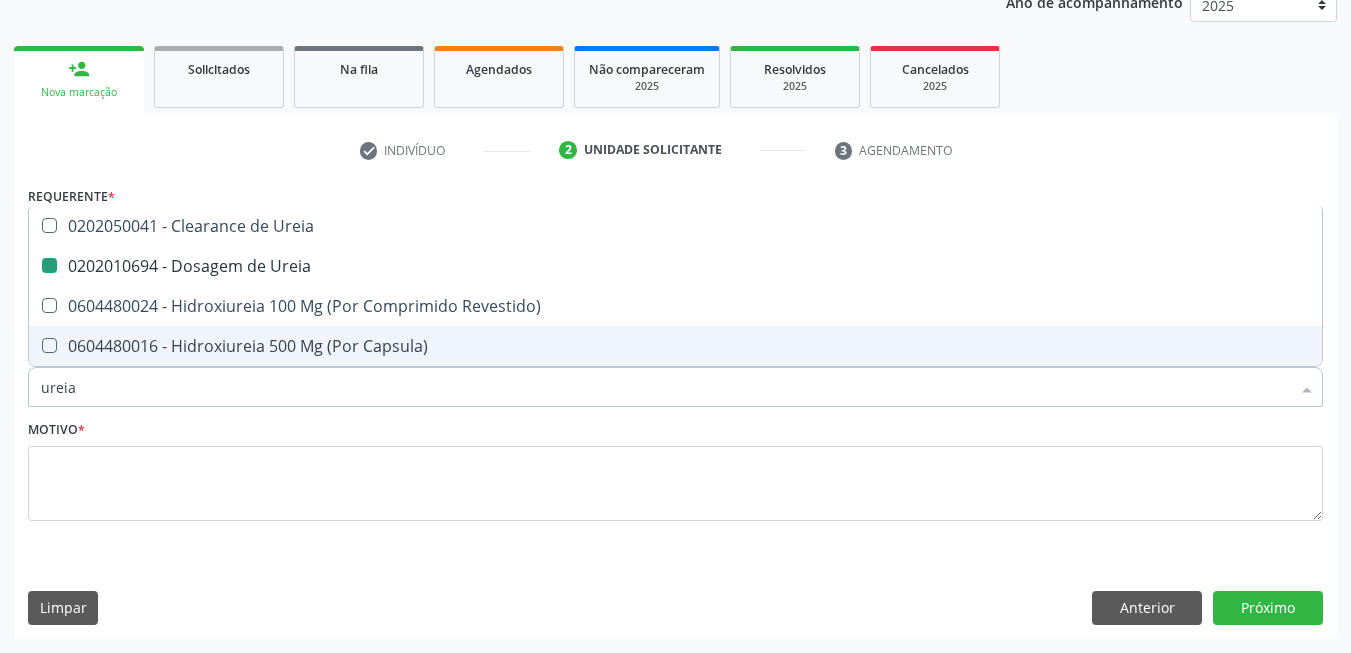 type on "c" 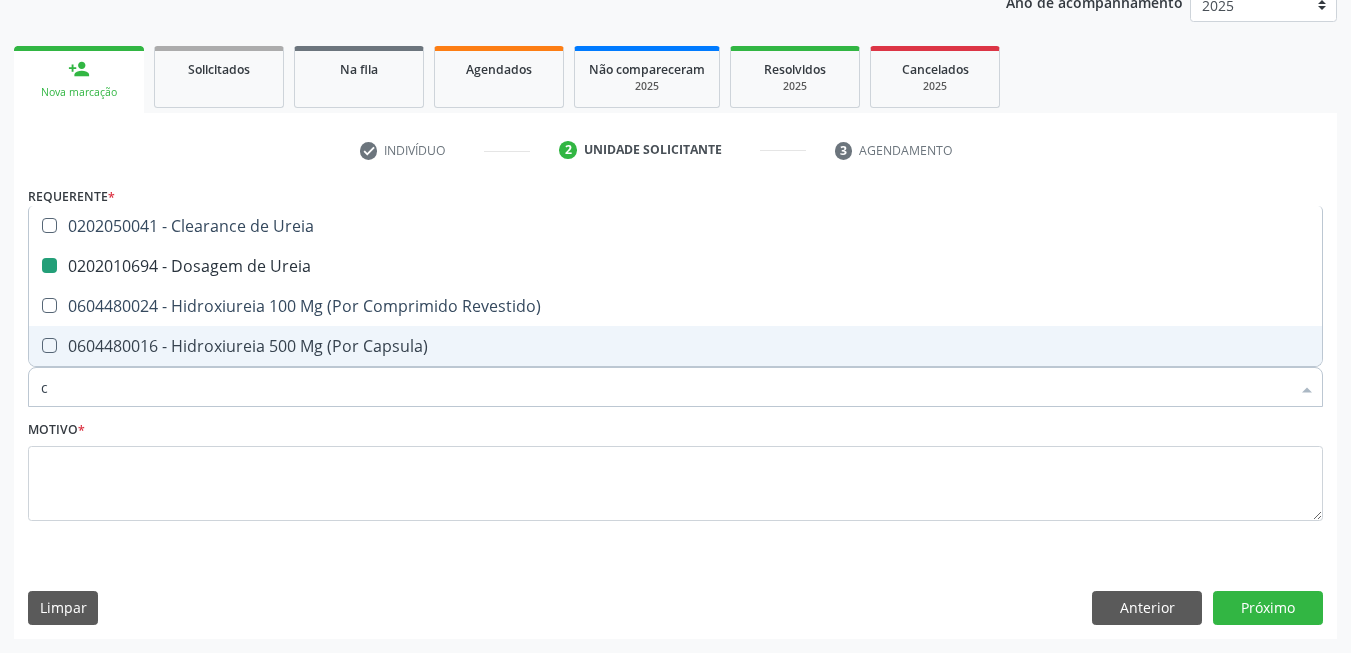 checkbox on "false" 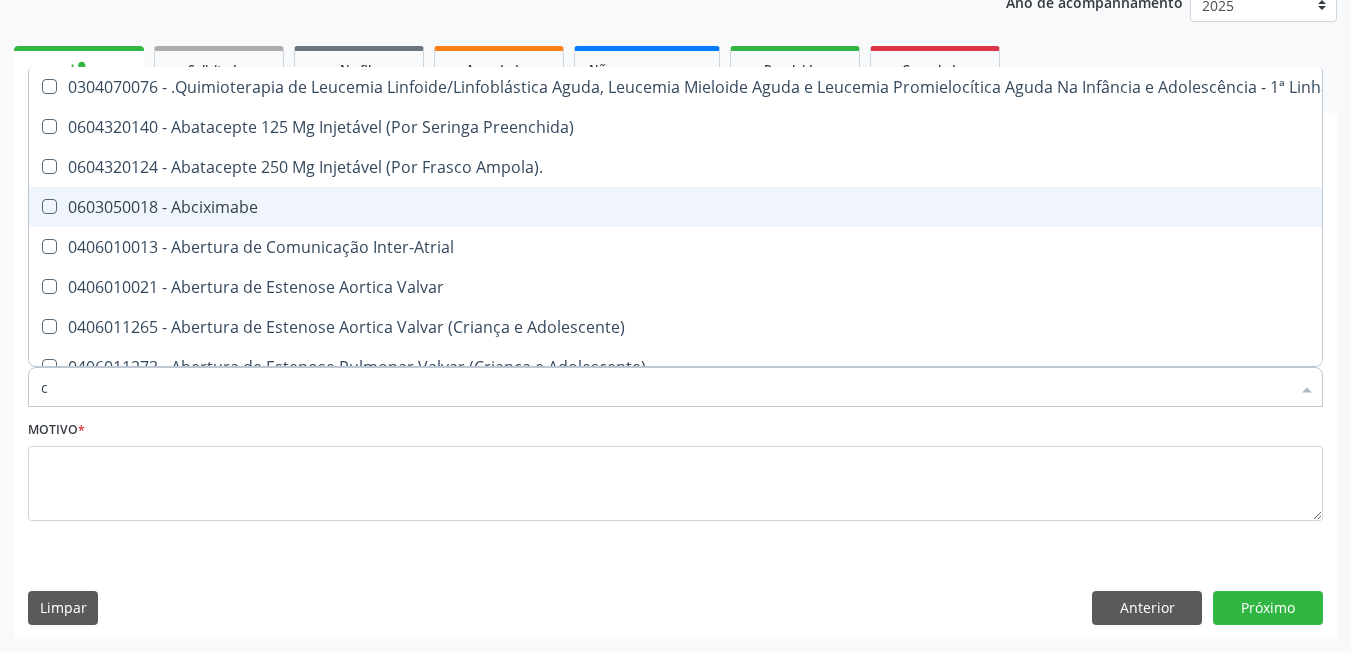 type on "co" 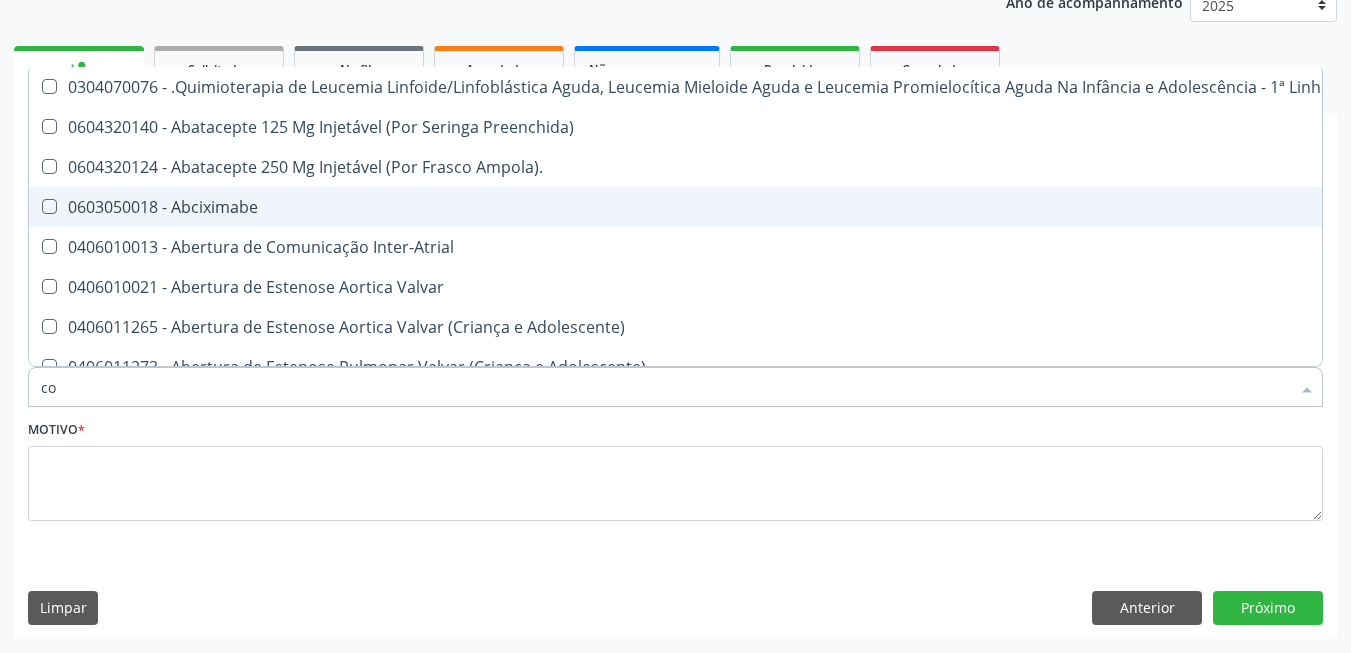 checkbox on "true" 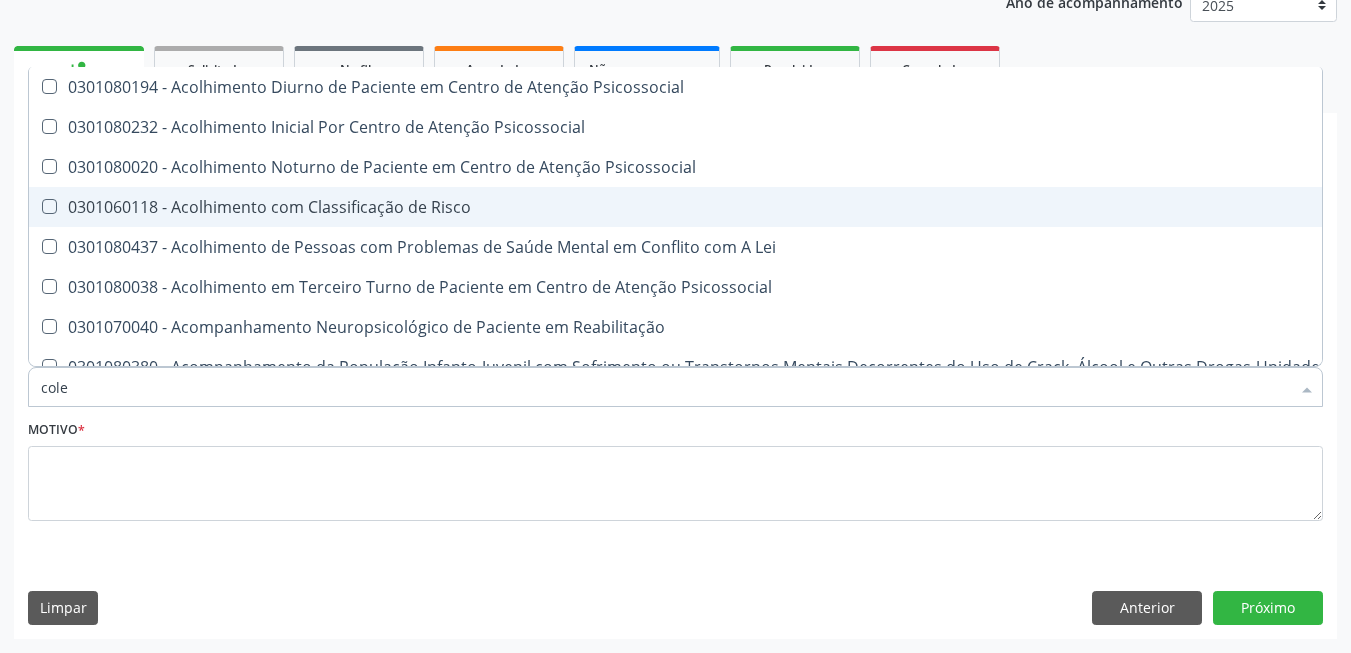 type on "coles" 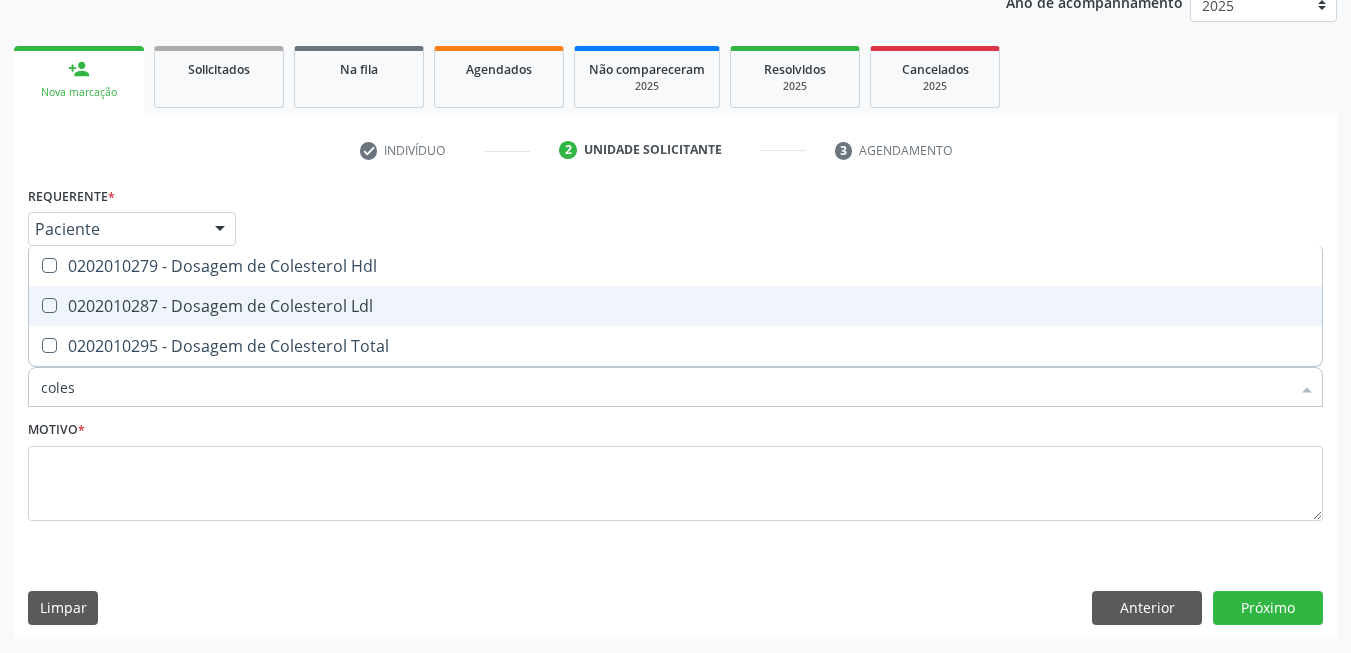 click on "0202010287 - Dosagem de Colesterol Ldl" at bounding box center [675, 306] 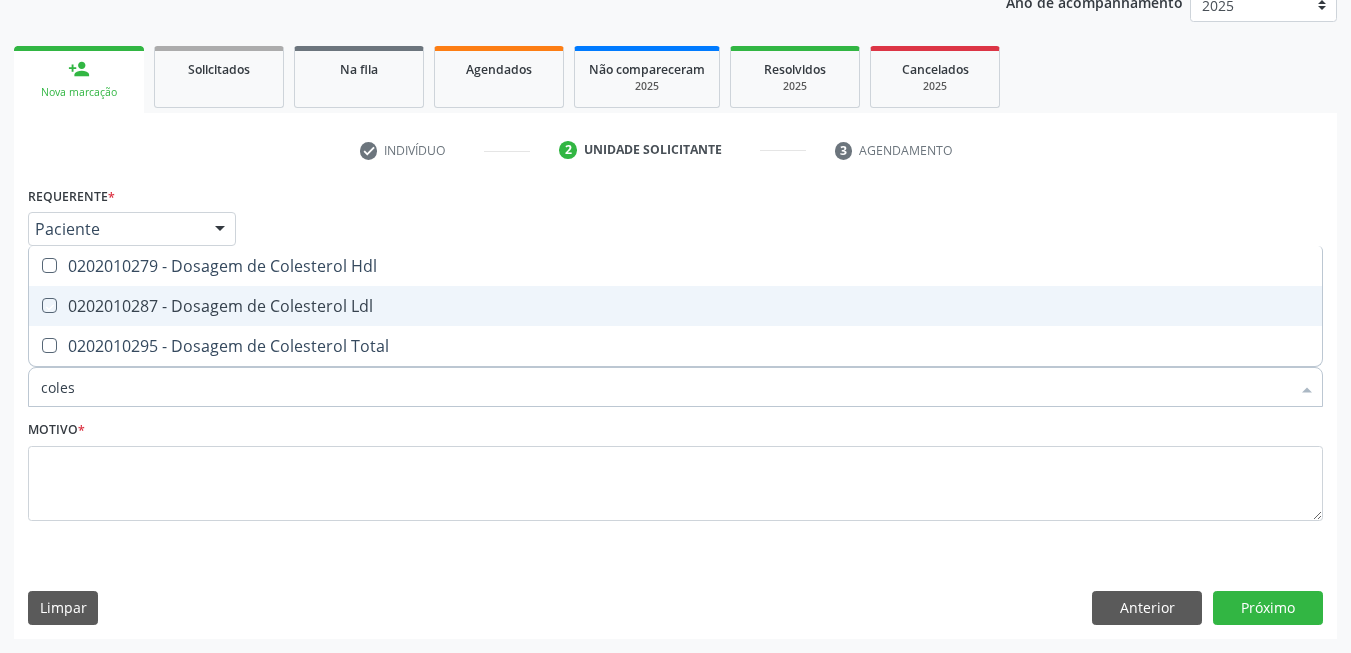 checkbox on "true" 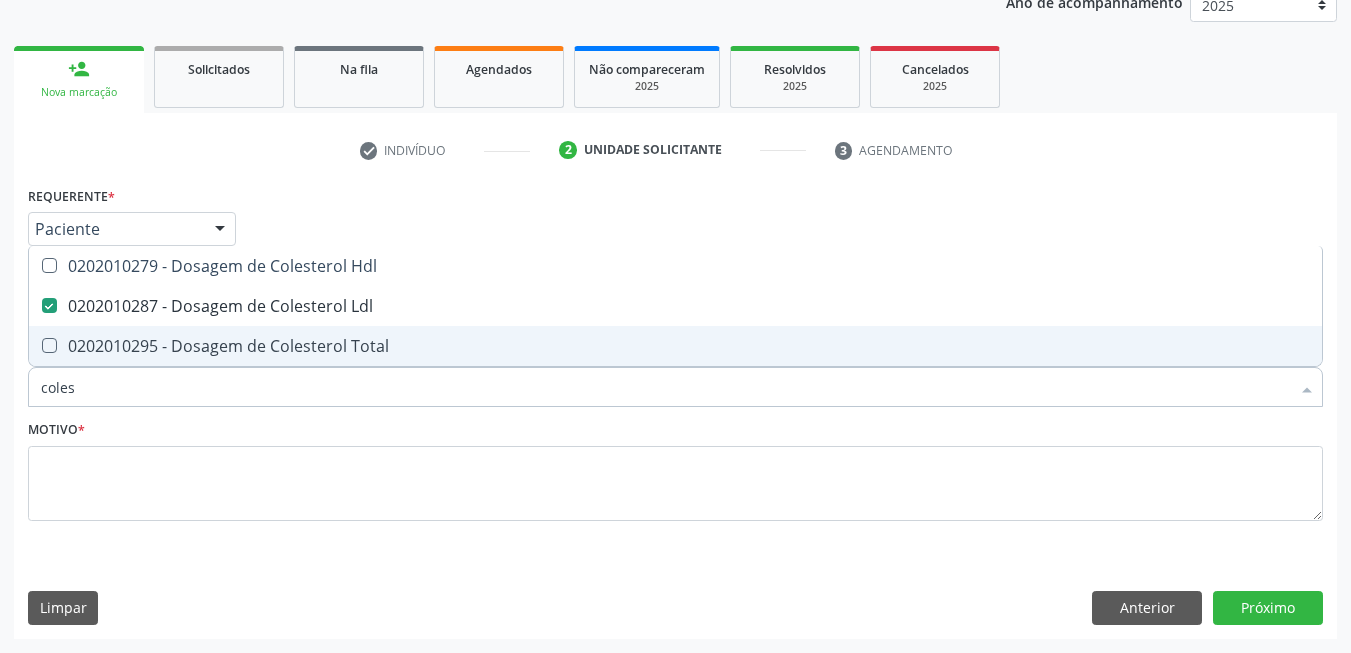 drag, startPoint x: 366, startPoint y: 351, endPoint x: 362, endPoint y: 313, distance: 38.209946 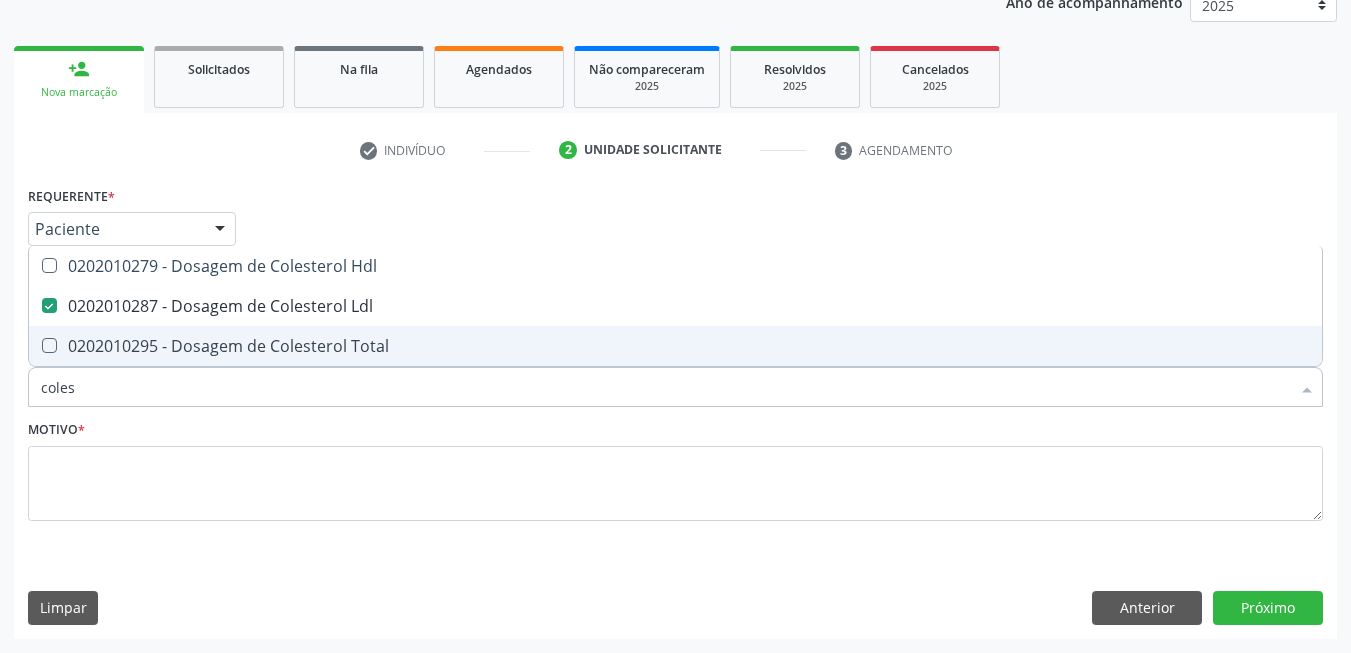click on "0202010295 - Dosagem de Colesterol Total" at bounding box center [675, 346] 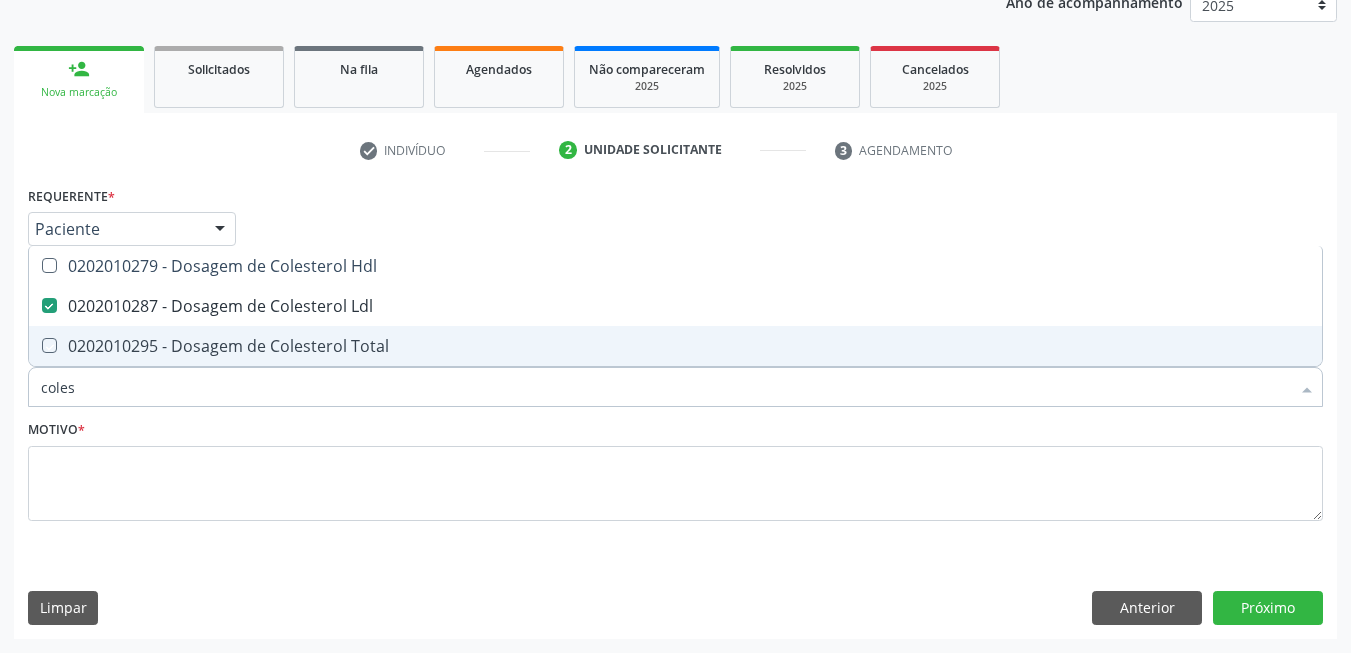 checkbox on "true" 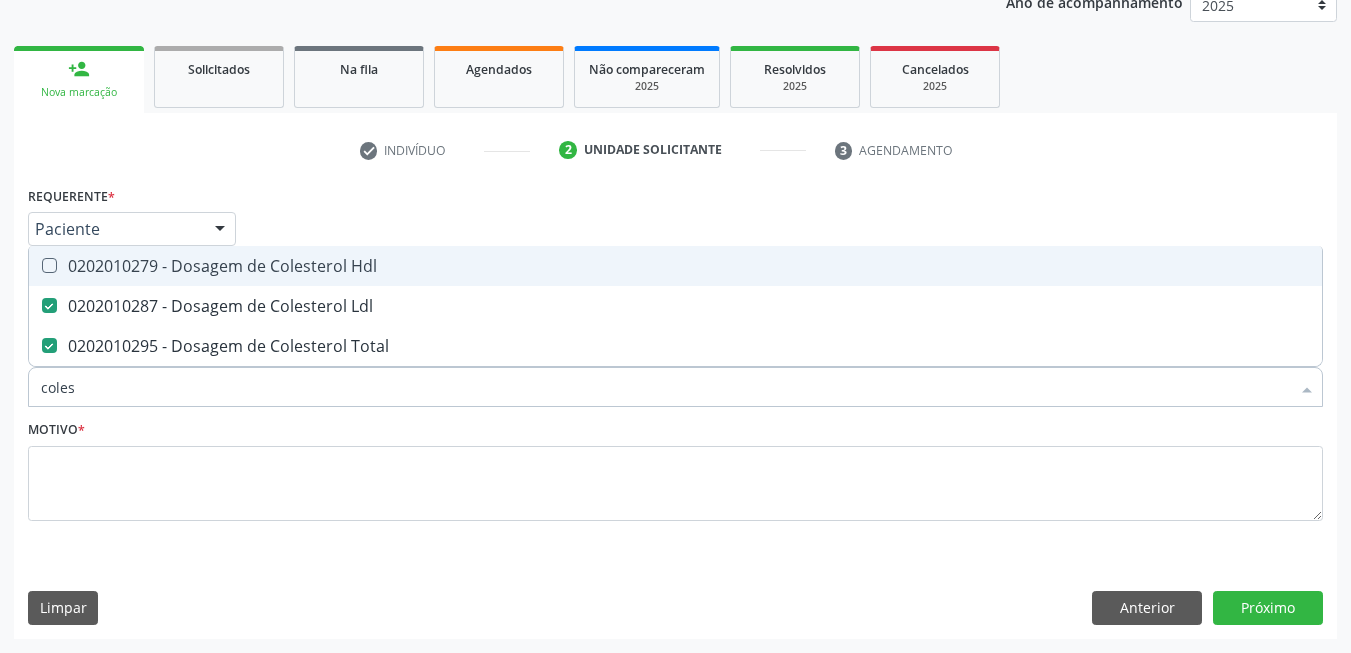 click on "0202010279 - Dosagem de Colesterol Hdl" at bounding box center [675, 266] 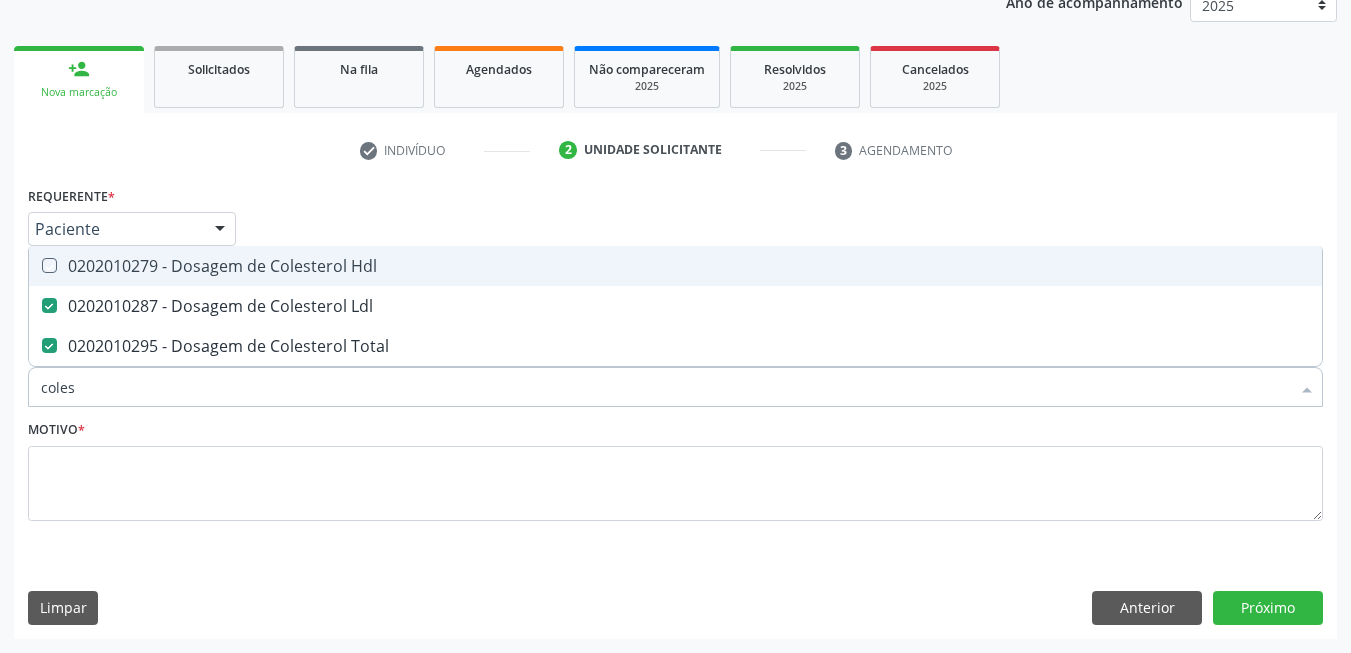 checkbox on "true" 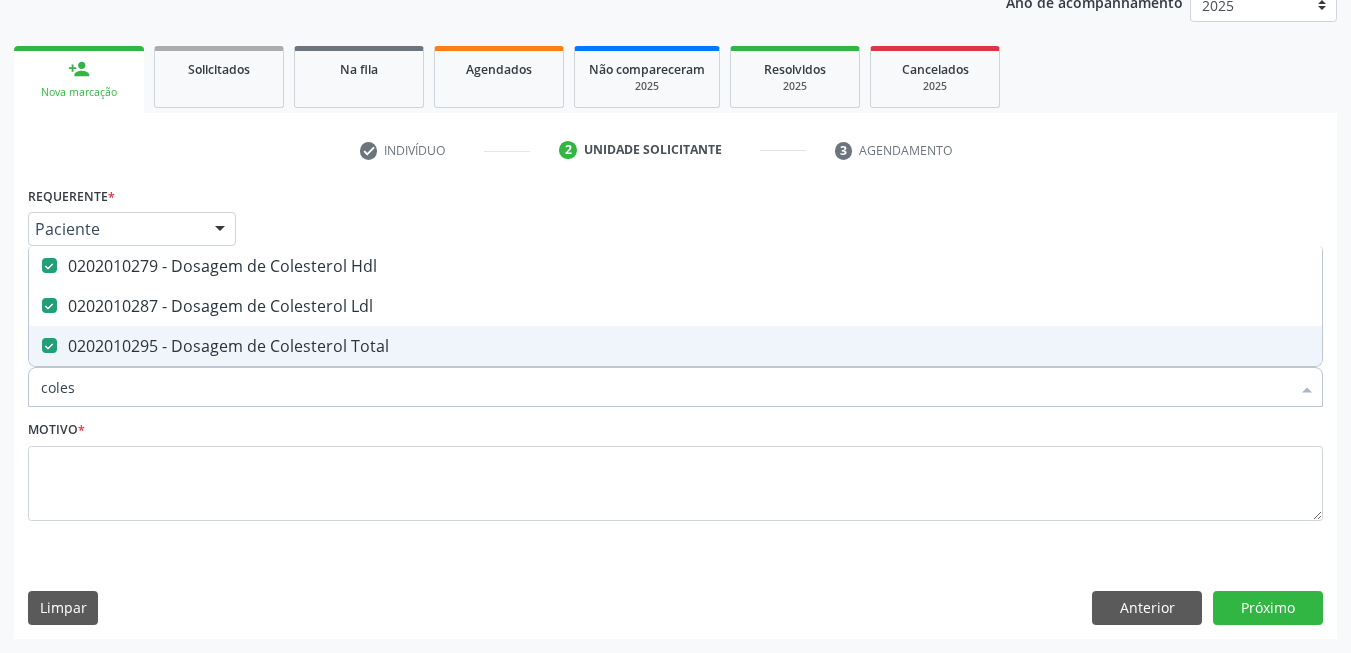 click on "coles" at bounding box center [665, 387] 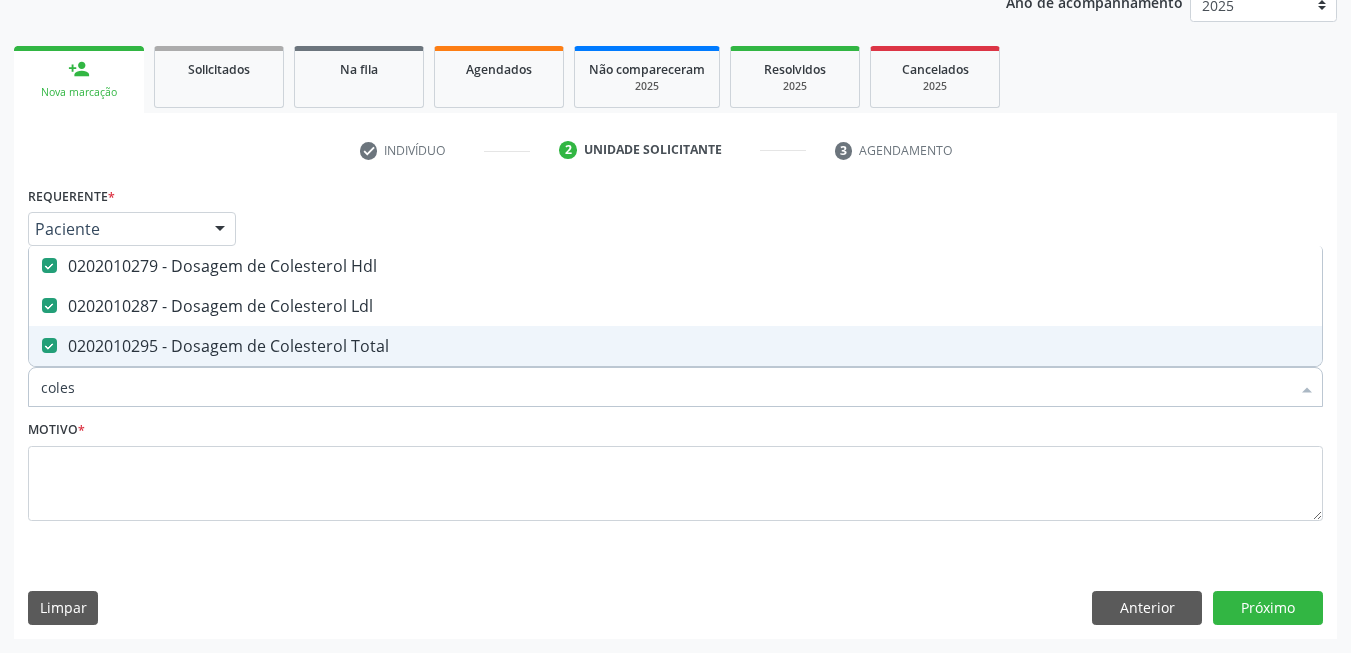 click on "coles" at bounding box center (665, 387) 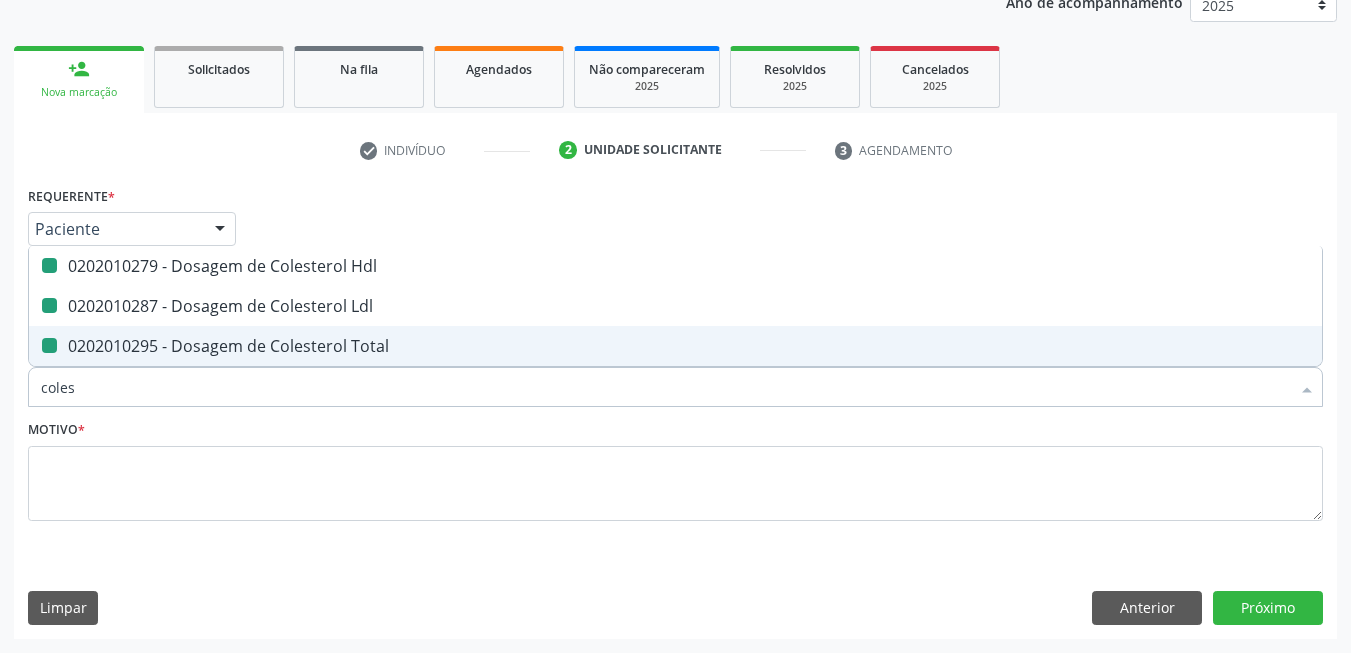 type on "b" 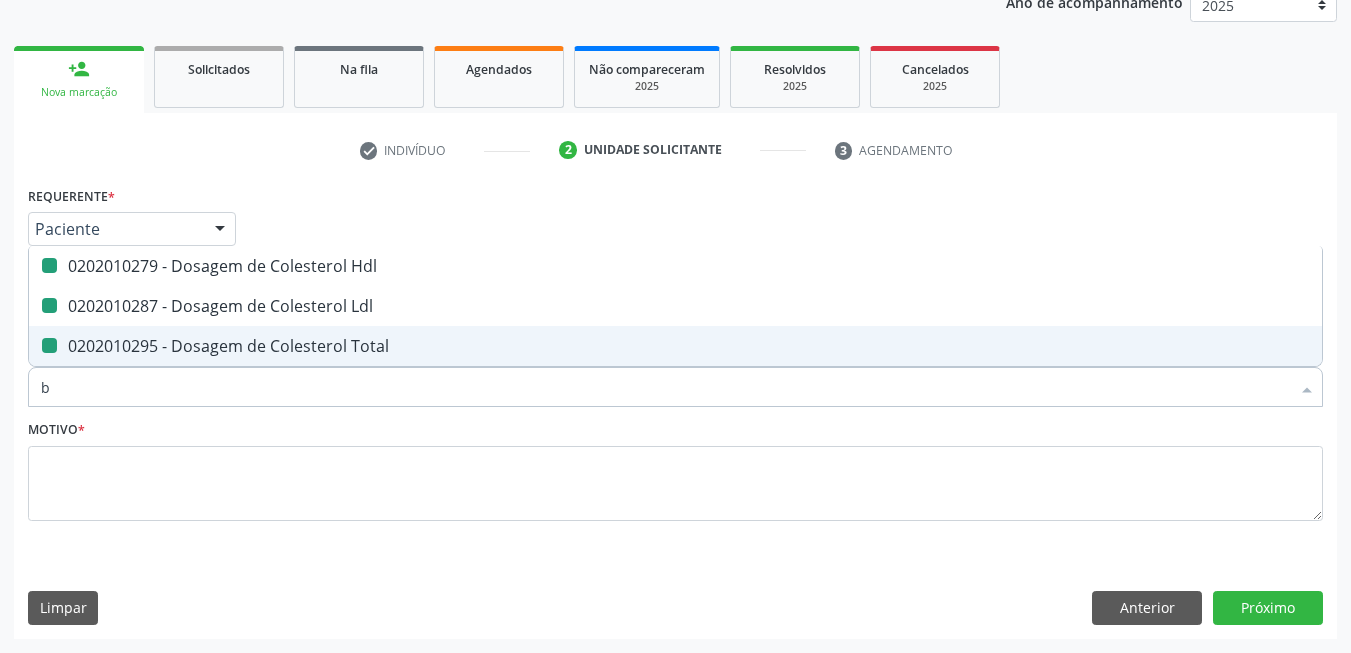 checkbox on "false" 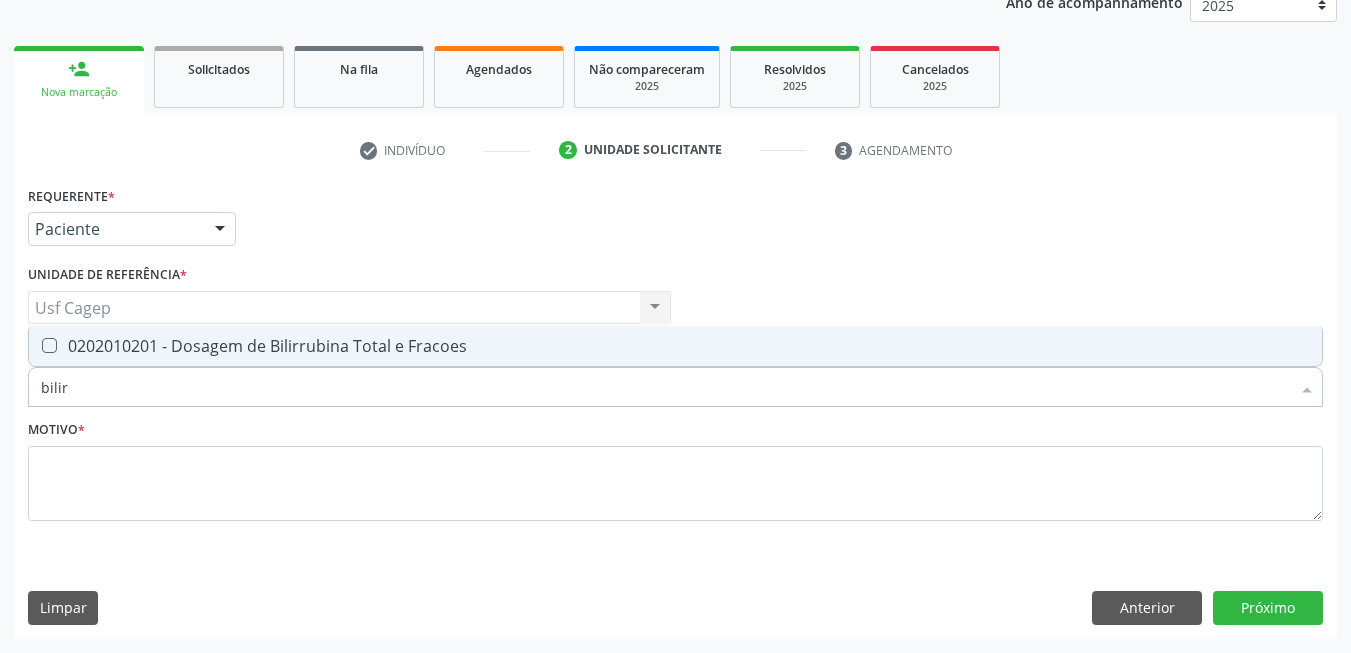 type on "bilirr" 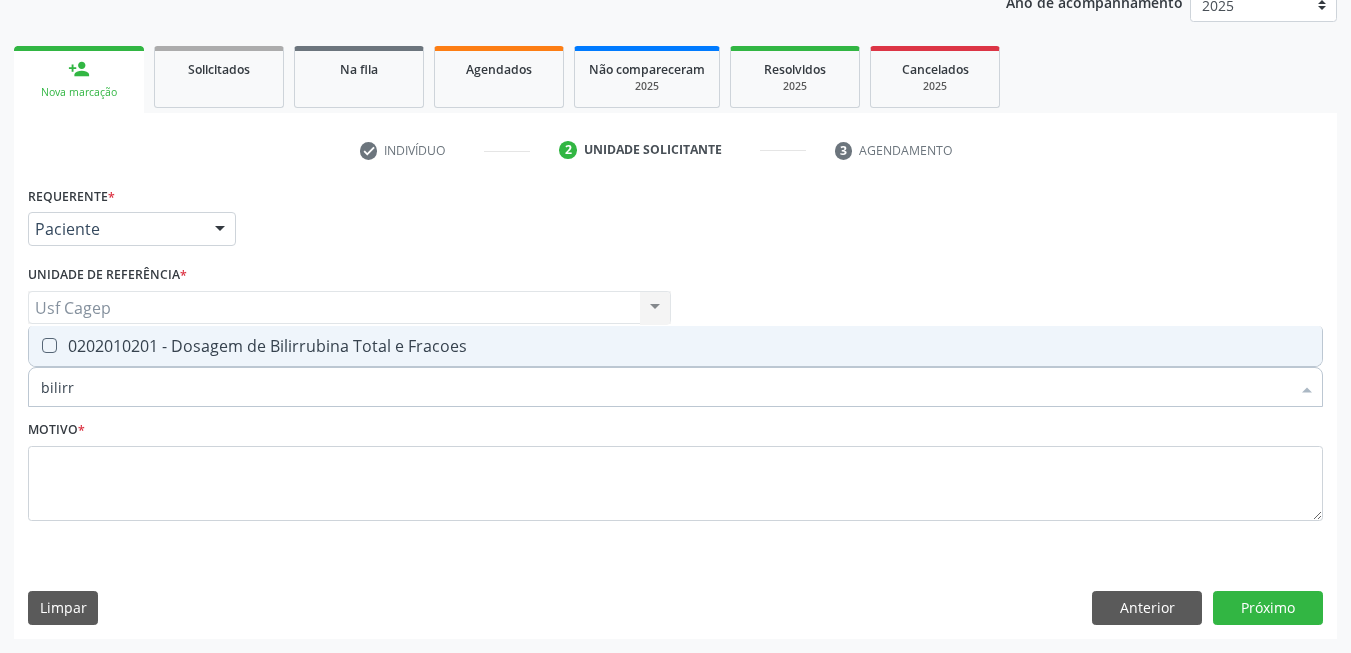 click on "0202010201 - Dosagem de Bilirrubina Total e Fracoes" at bounding box center [675, 346] 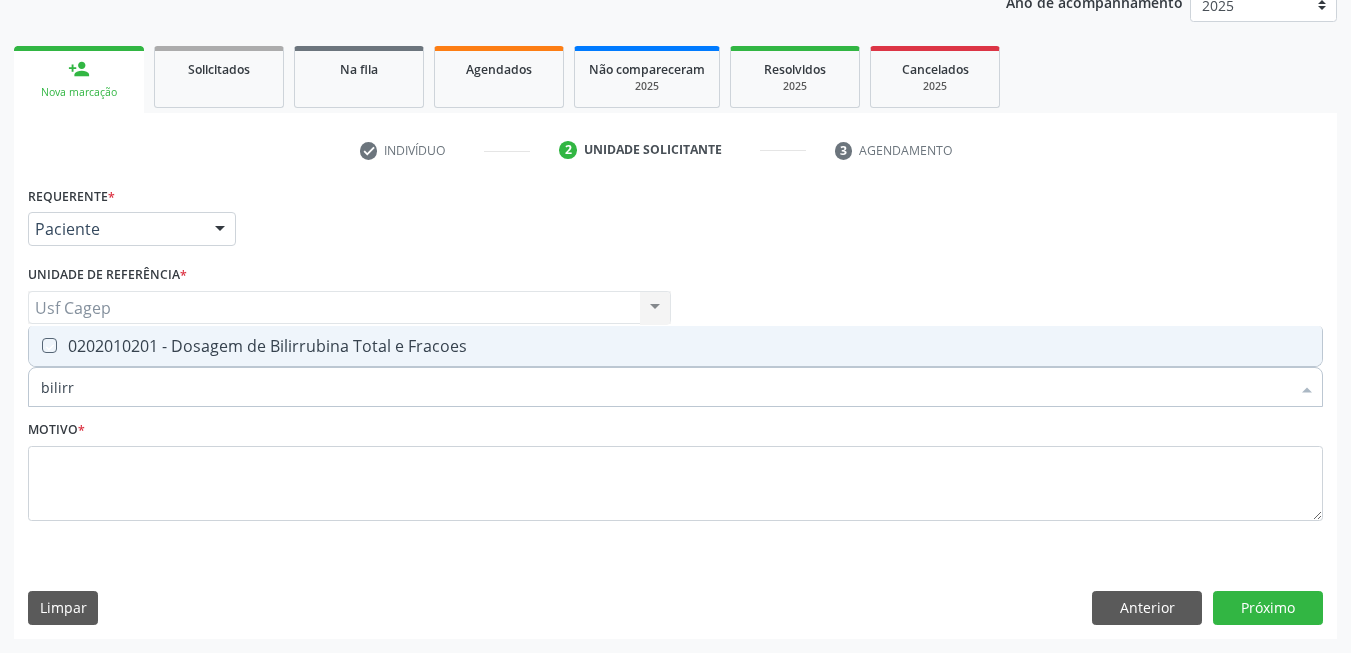 checkbox on "true" 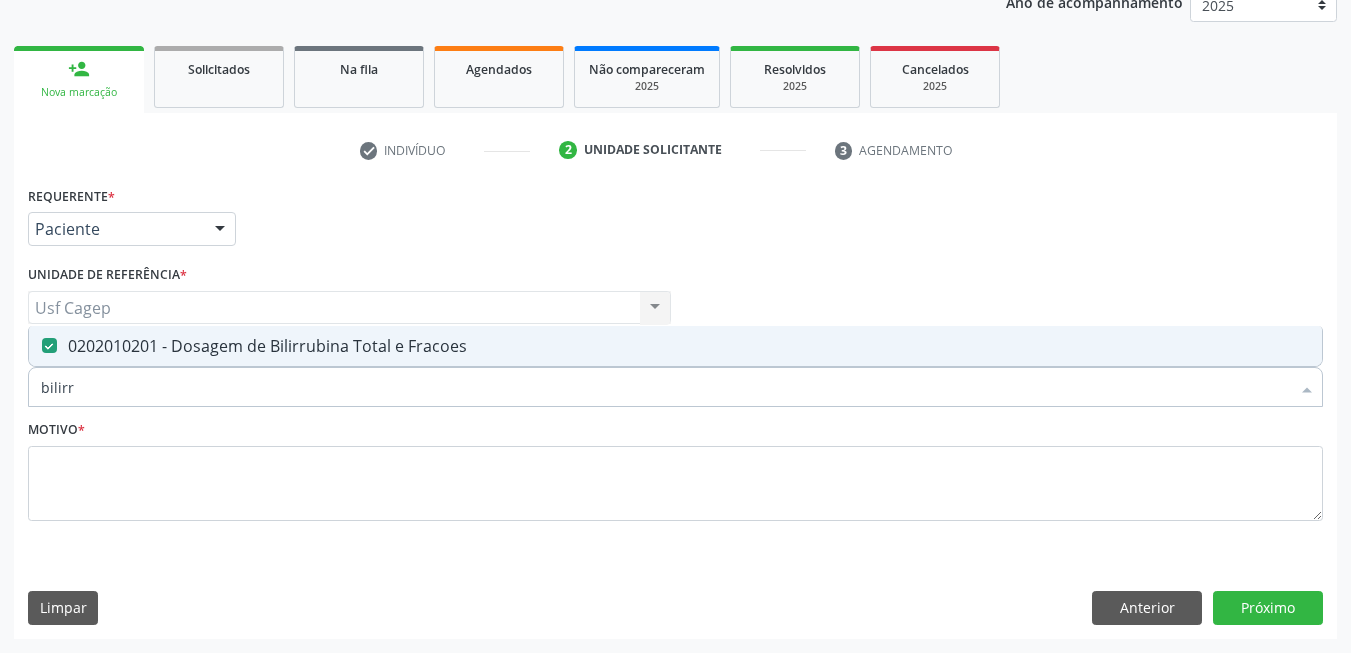 click on "bilirr" at bounding box center (665, 387) 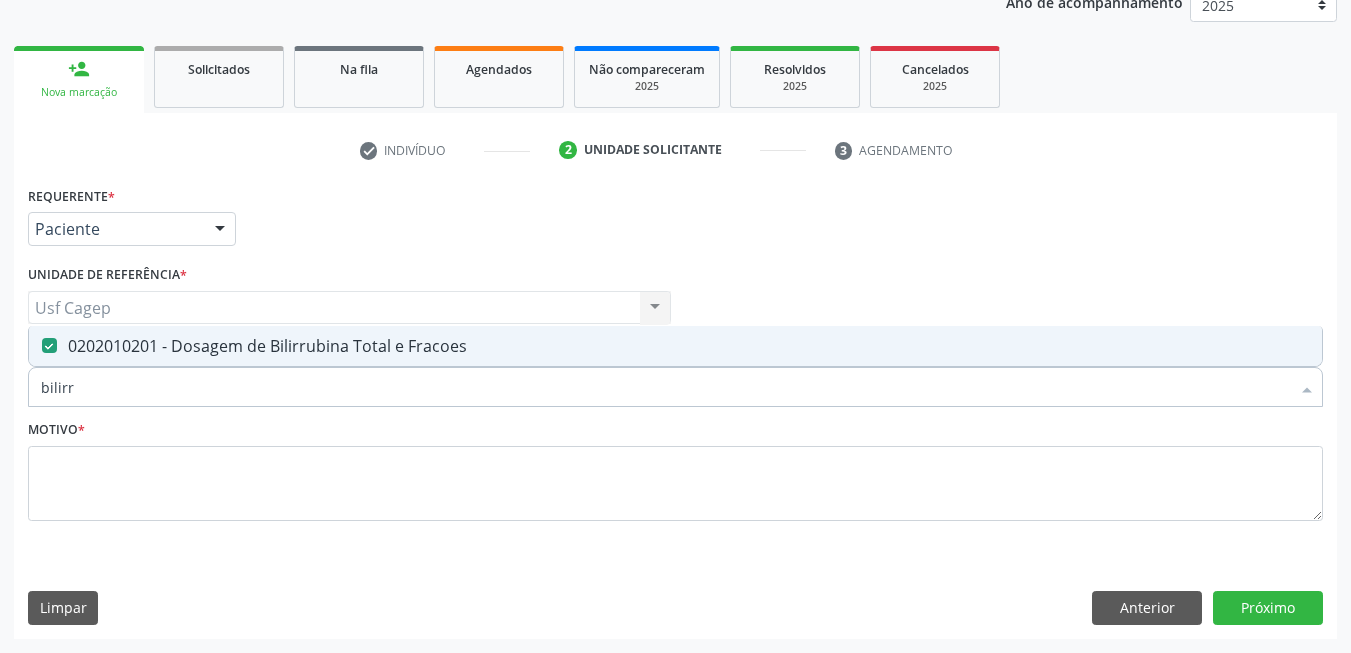 click on "bilirr" at bounding box center (665, 387) 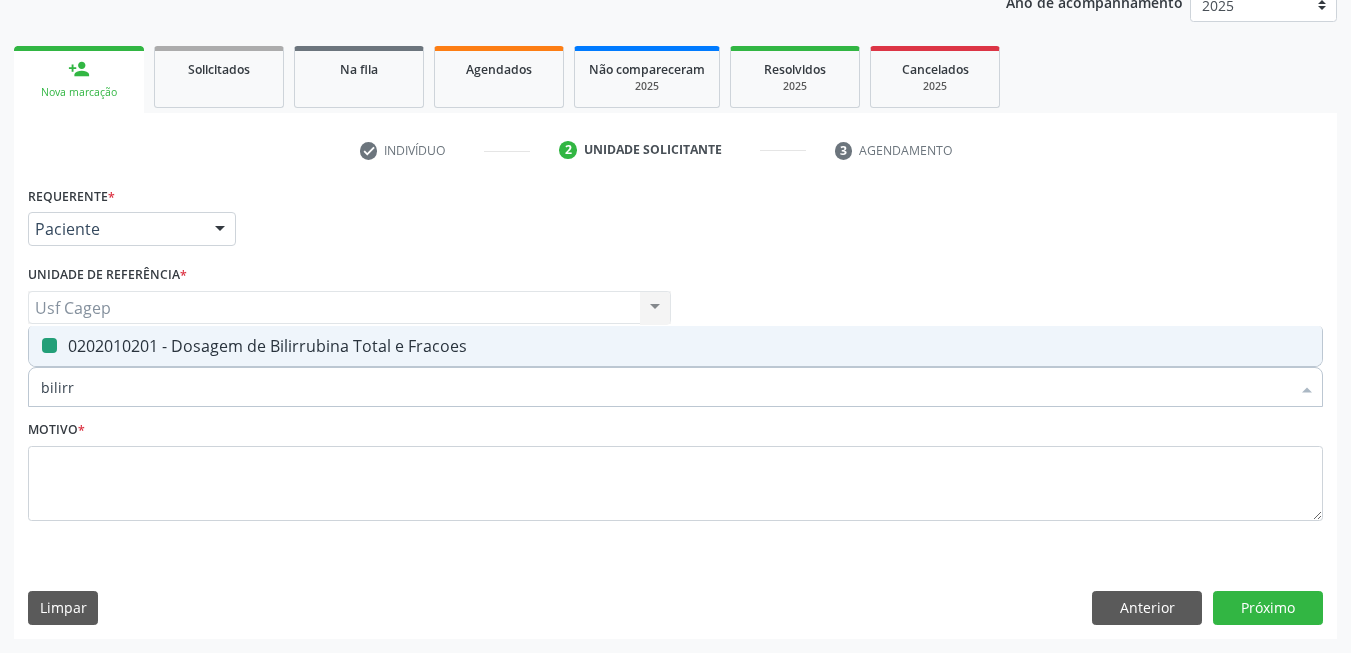 type on "t" 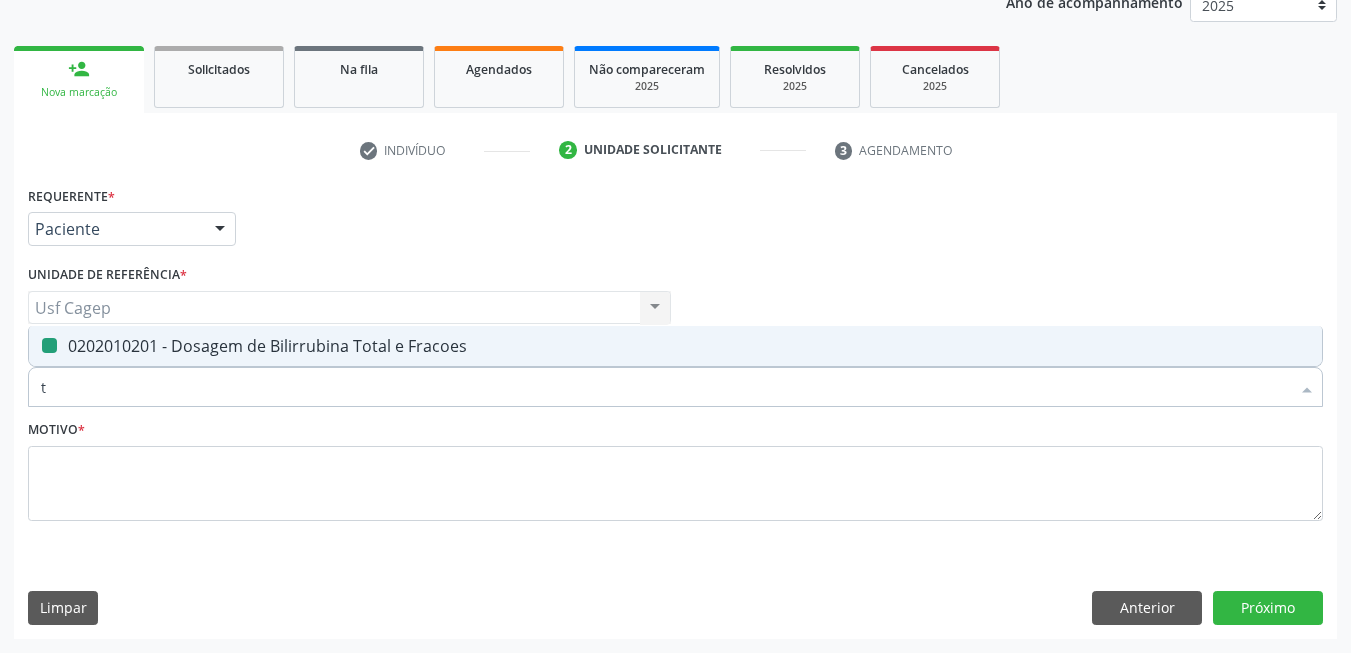 checkbox on "false" 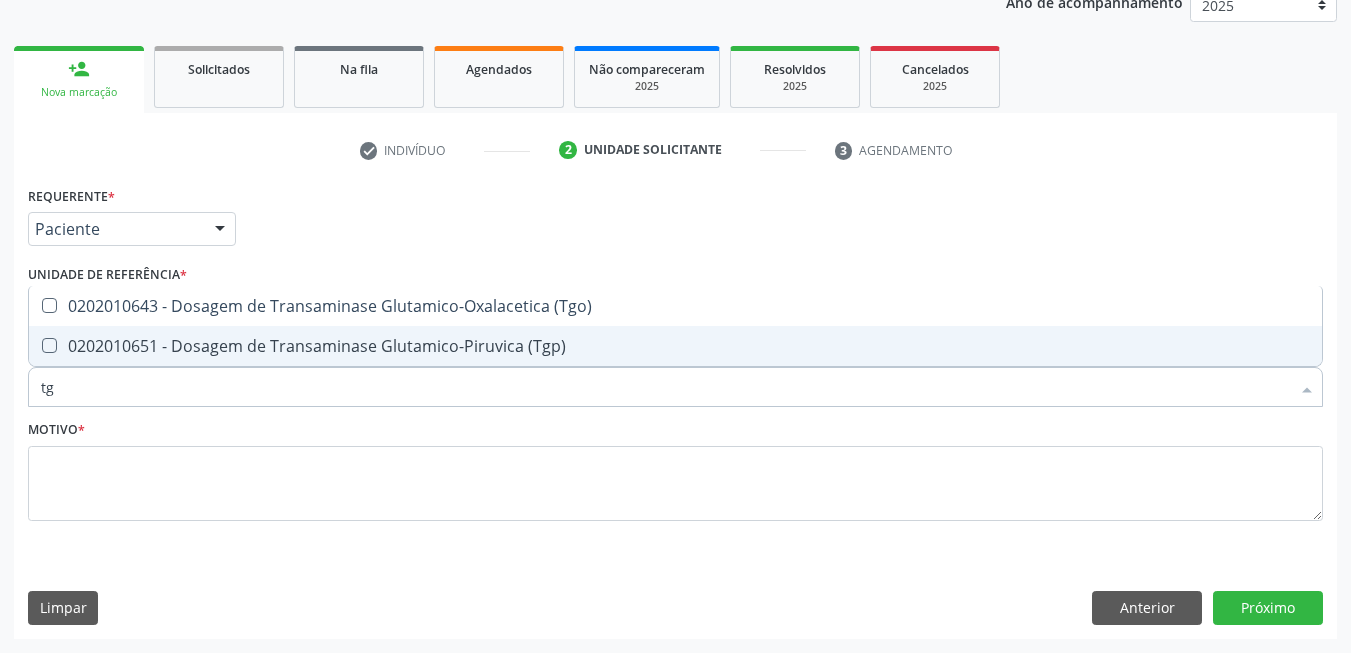 click on "0202010651 - Dosagem de Transaminase Glutamico-Piruvica (Tgp)" at bounding box center (675, 346) 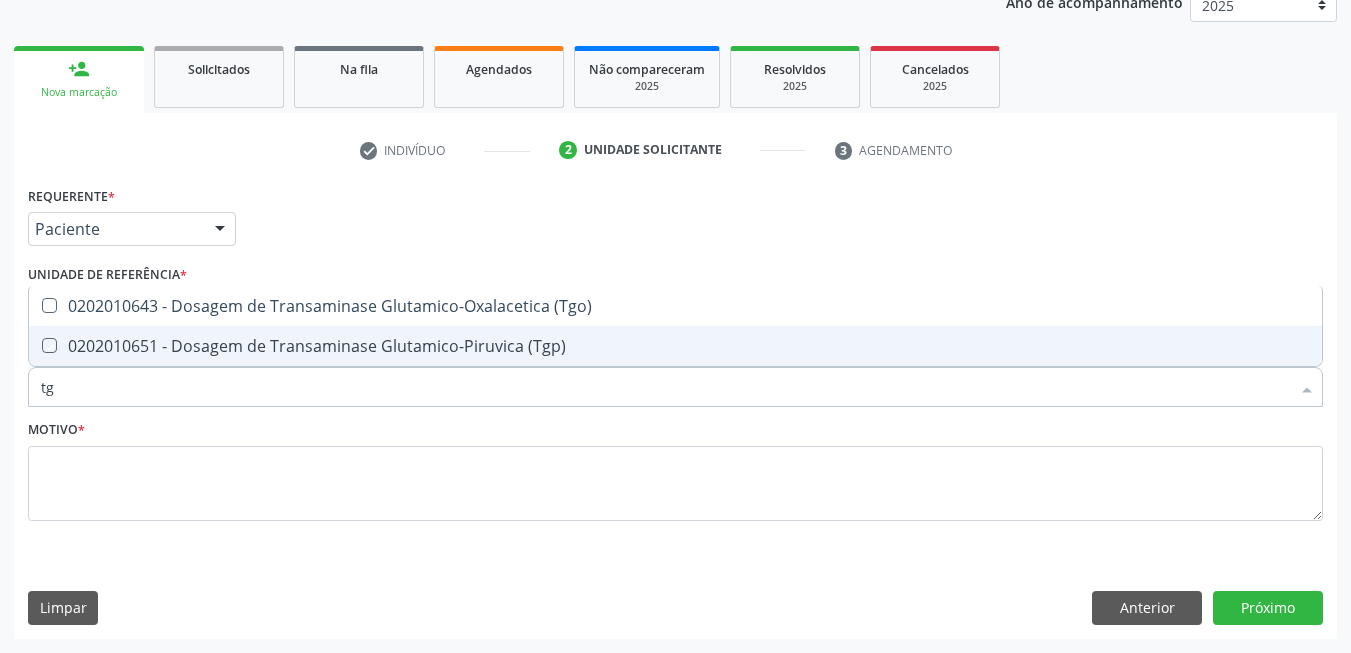 checkbox on "true" 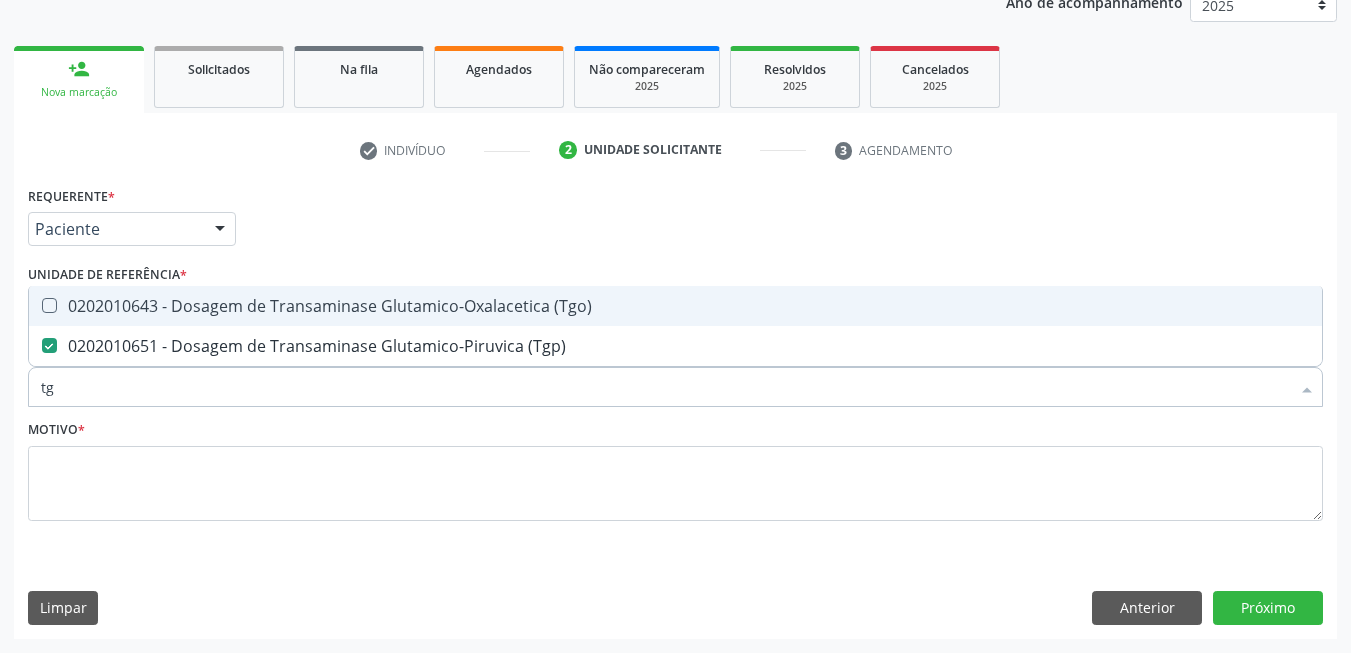 click on "0202010643 - Dosagem de Transaminase Glutamico-Oxalacetica (Tgo)" at bounding box center (675, 306) 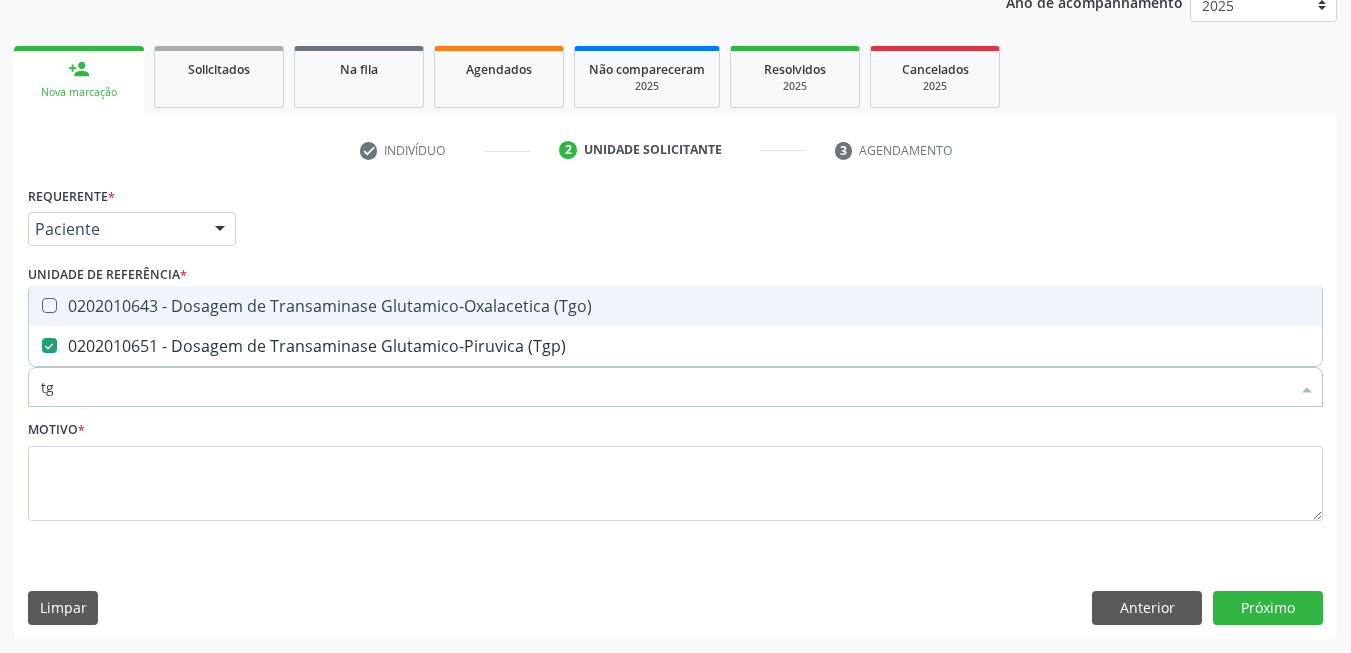 checkbox on "true" 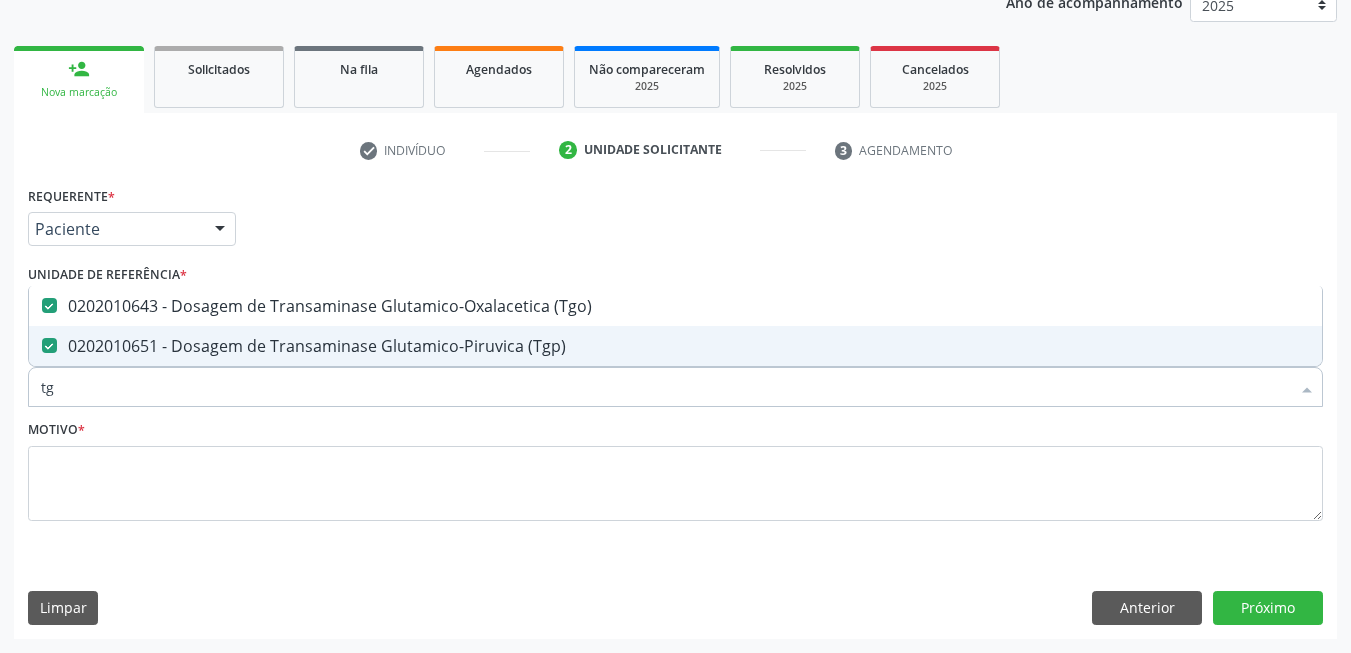 click on "tg" at bounding box center [665, 387] 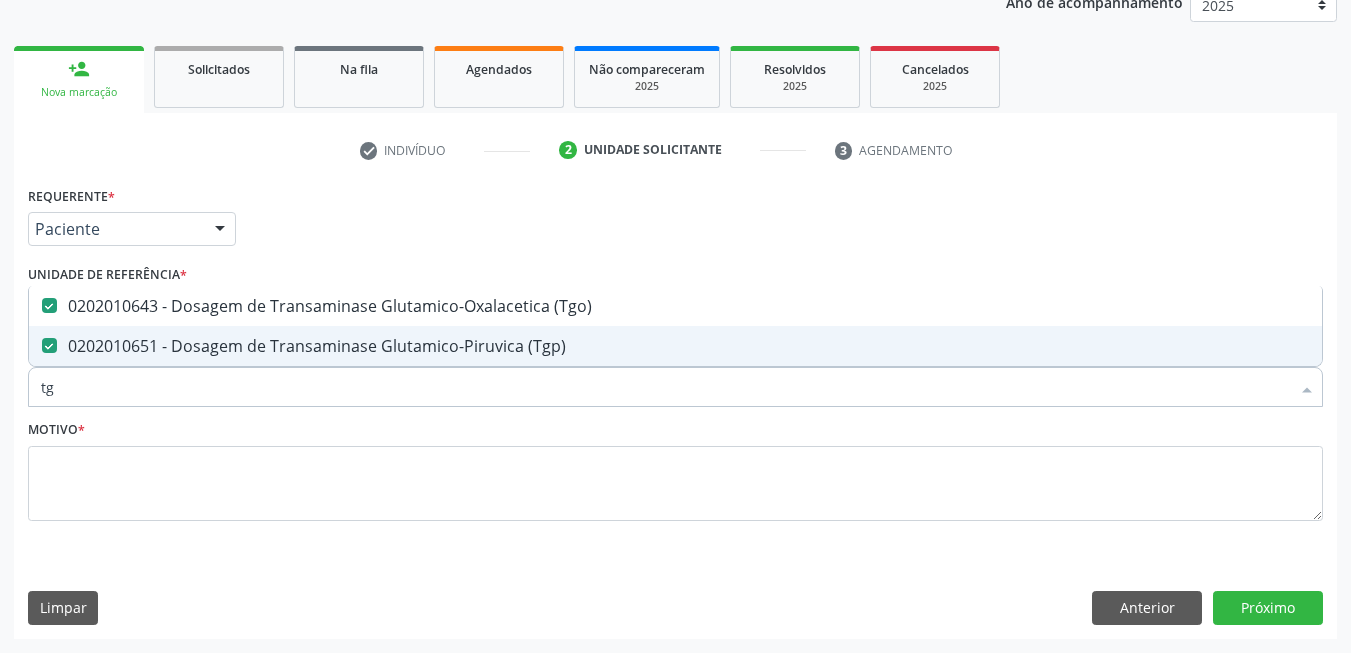 click on "tg" at bounding box center [665, 387] 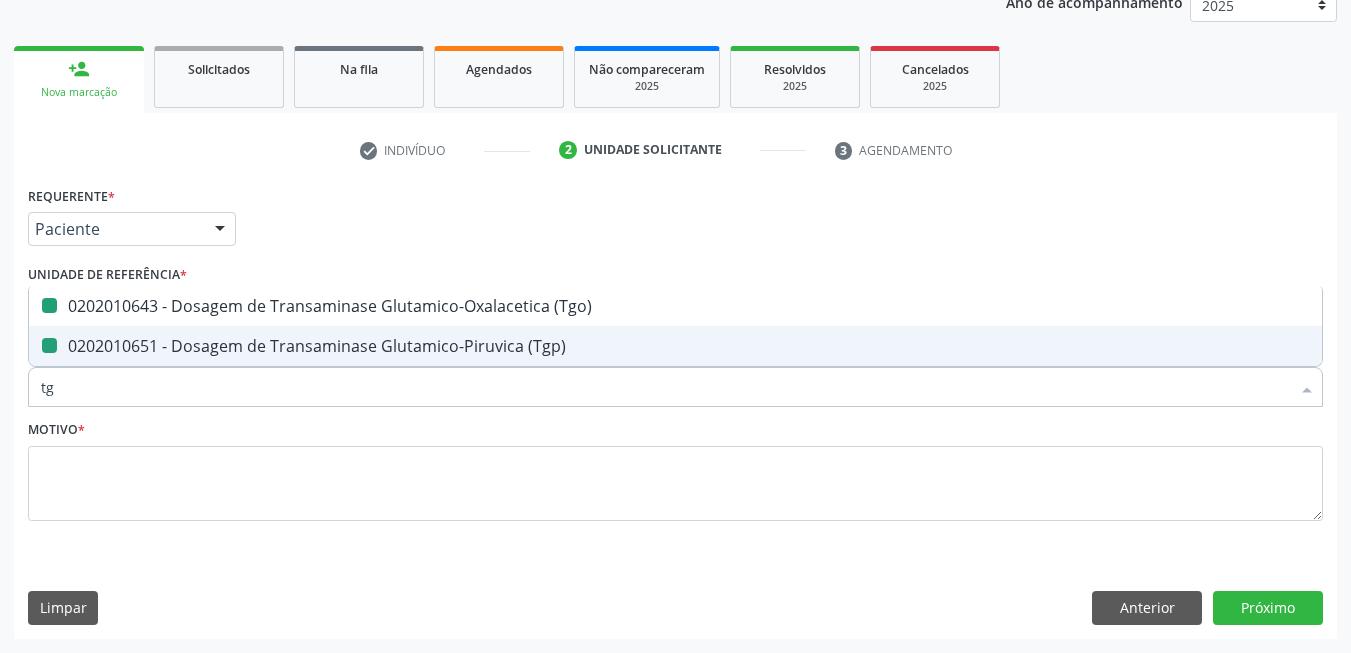type on "t" 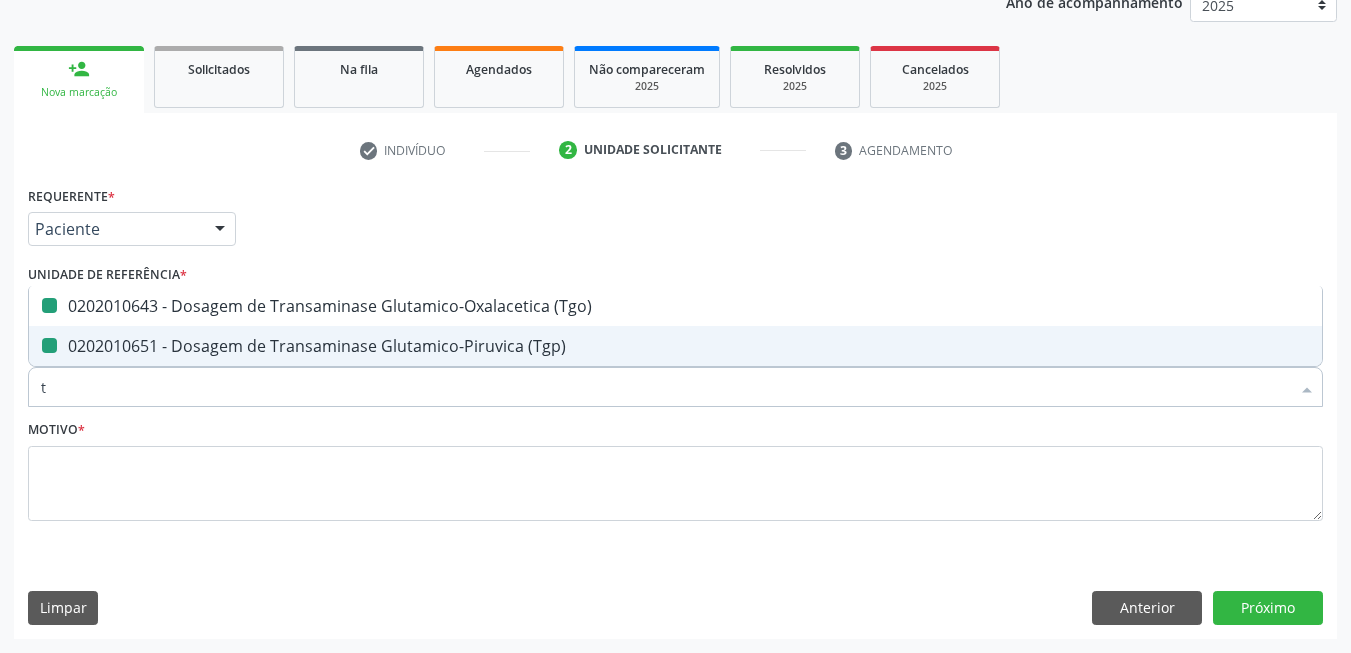 checkbox on "false" 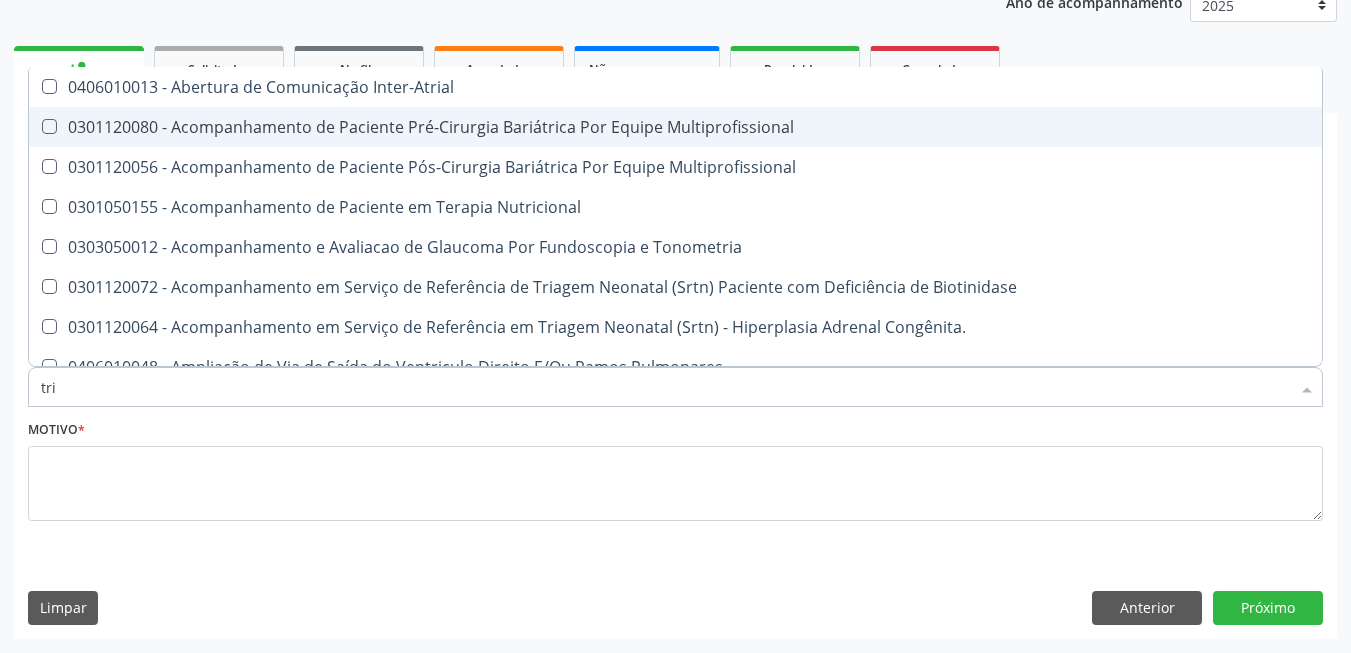 type on "trig" 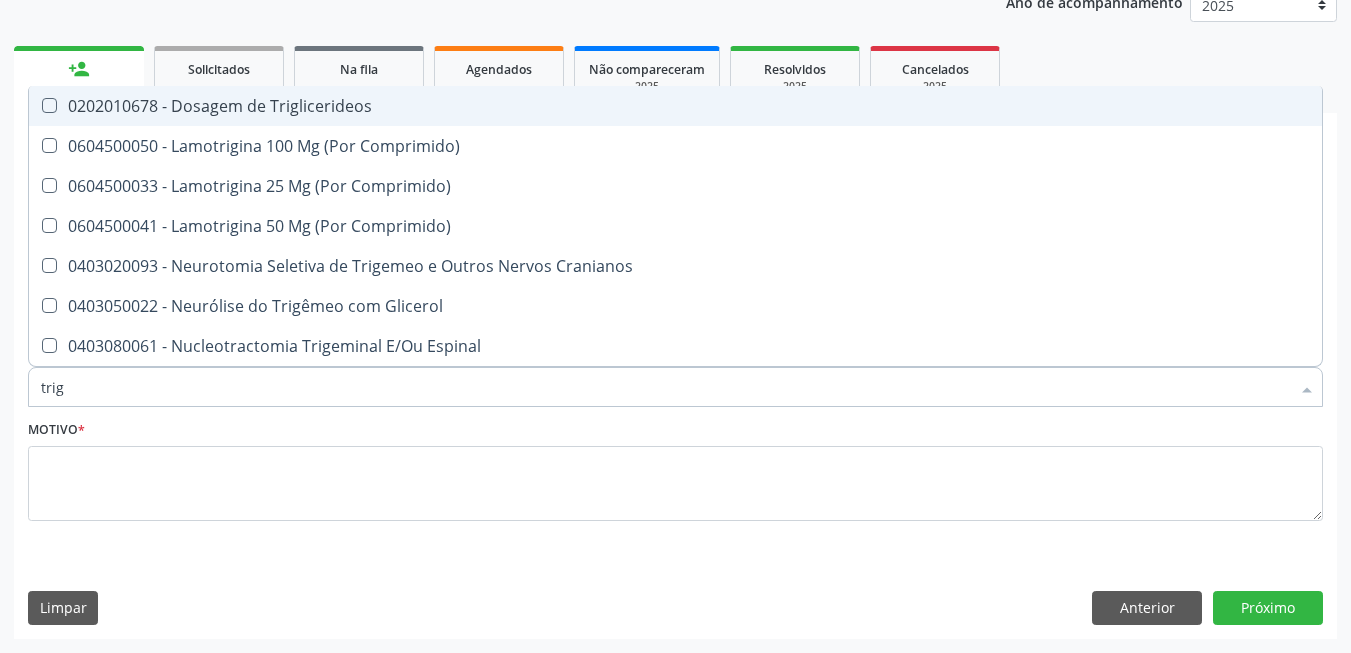 click on "0202010678 - Dosagem de Triglicerideos" at bounding box center [675, 106] 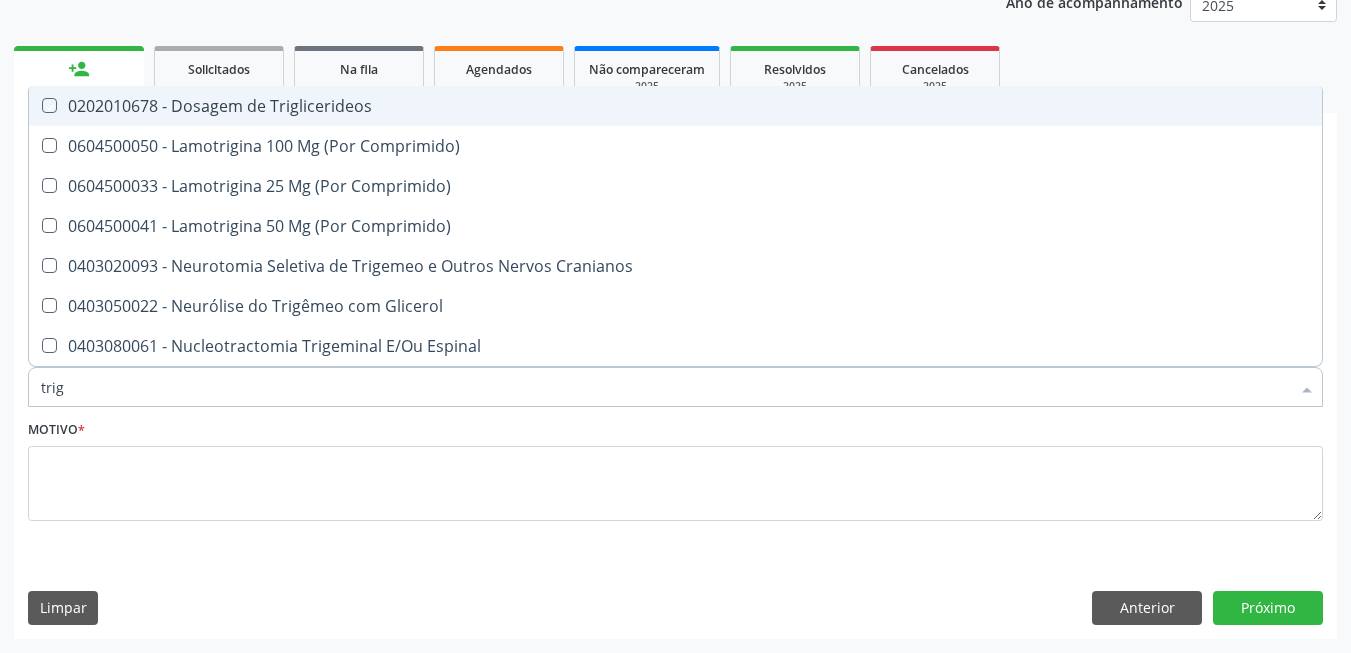 checkbox on "true" 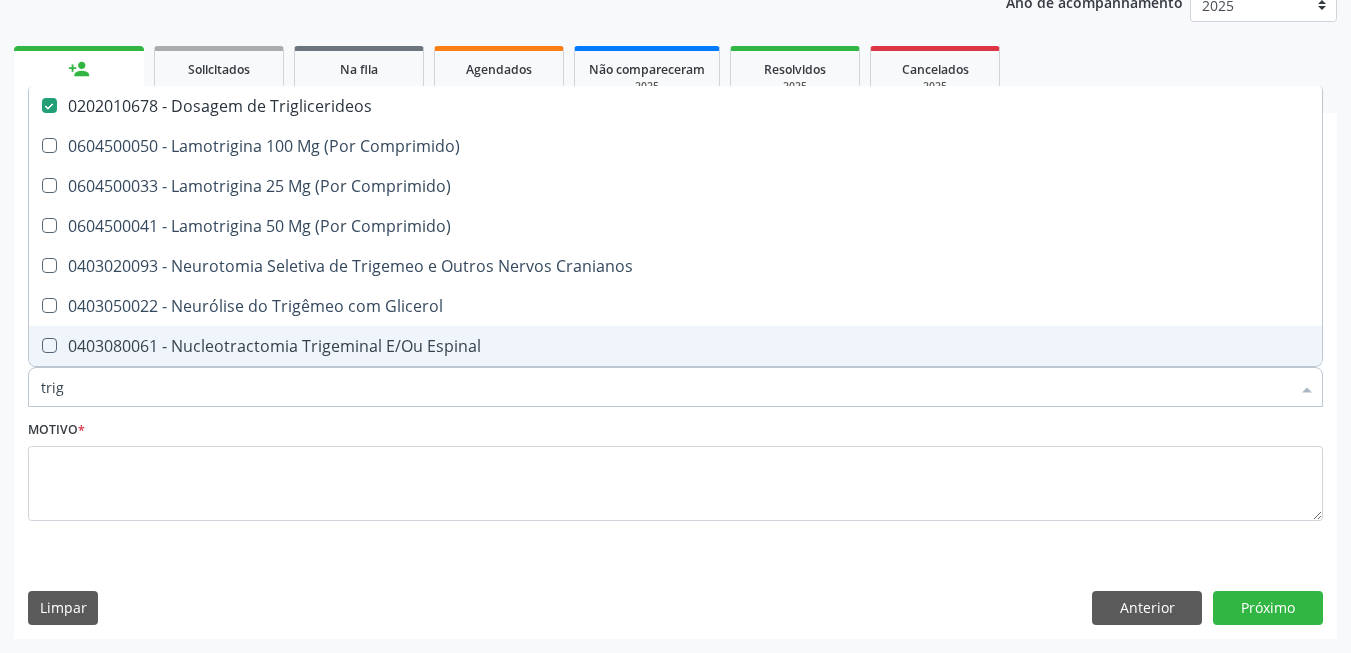 click on "trig" at bounding box center (665, 387) 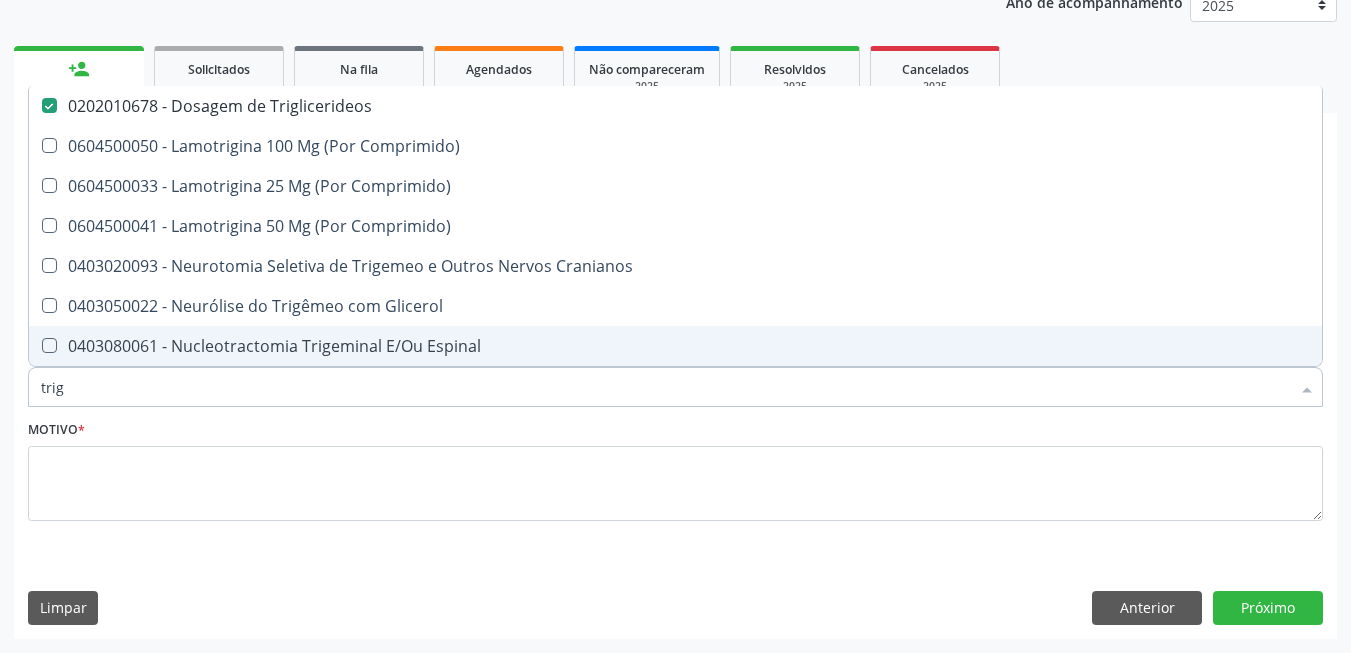 click on "trig" at bounding box center [665, 387] 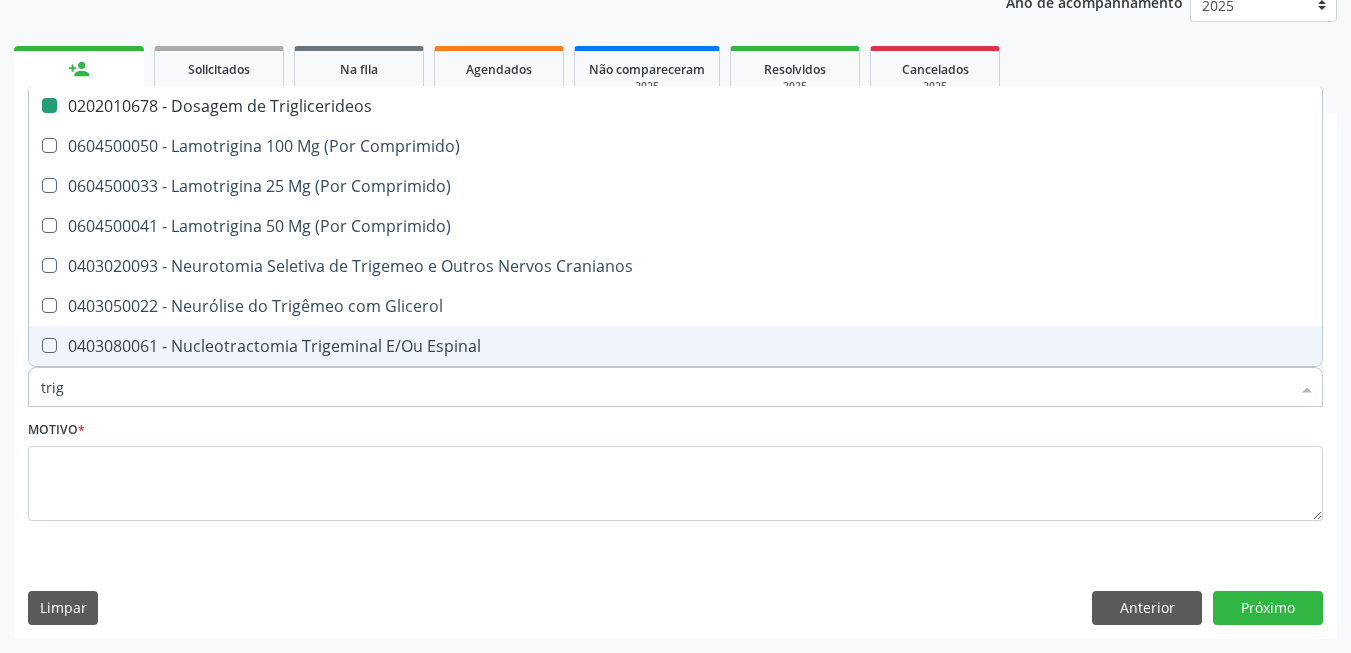 type on "h" 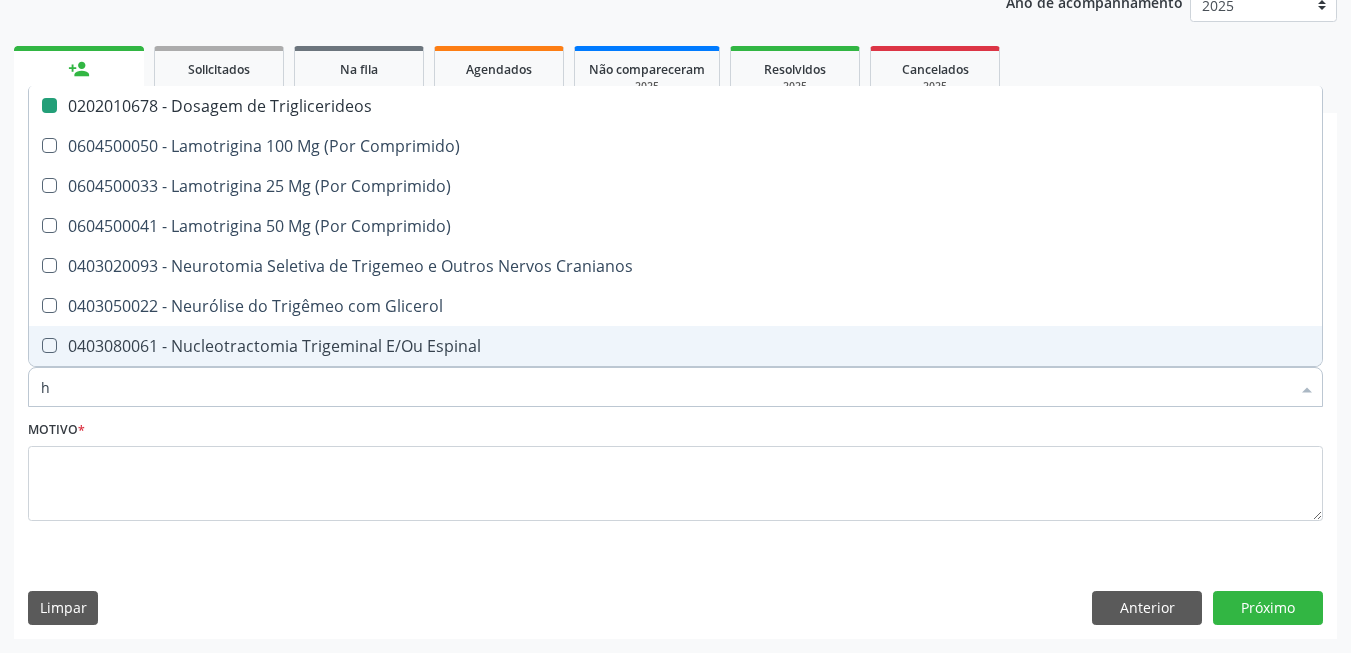checkbox on "false" 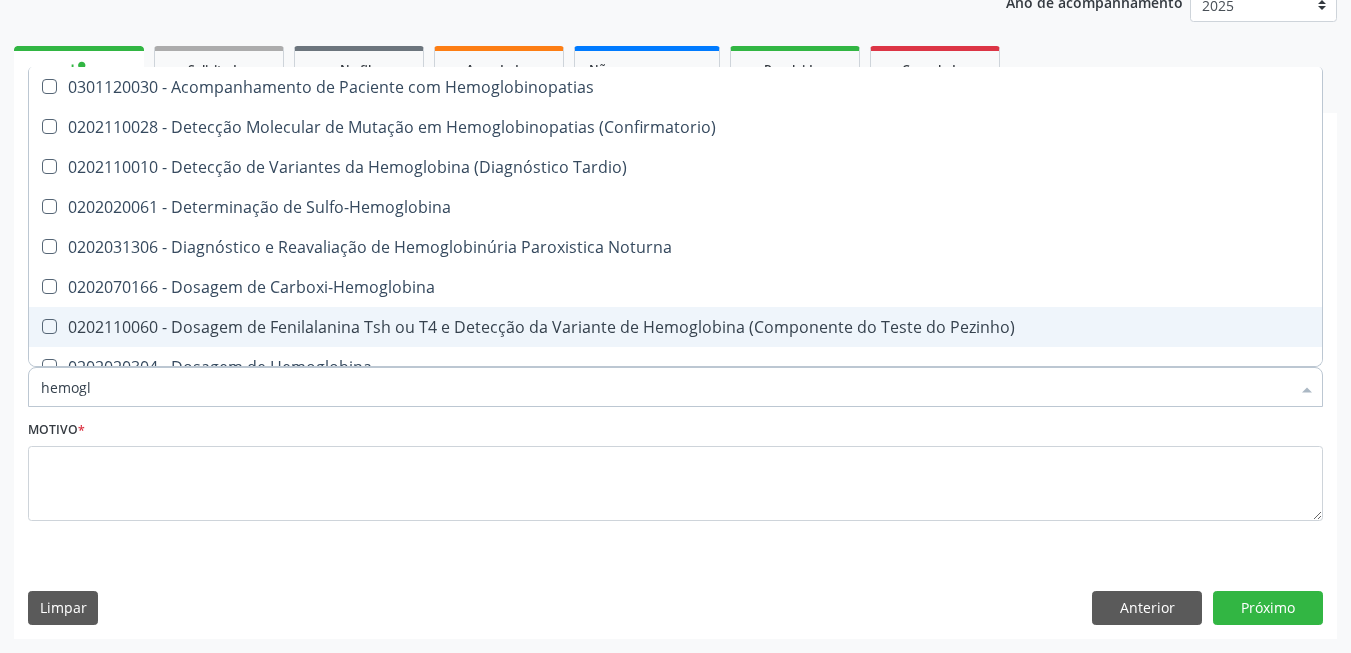 type on "hemoglo" 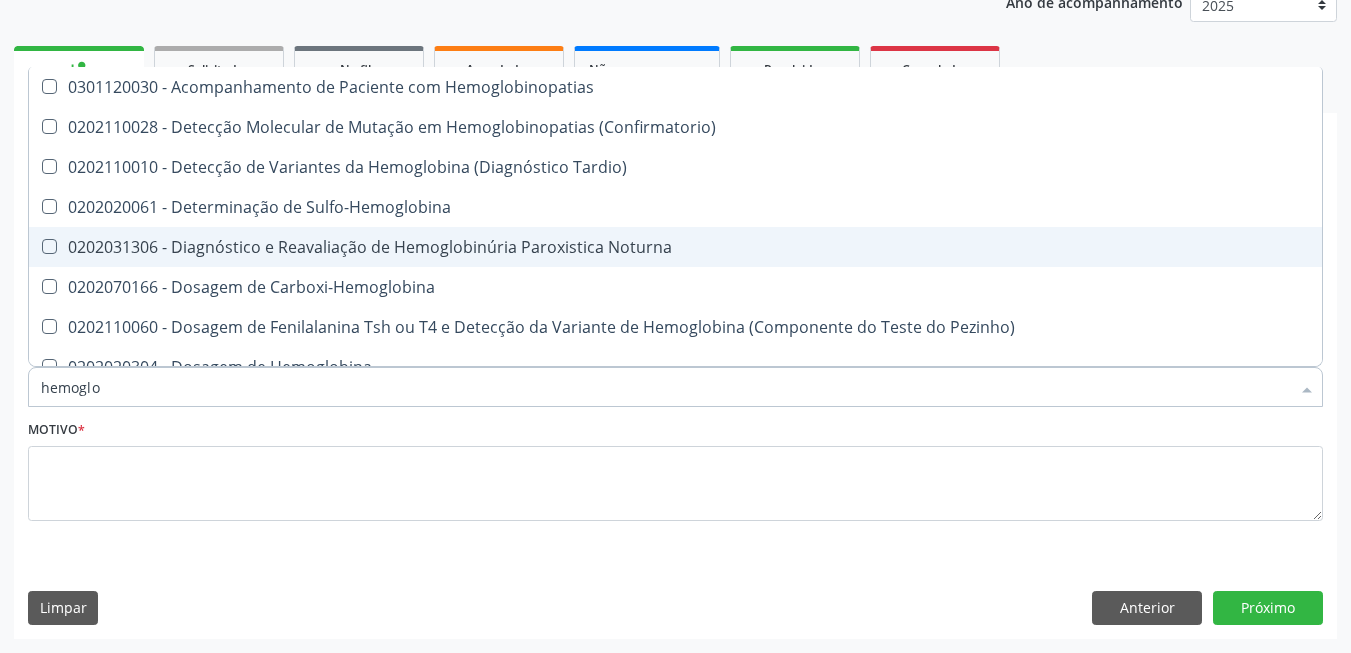 scroll, scrollTop: 200, scrollLeft: 0, axis: vertical 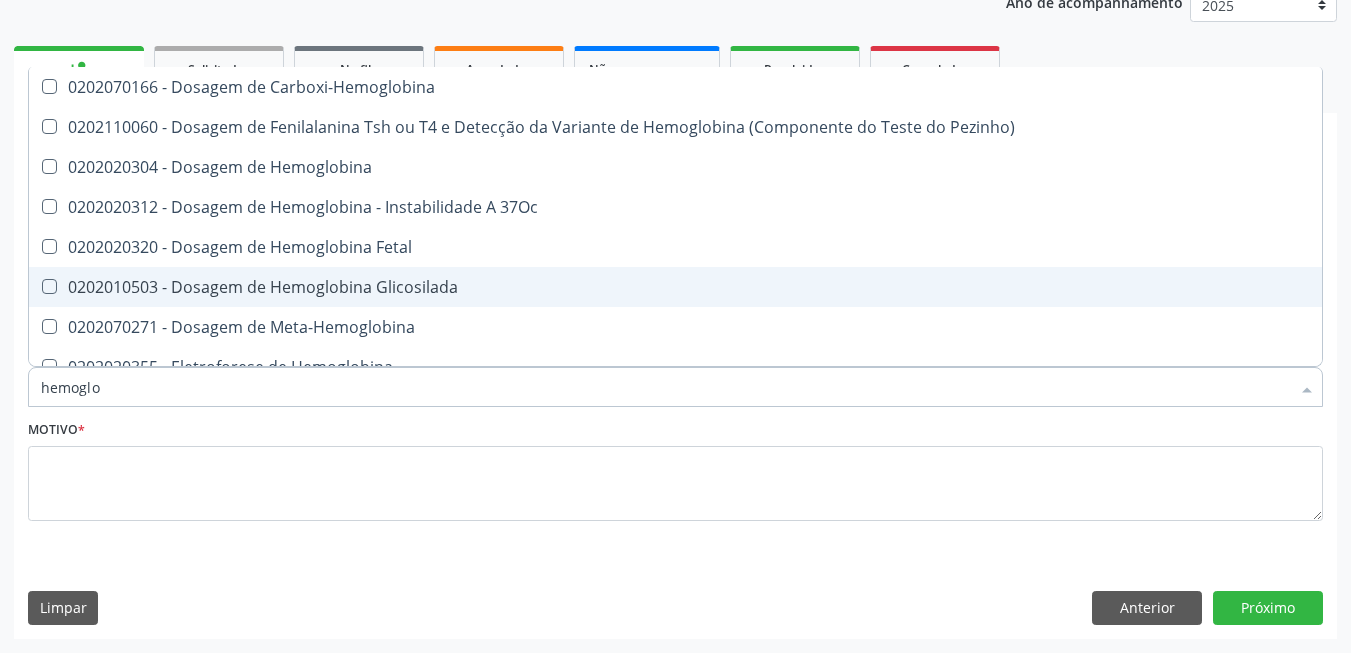 click on "0202010503 - Dosagem de Hemoglobina Glicosilada" at bounding box center (675, 287) 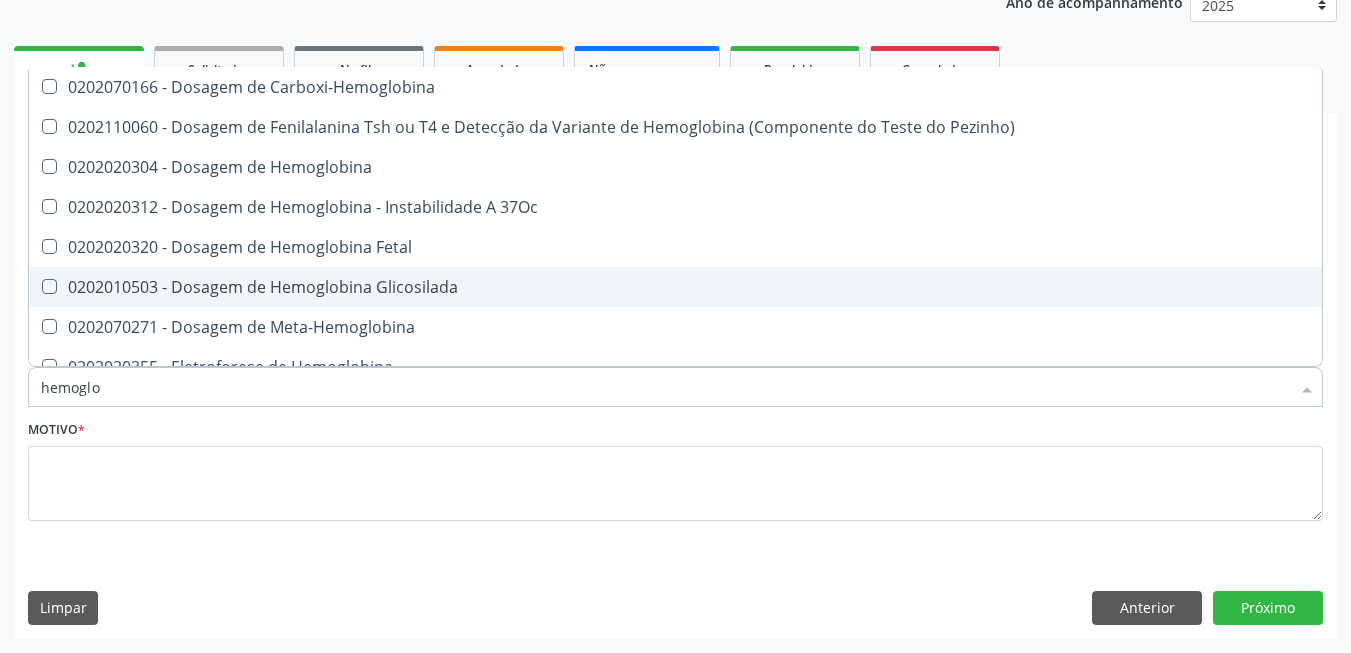 checkbox on "true" 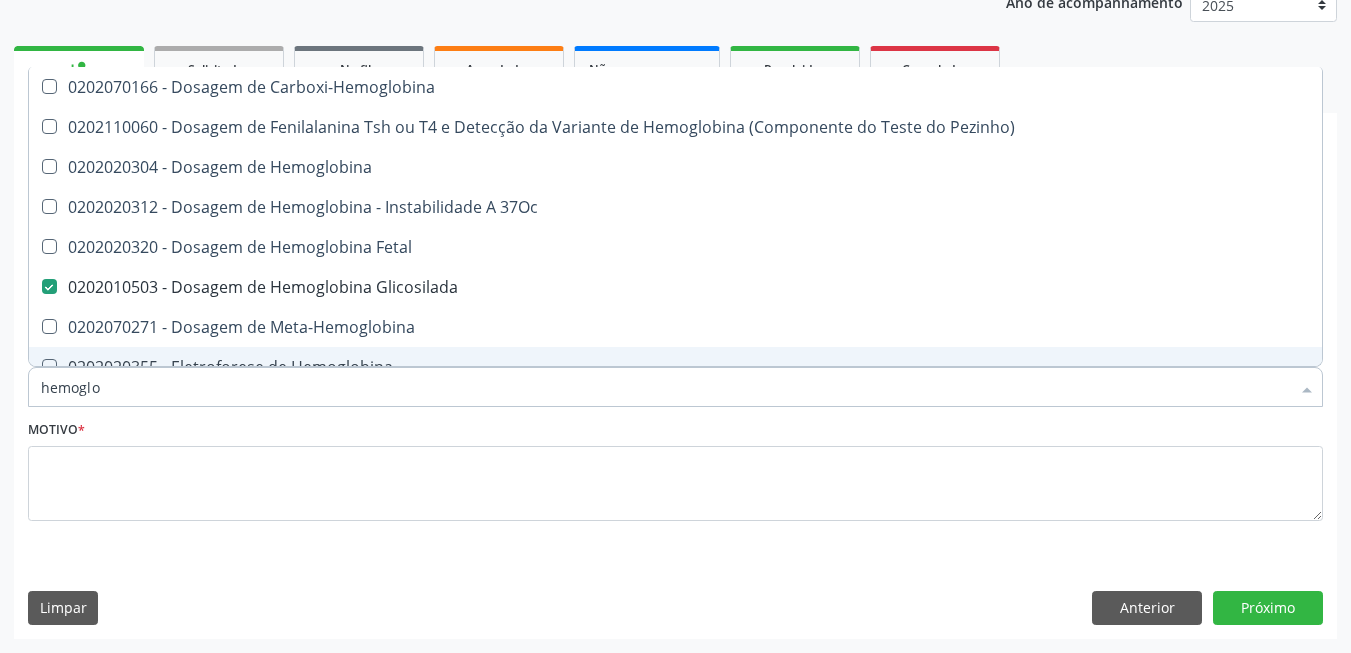 click on "hemoglo" at bounding box center (665, 387) 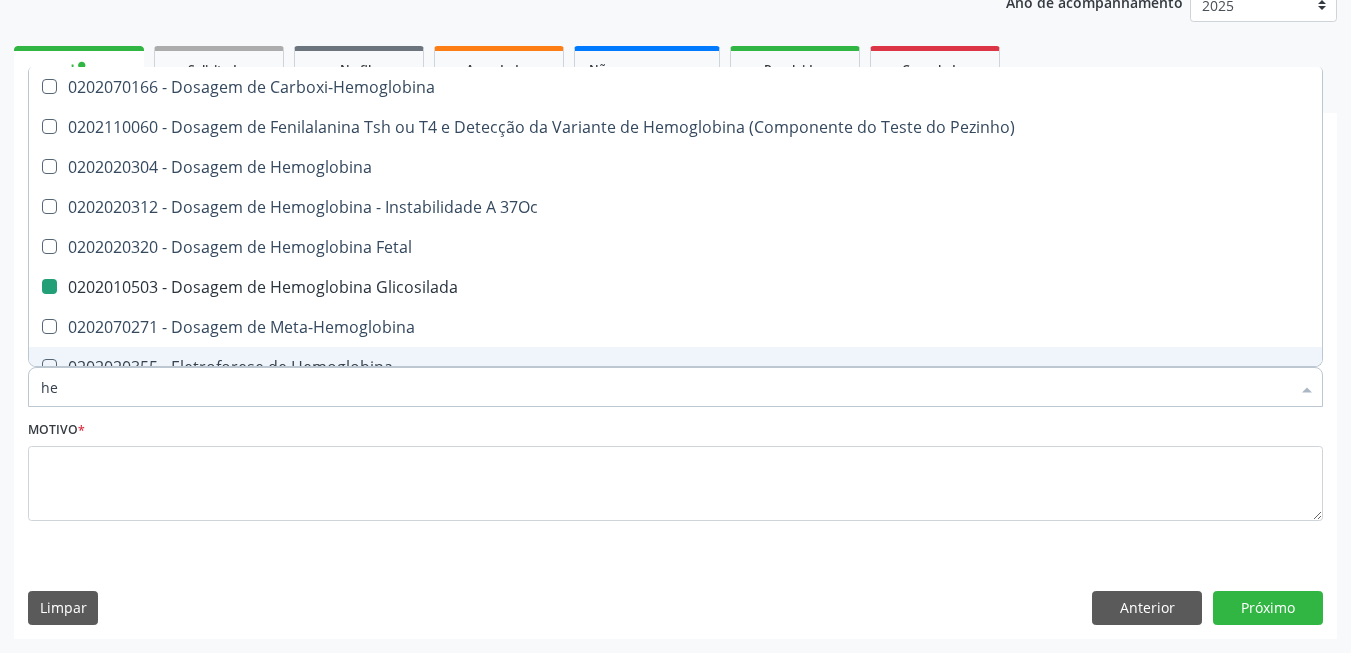 type on "hem" 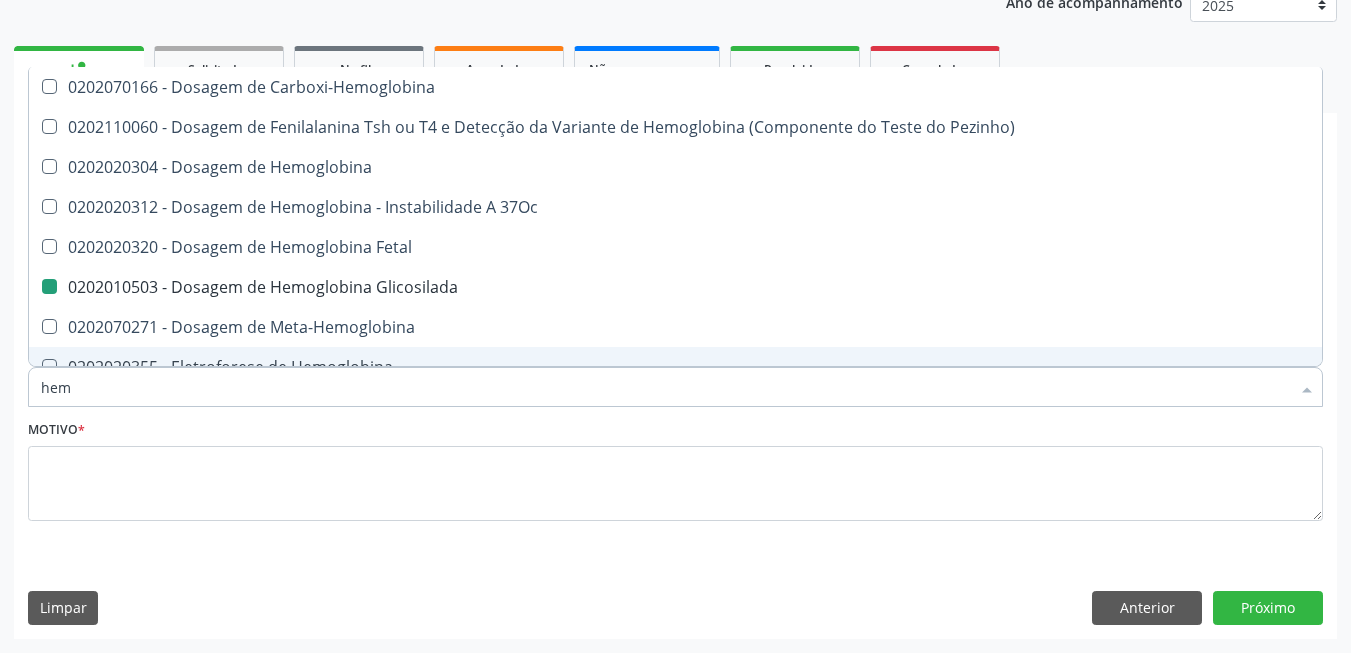checkbox on "false" 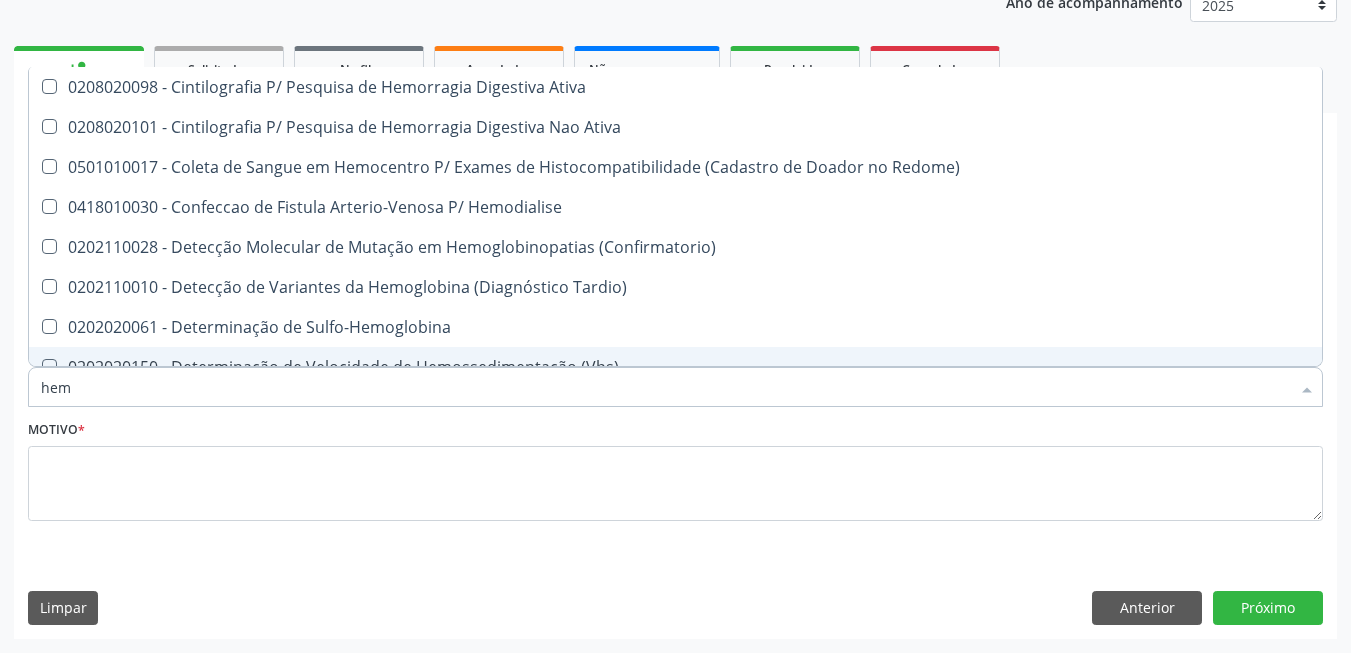 type on "hemo" 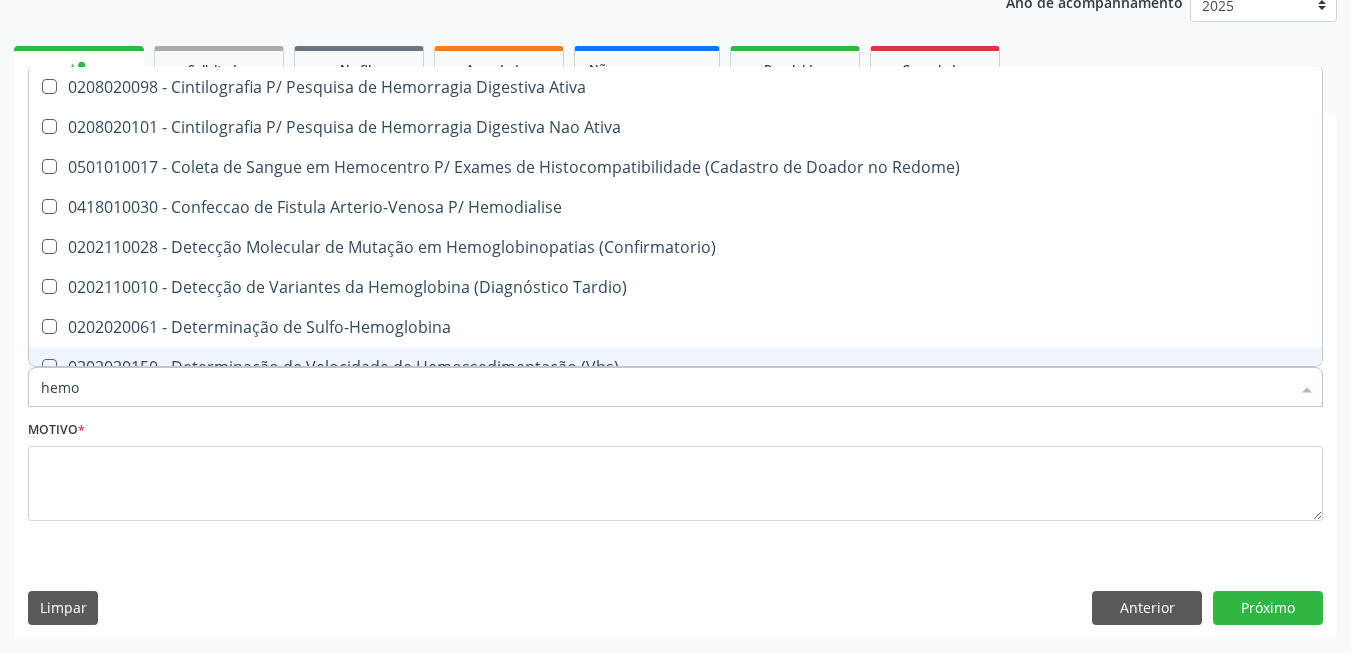 type on "hemog" 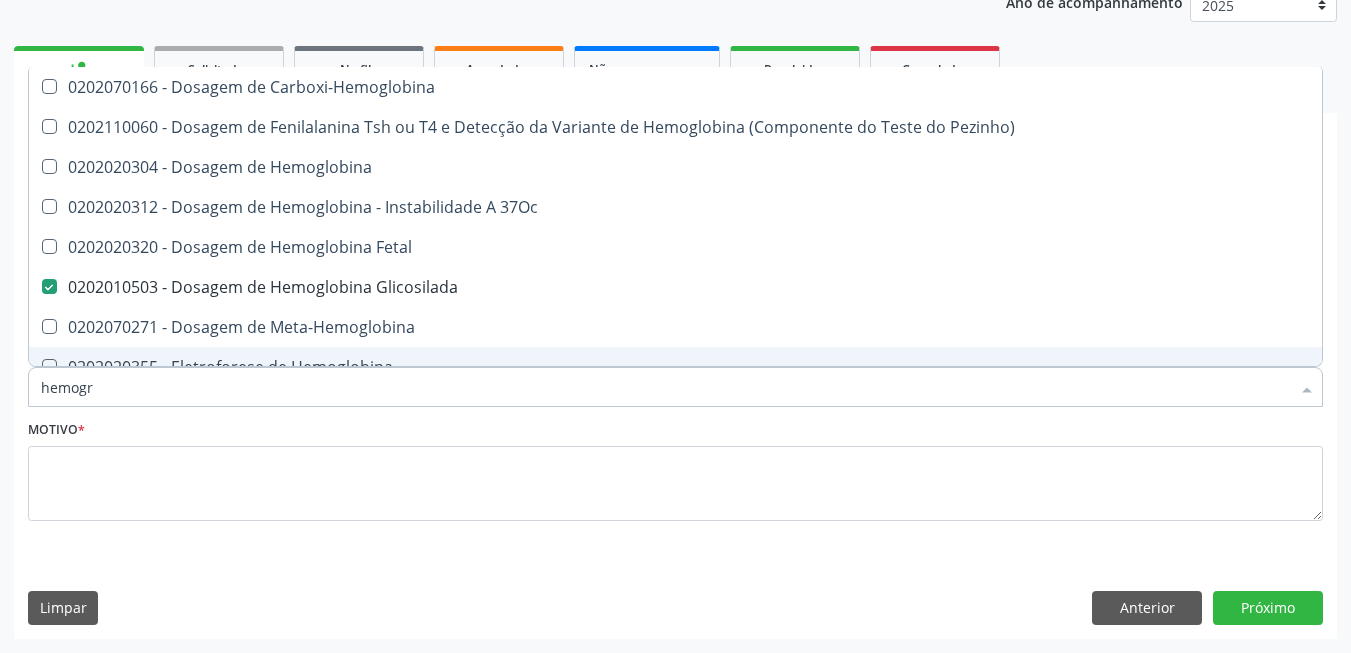 scroll, scrollTop: 0, scrollLeft: 0, axis: both 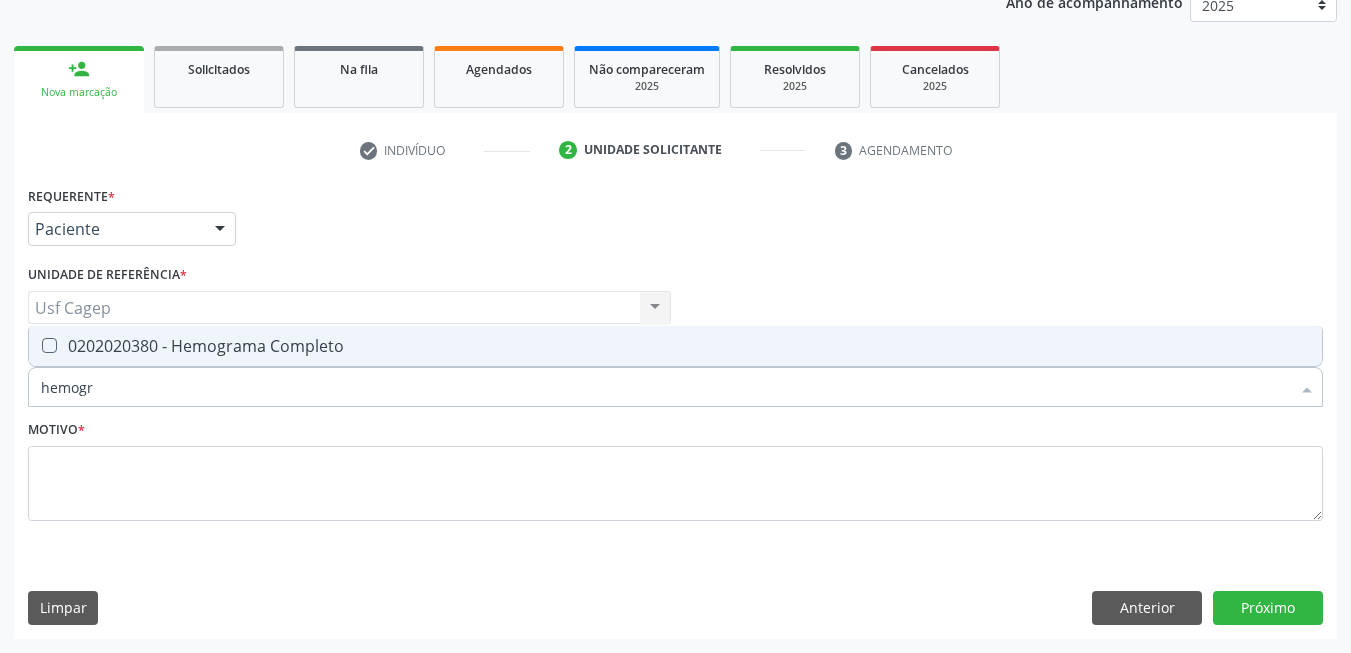 type on "hemogra" 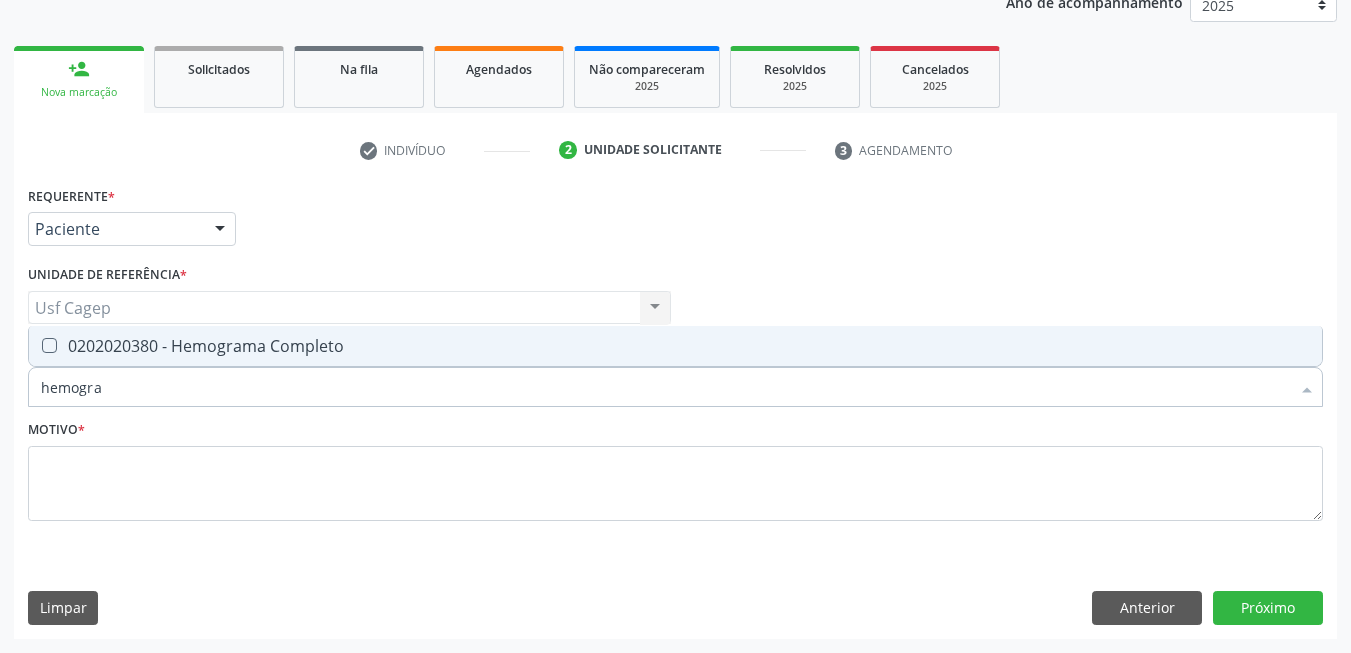 click on "0202020380 - Hemograma Completo" at bounding box center (675, 346) 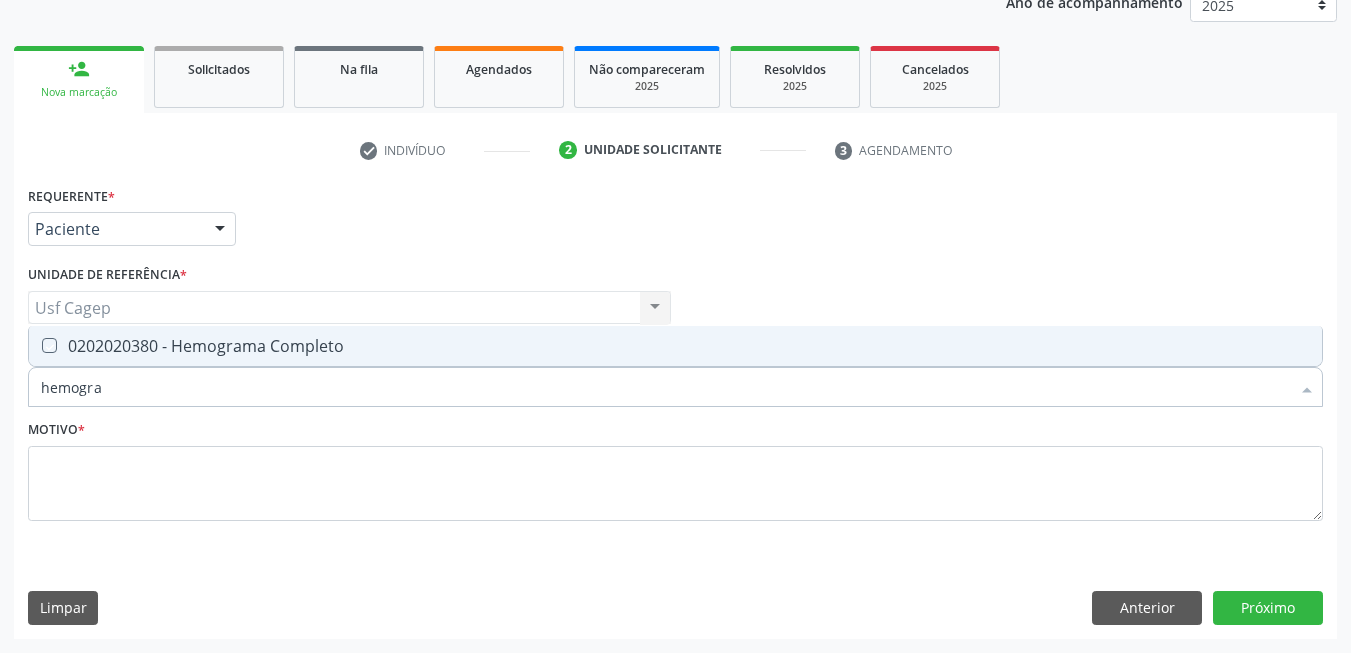checkbox on "true" 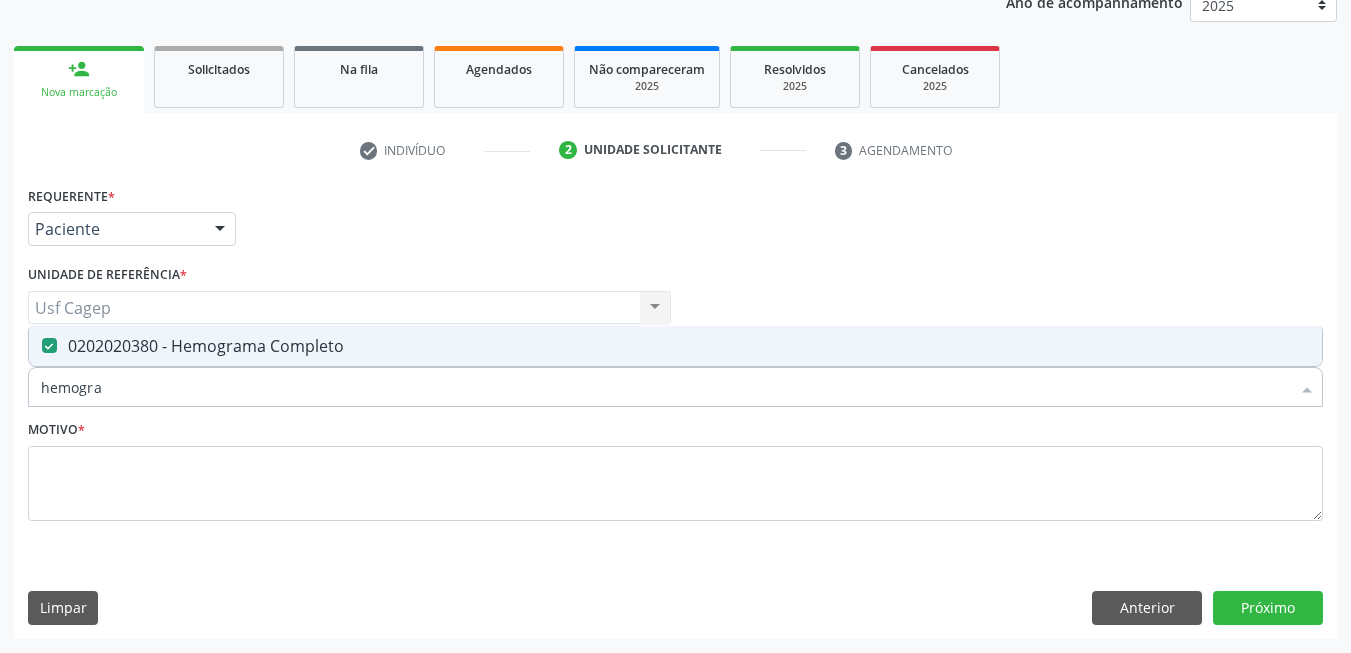 click on "hemogra" at bounding box center (665, 387) 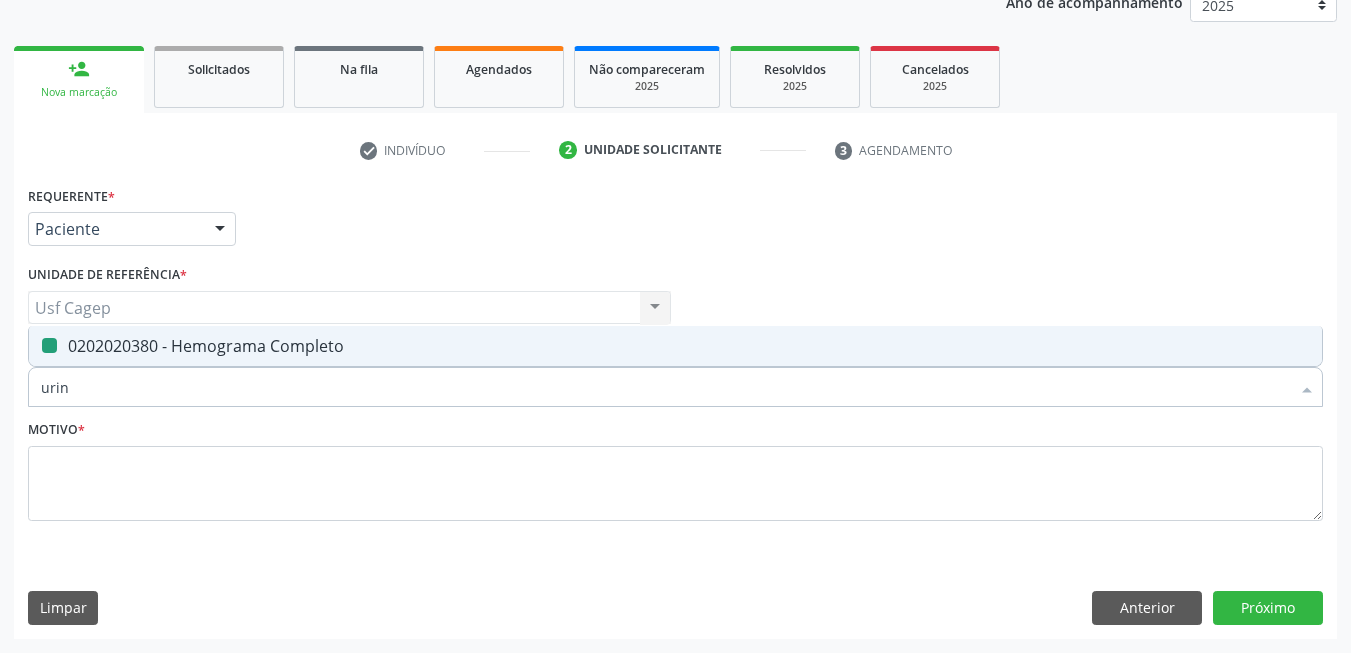 type on "urina" 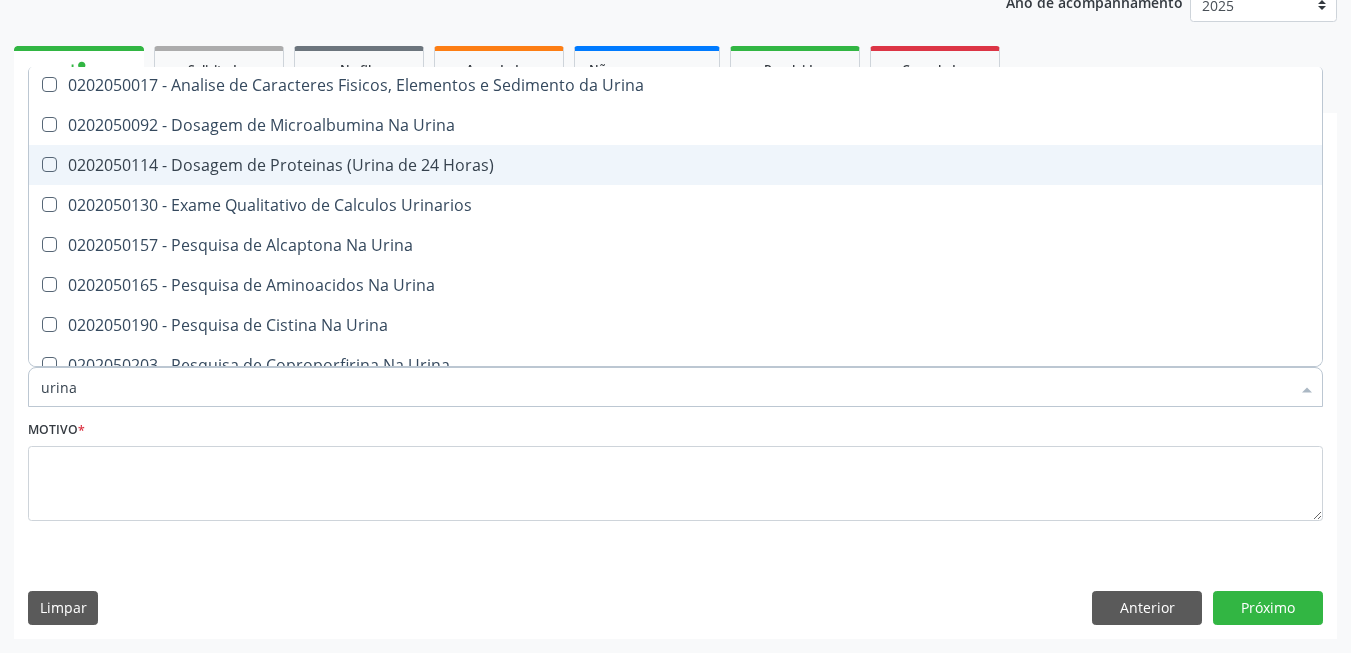 scroll, scrollTop: 0, scrollLeft: 0, axis: both 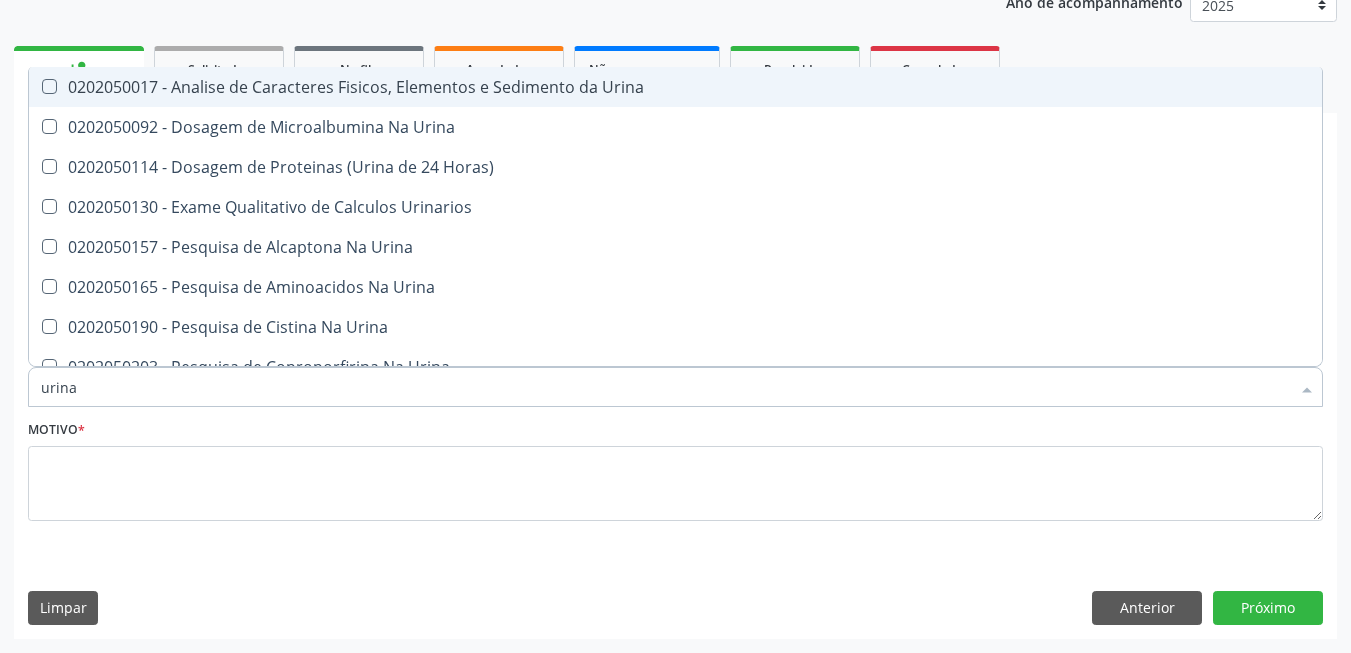 click on "0202050017 - Analise de Caracteres Fisicos, Elementos e Sedimento da Urina" at bounding box center (675, 87) 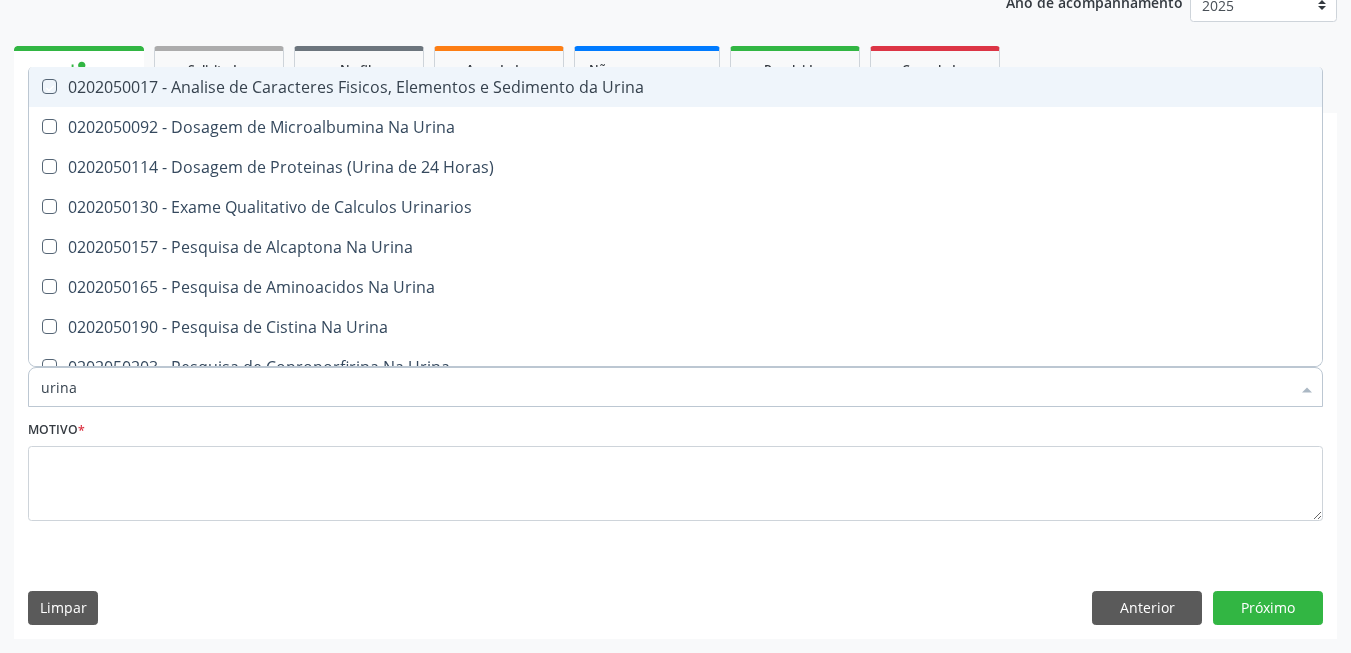checkbox on "true" 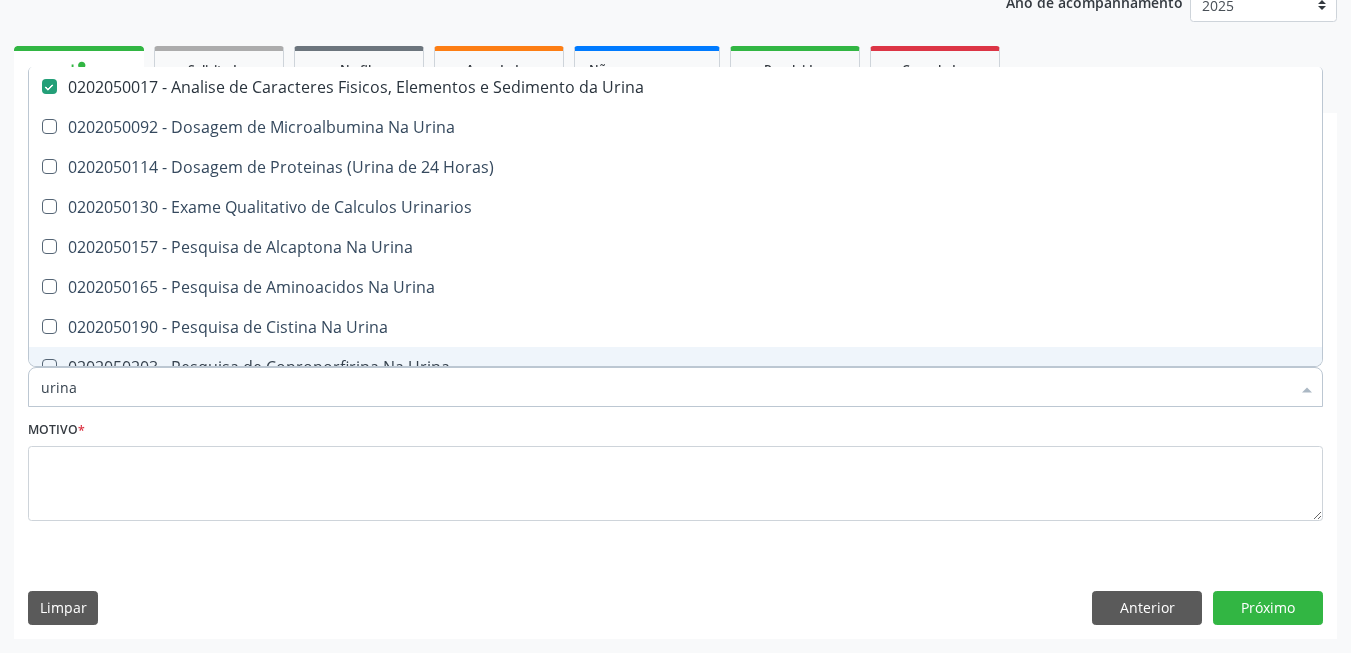 click on "urina" at bounding box center [665, 387] 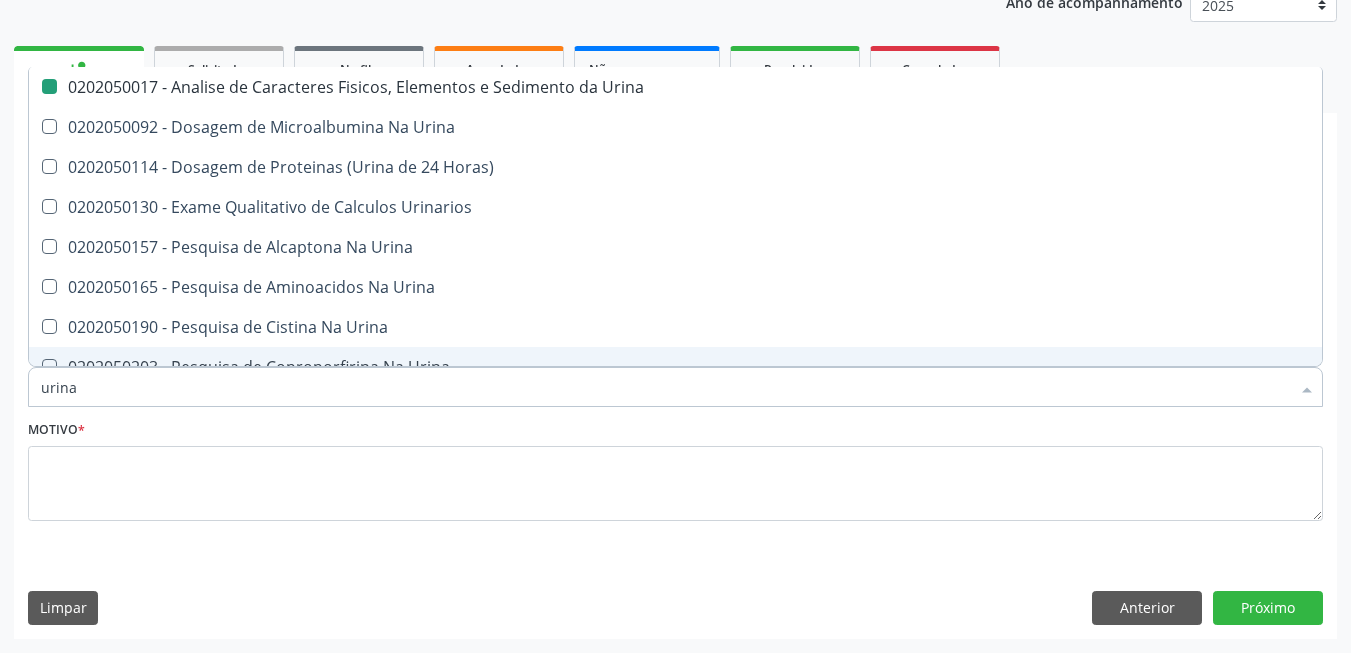 type on "t" 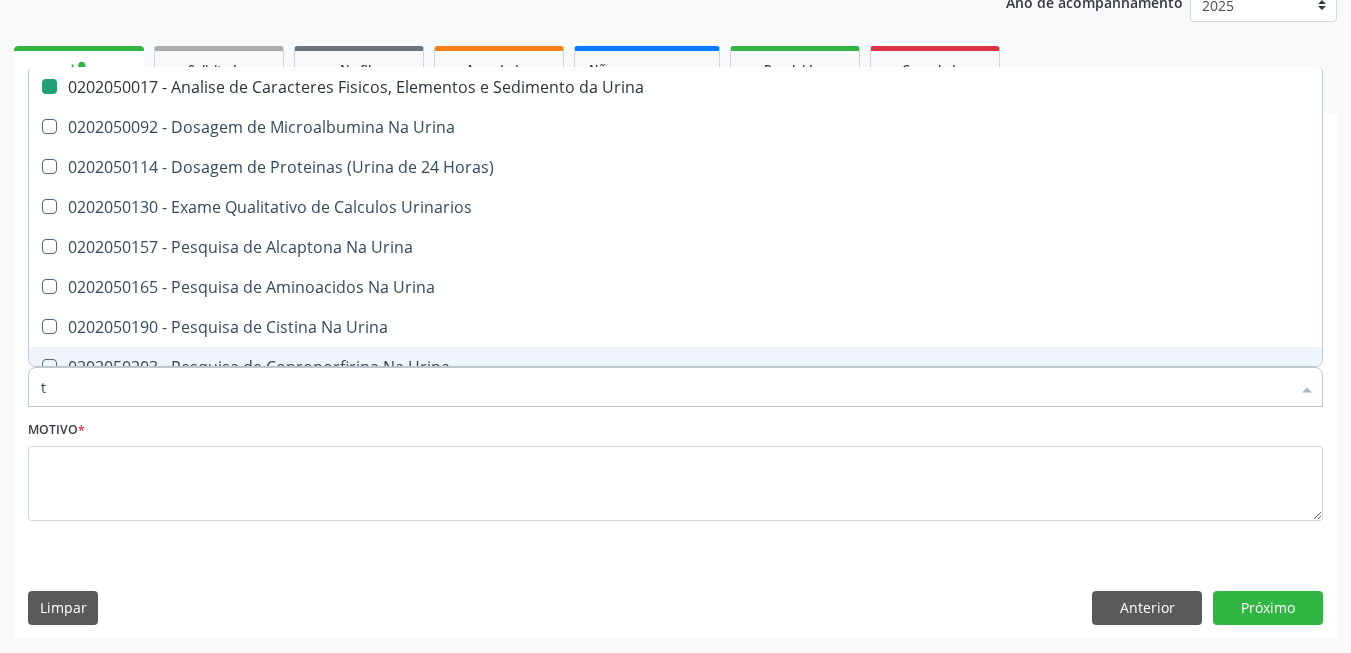 checkbox on "false" 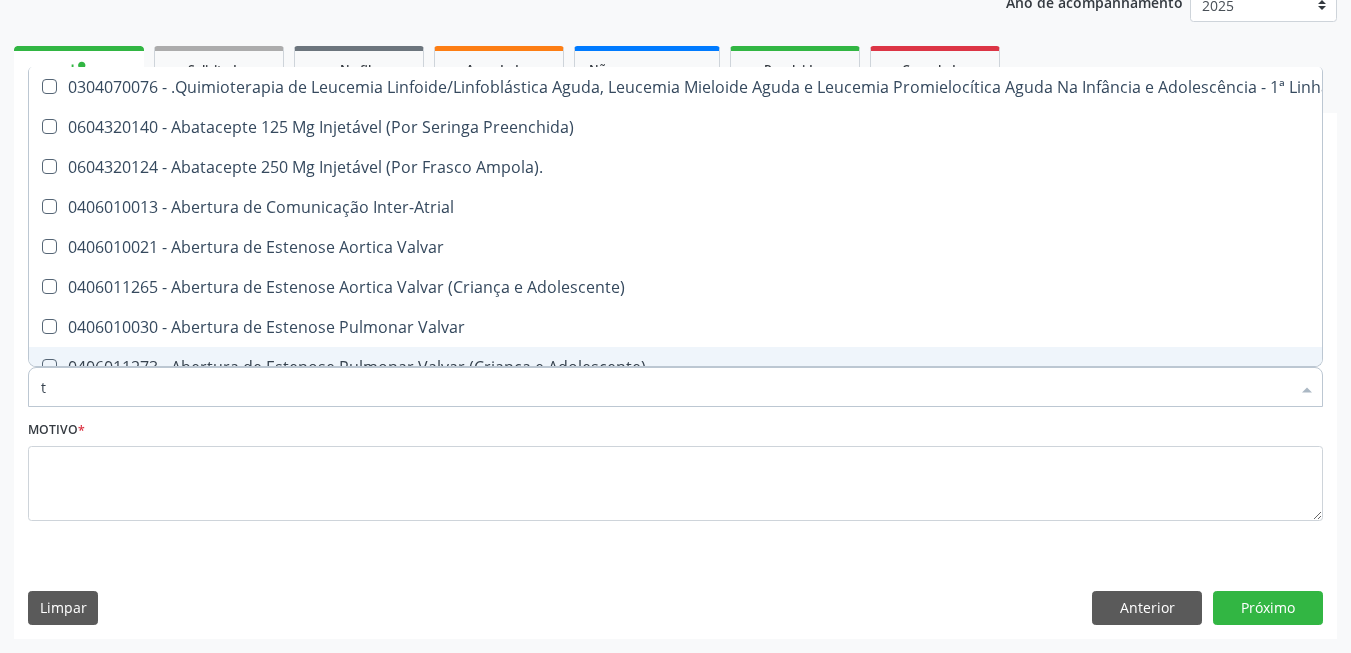 type on "t4" 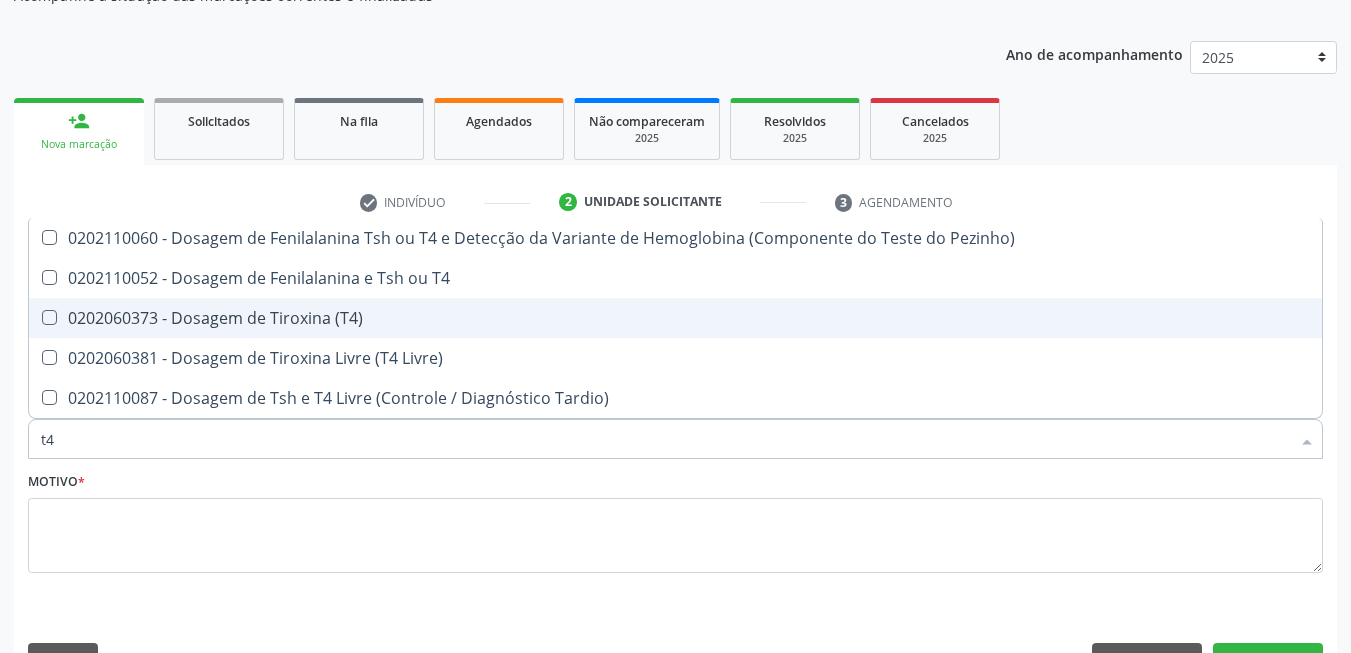 scroll, scrollTop: 153, scrollLeft: 0, axis: vertical 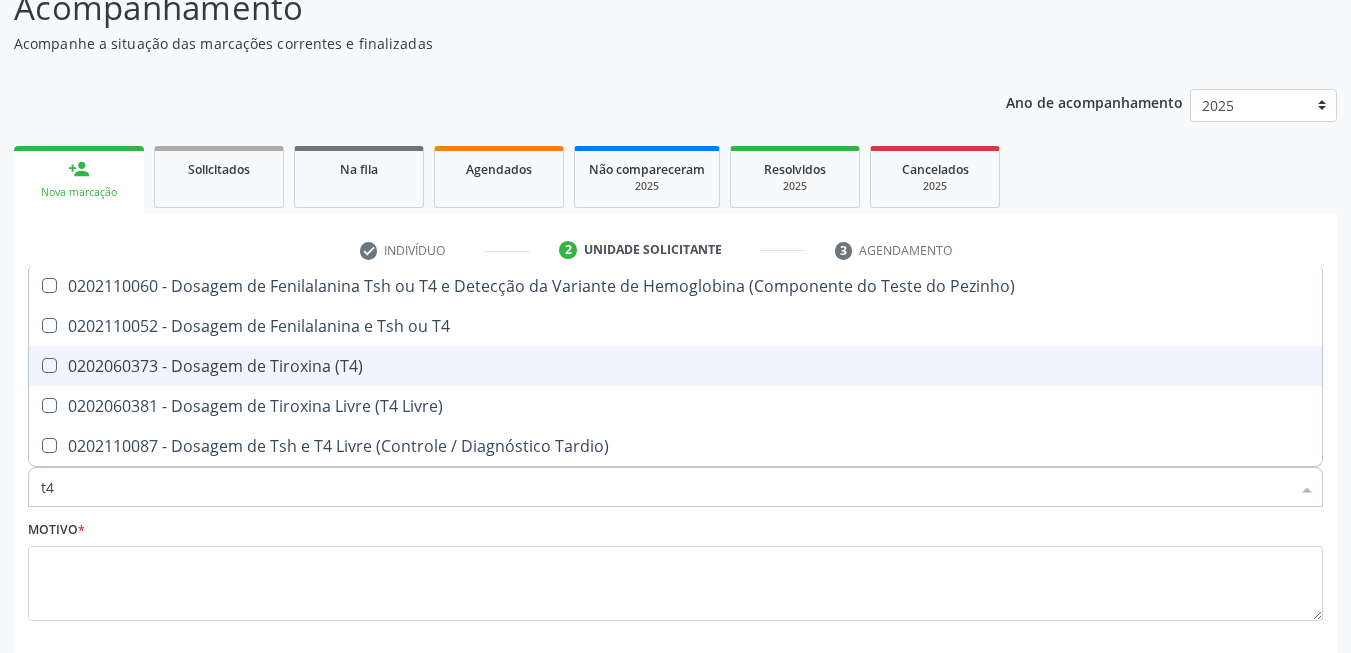 click on "0202060373 - Dosagem de Tiroxina (T4)" at bounding box center [675, 366] 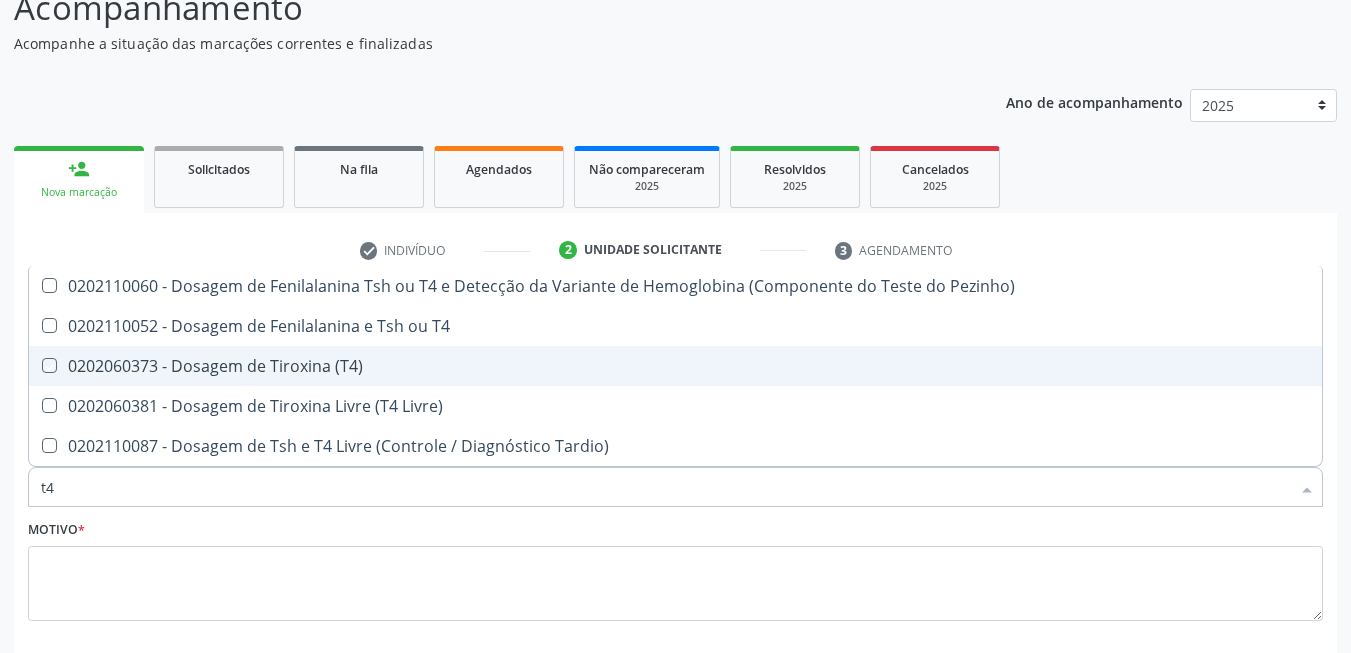 checkbox on "true" 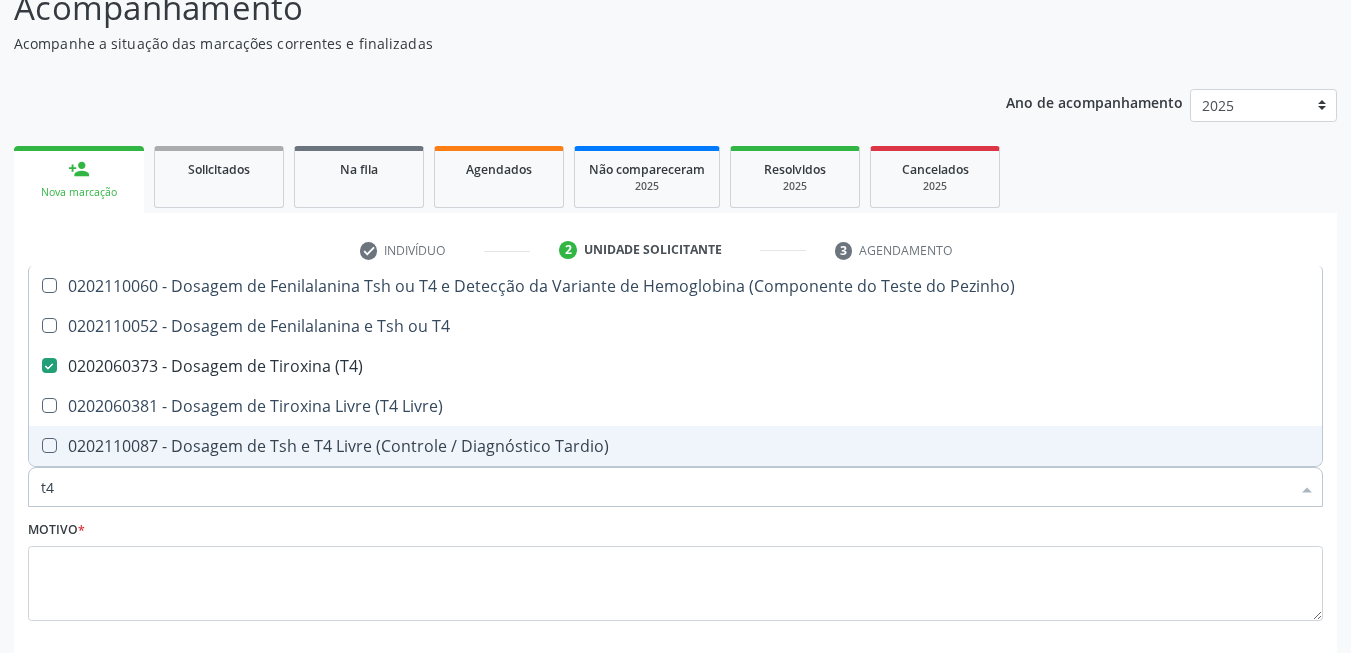 click on "t4" at bounding box center [665, 487] 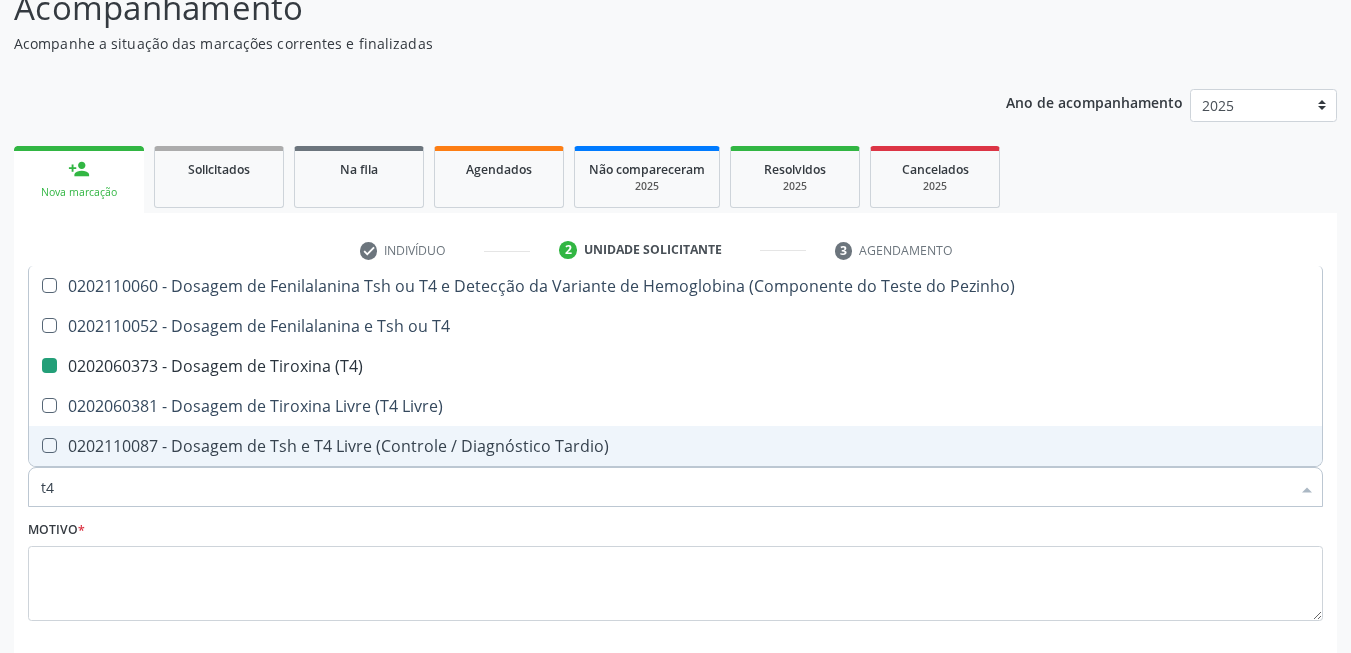 type on "t" 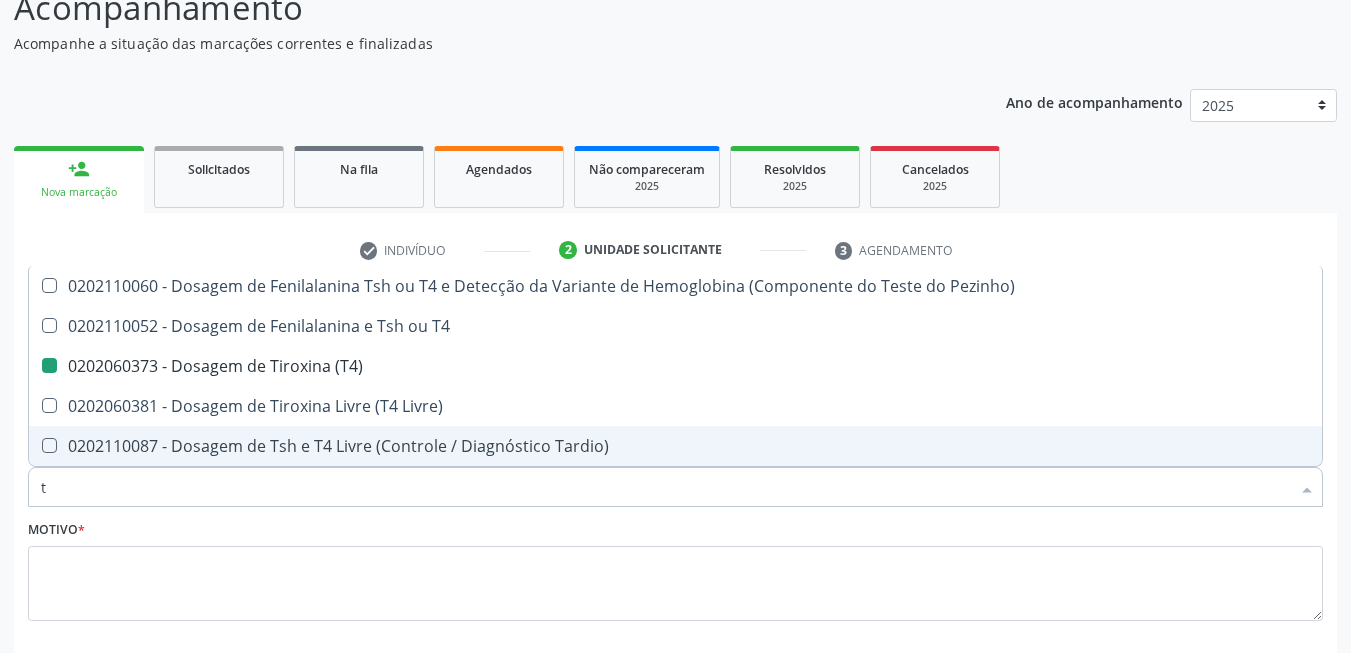 checkbox on "false" 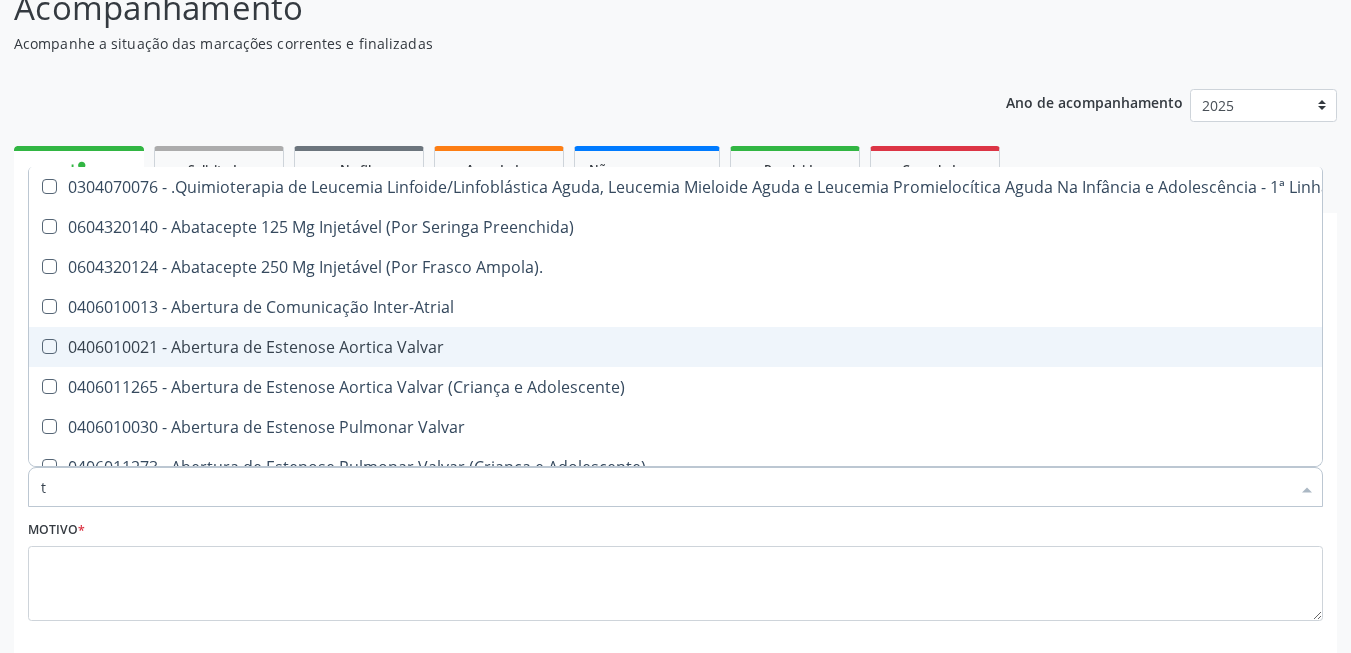 type on "ts" 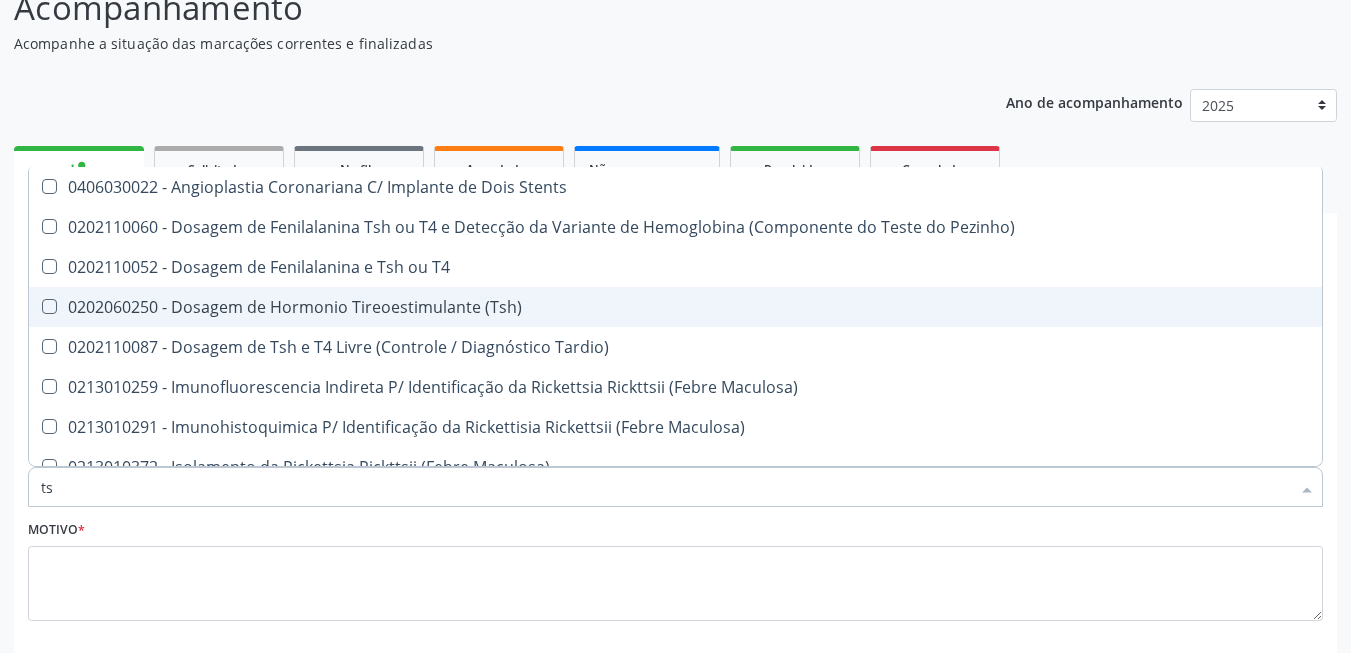 click on "0202060250 - Dosagem de Hormonio Tireoestimulante (Tsh)" at bounding box center (675, 307) 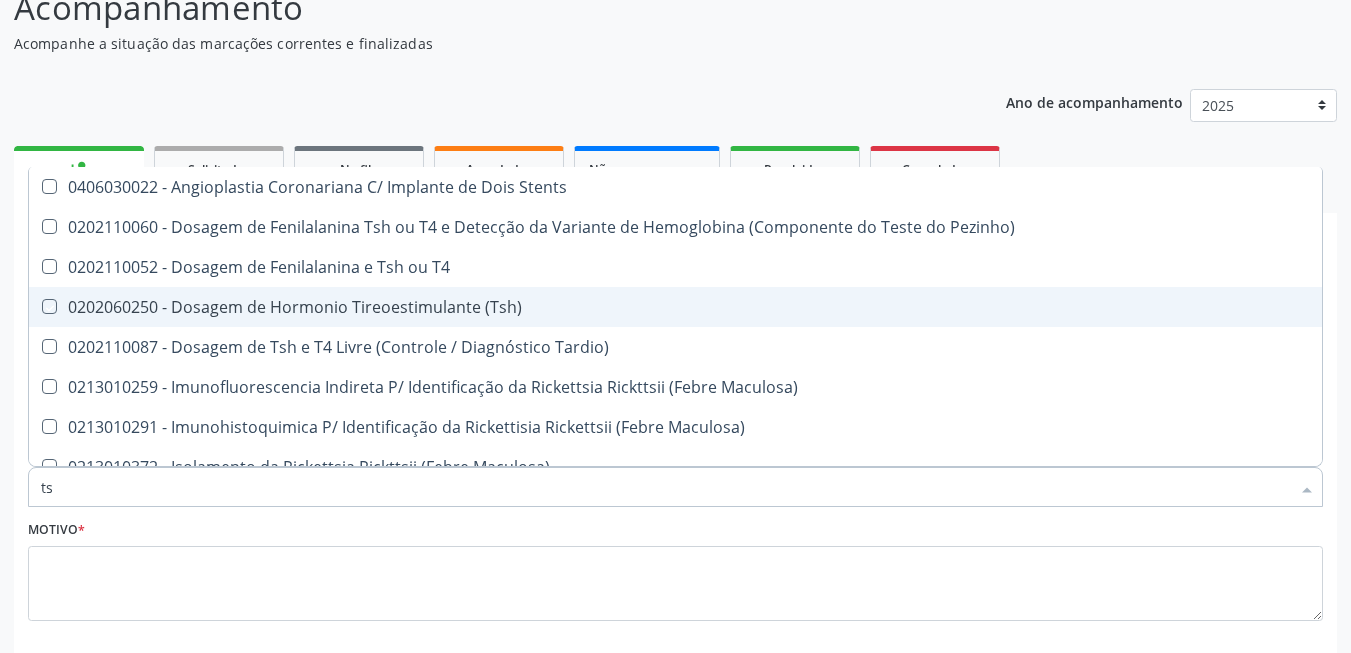 checkbox on "true" 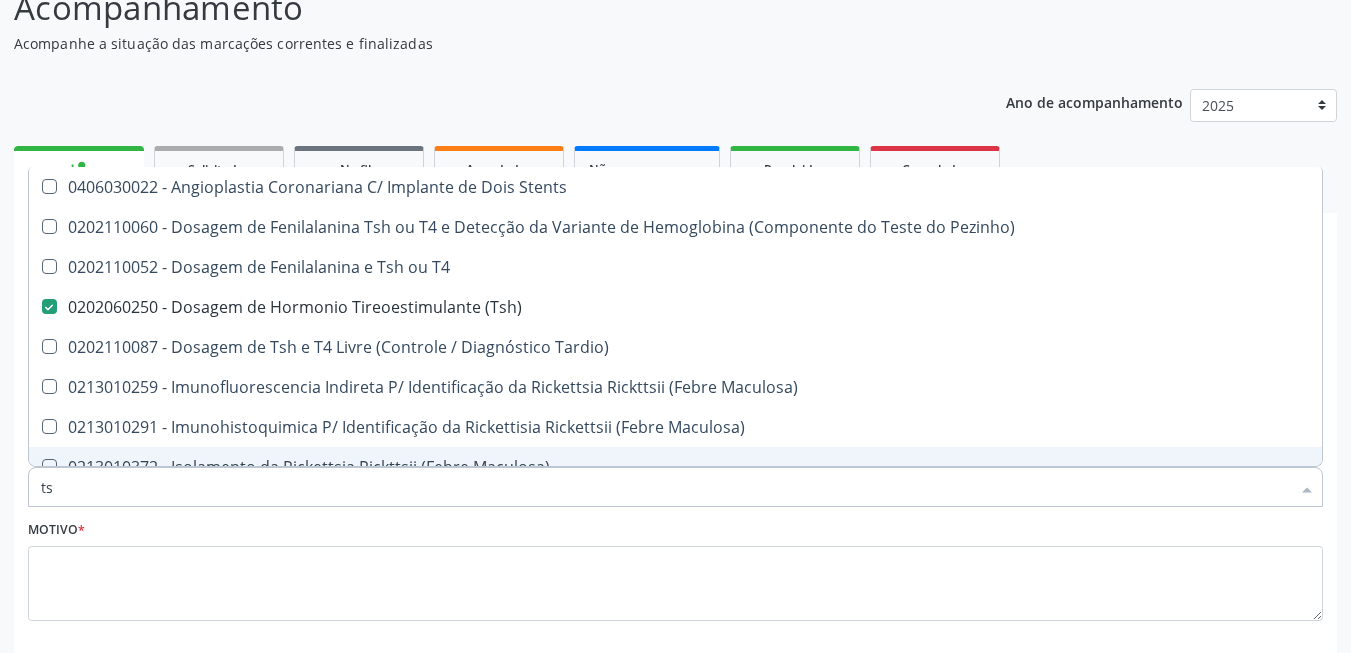 click on "ts" at bounding box center (665, 487) 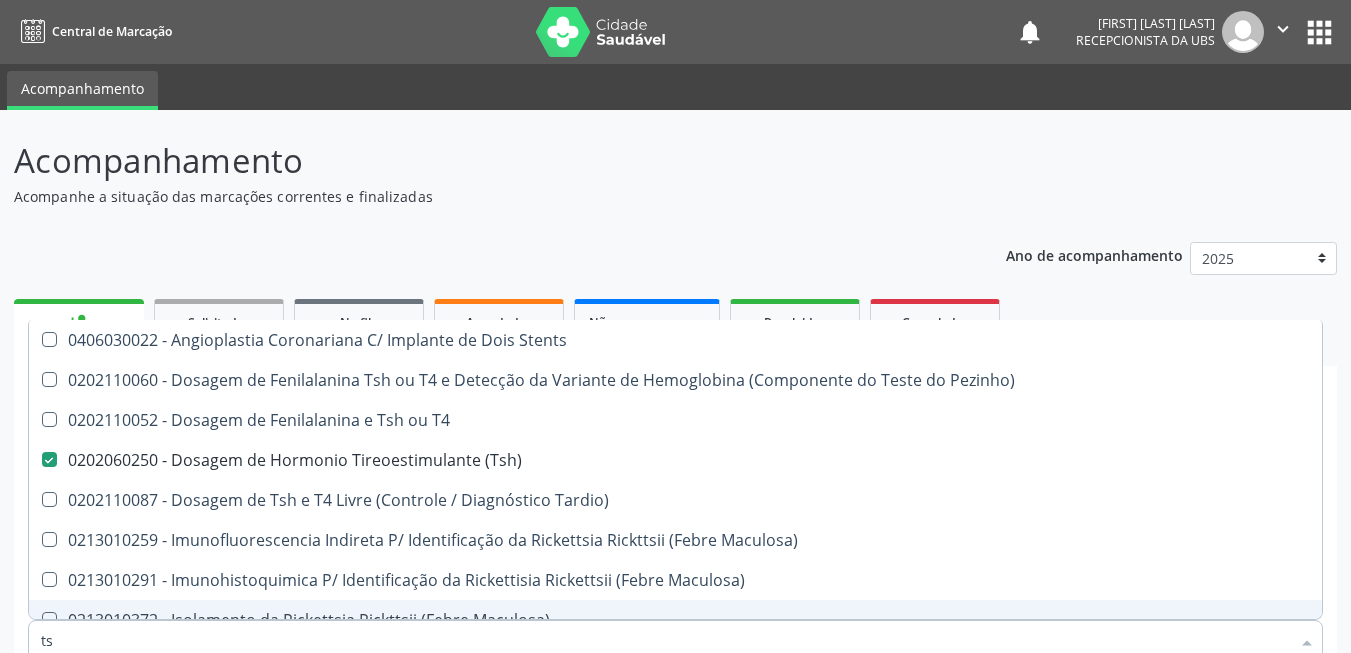 scroll, scrollTop: 153, scrollLeft: 0, axis: vertical 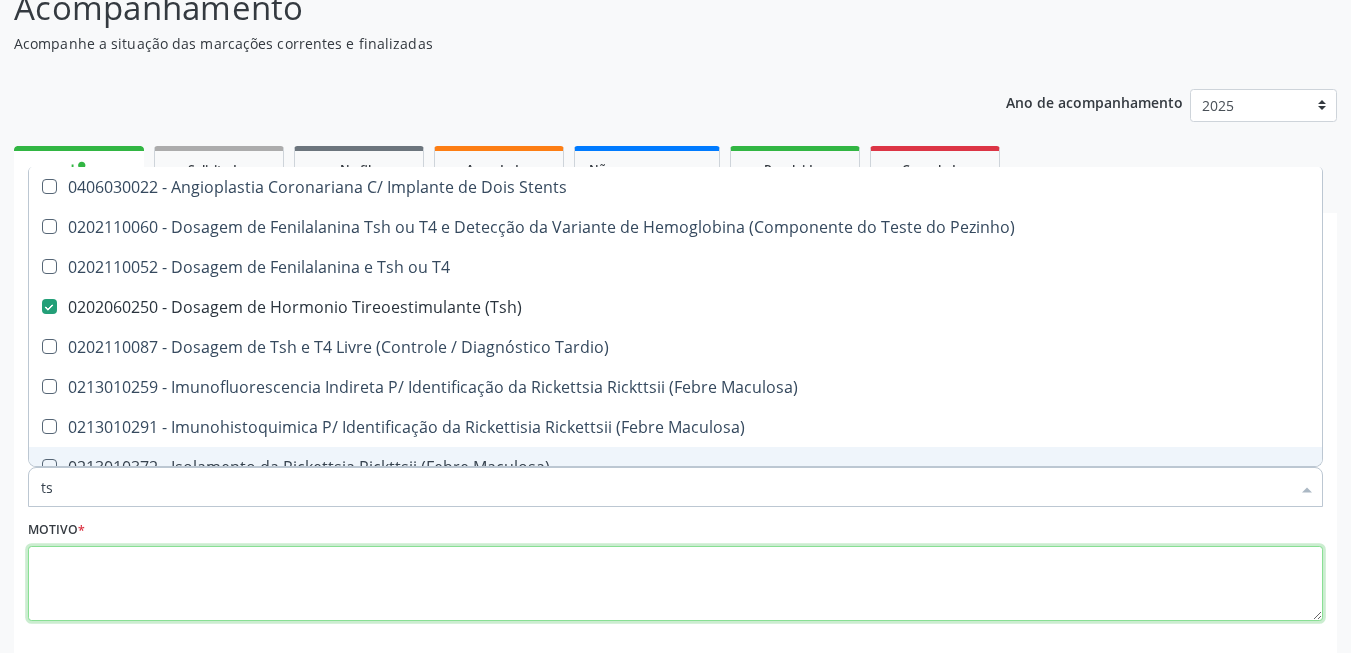 click at bounding box center (675, 584) 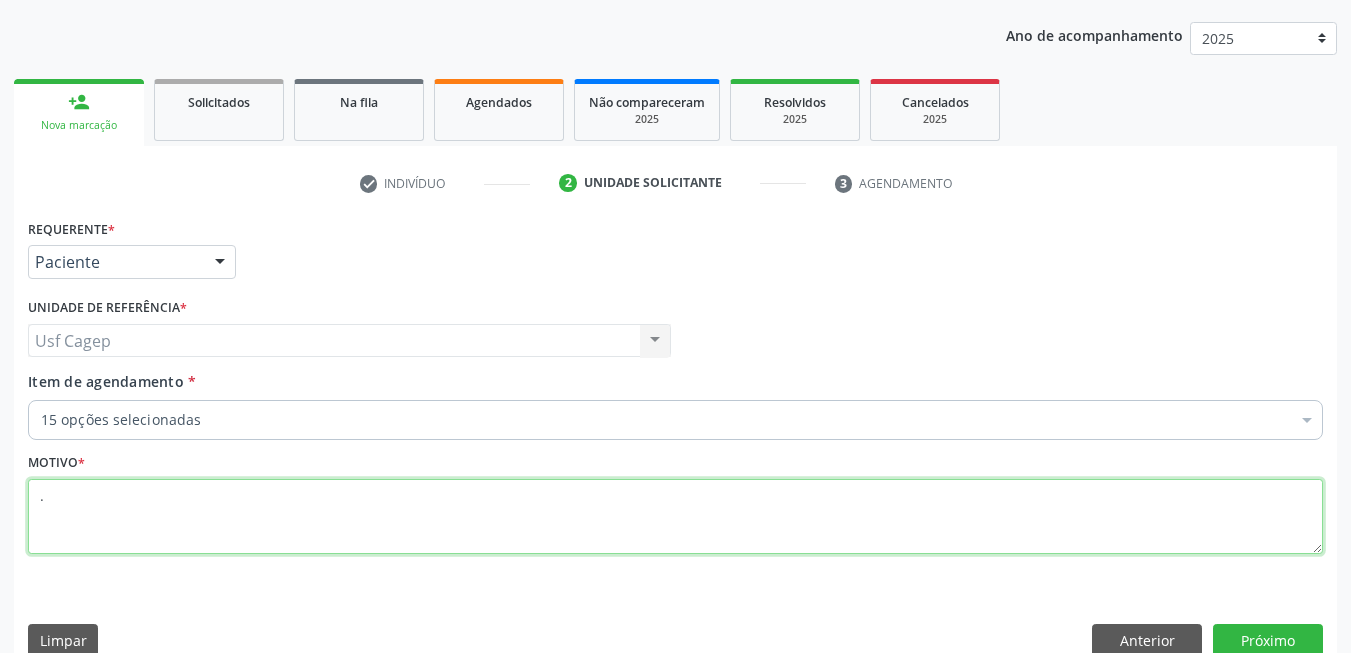 scroll, scrollTop: 253, scrollLeft: 0, axis: vertical 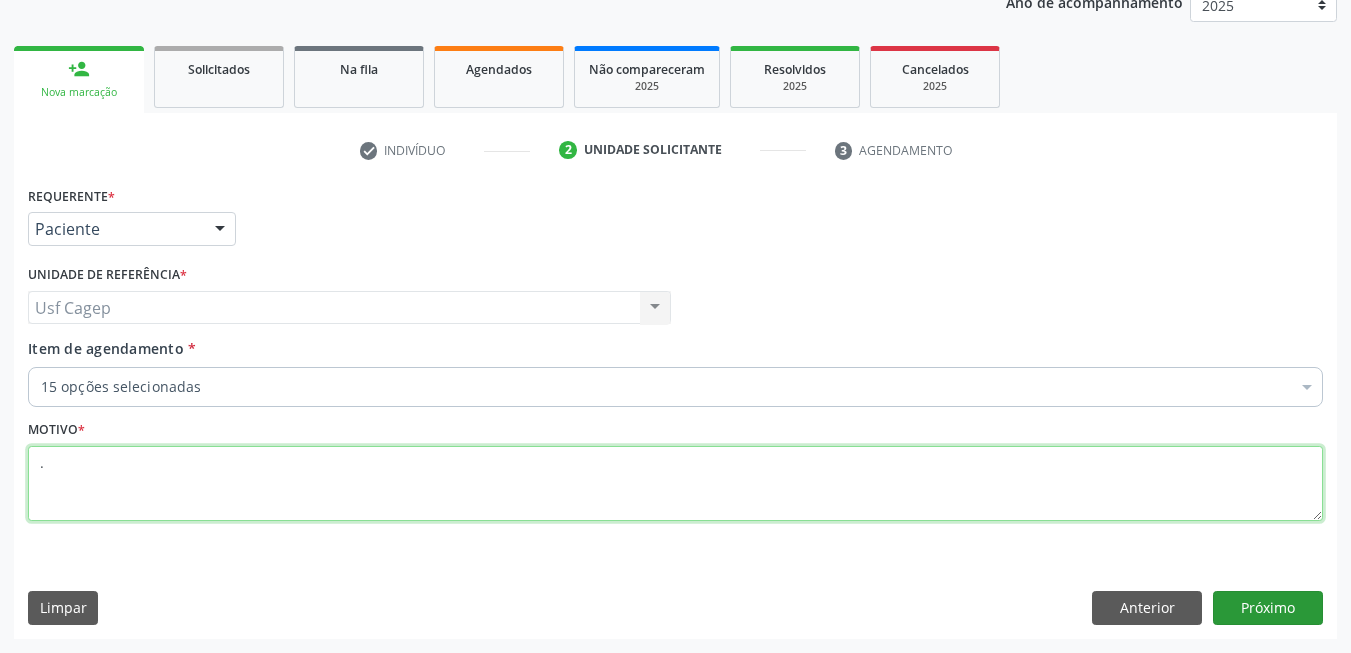 type on "." 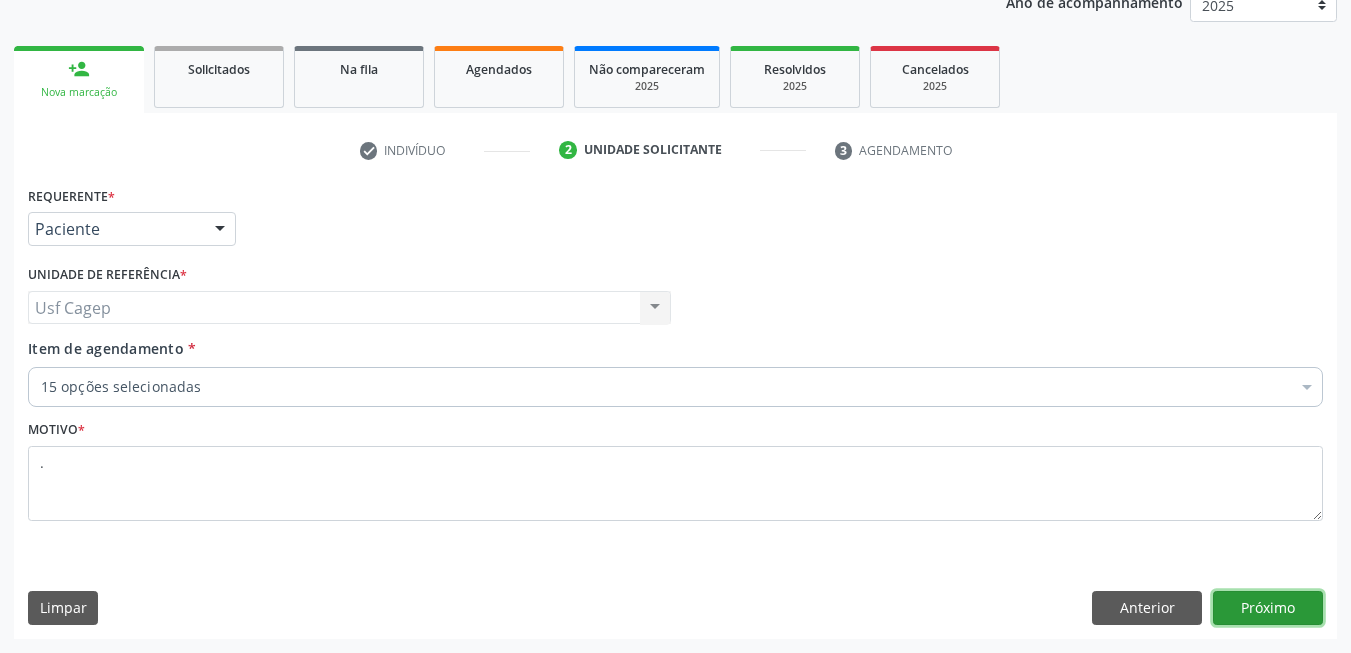 click on "Próximo" at bounding box center (1268, 608) 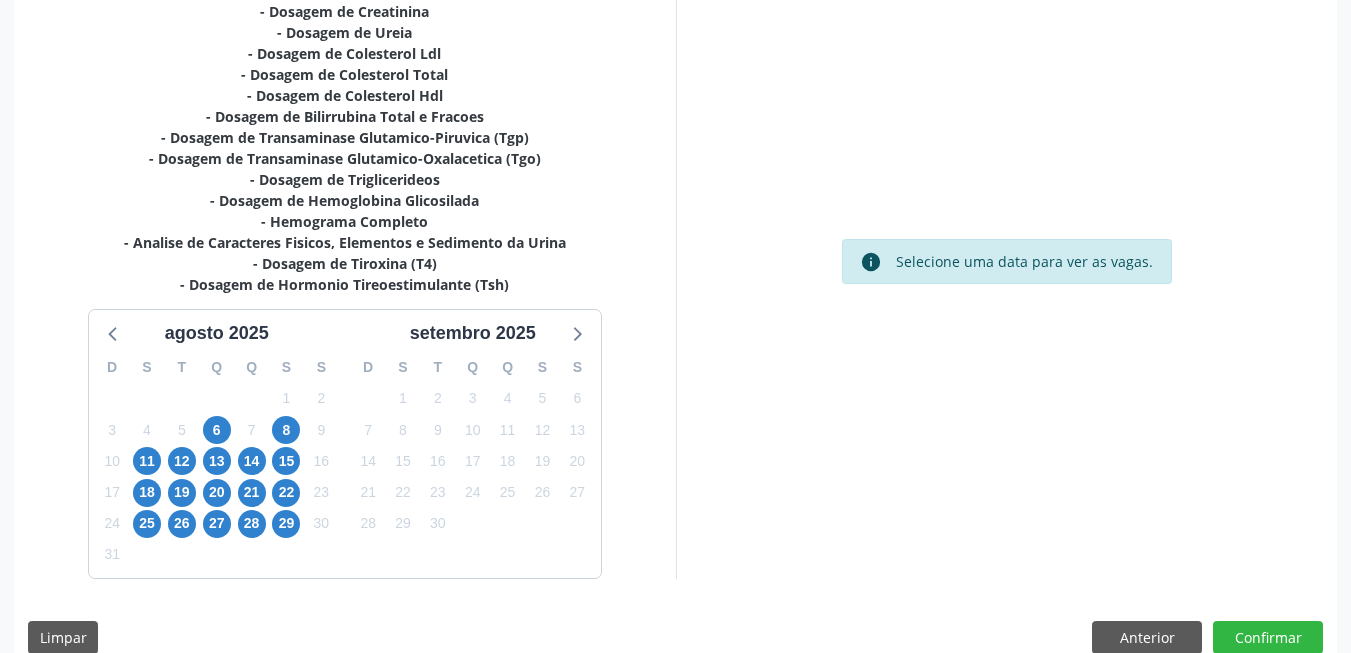 scroll, scrollTop: 511, scrollLeft: 0, axis: vertical 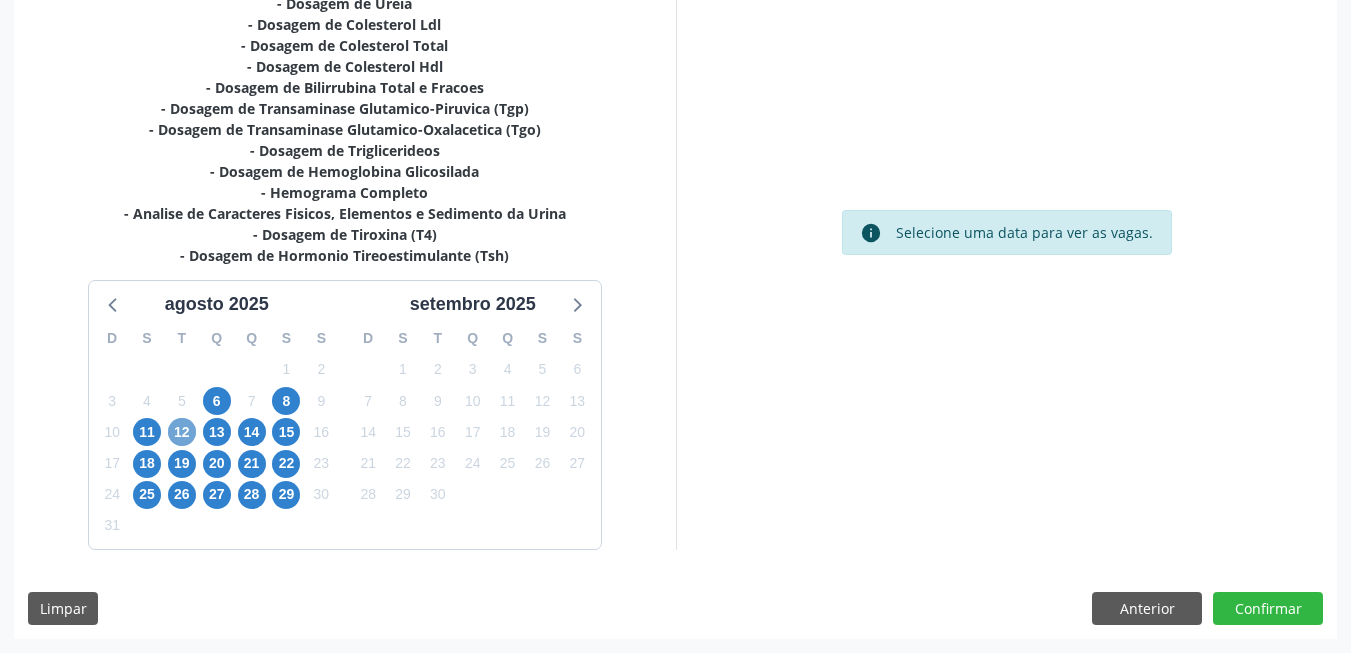 click on "12" at bounding box center [182, 432] 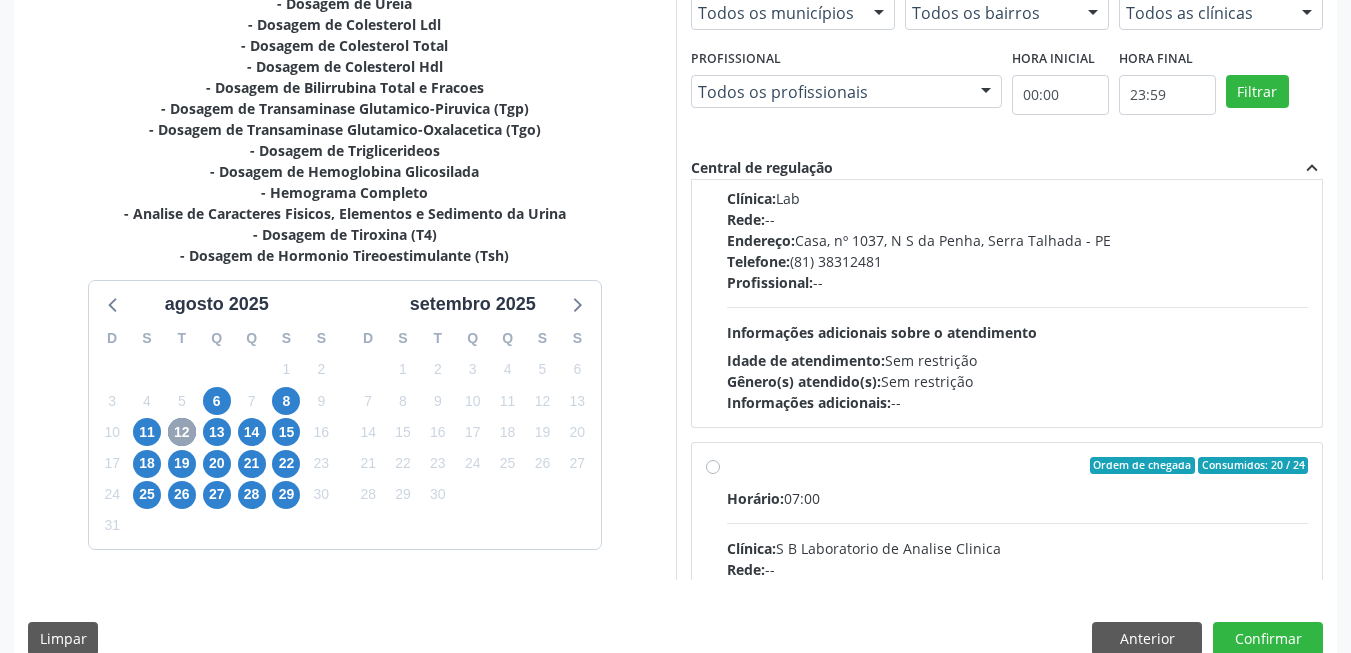 scroll, scrollTop: 200, scrollLeft: 0, axis: vertical 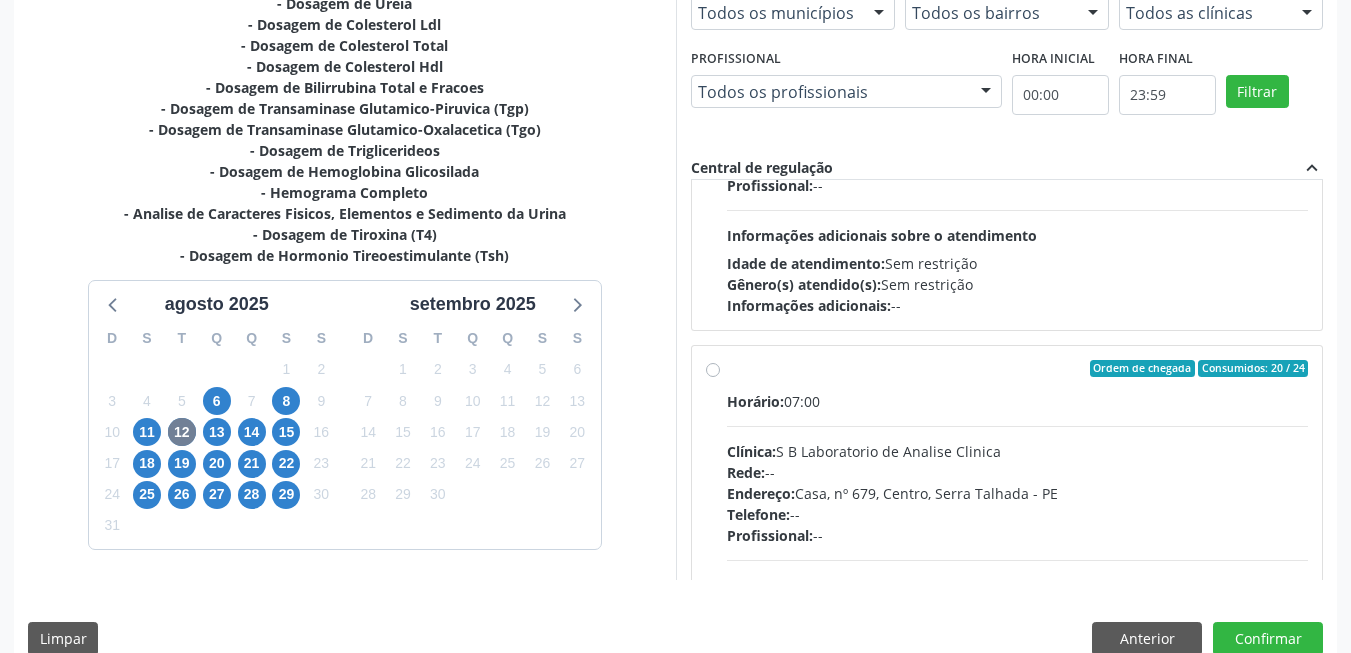 click on "Horário:   07:00
Clínica:  S B Laboratorio de Analise Clinica
Rede:
--
Endereço:   Casa, nº 679, Centro, [CITY] - [STATE]
Telefone:   --
Profissional:
--
Informações adicionais sobre o atendimento
Idade de atendimento:
Sem restrição
Gênero(s) atendido(s):
Sem restrição
Informações adicionais:
--" at bounding box center [1018, 528] 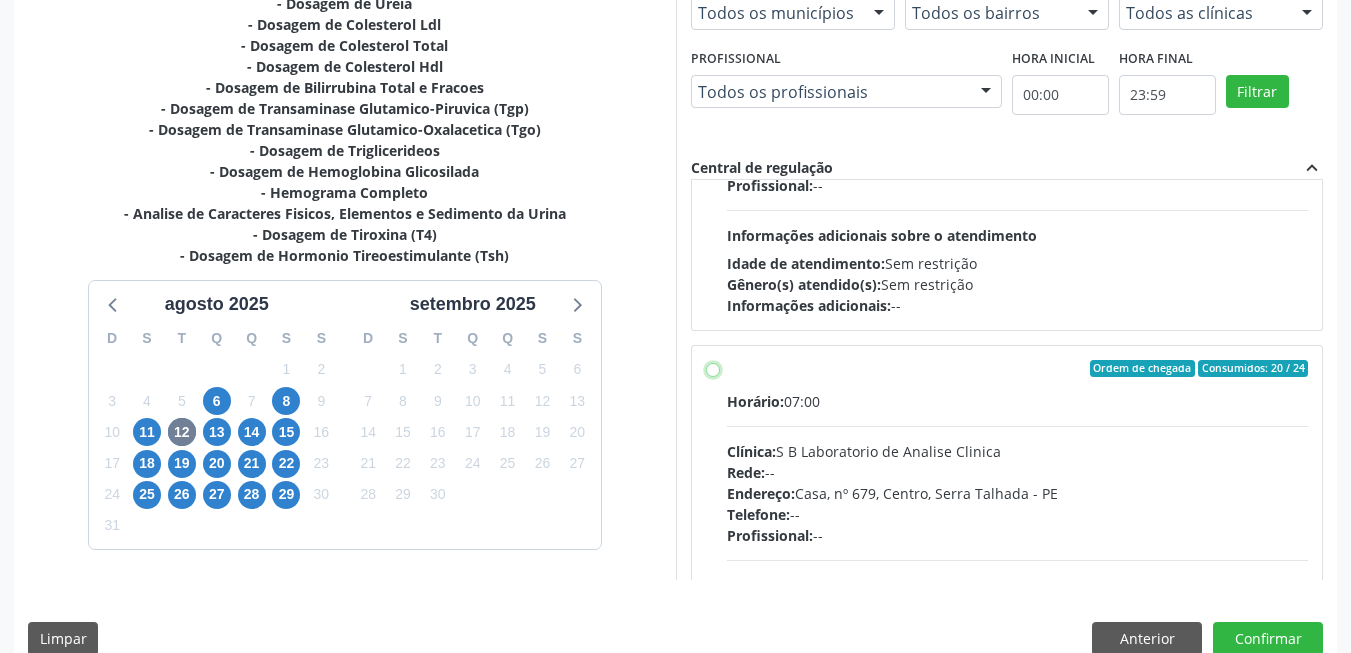 click on "Ordem de chegada
Consumidos: 20 / 24
Horário:   07:00
Clínica:  S B Laboratorio de Analise Clinica
Rede:
--
Endereço:   Casa, nº 679, Centro, [CITY] - [STATE]
Telefone:   --
Profissional:
--
Informações adicionais sobre o atendimento
Idade de atendimento:
Sem restrição
Gênero(s) atendido(s):
Sem restrição
Informações adicionais:
--" at bounding box center [713, 369] 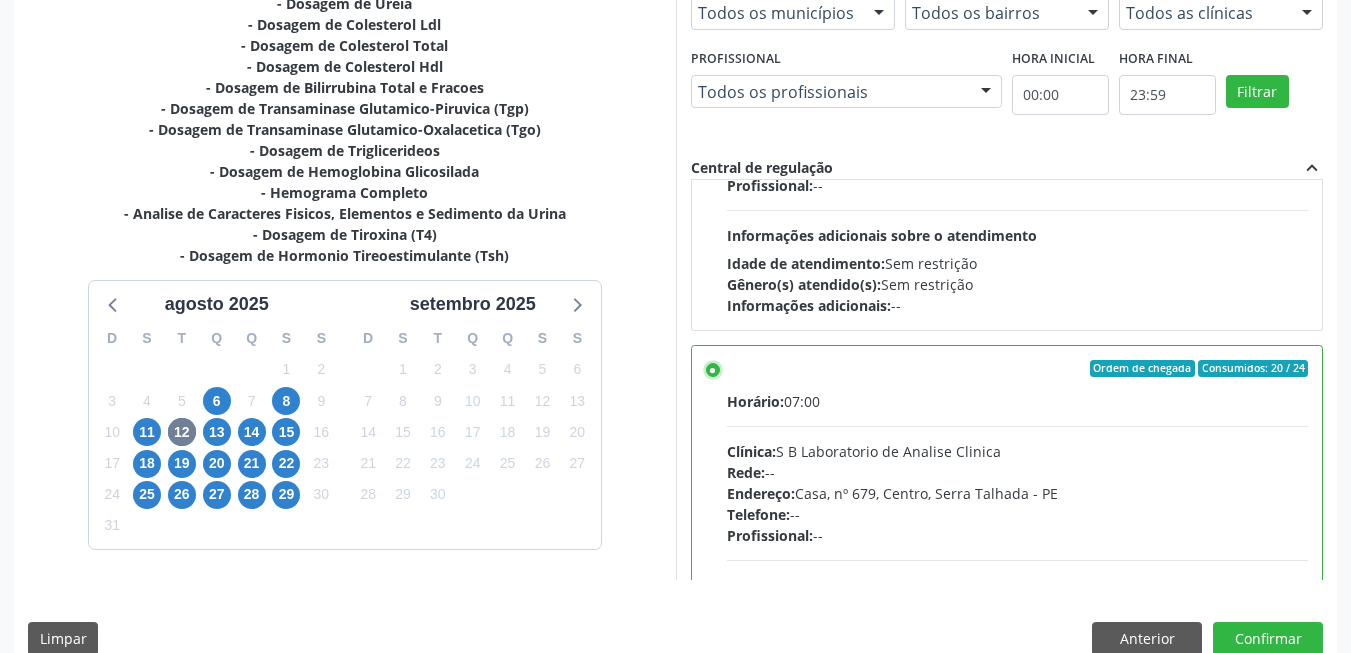 scroll, scrollTop: 542, scrollLeft: 0, axis: vertical 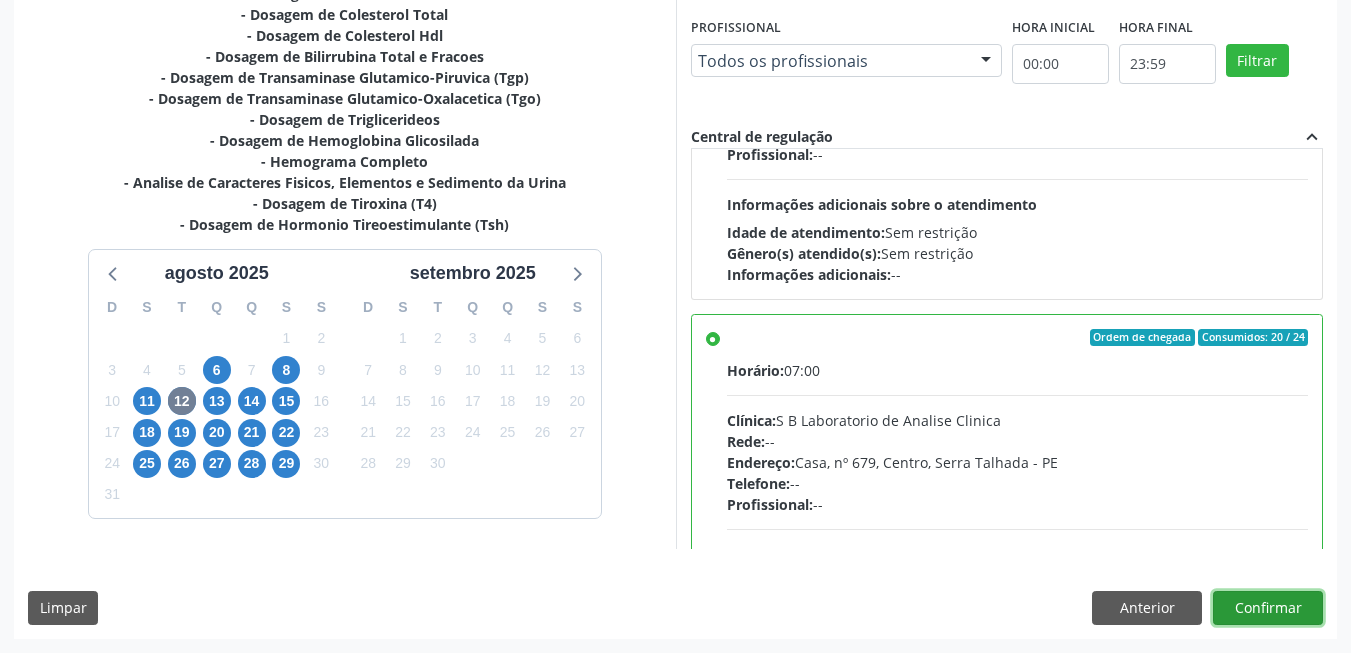 click on "Confirmar" at bounding box center [1268, 608] 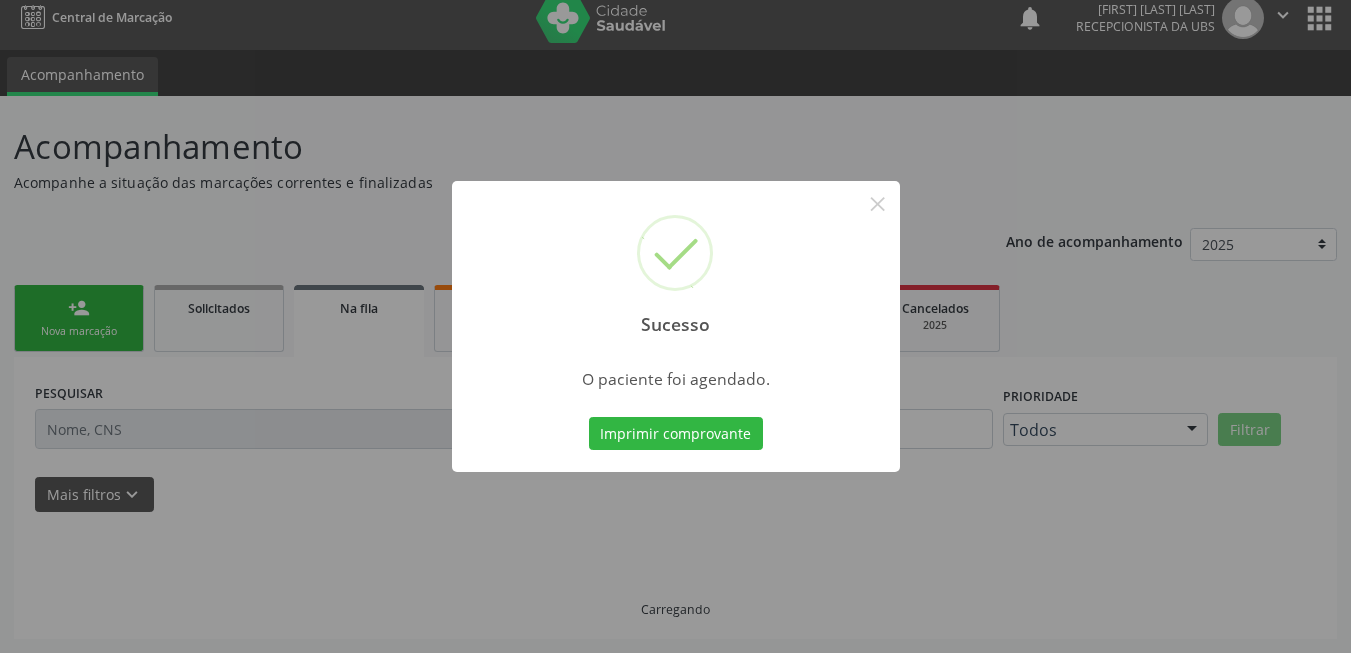 scroll, scrollTop: 14, scrollLeft: 0, axis: vertical 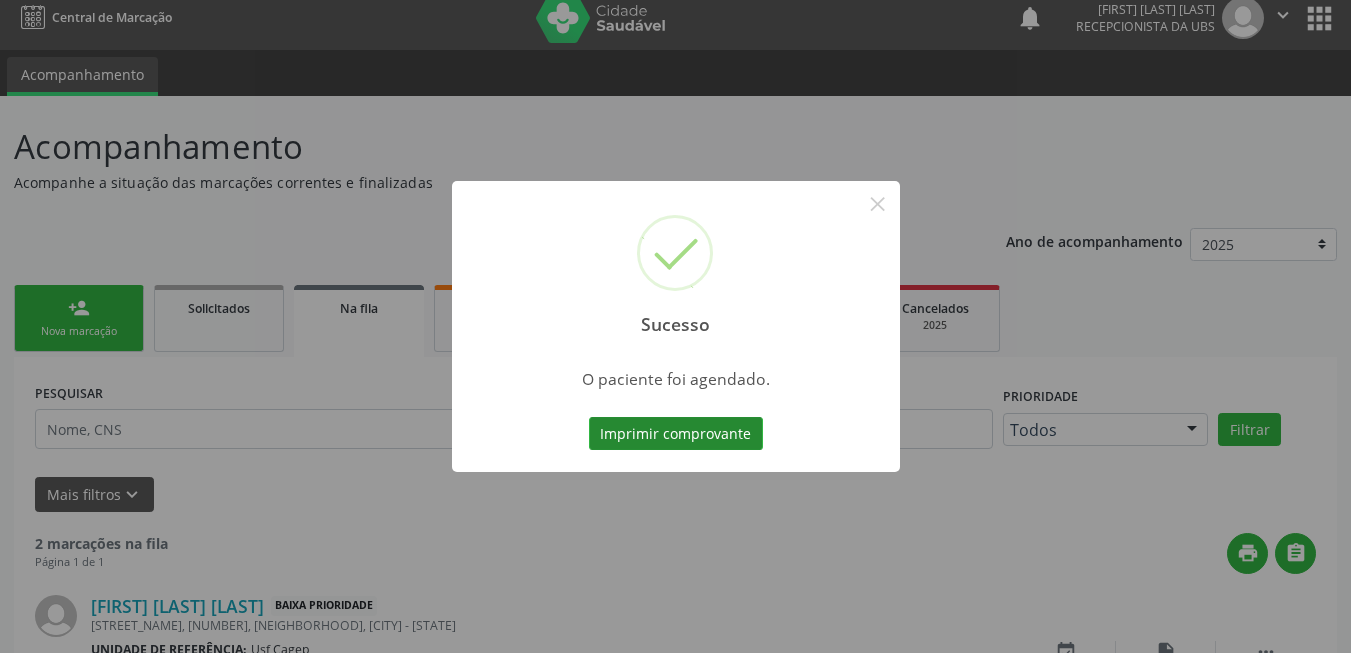 click on "Imprimir comprovante" at bounding box center (676, 434) 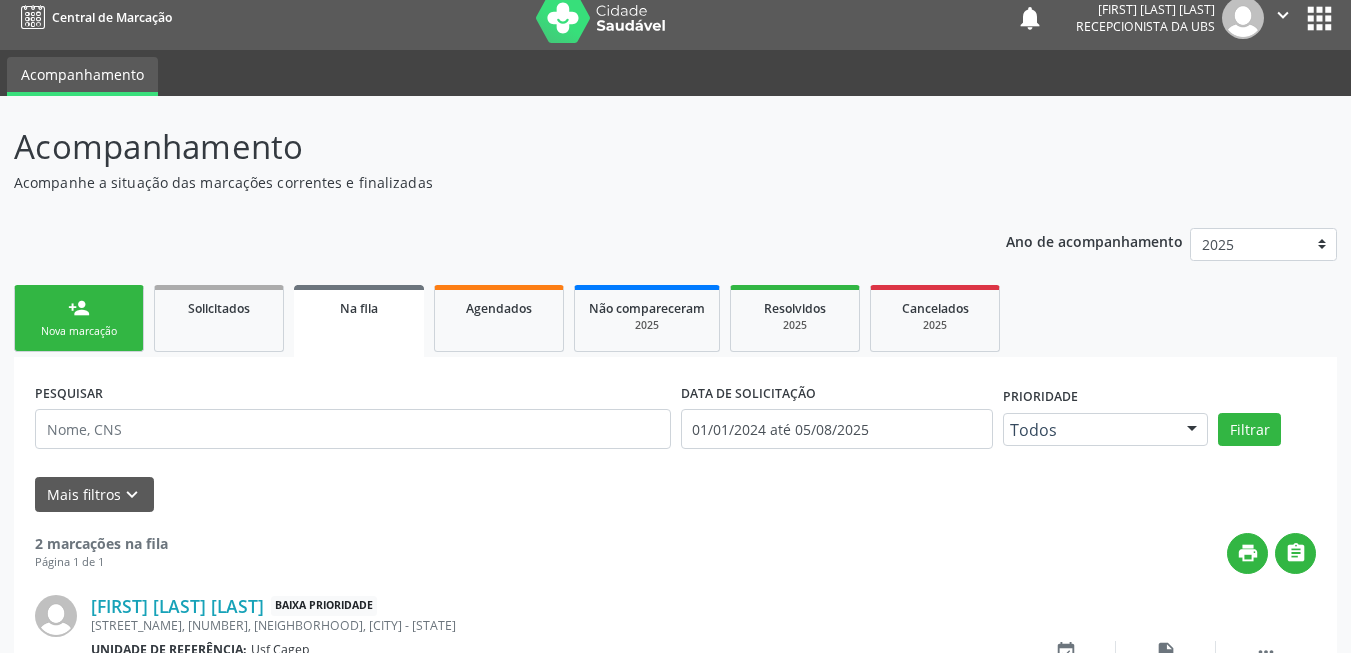 click on "person_add
Nova marcação" at bounding box center (79, 318) 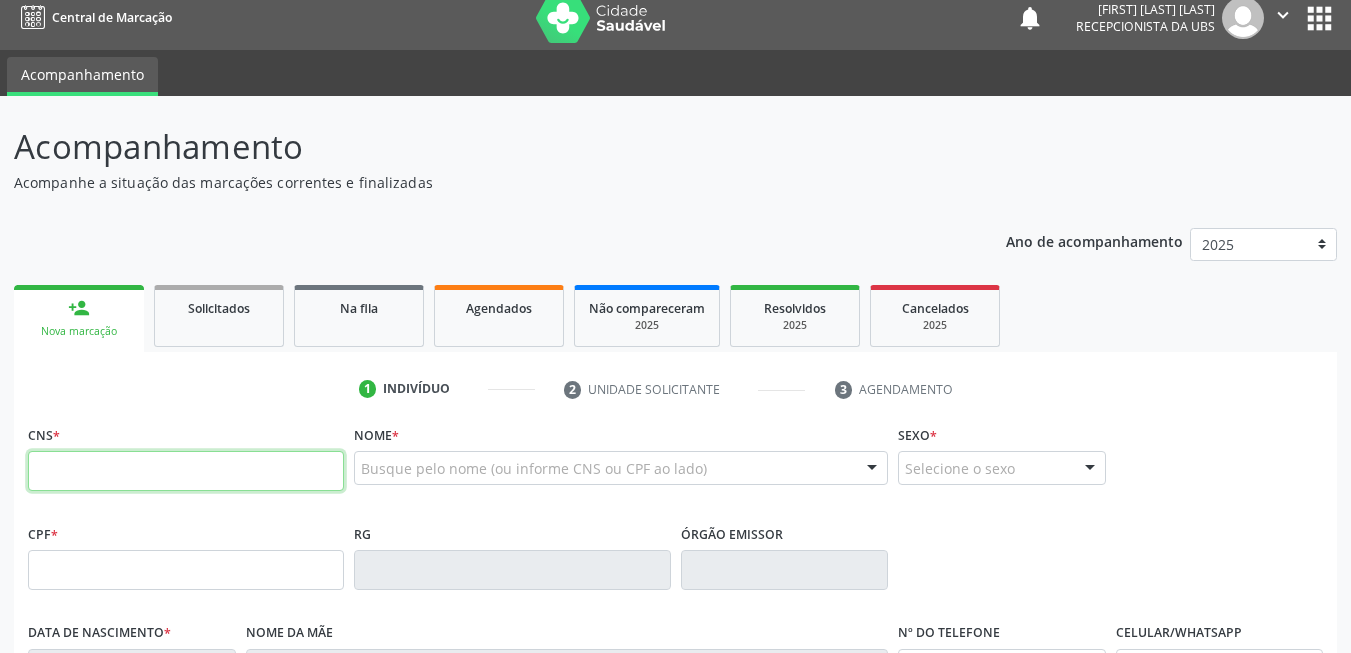 click at bounding box center (186, 471) 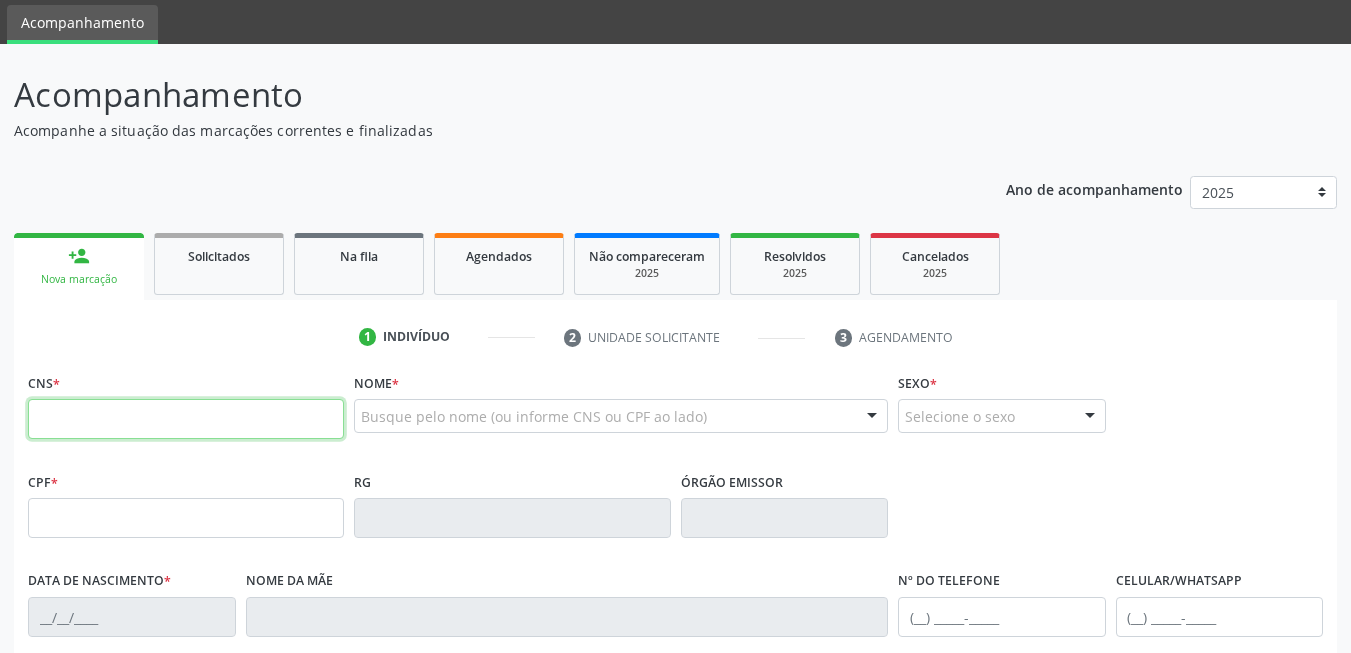 scroll, scrollTop: 114, scrollLeft: 0, axis: vertical 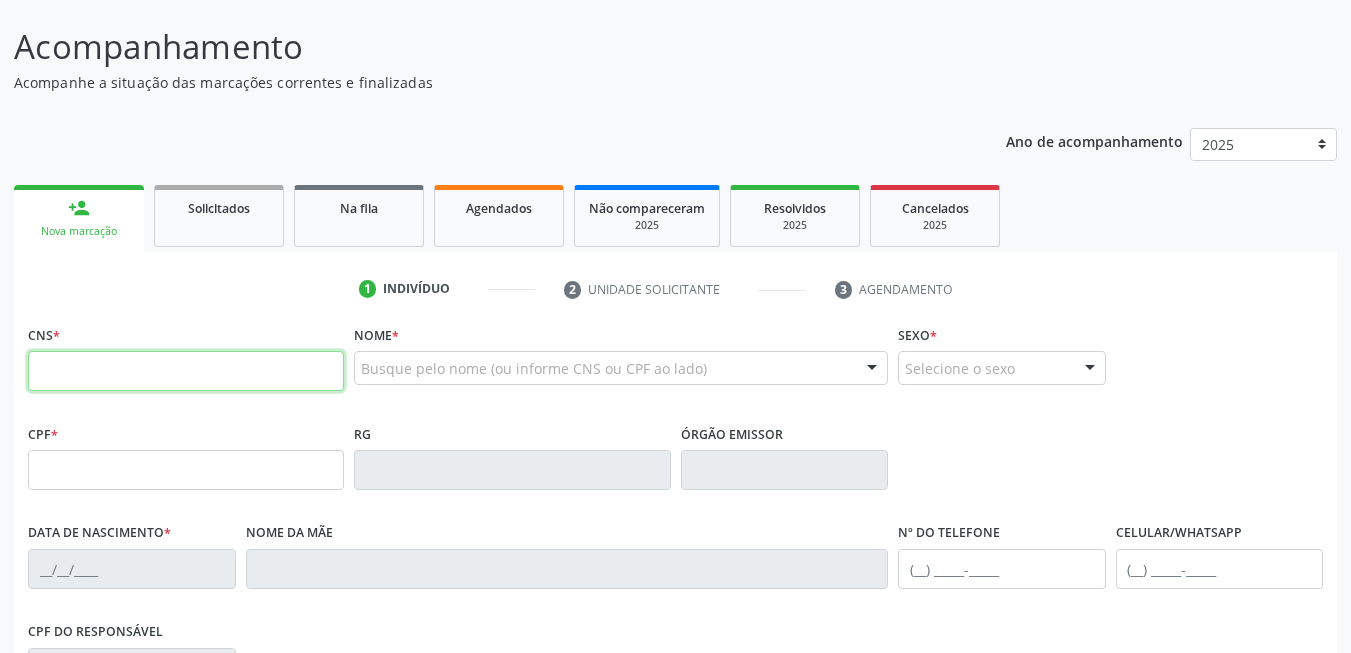 paste on "700 0023 0636 4200" 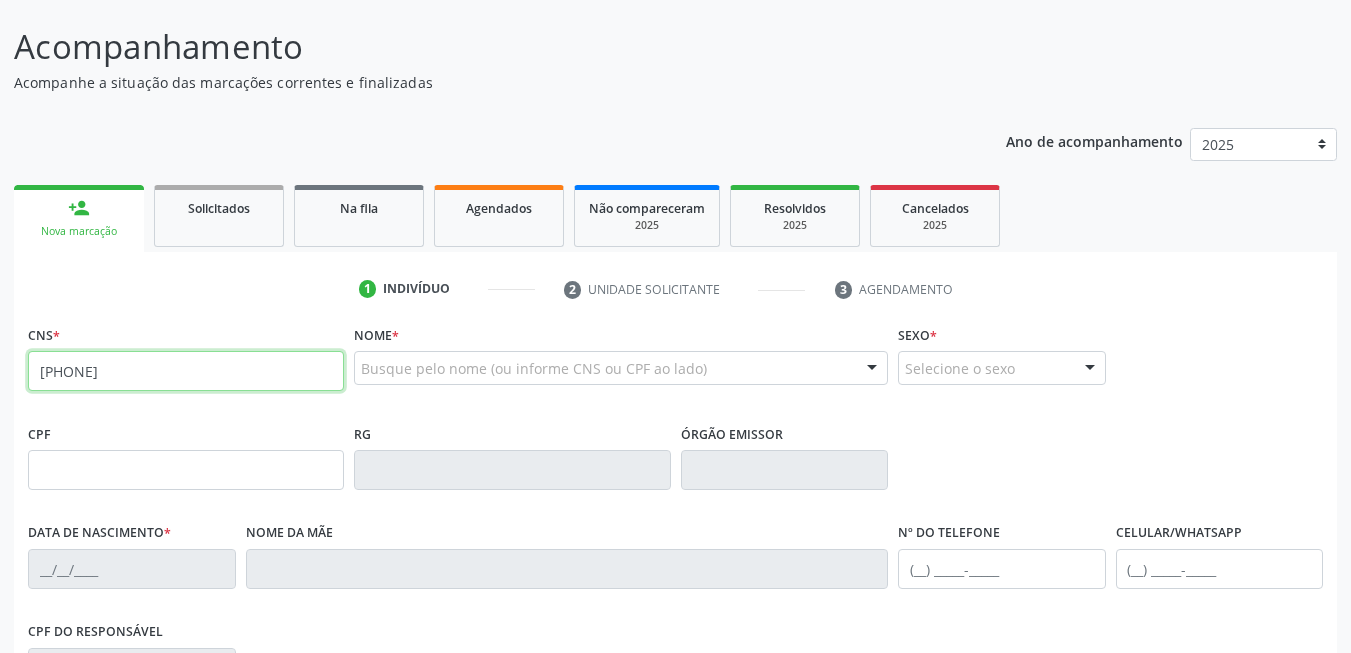 type on "700 0023 0636 4200" 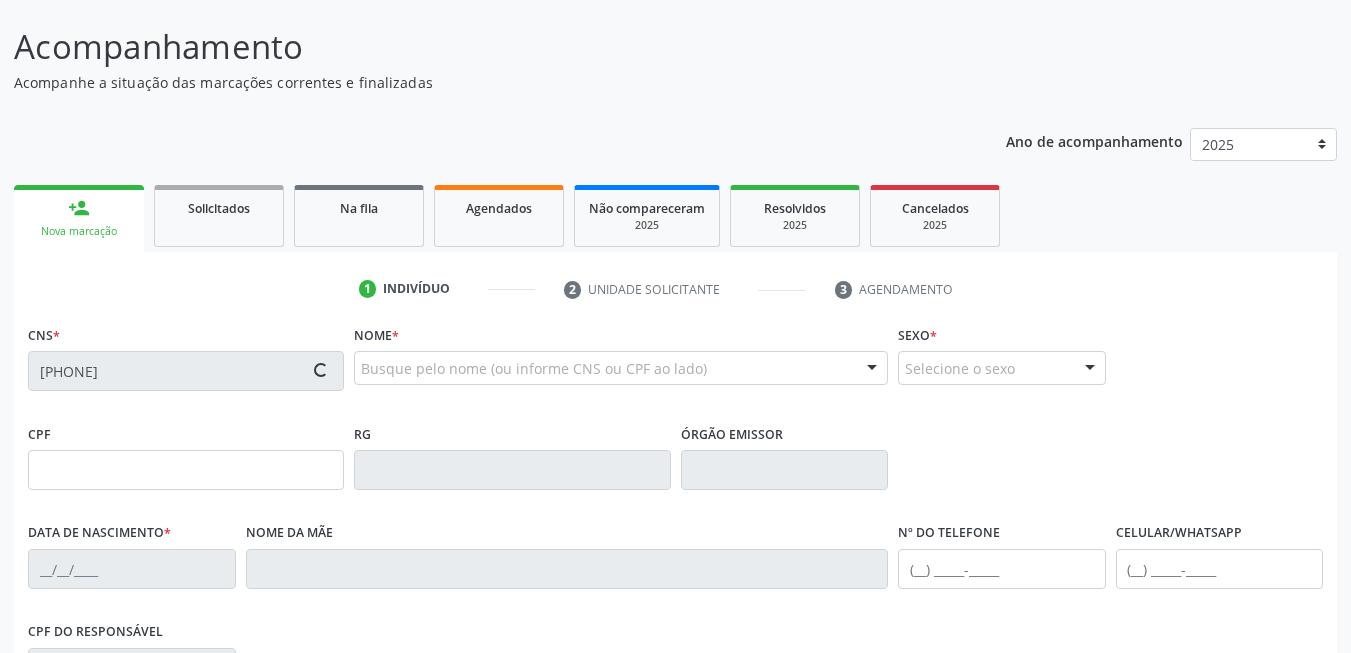 type on "12/04/1963" 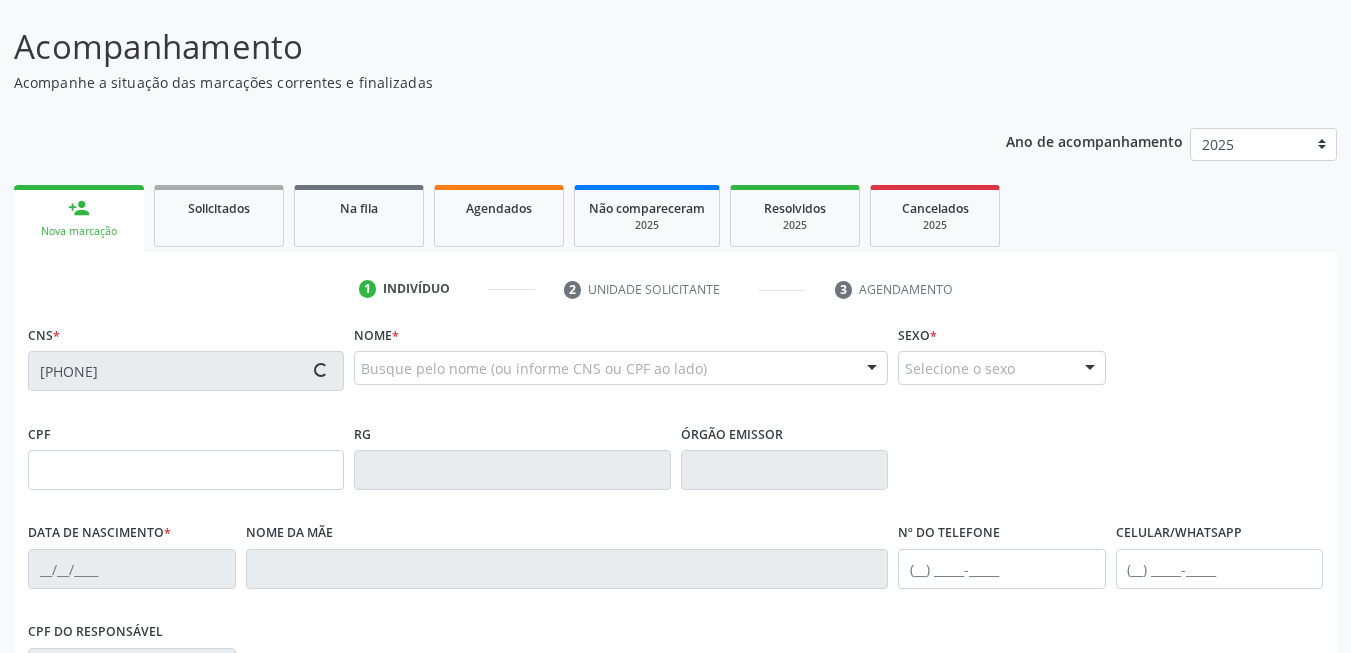 type on "Francisca Pereira de Sousa" 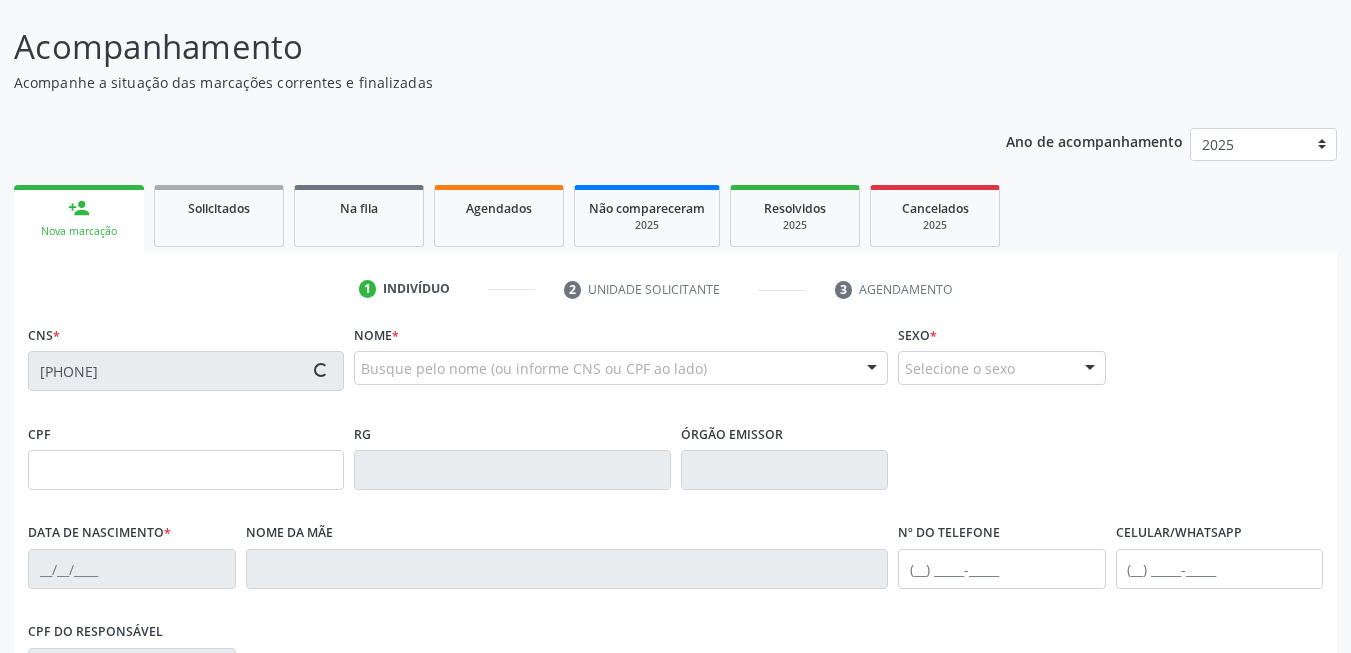 type on "525" 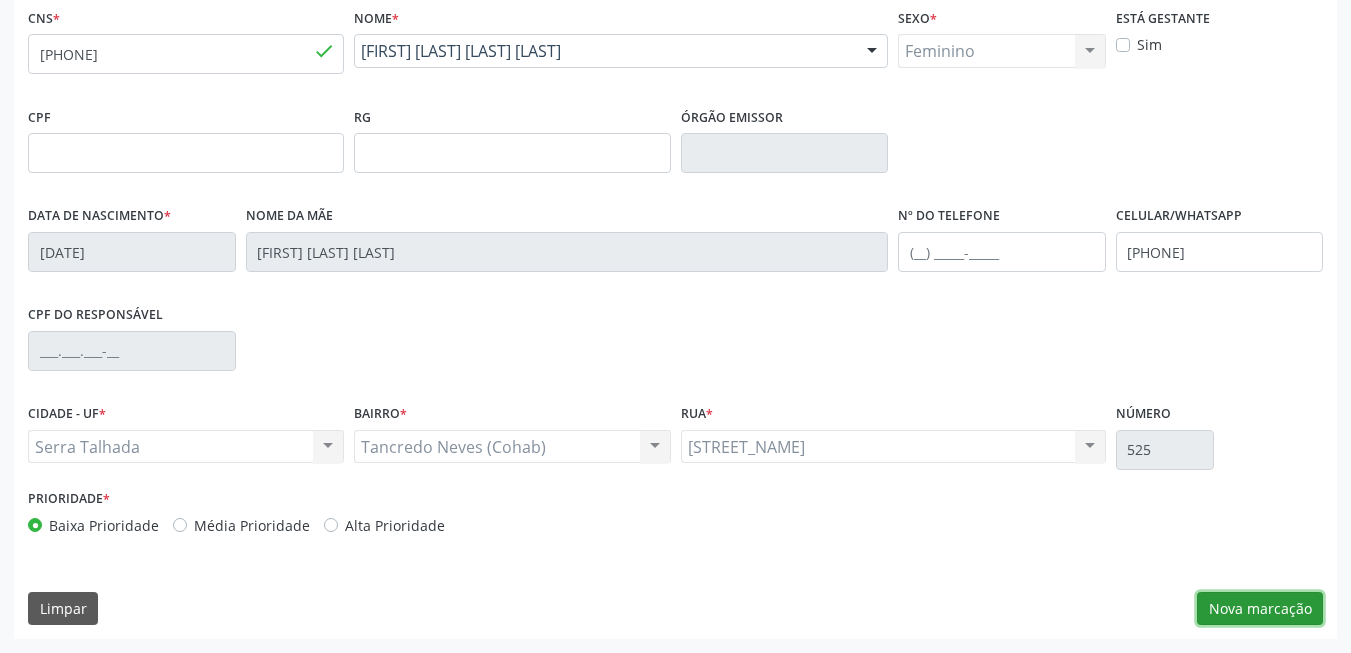 drag, startPoint x: 1271, startPoint y: 600, endPoint x: 1281, endPoint y: 587, distance: 16.40122 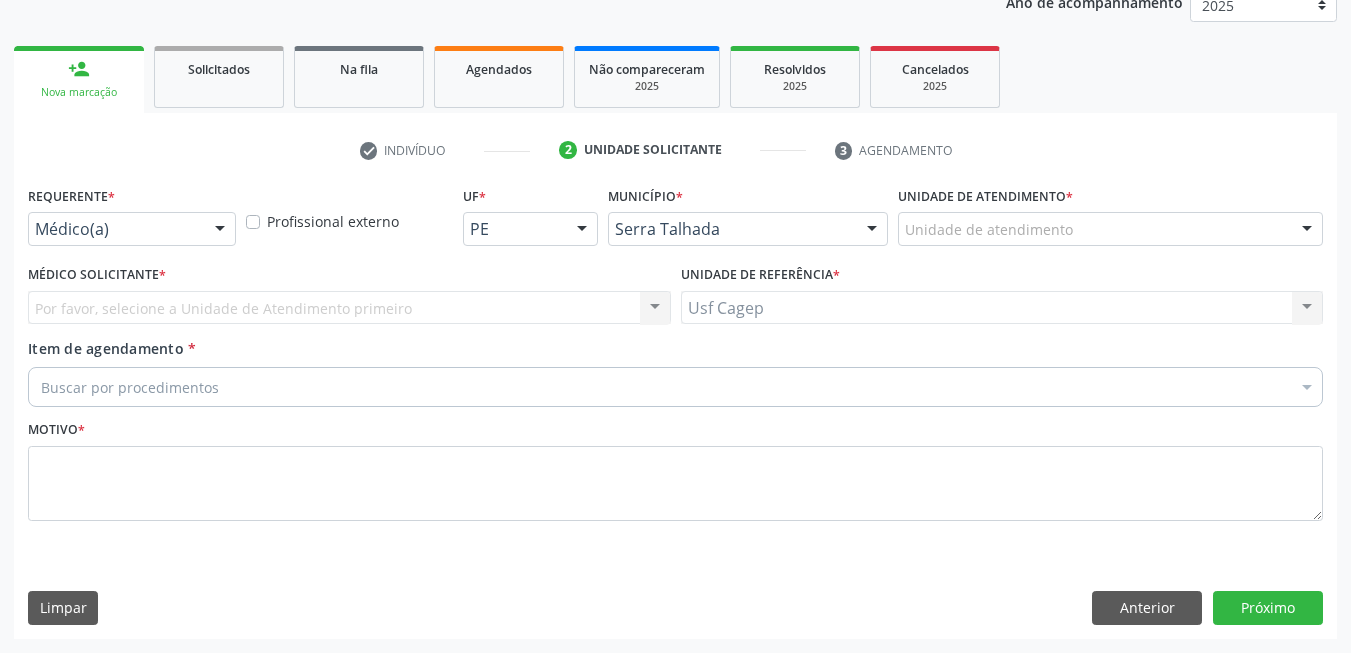 scroll, scrollTop: 253, scrollLeft: 0, axis: vertical 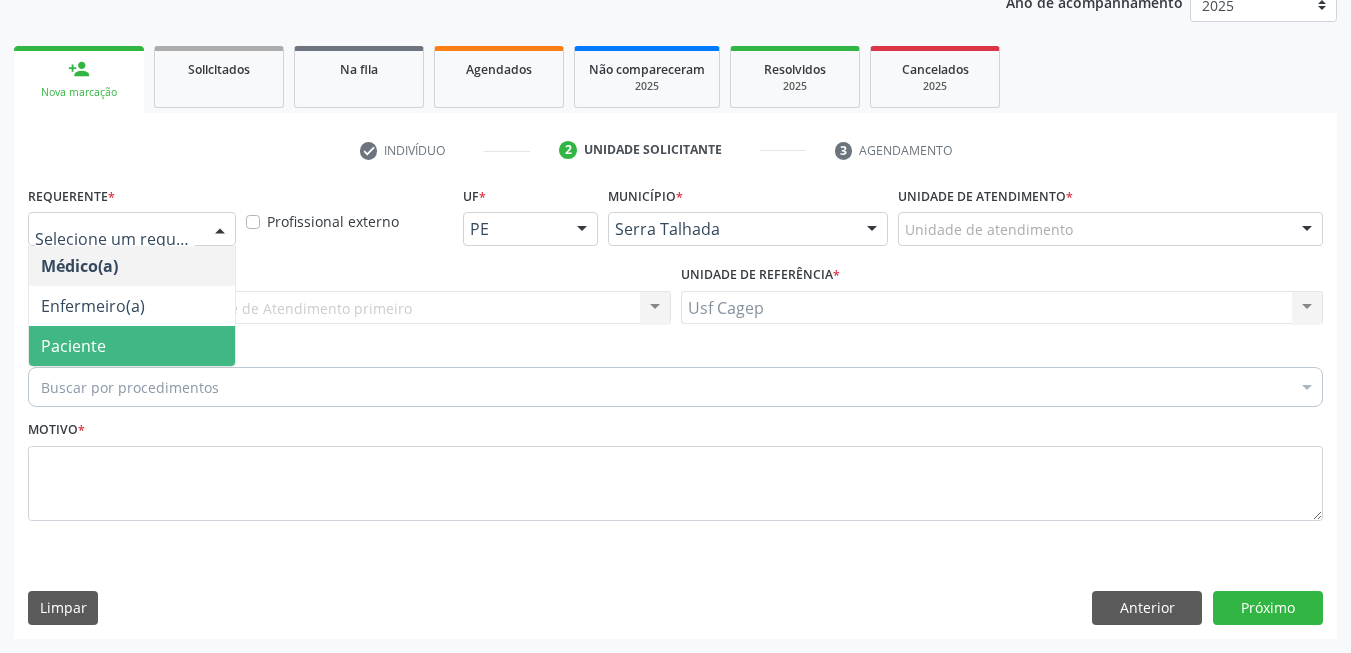drag, startPoint x: 188, startPoint y: 344, endPoint x: 217, endPoint y: 378, distance: 44.687805 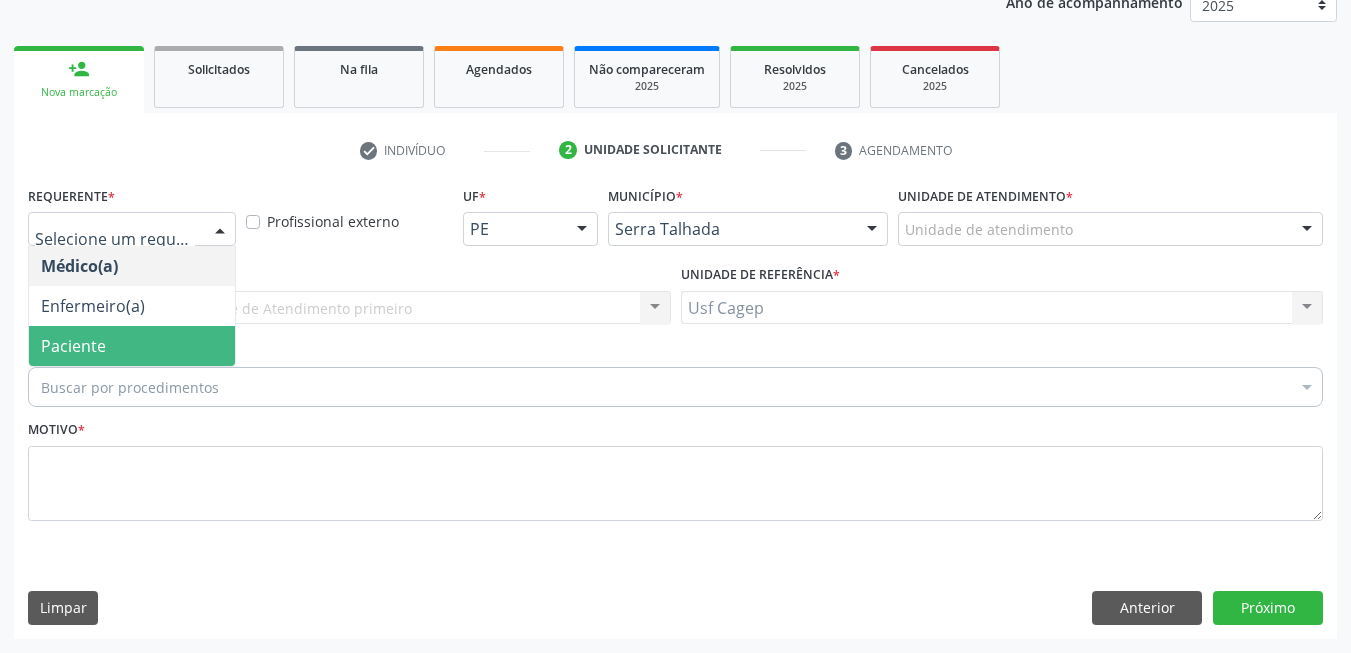 click on "Paciente" at bounding box center [132, 346] 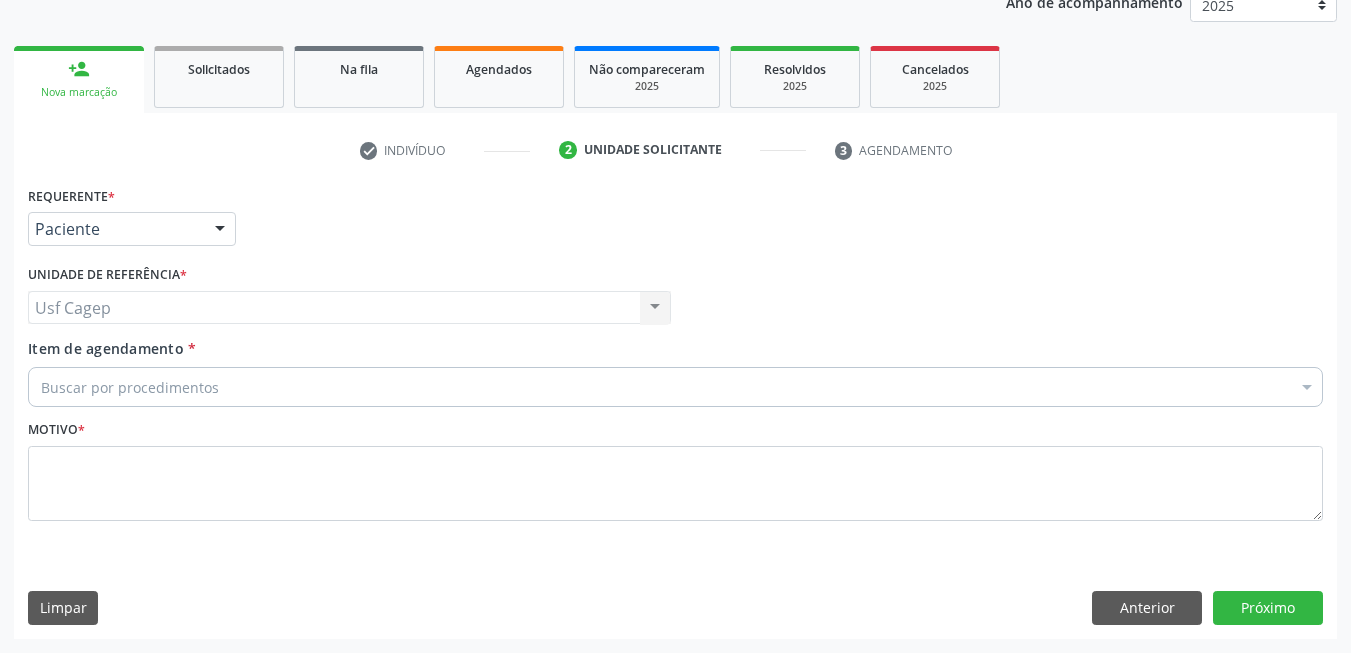 click on "Buscar por procedimentos" at bounding box center (675, 387) 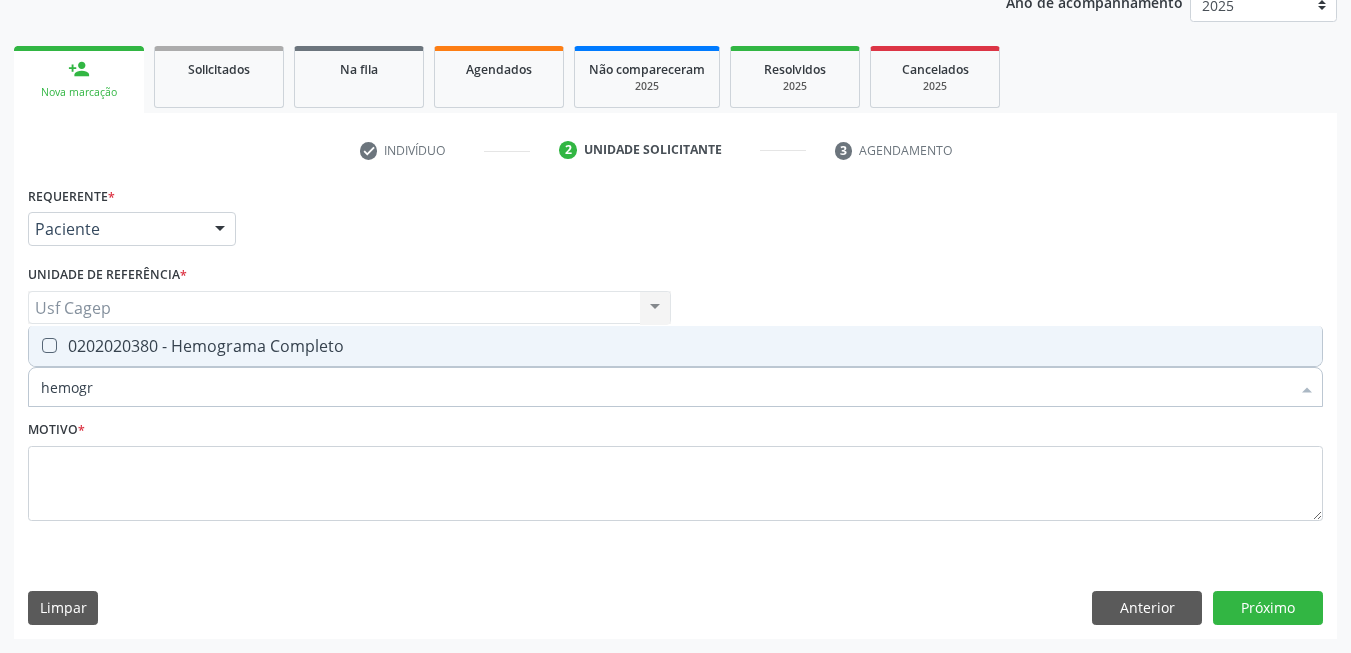 type on "hemogra" 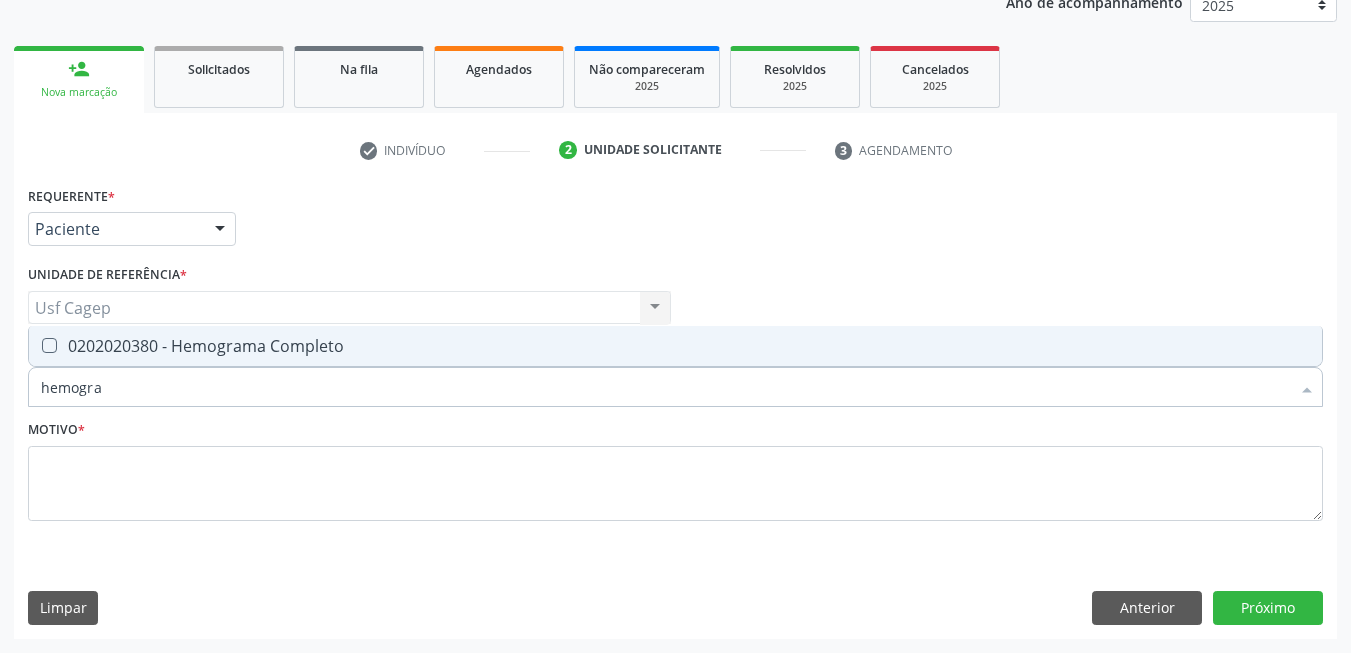 click on "0202020380 - Hemograma Completo" at bounding box center (675, 346) 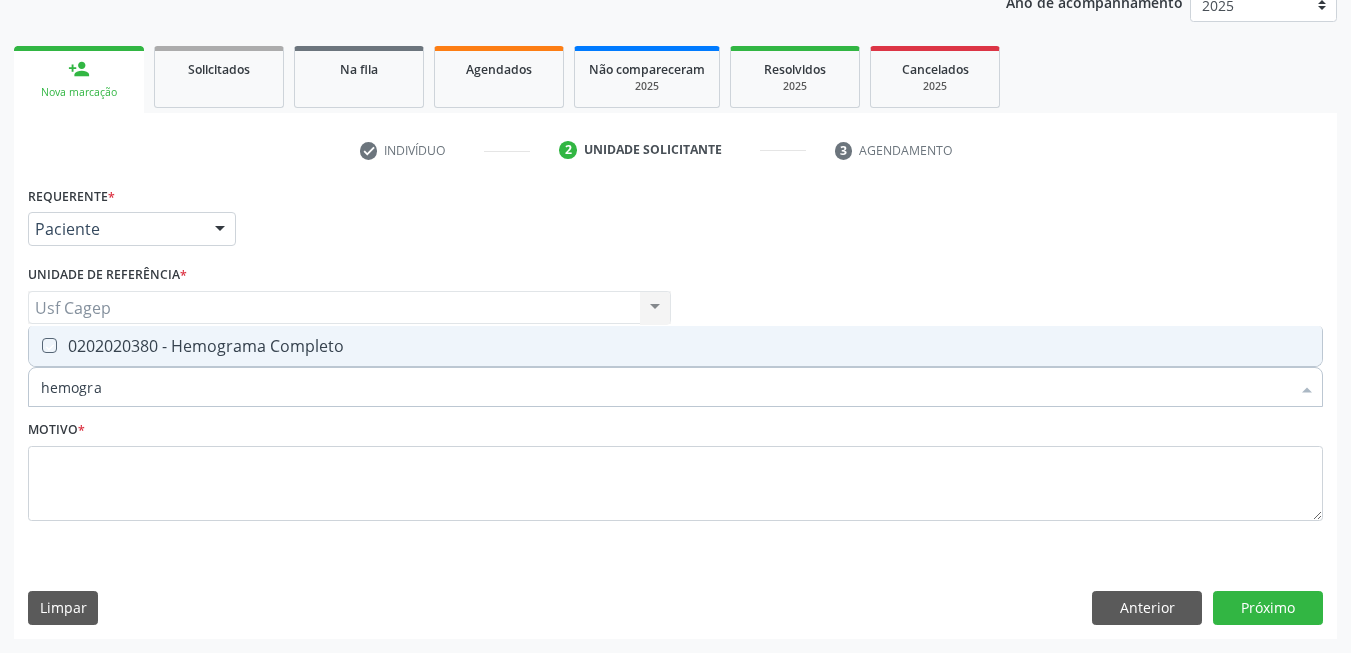 checkbox on "true" 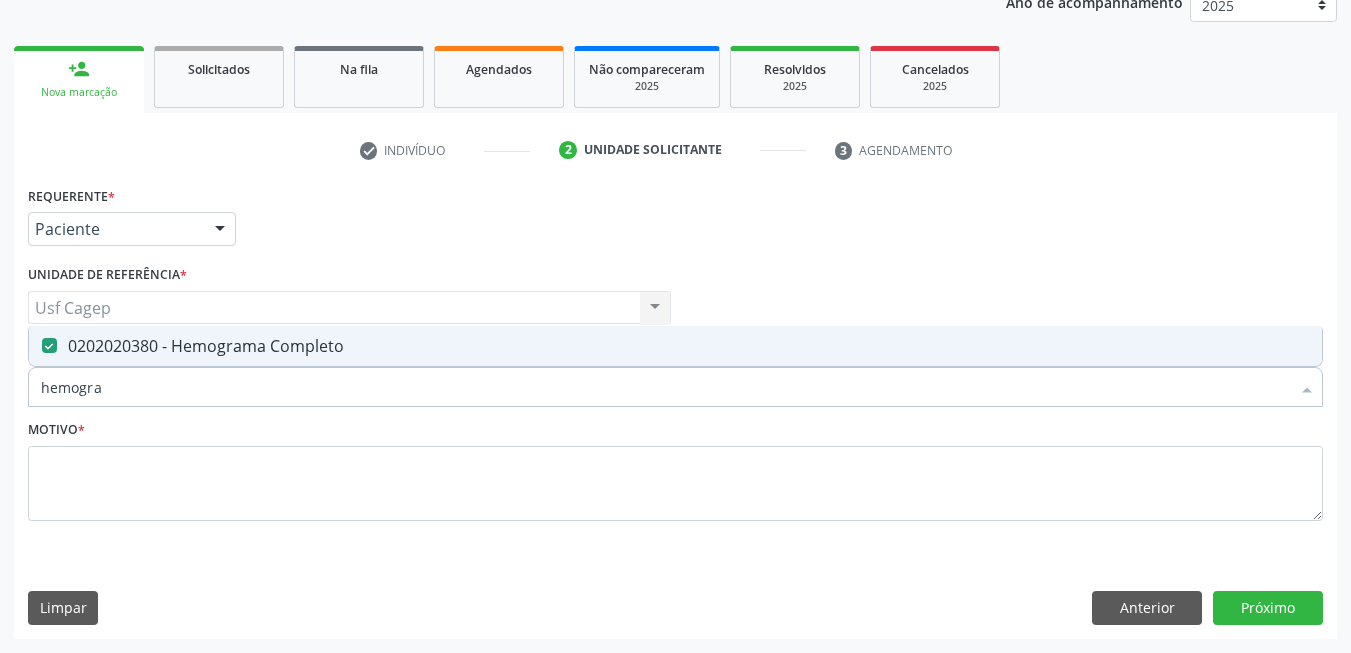 click on "hemogra" at bounding box center (665, 387) 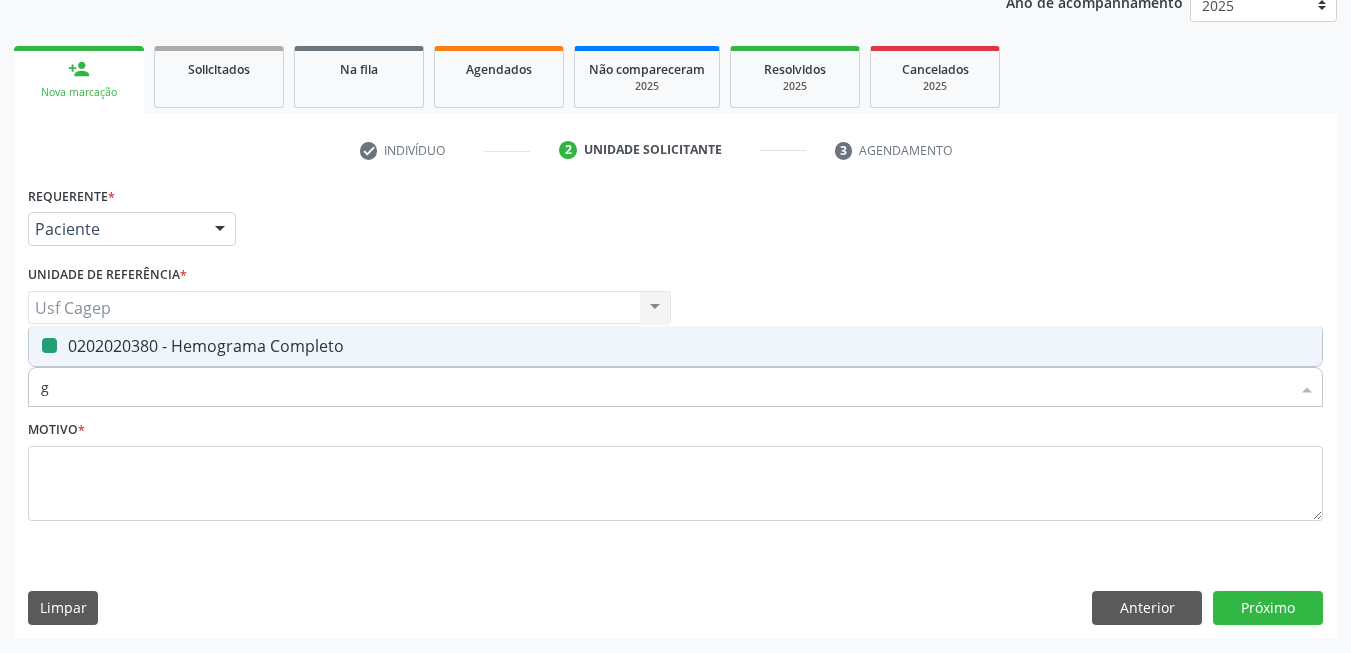 type on "gl" 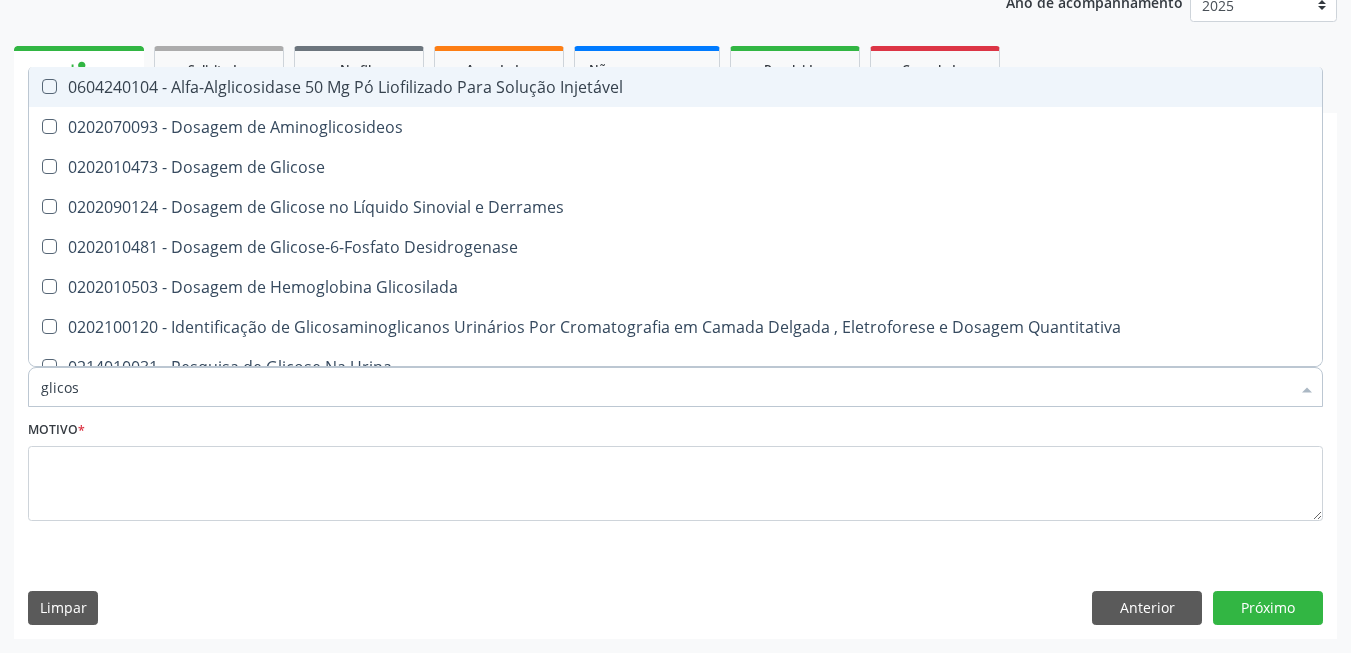 type on "glicose" 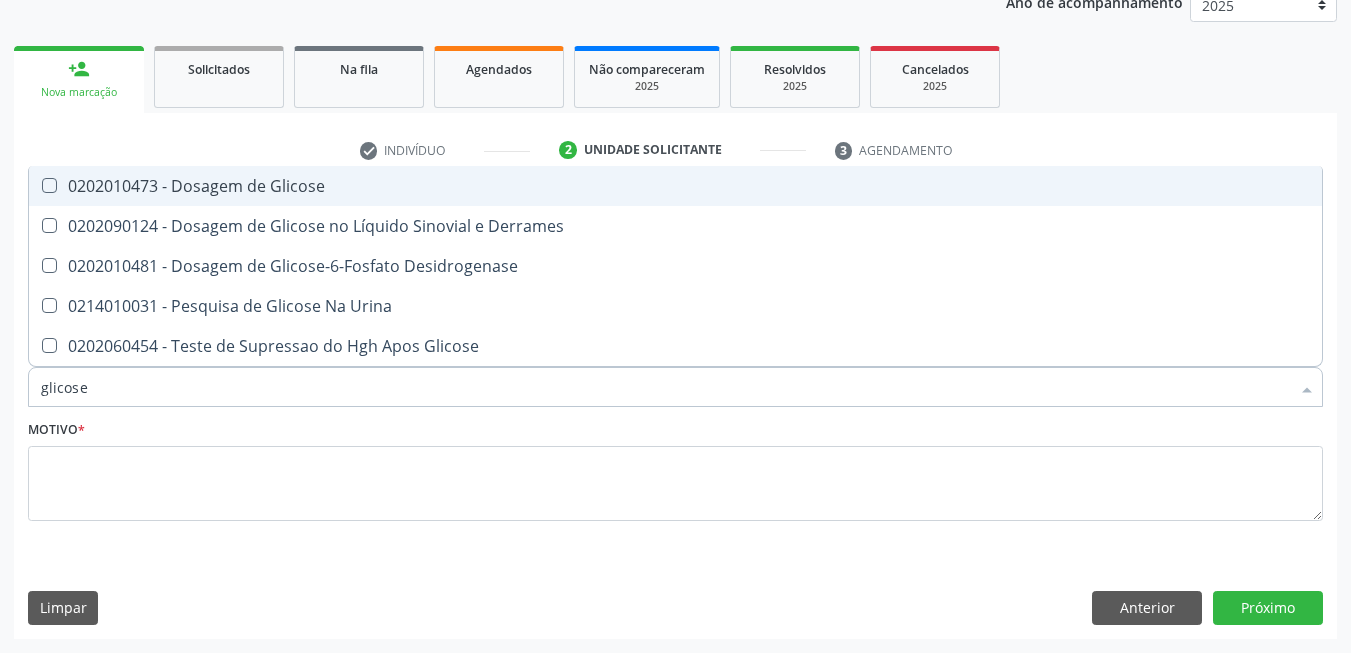 click on "0202010473 - Dosagem de Glicose" at bounding box center (675, 186) 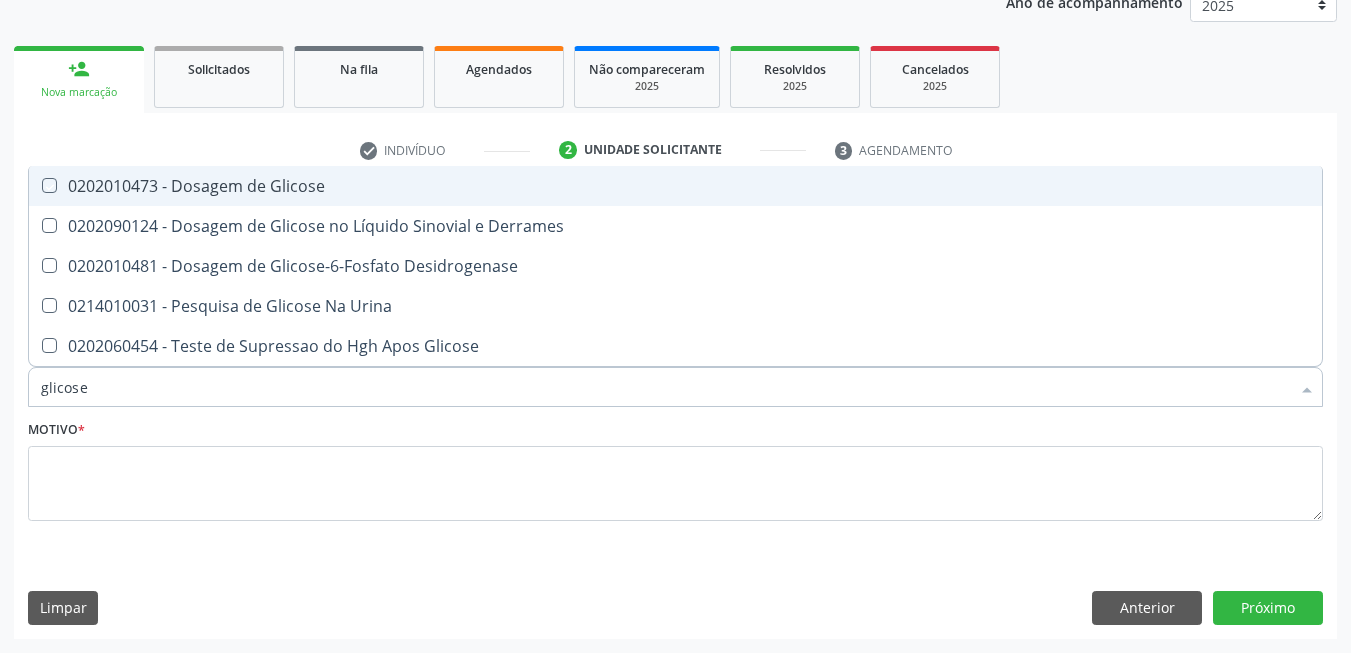 checkbox on "true" 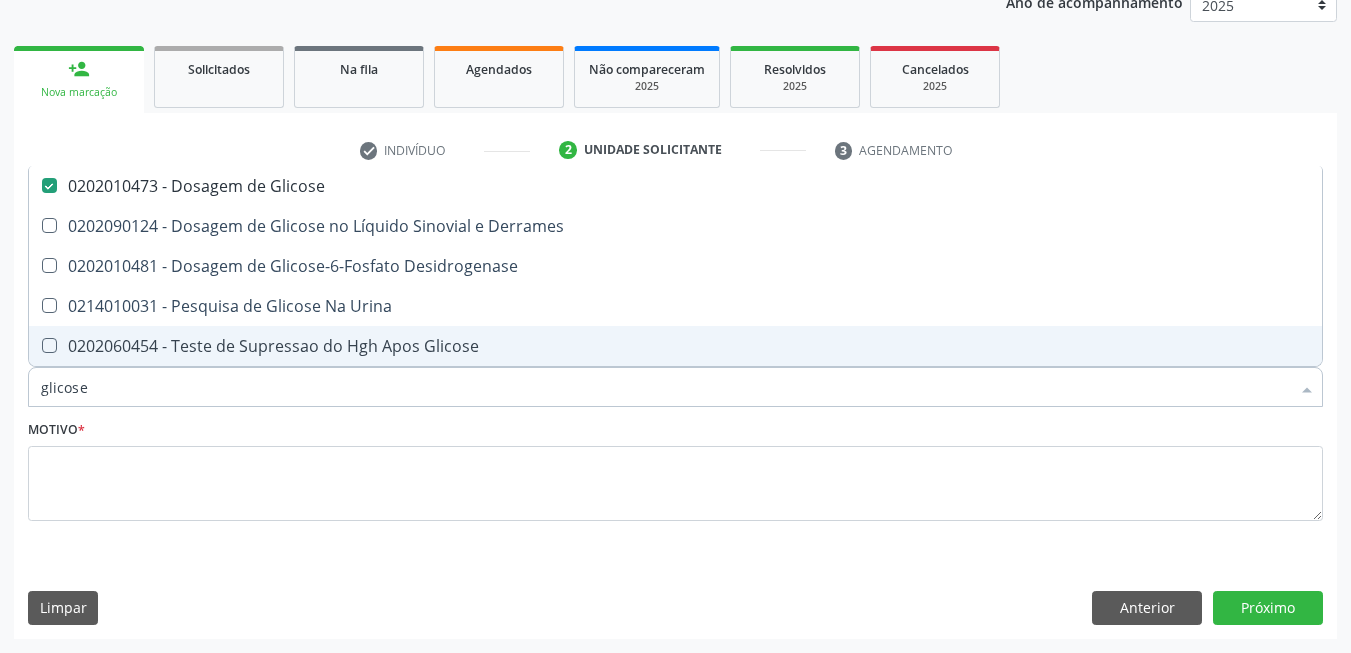 click on "glicose" at bounding box center [665, 387] 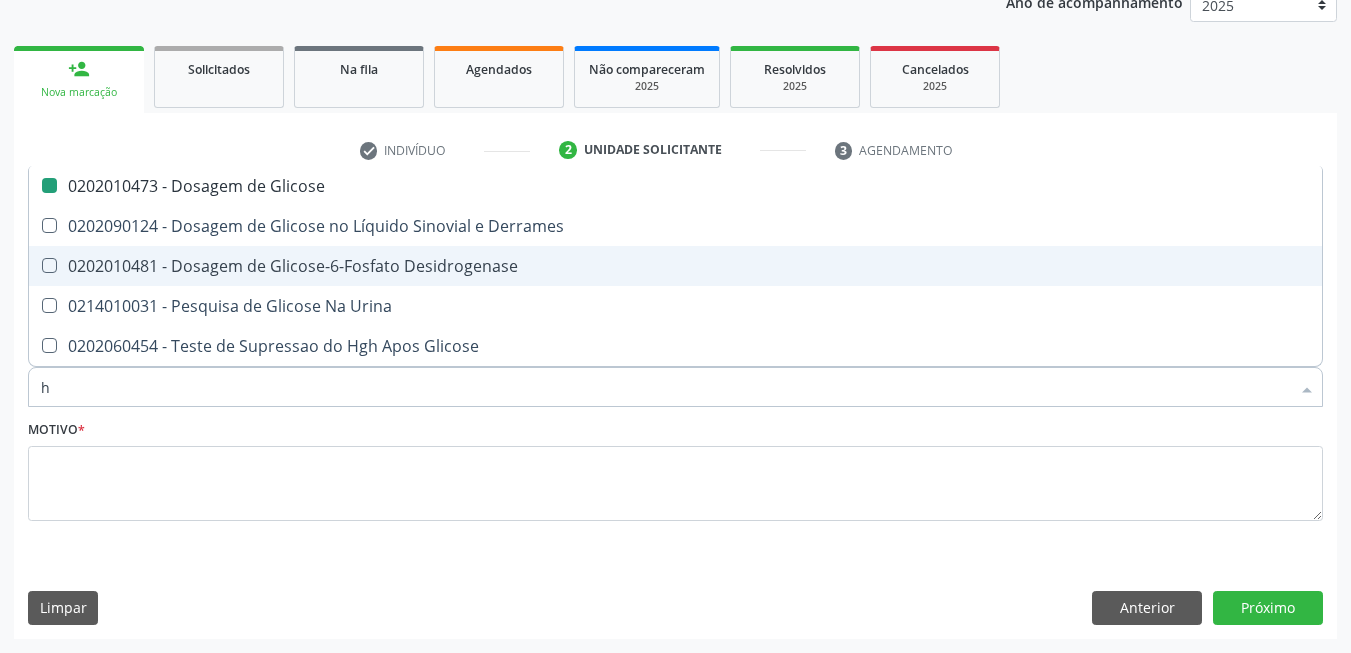 type on "he" 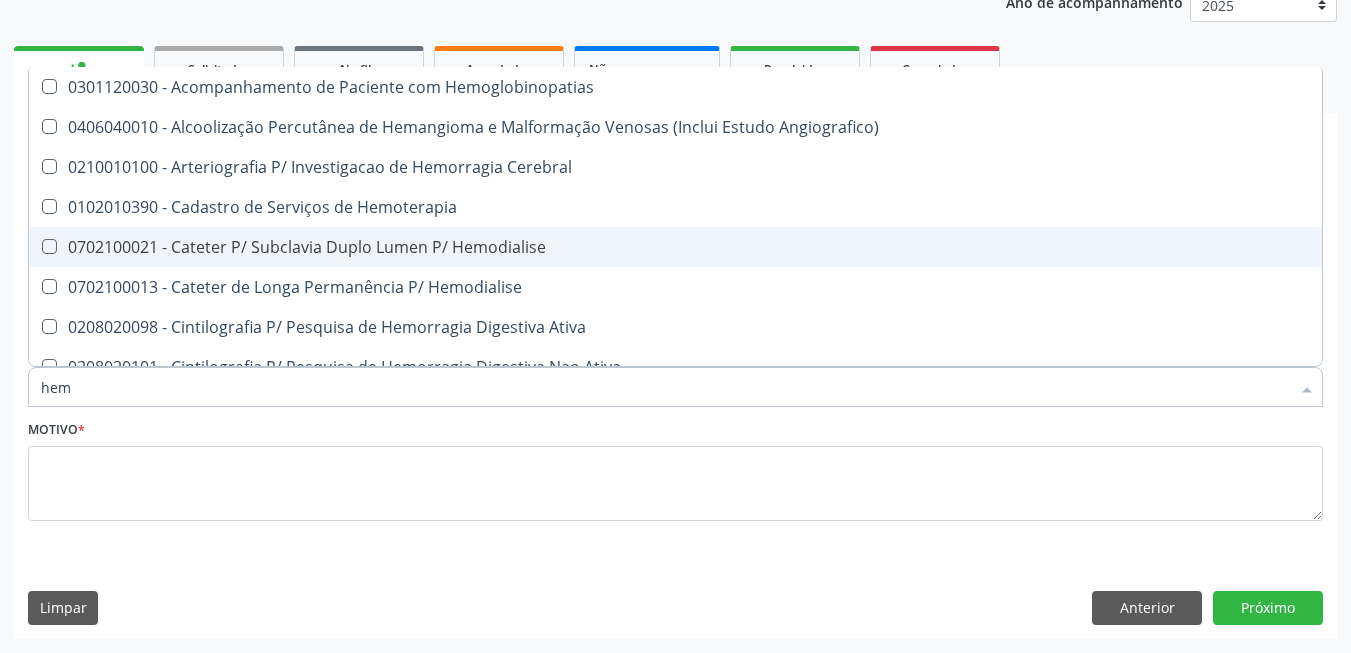 type on "hemo" 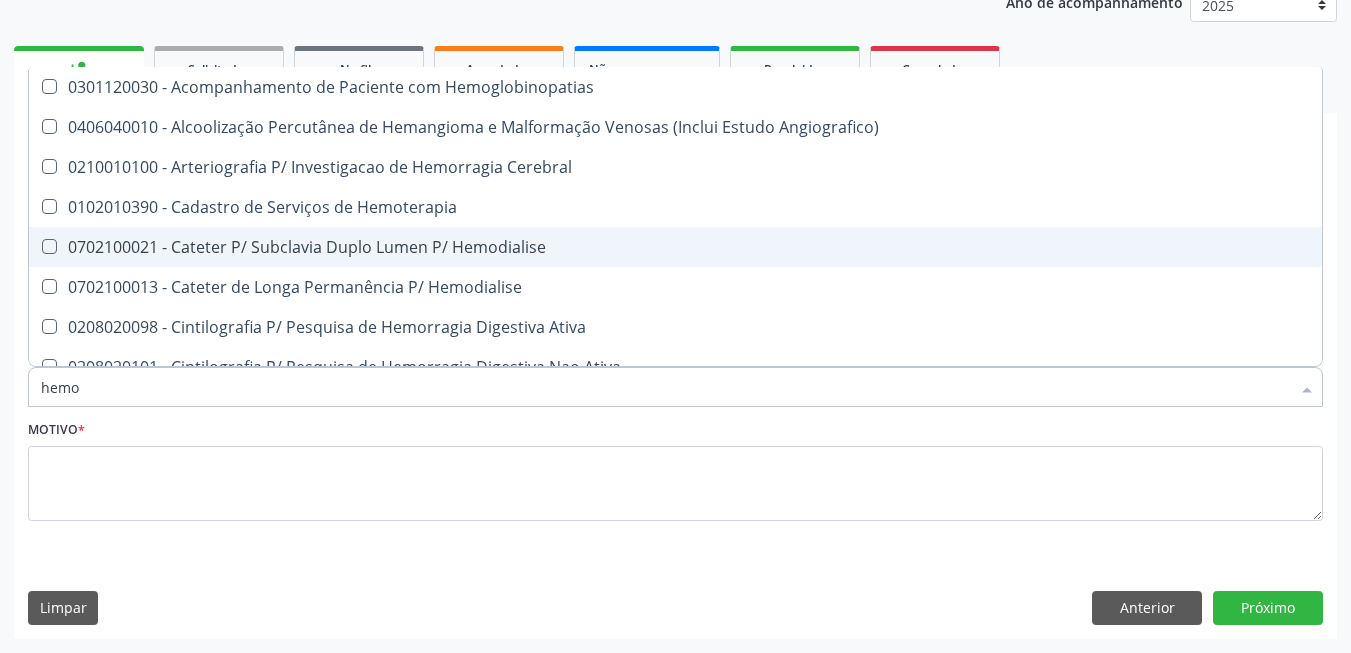 type on "hemog" 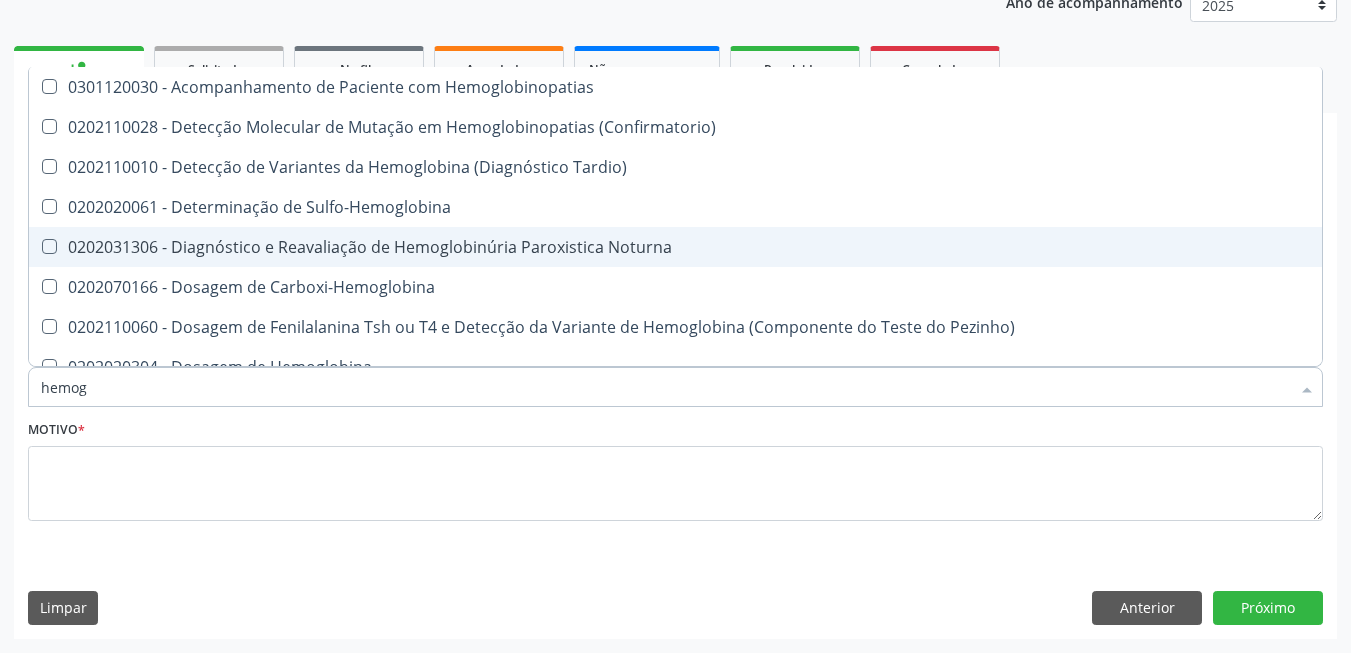 type on "hemogl" 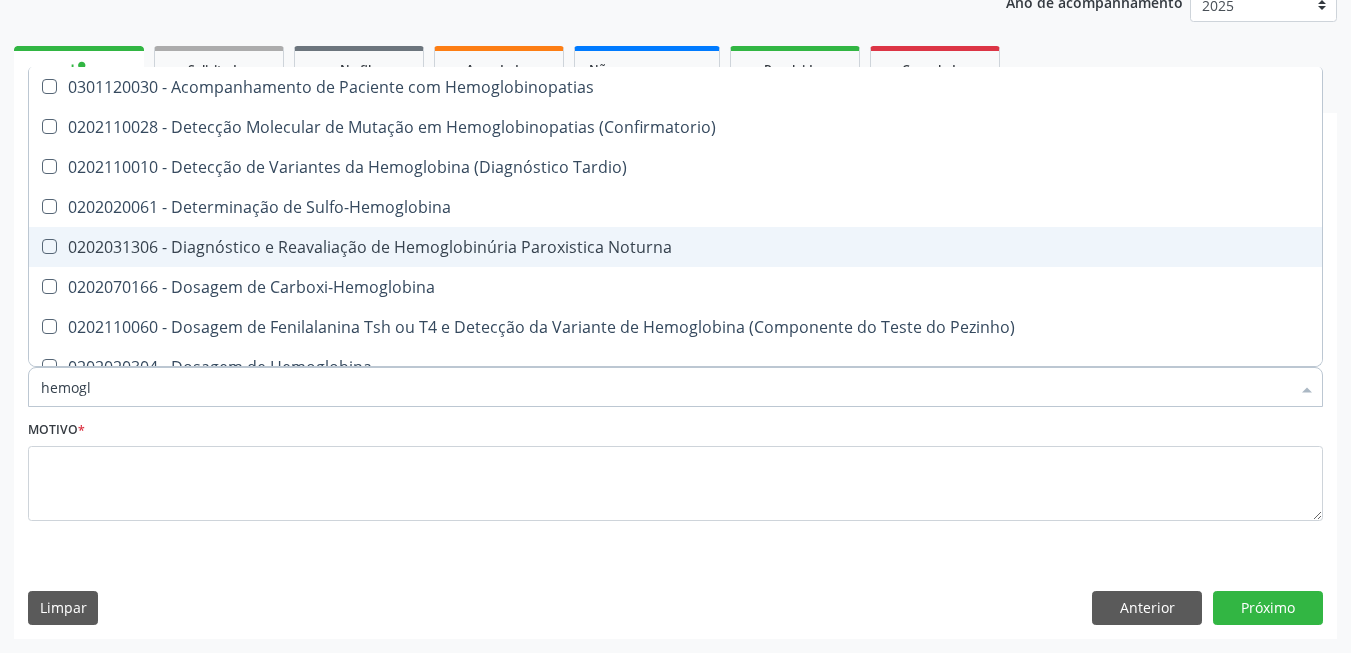 type on "hemoglo" 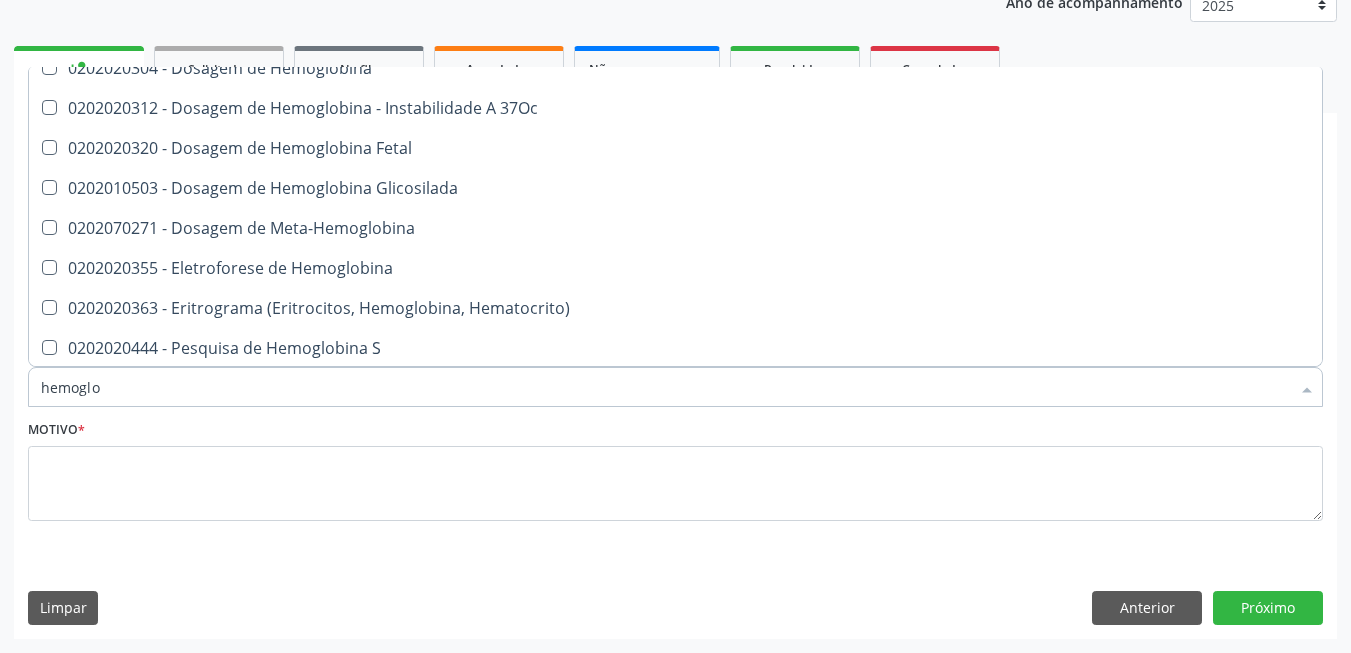 scroll, scrollTop: 300, scrollLeft: 0, axis: vertical 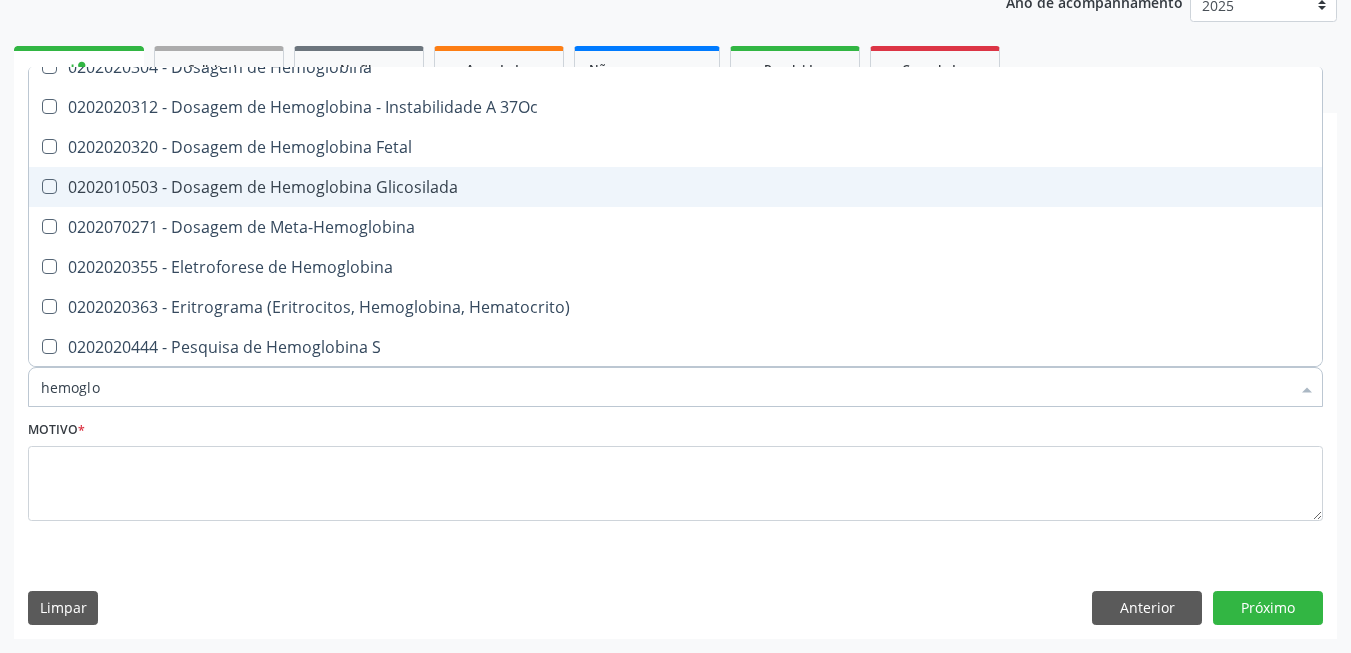 click on "0202010503 - Dosagem de Hemoglobina Glicosilada" at bounding box center [675, 187] 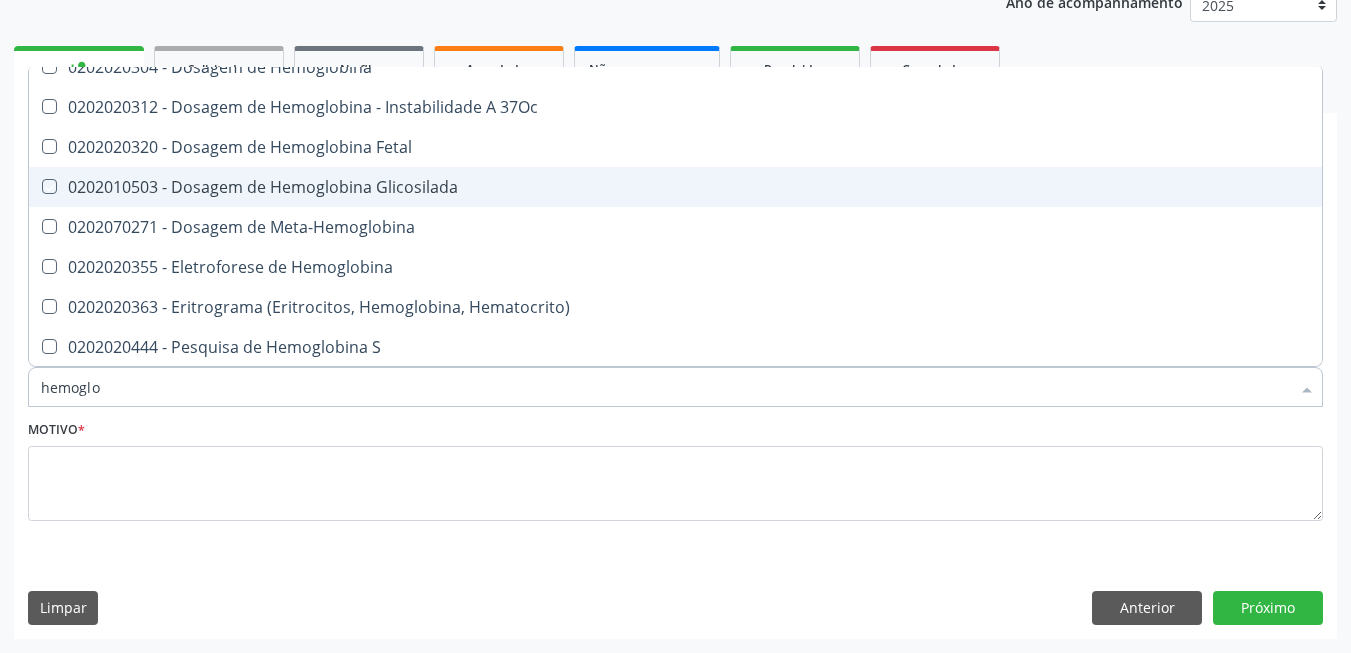 checkbox on "true" 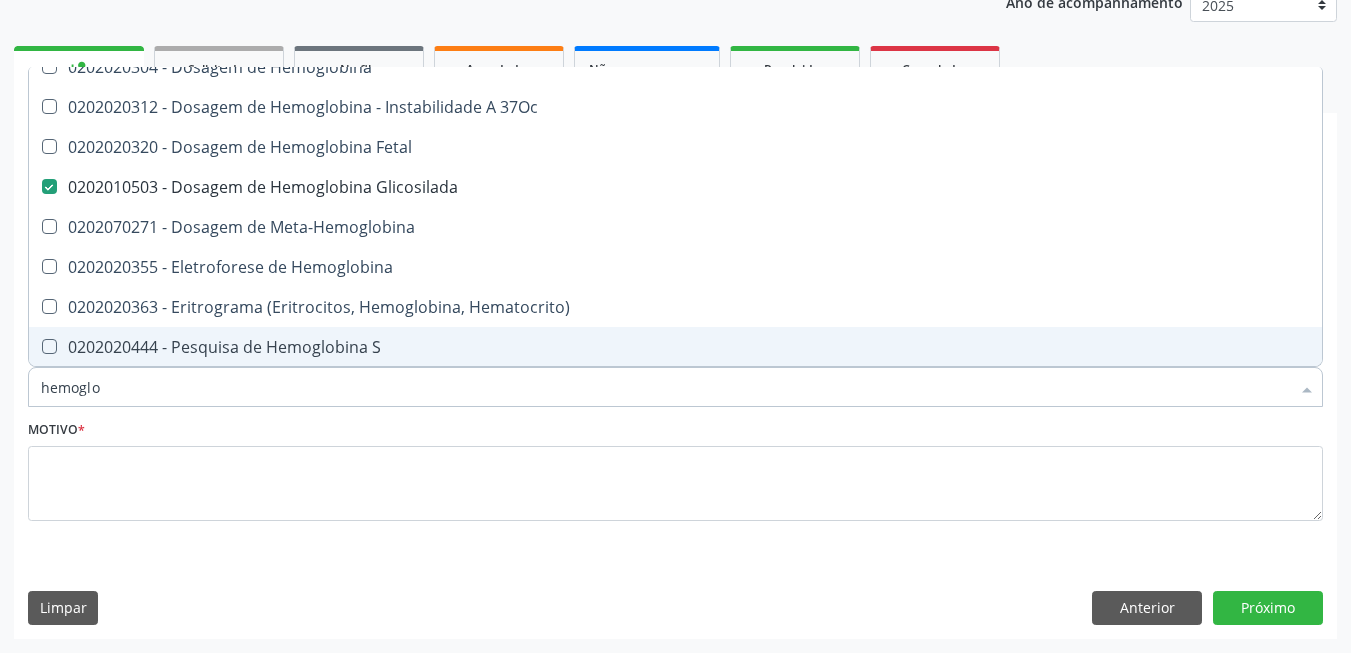 click on "hemoglo" at bounding box center [665, 387] 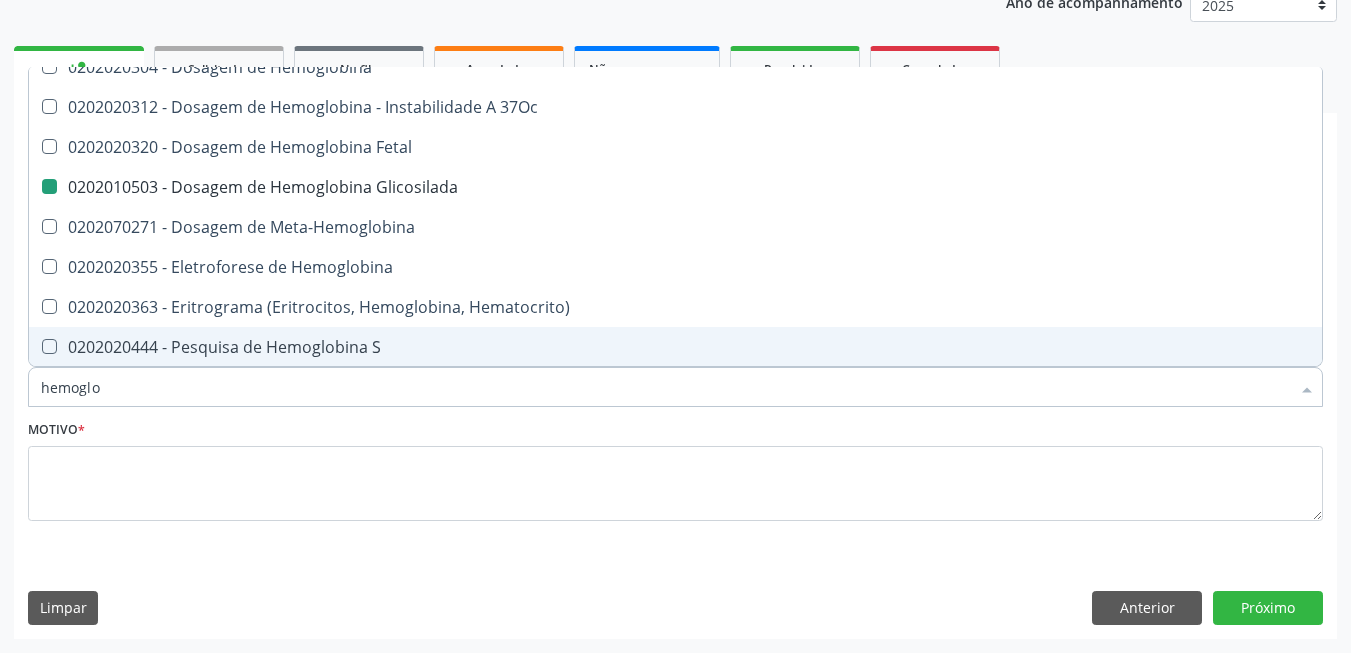 type on "t" 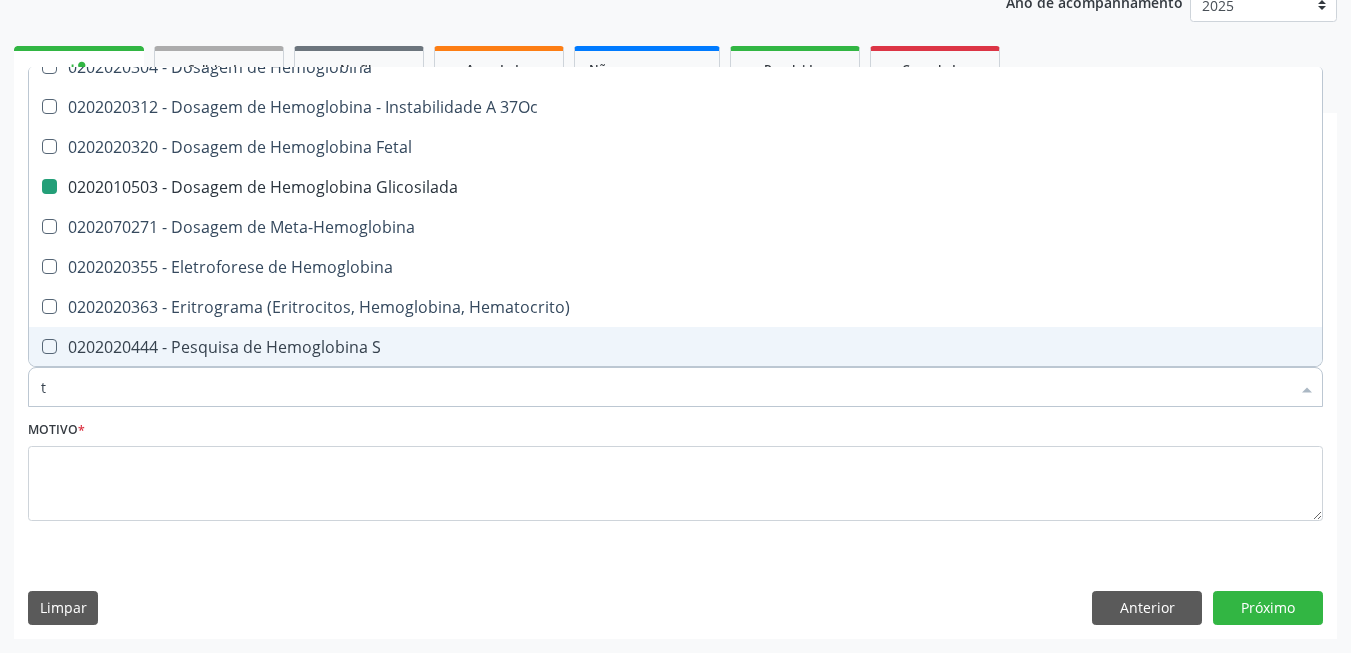 checkbox on "false" 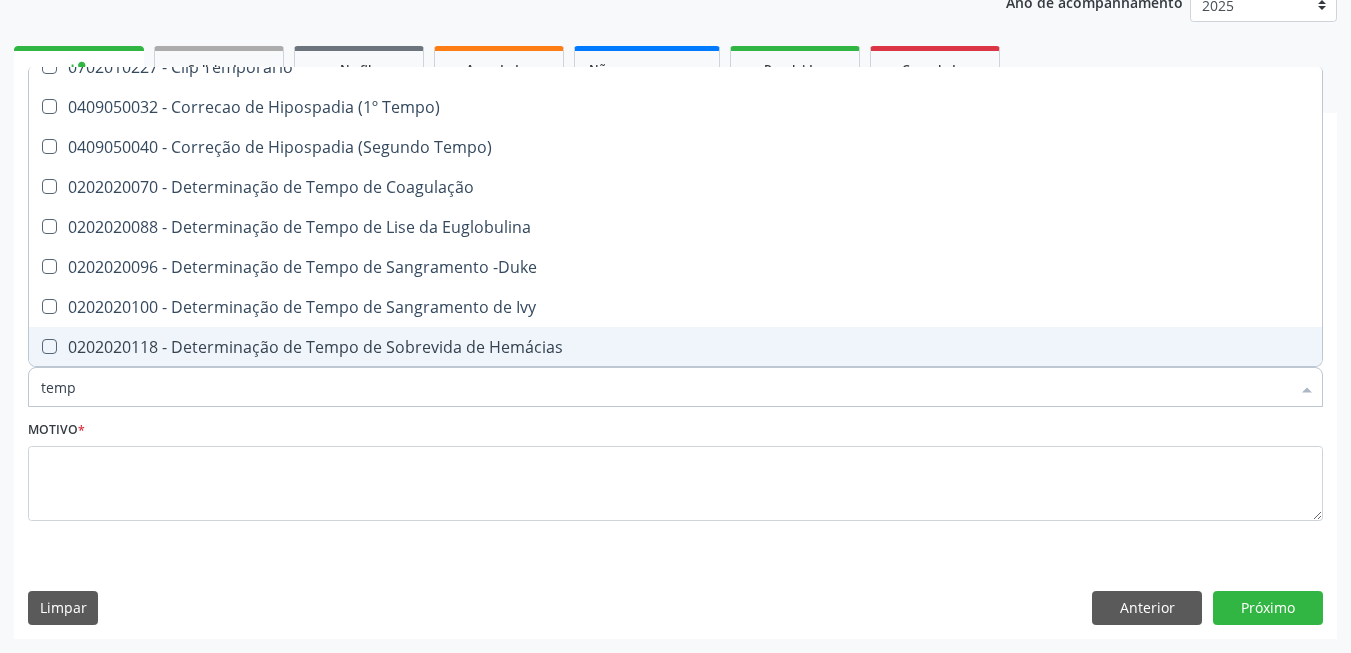 type on "tempo" 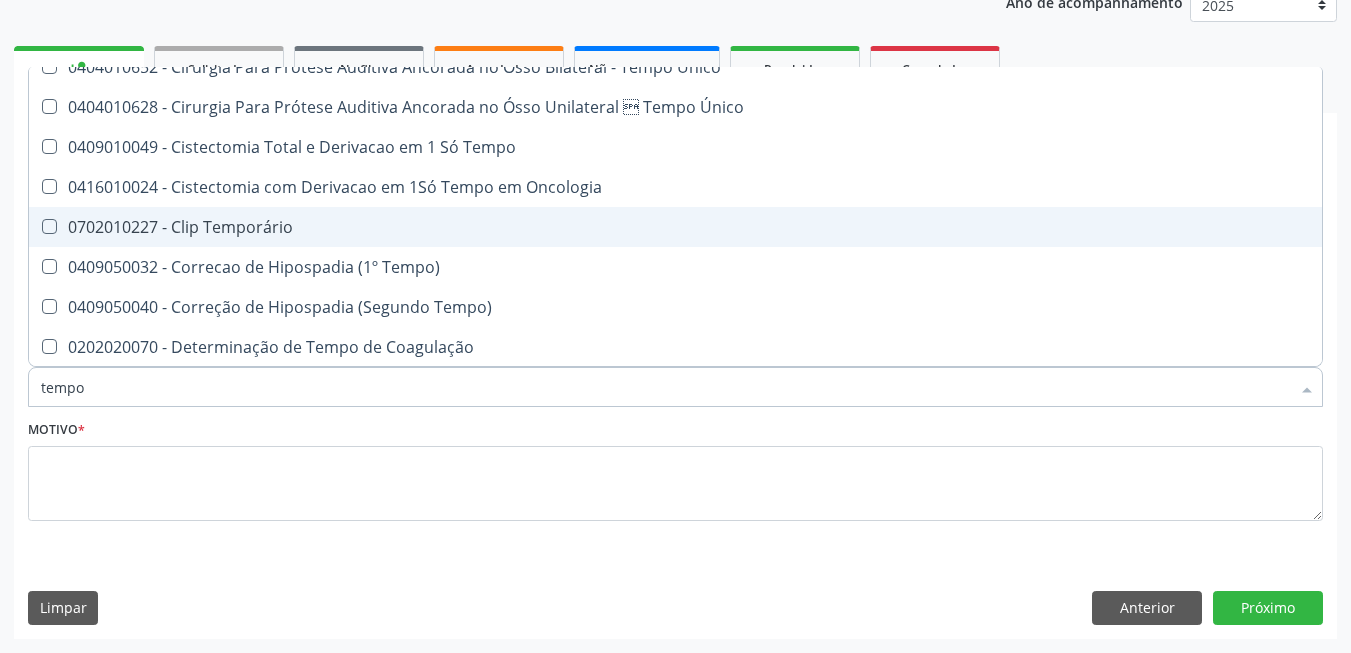 scroll, scrollTop: 0, scrollLeft: 0, axis: both 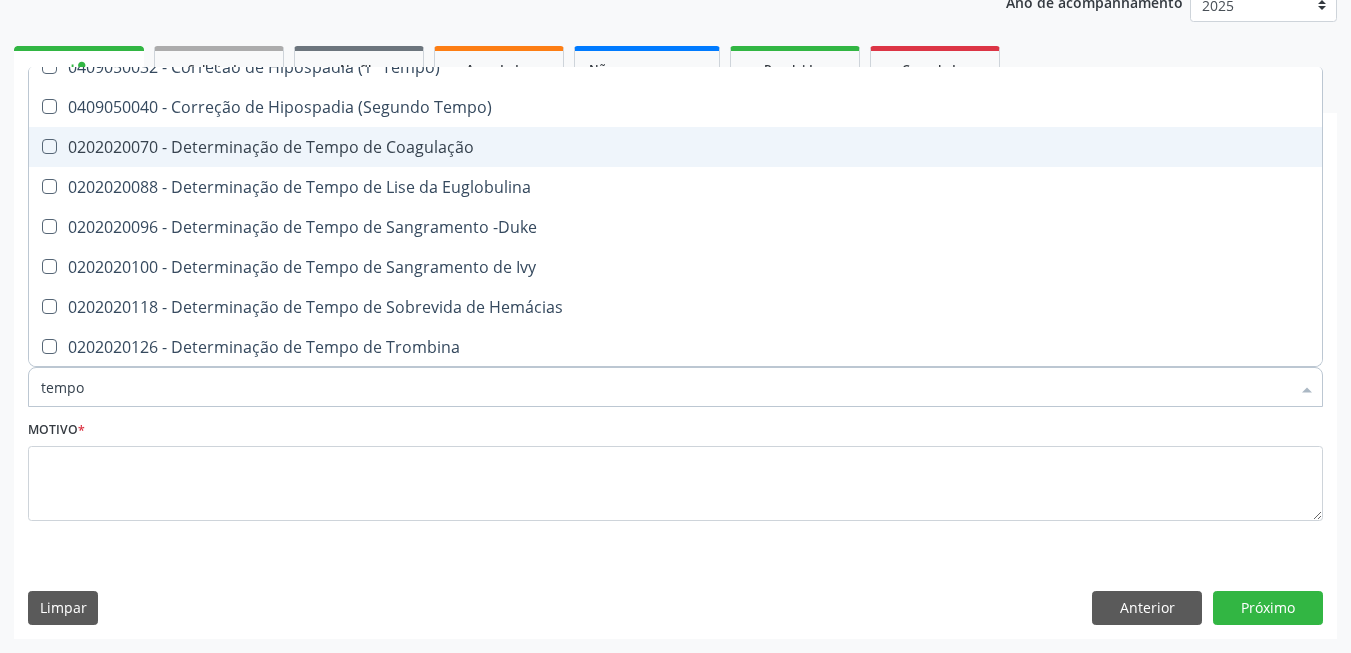 click on "0202020070 - Determinação de Tempo de Coagulação" at bounding box center (756, 147) 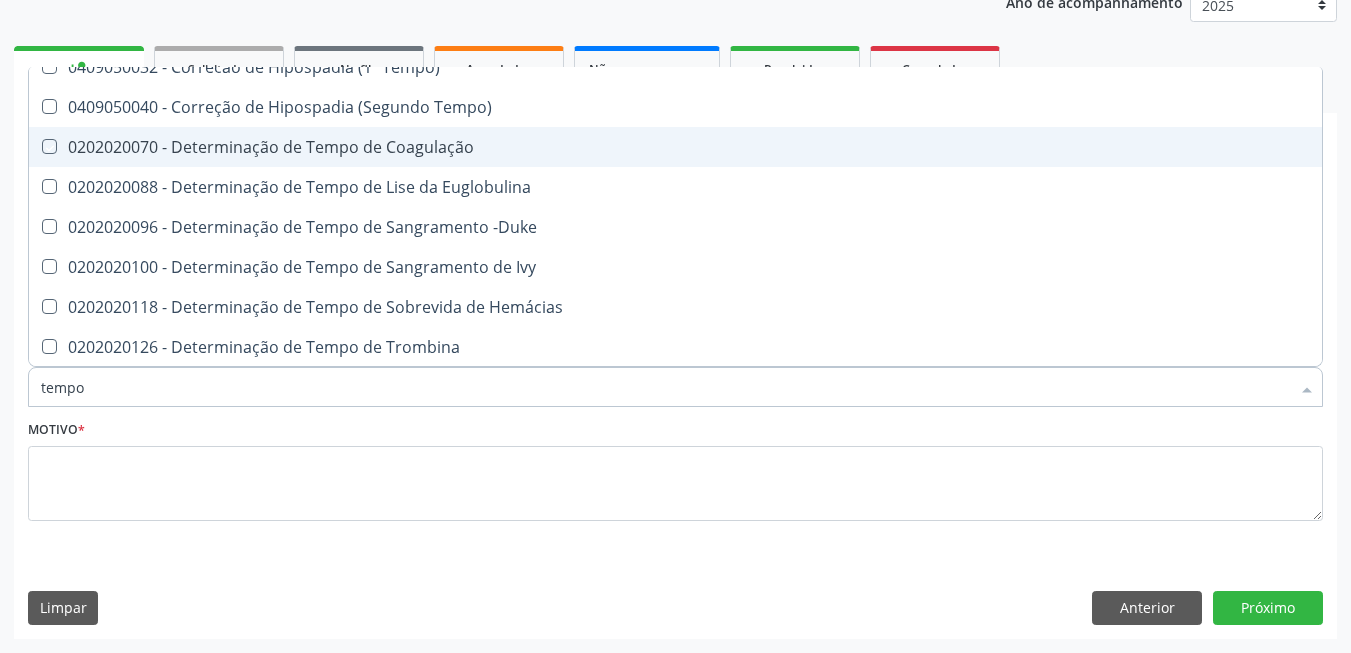 checkbox on "true" 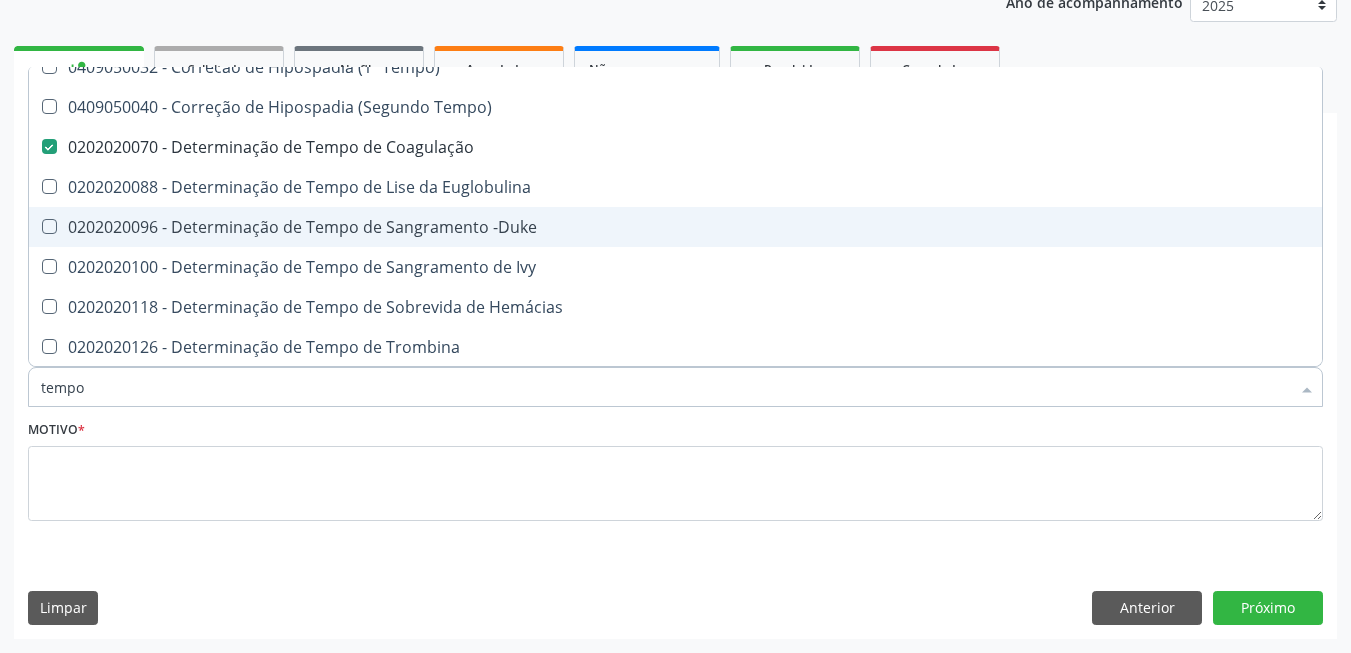 click on "0202020096 - Determinação de Tempo de Sangramento -Duke" at bounding box center [756, 227] 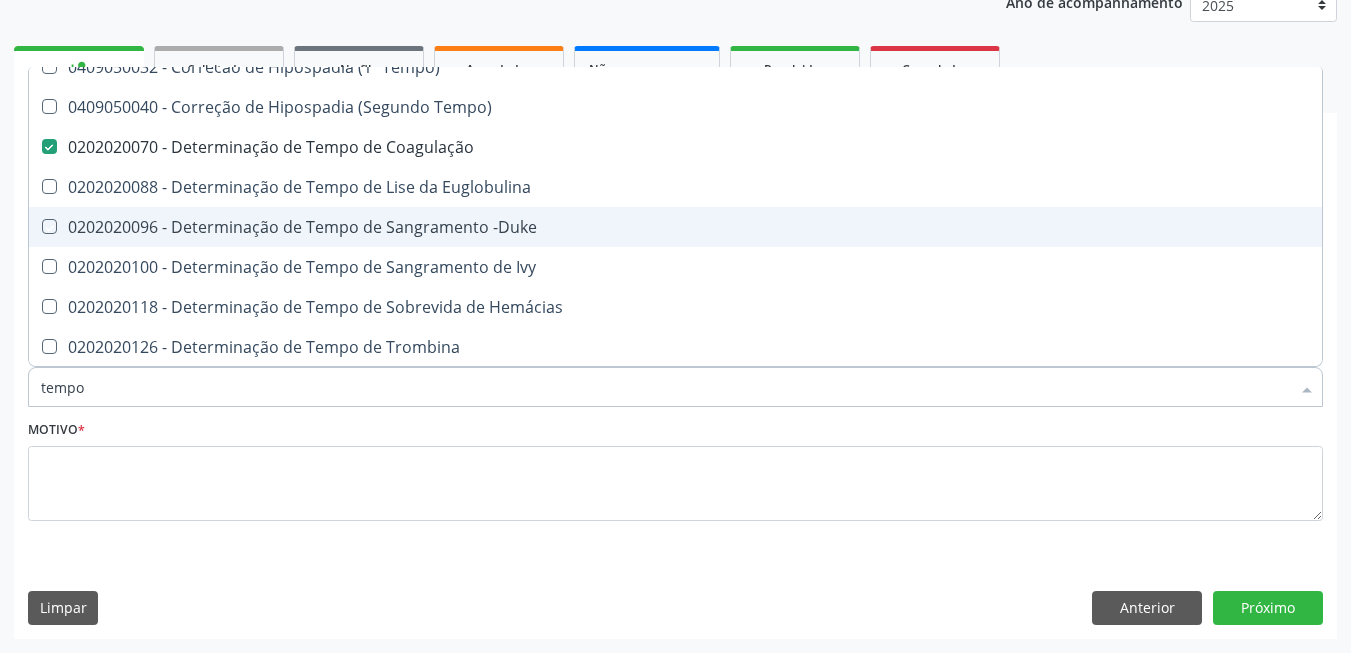 checkbox on "true" 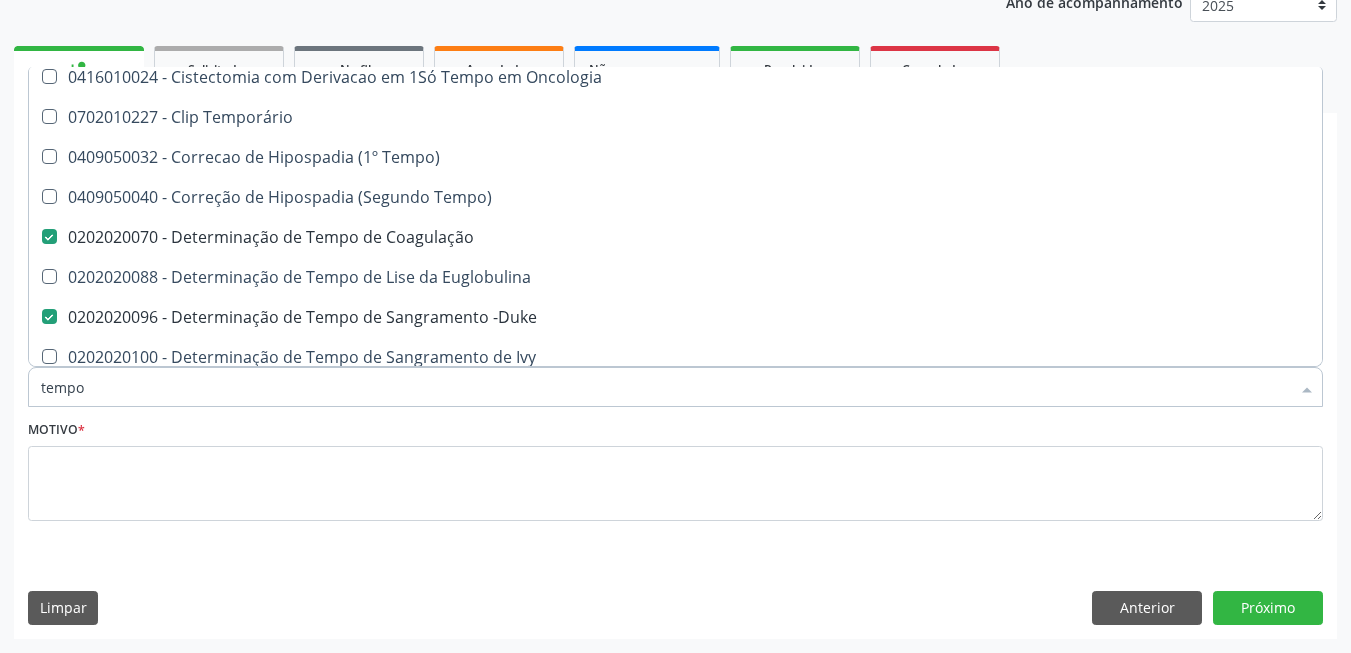 scroll, scrollTop: 0, scrollLeft: 0, axis: both 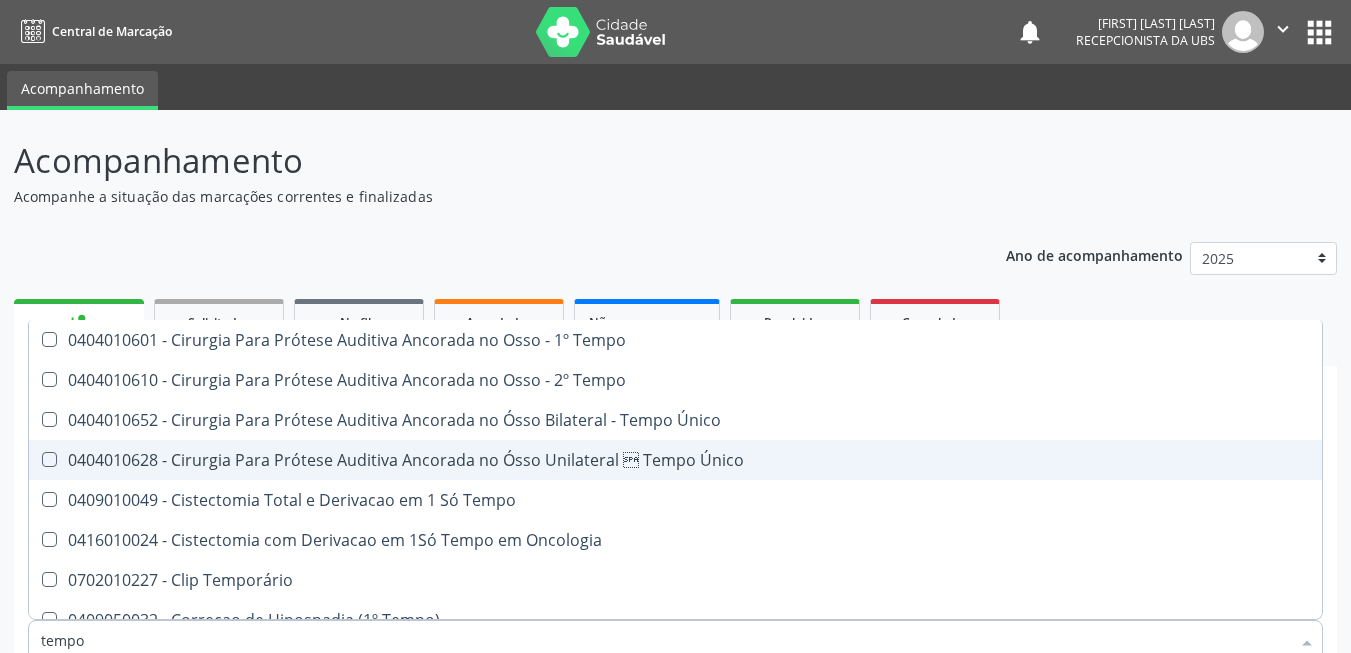 type on "tempo d" 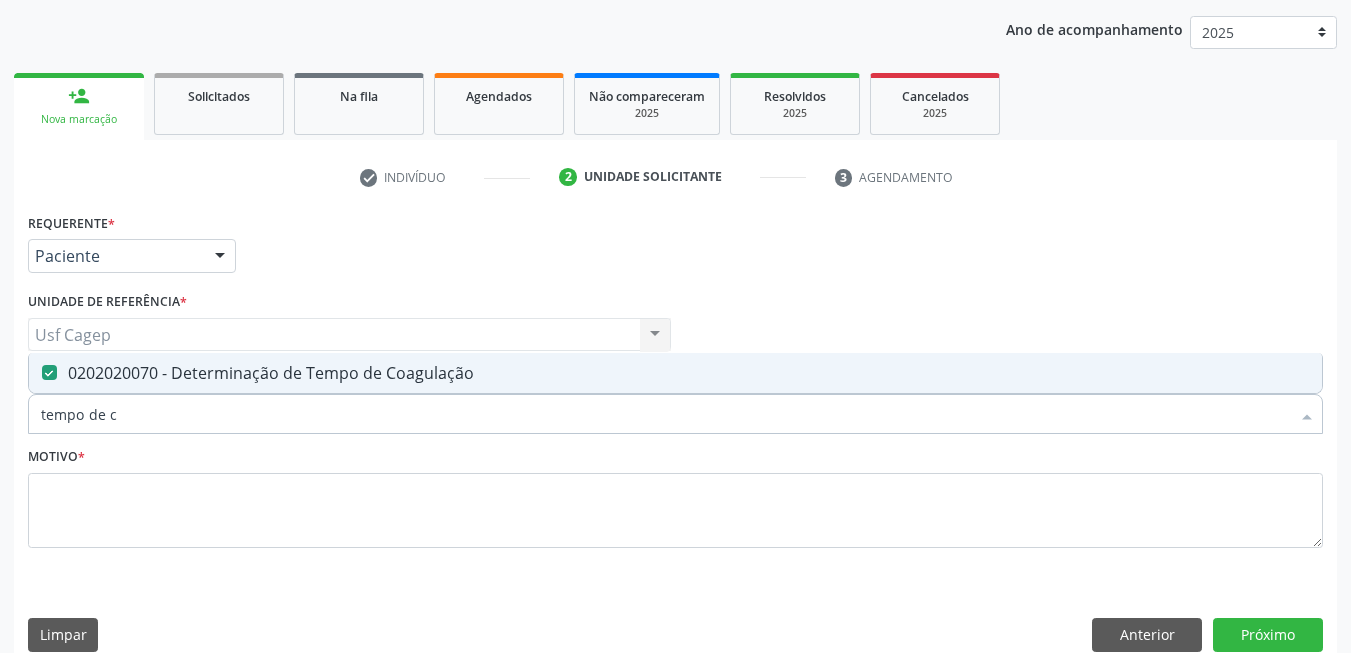 scroll, scrollTop: 253, scrollLeft: 0, axis: vertical 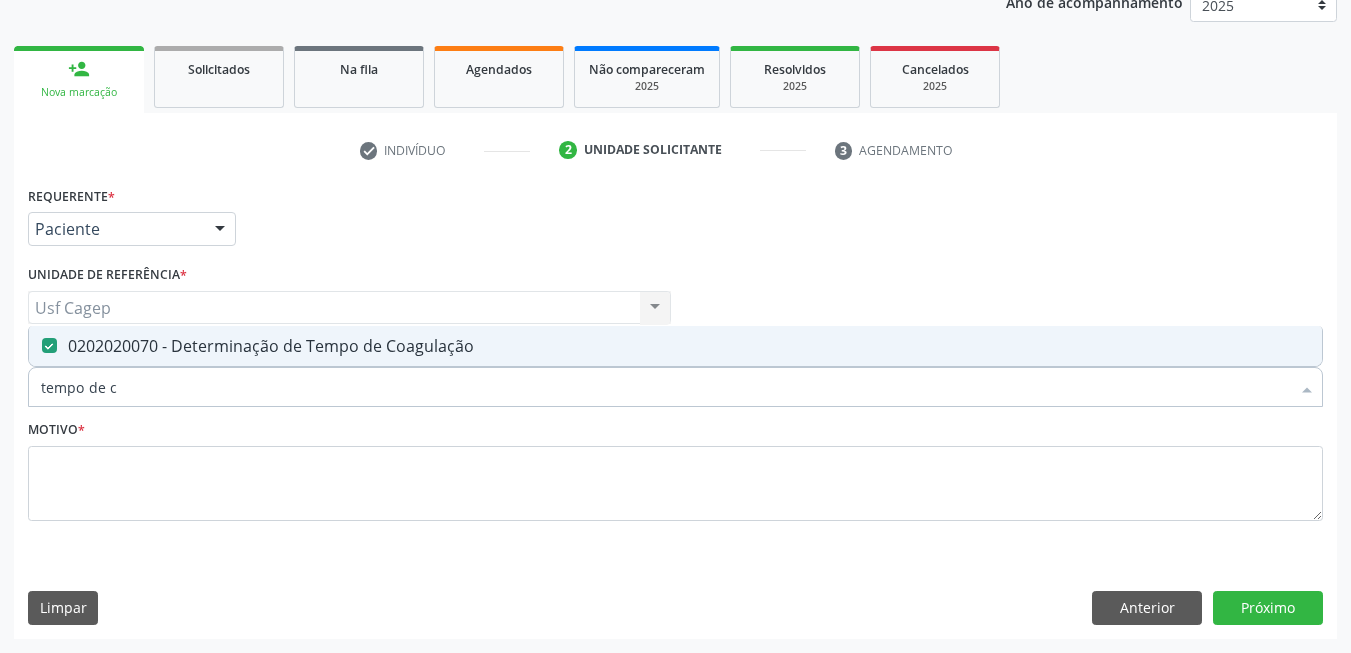 click on "tempo de c" at bounding box center (665, 387) 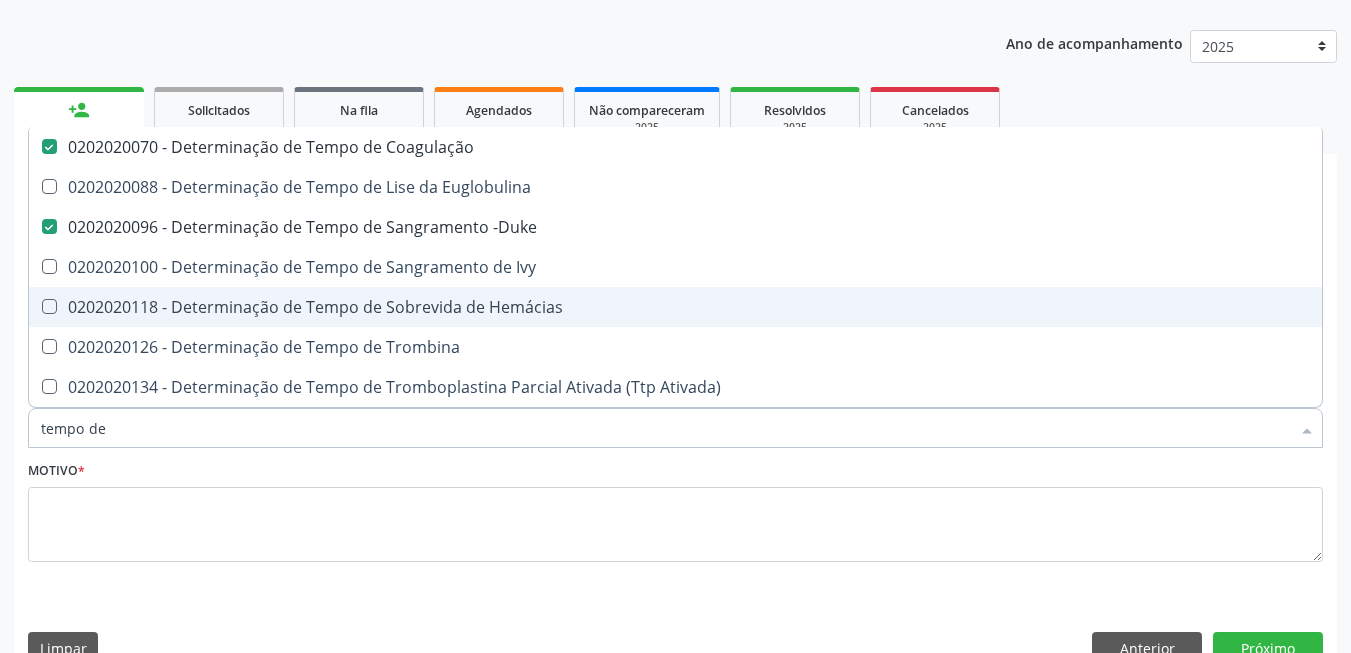 scroll, scrollTop: 253, scrollLeft: 0, axis: vertical 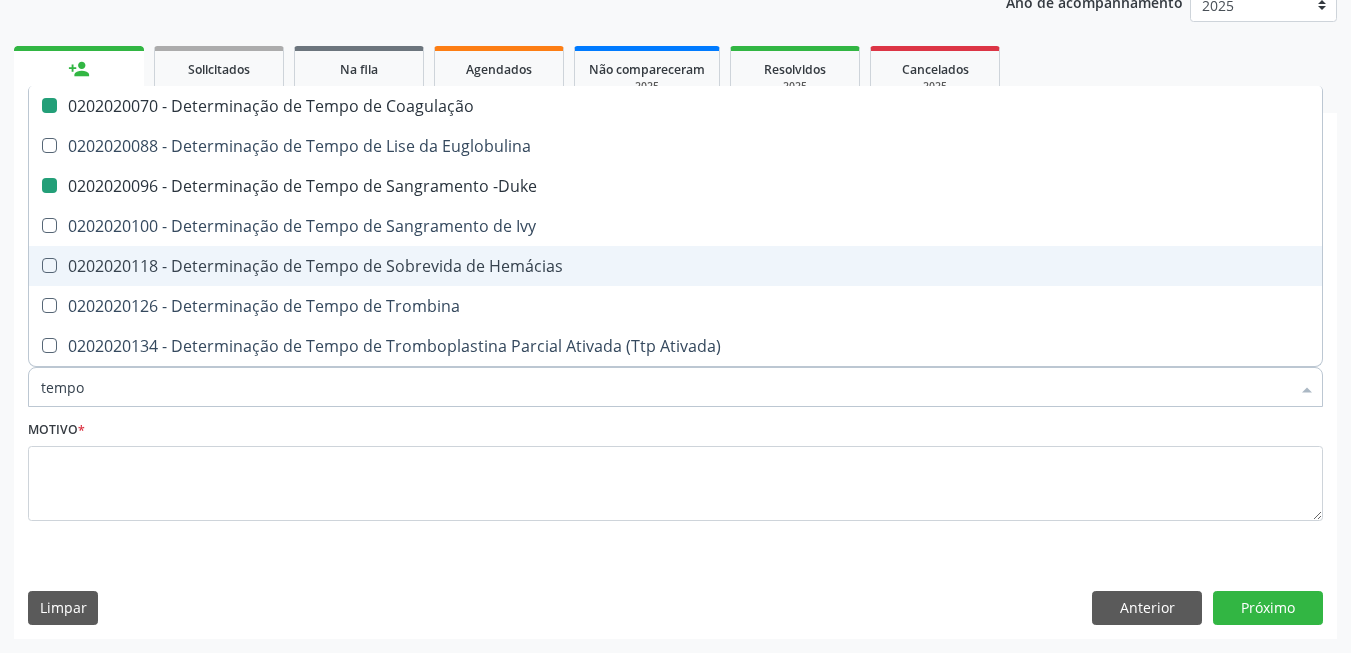 type on "tempo" 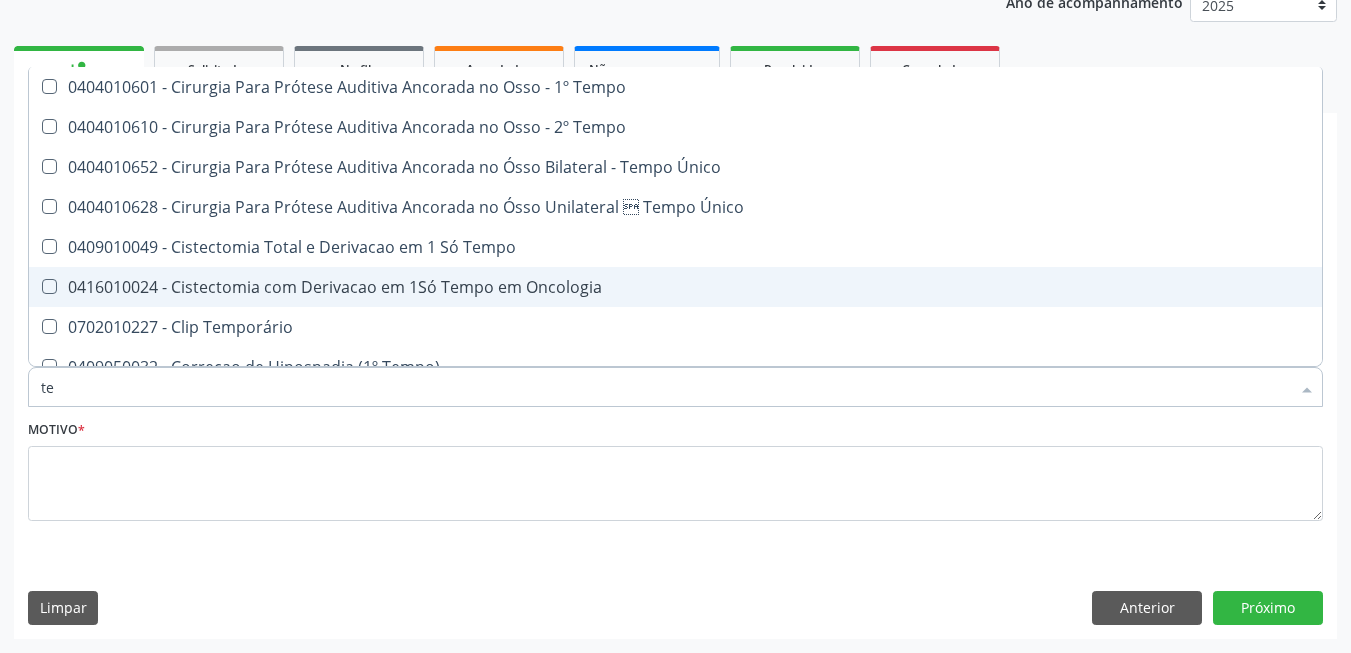 type on "t" 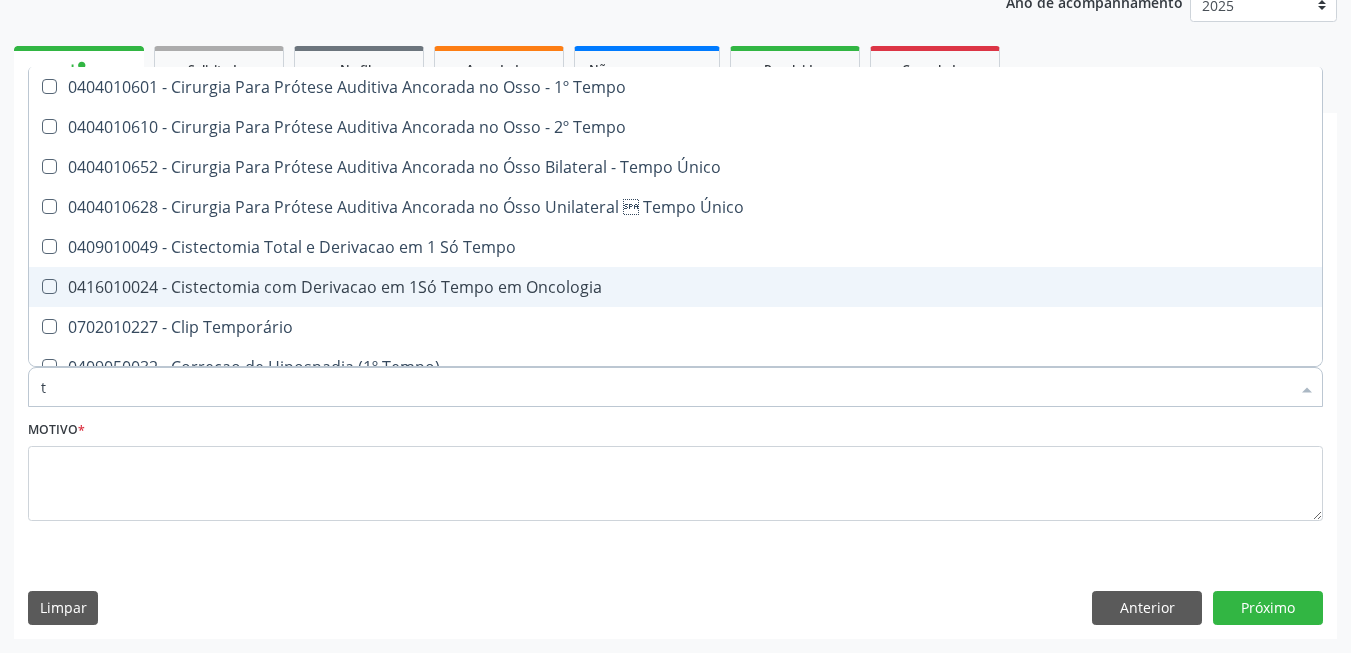 type 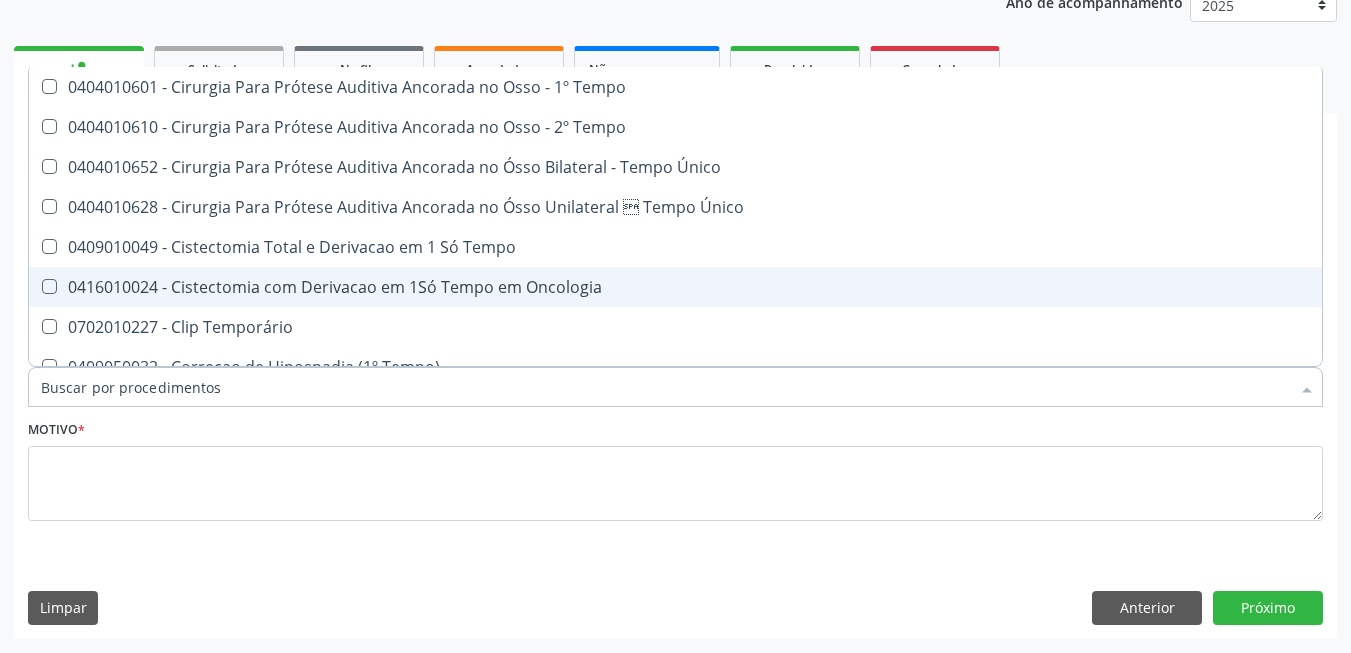 checkbox on "false" 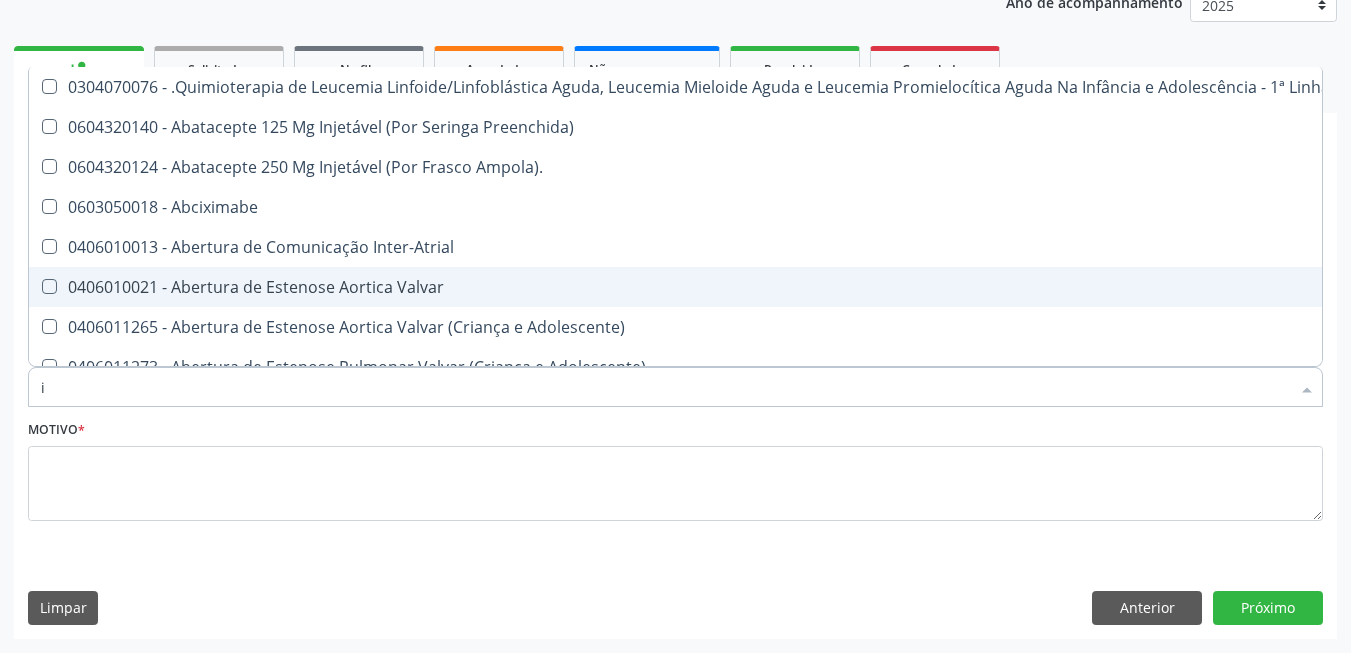 type on "in" 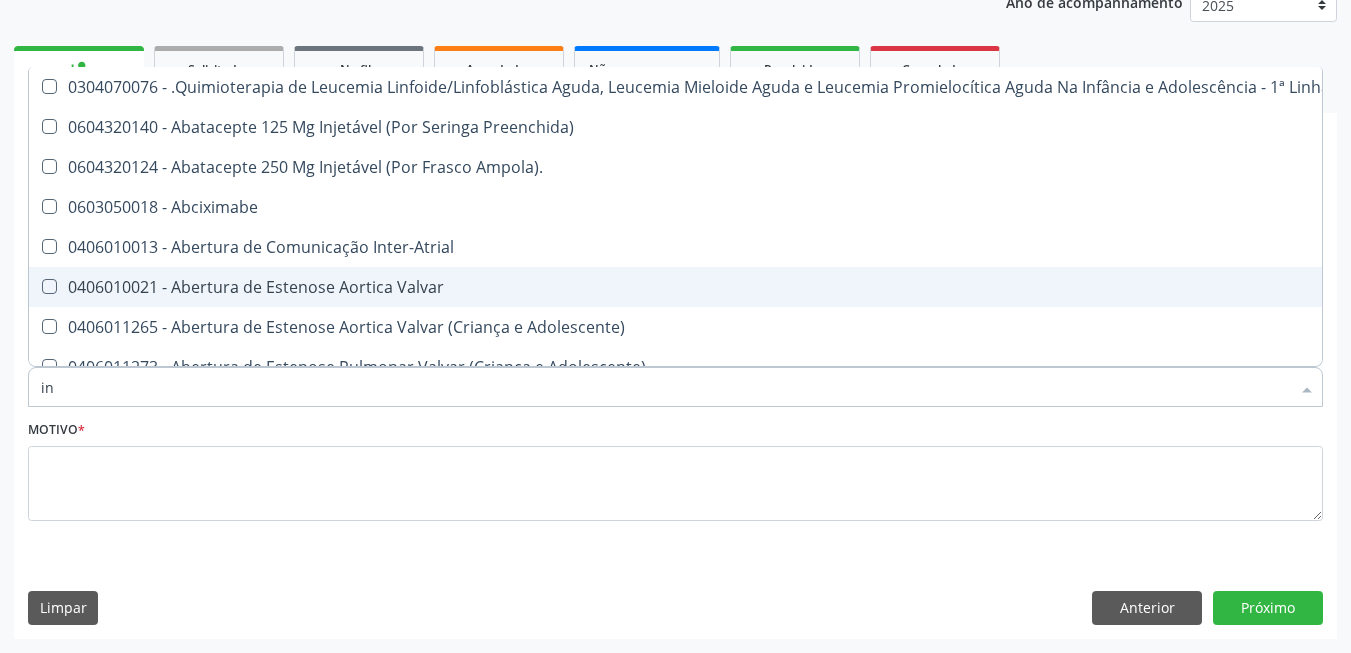 checkbox on "true" 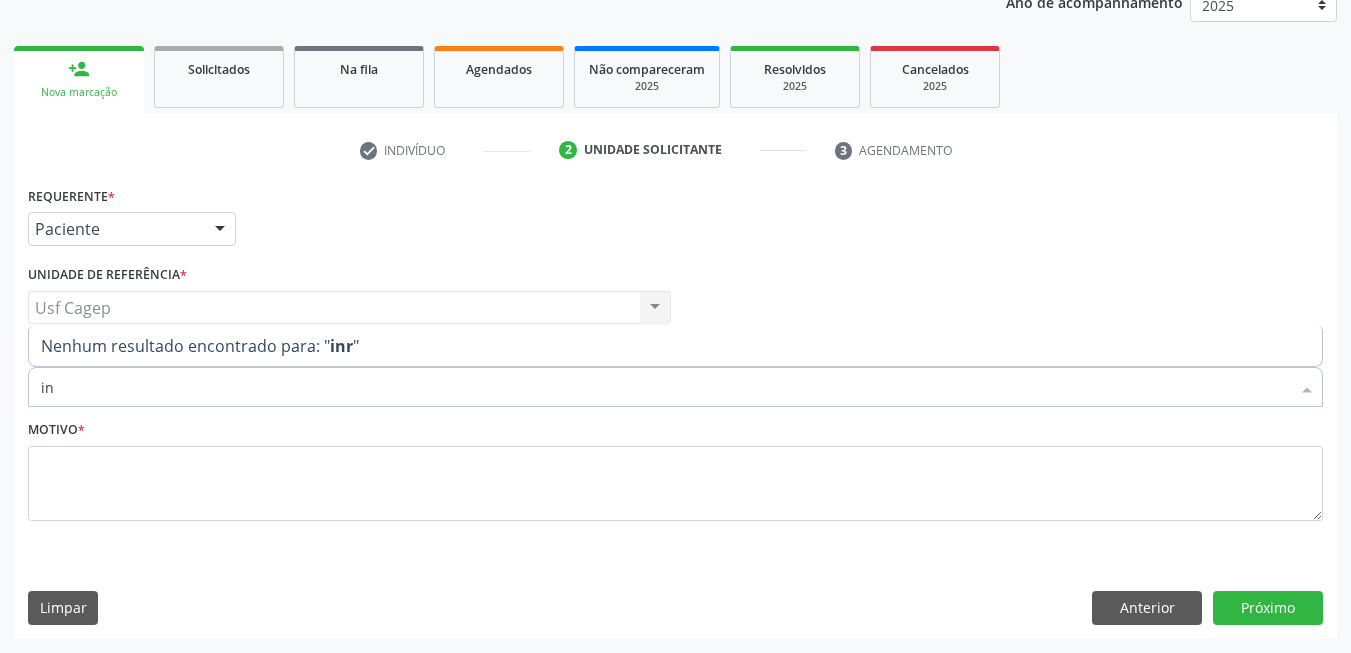 type on "i" 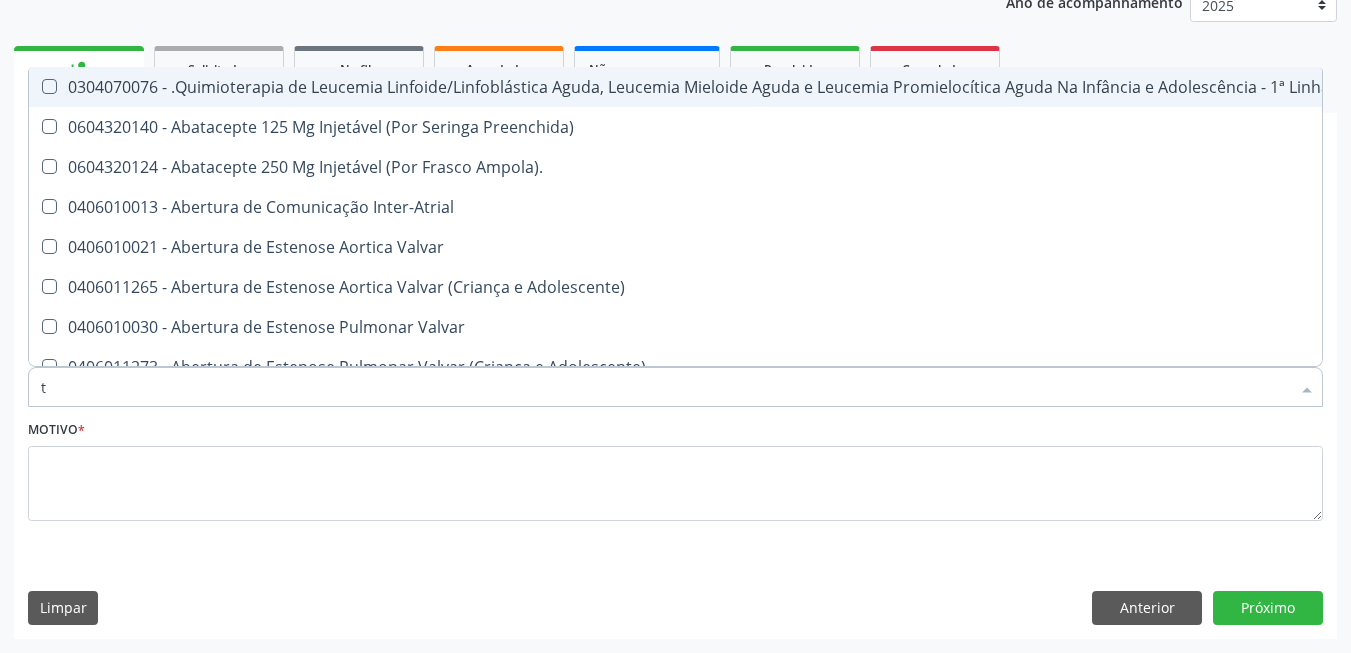 type on "te" 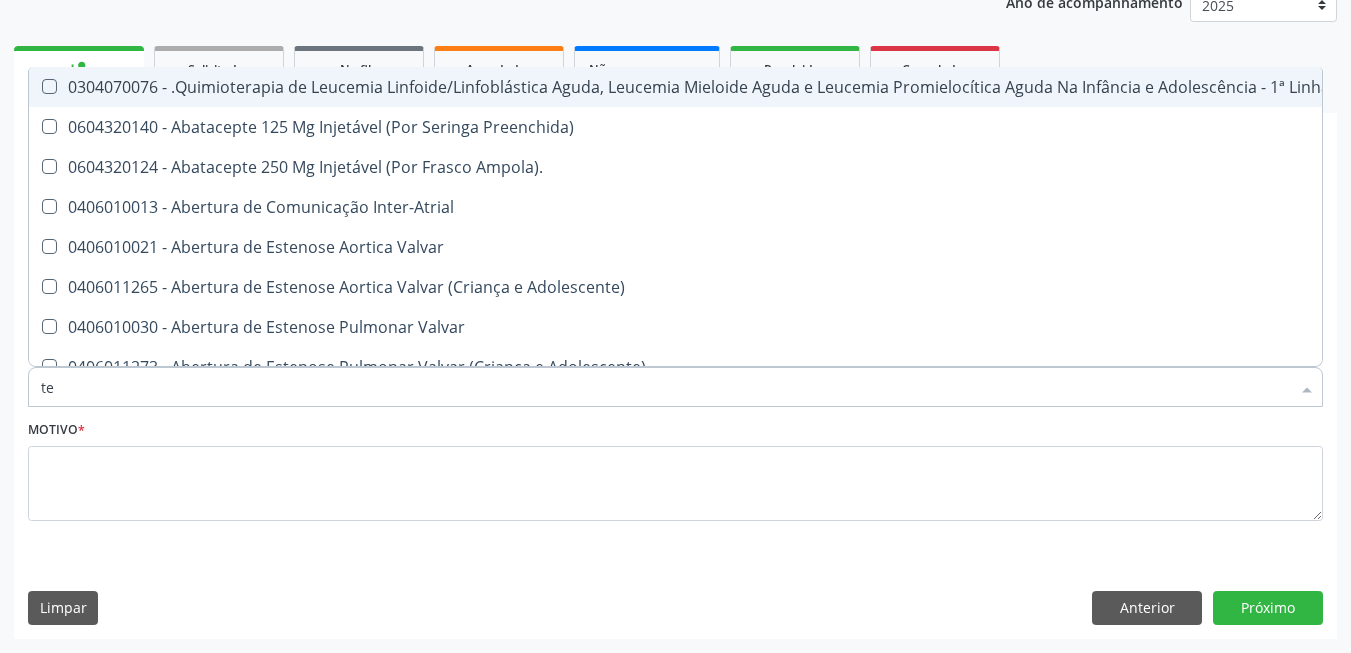 checkbox on "true" 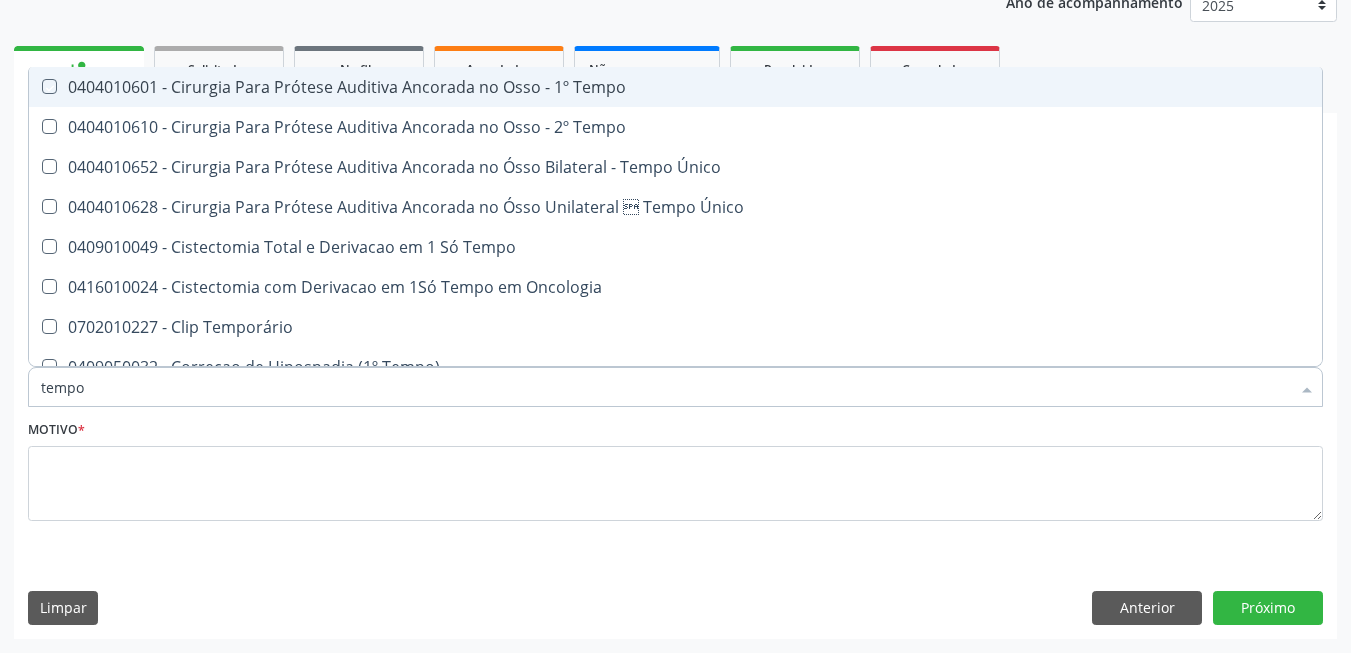 type on "tempo d" 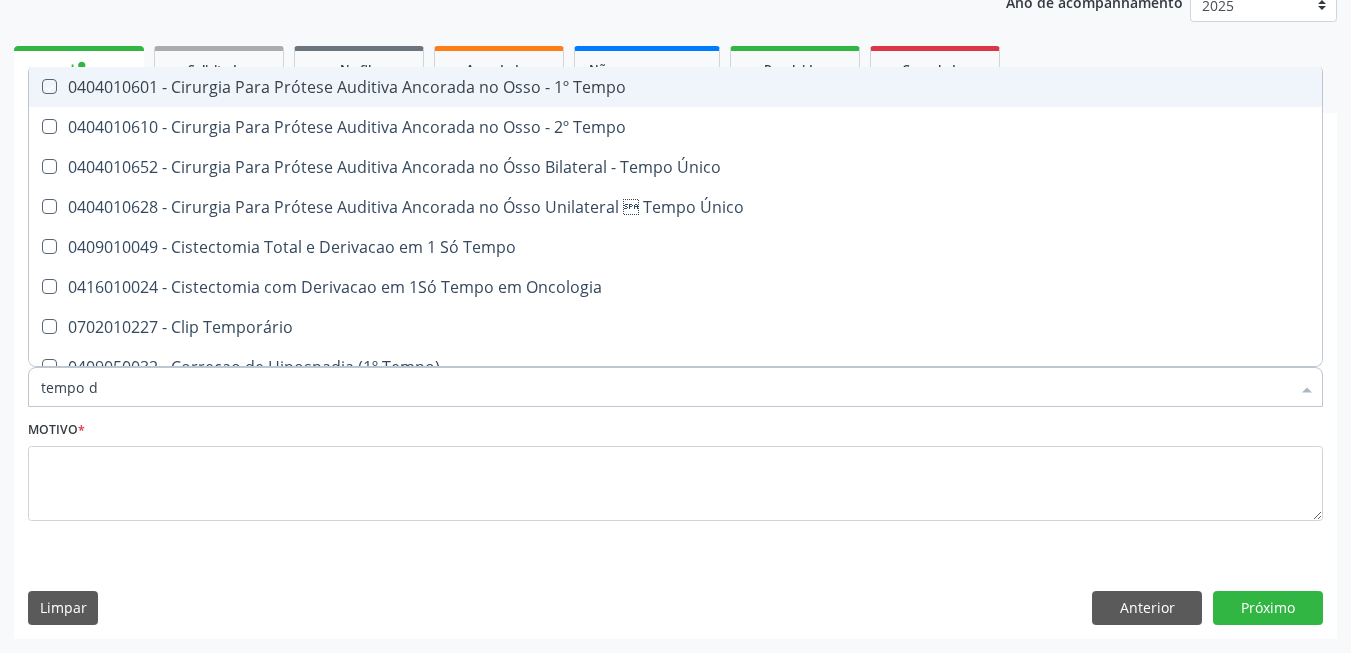 checkbox on "true" 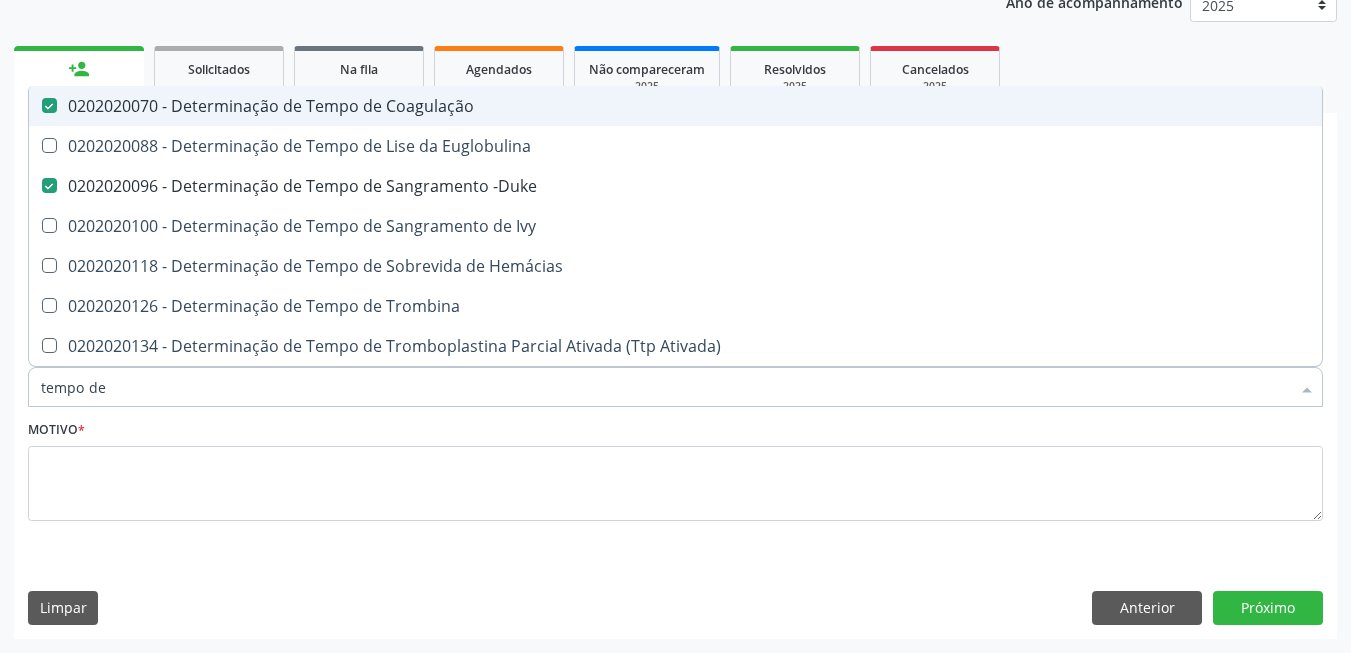 type on "tempo de s" 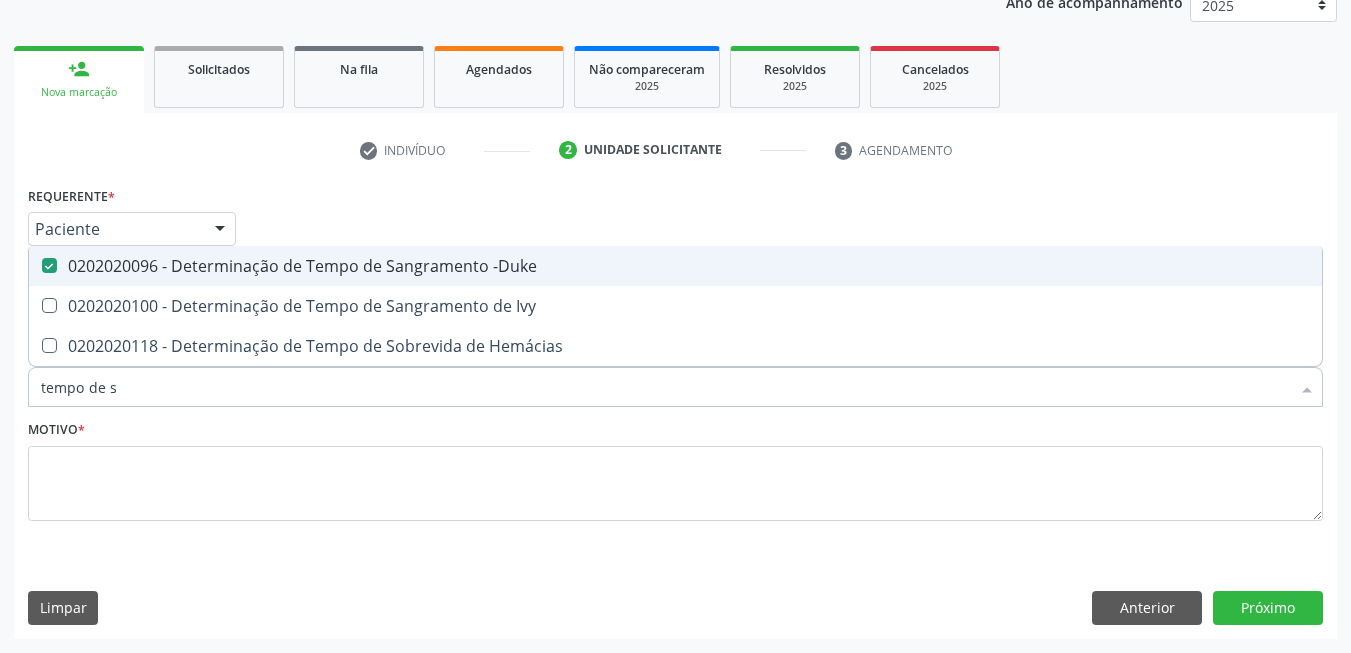 type on "tempo de" 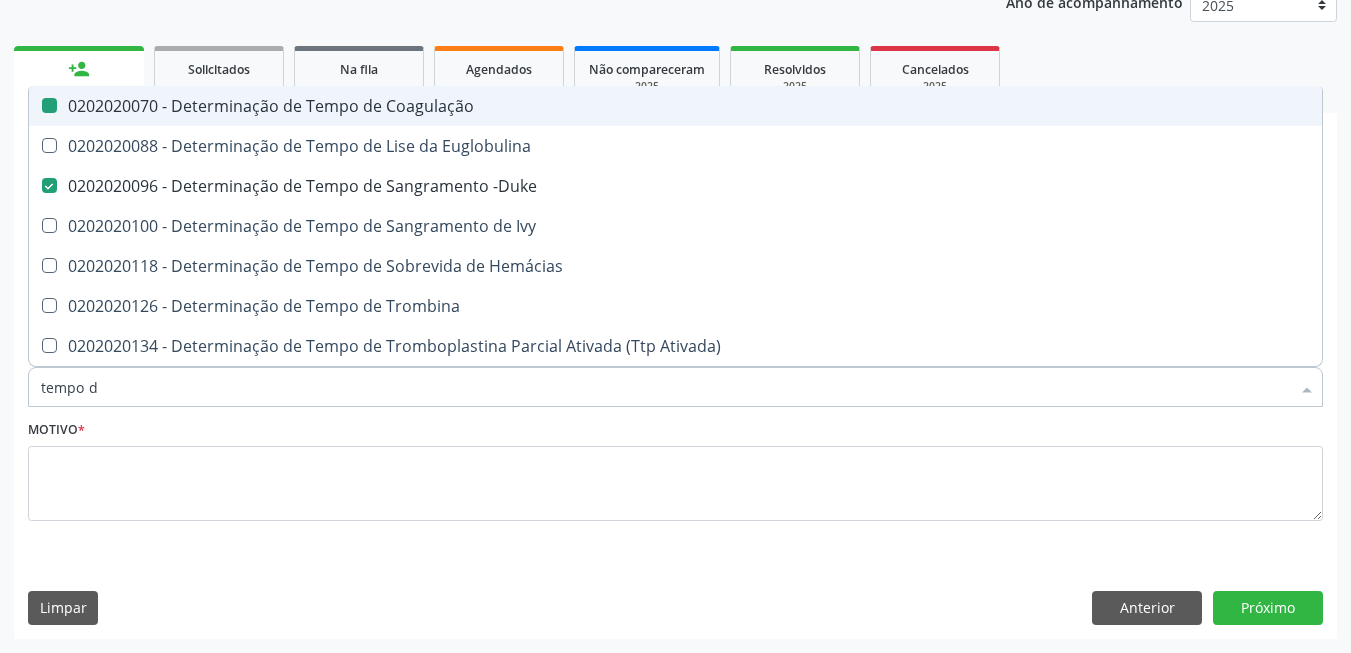 type on "tempo" 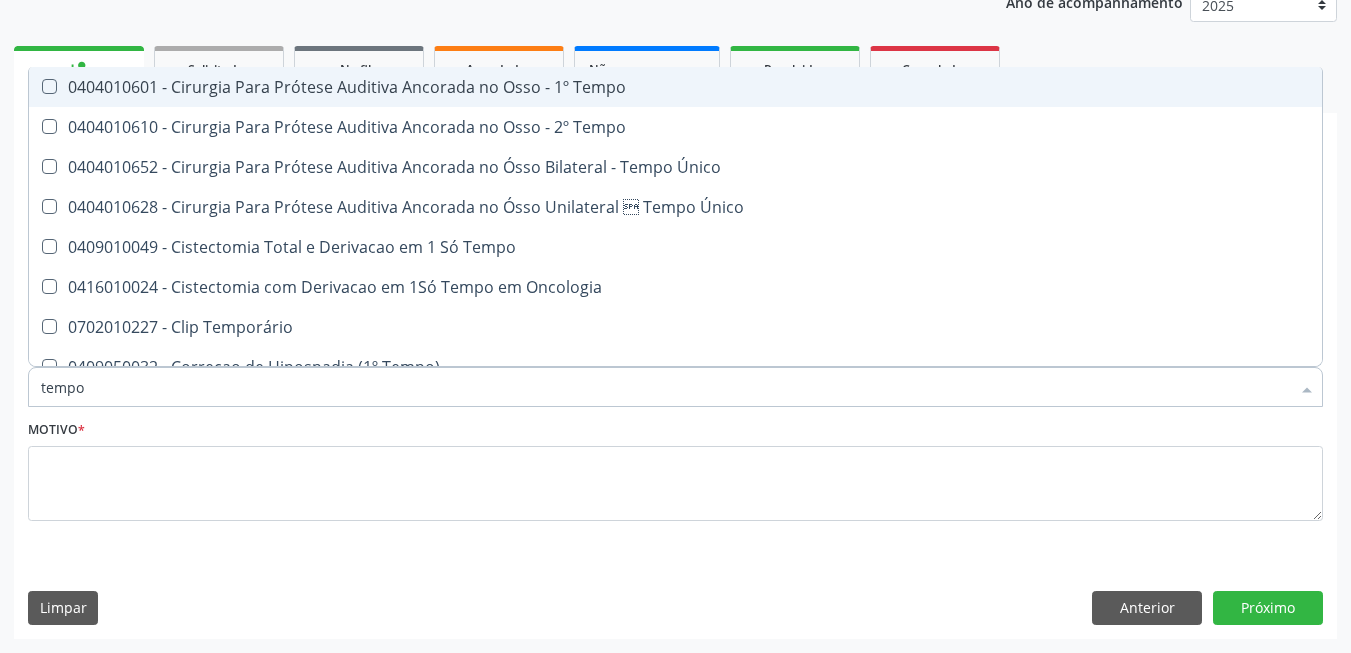 type on "temp" 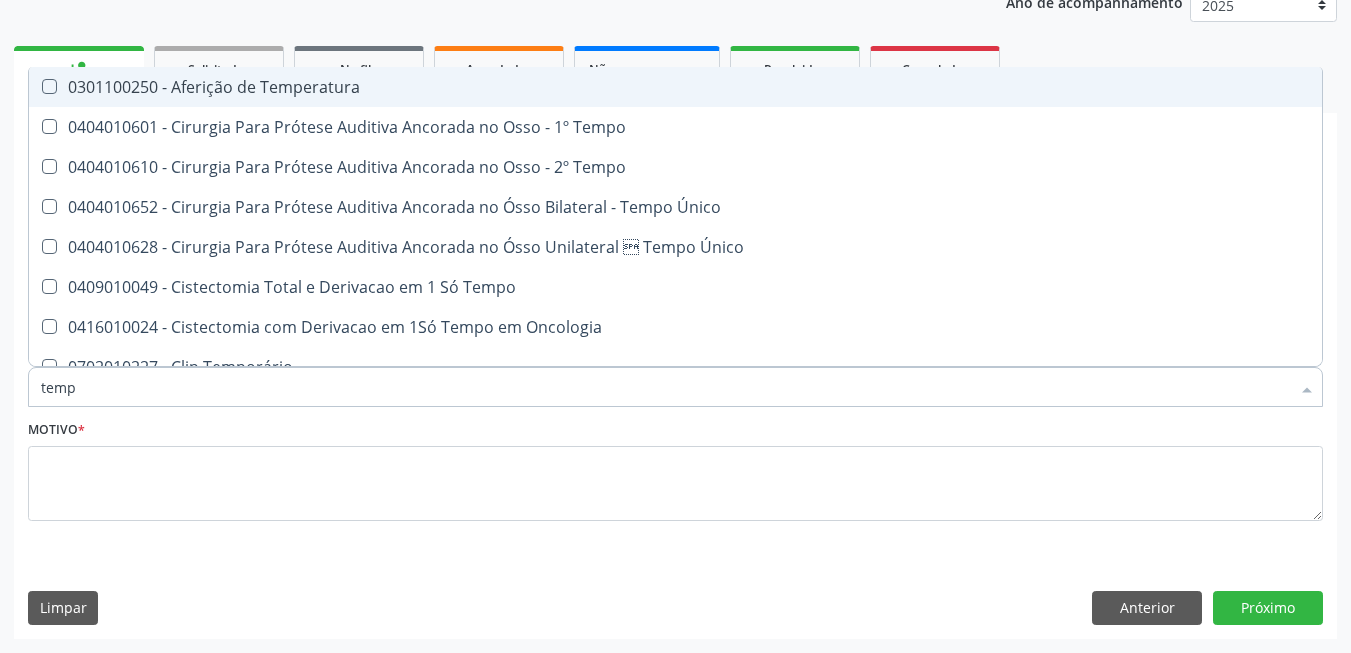 type on "tem" 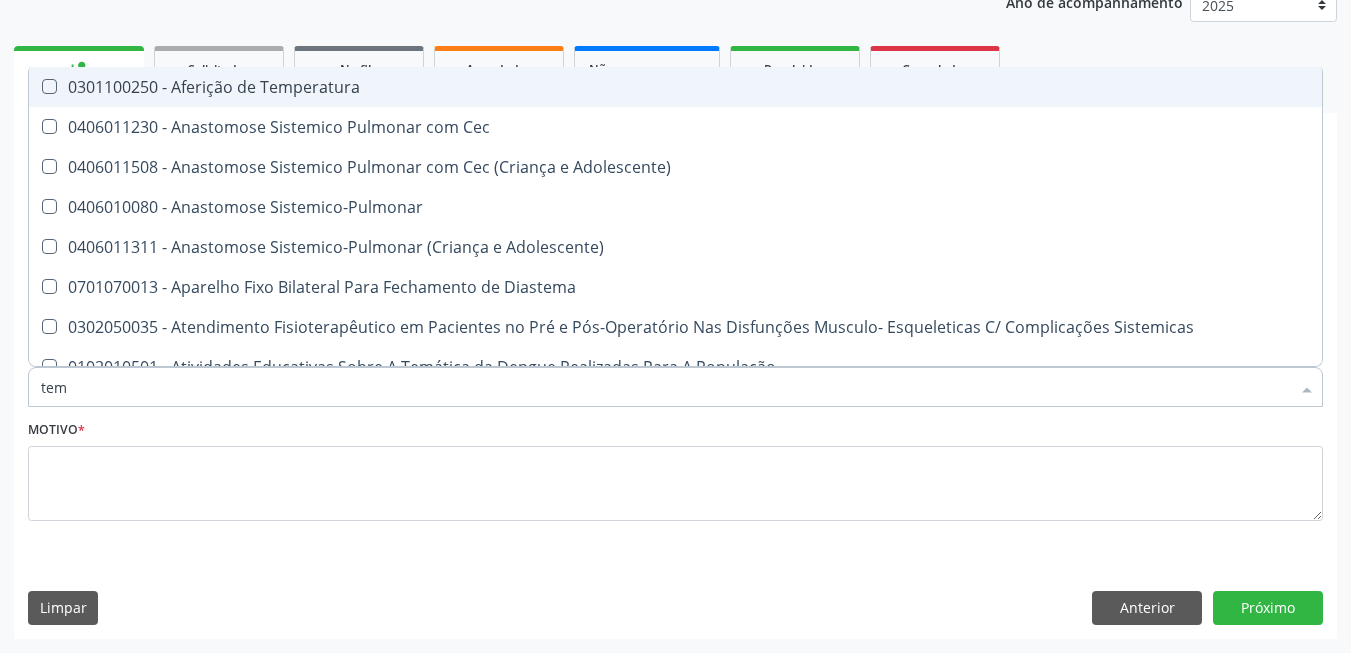 type on "te" 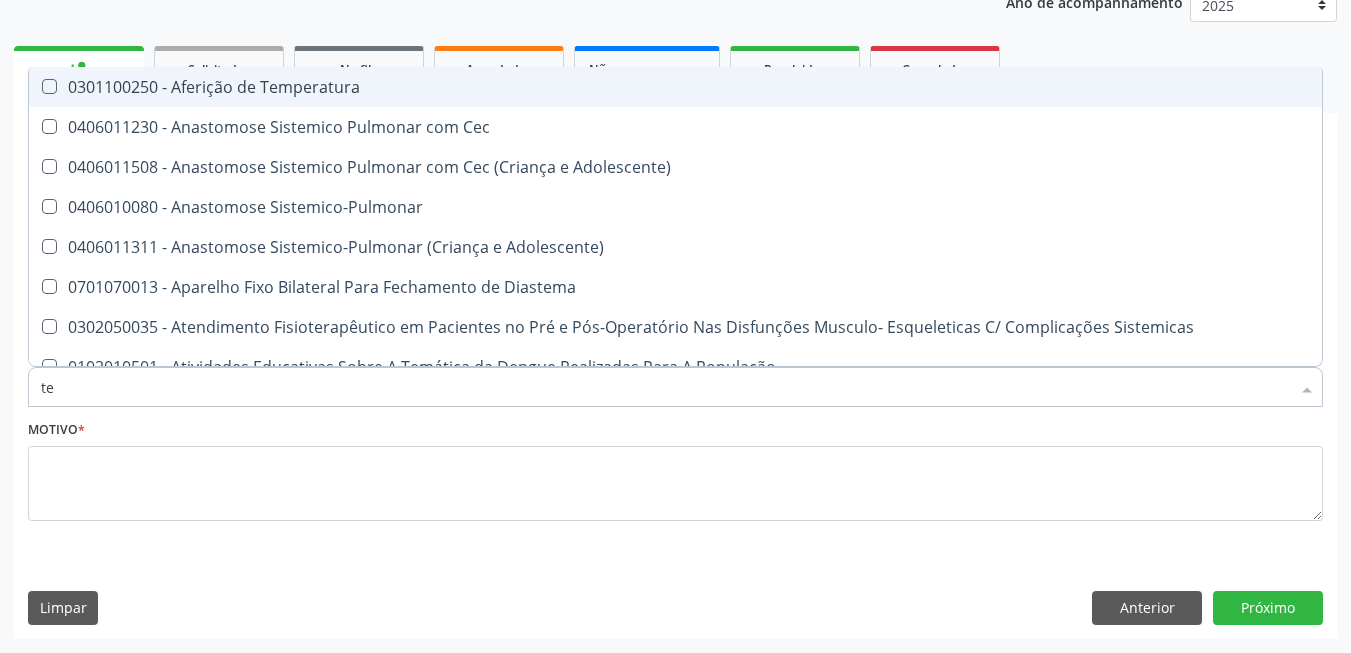 checkbox on "false" 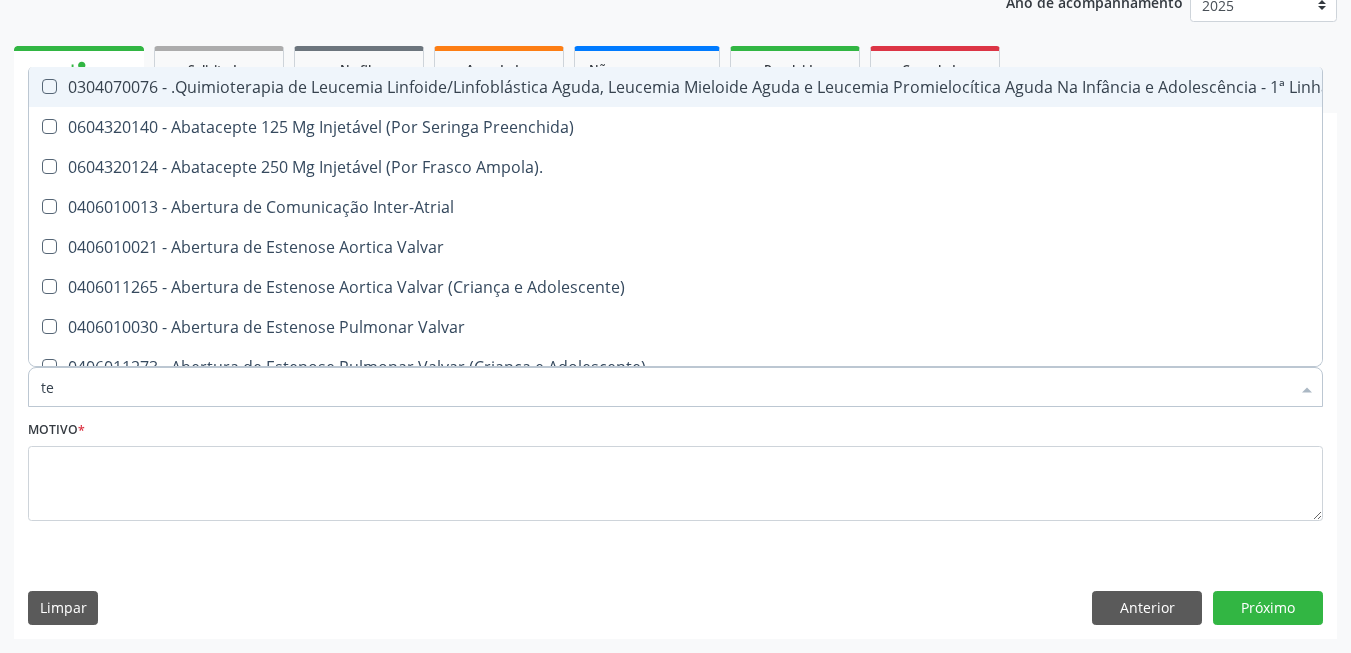type on "t" 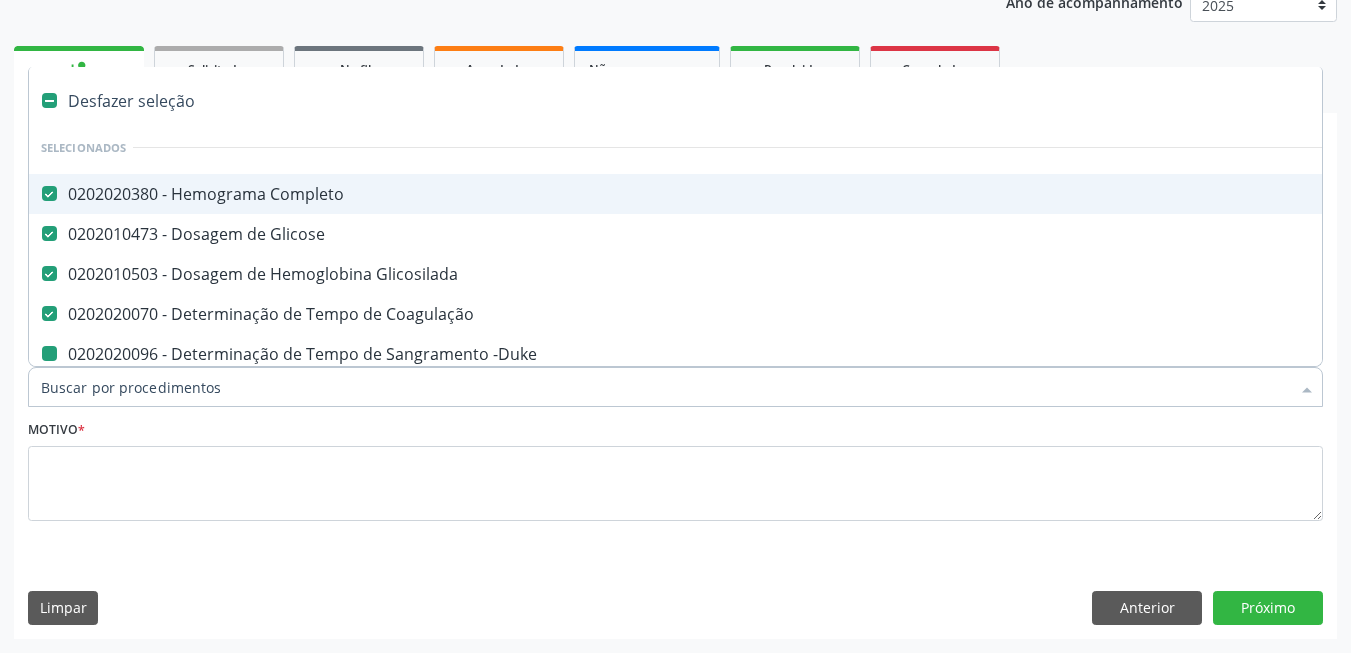 type on "t" 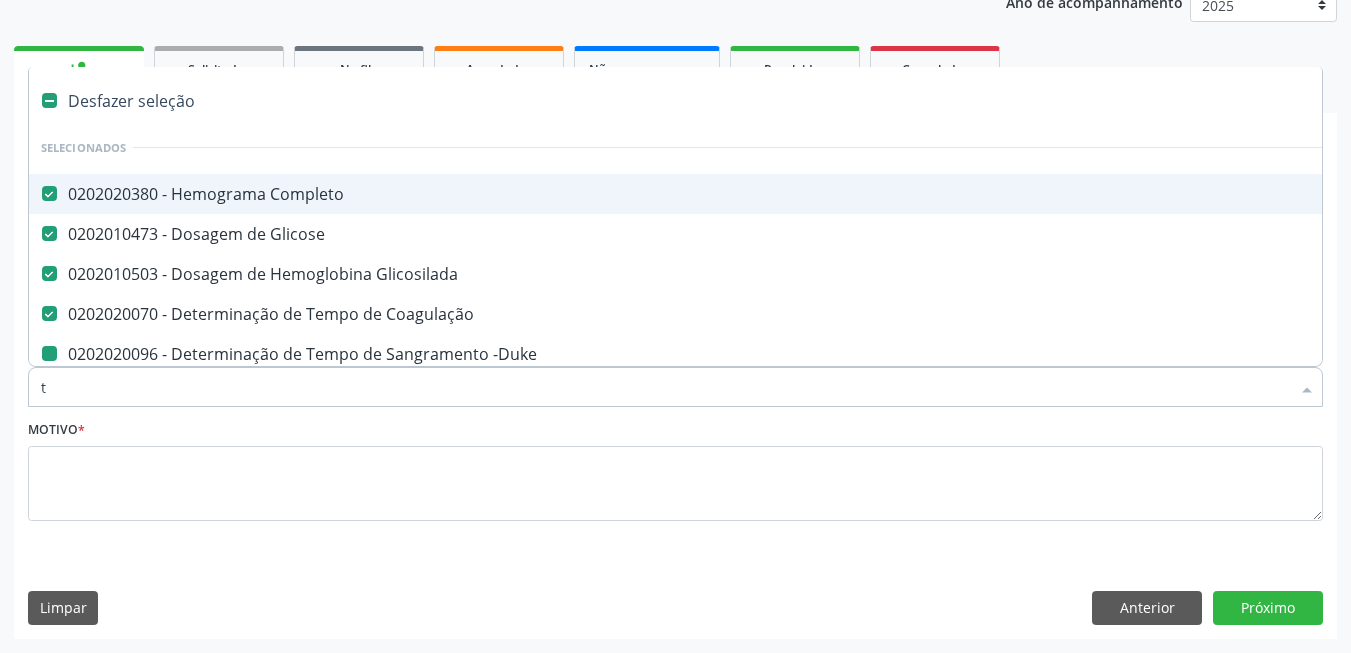 checkbox on "false" 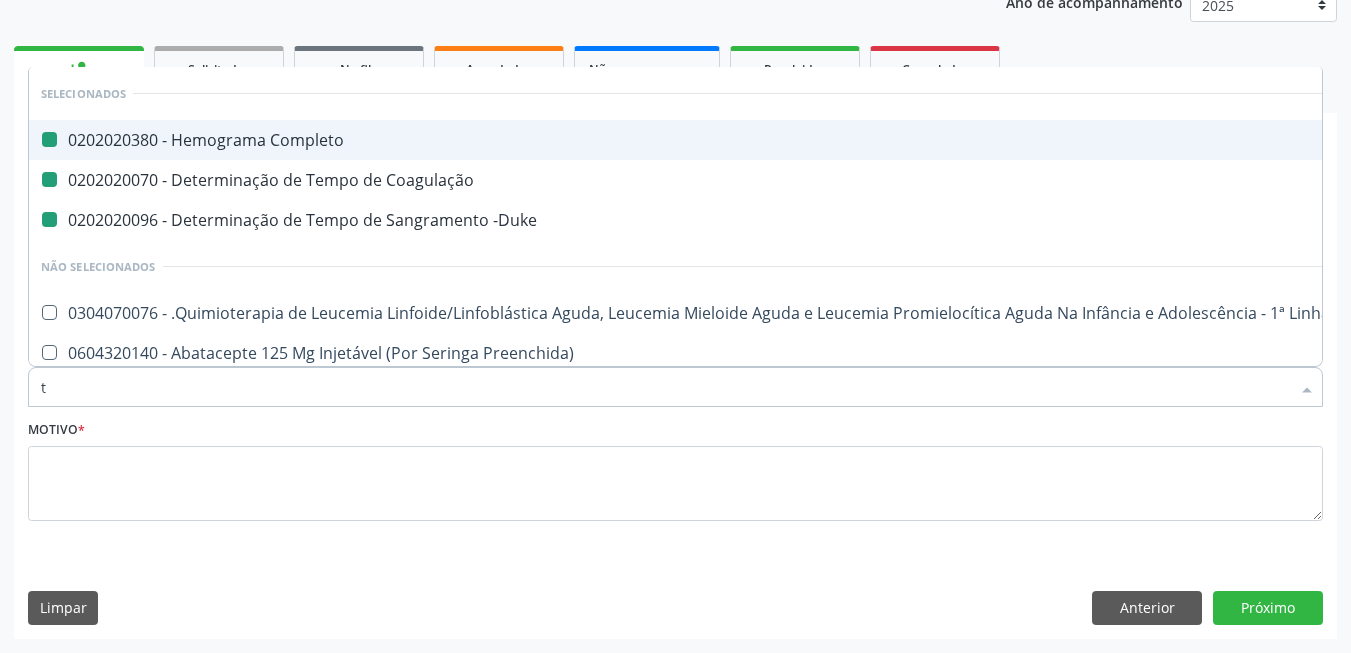 type on "tt" 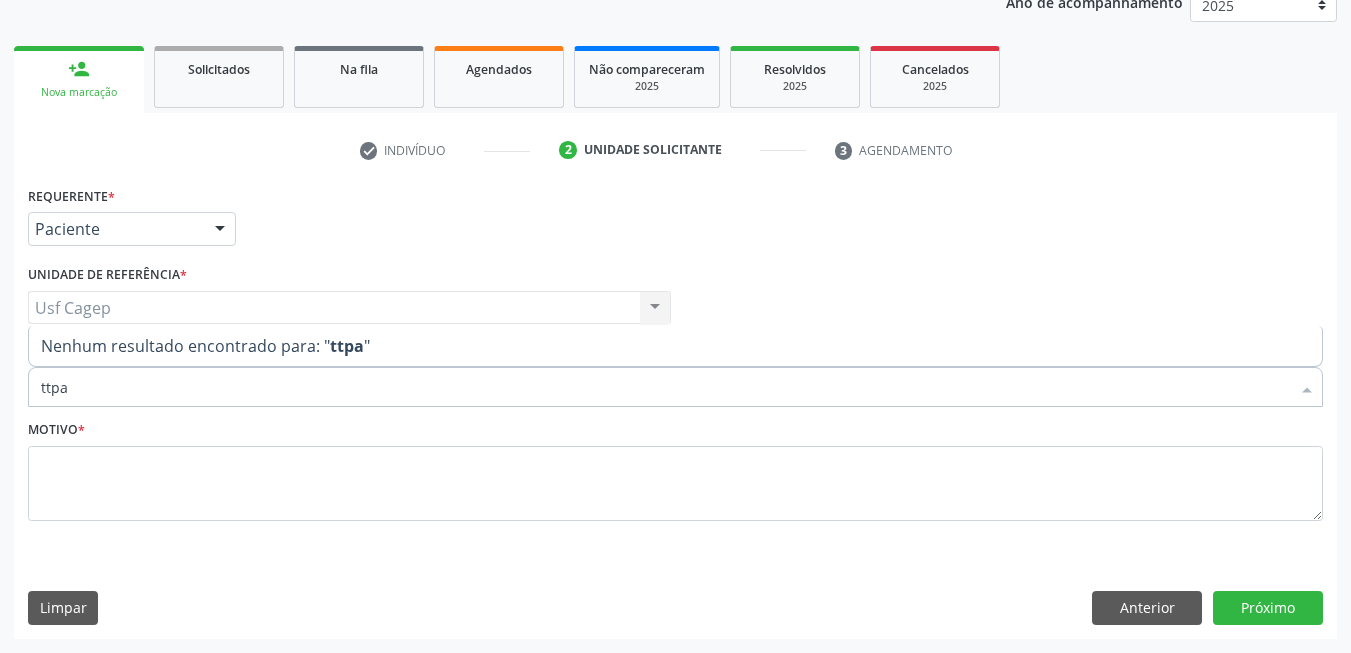 type on "ttp" 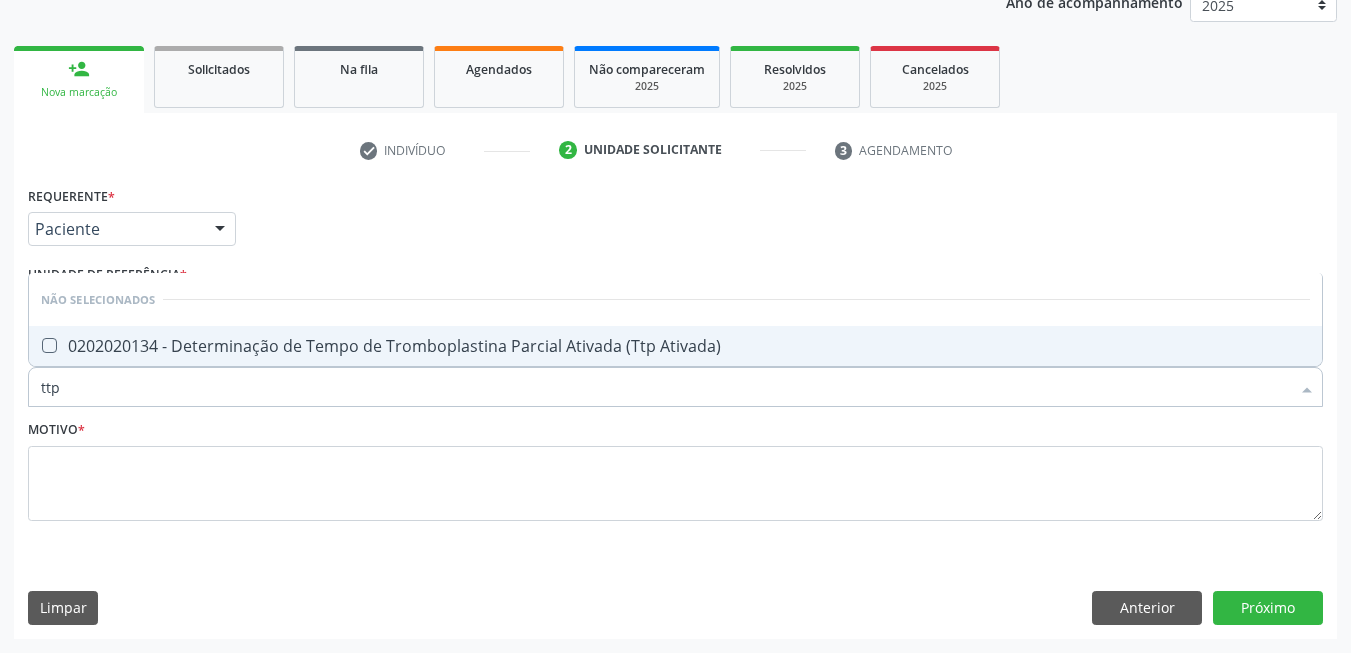 click on "0202020134 - Determinação de Tempo de Tromboplastina Parcial Ativada (Ttp Ativada)" at bounding box center [675, 346] 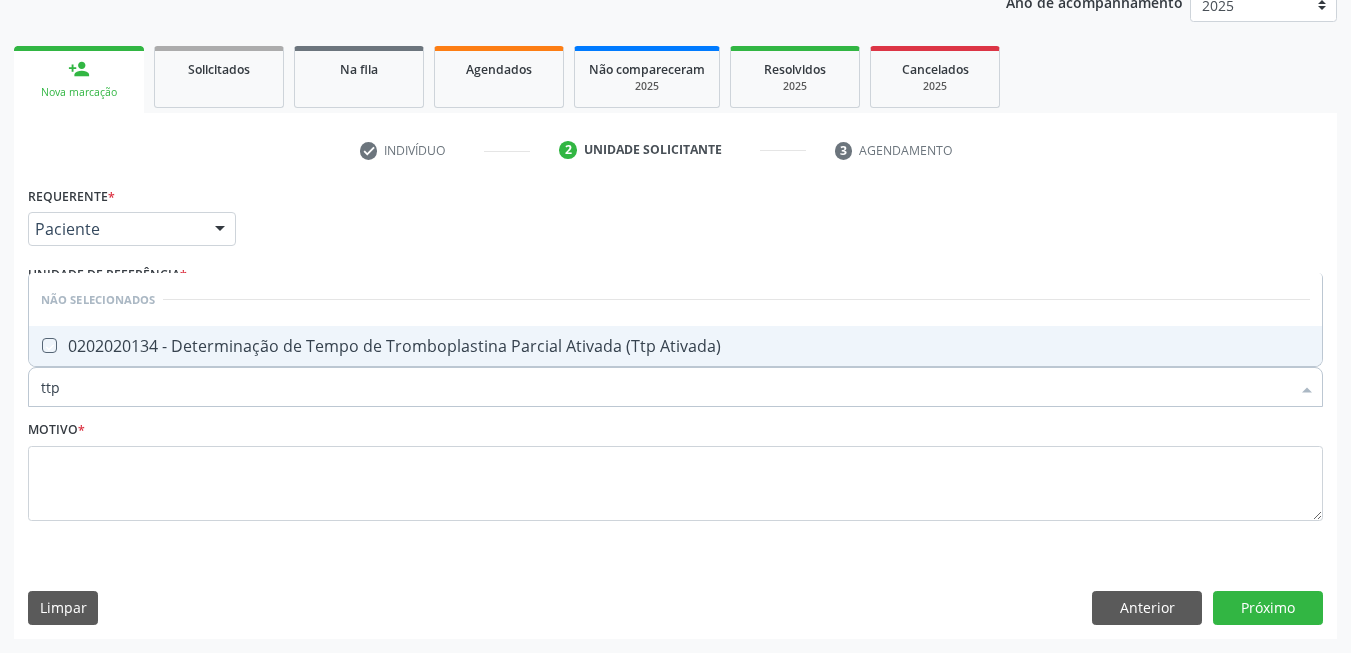 checkbox on "true" 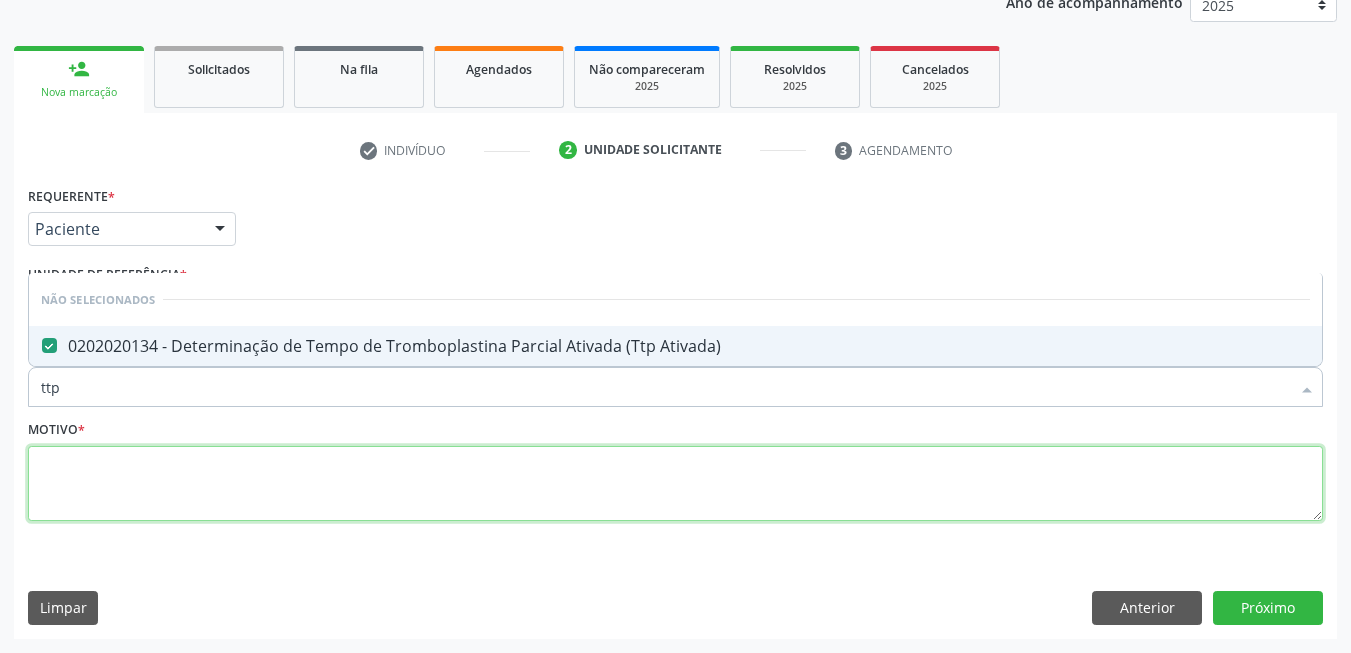 click at bounding box center (675, 484) 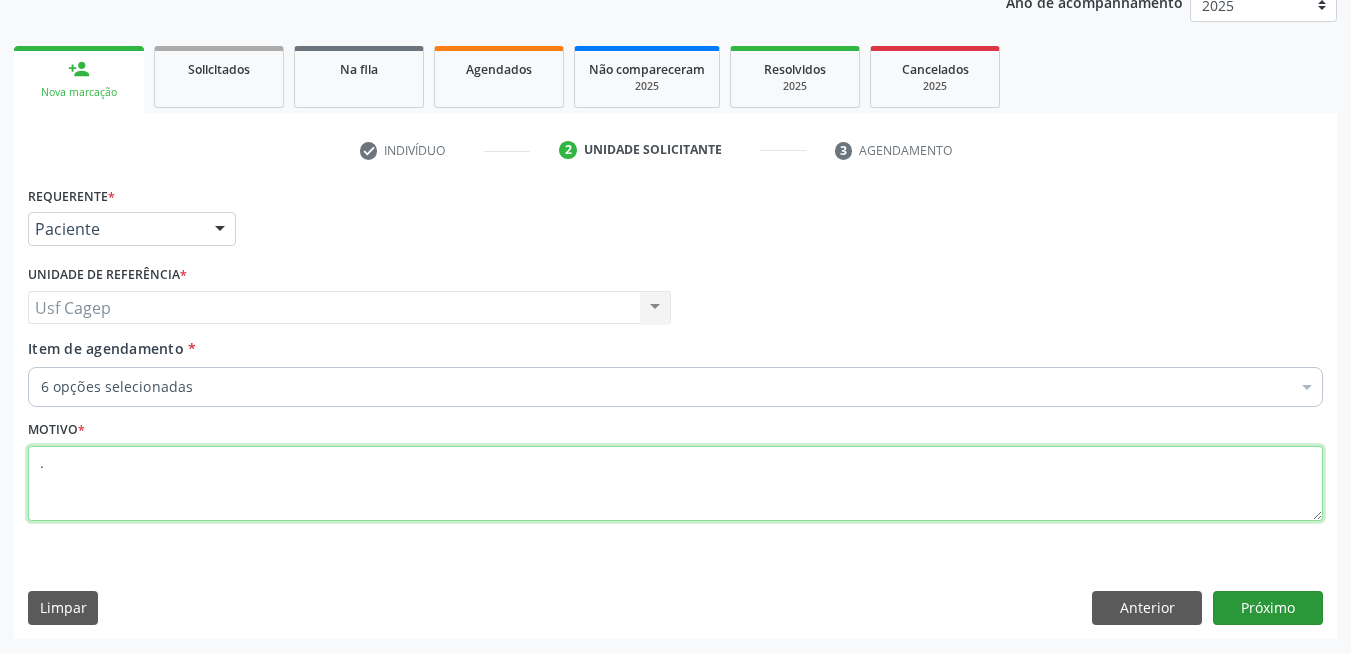 type on "." 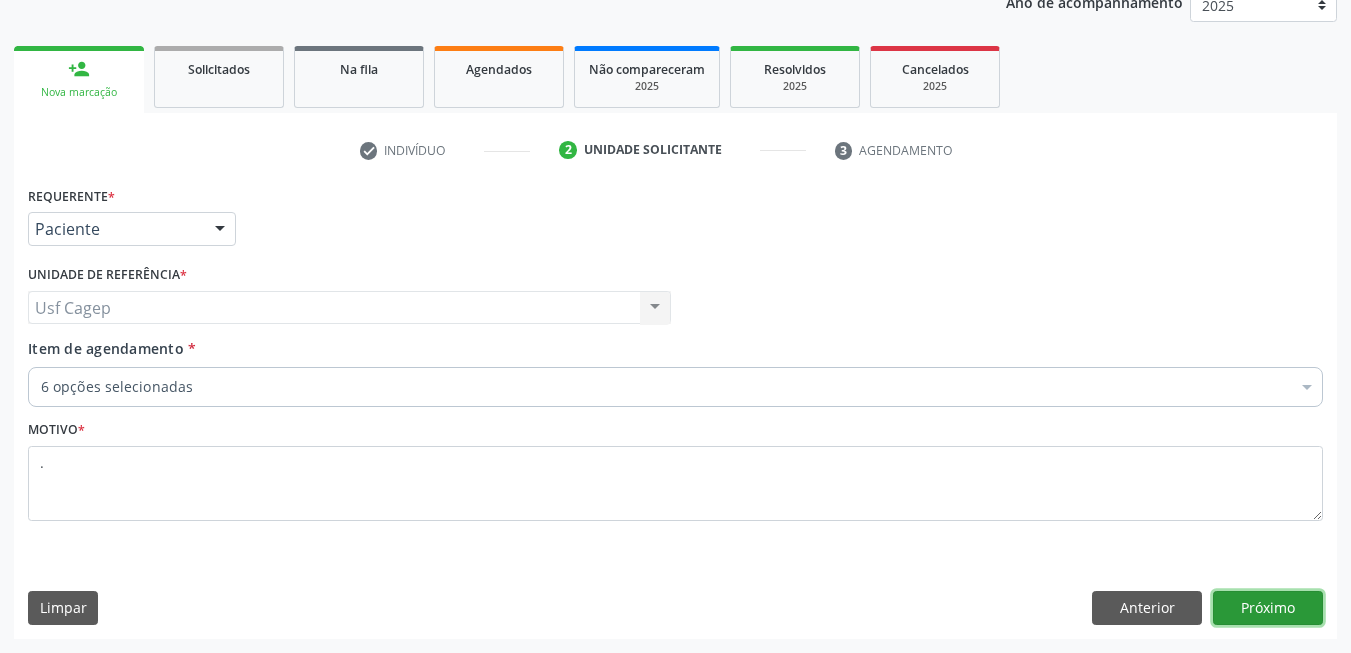 click on "Próximo" at bounding box center [1268, 608] 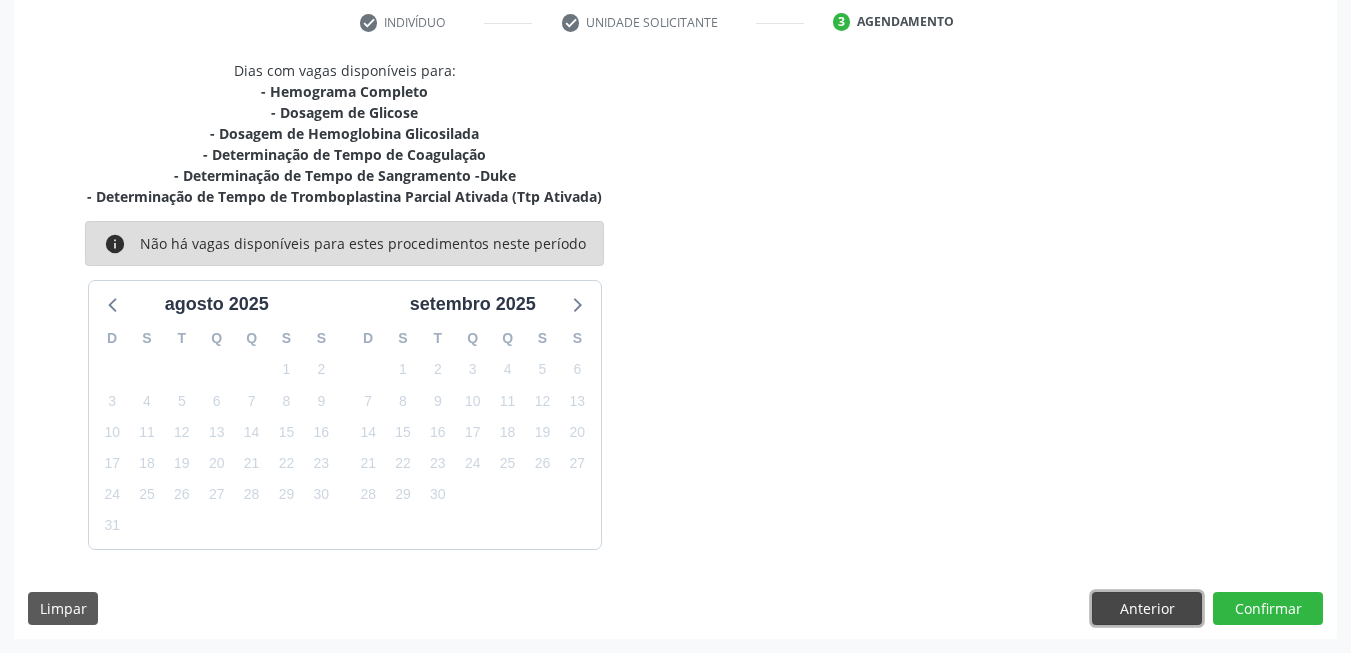 click on "Anterior" at bounding box center (1147, 609) 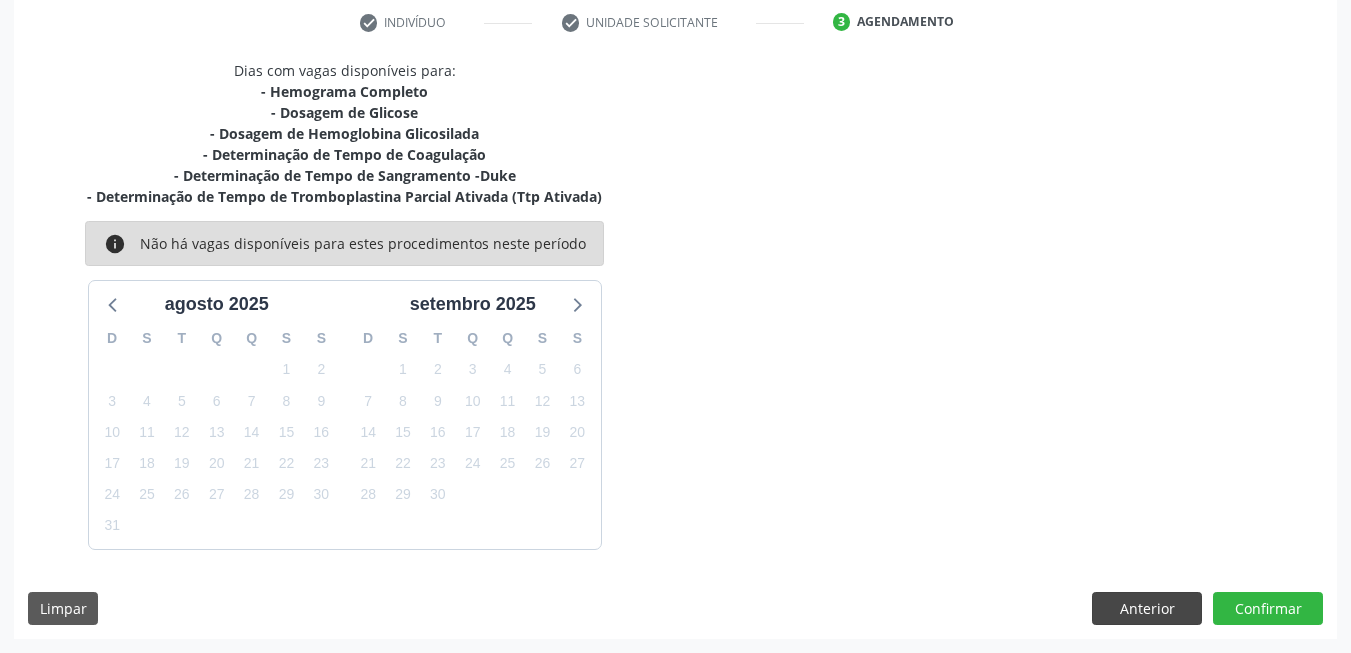 scroll, scrollTop: 253, scrollLeft: 0, axis: vertical 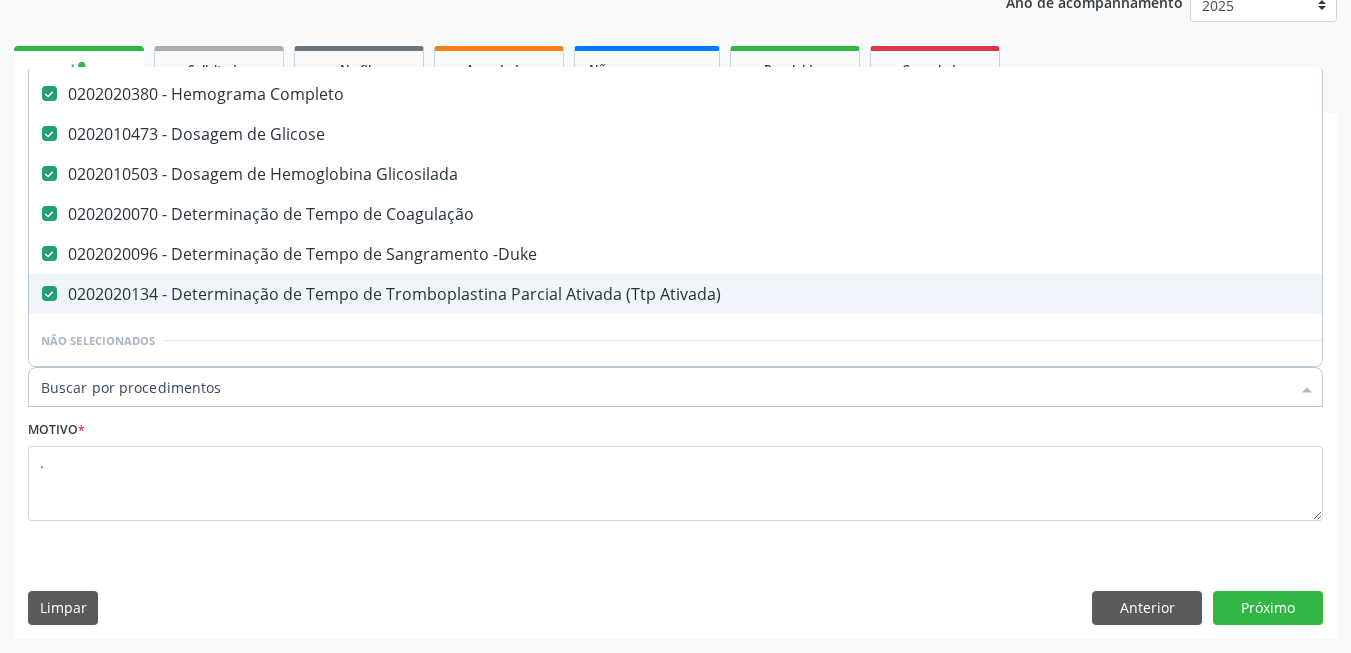 click on "0202020134 - Determinação de Tempo de Tromboplastina Parcial Ativada (Ttp Ativada)" at bounding box center [819, 294] 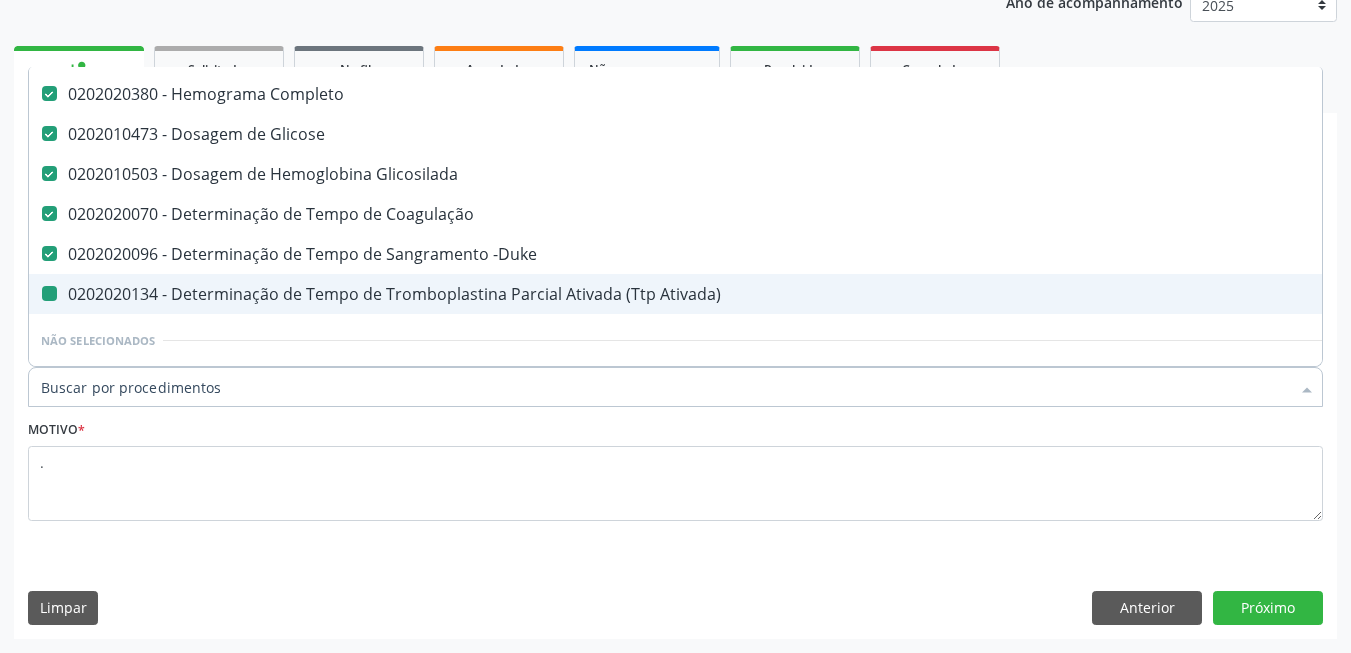 checkbox on "false" 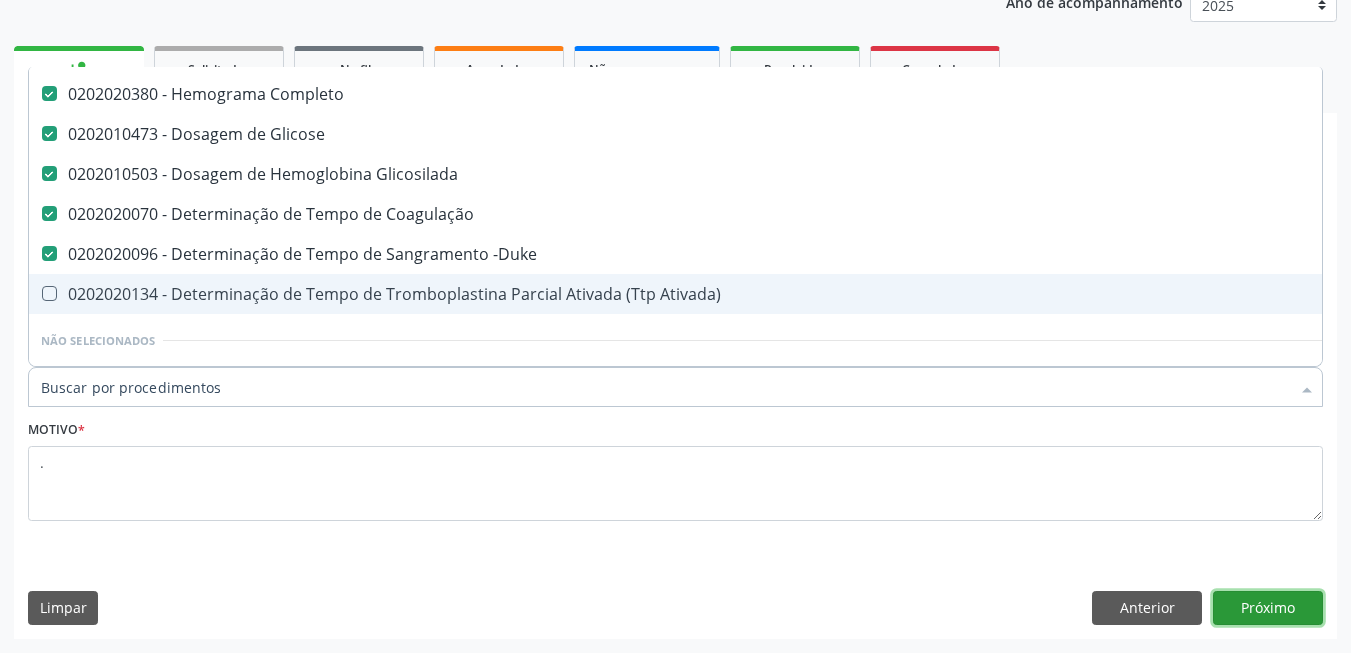 click on "Próximo" at bounding box center [1268, 608] 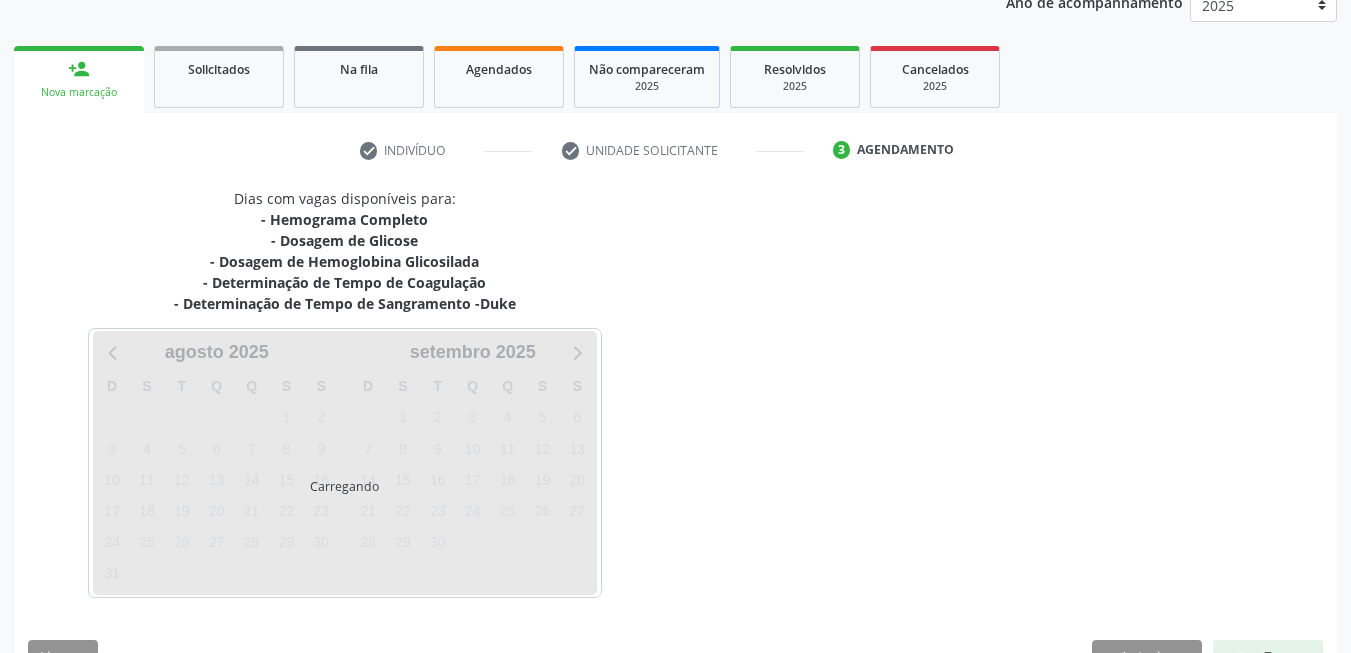 scroll, scrollTop: 0, scrollLeft: 0, axis: both 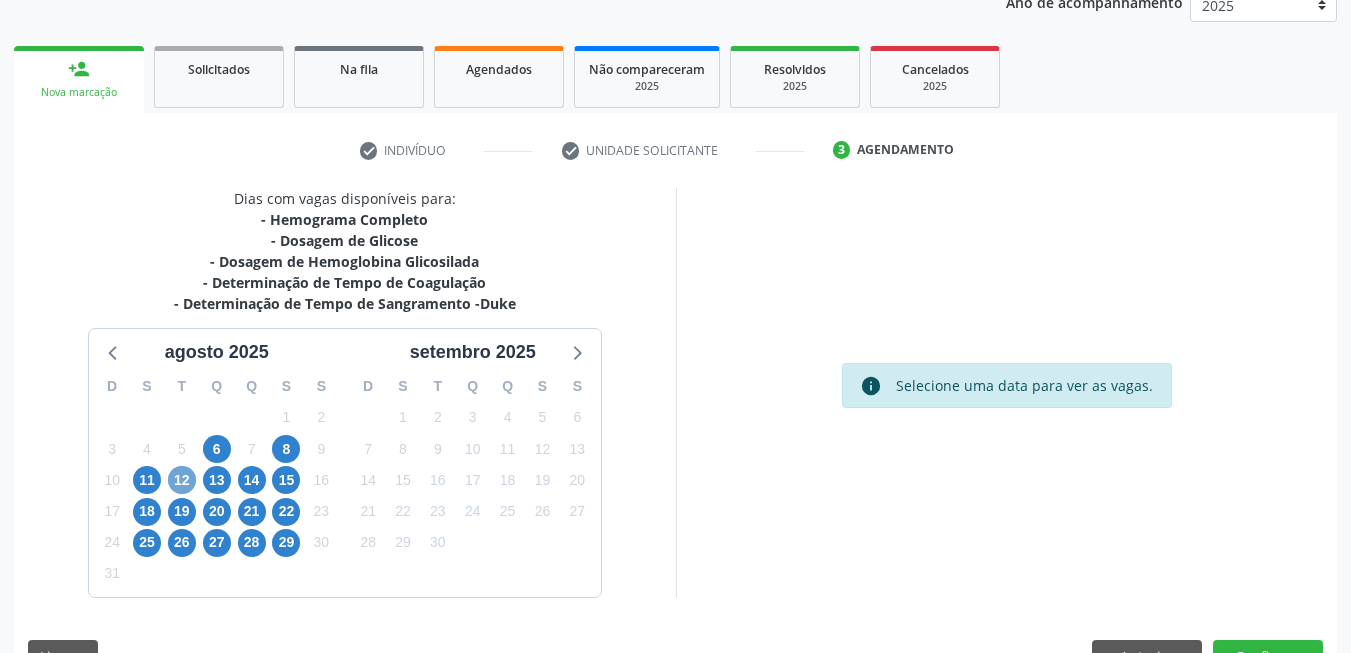 click on "12" at bounding box center [182, 480] 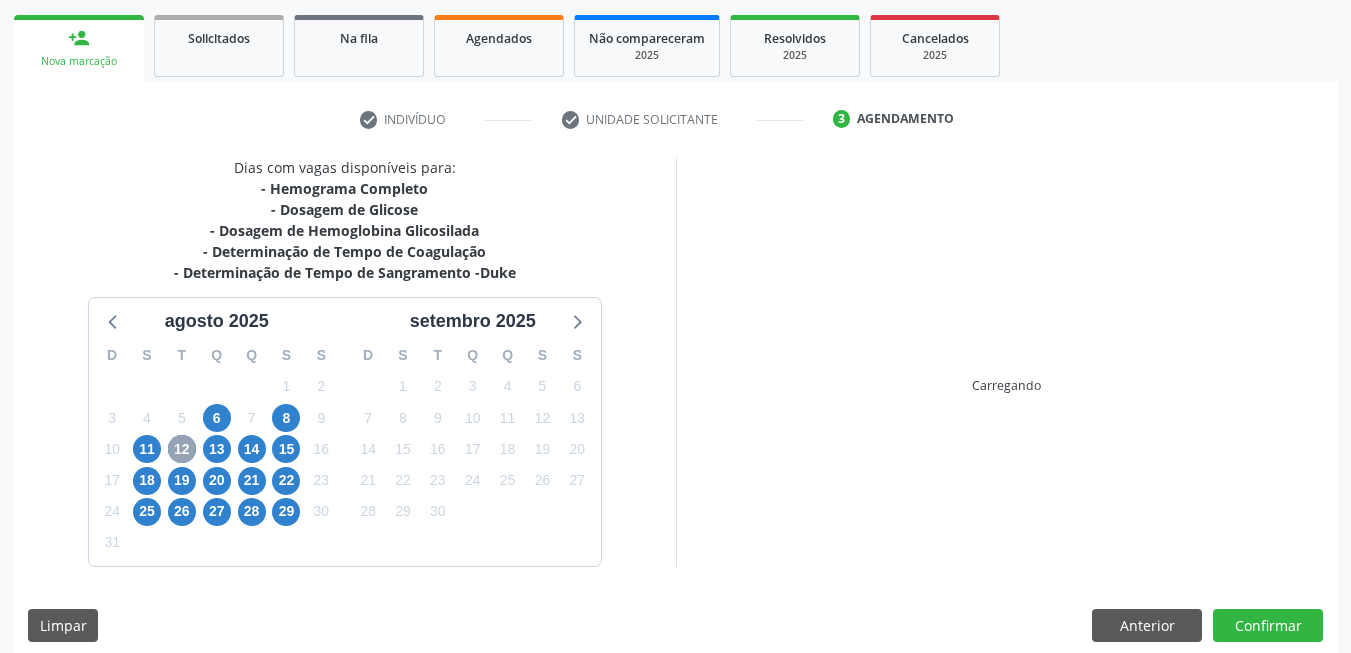 scroll, scrollTop: 301, scrollLeft: 0, axis: vertical 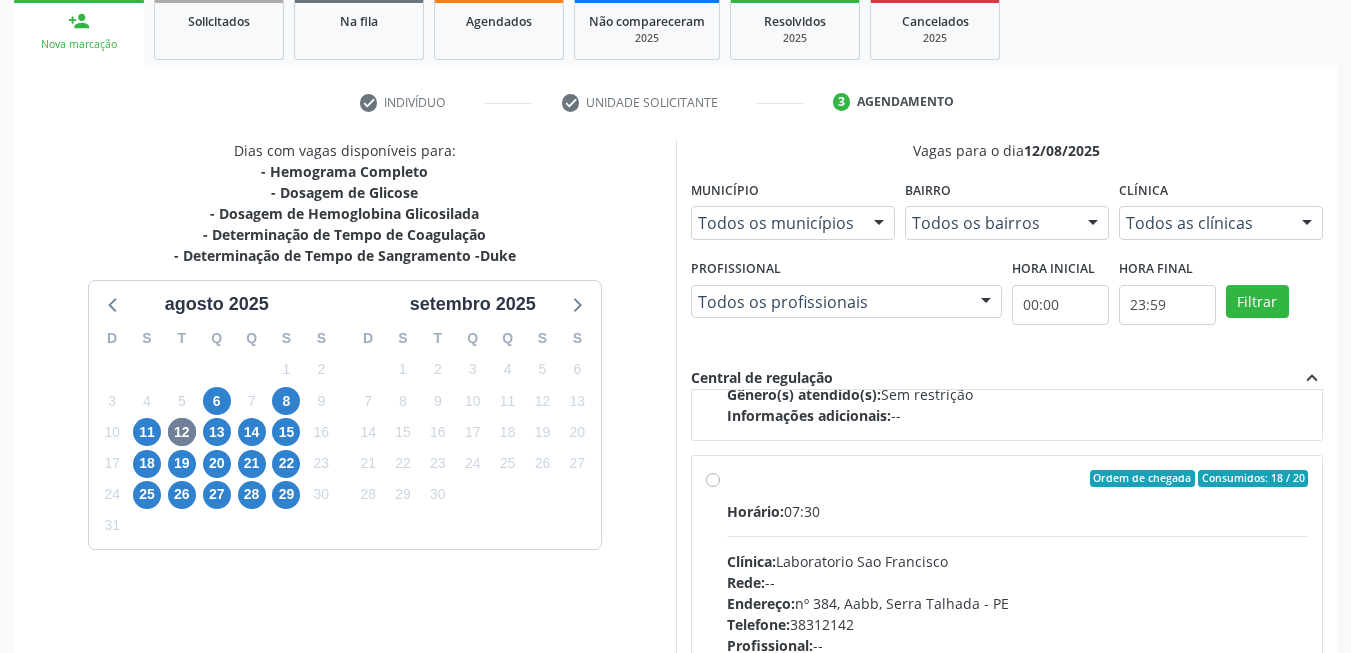 click on "Rede:
--" at bounding box center (1018, 582) 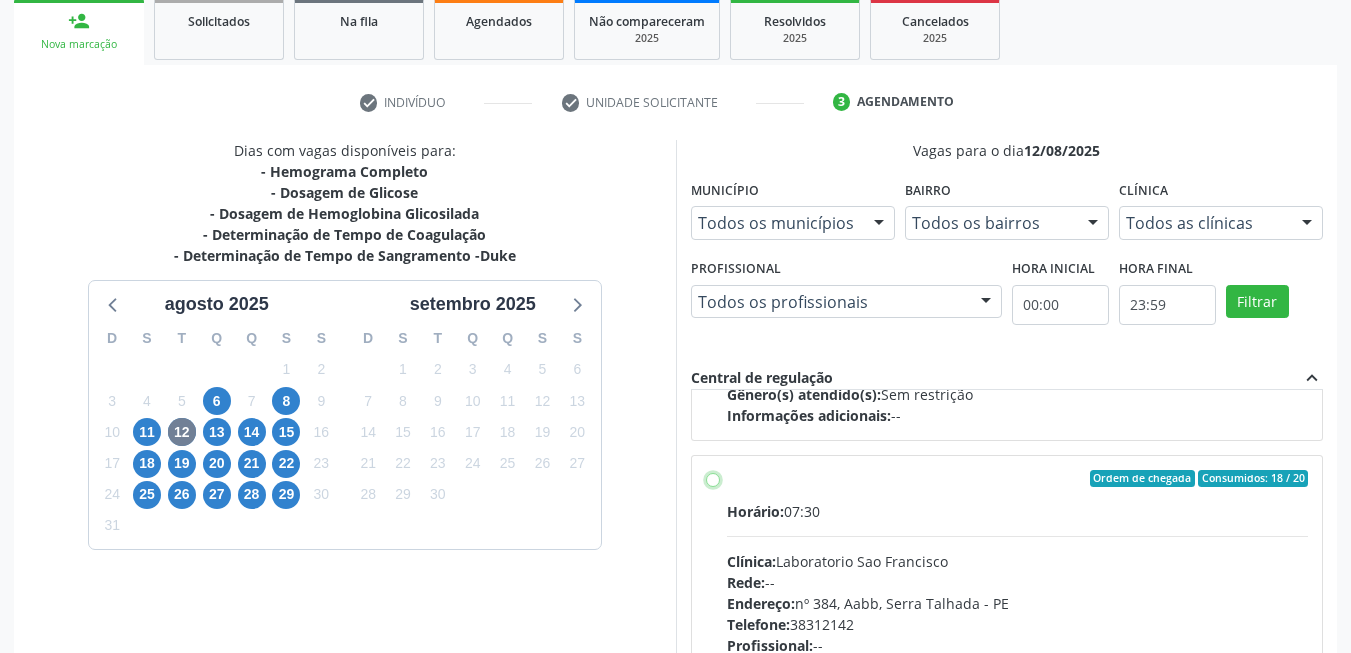 click on "Ordem de chegada
Consumidos: 18 / 20
Horário:   07:30
Clínica:  Laboratorio Sao Francisco
Rede:
--
Endereço:   nº 384, Aabb, Serra Talhada - PE
Telefone:   38312142
Profissional:
--
Informações adicionais sobre o atendimento
Idade de atendimento:
Sem restrição
Gênero(s) atendido(s):
Sem restrição
Informações adicionais:
--" at bounding box center (713, 479) 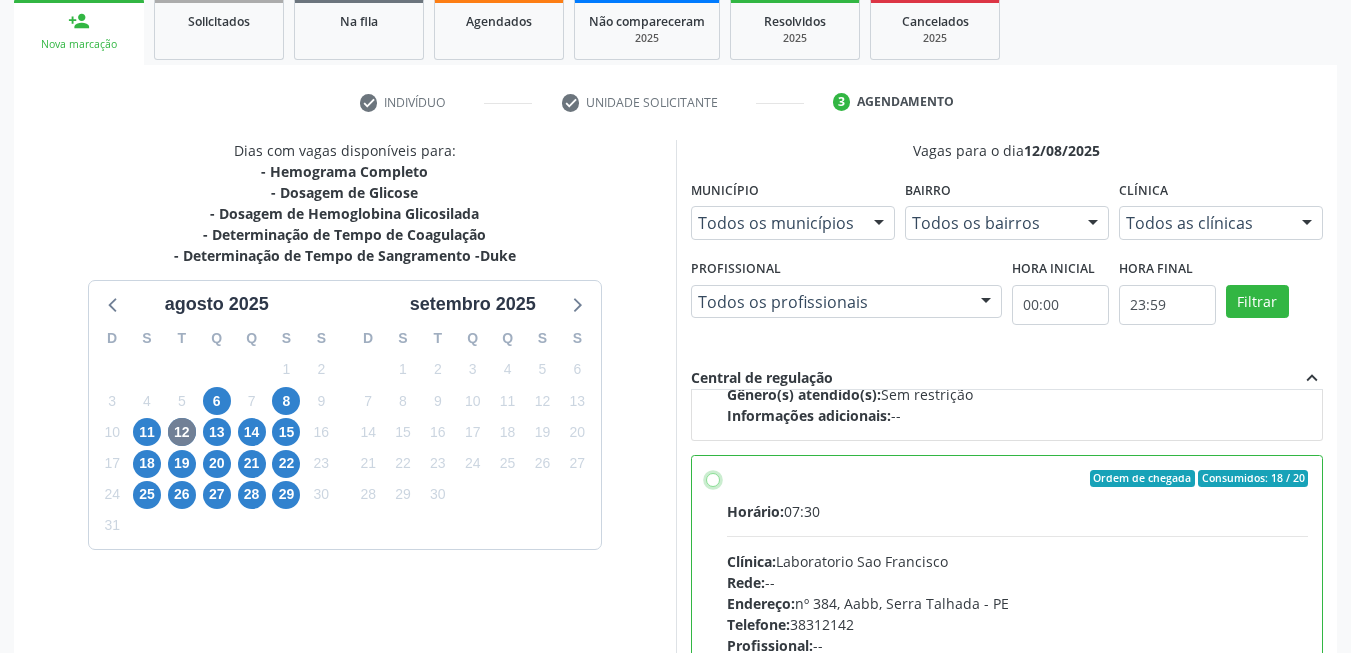 radio on "true" 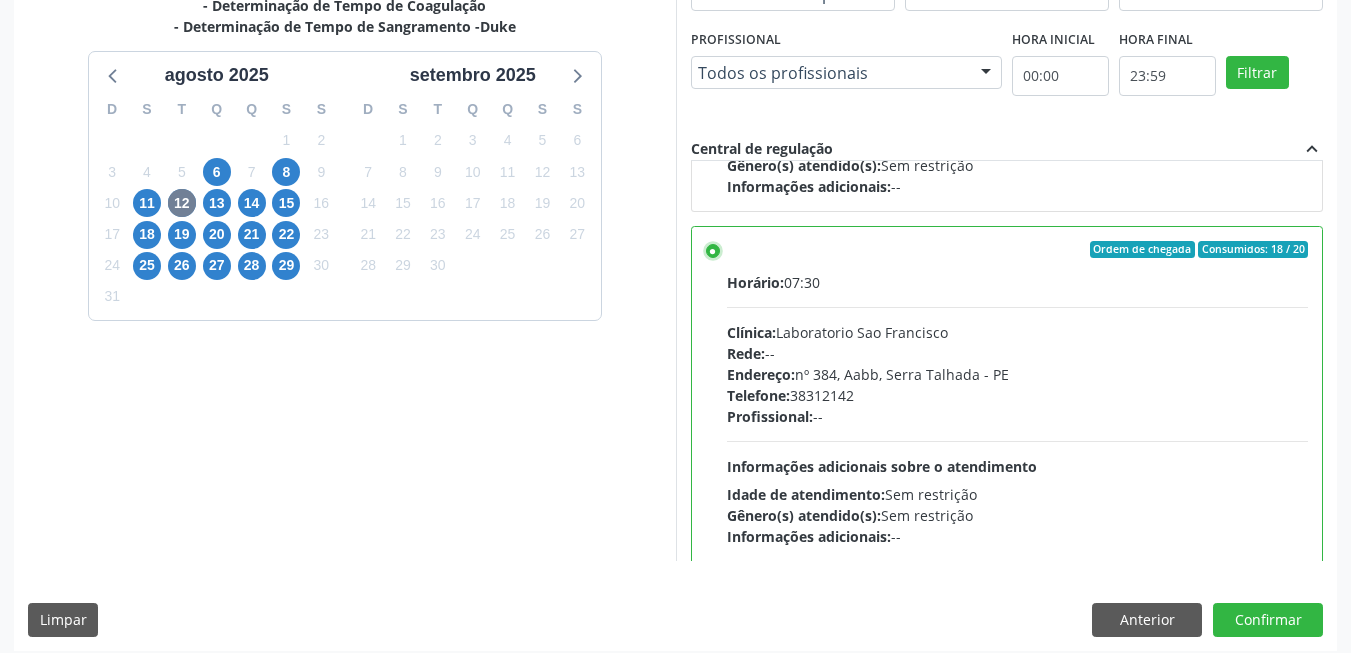 scroll, scrollTop: 542, scrollLeft: 0, axis: vertical 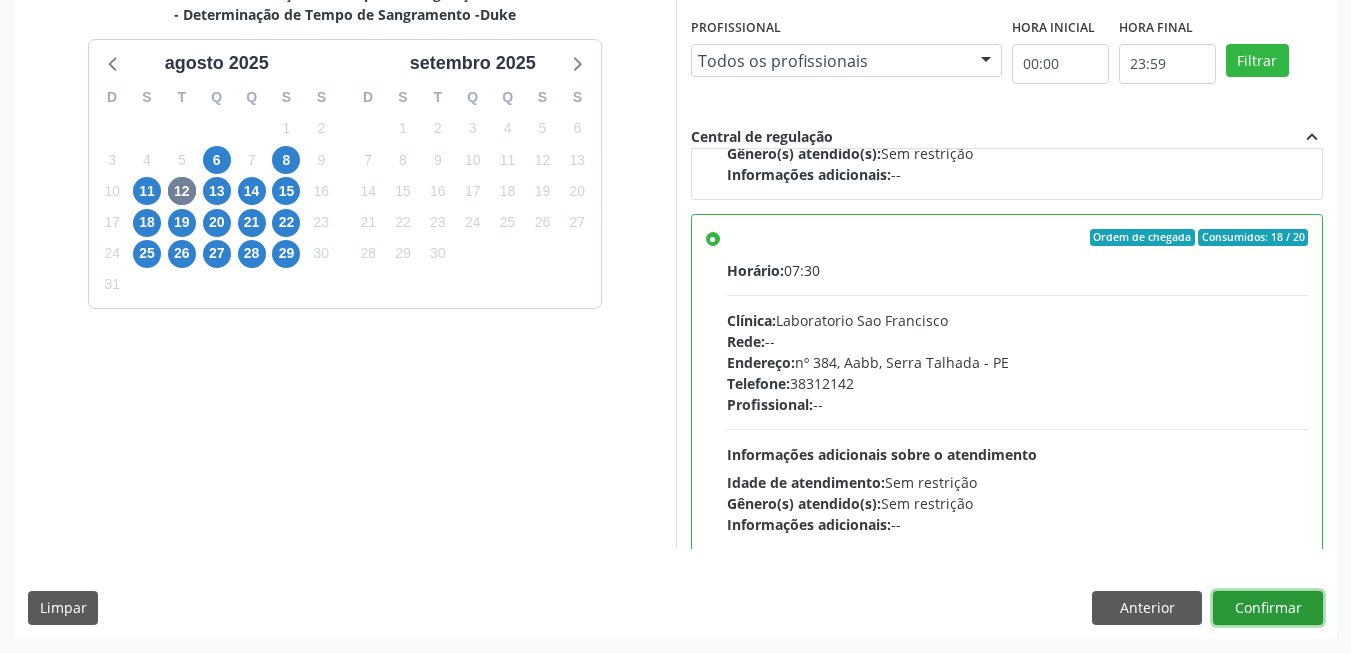 click on "Confirmar" at bounding box center [1268, 608] 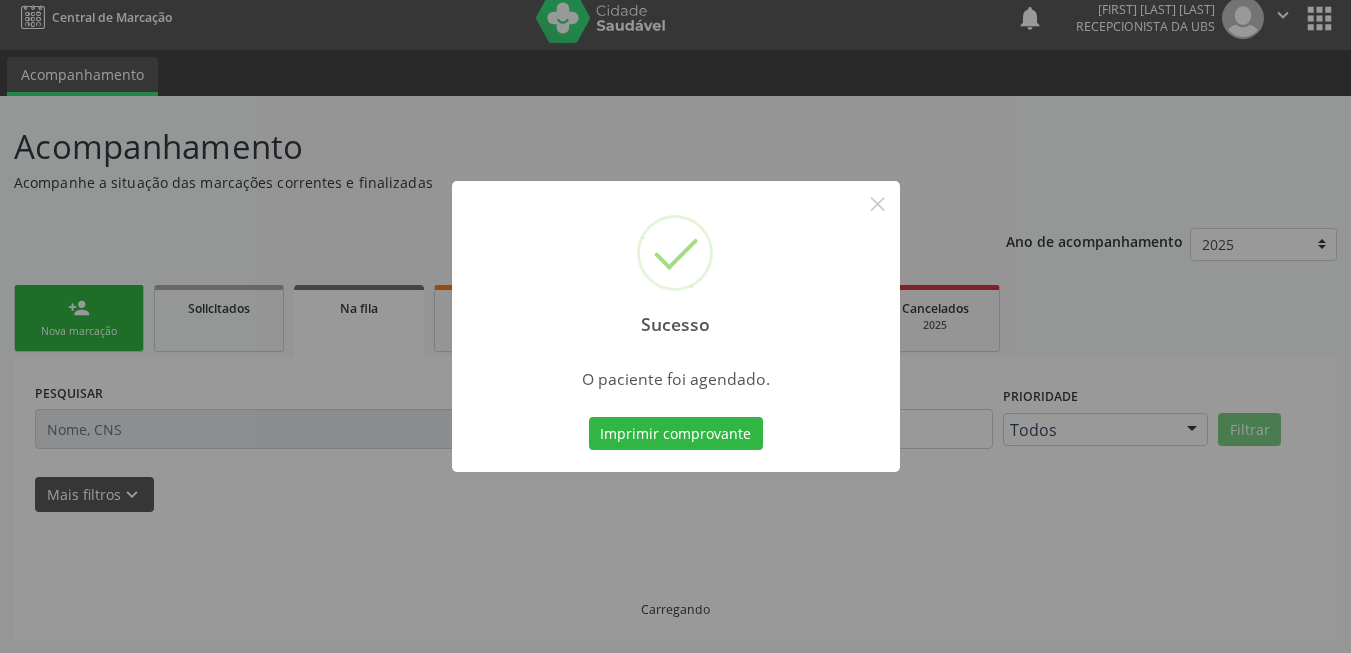 scroll, scrollTop: 14, scrollLeft: 0, axis: vertical 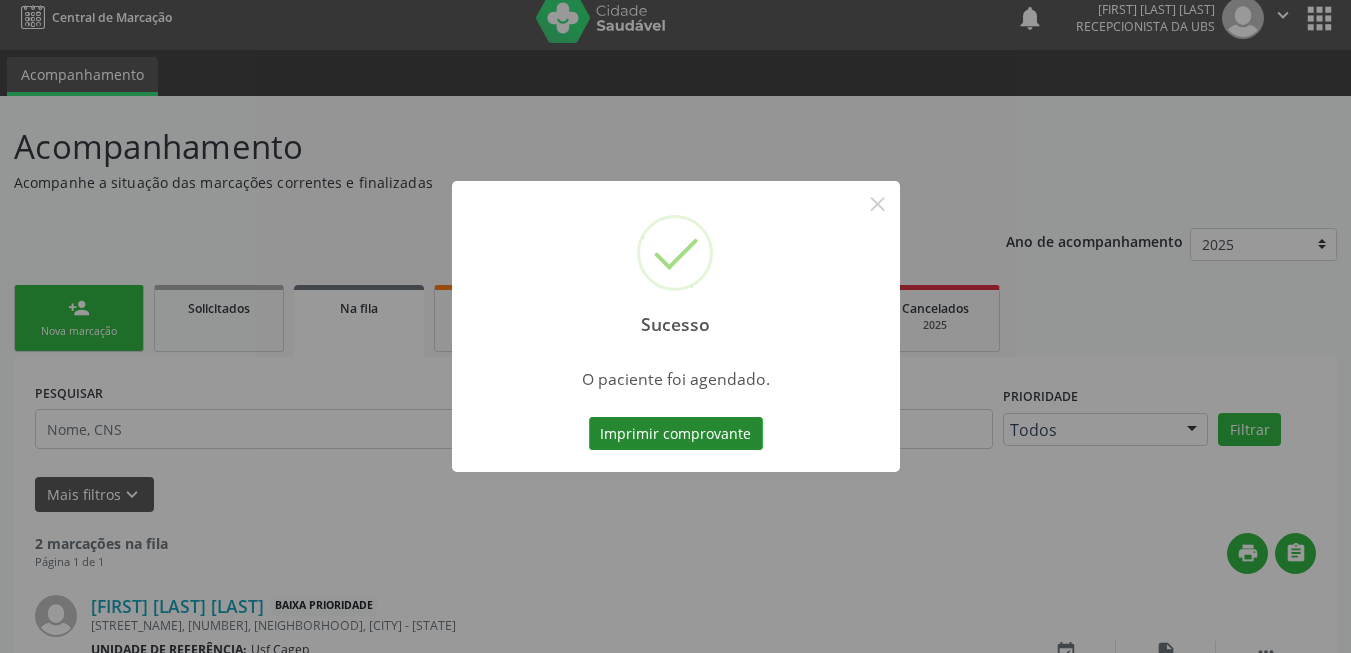 click on "Imprimir comprovante" at bounding box center (676, 434) 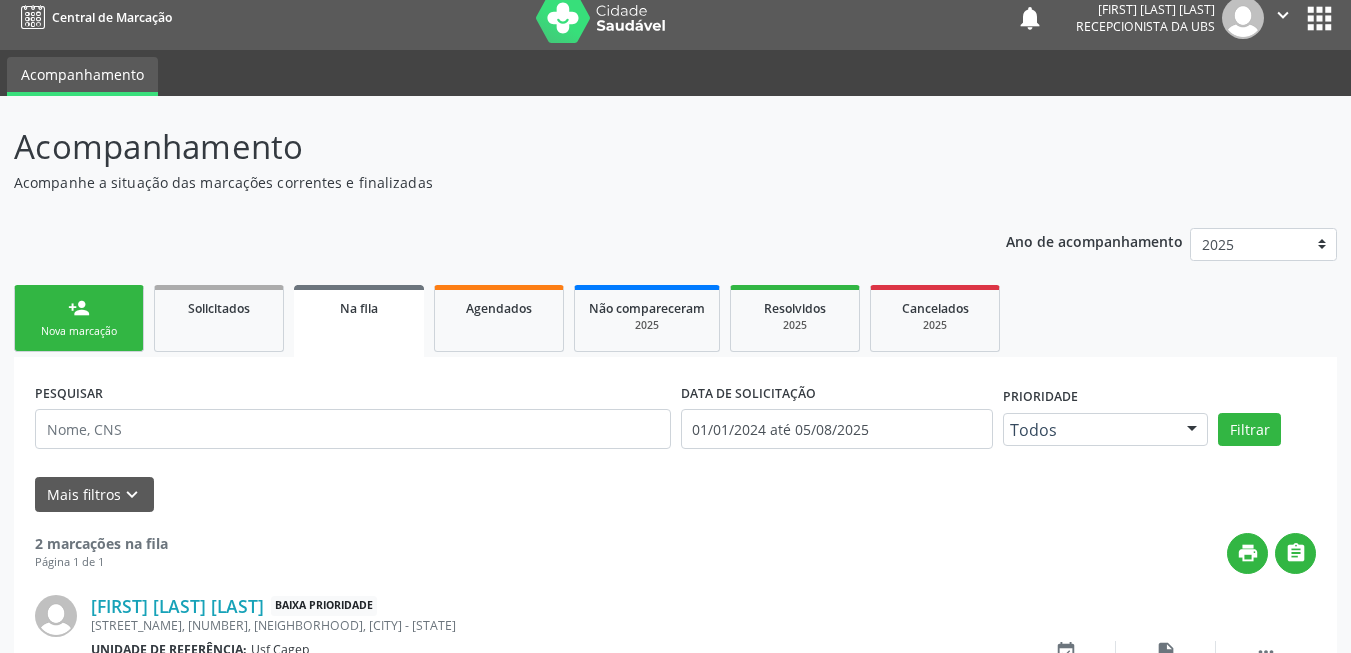 click on "person_add
Nova marcação" at bounding box center (79, 318) 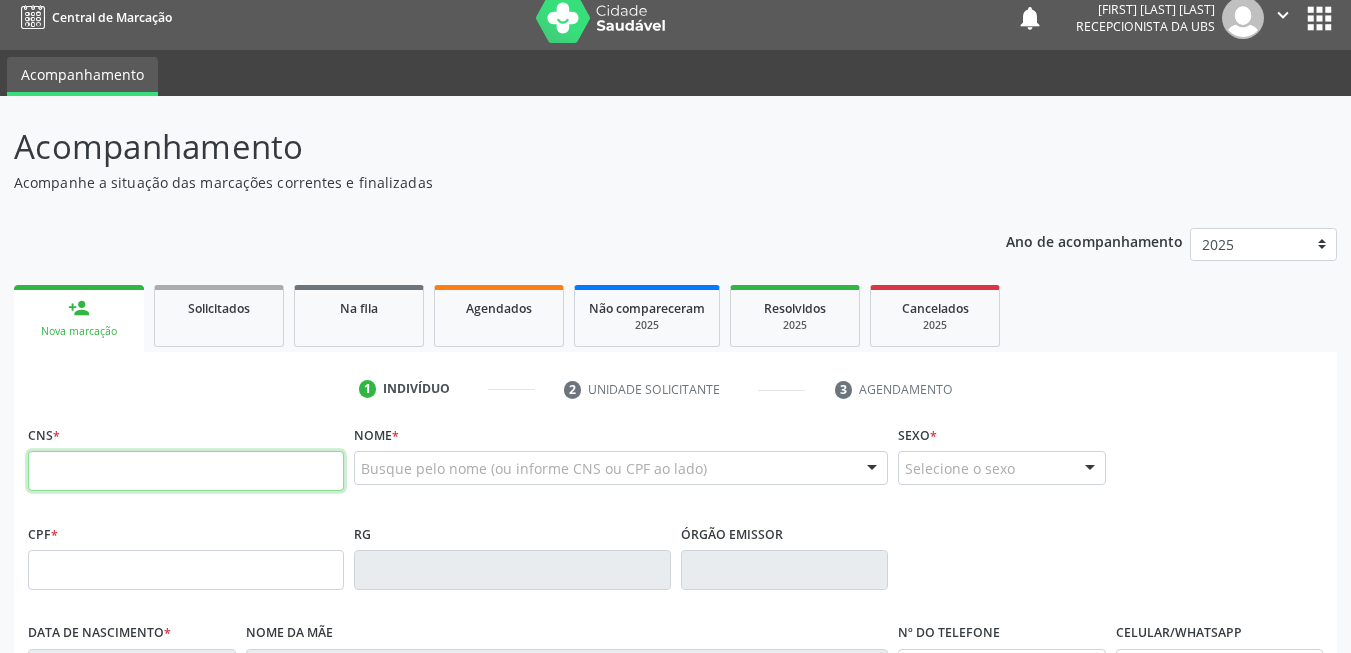 click at bounding box center (186, 471) 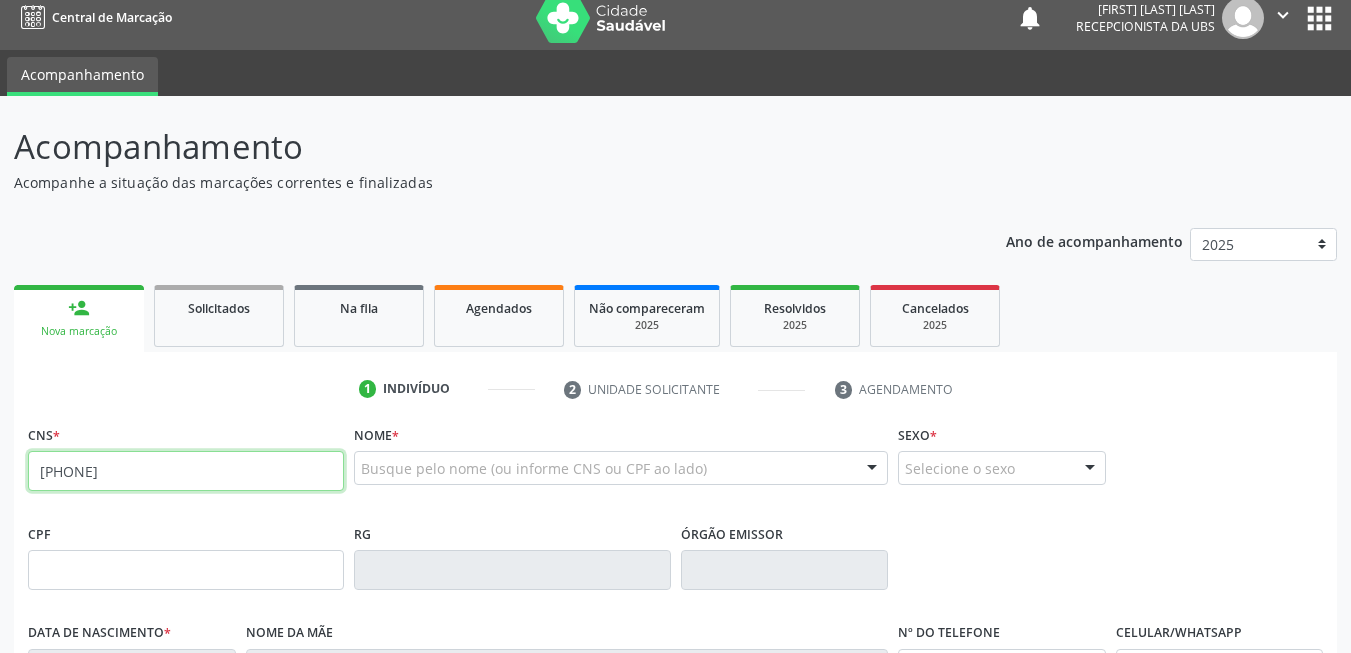 type on "707 6052 7136 5499" 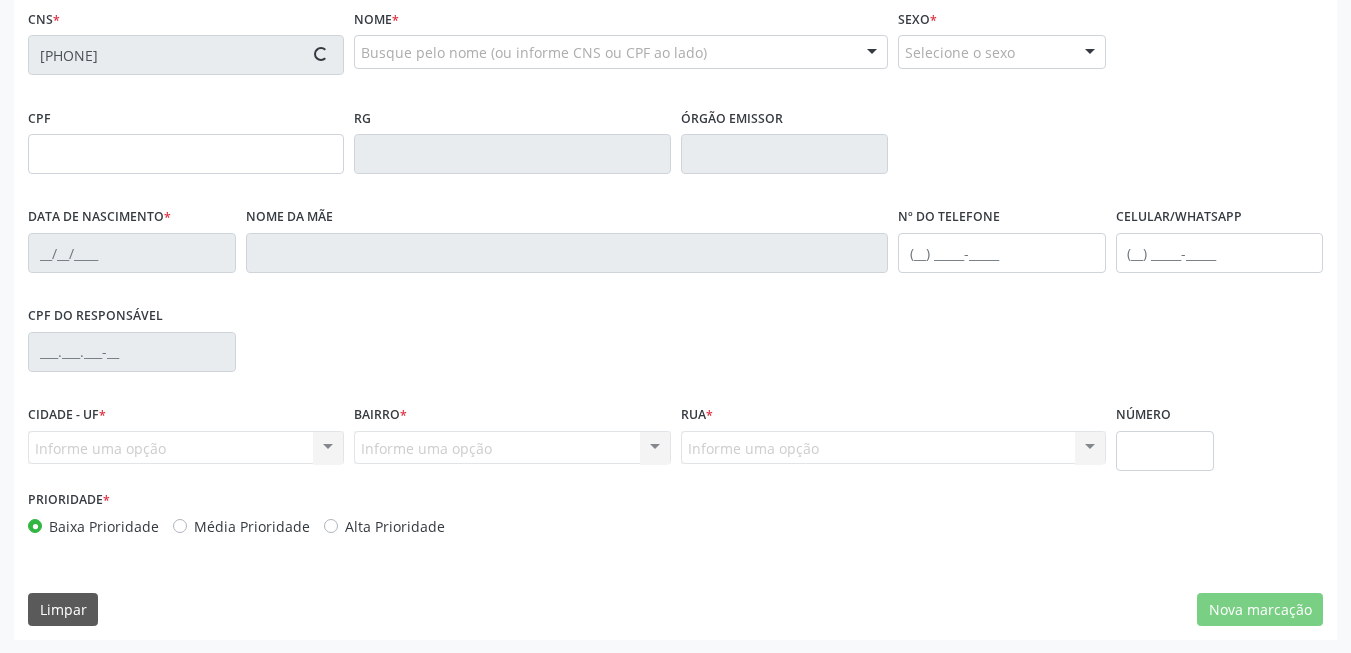 type on "728.828.244-91" 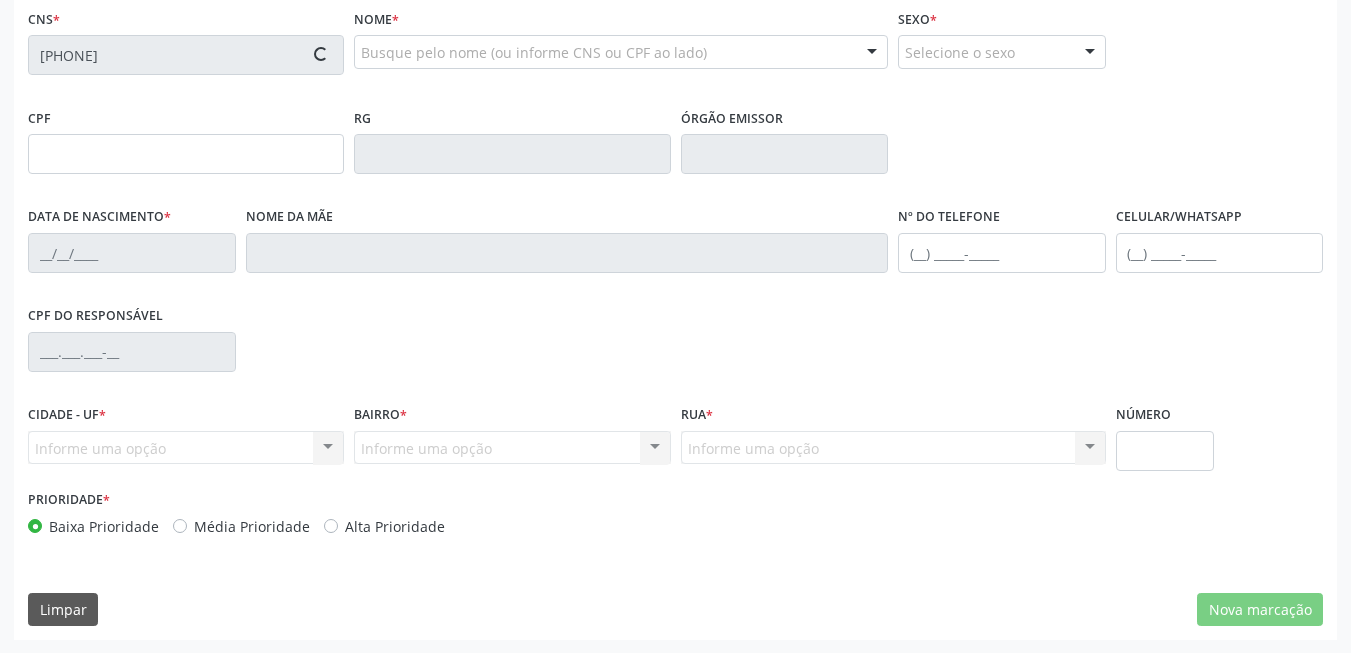 type on "09/10/1949" 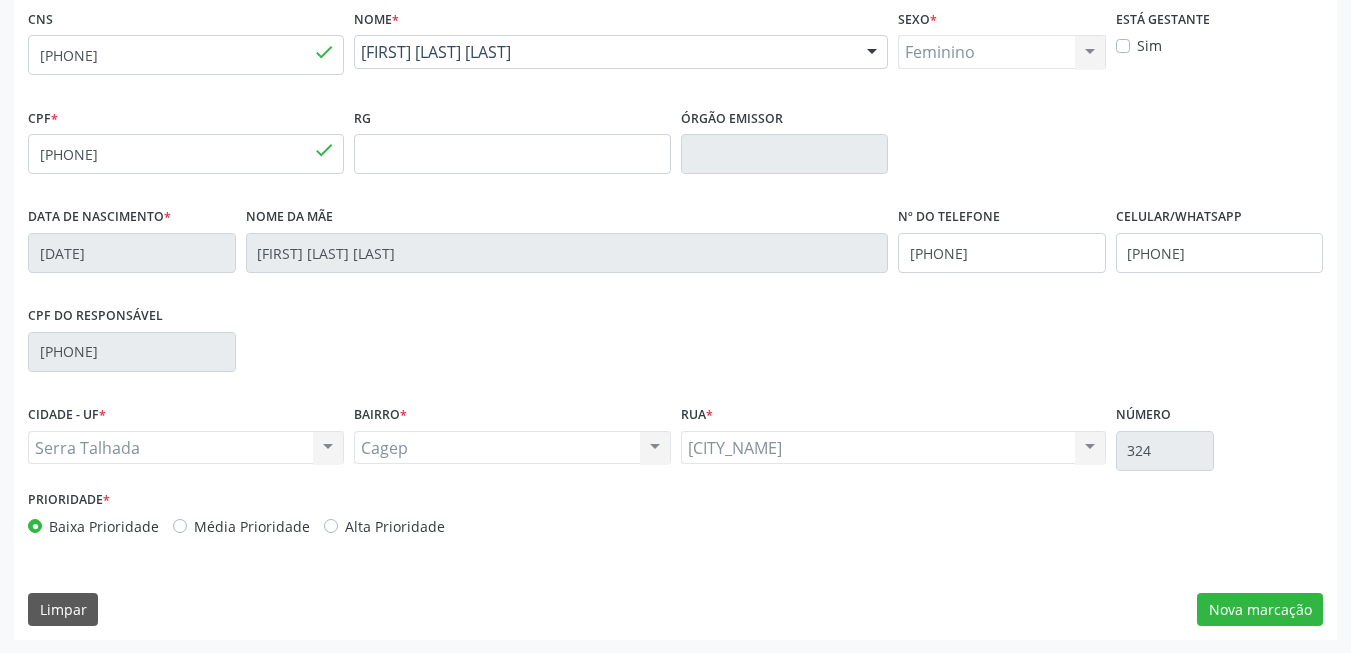 scroll, scrollTop: 431, scrollLeft: 0, axis: vertical 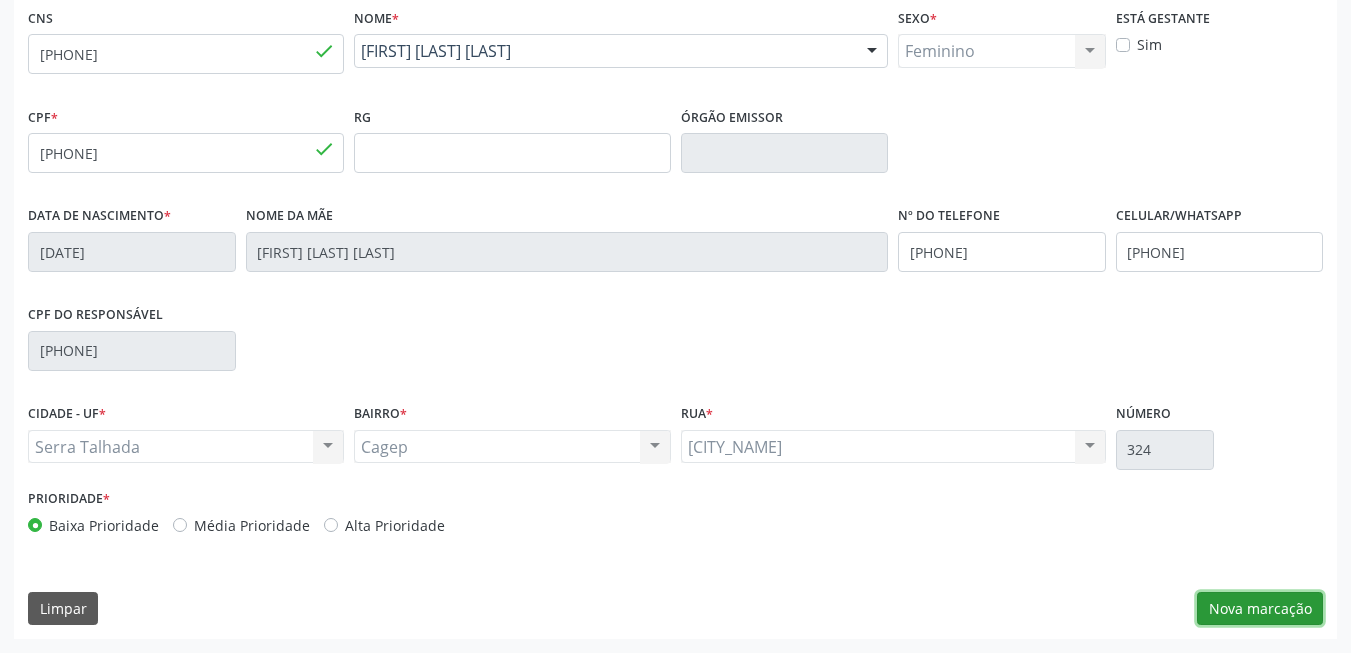 click on "Nova marcação" at bounding box center (1260, 609) 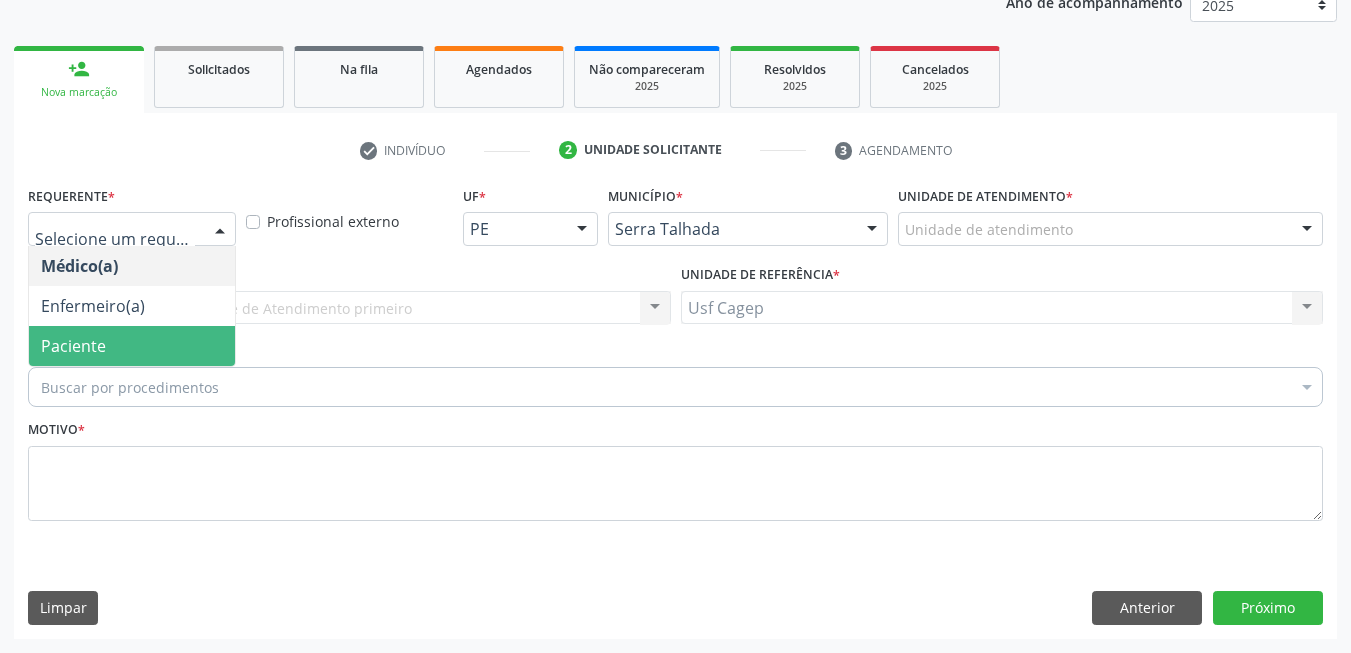 drag, startPoint x: 167, startPoint y: 346, endPoint x: 171, endPoint y: 372, distance: 26.305893 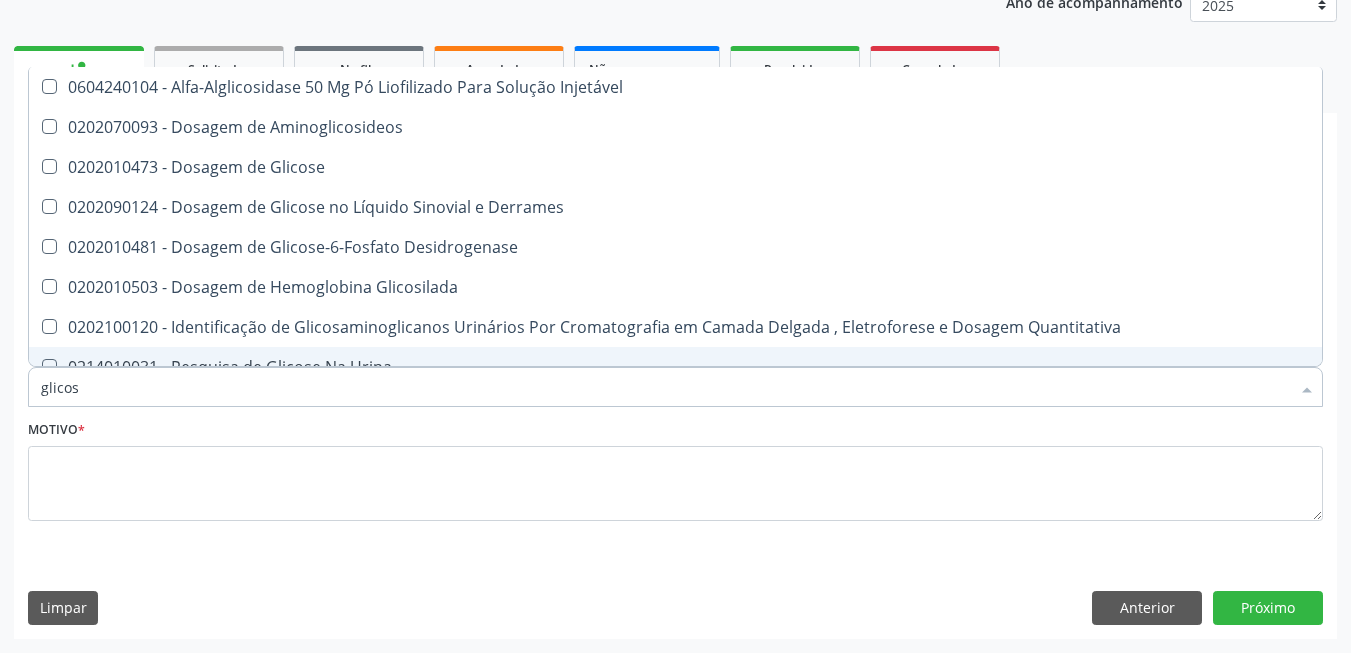 type on "glicose" 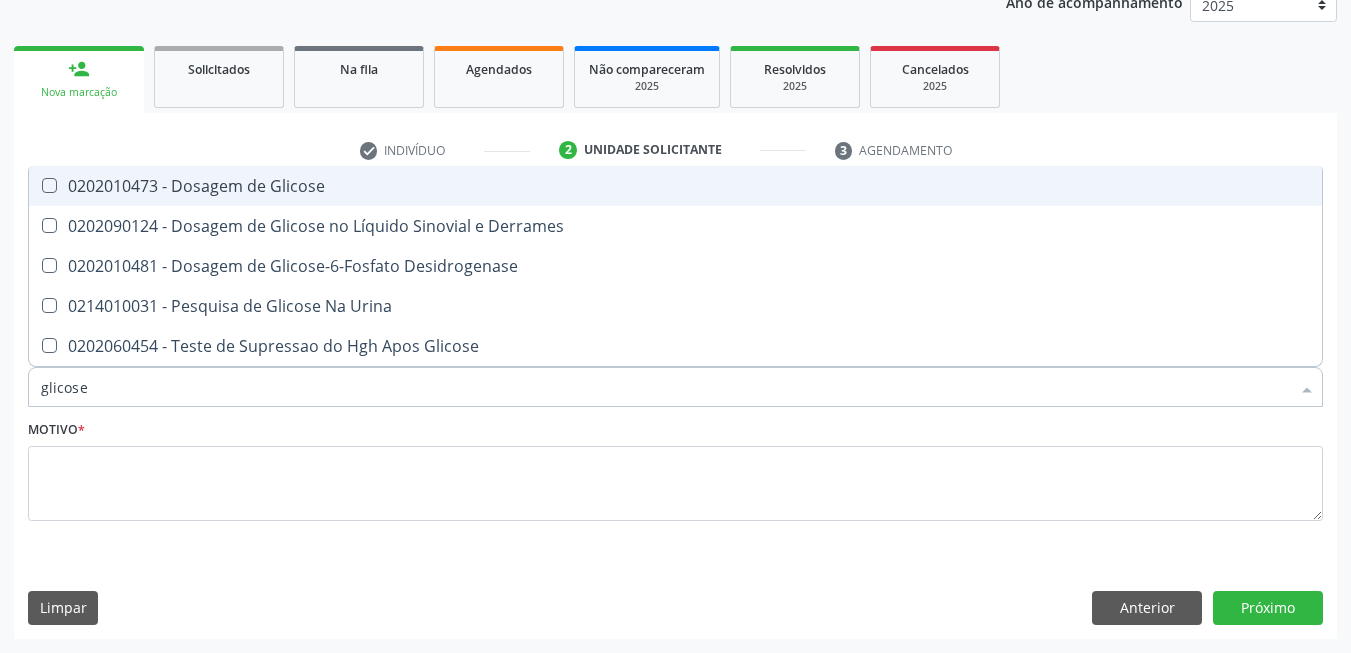 click on "0202010473 - Dosagem de Glicose" at bounding box center (675, 186) 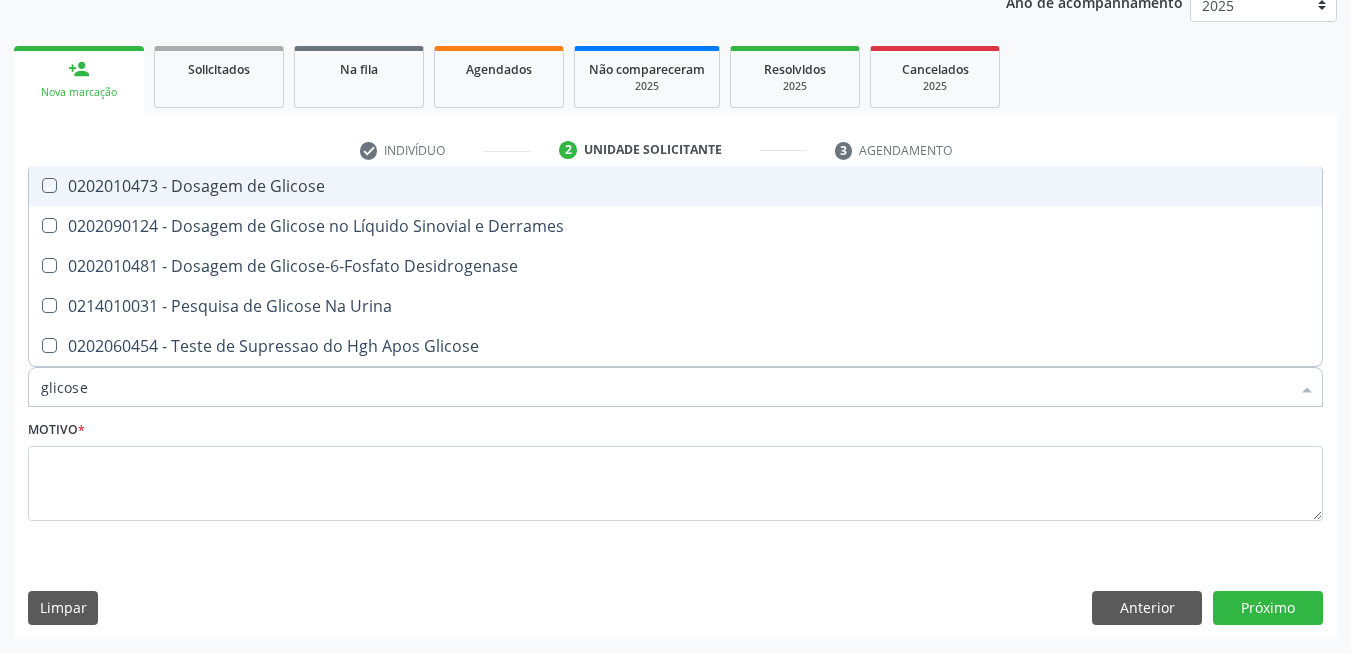 checkbox on "true" 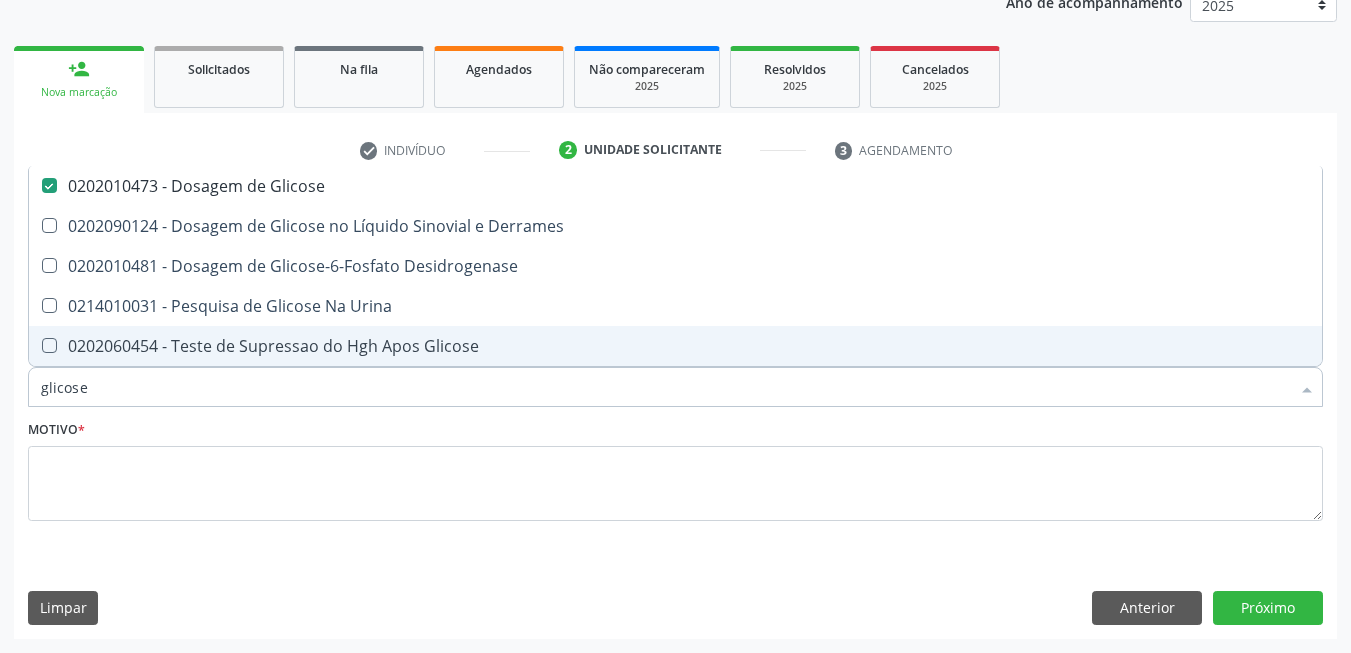 click on "glicose" at bounding box center [665, 387] 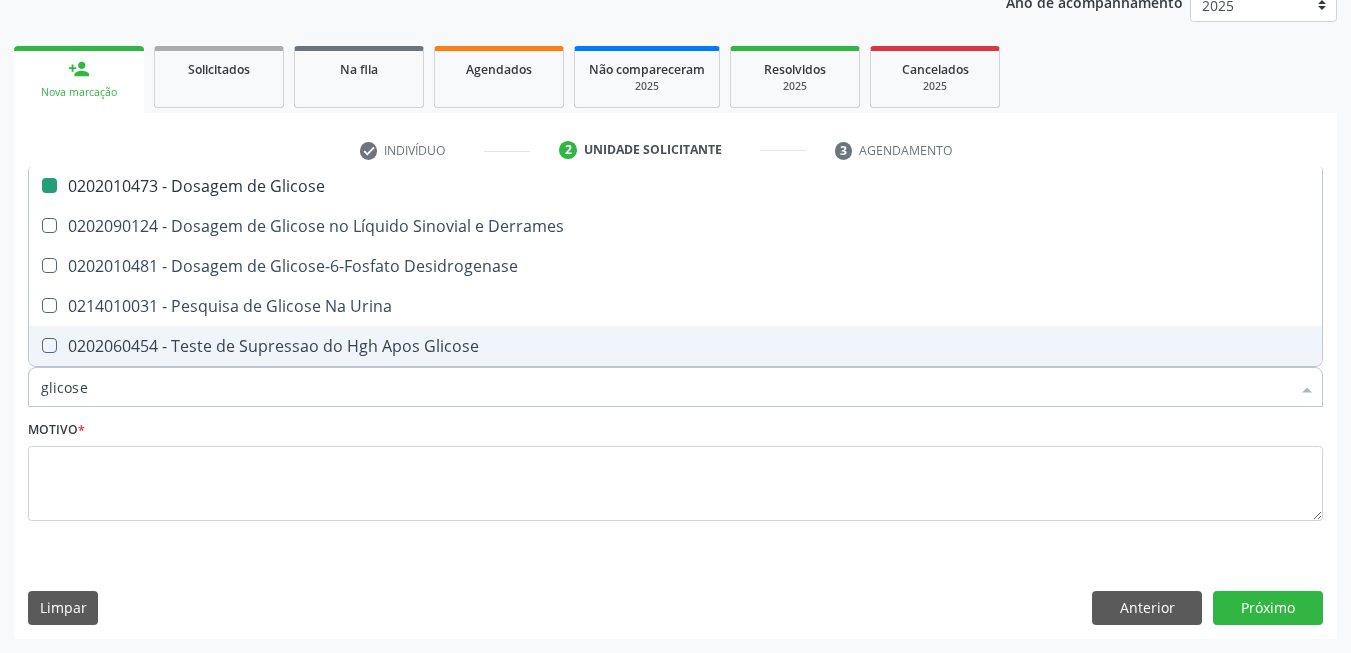 type on "a" 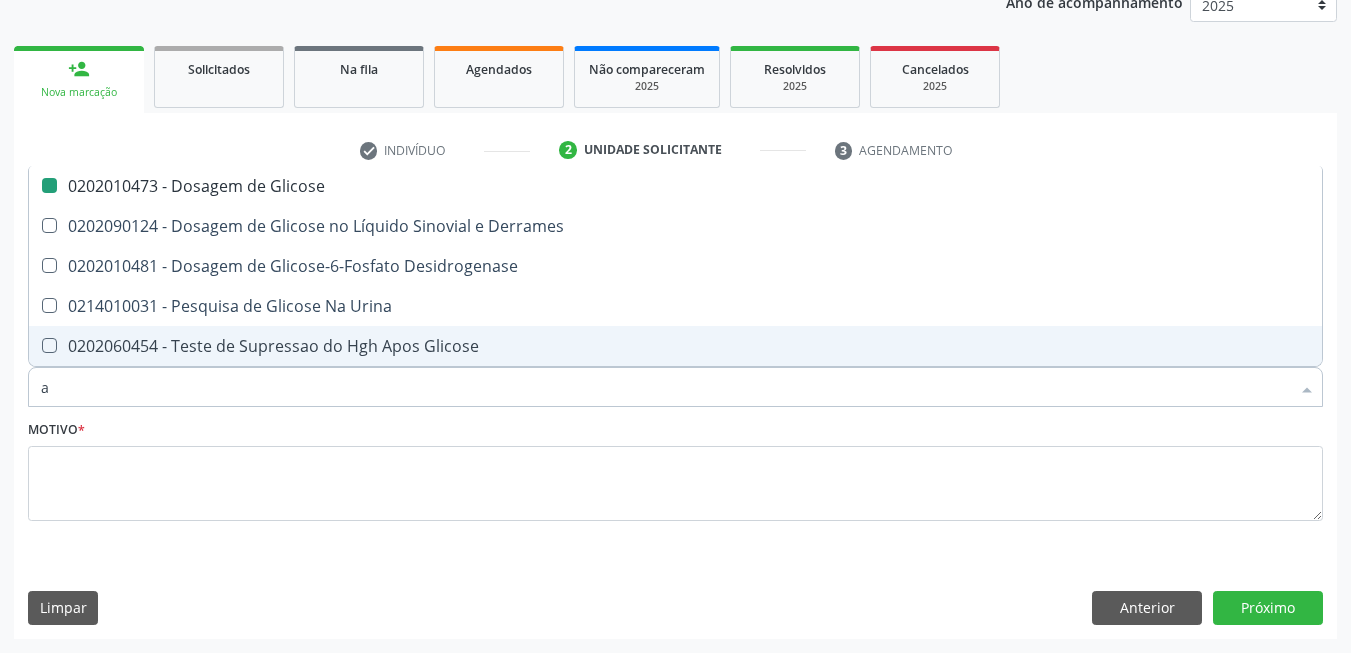 checkbox on "false" 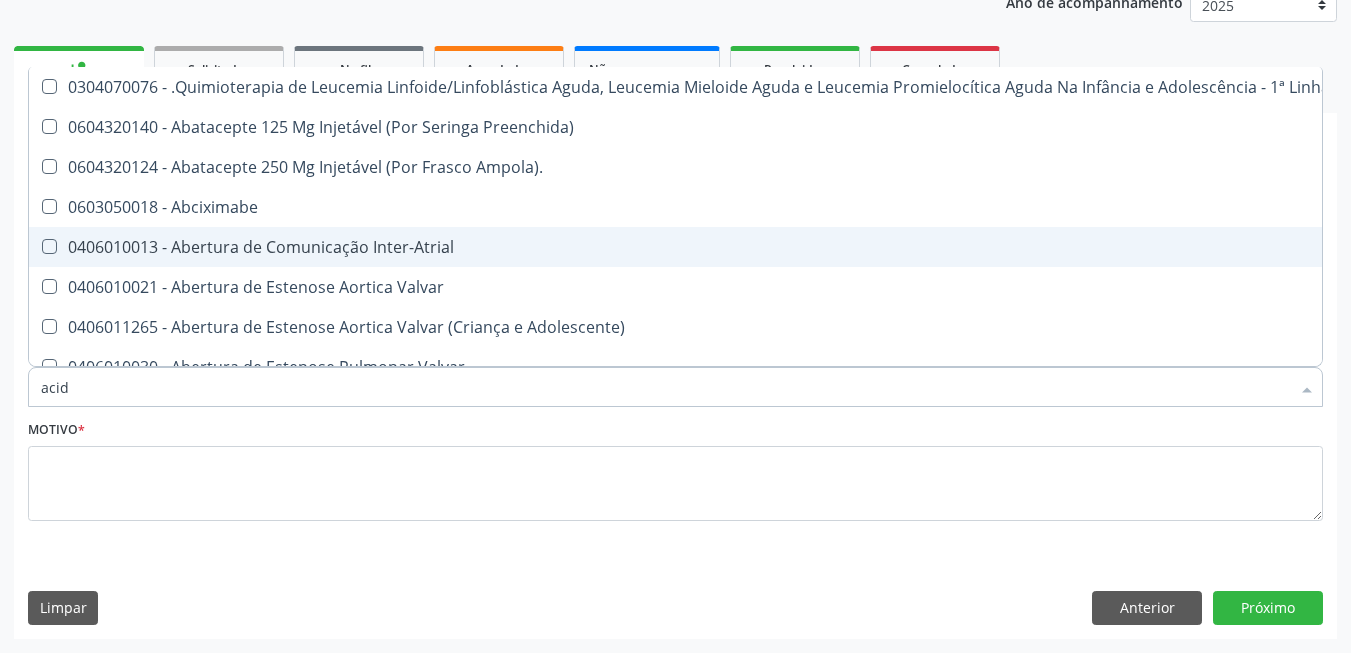 type on "acido" 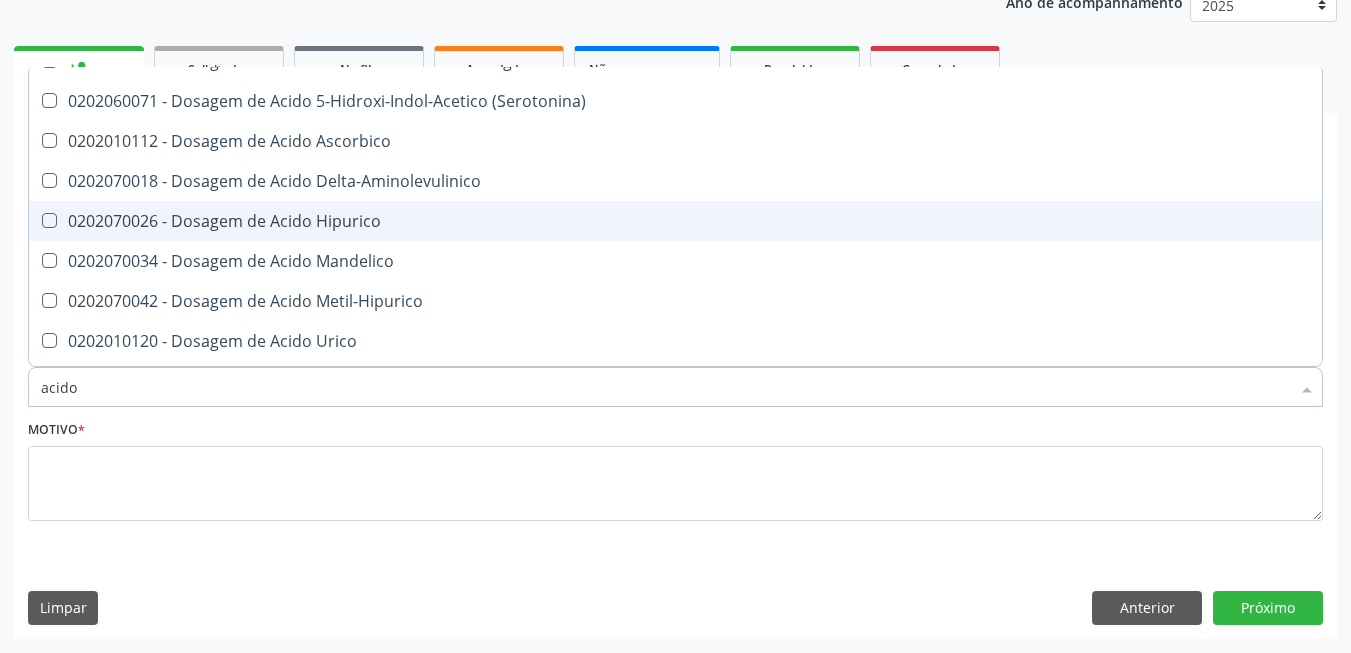 scroll, scrollTop: 100, scrollLeft: 0, axis: vertical 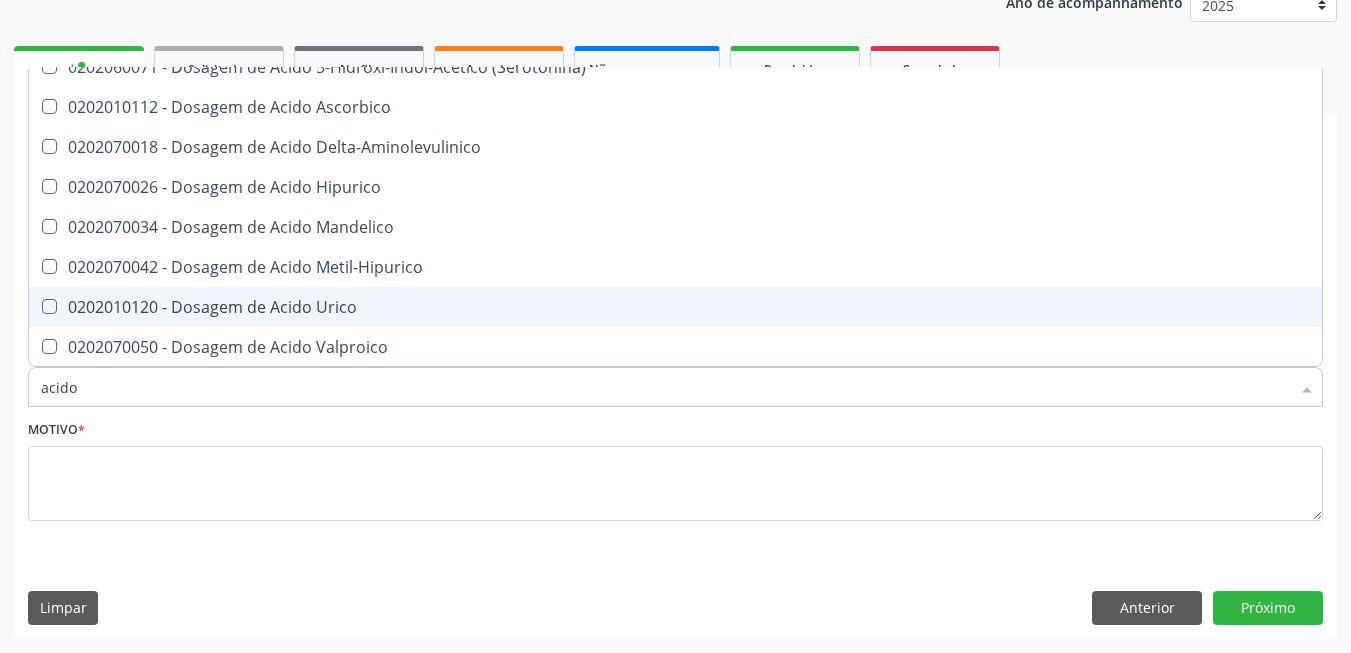 click on "0202010120 - Dosagem de Acido Urico" at bounding box center (675, 307) 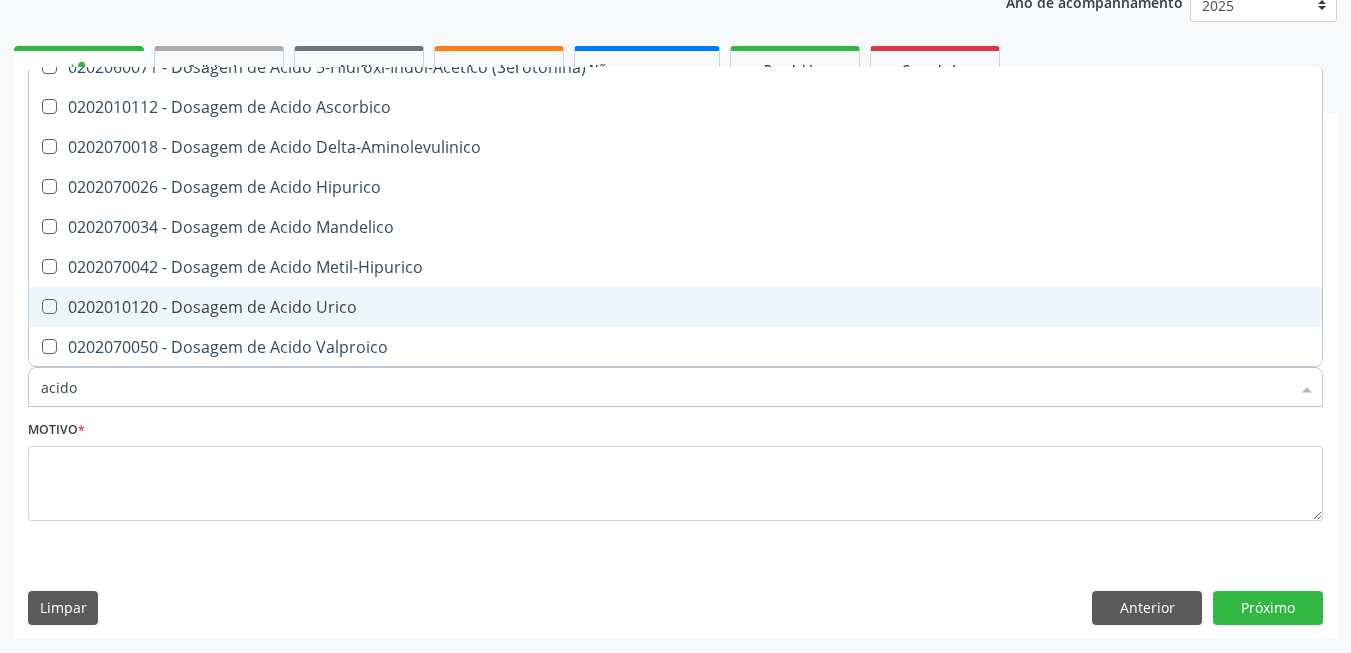 checkbox on "true" 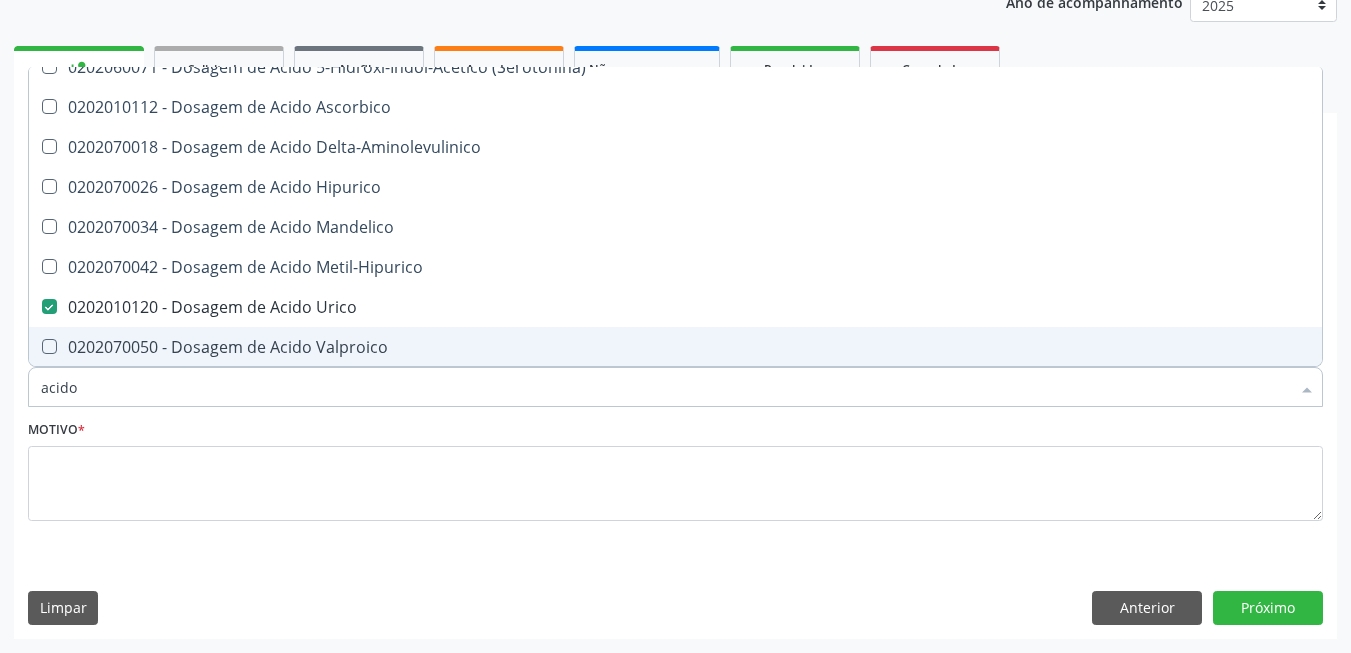 click on "acido" at bounding box center [665, 387] 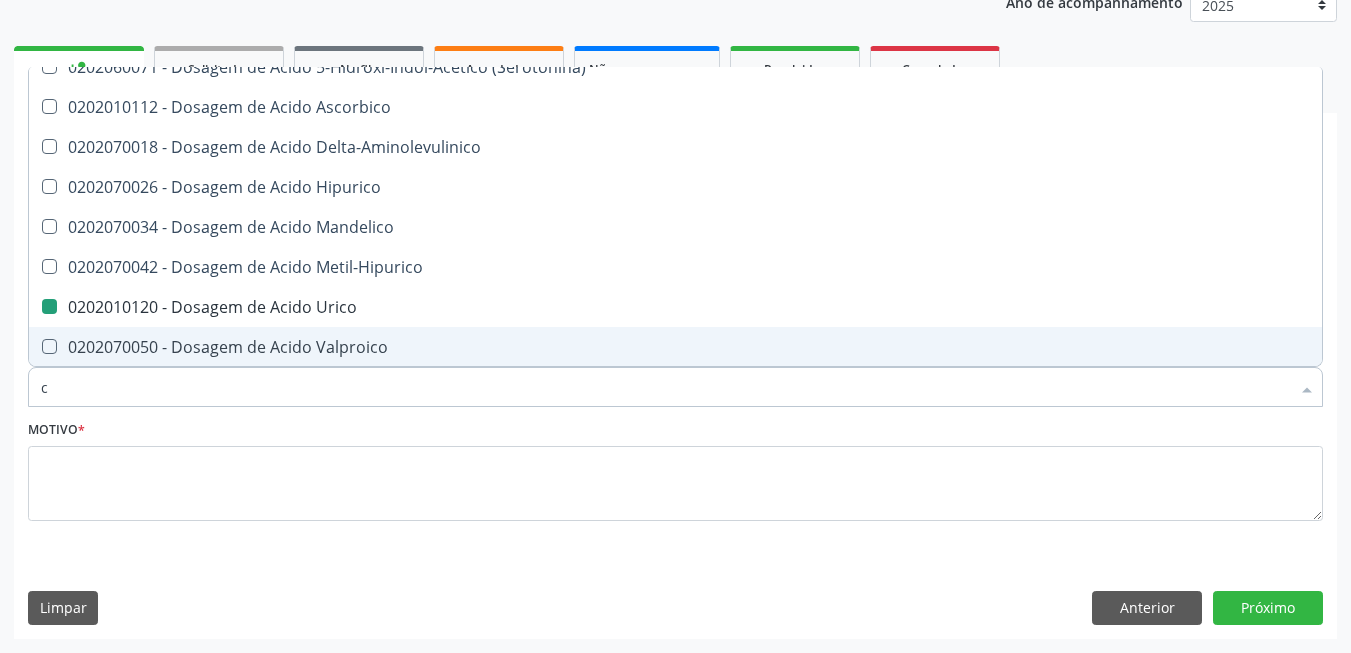type on "cr" 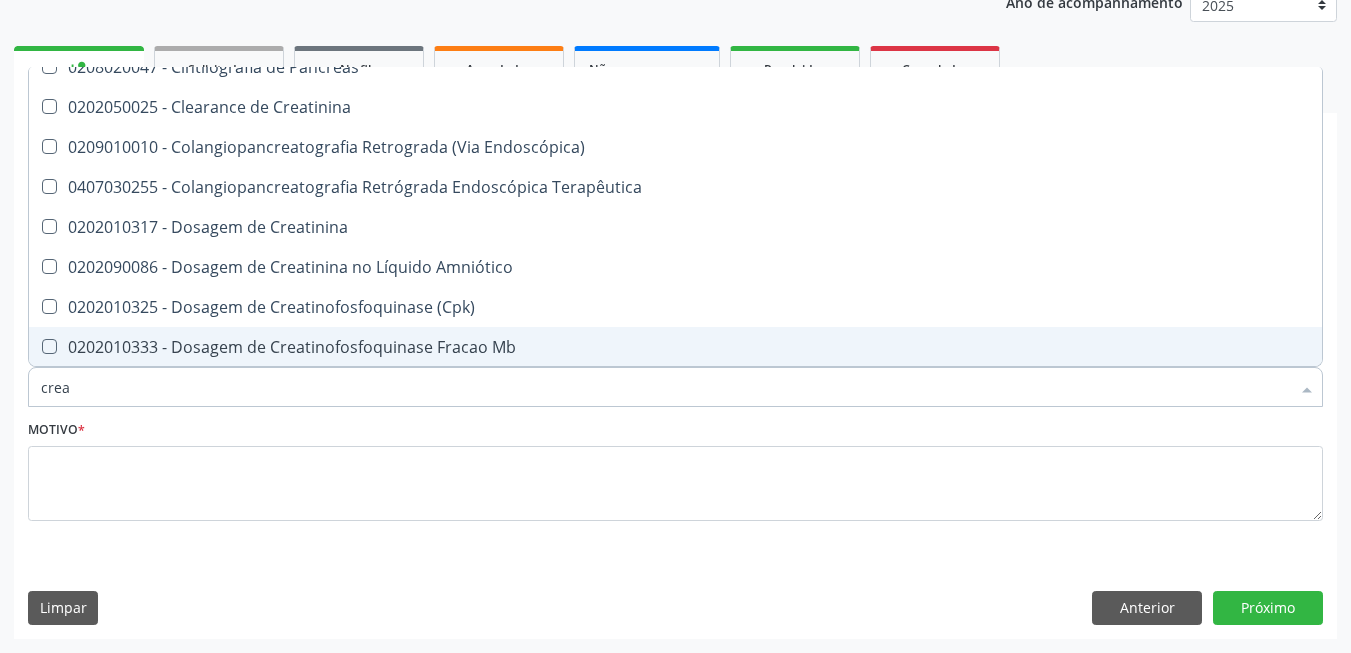 type on "creat" 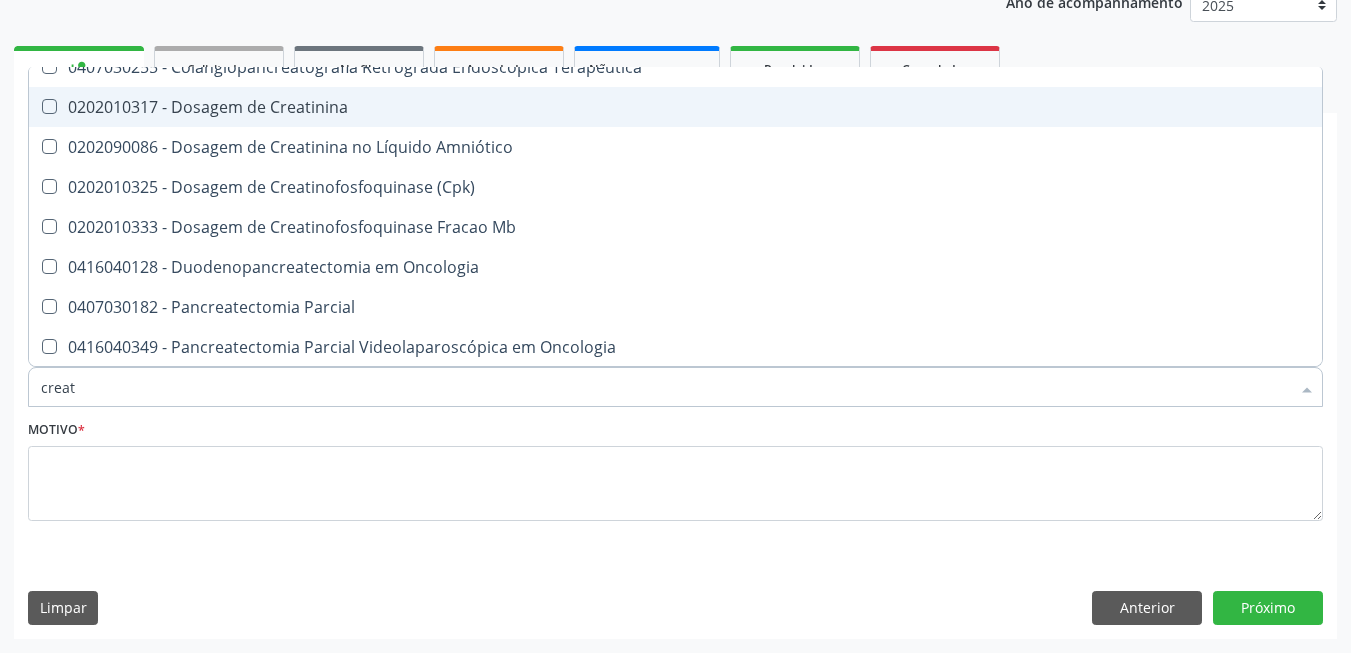 drag, startPoint x: 331, startPoint y: 95, endPoint x: 315, endPoint y: 170, distance: 76.687675 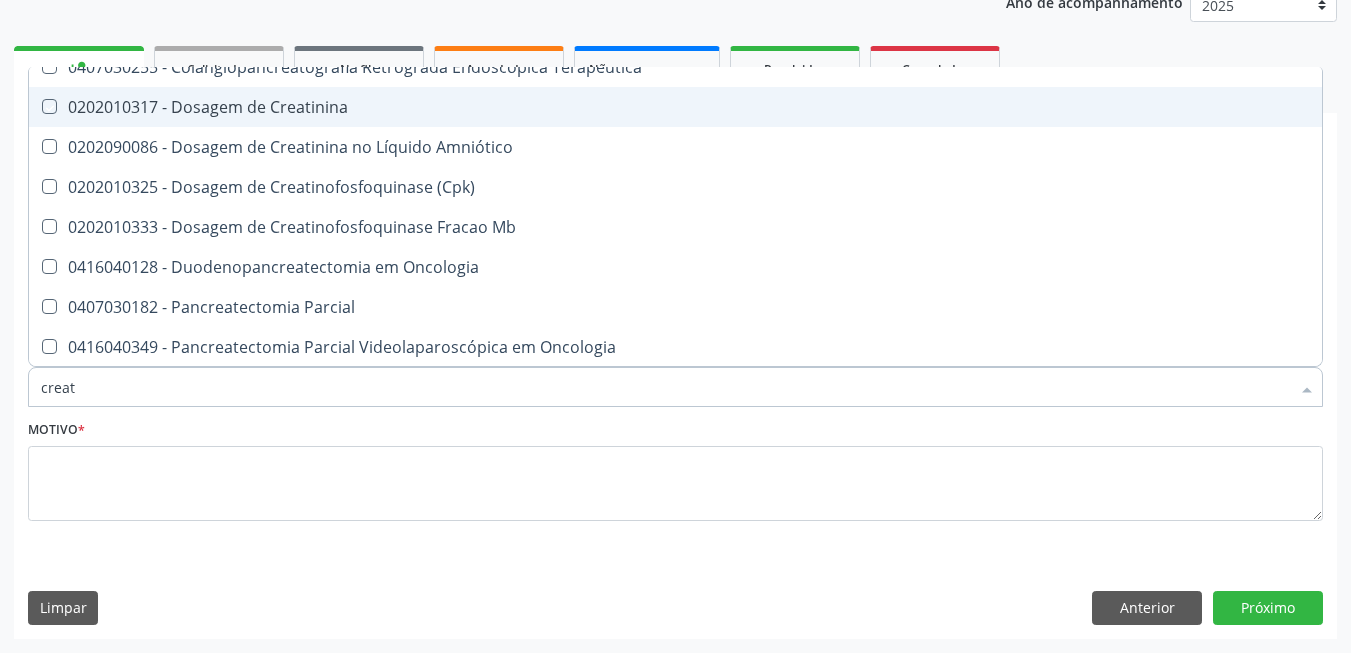 checkbox on "true" 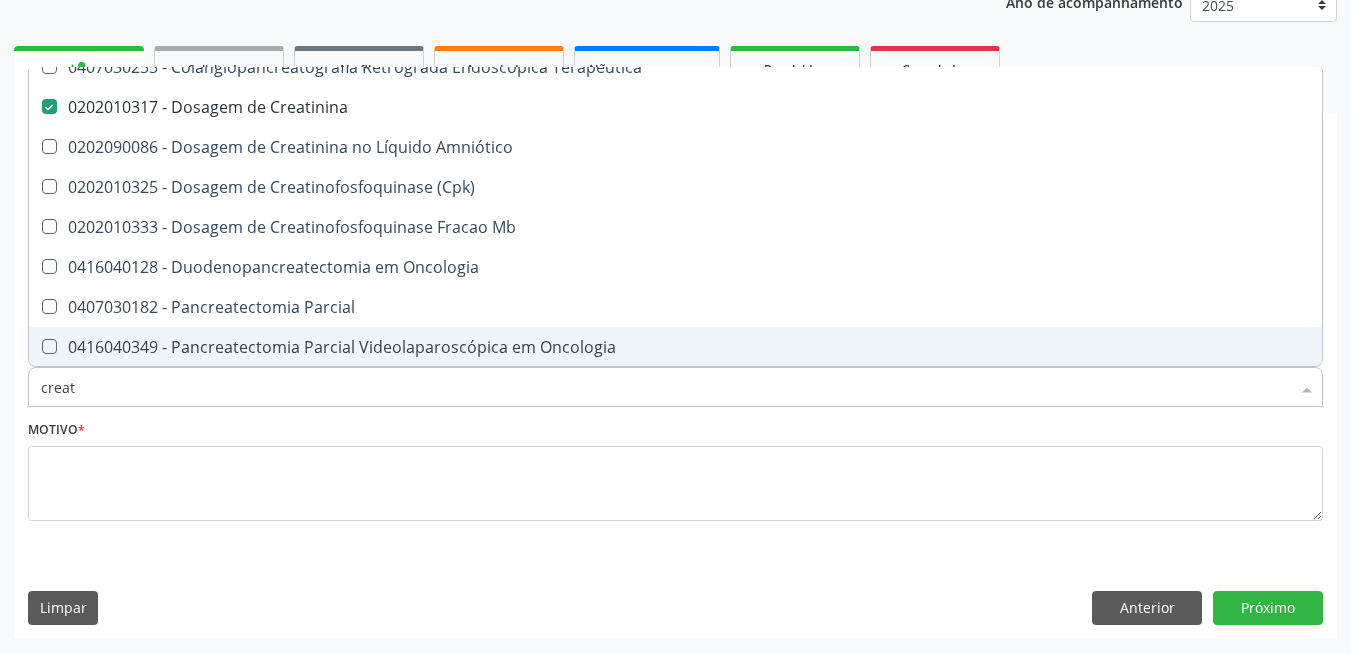 click on "creat" at bounding box center (665, 387) 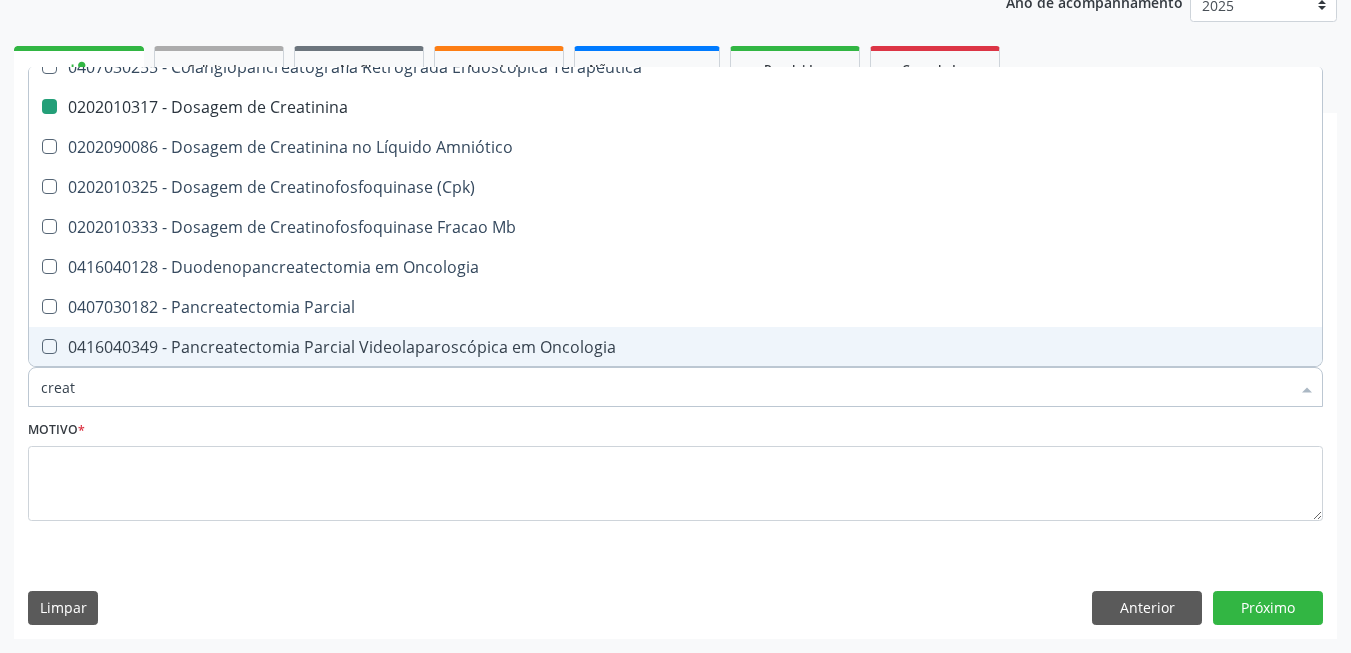 type on "u" 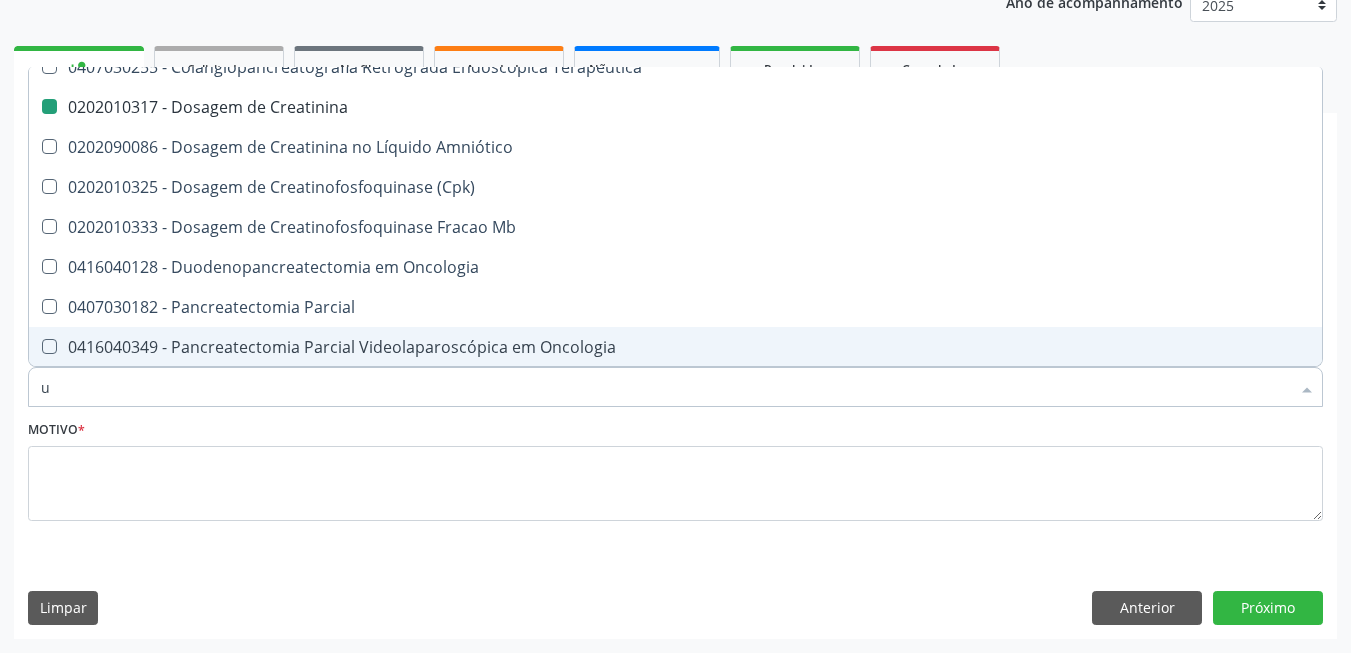 checkbox on "false" 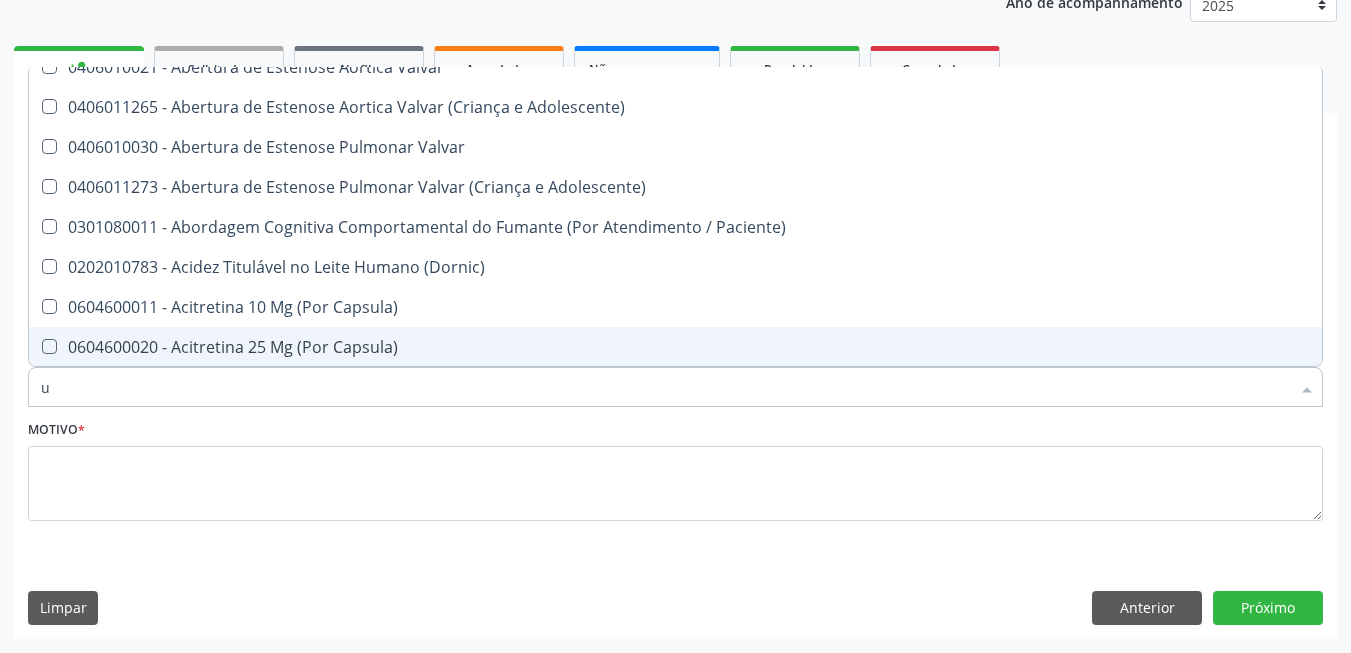 type on "ur" 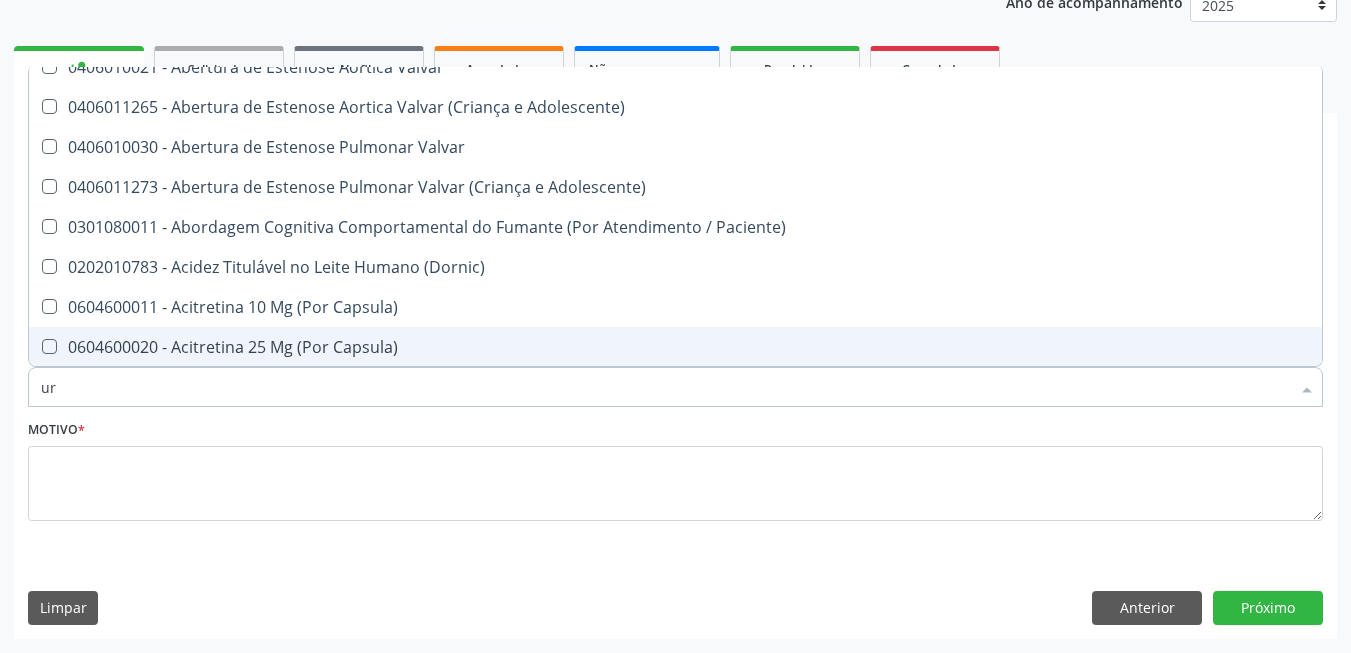checkbox on "true" 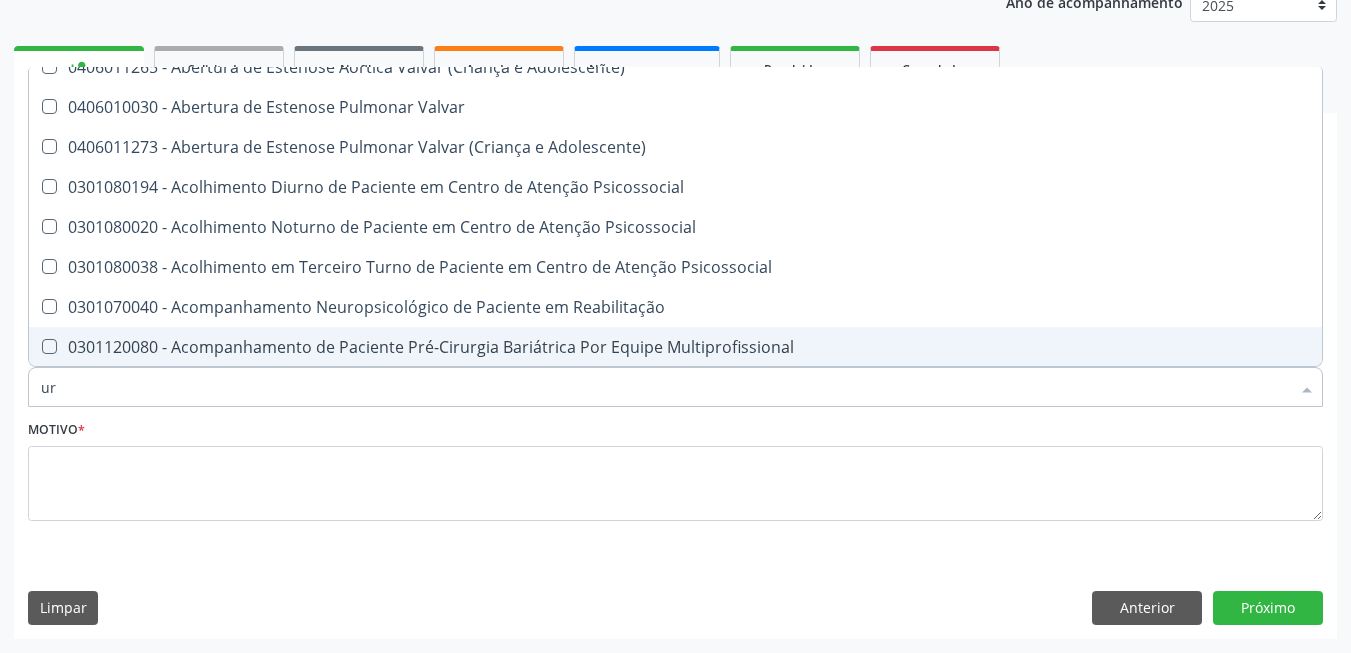 type on "ure" 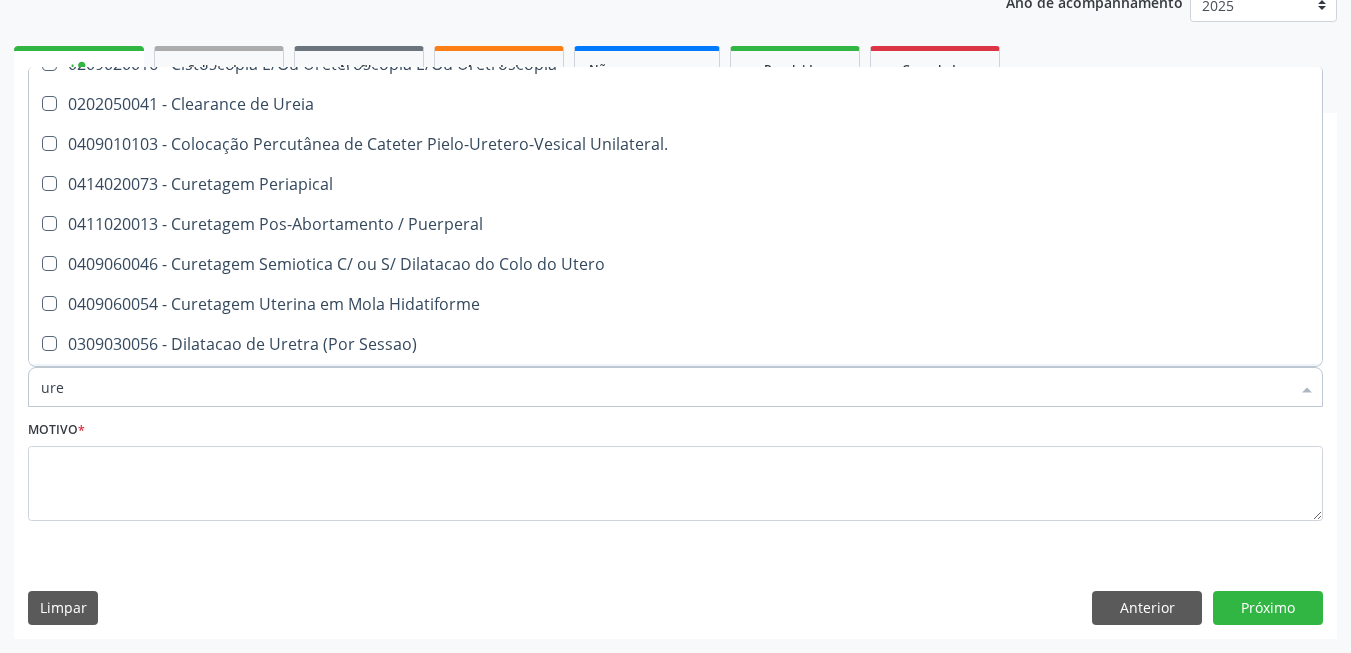 scroll, scrollTop: 300, scrollLeft: 0, axis: vertical 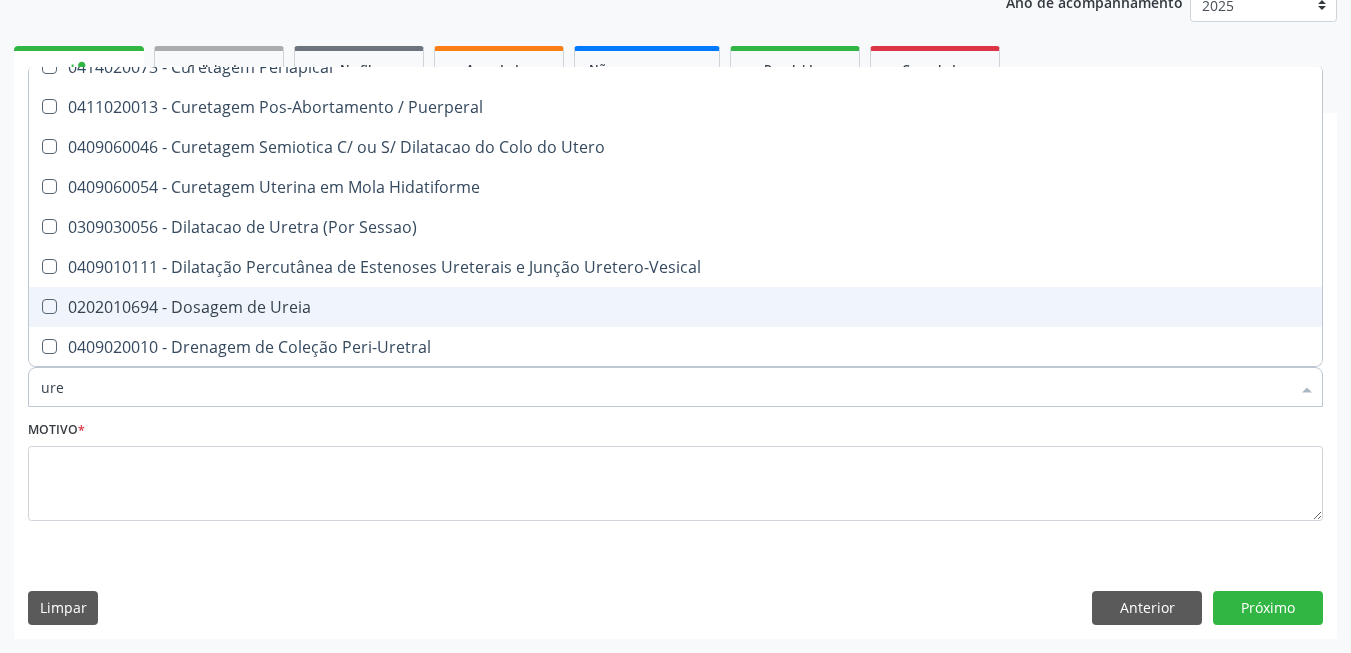 click on "0202010694 - Dosagem de Ureia" at bounding box center [675, 307] 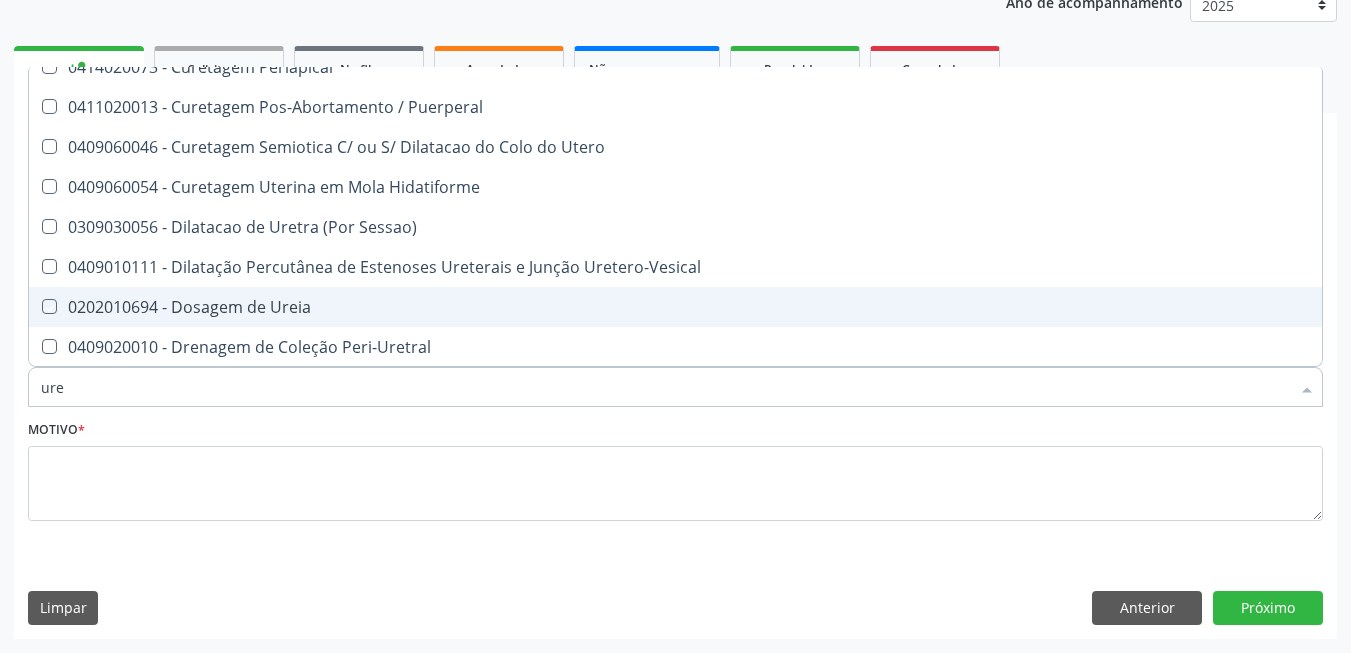 checkbox on "true" 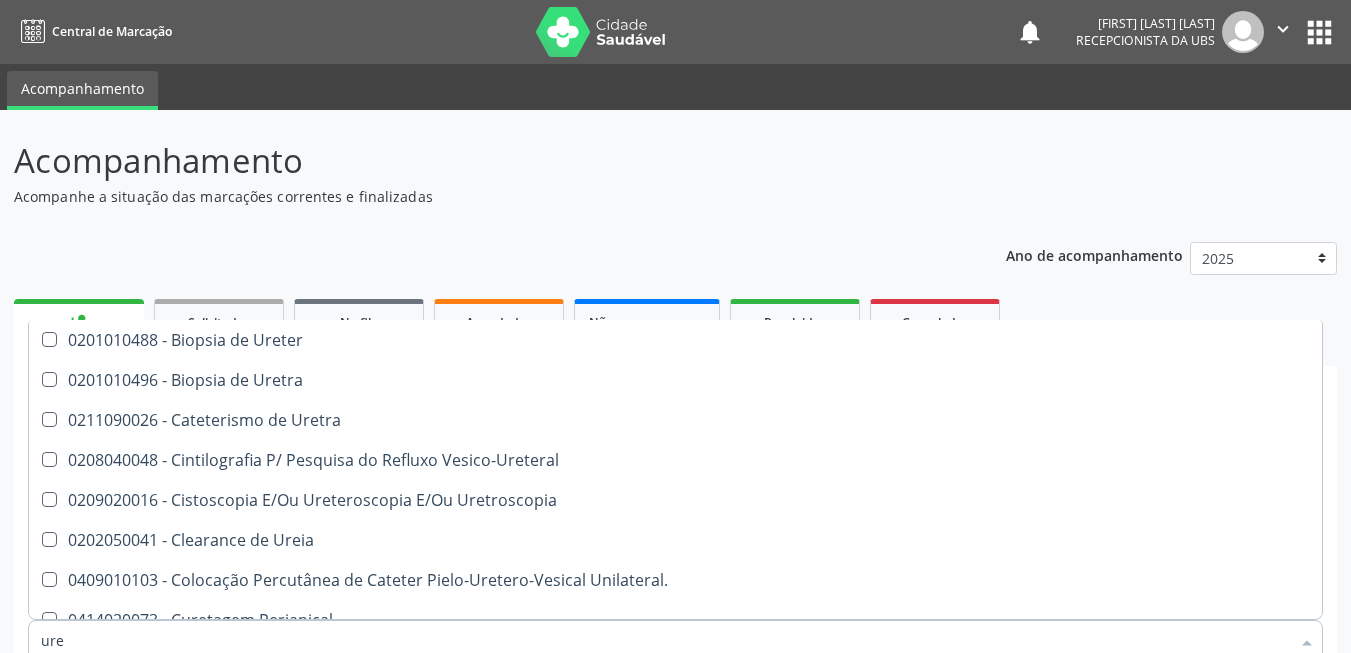 click on "ure" at bounding box center (665, 640) 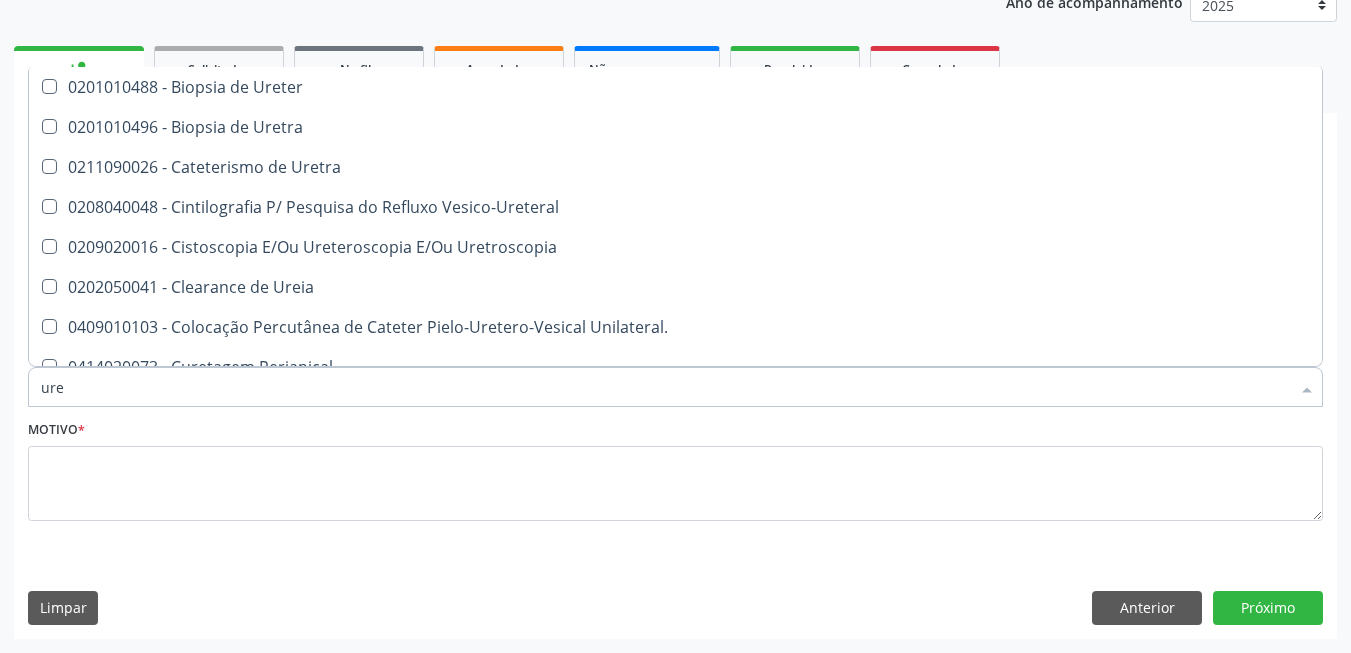 scroll, scrollTop: 300, scrollLeft: 0, axis: vertical 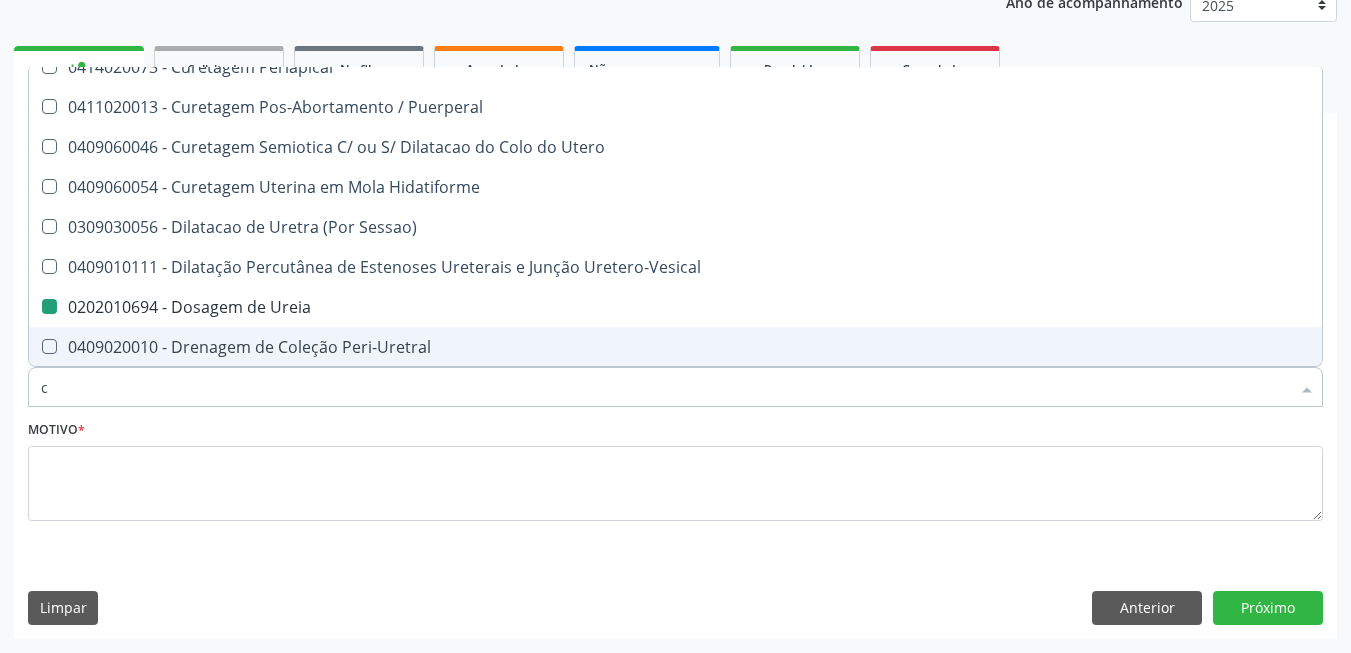 type on "ci" 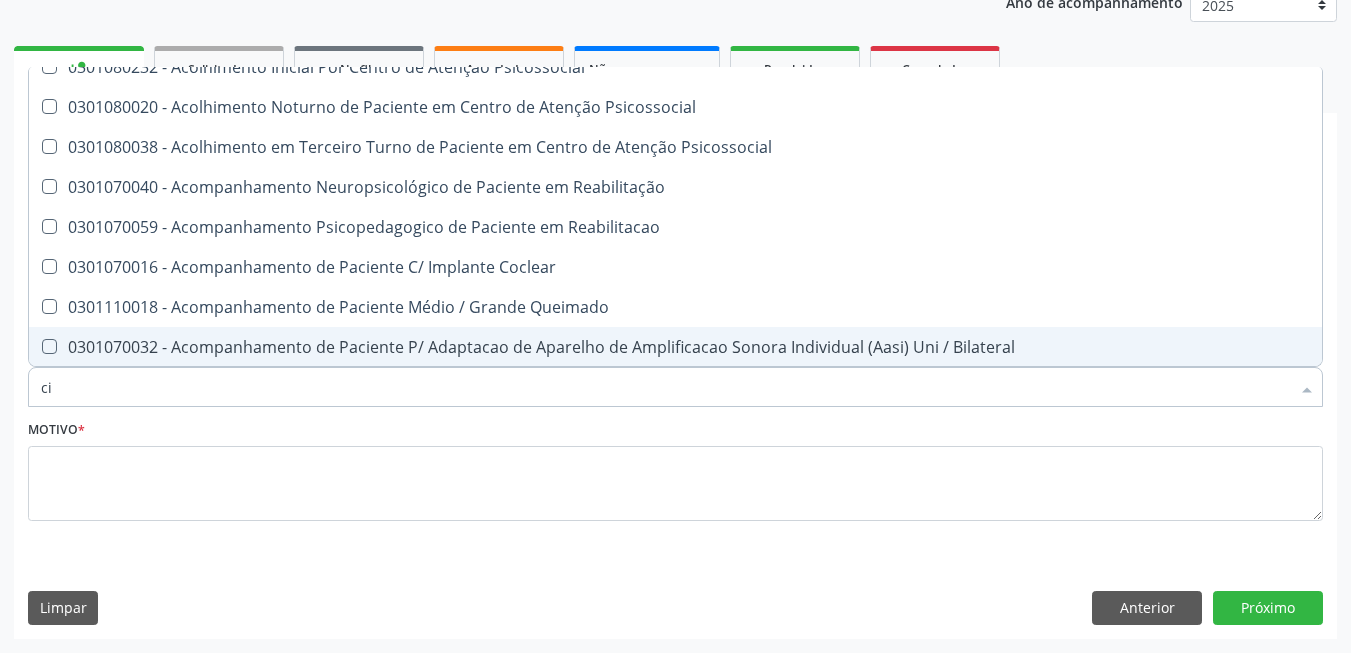 checkbox on "false" 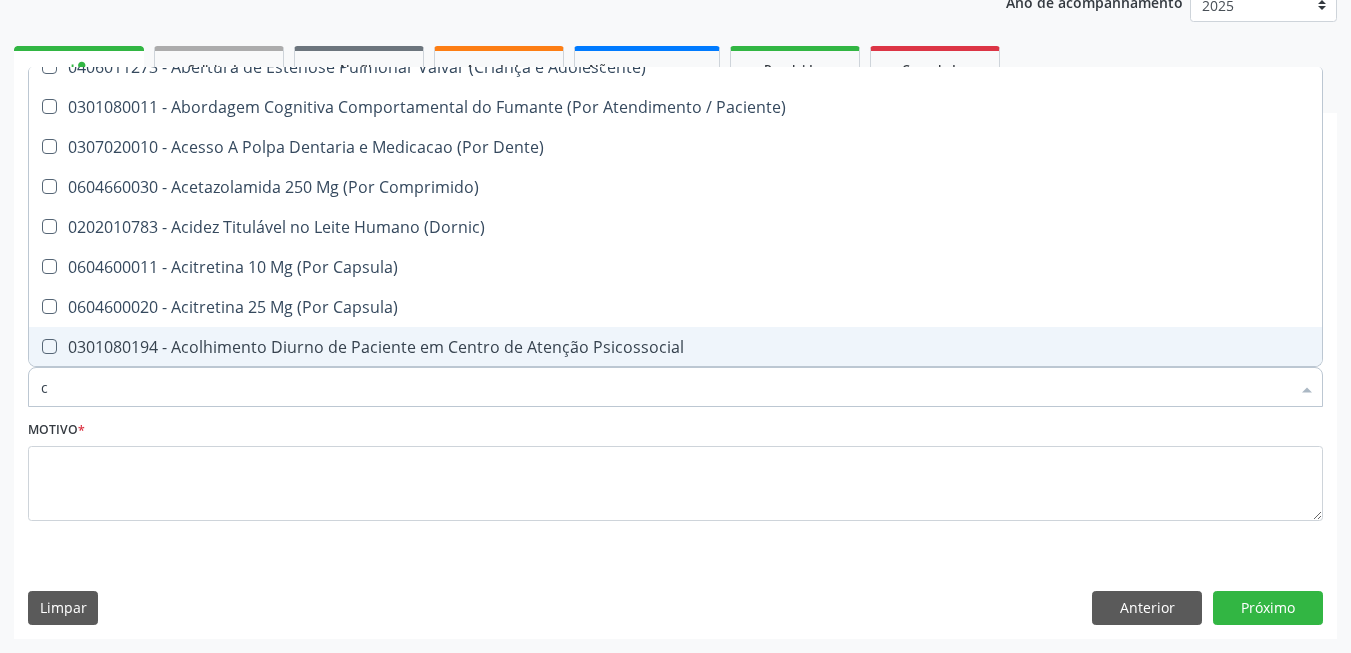 checkbox on "false" 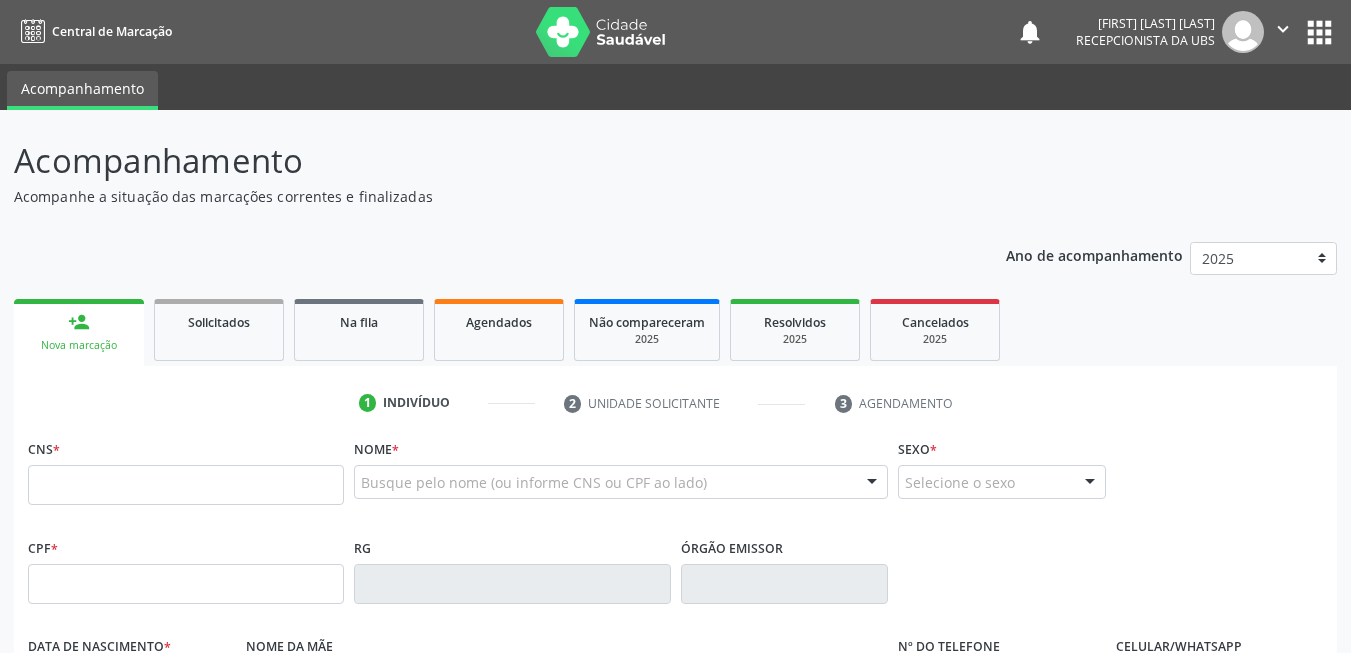 scroll, scrollTop: 0, scrollLeft: 0, axis: both 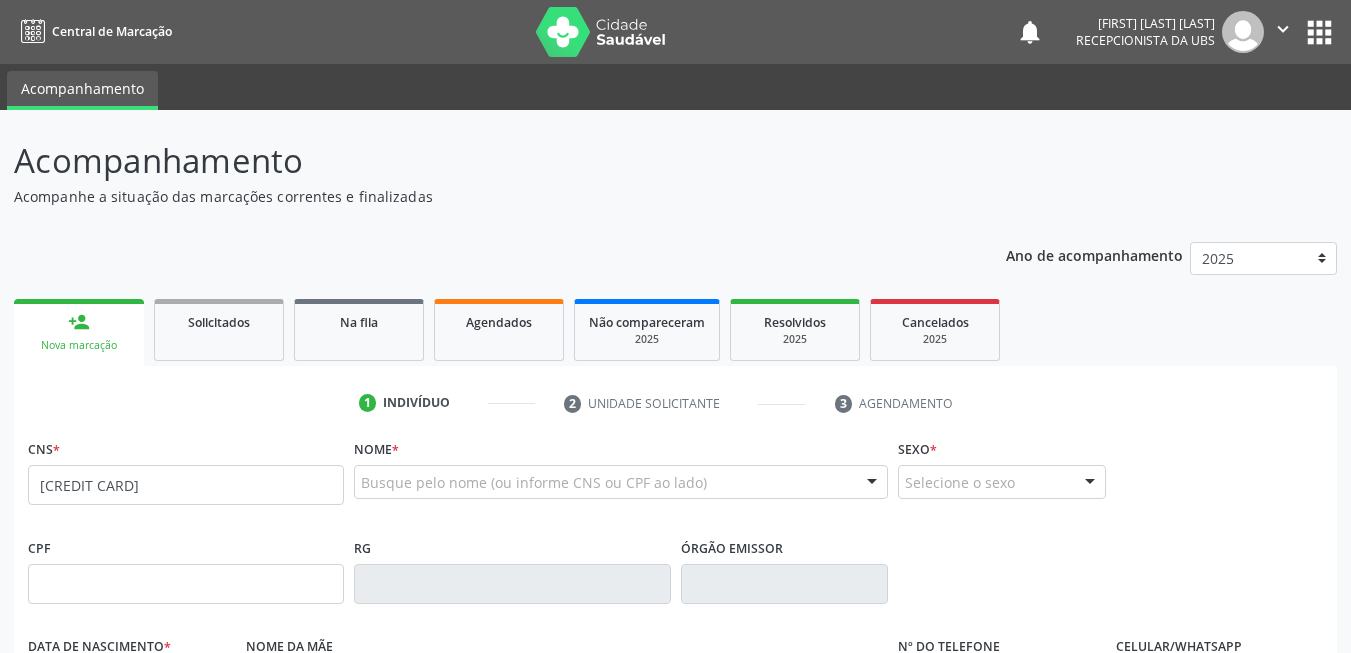 type on "[CREDIT CARD]" 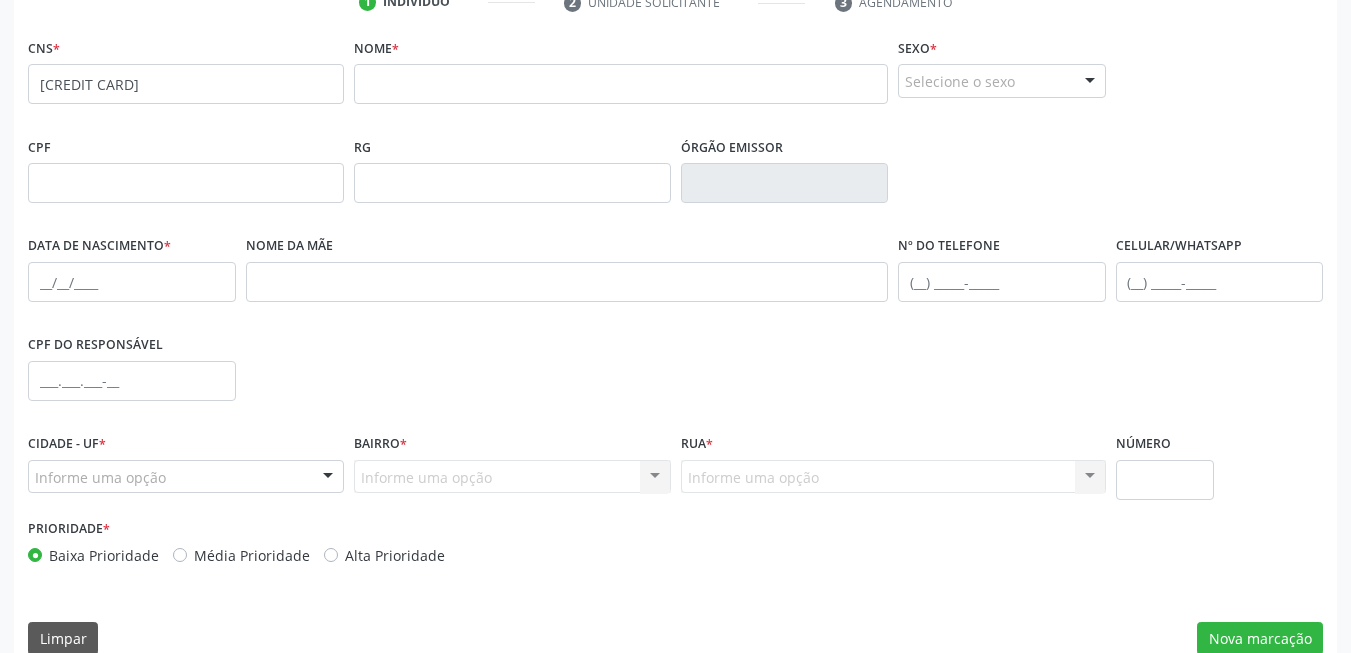 scroll, scrollTop: 431, scrollLeft: 0, axis: vertical 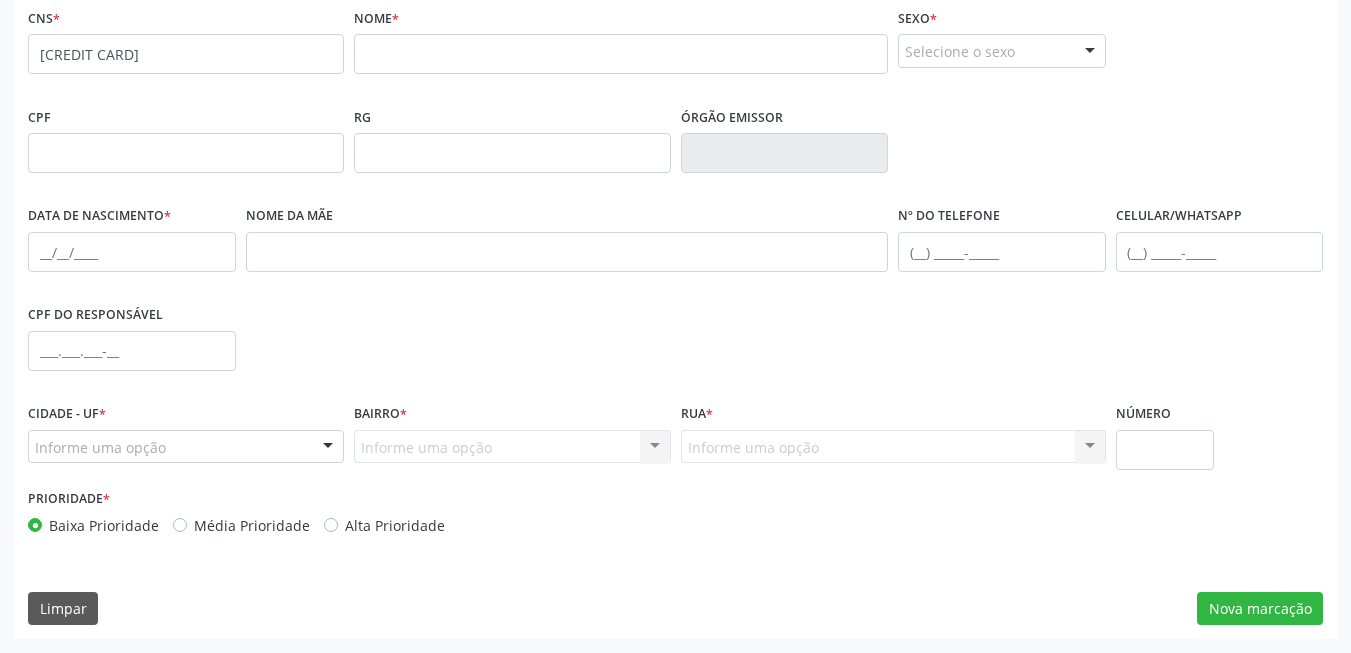 click on "none" at bounding box center [291, 51] 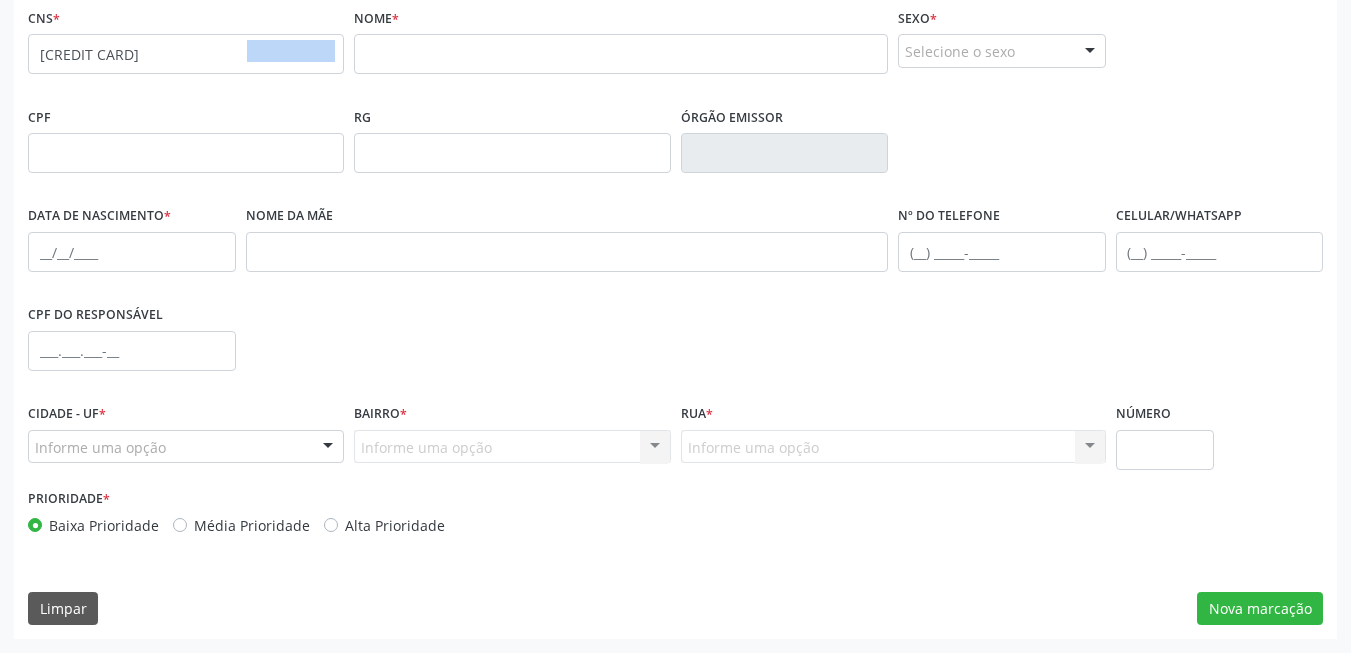 click on "none" at bounding box center (291, 51) 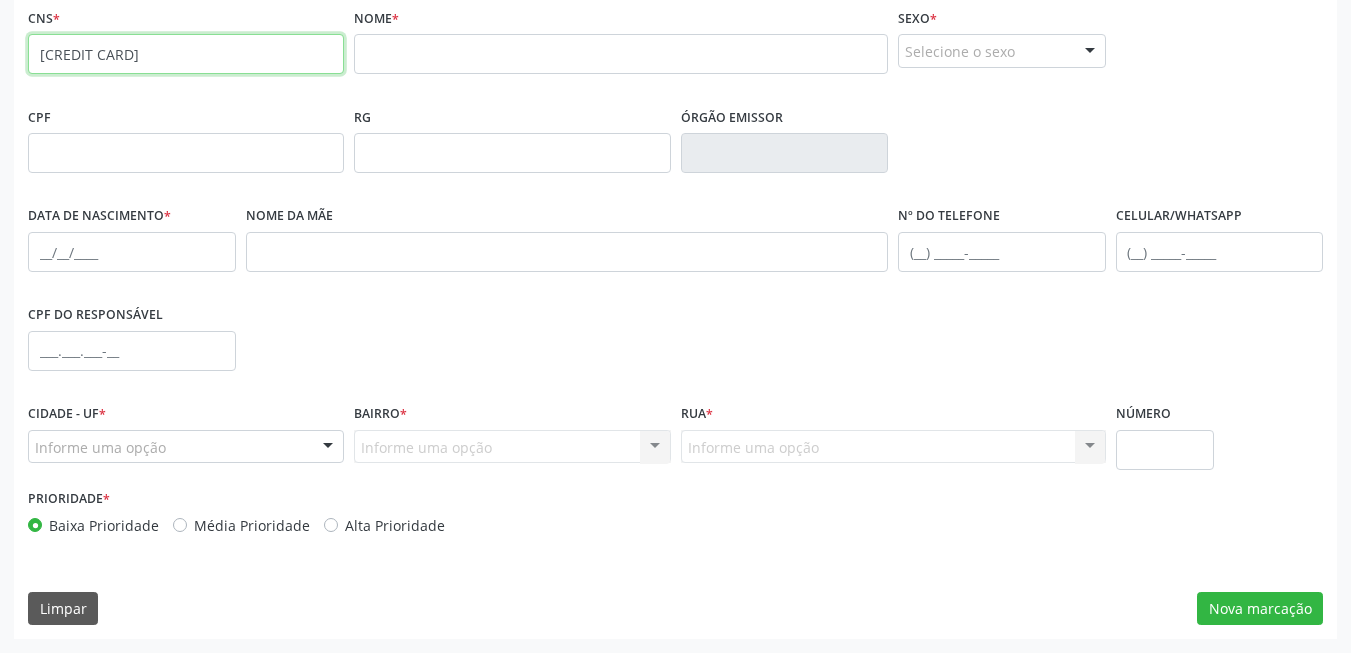 drag, startPoint x: 252, startPoint y: 47, endPoint x: 230, endPoint y: 58, distance: 24.596748 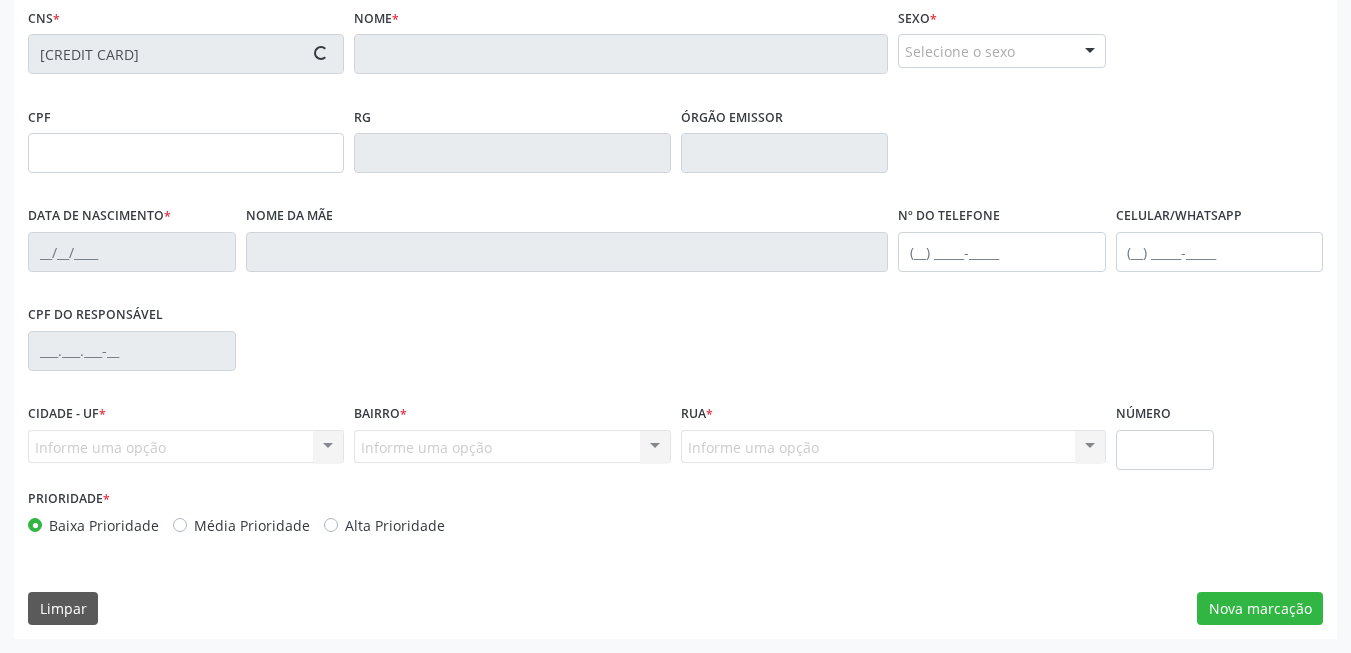 type on "[DATE]" 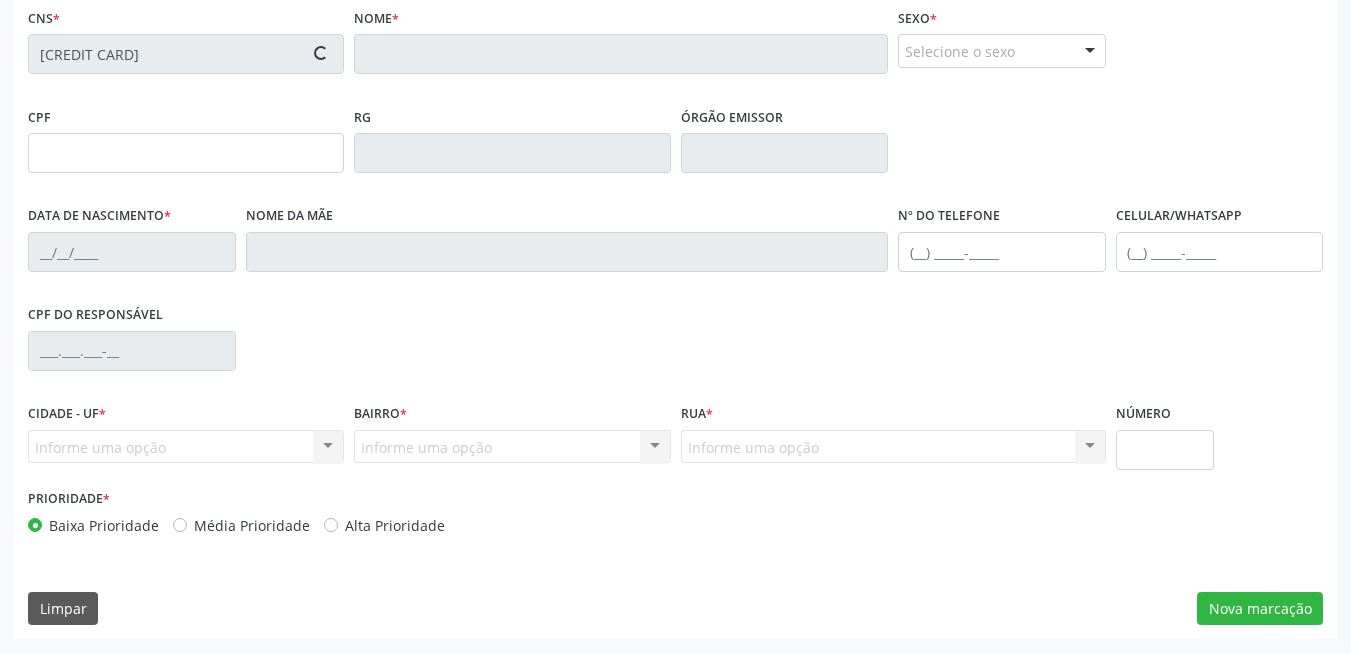type on "[FIRST] [LAST] [LAST]" 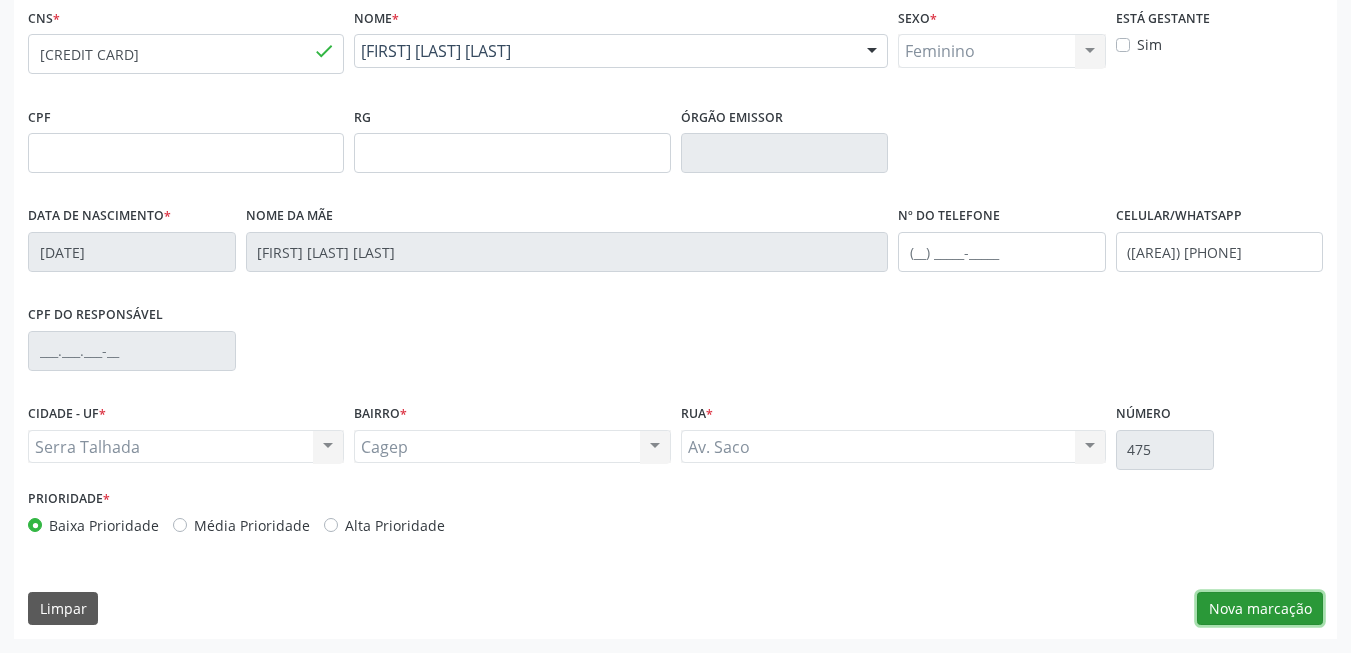 click on "Nova marcação" at bounding box center (1260, 609) 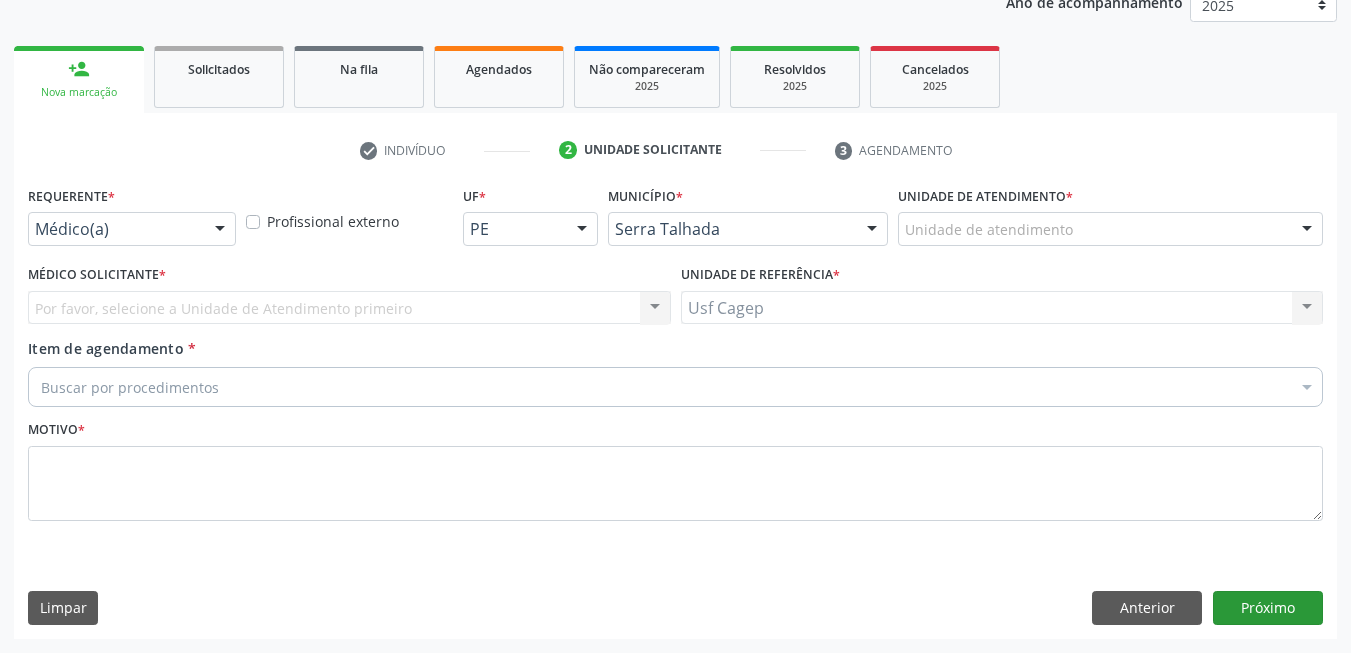 scroll, scrollTop: 253, scrollLeft: 0, axis: vertical 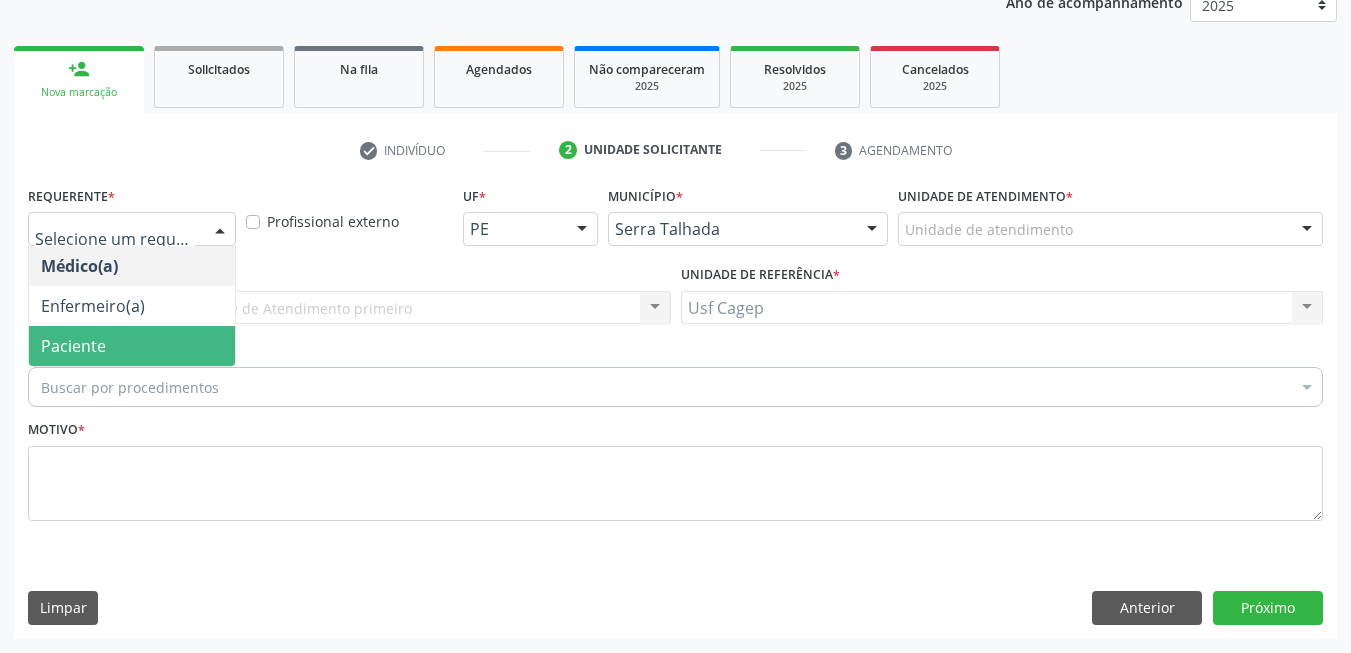 click on "Paciente" at bounding box center (73, 346) 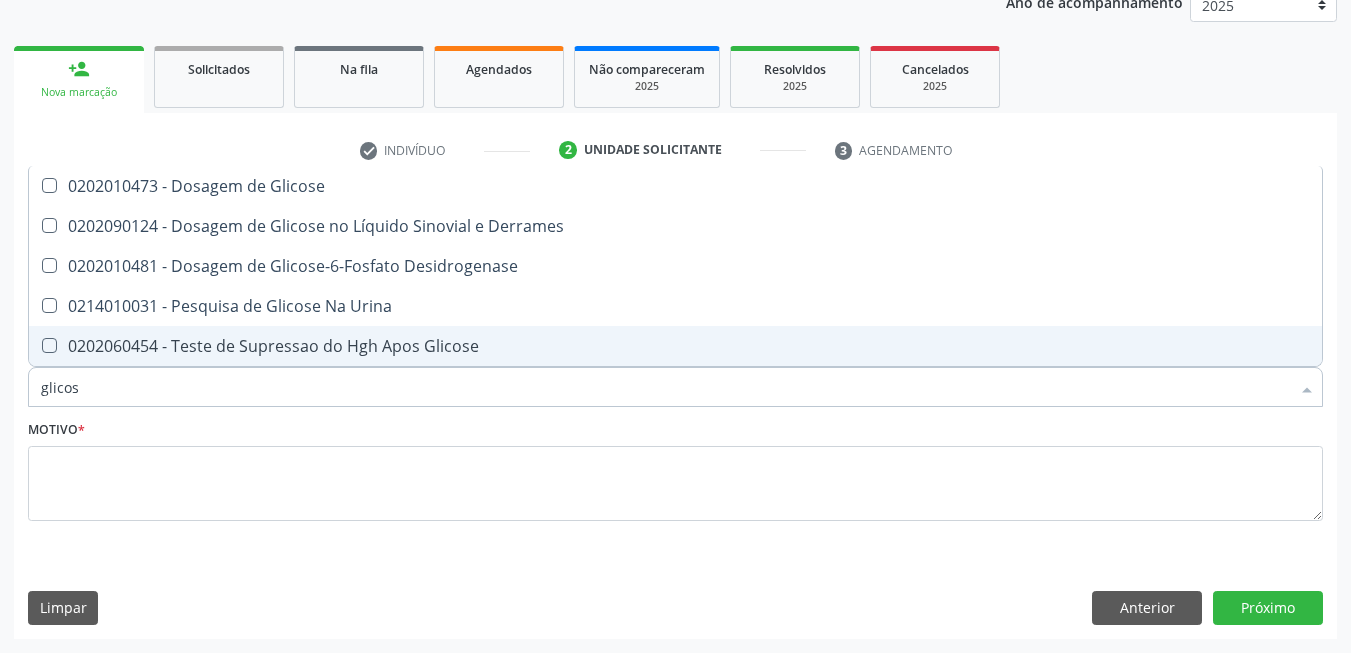 type on "glicose" 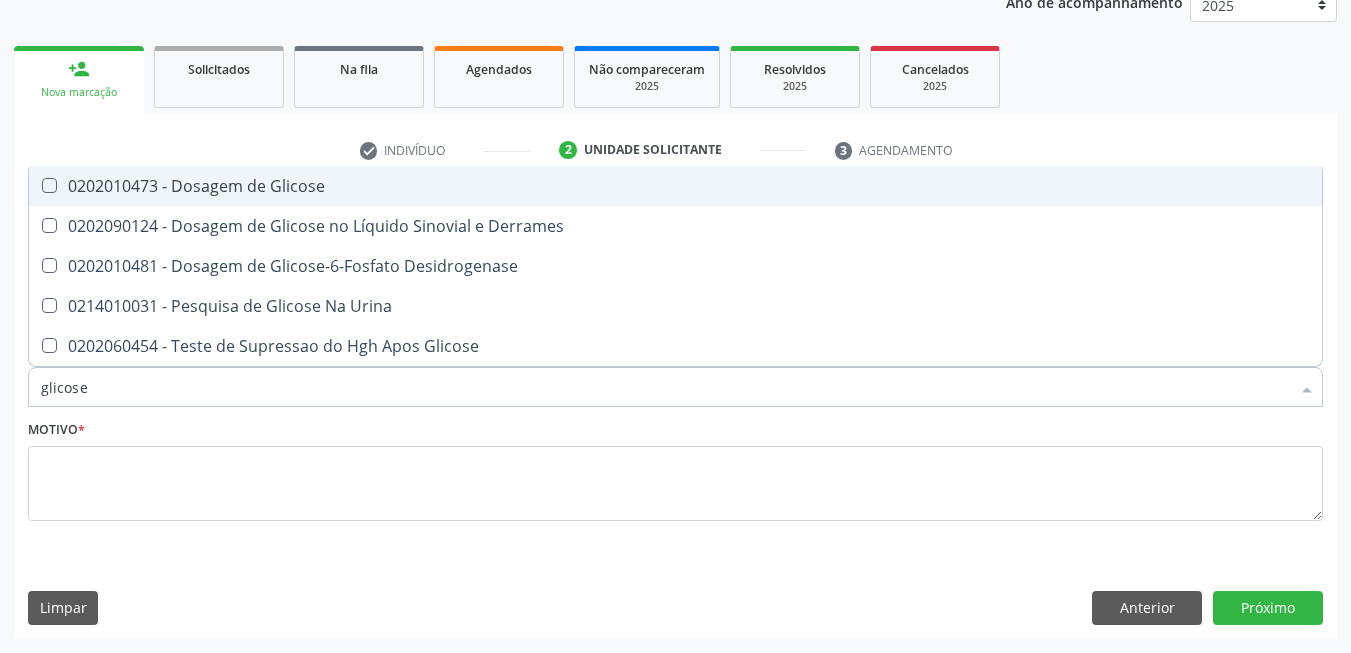 click on "0202010473 - Dosagem de Glicose" at bounding box center (675, 186) 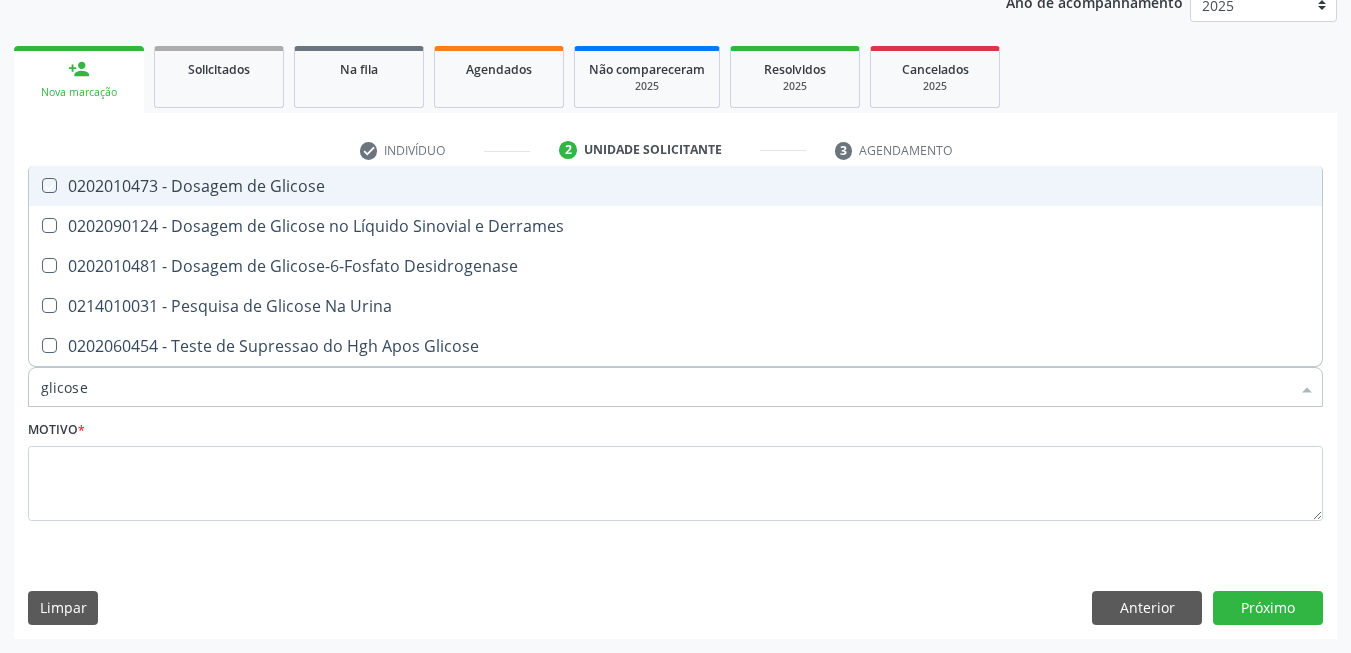 checkbox on "true" 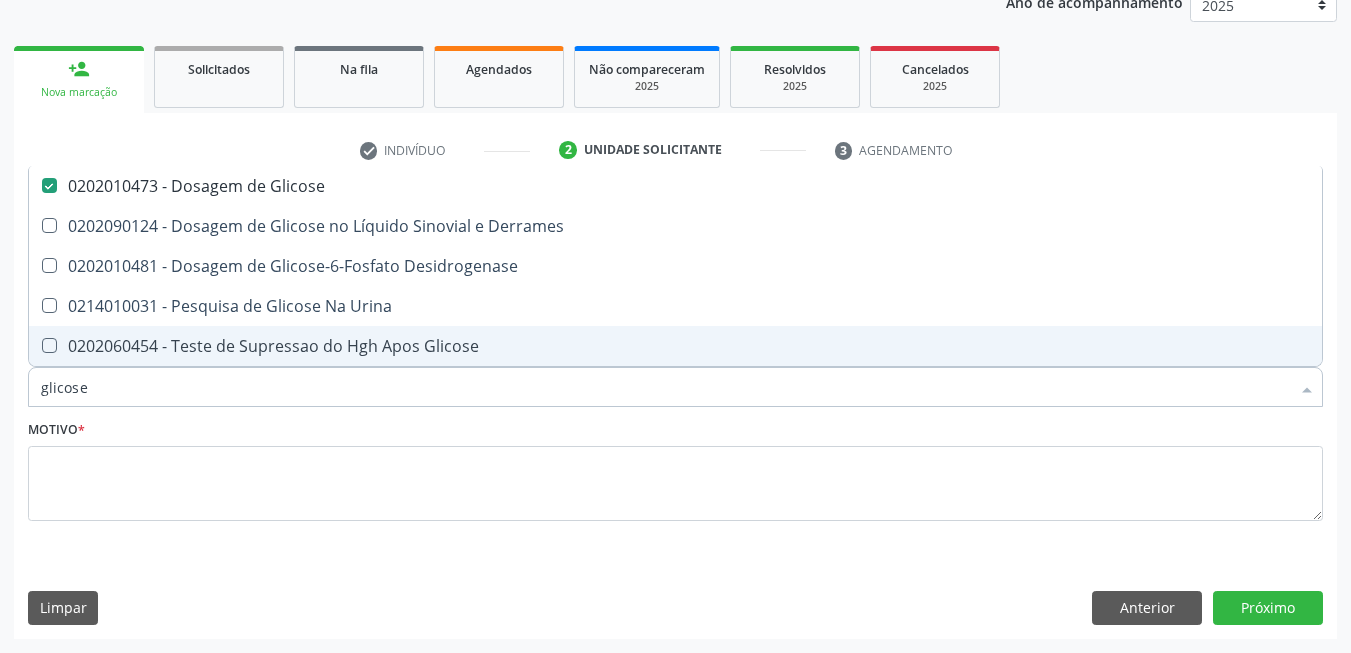 click on "glicose" at bounding box center [665, 387] 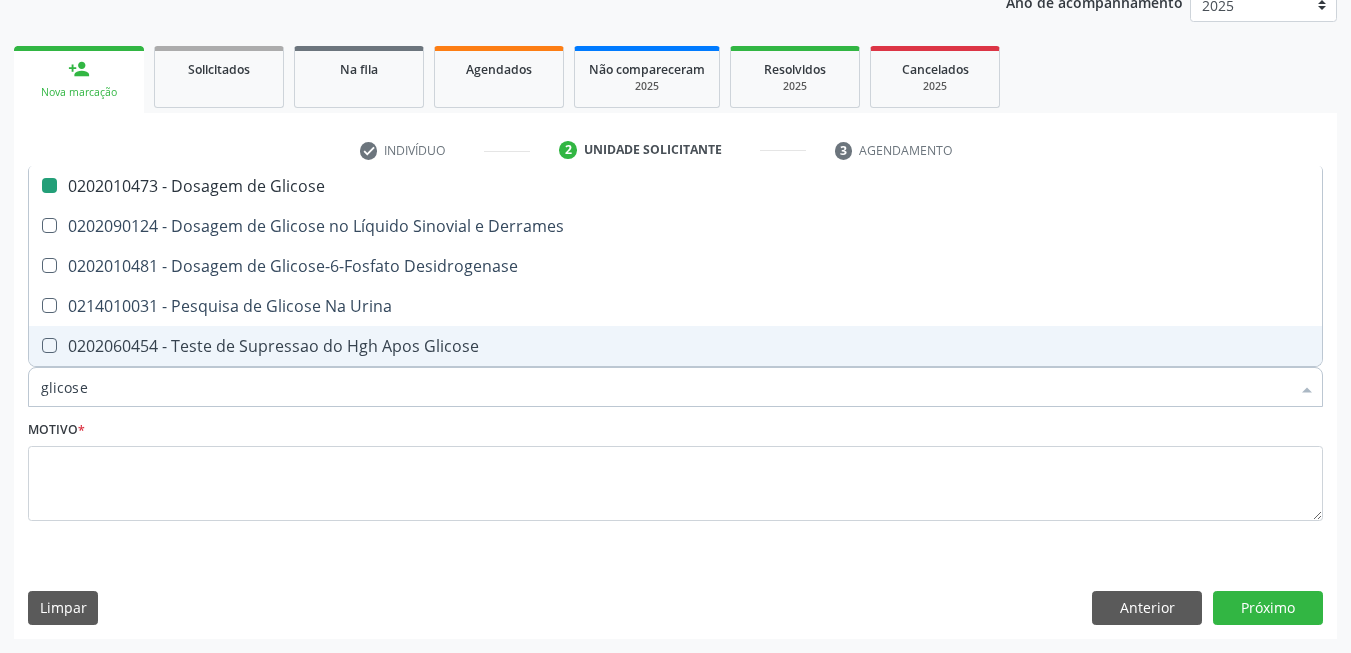 type on "c" 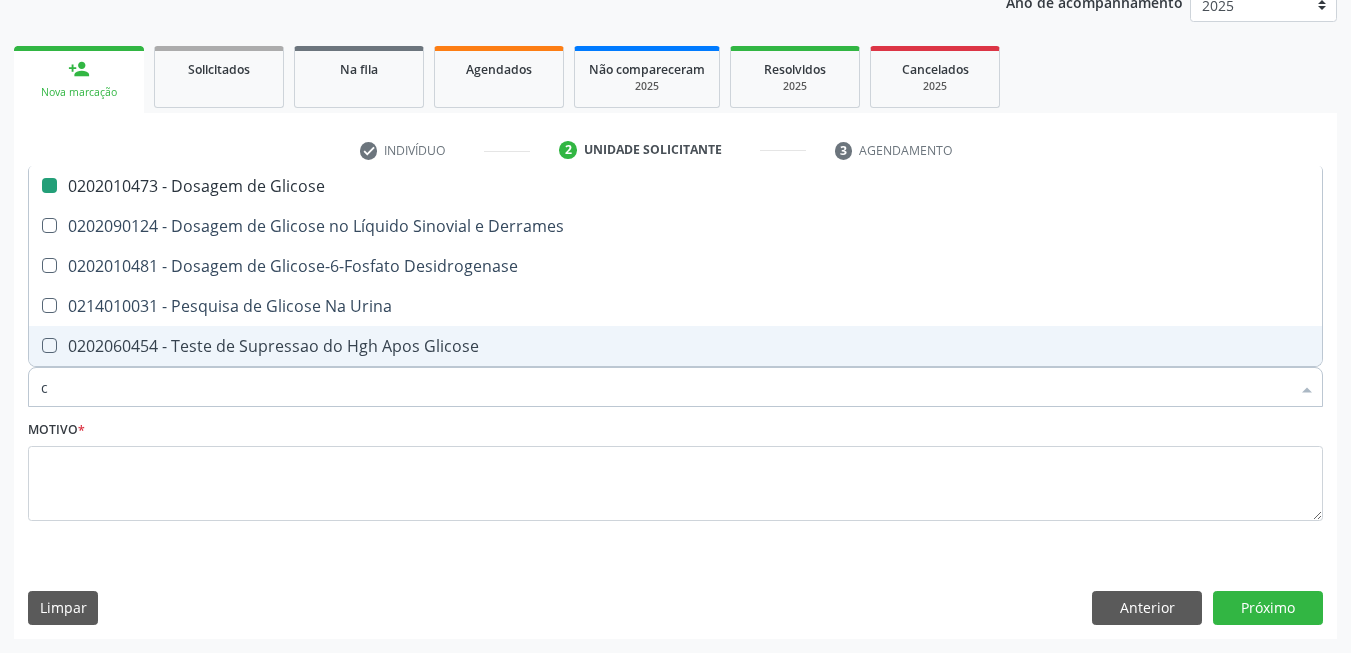 checkbox on "false" 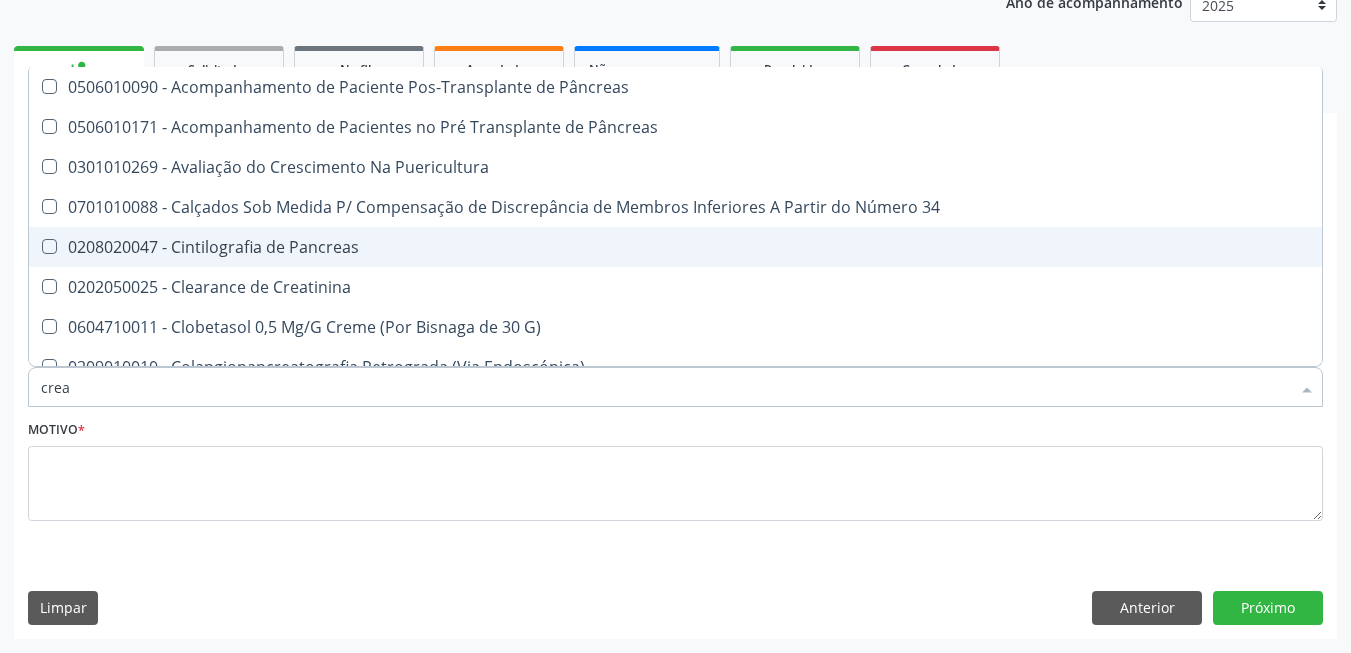 type on "creat" 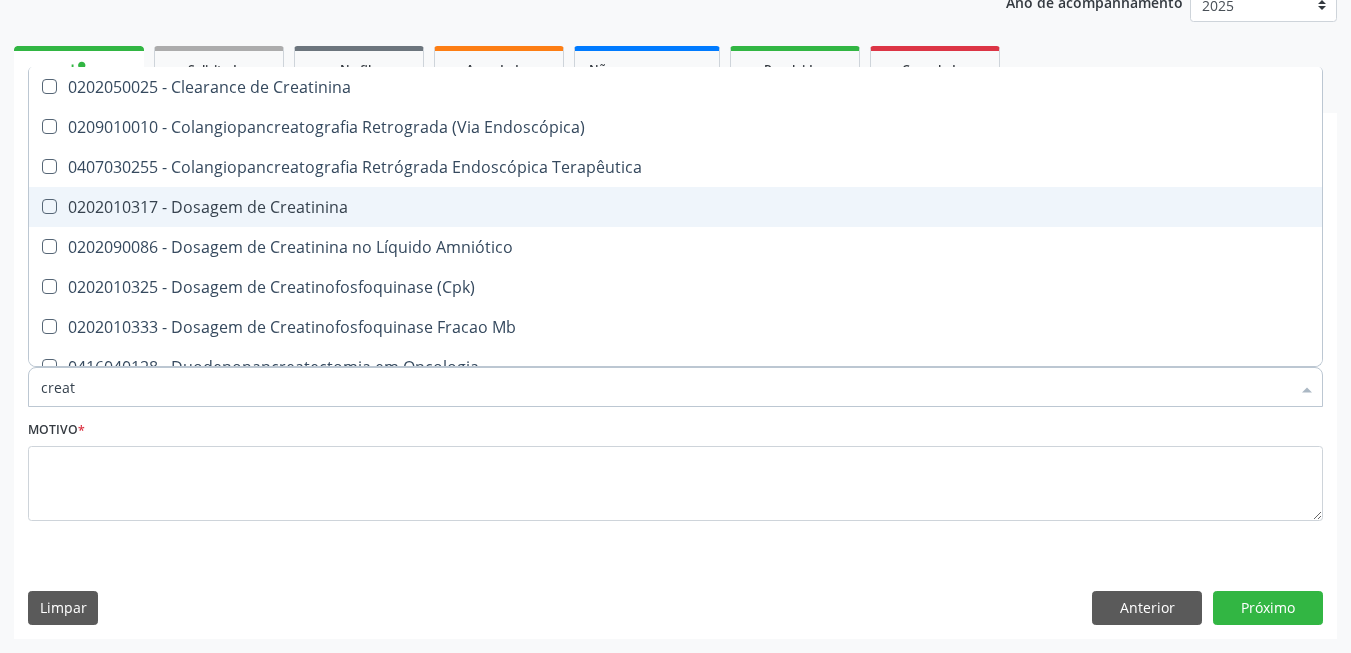 click on "0202010317 - Dosagem de Creatinina" at bounding box center [675, 207] 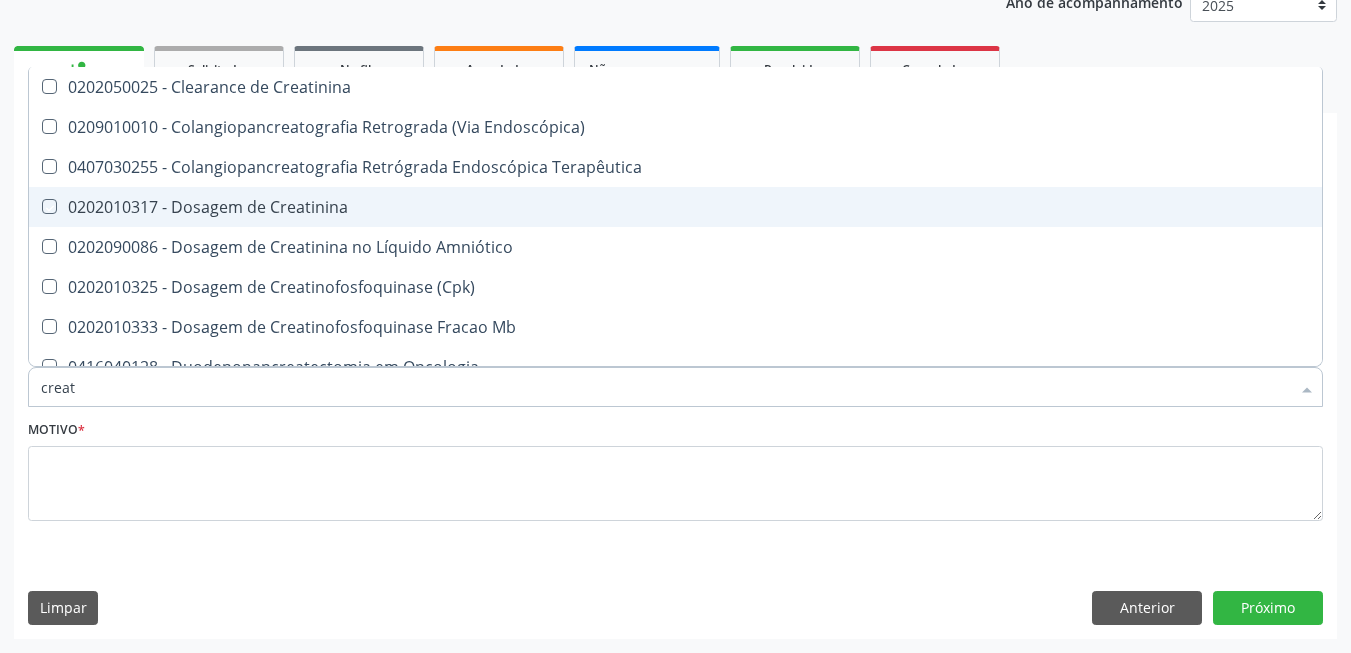 checkbox on "true" 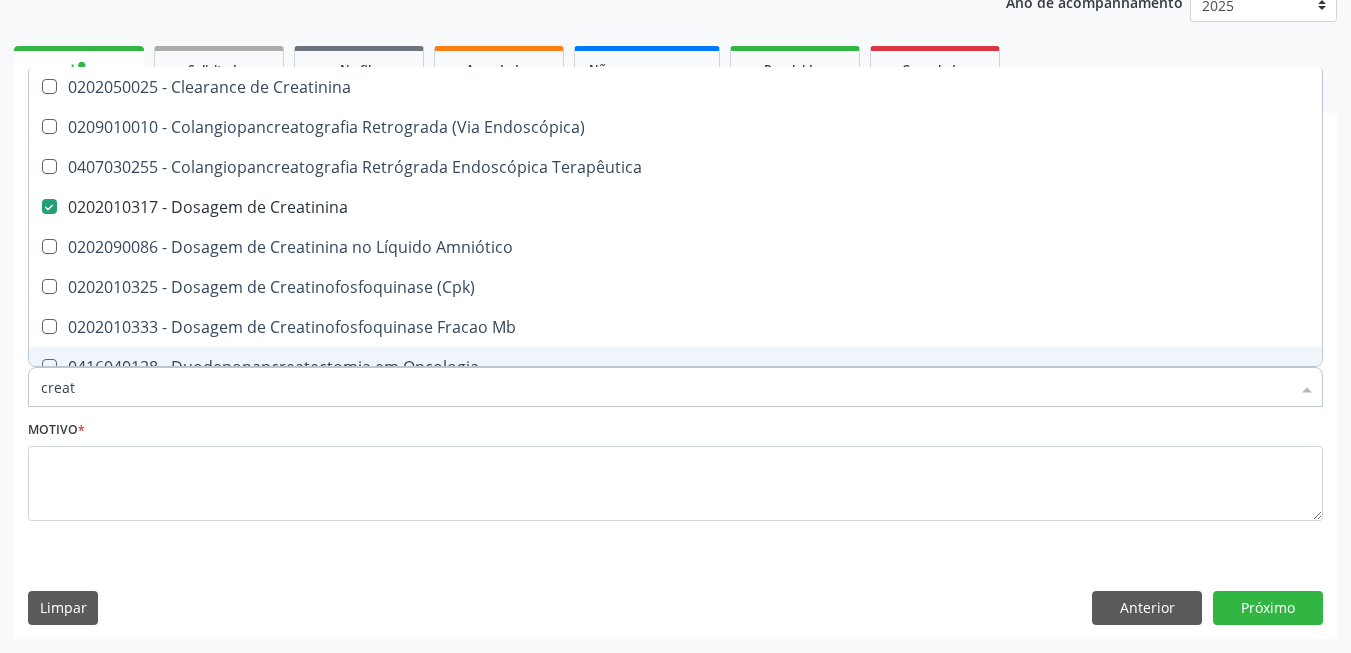 click on "creat" at bounding box center (665, 387) 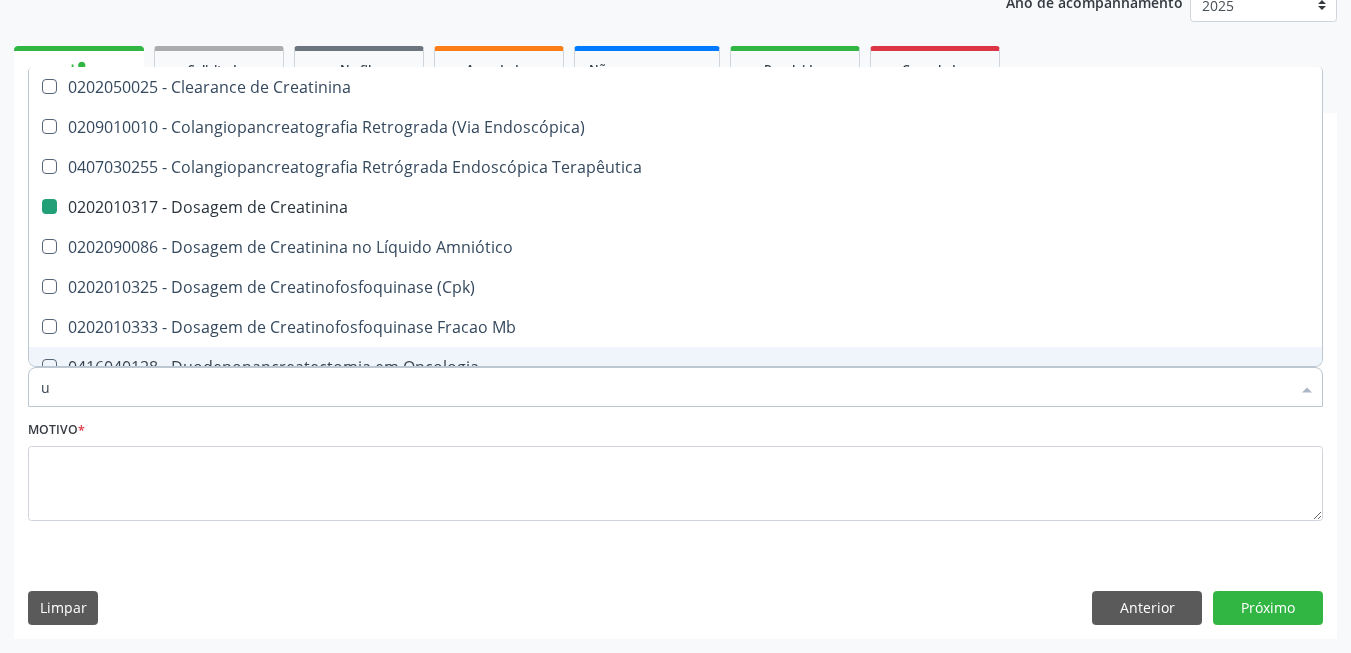 type on "ur" 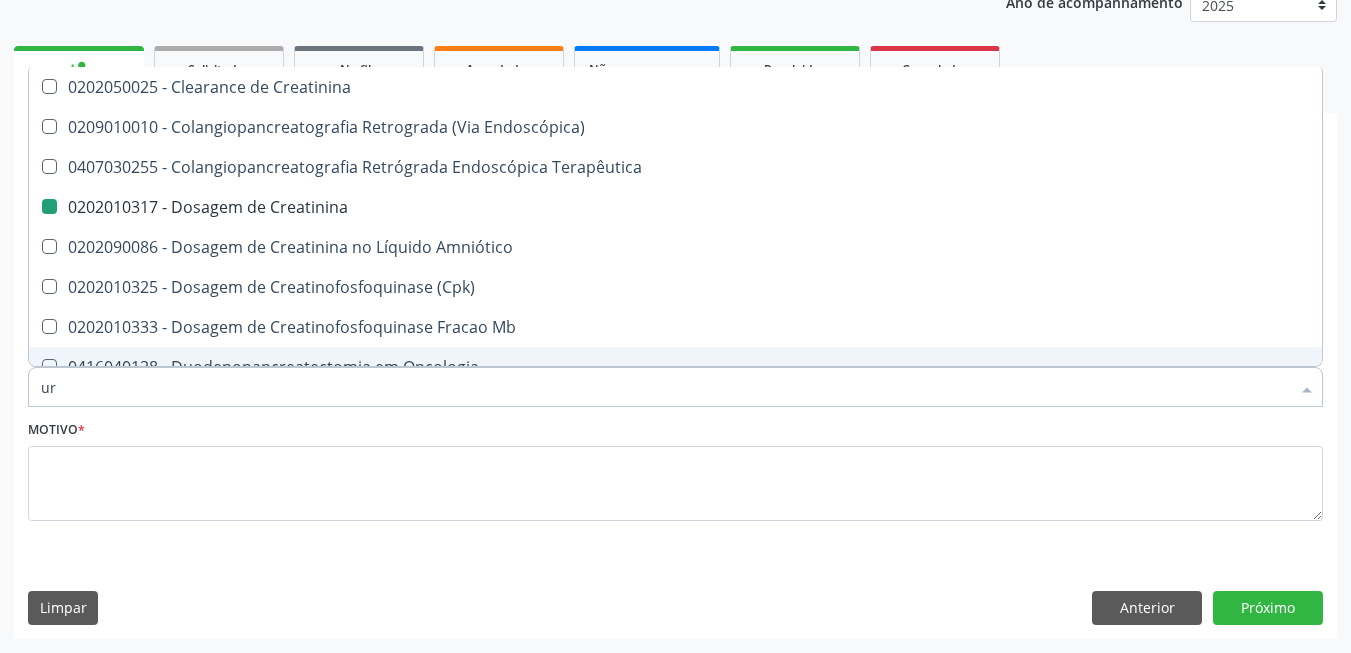 checkbox on "false" 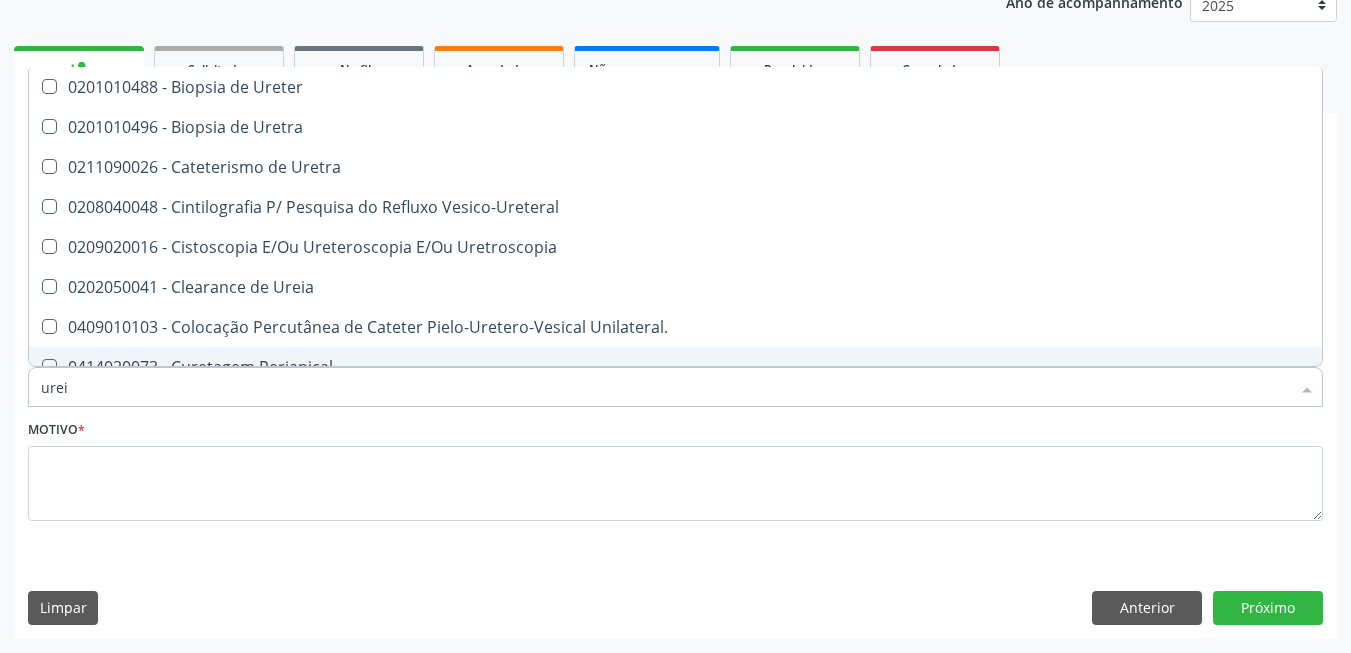 type on "ureia" 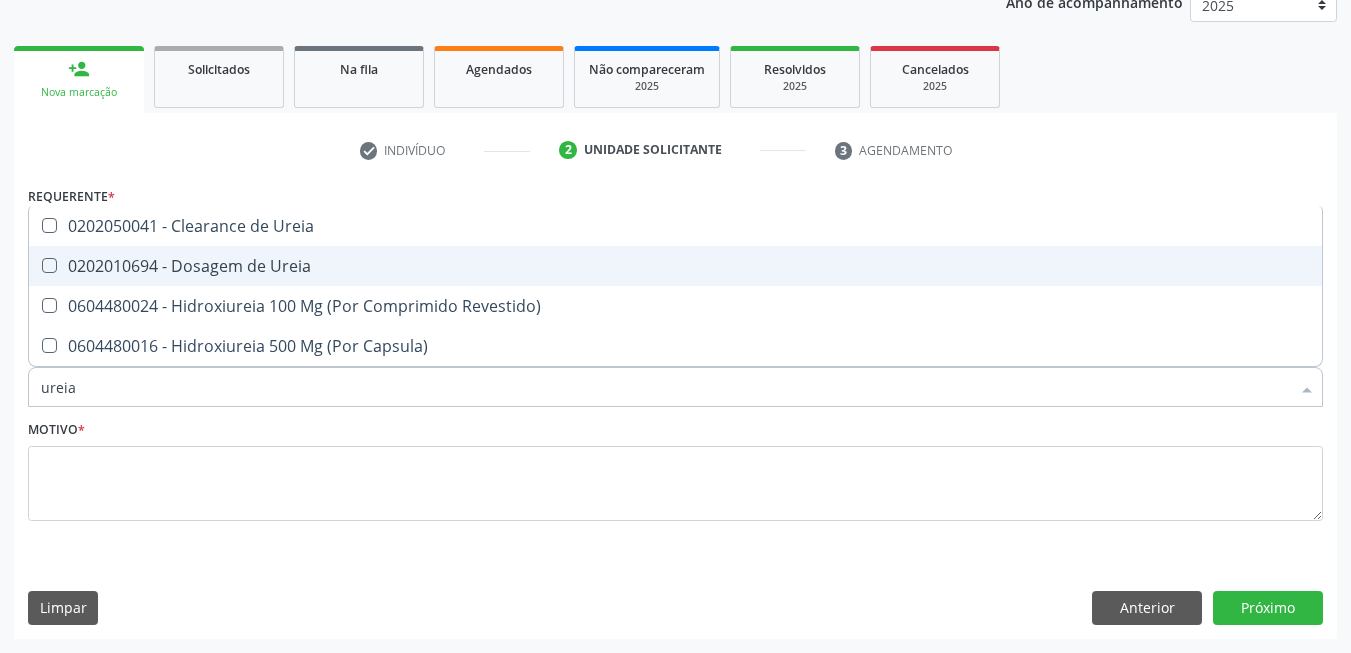 click on "0202010694 - Dosagem de Ureia" at bounding box center [675, 266] 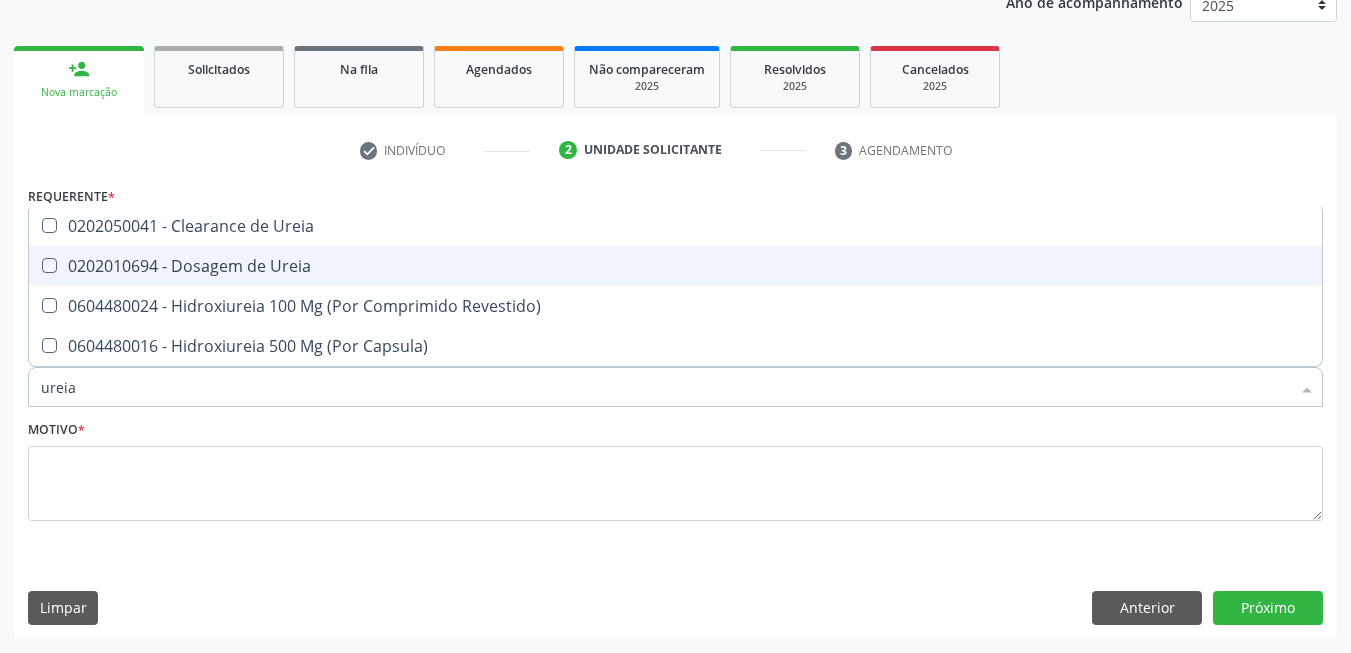 checkbox on "true" 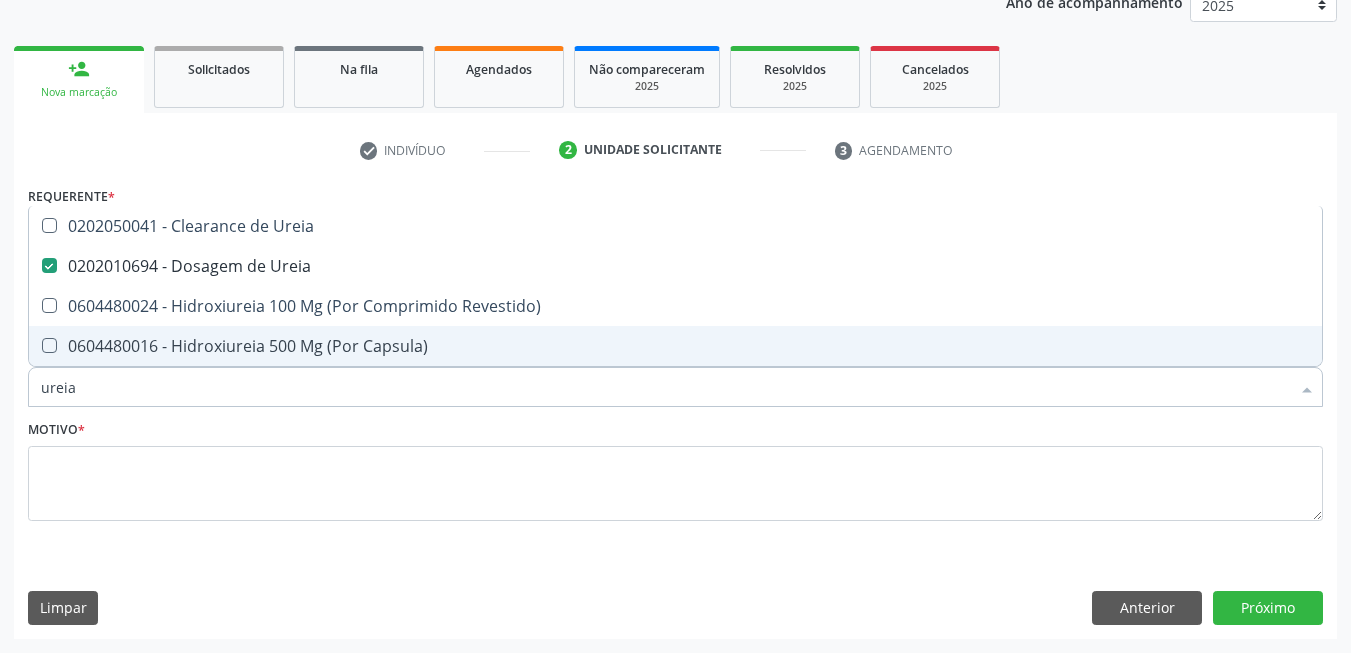 click on "ureia" at bounding box center (665, 387) 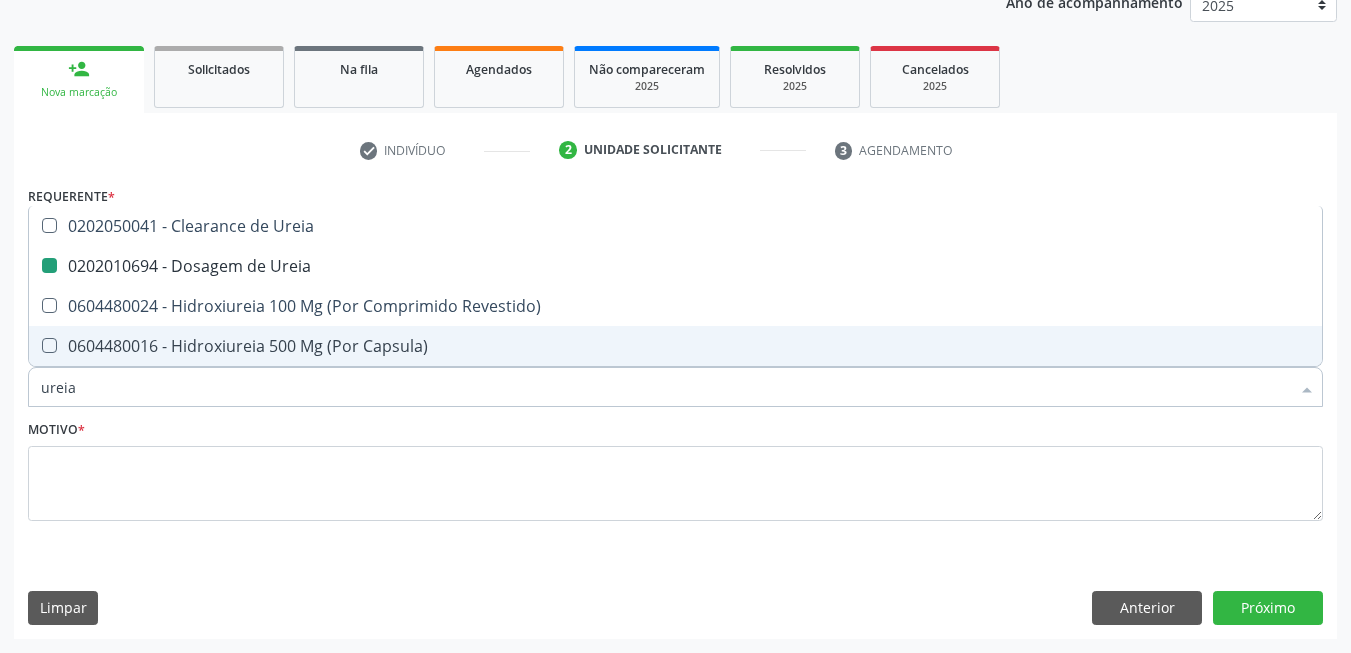 type on "c" 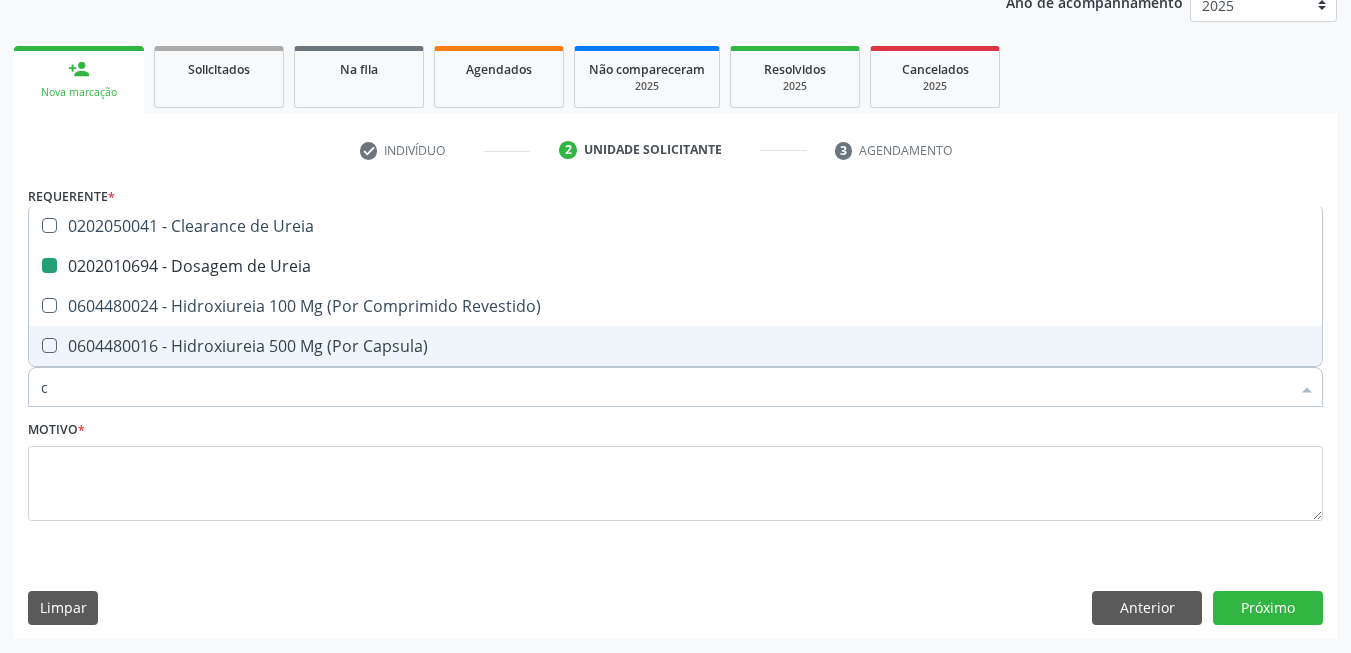 checkbox on "false" 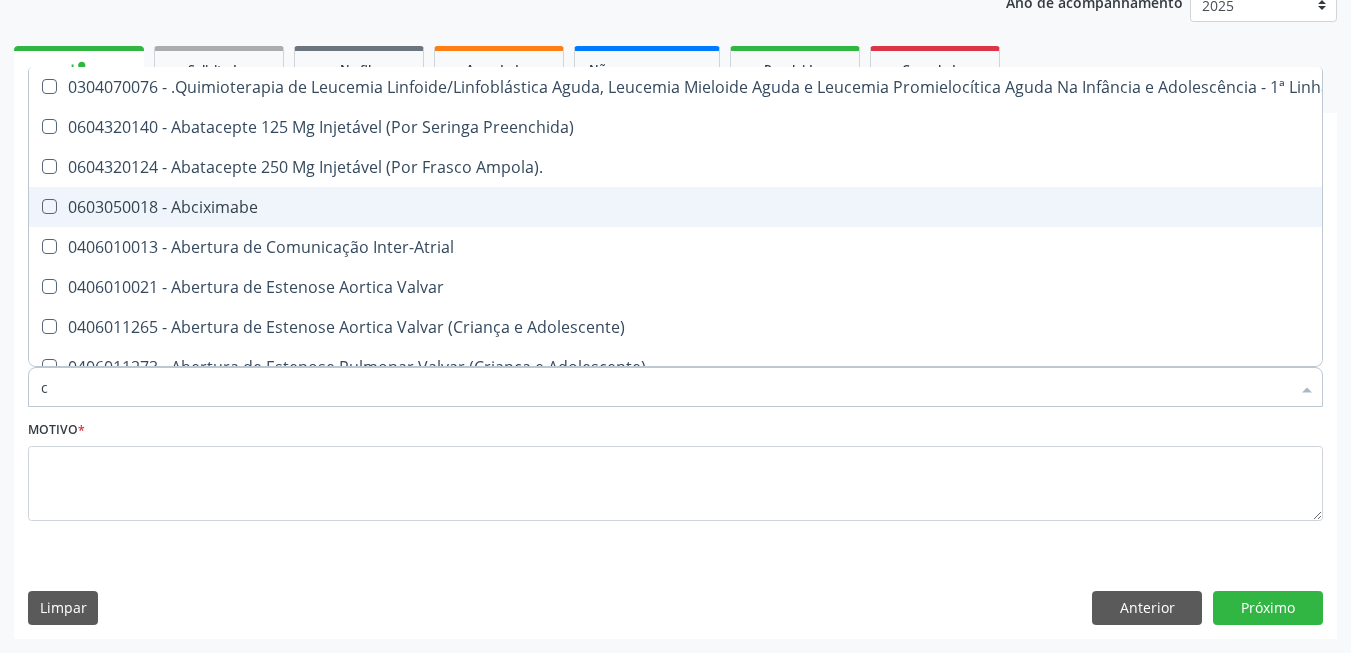 type on "co" 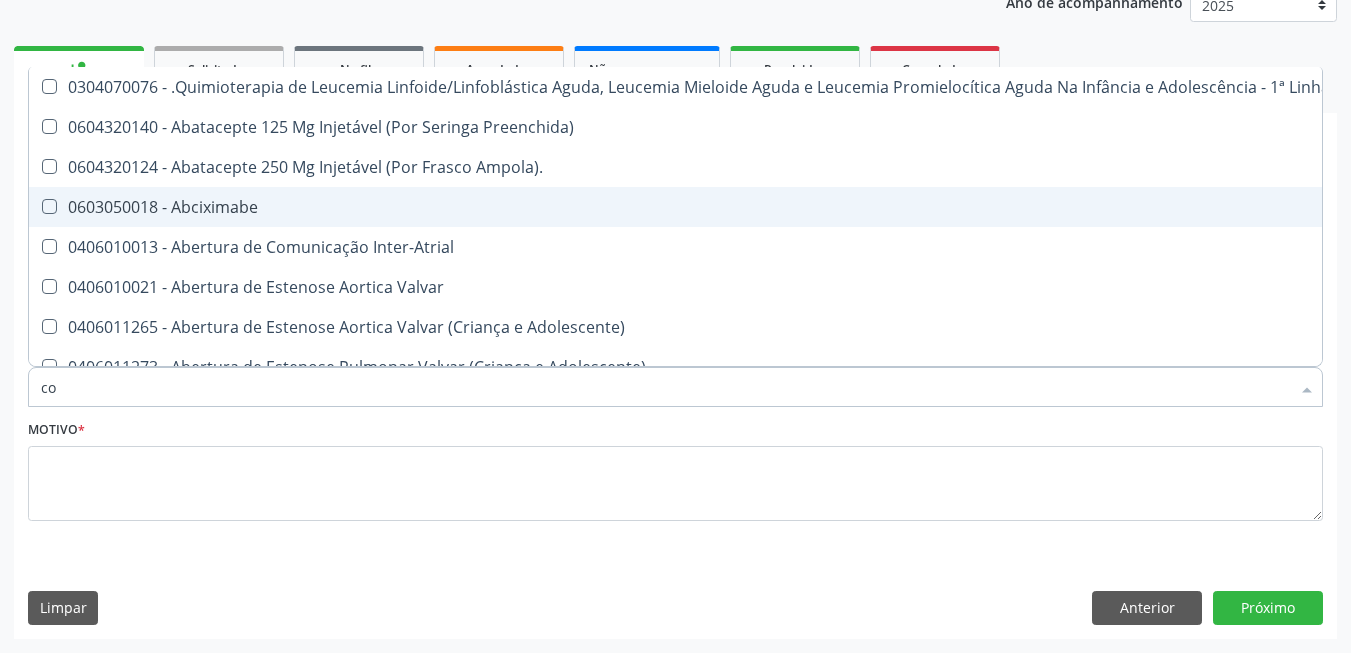 checkbox on "true" 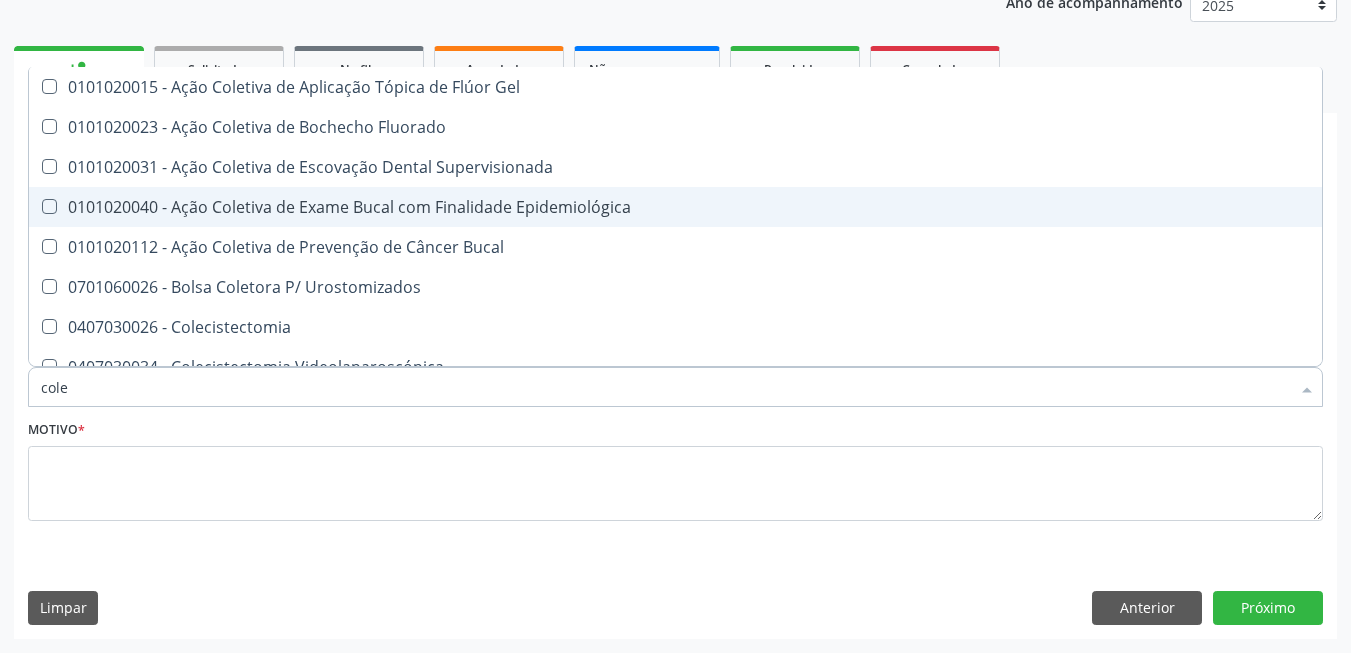 type on "coles" 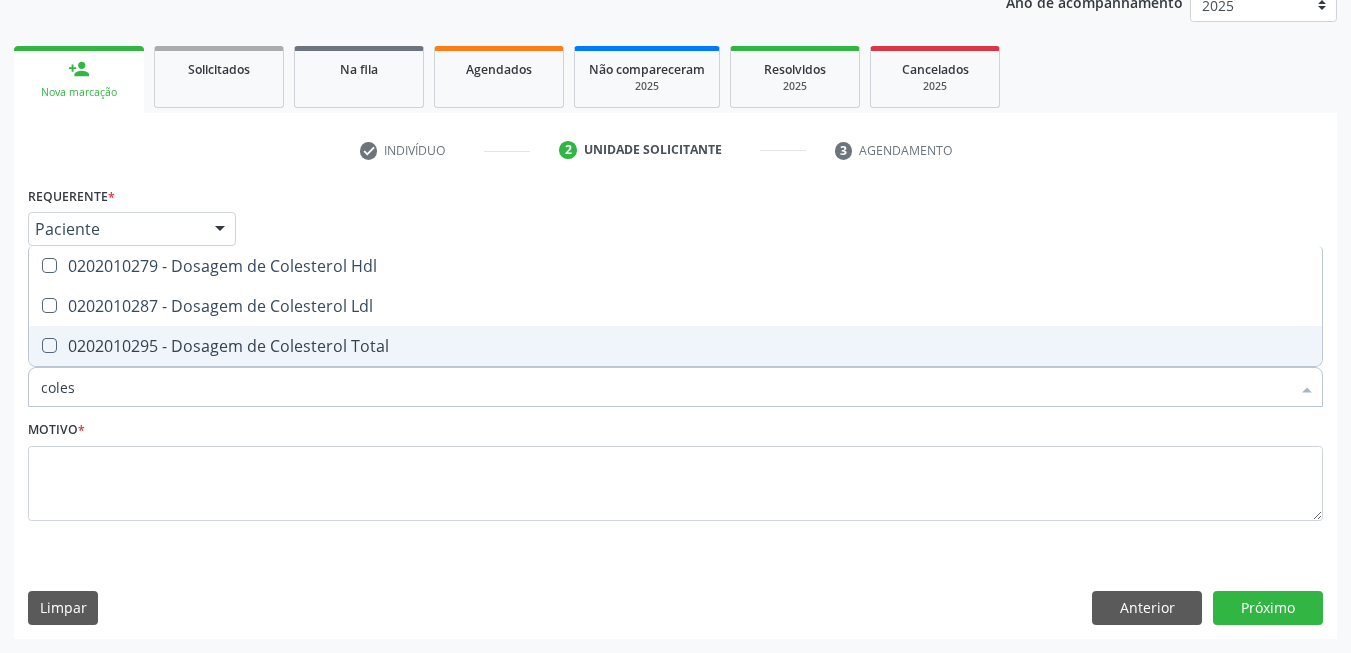 drag, startPoint x: 181, startPoint y: 356, endPoint x: 188, endPoint y: 332, distance: 25 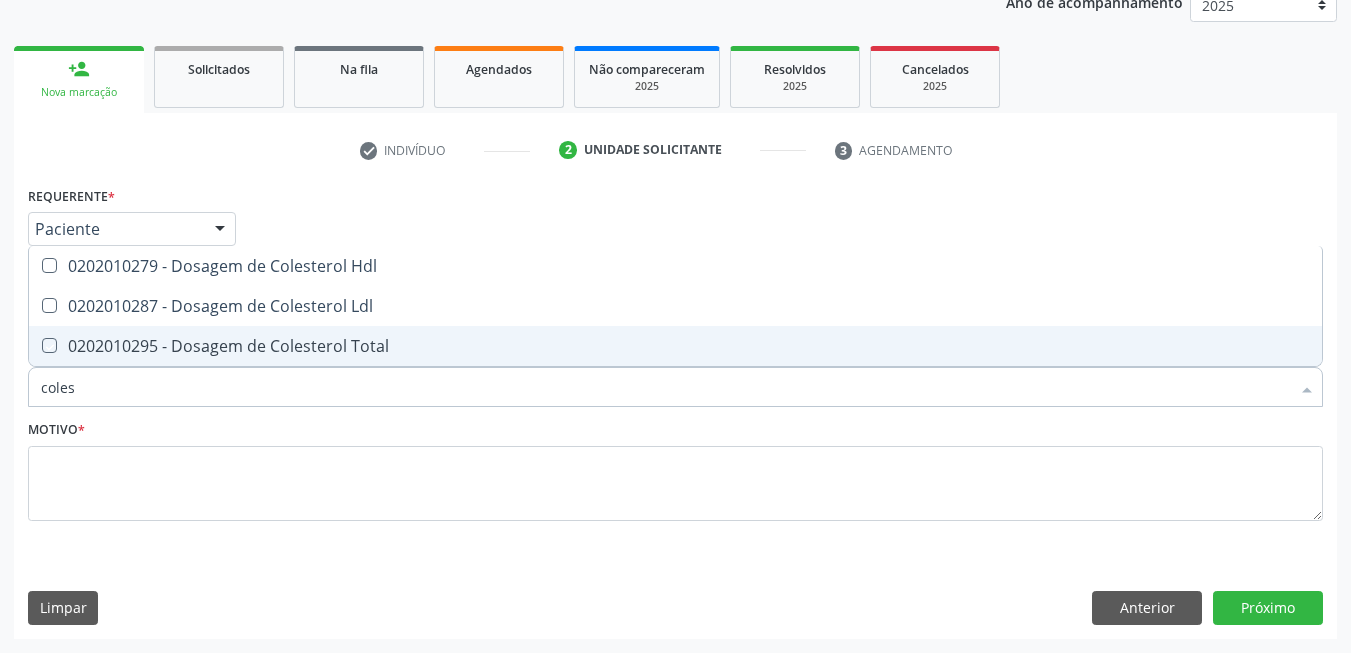 checkbox on "true" 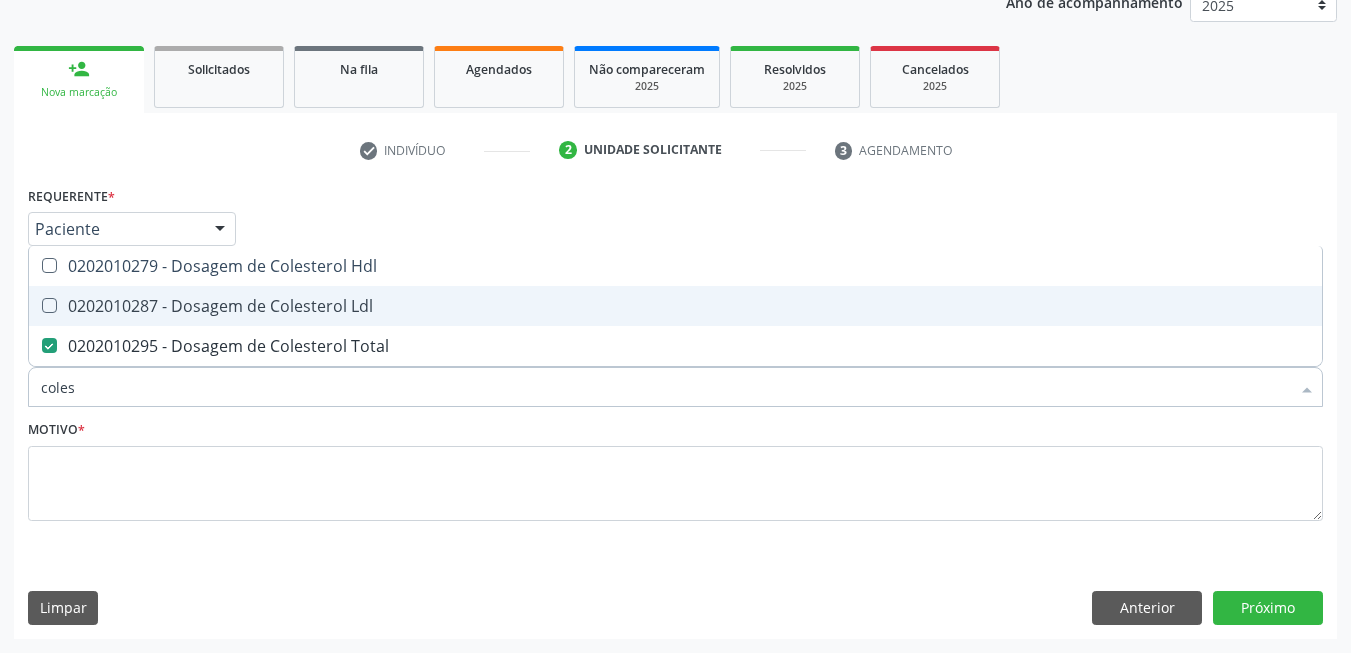 click on "0202010287 - Dosagem de Colesterol Ldl" at bounding box center [675, 306] 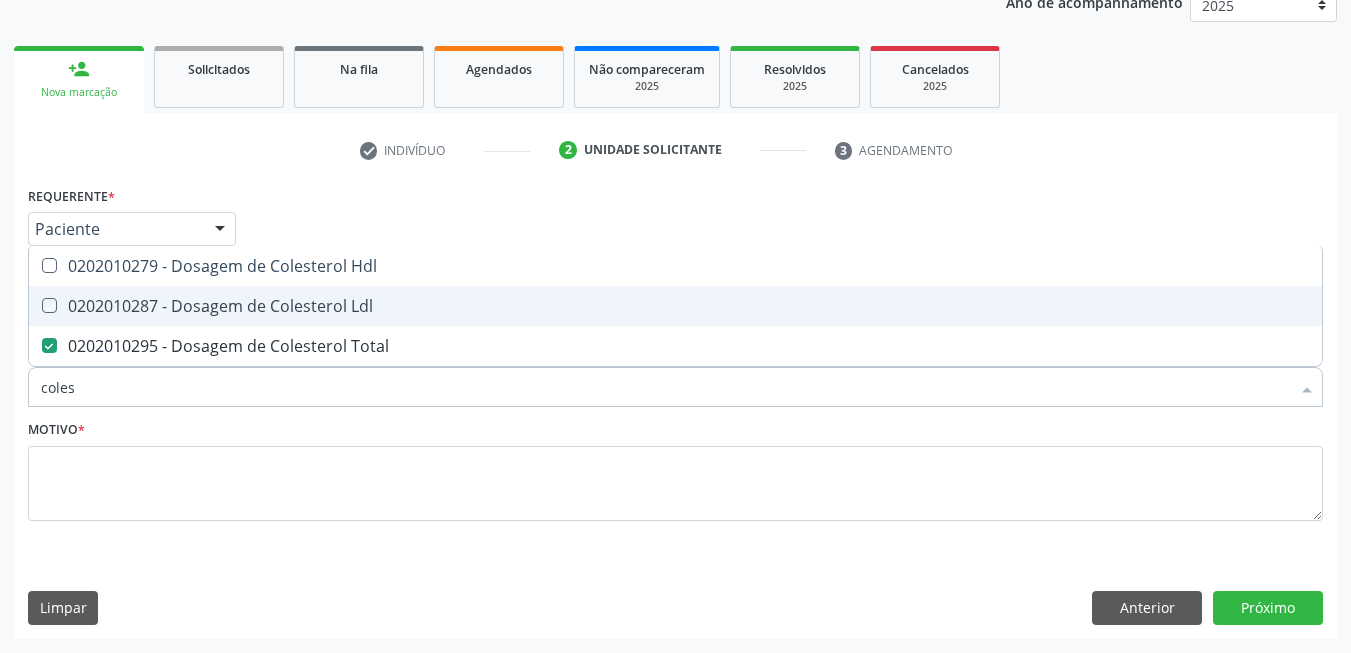 checkbox on "true" 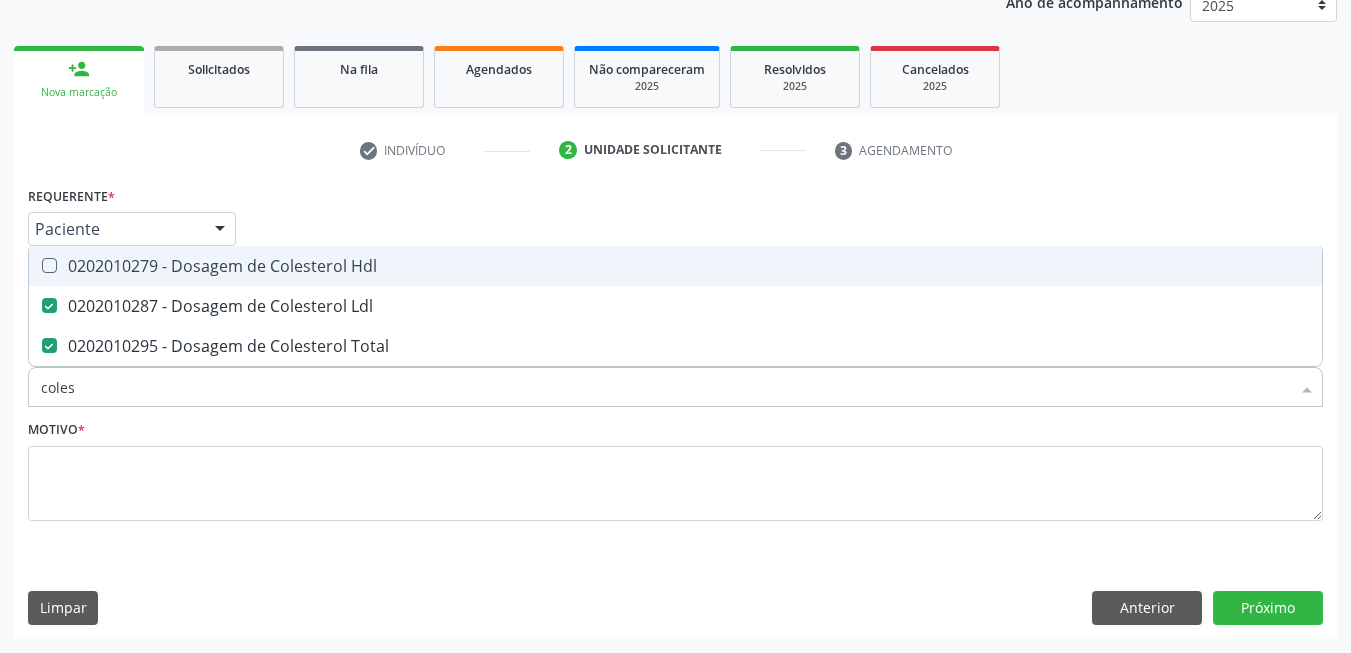 click on "0202010279 - Dosagem de Colesterol Hdl" at bounding box center (675, 266) 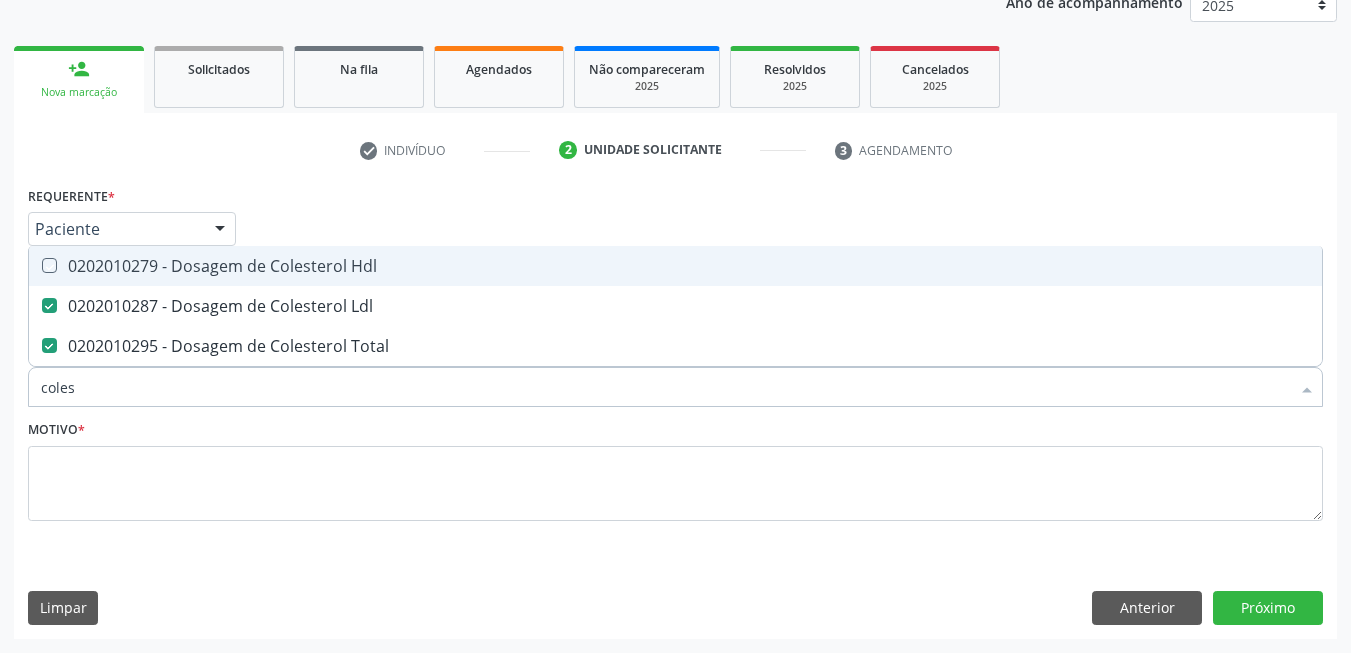 checkbox on "true" 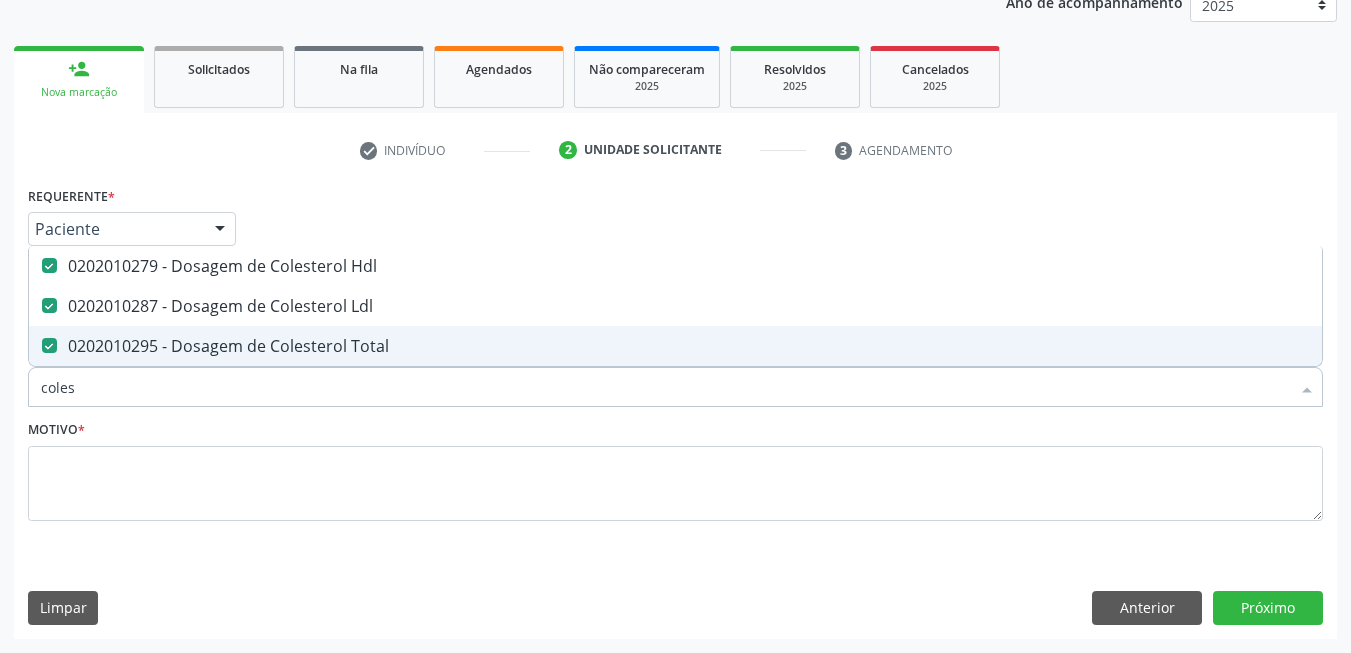 click on "coles" at bounding box center (665, 387) 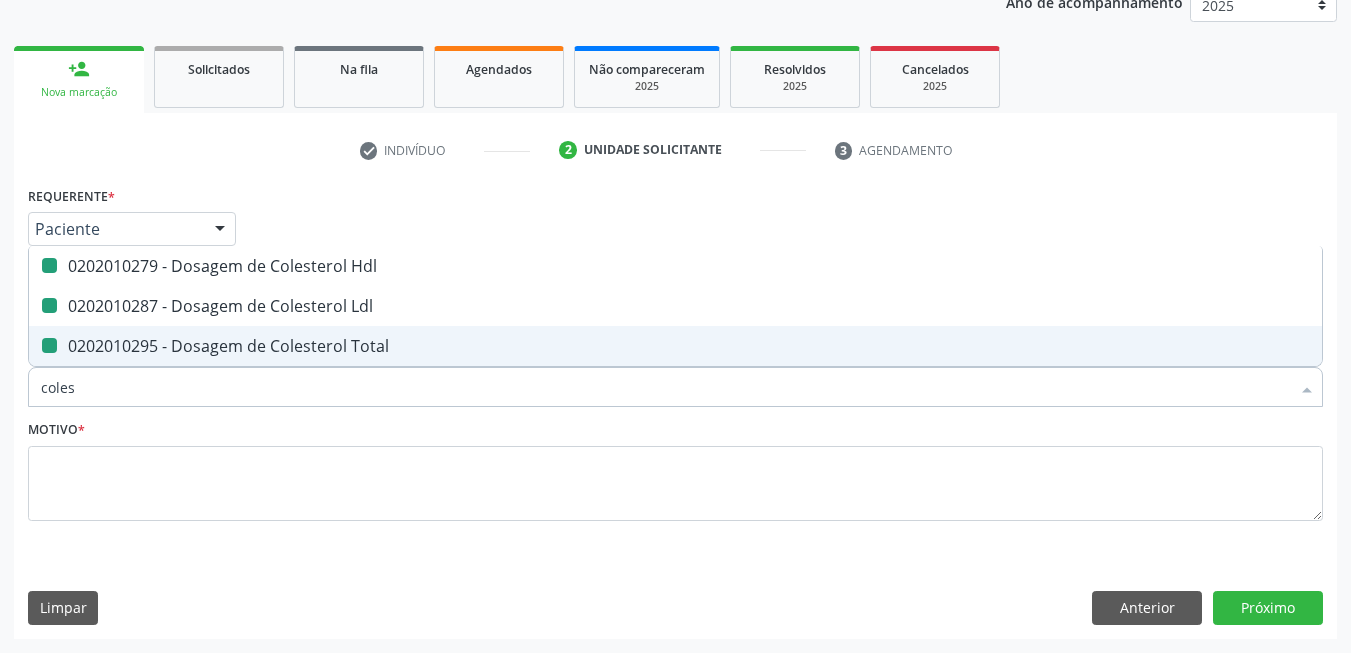 type on "t" 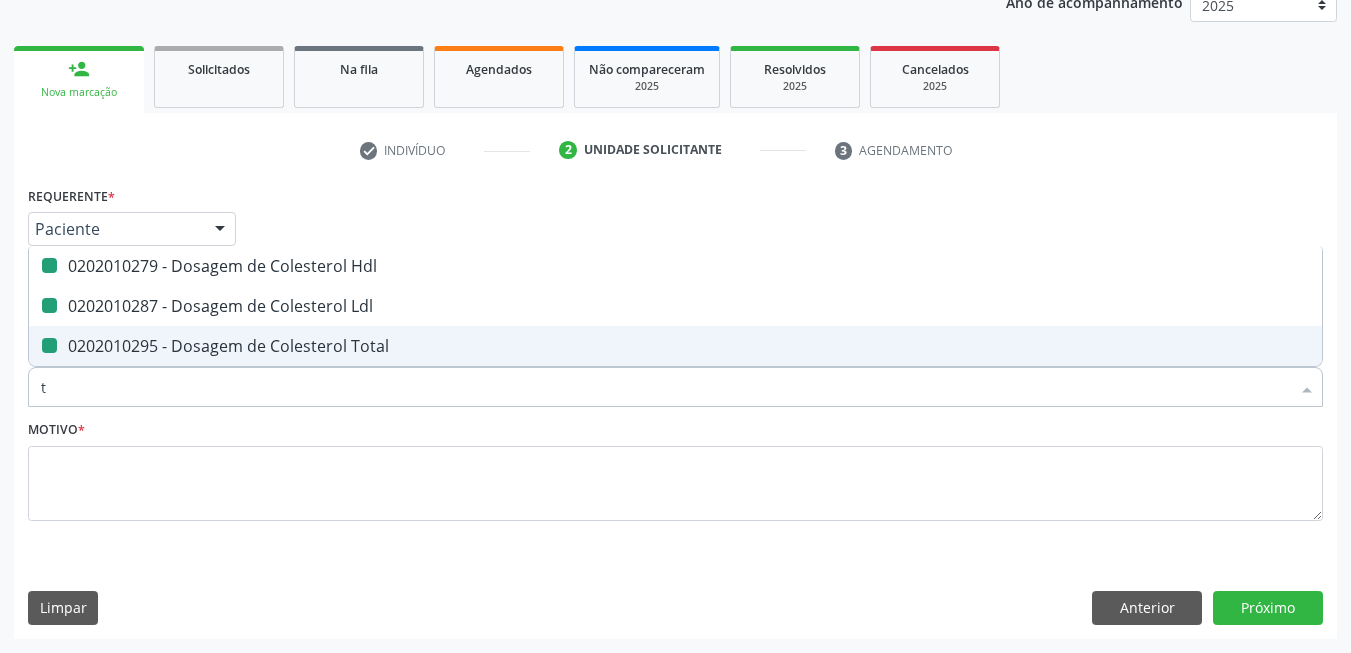 checkbox on "false" 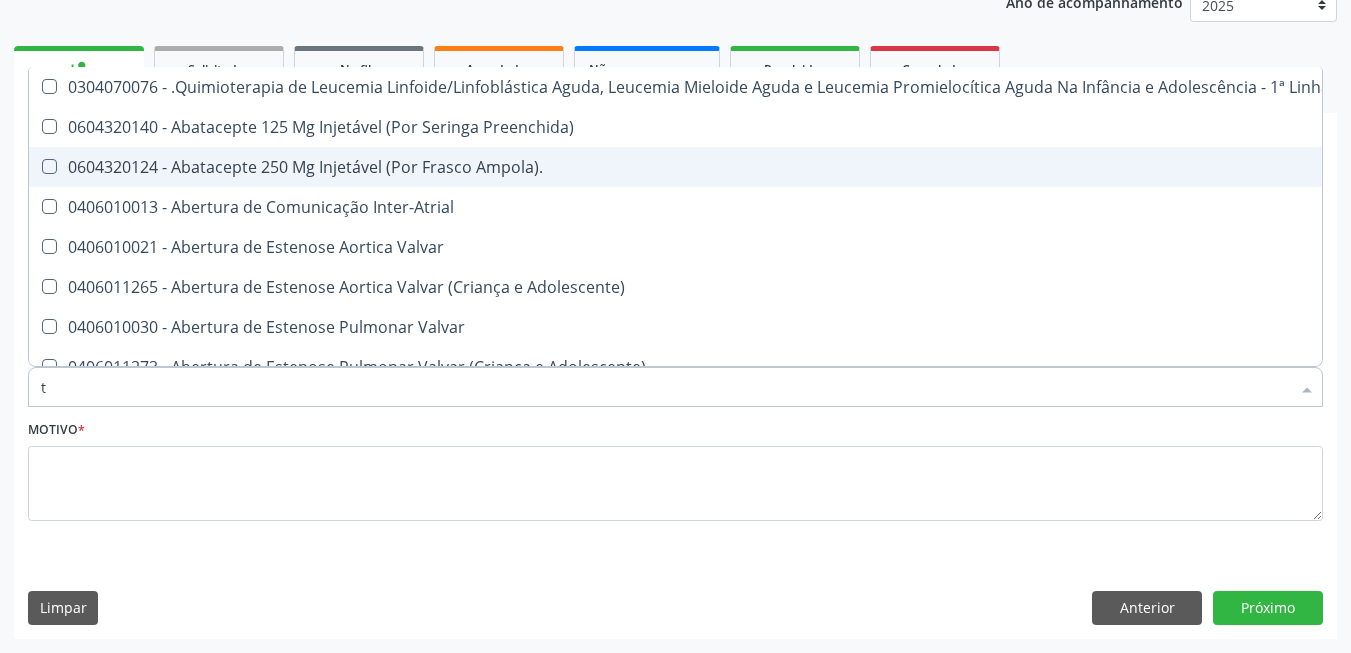 type on "tg" 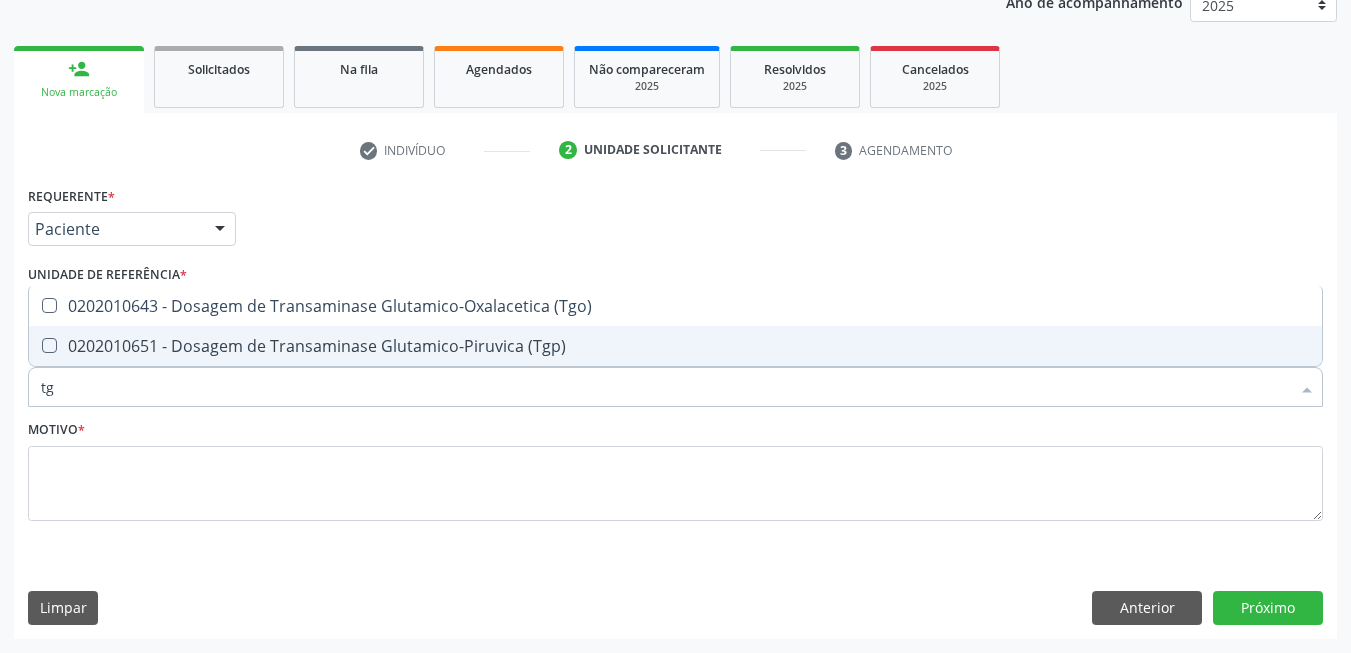 click on "0202010651 - Dosagem de Transaminase Glutamico-Piruvica (Tgp)" at bounding box center [675, 346] 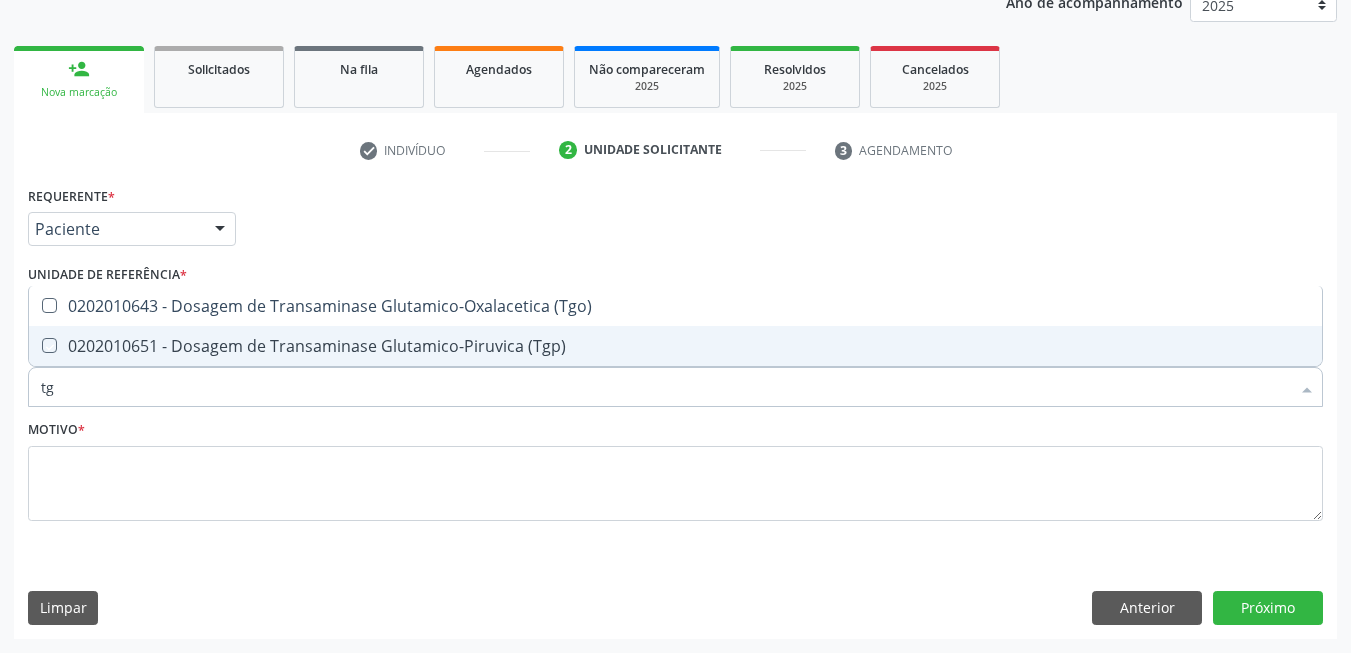 checkbox on "true" 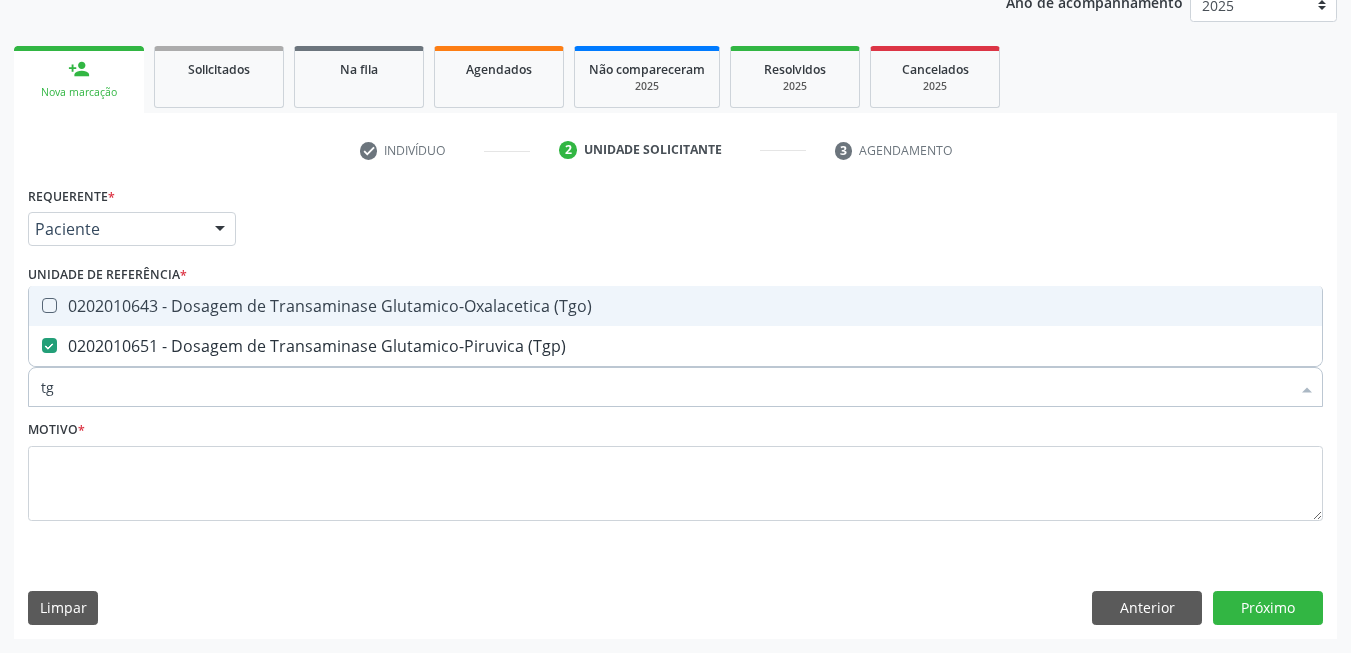 click on "0202010643 - Dosagem de Transaminase Glutamico-Oxalacetica (Tgo)" at bounding box center [675, 306] 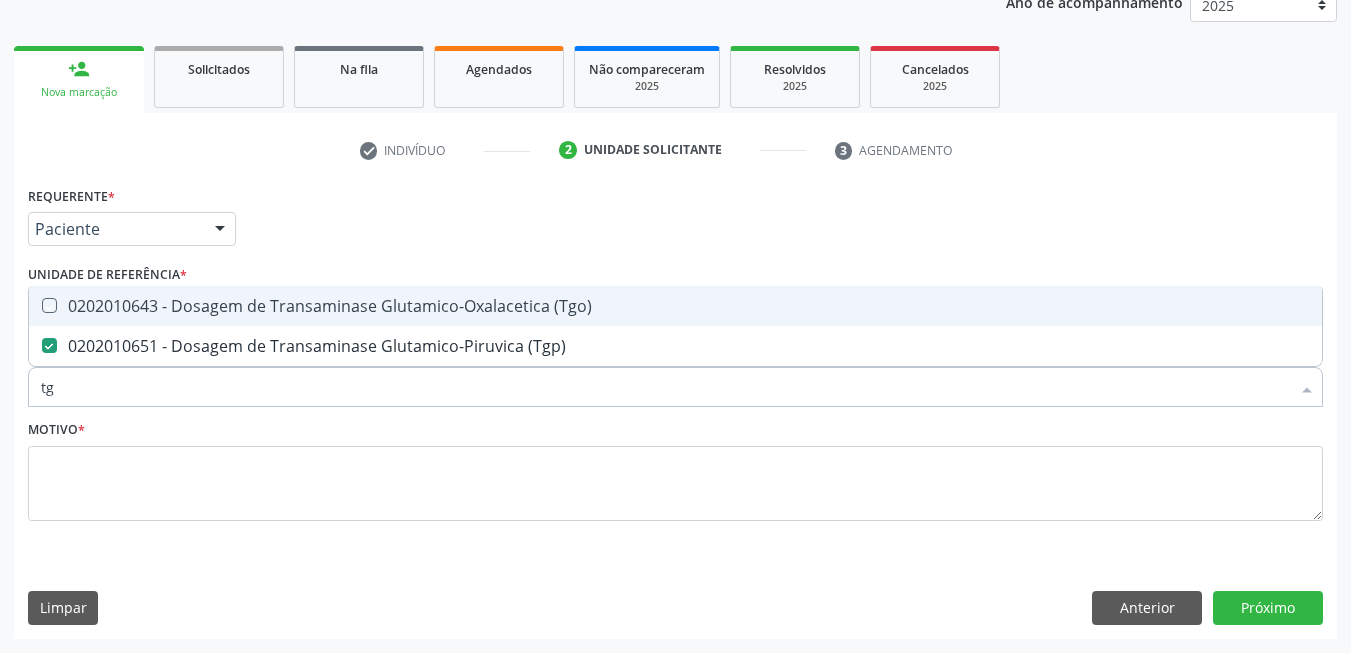 checkbox on "true" 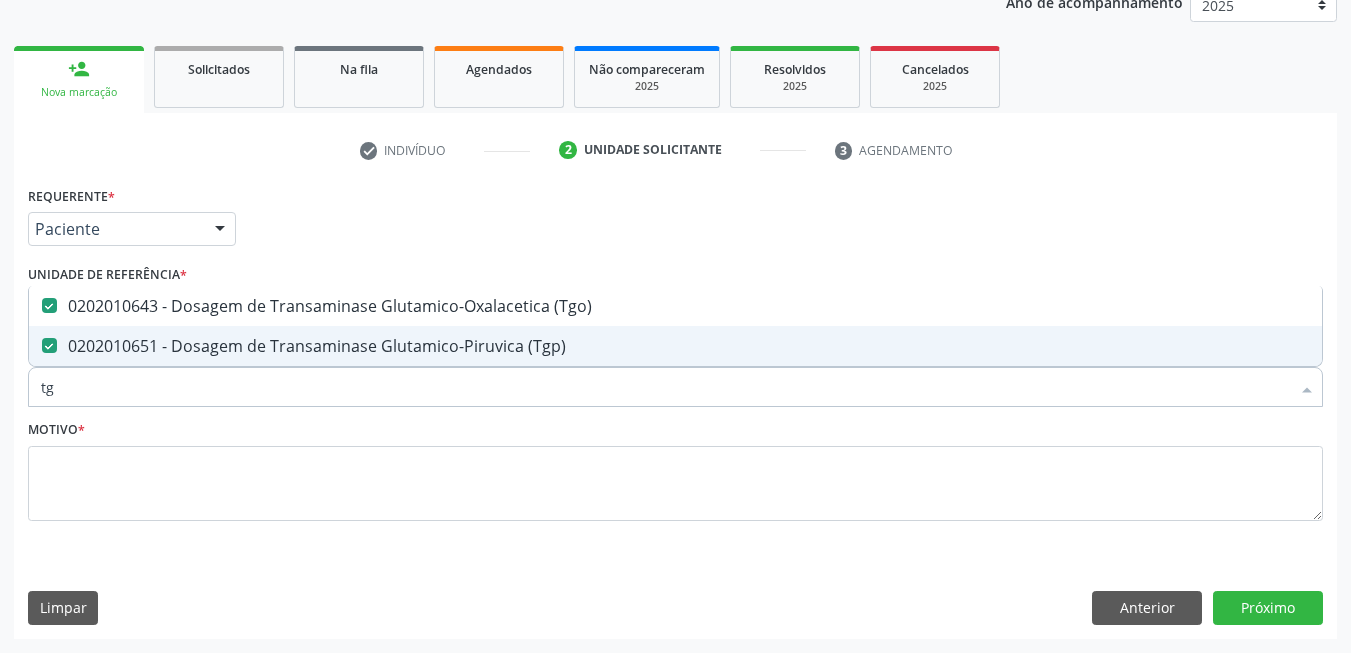 click on "tg" at bounding box center [665, 387] 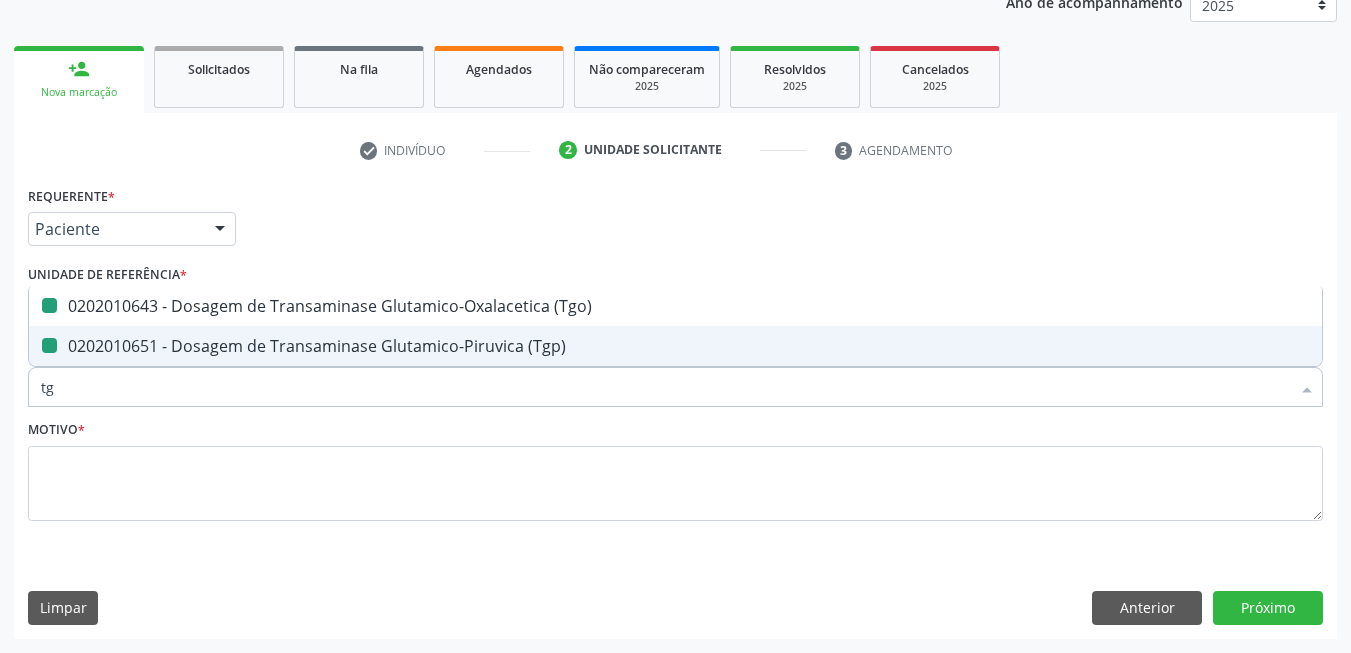 type on "t" 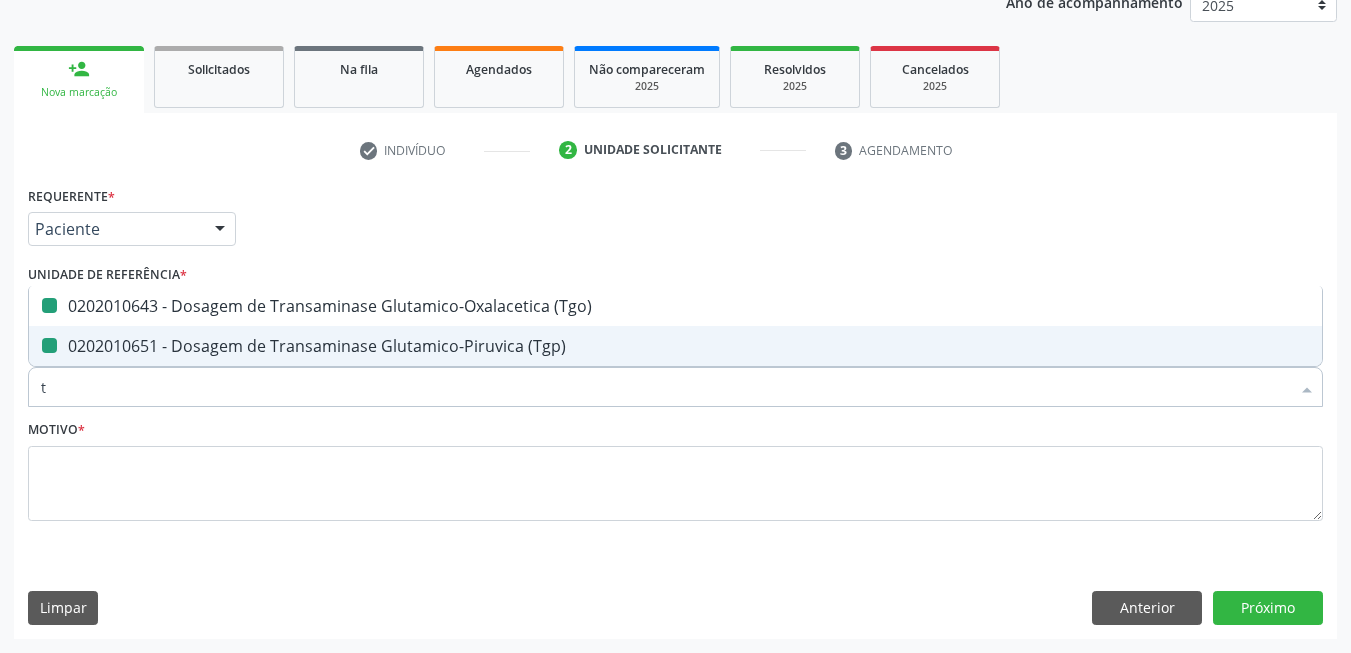 checkbox on "false" 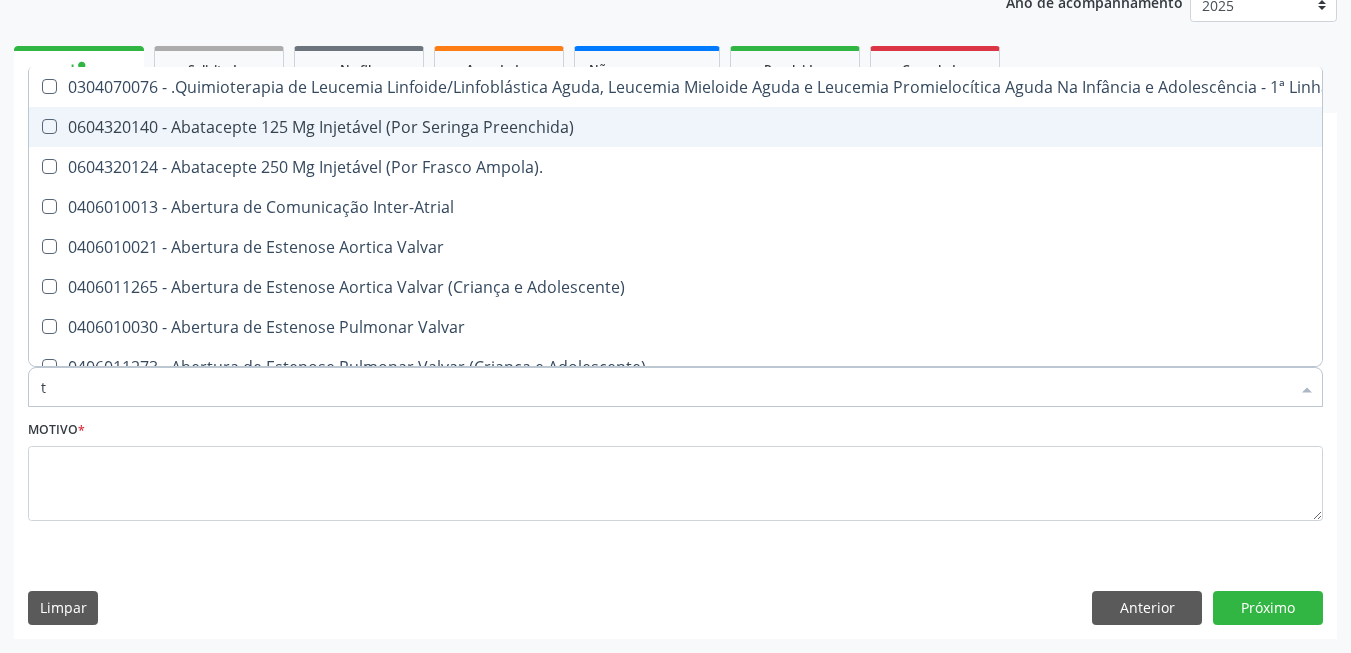 type on "tr" 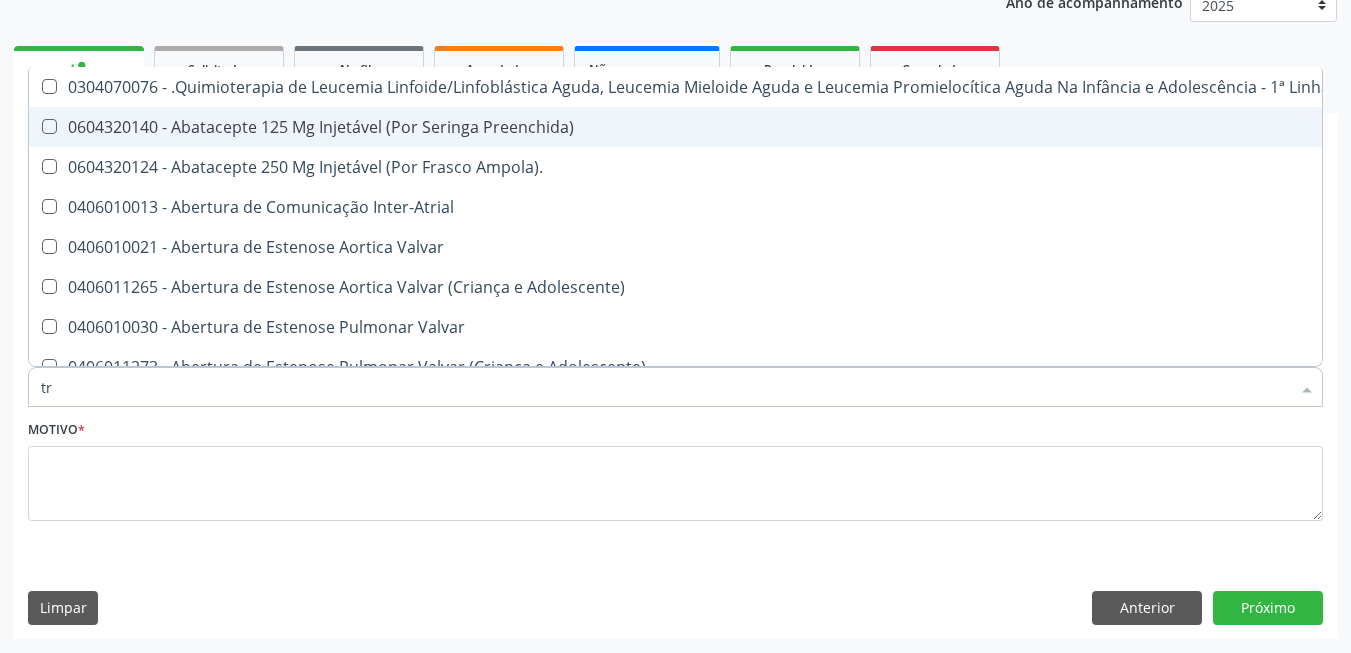 checkbox on "true" 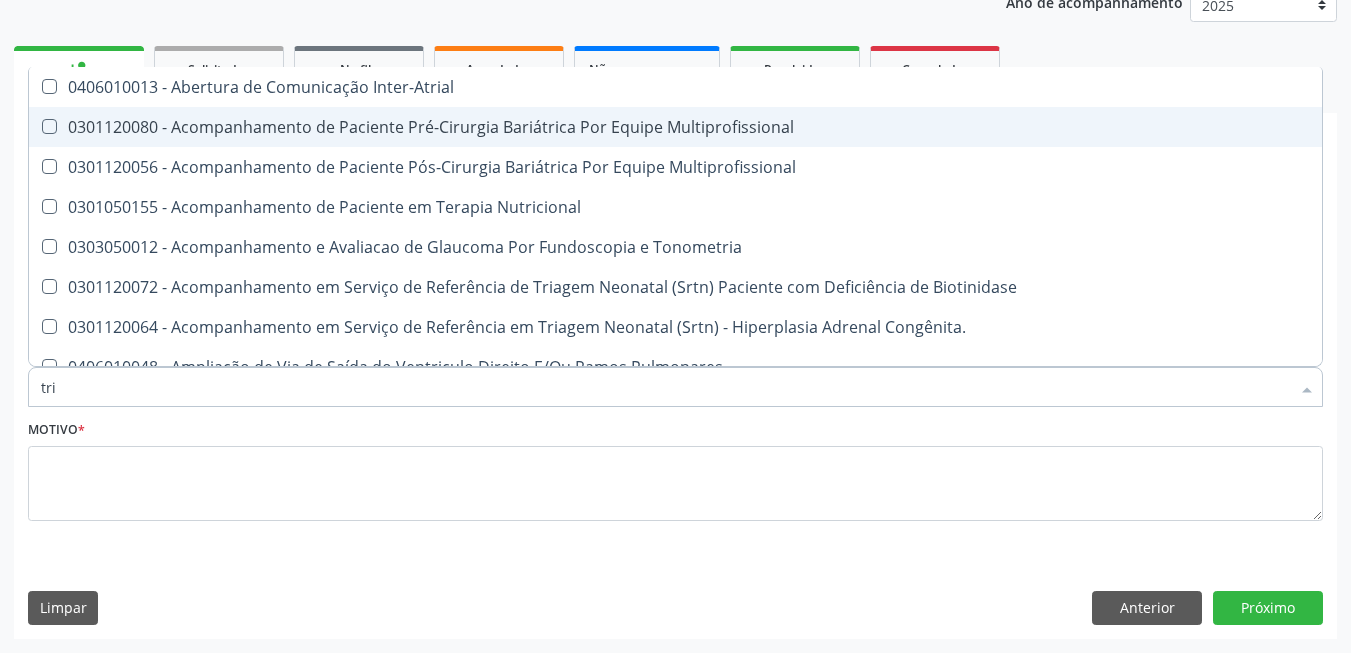 type on "trig" 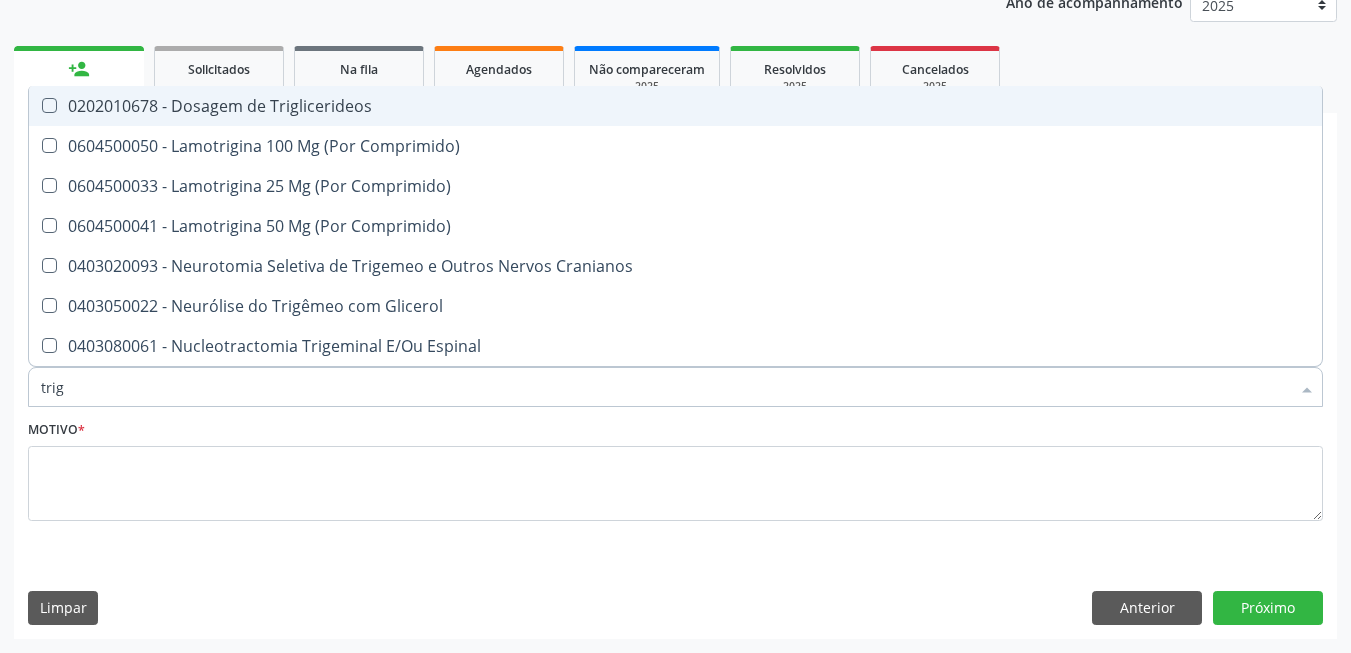 click on "0202010678 - Dosagem de Triglicerideos" at bounding box center (675, 106) 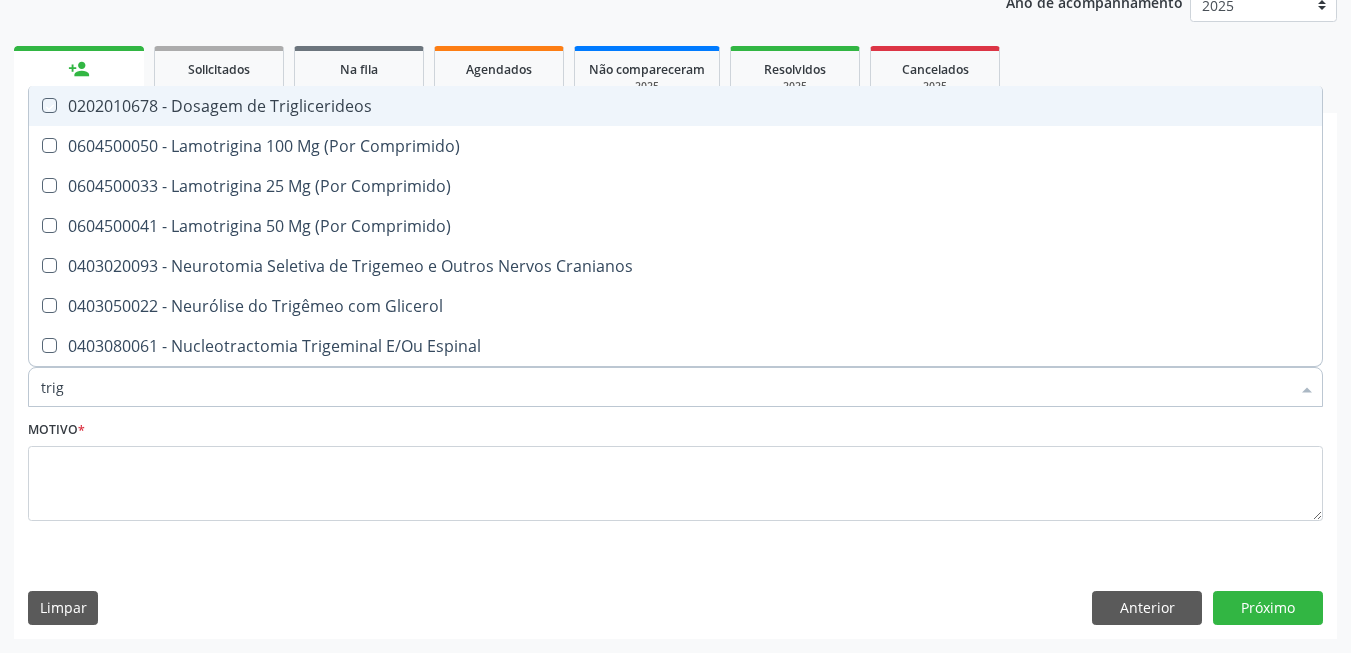 checkbox on "true" 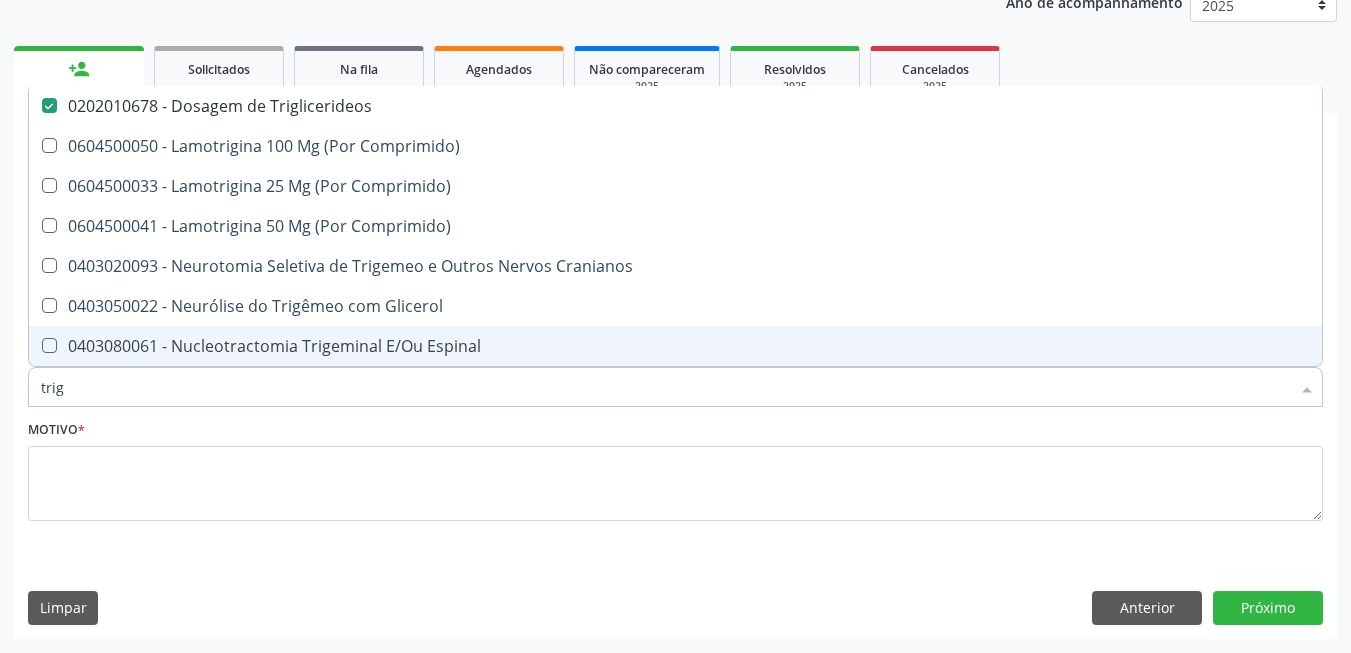 click on "trig" at bounding box center [665, 387] 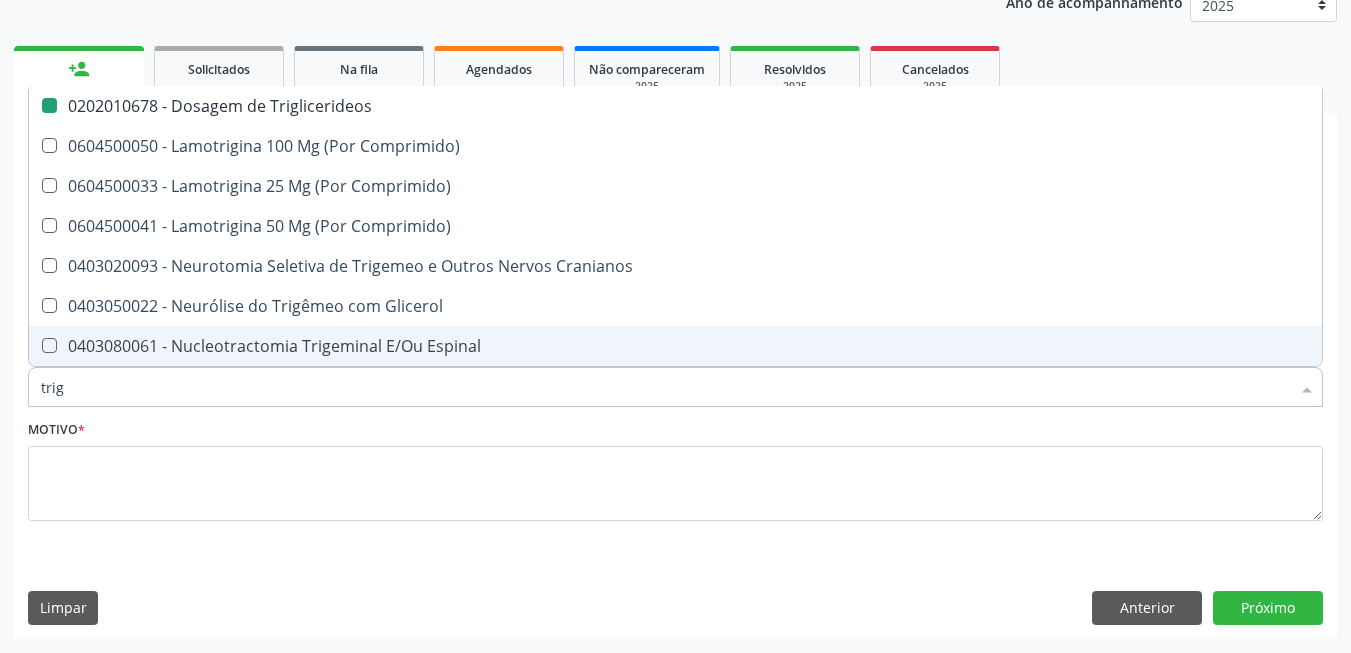 type on "h" 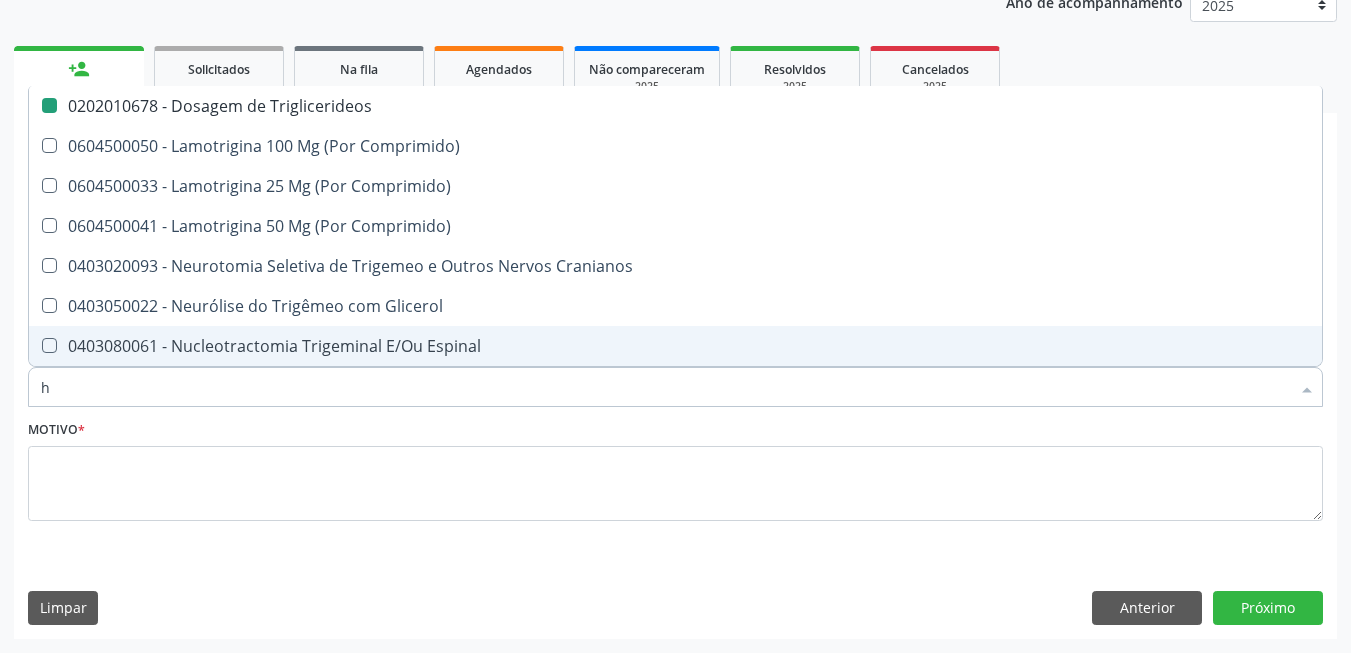 checkbox on "false" 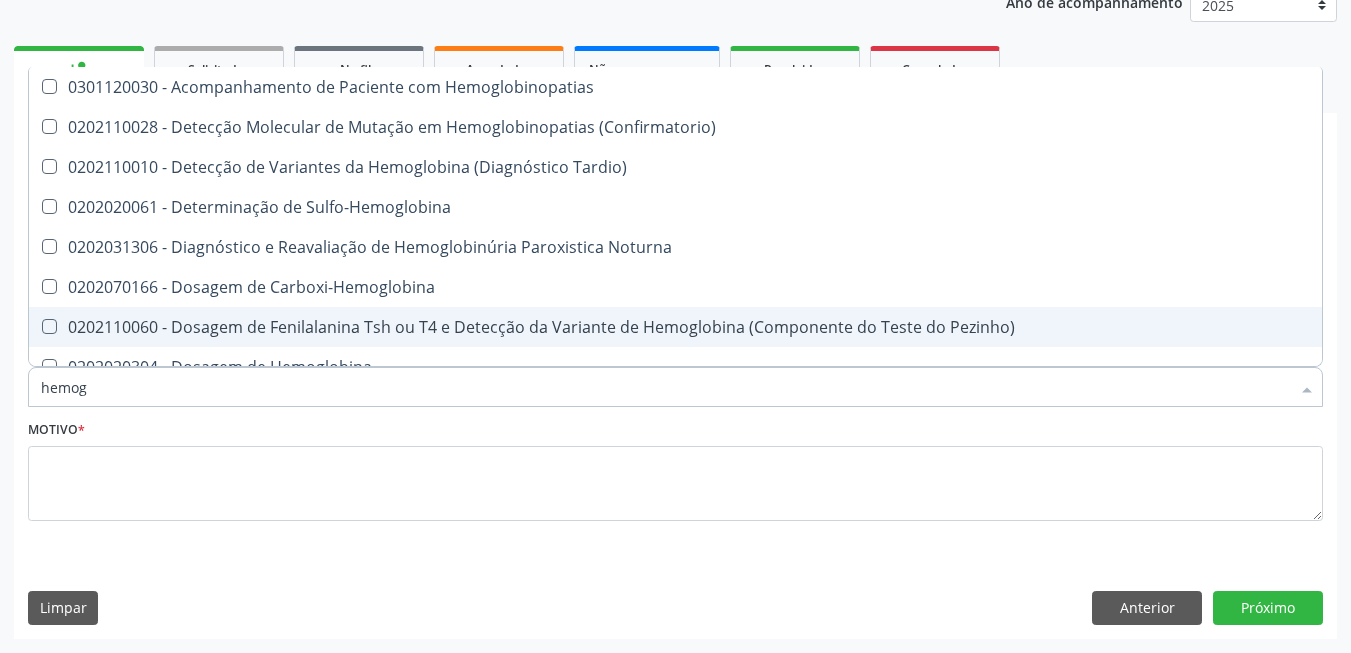 type on "hemogl" 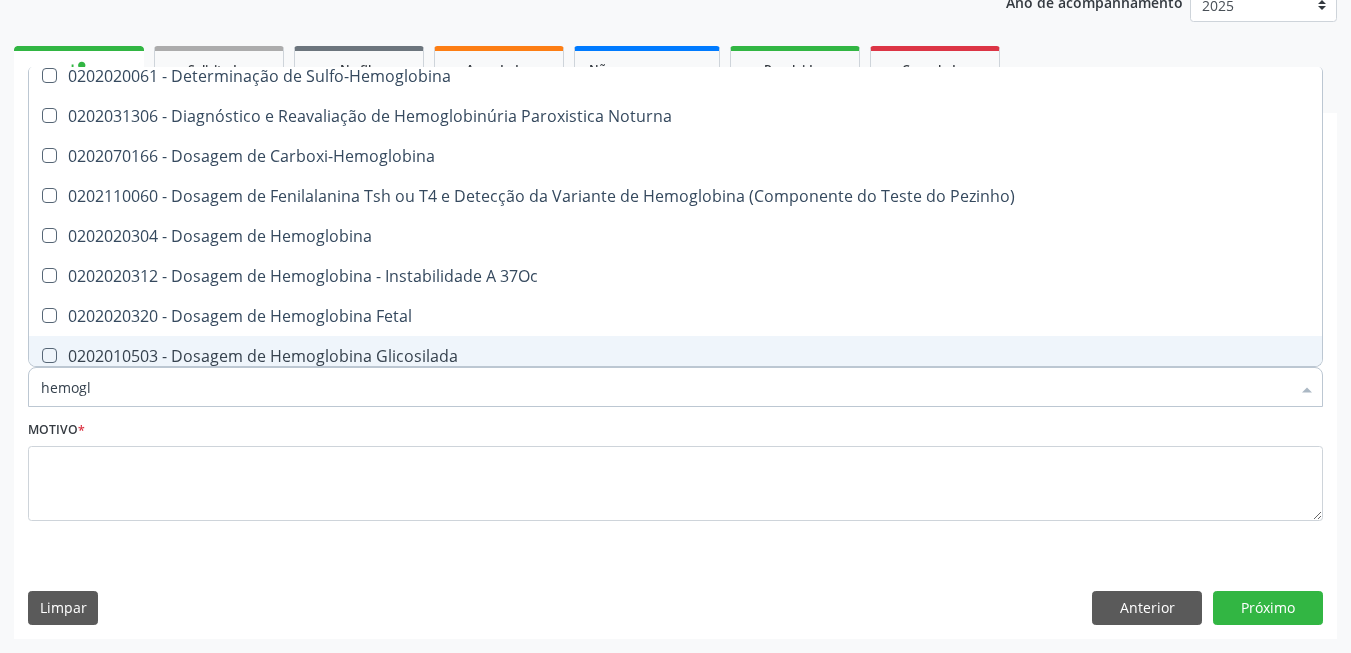 scroll, scrollTop: 300, scrollLeft: 0, axis: vertical 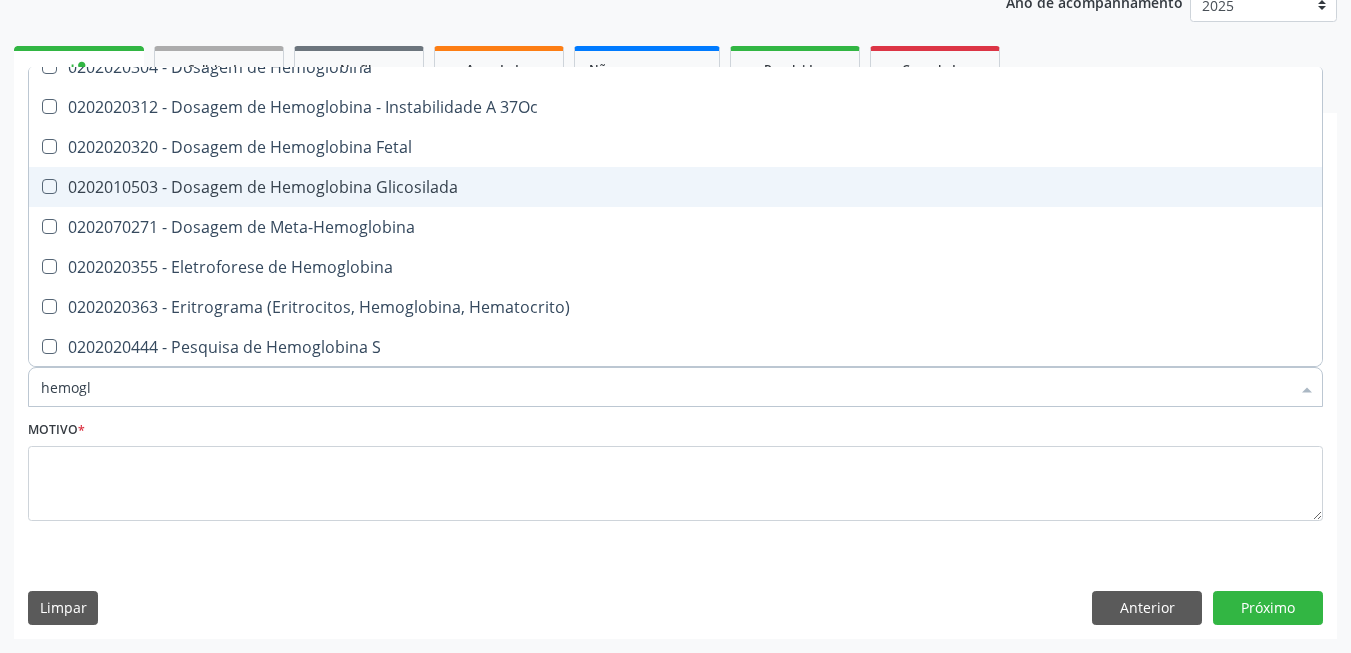 click on "0202010503 - Dosagem de Hemoglobina Glicosilada" at bounding box center (675, 187) 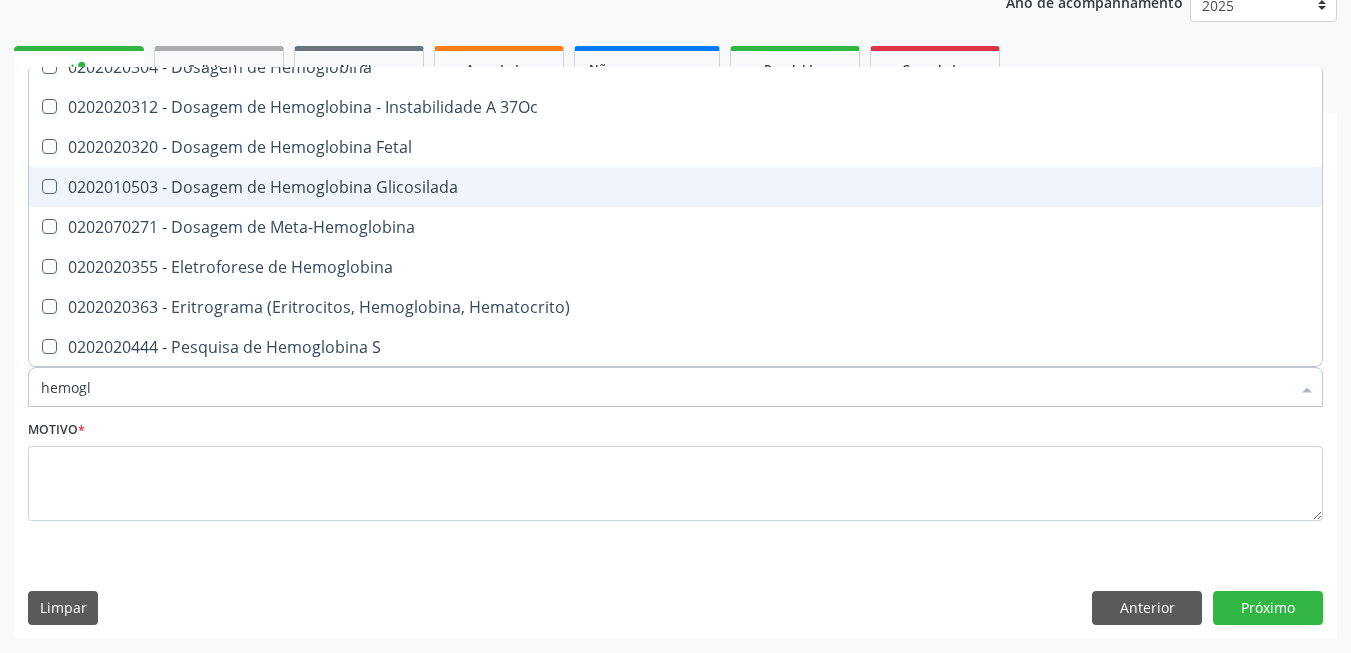 checkbox on "true" 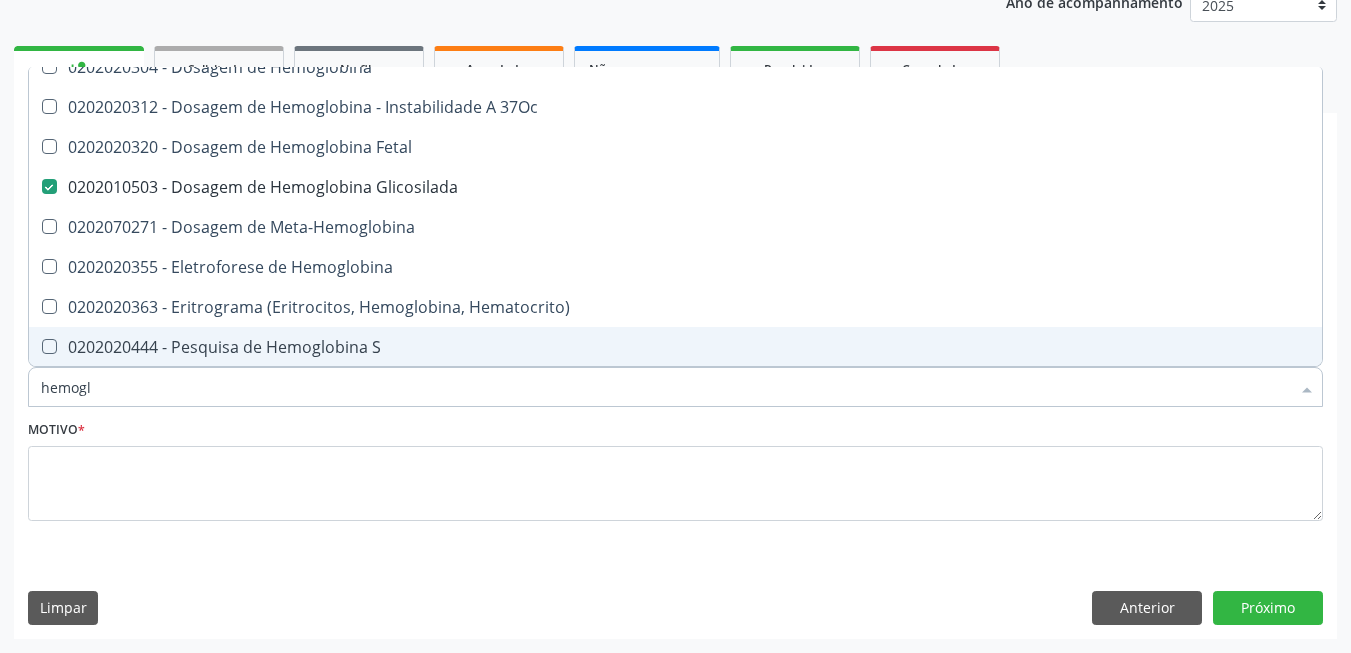 click on "hemogl" at bounding box center (665, 387) 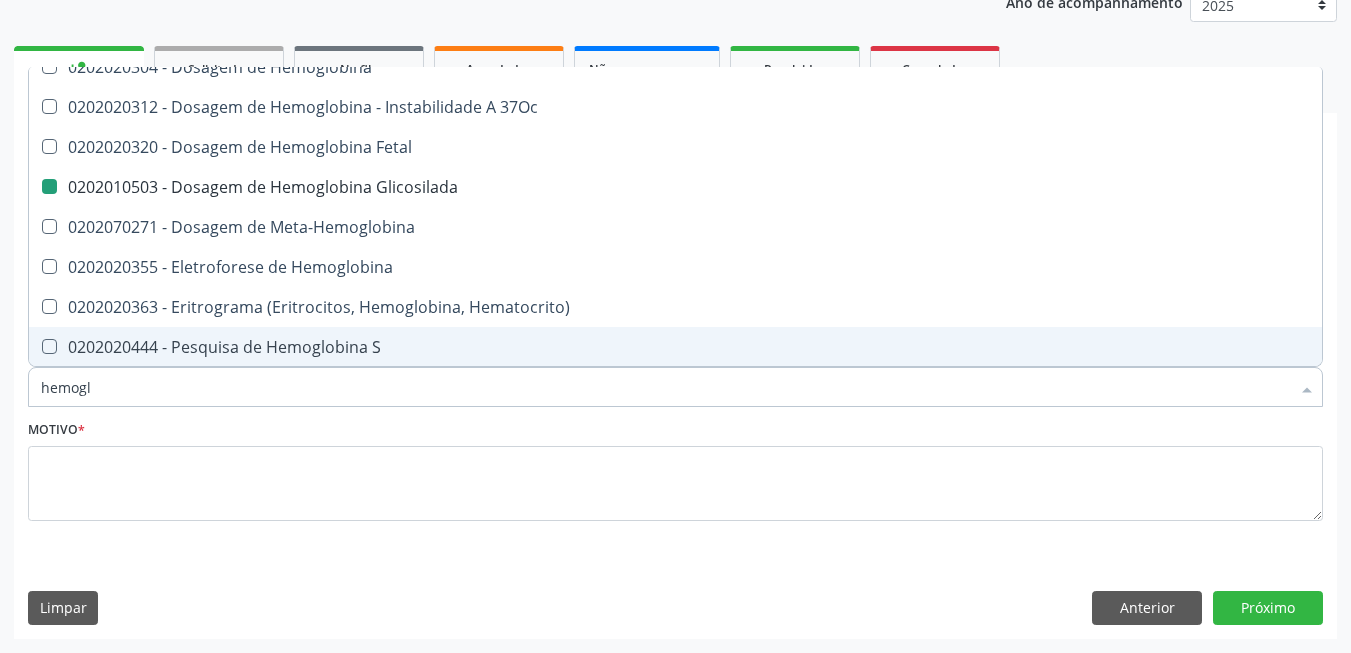 type on "h" 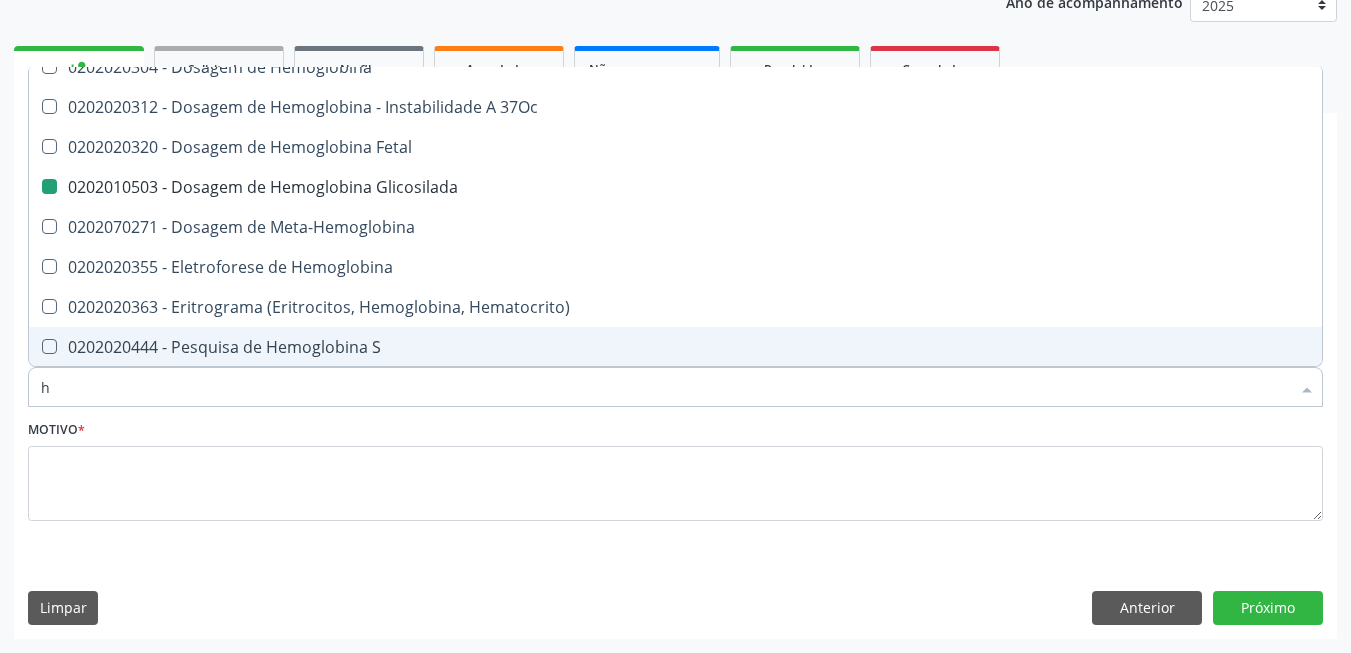 checkbox on "false" 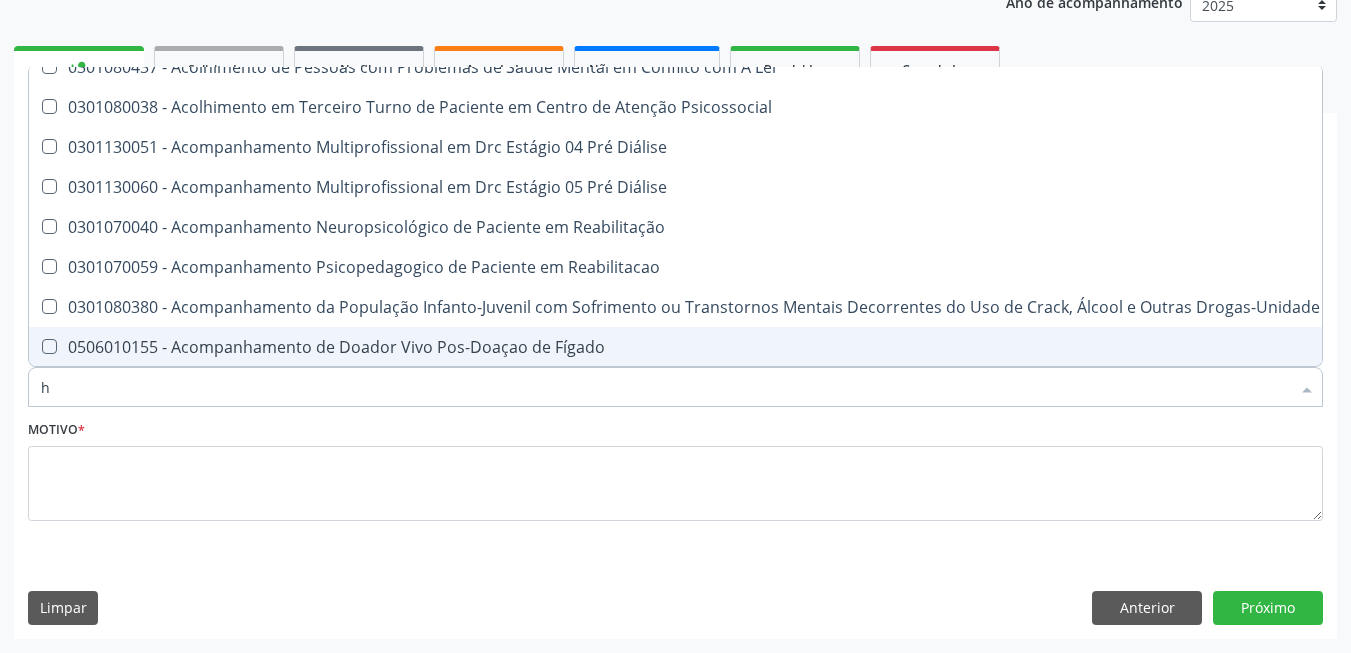type on "he" 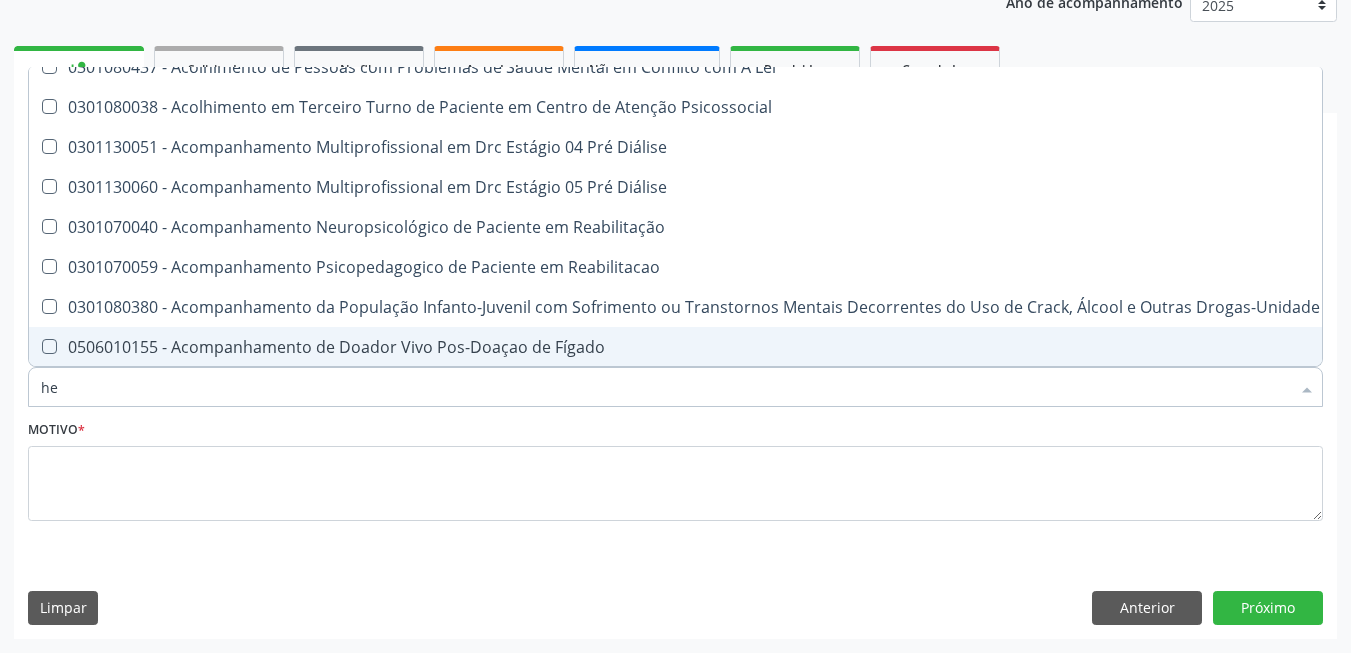 checkbox on "true" 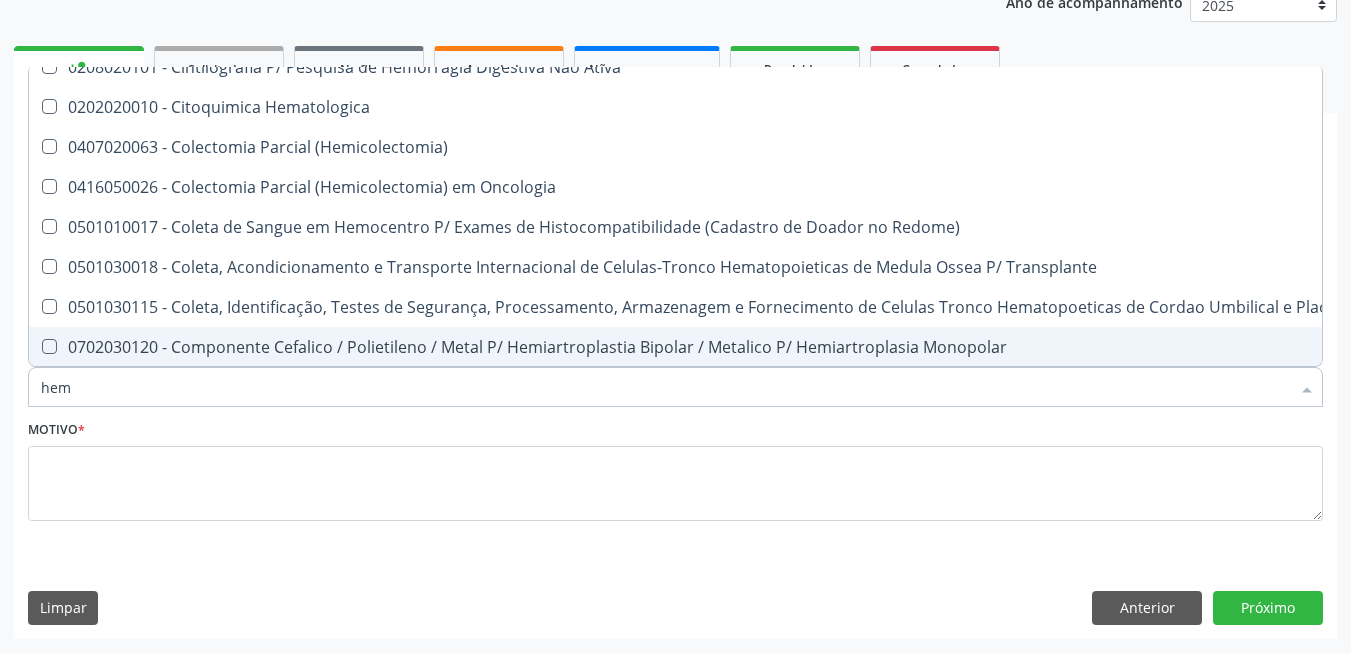 type on "hemo" 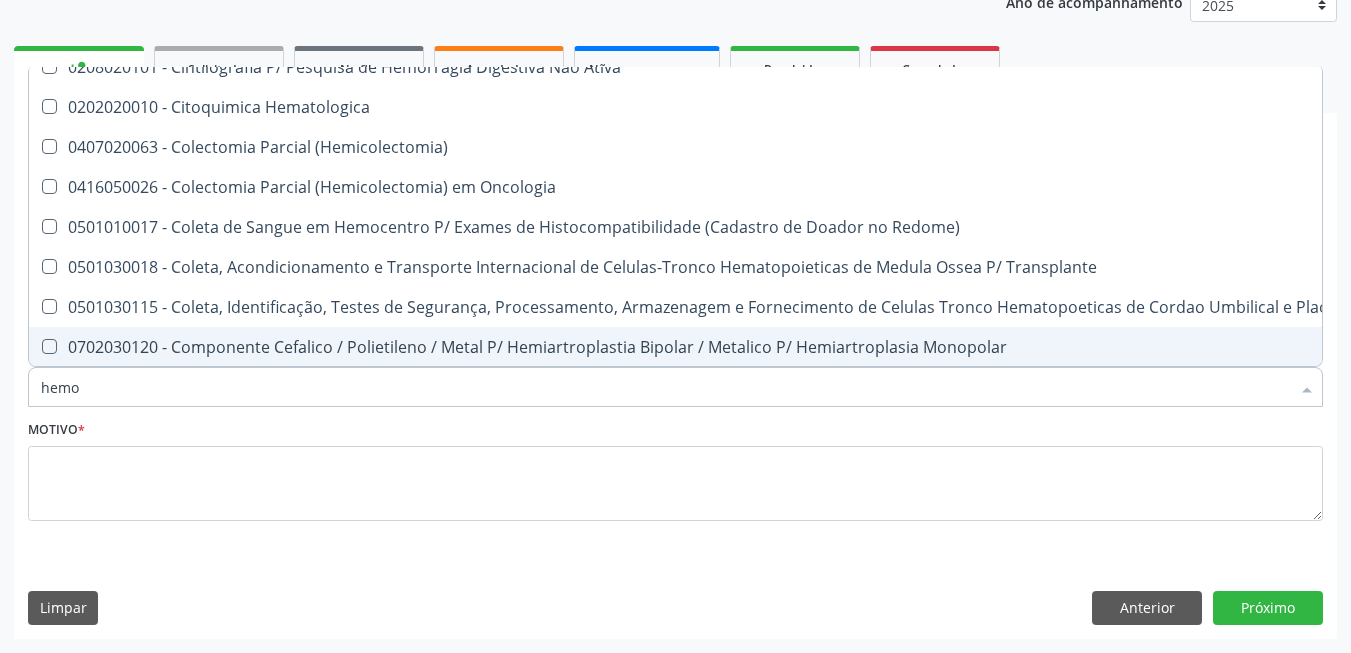 checkbox on "true" 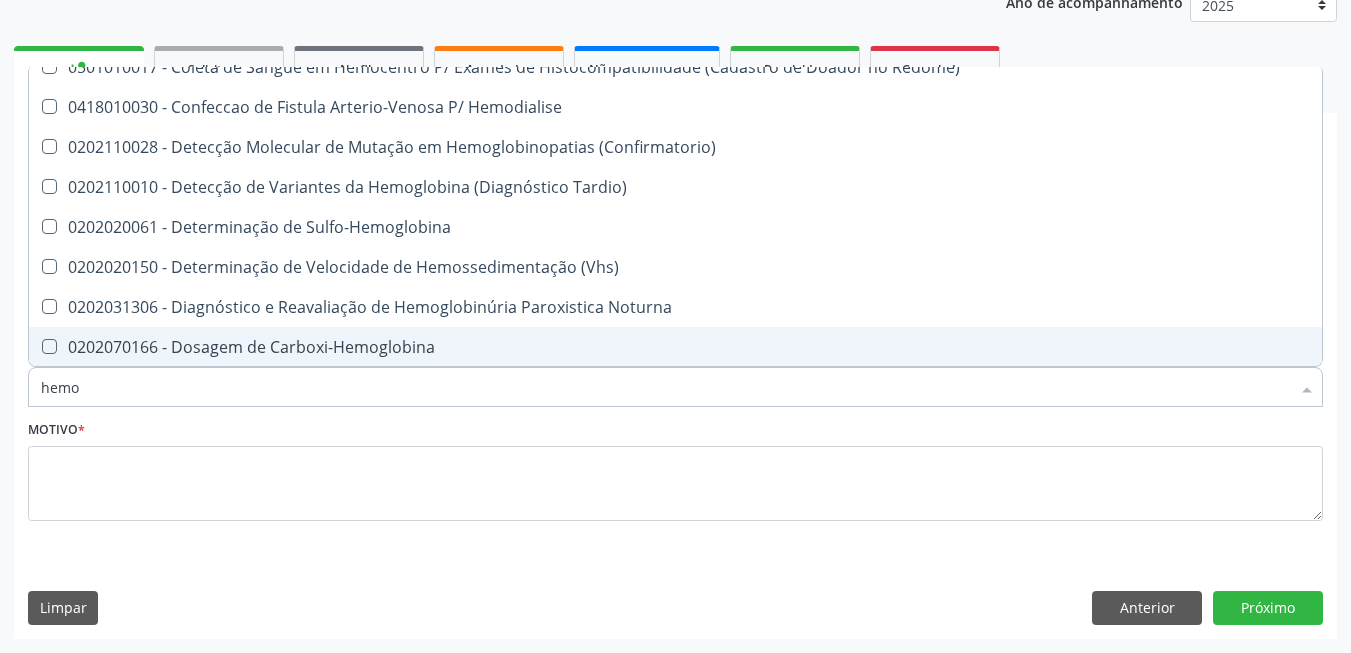 type on "hemog" 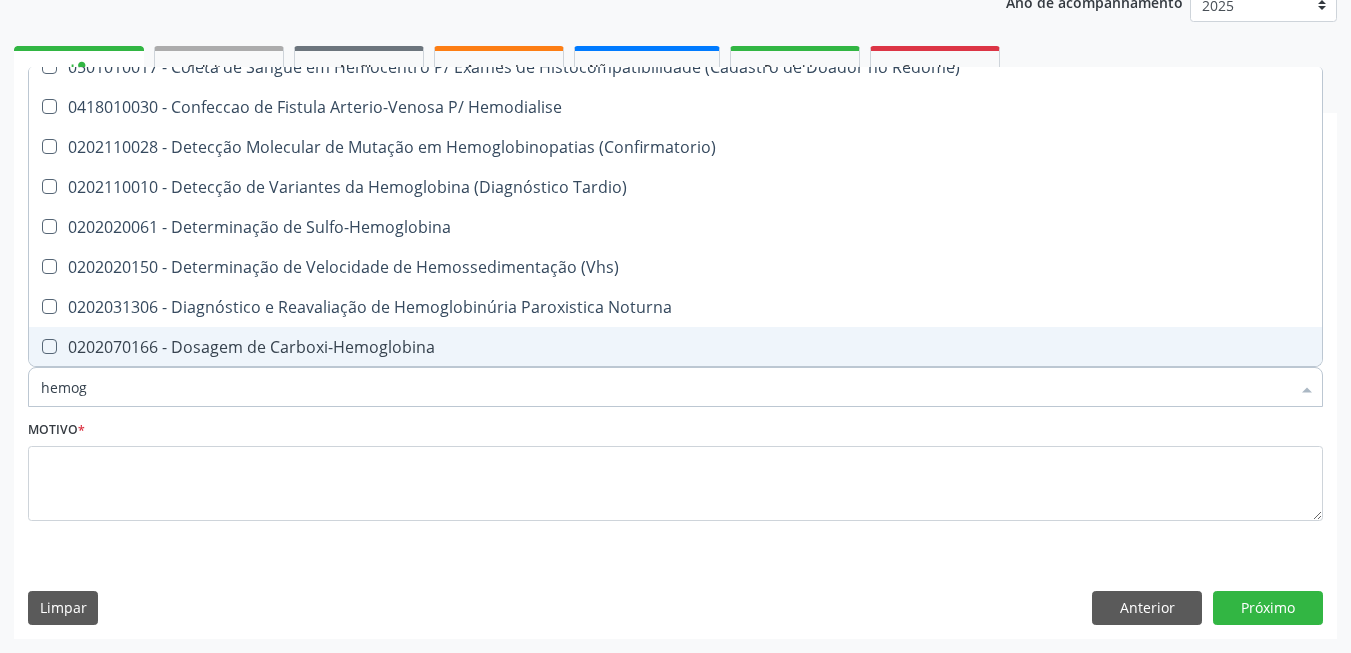 type on "hemogr" 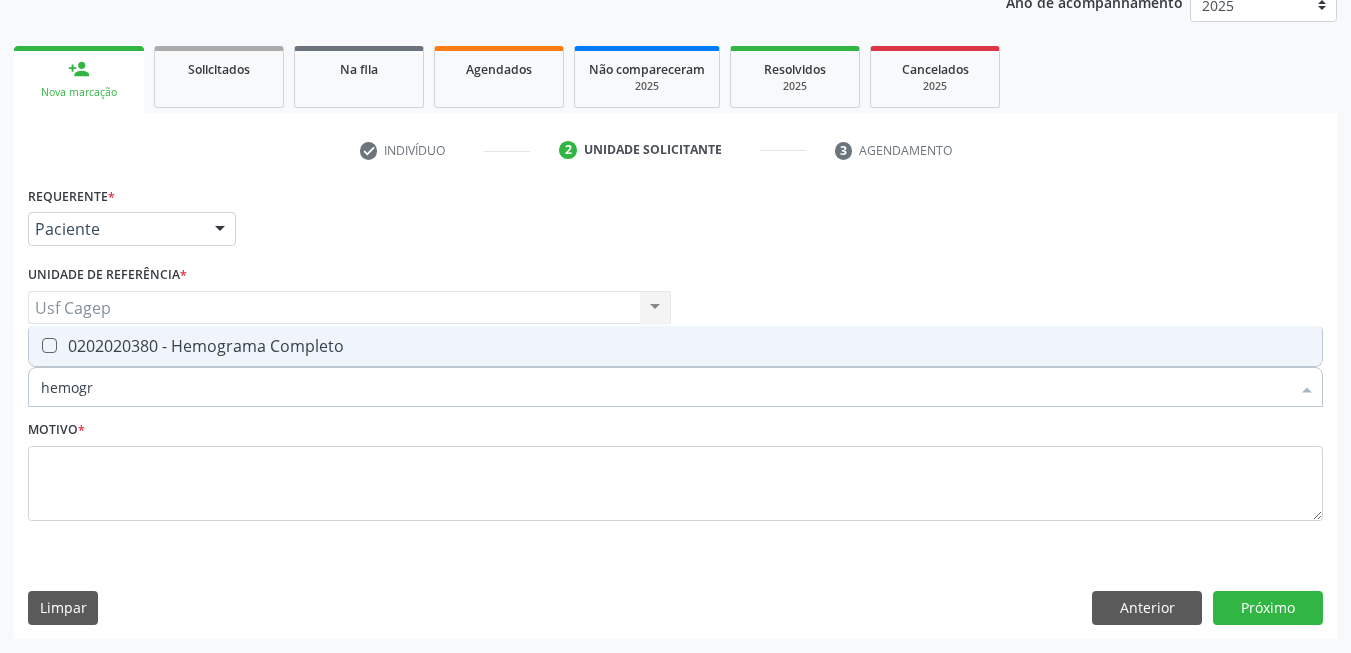 scroll, scrollTop: 0, scrollLeft: 0, axis: both 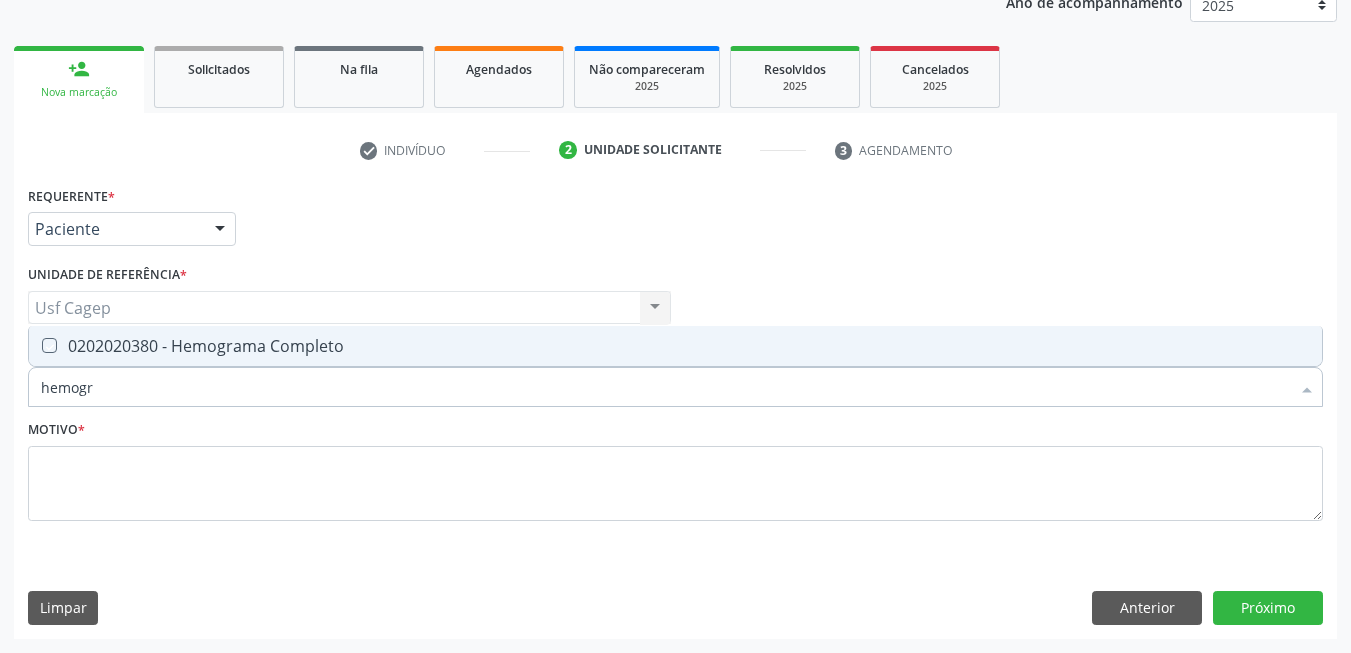 checkbox on "true" 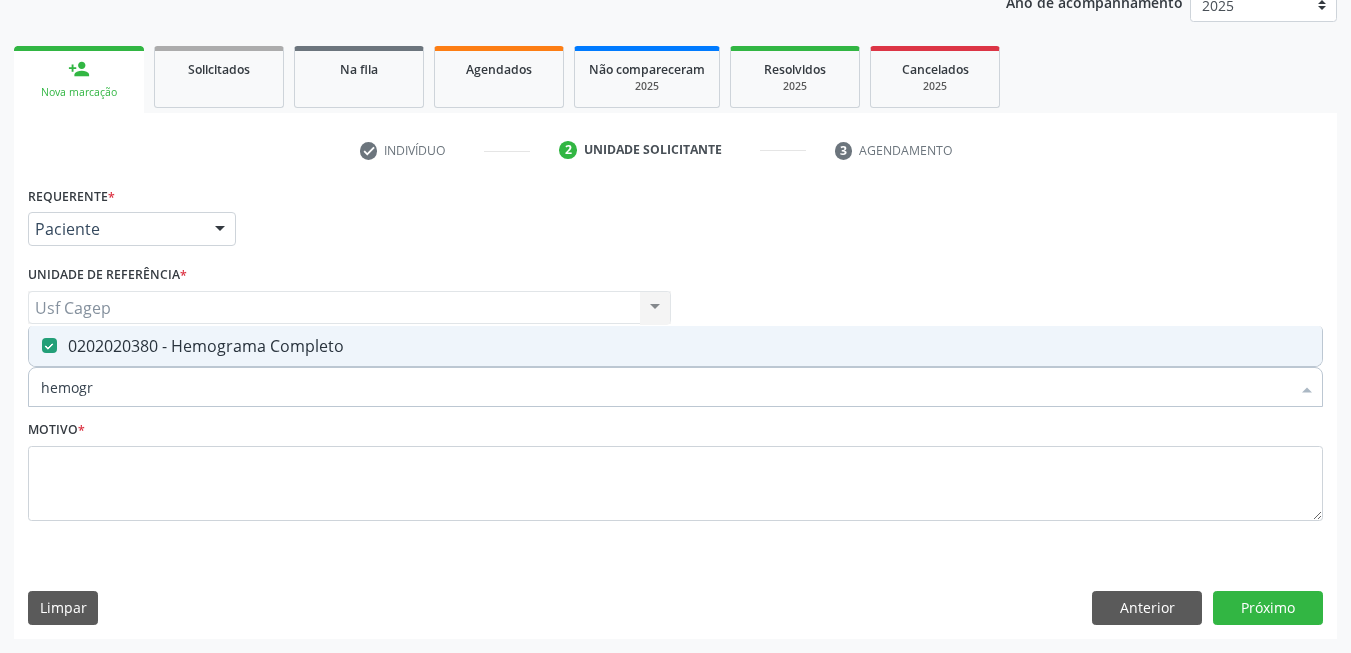 click on "hemogr" at bounding box center [665, 387] 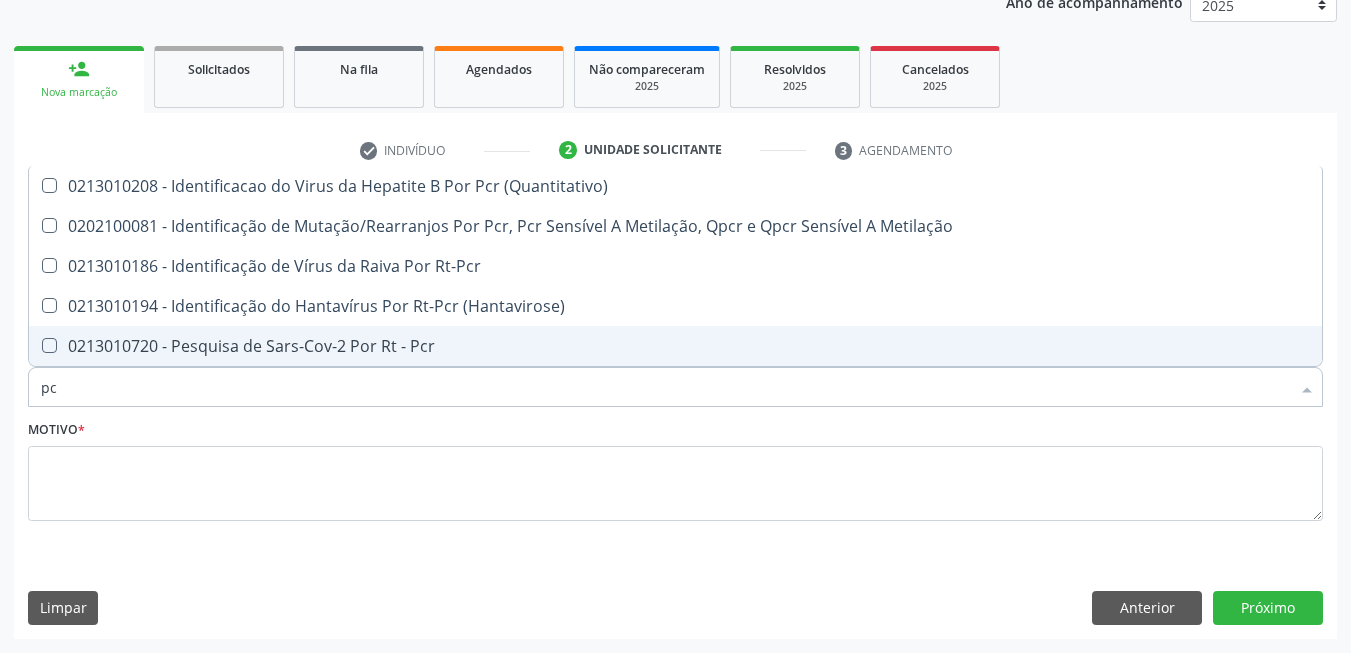 type on "p" 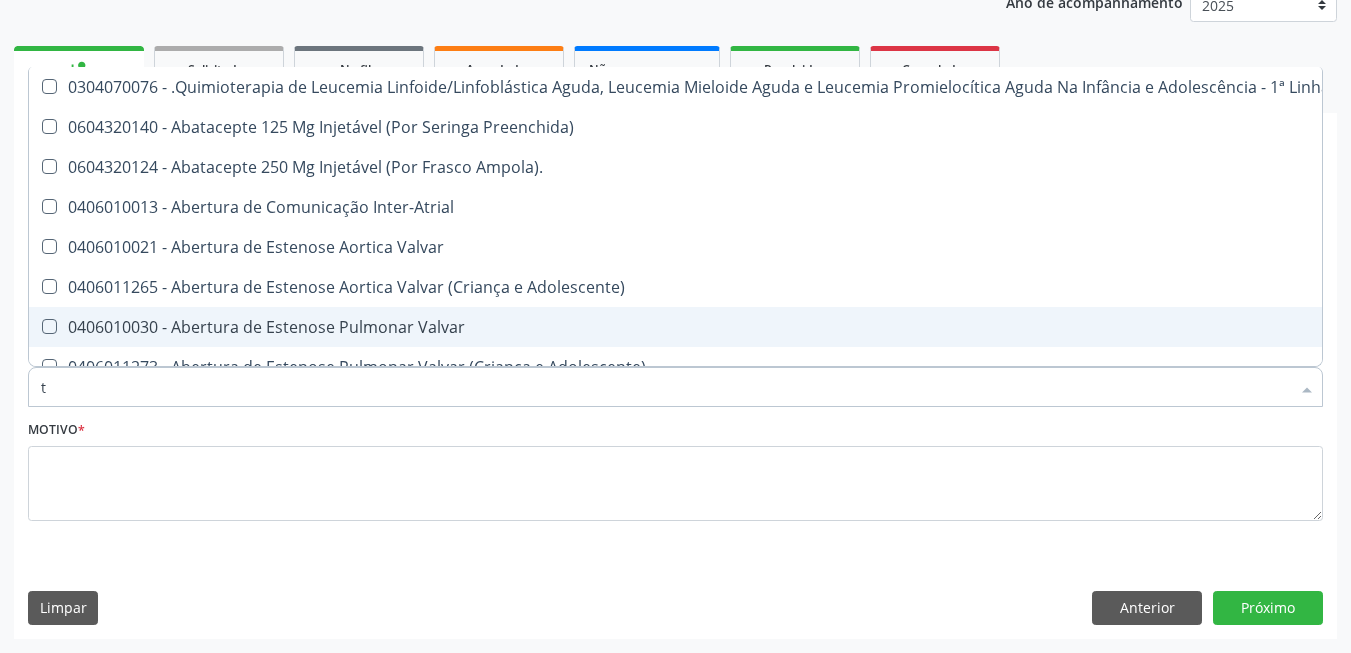 type on "t4" 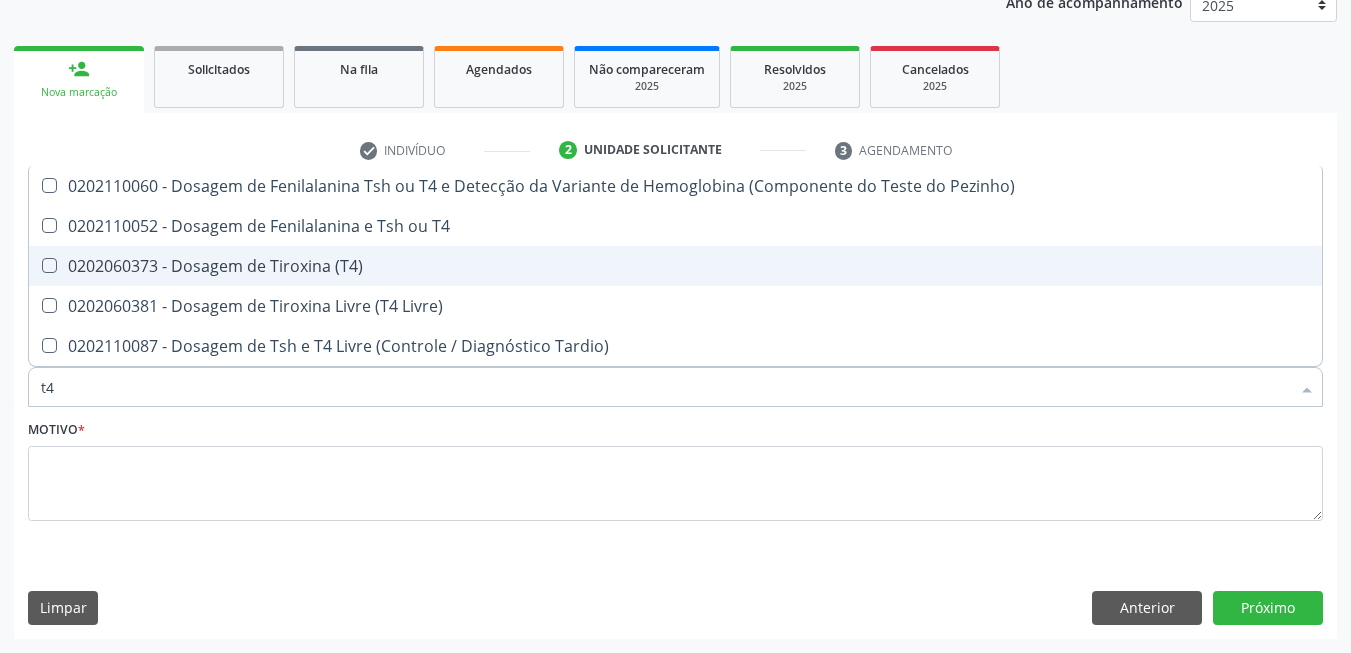 click on "0202060373 - Dosagem de Tiroxina (T4)" at bounding box center (675, 266) 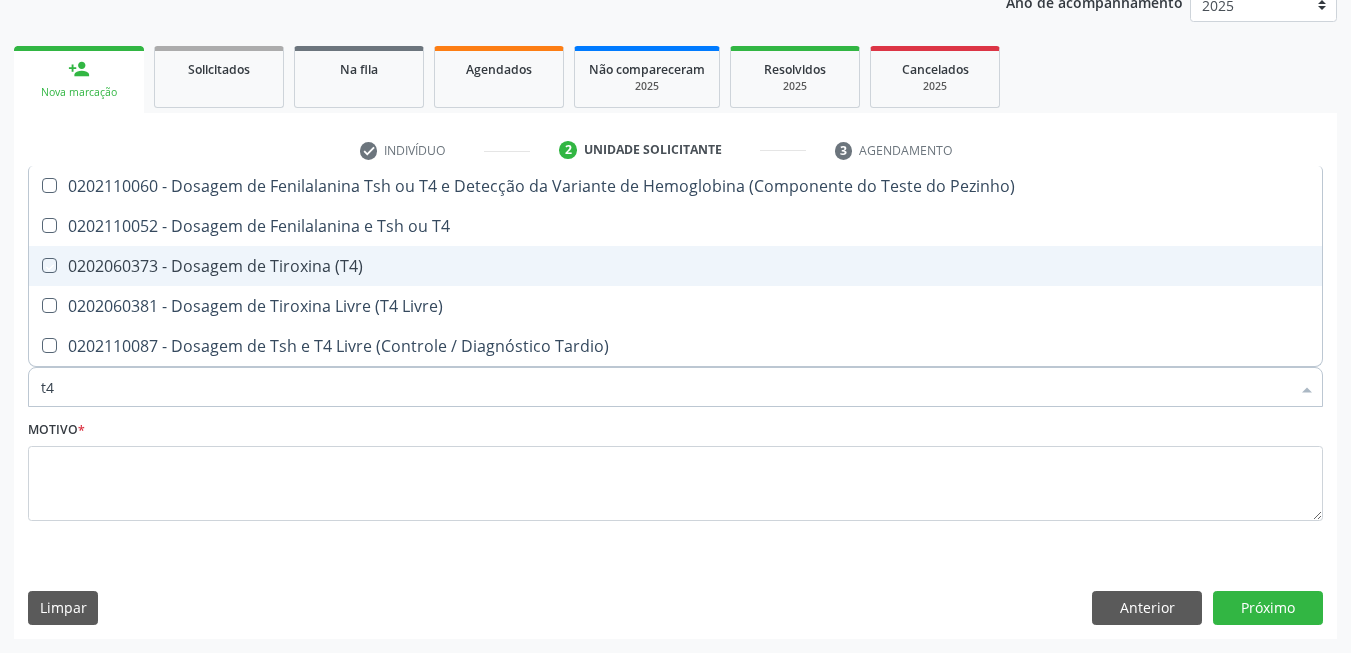 checkbox on "true" 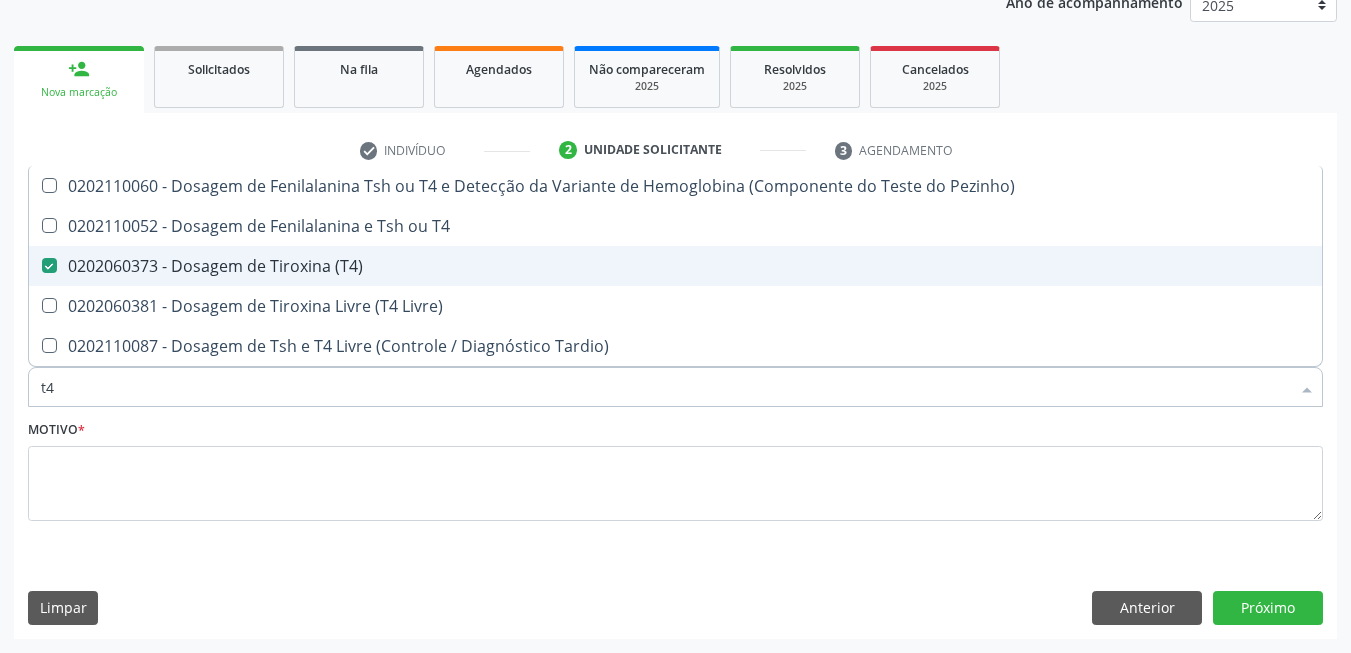 type on "t" 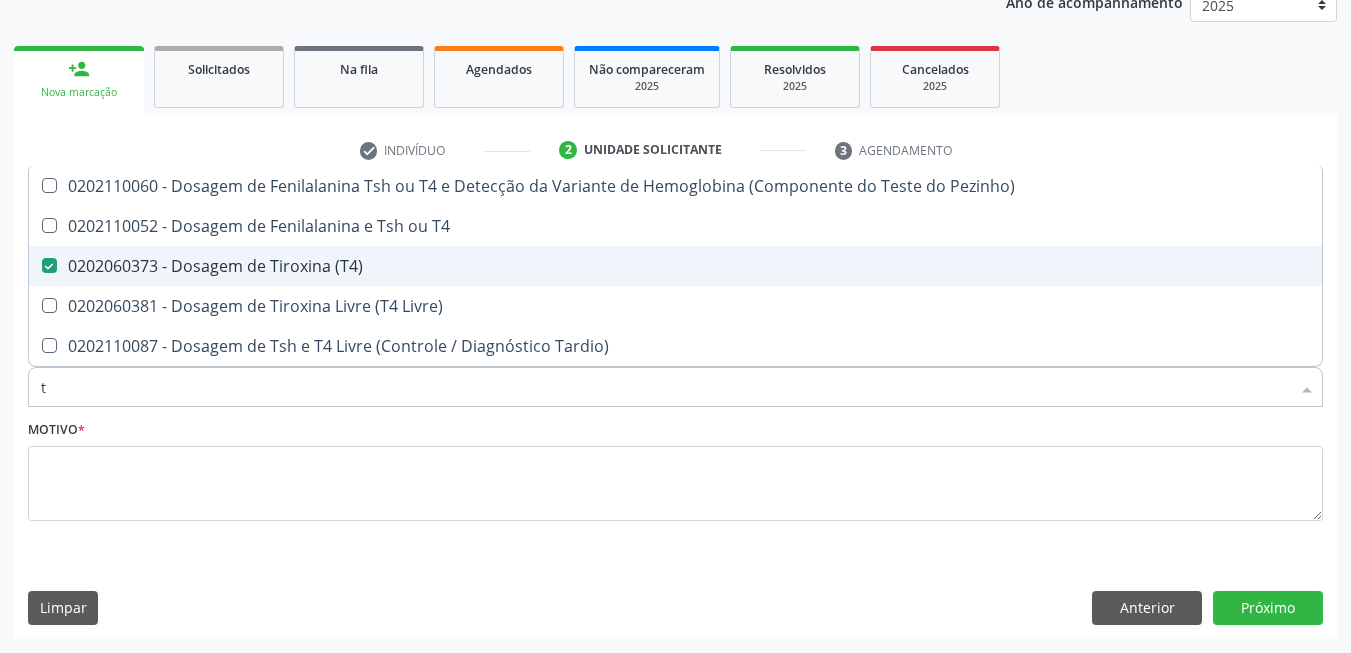 checkbox on "false" 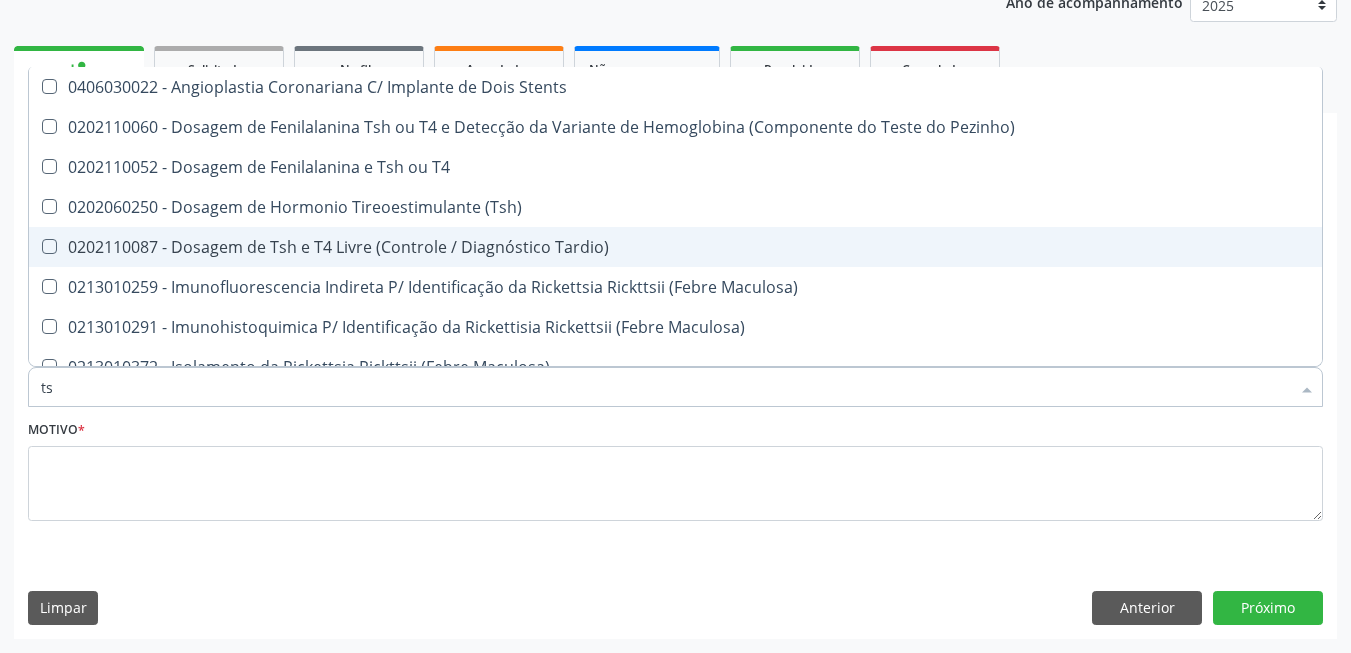 type on "tsh" 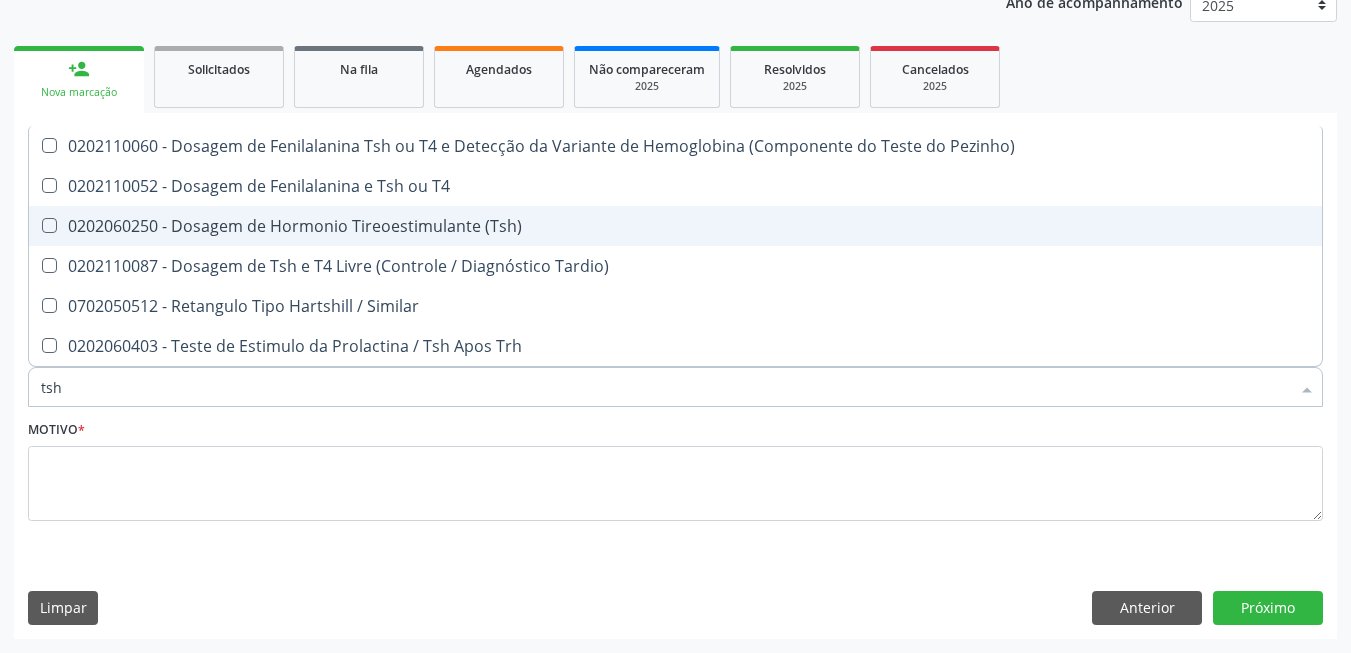 click on "0202060250 - Dosagem de Hormonio Tireoestimulante (Tsh)" at bounding box center [675, 226] 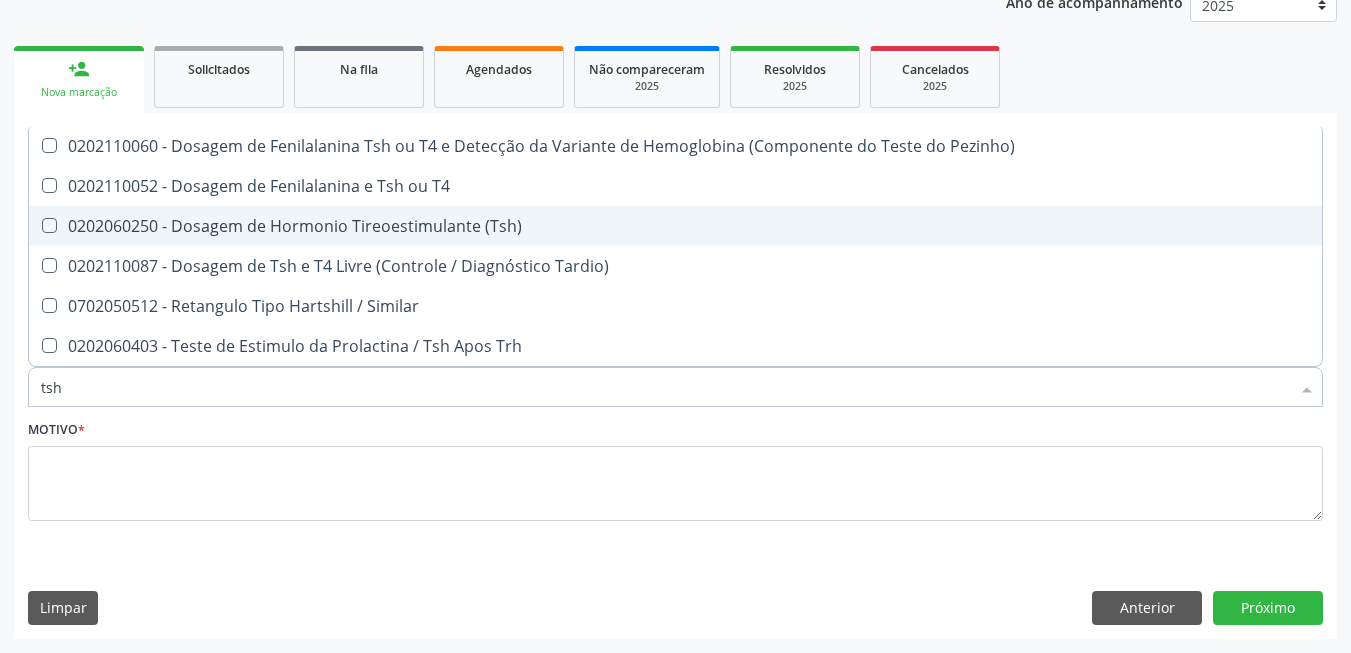 checkbox on "true" 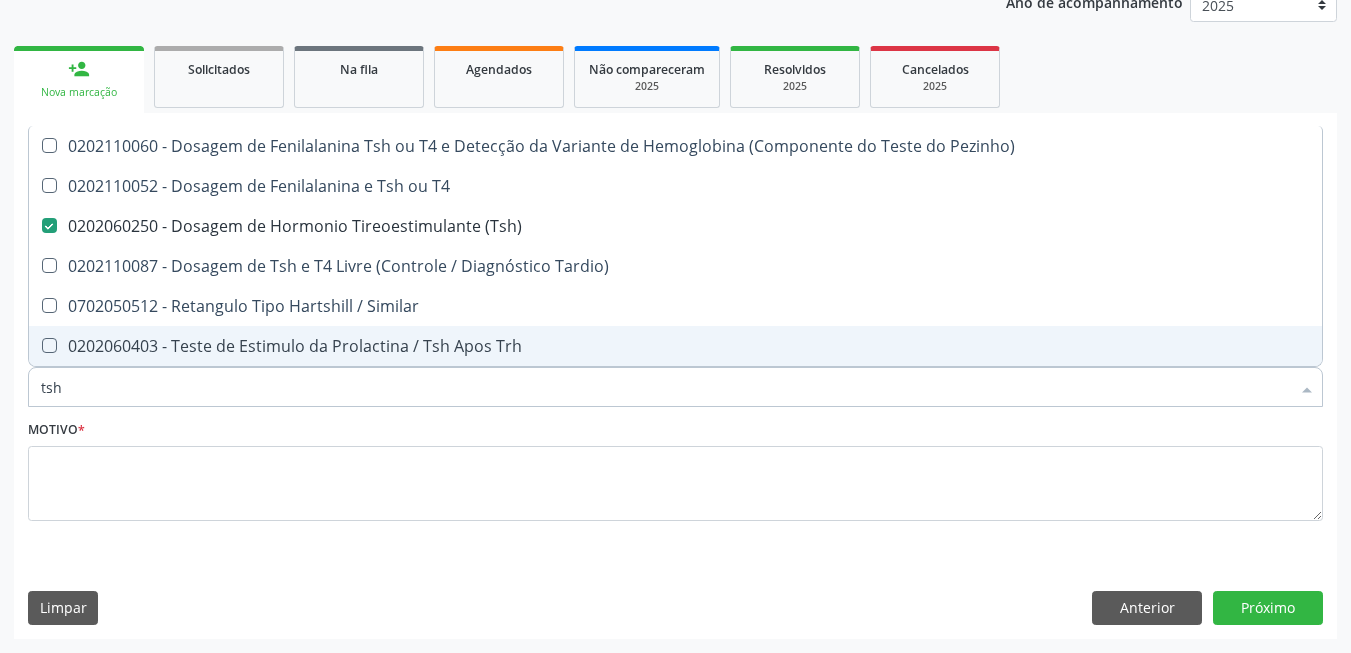 click on "tsh" at bounding box center [665, 387] 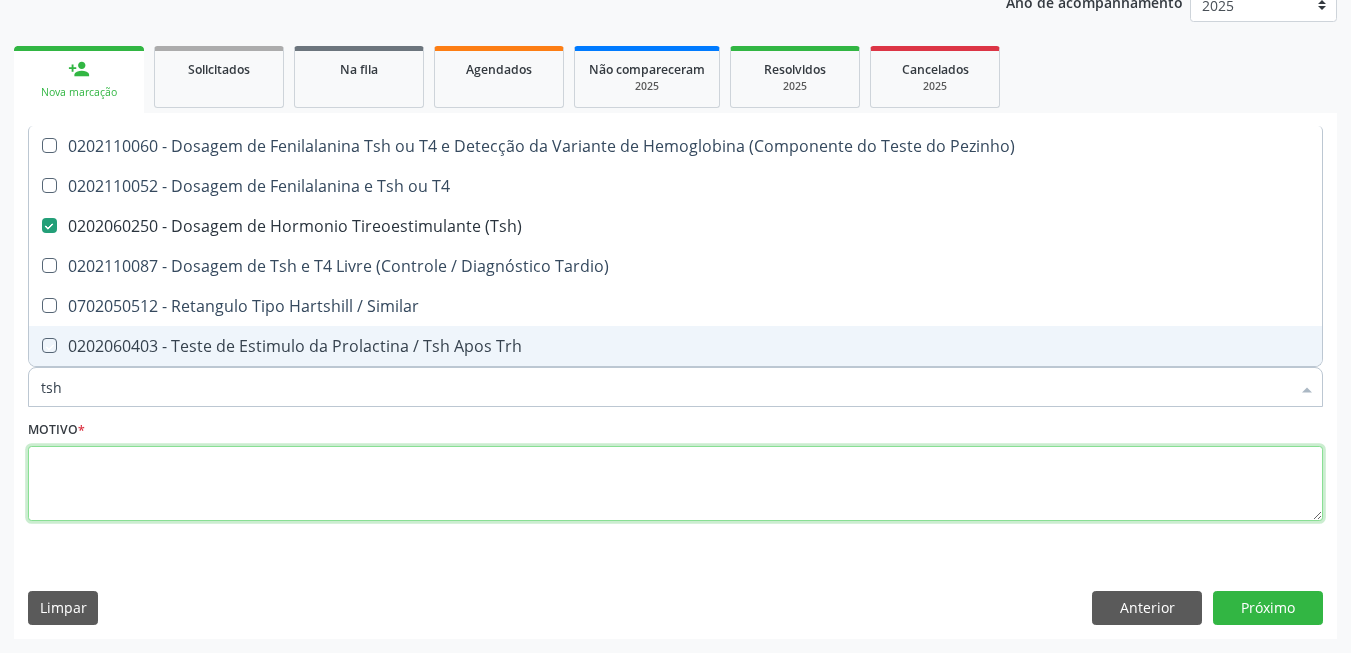 click at bounding box center [675, 484] 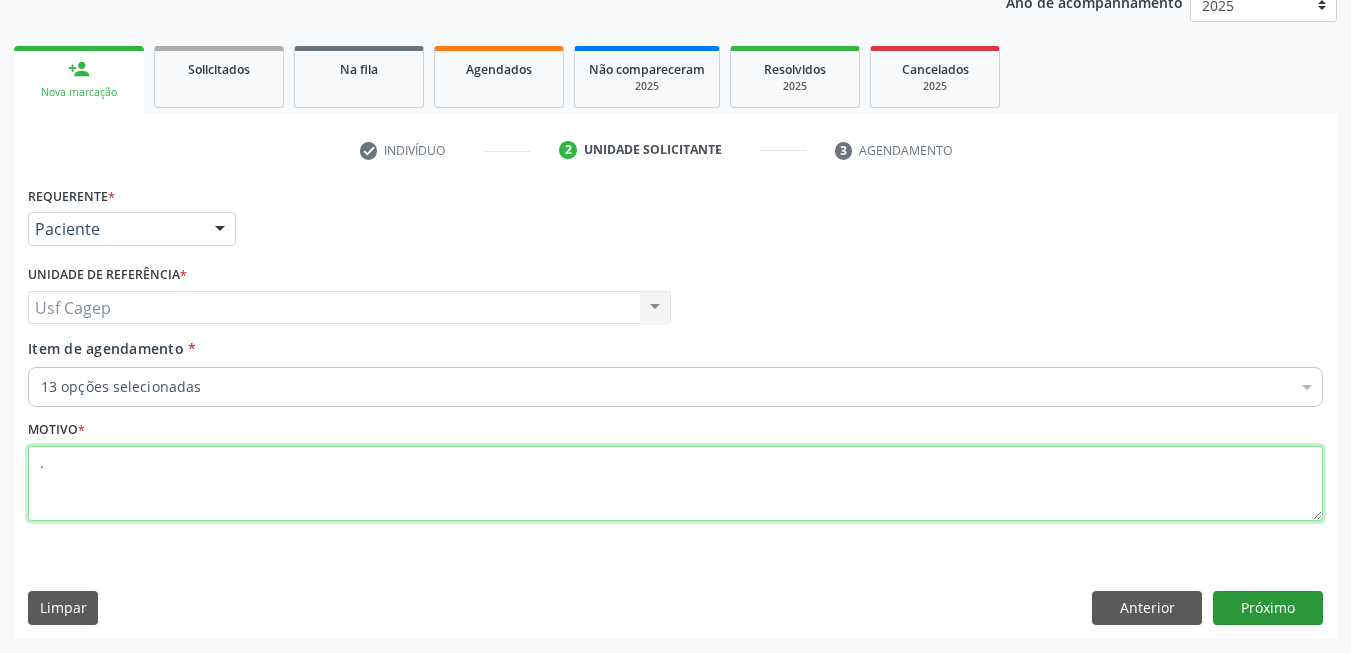 type on "." 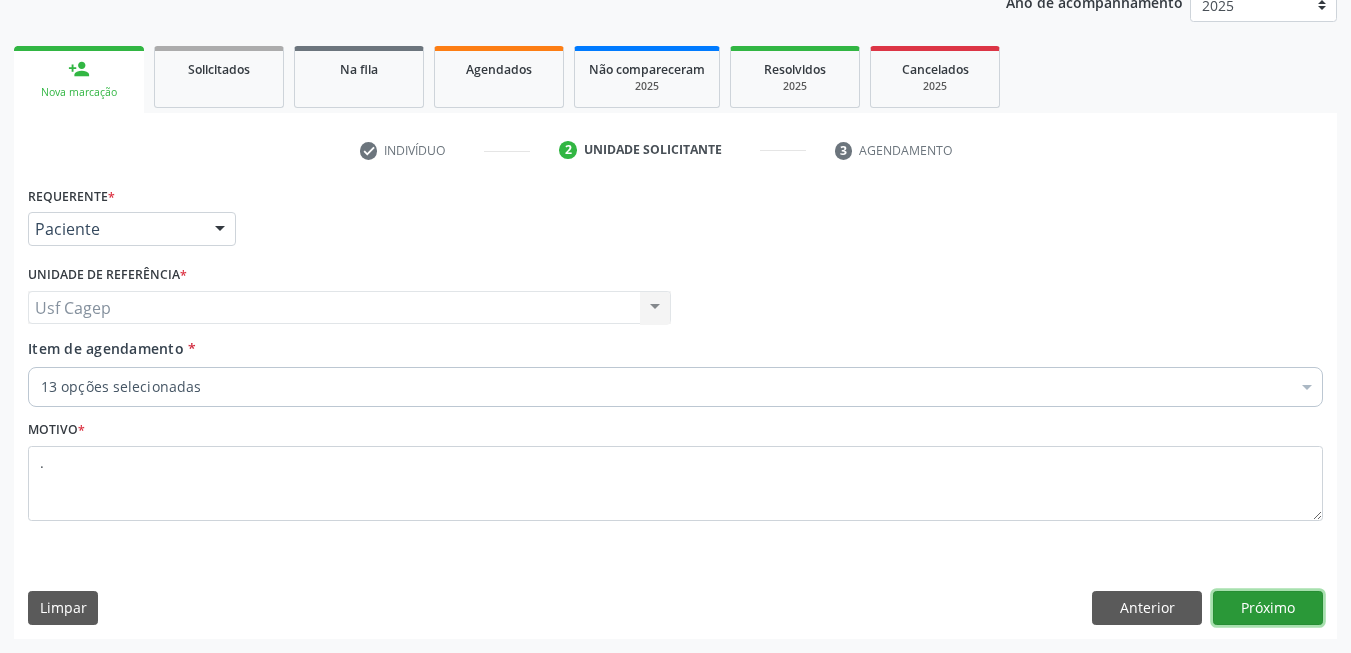 click on "Próximo" at bounding box center [1268, 608] 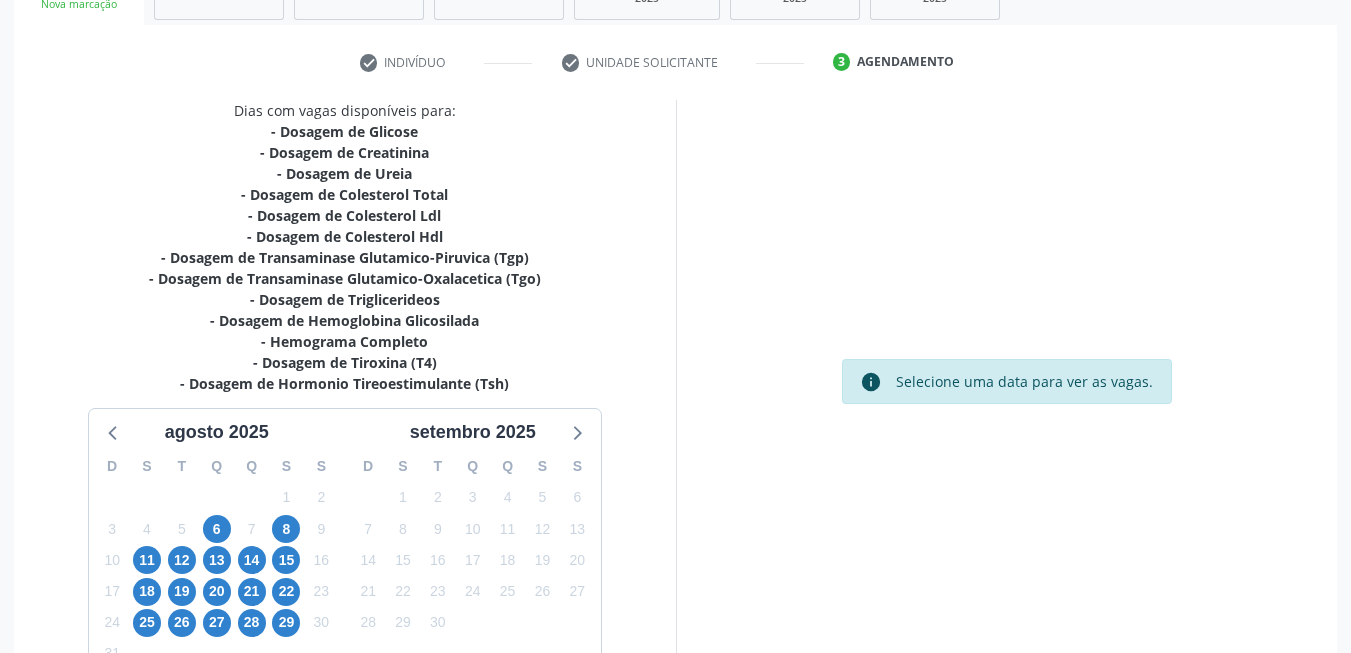 scroll, scrollTop: 453, scrollLeft: 0, axis: vertical 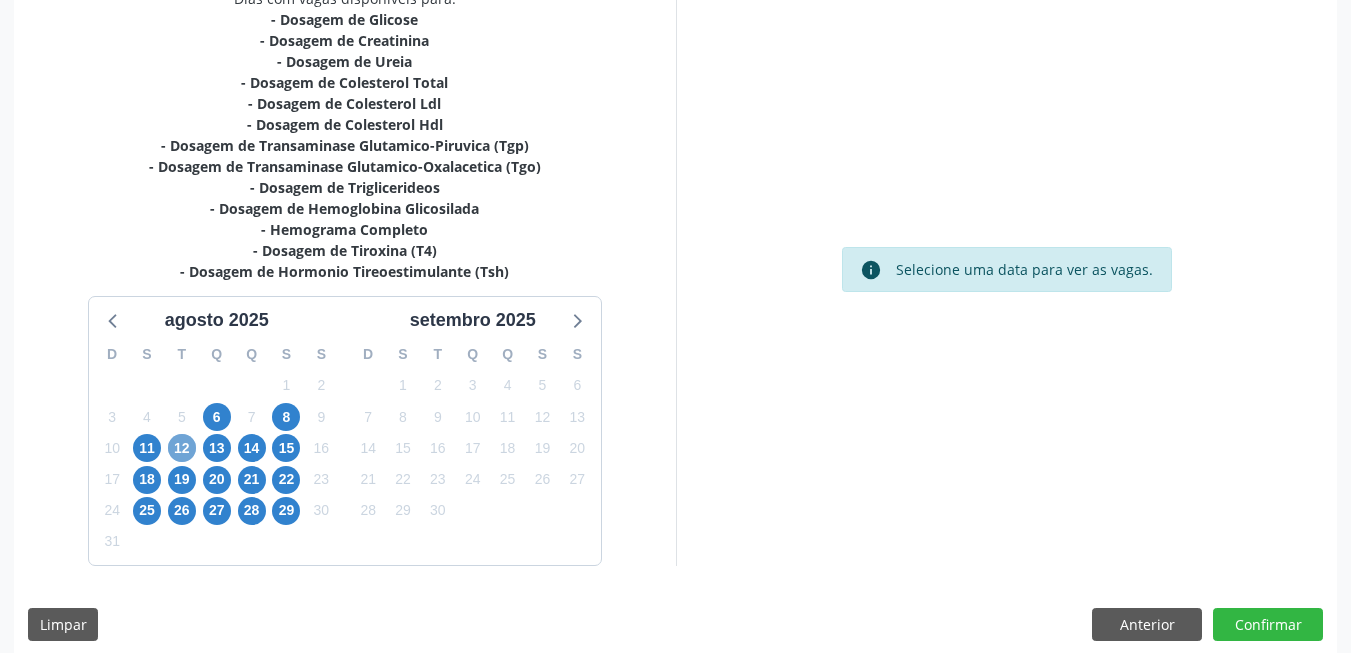 click on "12" at bounding box center (182, 448) 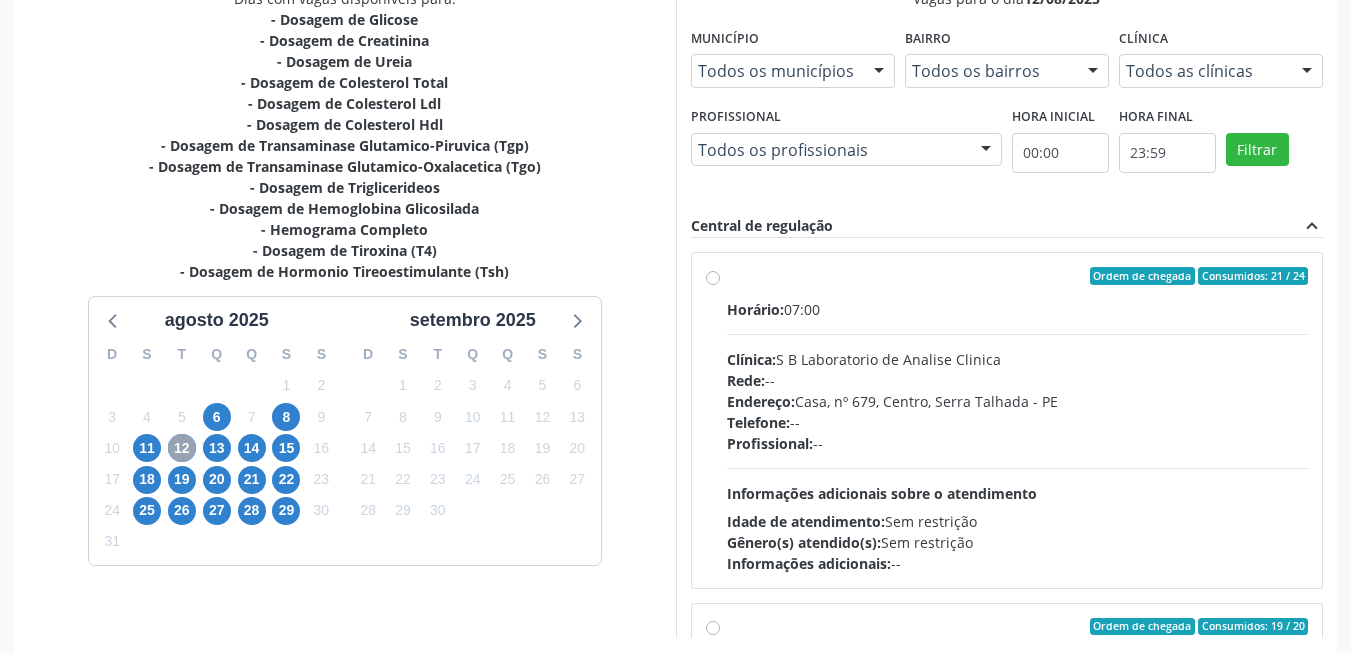 scroll, scrollTop: 469, scrollLeft: 0, axis: vertical 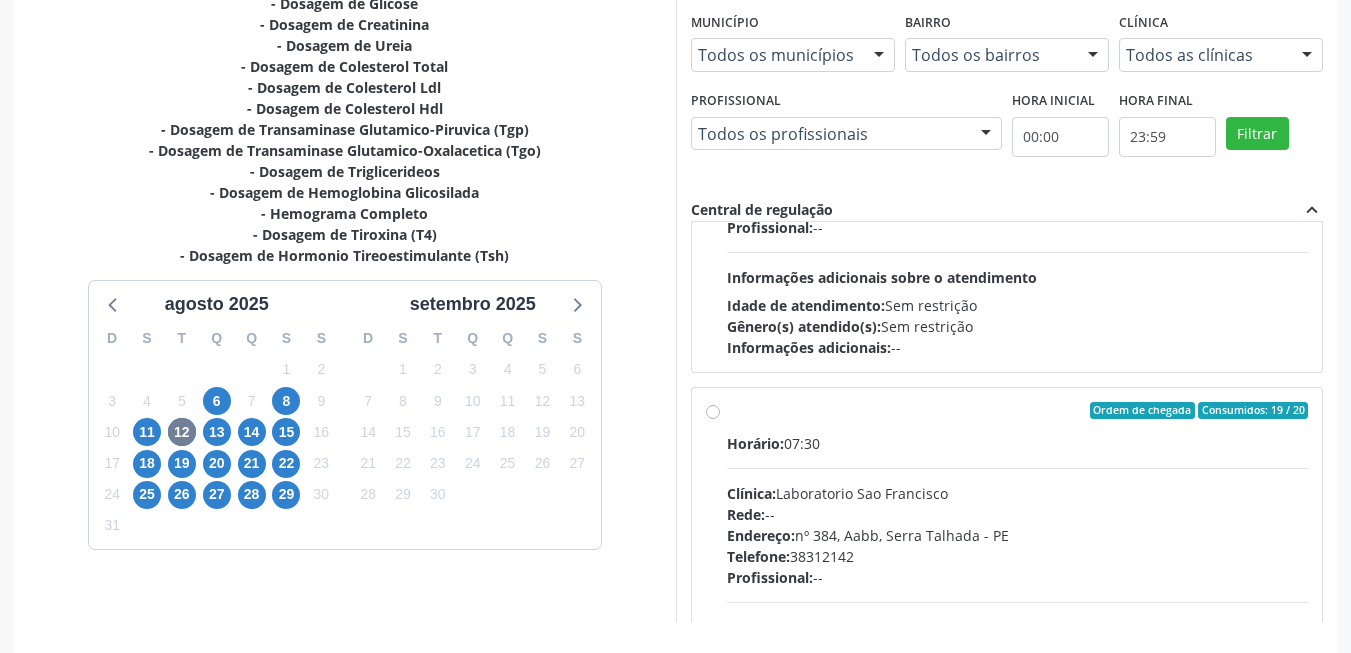 click on "Gênero(s) atendido(s):" at bounding box center (804, 326) 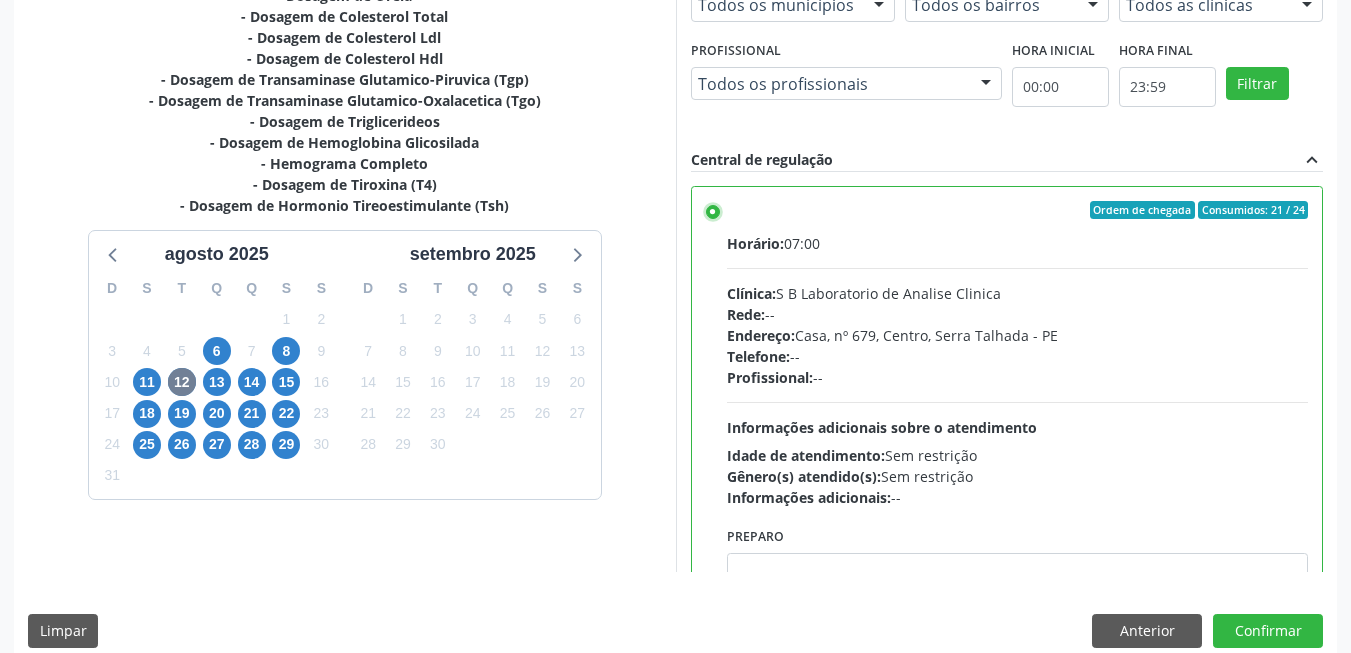 scroll, scrollTop: 542, scrollLeft: 0, axis: vertical 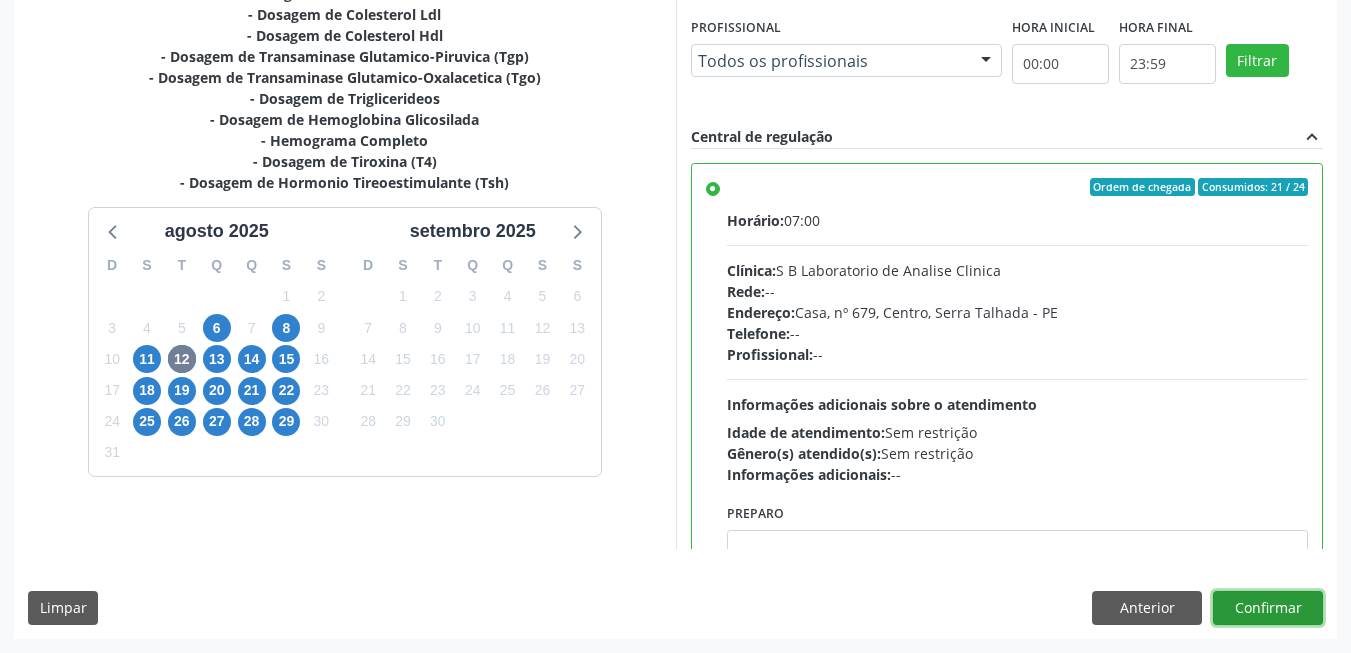 click on "Confirmar" at bounding box center (1268, 608) 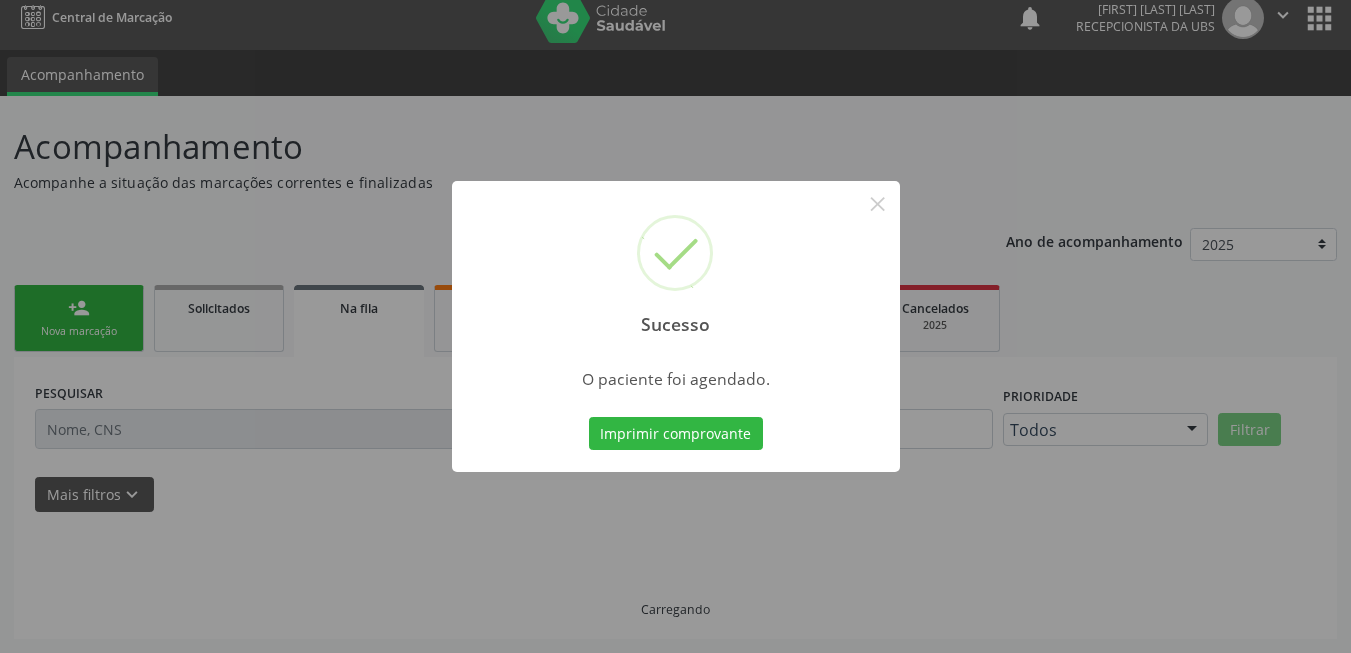 scroll, scrollTop: 14, scrollLeft: 0, axis: vertical 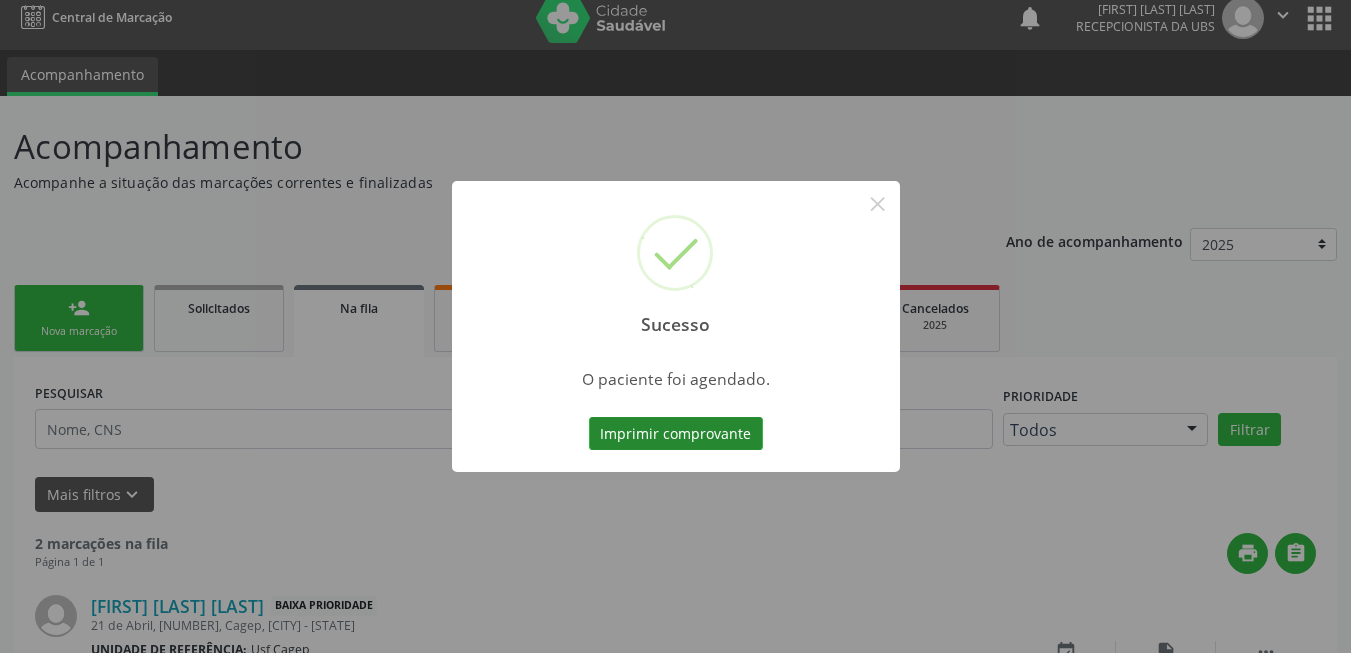 click on "Imprimir comprovante" at bounding box center (676, 434) 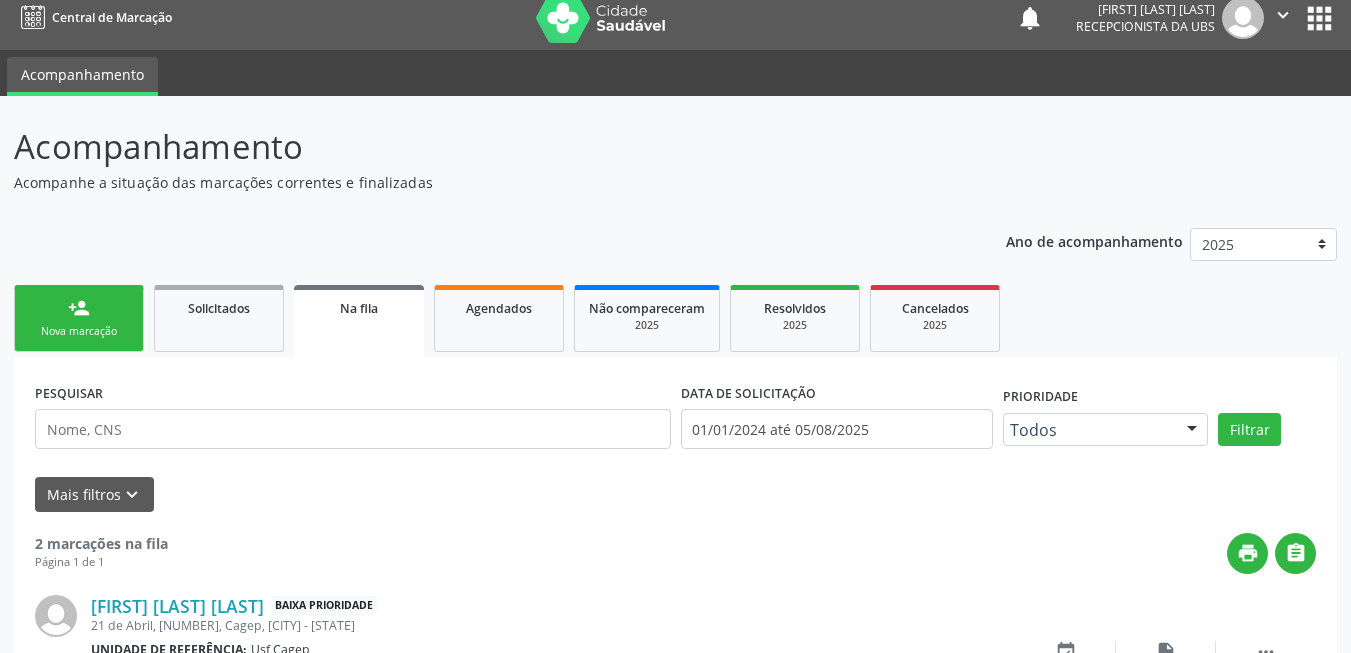 click on "person_add
Nova marcação" at bounding box center [79, 318] 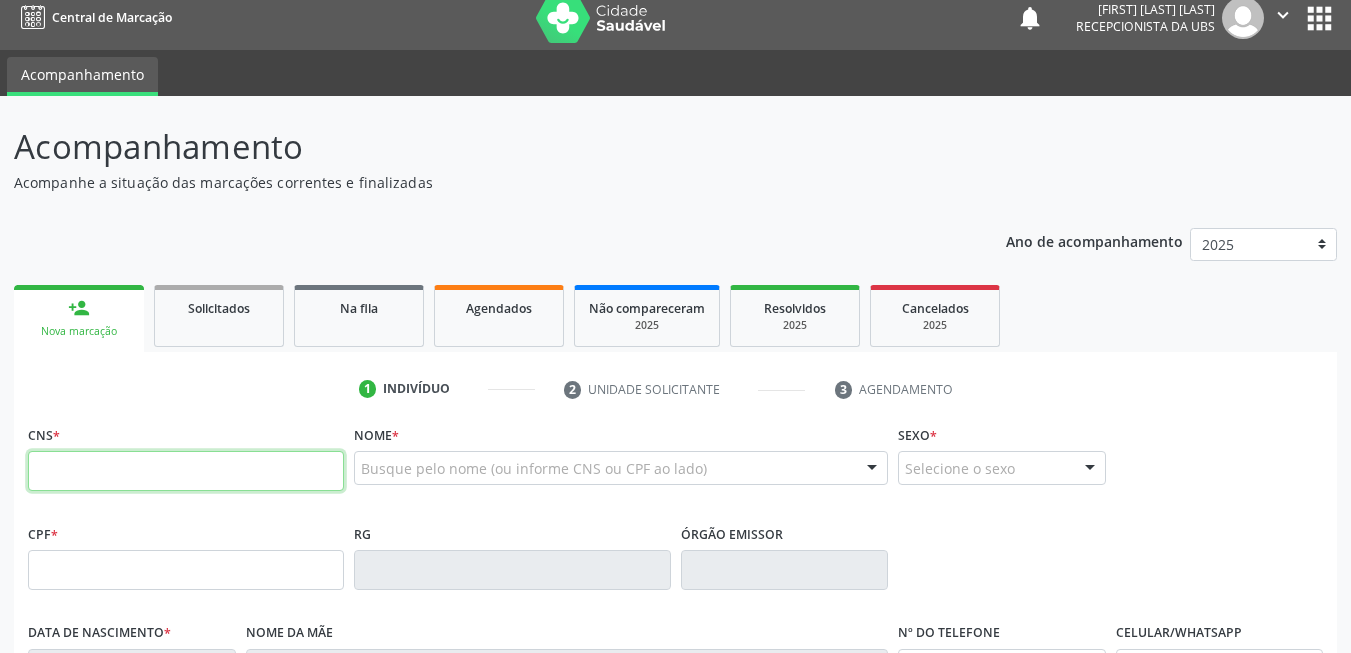 click at bounding box center (186, 471) 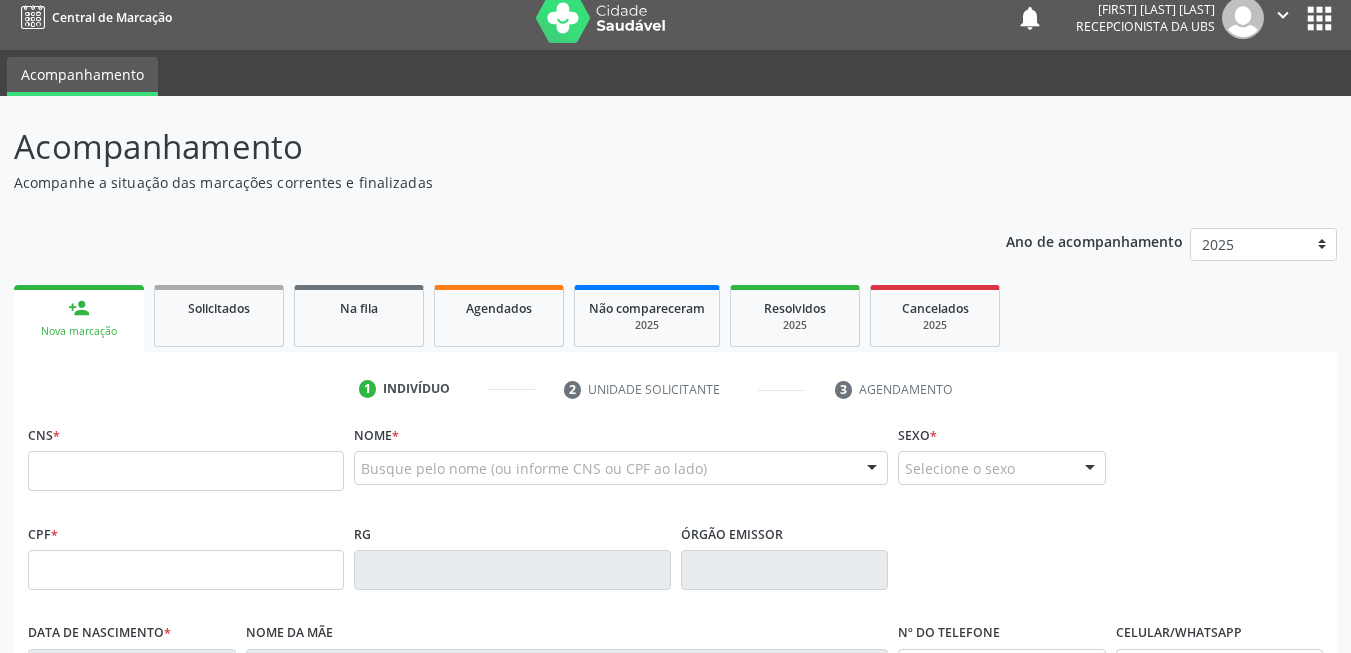 click on "Ano de acompanhamento
2025 2024
person_add
Nova marcação
Solicitados   Na fila   Agendados   Não compareceram
2025
Resolvidos
2025
Cancelados
2025
1
Indivíduo
2
Unidade solicitante
3
Agendamento
CNS
*
Nome
*
Busque pelo nome (ou informe CNS ou CPF ao lado)
Nenhum resultado encontrado para: "   "
Digite o nome
Sexo
*
Selecione o sexo
Masculino   Feminino
Nenhum resultado encontrado para: "   "
Não há nenhuma opção para ser exibida.
CPF
*
RG
Órgão emissor
Data de nascimento
*
Nome da mãe
Nº do Telefone" at bounding box center [675, 635] 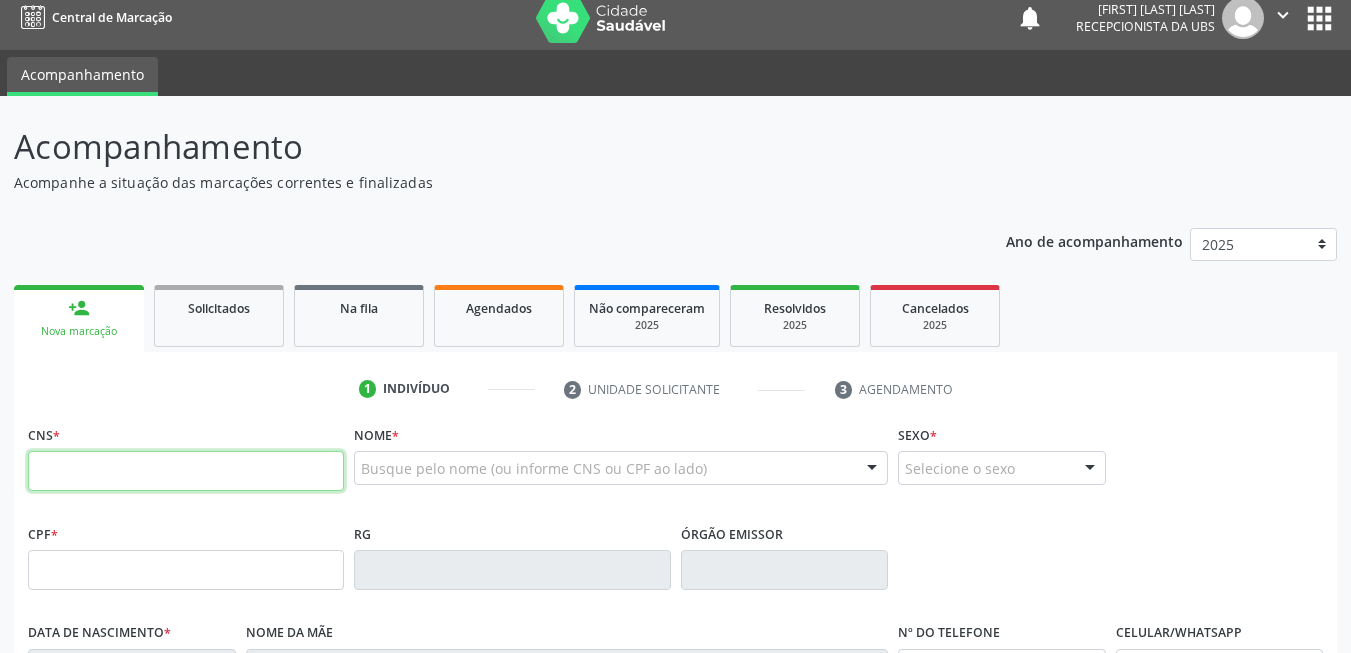 click at bounding box center [186, 471] 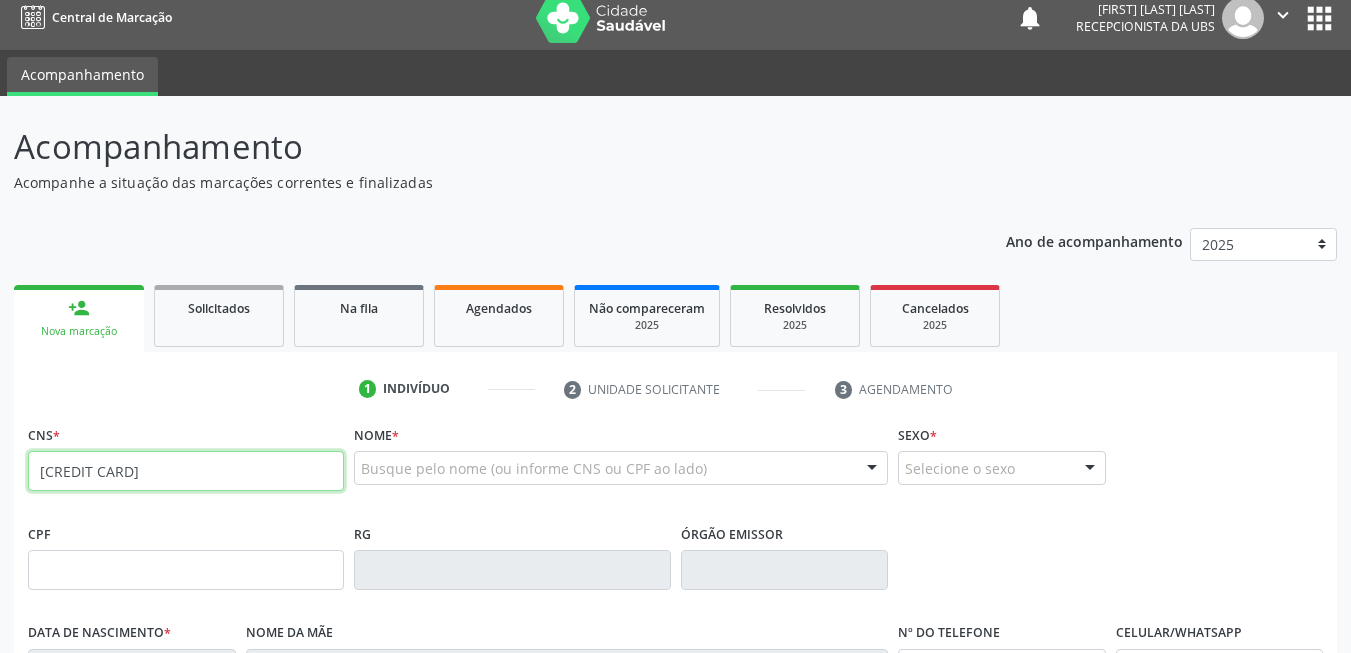 type on "[CREDIT CARD]" 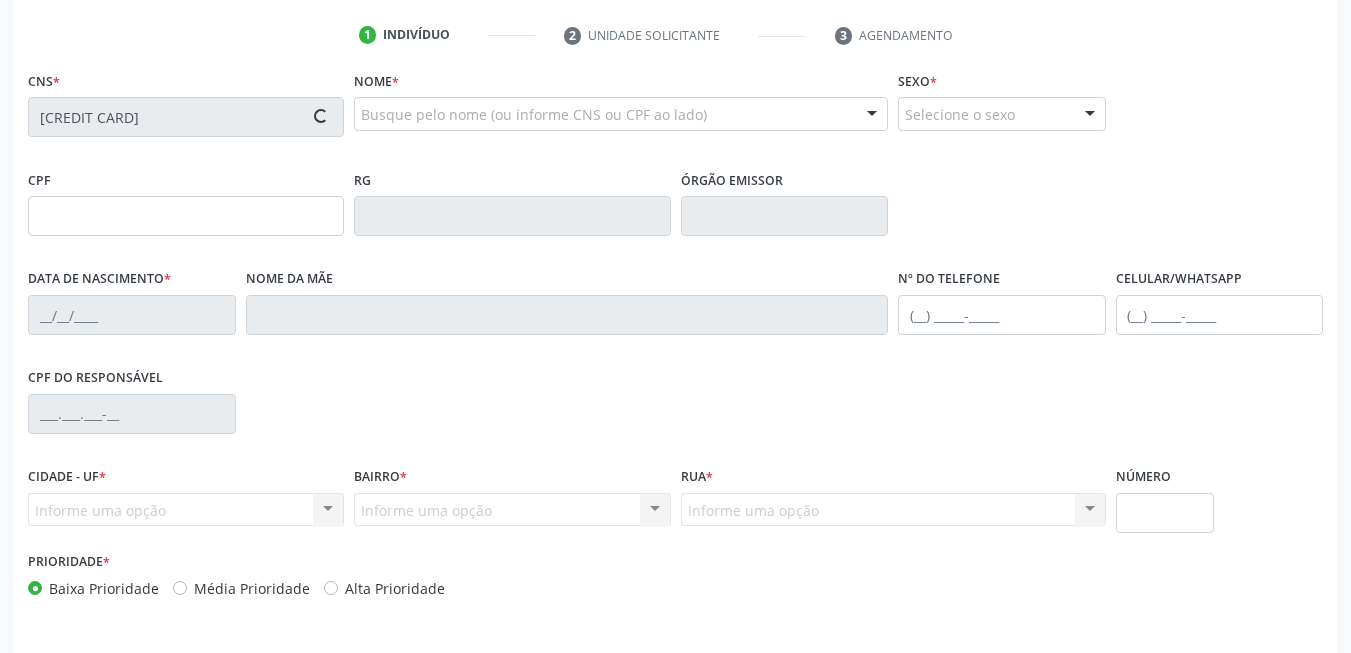 scroll, scrollTop: 431, scrollLeft: 0, axis: vertical 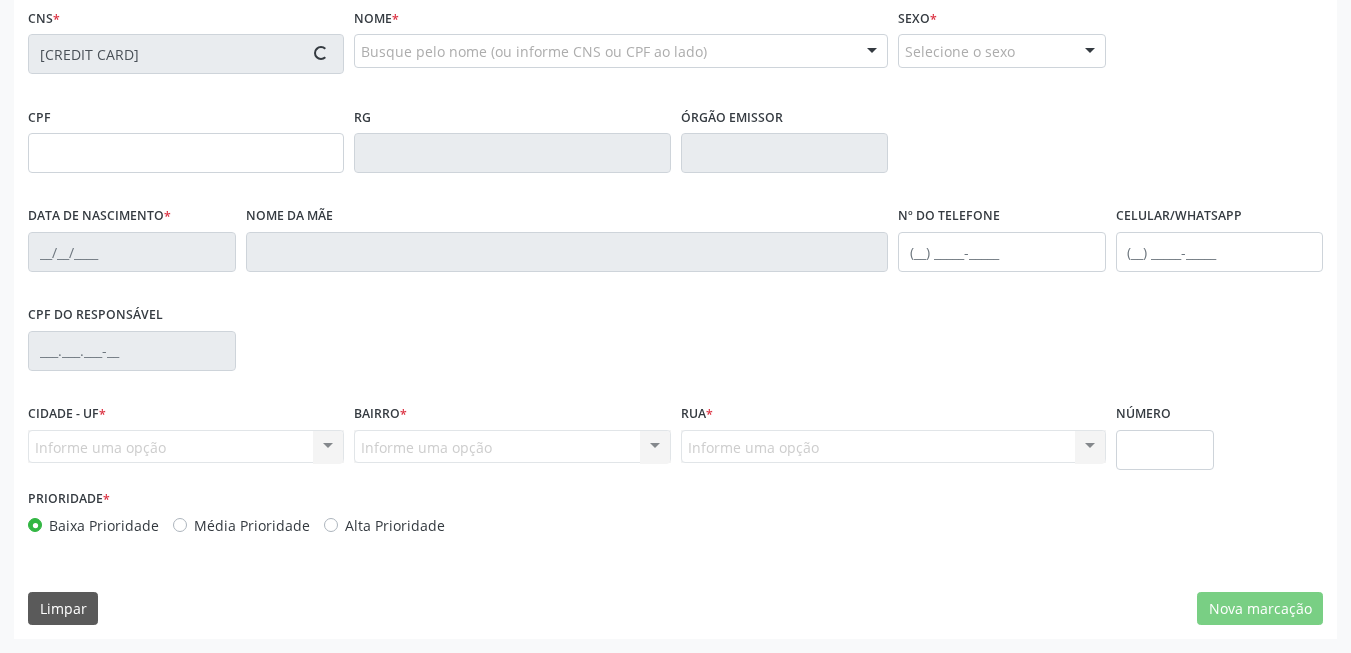 type on "[DATE]" 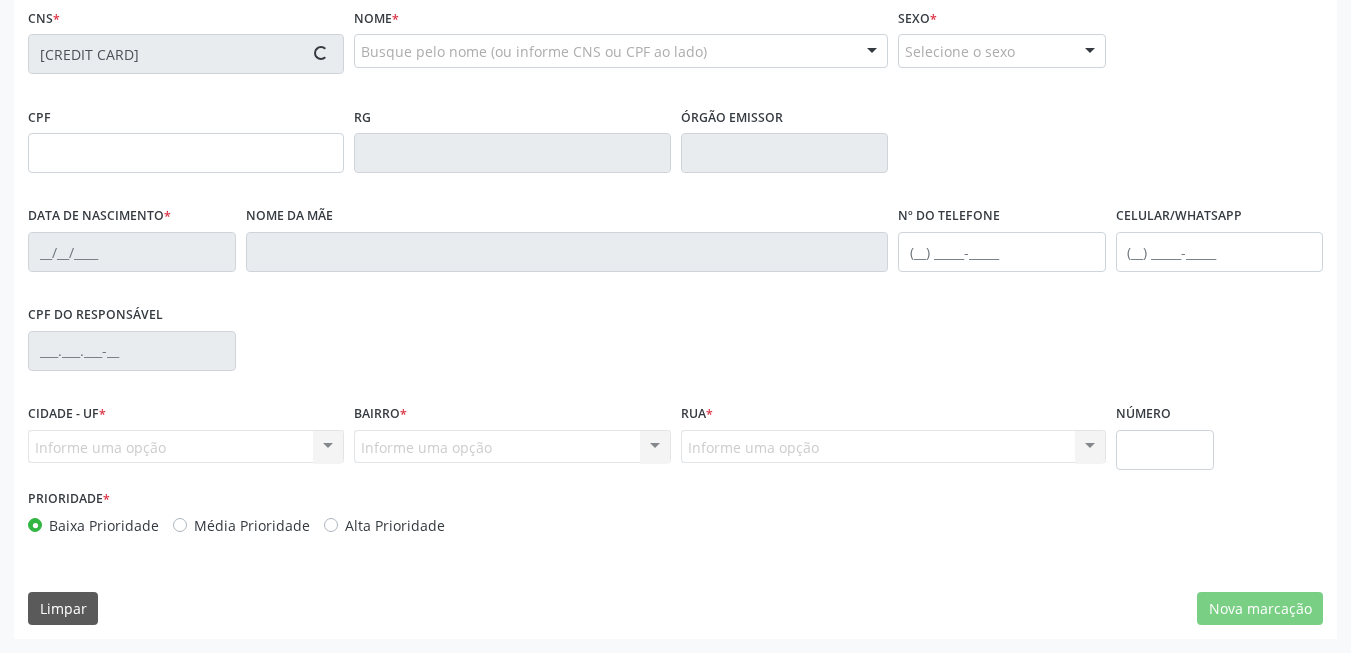 type on "[FIRST] [LAST] [LAST]" 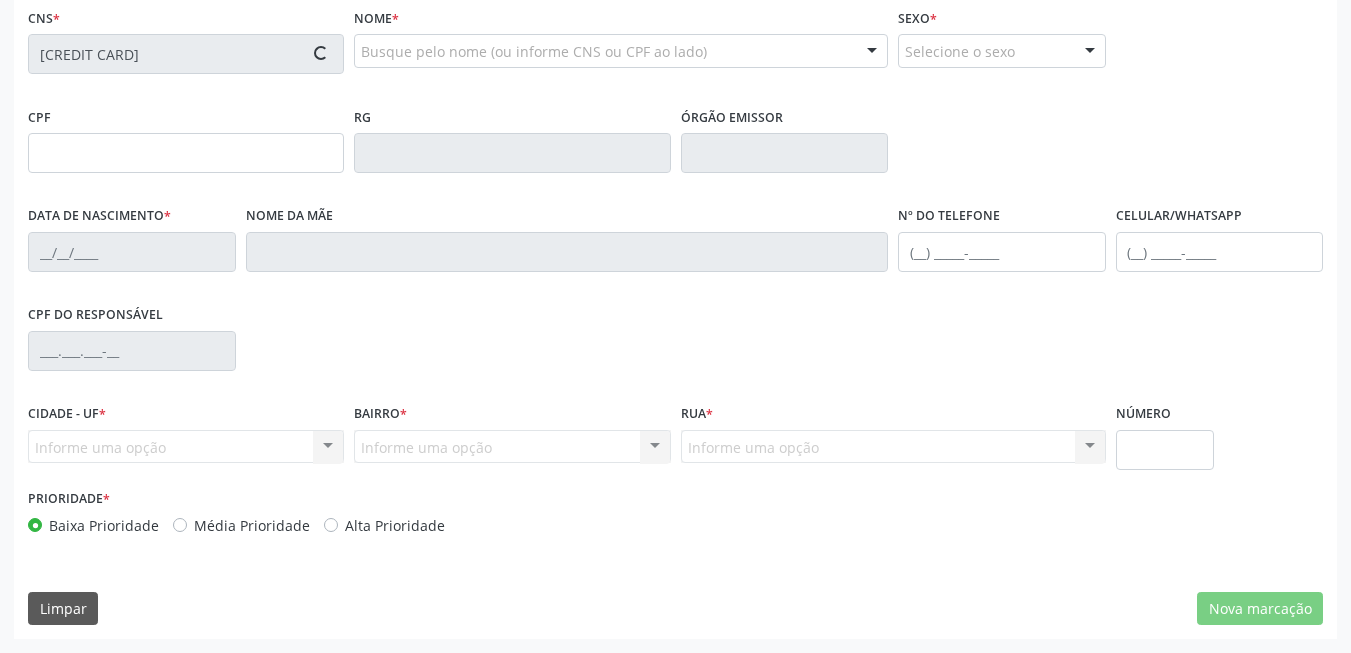 type on "([AREA]) [PHONE]" 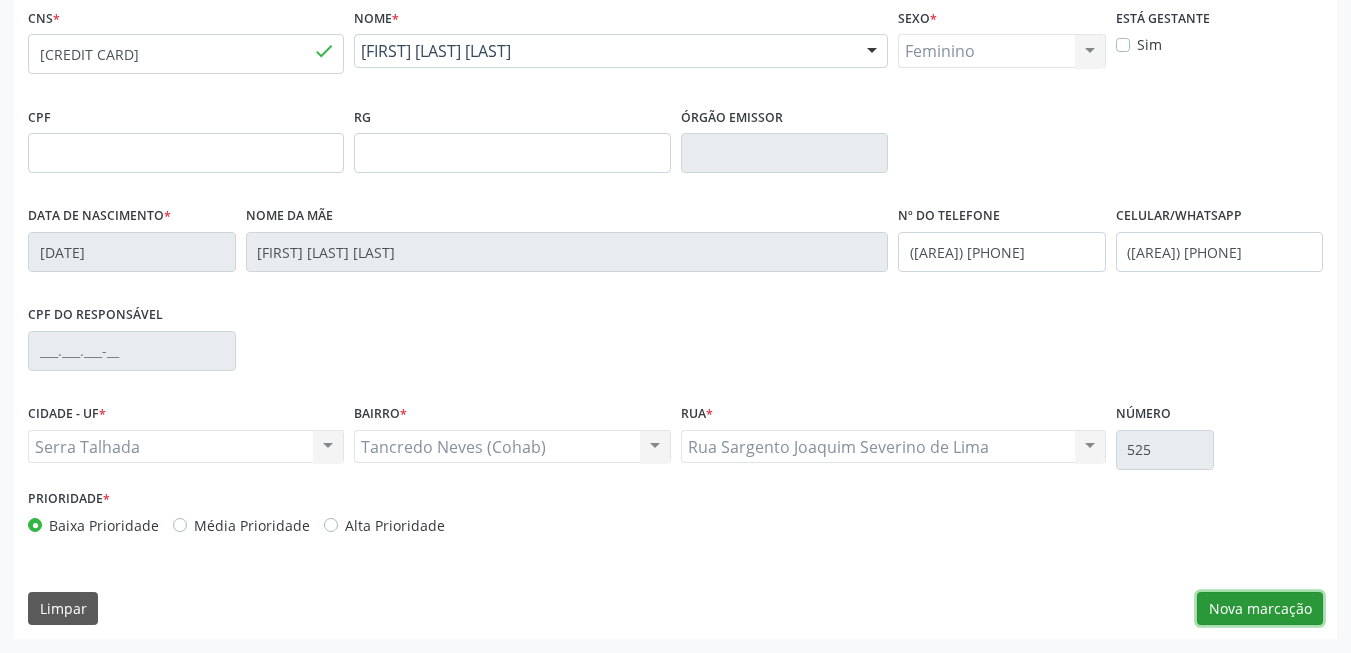 click on "Nova marcação" at bounding box center (1260, 609) 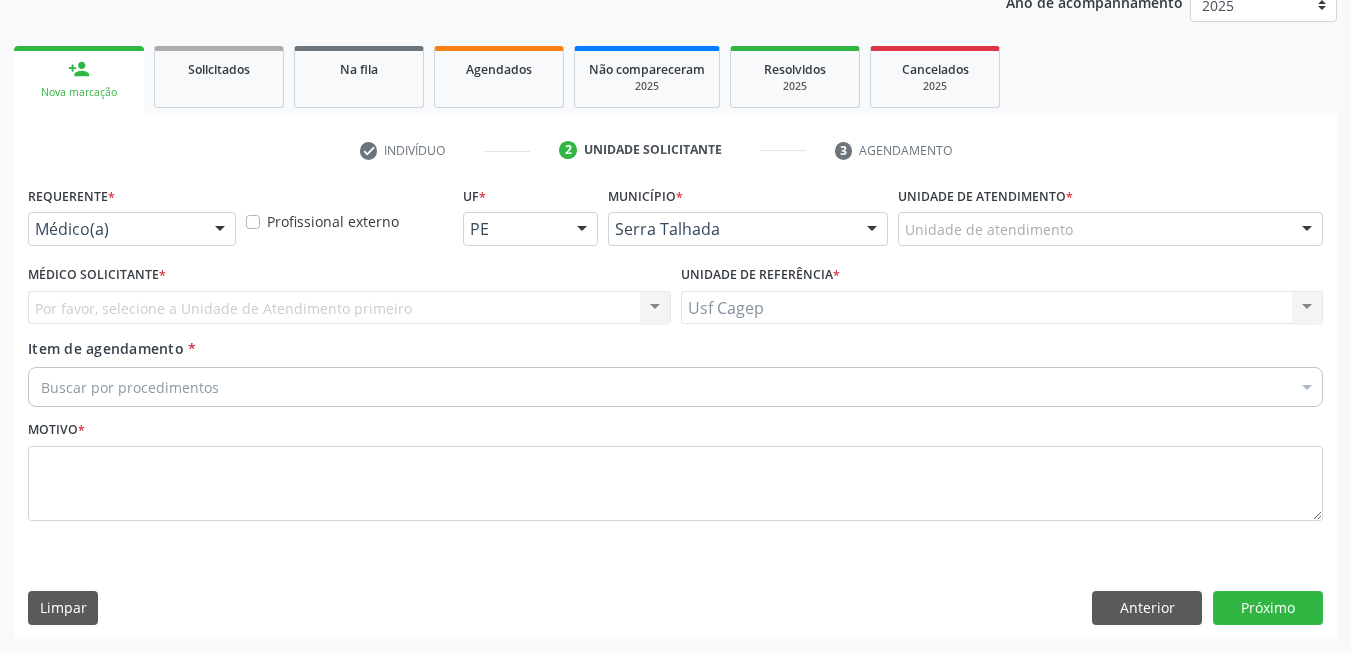 scroll, scrollTop: 253, scrollLeft: 0, axis: vertical 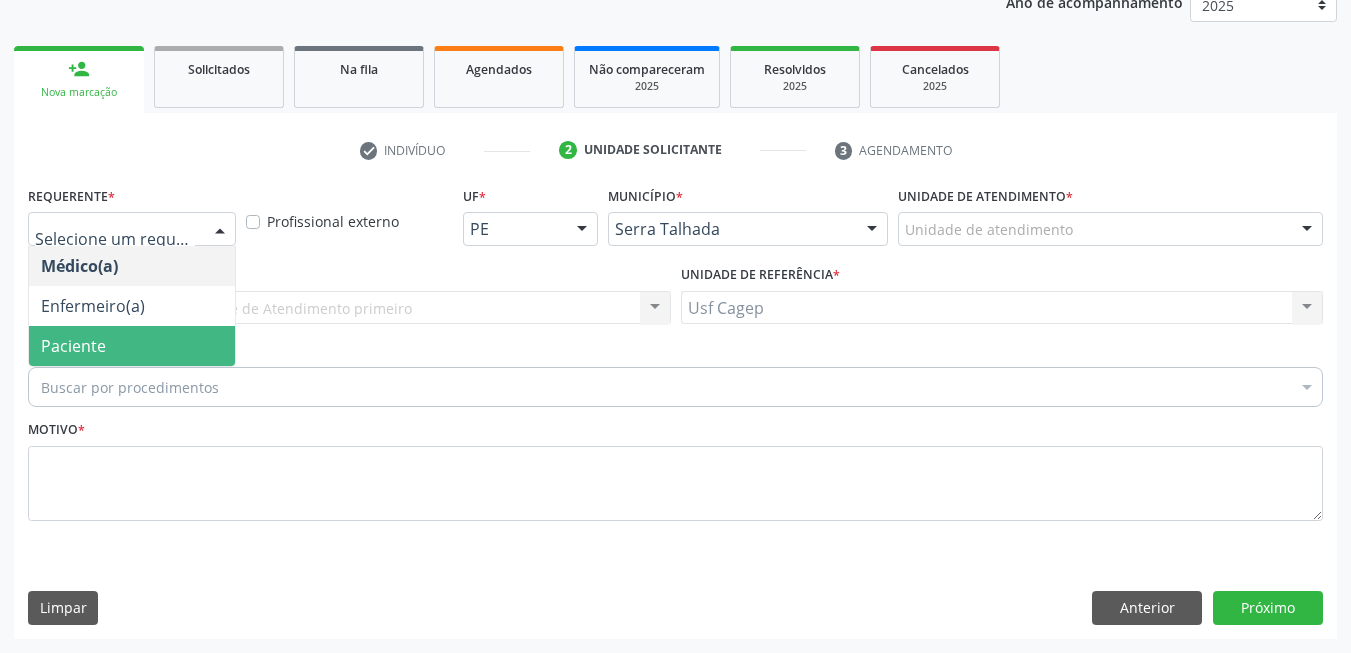 click on "Paciente" at bounding box center (132, 346) 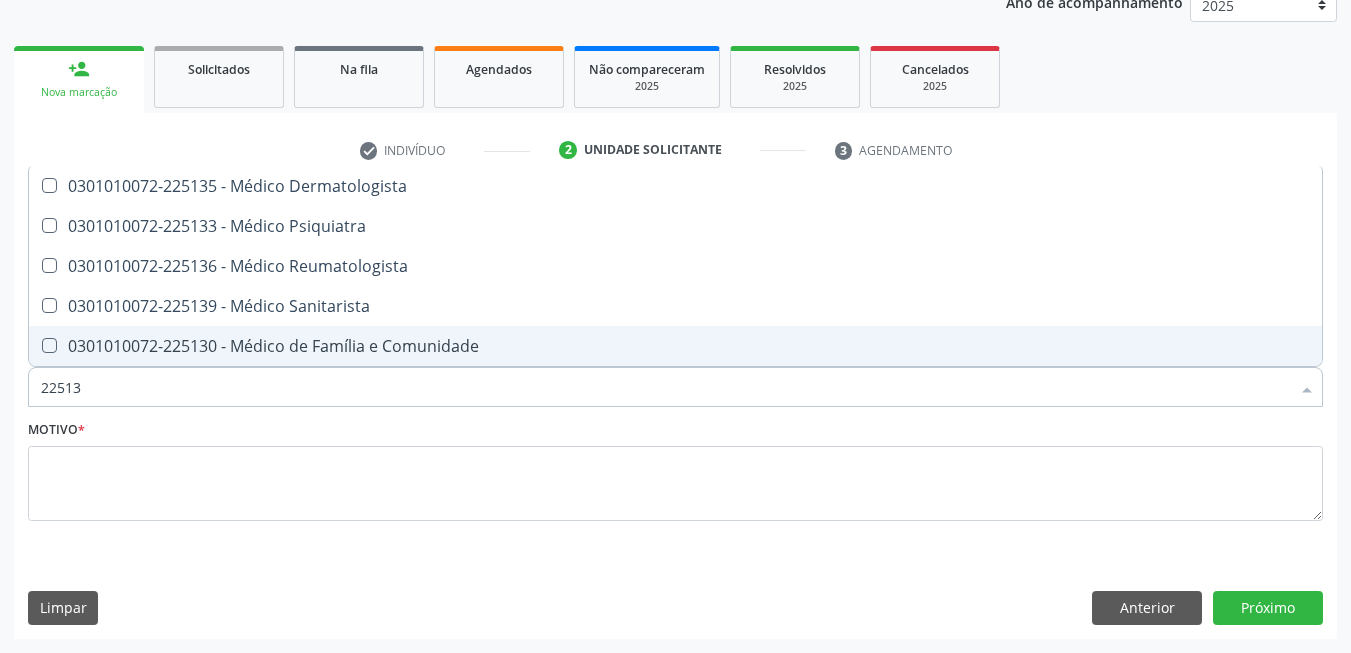 type on "225135" 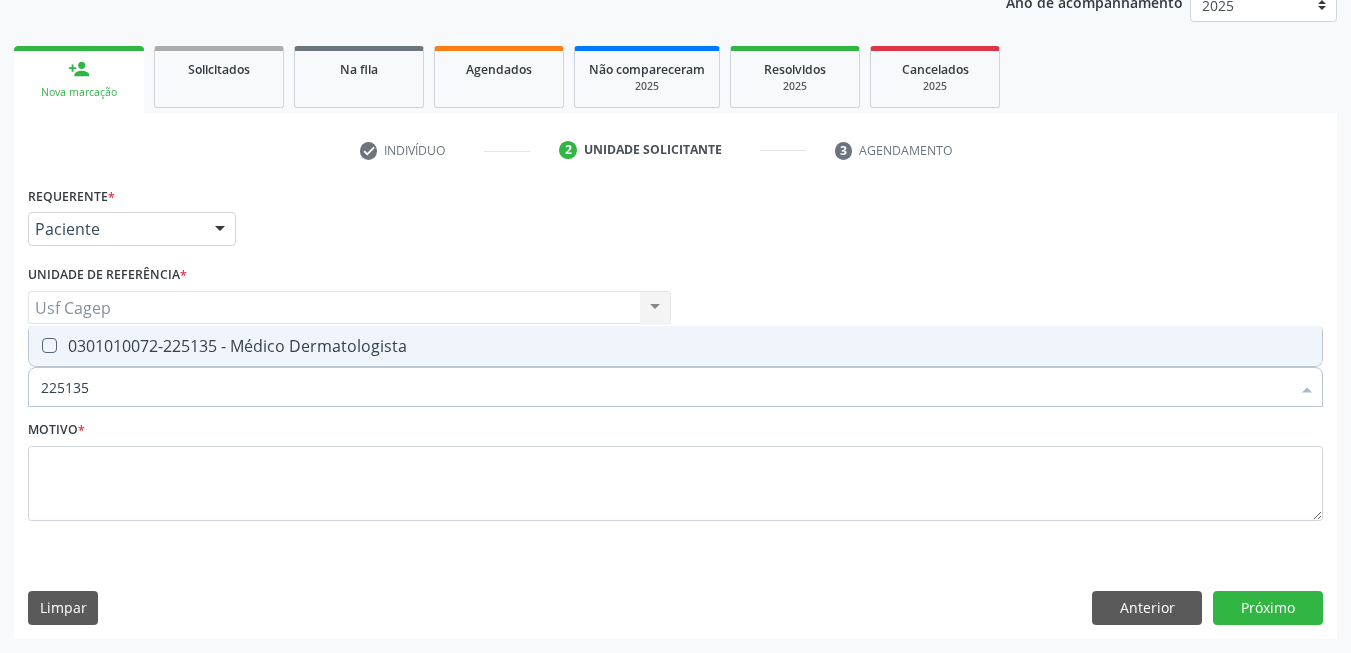 click on "0301010072-225135 - Médico Dermatologista" at bounding box center (675, 346) 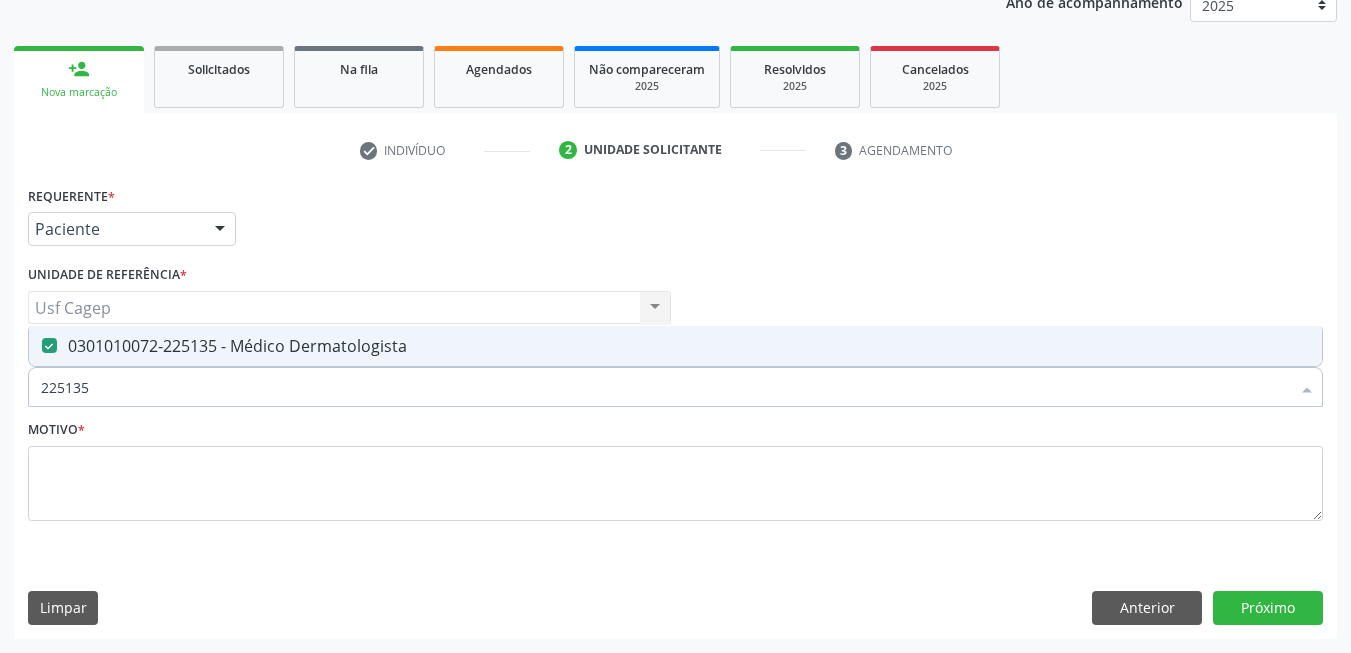 checkbox on "true" 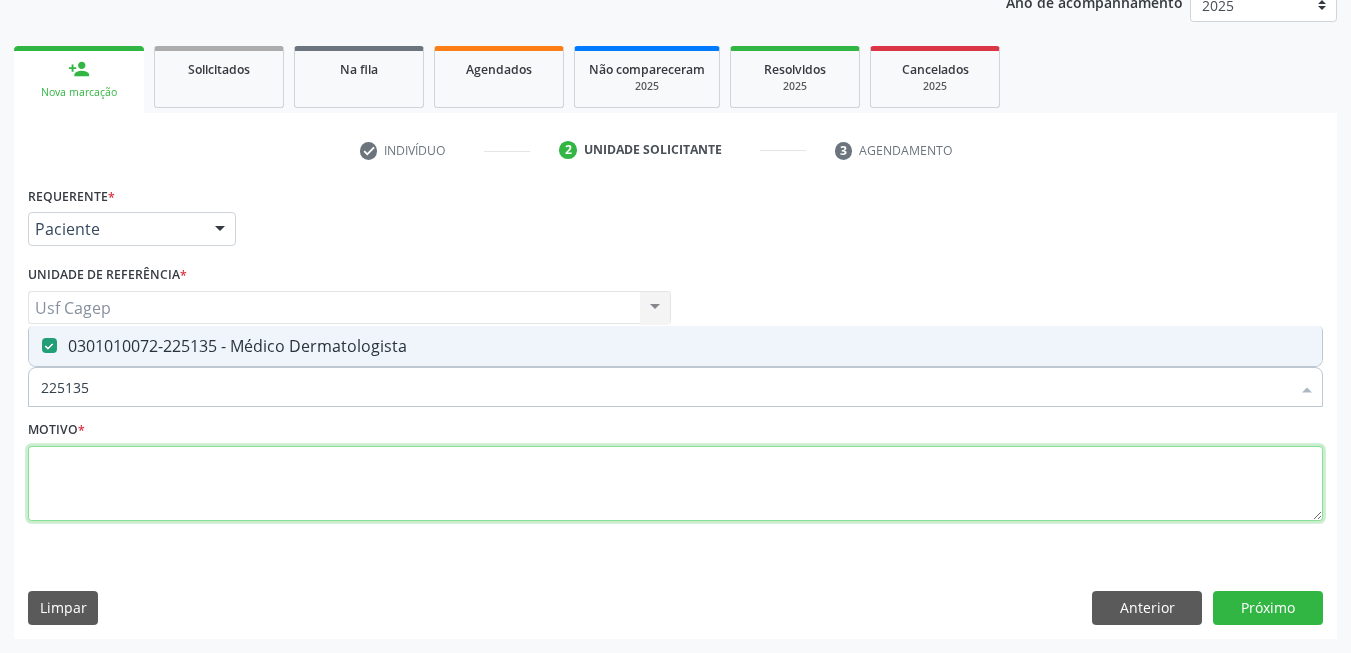 click at bounding box center [675, 484] 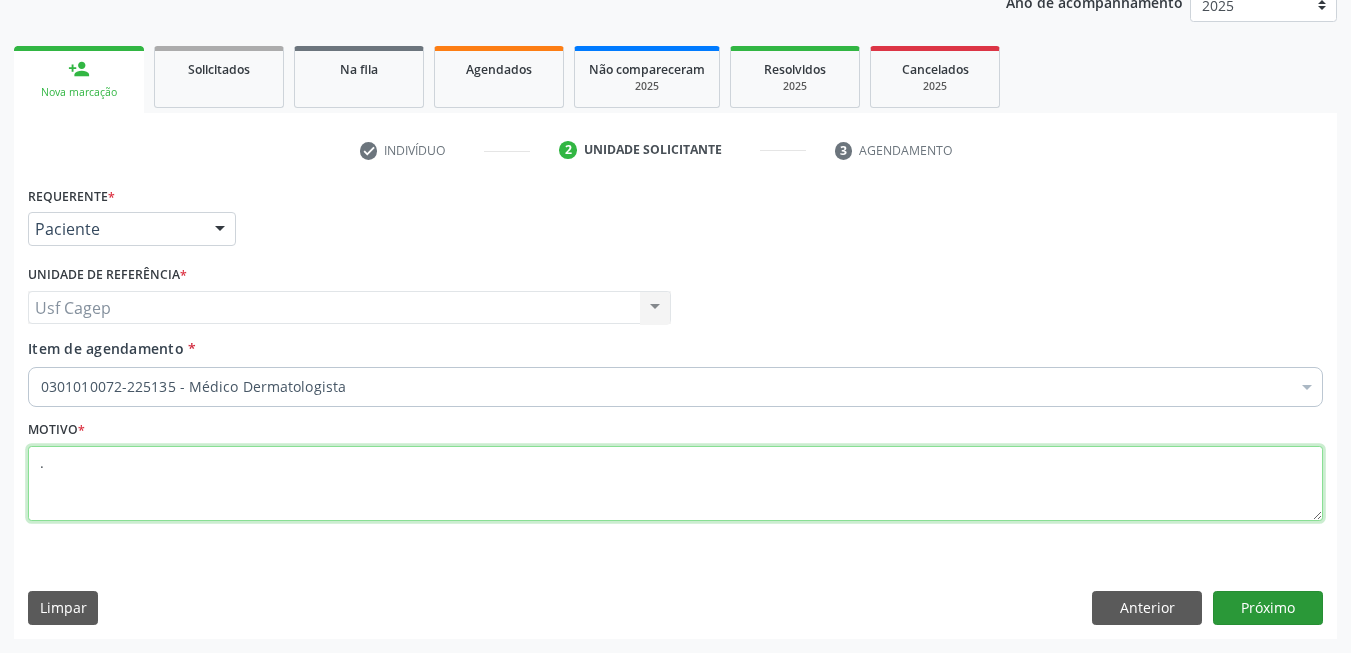 type on "." 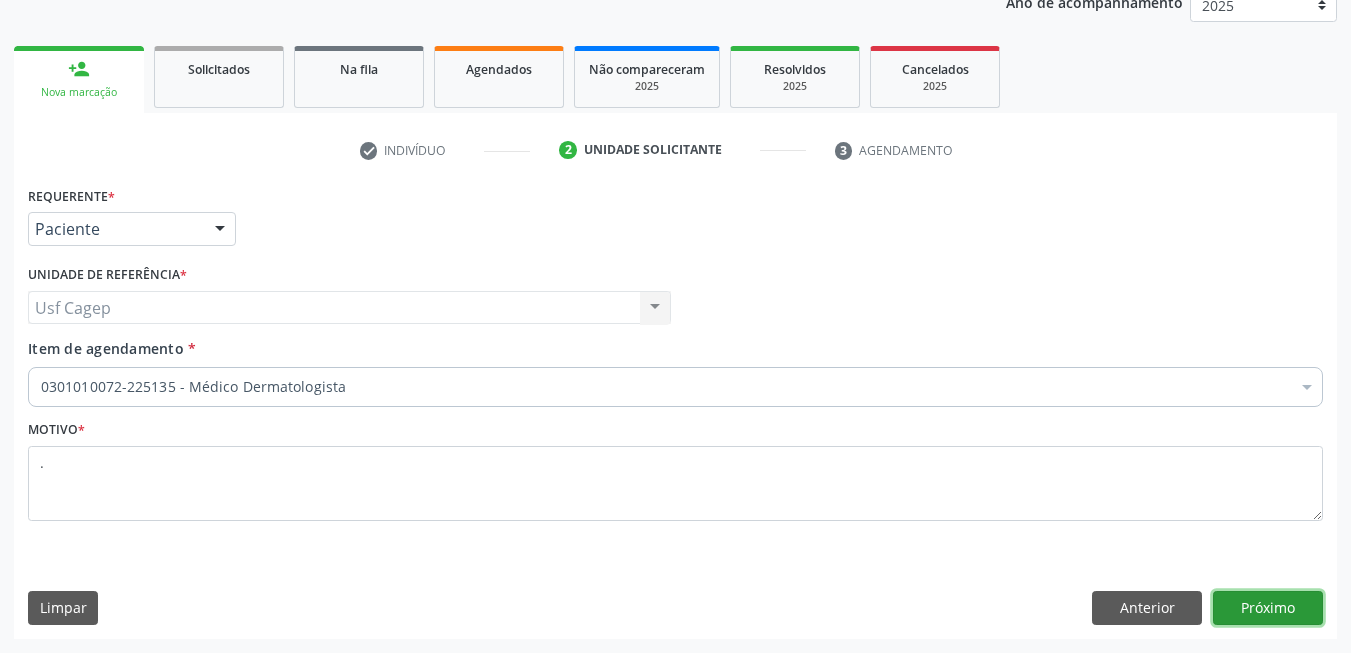 click on "Próximo" at bounding box center [1268, 608] 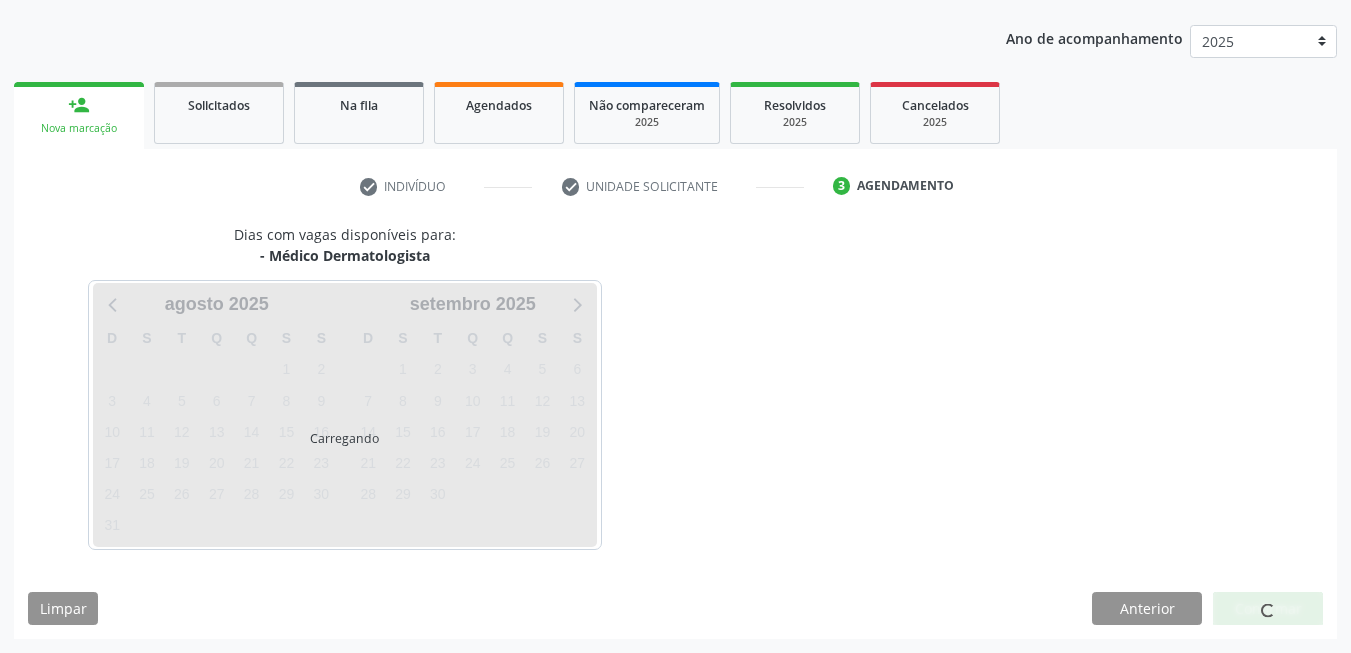 scroll, scrollTop: 217, scrollLeft: 0, axis: vertical 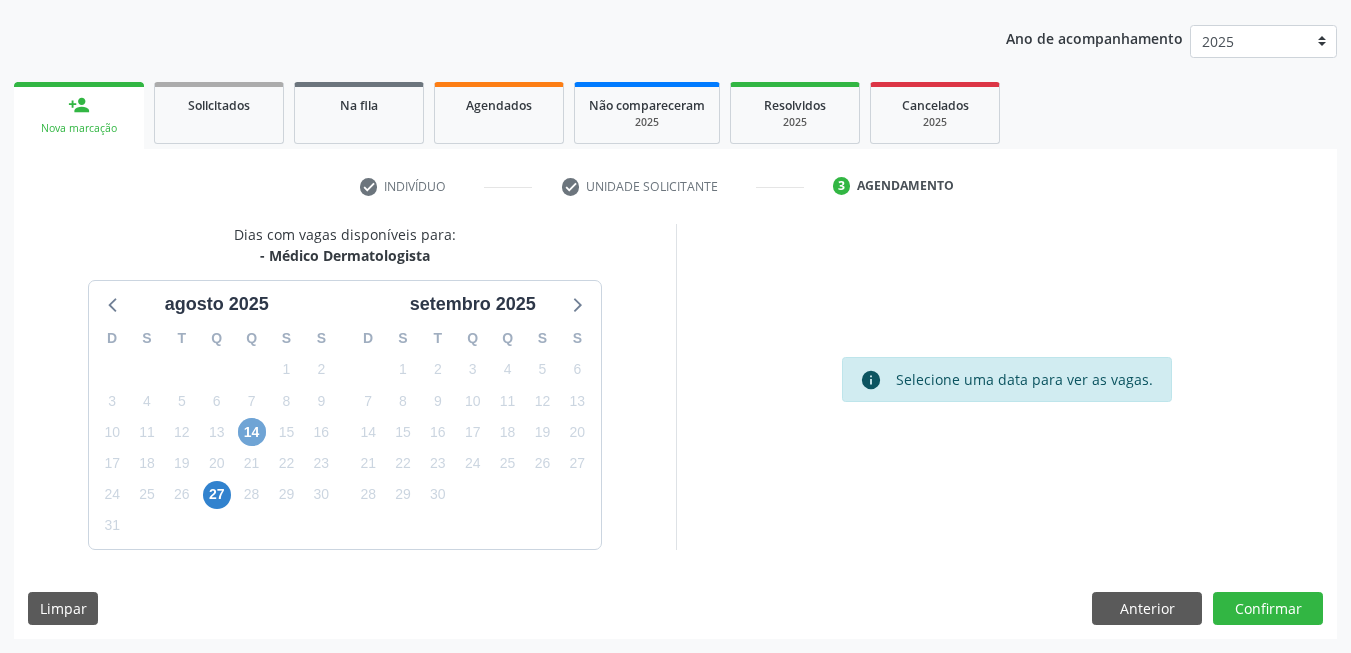 click on "14" at bounding box center (252, 432) 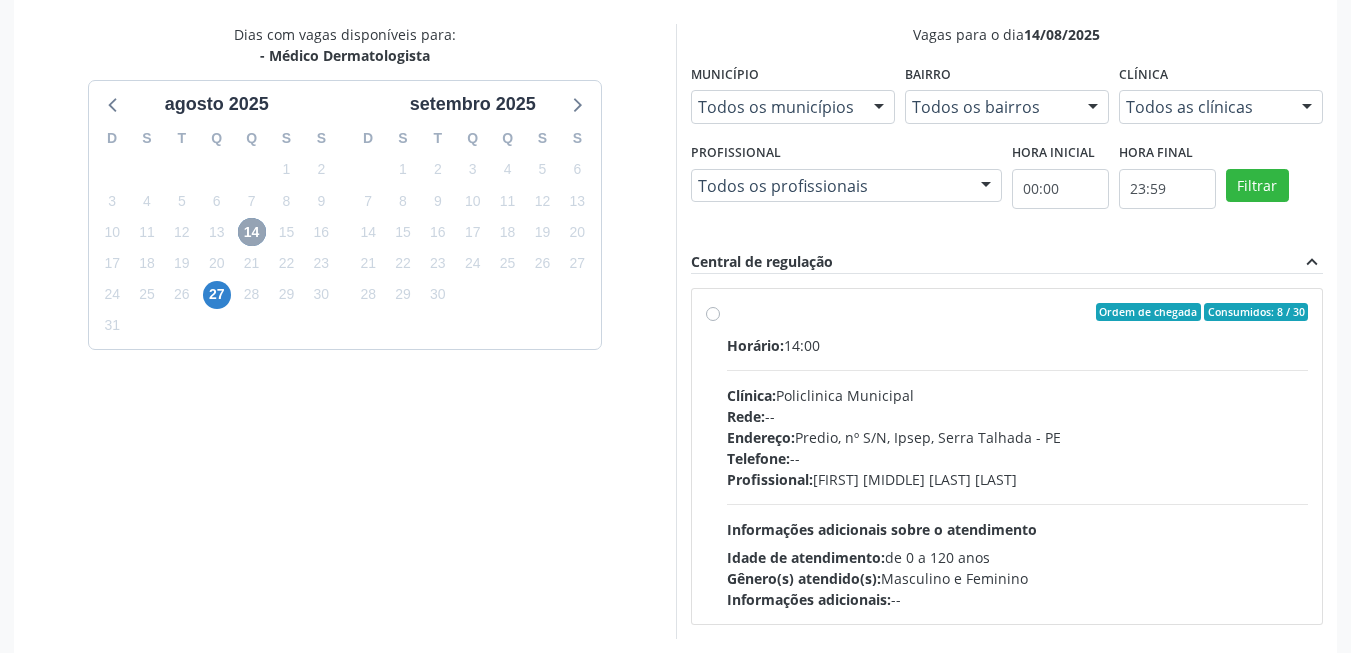 scroll, scrollTop: 506, scrollLeft: 0, axis: vertical 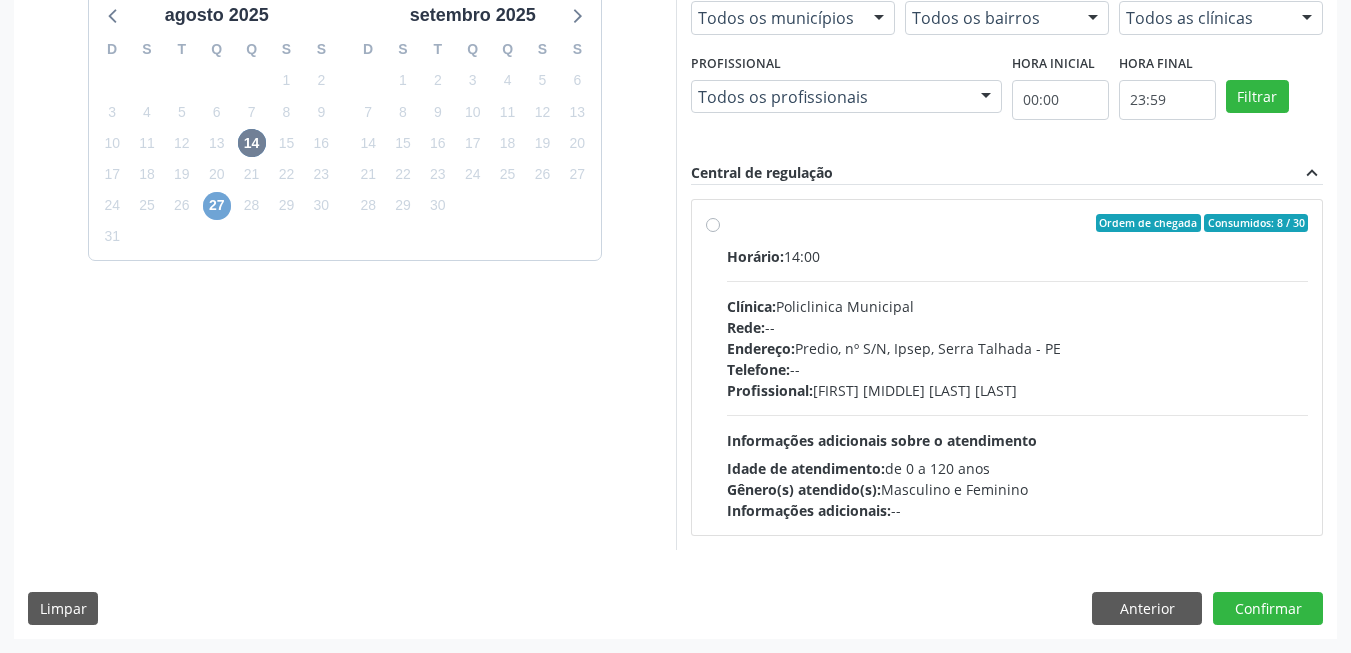 click on "27" at bounding box center (217, 206) 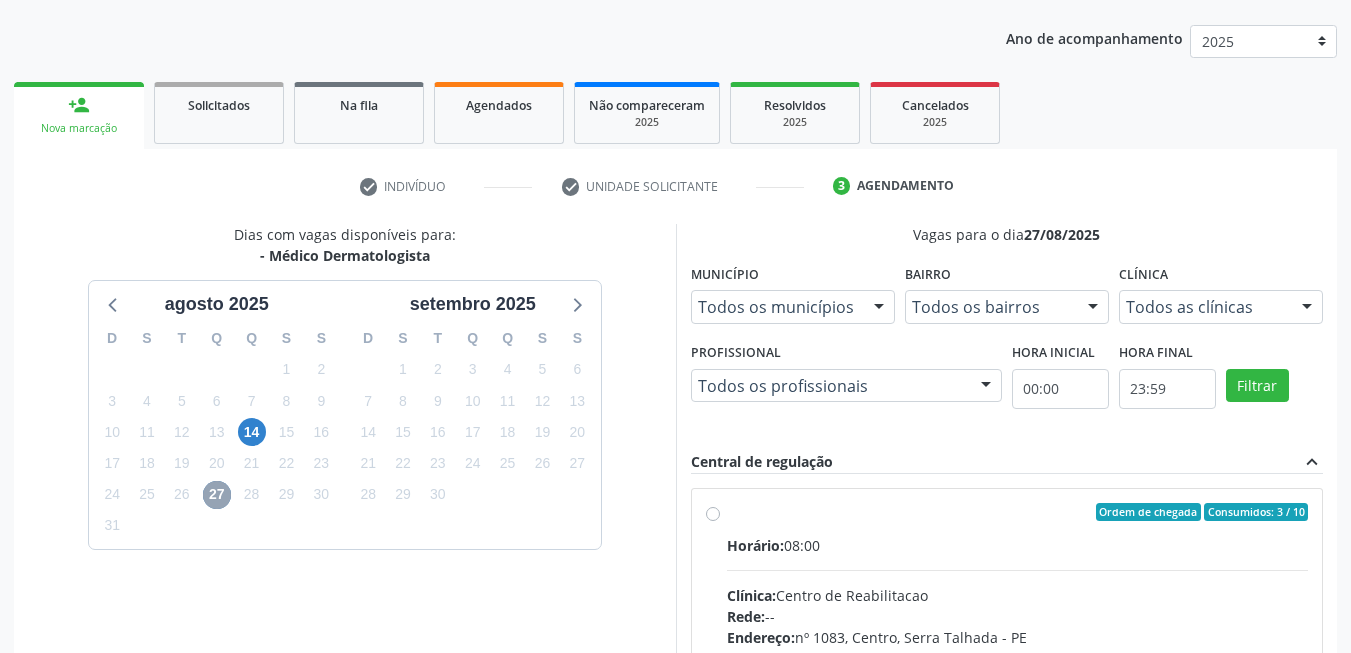 scroll, scrollTop: 506, scrollLeft: 0, axis: vertical 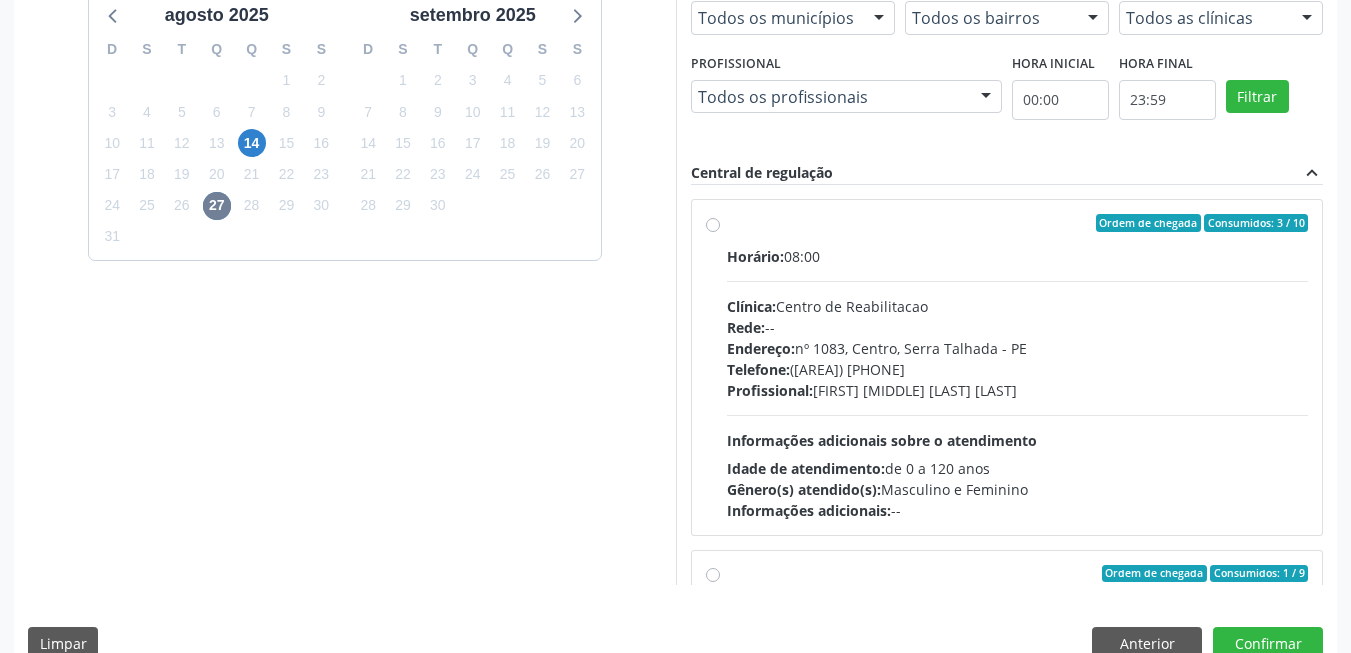 click on "Dias com vagas disponíveis para:
- Médico Dermatologista
agosto 2025 D S T Q Q S S 27 28 29 30 31 1 2 3 4 5 6 7 8 9 10 11 12 13 14 15 16 17 18 19 20 21 22 23 24 25 26 27 28 29 30 31 1 2 3 4 5 6 setembro 2025 D S T Q Q S S 31 1 2 3 4 5 6 7 8 9 10 11 12 13 14 15 16 17 18 19 20 21 22 23 24 25 26 27 28 29 30 1 2 3 4 5 6 7 8 9 10 11" at bounding box center (345, 260) 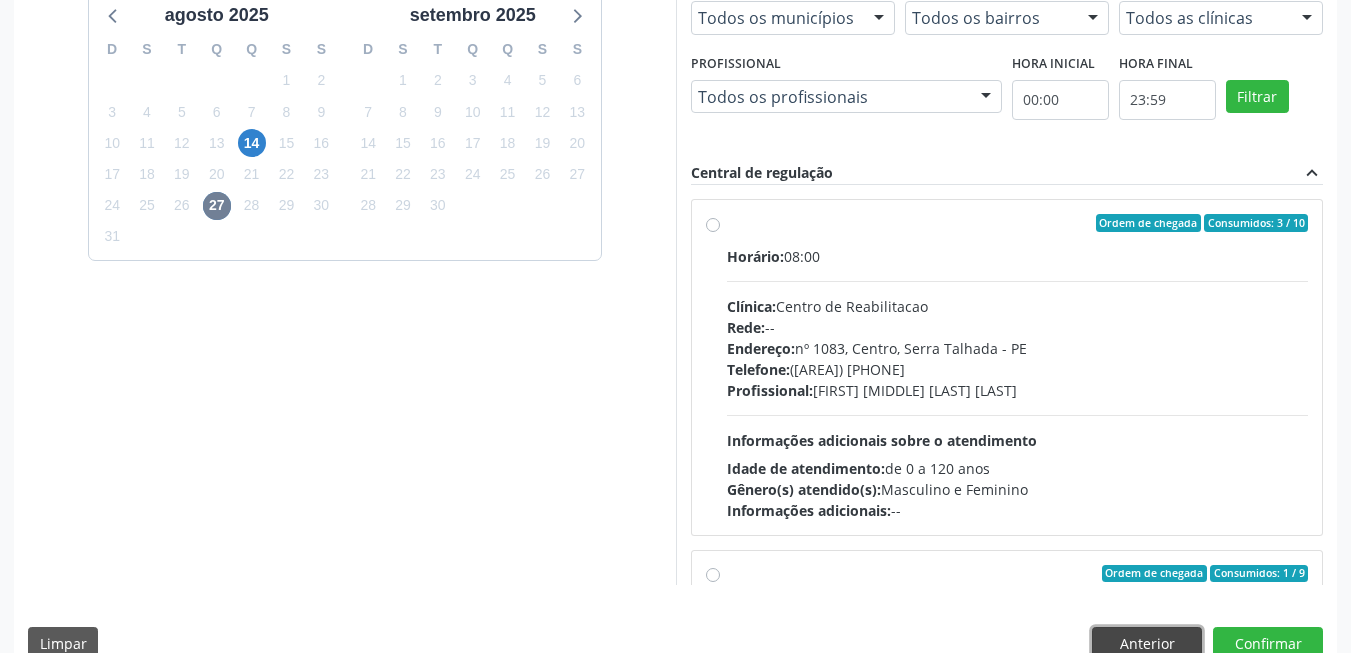 click on "Anterior" at bounding box center [1147, 644] 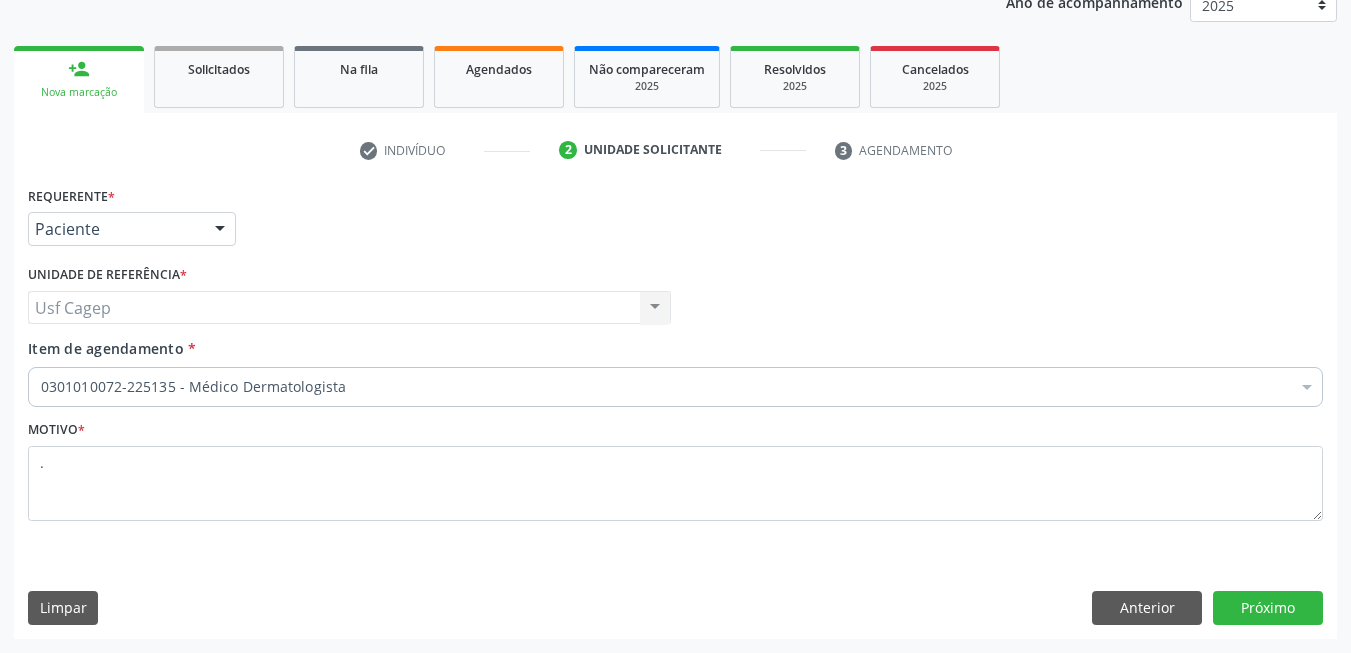 scroll, scrollTop: 253, scrollLeft: 0, axis: vertical 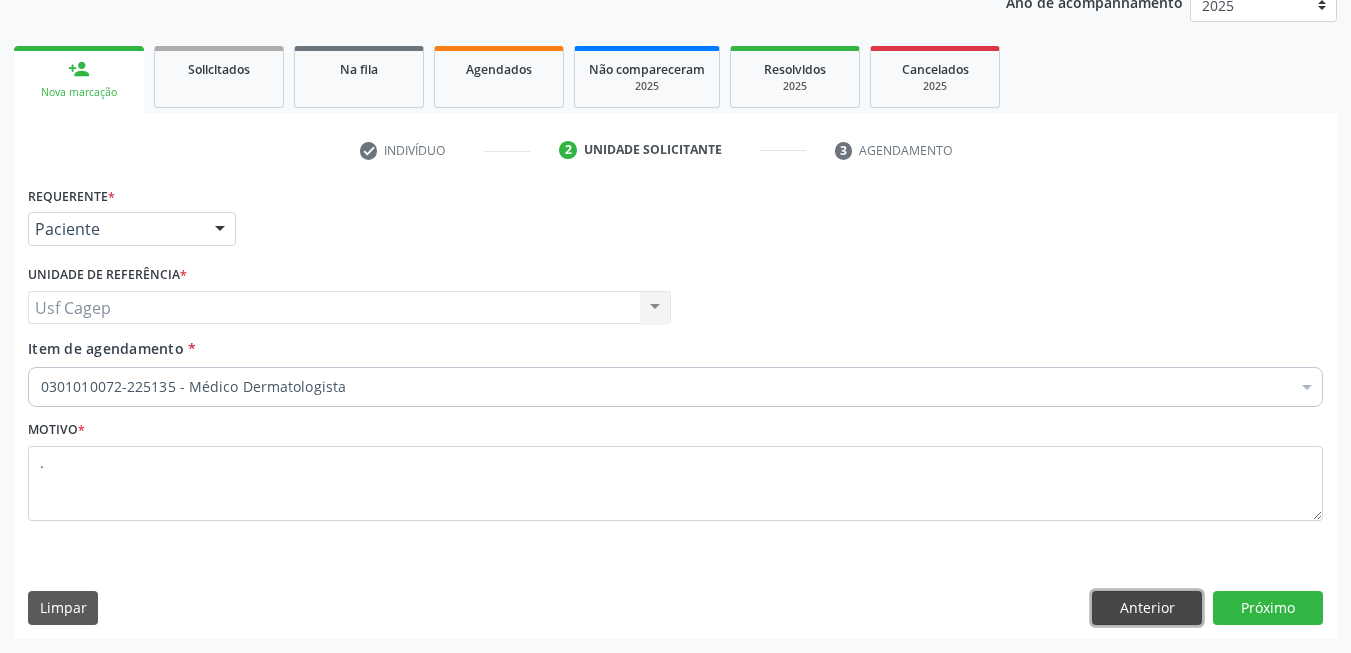 drag, startPoint x: 1132, startPoint y: 621, endPoint x: 1123, endPoint y: 600, distance: 22.847319 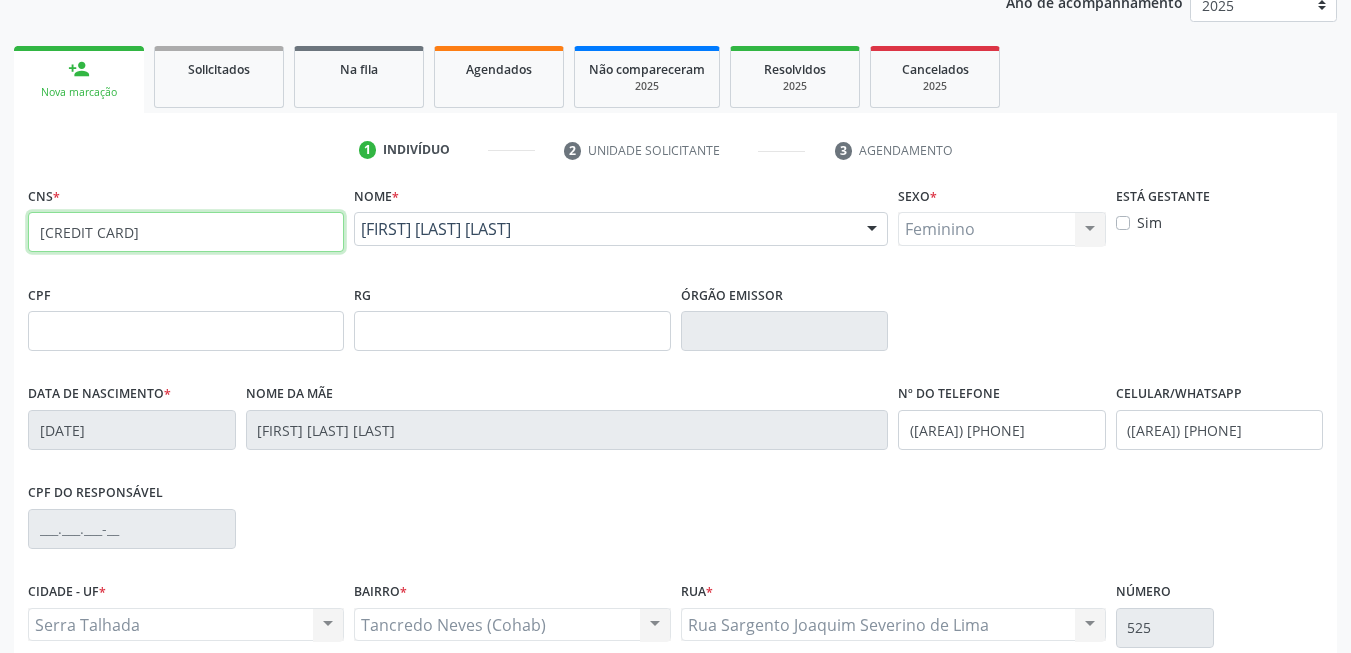 click on "[CREDIT CARD]" at bounding box center (186, 232) 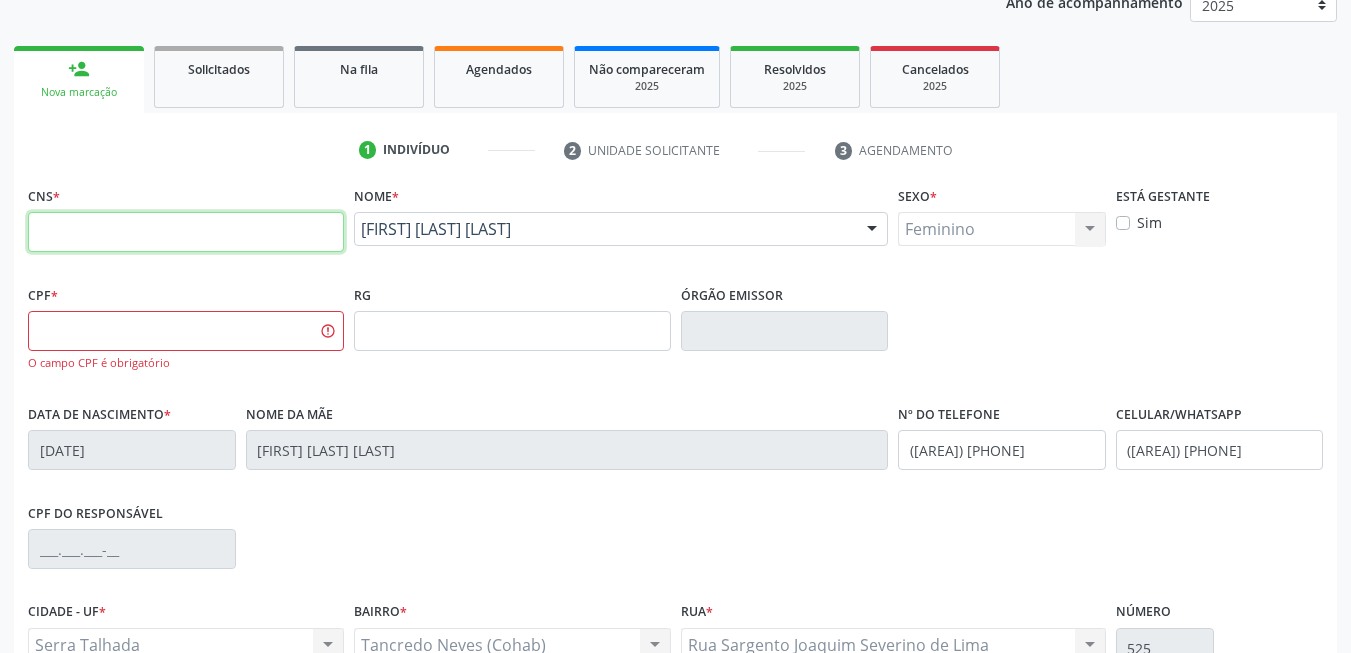 click at bounding box center (186, 232) 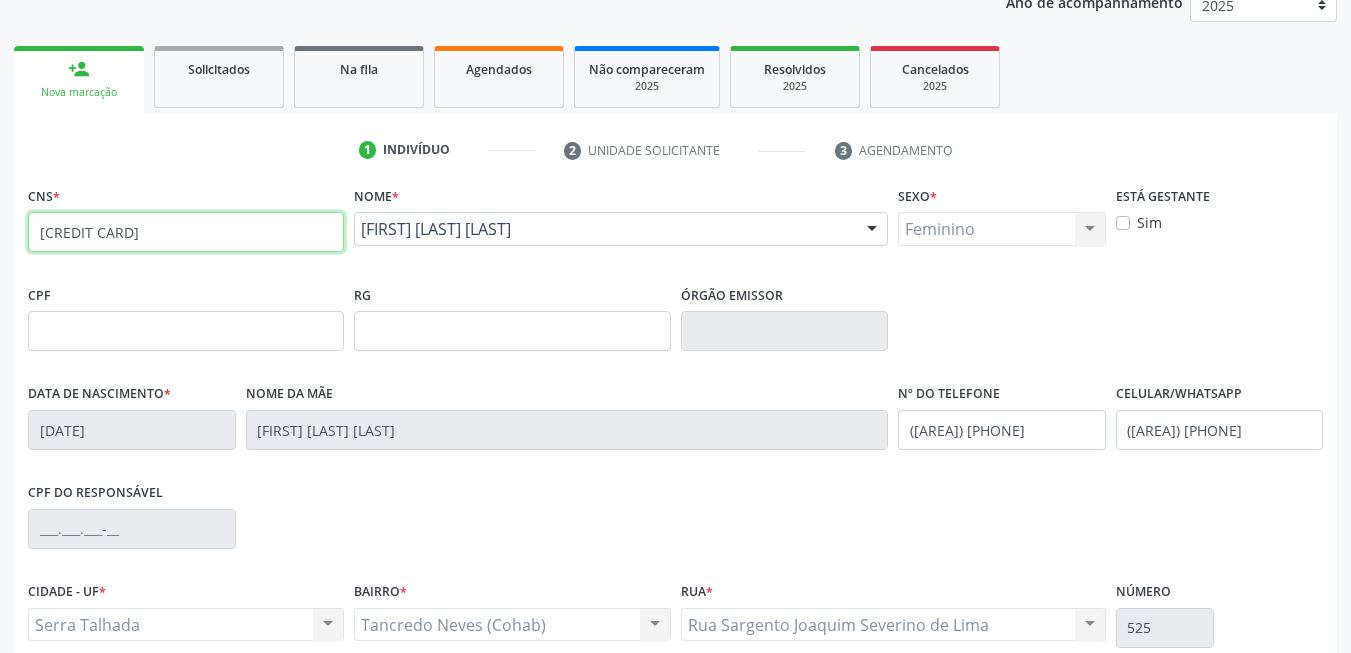 type on "[CREDIT CARD]" 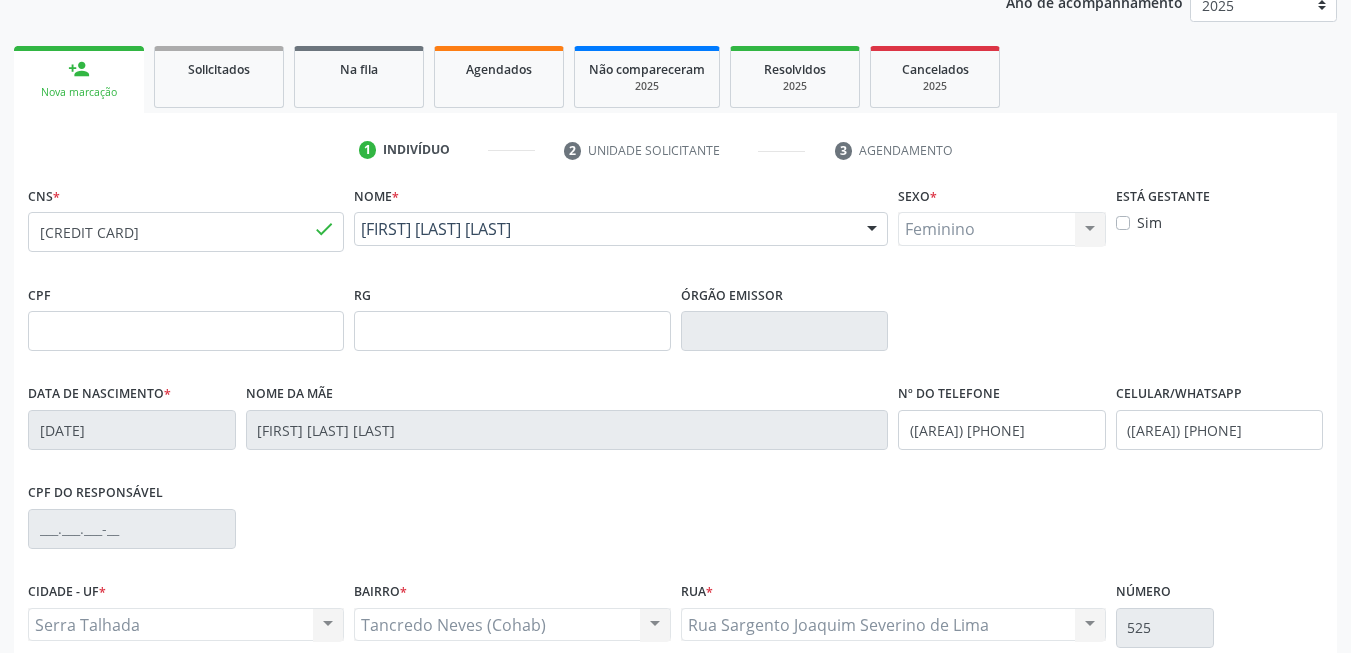 type 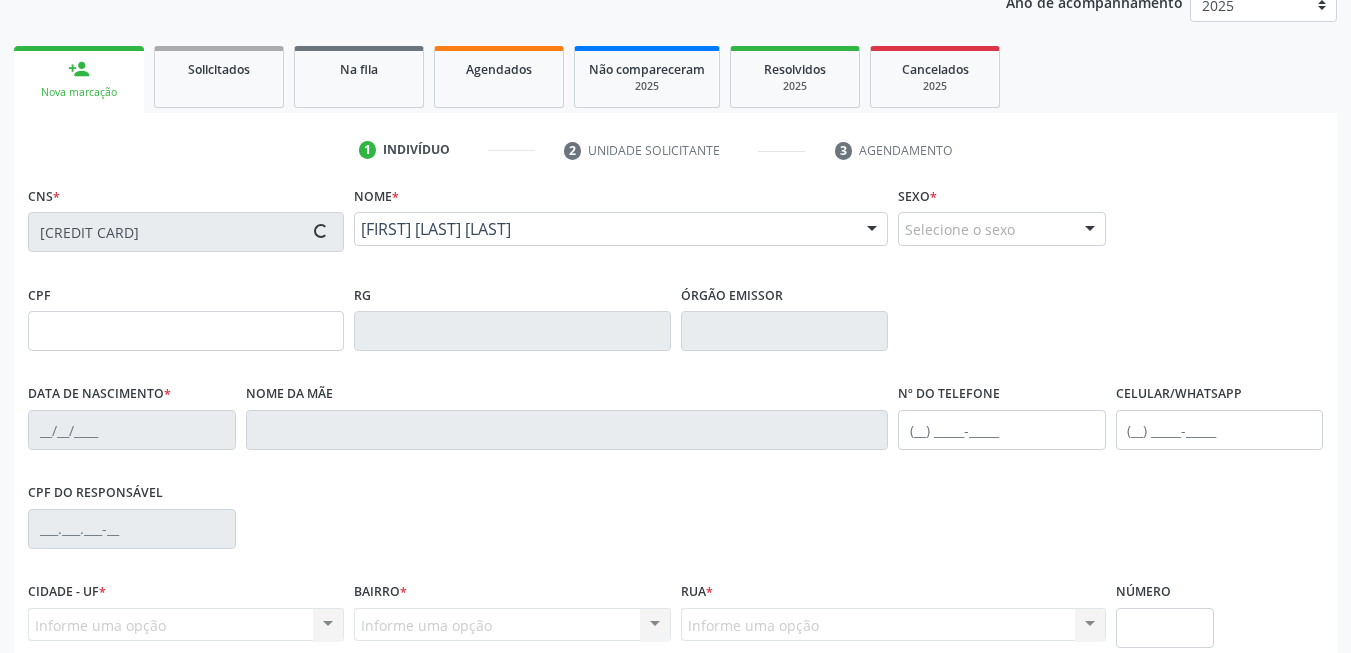 type on "[CPF]" 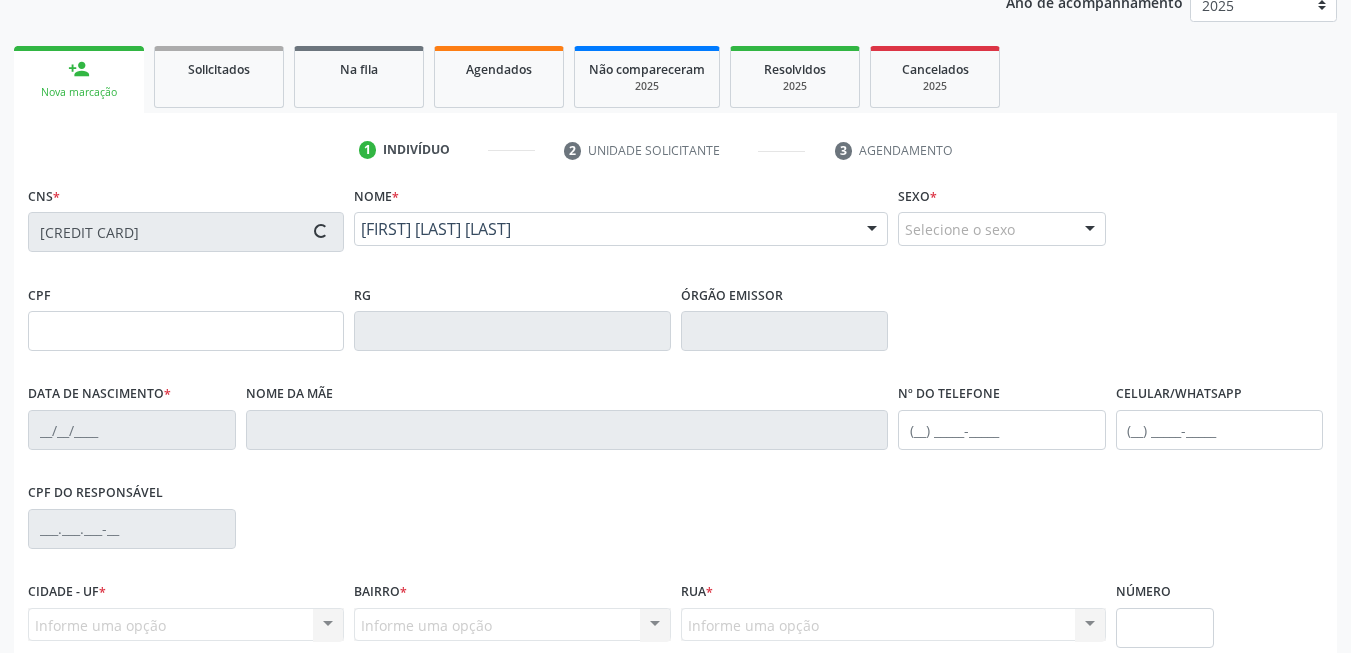 type on "[DATE]" 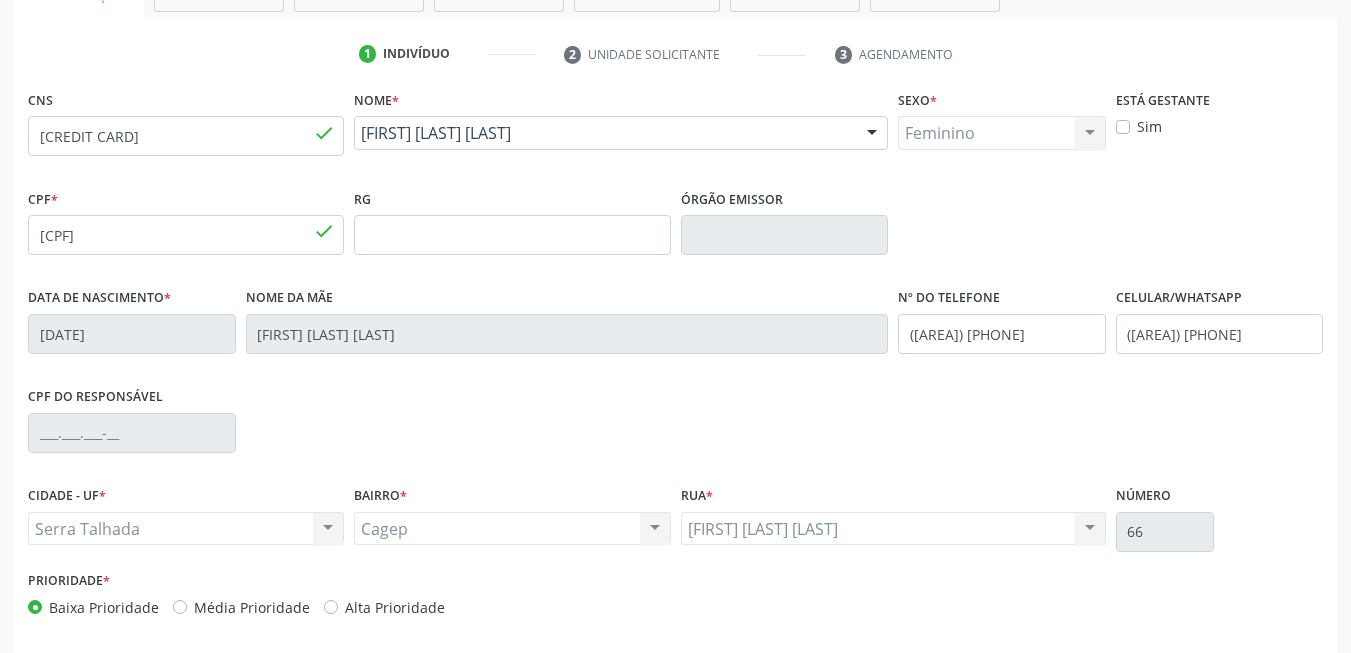scroll, scrollTop: 431, scrollLeft: 0, axis: vertical 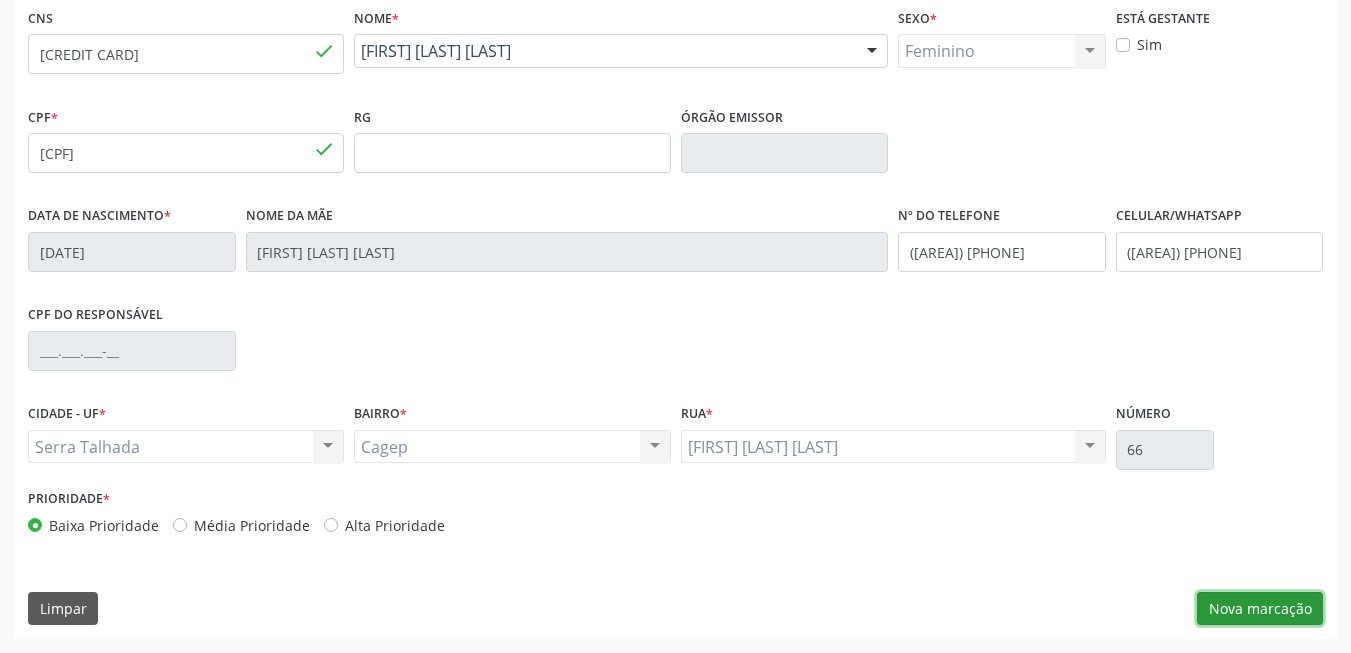 click on "Nova marcação" at bounding box center [1260, 609] 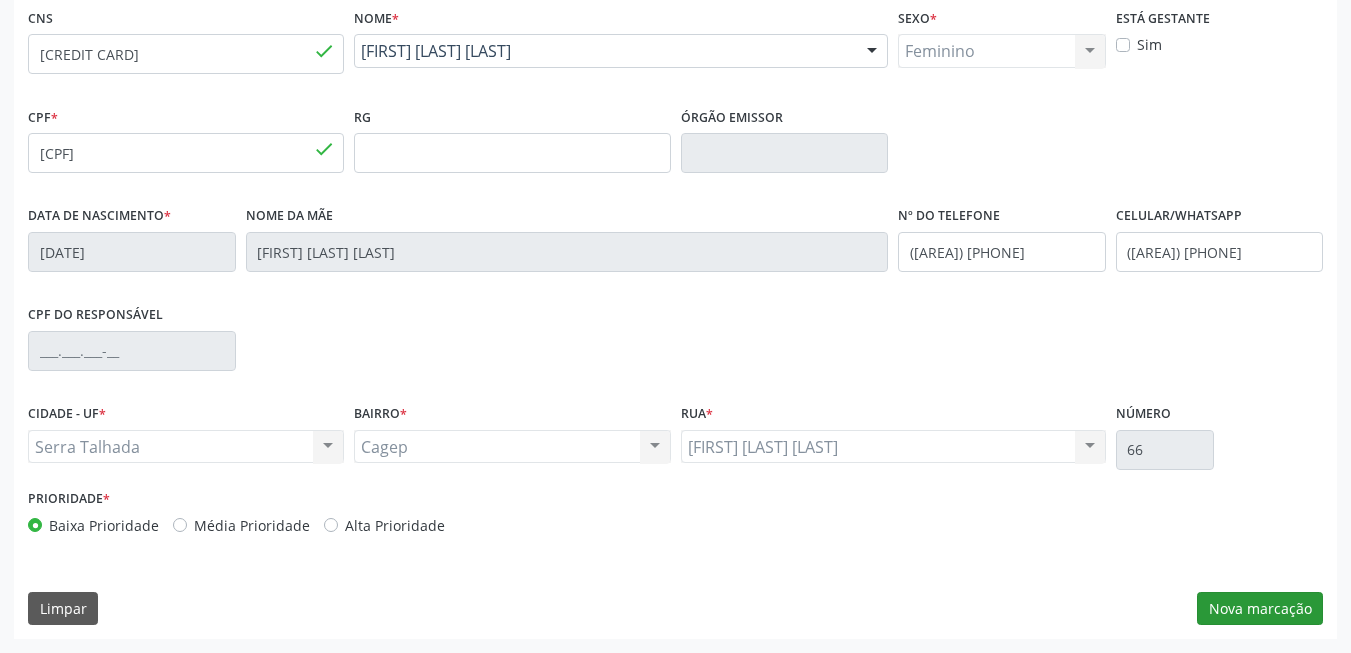 scroll, scrollTop: 253, scrollLeft: 0, axis: vertical 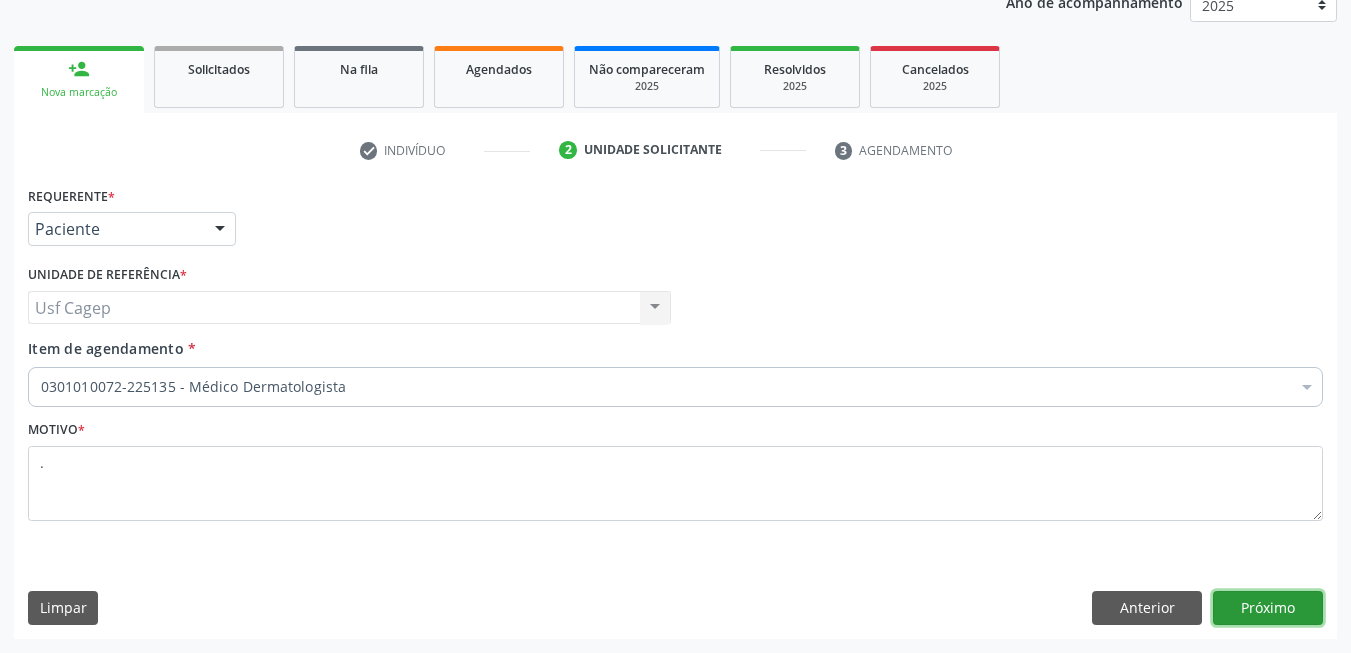click on "Próximo" at bounding box center [1268, 608] 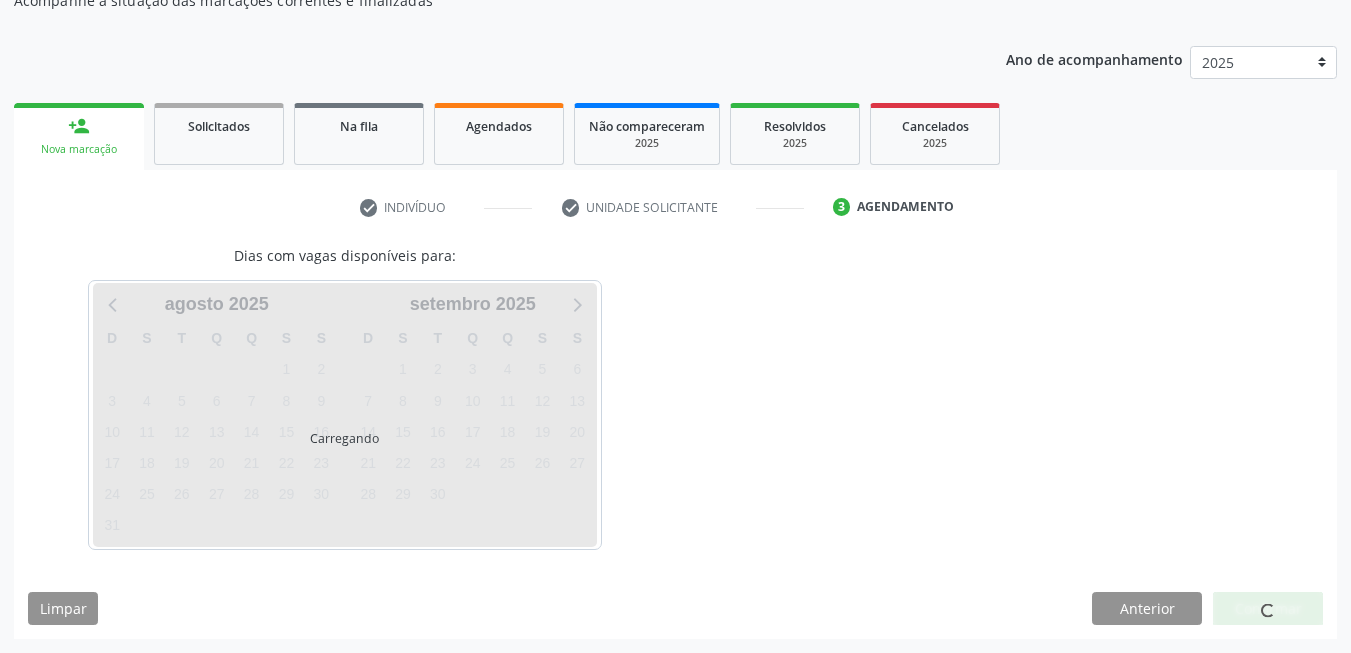 scroll, scrollTop: 196, scrollLeft: 0, axis: vertical 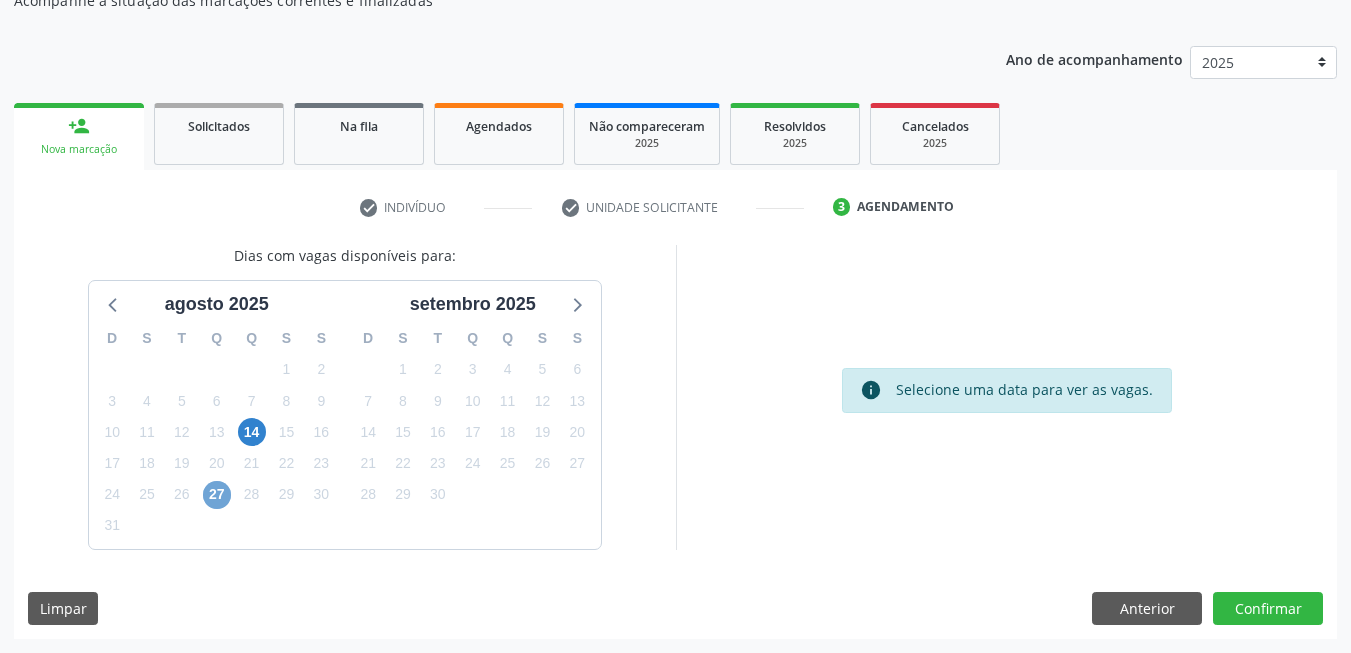 click on "27" at bounding box center [217, 495] 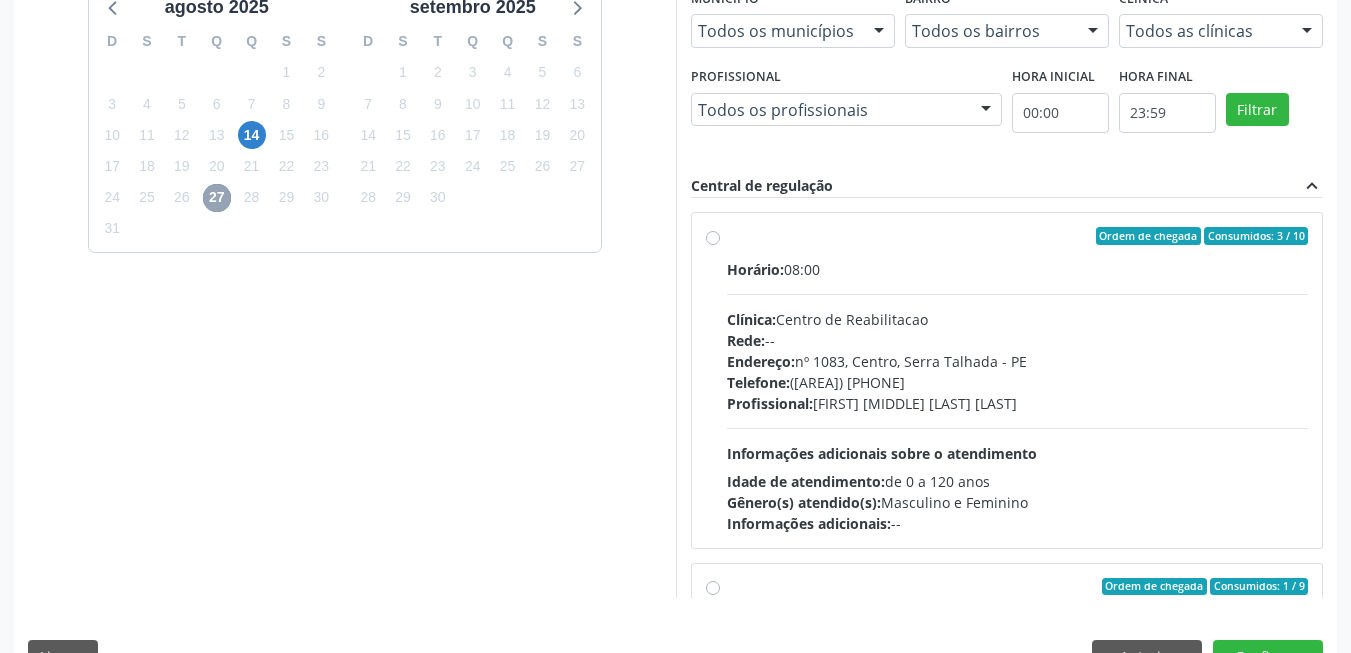 scroll, scrollTop: 496, scrollLeft: 0, axis: vertical 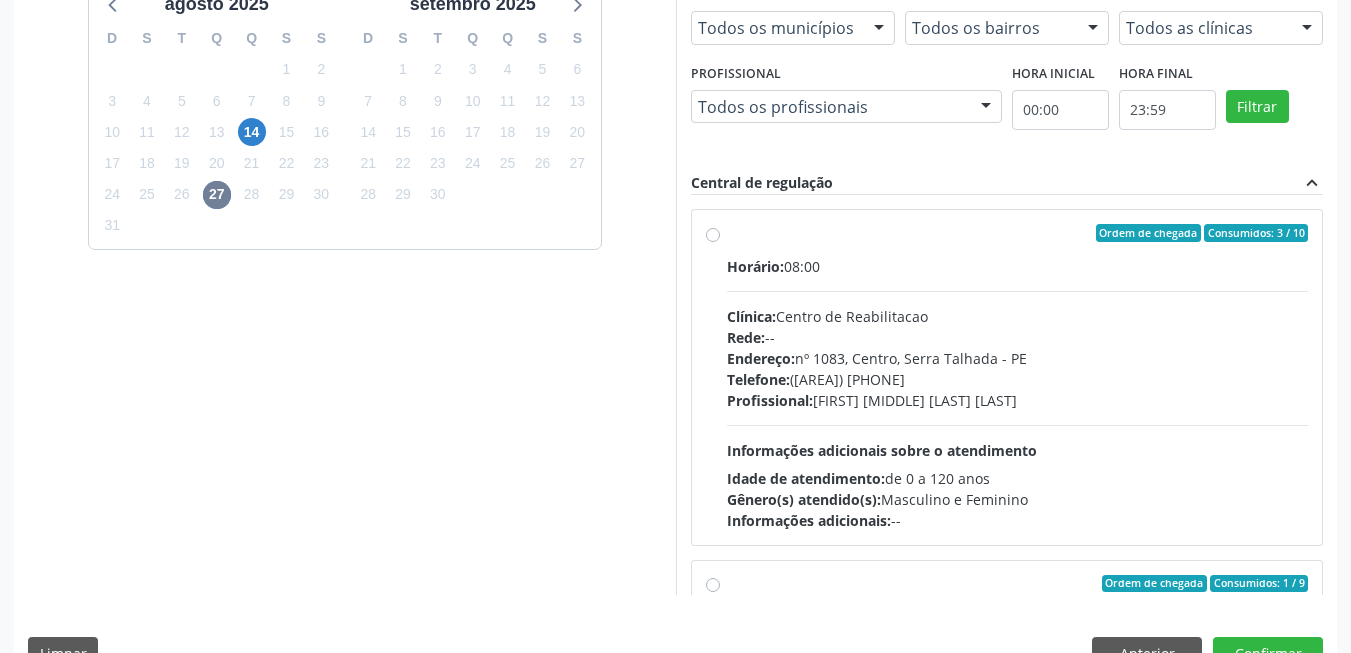 click on "Informações adicionais sobre o atendimento" at bounding box center (882, 450) 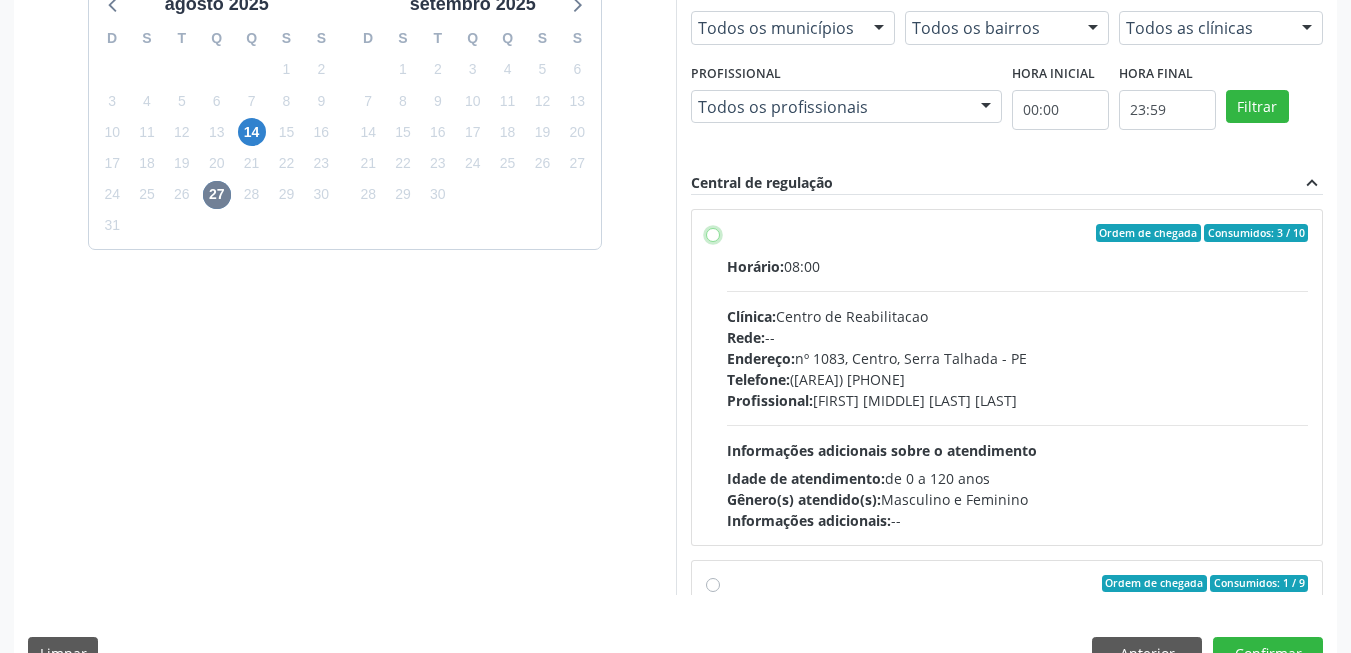 click on "Ordem de chegada
Consumidos: 3 / 10
Horário:   08:00
Clínica:  Centro de Reabilitacao
Rede:
--
Endereço:   nº [NUMBER], [NEIGHBORHOOD], [CITY] - [STATE]
Telefone:   ([AREA]) [PHONE]
Profissional:
[FIRST] [MIDDLE] [LAST] [LAST]
Informações adicionais sobre o atendimento
Idade de atendimento:
de 0 a 120 anos
Gênero(s) atendido(s):
Masculino e Feminino
Informações adicionais:
--" at bounding box center (713, 233) 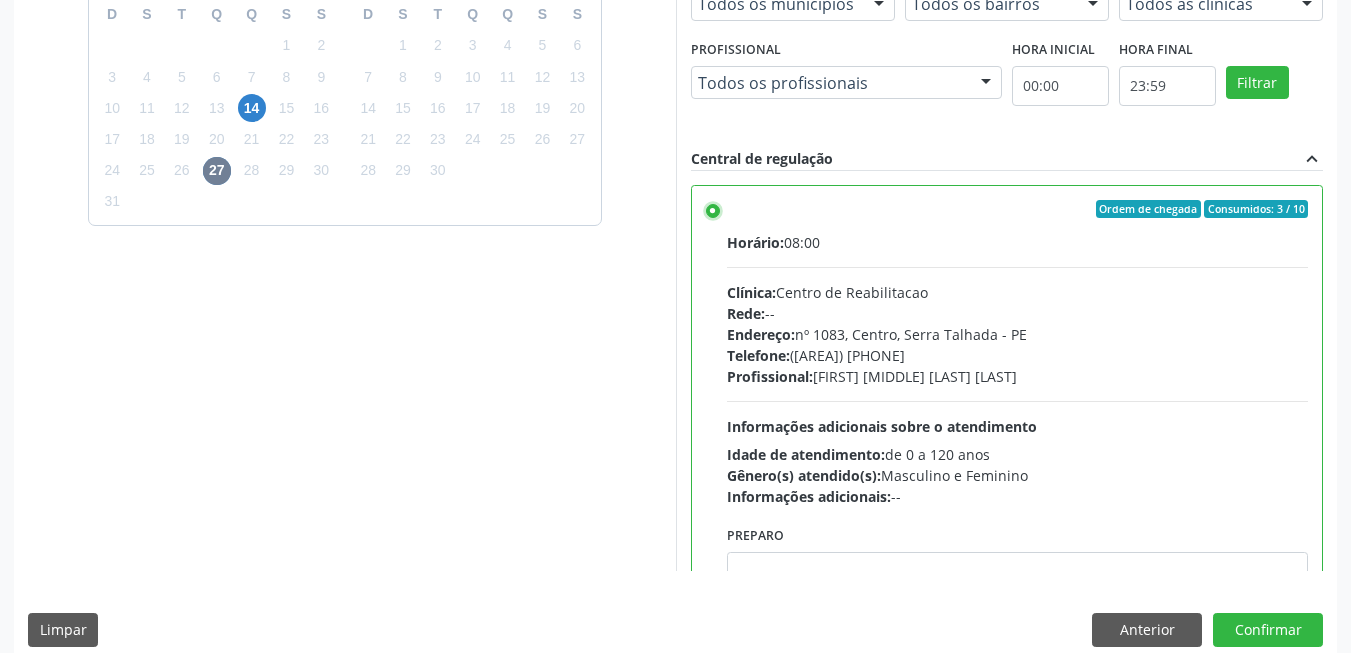 scroll, scrollTop: 542, scrollLeft: 0, axis: vertical 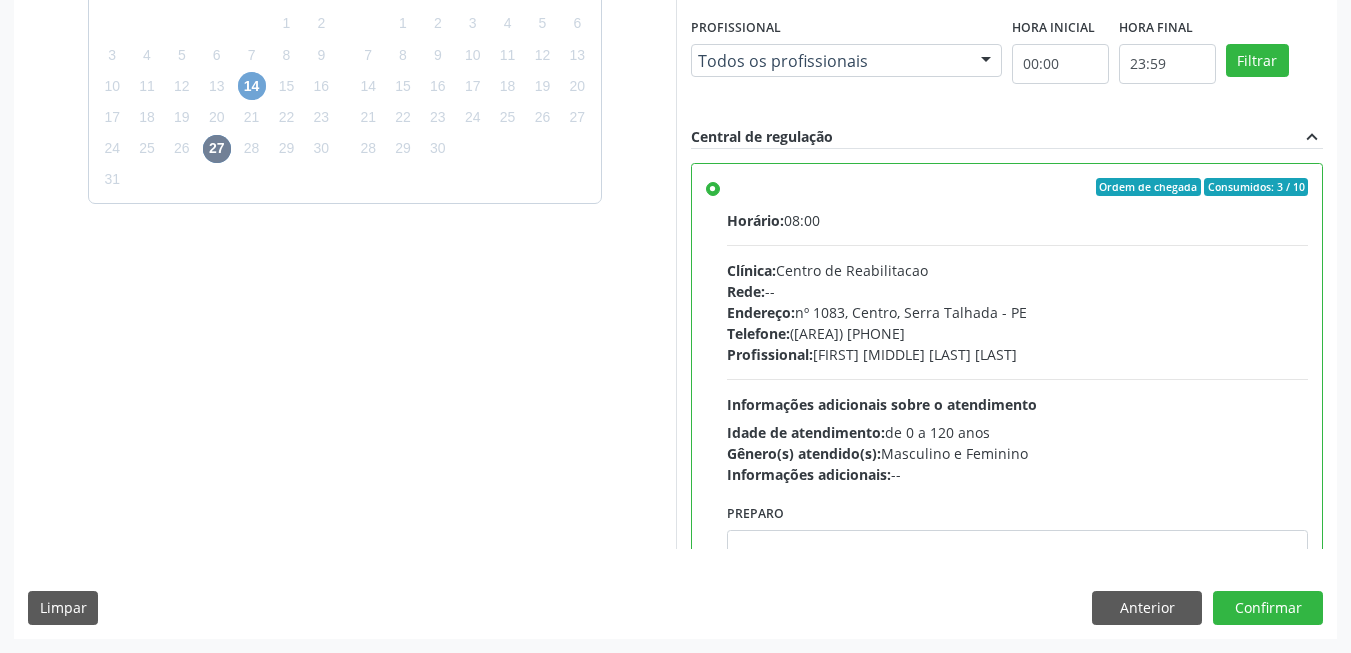 click on "14" at bounding box center (252, 86) 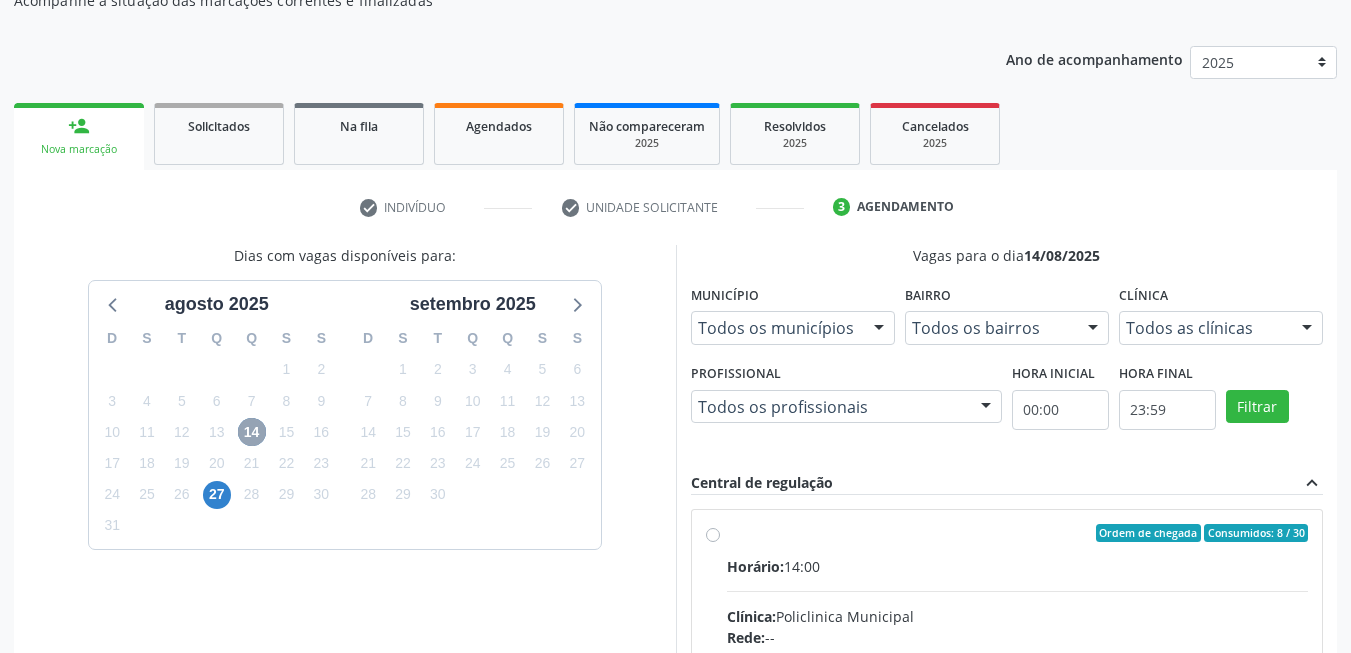 scroll, scrollTop: 506, scrollLeft: 0, axis: vertical 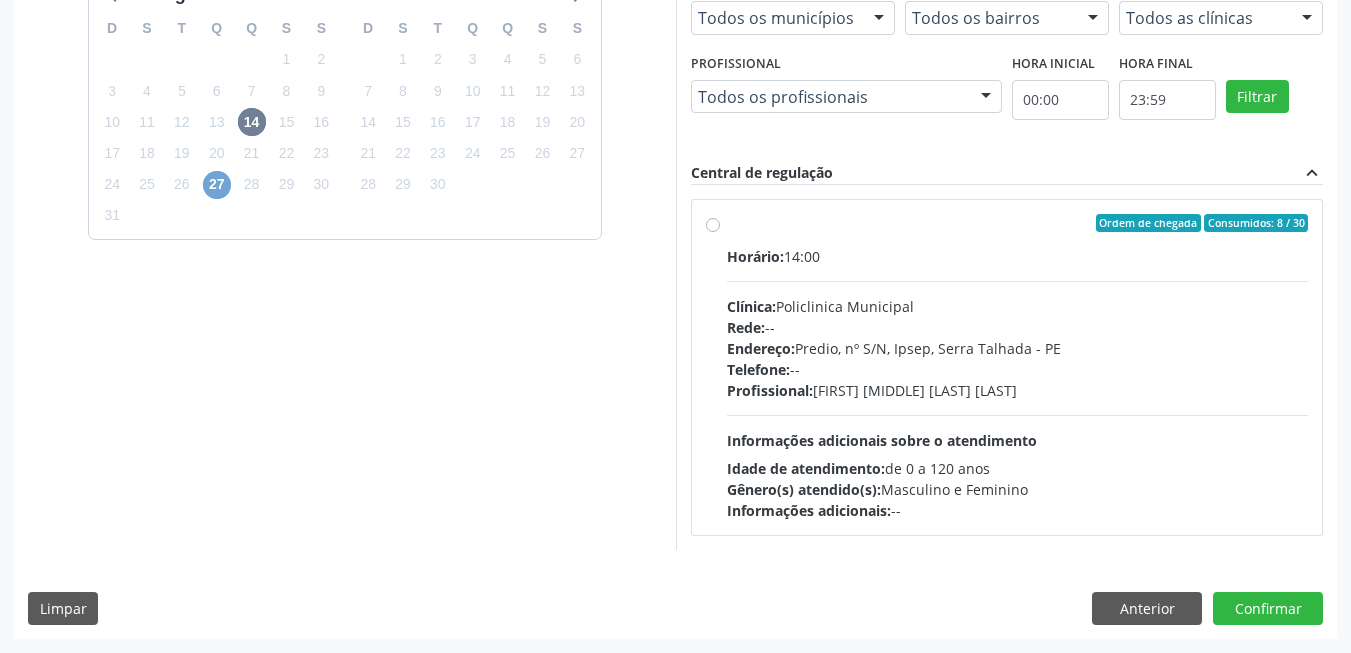 click on "27" at bounding box center [217, 185] 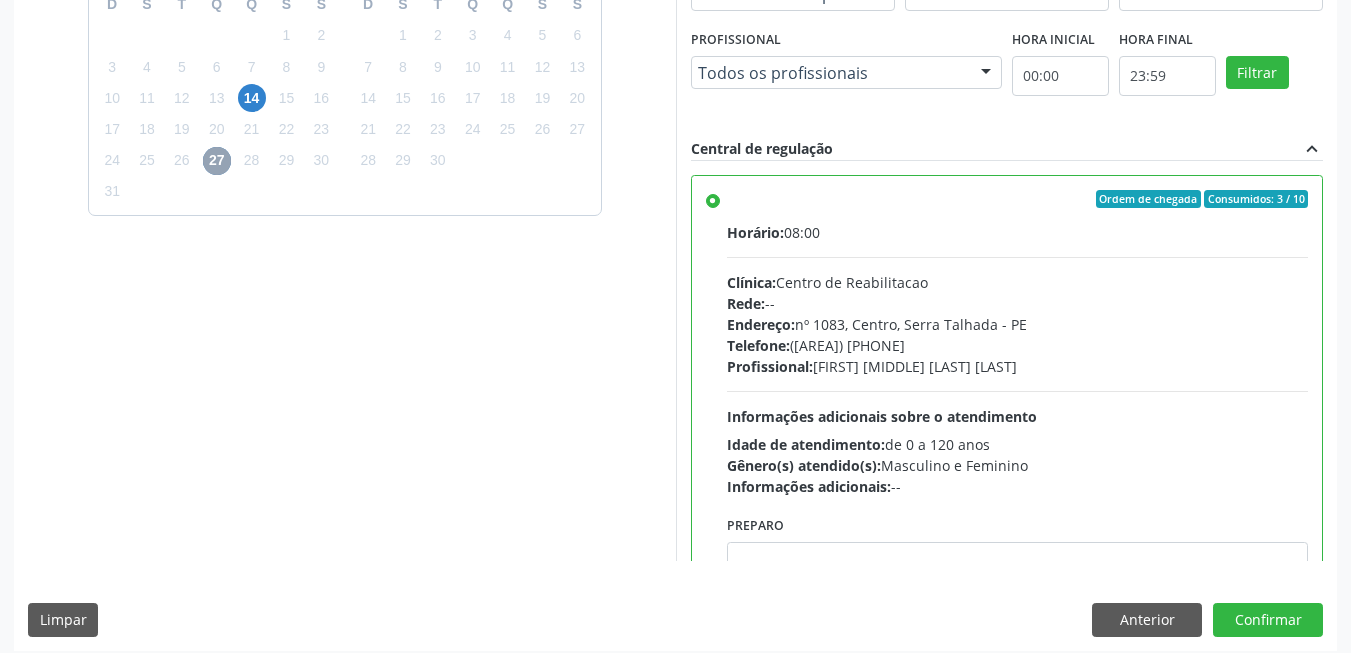 scroll, scrollTop: 542, scrollLeft: 0, axis: vertical 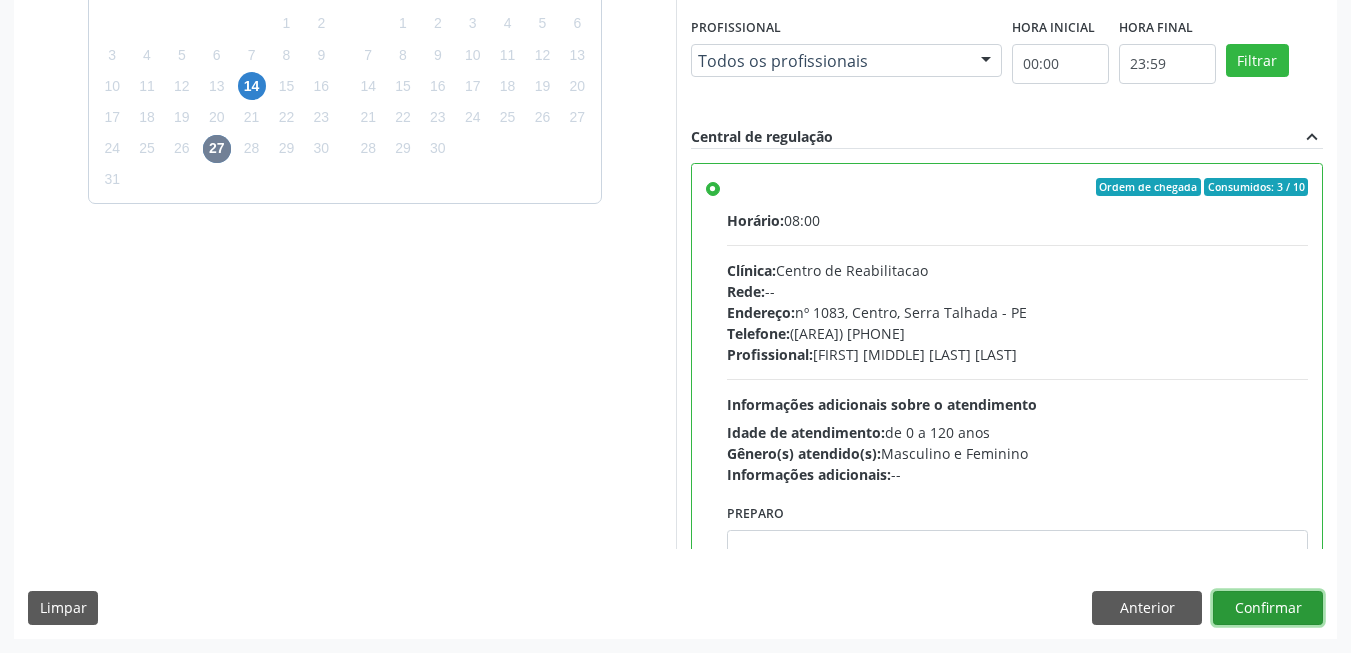 click on "Confirmar" at bounding box center [1268, 608] 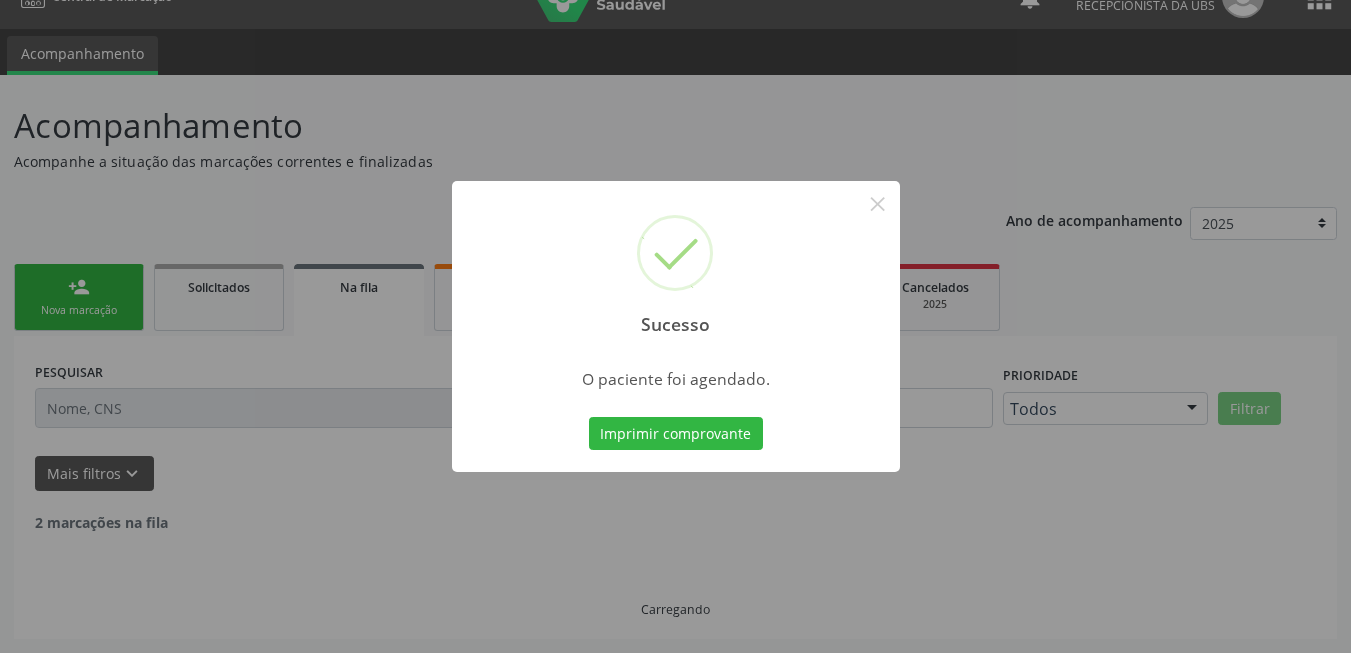 scroll, scrollTop: 14, scrollLeft: 0, axis: vertical 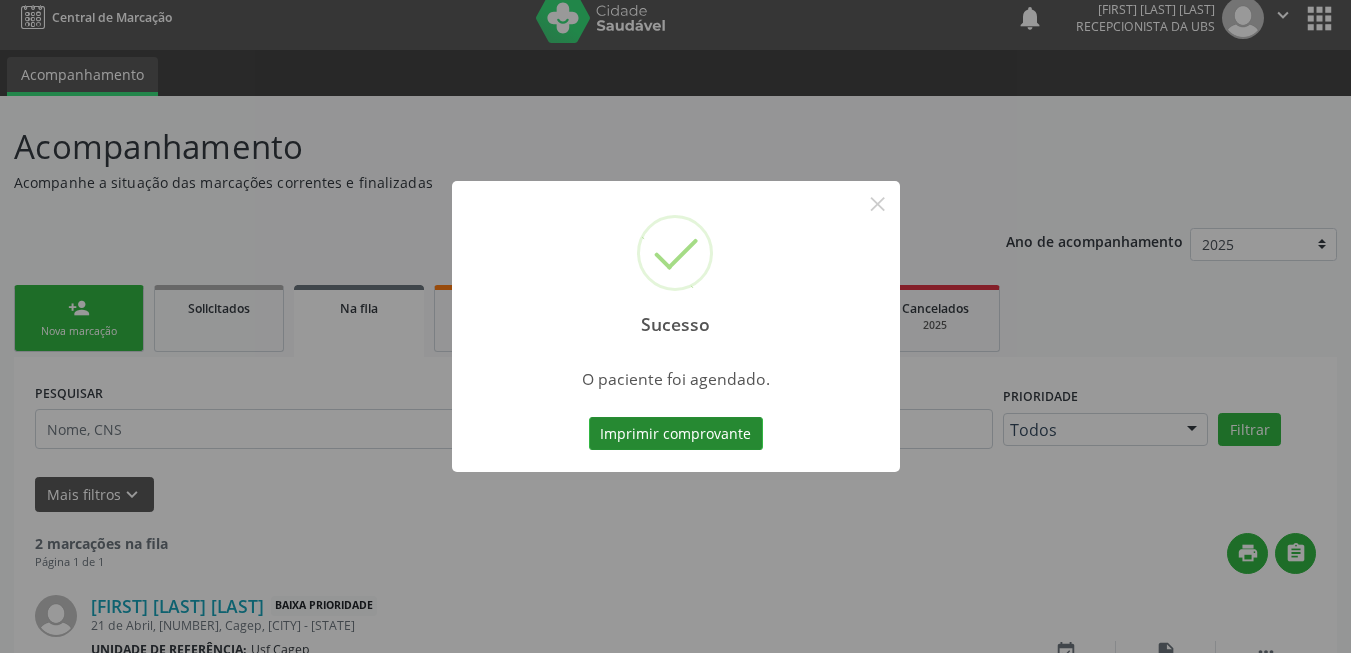 click on "Imprimir comprovante" at bounding box center [676, 434] 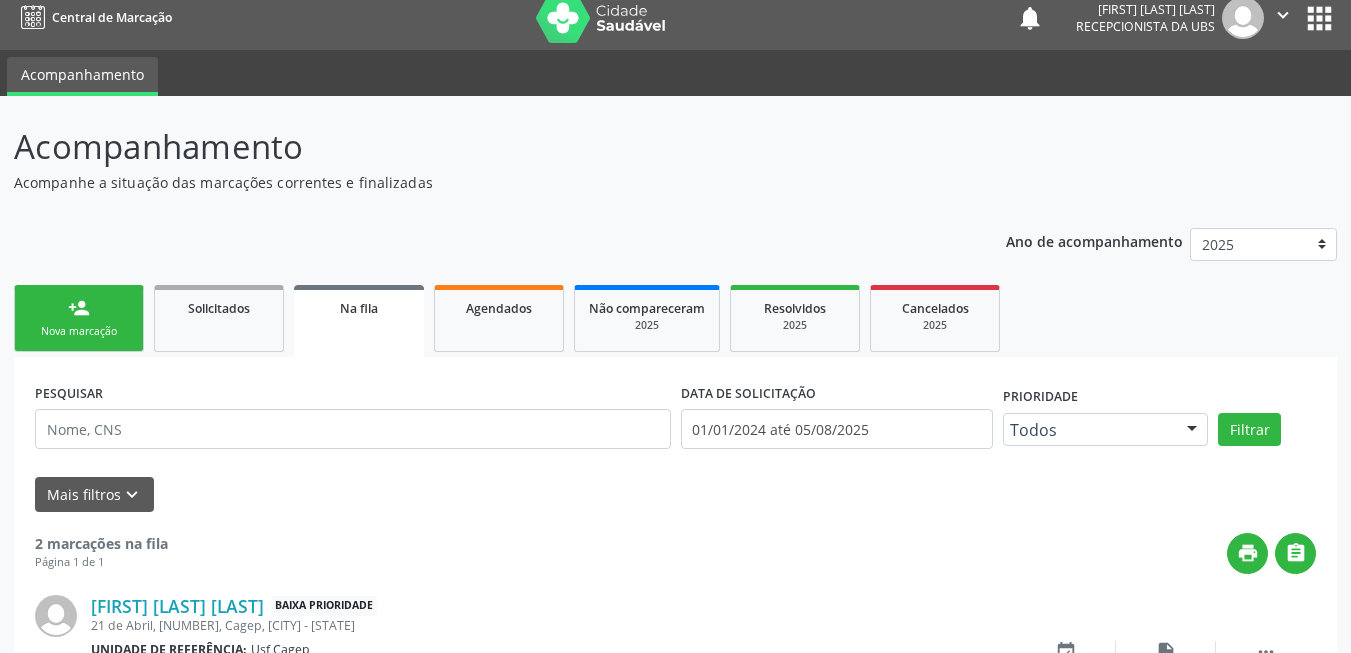 click on "Nova marcação" at bounding box center (79, 331) 